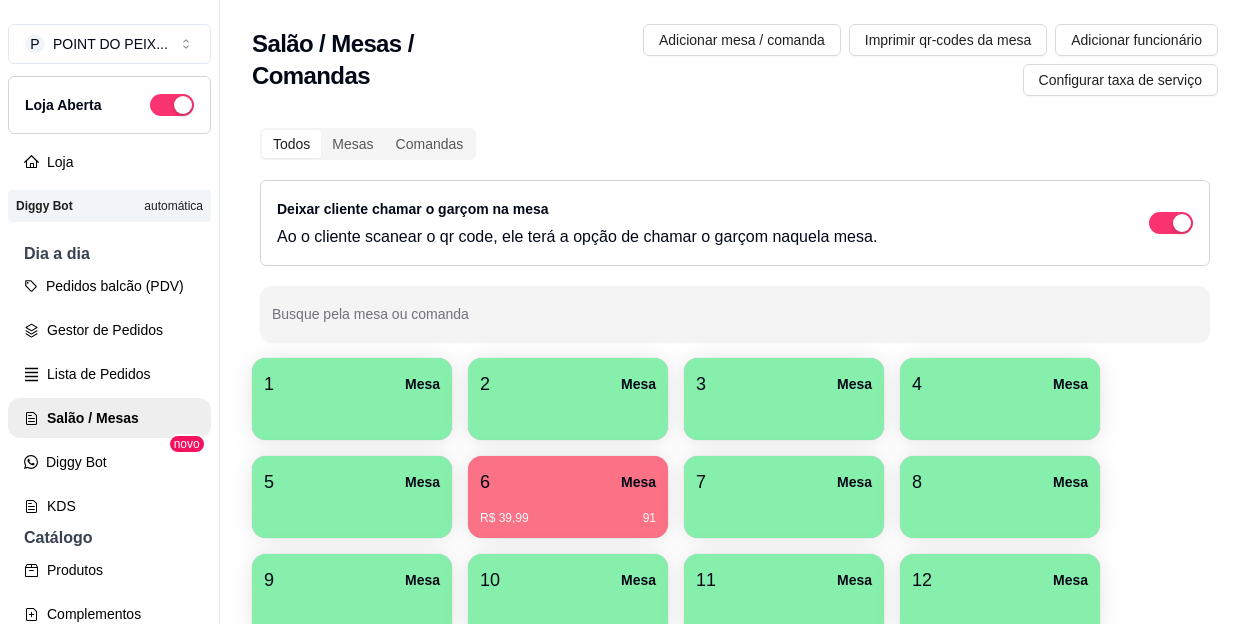 scroll, scrollTop: 0, scrollLeft: 0, axis: both 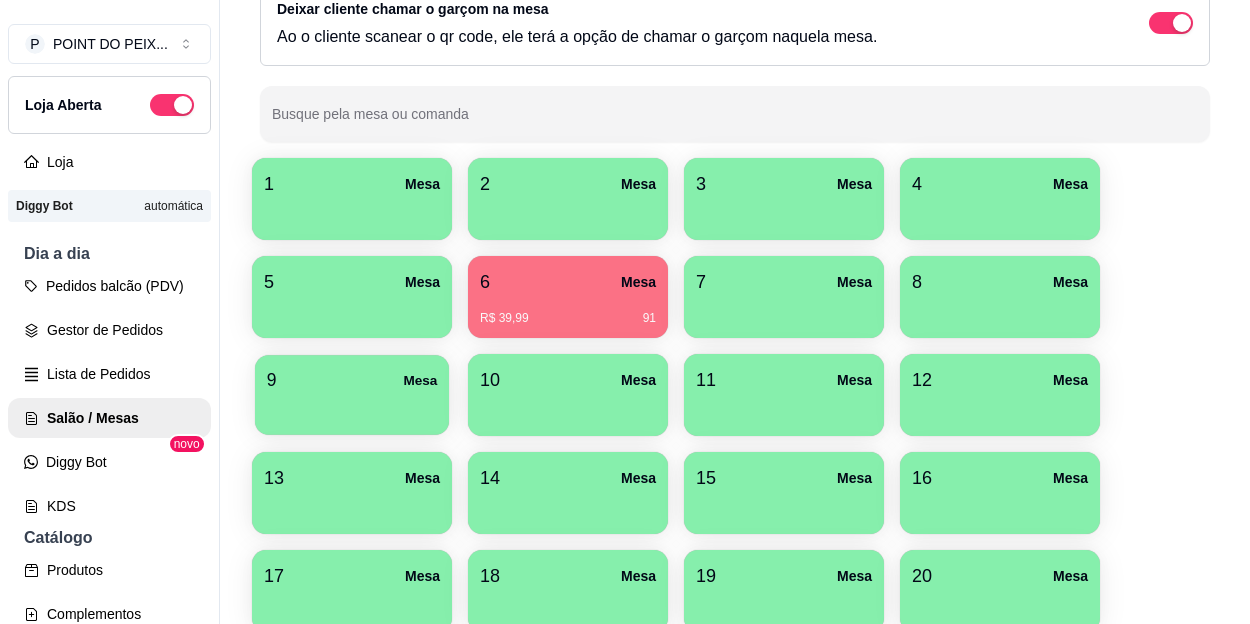 click at bounding box center [352, 408] 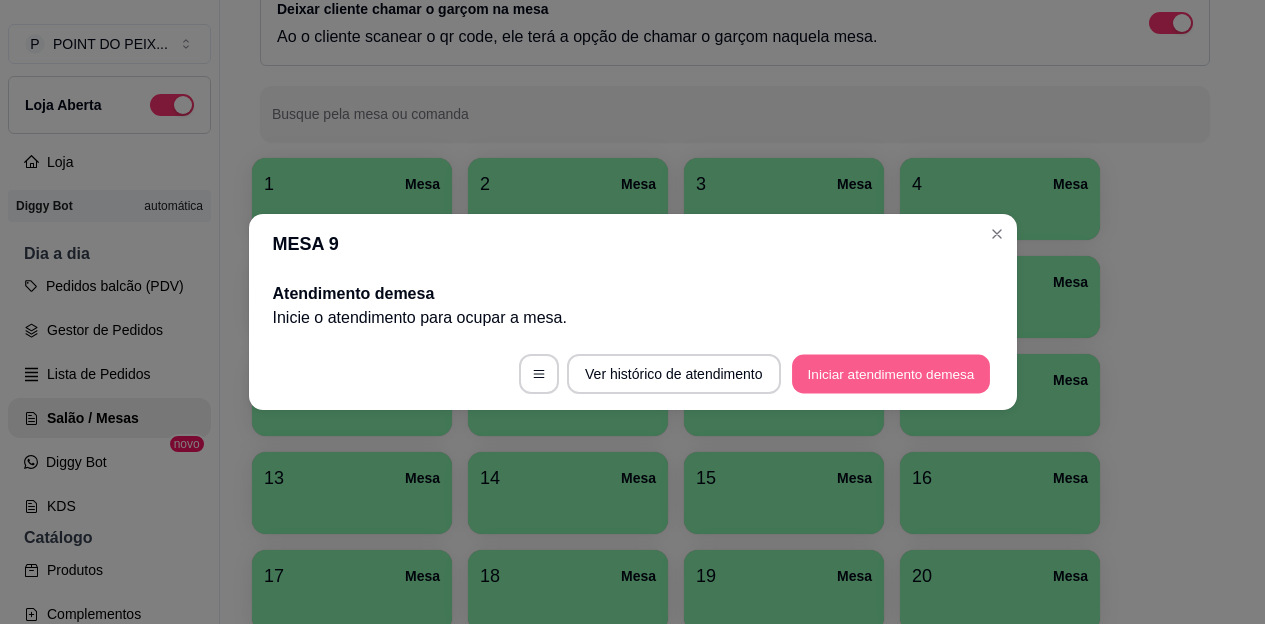 click on "Iniciar atendimento de  mesa" at bounding box center [891, 374] 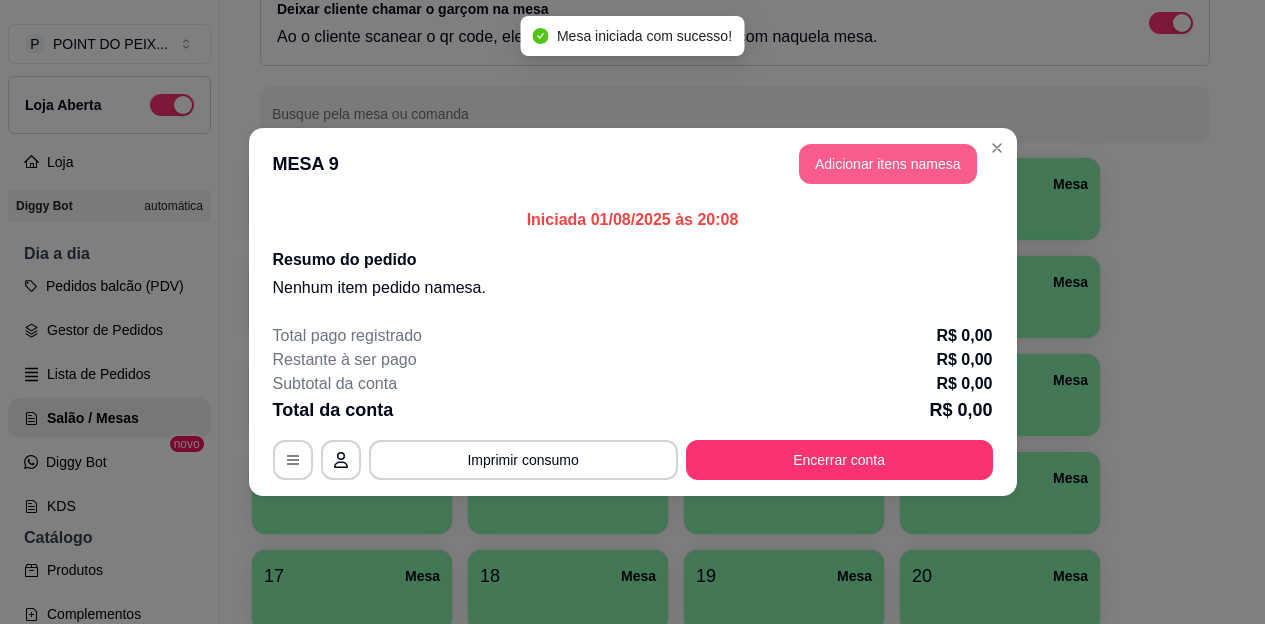 click on "Adicionar itens na  mesa" at bounding box center (888, 164) 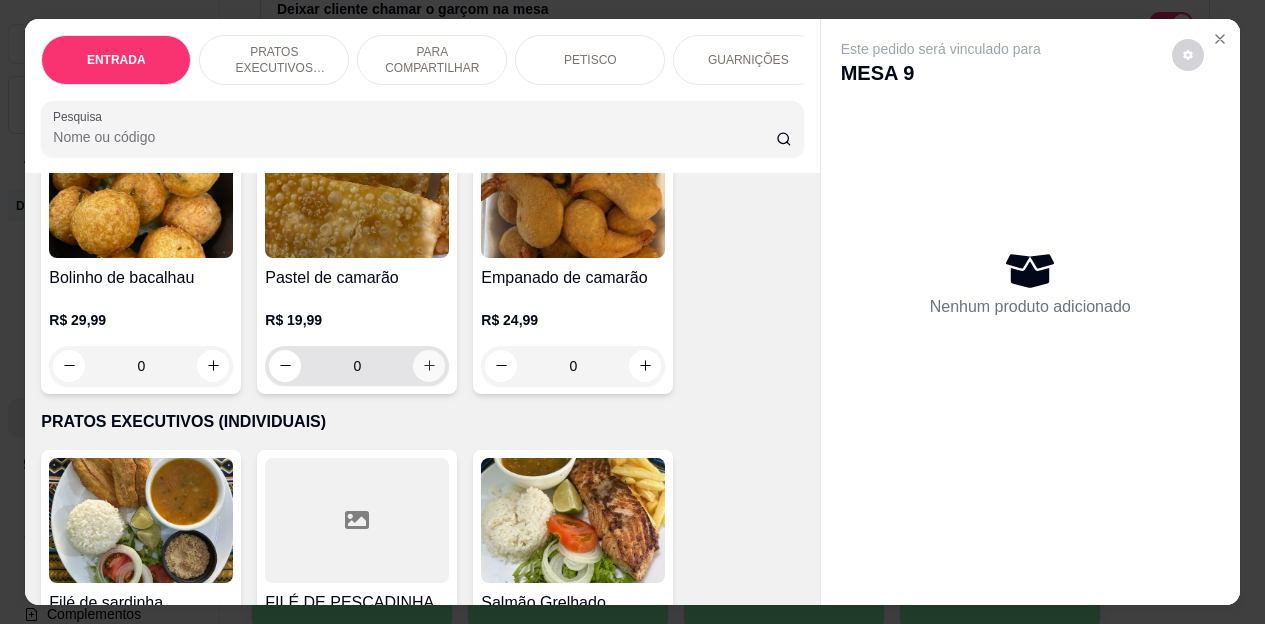 scroll, scrollTop: 200, scrollLeft: 0, axis: vertical 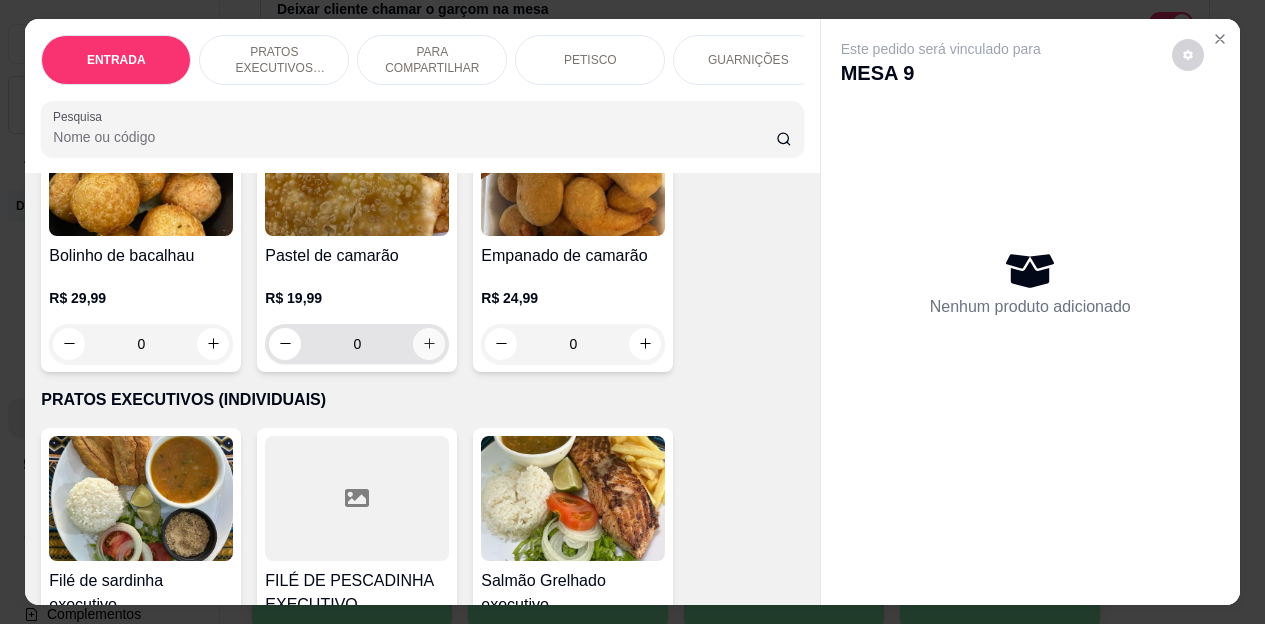 click at bounding box center (429, 344) 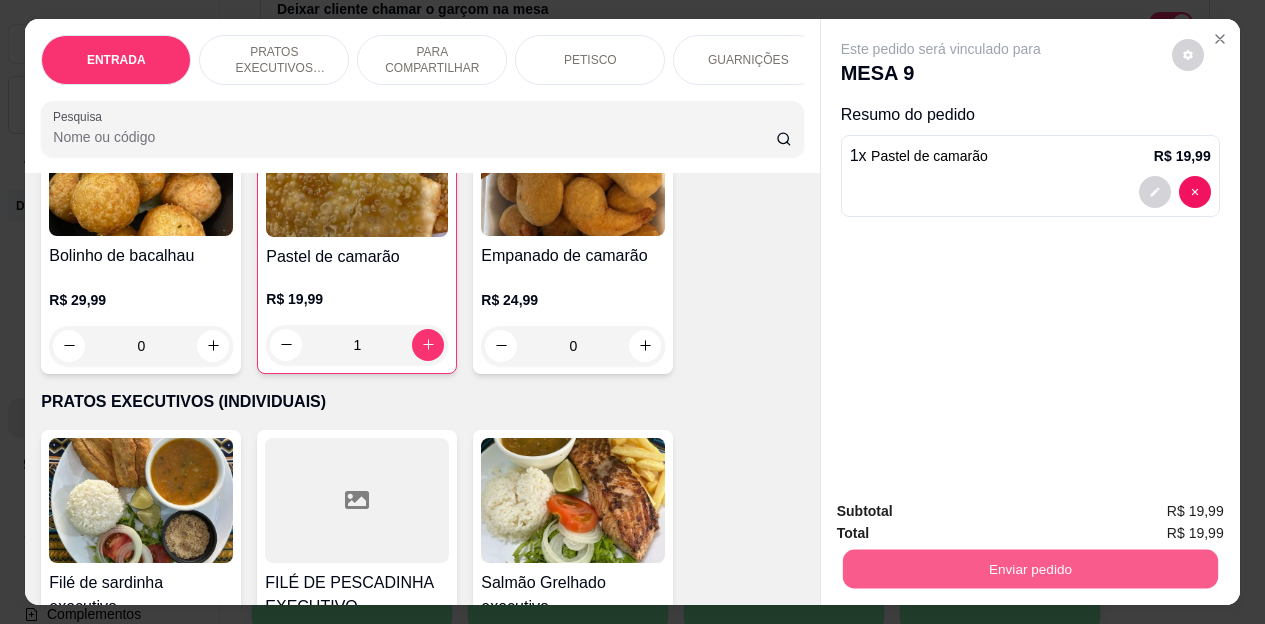 click on "Enviar pedido" at bounding box center (1029, 569) 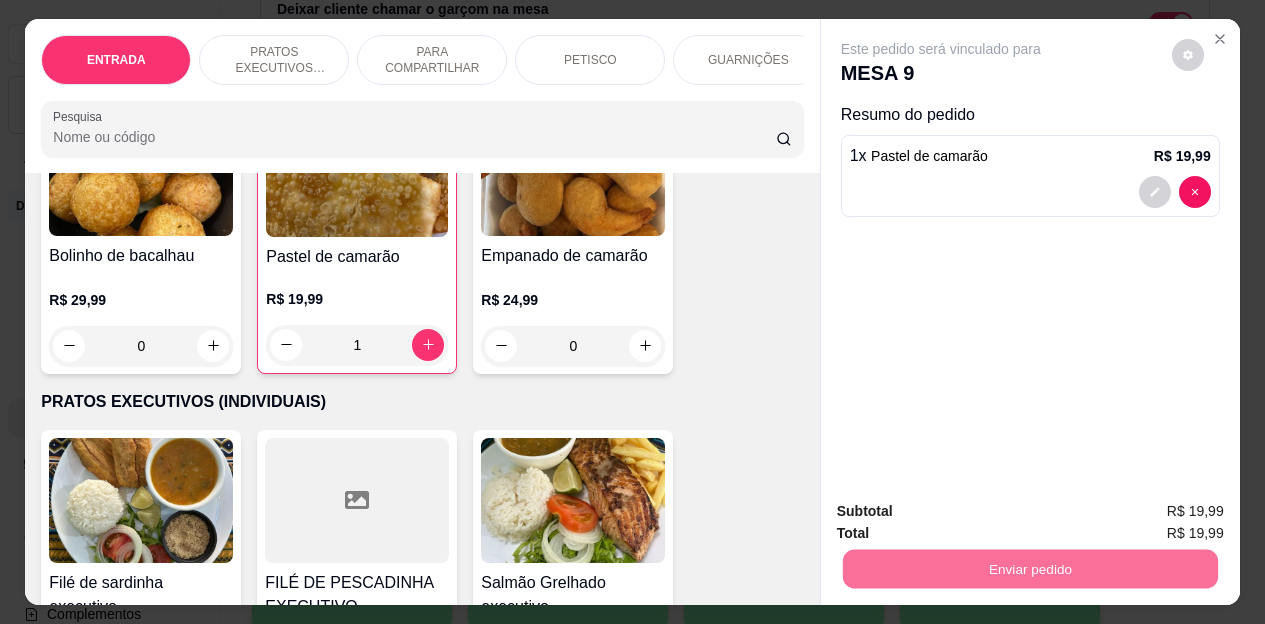 click on "Não registrar e enviar pedido" at bounding box center [964, 512] 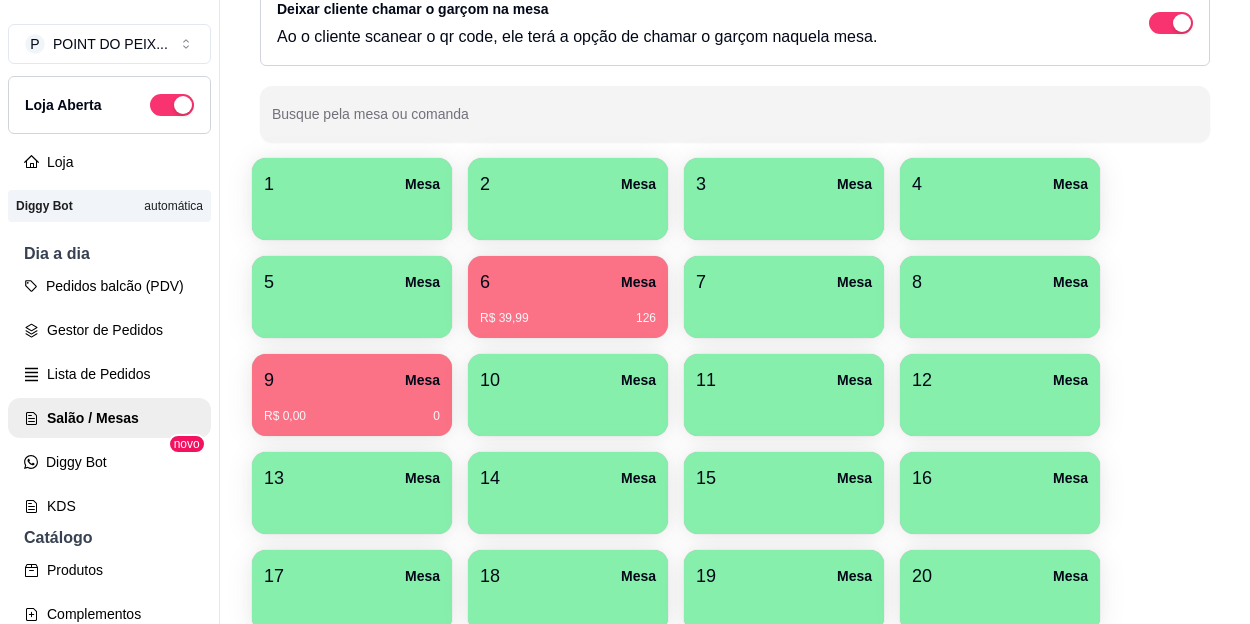 click at bounding box center (1000, 311) 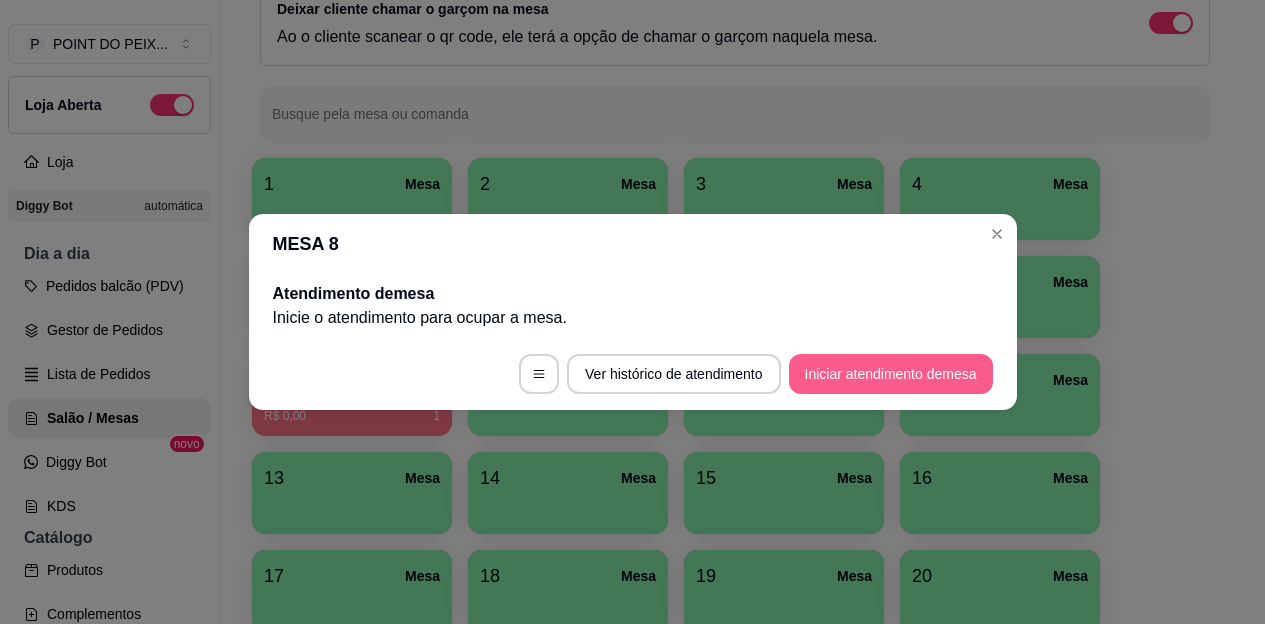 click on "Iniciar atendimento de  mesa" at bounding box center [891, 374] 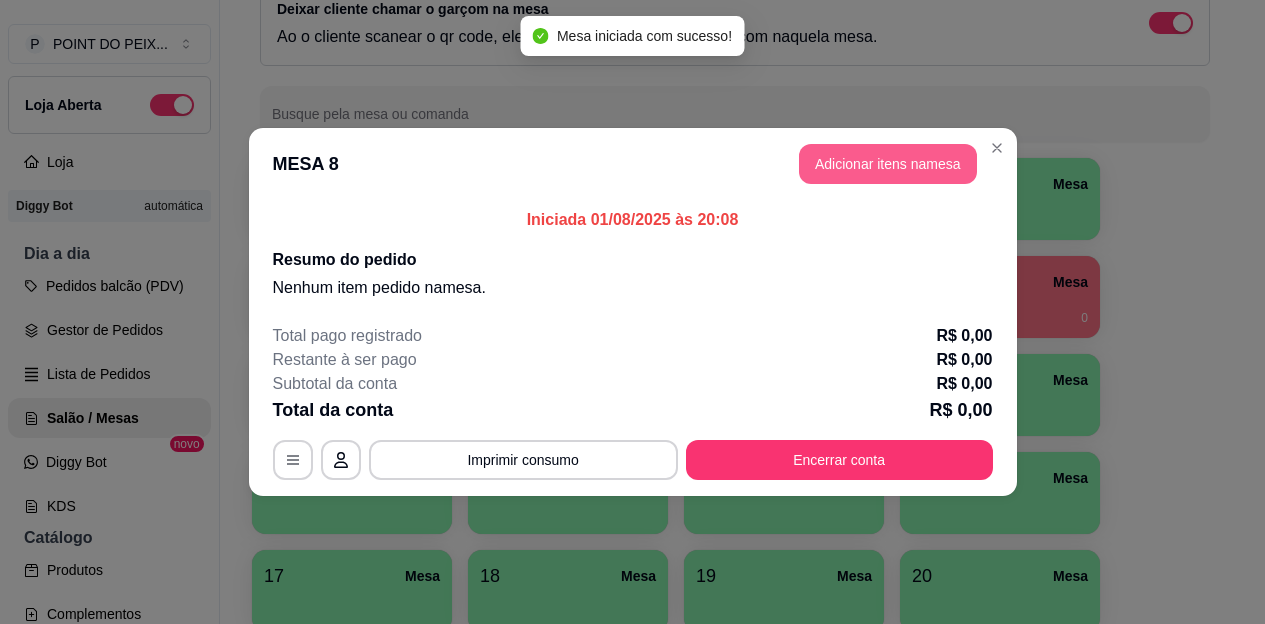 click on "Adicionar itens na  mesa" at bounding box center (888, 164) 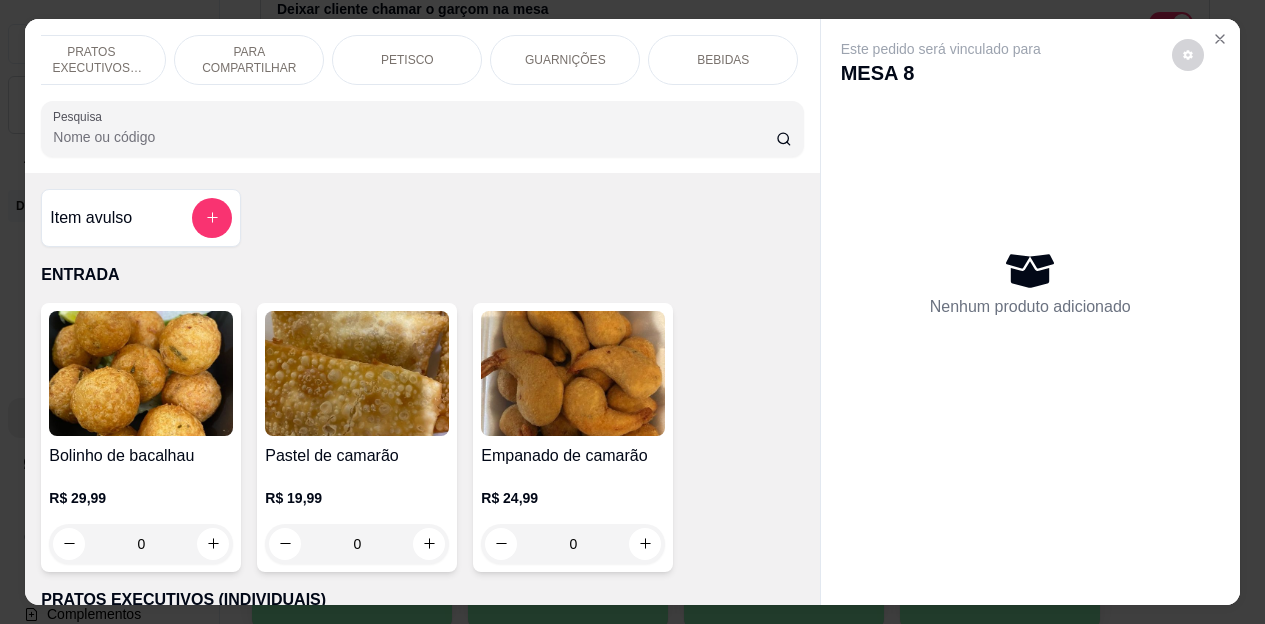 scroll, scrollTop: 0, scrollLeft: 240, axis: horizontal 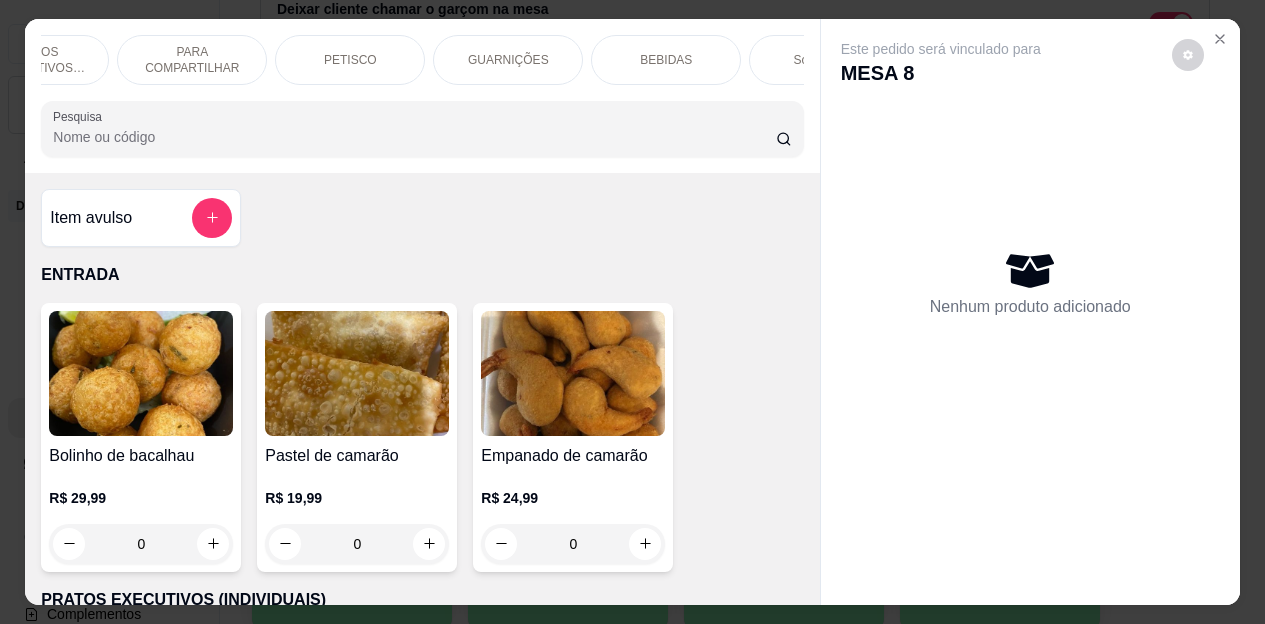 click on "BEBIDAS" at bounding box center (666, 60) 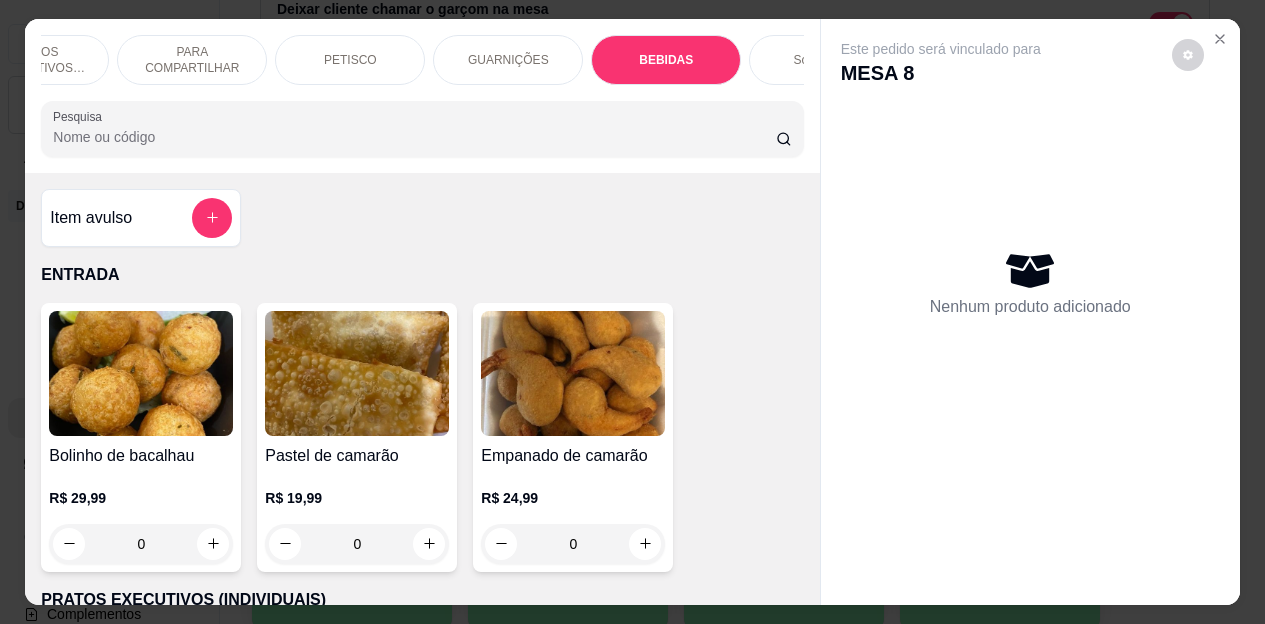 scroll, scrollTop: 4472, scrollLeft: 0, axis: vertical 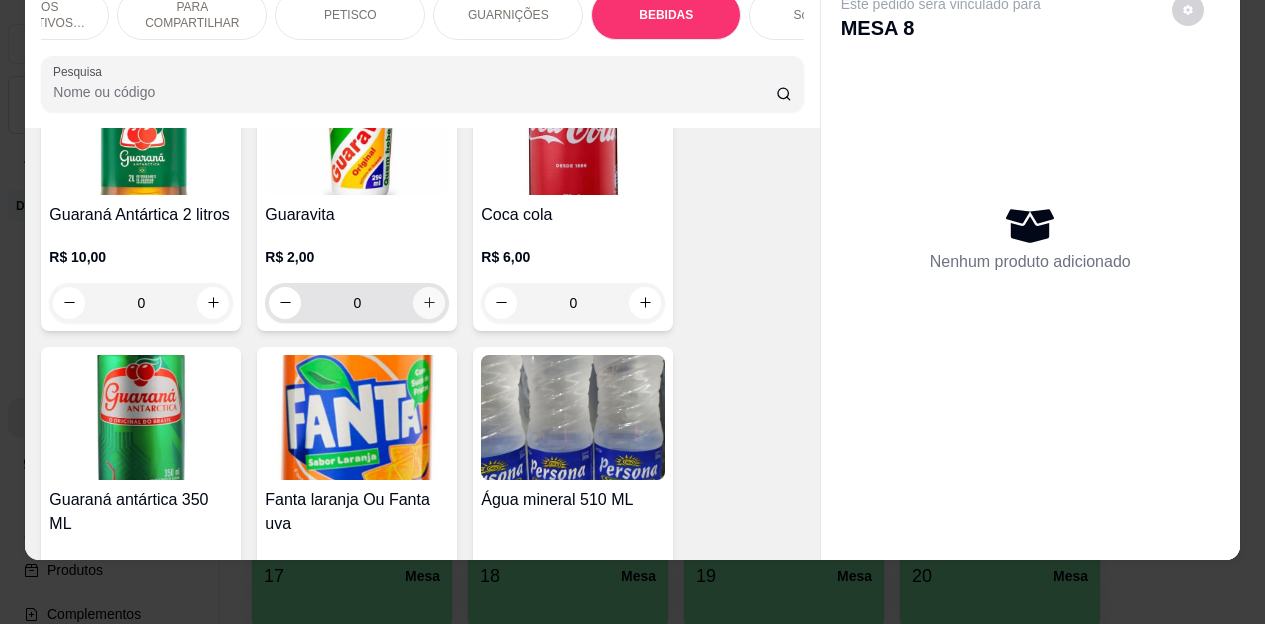 click at bounding box center (429, 303) 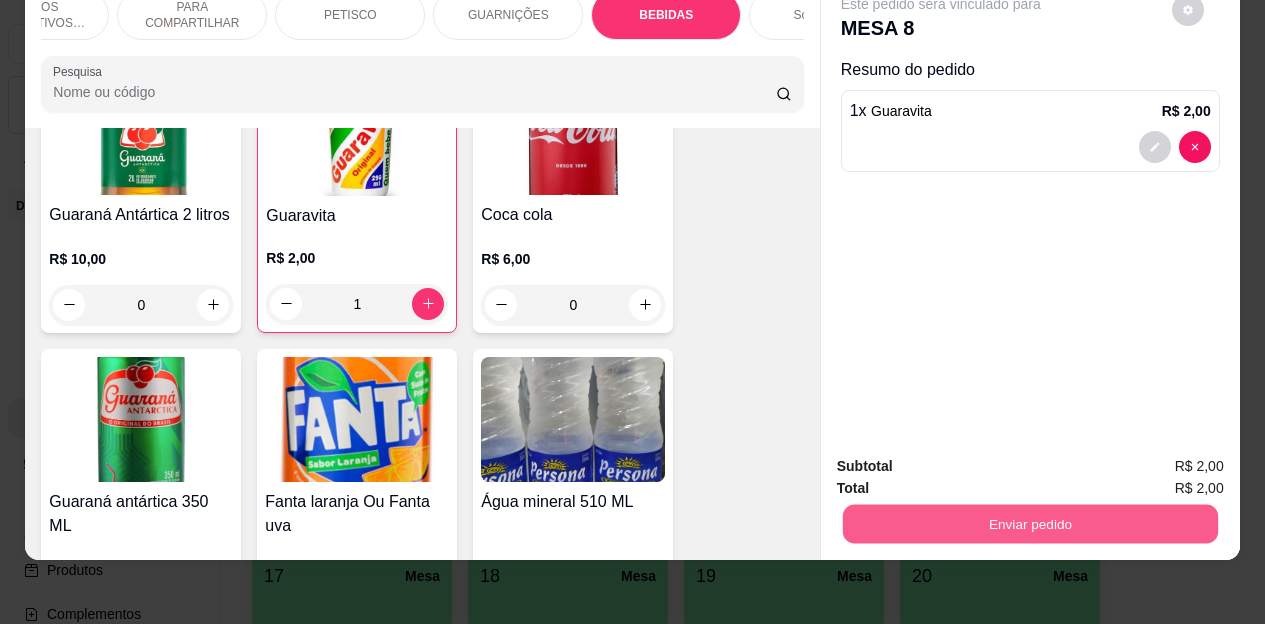 click on "Enviar pedido" at bounding box center [1029, 524] 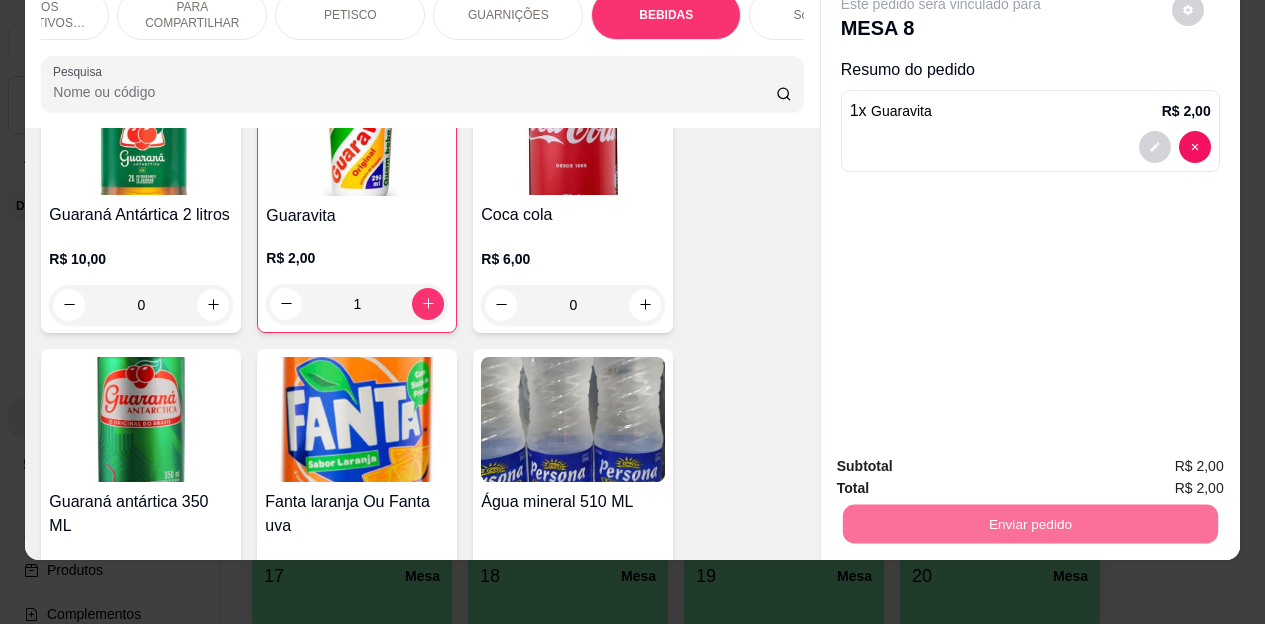 click on "Não registrar e enviar pedido" at bounding box center [964, 460] 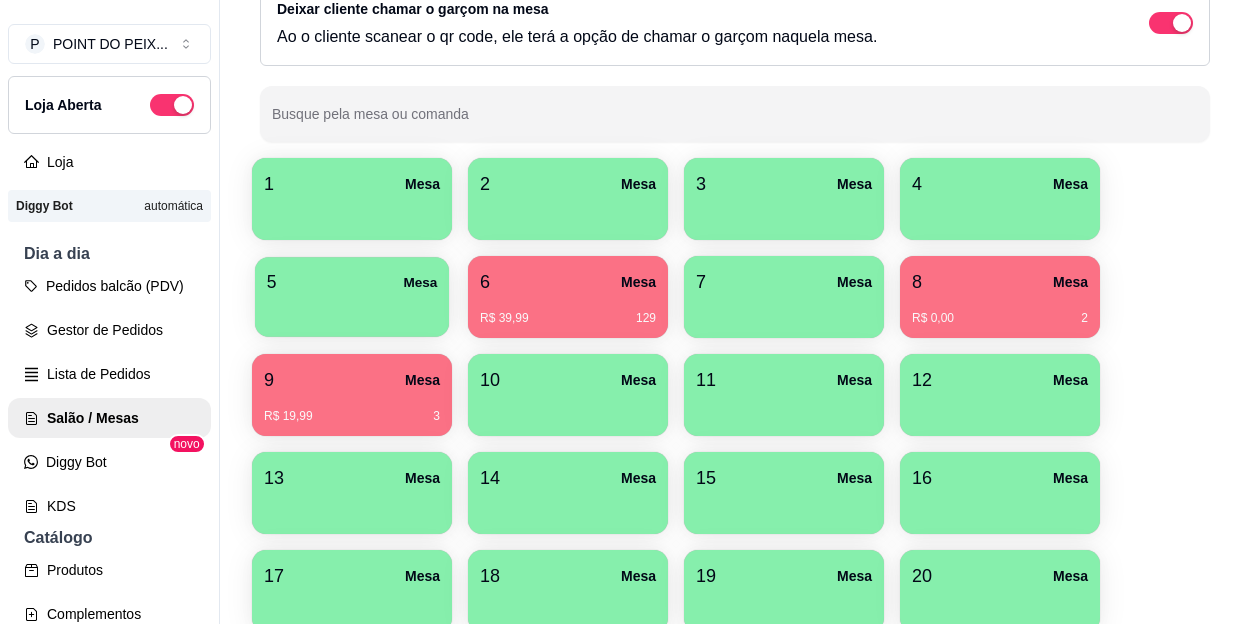 click at bounding box center [352, 310] 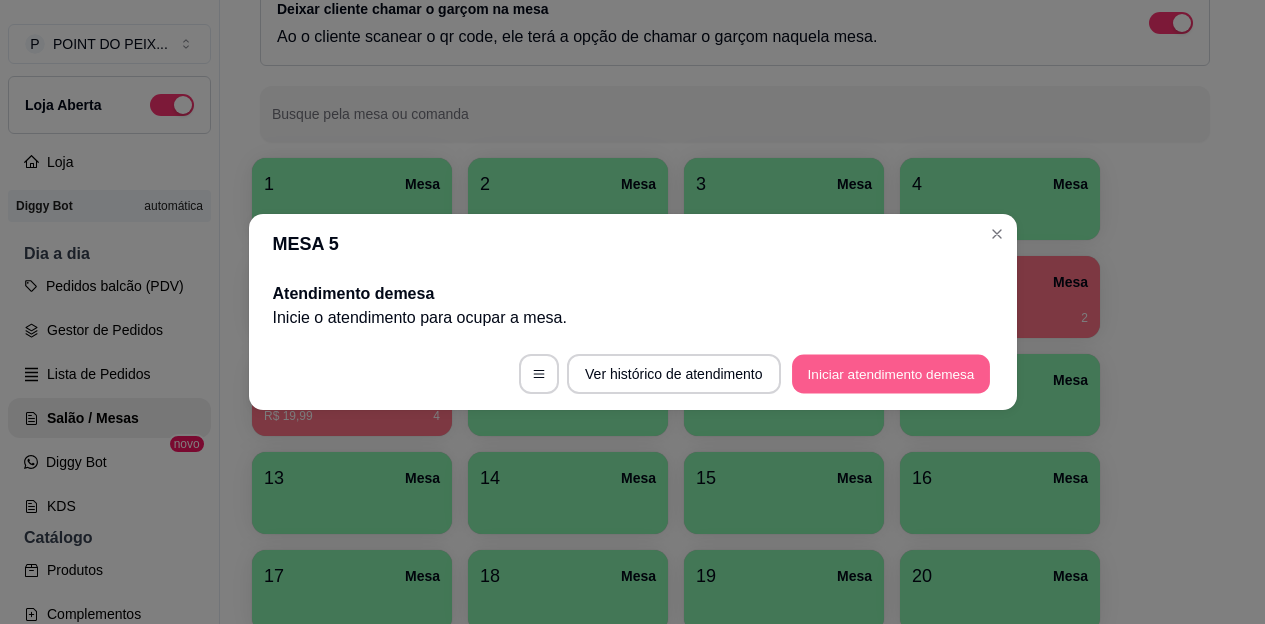 click on "Iniciar atendimento de  mesa" at bounding box center [891, 374] 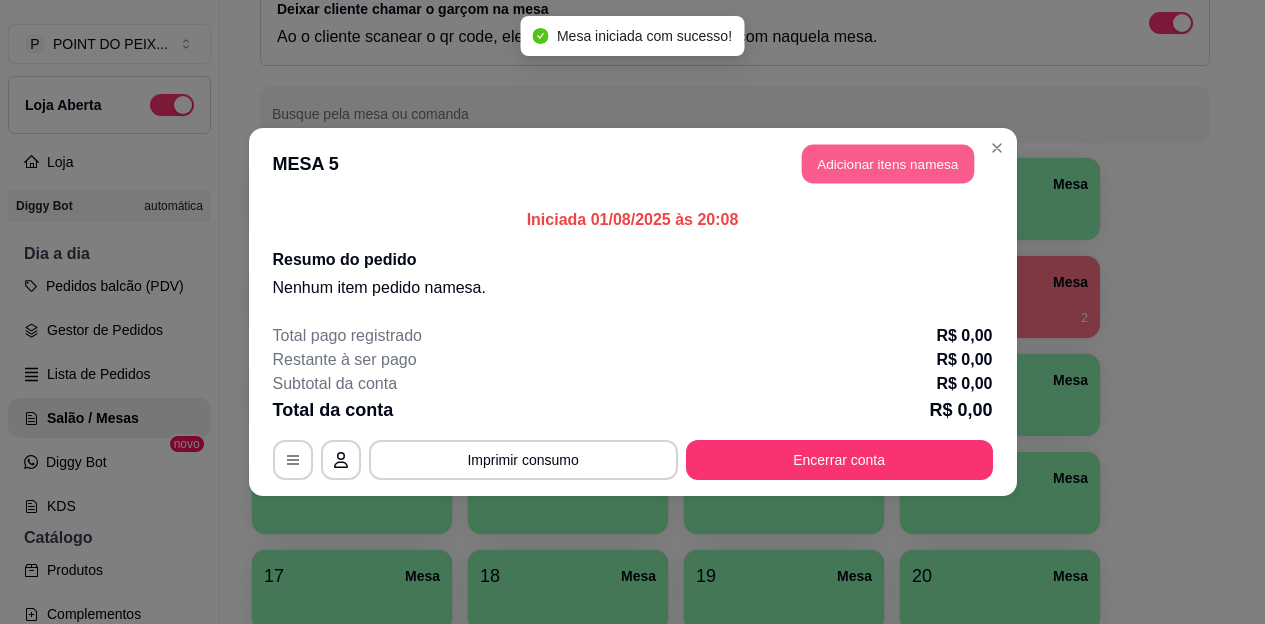 click on "Adicionar itens na  mesa" at bounding box center (888, 164) 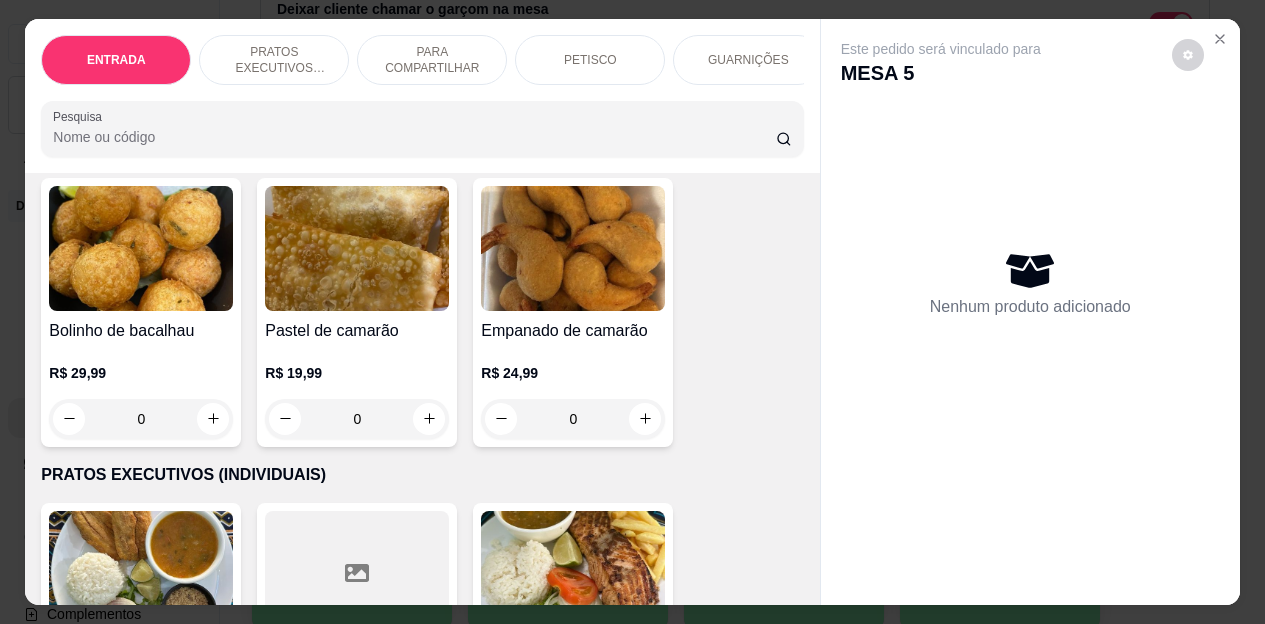 scroll, scrollTop: 200, scrollLeft: 0, axis: vertical 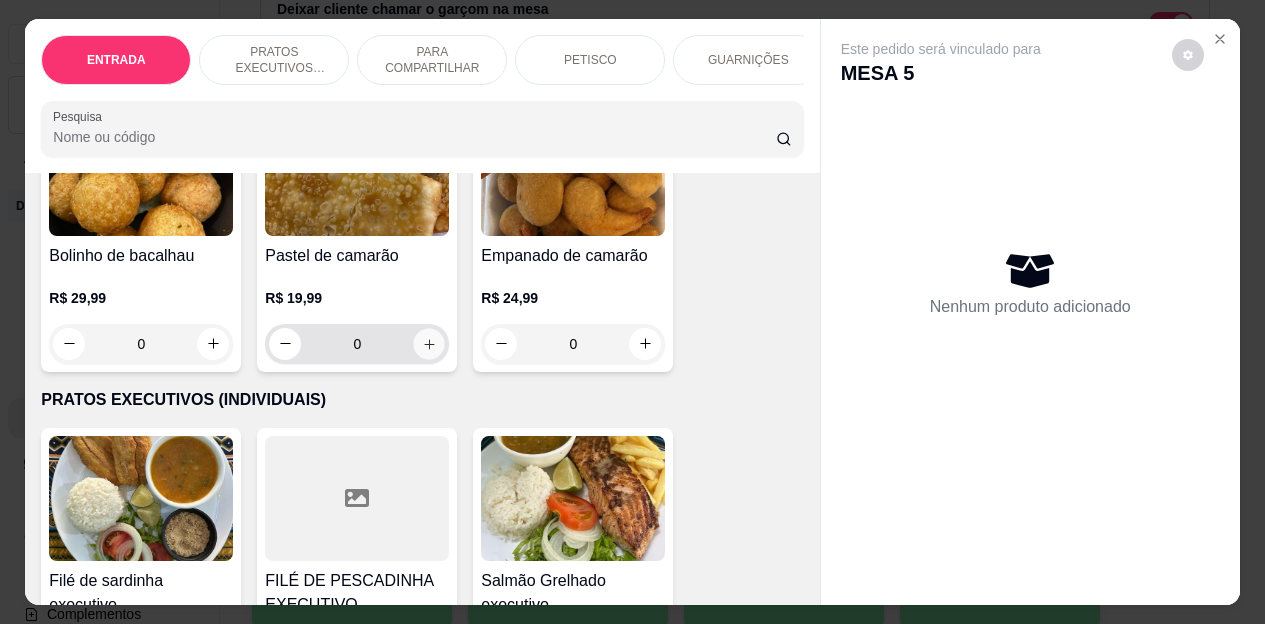 click 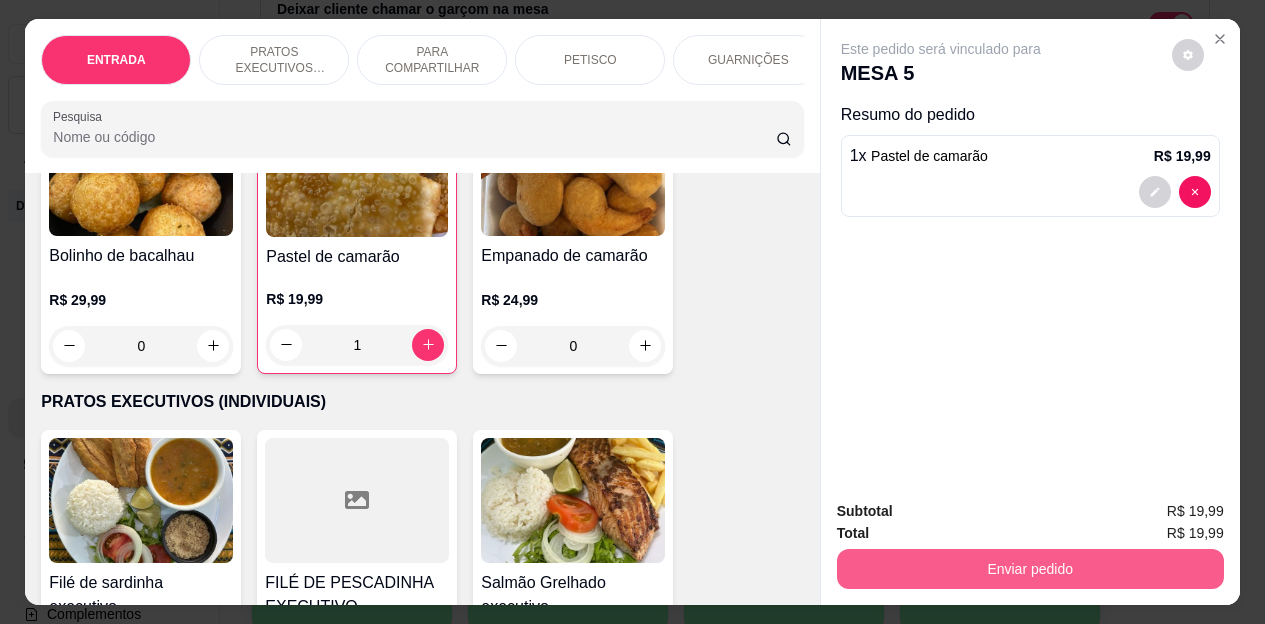 click on "Enviar pedido" at bounding box center (1030, 569) 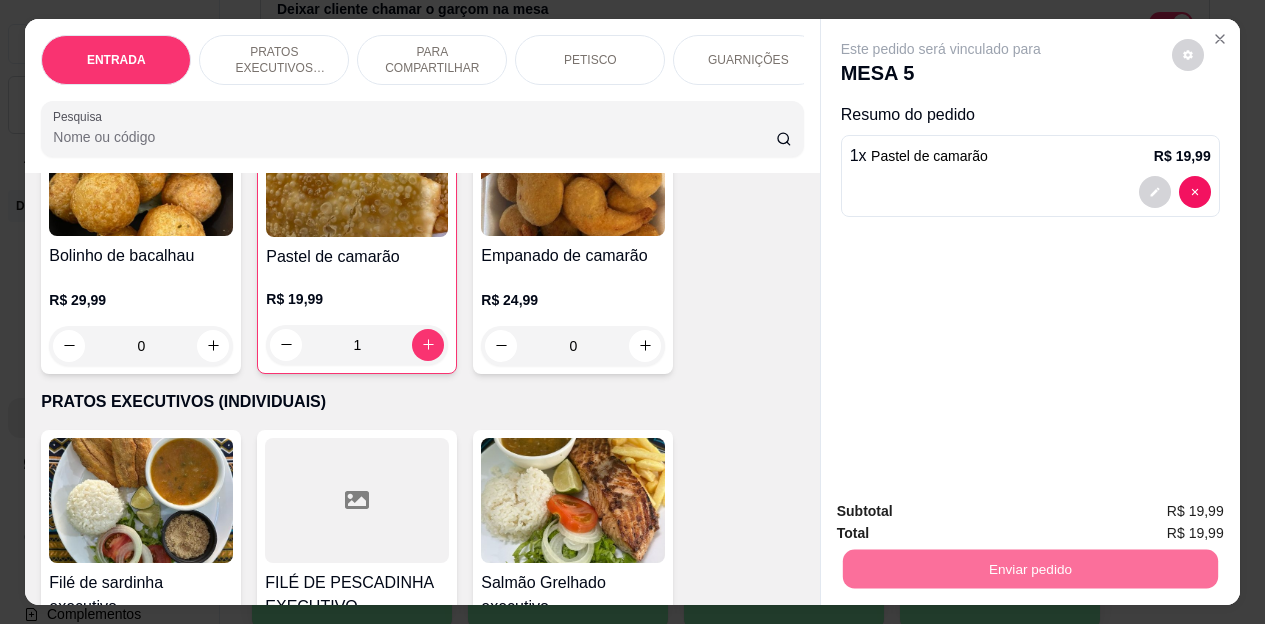 click on "Não registrar e enviar pedido" at bounding box center (964, 512) 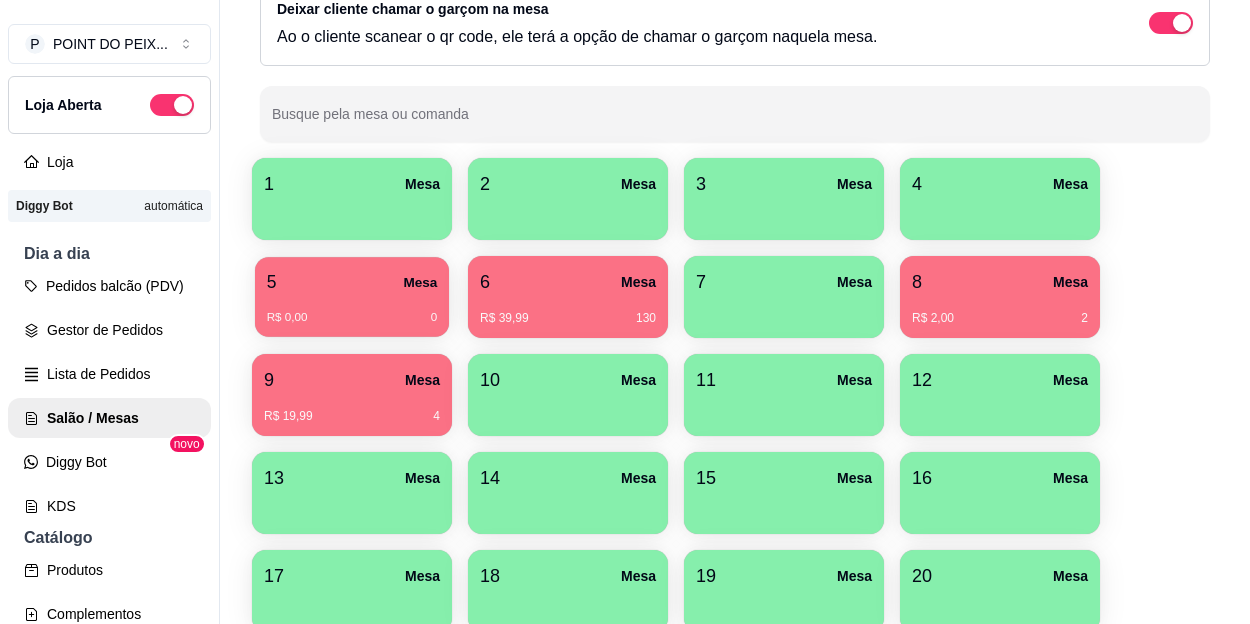 click on "Mesa" at bounding box center (420, 282) 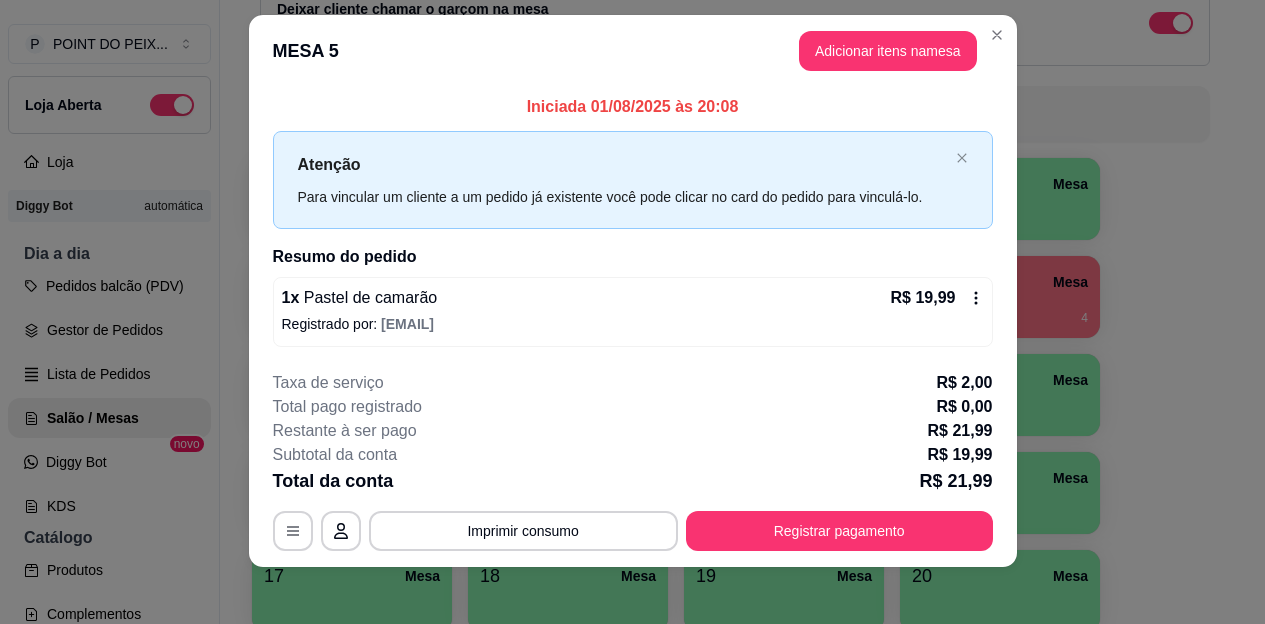 scroll, scrollTop: 28, scrollLeft: 0, axis: vertical 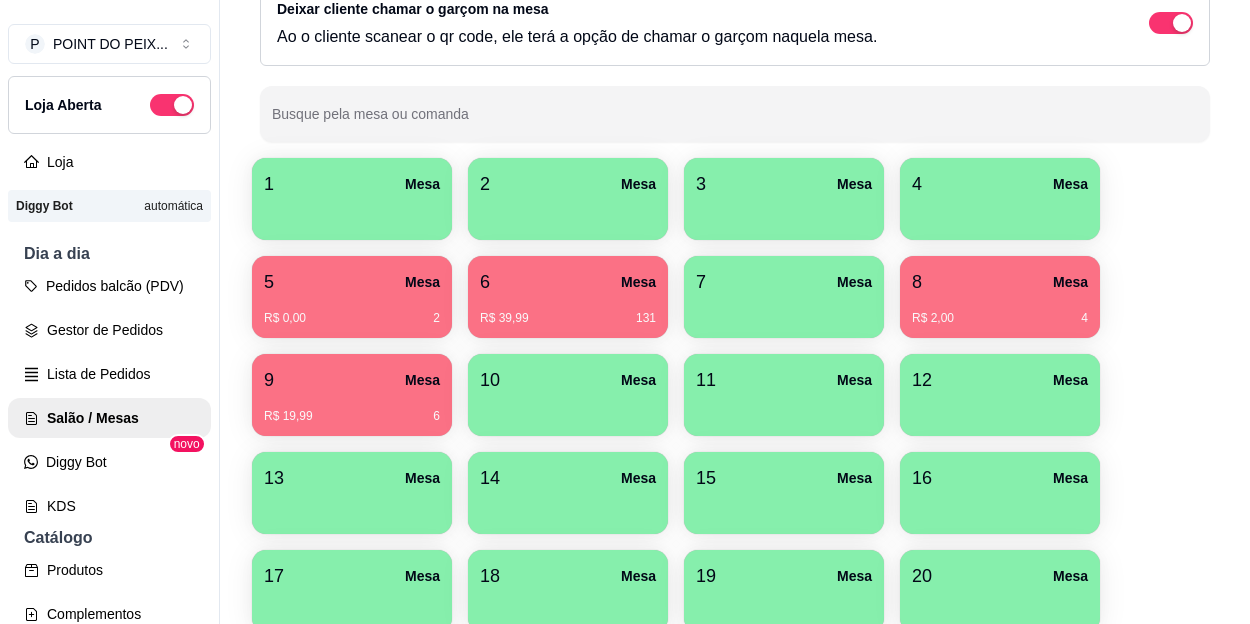 click on "5 Mesa" at bounding box center [352, 282] 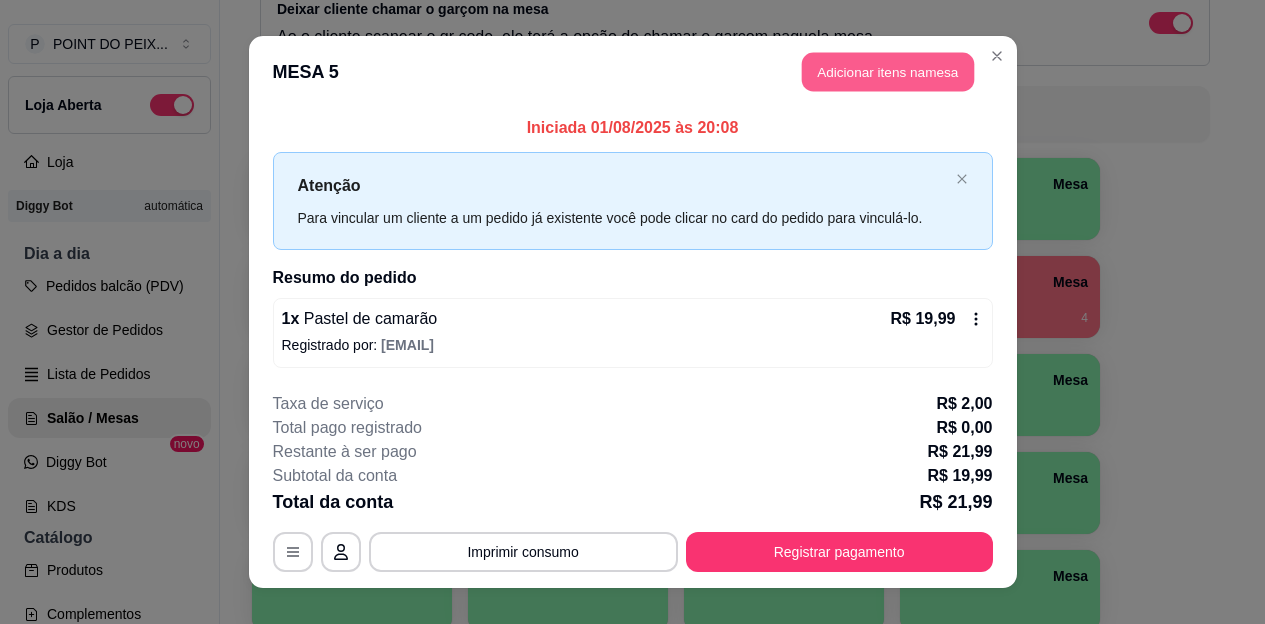 click on "Adicionar itens na  mesa" at bounding box center [888, 72] 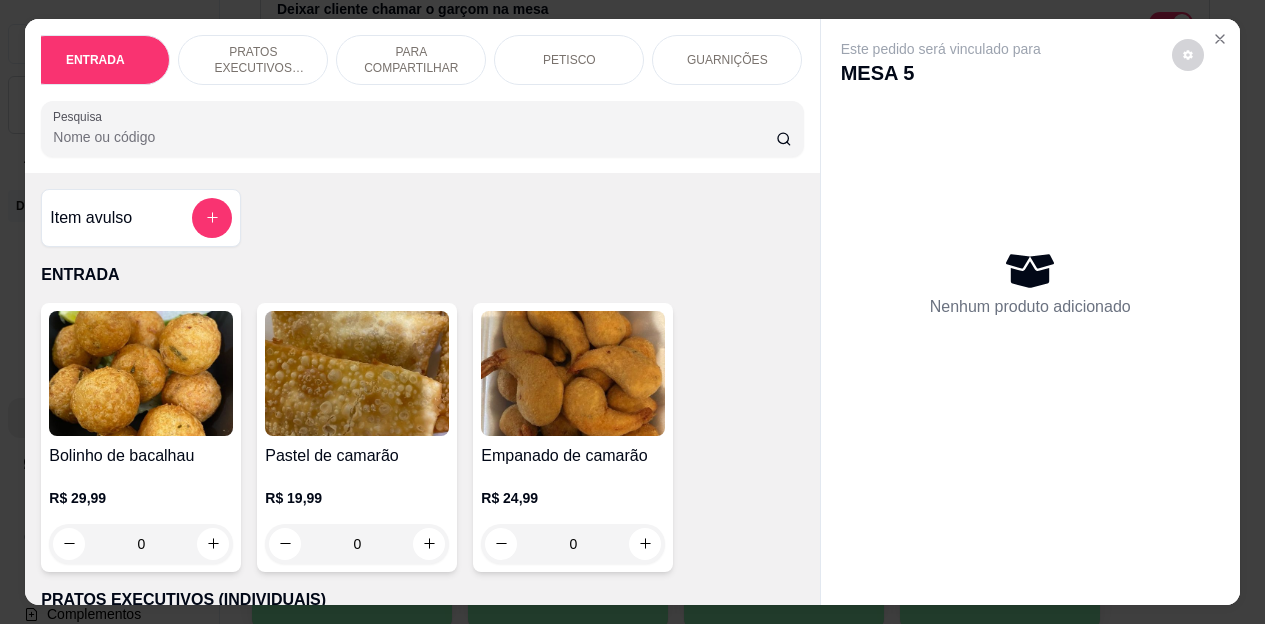scroll, scrollTop: 0, scrollLeft: 80, axis: horizontal 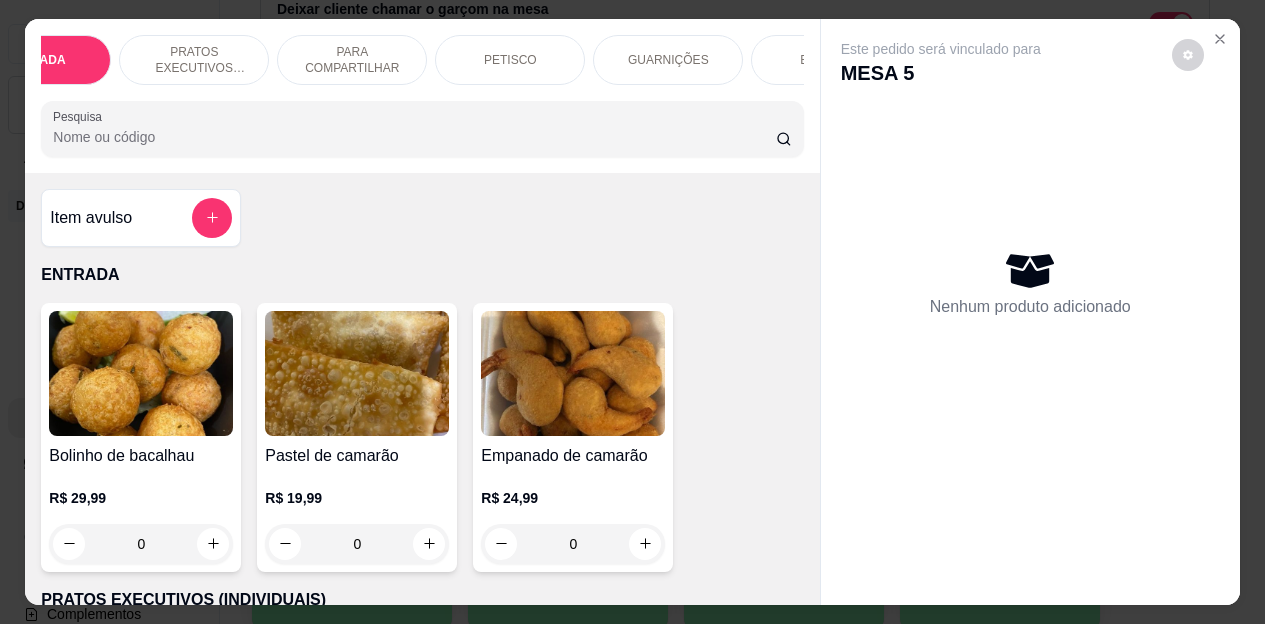 click on "BEBIDAS" at bounding box center [826, 60] 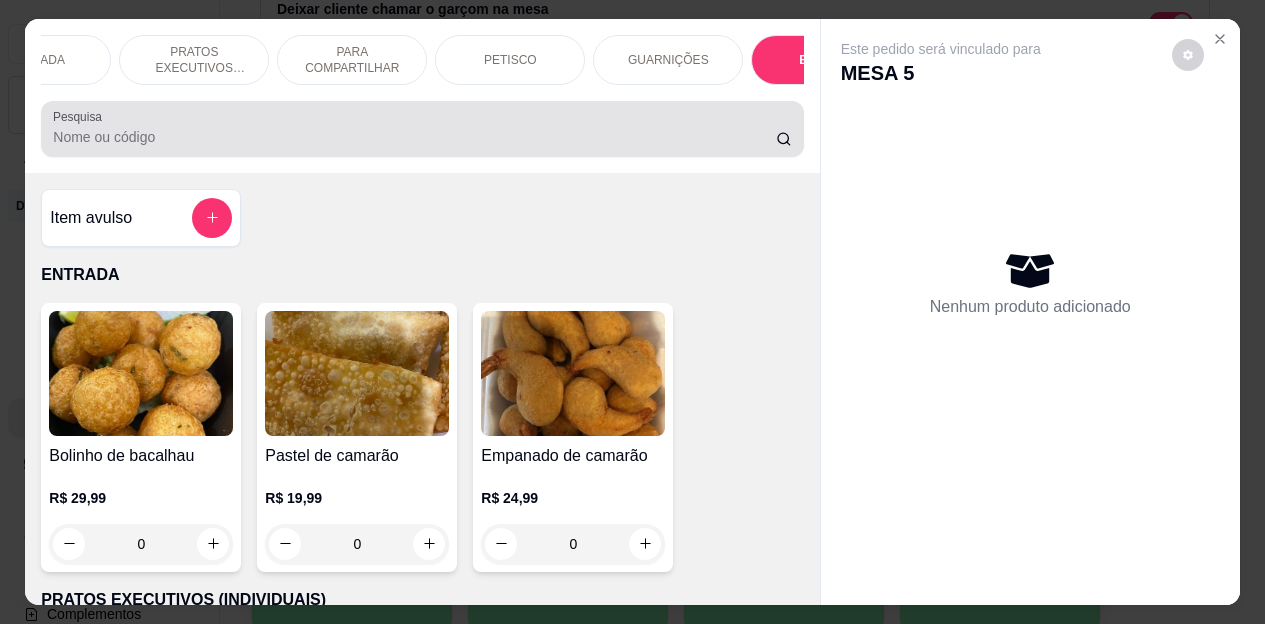scroll, scrollTop: 4472, scrollLeft: 0, axis: vertical 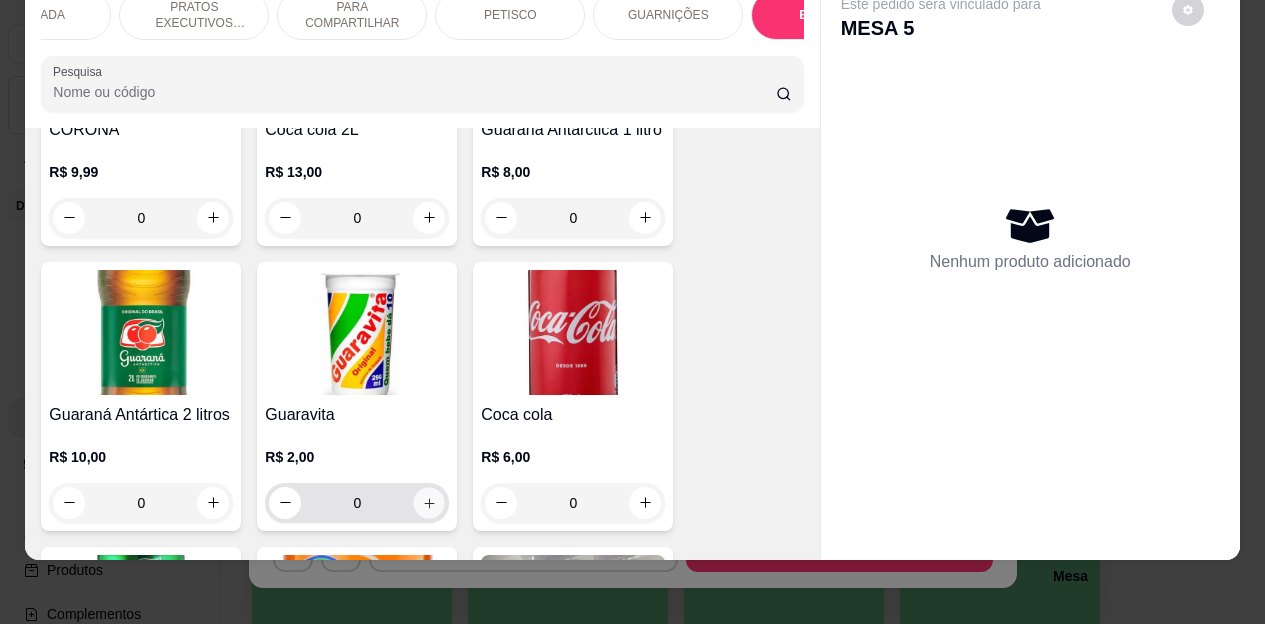 click at bounding box center [429, 502] 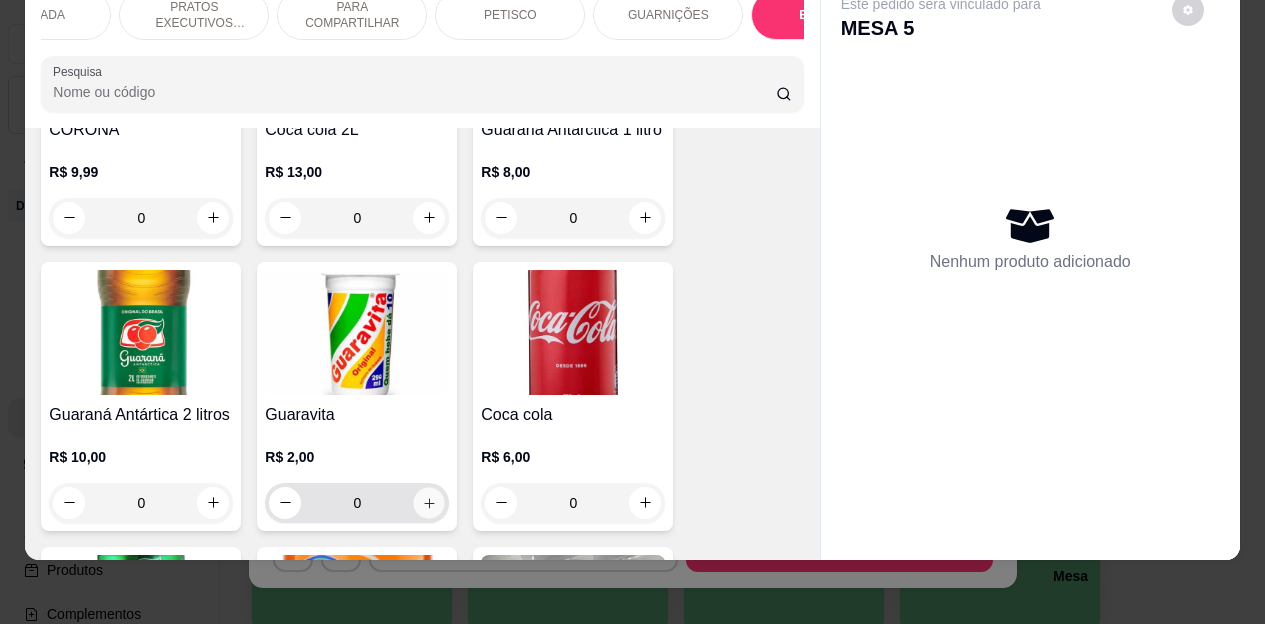 type on "1" 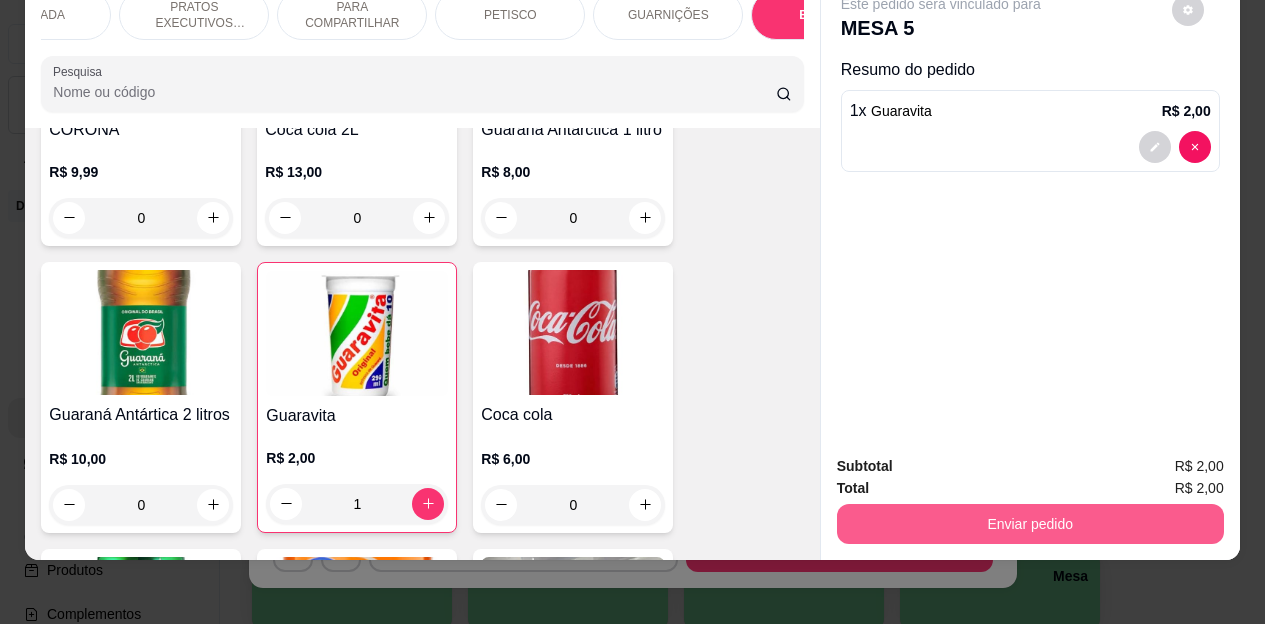 click on "Enviar pedido" at bounding box center [1030, 524] 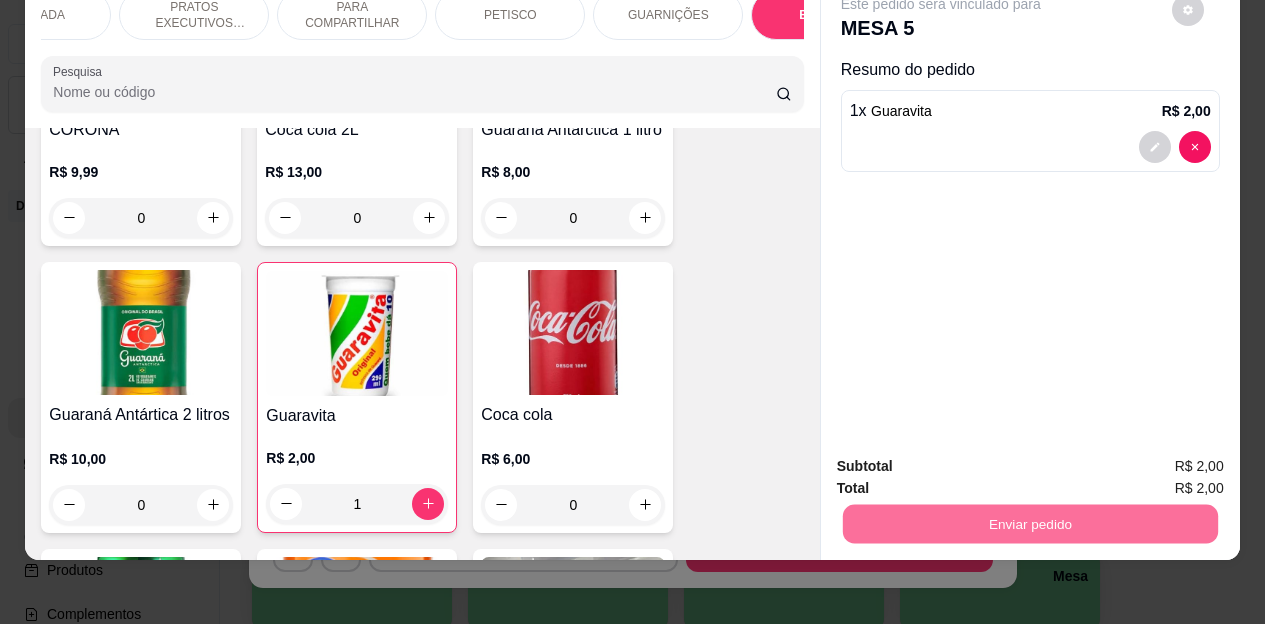 click on "Não registrar e enviar pedido" at bounding box center (964, 459) 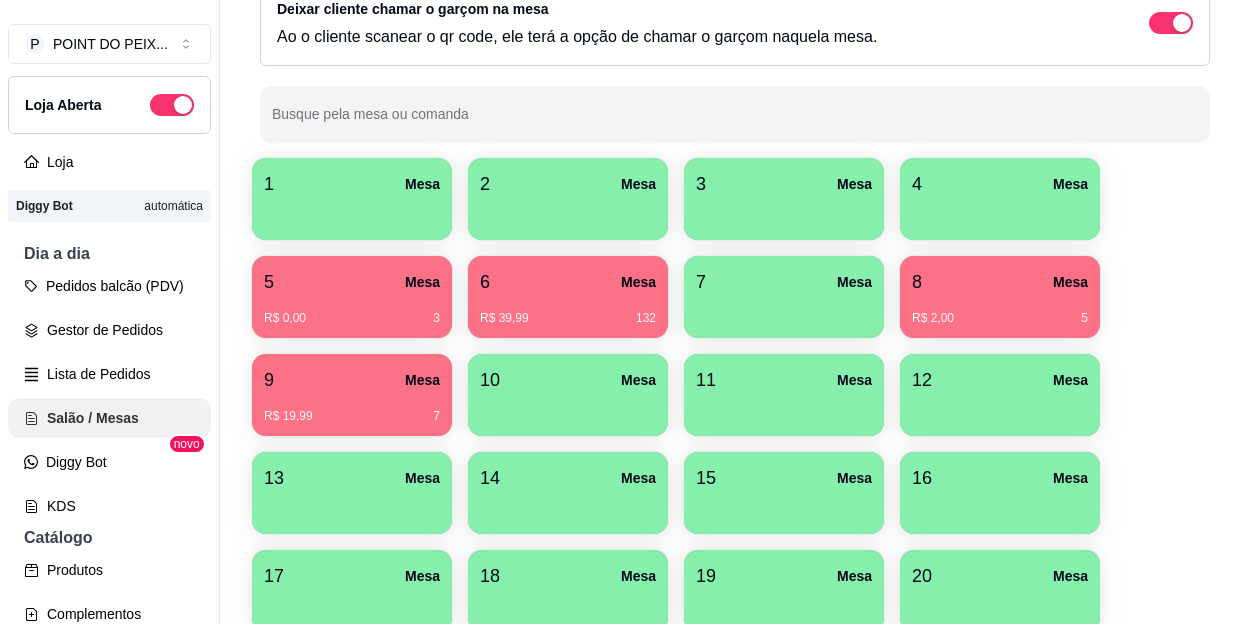 drag, startPoint x: 138, startPoint y: 422, endPoint x: 1197, endPoint y: 322, distance: 1063.7109 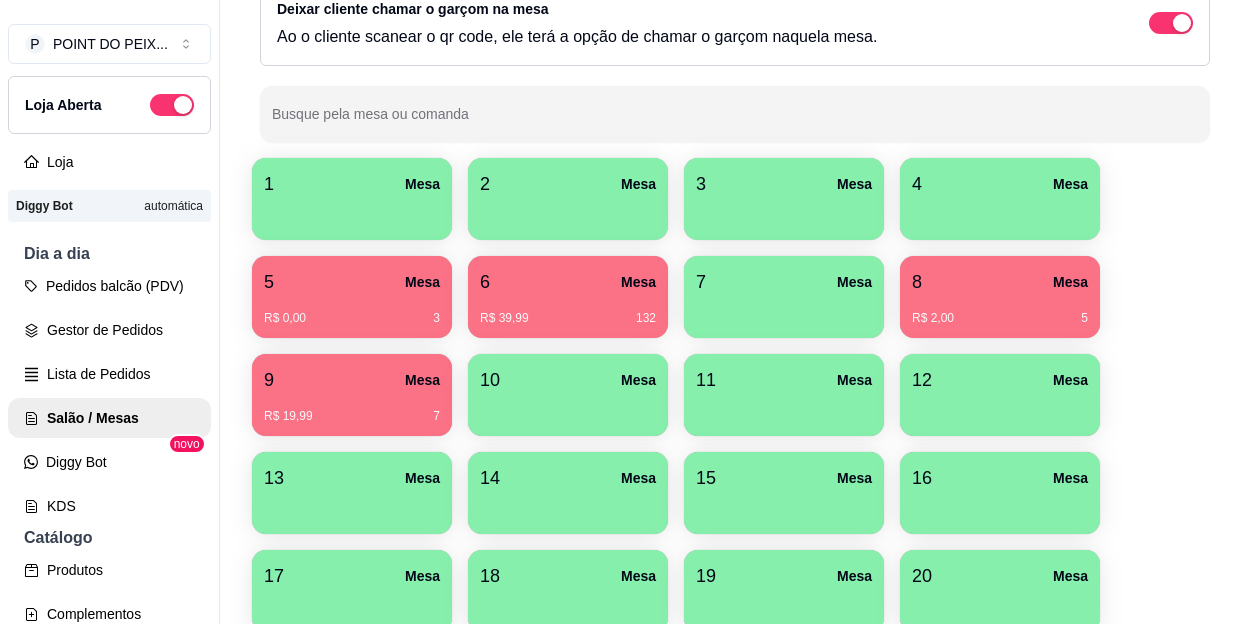 click at bounding box center (352, 213) 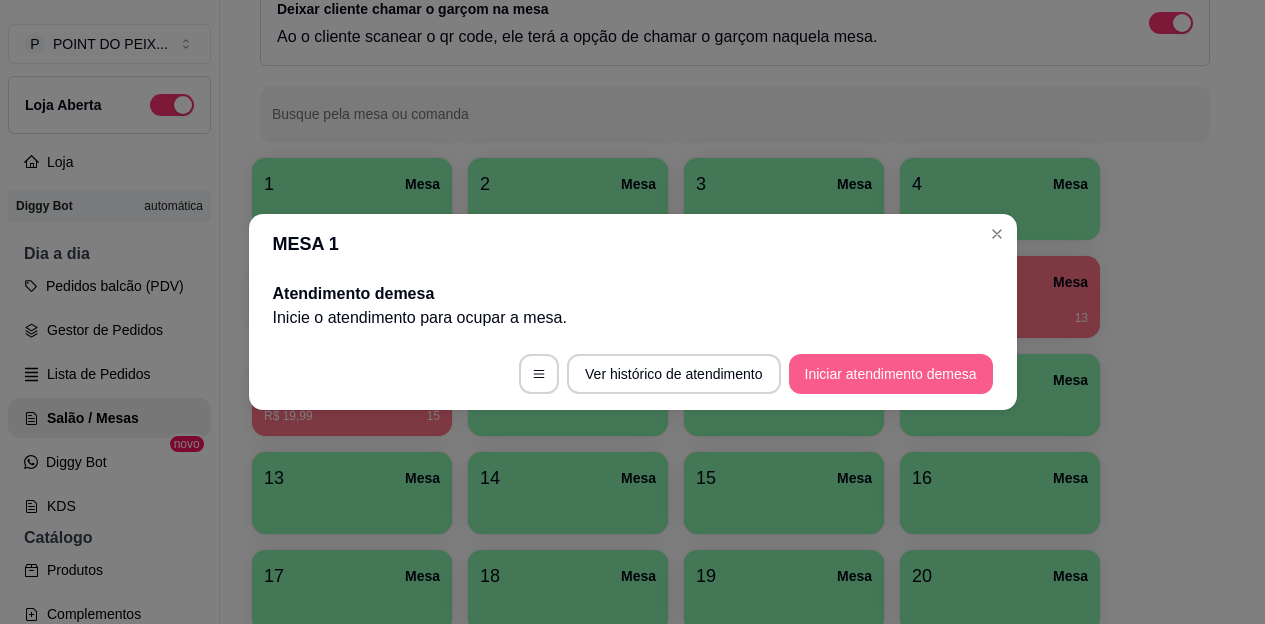 click on "Iniciar atendimento de  mesa" at bounding box center (891, 374) 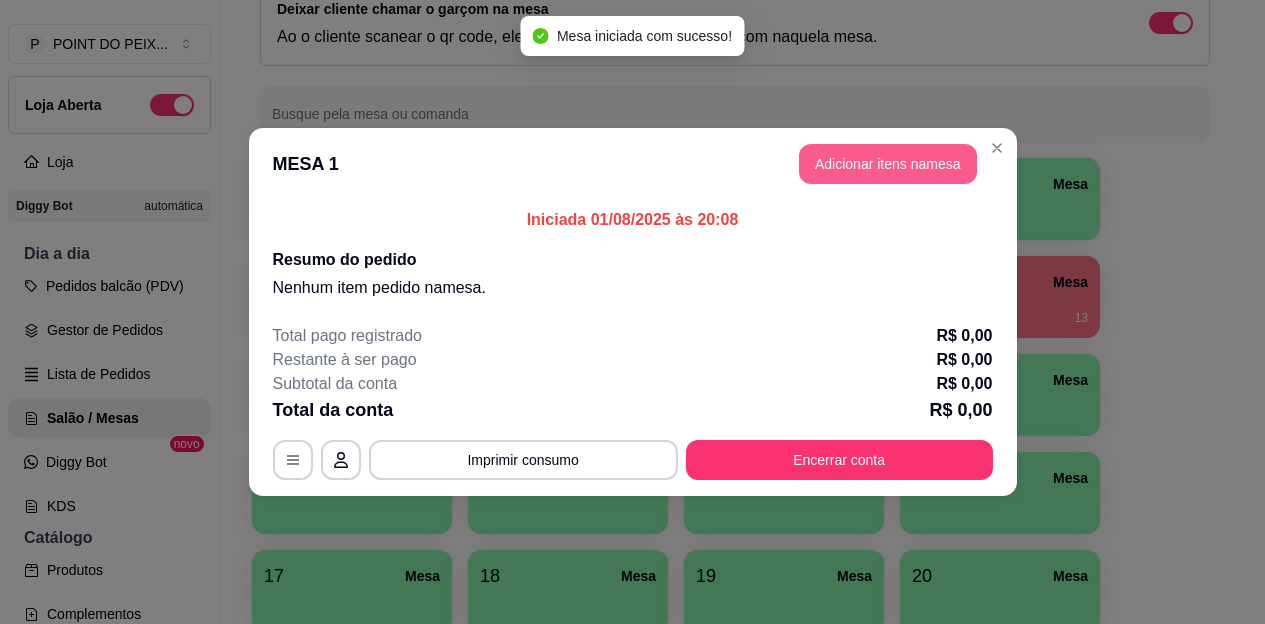 click on "Adicionar itens na  mesa" at bounding box center [888, 164] 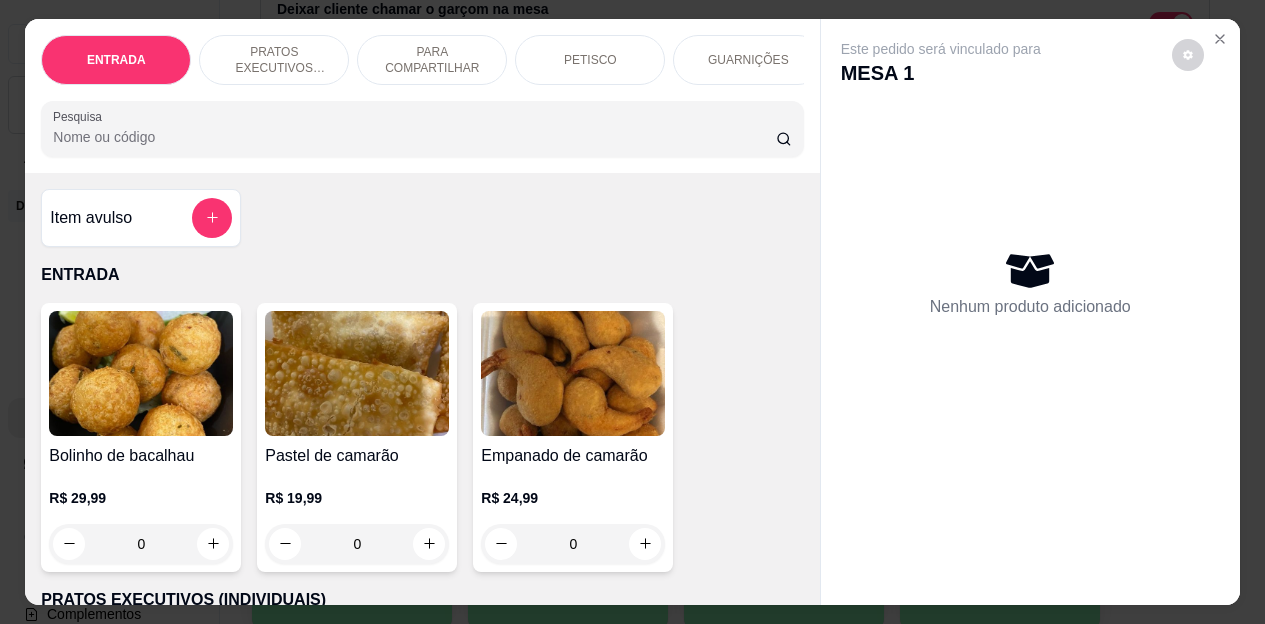 click on "PETISCO" at bounding box center [590, 60] 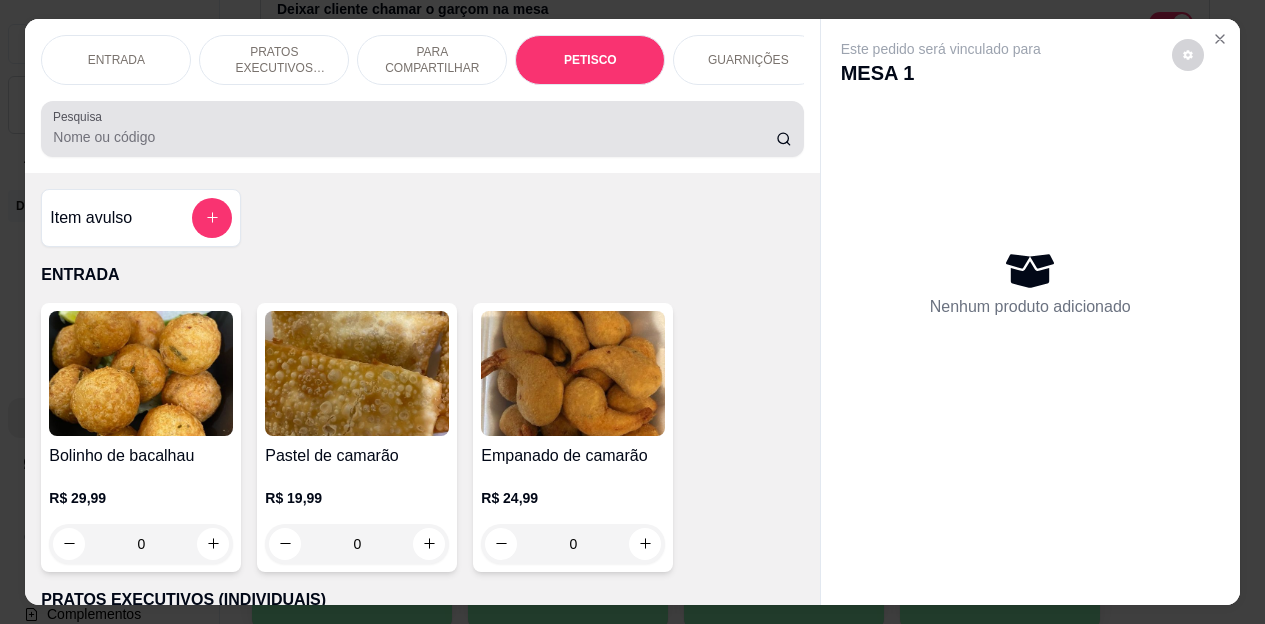 scroll, scrollTop: 2658, scrollLeft: 0, axis: vertical 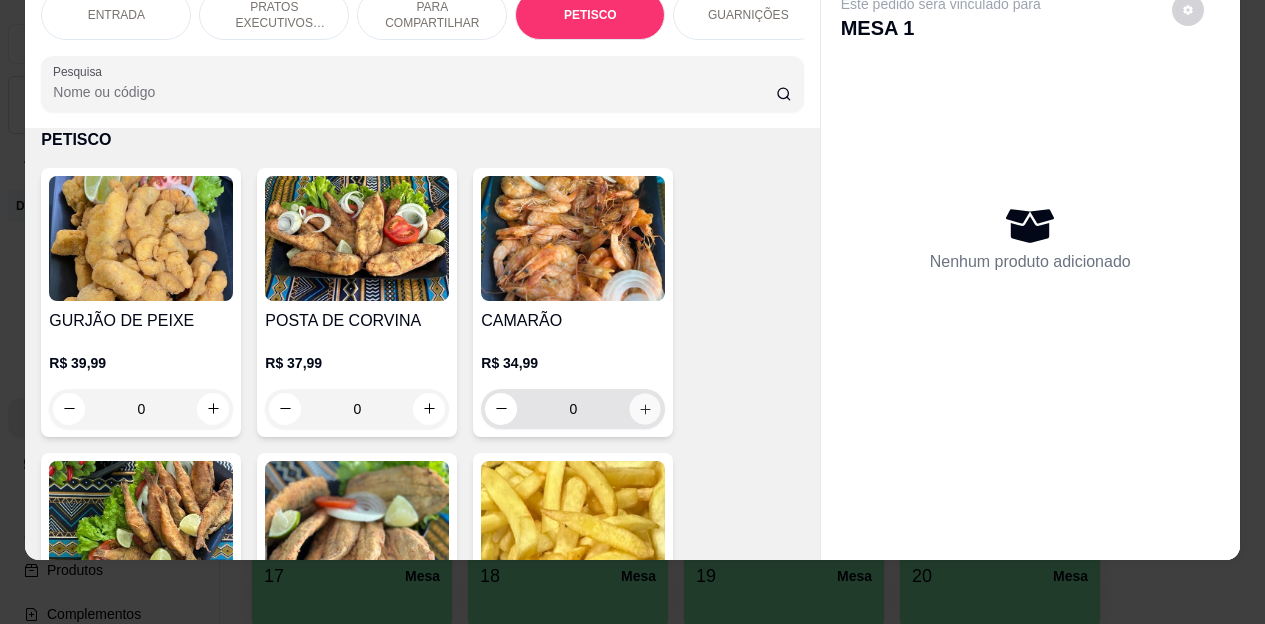 click 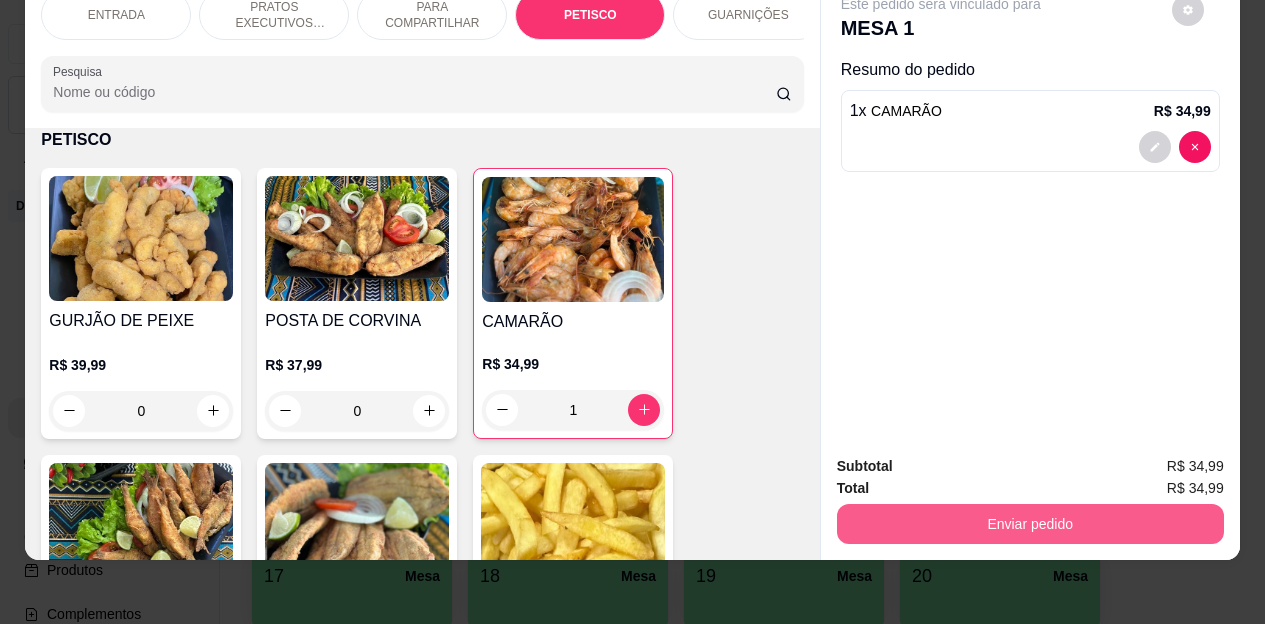 click on "Enviar pedido" at bounding box center (1030, 524) 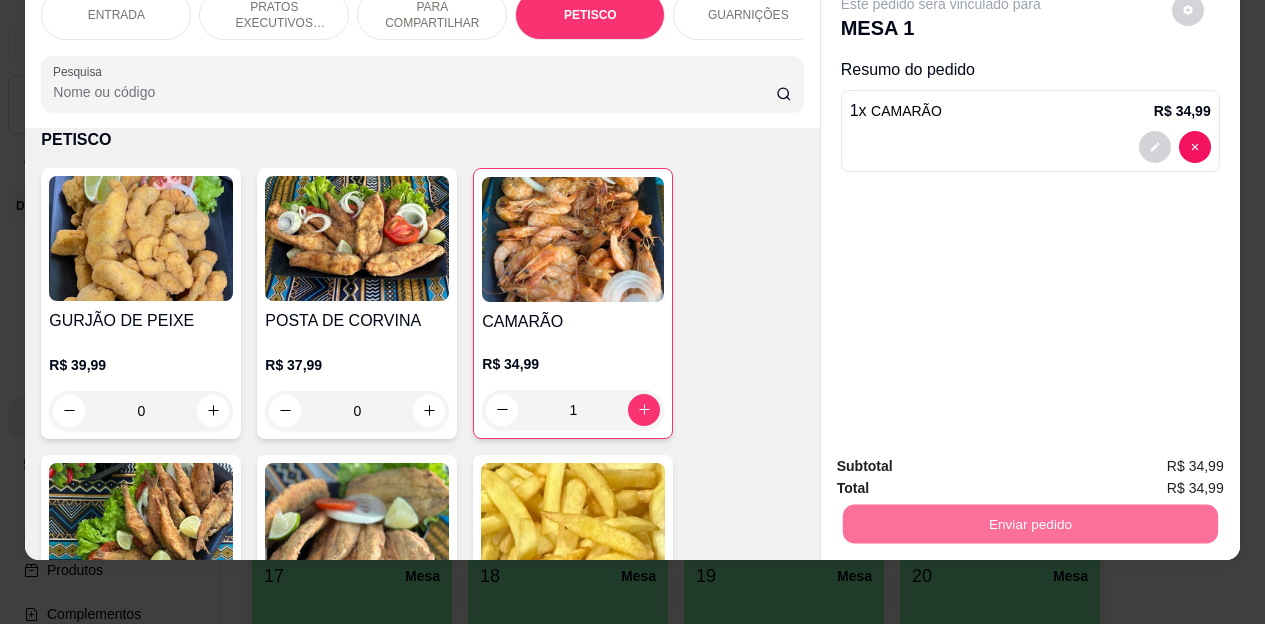 click on "Não registrar e enviar pedido" at bounding box center [964, 460] 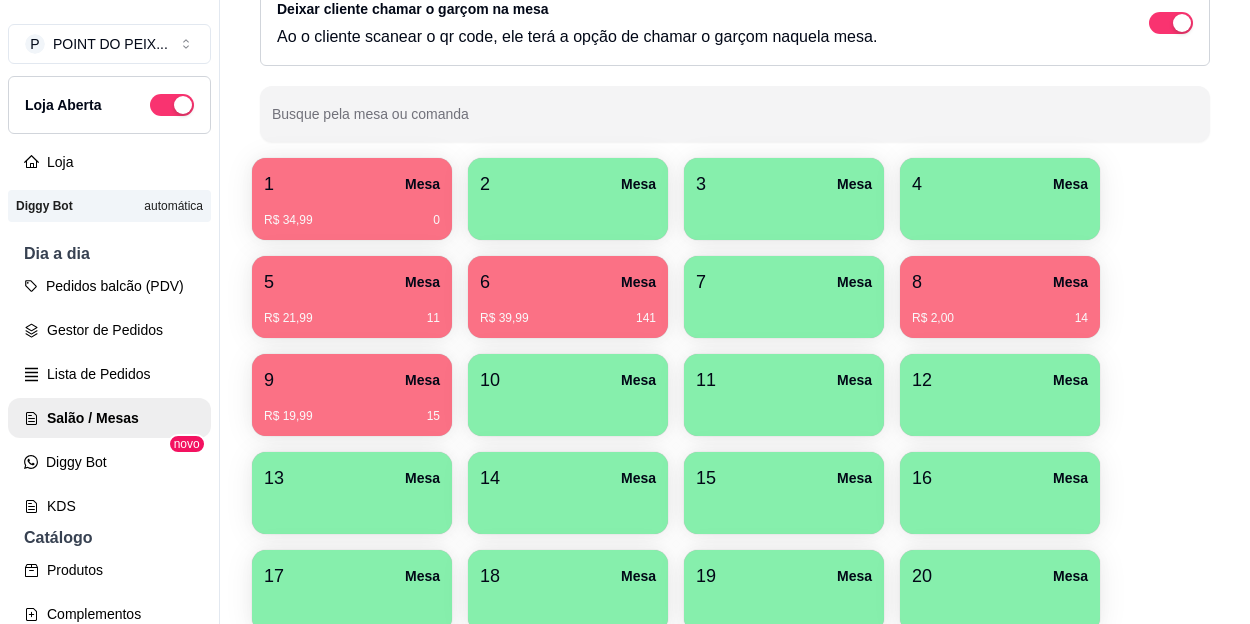 click on "1 Mesa" at bounding box center (352, 184) 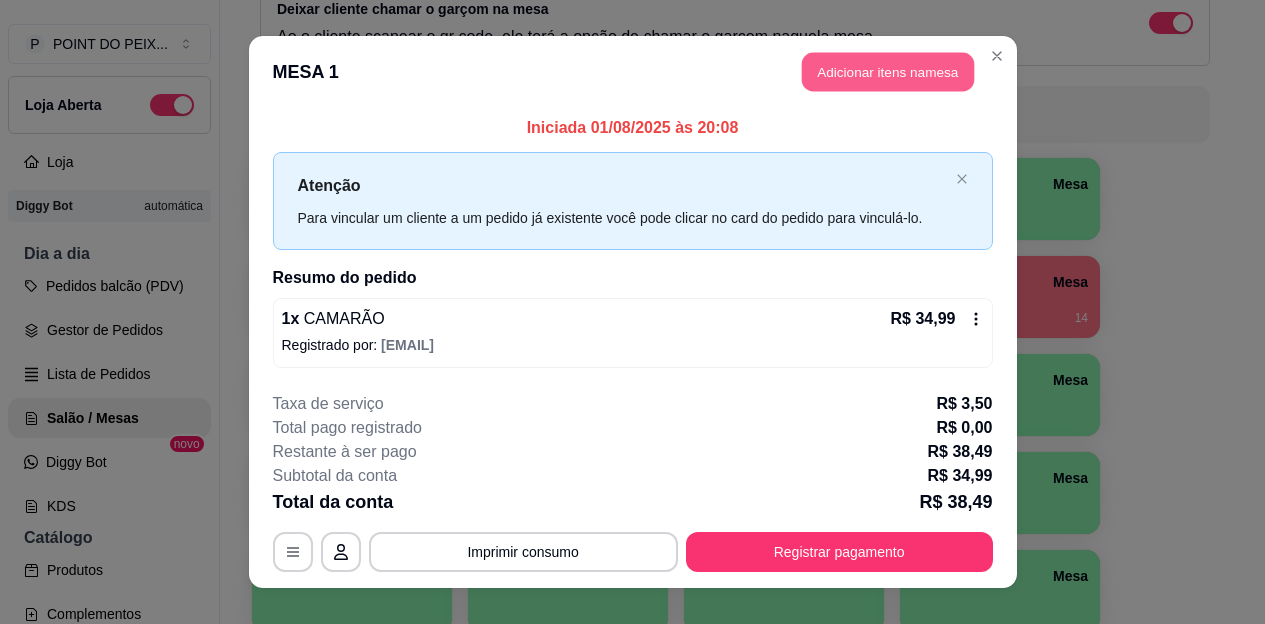 click on "Adicionar itens na  mesa" at bounding box center (888, 72) 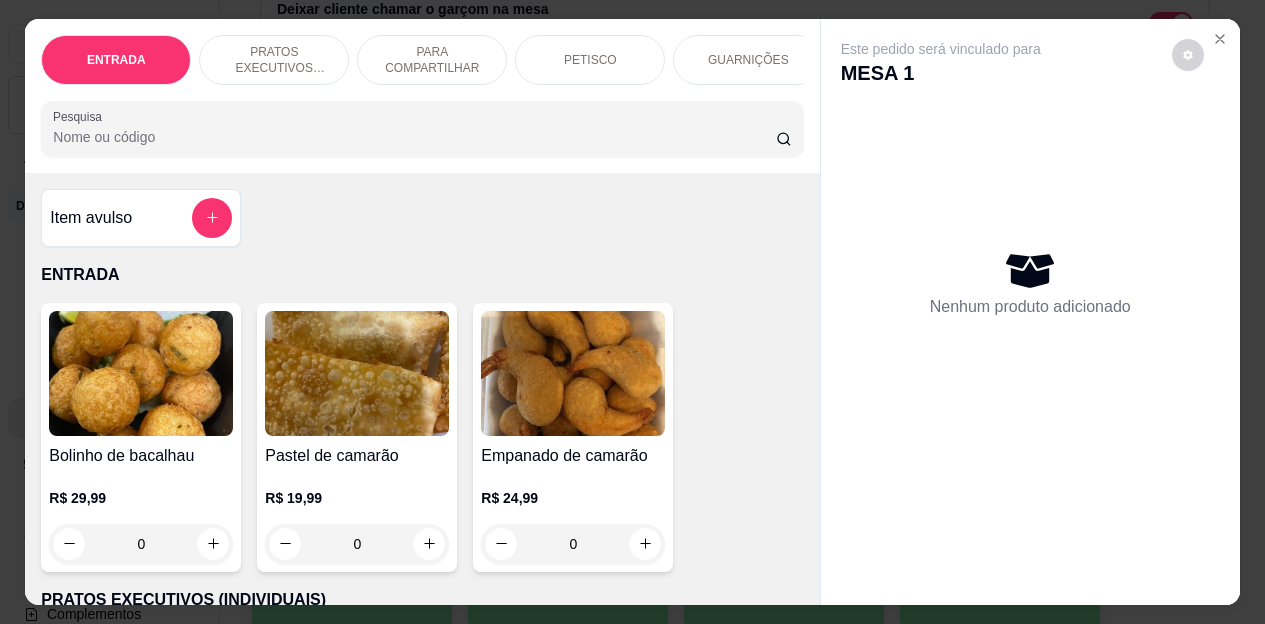 click on "PETISCO" at bounding box center [590, 60] 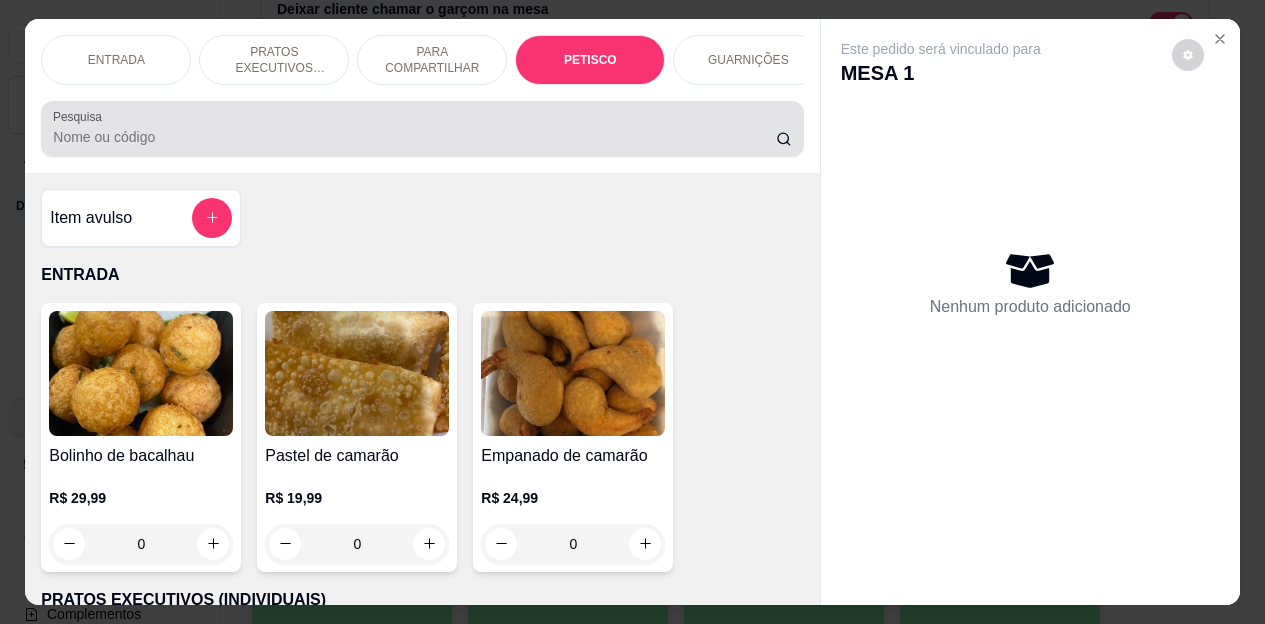 scroll, scrollTop: 2658, scrollLeft: 0, axis: vertical 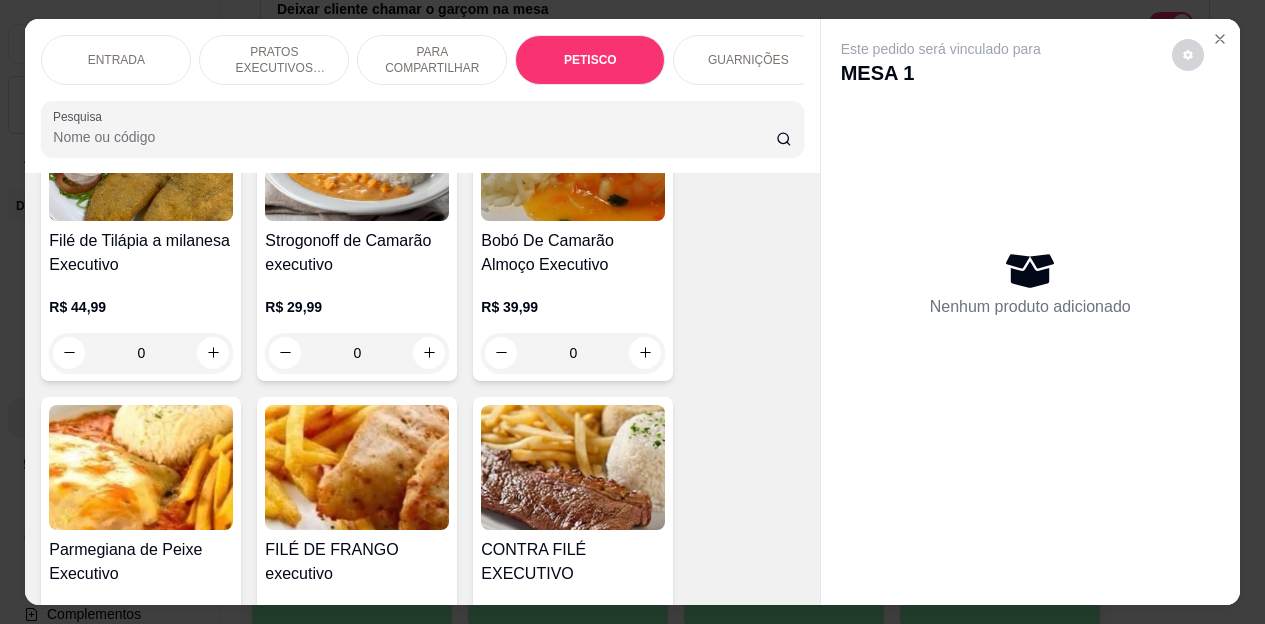 click on "PRATOS EXECUTIVOS (INDIVIDUAIS)" at bounding box center (274, 60) 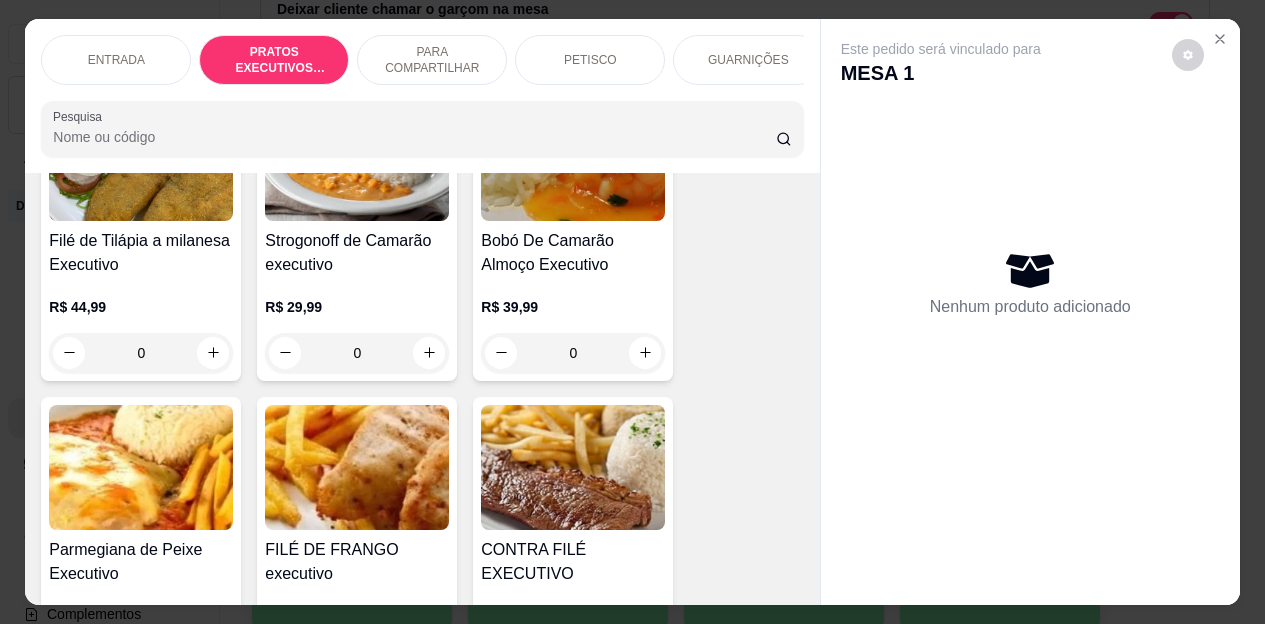 scroll, scrollTop: 415, scrollLeft: 0, axis: vertical 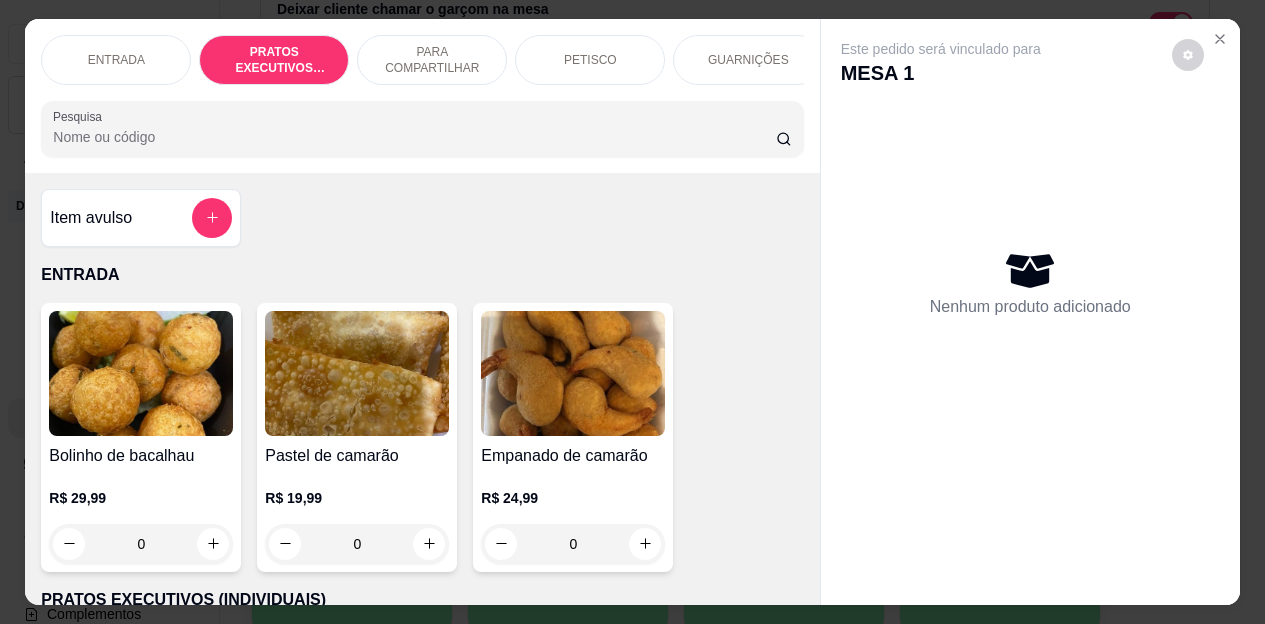 click on "PETISCO" at bounding box center [590, 60] 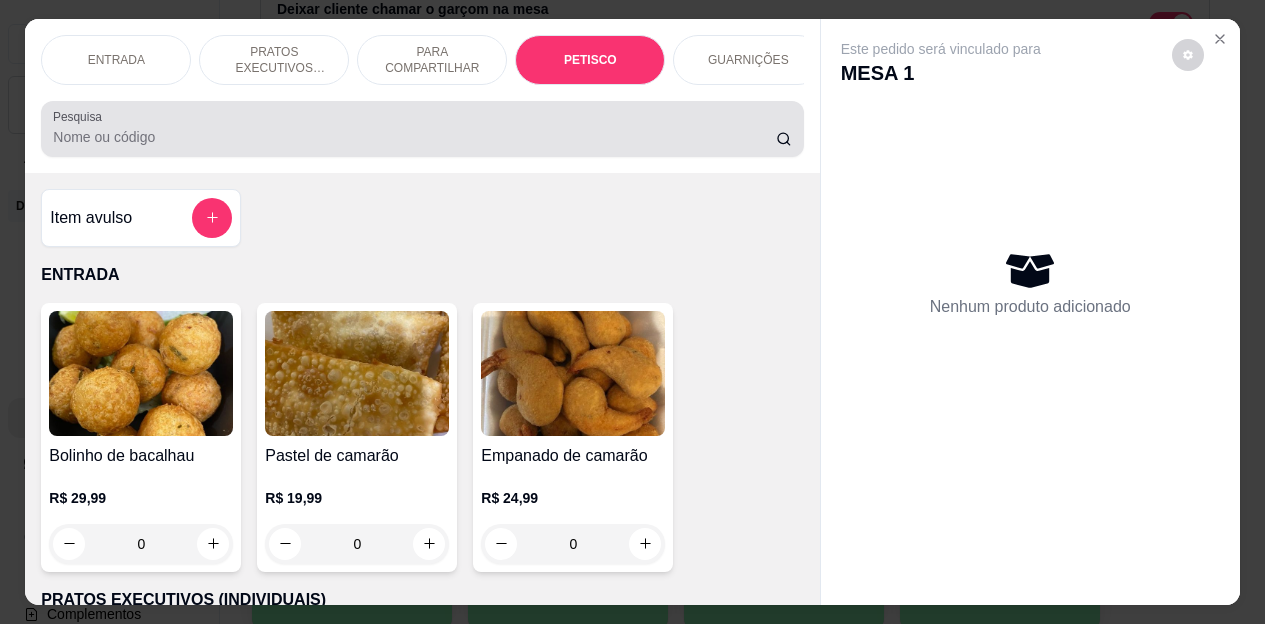 scroll, scrollTop: 2658, scrollLeft: 0, axis: vertical 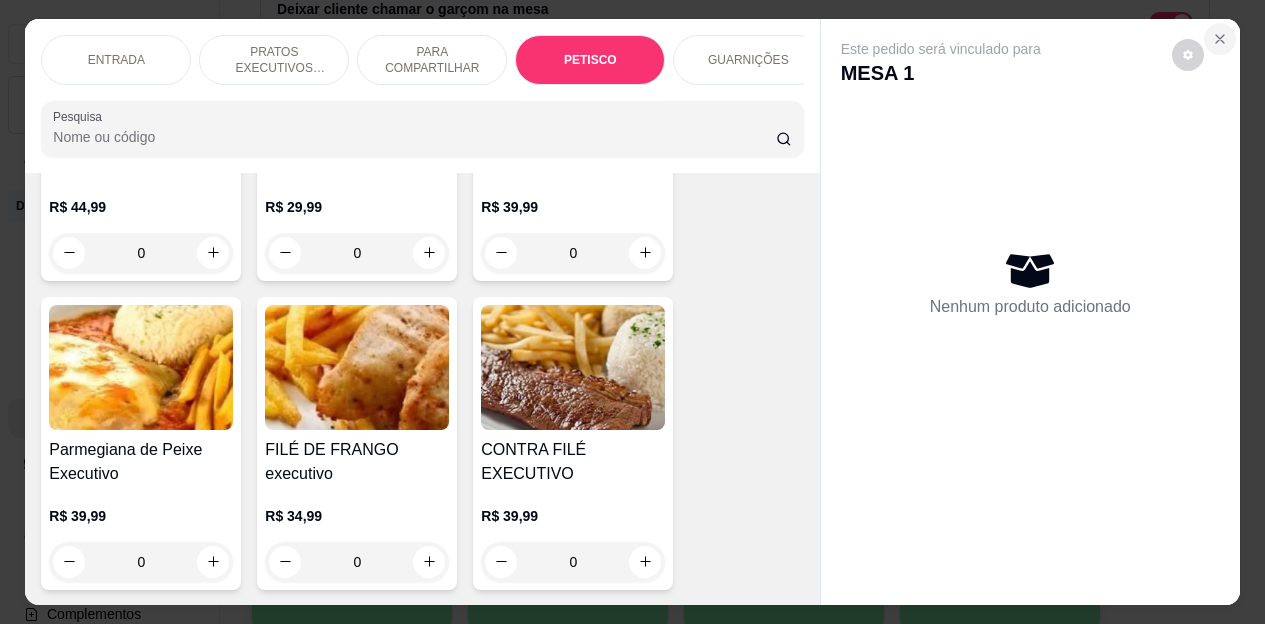 click 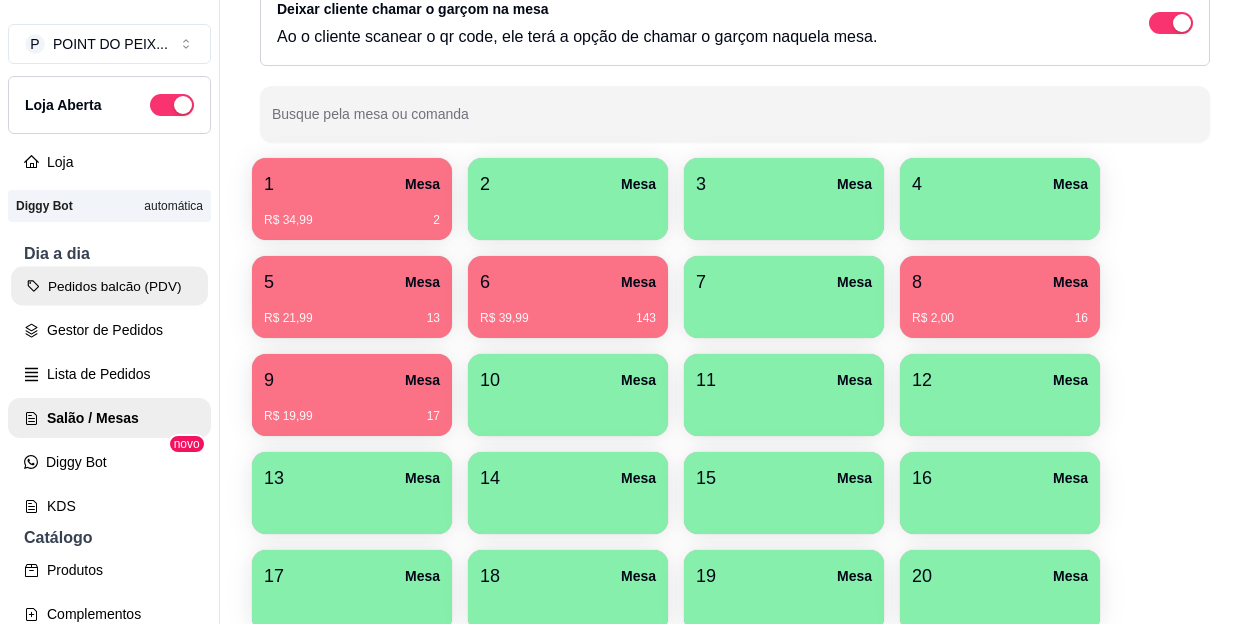 click on "Pedidos balcão (PDV)" at bounding box center [109, 286] 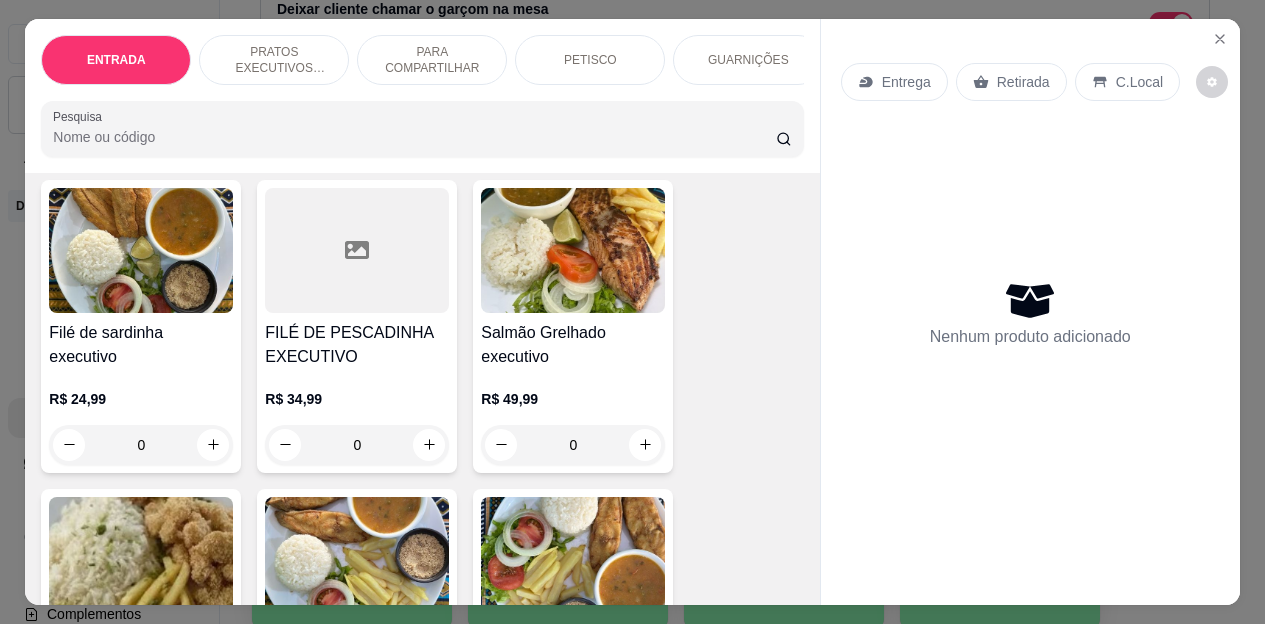 scroll, scrollTop: 400, scrollLeft: 0, axis: vertical 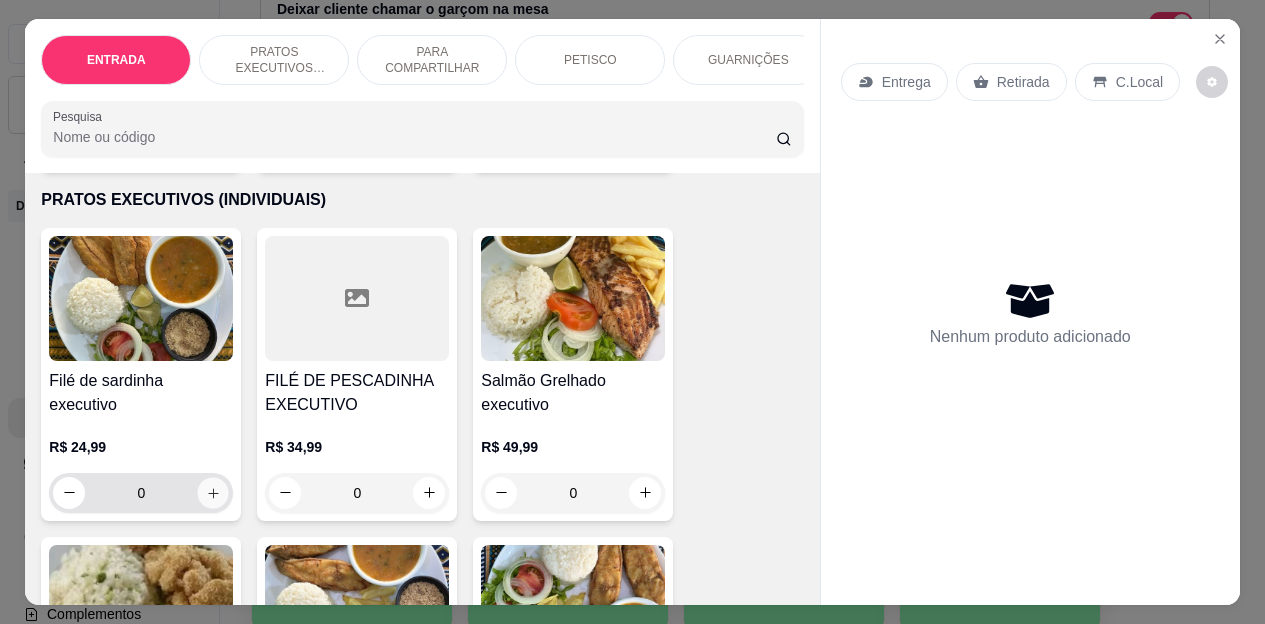 click at bounding box center (213, 492) 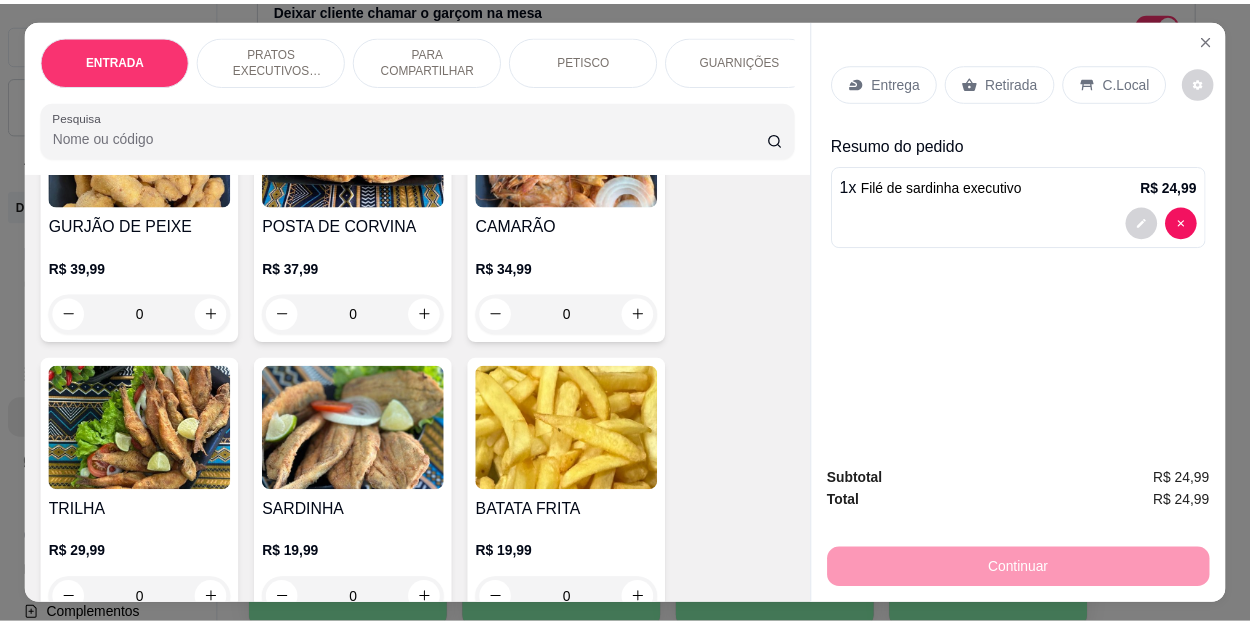 scroll, scrollTop: 2900, scrollLeft: 0, axis: vertical 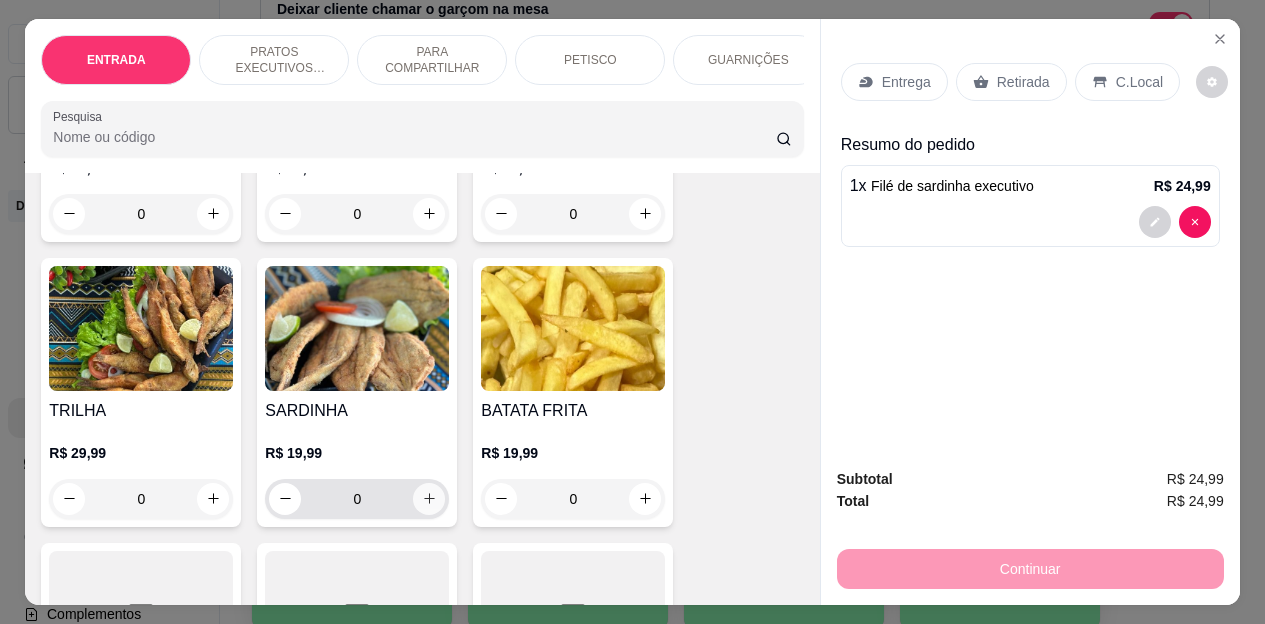 click 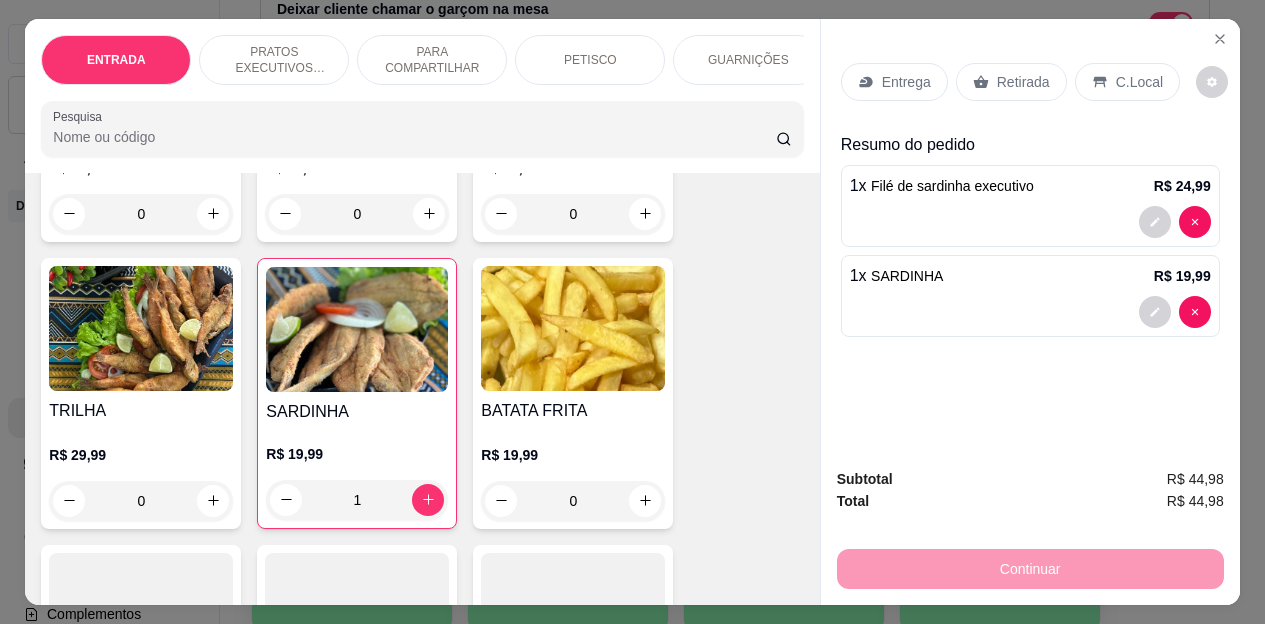 click on "Retirada" at bounding box center [1023, 82] 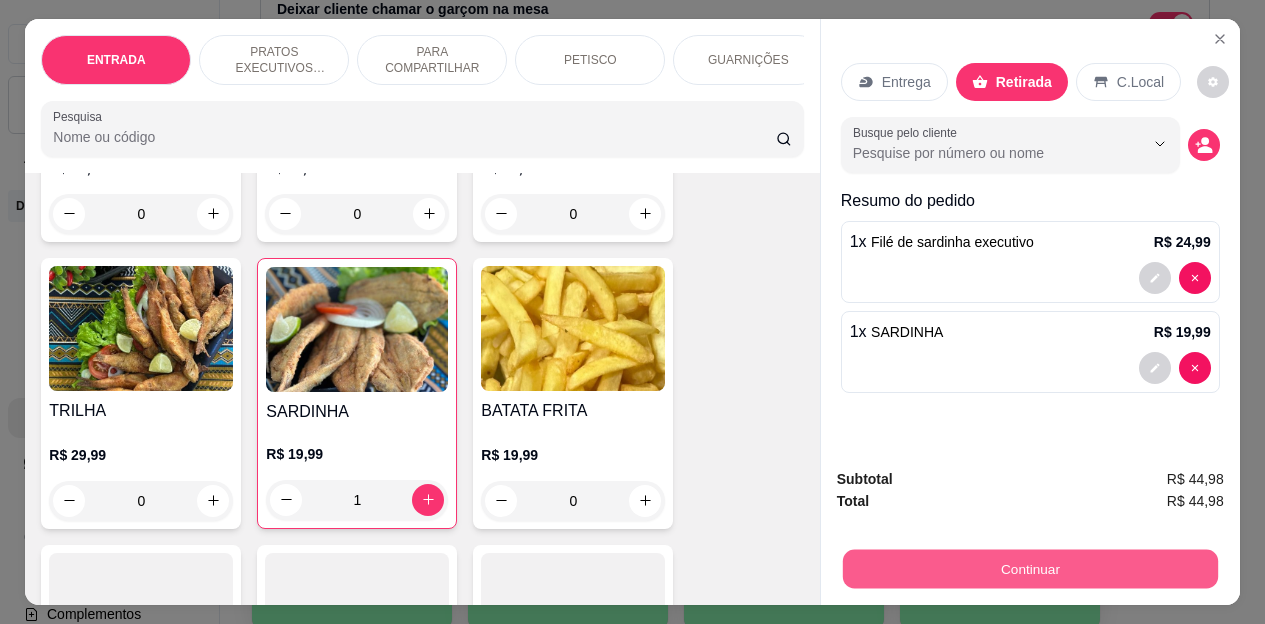 click on "Continuar" at bounding box center [1029, 569] 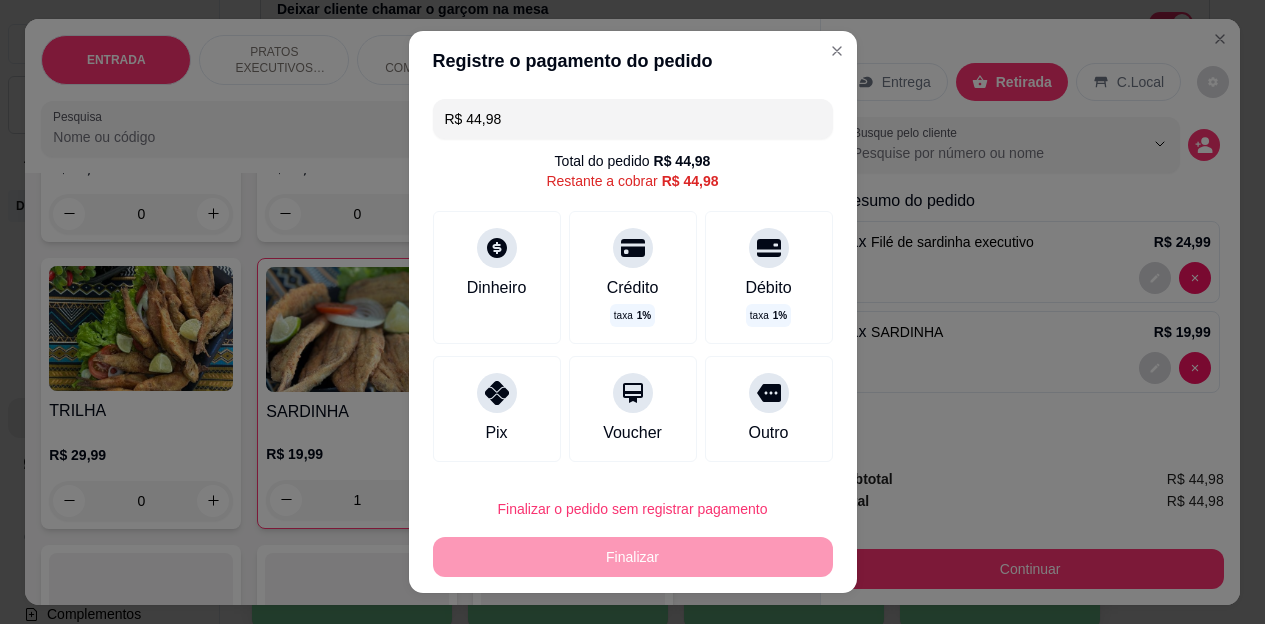 click on "R$ 44,98" at bounding box center (633, 119) 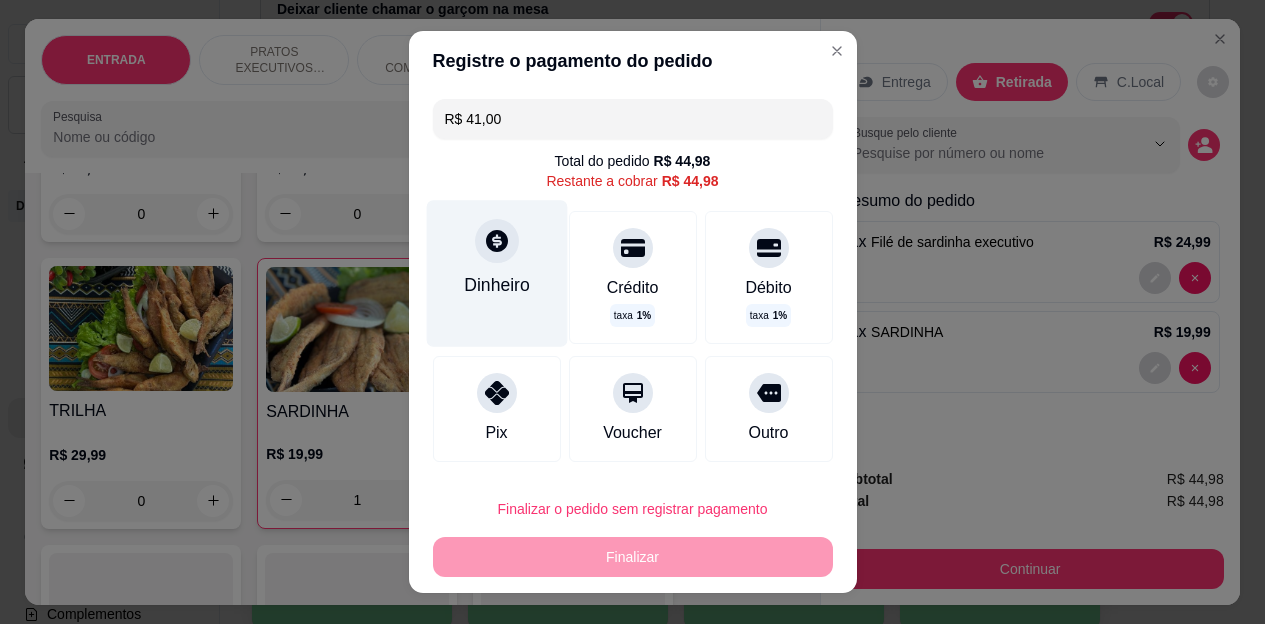 click 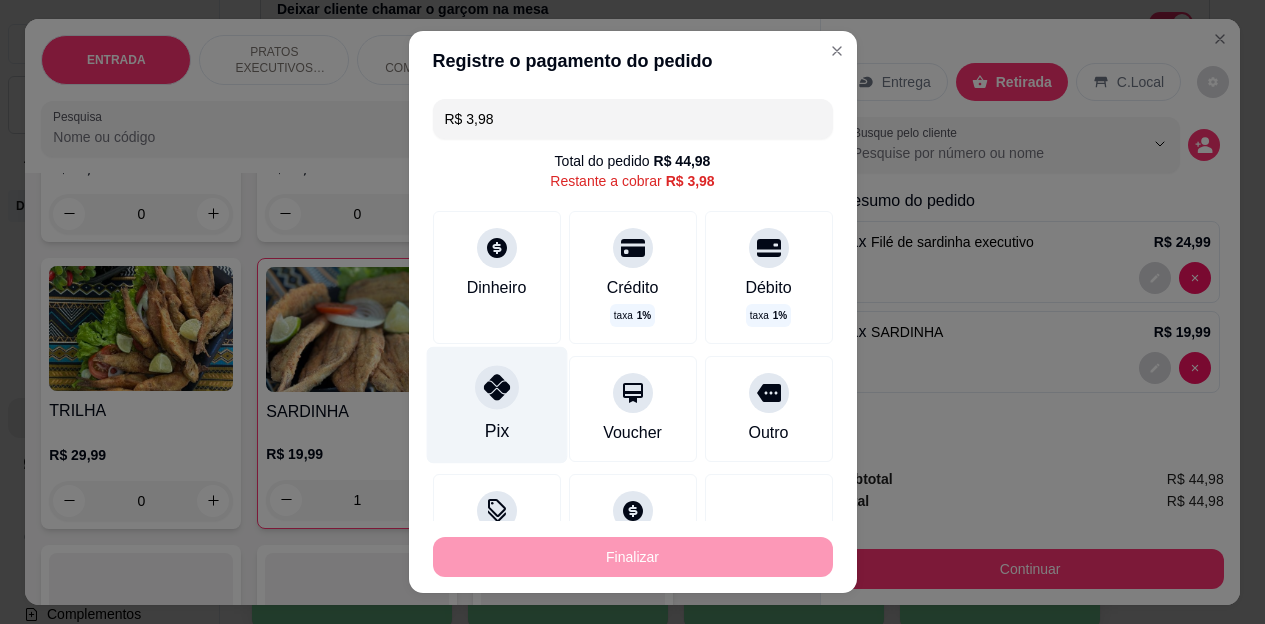click 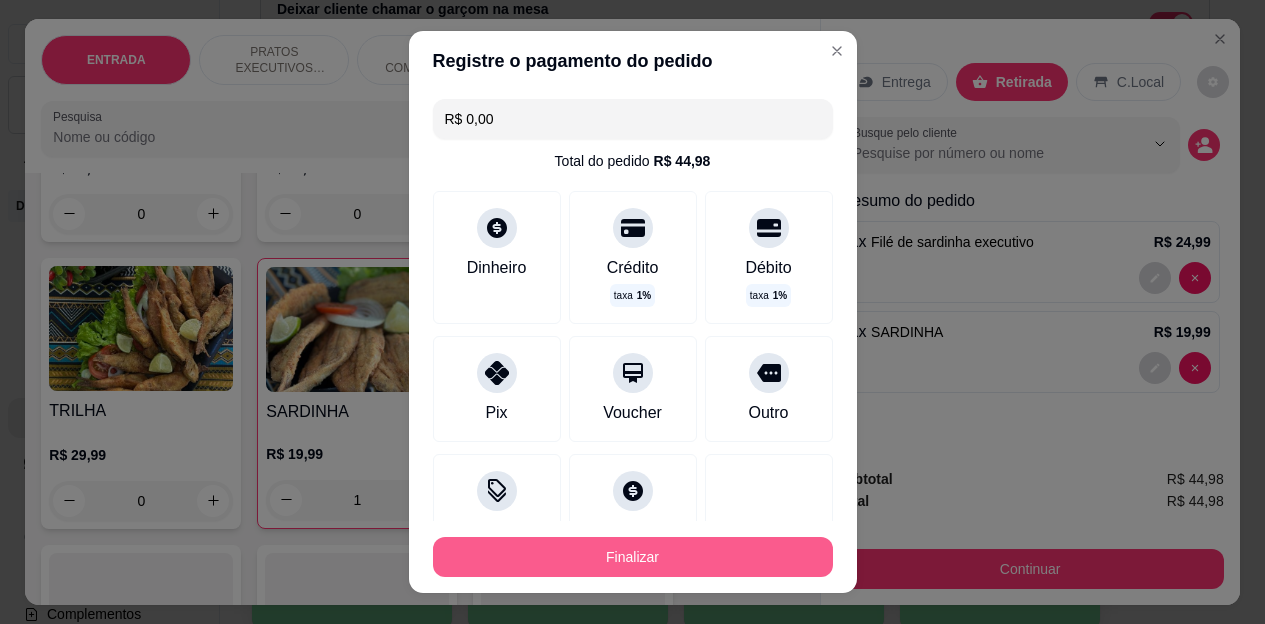 click on "Finalizar" at bounding box center (633, 557) 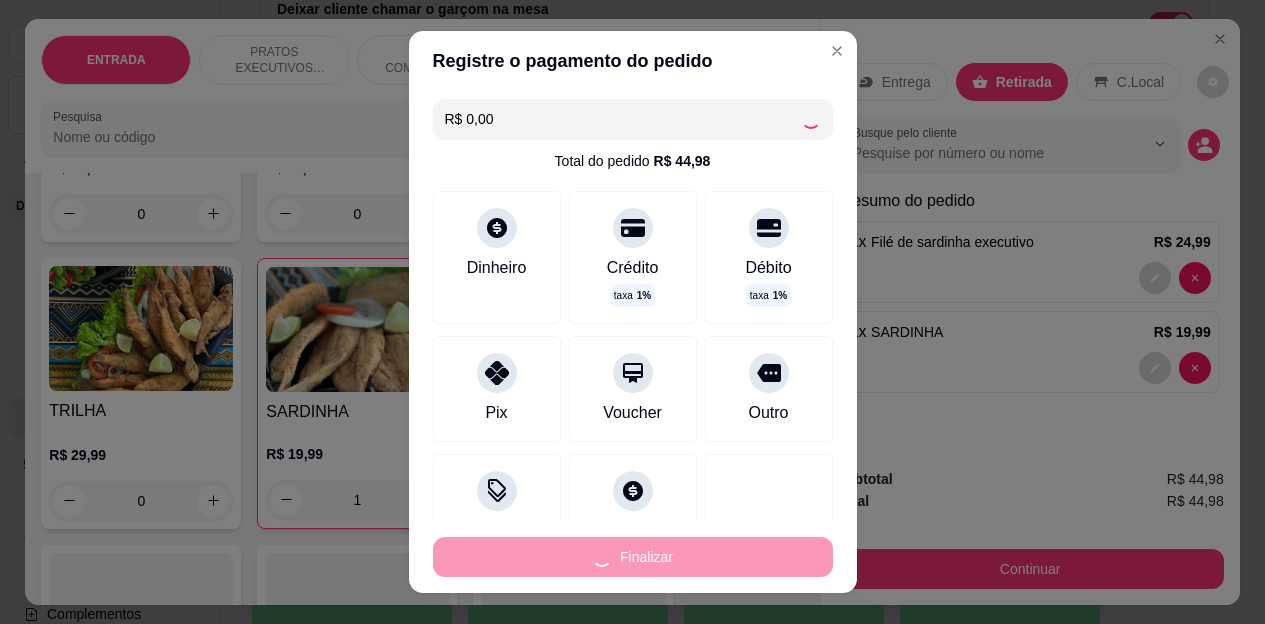 type on "0" 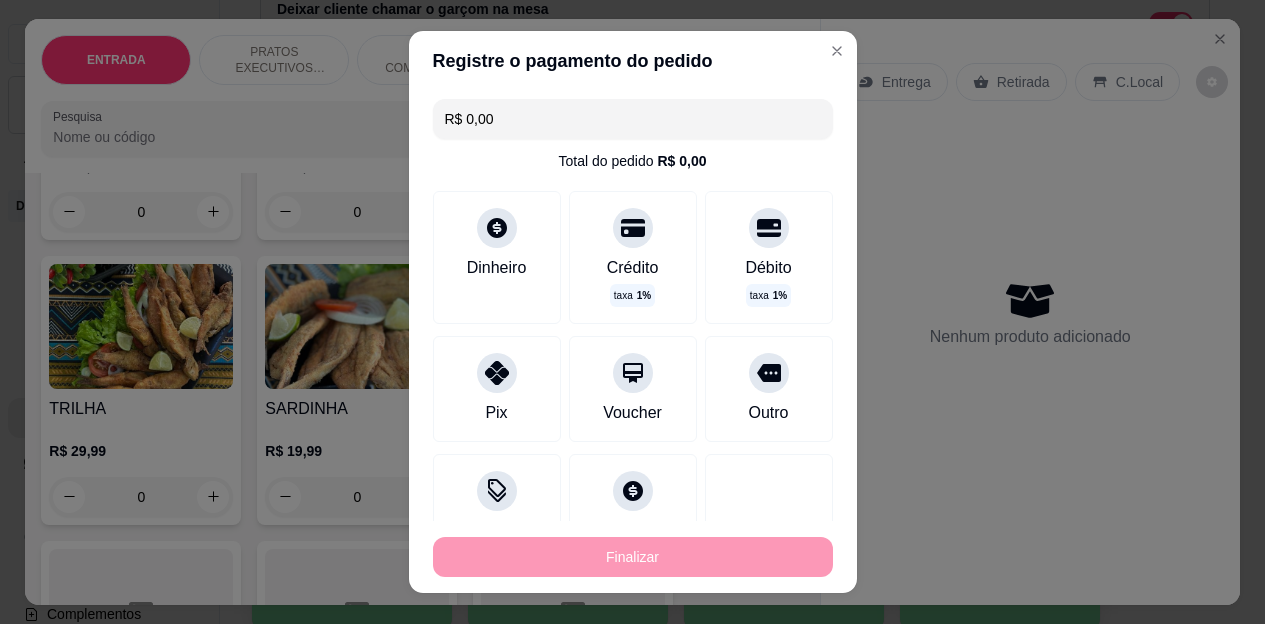 type on "-R$ 44,98" 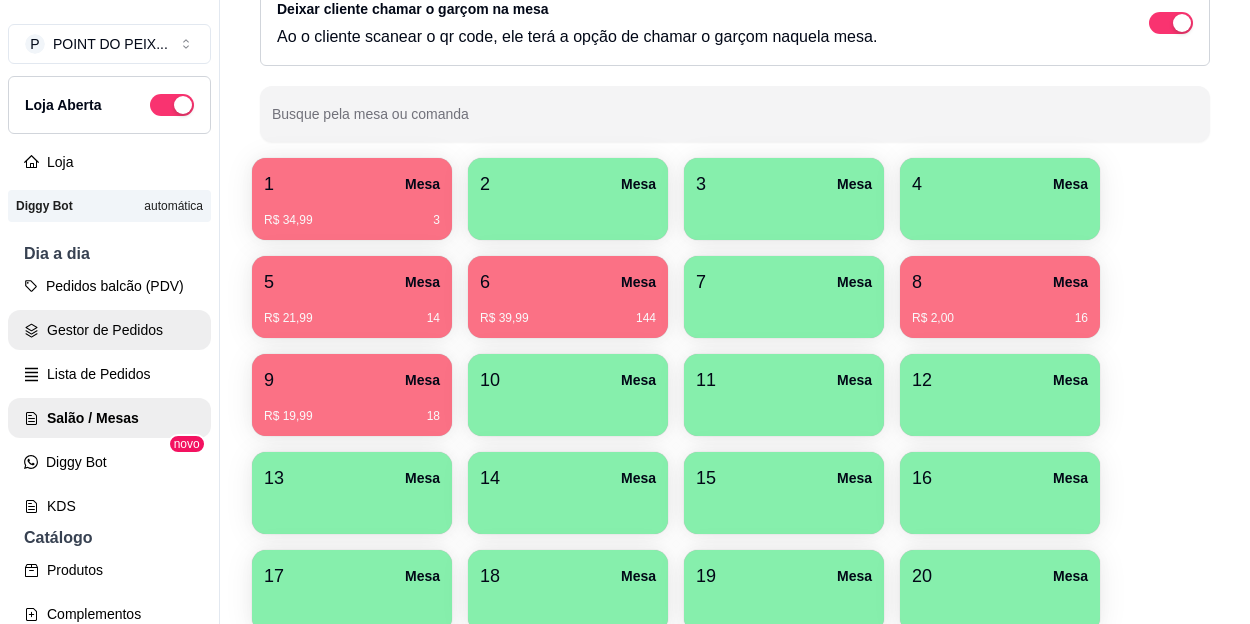 click on "Gestor de Pedidos" at bounding box center (109, 330) 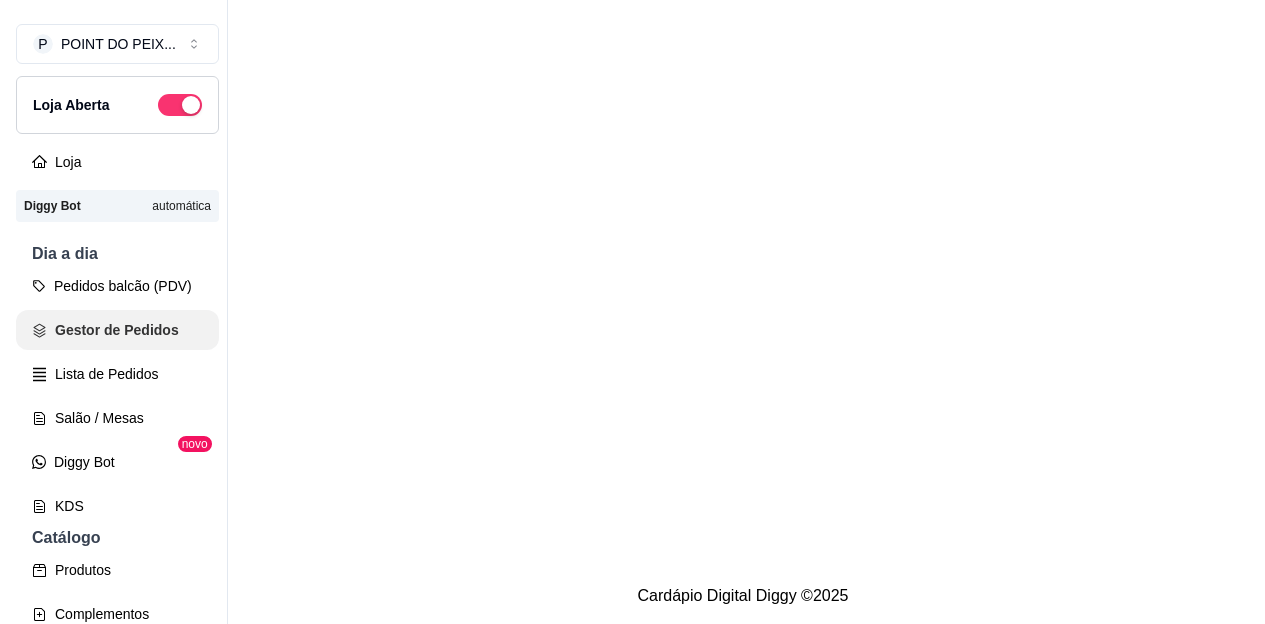 scroll, scrollTop: 0, scrollLeft: 0, axis: both 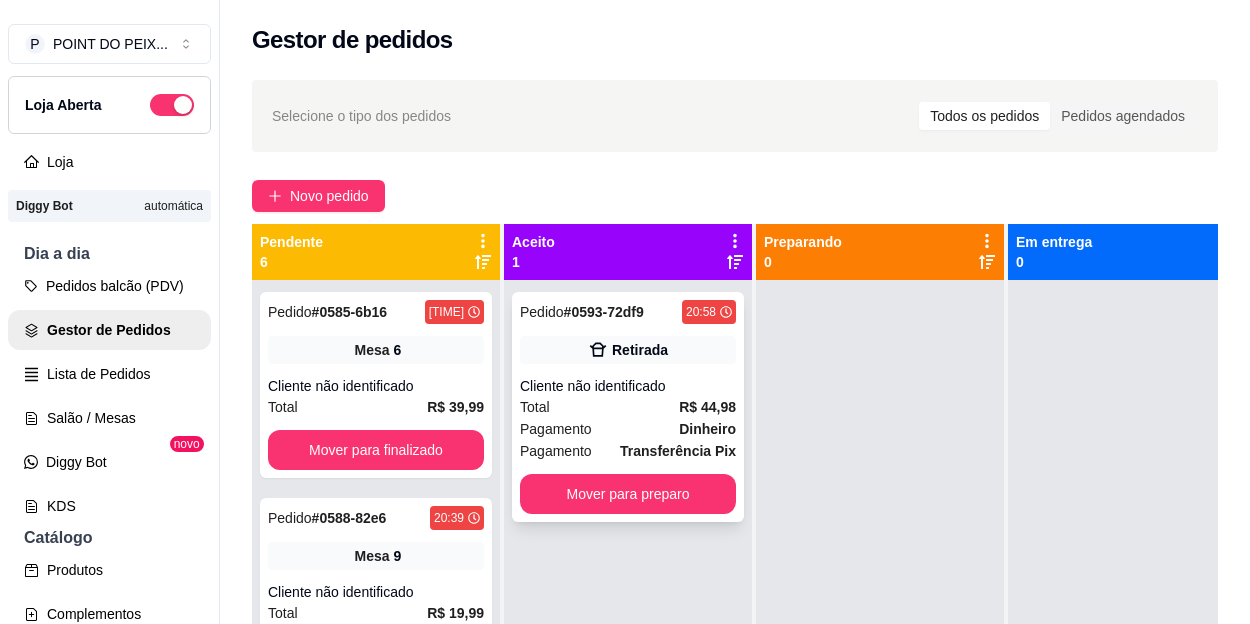 click on "Pagamento Dinheiro" at bounding box center [628, 429] 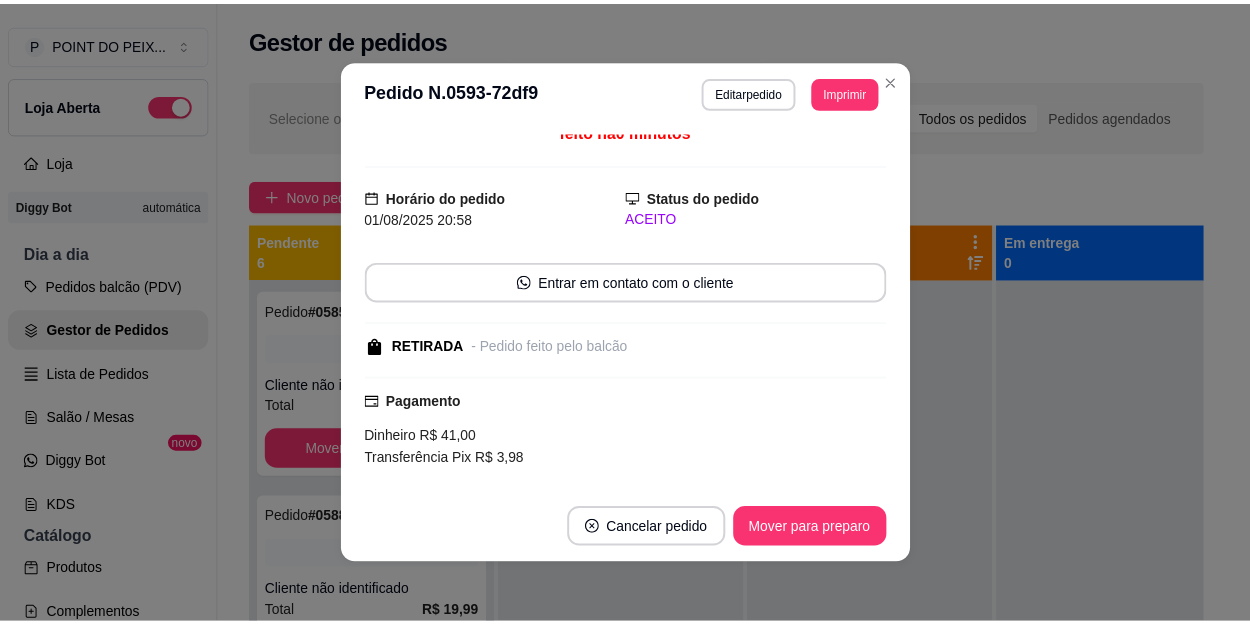 scroll, scrollTop: 0, scrollLeft: 0, axis: both 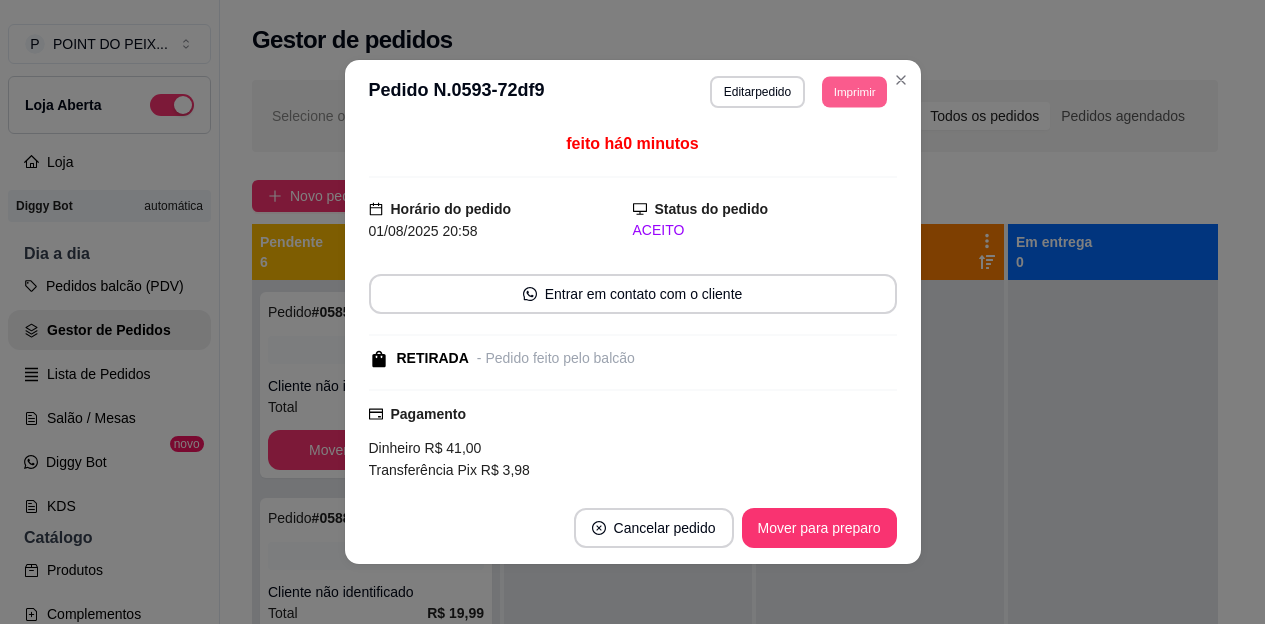 click on "Imprimir" at bounding box center (854, 91) 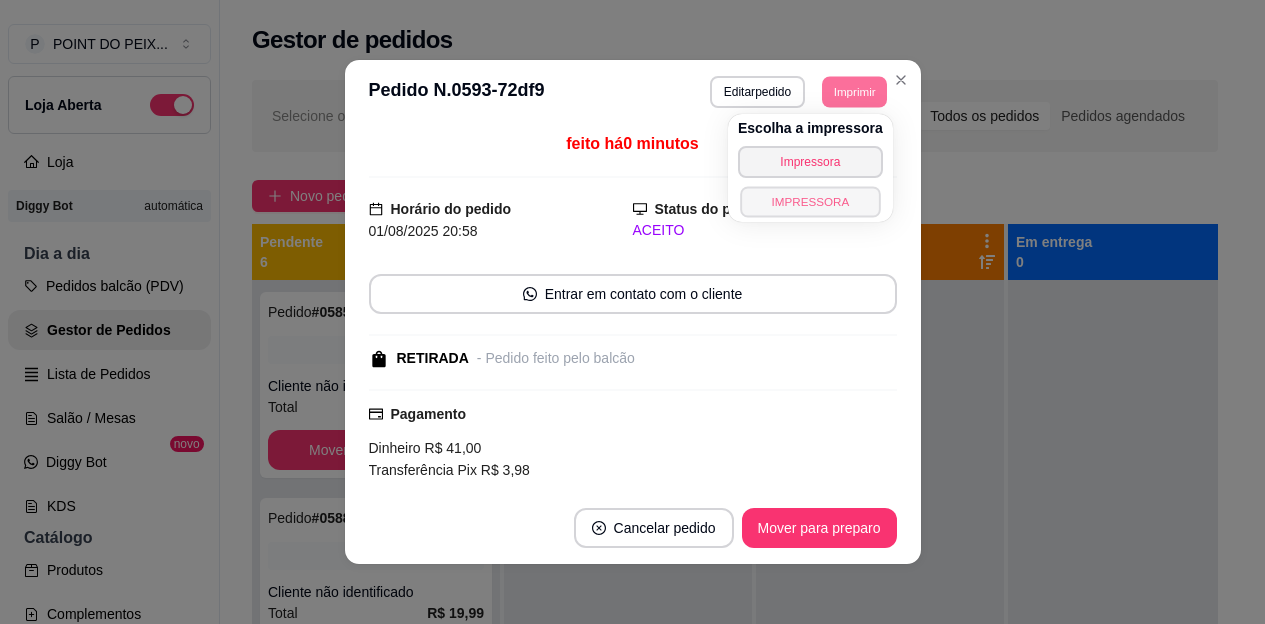 click on "IMPRESSORA" at bounding box center [810, 201] 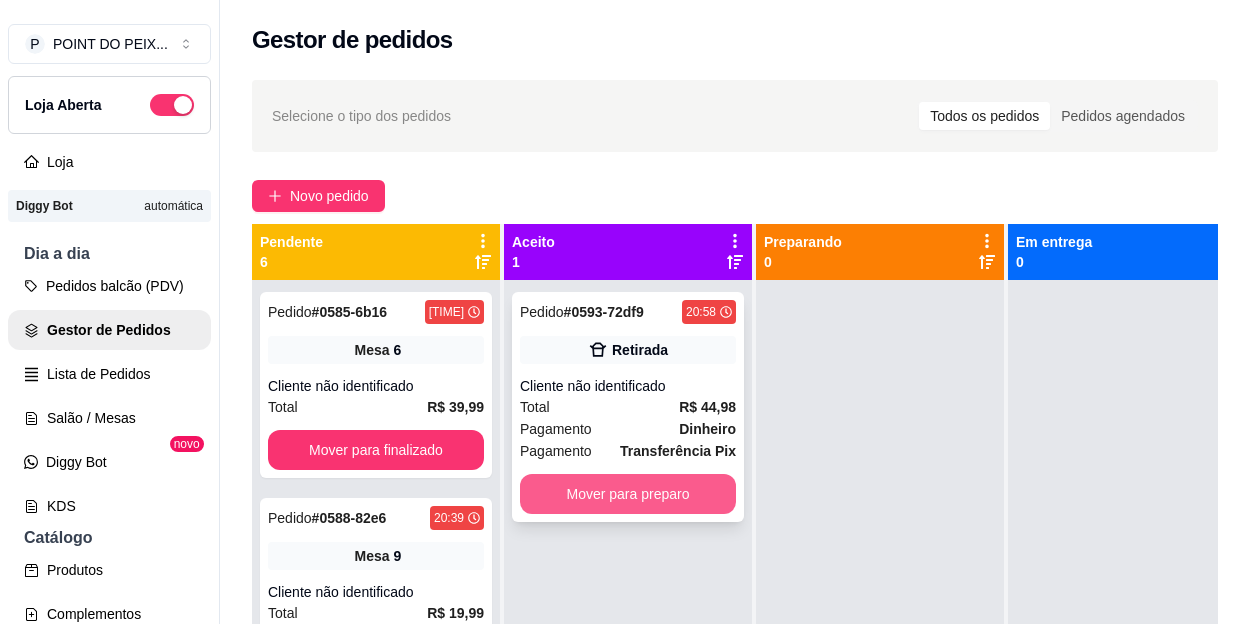 click on "Mover para preparo" at bounding box center [628, 494] 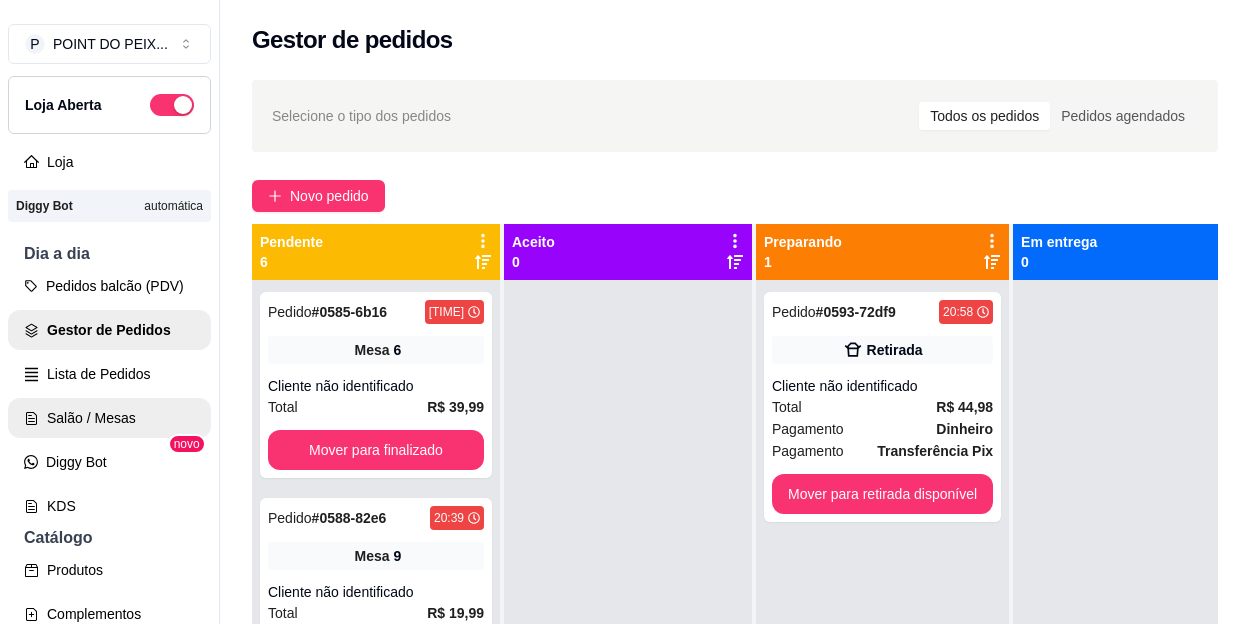 click on "Salão / Mesas" at bounding box center [109, 418] 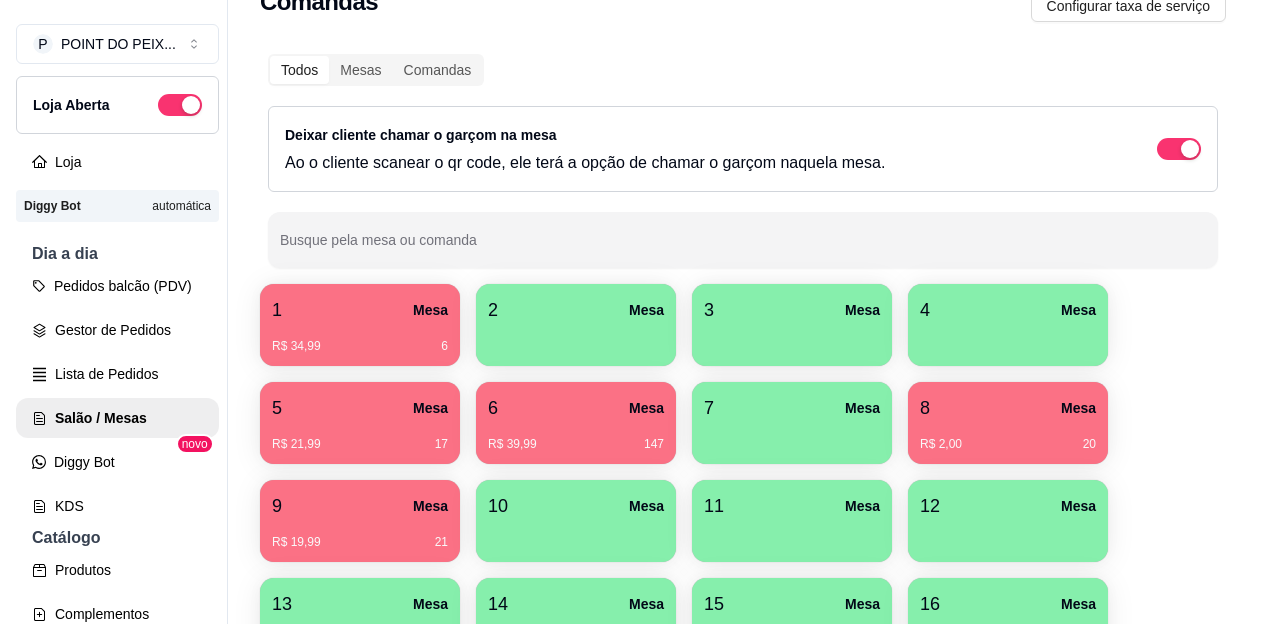 scroll, scrollTop: 100, scrollLeft: 0, axis: vertical 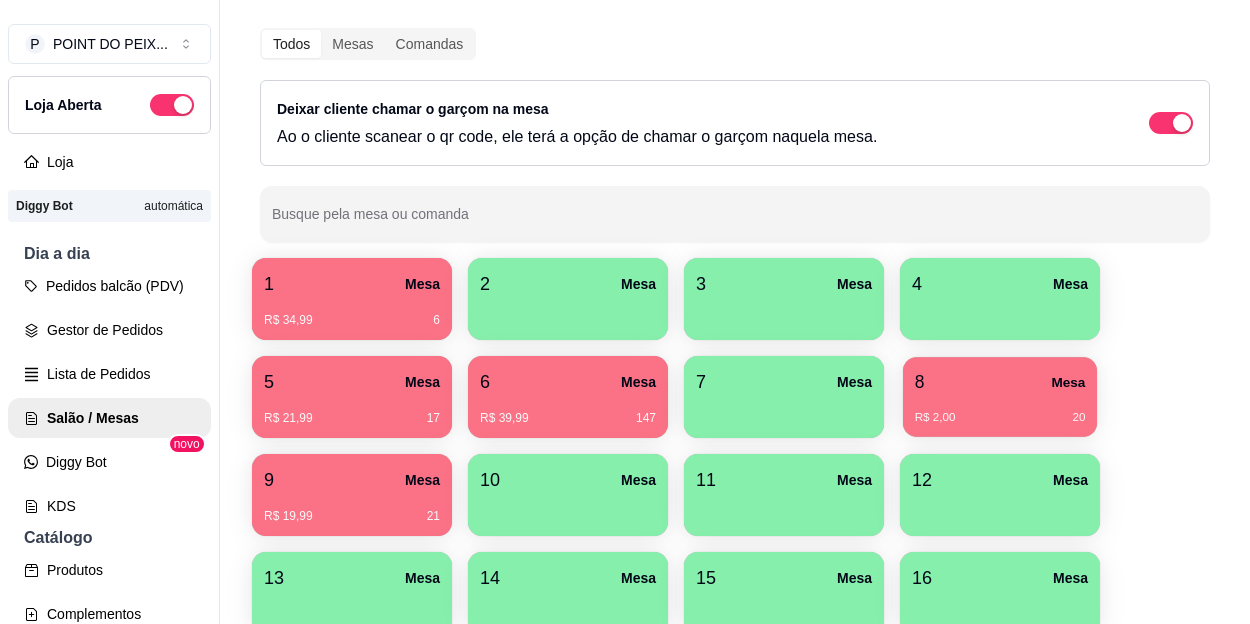 click on "R$ 2,00 20" at bounding box center (1000, 410) 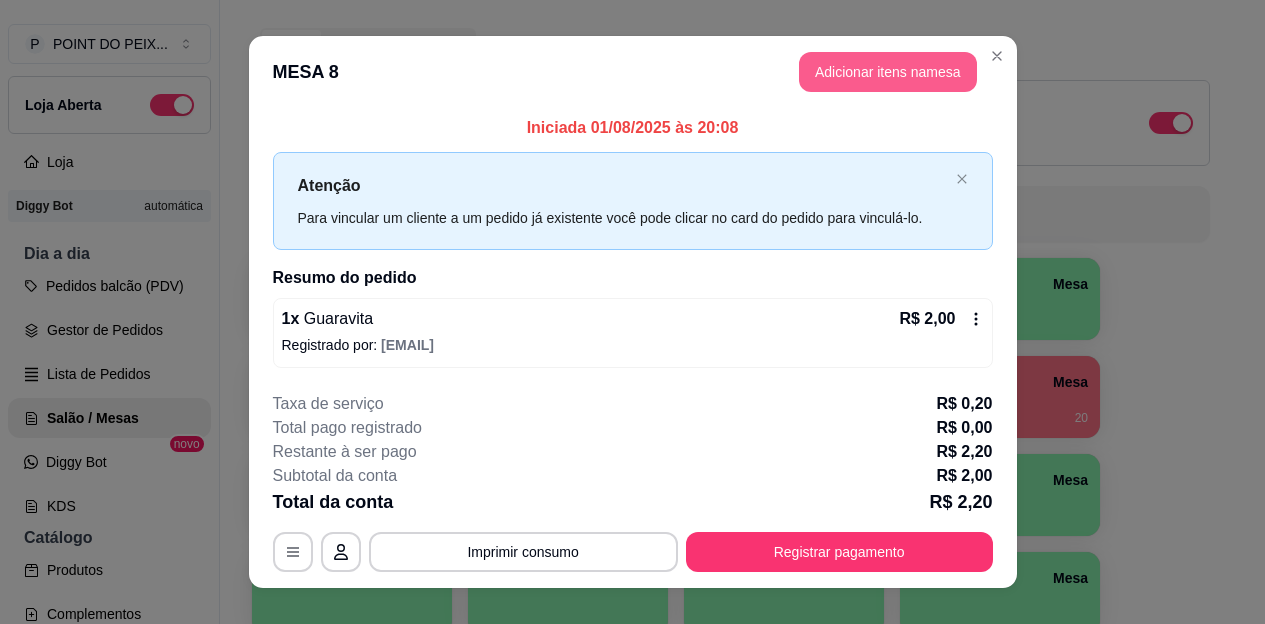 click on "Adicionar itens na  mesa" at bounding box center (888, 72) 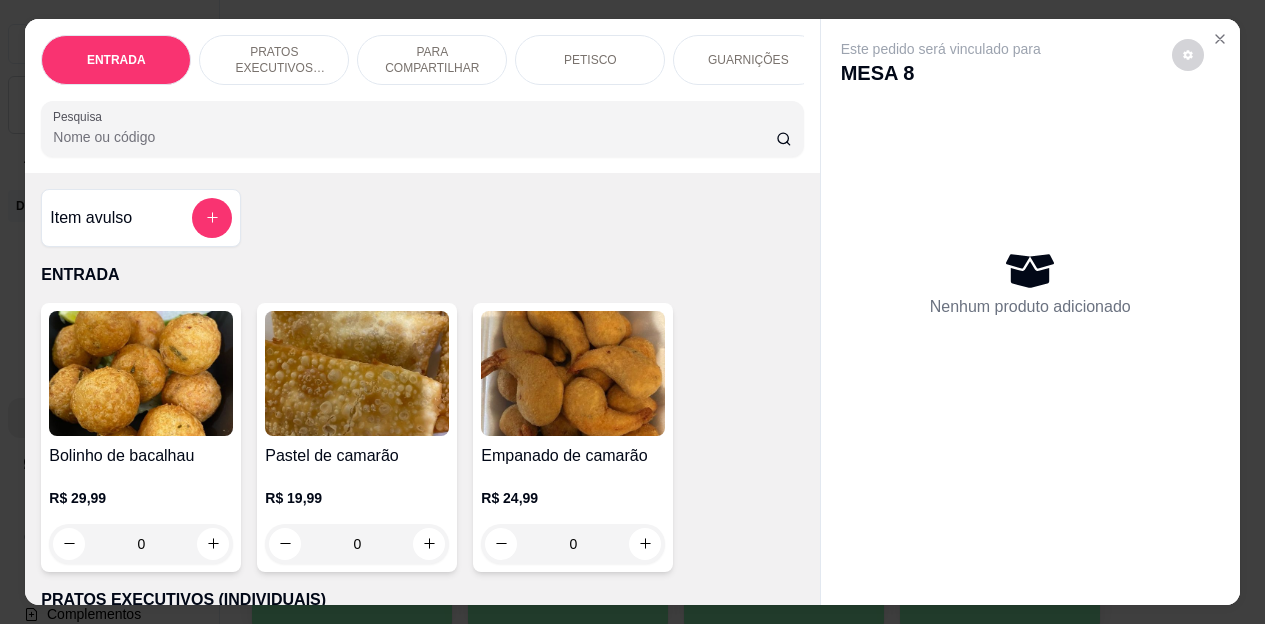 click on "PETISCO" at bounding box center [590, 60] 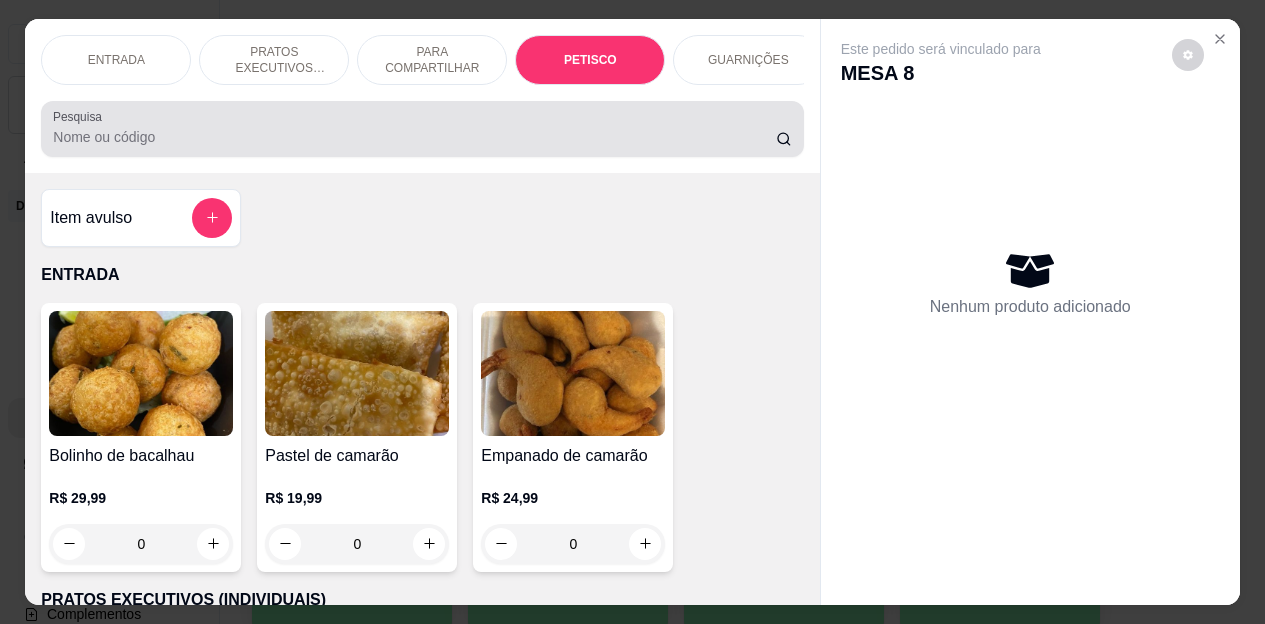scroll, scrollTop: 2658, scrollLeft: 0, axis: vertical 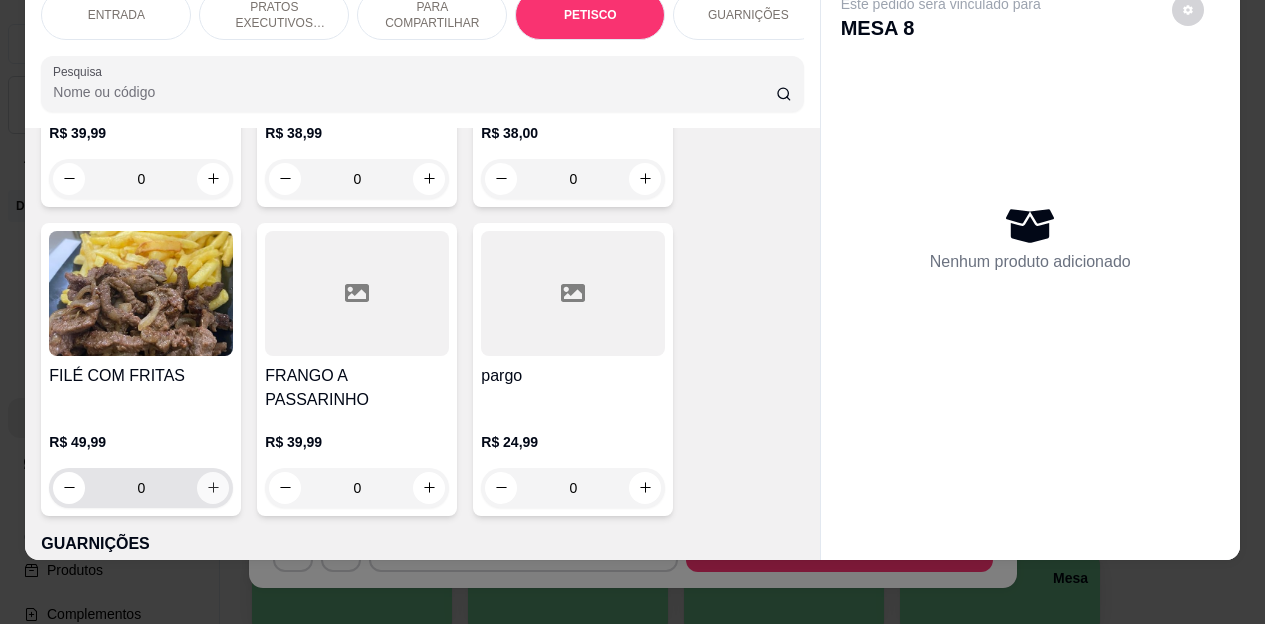 click at bounding box center [213, 488] 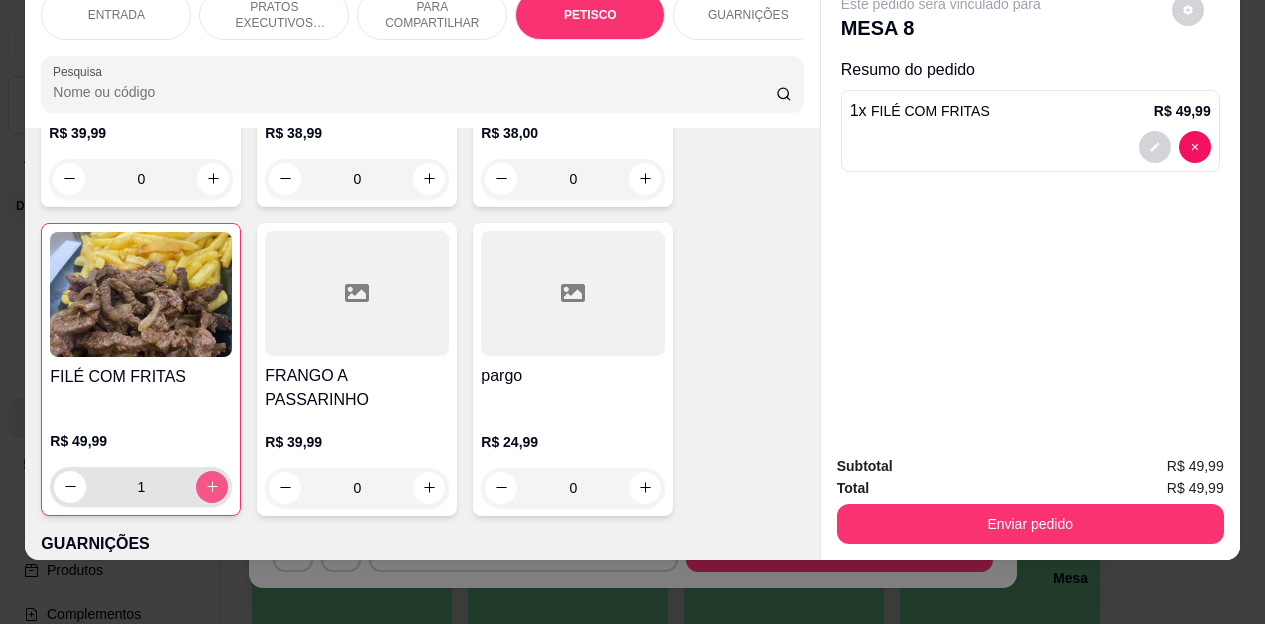 type on "1" 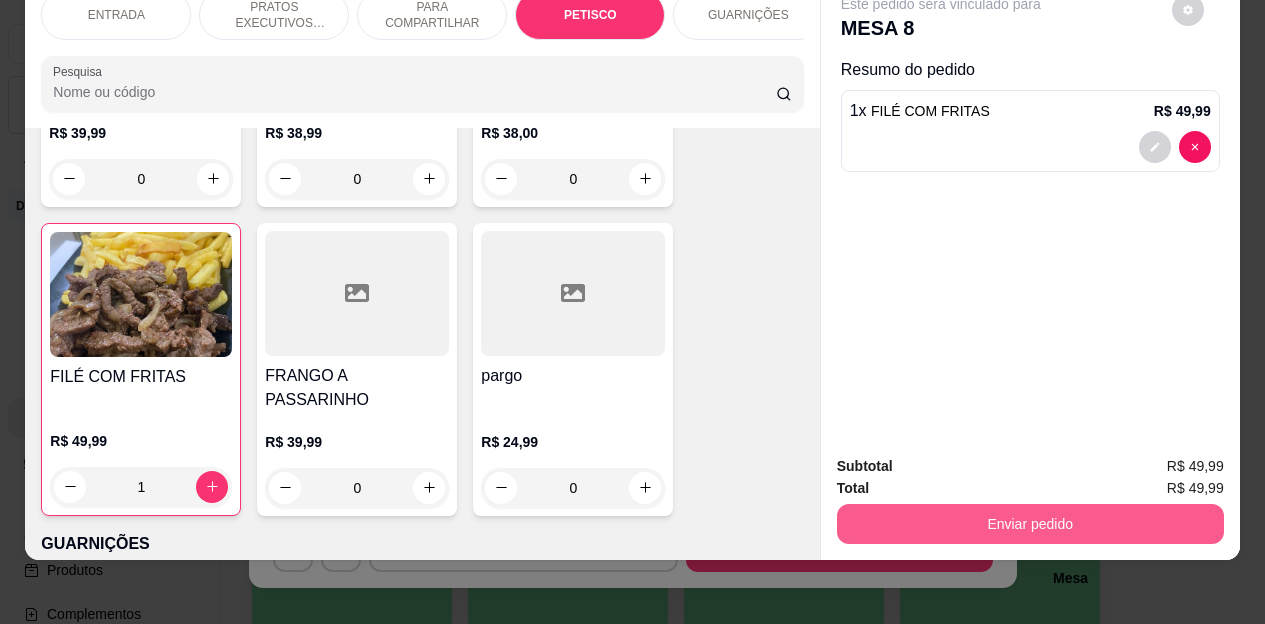 click on "Enviar pedido" at bounding box center (1030, 524) 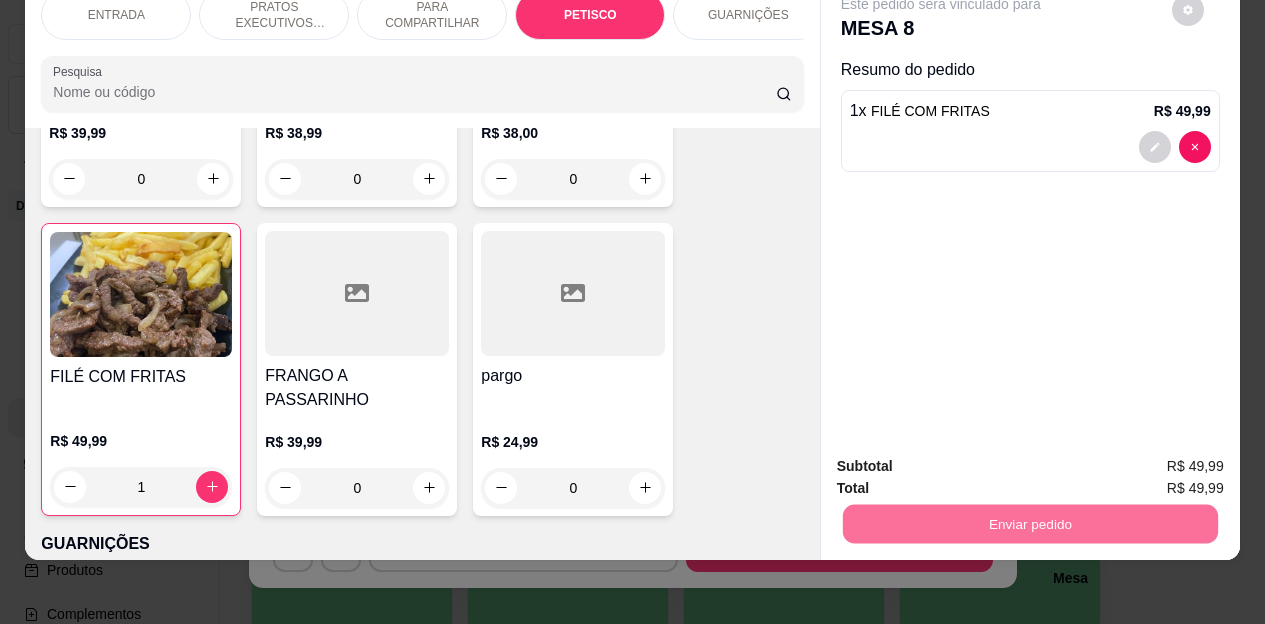 click on "Não registrar e enviar pedido" at bounding box center (964, 459) 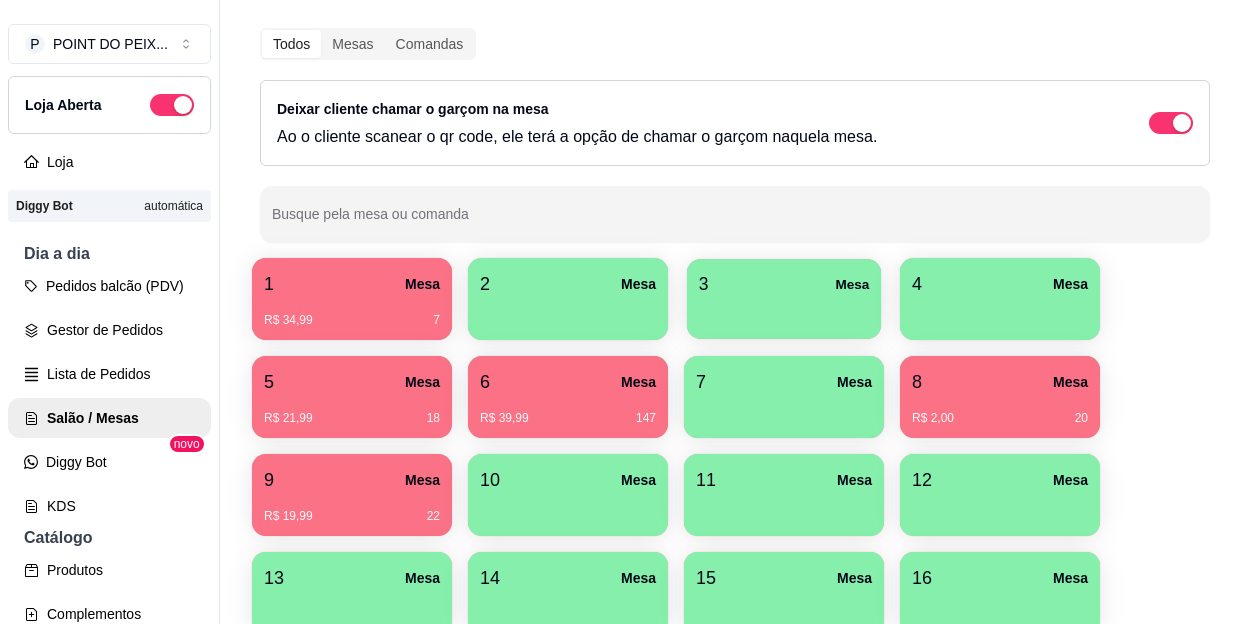 click at bounding box center (784, 312) 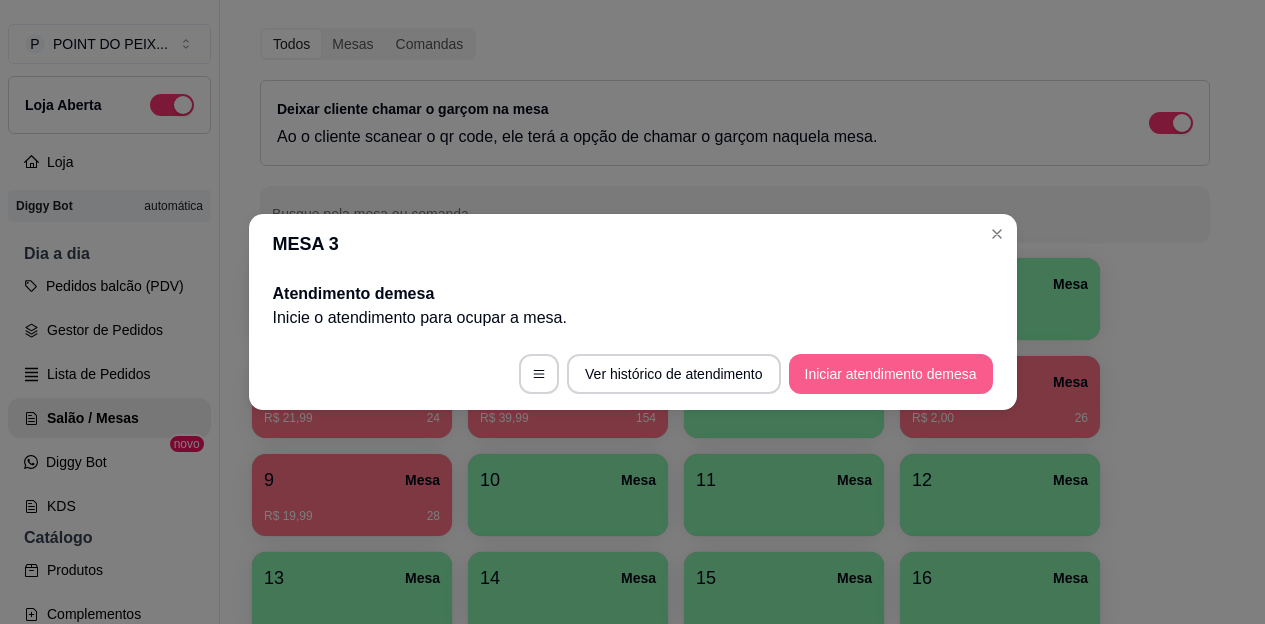 click on "Iniciar atendimento de  mesa" at bounding box center (891, 374) 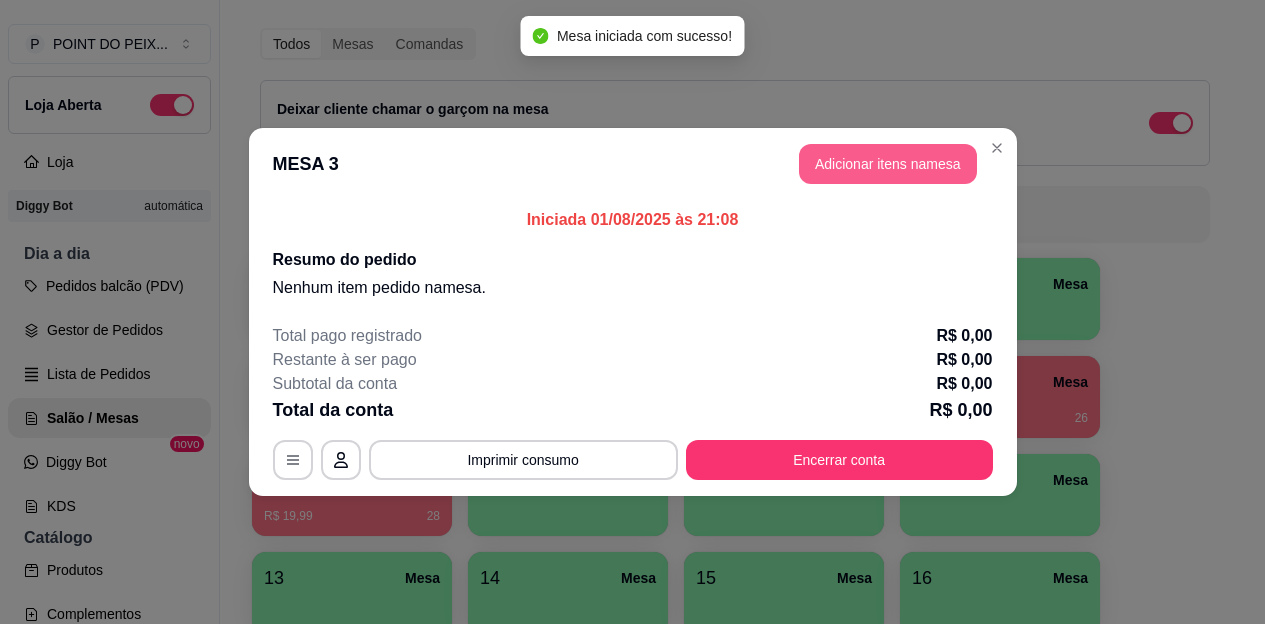 click on "Adicionar itens na  mesa" at bounding box center (888, 164) 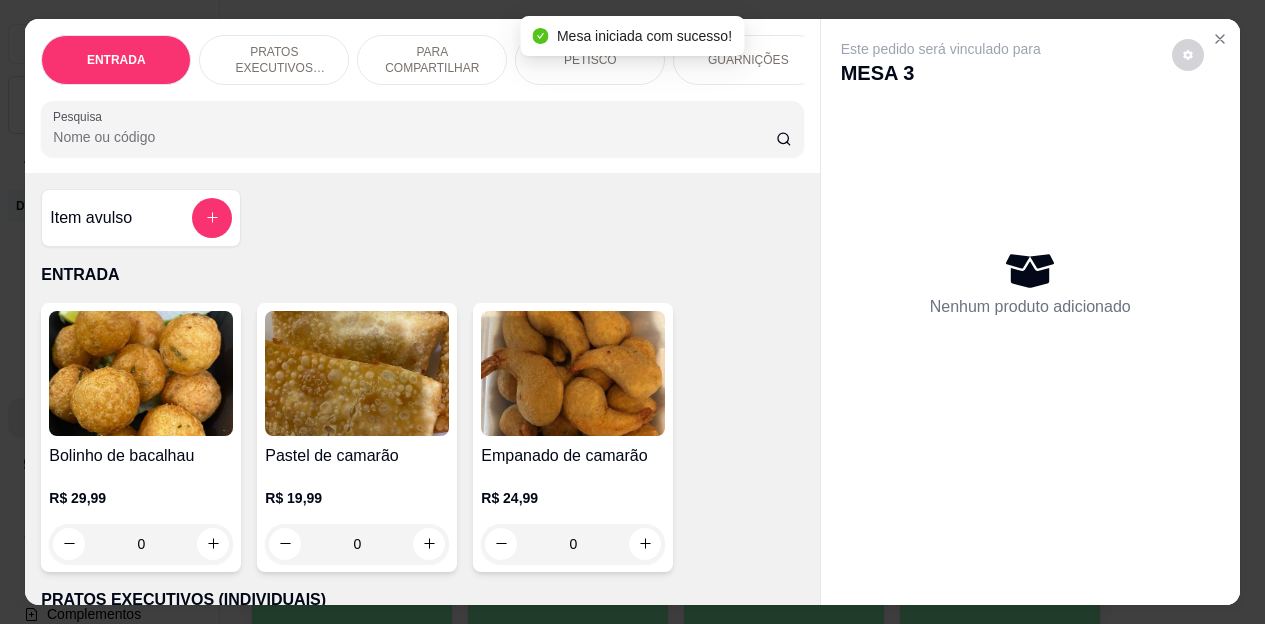 scroll, scrollTop: 100, scrollLeft: 0, axis: vertical 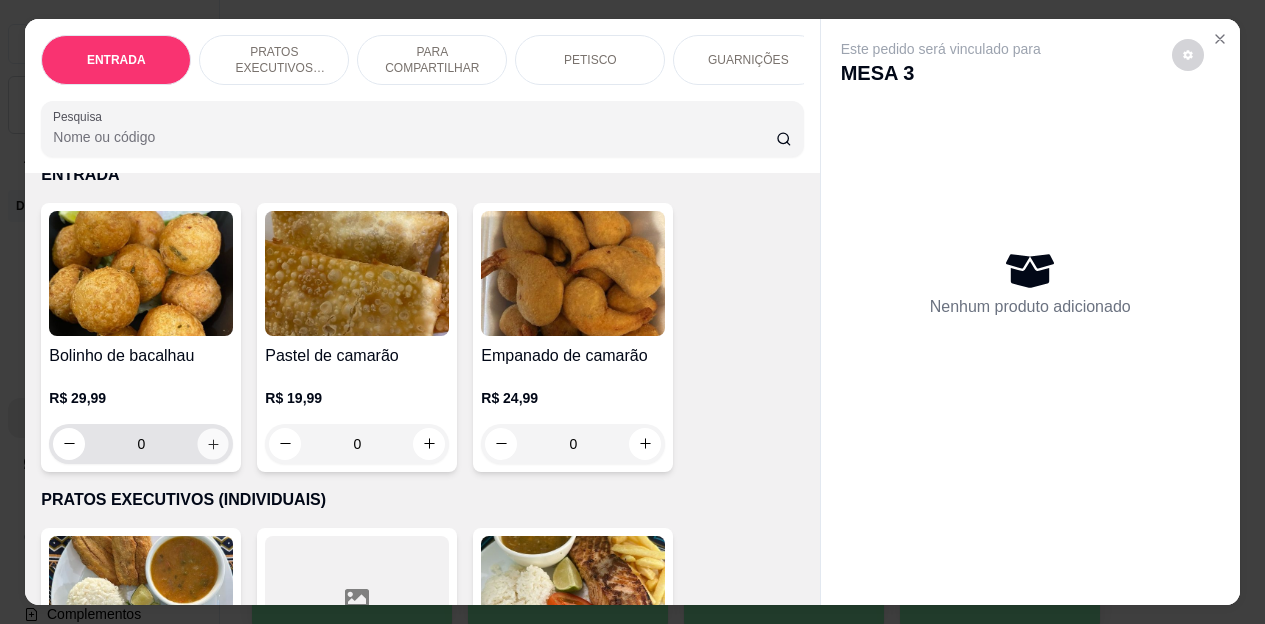 click 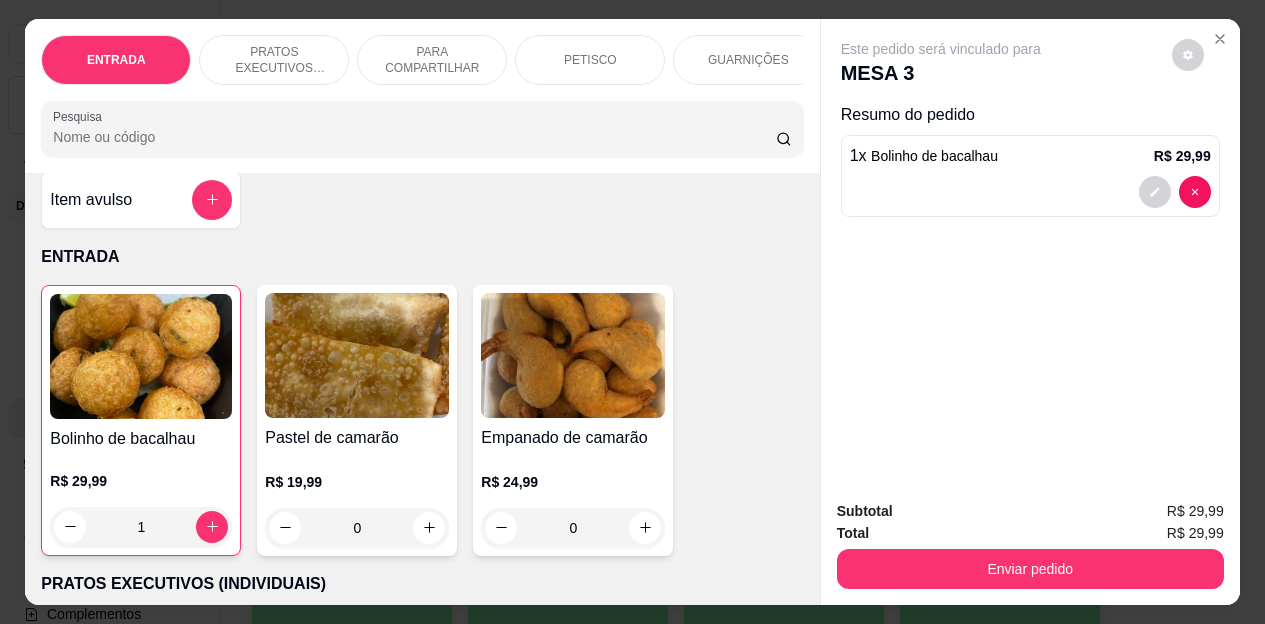 scroll, scrollTop: 0, scrollLeft: 0, axis: both 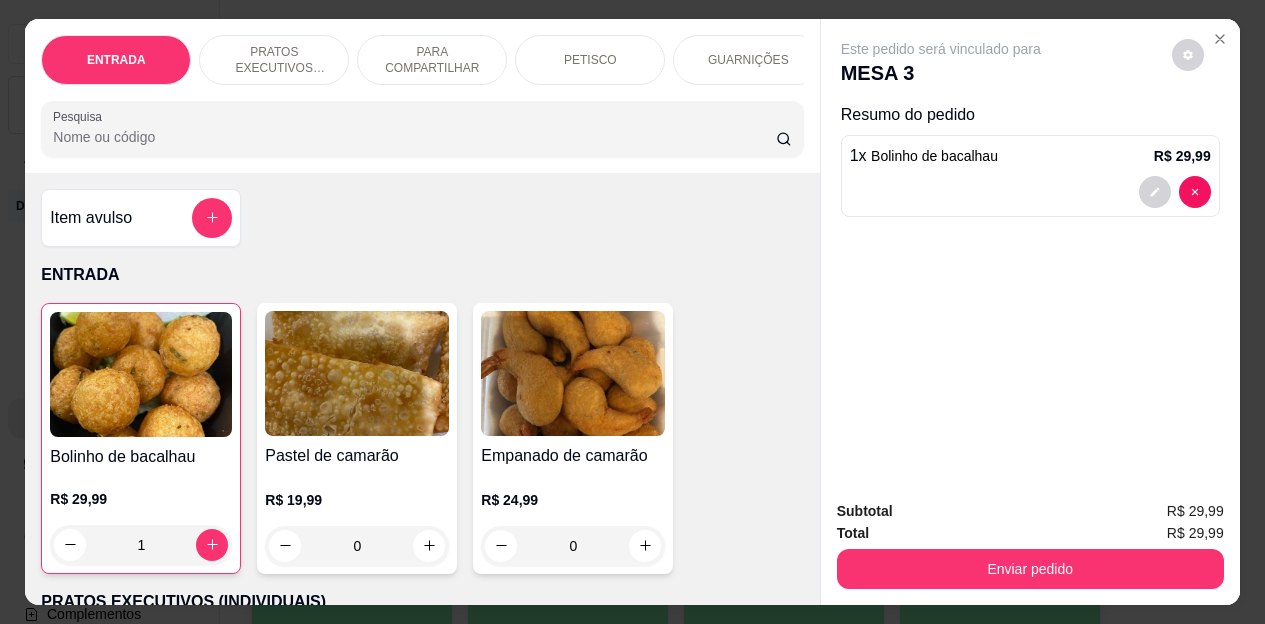 click on "PETISCO" at bounding box center [590, 60] 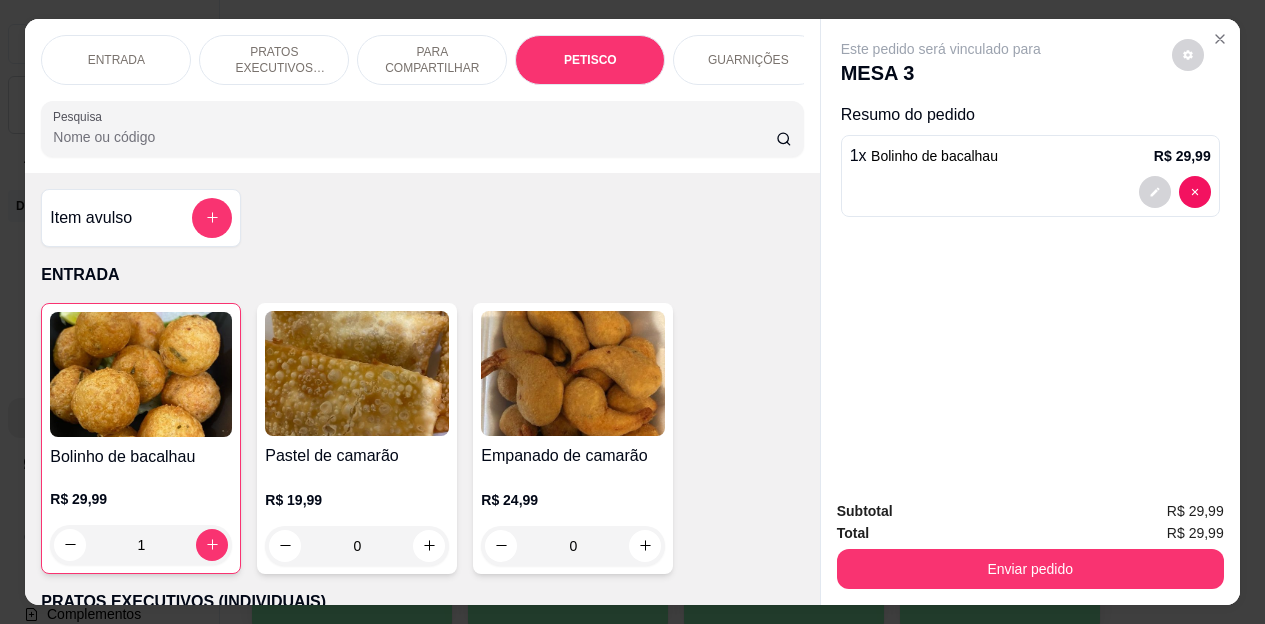 scroll, scrollTop: 2660, scrollLeft: 0, axis: vertical 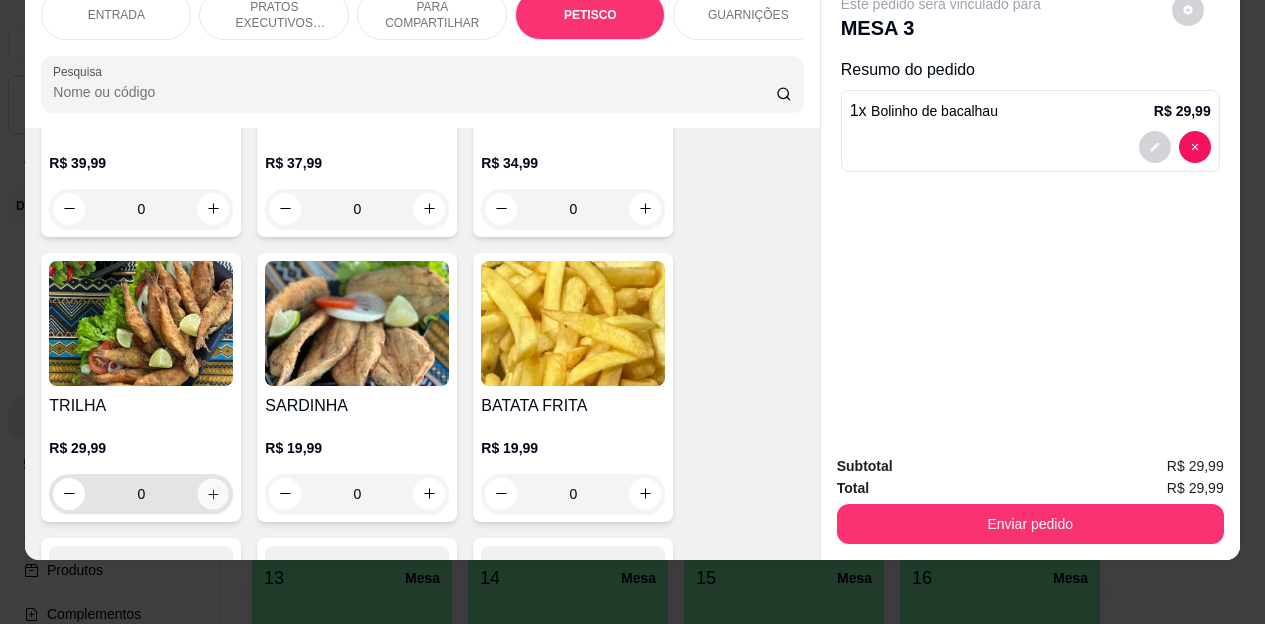click 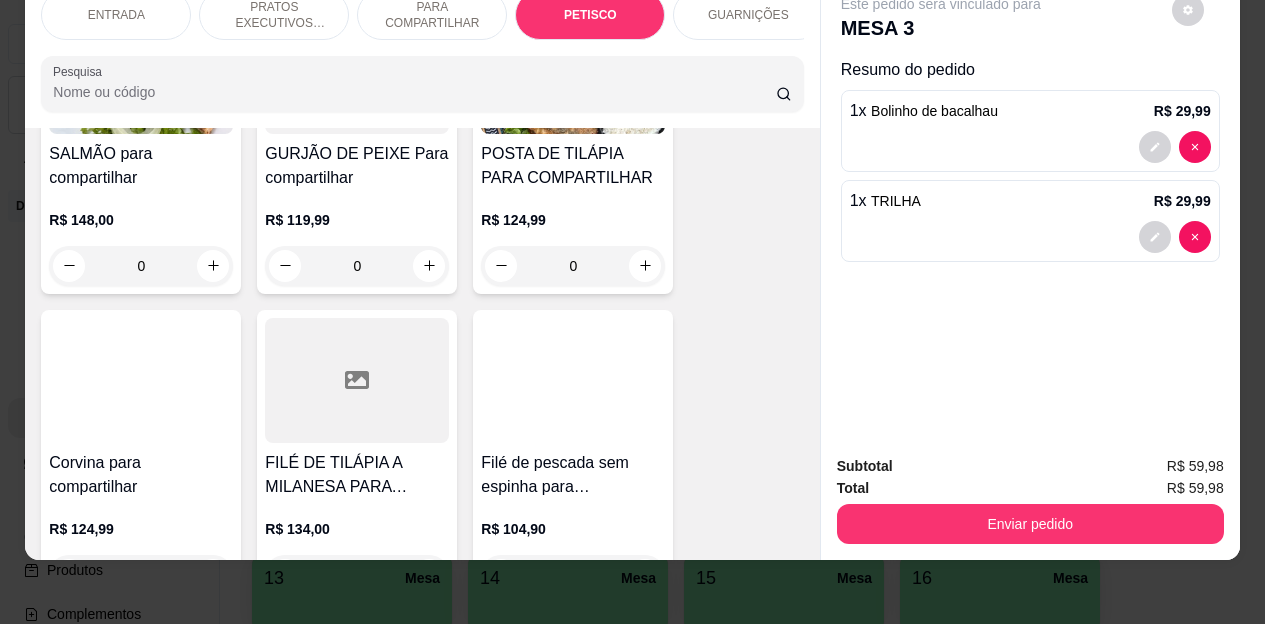 scroll, scrollTop: 1560, scrollLeft: 0, axis: vertical 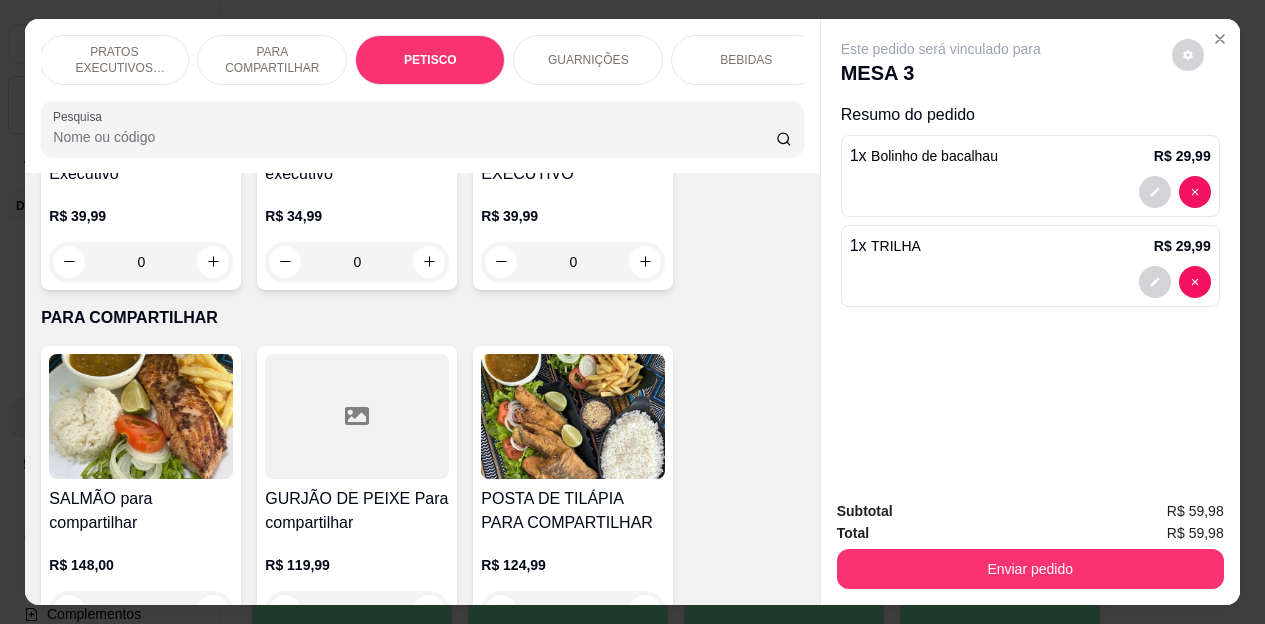click on "BEBIDAS" at bounding box center [746, 60] 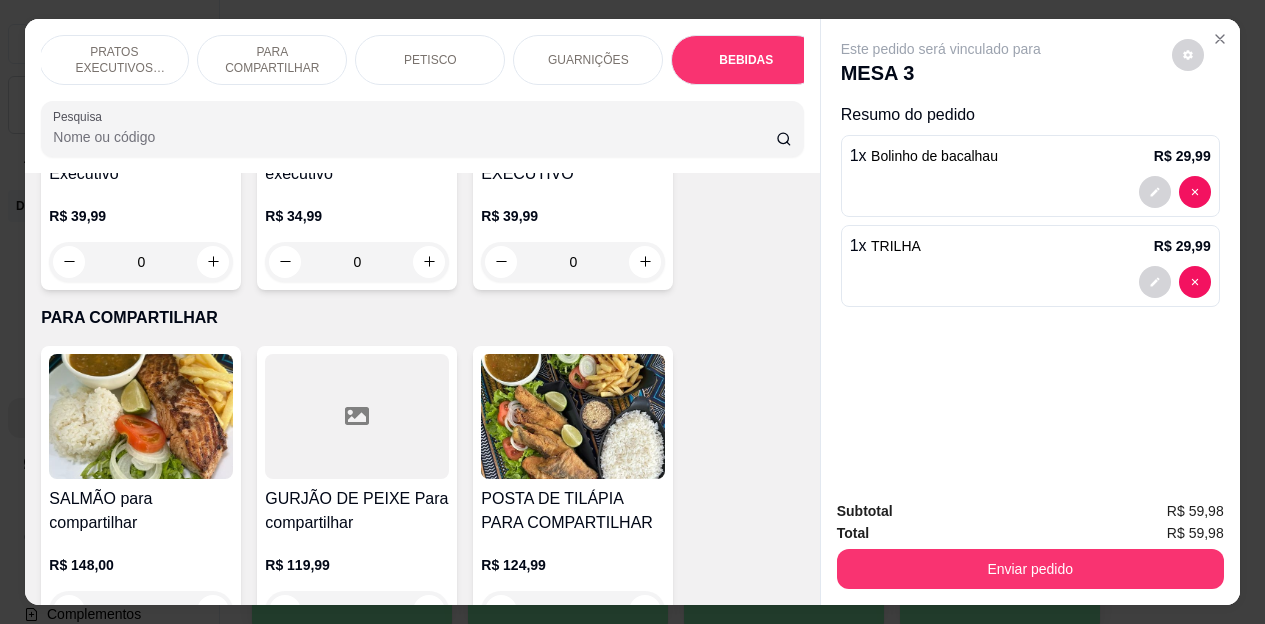 scroll, scrollTop: 4476, scrollLeft: 0, axis: vertical 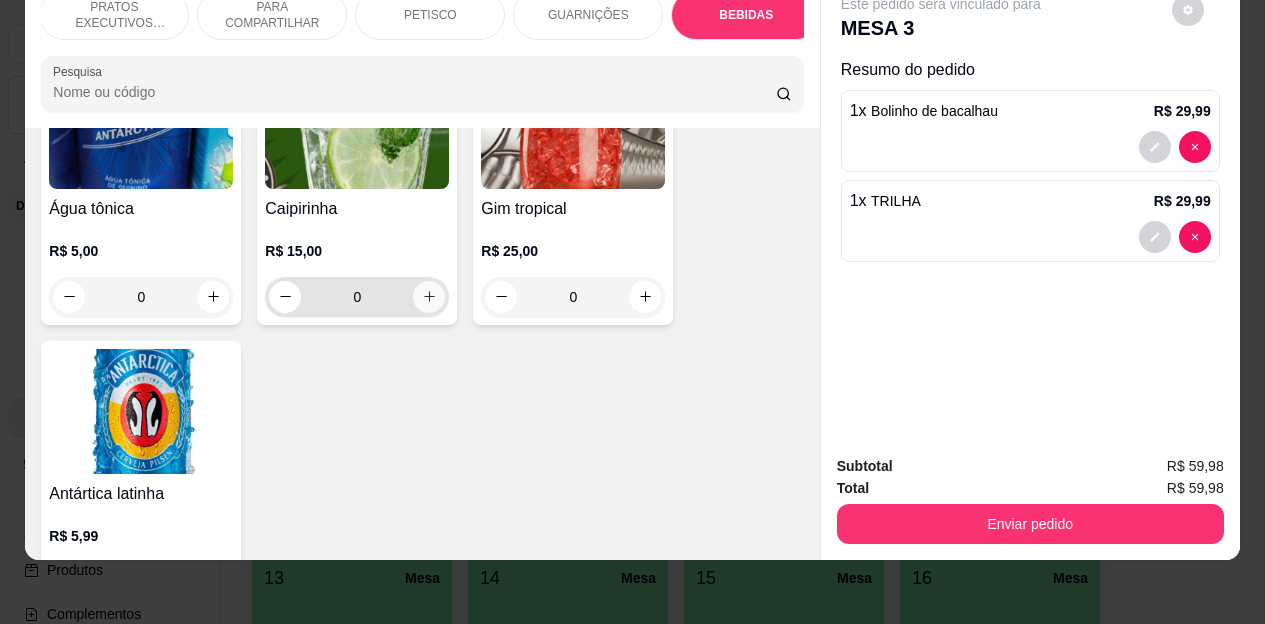 click 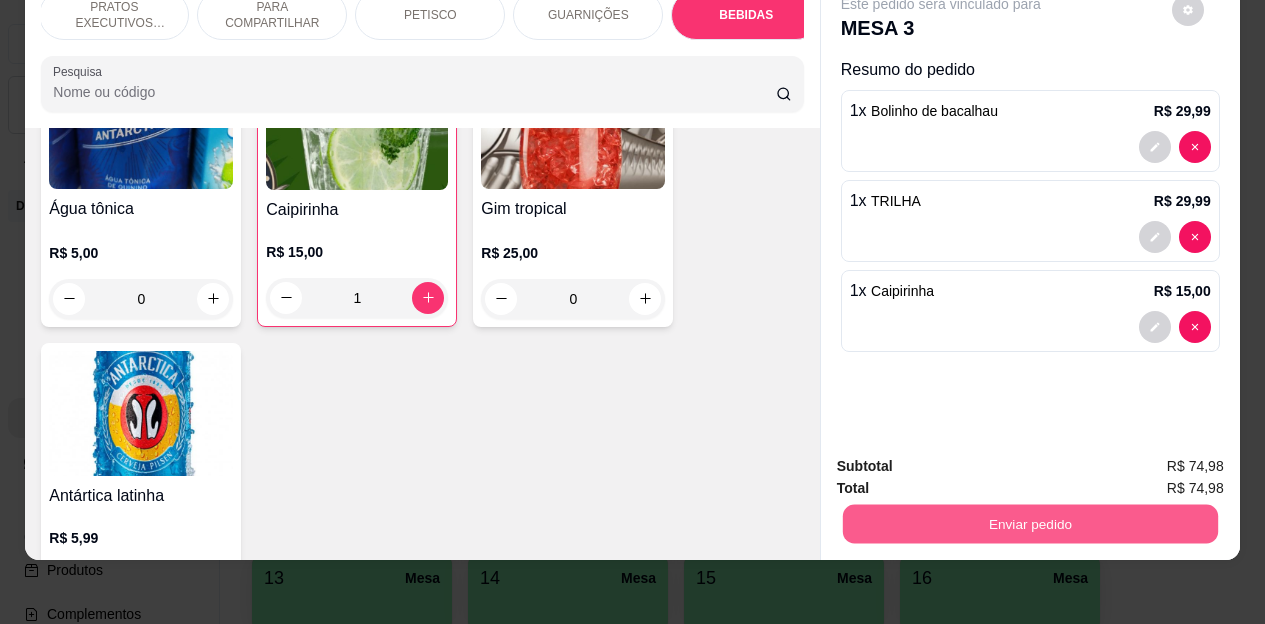 click on "Enviar pedido" at bounding box center [1029, 524] 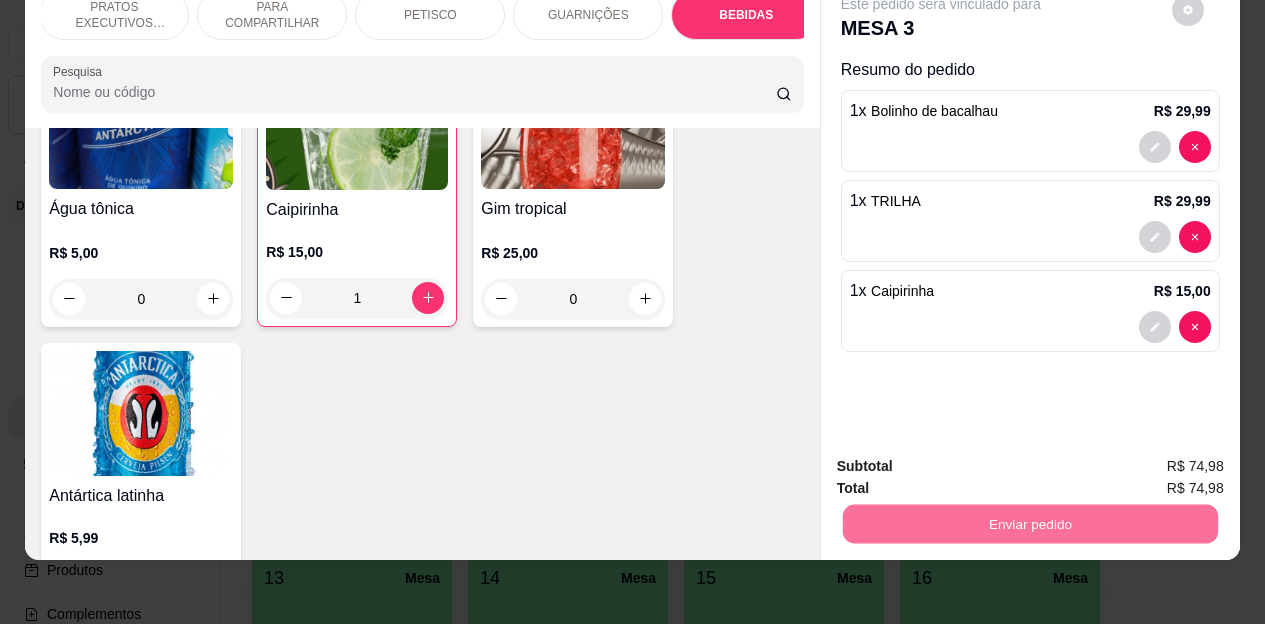 click on "Não registrar e enviar pedido" at bounding box center (964, 459) 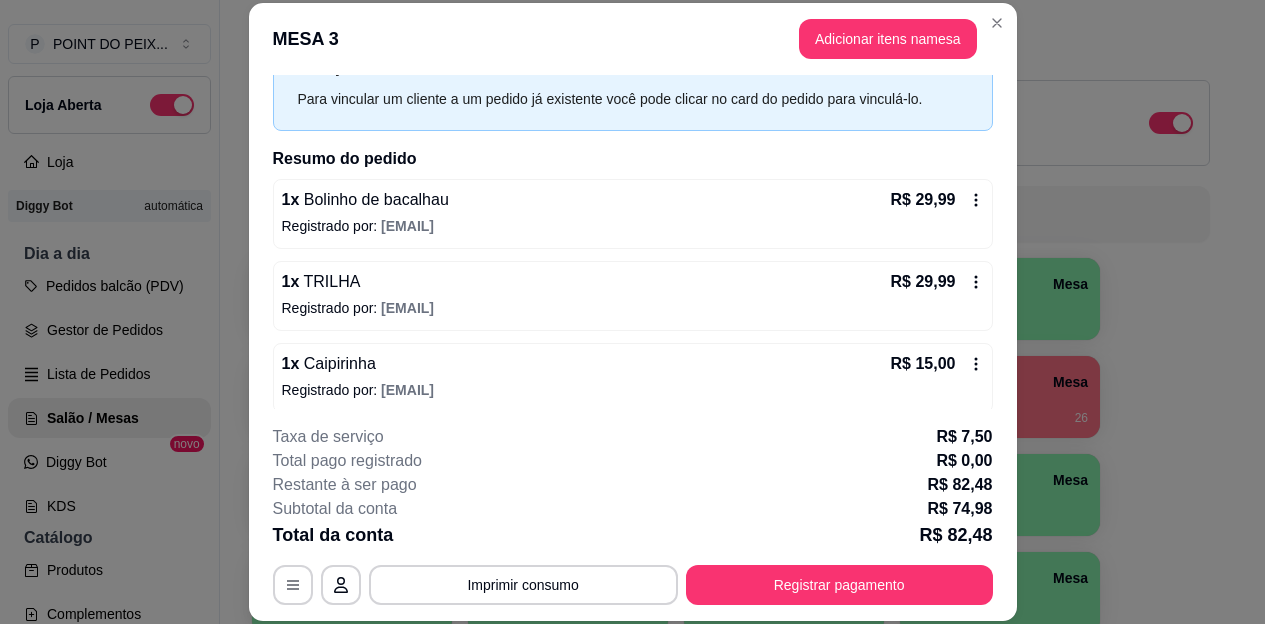 scroll, scrollTop: 97, scrollLeft: 0, axis: vertical 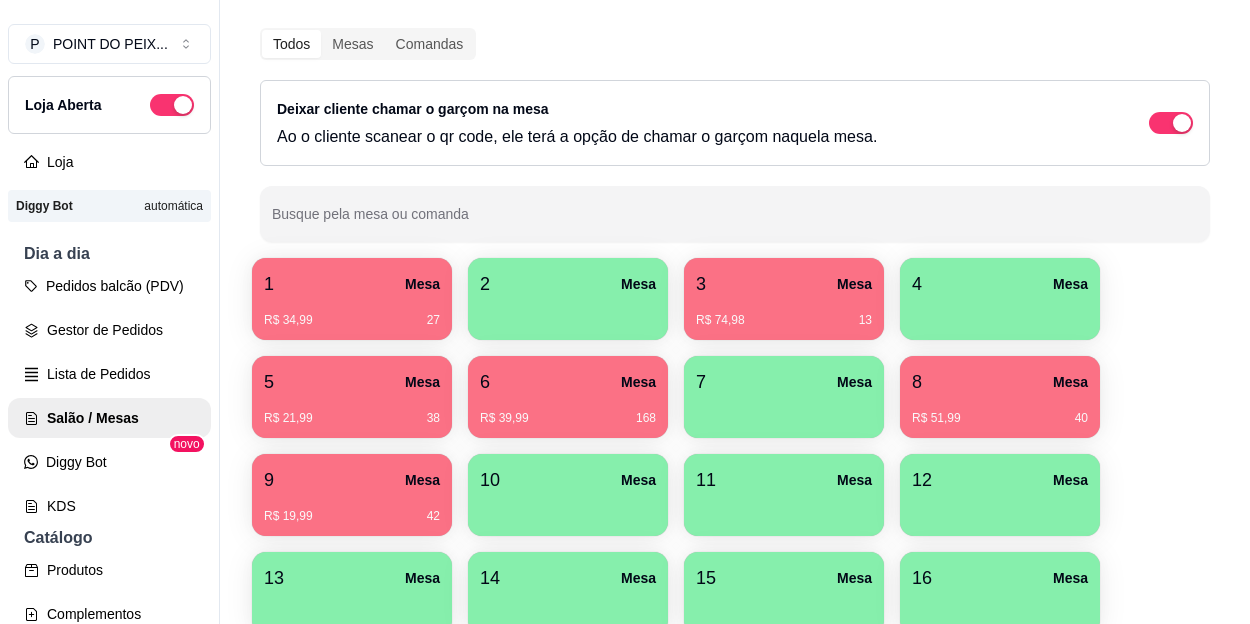 drag, startPoint x: 163, startPoint y: 370, endPoint x: 1144, endPoint y: 284, distance: 984.7624 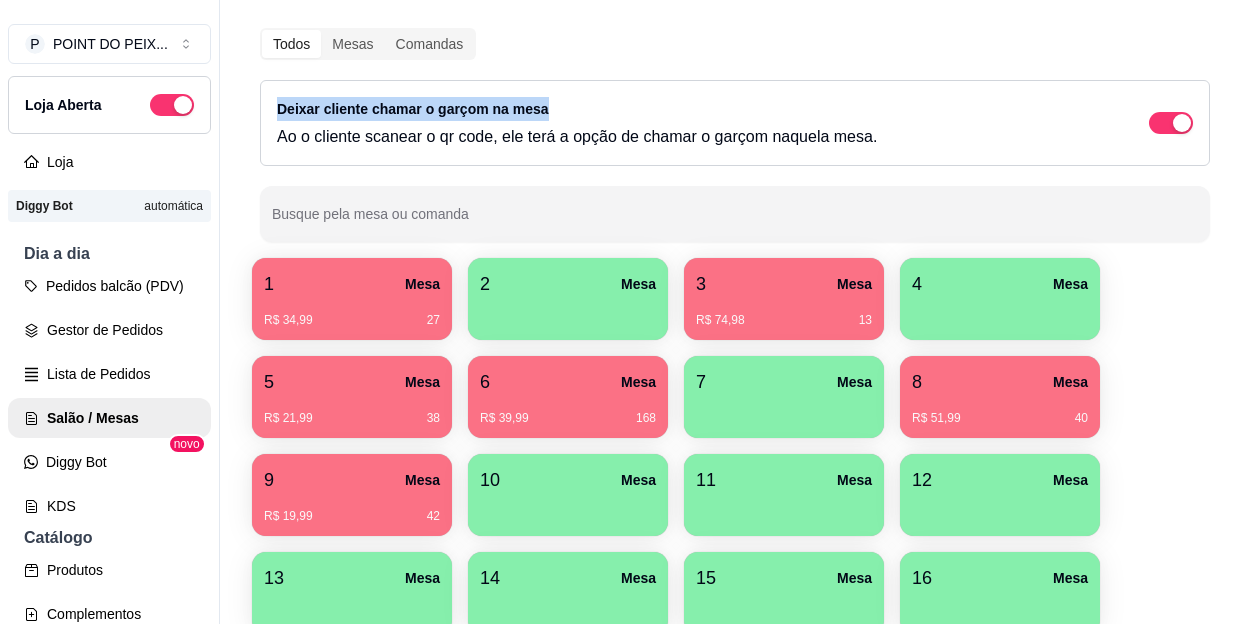 click on "R$ 34,99 27" at bounding box center (352, 313) 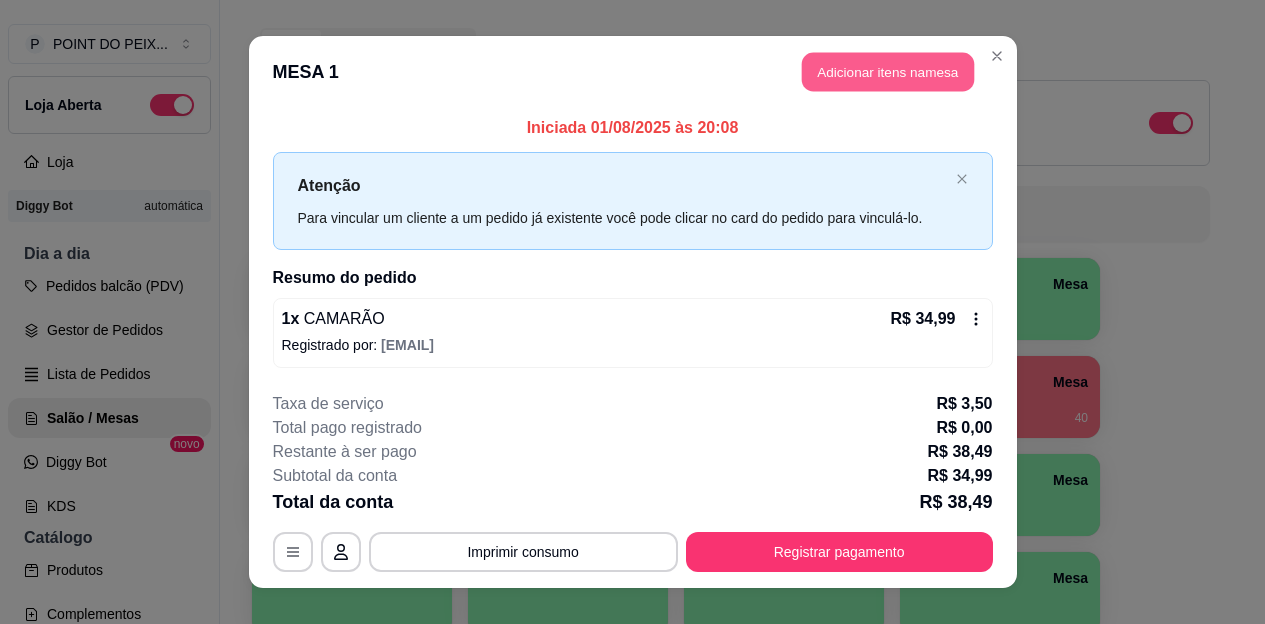 click on "Adicionar itens na  mesa" at bounding box center [888, 72] 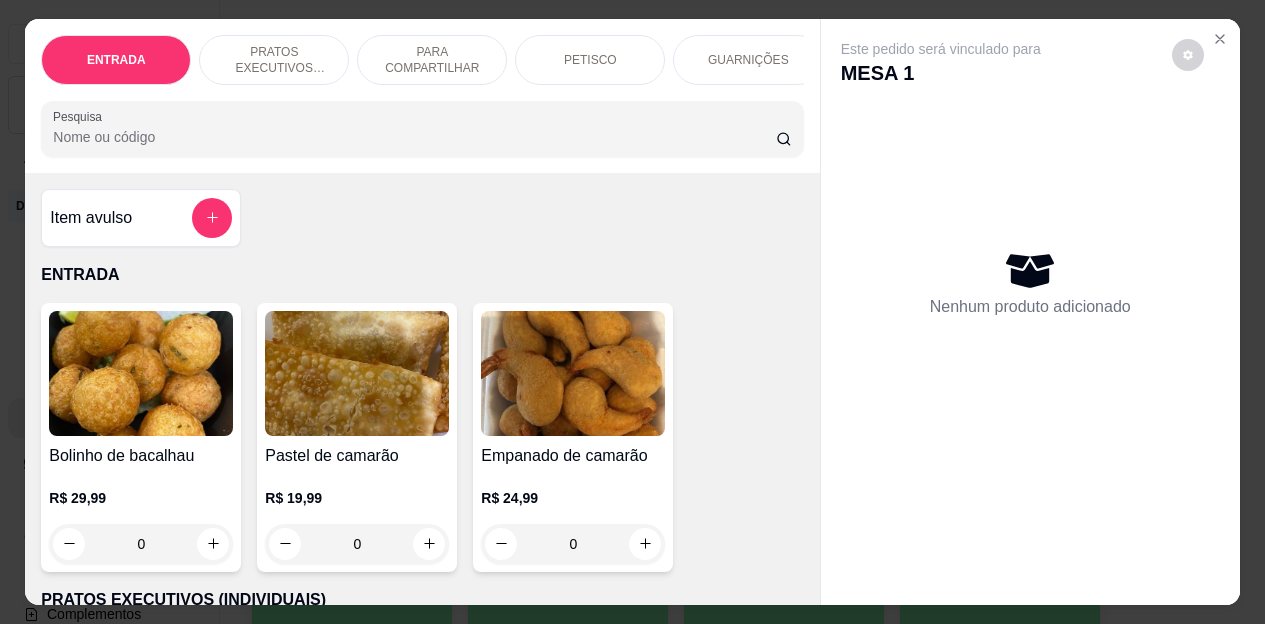 click on "PETISCO" at bounding box center [590, 60] 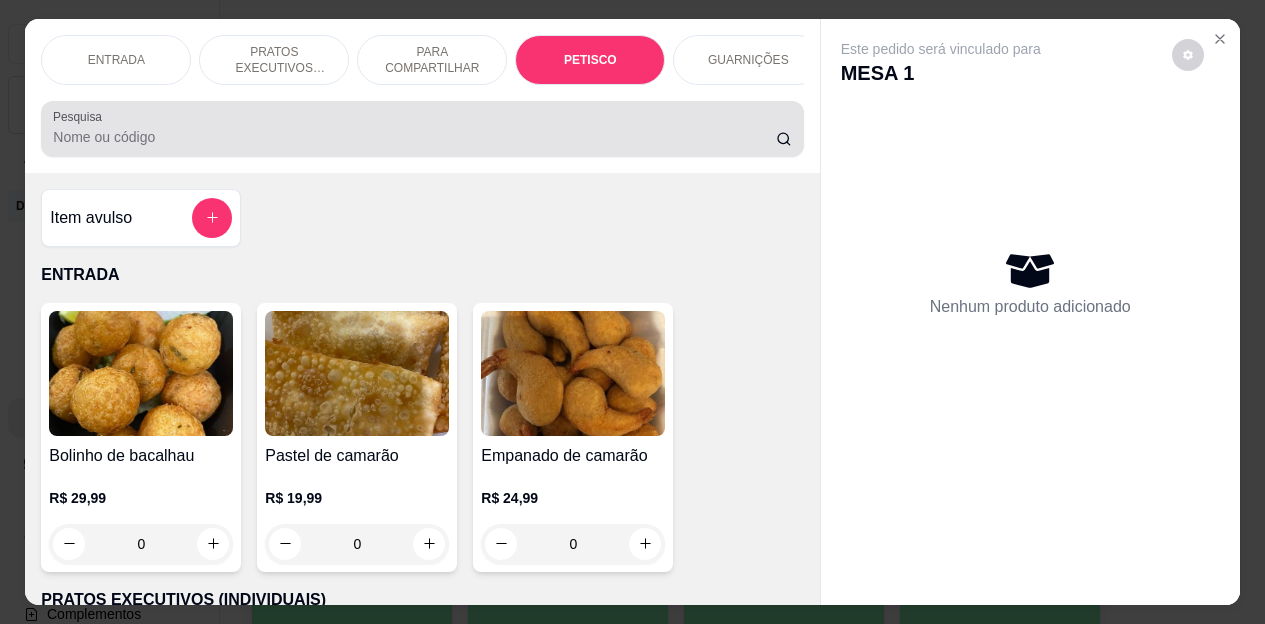 scroll, scrollTop: 2658, scrollLeft: 0, axis: vertical 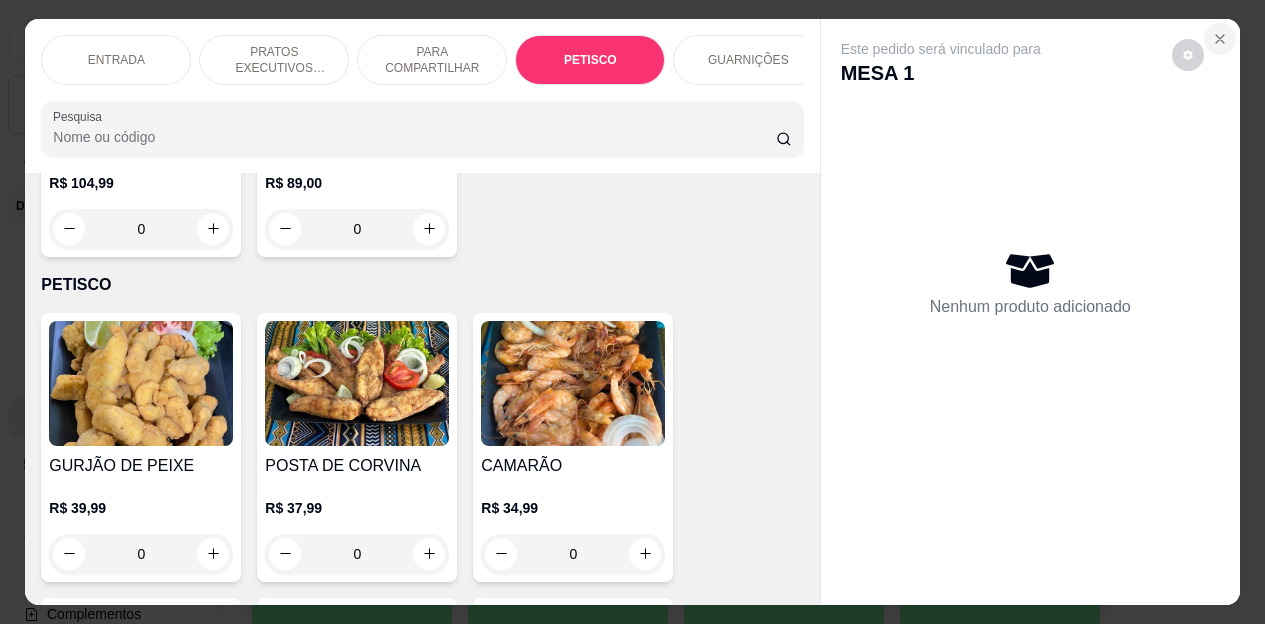 click 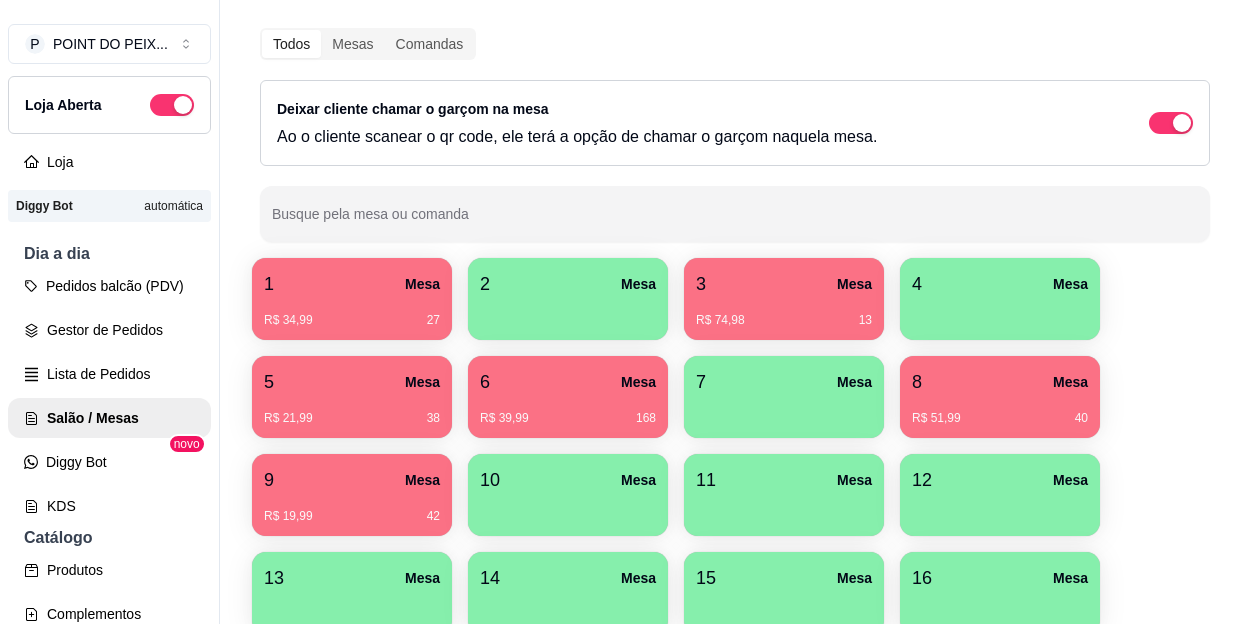 click on "Todos Mesas Comandas Deixar cliente chamar o garçom na mesa Ao o cliente scanear o qr code, ele terá a opção de chamar o garçom naquela mesa. Busque pela mesa ou comanda" at bounding box center (735, 135) 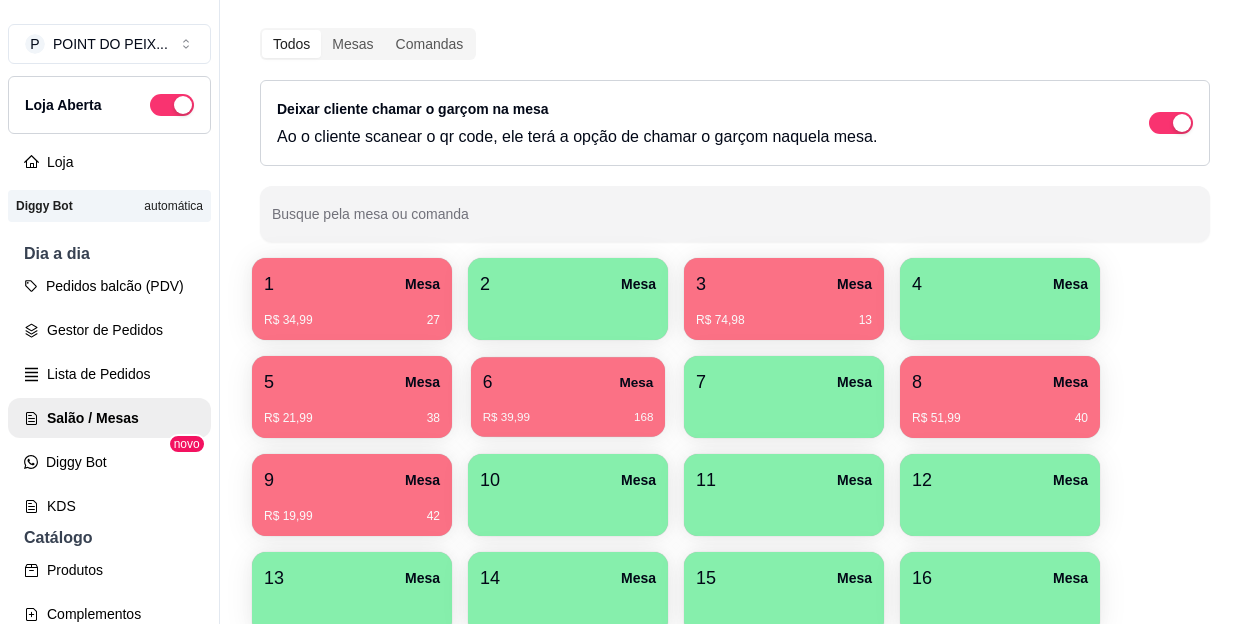 click on "R$ 39,99 168" at bounding box center (568, 410) 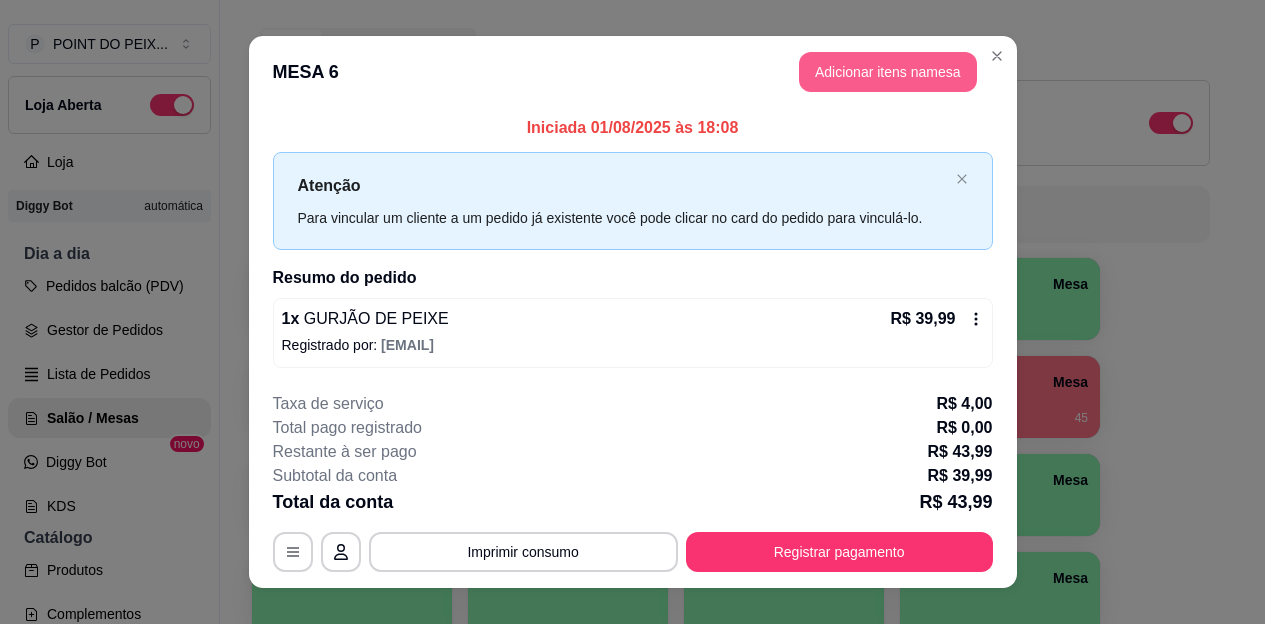 click on "Adicionar itens na  mesa" at bounding box center [888, 72] 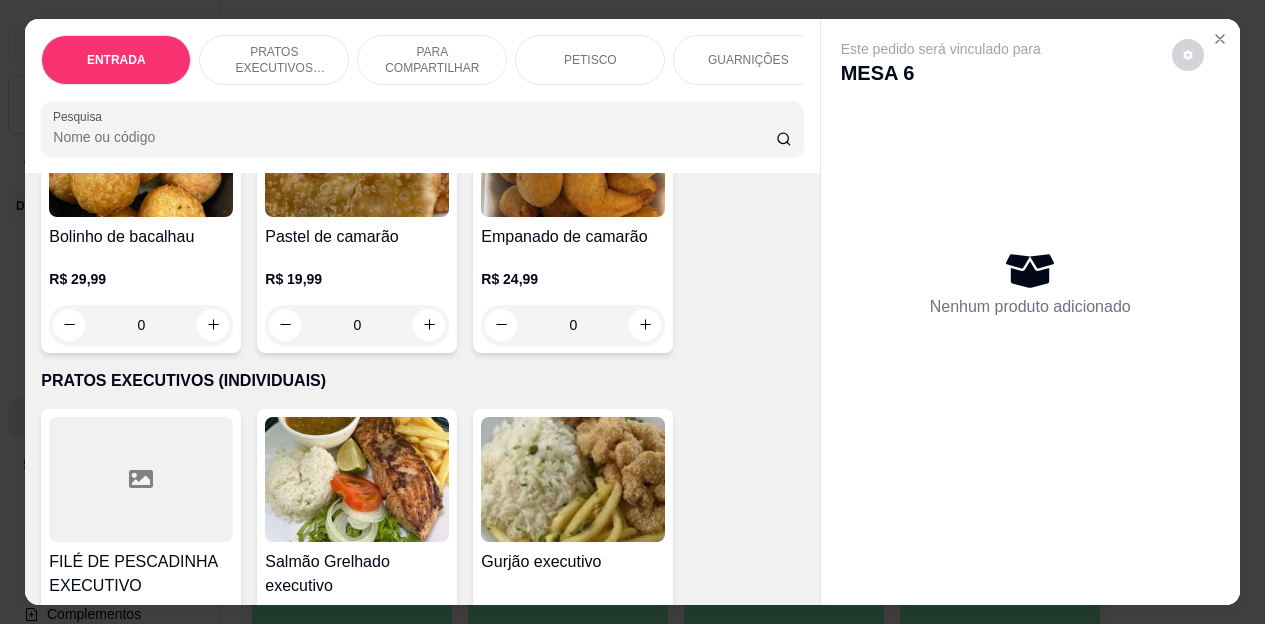 scroll, scrollTop: 0, scrollLeft: 0, axis: both 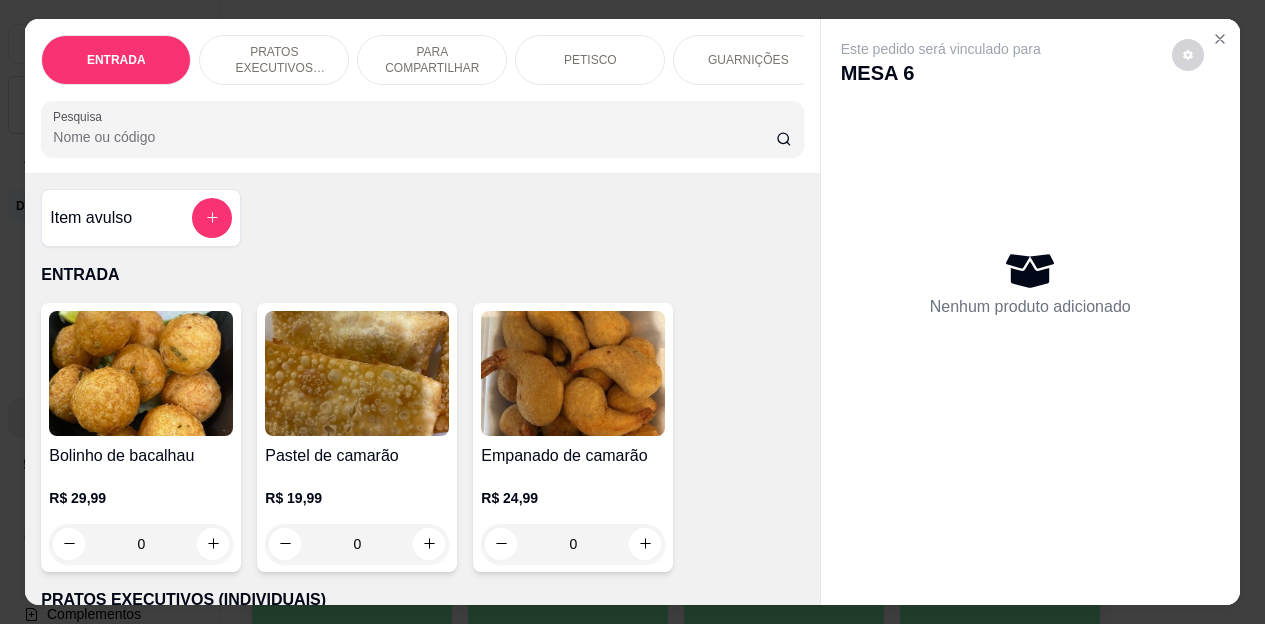 click on "PETISCO" at bounding box center (590, 60) 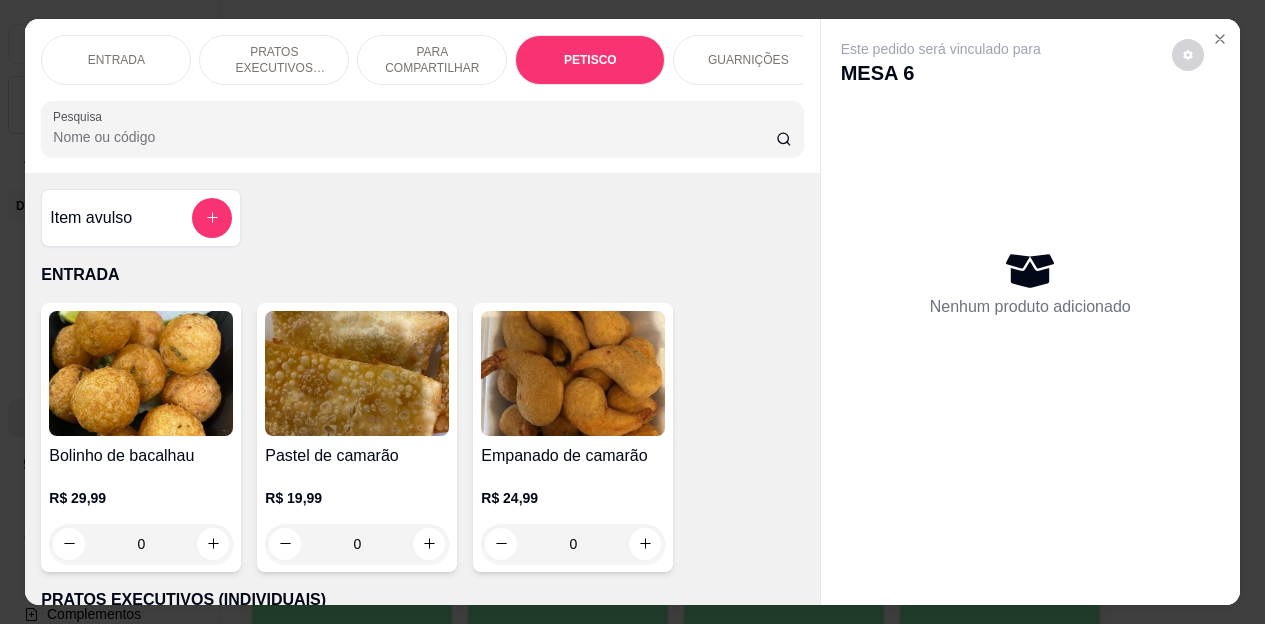 scroll, scrollTop: 2658, scrollLeft: 0, axis: vertical 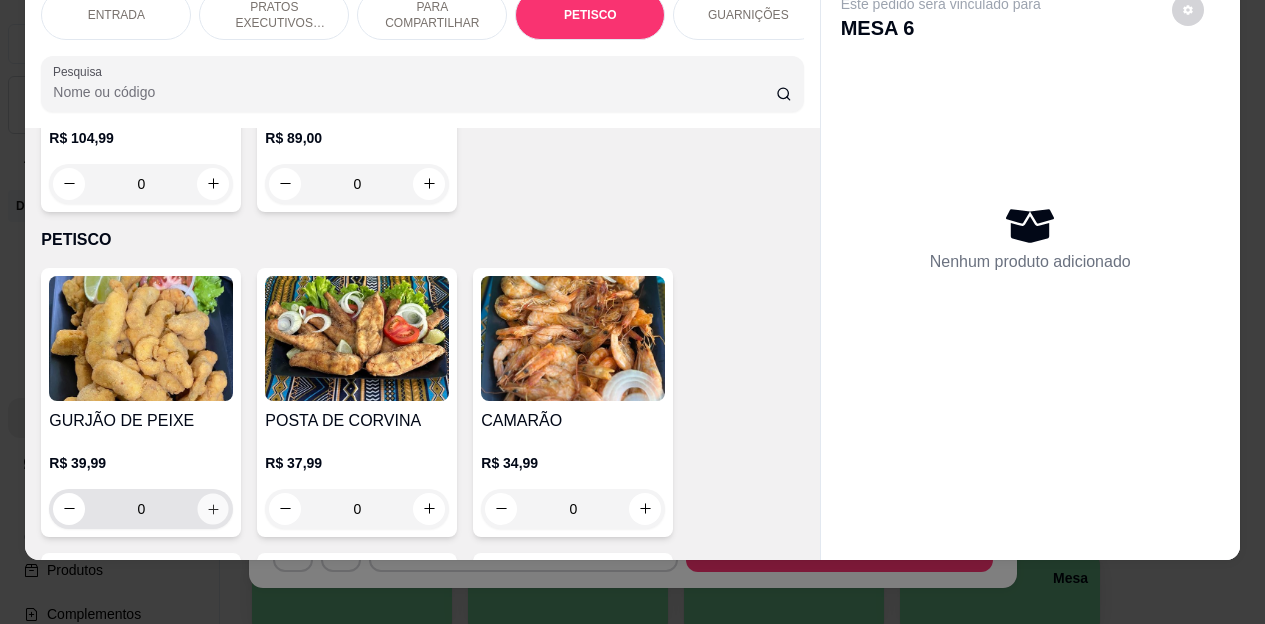 click at bounding box center [213, 508] 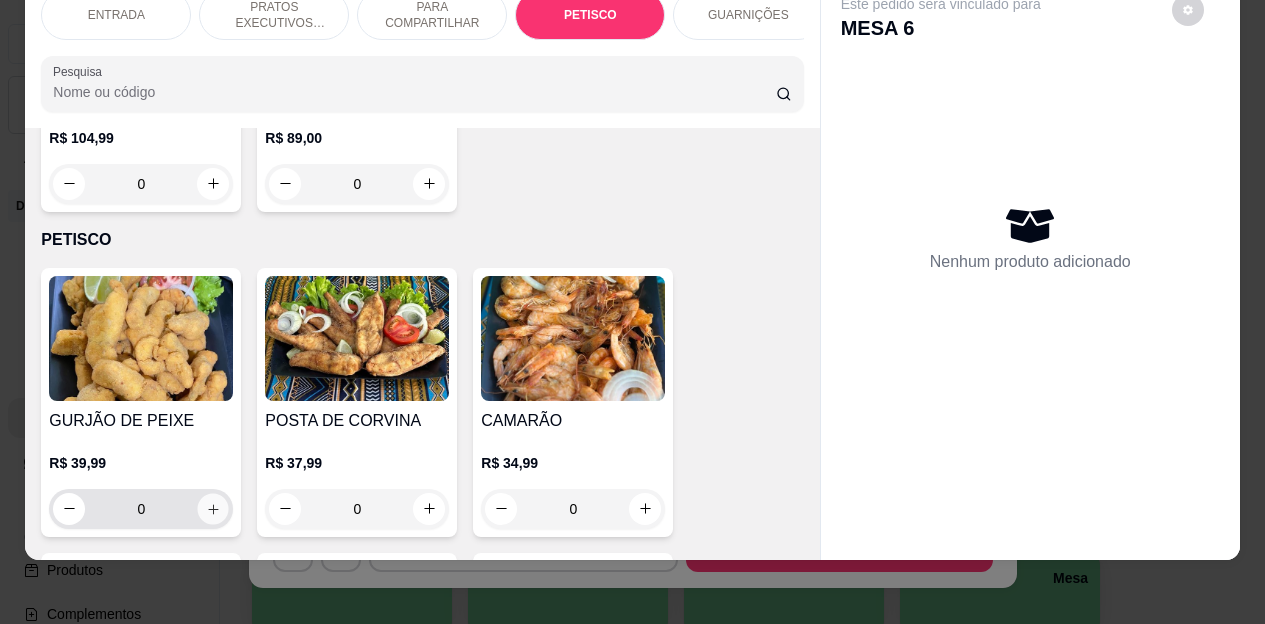 type on "1" 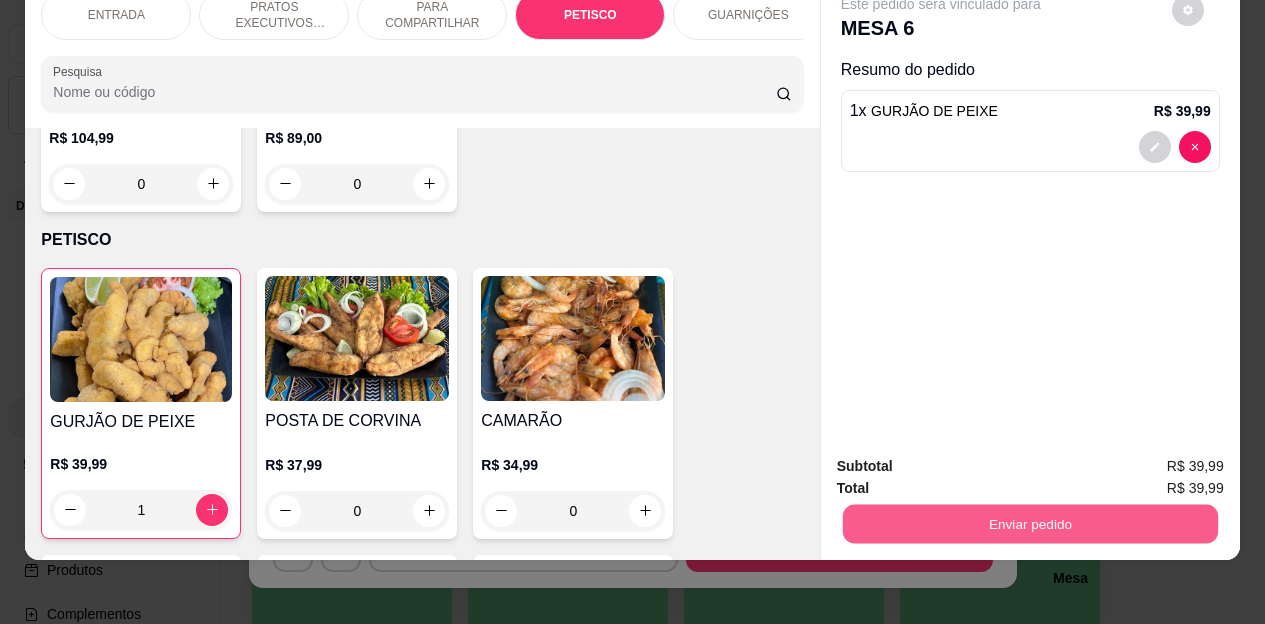 click on "Enviar pedido" at bounding box center (1029, 524) 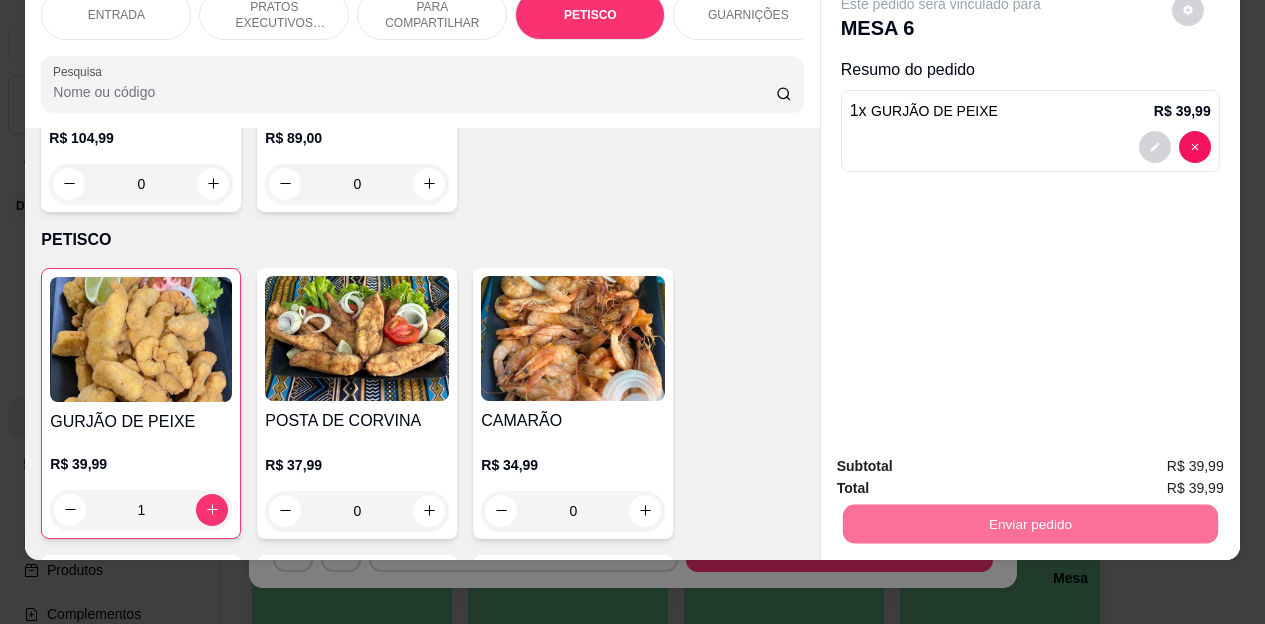 click on "Não registrar e enviar pedido" at bounding box center [964, 460] 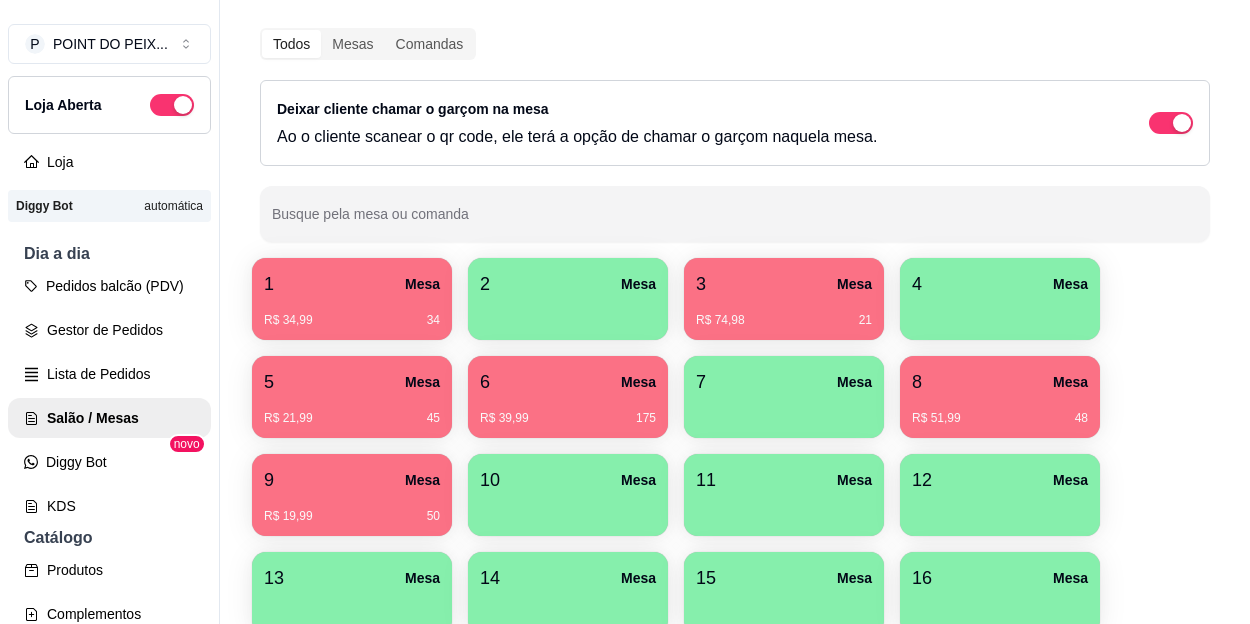 click on "R$ 34,99 34" at bounding box center [352, 313] 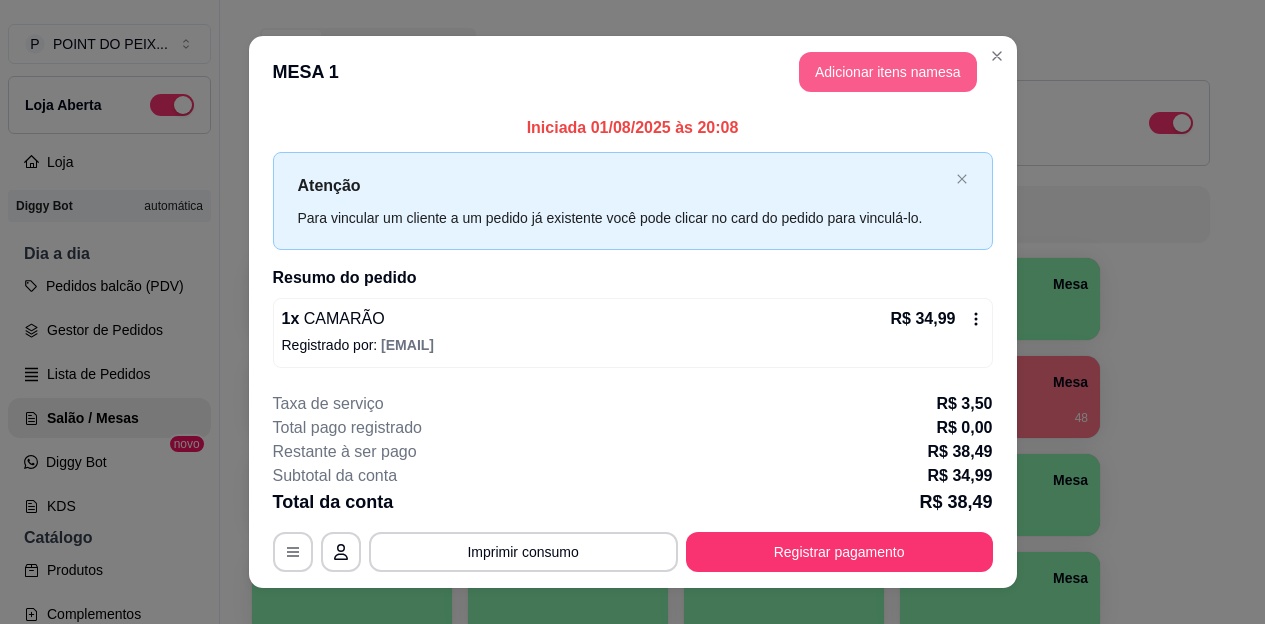 click on "Adicionar itens na  mesa" at bounding box center [888, 72] 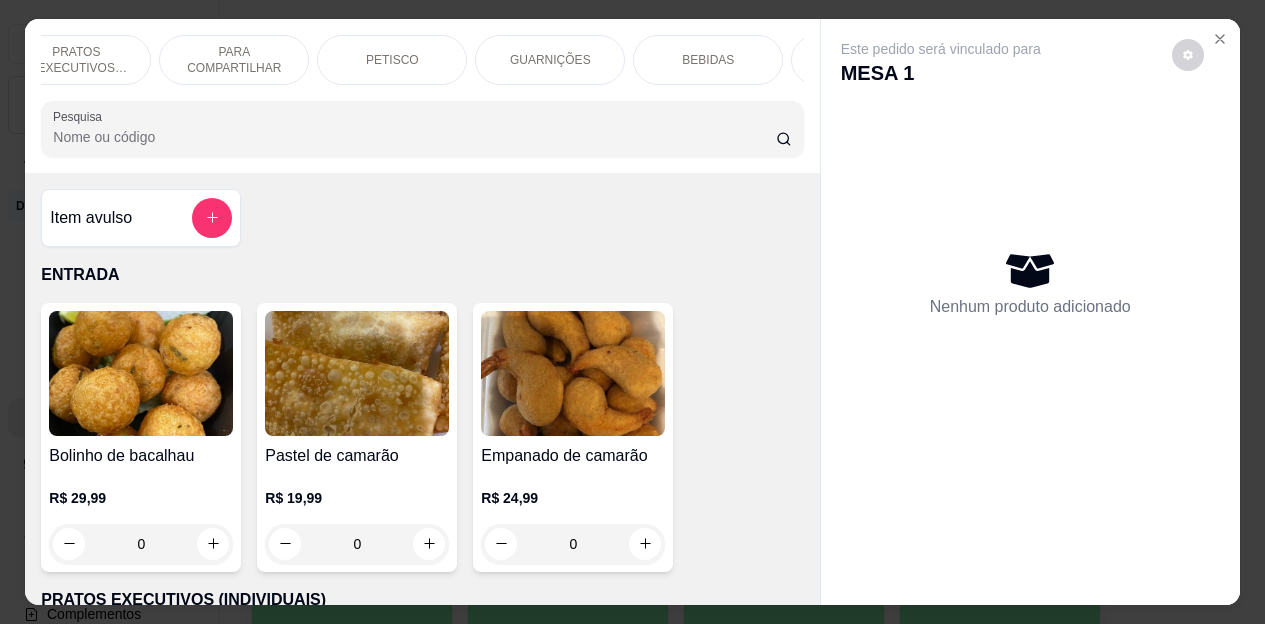 scroll, scrollTop: 0, scrollLeft: 200, axis: horizontal 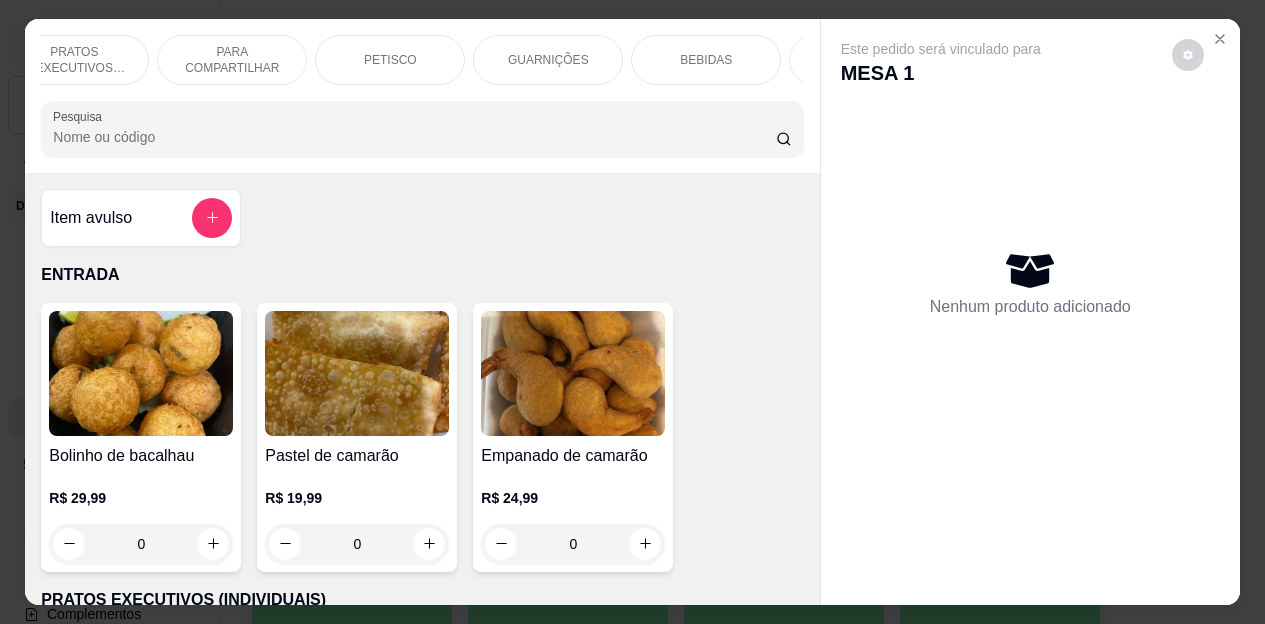 click on "BEBIDAS" at bounding box center (706, 60) 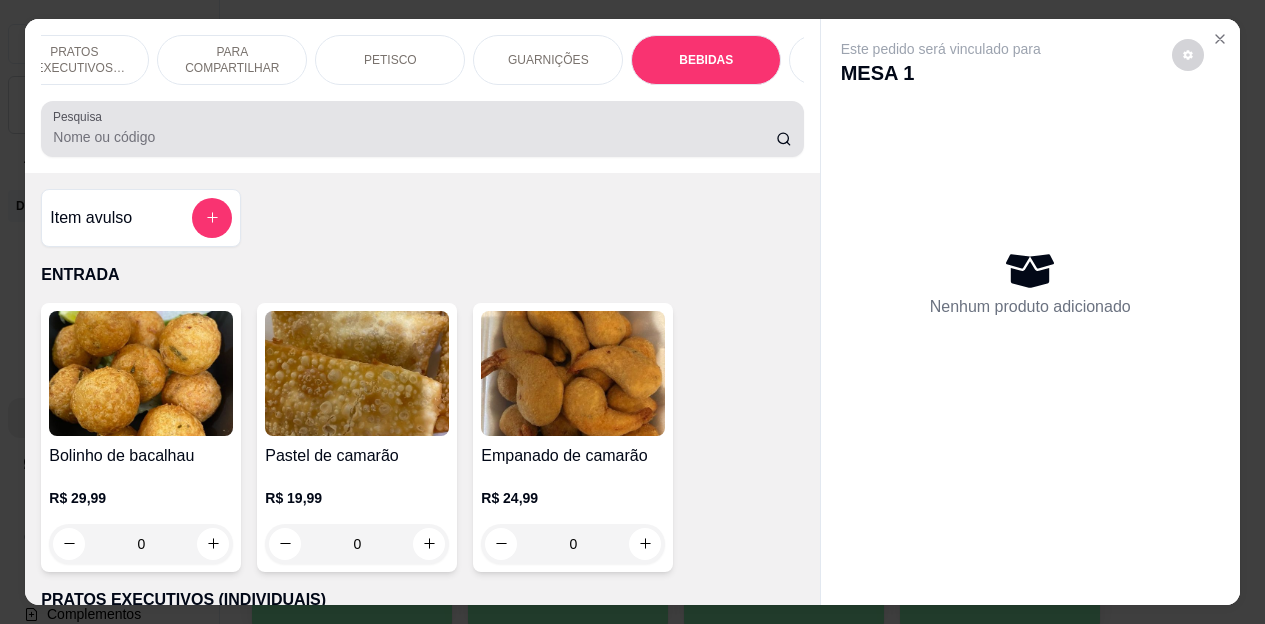 scroll, scrollTop: 4472, scrollLeft: 0, axis: vertical 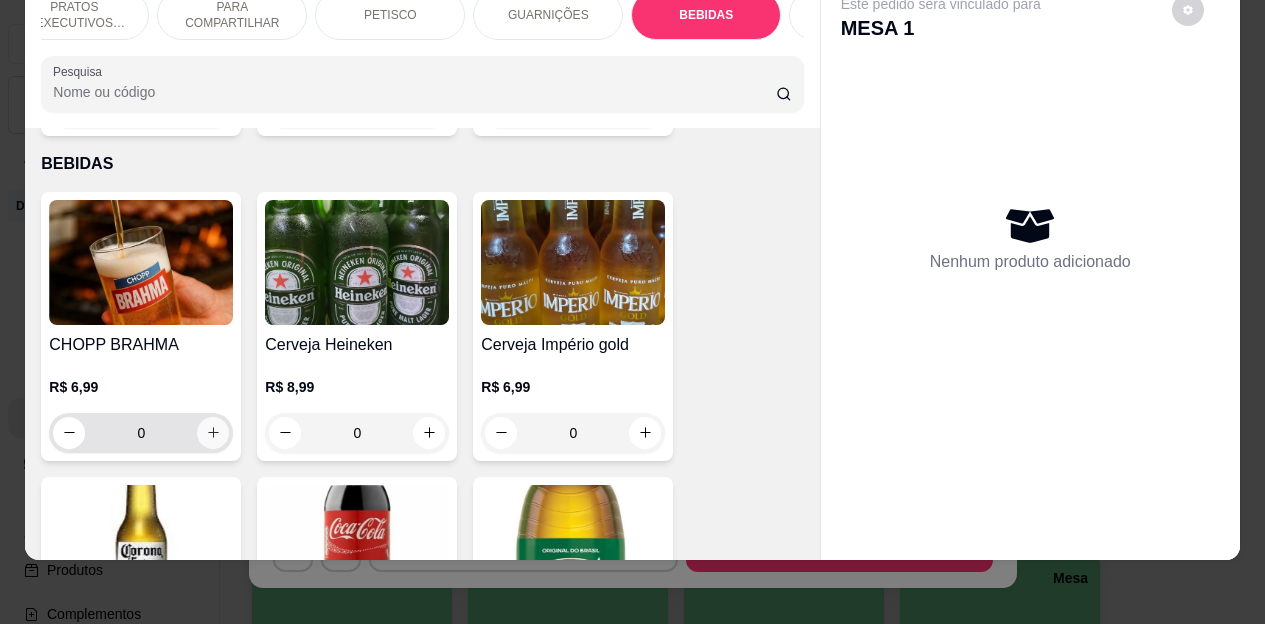 click at bounding box center [213, 433] 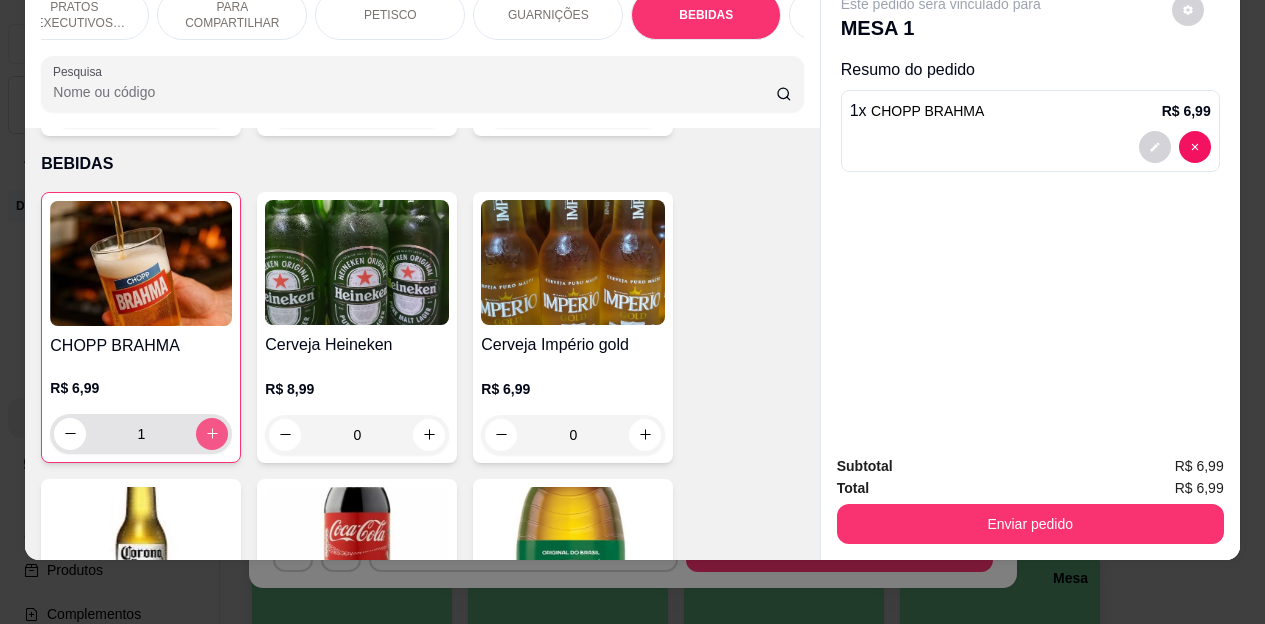 click 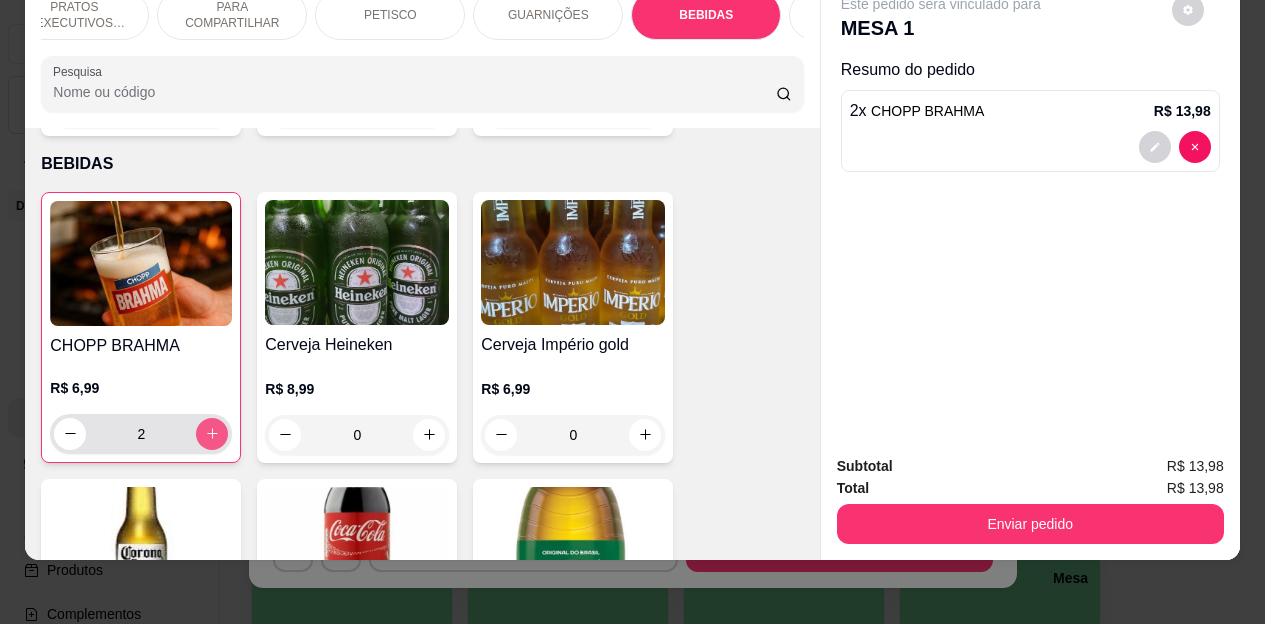 click 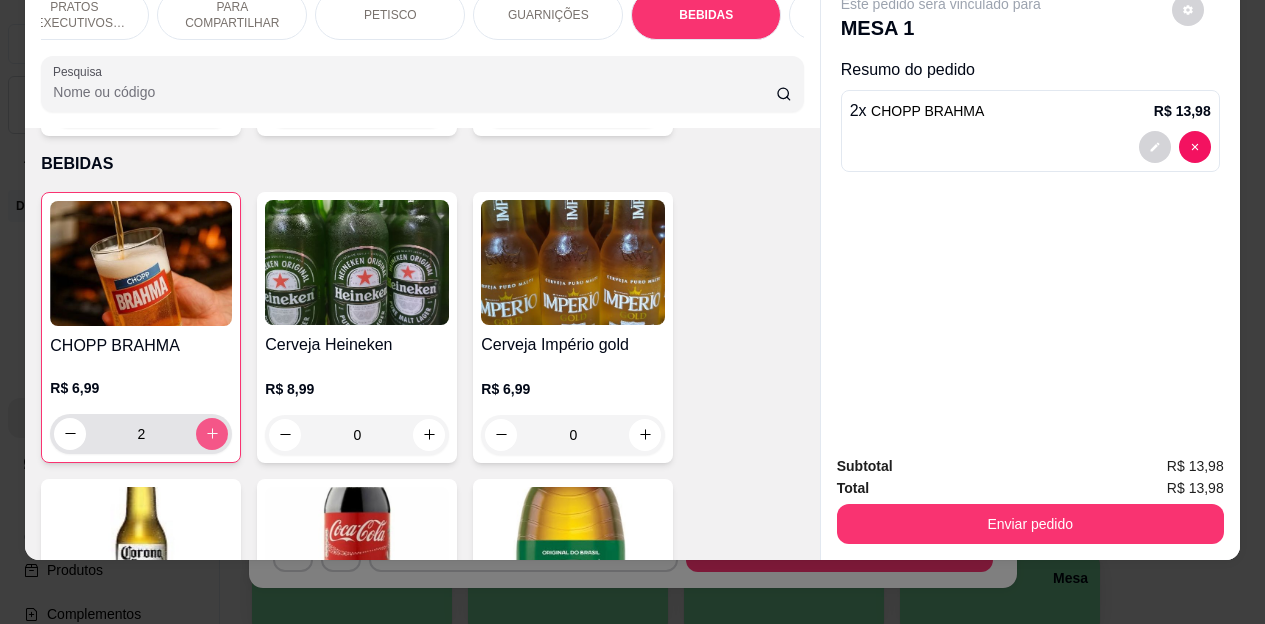 type on "3" 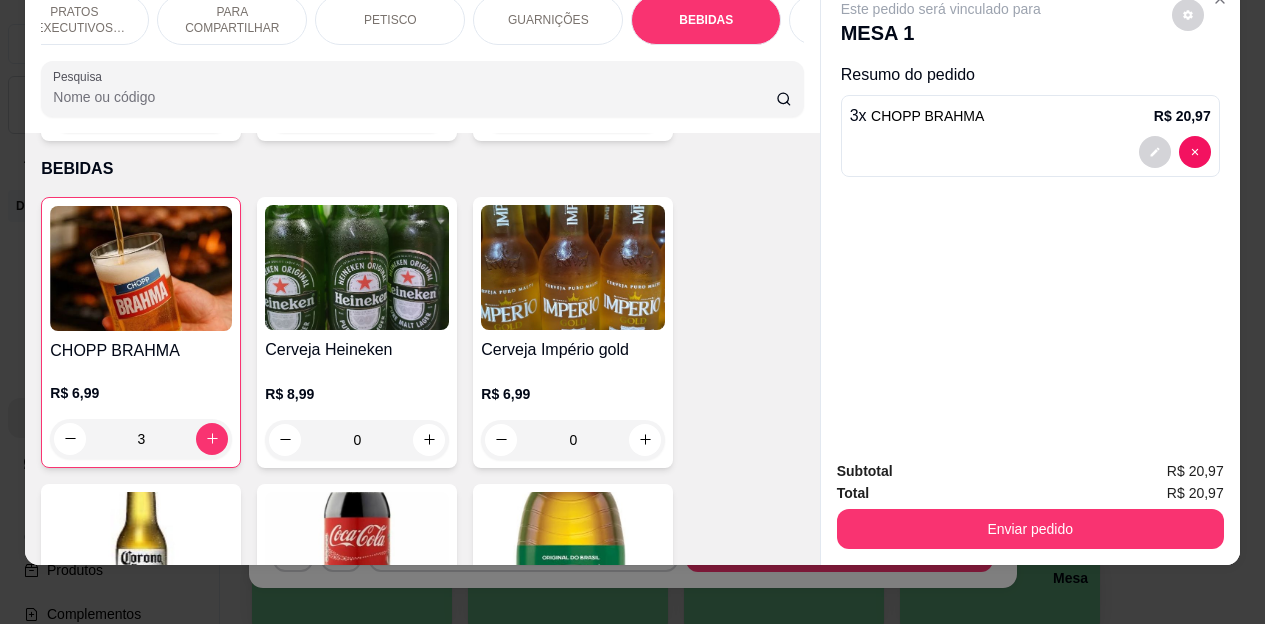 scroll, scrollTop: 53, scrollLeft: 0, axis: vertical 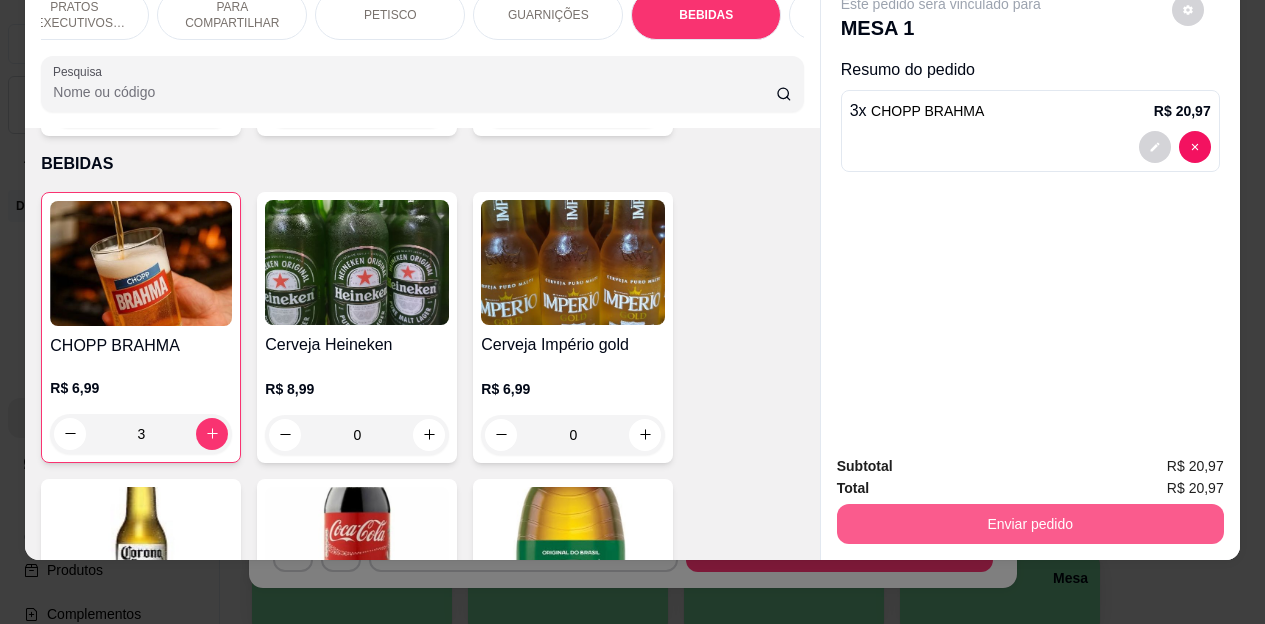 click on "Enviar pedido" at bounding box center [1030, 524] 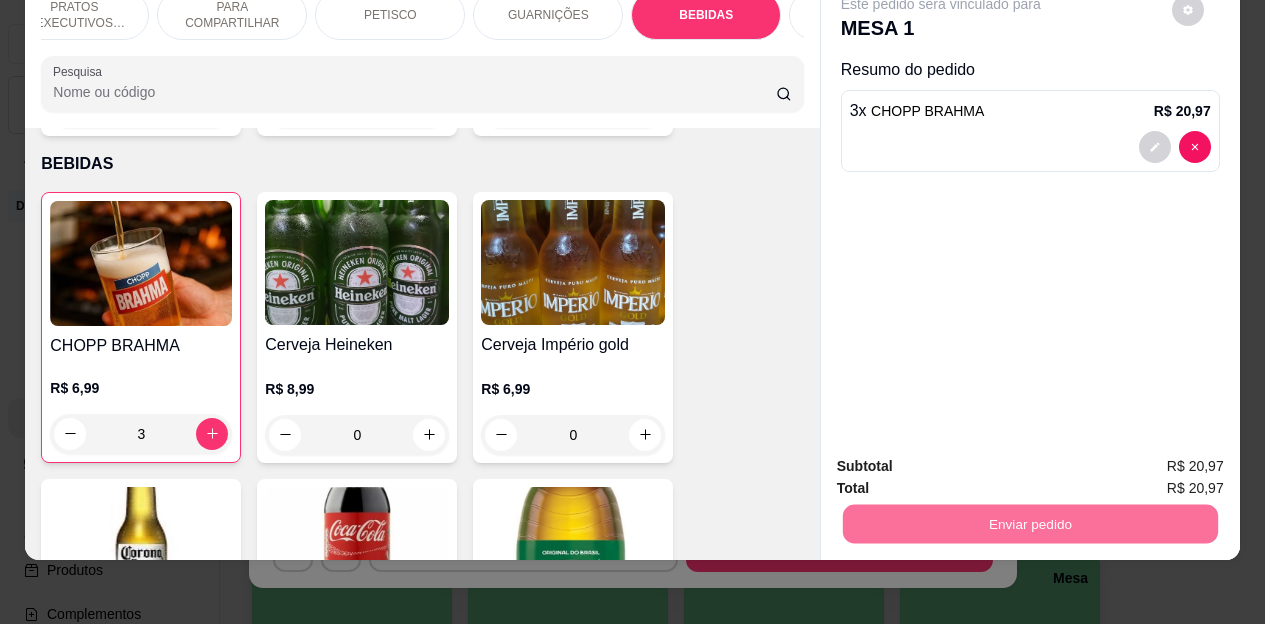 click on "Não registrar e enviar pedido" at bounding box center [964, 460] 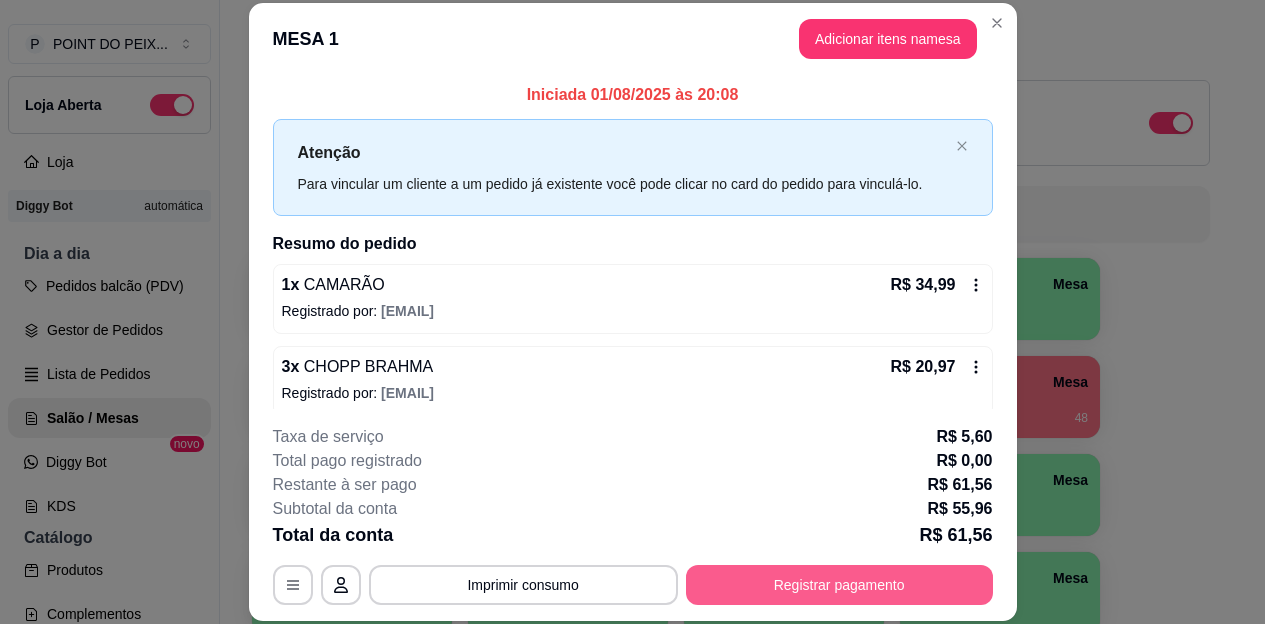 click on "Registrar pagamento" at bounding box center (839, 585) 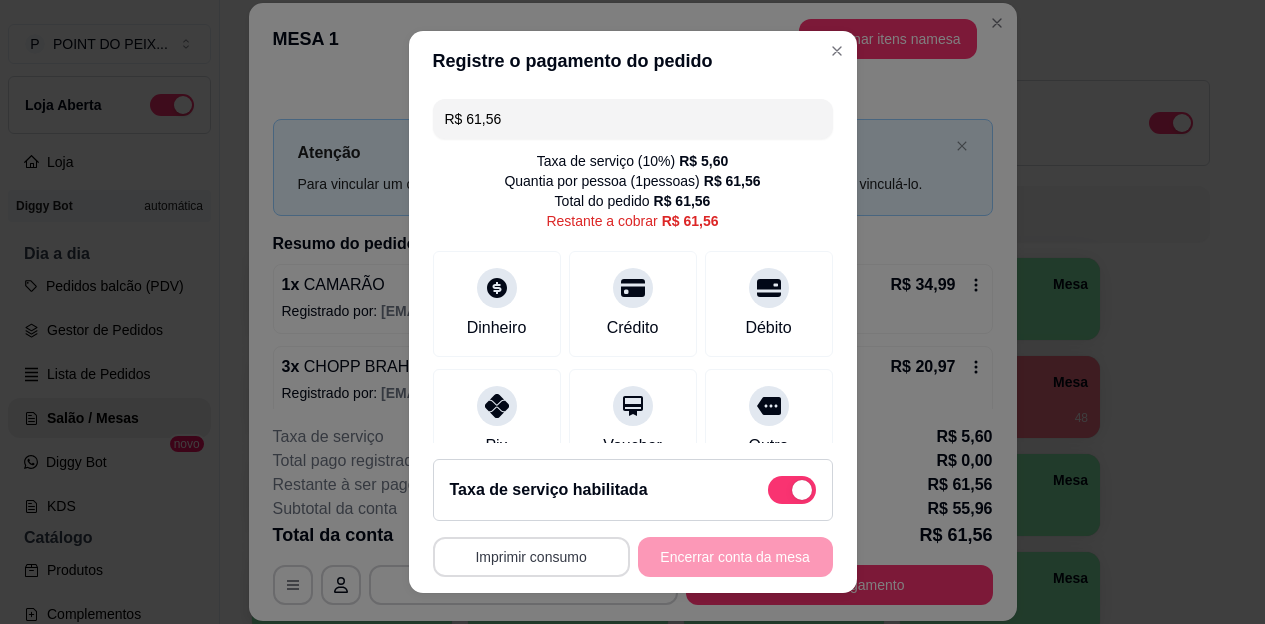 click on "Imprimir consumo" at bounding box center [531, 557] 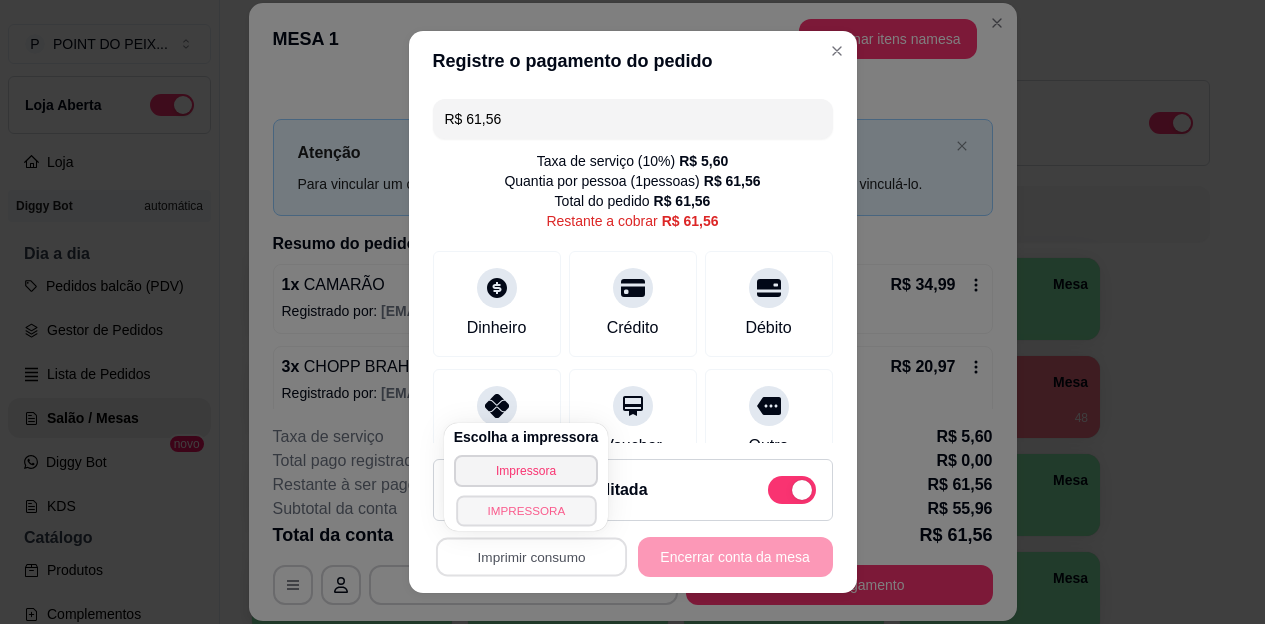 click on "IMPRESSORA" at bounding box center [526, 510] 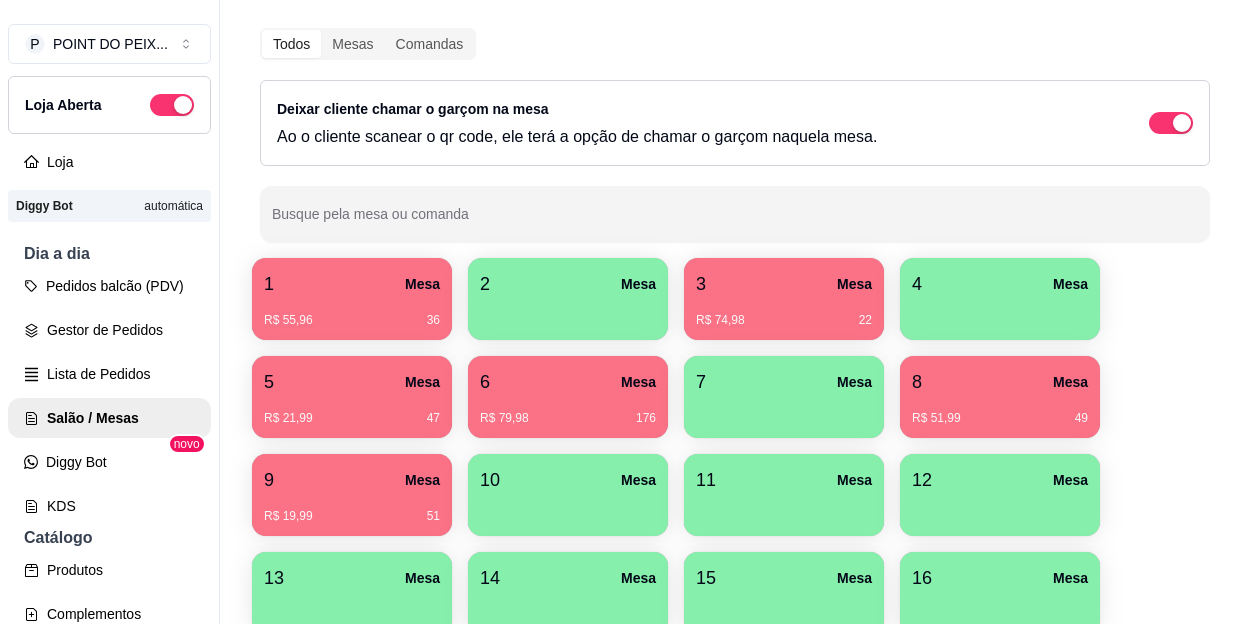click on "Todos Mesas Comandas Deixar cliente chamar o garçom na mesa Ao o cliente scanear o qr code, ele terá a opção de chamar o garçom naquela mesa. Busque pela mesa ou comanda
1 Mesa R$ 55,96 36 2 Mesa 3 Mesa R$ 74,98 22 4 Mesa 5 Mesa R$ 21,99 47 6 Mesa R$ 79,98 176 7 Mesa 8 Mesa R$ 51,99 49 9 Mesa R$ 19,99 51 10 Mesa 11 Mesa 12 Mesa 13 Mesa 14 Mesa 15 Mesa 16 Mesa 17 Mesa 18 Mesa 19 Mesa 20 Mesa 21 Mesa" at bounding box center (735, 431) 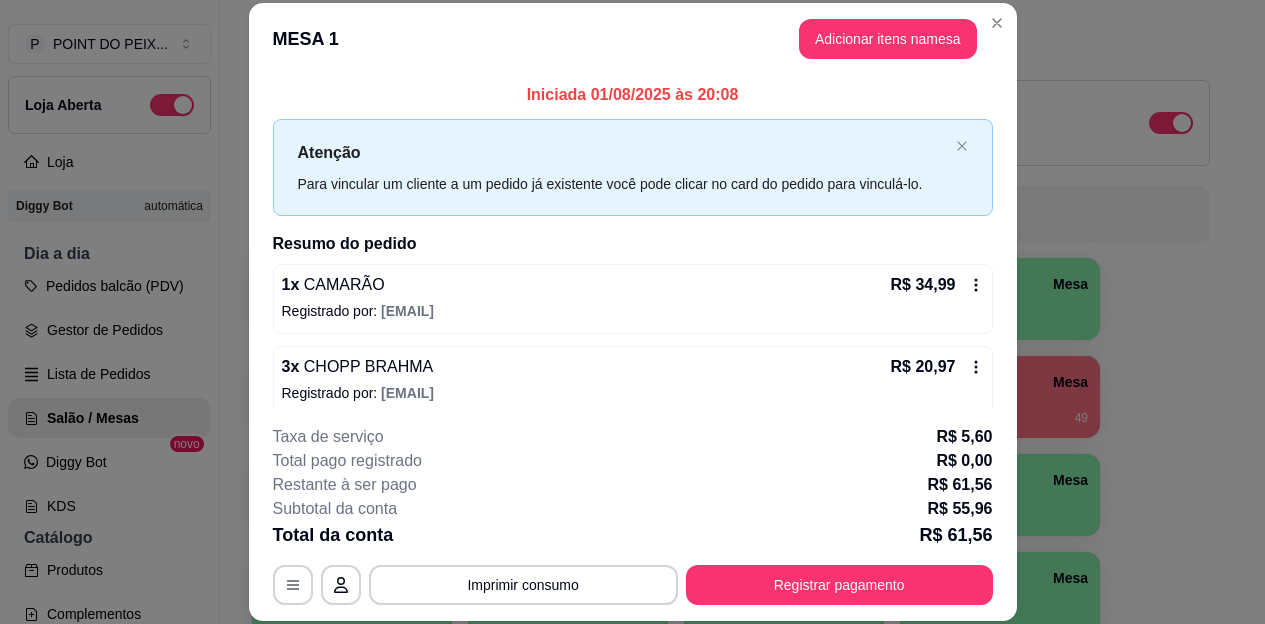 scroll, scrollTop: 15, scrollLeft: 0, axis: vertical 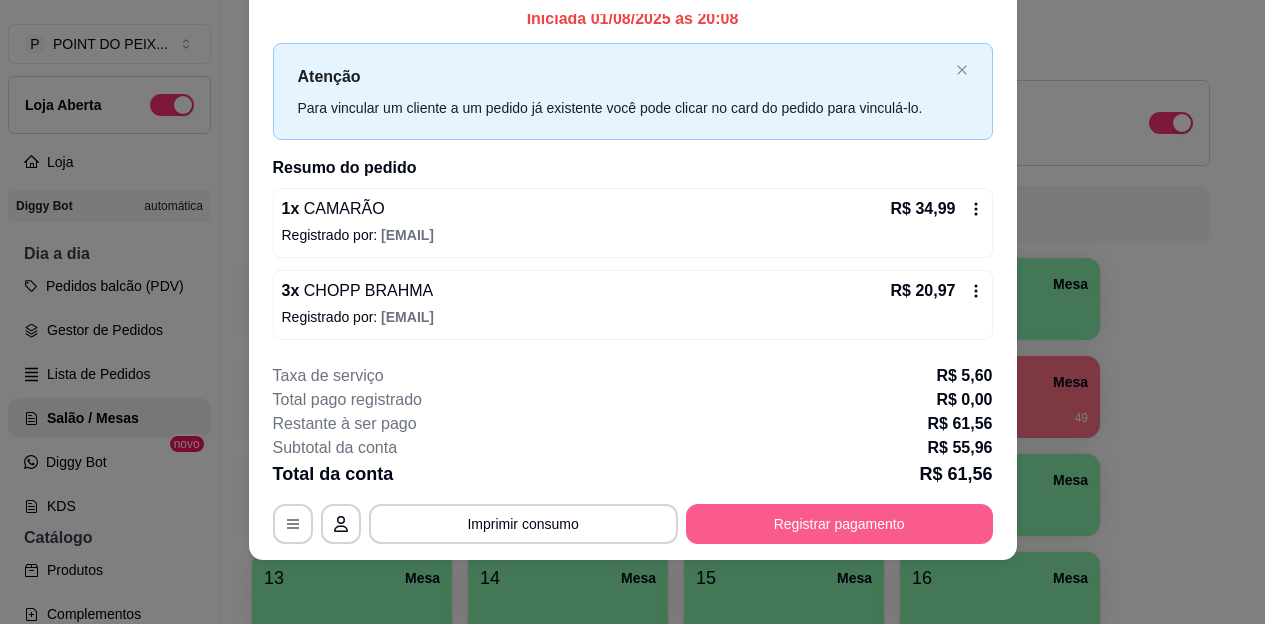 click on "Registrar pagamento" at bounding box center (839, 524) 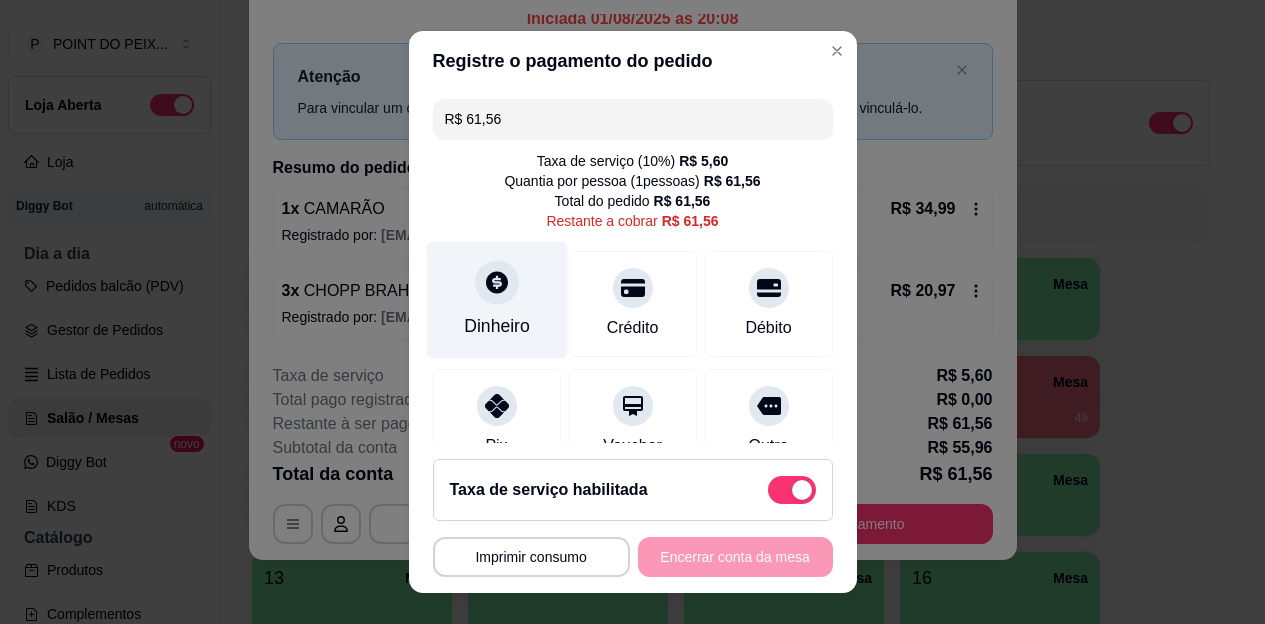 click 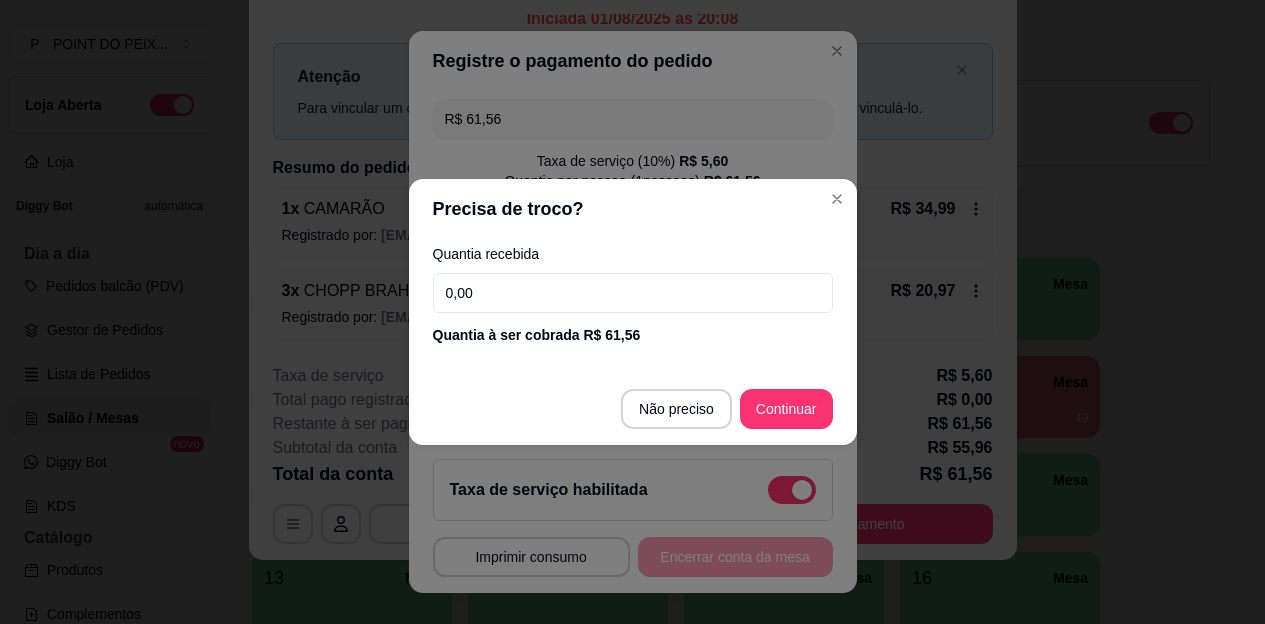click on "0,00" at bounding box center [633, 293] 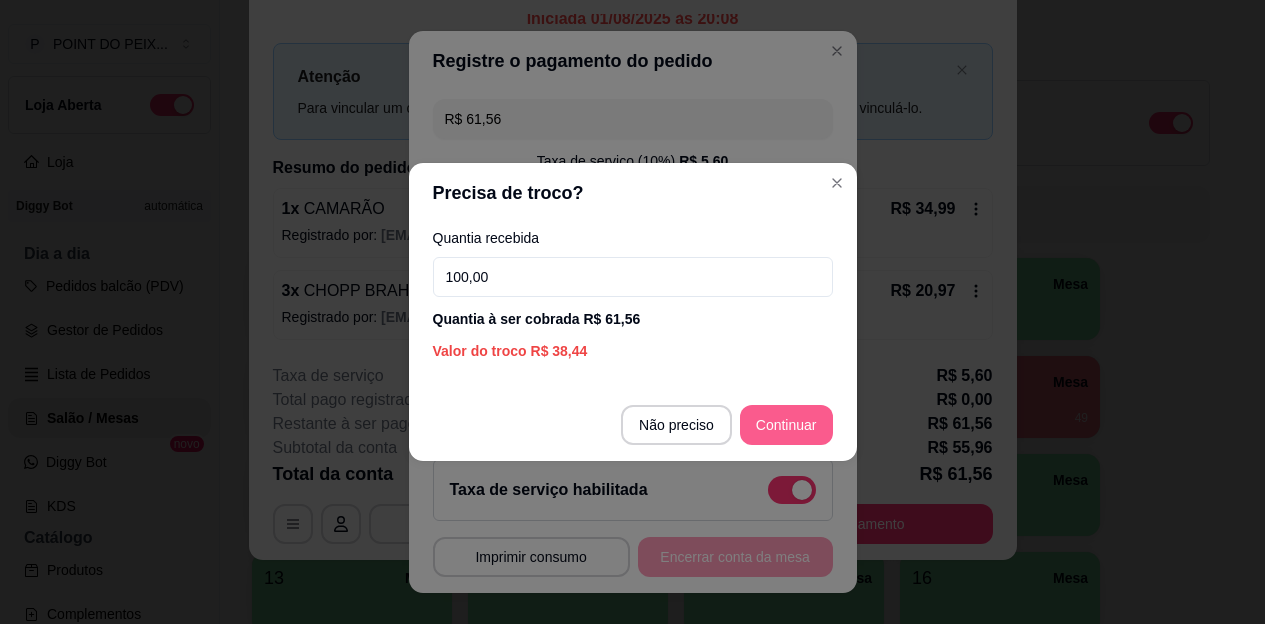 type on "100,00" 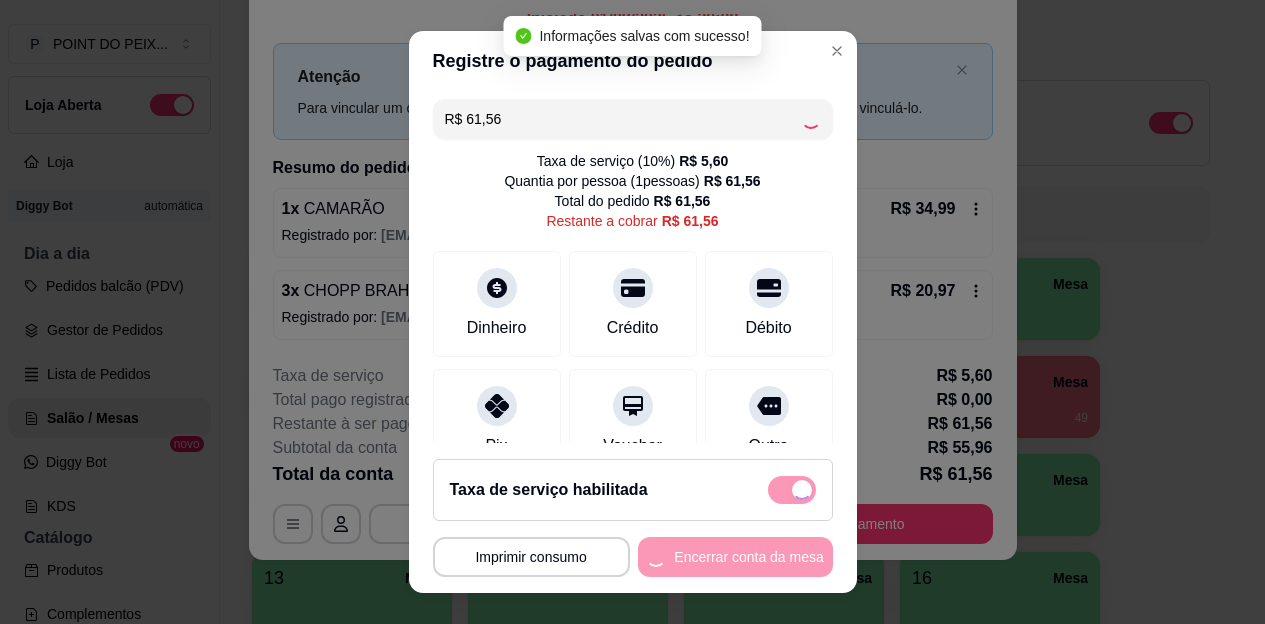 type on "R$ 0,00" 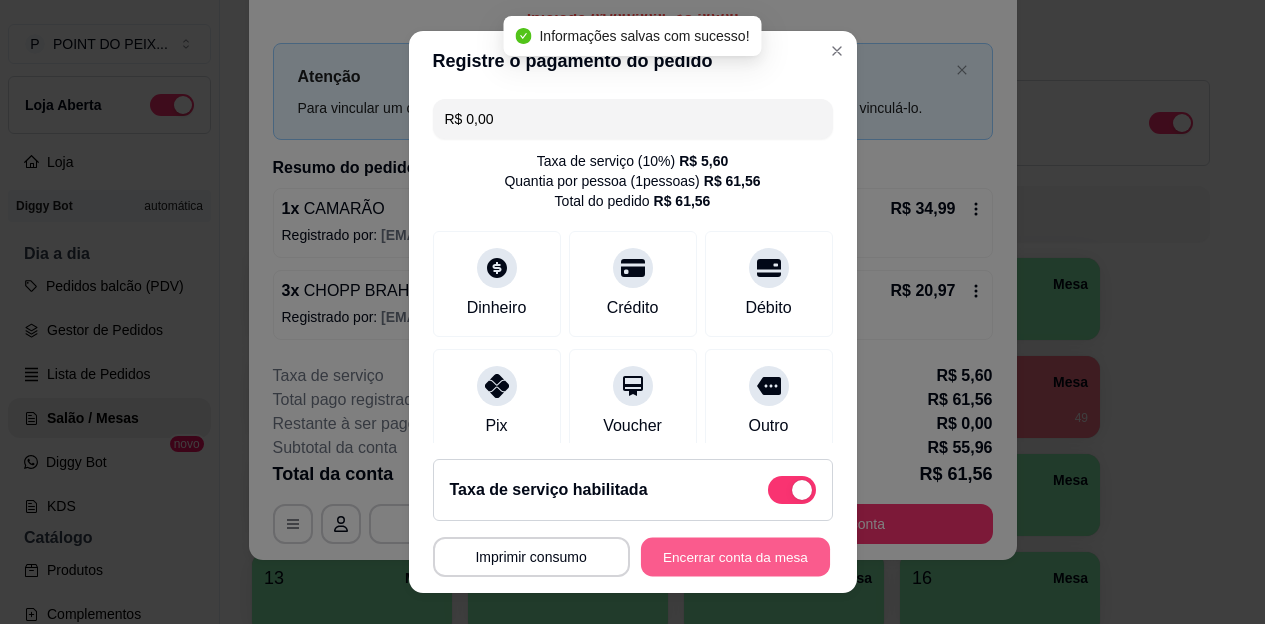 click on "Encerrar conta da mesa" at bounding box center (735, 556) 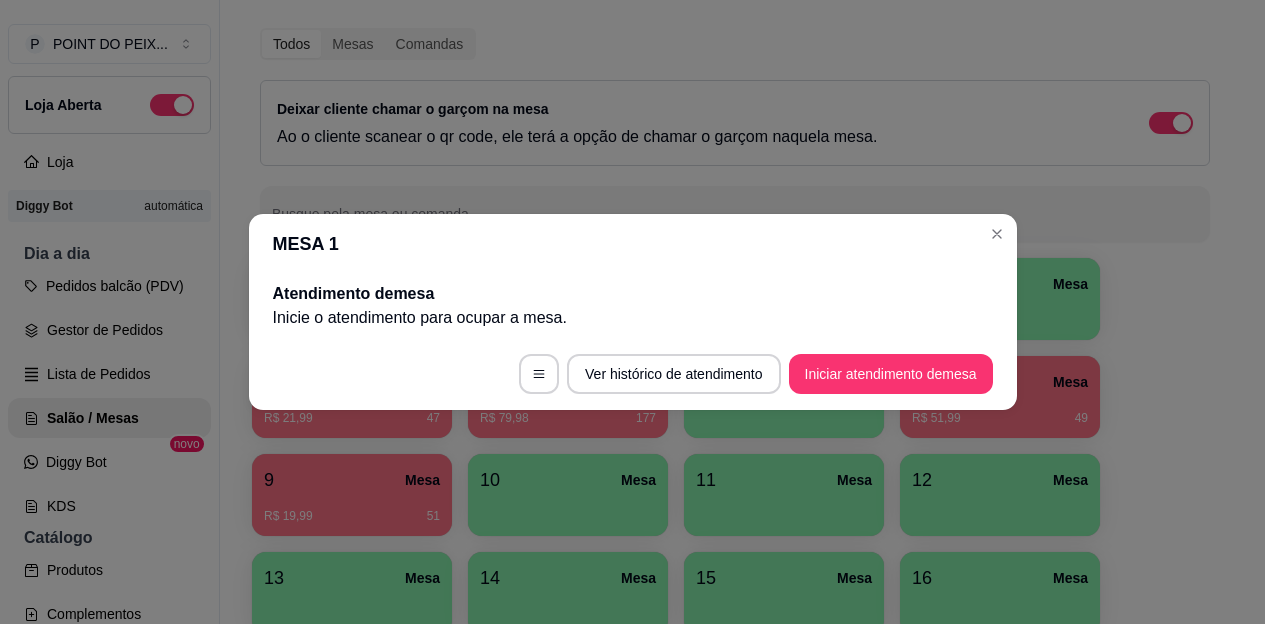 scroll, scrollTop: 0, scrollLeft: 0, axis: both 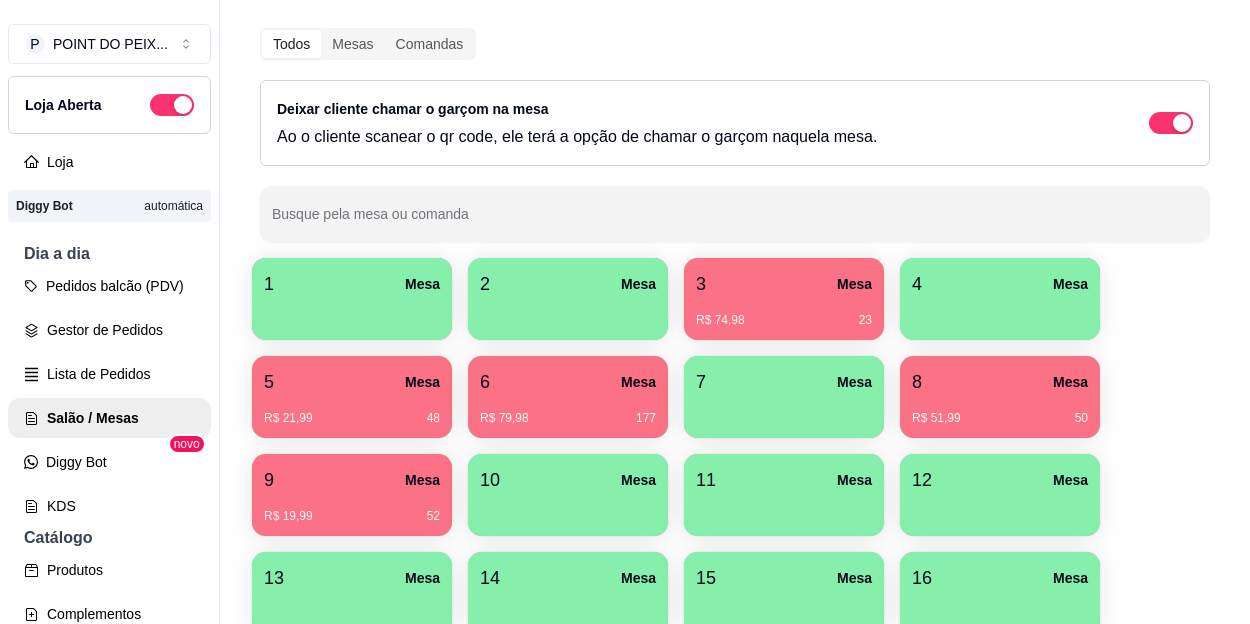 click at bounding box center (568, 313) 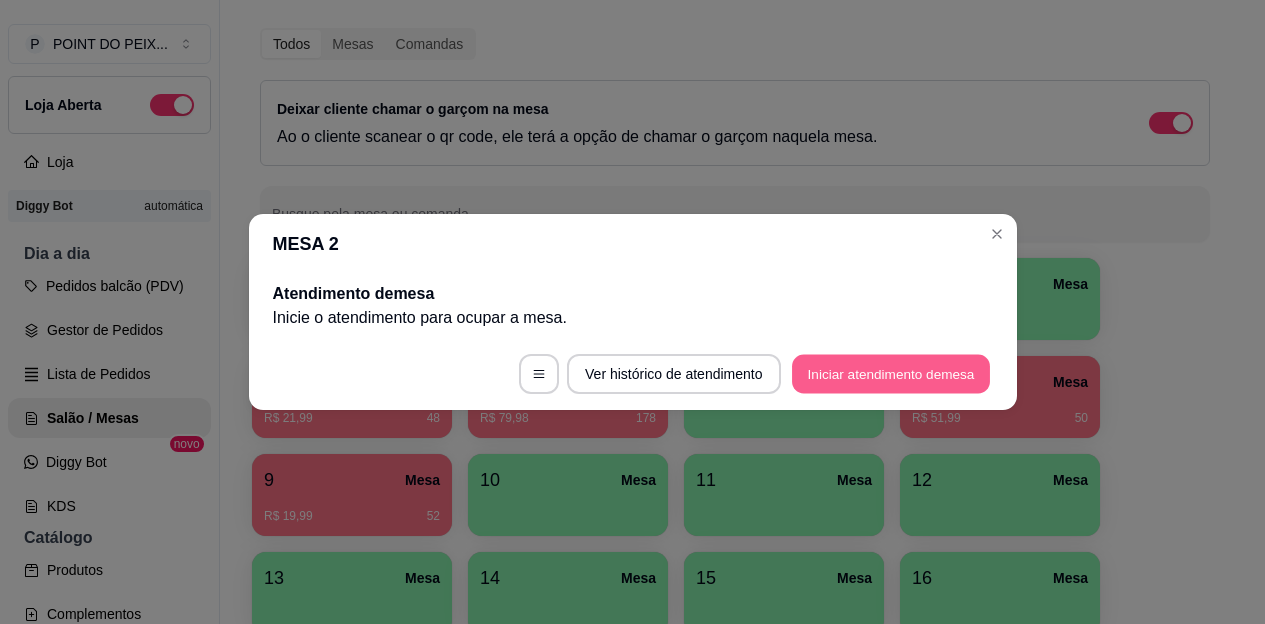click on "Iniciar atendimento de  mesa" at bounding box center [891, 374] 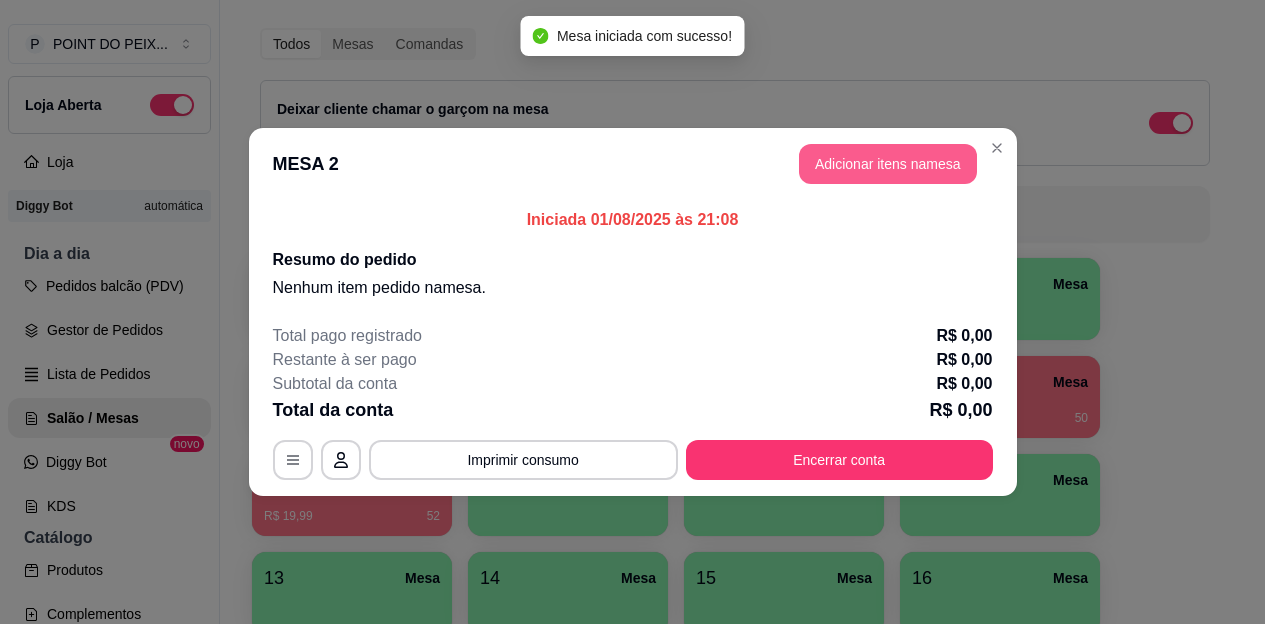 click on "Adicionar itens na  mesa" at bounding box center (888, 164) 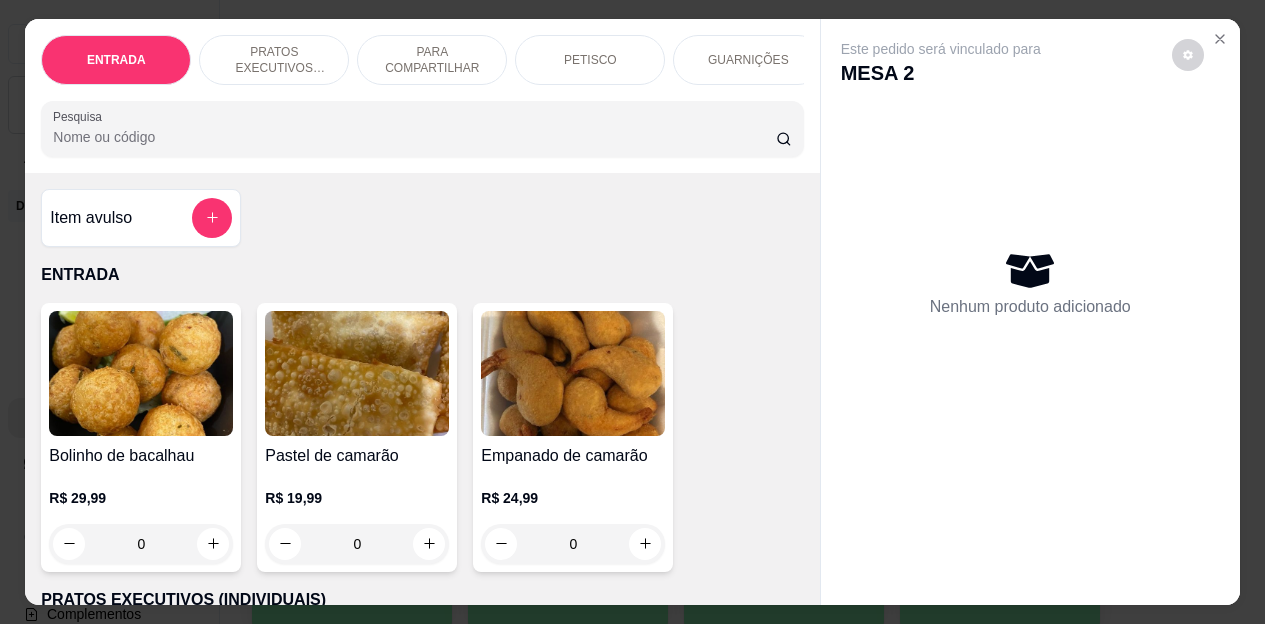 click on "PETISCO" at bounding box center (590, 60) 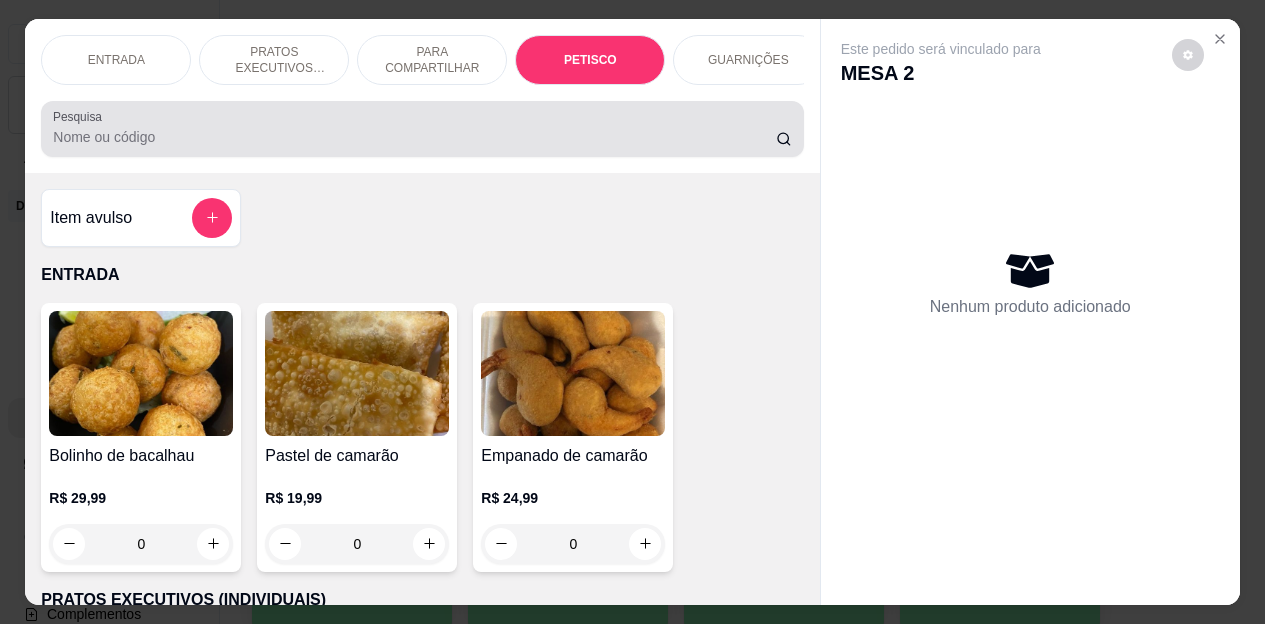 scroll, scrollTop: 2658, scrollLeft: 0, axis: vertical 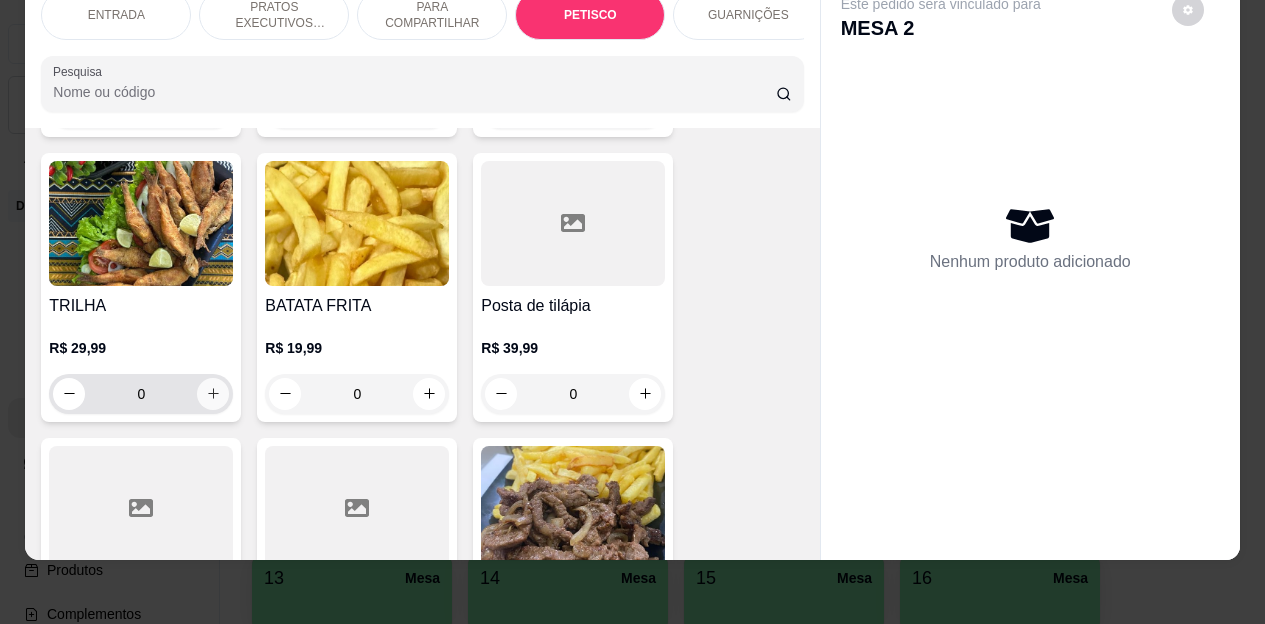 click 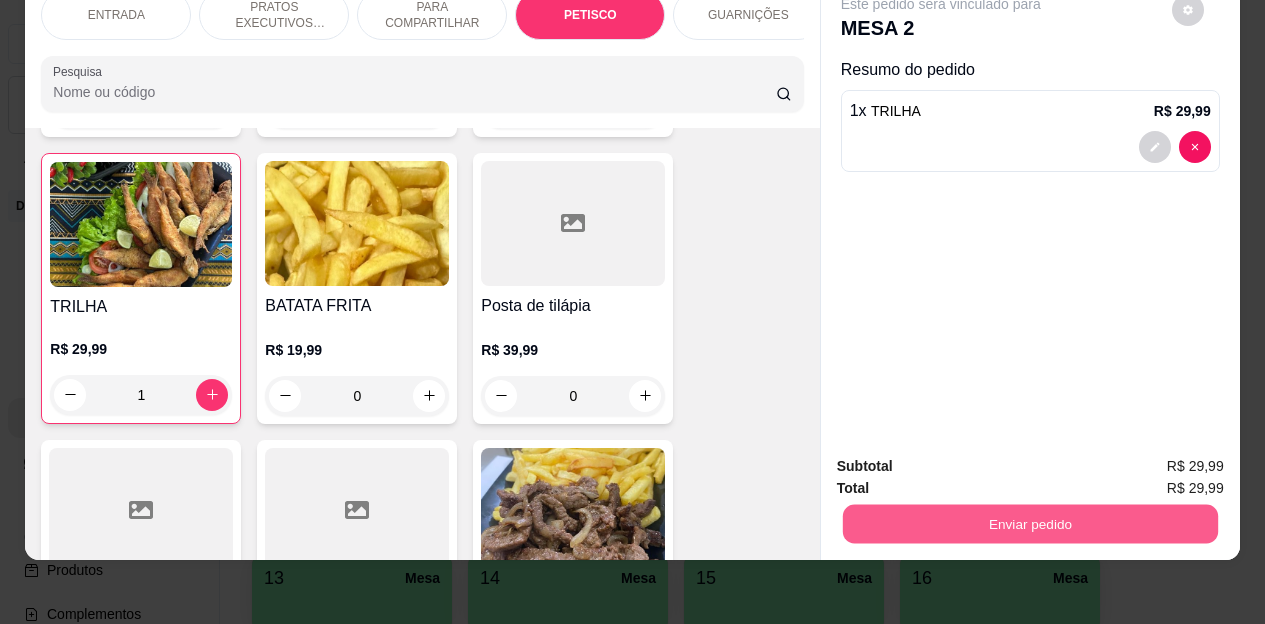 click on "Enviar pedido" at bounding box center [1029, 524] 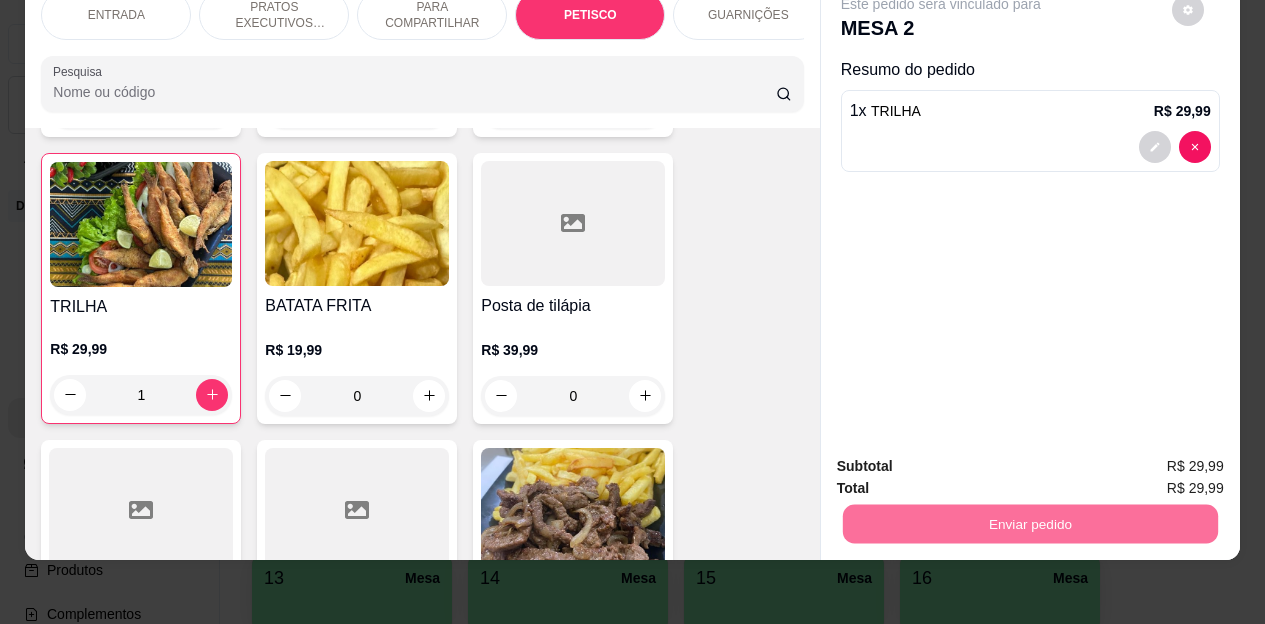 click on "Não registrar e enviar pedido" at bounding box center [964, 459] 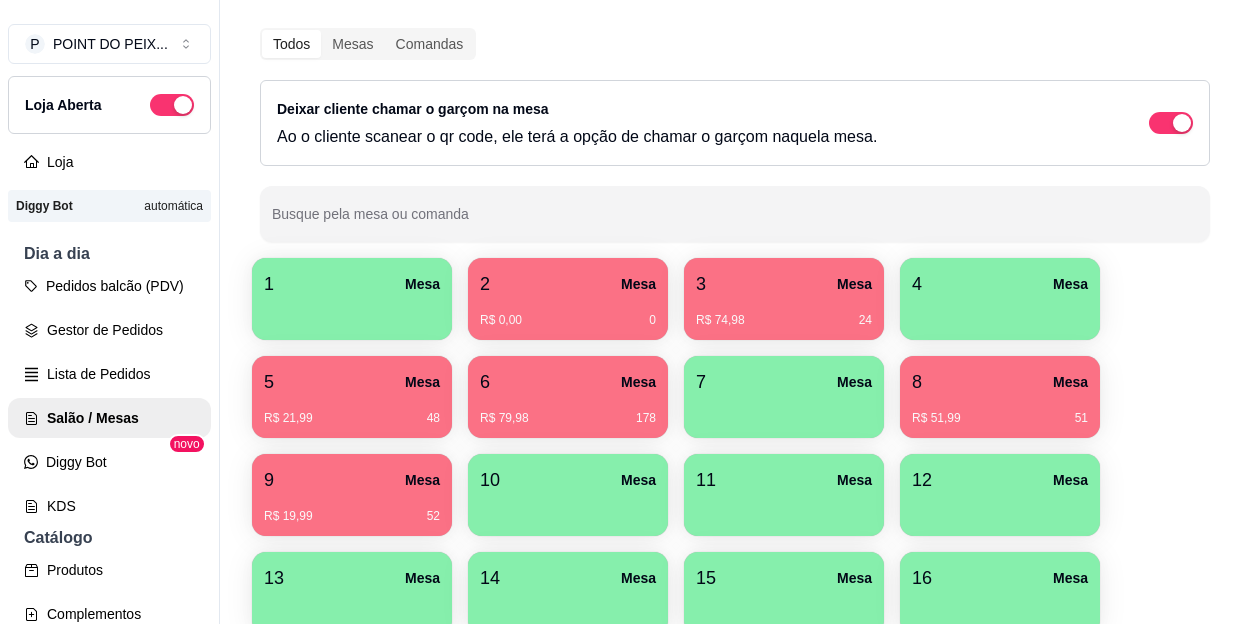 click on "R$ 21,99 48" at bounding box center (352, 418) 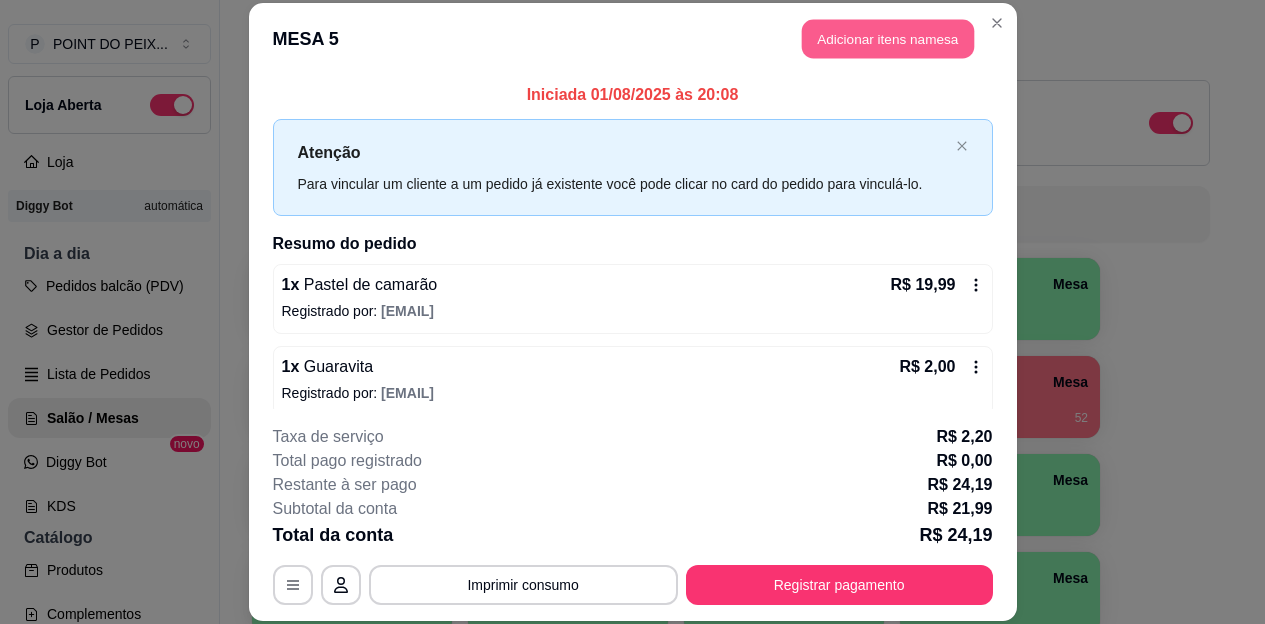click on "Adicionar itens na  mesa" at bounding box center (888, 39) 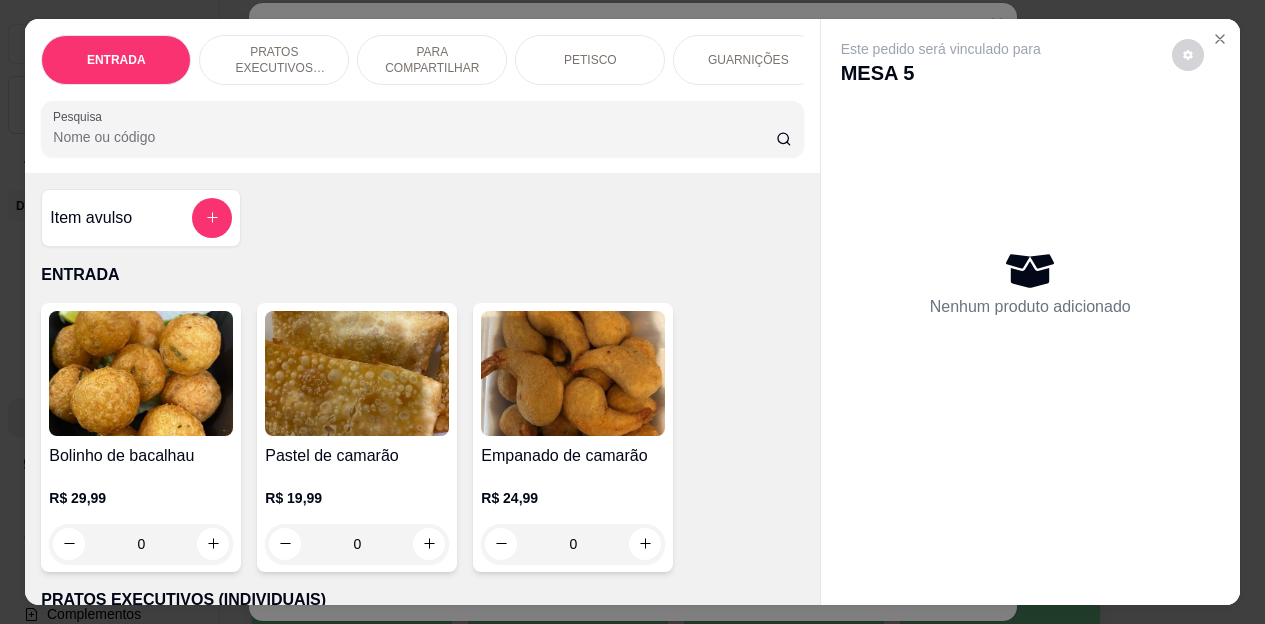 click on "PETISCO" at bounding box center (590, 60) 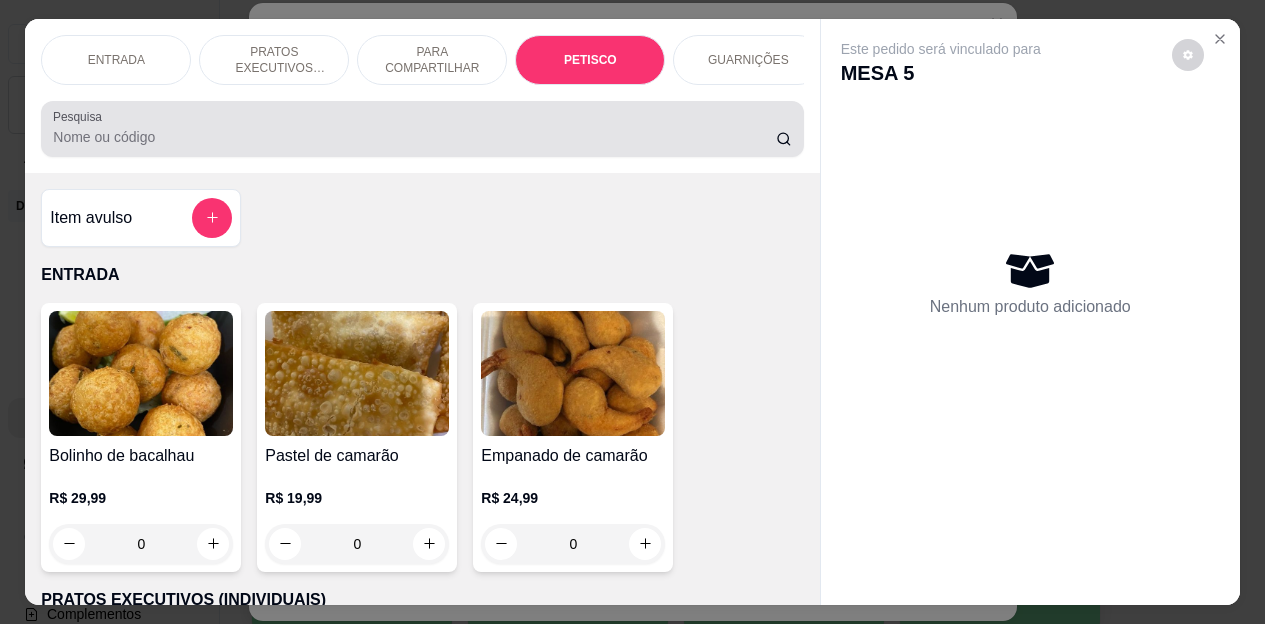 scroll, scrollTop: 2658, scrollLeft: 0, axis: vertical 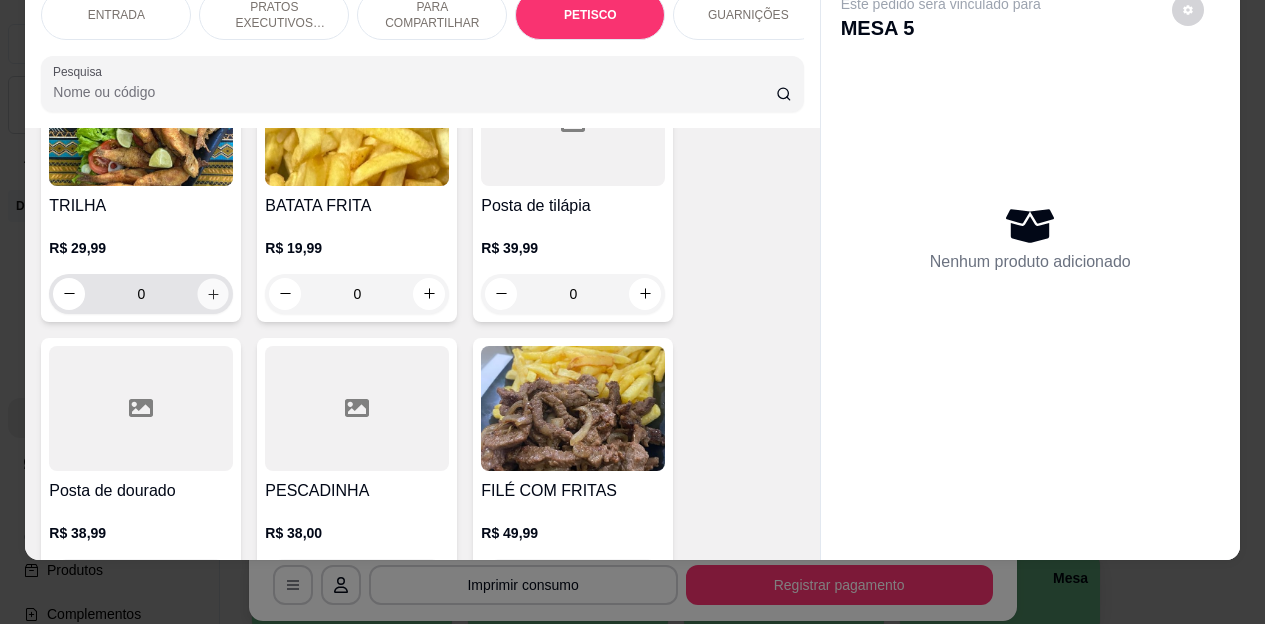 click at bounding box center (213, 293) 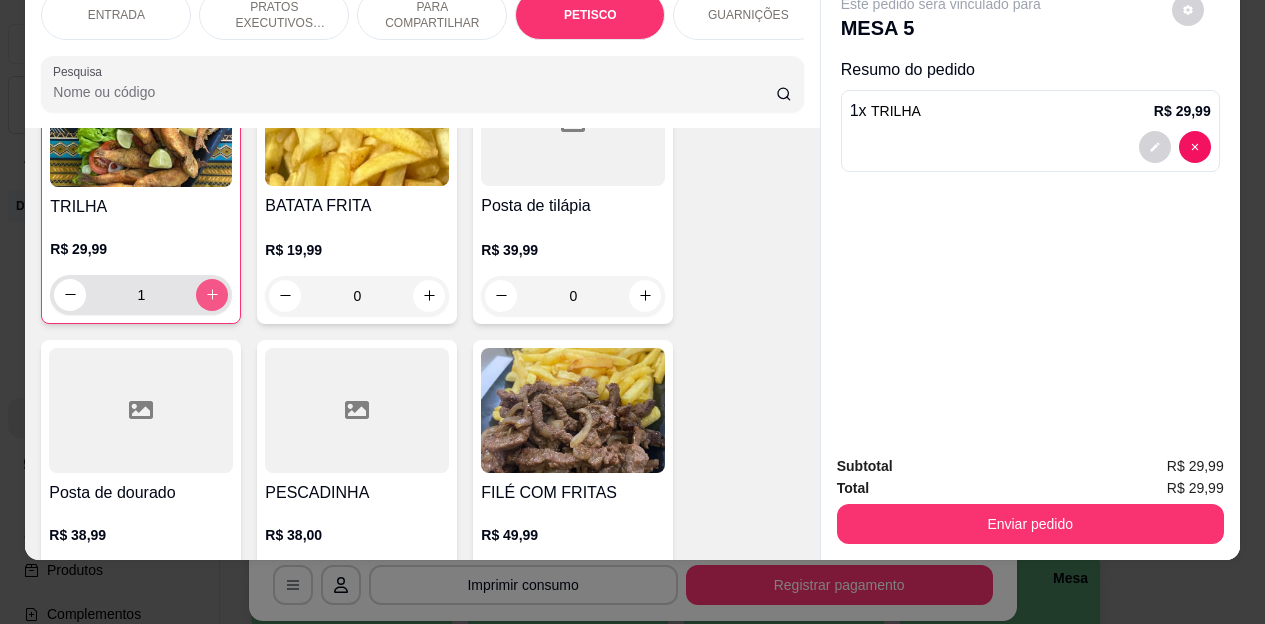 scroll, scrollTop: 3059, scrollLeft: 0, axis: vertical 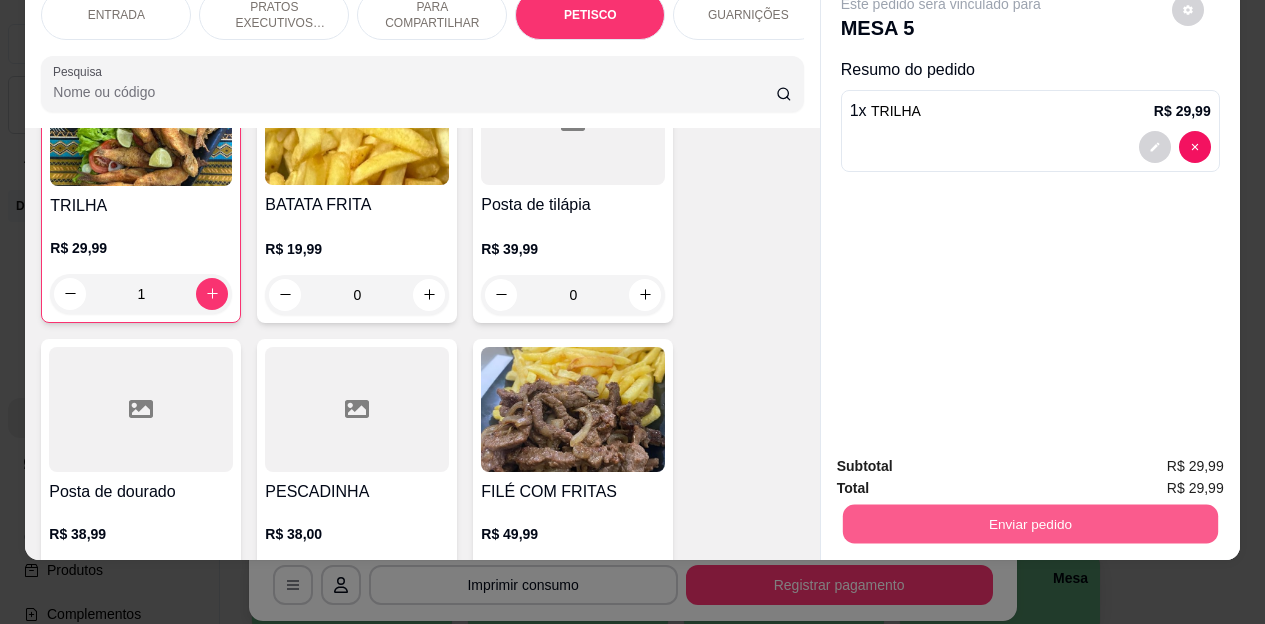 click on "Enviar pedido" at bounding box center [1029, 524] 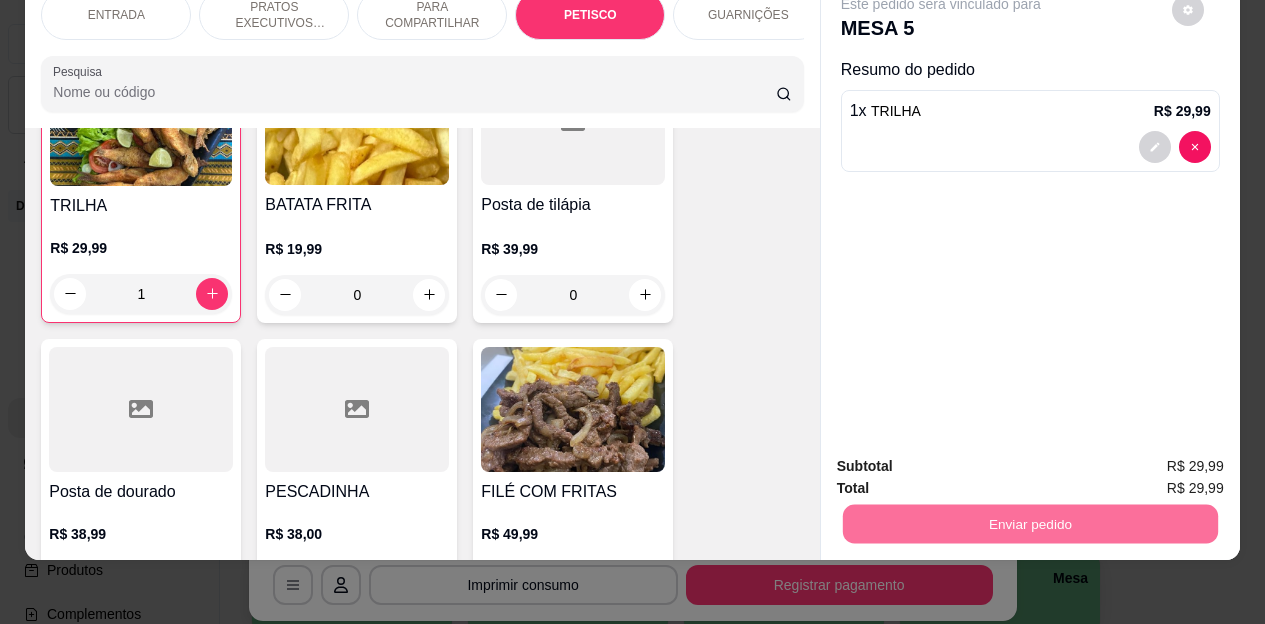 click on "Não registrar e enviar pedido" at bounding box center (964, 459) 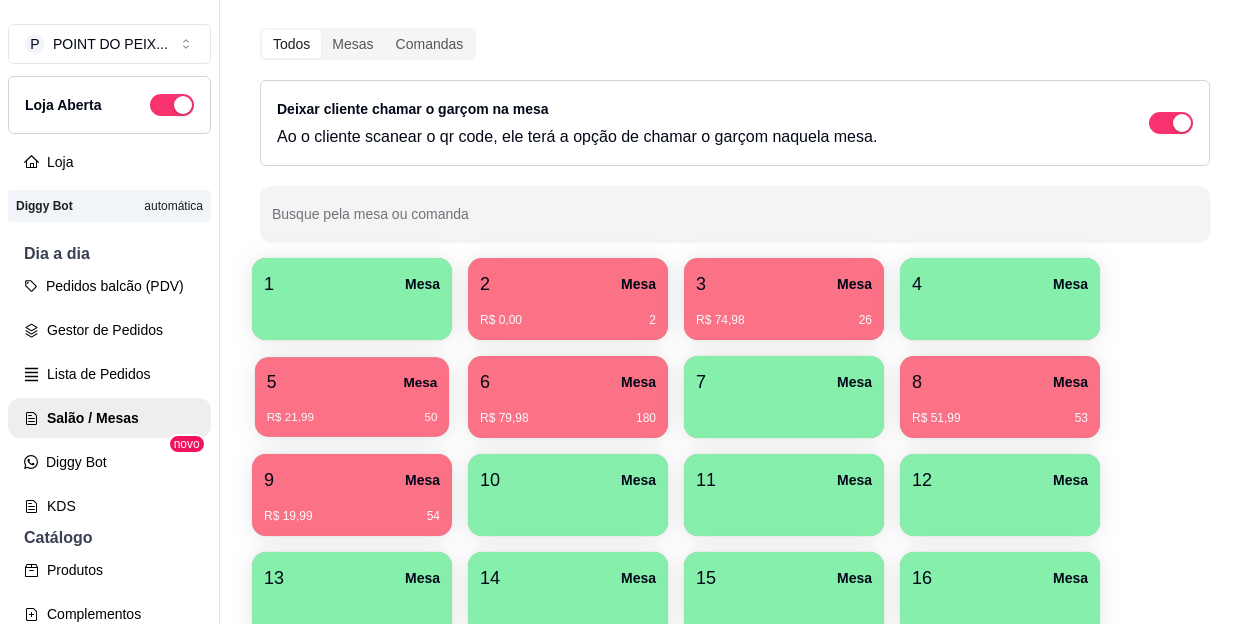 click on "R$ 21,99 50" at bounding box center [352, 410] 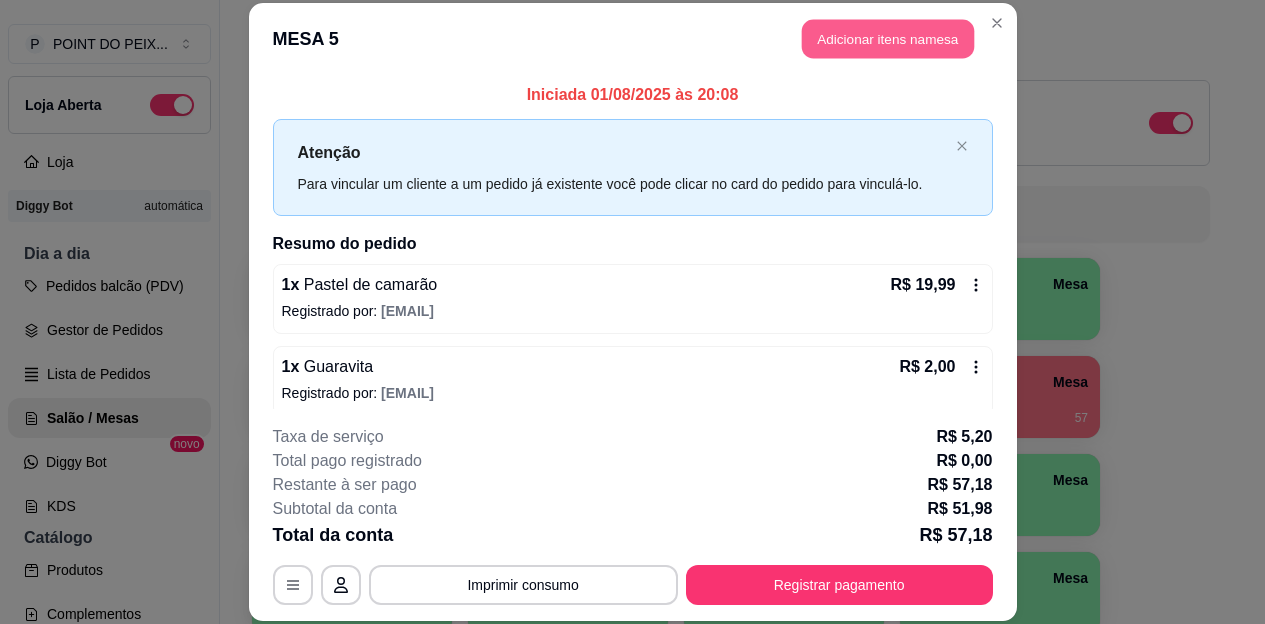 click on "Adicionar itens na  mesa" at bounding box center [888, 39] 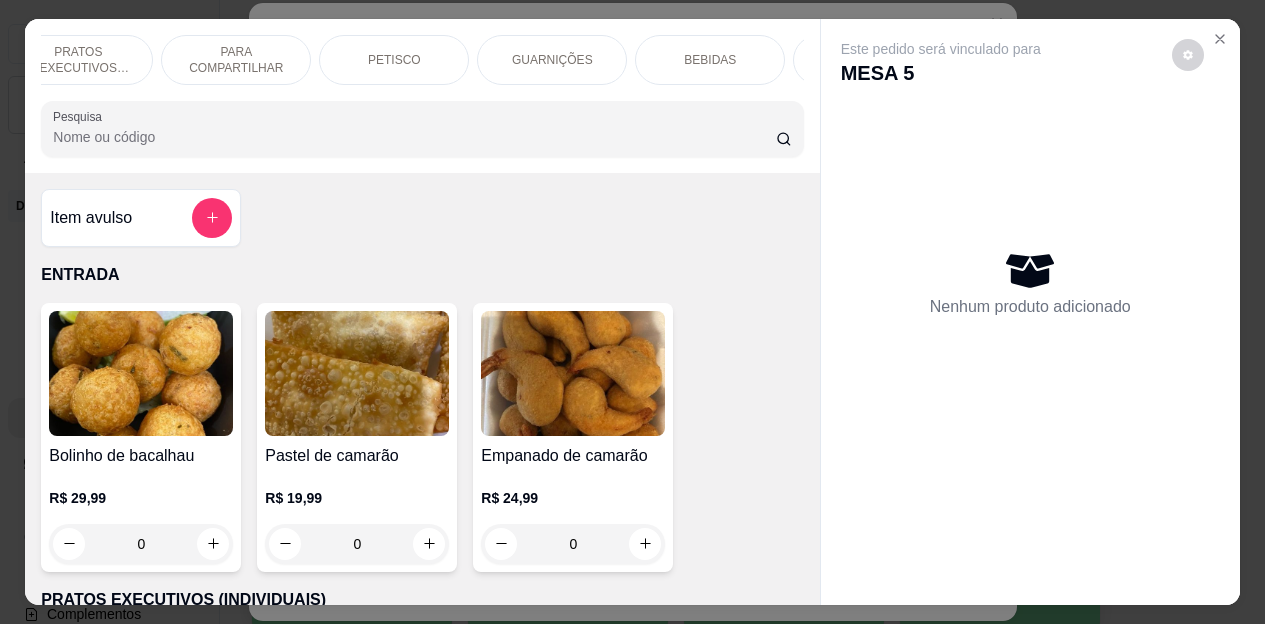scroll, scrollTop: 0, scrollLeft: 200, axis: horizontal 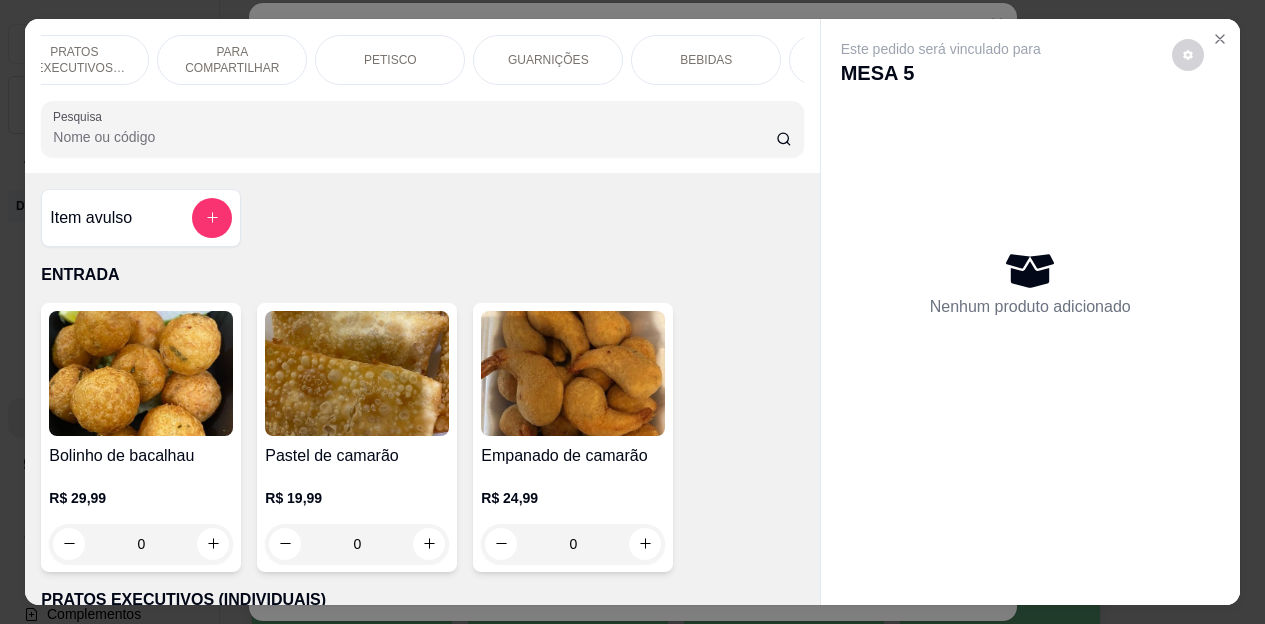 click on "BEBIDAS" at bounding box center [706, 60] 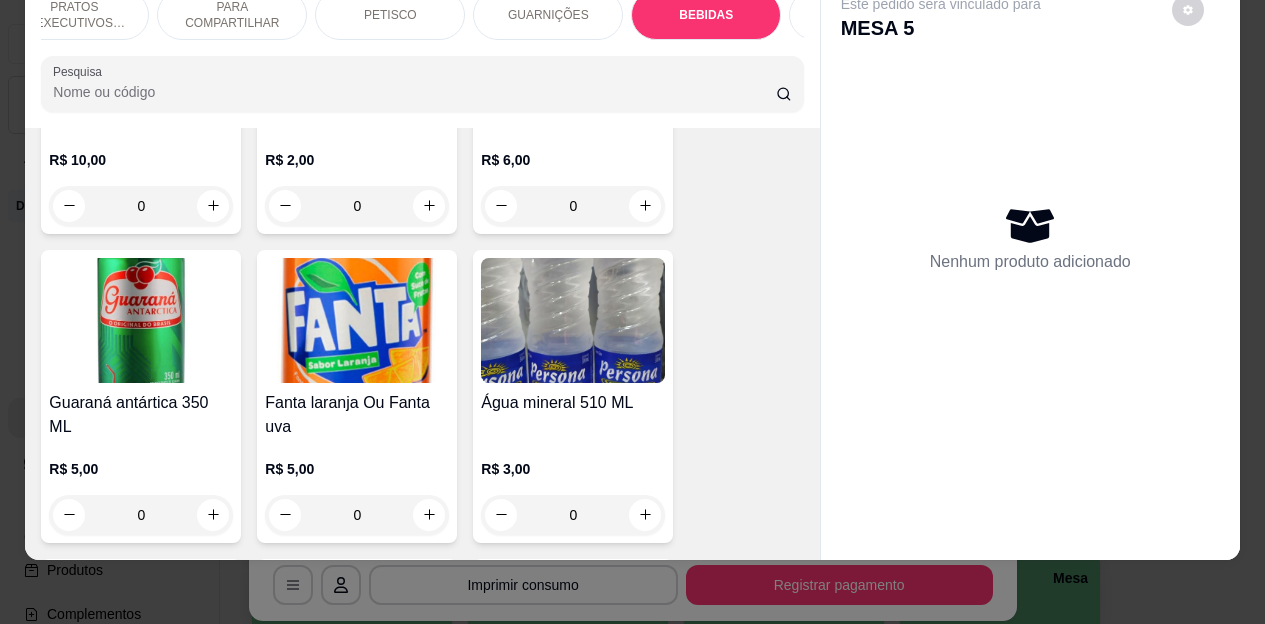scroll, scrollTop: 5272, scrollLeft: 0, axis: vertical 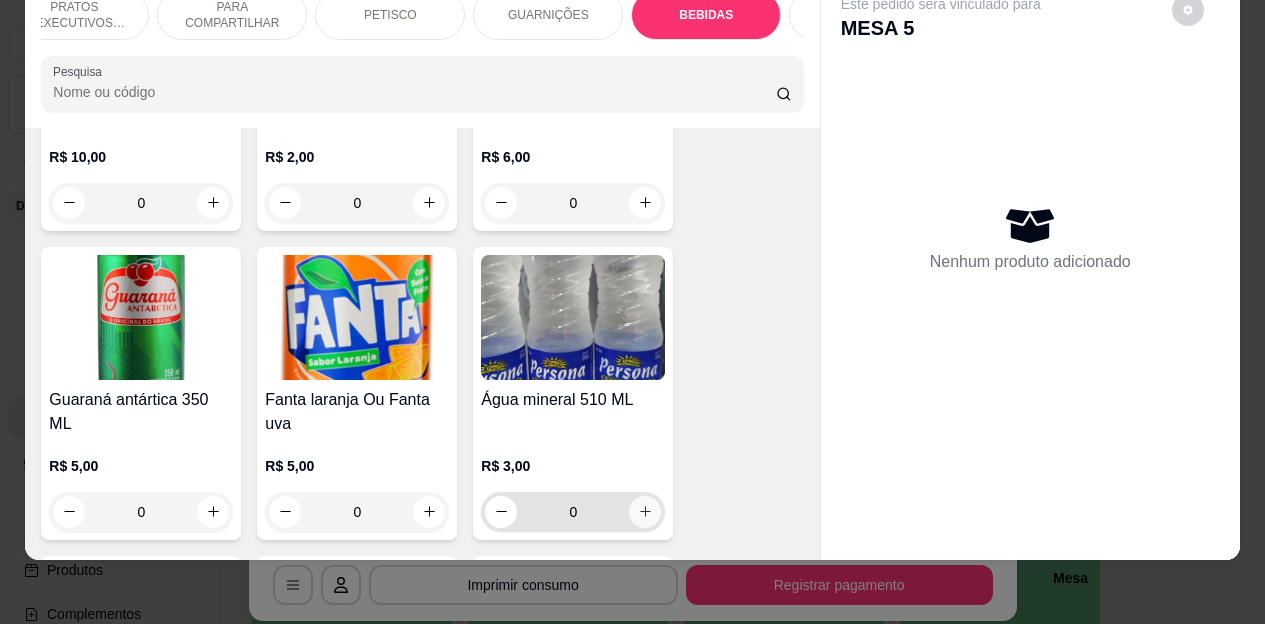 click 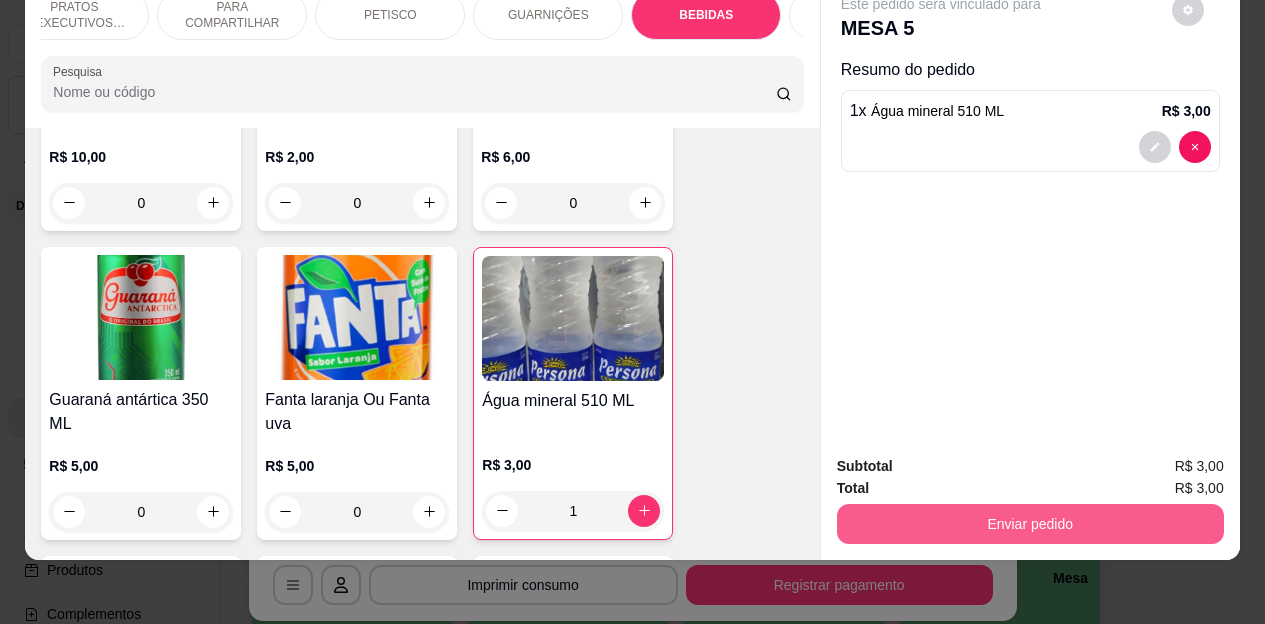 click on "Enviar pedido" at bounding box center (1030, 524) 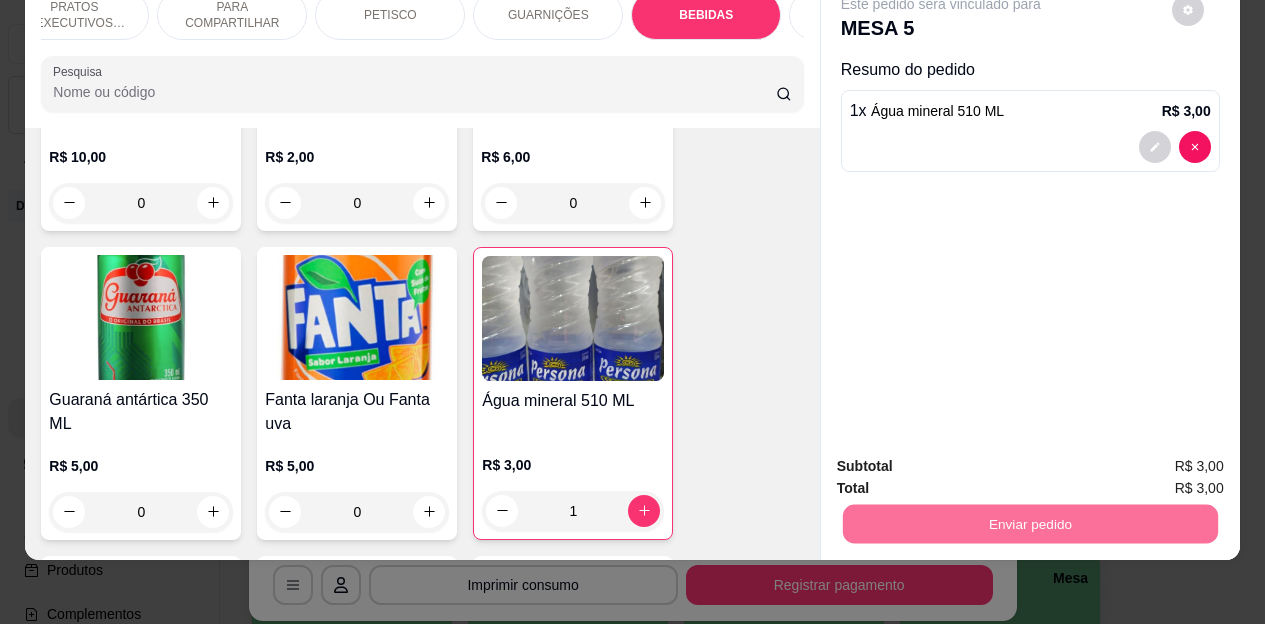click on "Não registrar e enviar pedido" at bounding box center [964, 459] 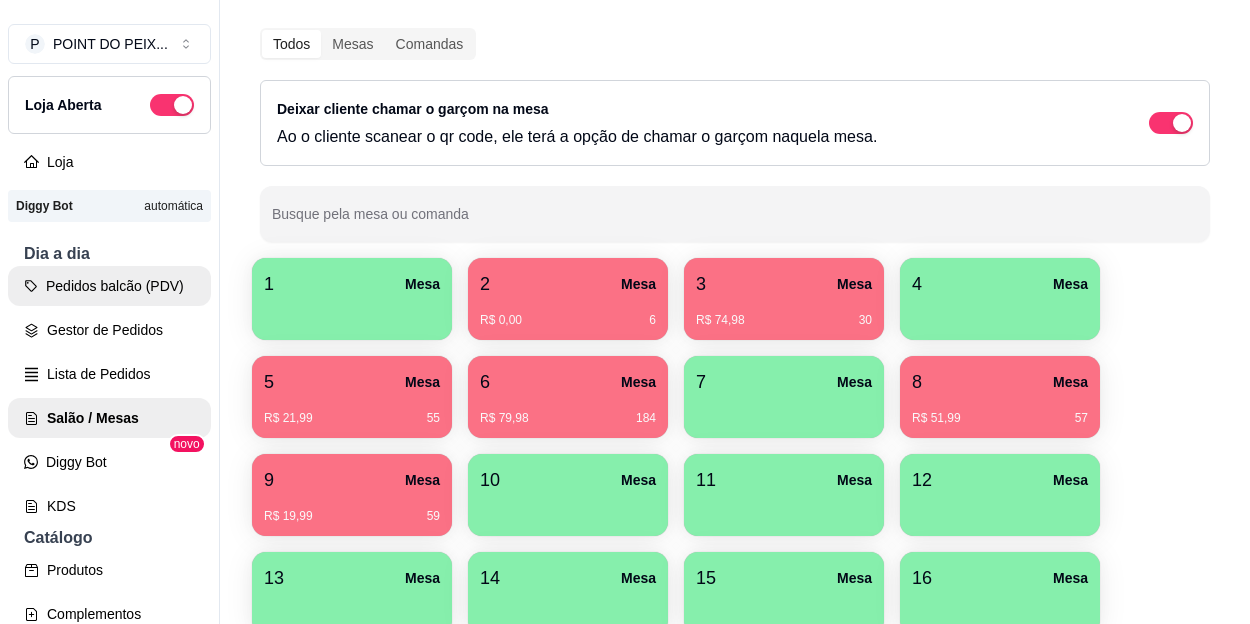 click on "Pedidos balcão (PDV)" at bounding box center (109, 286) 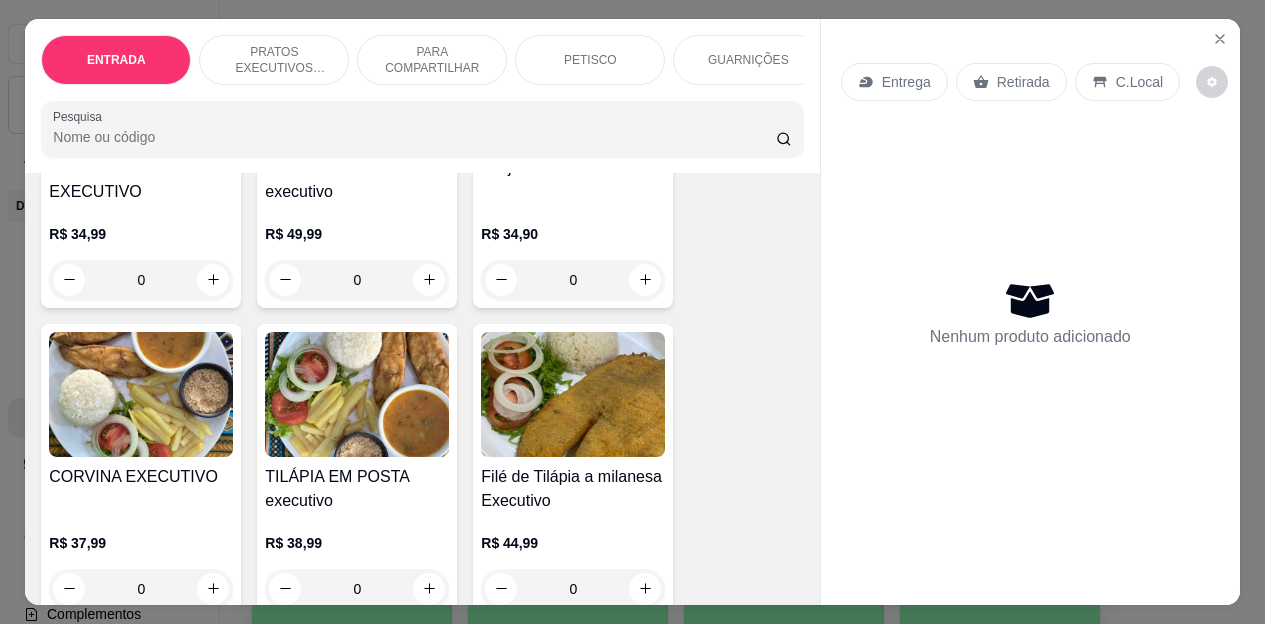 scroll, scrollTop: 500, scrollLeft: 0, axis: vertical 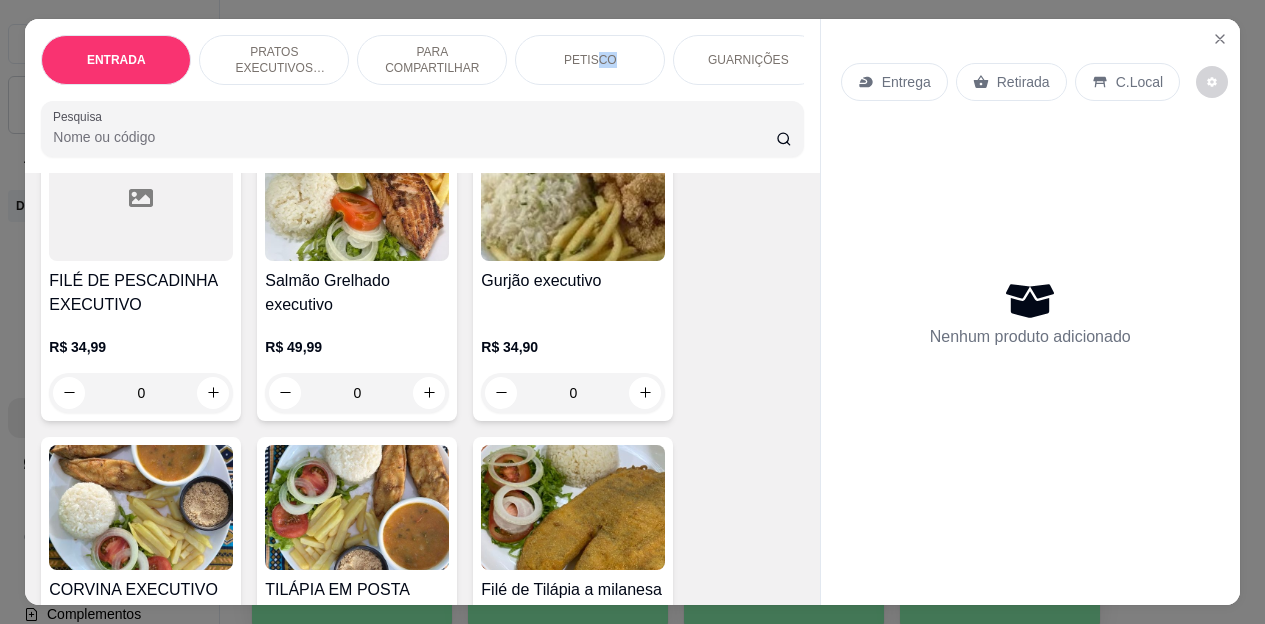 click on "PETISCO" at bounding box center (590, 60) 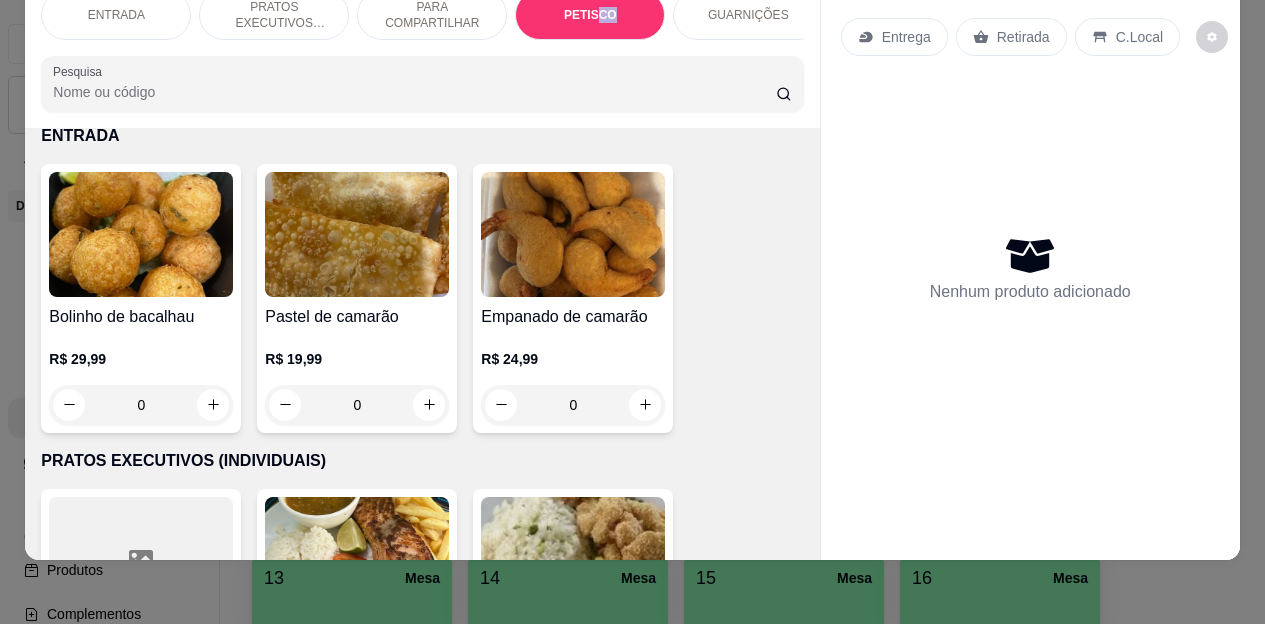 scroll, scrollTop: 100, scrollLeft: 0, axis: vertical 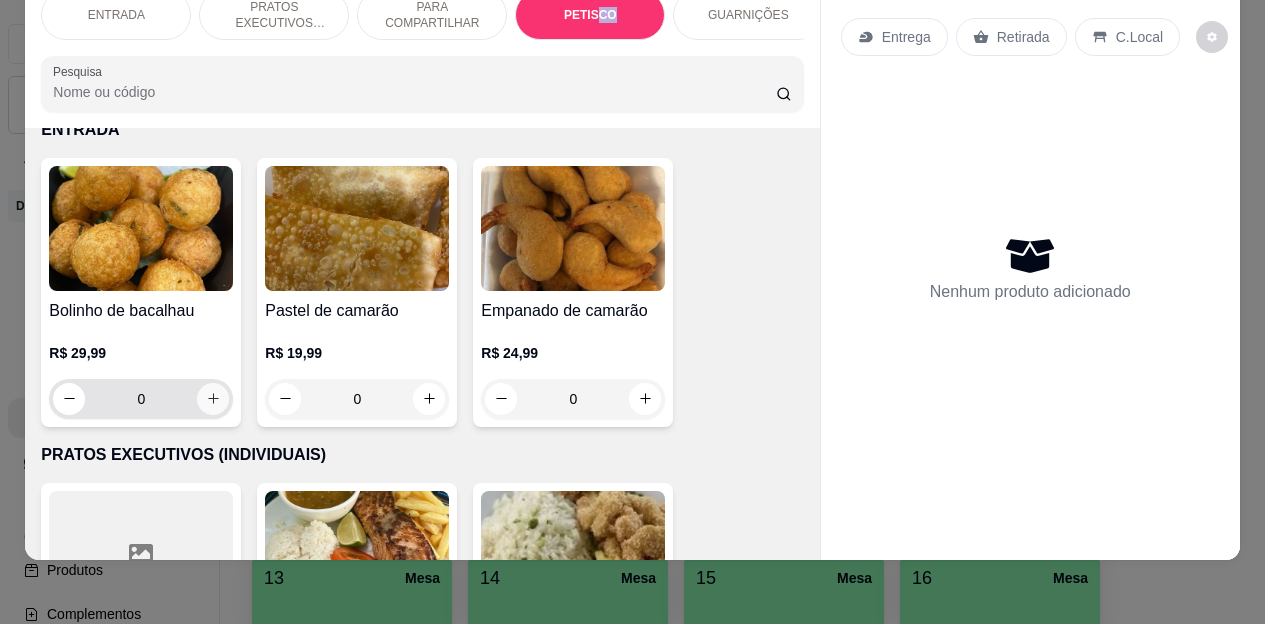 click 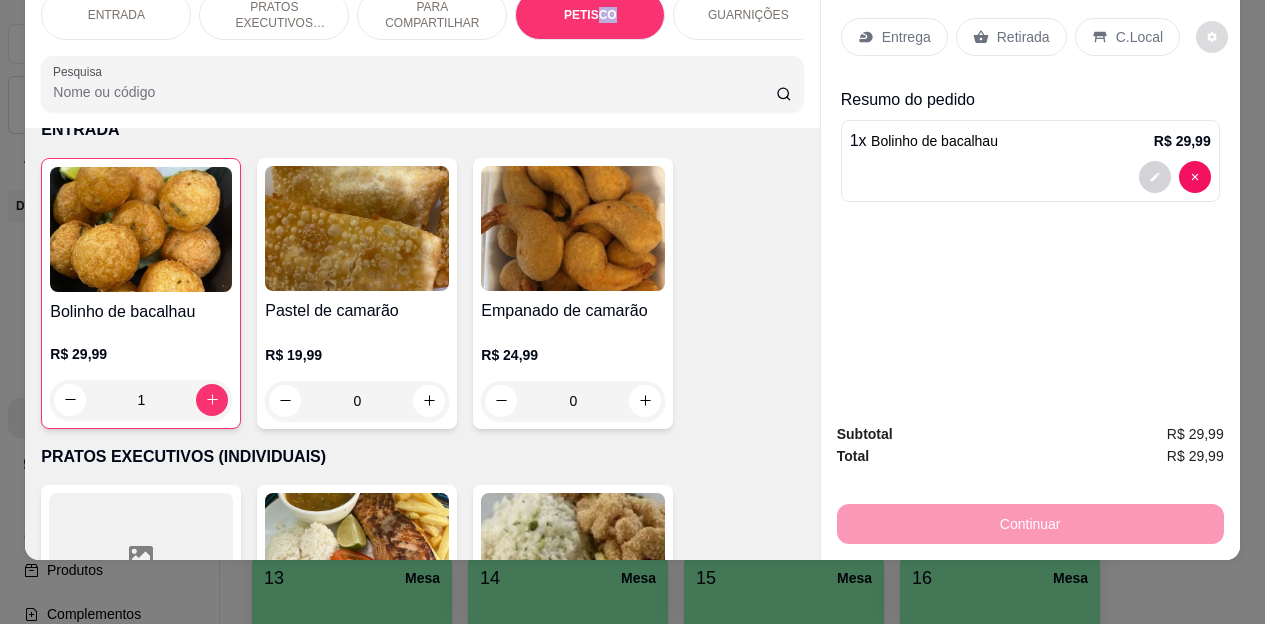 click 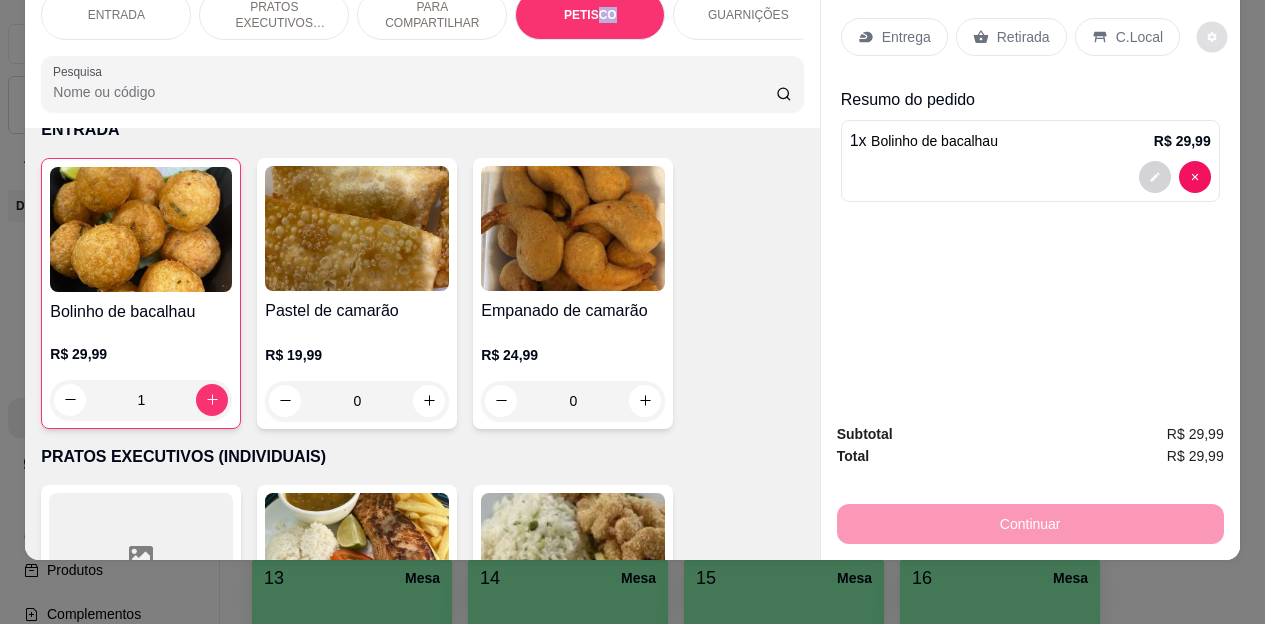 click on "ENTRADA  PRATOS EXECUTIVOS (INDIVIDUAIS) PARA COMPARTILHAR PETISCO  GUARNIÇÕES BEBIDAS Sobremesa  Pesquisa" at bounding box center [422, 51] 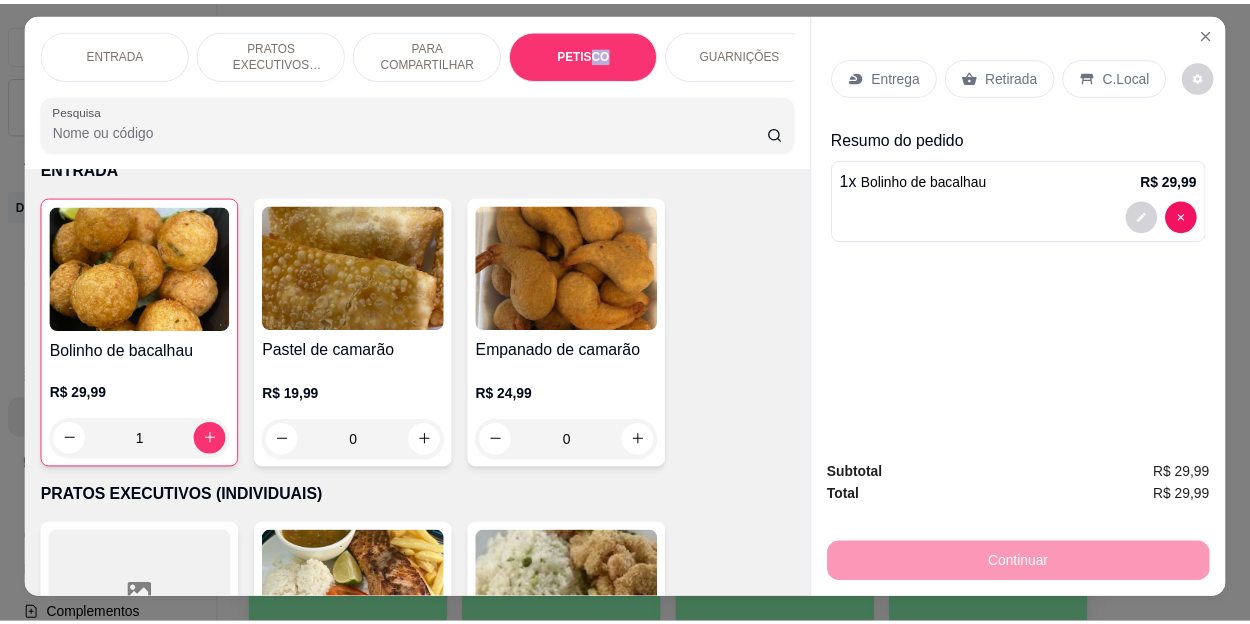 scroll, scrollTop: 0, scrollLeft: 0, axis: both 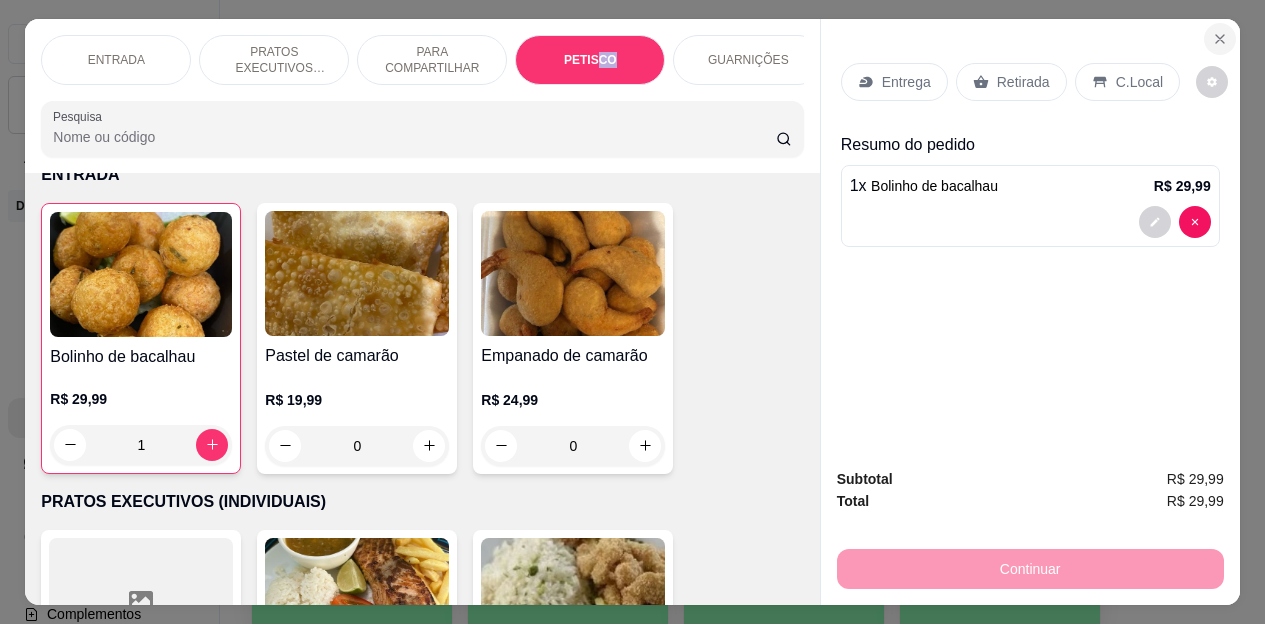 click 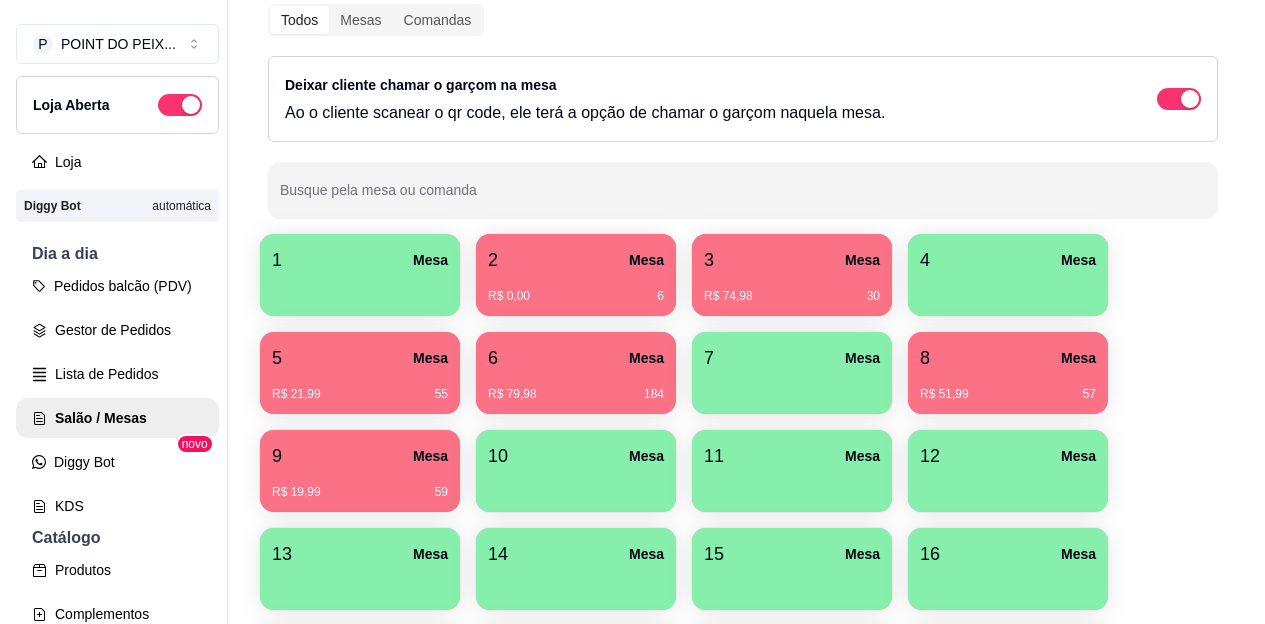 scroll, scrollTop: 0, scrollLeft: 0, axis: both 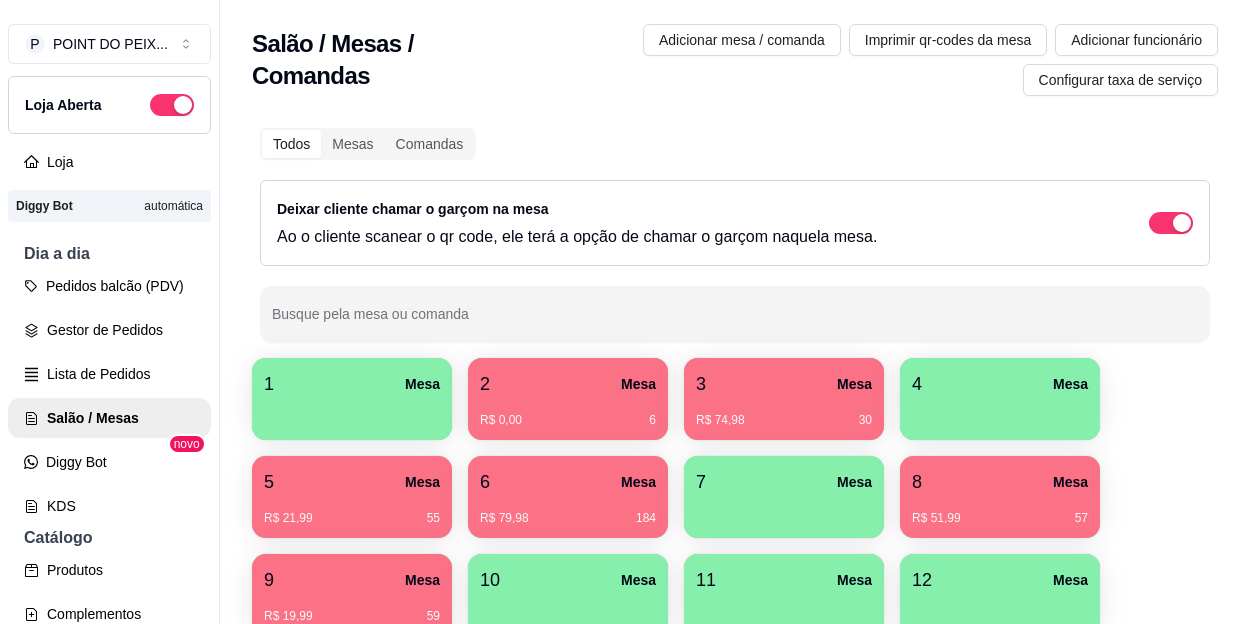 click on "R$ 74,98 30" at bounding box center (784, 413) 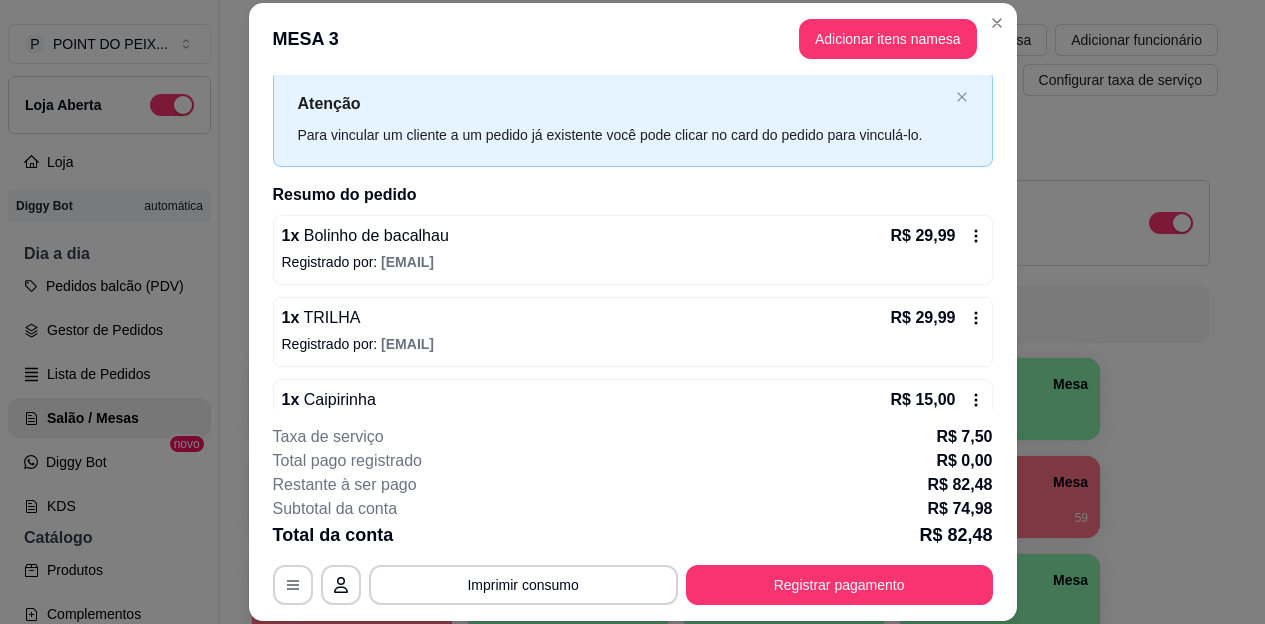 scroll, scrollTop: 97, scrollLeft: 0, axis: vertical 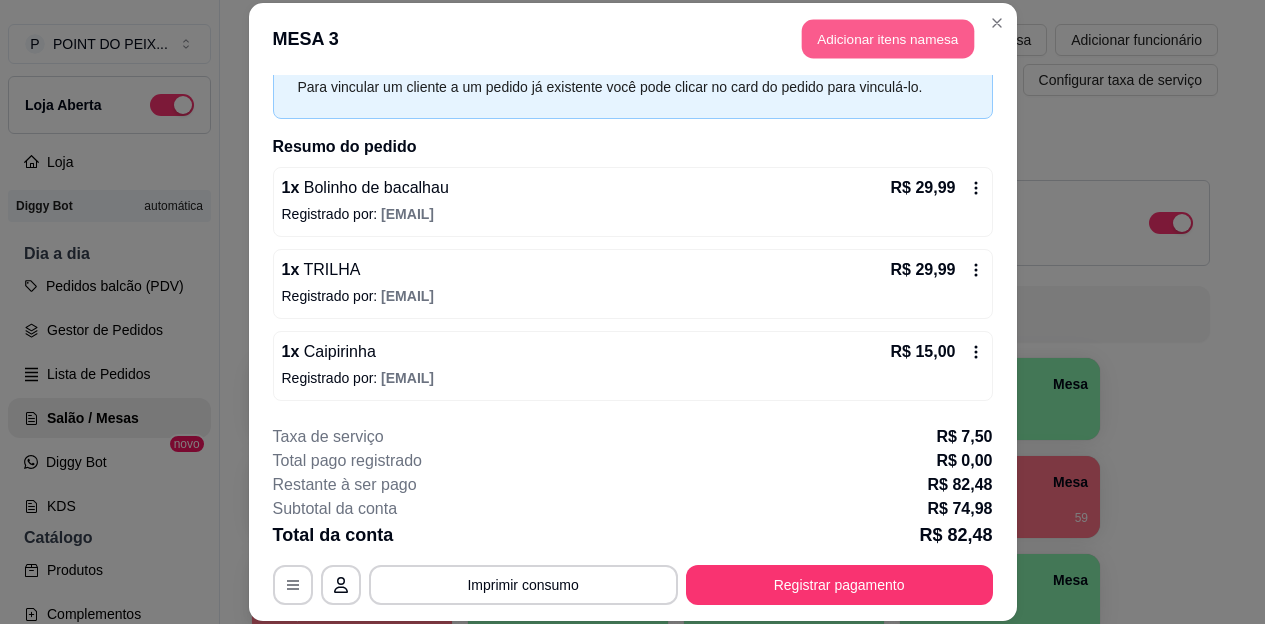click on "Adicionar itens na  mesa" at bounding box center (888, 39) 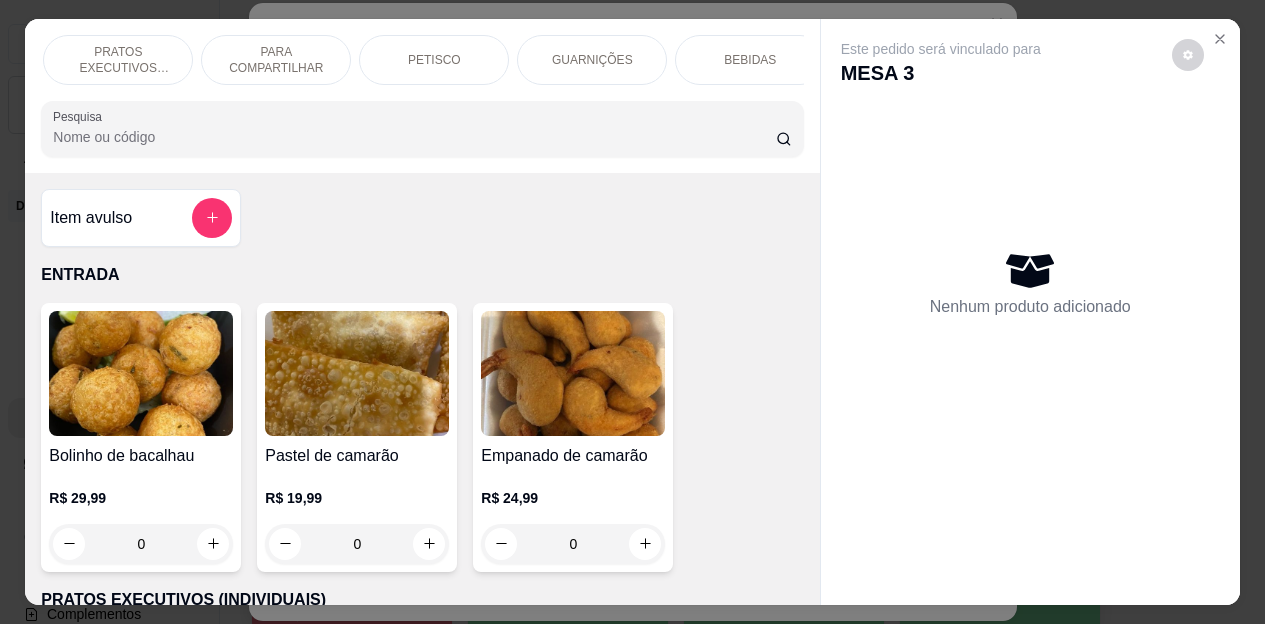 scroll, scrollTop: 0, scrollLeft: 160, axis: horizontal 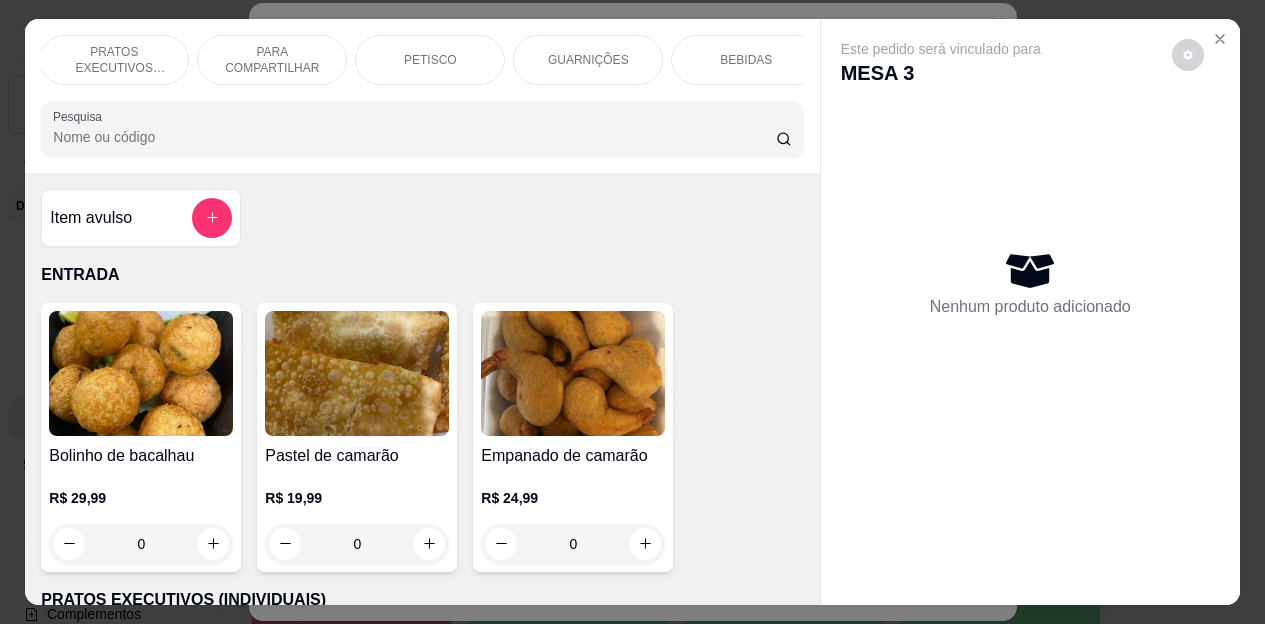 click on "BEBIDAS" at bounding box center (746, 60) 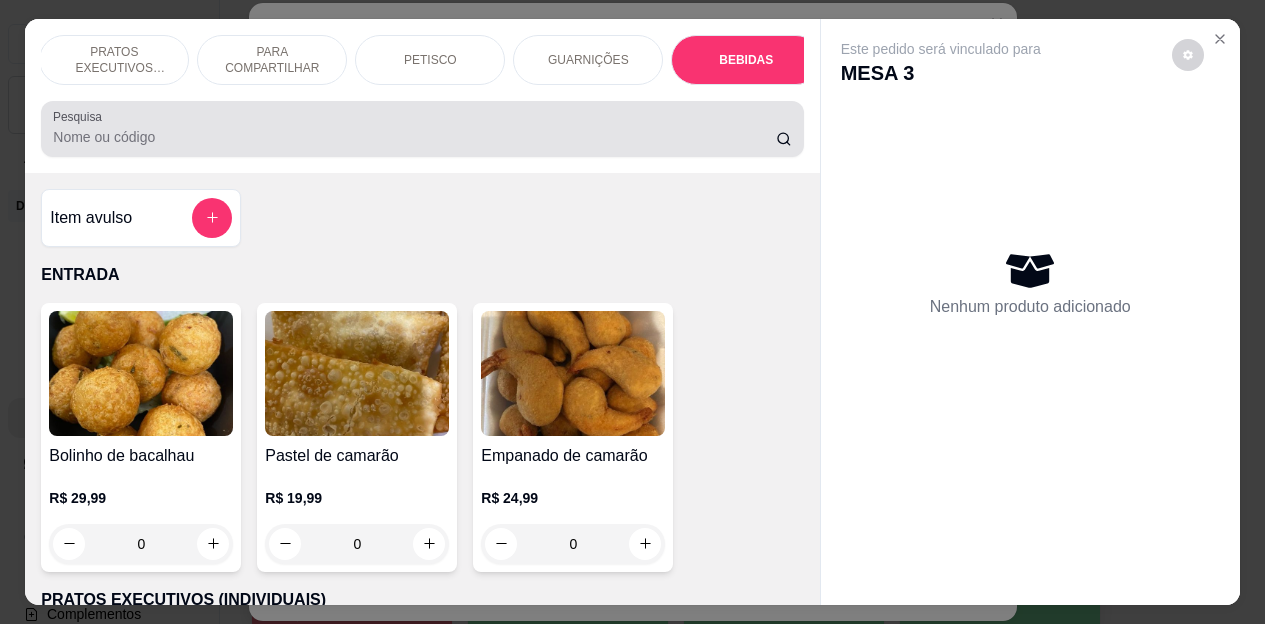scroll, scrollTop: 4472, scrollLeft: 0, axis: vertical 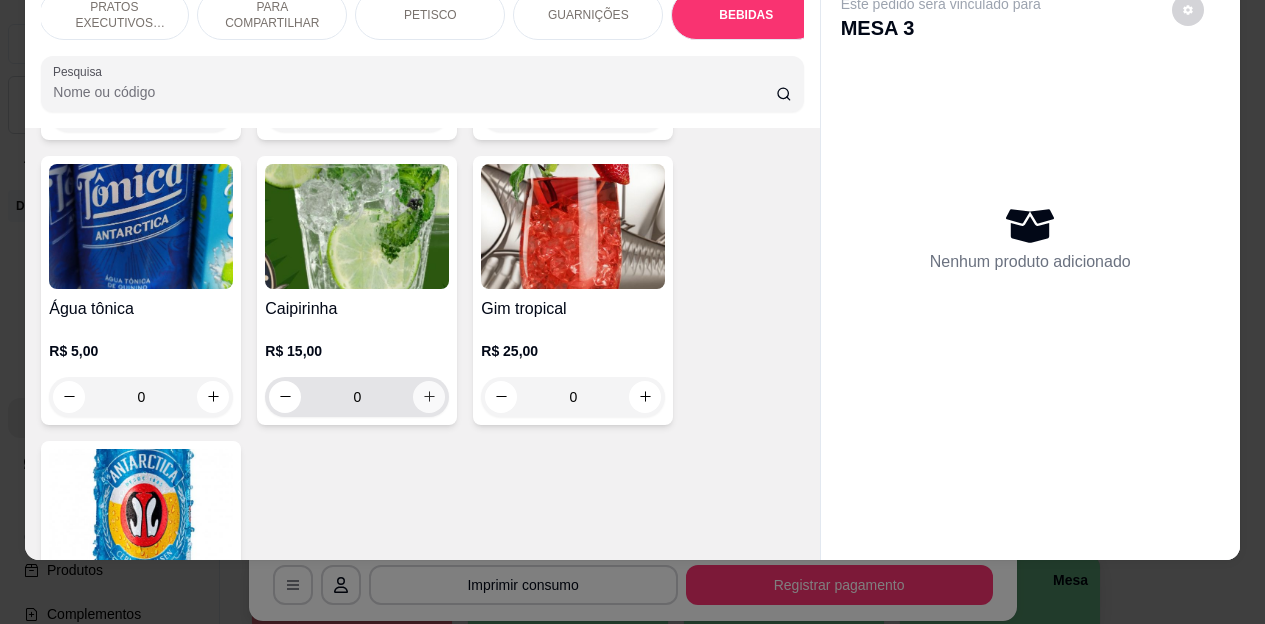 click 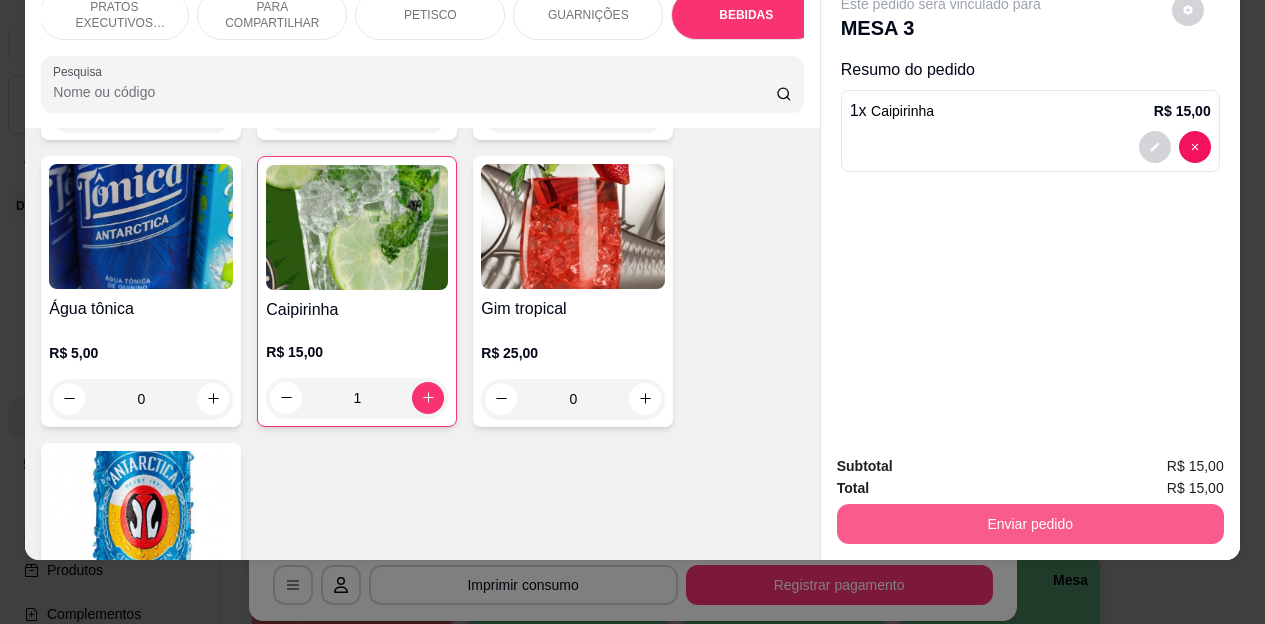 click on "Enviar pedido" at bounding box center (1030, 524) 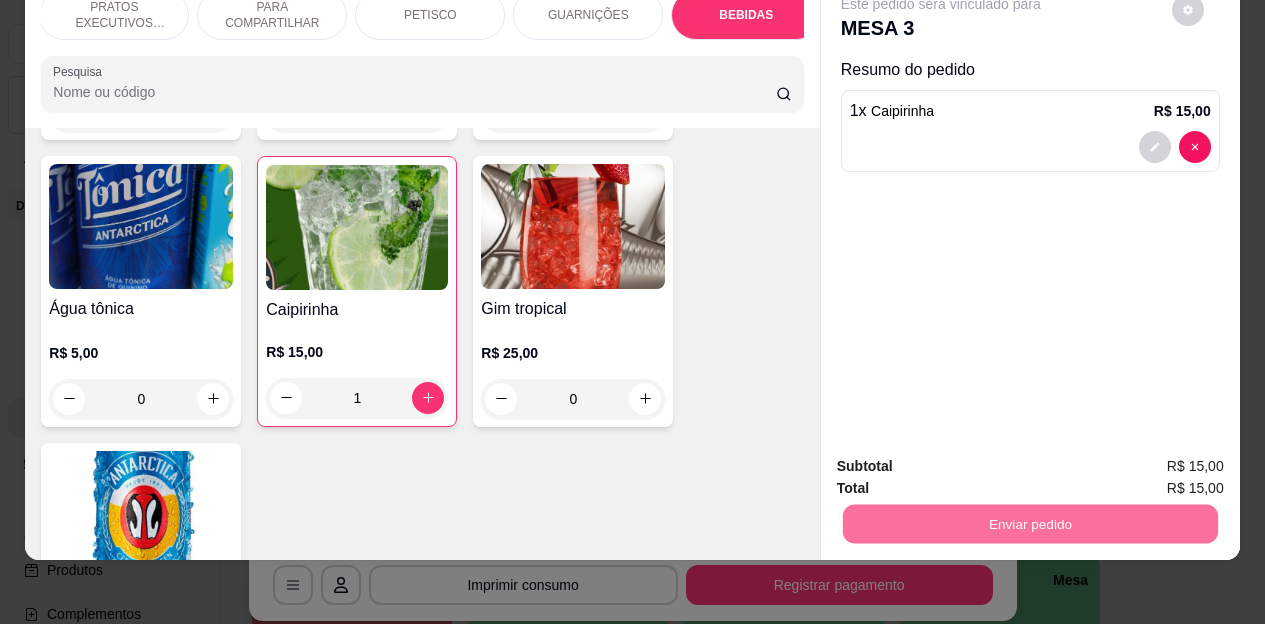 click on "Não registrar e enviar pedido" at bounding box center (964, 460) 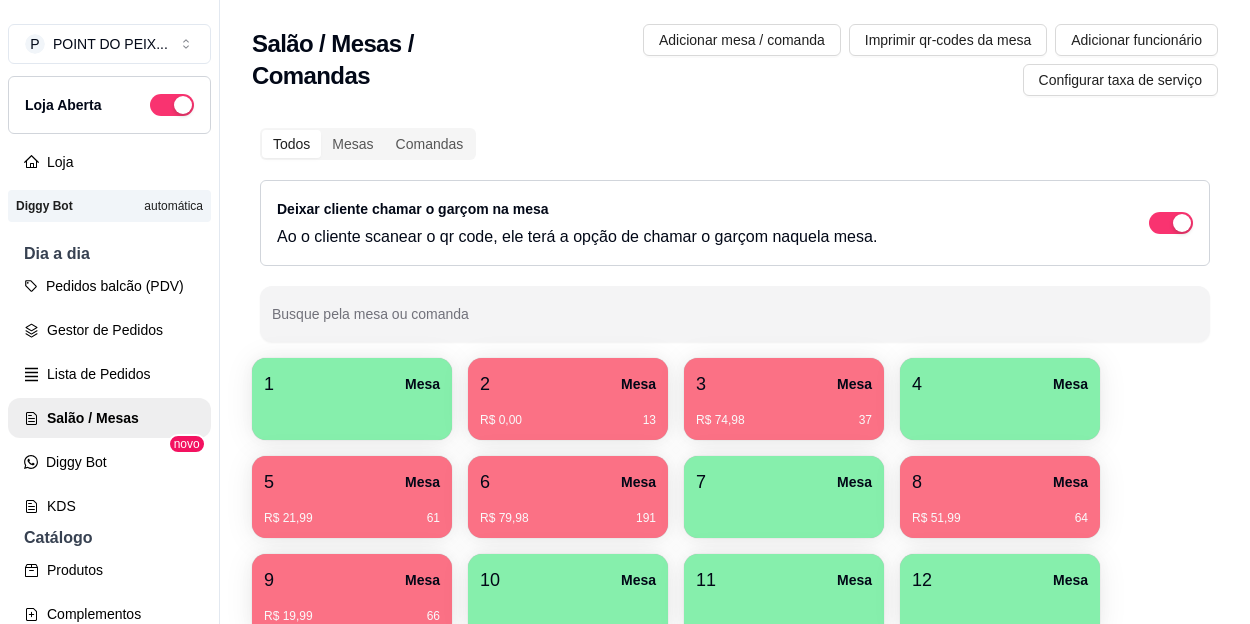 click at bounding box center (352, 413) 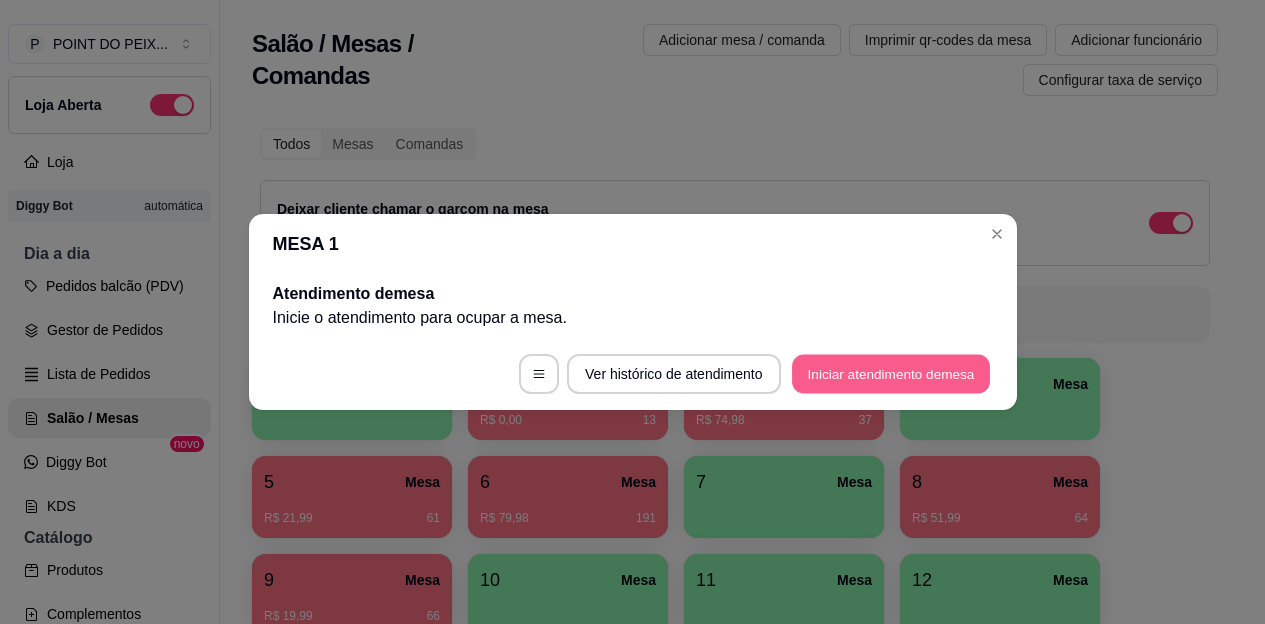 click on "Iniciar atendimento de  mesa" at bounding box center (891, 374) 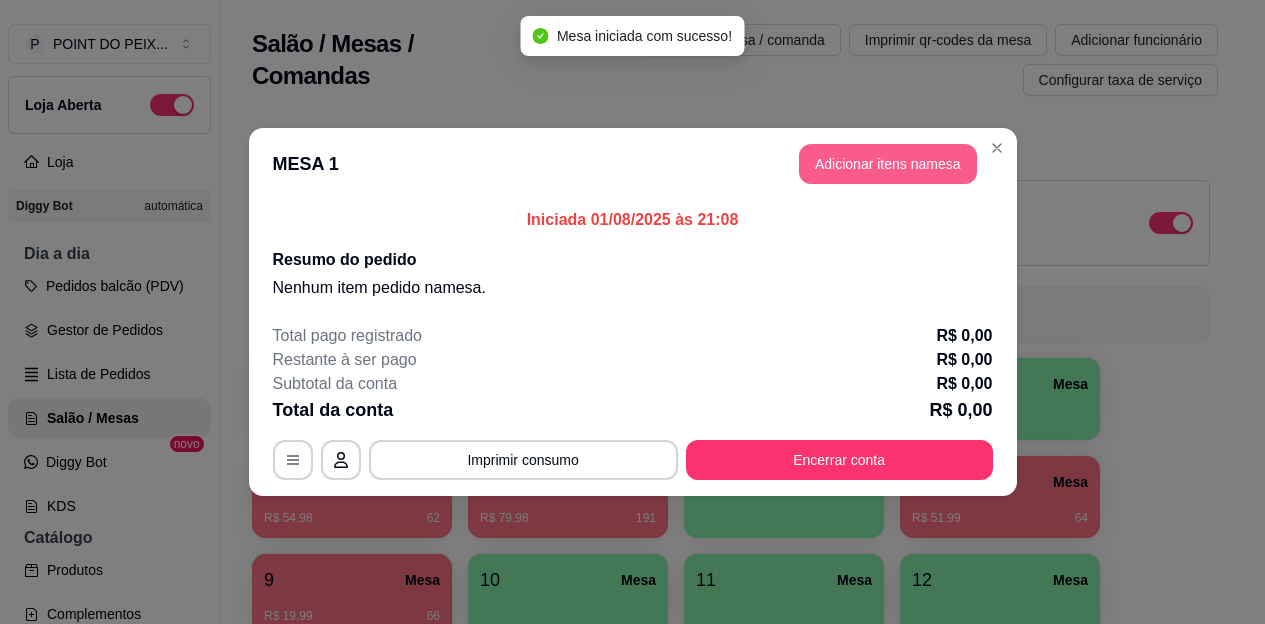click on "Adicionar itens na  mesa" at bounding box center [888, 164] 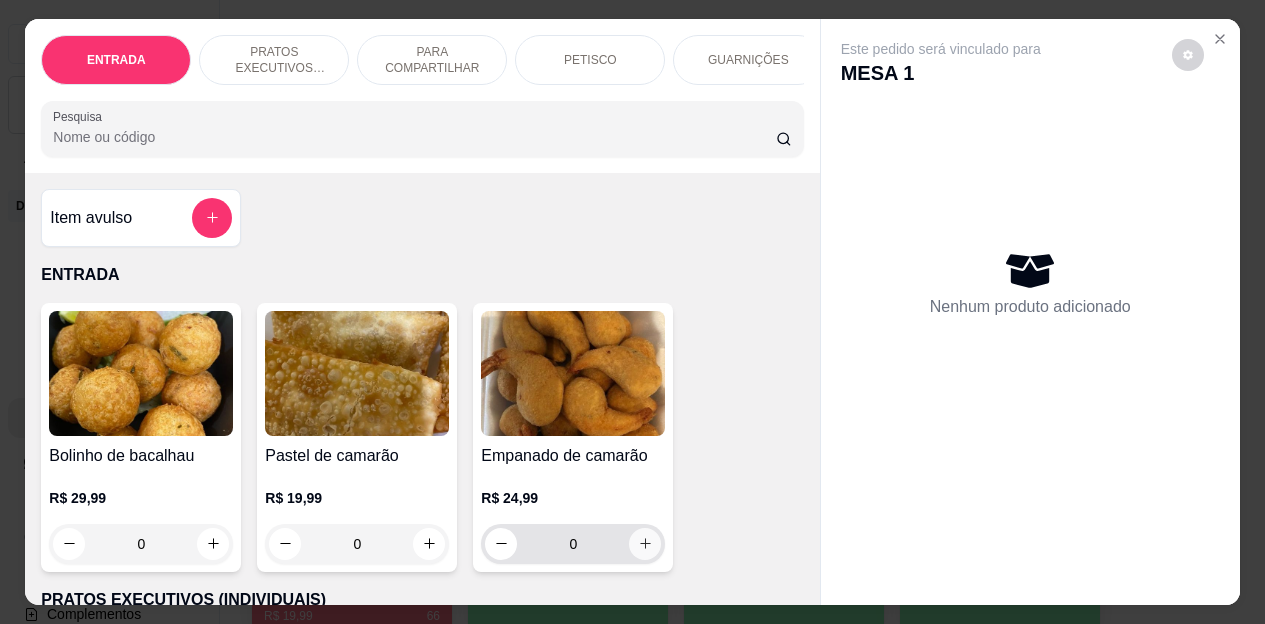 click at bounding box center (645, 544) 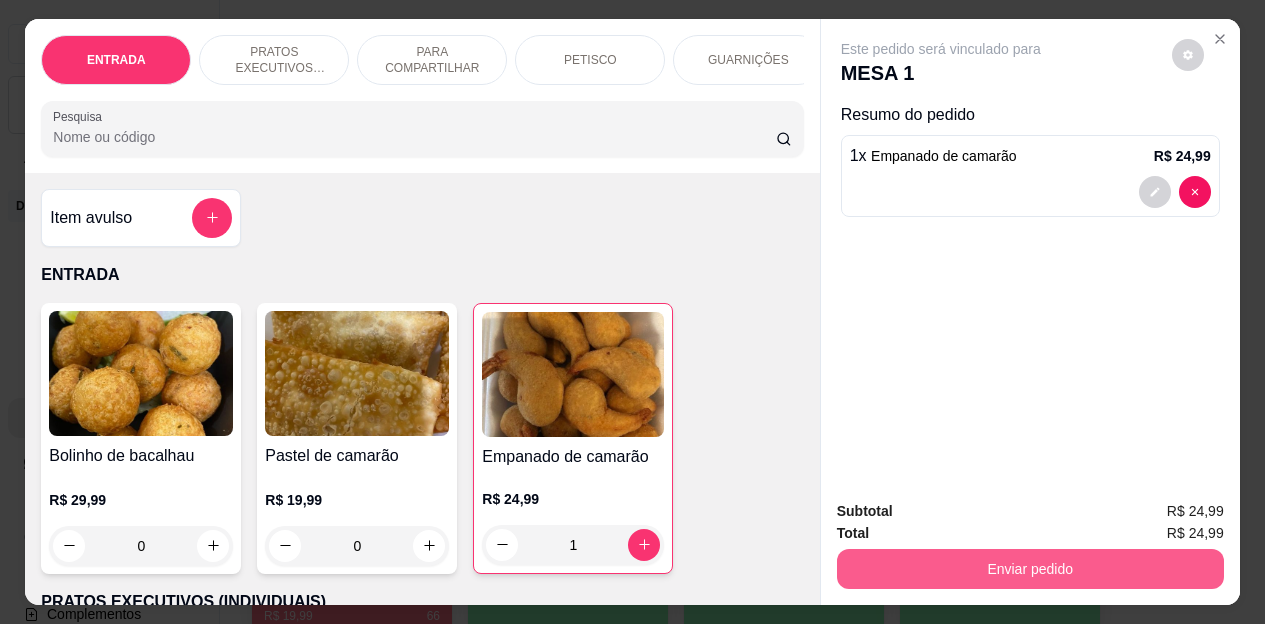 click on "Enviar pedido" at bounding box center [1030, 569] 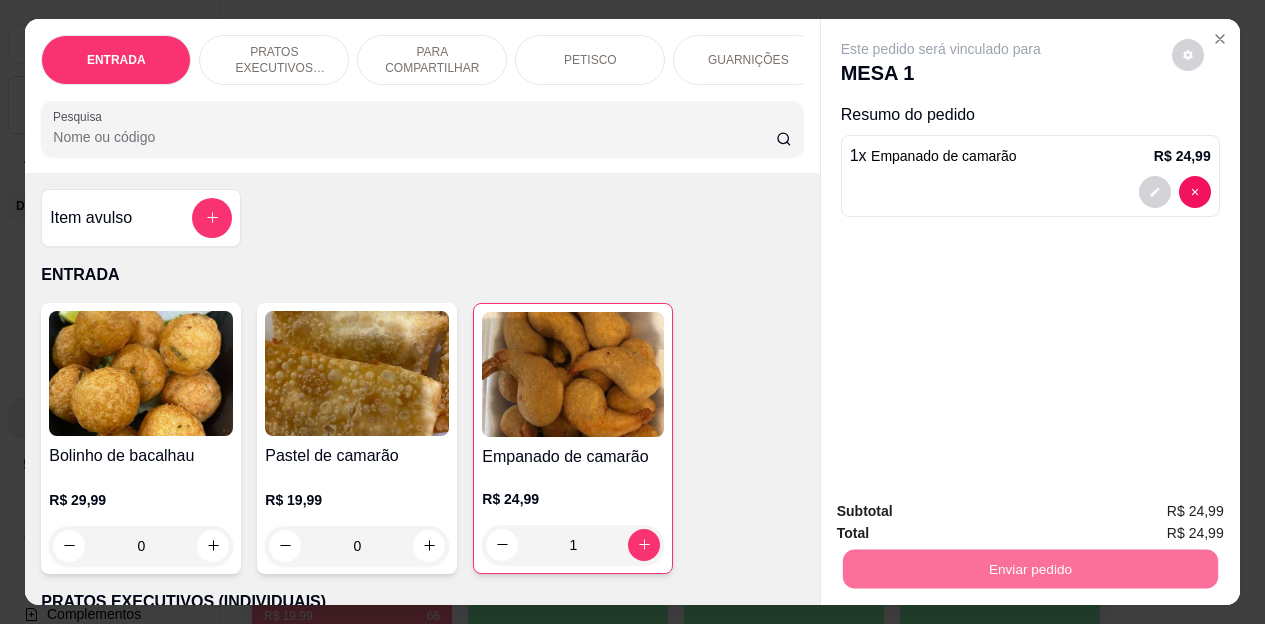 click on "Não registrar e enviar pedido" at bounding box center (964, 512) 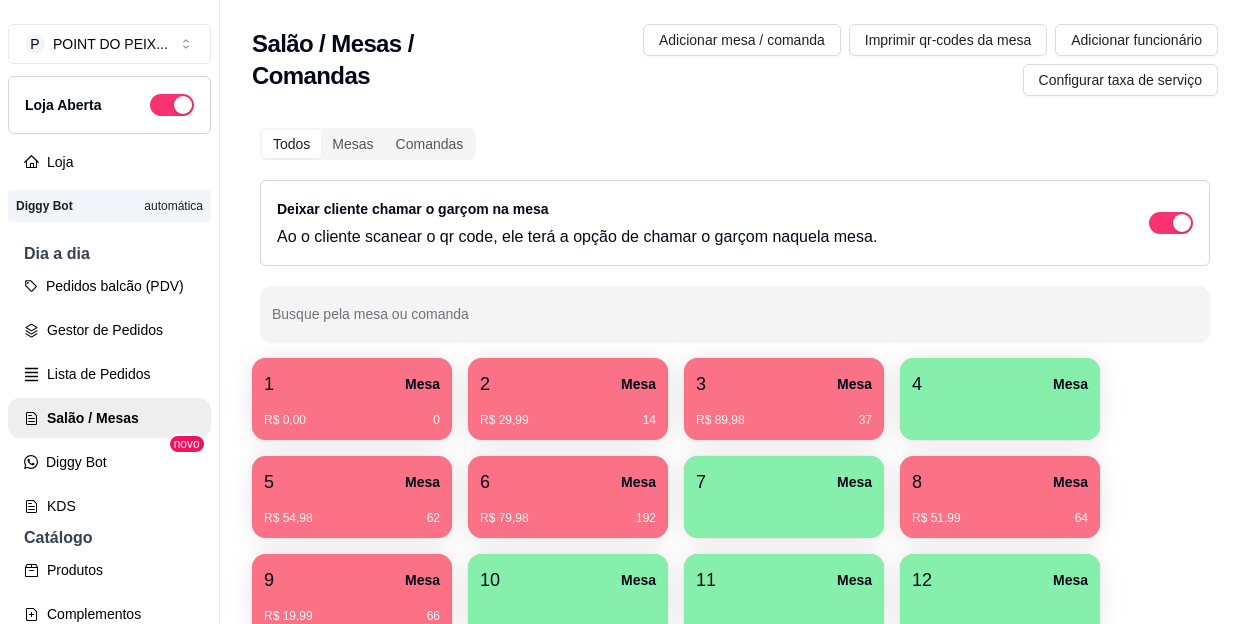 click on "R$ 54,98 62" at bounding box center (352, 511) 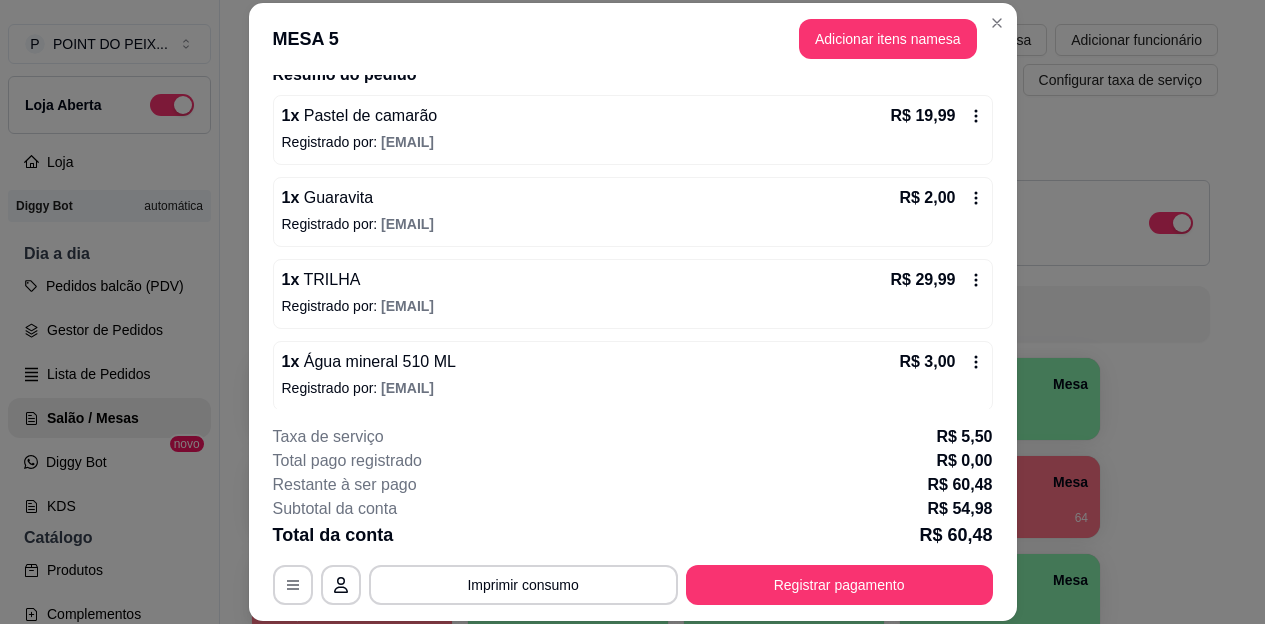 scroll, scrollTop: 179, scrollLeft: 0, axis: vertical 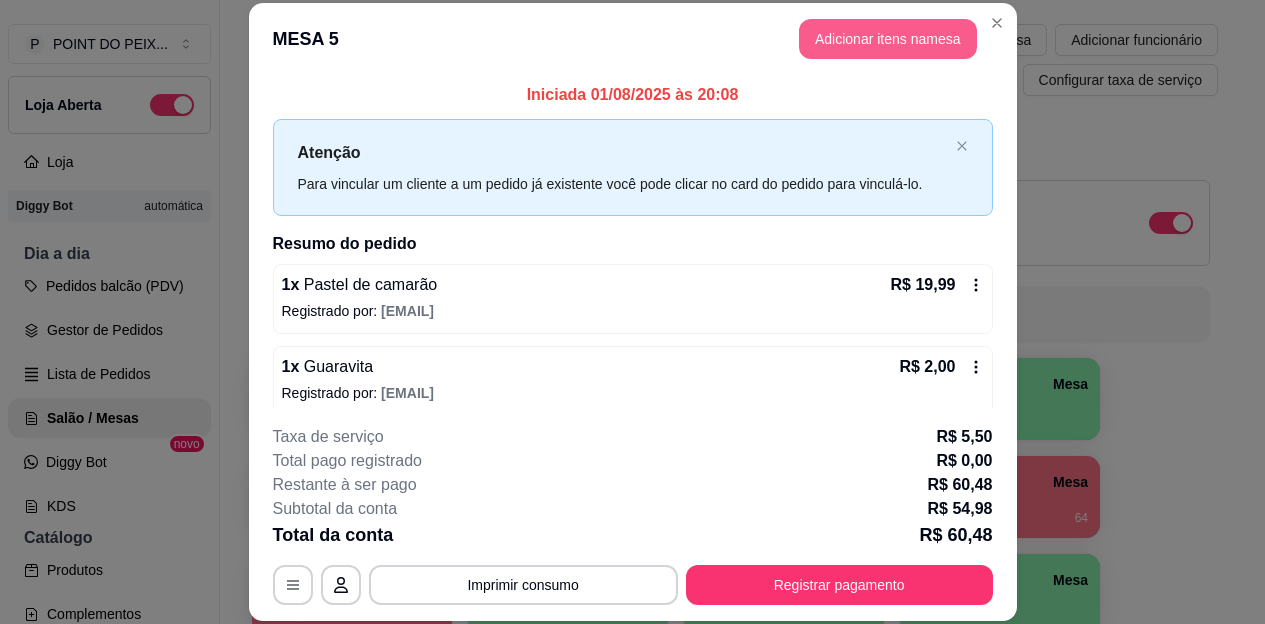 click on "Adicionar itens na  mesa" at bounding box center [888, 39] 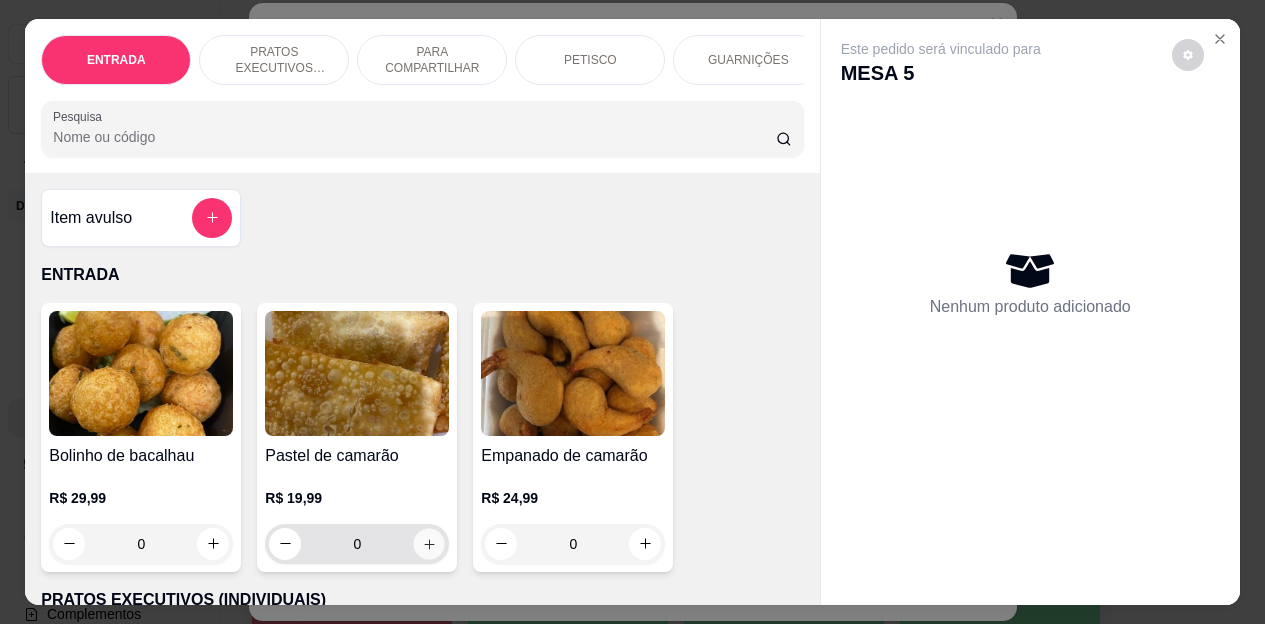 click at bounding box center (429, 543) 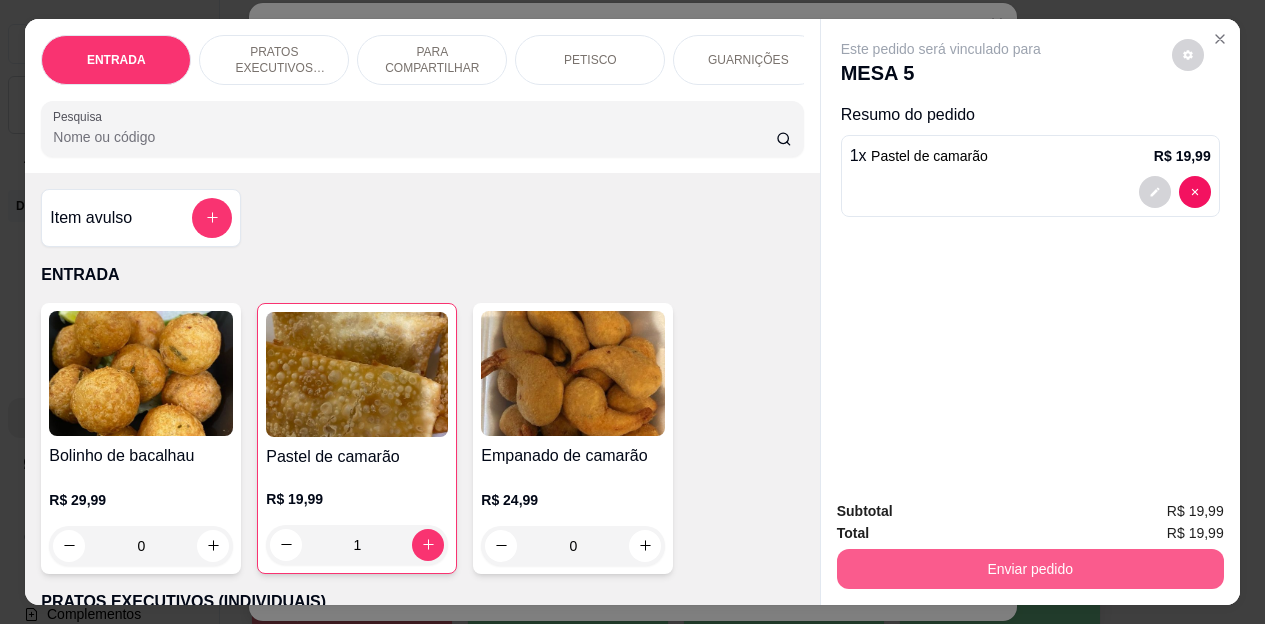 click on "Enviar pedido" at bounding box center (1030, 569) 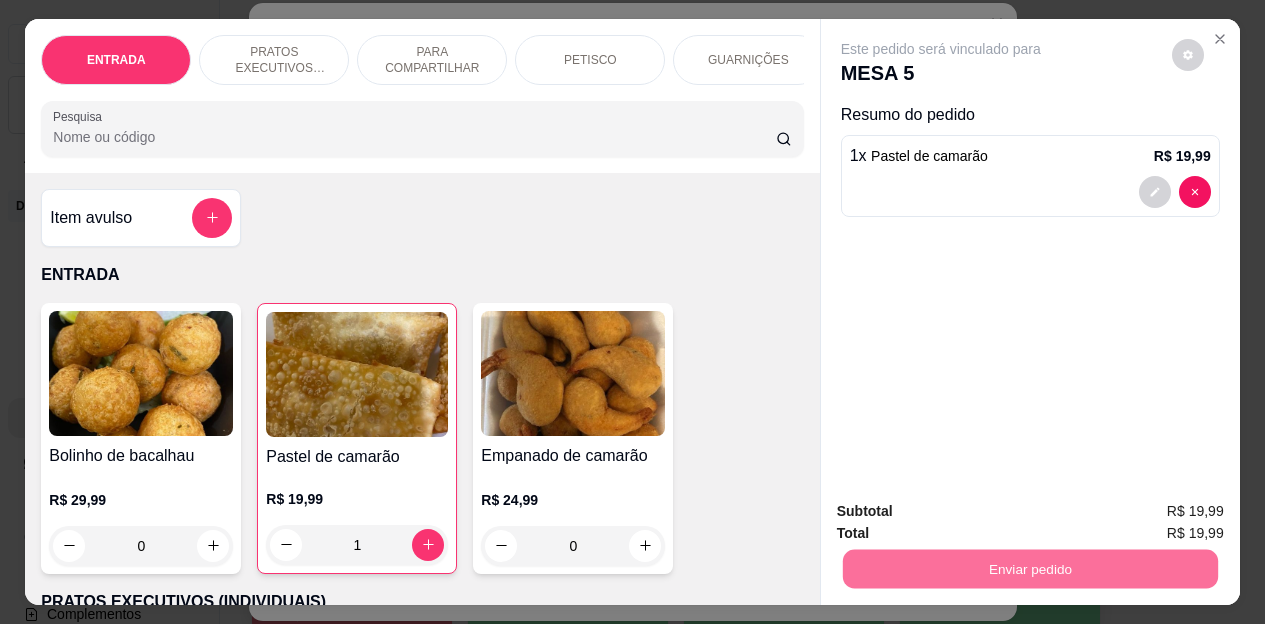 click on "Não registrar e enviar pedido" at bounding box center (964, 513) 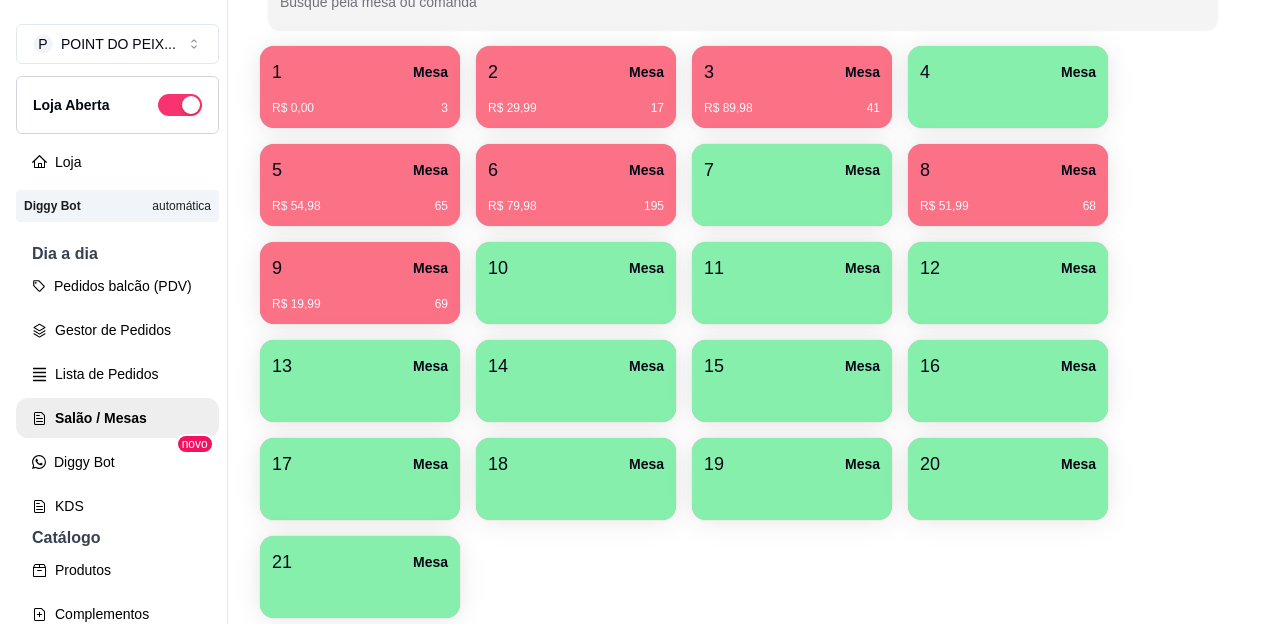 scroll, scrollTop: 300, scrollLeft: 0, axis: vertical 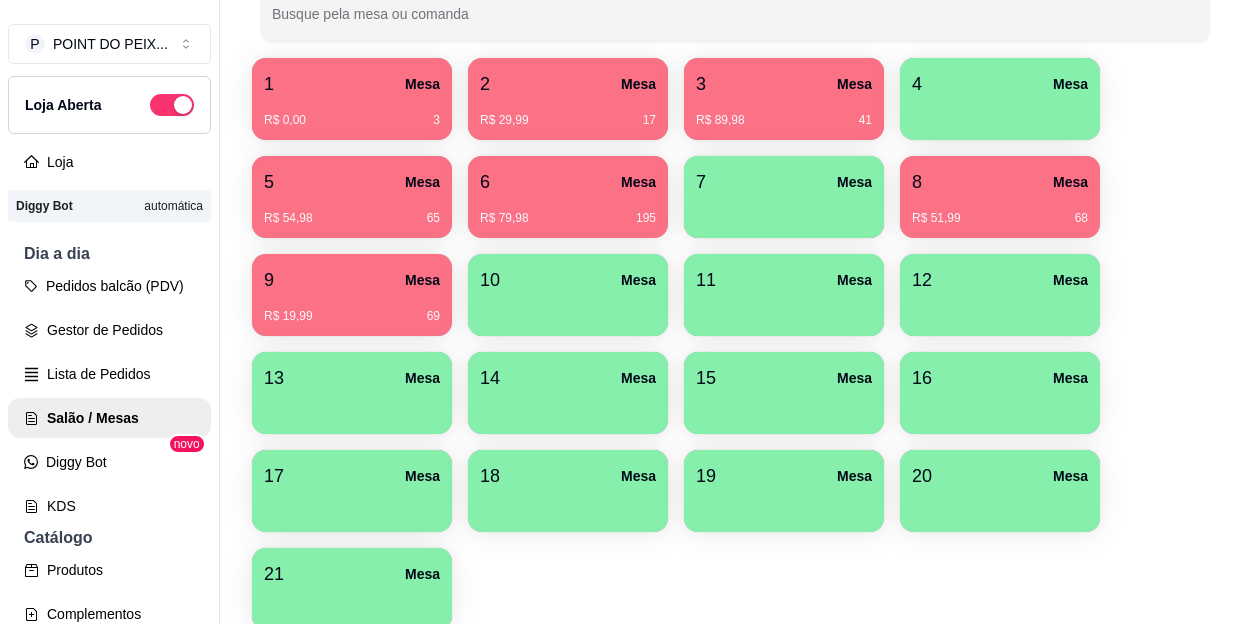 click on "10 Mesa" at bounding box center (568, 280) 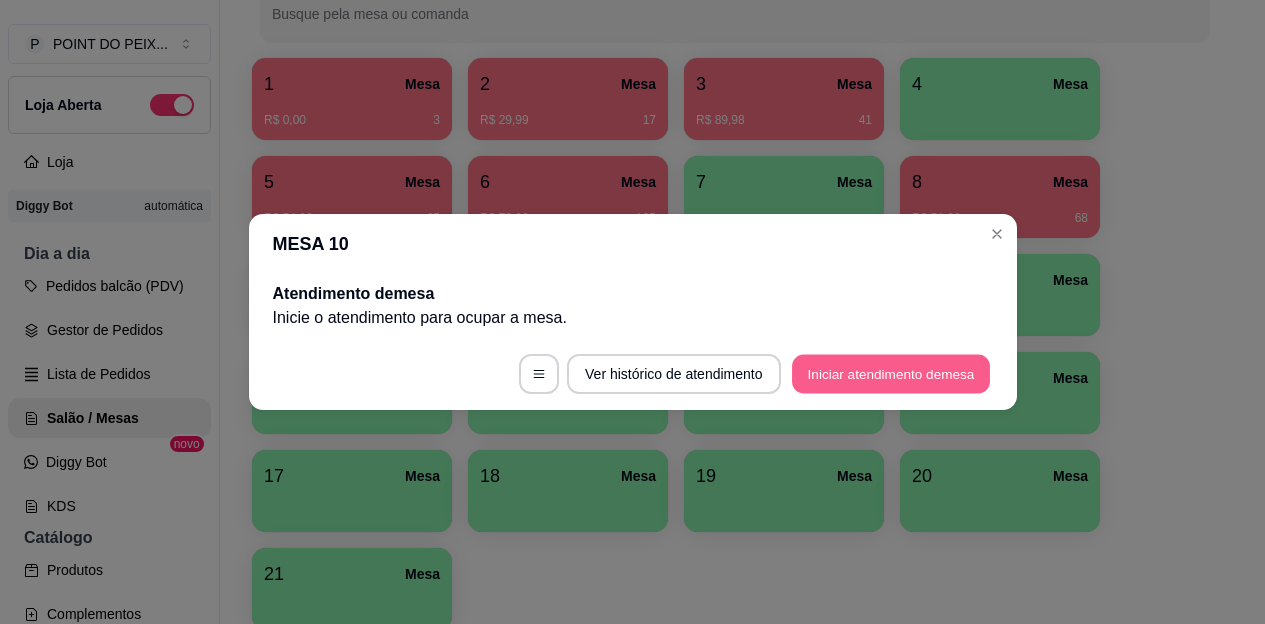 click on "Iniciar atendimento de  mesa" at bounding box center [891, 374] 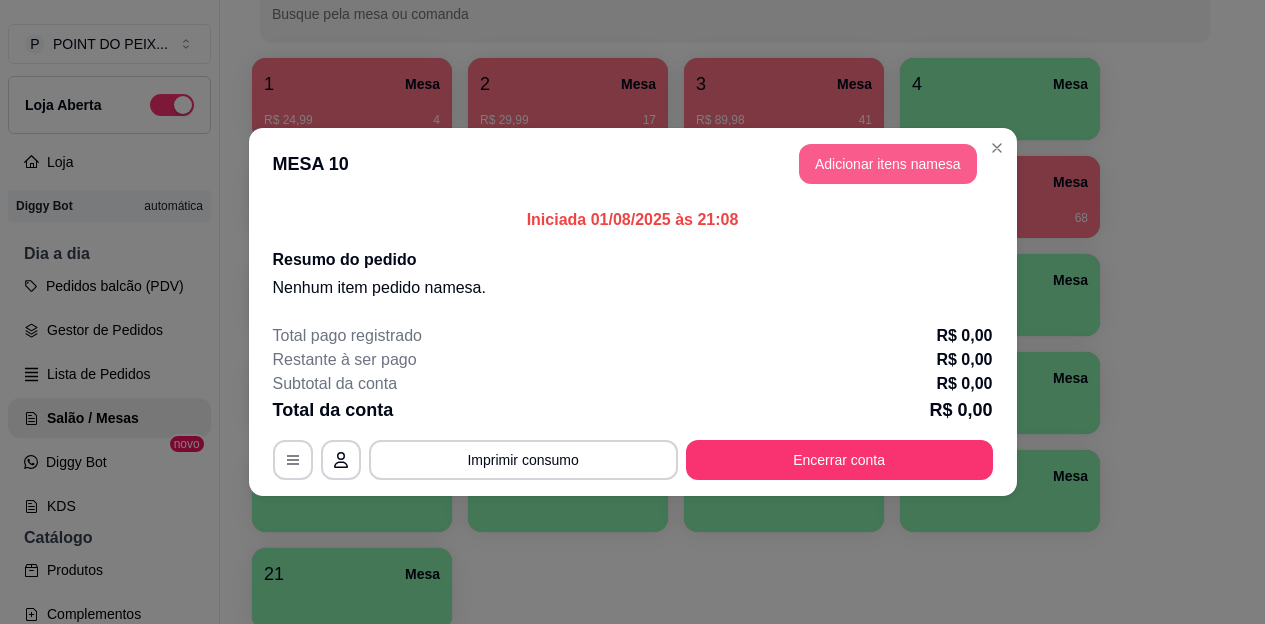 click on "Adicionar itens na  mesa" at bounding box center (888, 164) 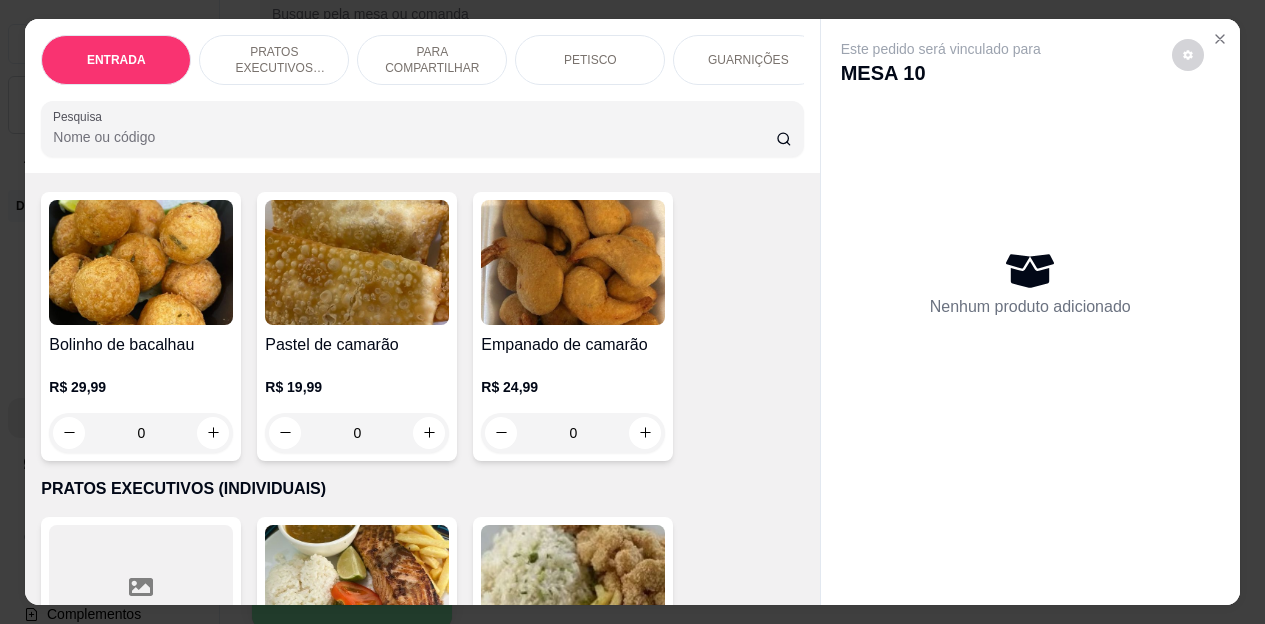 scroll, scrollTop: 200, scrollLeft: 0, axis: vertical 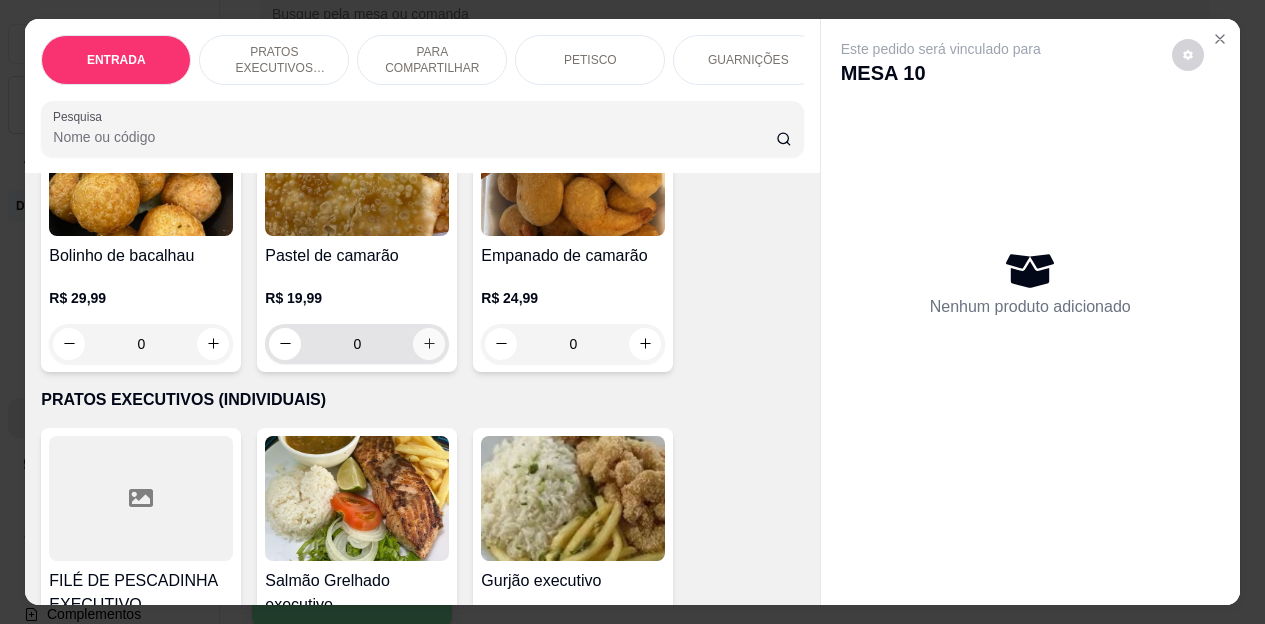 click 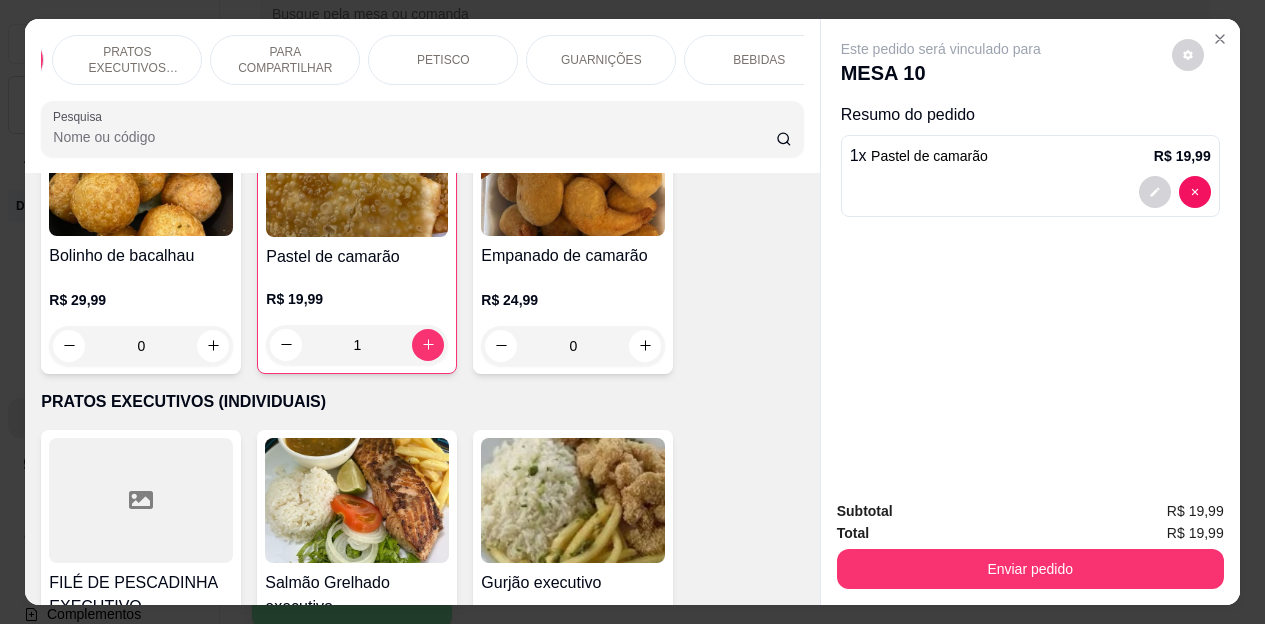 scroll, scrollTop: 0, scrollLeft: 200, axis: horizontal 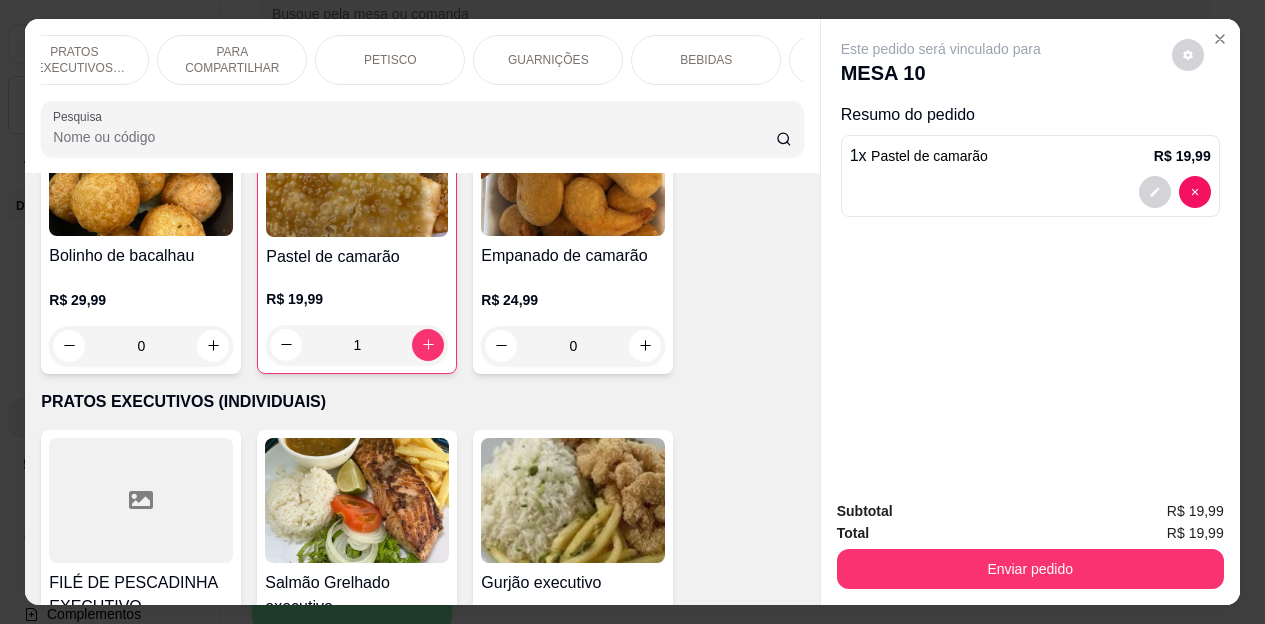 click on "BEBIDAS" at bounding box center (706, 60) 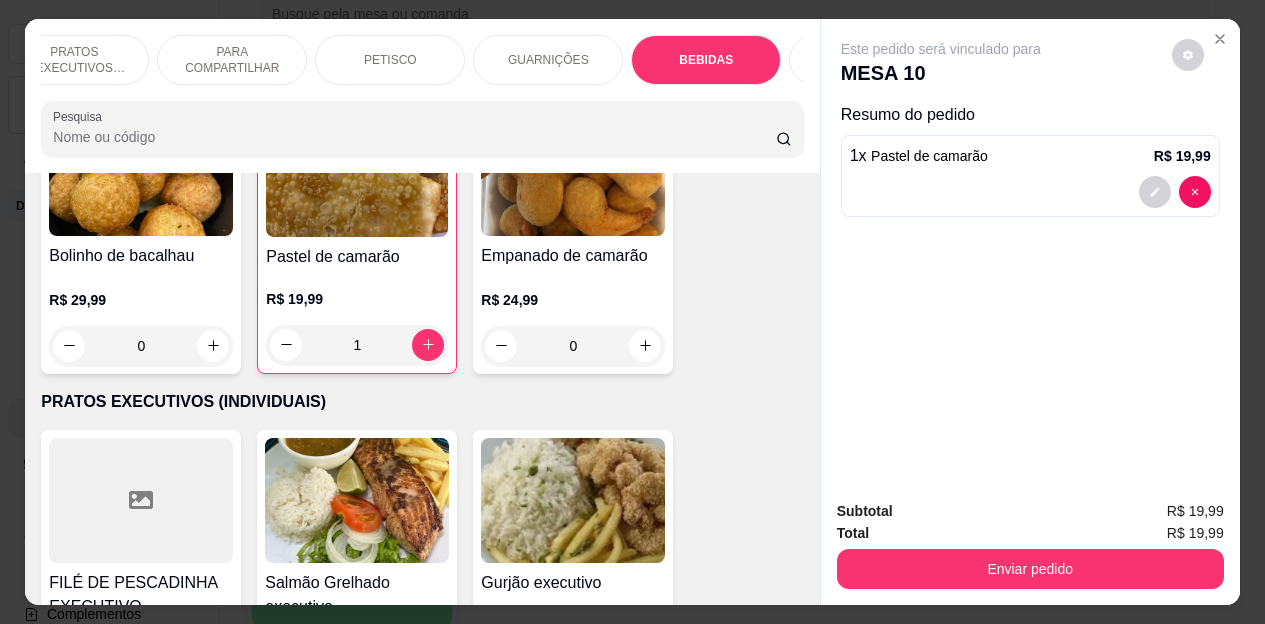 scroll, scrollTop: 4474, scrollLeft: 0, axis: vertical 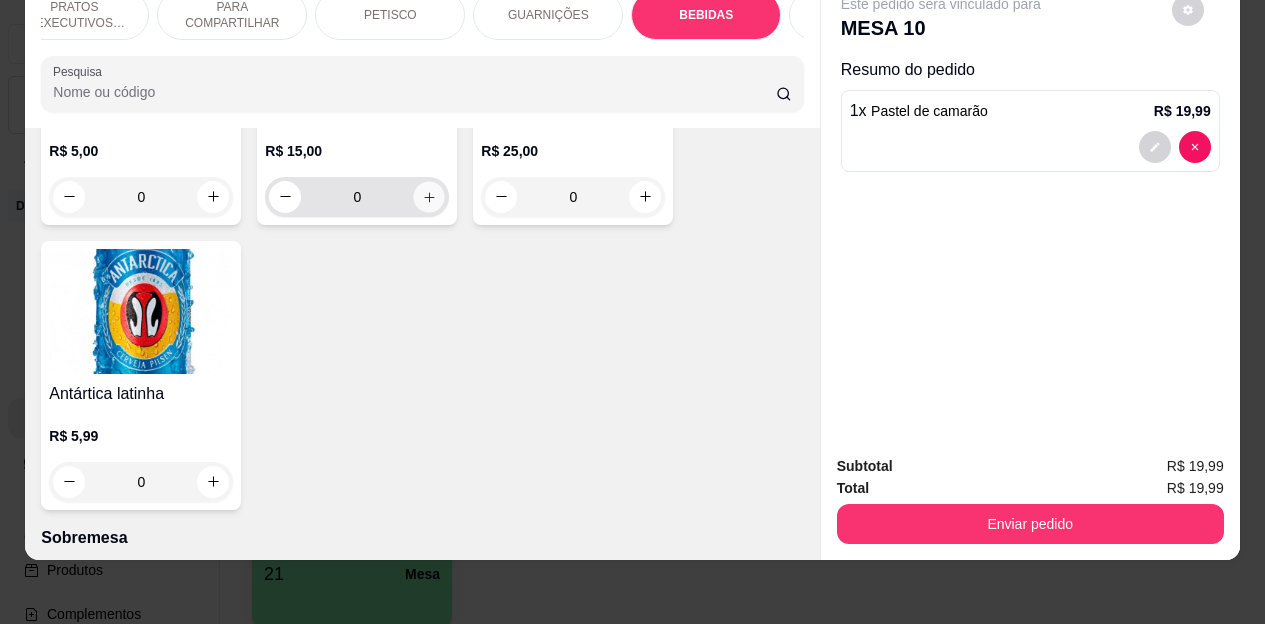 click at bounding box center [429, 196] 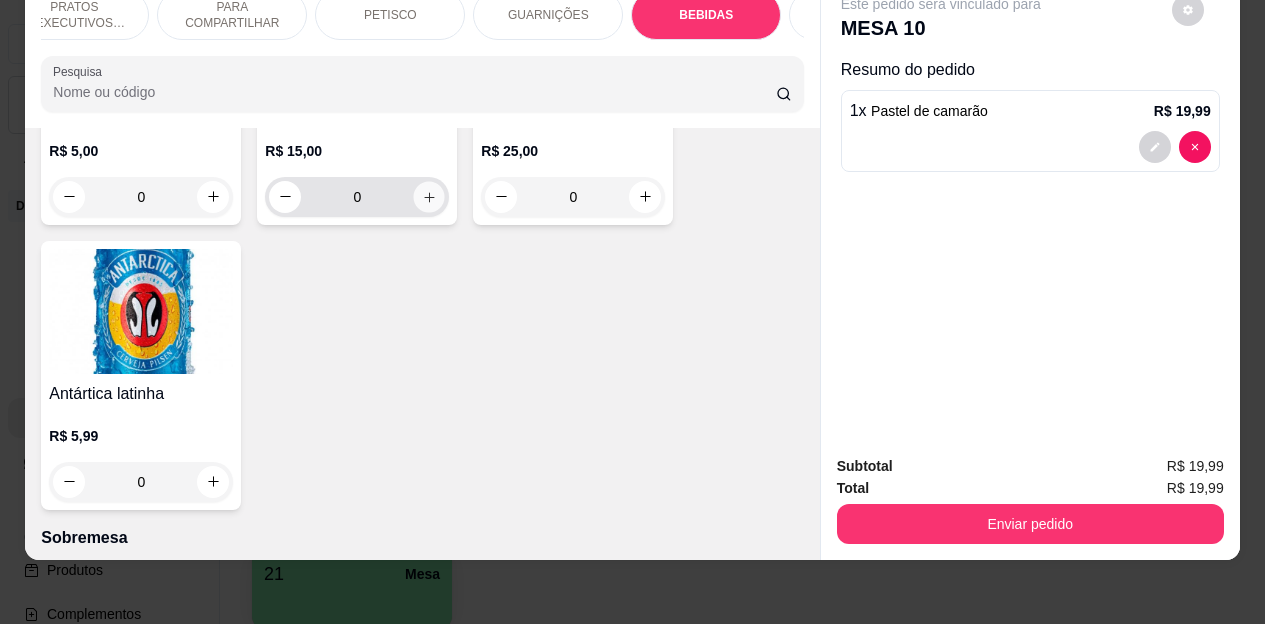 type on "1" 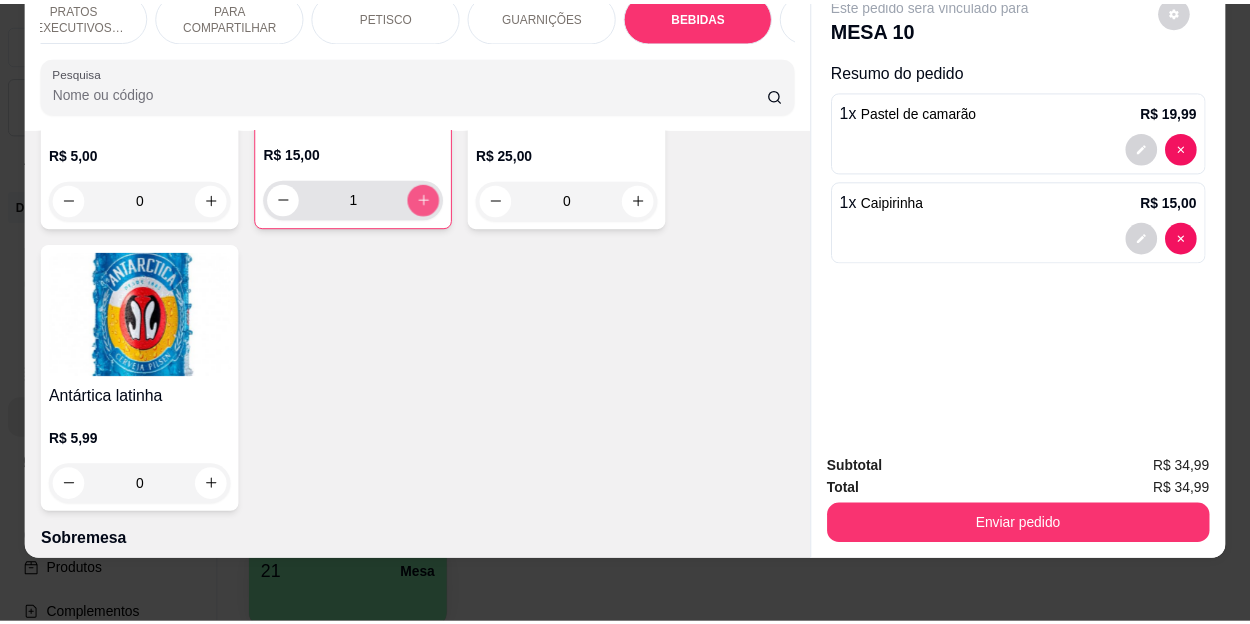 scroll, scrollTop: 5876, scrollLeft: 0, axis: vertical 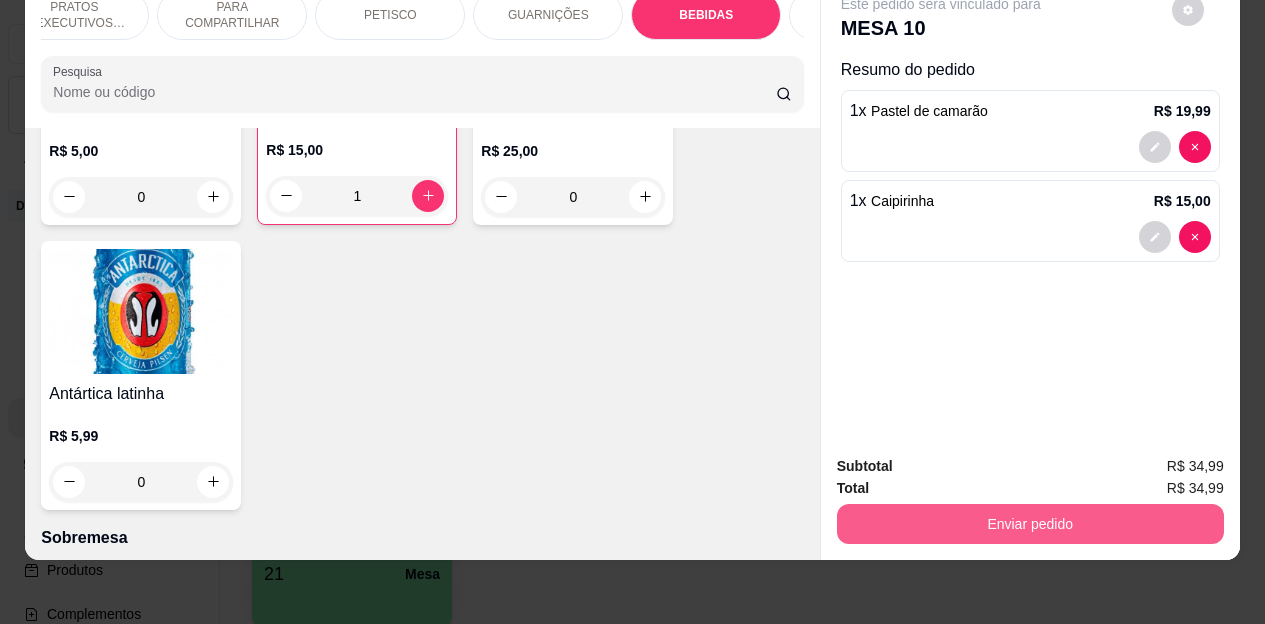 click on "Enviar pedido" at bounding box center (1030, 524) 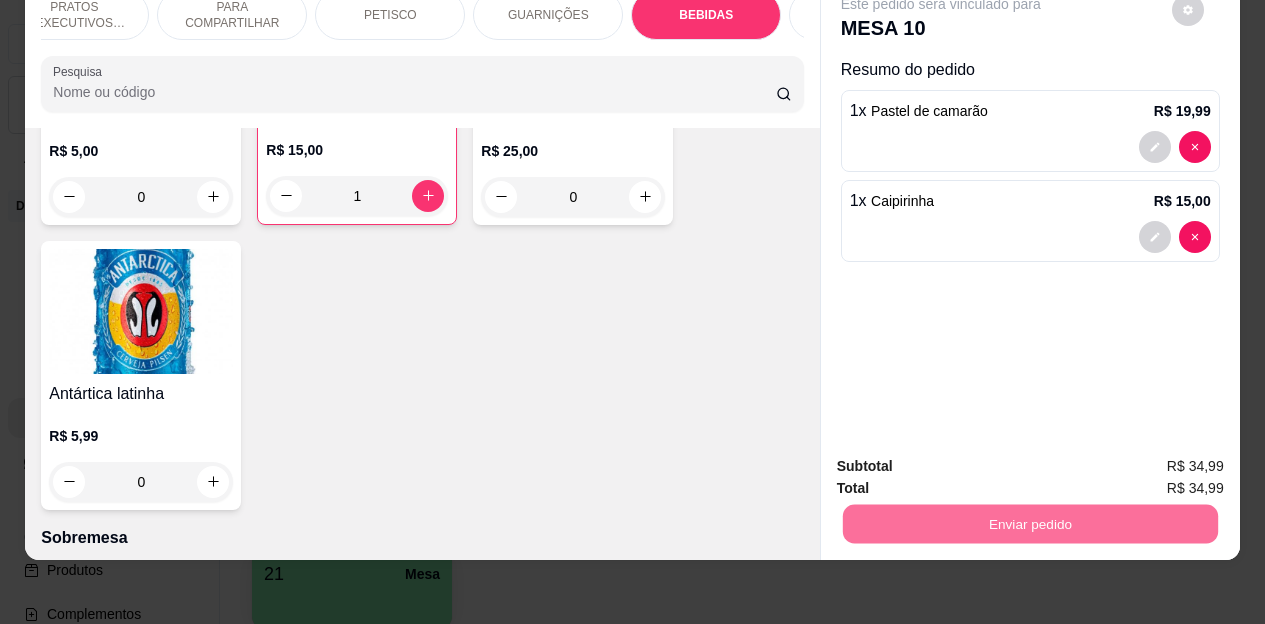 click on "Não registrar e enviar pedido" at bounding box center [964, 460] 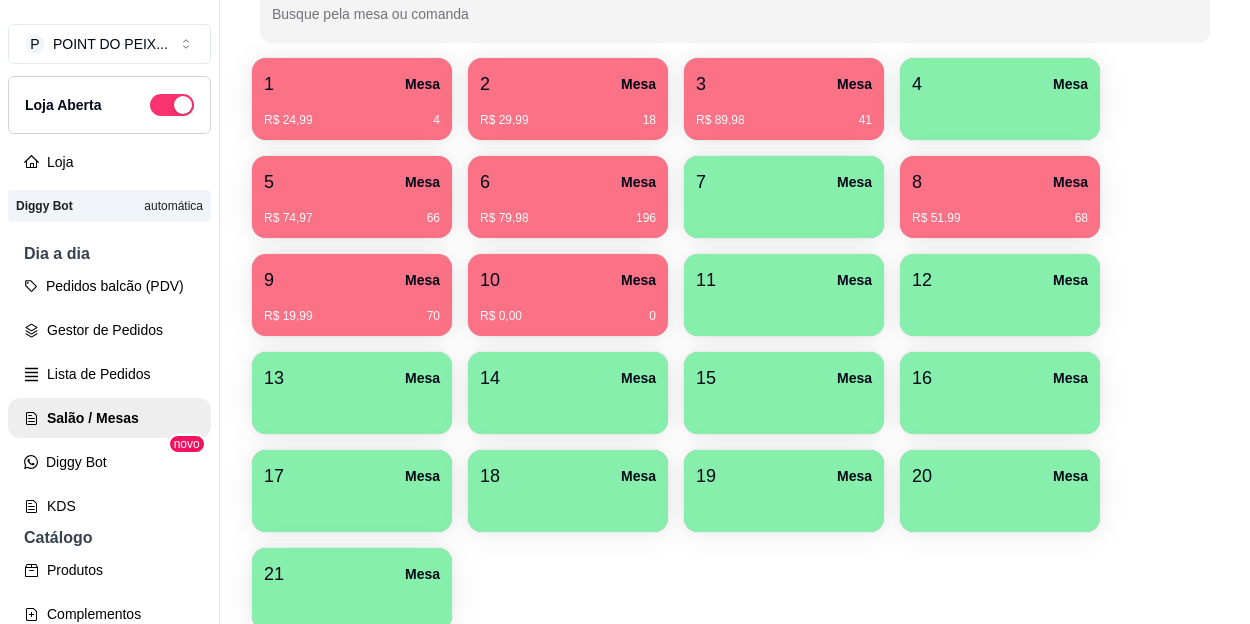 click on "1 Mesa R$ 24,99 4 2 Mesa R$ 29,99 18 3 Mesa R$ 89,98 41 4 Mesa 5 Mesa R$ 74,97 66 6 Mesa R$ 79,98 196 7 Mesa 8 Mesa R$ 51,99 68 9 Mesa R$ 19,99 70 10 Mesa R$ 0,00 0 11 Mesa 12 Mesa 13 Mesa 14 Mesa 15 Mesa 16 Mesa 17 Mesa 18 Mesa 19 Mesa 20 Mesa 21 Mesa" at bounding box center [735, 344] 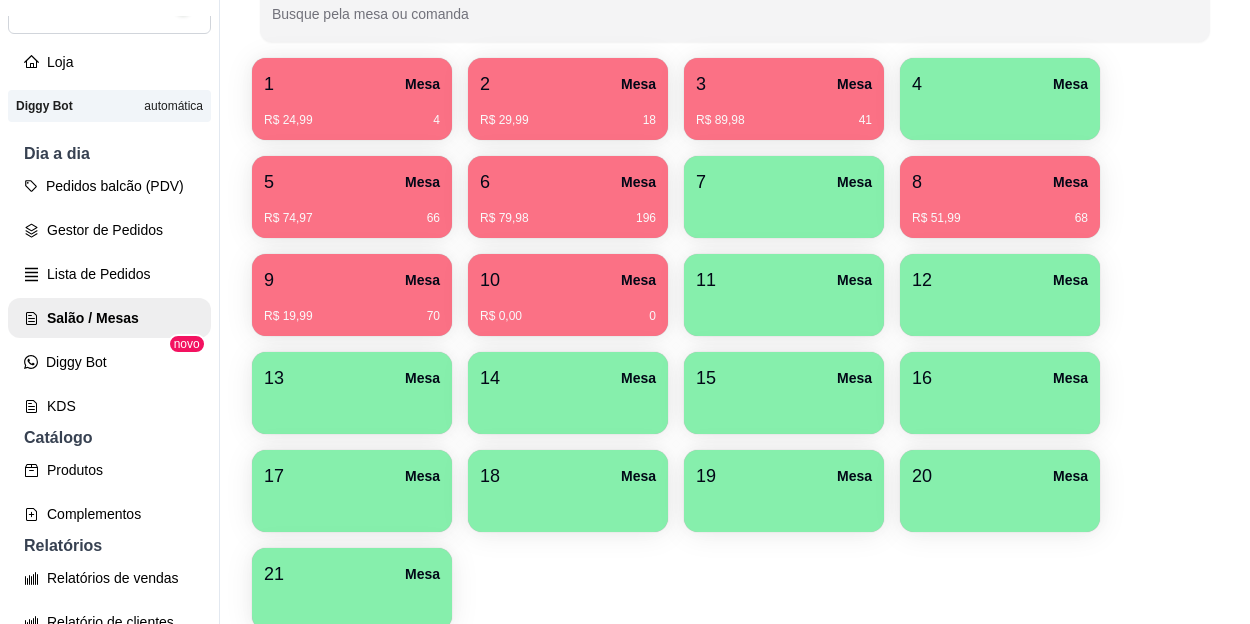 scroll, scrollTop: 0, scrollLeft: 0, axis: both 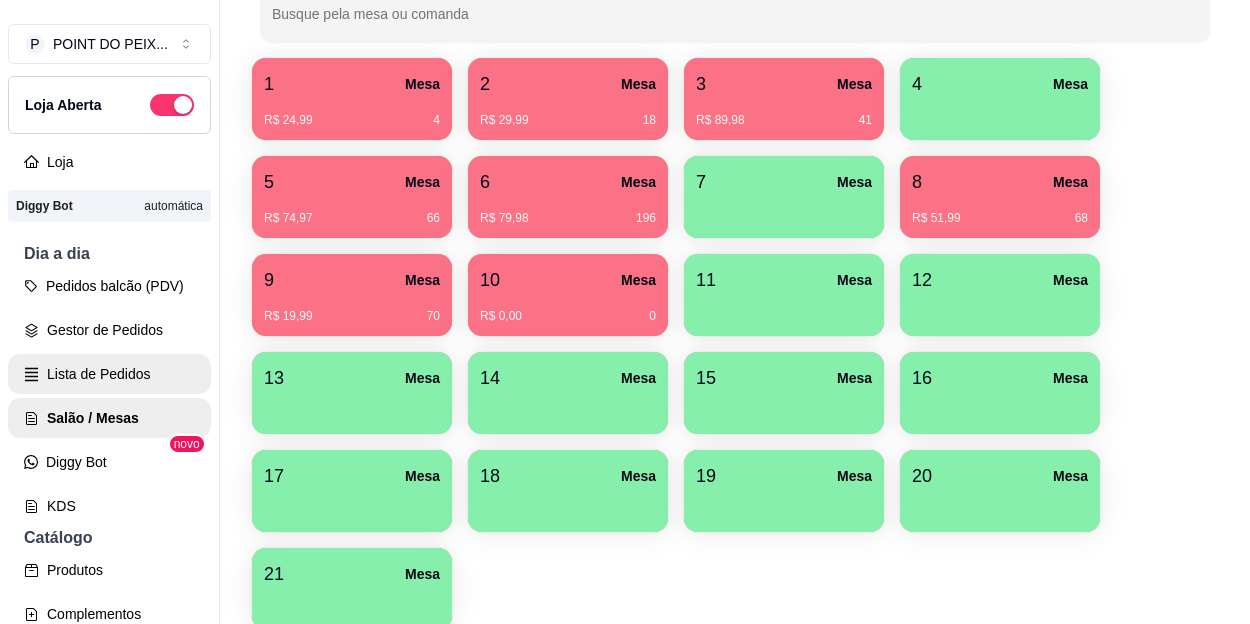 click on "Lista de Pedidos" at bounding box center [109, 374] 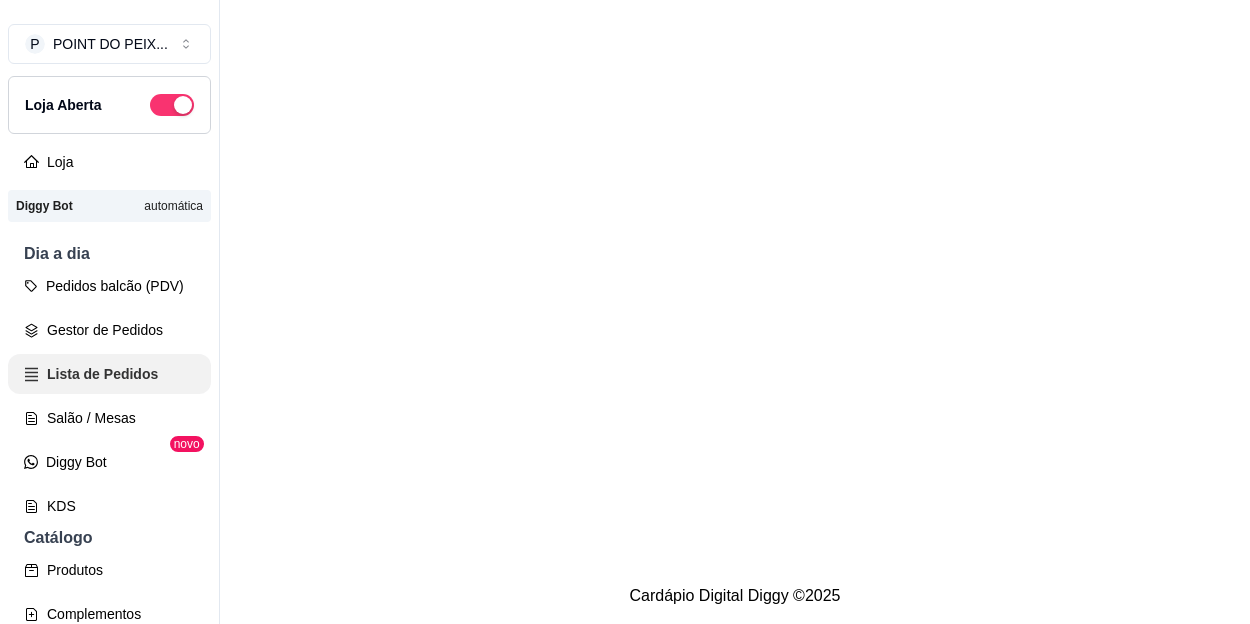 scroll, scrollTop: 0, scrollLeft: 0, axis: both 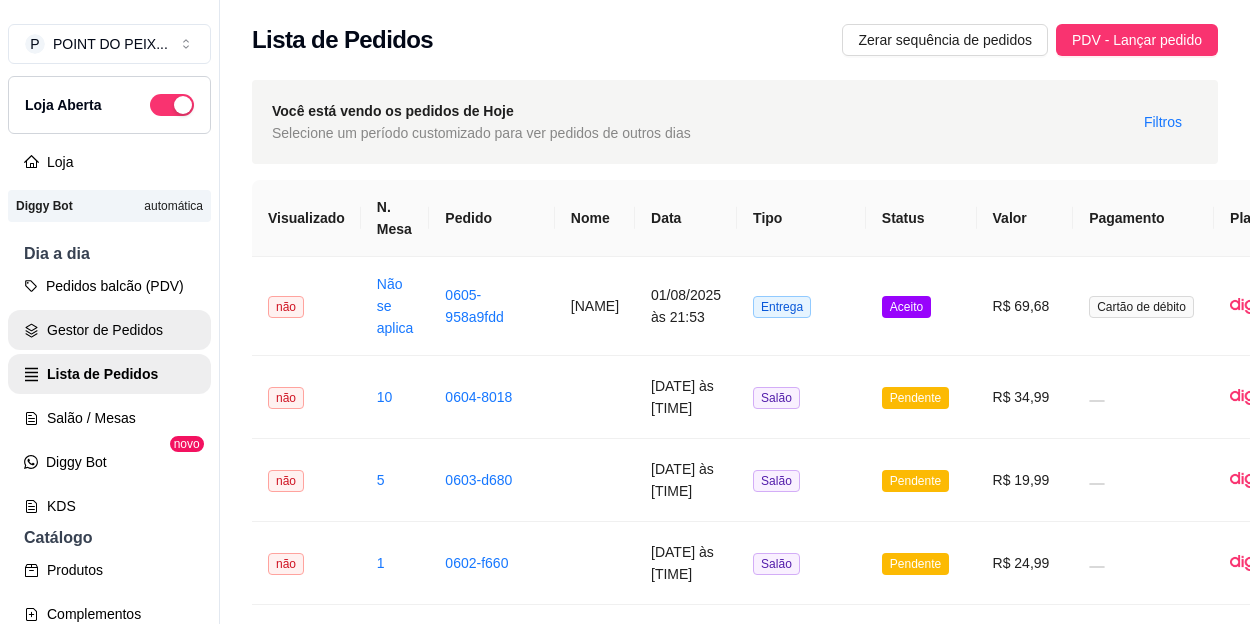 click on "Gestor de Pedidos" at bounding box center (109, 330) 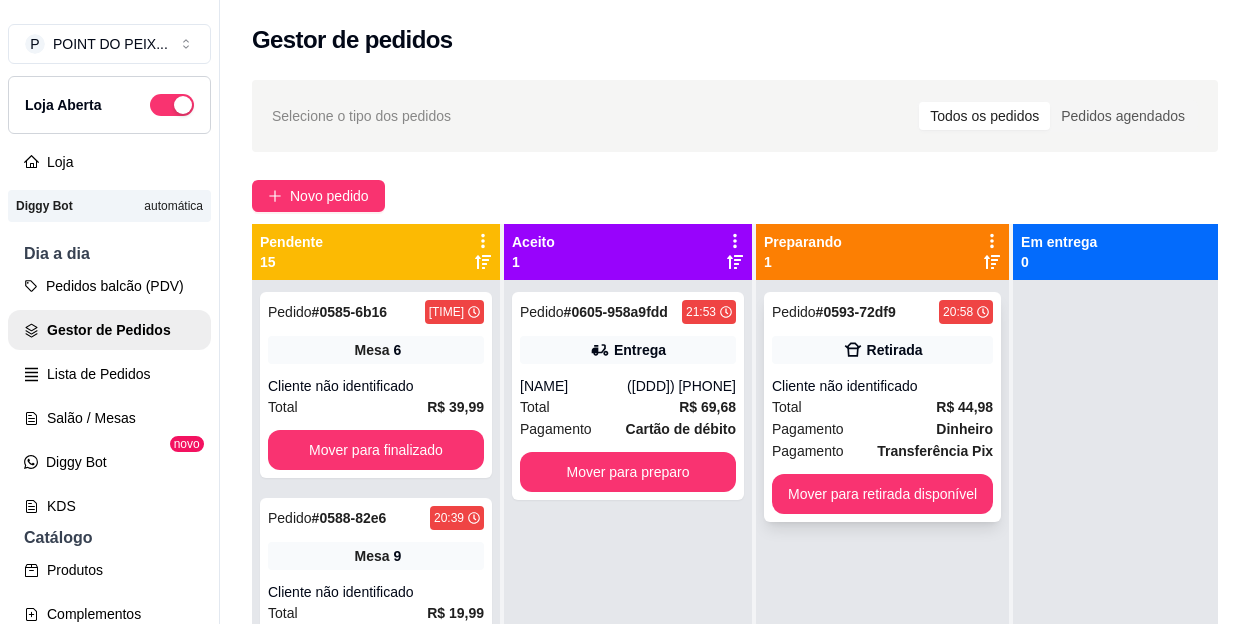 click on "Pagamento Dinheiro" at bounding box center (882, 429) 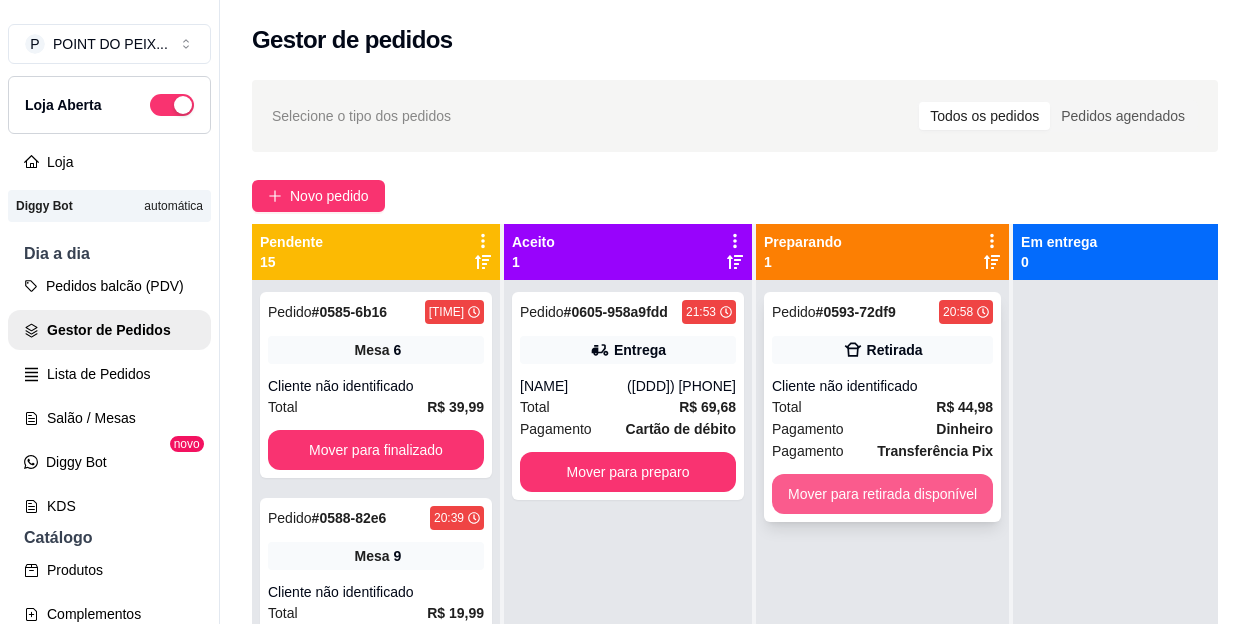 click on "Mover para retirada disponível" at bounding box center [882, 494] 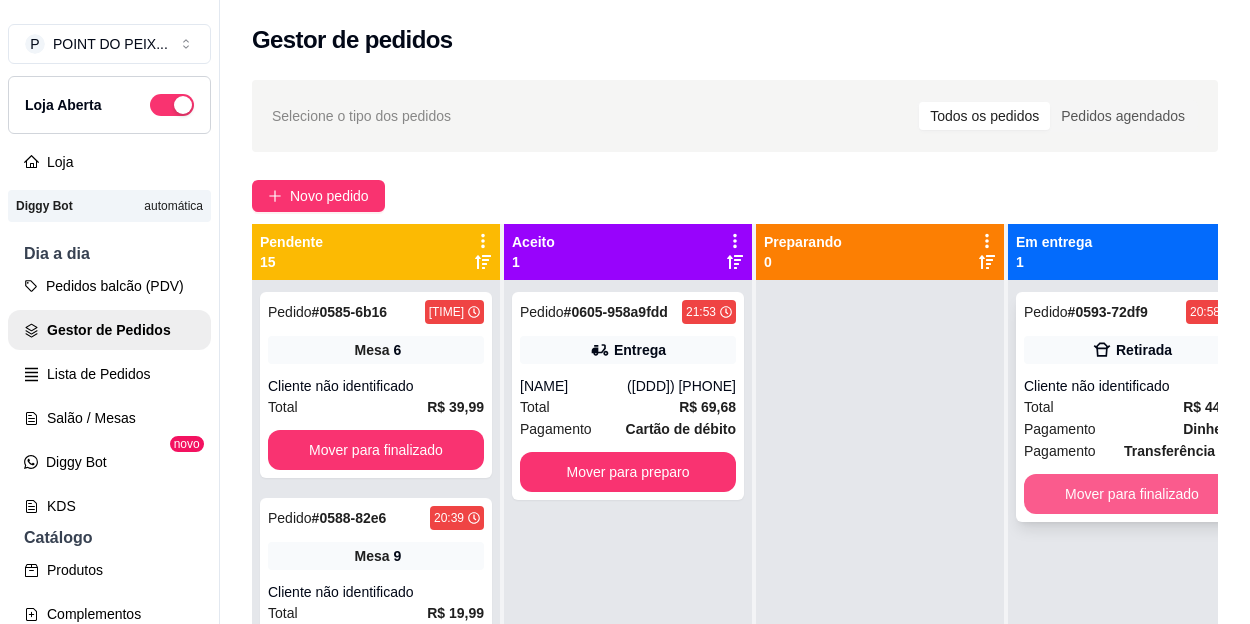 click on "Mover para finalizado" at bounding box center (1132, 494) 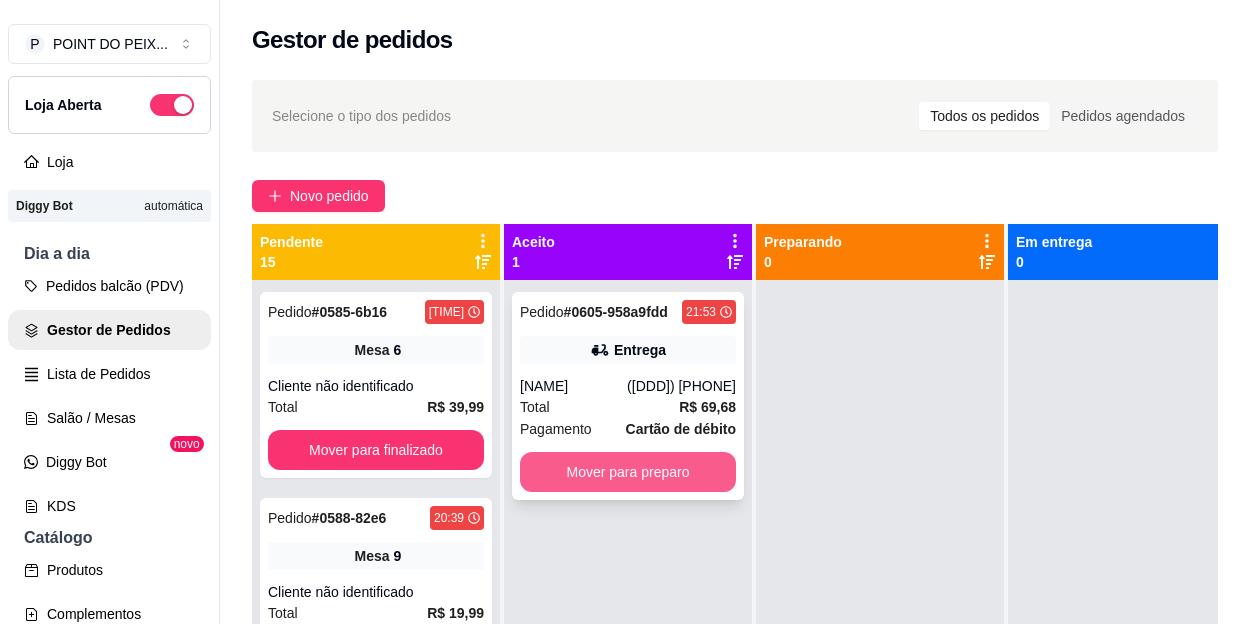 click on "Mover para preparo" at bounding box center [628, 472] 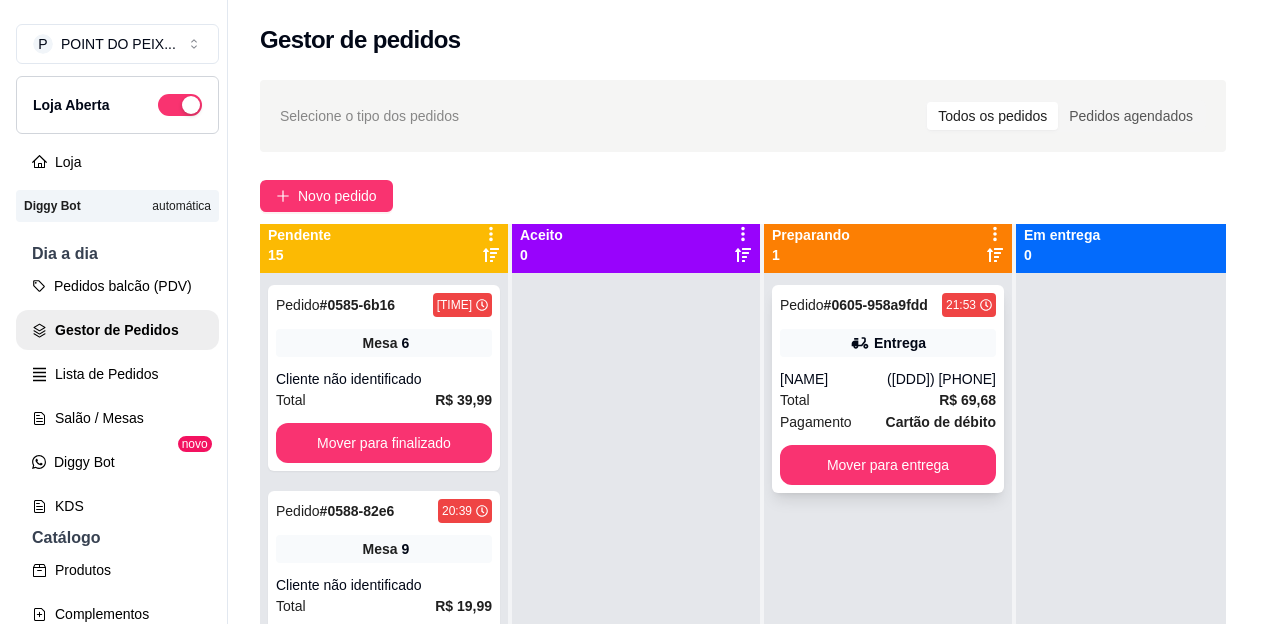 scroll, scrollTop: 0, scrollLeft: 0, axis: both 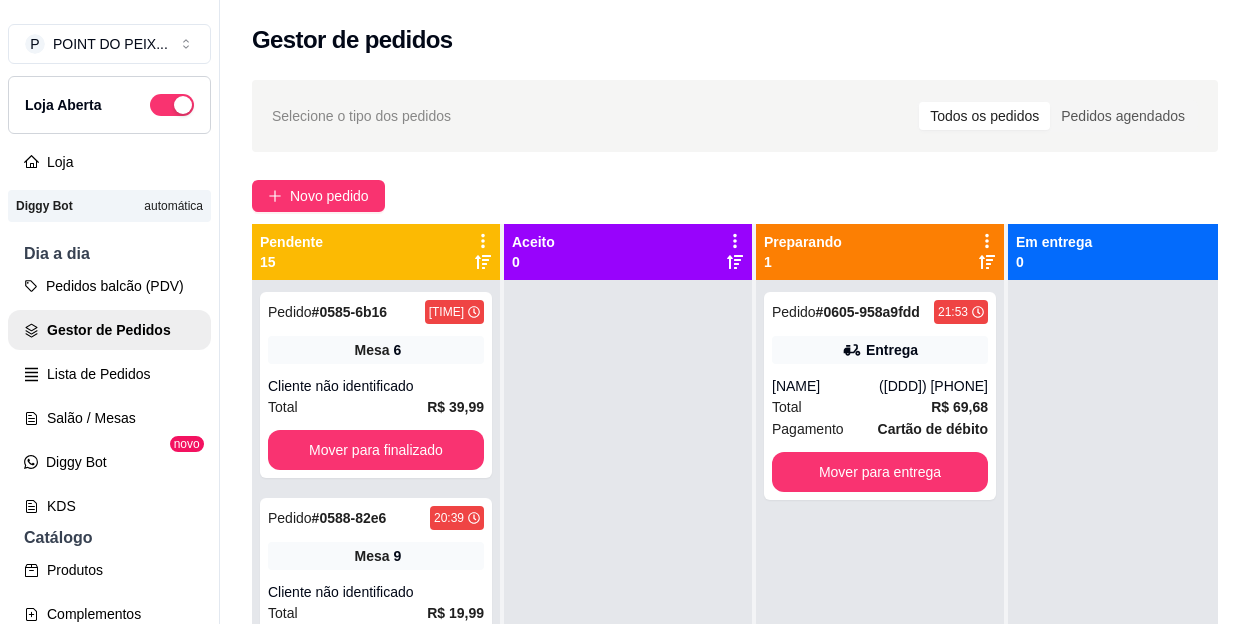 click on "Gestor de pedidos" at bounding box center (735, 40) 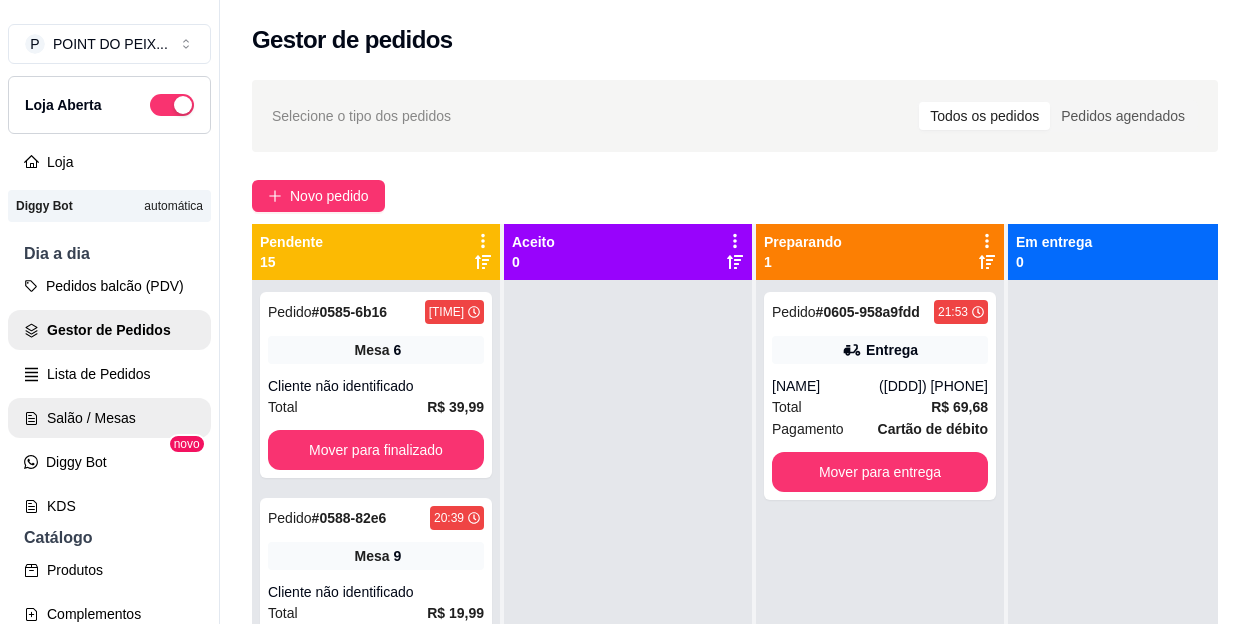 click on "Salão / Mesas" at bounding box center (109, 418) 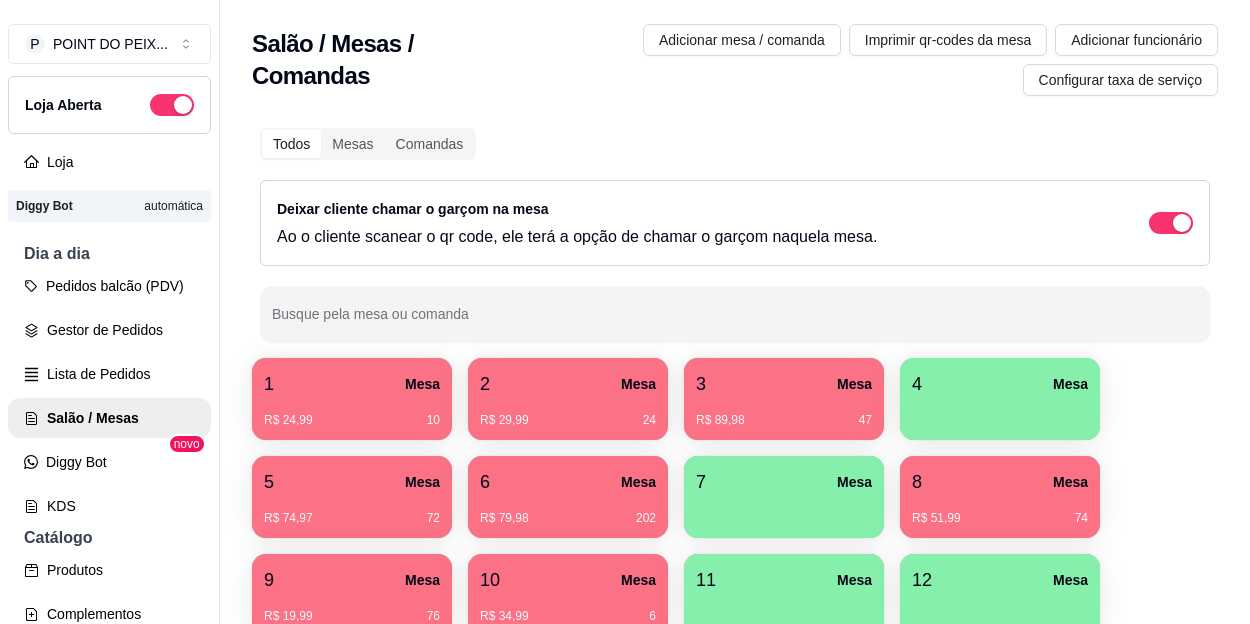 click on "2 Mesa" at bounding box center (568, 384) 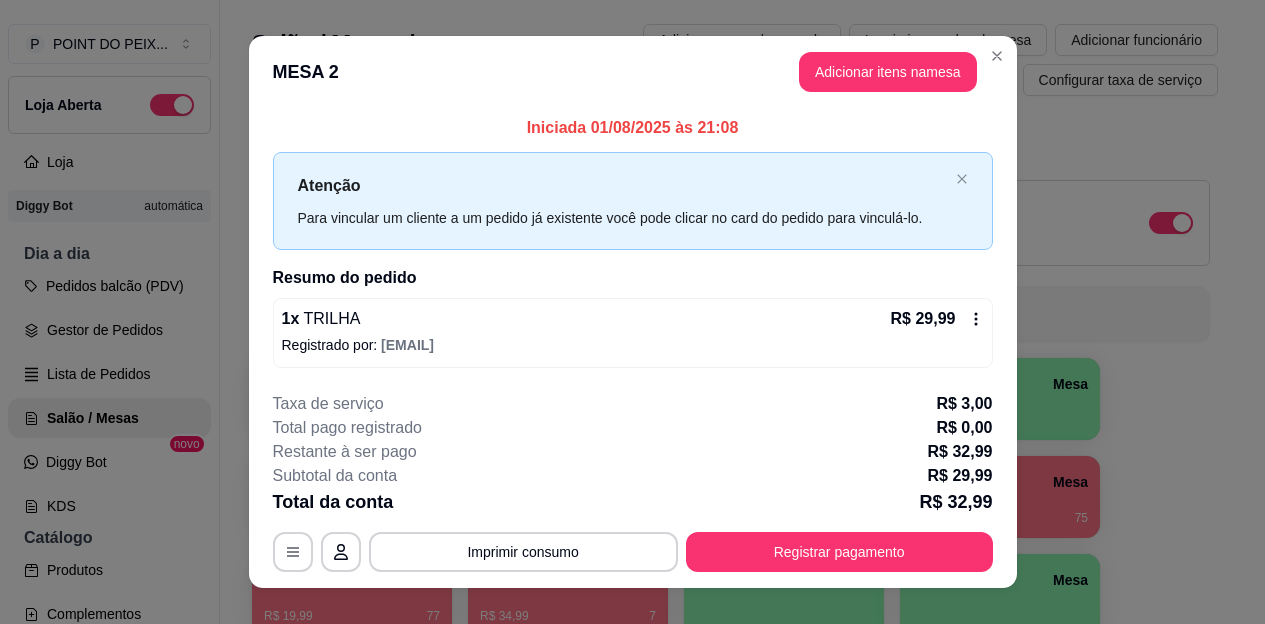 scroll, scrollTop: 28, scrollLeft: 0, axis: vertical 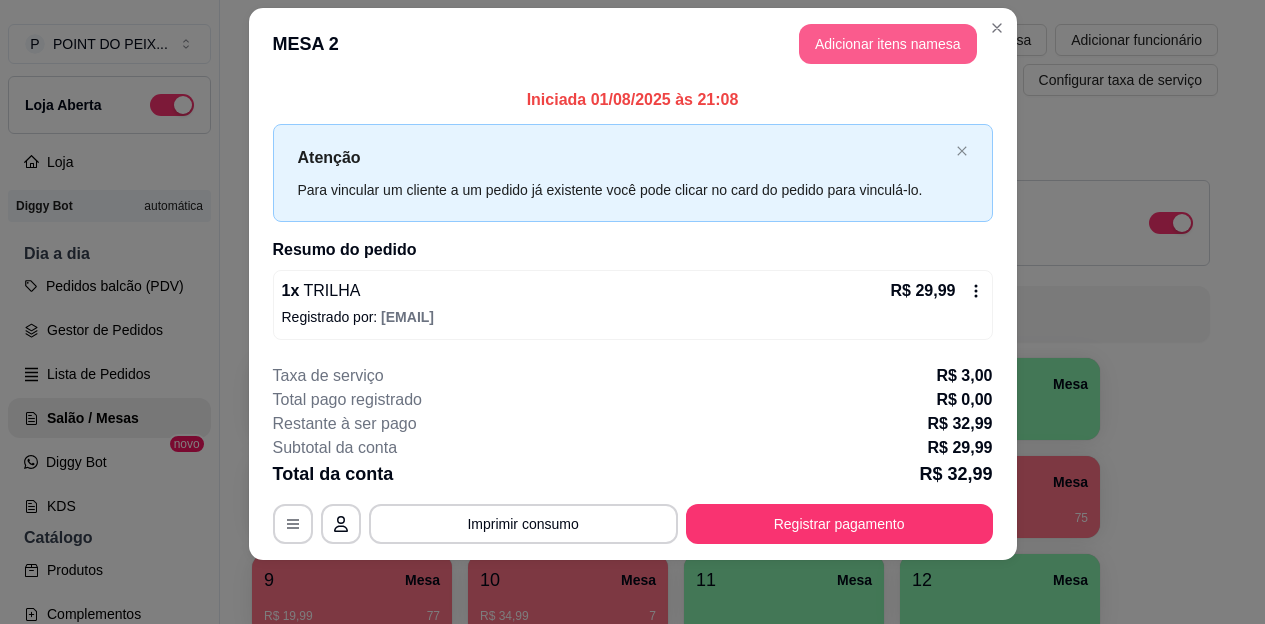 click on "Adicionar itens na  mesa" at bounding box center [888, 44] 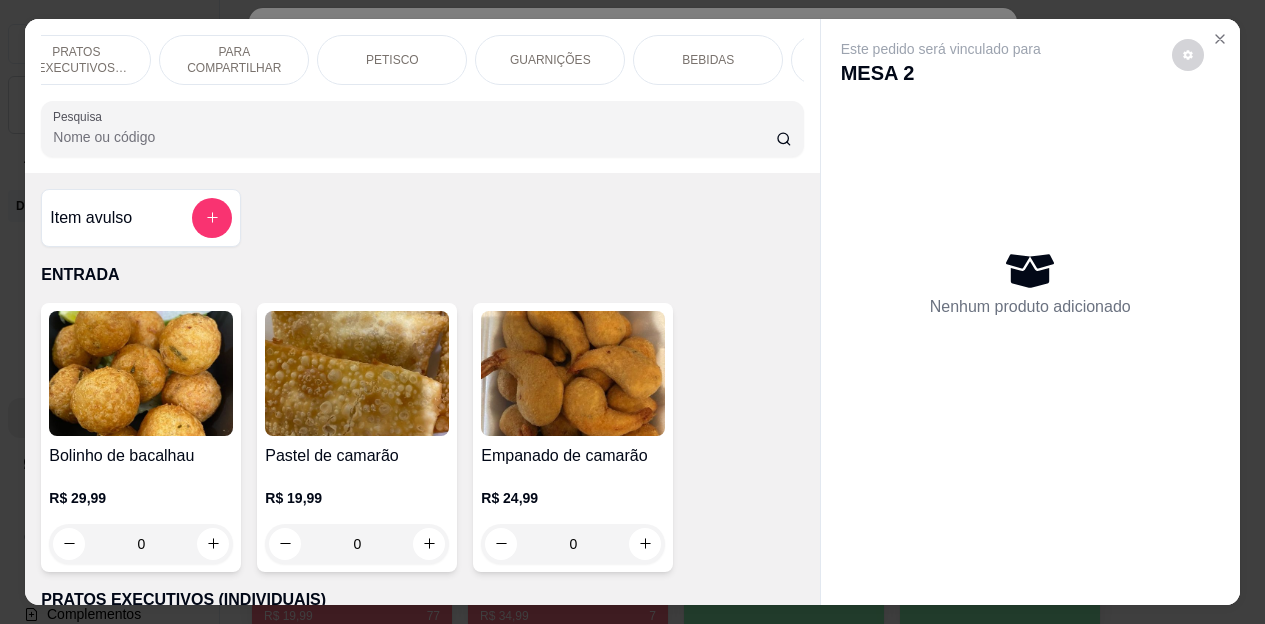 scroll, scrollTop: 0, scrollLeft: 200, axis: horizontal 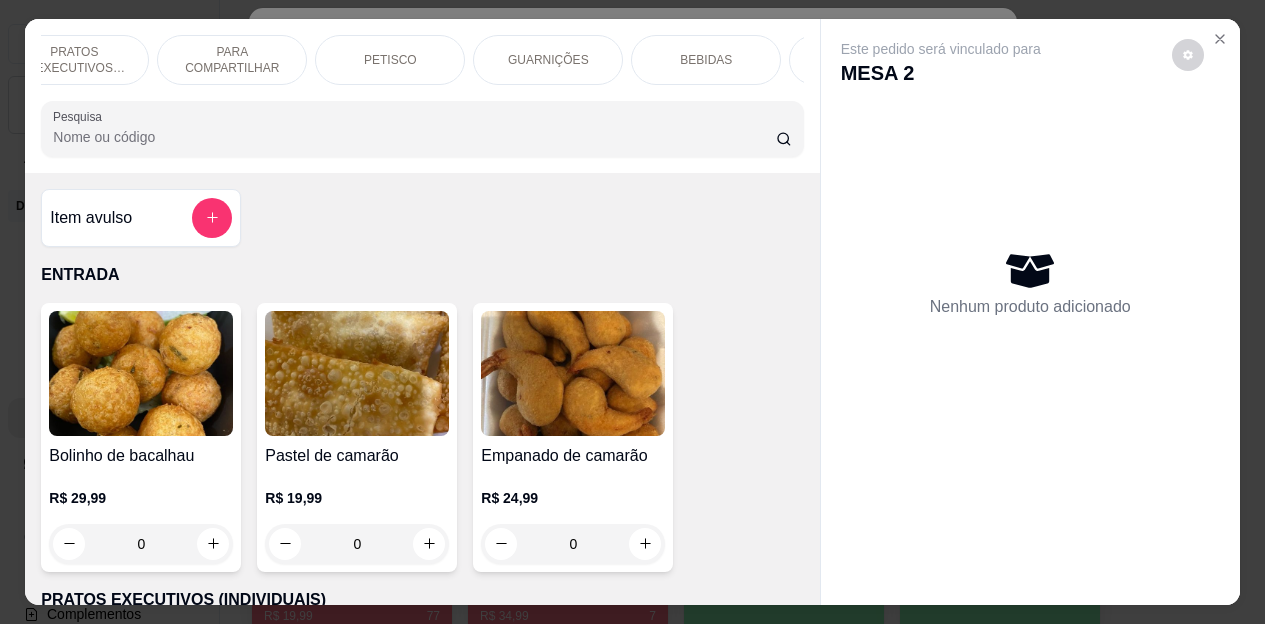 click on "BEBIDAS" at bounding box center (706, 60) 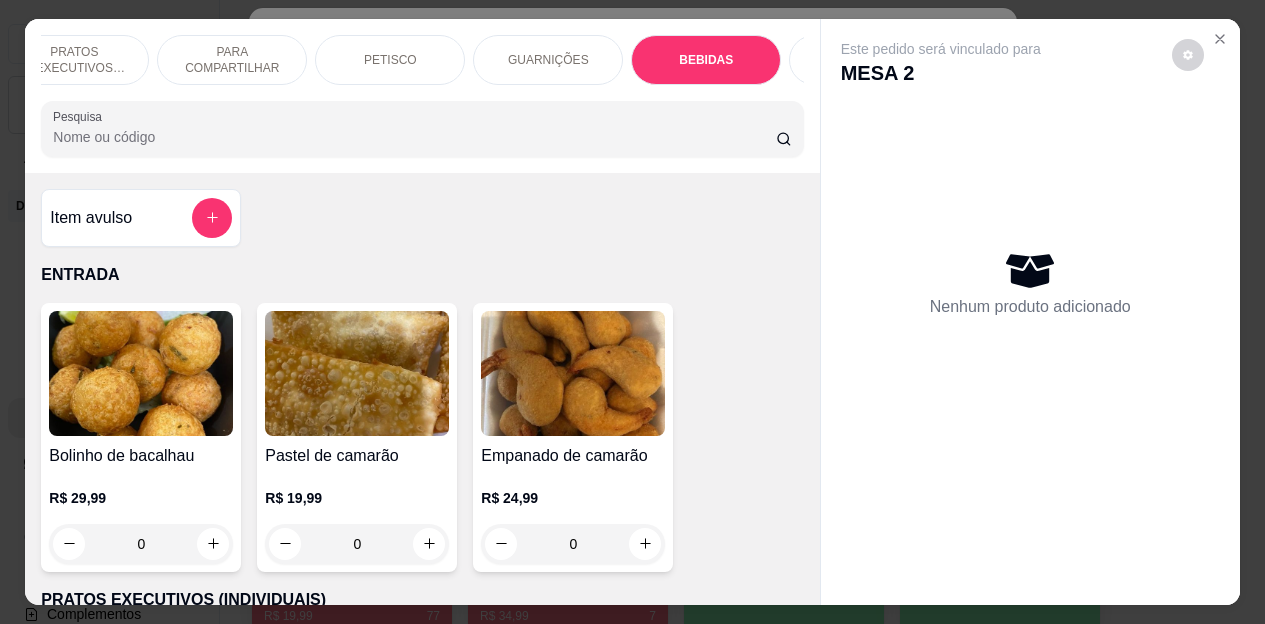 scroll, scrollTop: 4472, scrollLeft: 0, axis: vertical 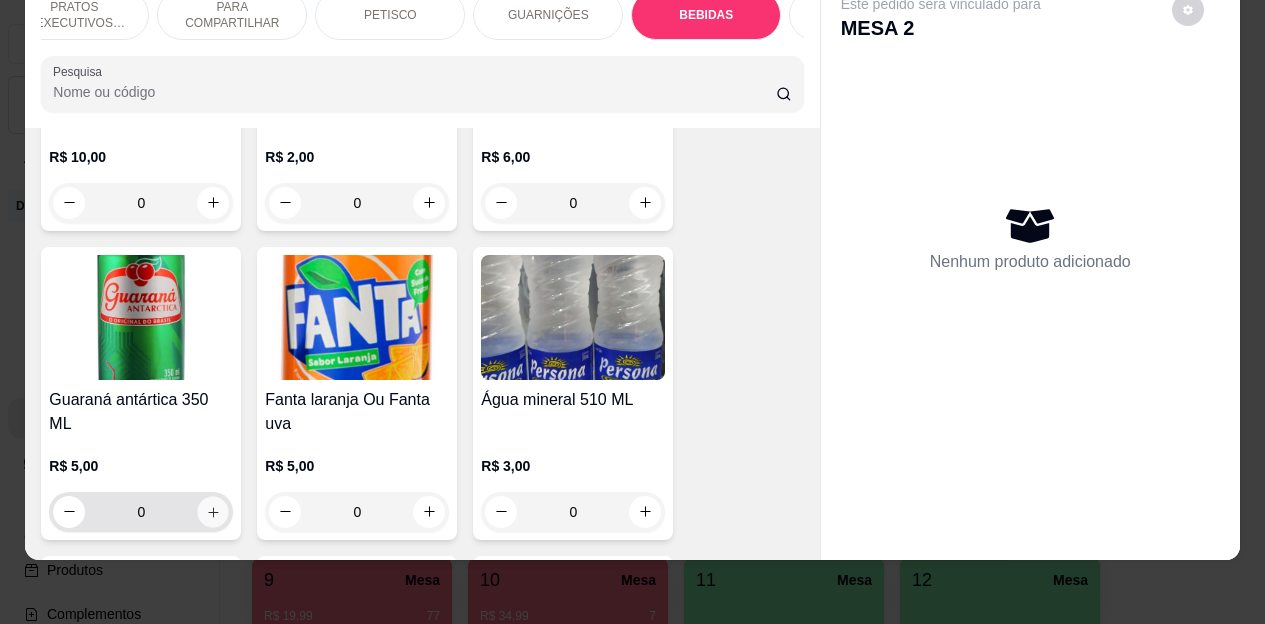 click at bounding box center (213, 511) 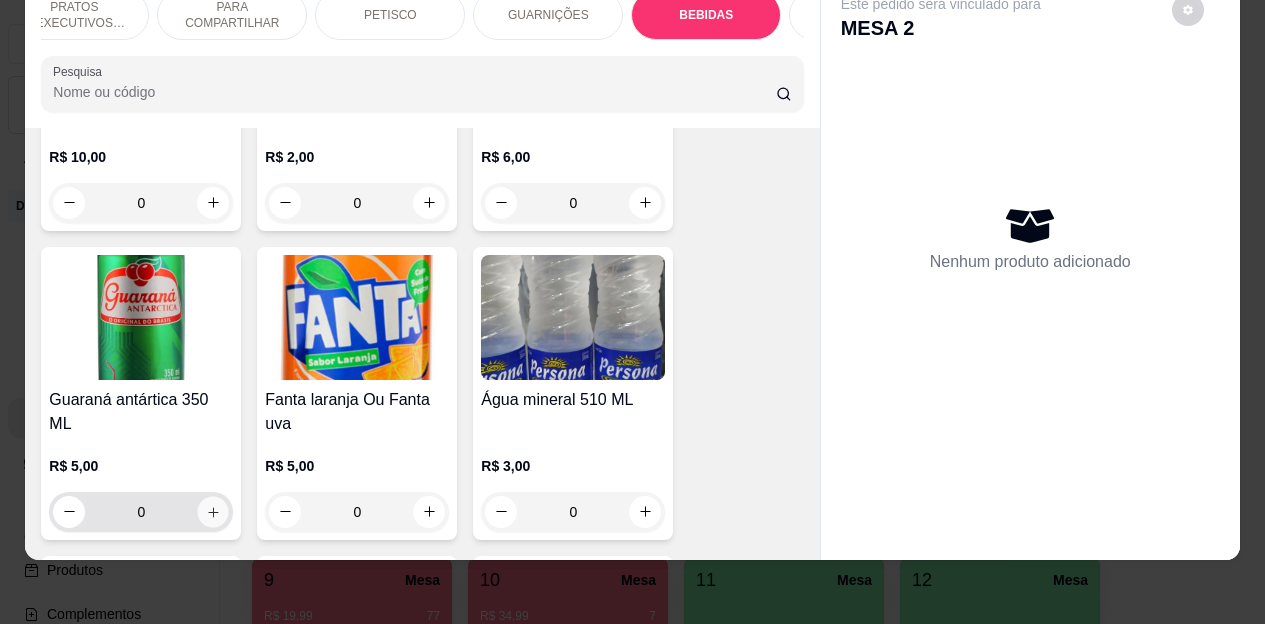 type on "1" 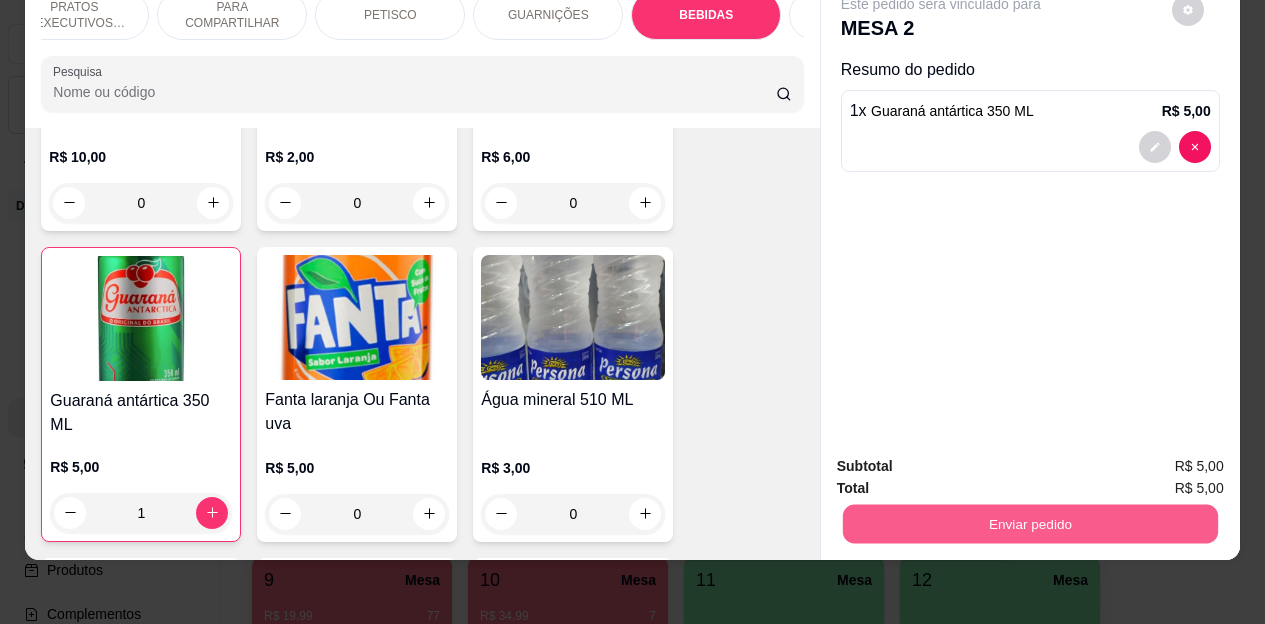 click on "Enviar pedido" at bounding box center (1029, 524) 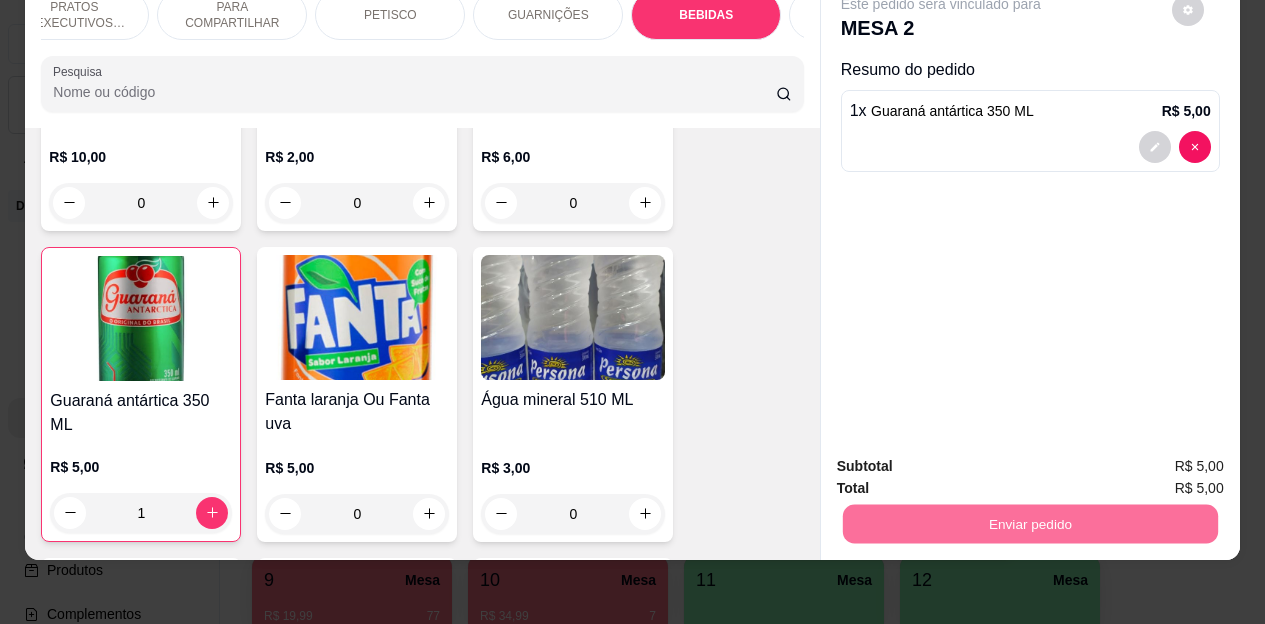 click on "Não registrar e enviar pedido" at bounding box center (964, 459) 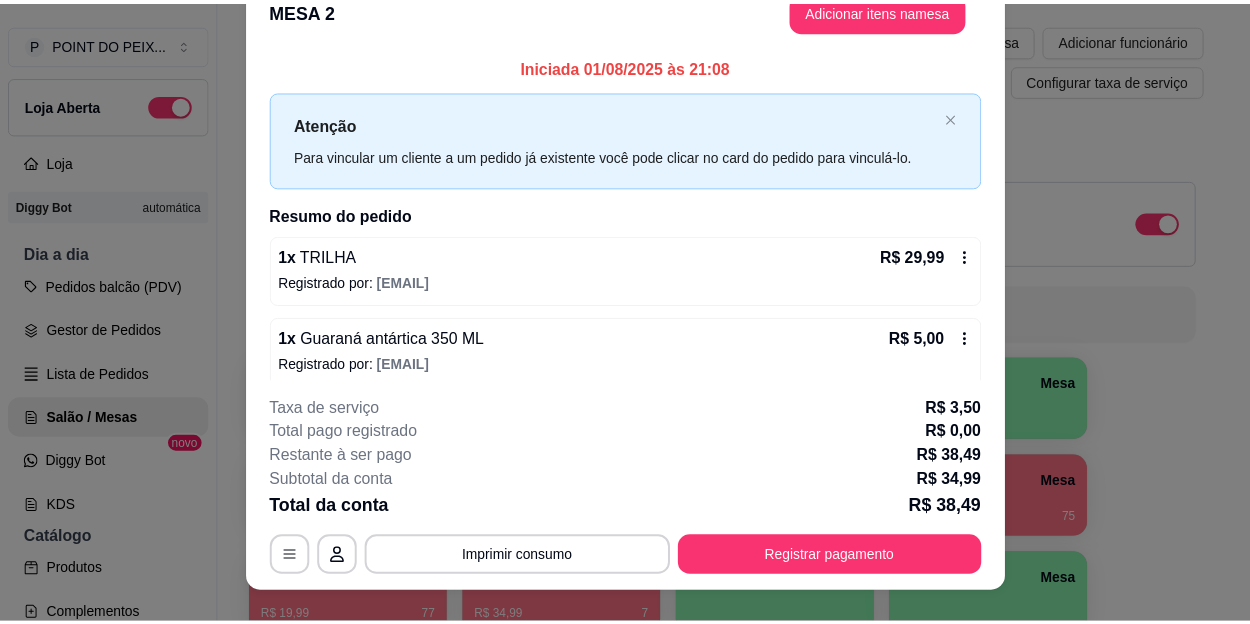 scroll, scrollTop: 0, scrollLeft: 0, axis: both 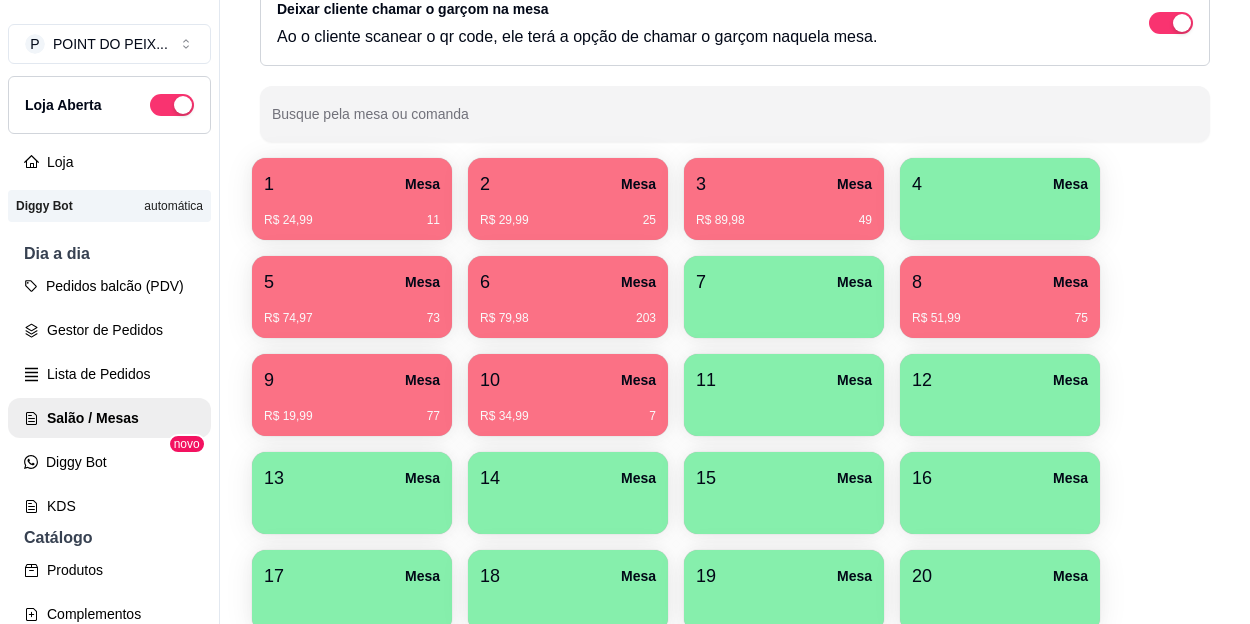 click on "R$ 51,99 75" at bounding box center (1000, 318) 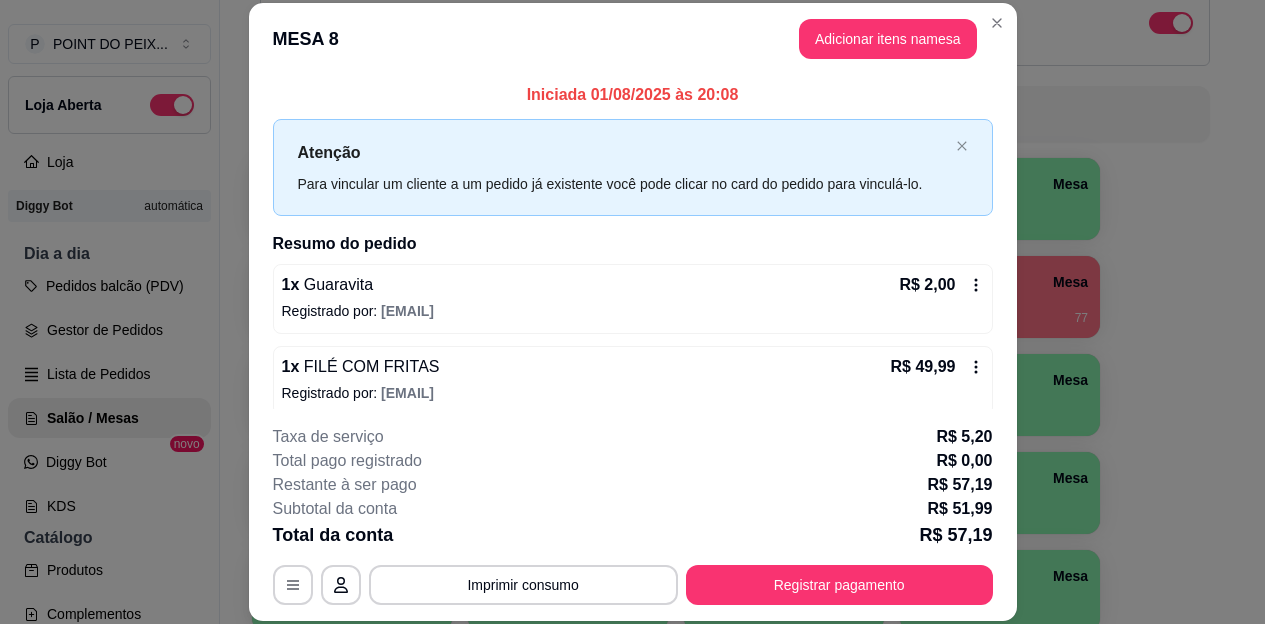 scroll, scrollTop: 15, scrollLeft: 0, axis: vertical 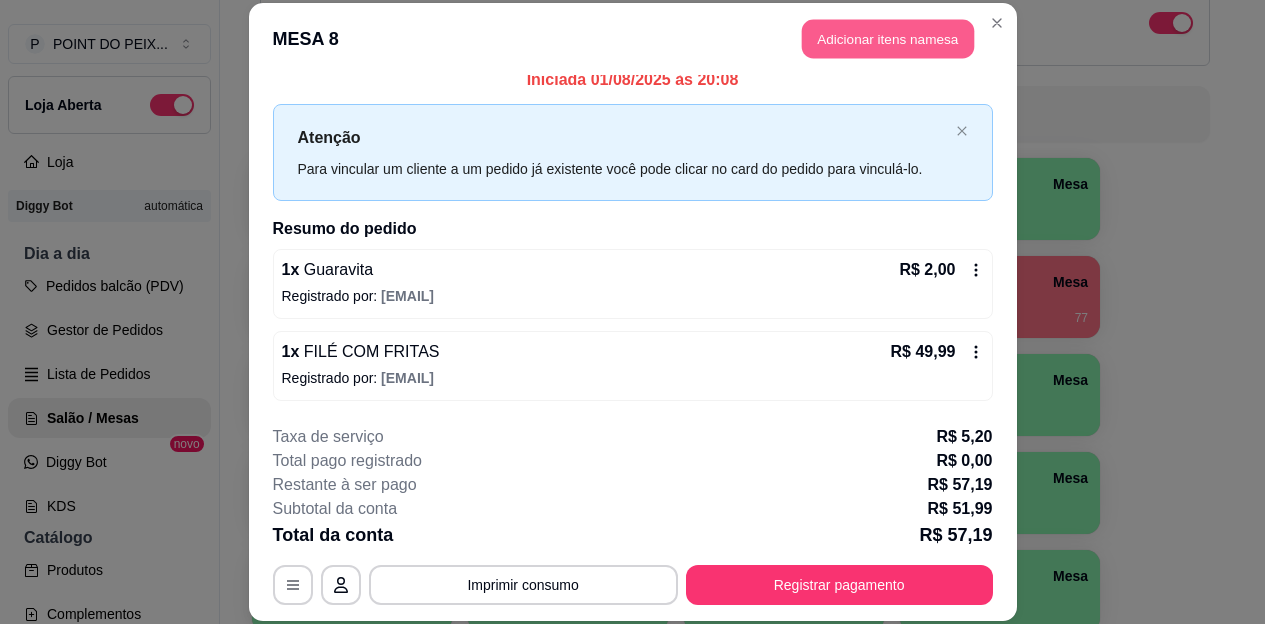 click on "Adicionar itens na  mesa" at bounding box center [888, 39] 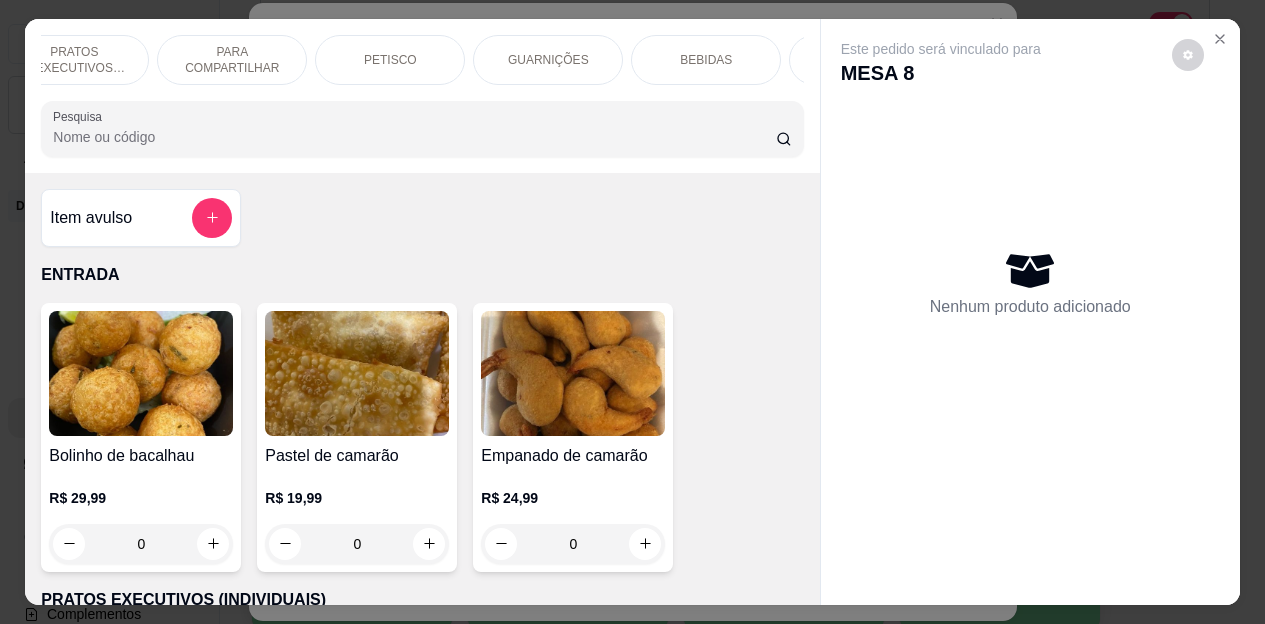 scroll, scrollTop: 0, scrollLeft: 240, axis: horizontal 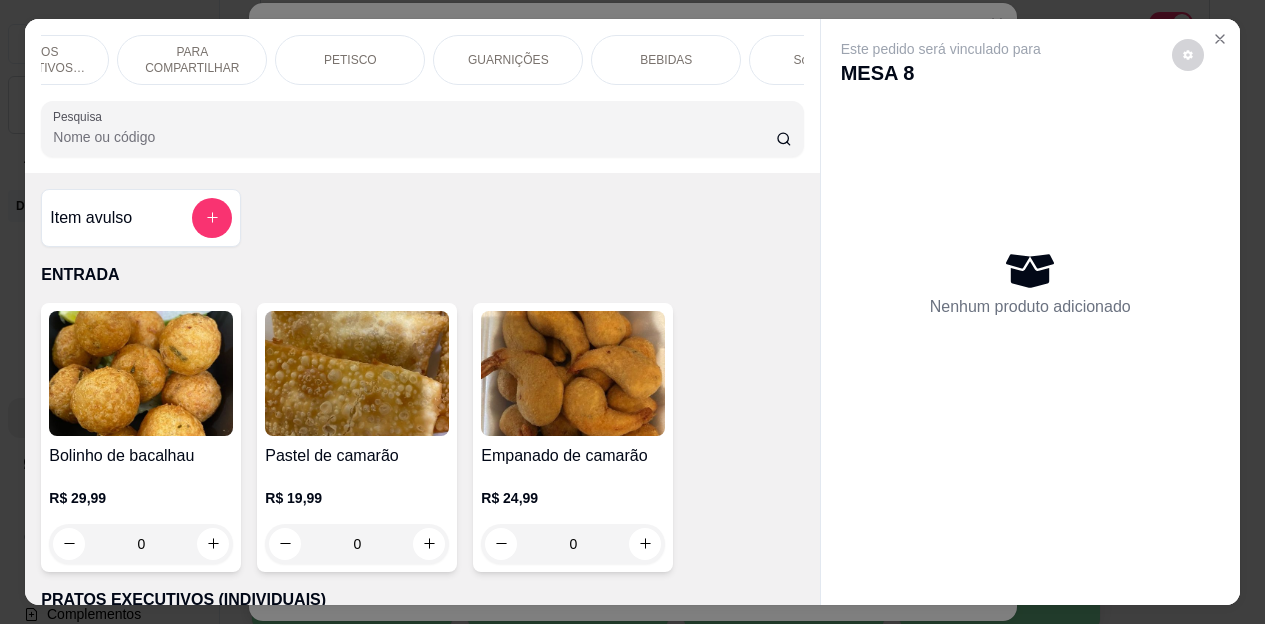 click on "BEBIDAS" at bounding box center [666, 60] 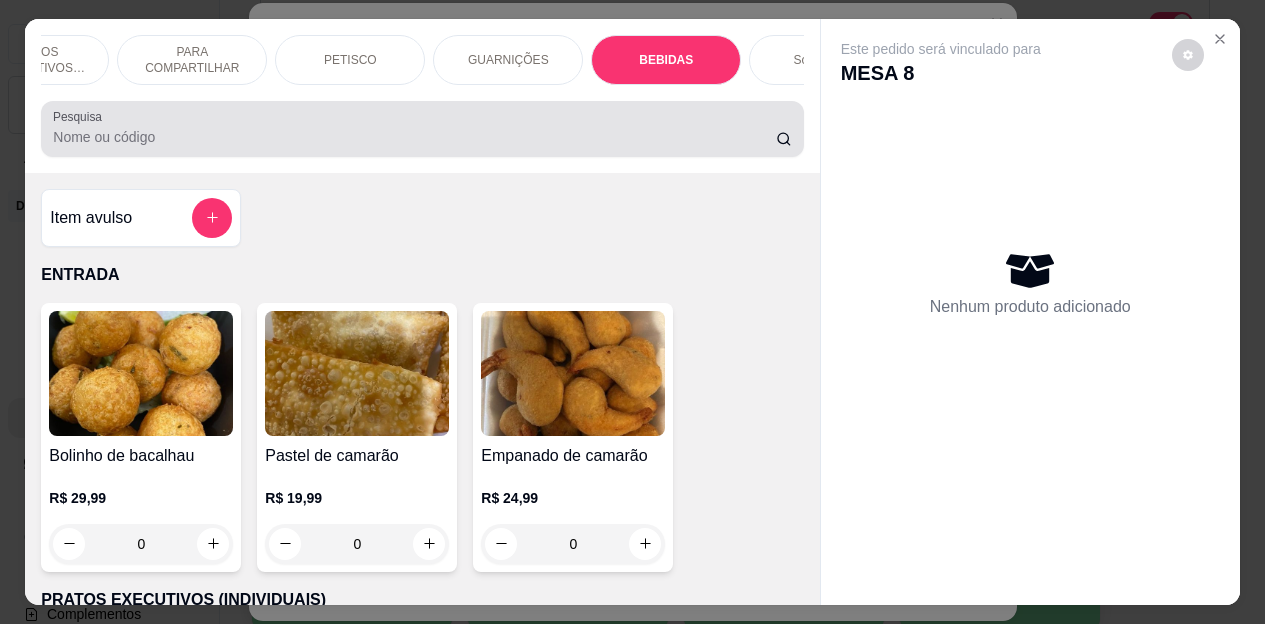 scroll, scrollTop: 4472, scrollLeft: 0, axis: vertical 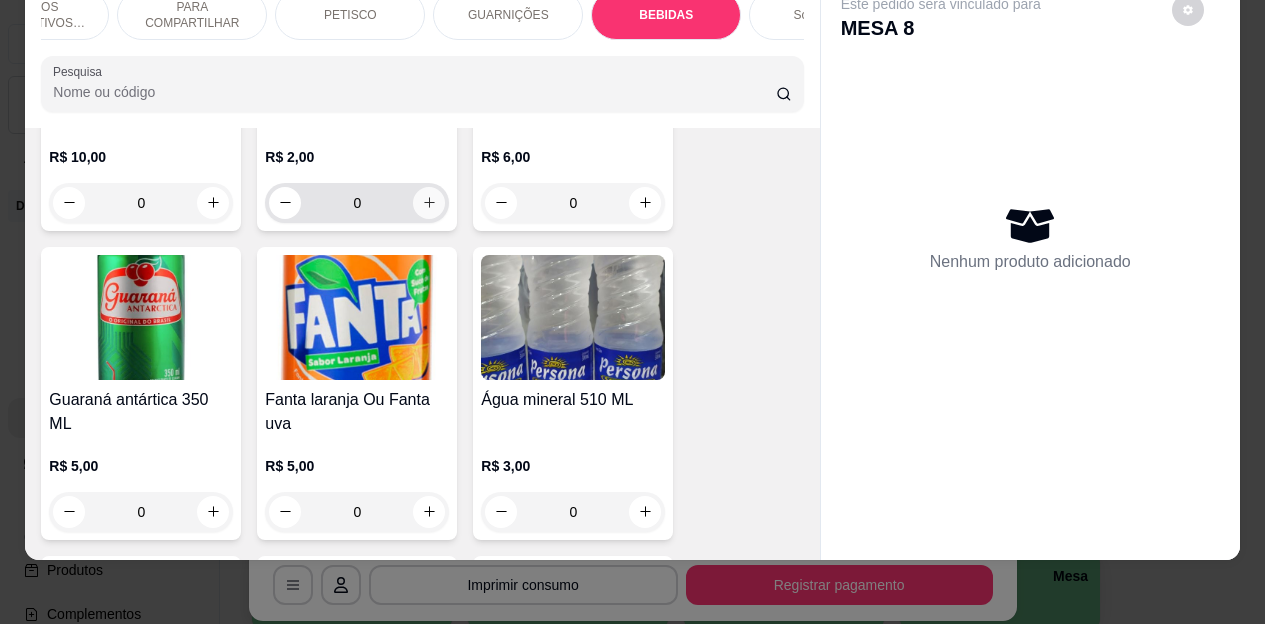 click at bounding box center (429, 203) 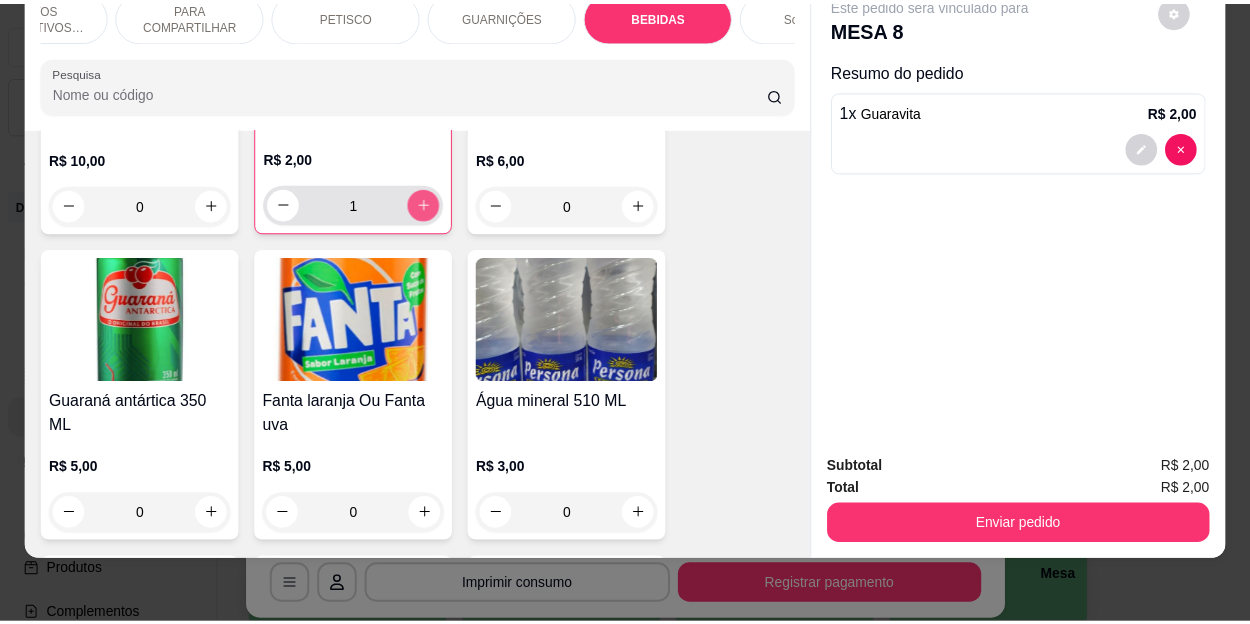 scroll, scrollTop: 5274, scrollLeft: 0, axis: vertical 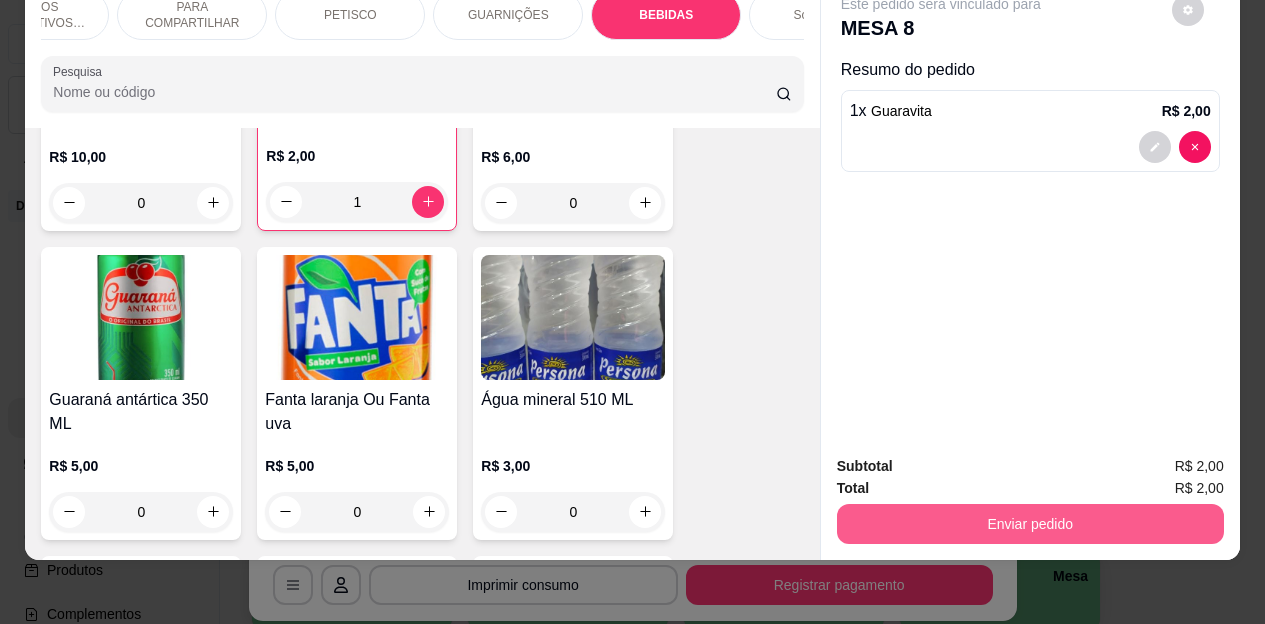 click on "Enviar pedido" at bounding box center [1030, 524] 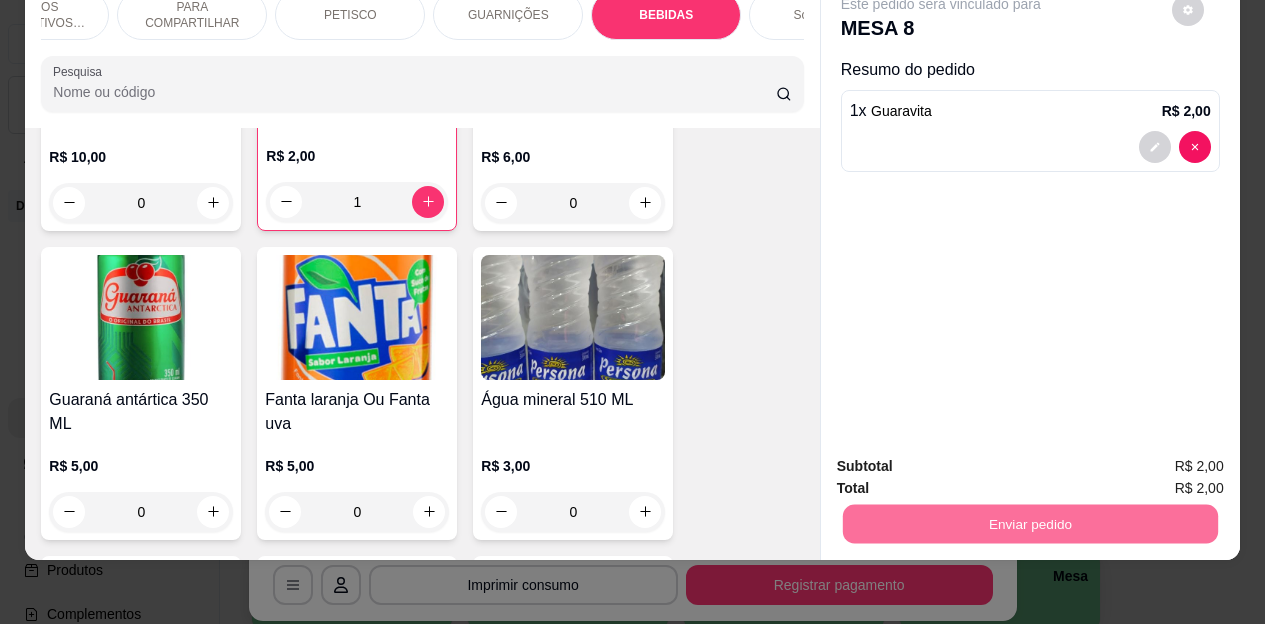 click on "Não registrar e enviar pedido" at bounding box center [964, 460] 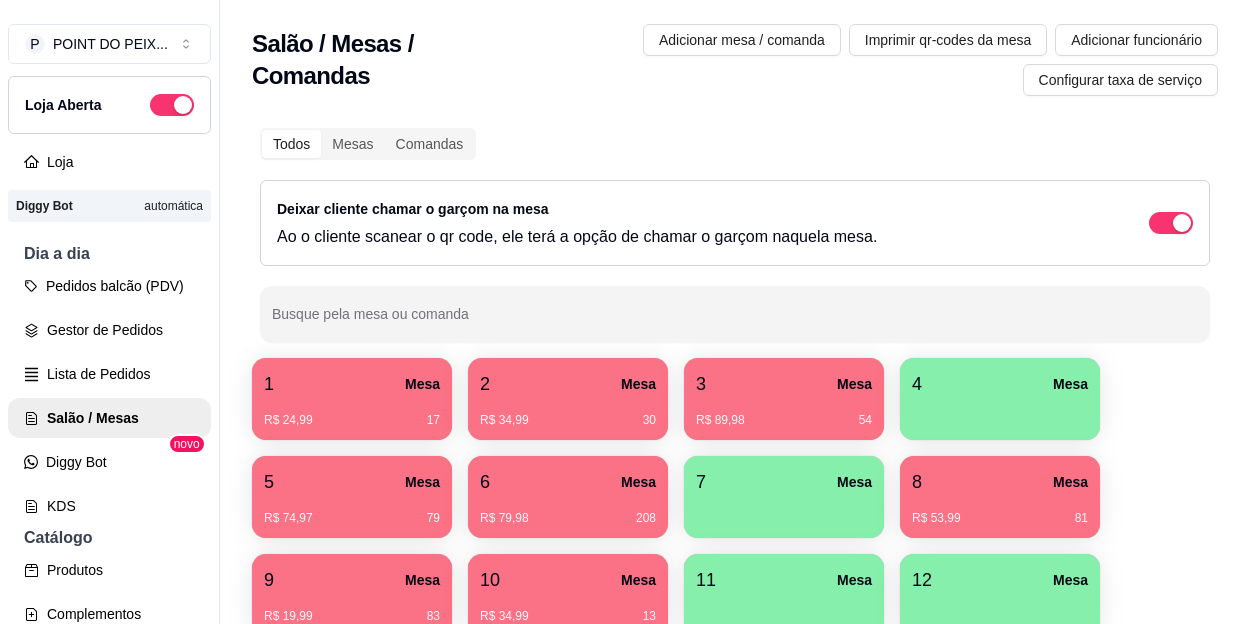scroll, scrollTop: 0, scrollLeft: 0, axis: both 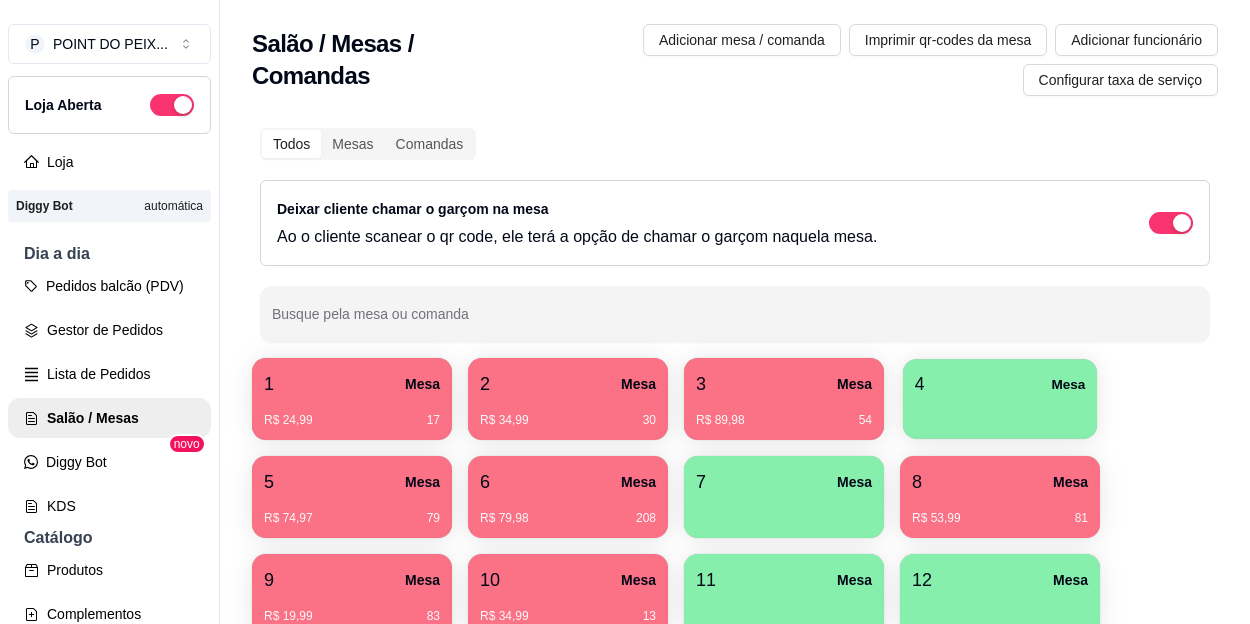 click at bounding box center (1000, 412) 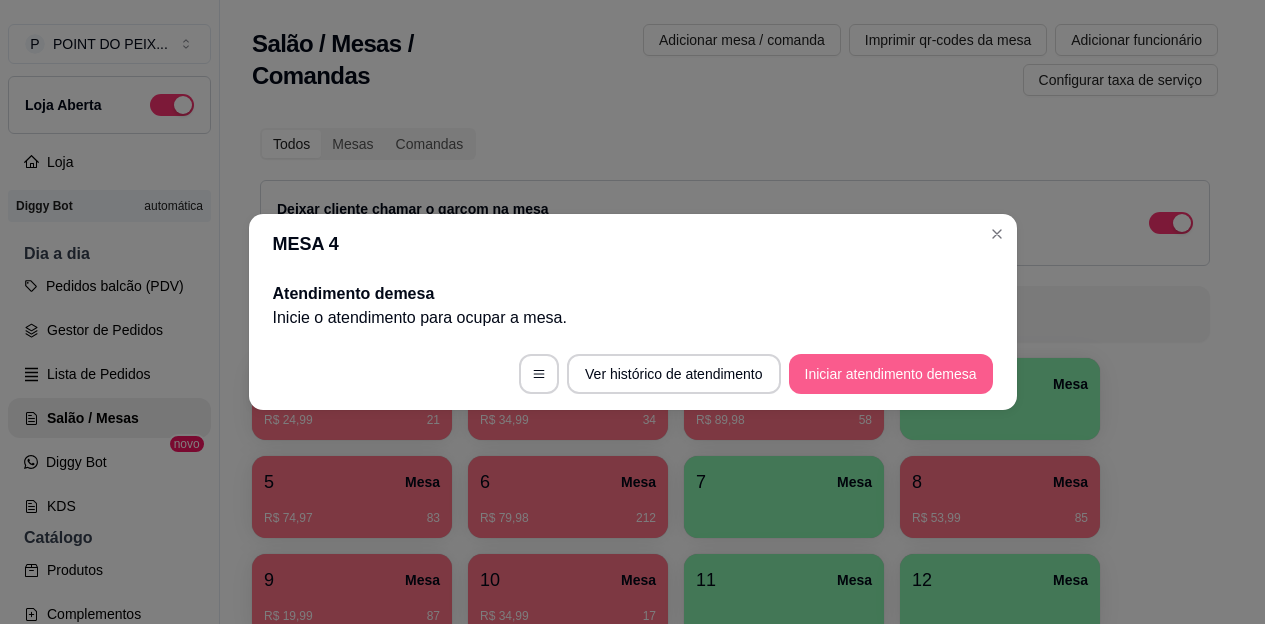 click on "Iniciar atendimento de  mesa" at bounding box center (891, 374) 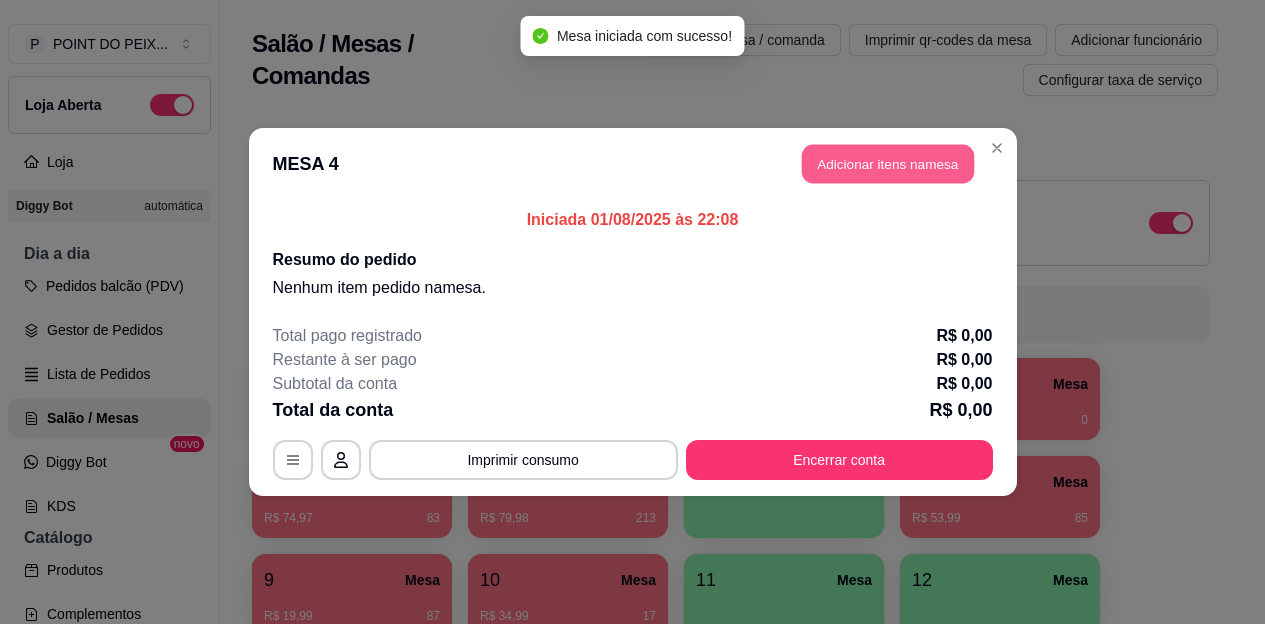 click on "Adicionar itens na  mesa" at bounding box center (888, 164) 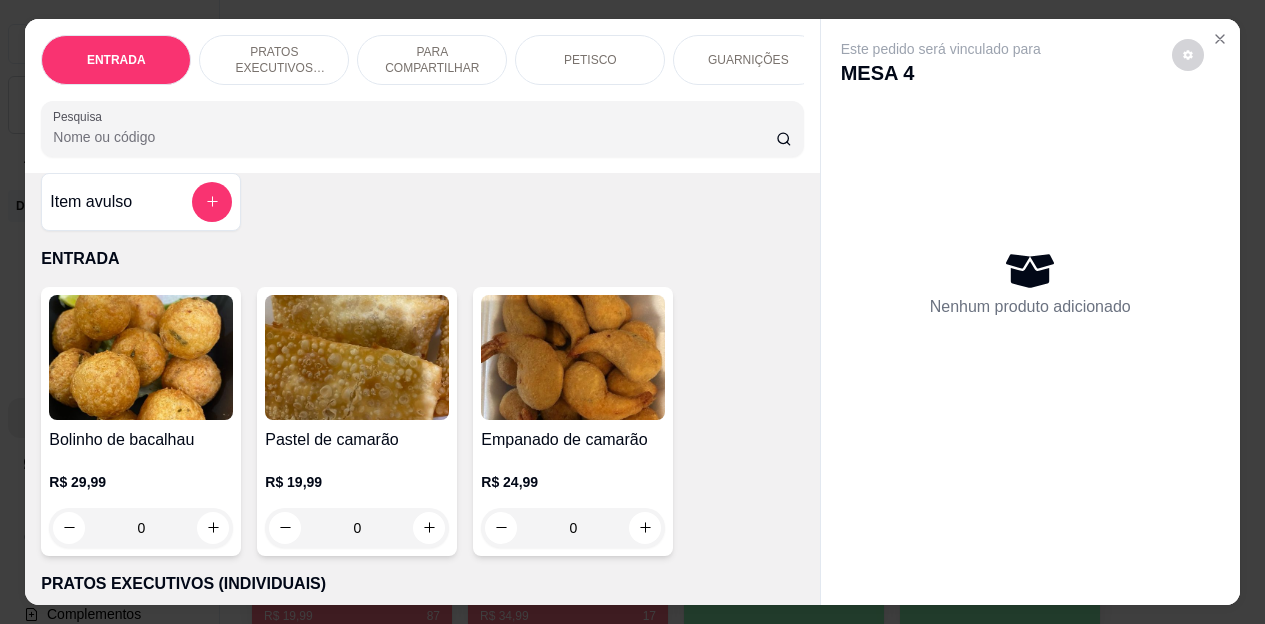 scroll, scrollTop: 0, scrollLeft: 0, axis: both 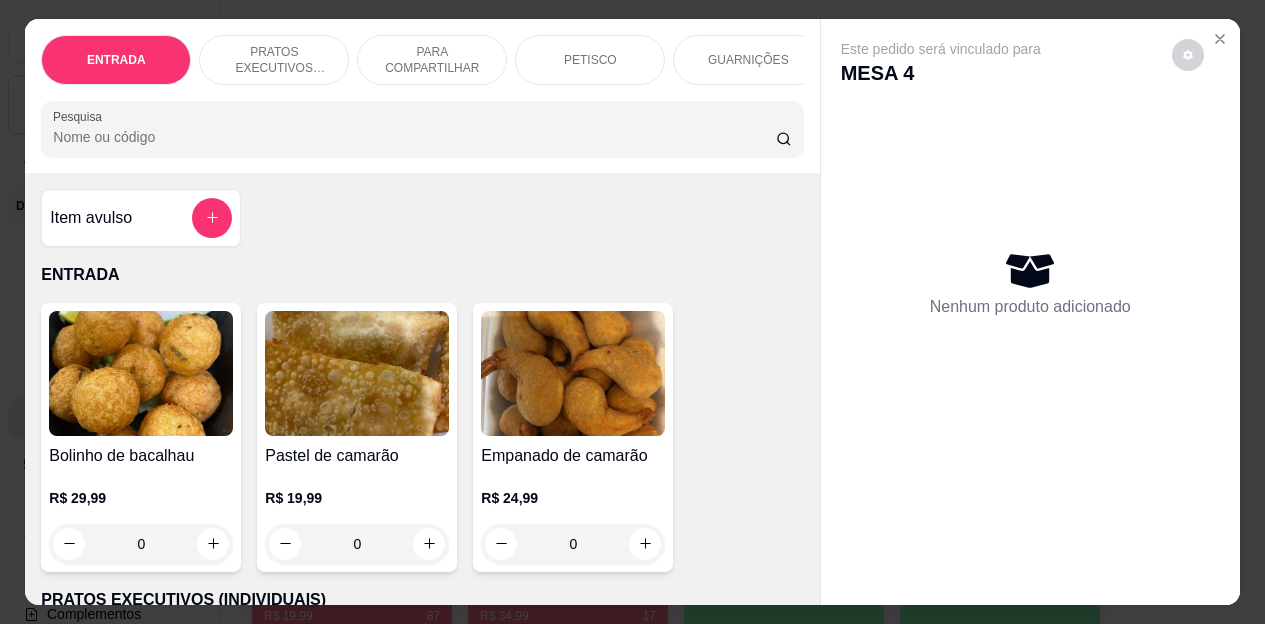 click on "PETISCO" at bounding box center [590, 60] 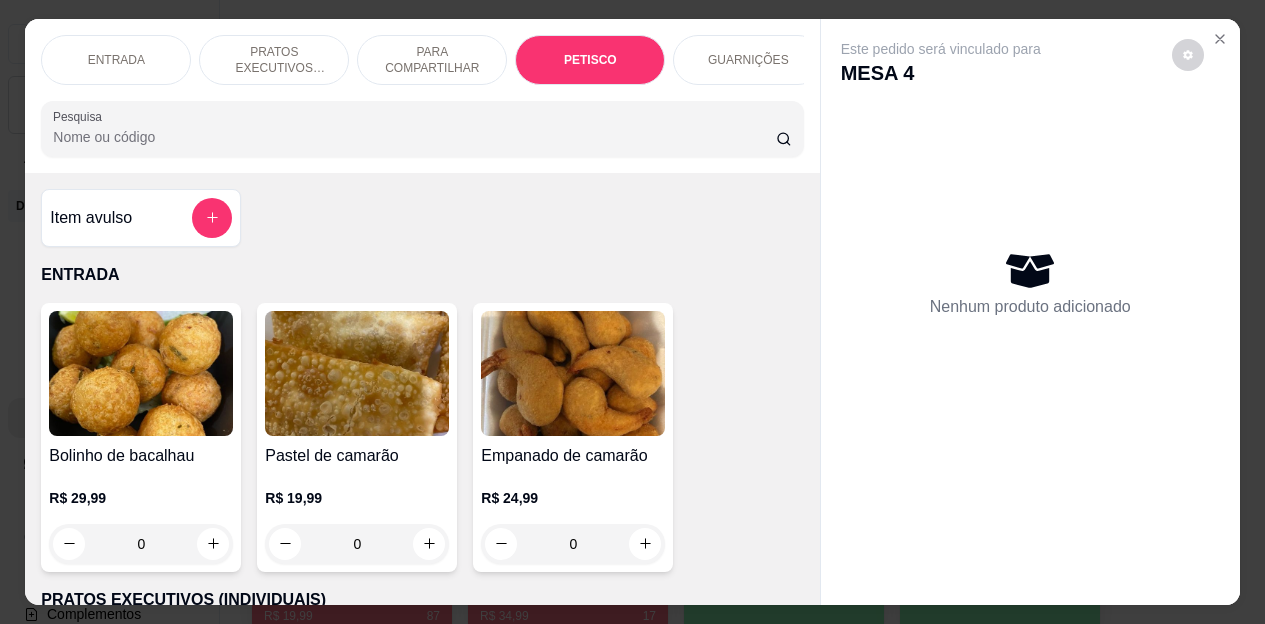 scroll, scrollTop: 2658, scrollLeft: 0, axis: vertical 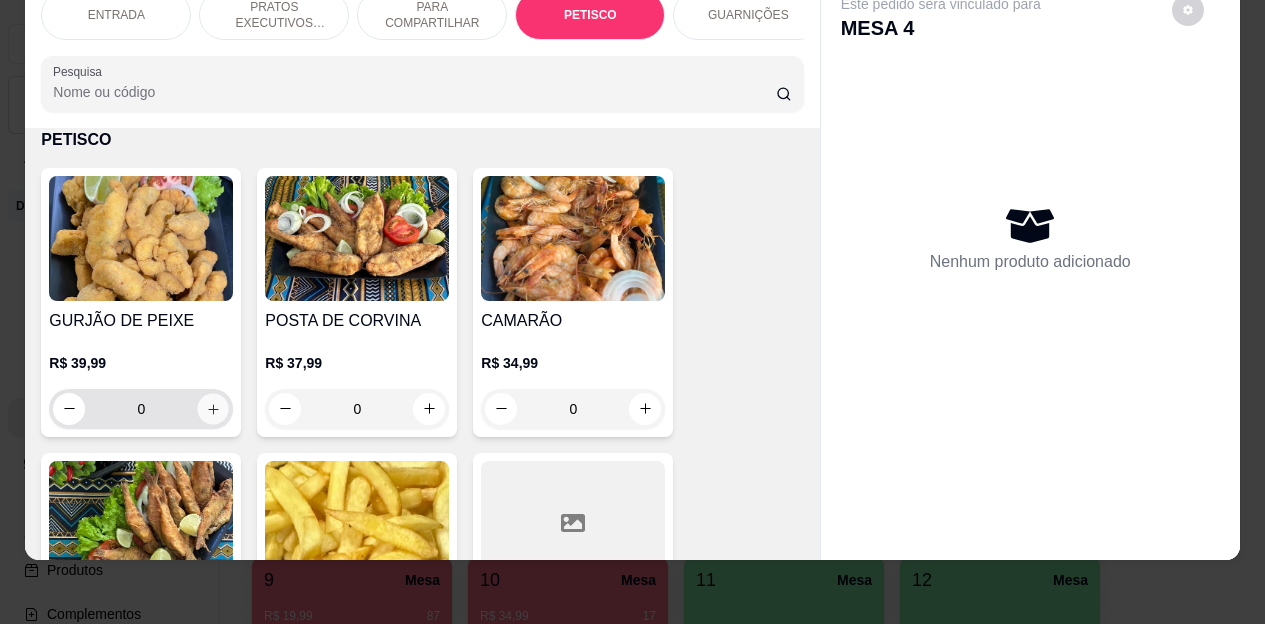 click 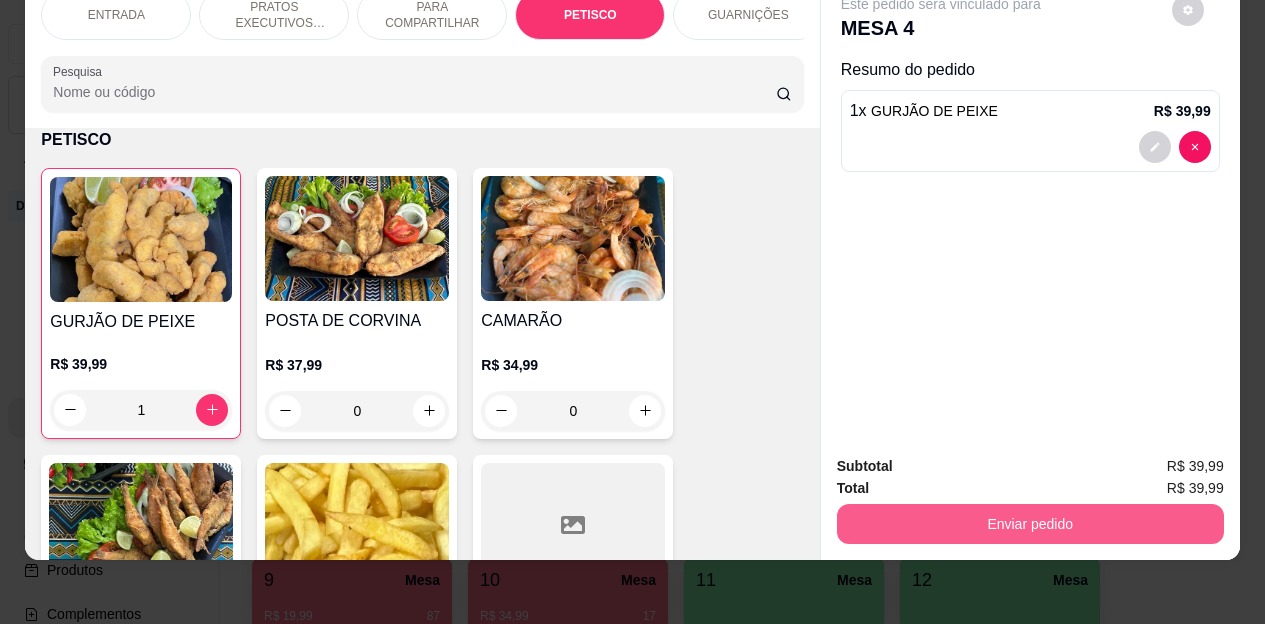 click on "Enviar pedido" at bounding box center [1030, 524] 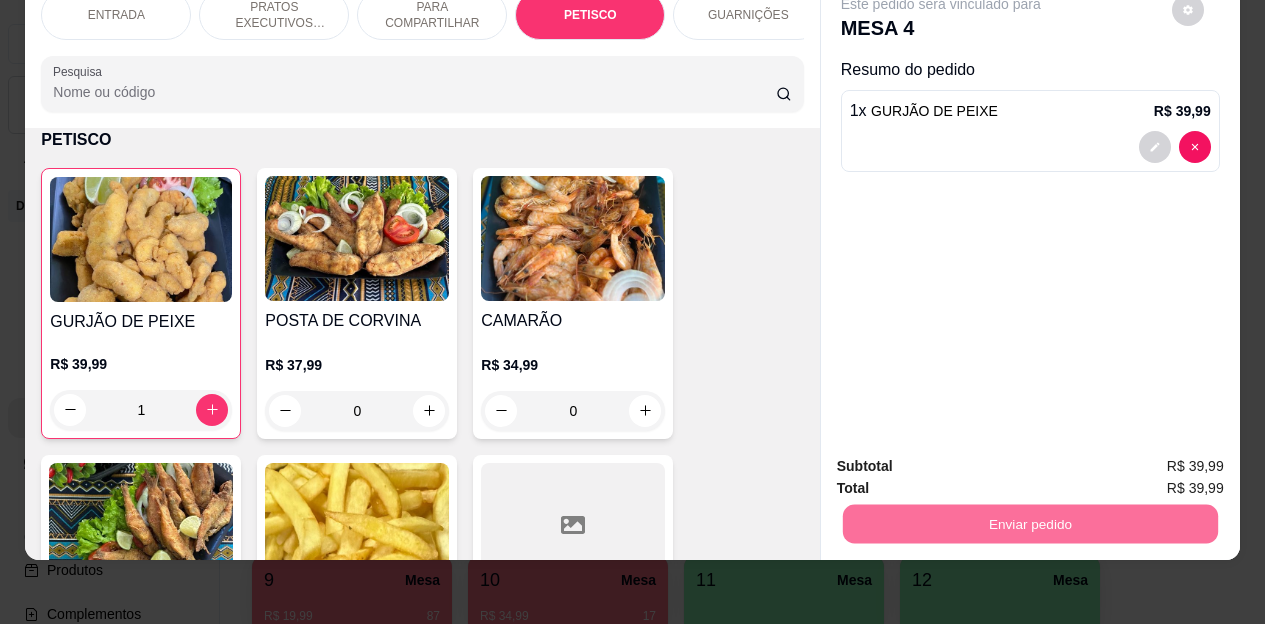 click on "Não registrar e enviar pedido" at bounding box center [964, 460] 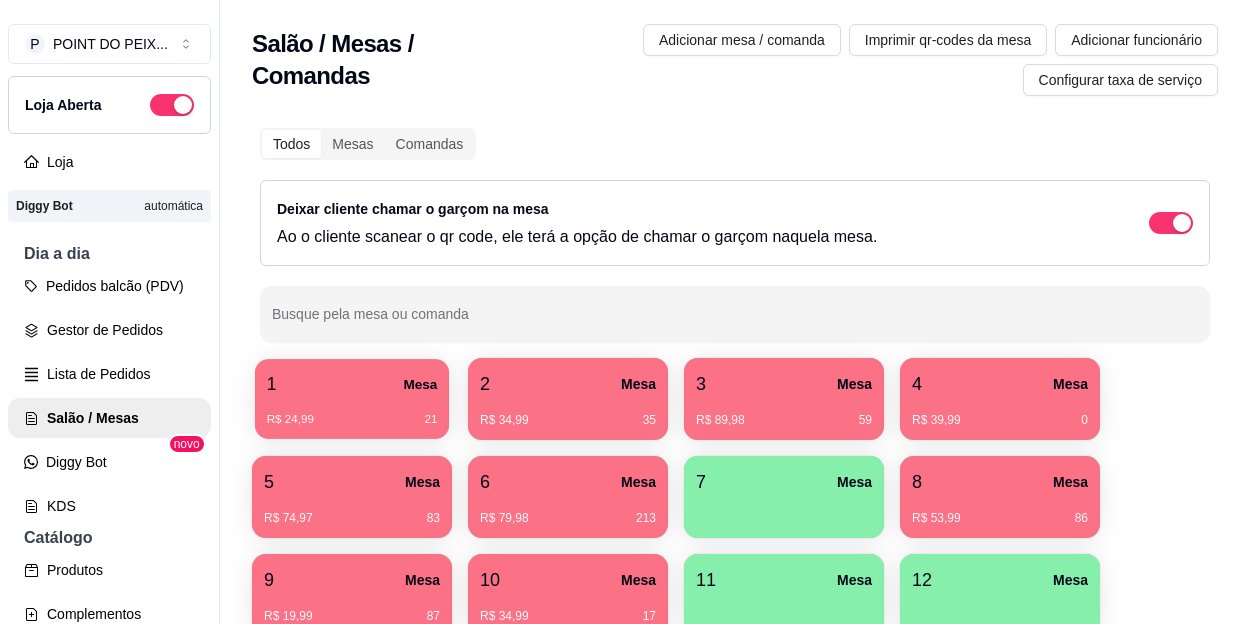 click on "1 Mesa" at bounding box center [352, 384] 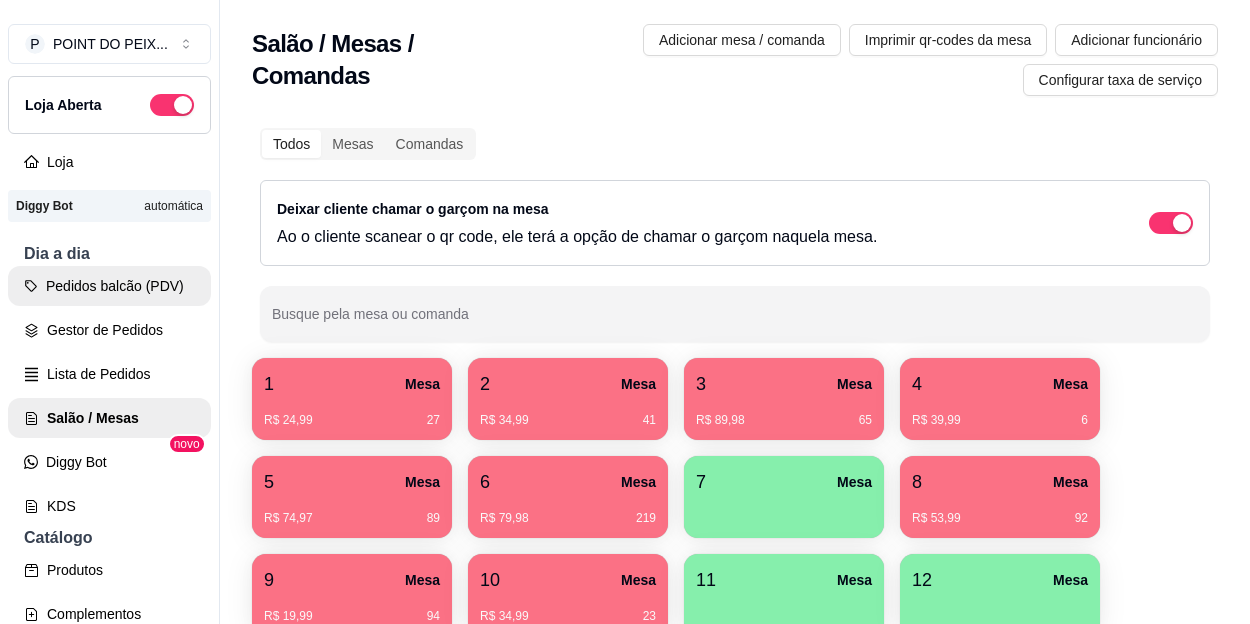 click on "Pedidos balcão (PDV)" at bounding box center [109, 286] 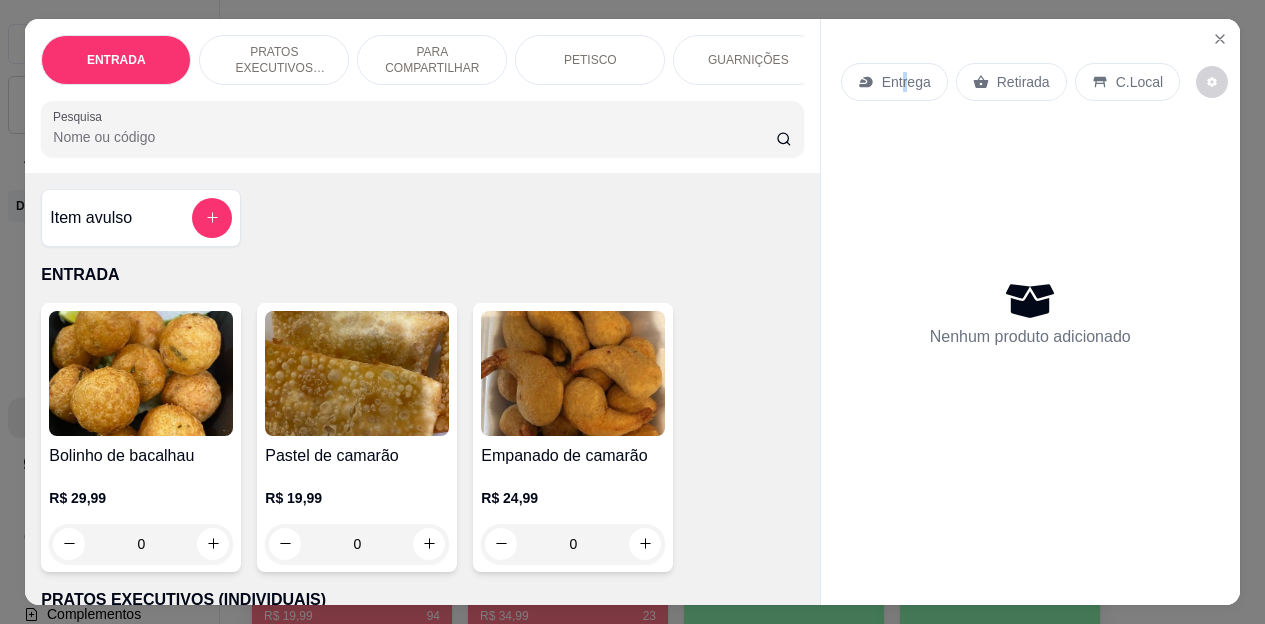 click on "Entrega" at bounding box center (906, 82) 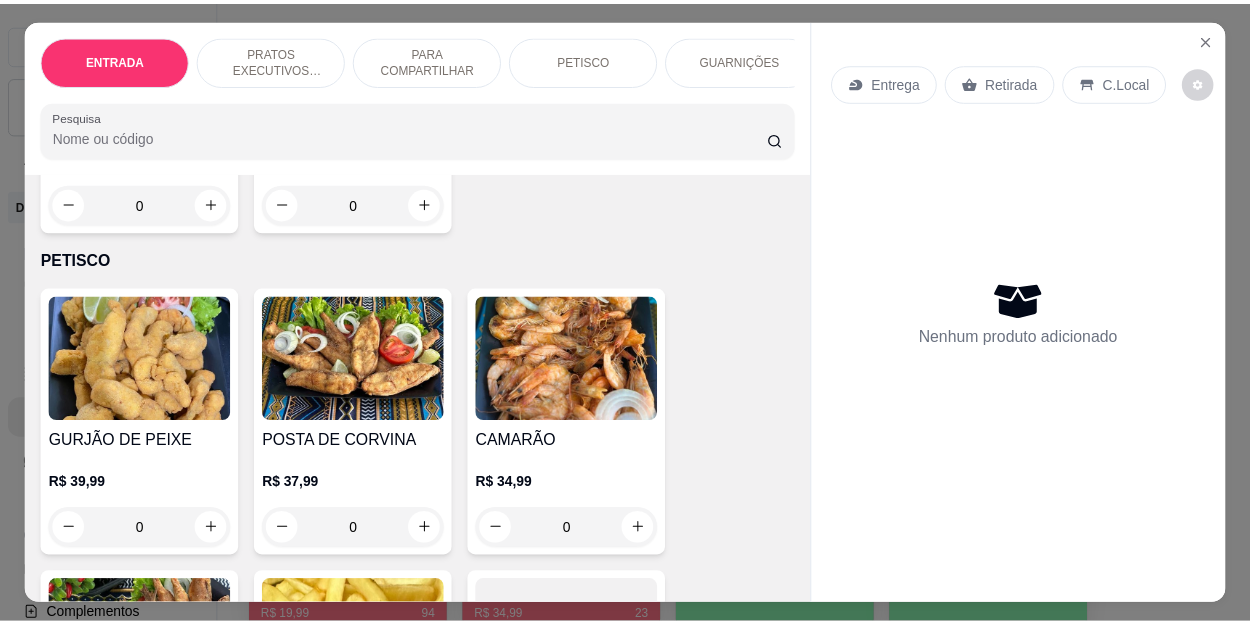 scroll, scrollTop: 2600, scrollLeft: 0, axis: vertical 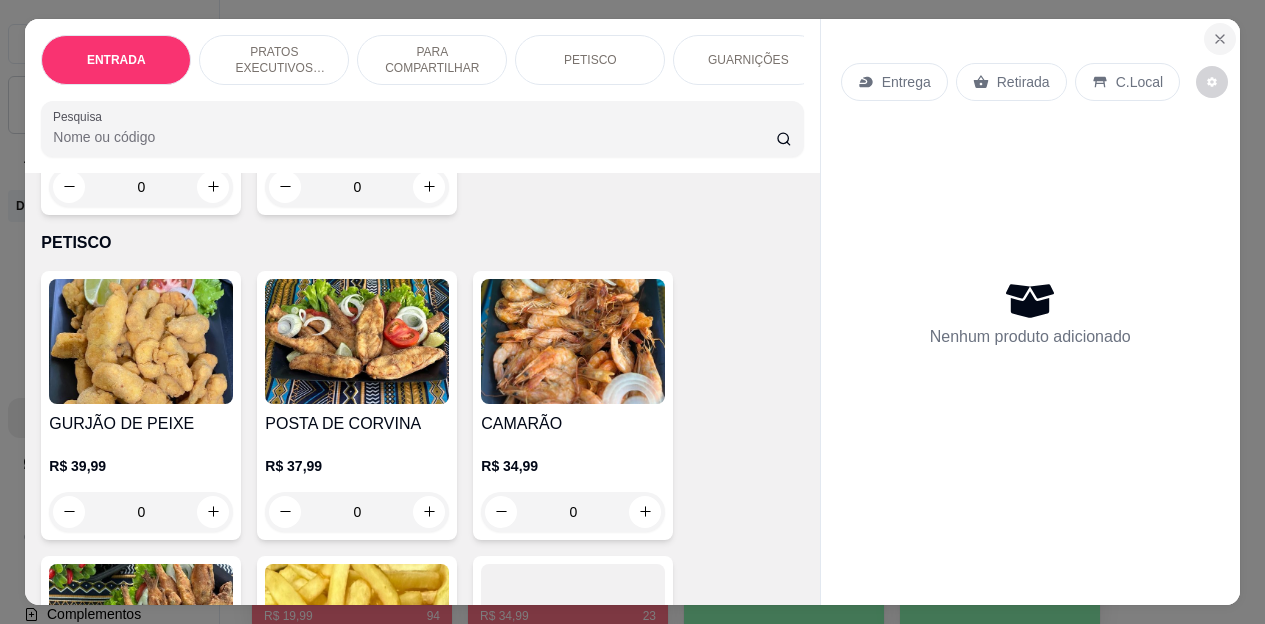 click 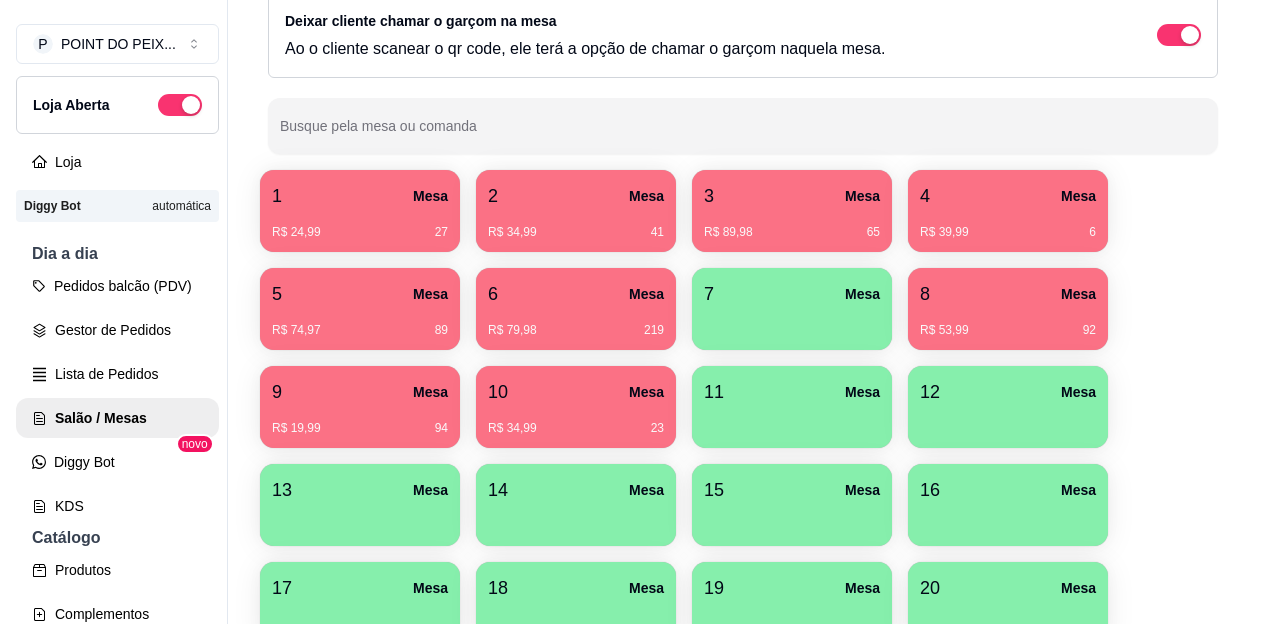 scroll, scrollTop: 200, scrollLeft: 0, axis: vertical 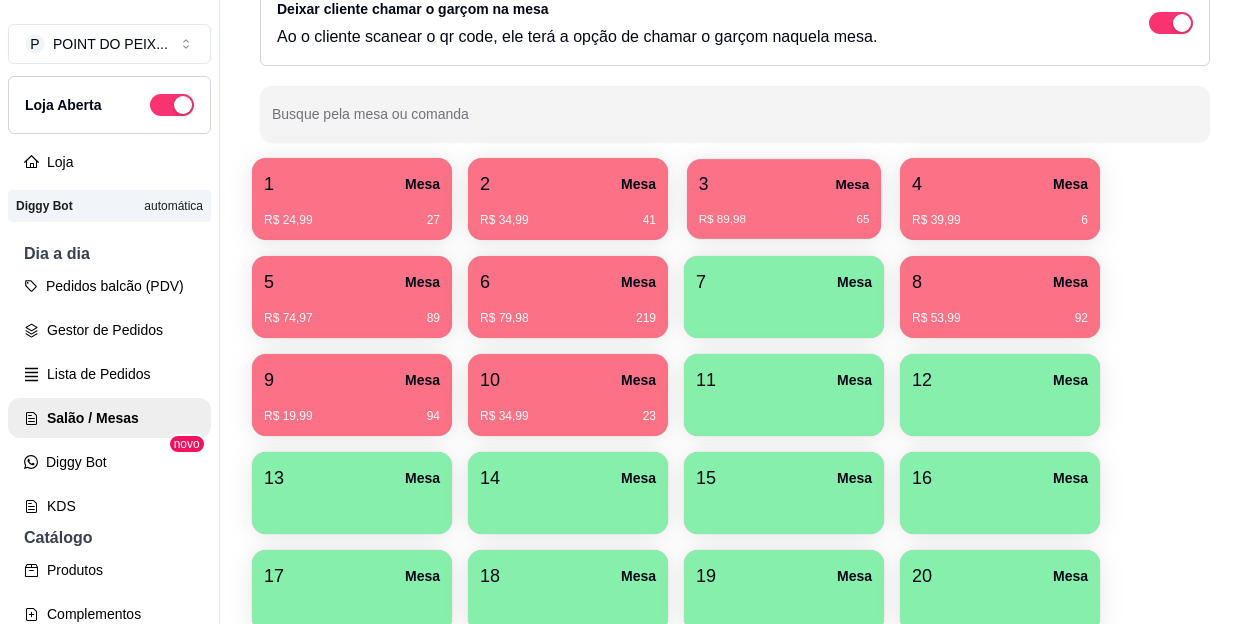 click on "R$ 89,98 65" at bounding box center (784, 212) 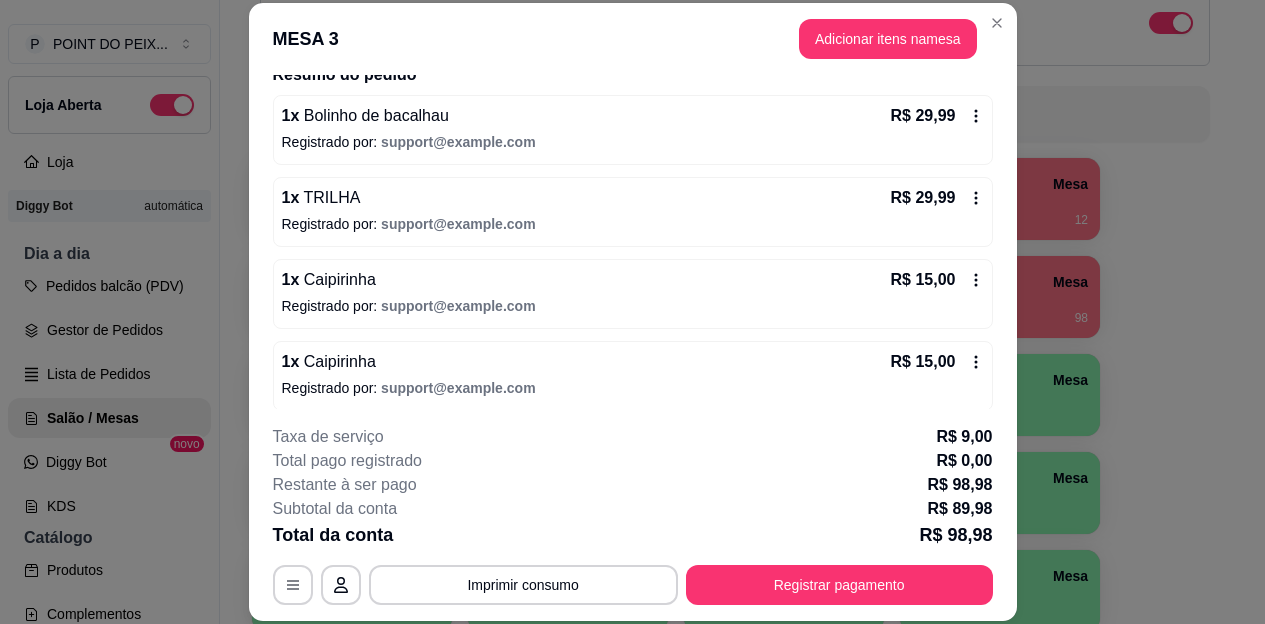 scroll, scrollTop: 179, scrollLeft: 0, axis: vertical 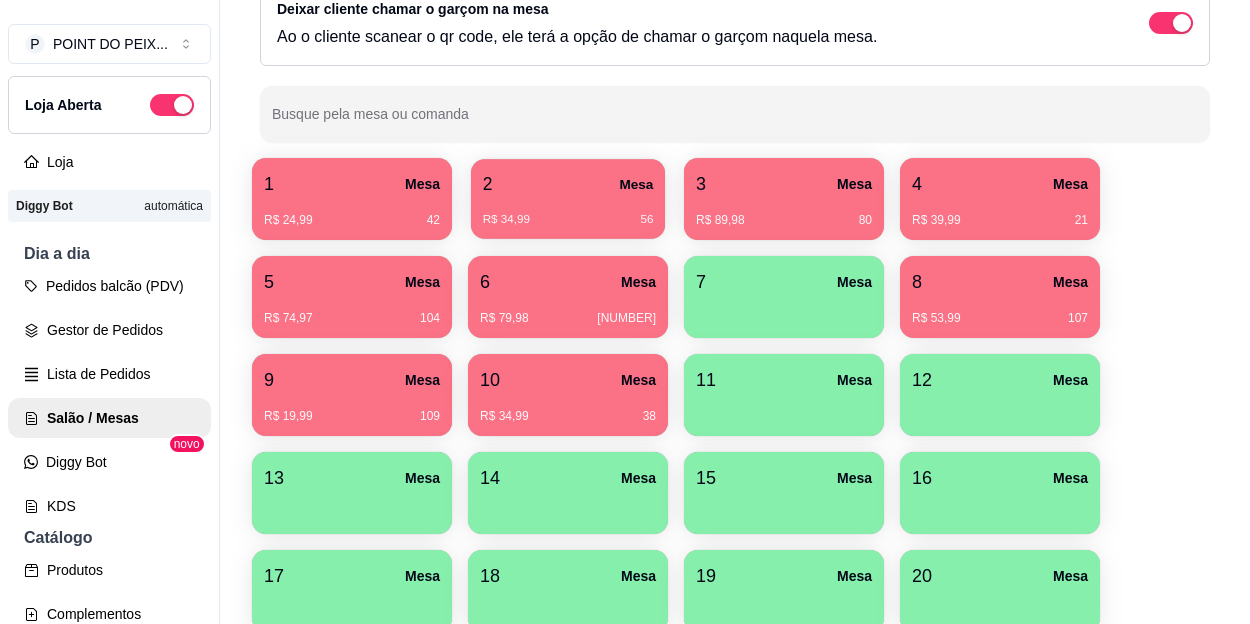 click on "R$ 34,99 56" at bounding box center (568, 212) 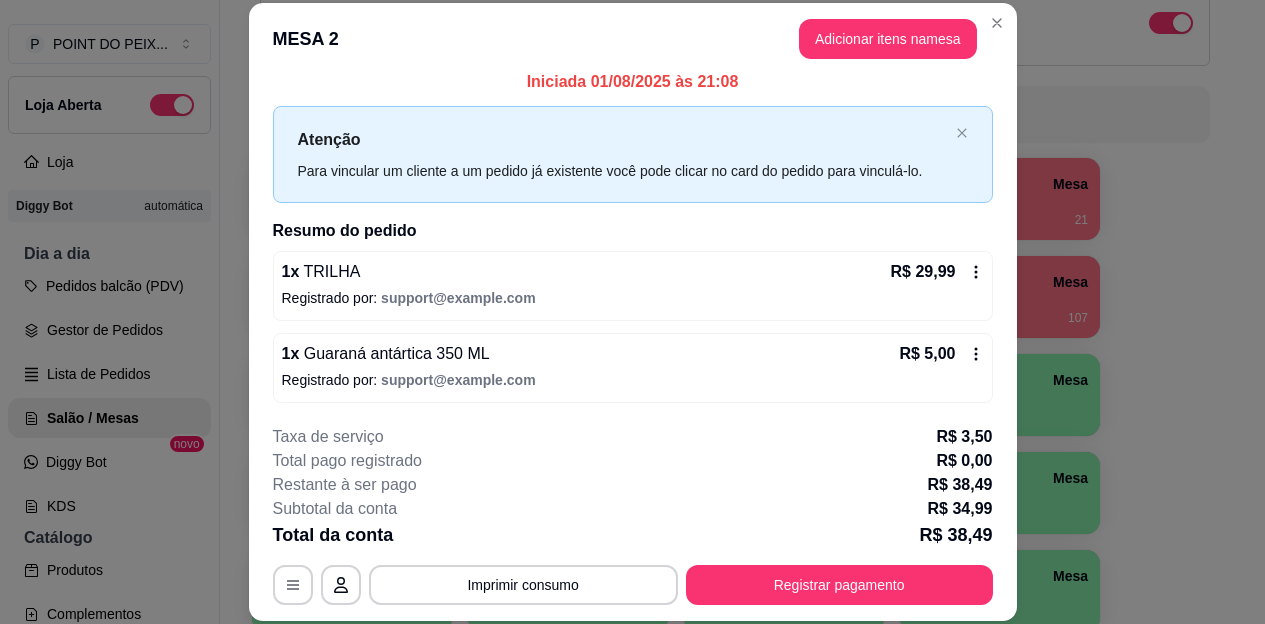 scroll, scrollTop: 15, scrollLeft: 0, axis: vertical 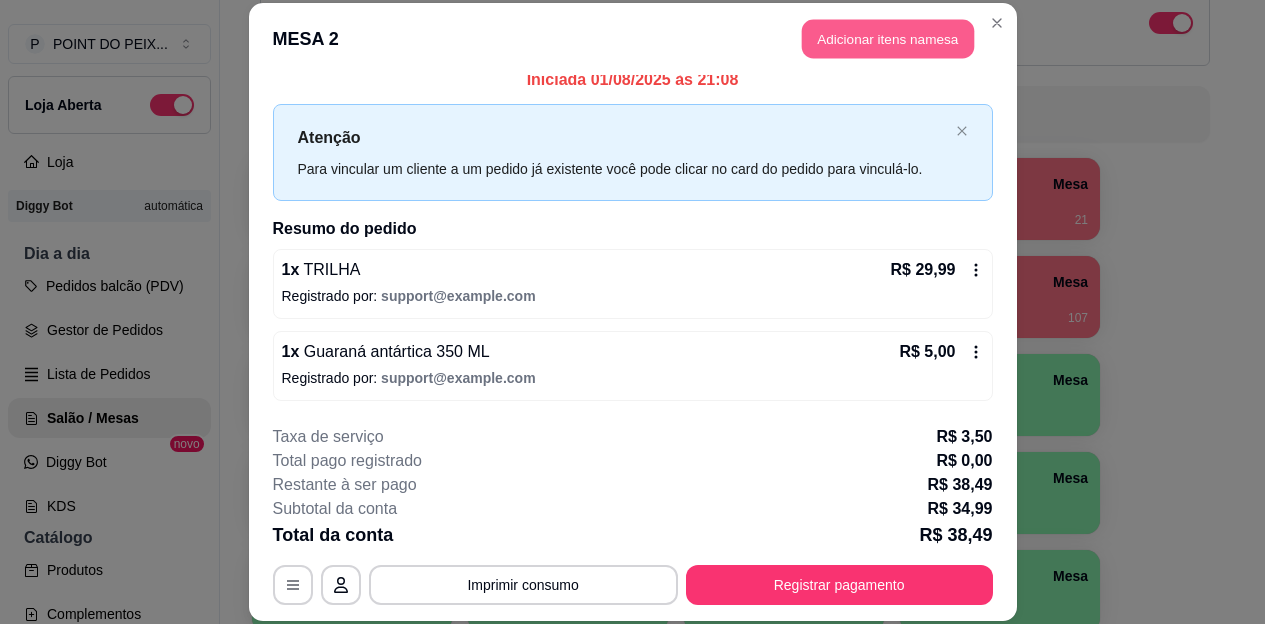 click on "Adicionar itens na  mesa" at bounding box center (888, 39) 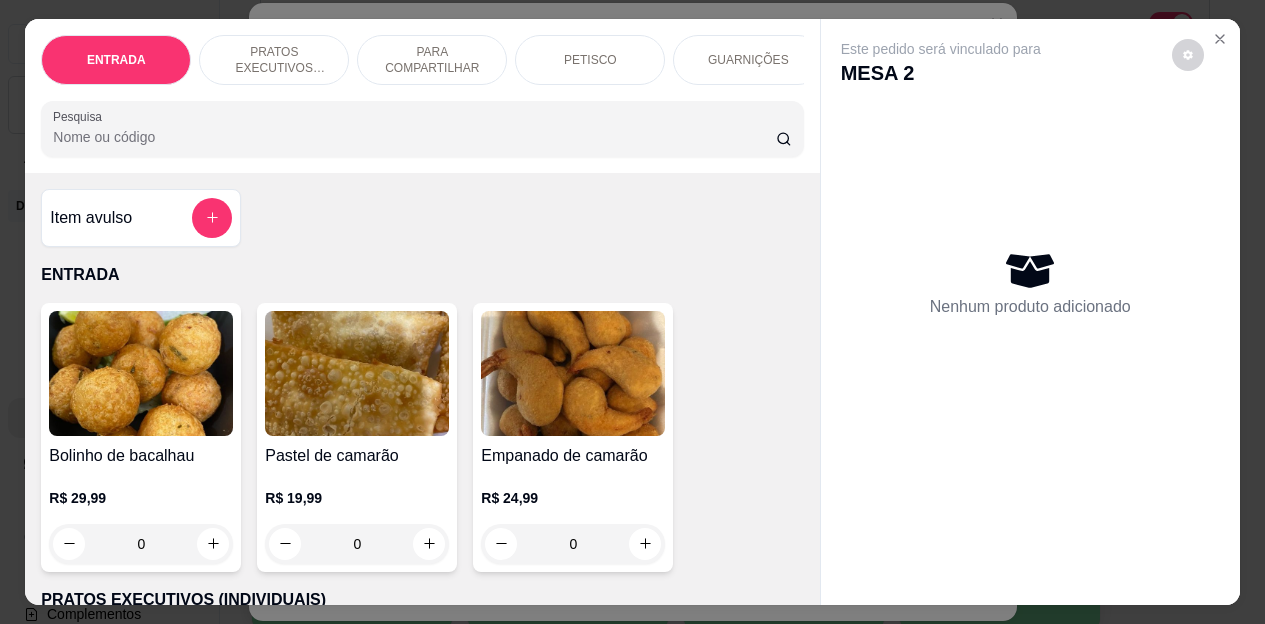 click on "ENTRADA  PRATOS EXECUTIVOS (INDIVIDUAIS) PARA COMPARTILHAR PETISCO  GUARNIÇÕES BEBIDAS Sobremesa" at bounding box center [422, 60] 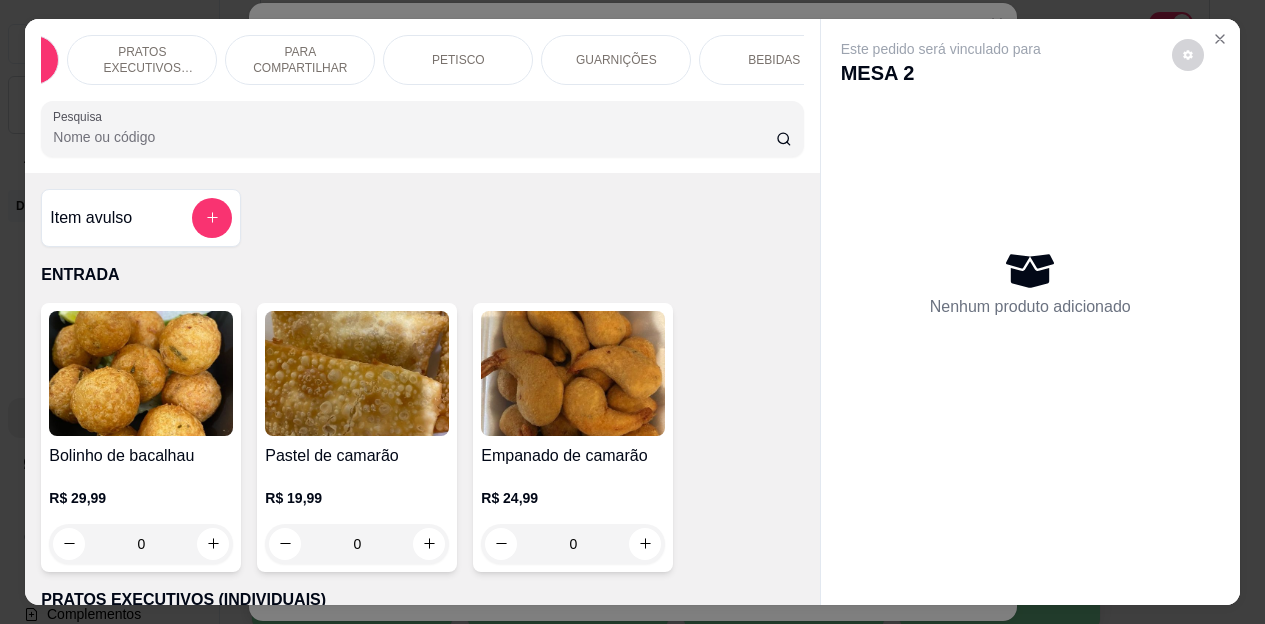 scroll, scrollTop: 0, scrollLeft: 160, axis: horizontal 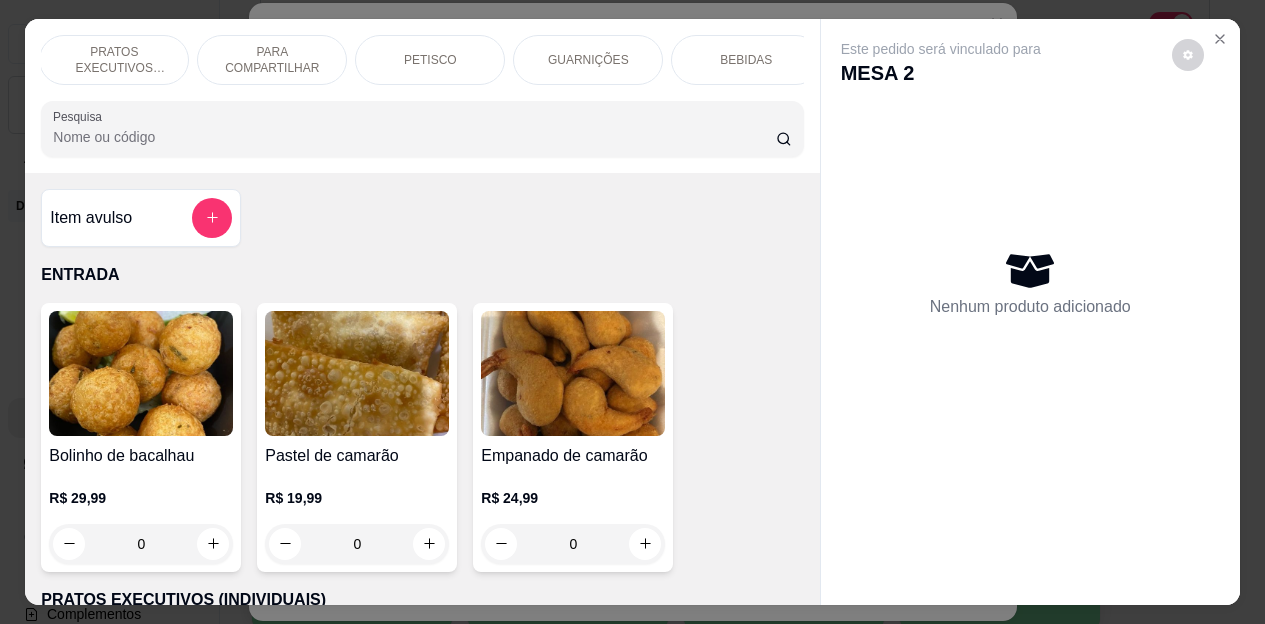 click on "BEBIDAS" at bounding box center [746, 60] 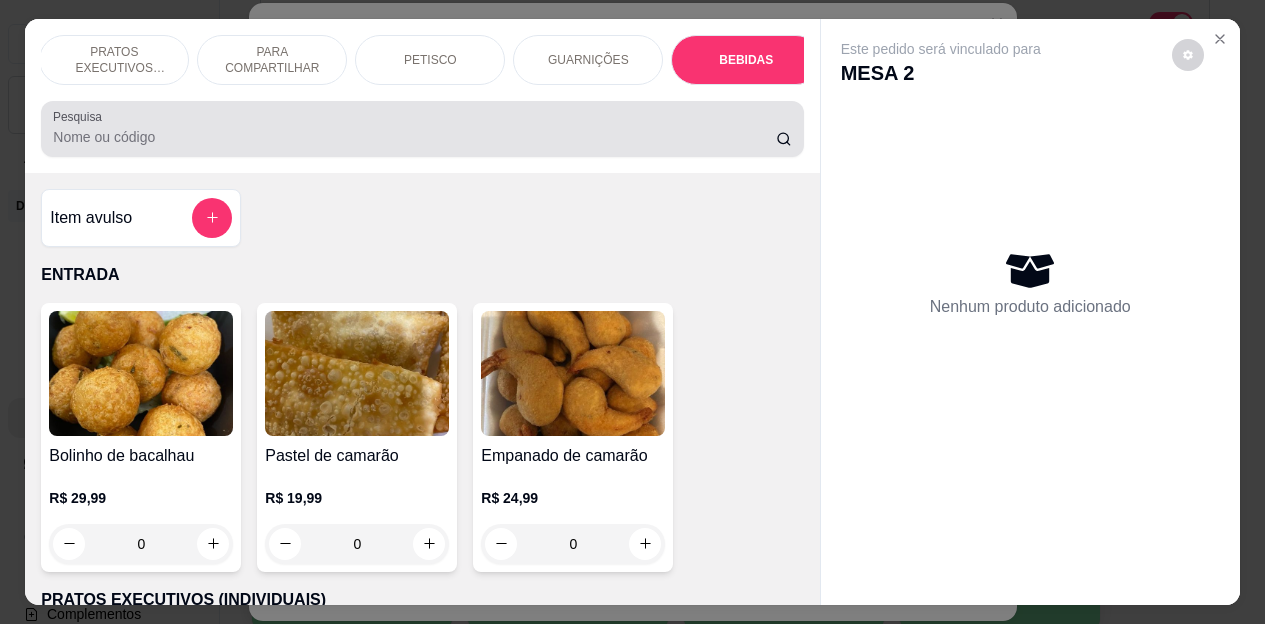 scroll, scrollTop: 4472, scrollLeft: 0, axis: vertical 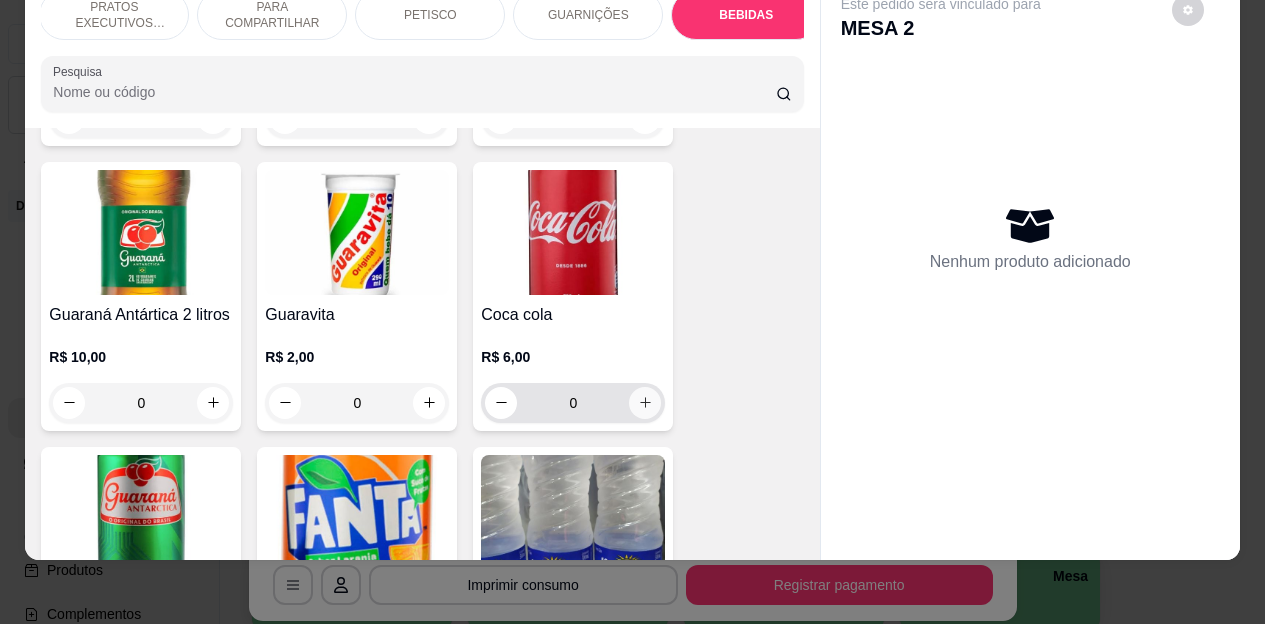 click 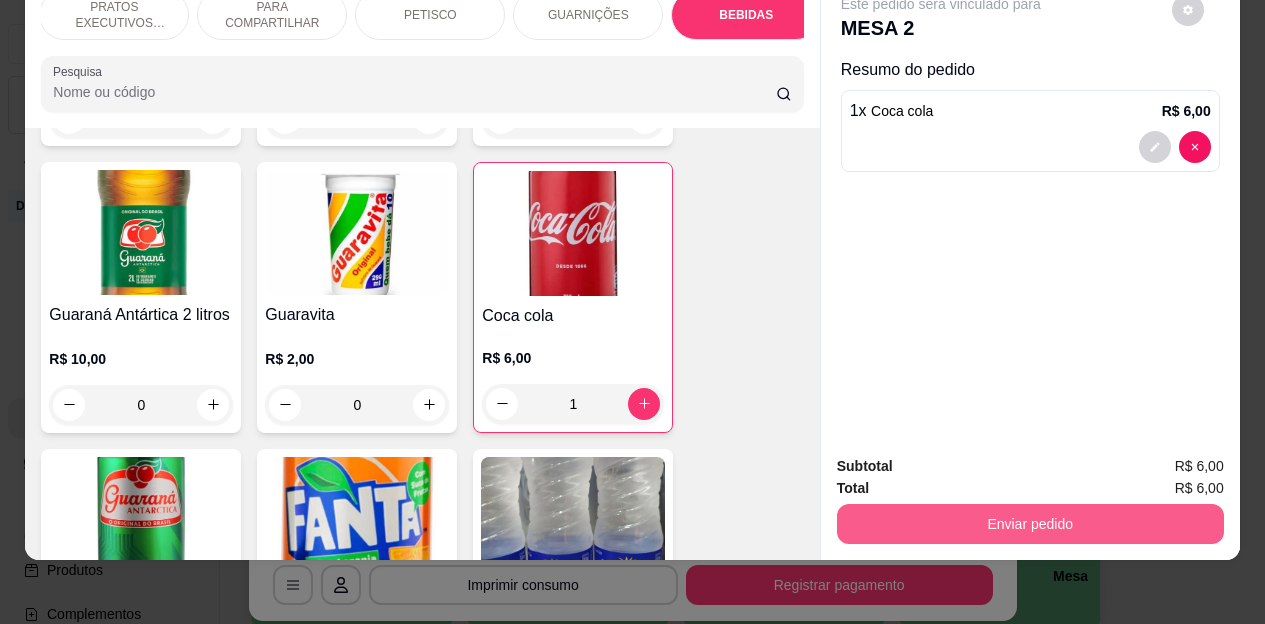 click on "Enviar pedido" at bounding box center (1030, 524) 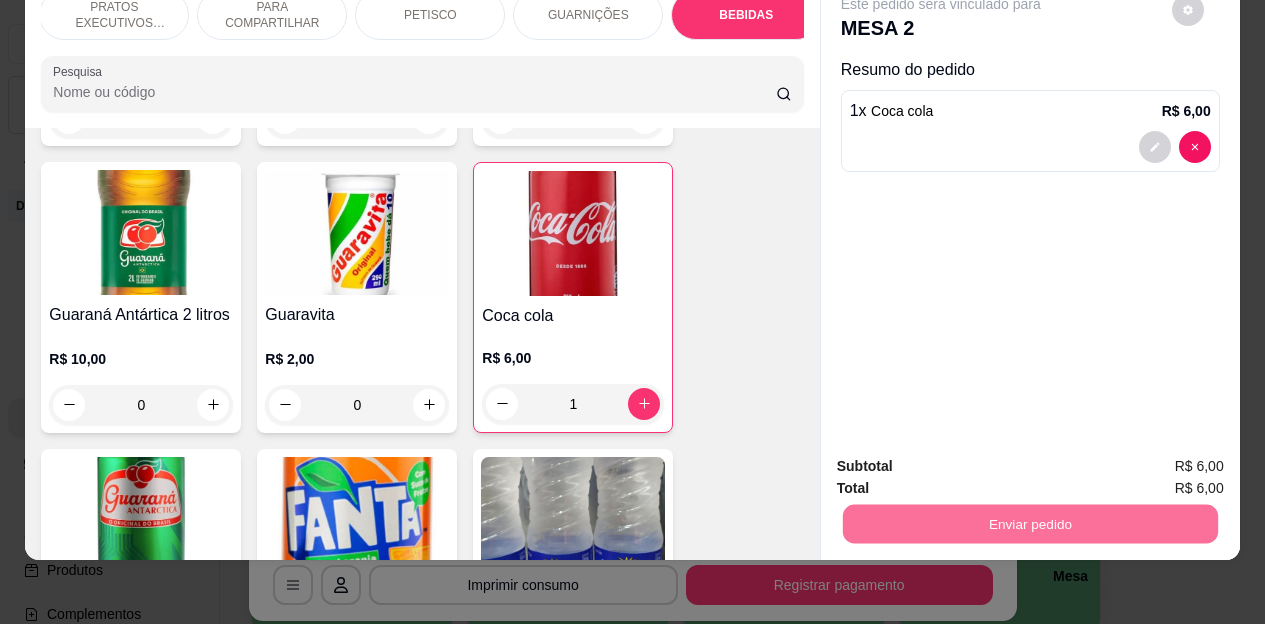 click on "Não registrar e enviar pedido" at bounding box center [964, 460] 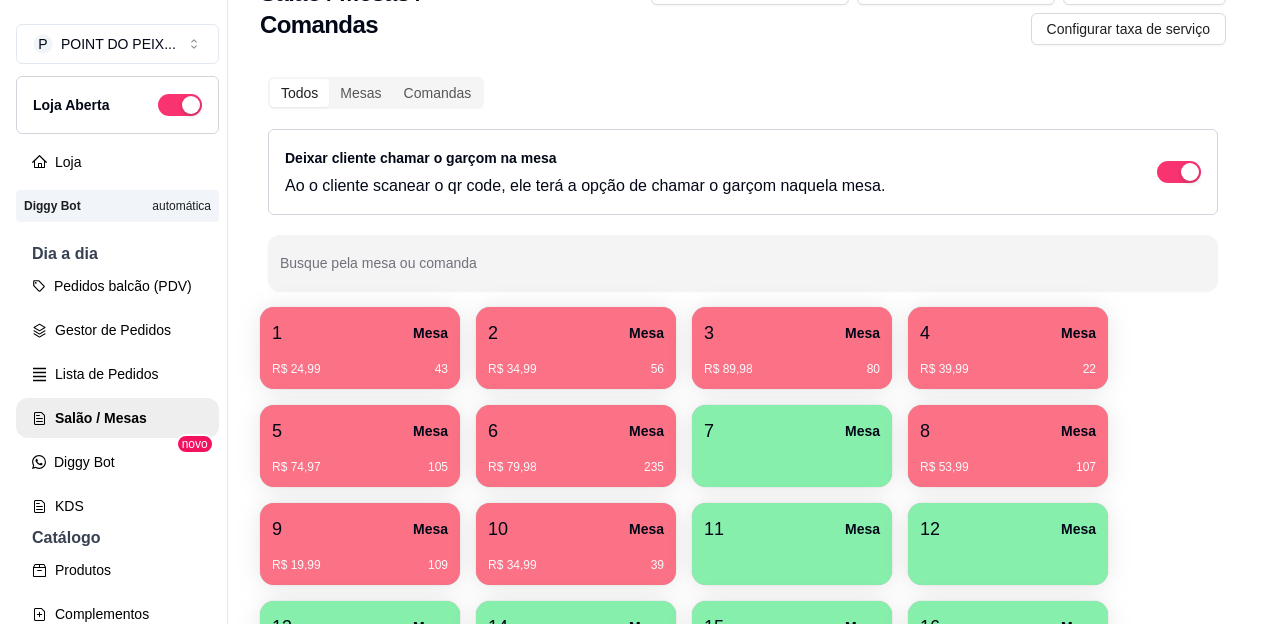 scroll, scrollTop: 0, scrollLeft: 0, axis: both 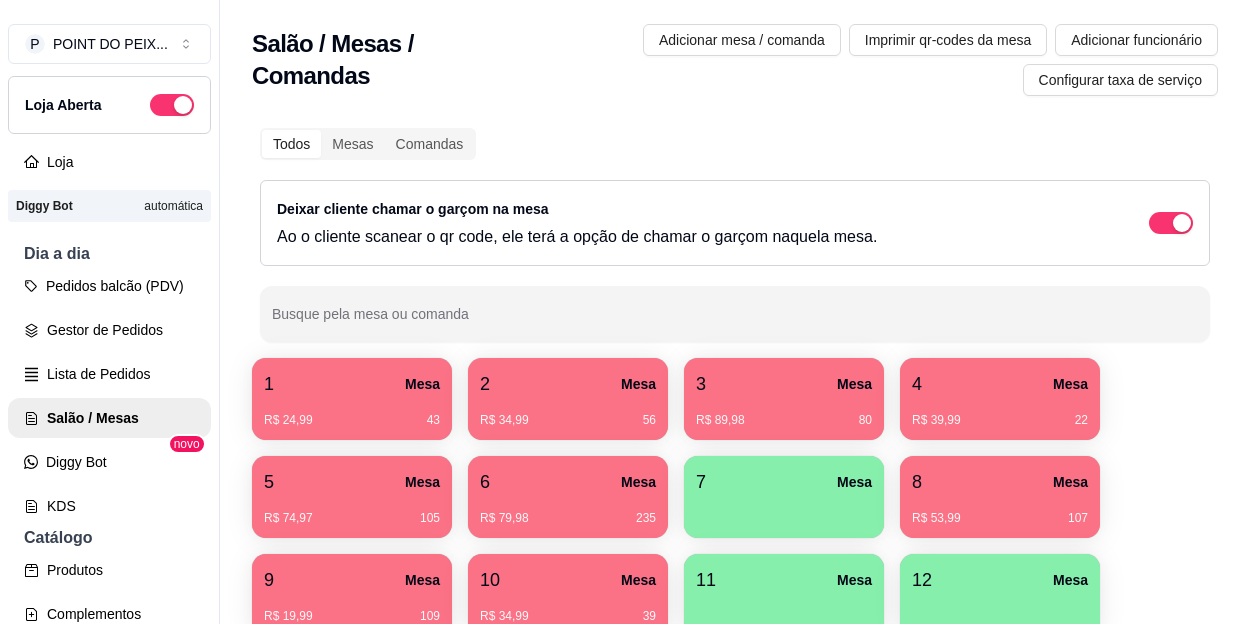 click on "R$ 89,98 80" at bounding box center (784, 420) 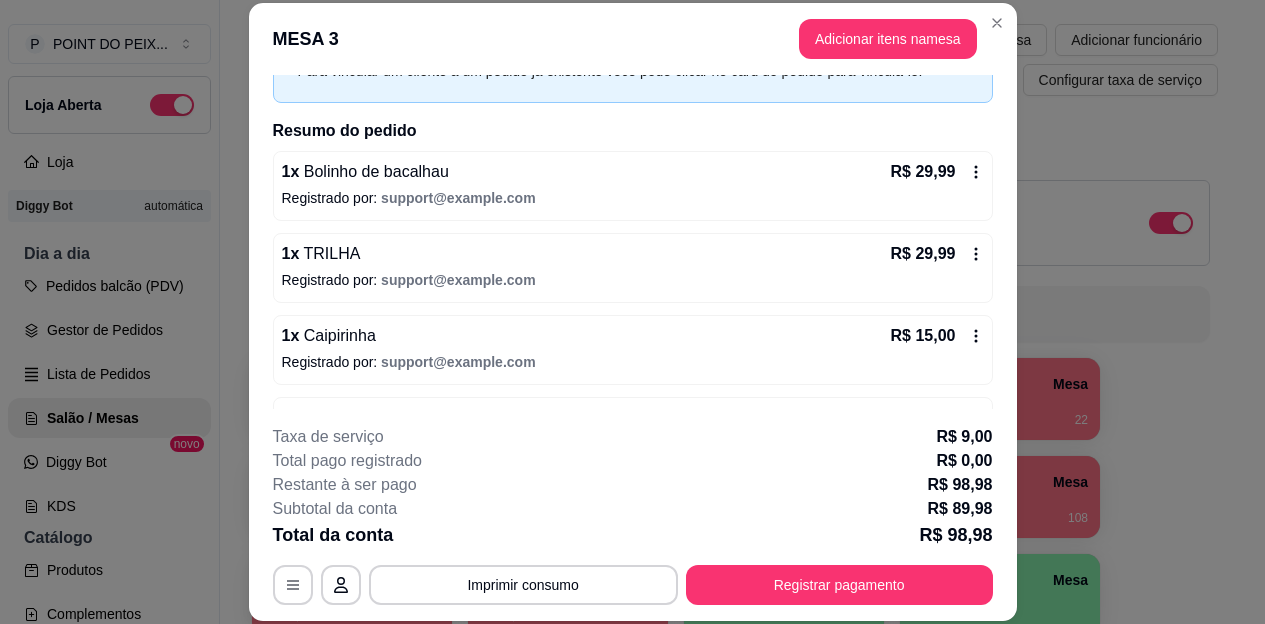 scroll, scrollTop: 179, scrollLeft: 0, axis: vertical 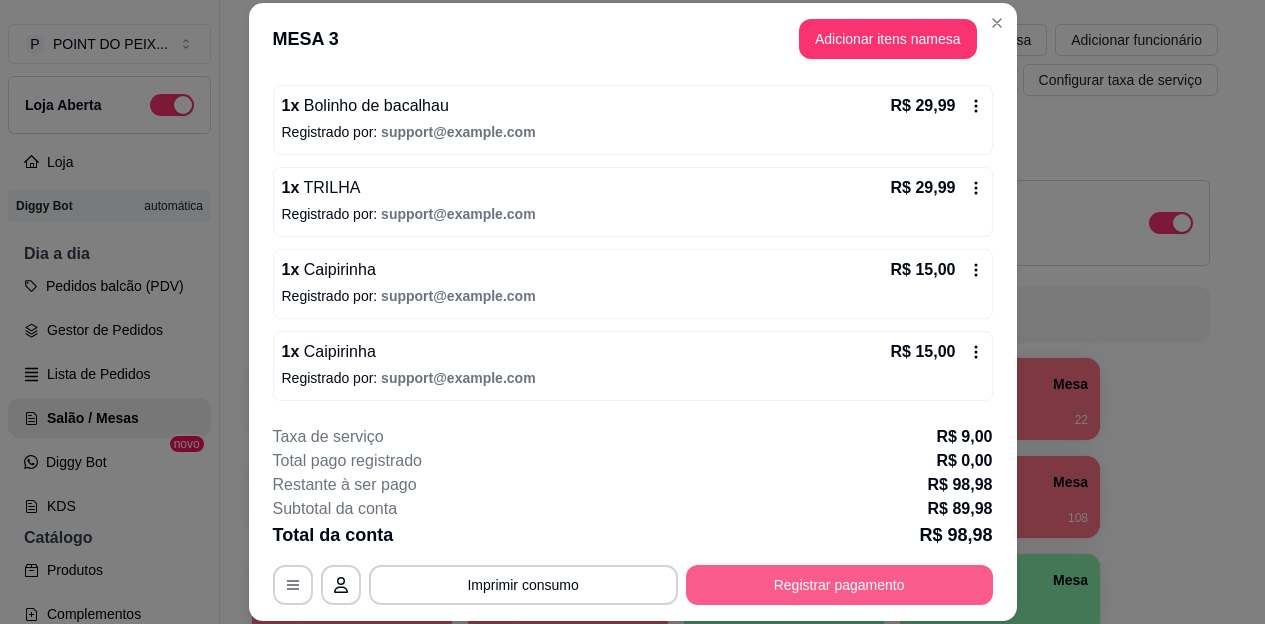 click on "Registrar pagamento" at bounding box center (839, 585) 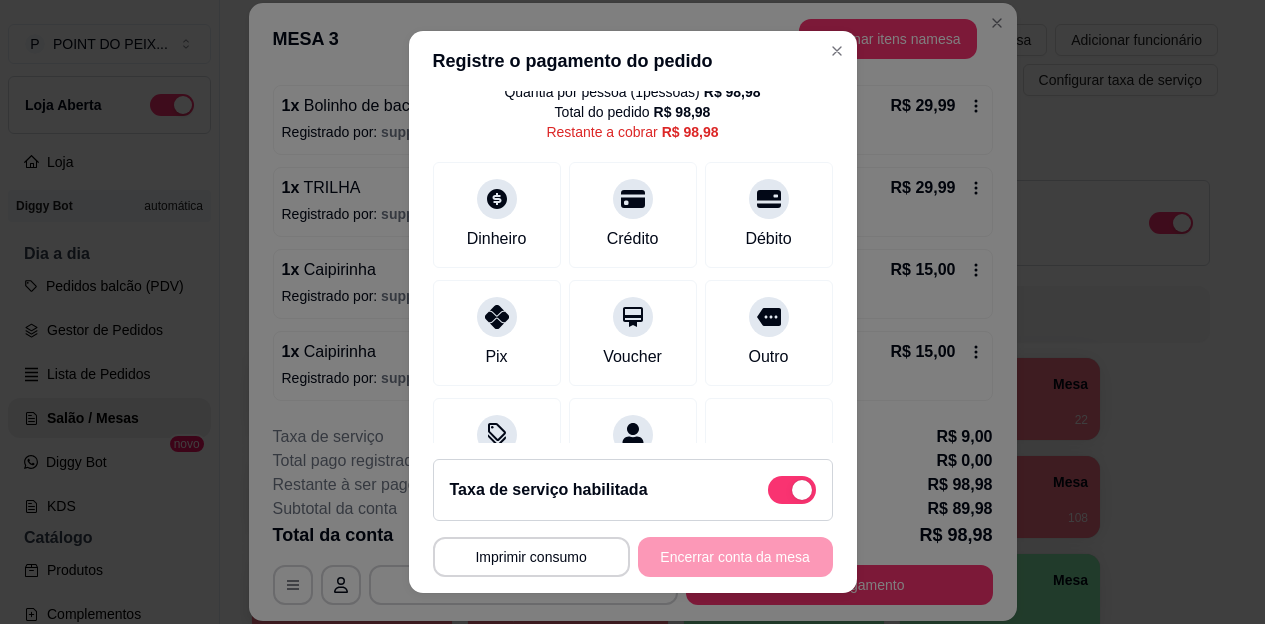 scroll, scrollTop: 0, scrollLeft: 0, axis: both 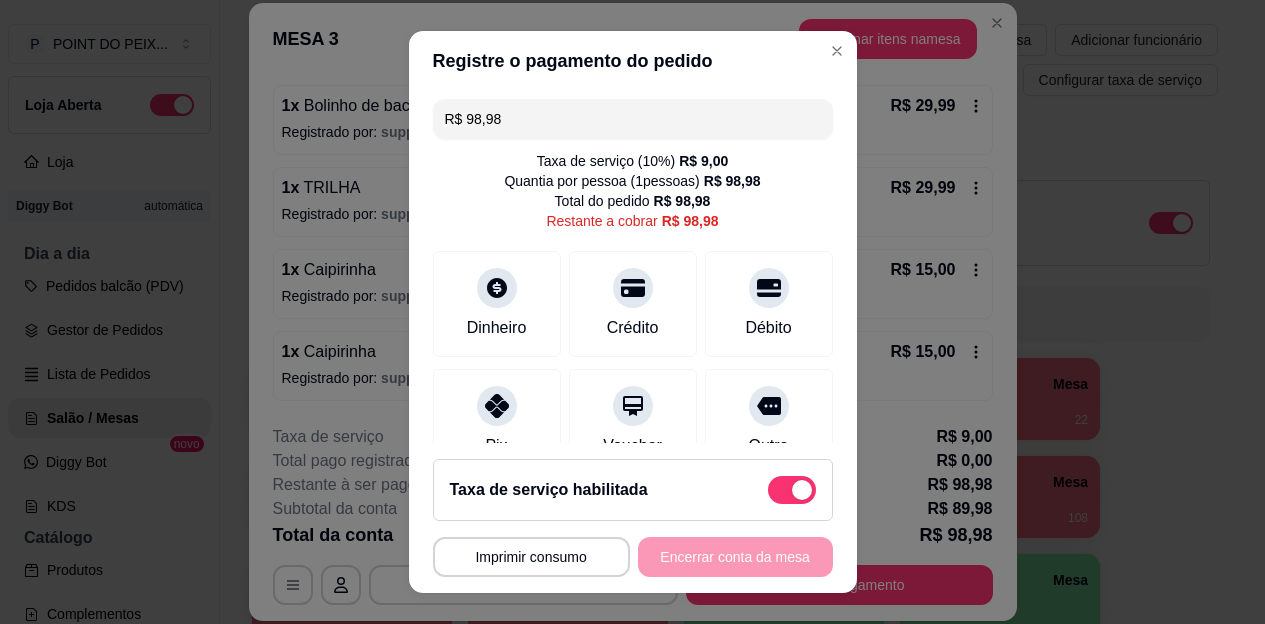 click on "R$ 98,98" at bounding box center (633, 119) 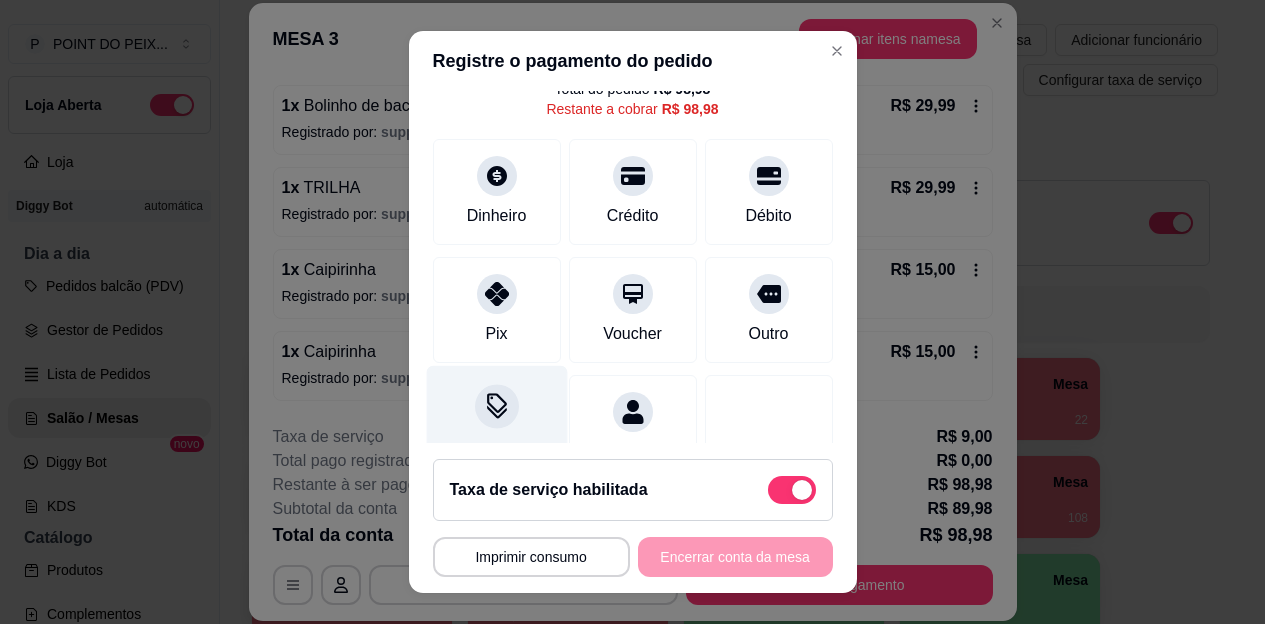 scroll, scrollTop: 182, scrollLeft: 0, axis: vertical 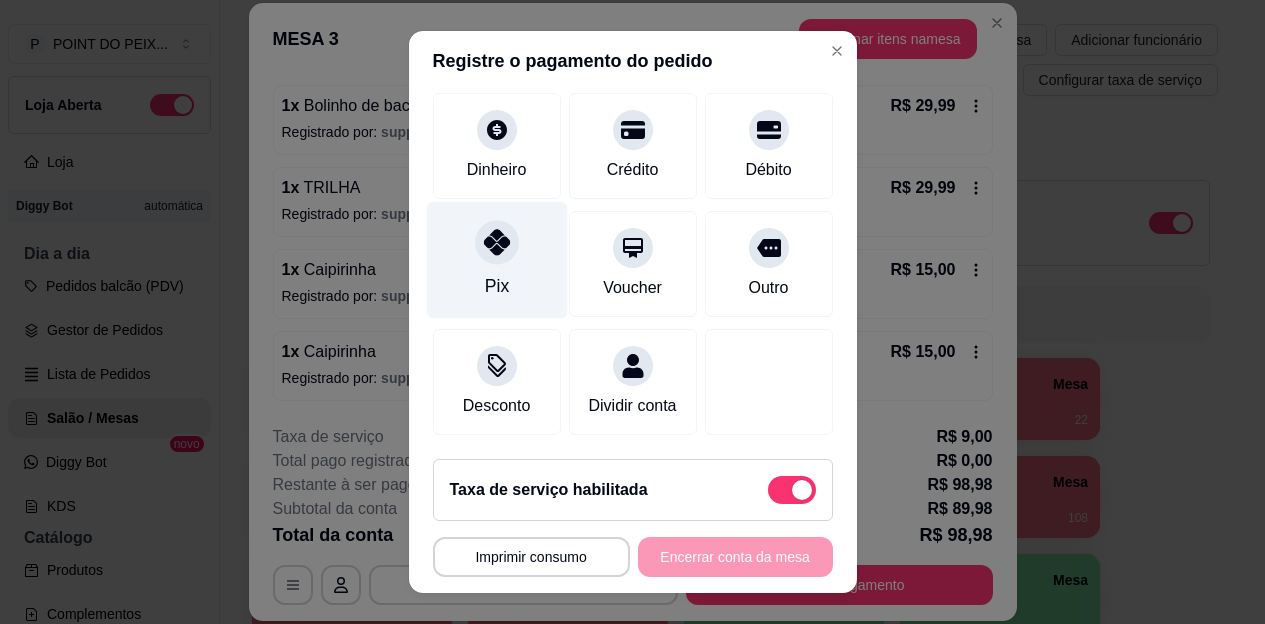 click 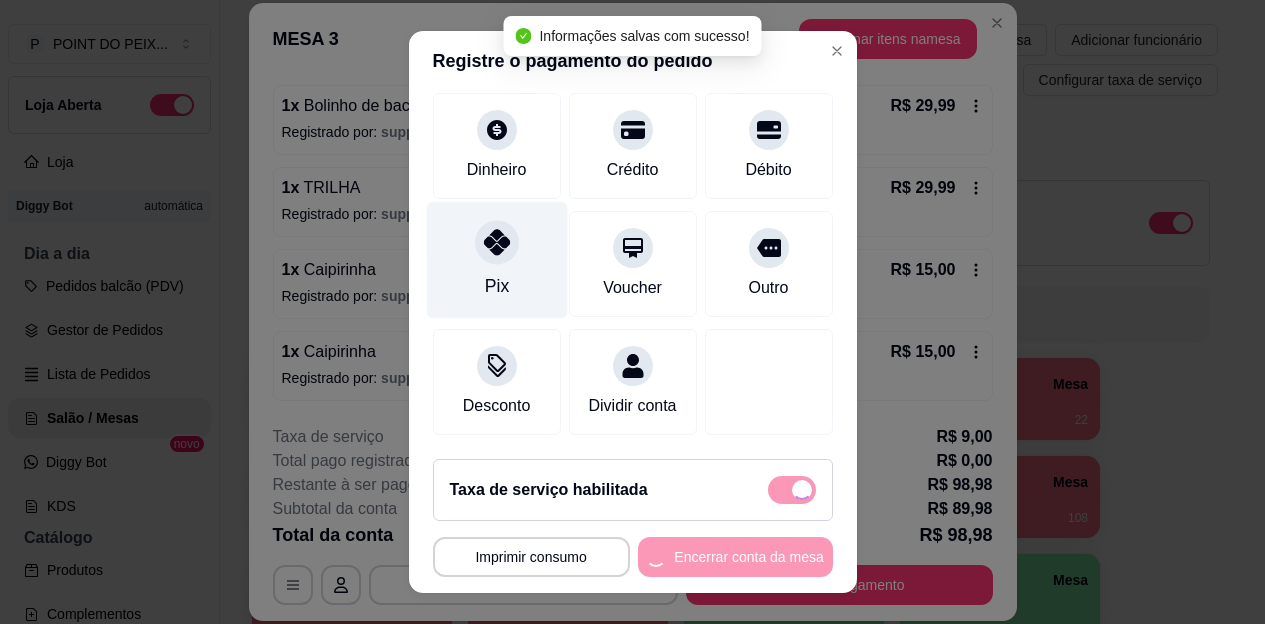 type on "R$ 8,98" 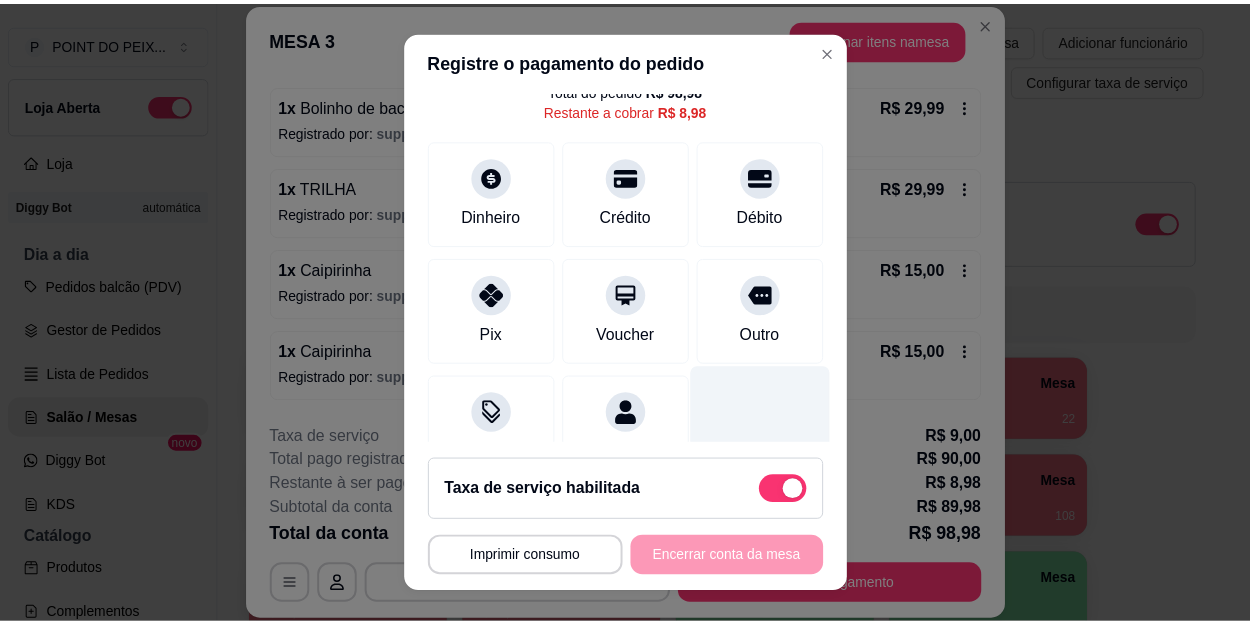 scroll, scrollTop: 0, scrollLeft: 0, axis: both 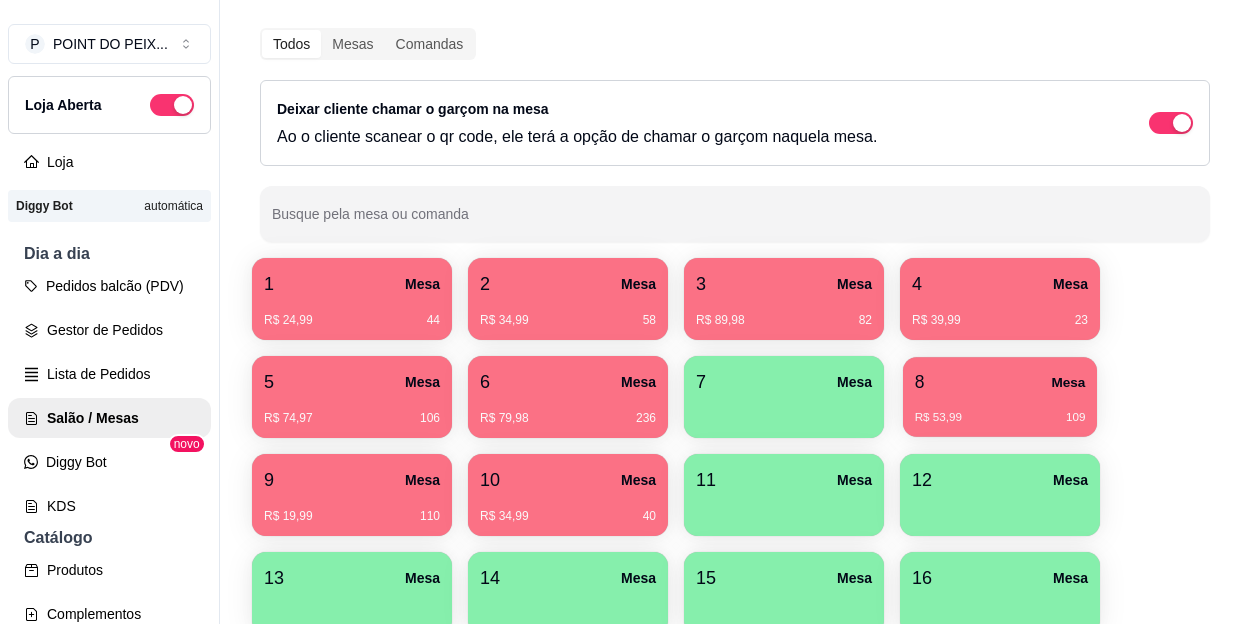 click on "R$ 53,99 109" at bounding box center (1000, 410) 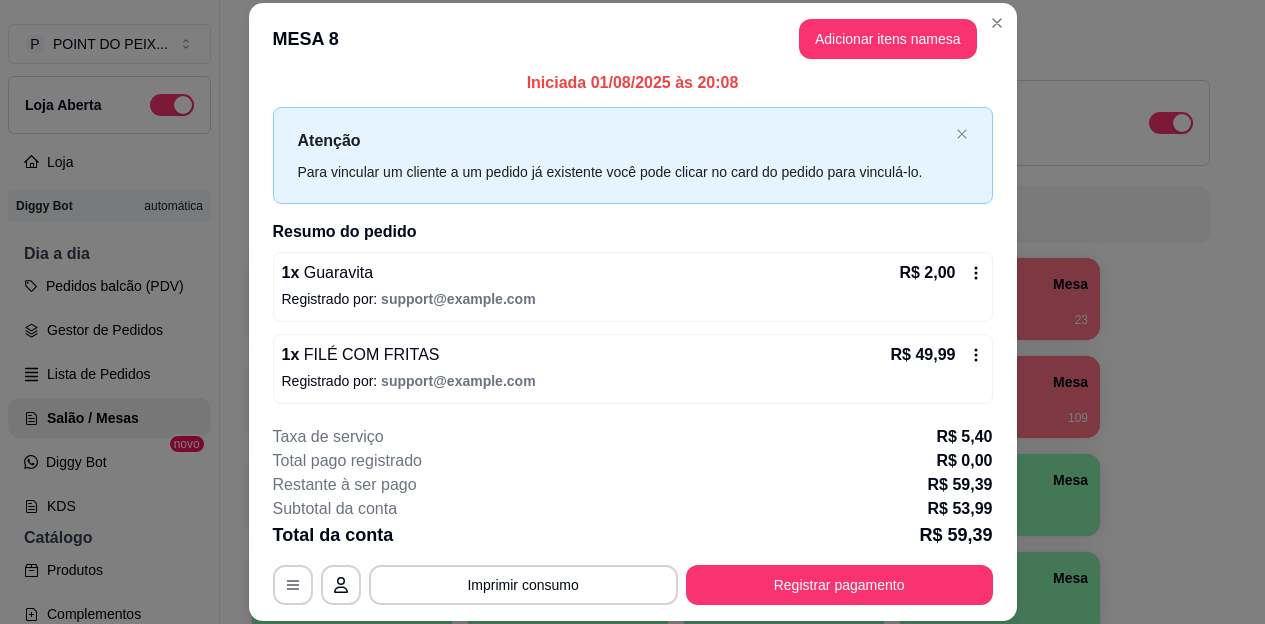scroll, scrollTop: 0, scrollLeft: 0, axis: both 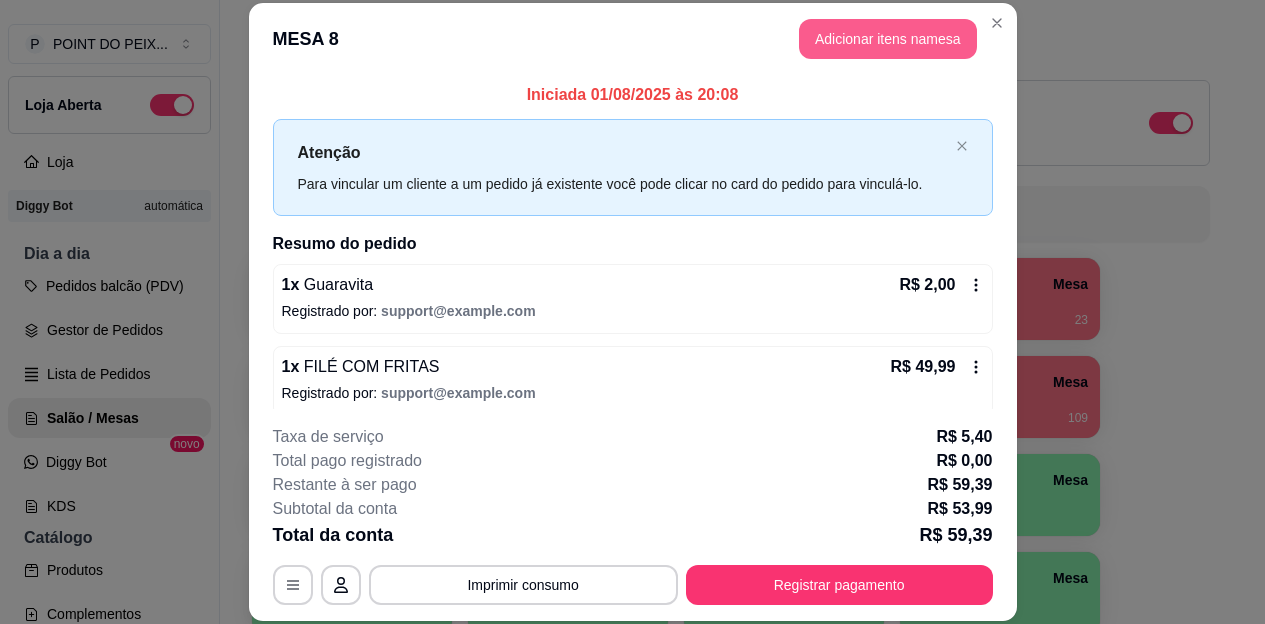 click on "Adicionar itens na  mesa" at bounding box center (888, 39) 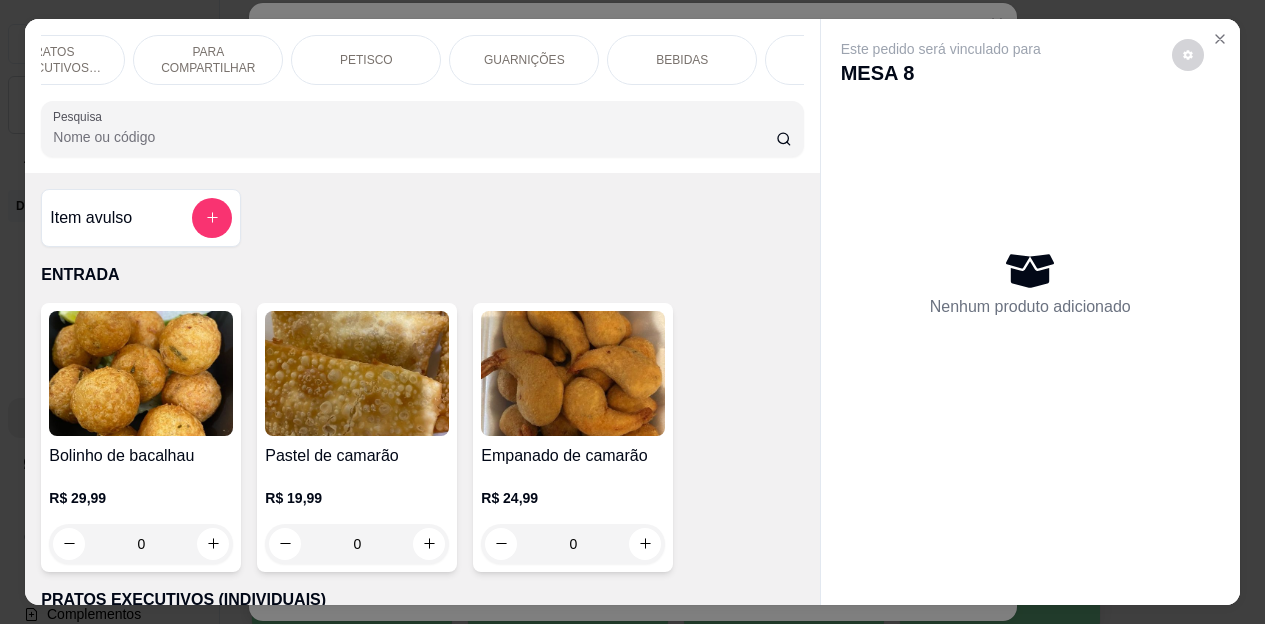 scroll, scrollTop: 0, scrollLeft: 240, axis: horizontal 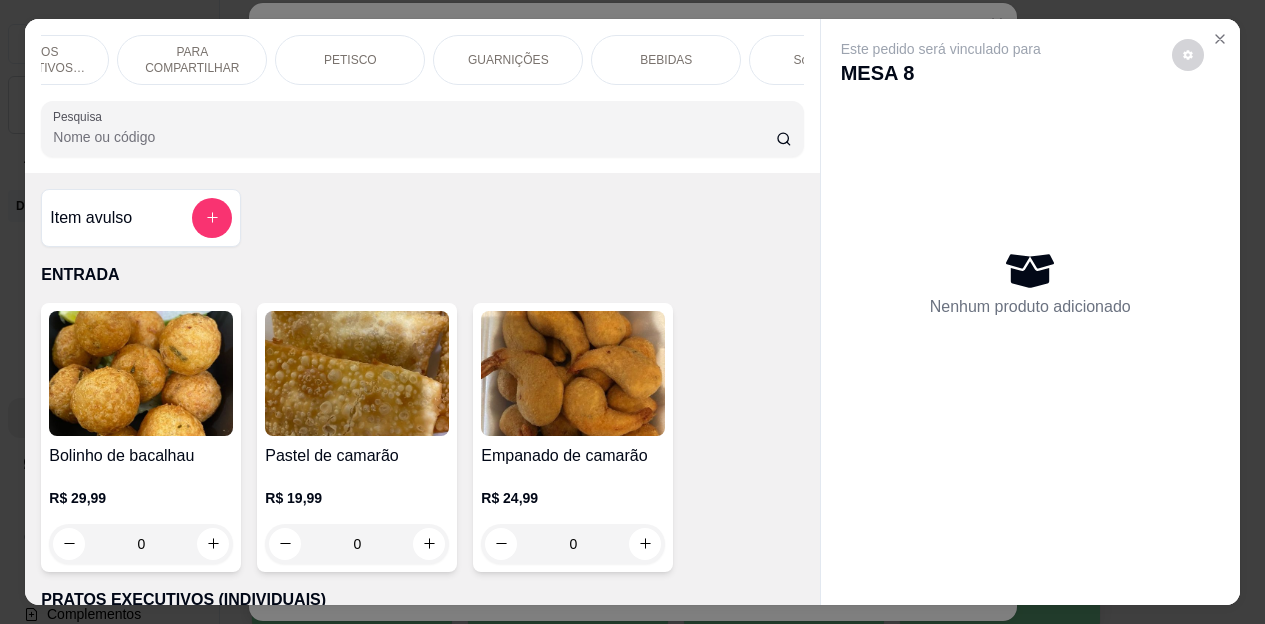 click on "BEBIDAS" at bounding box center (666, 60) 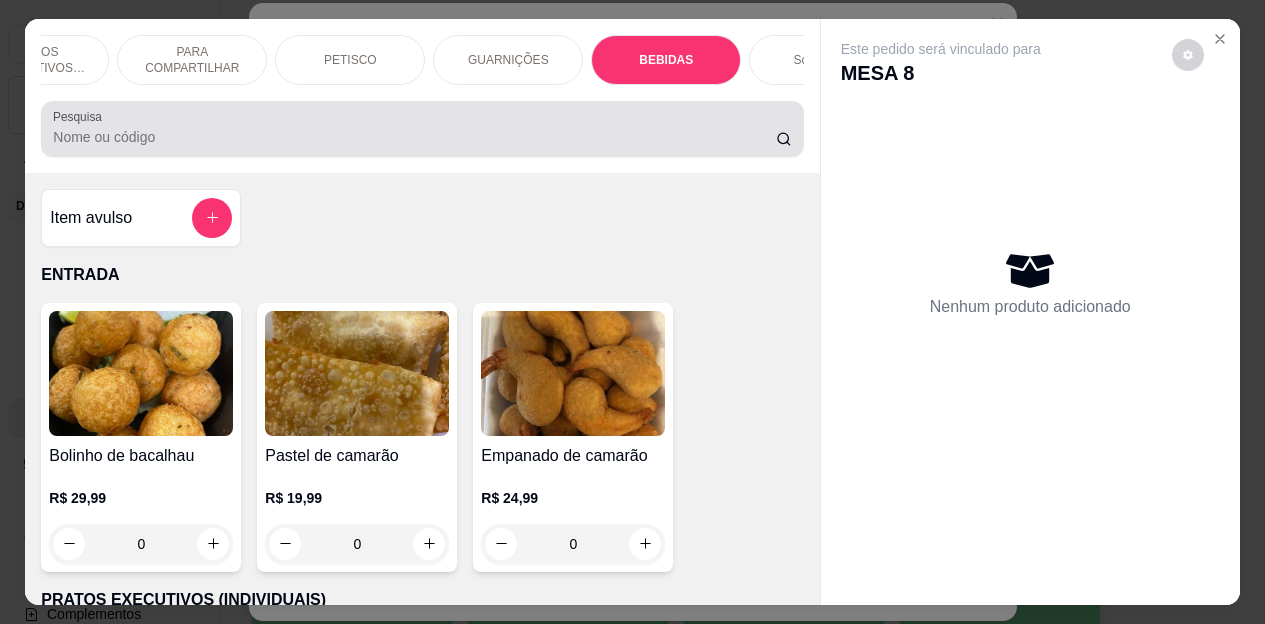 scroll, scrollTop: 4472, scrollLeft: 0, axis: vertical 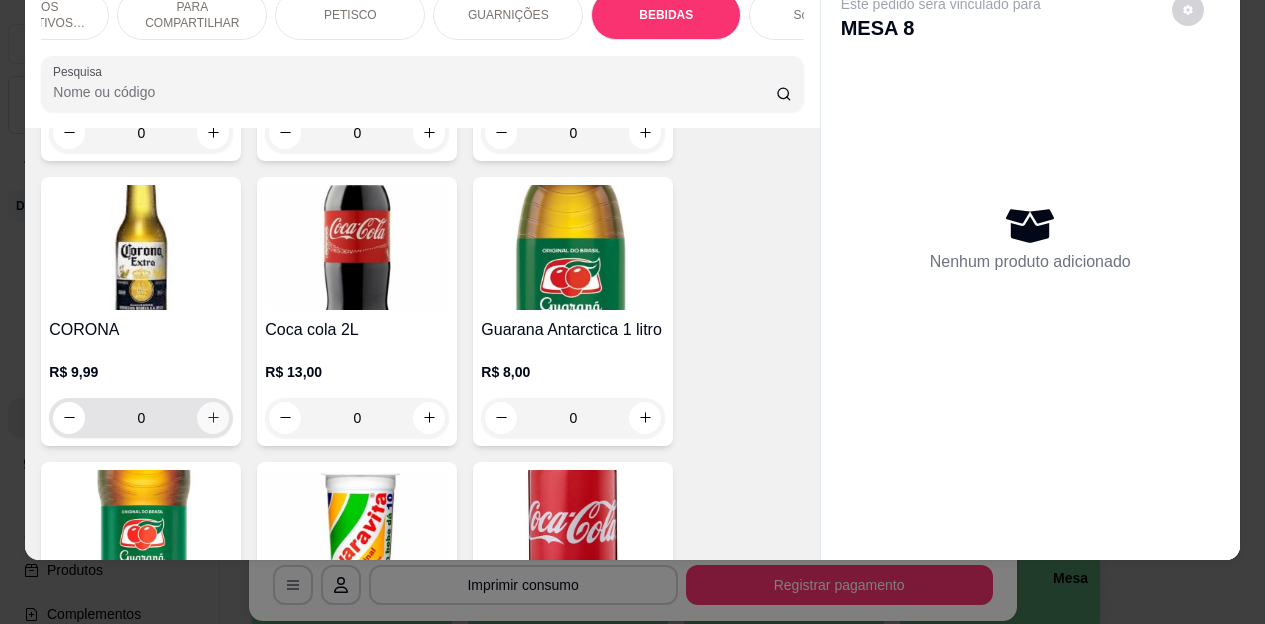 click at bounding box center (213, 418) 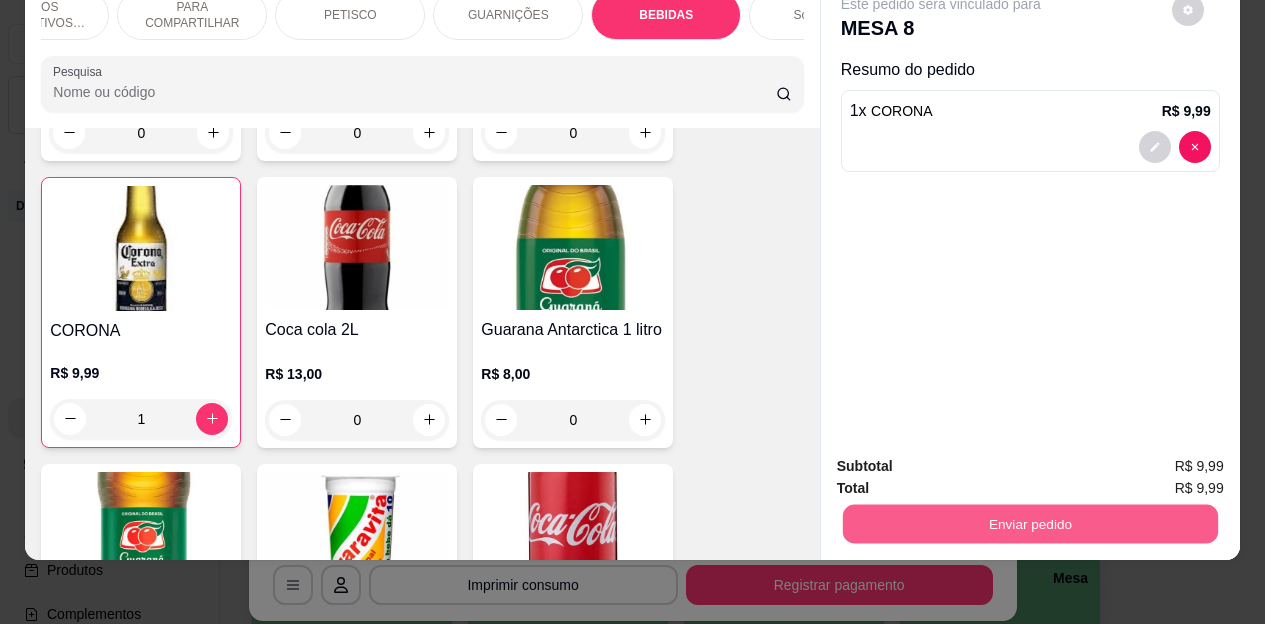click on "Enviar pedido" at bounding box center [1029, 524] 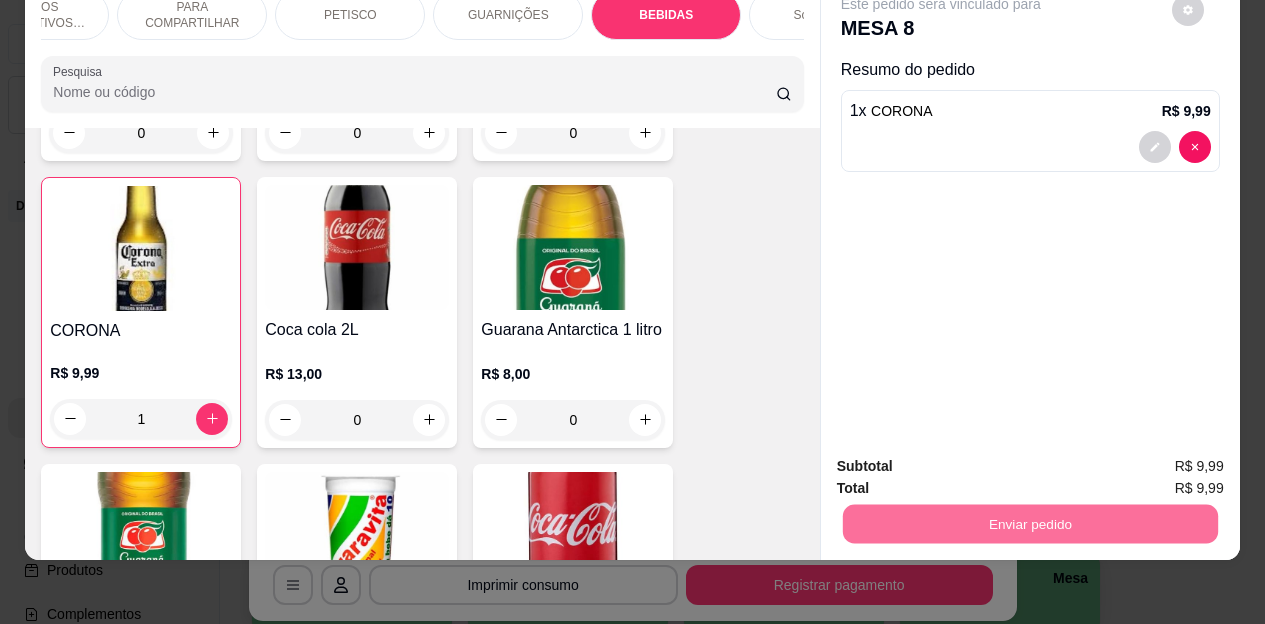 click on "Não registrar e enviar pedido" at bounding box center [964, 459] 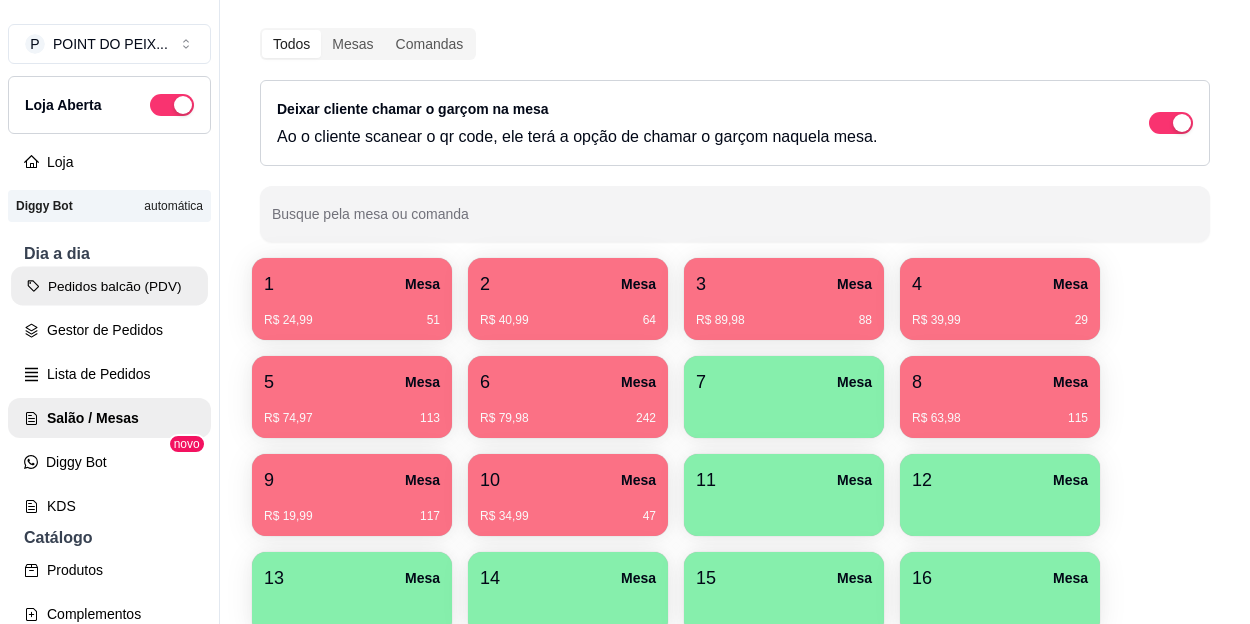 click on "Pedidos balcão (PDV)" at bounding box center [109, 286] 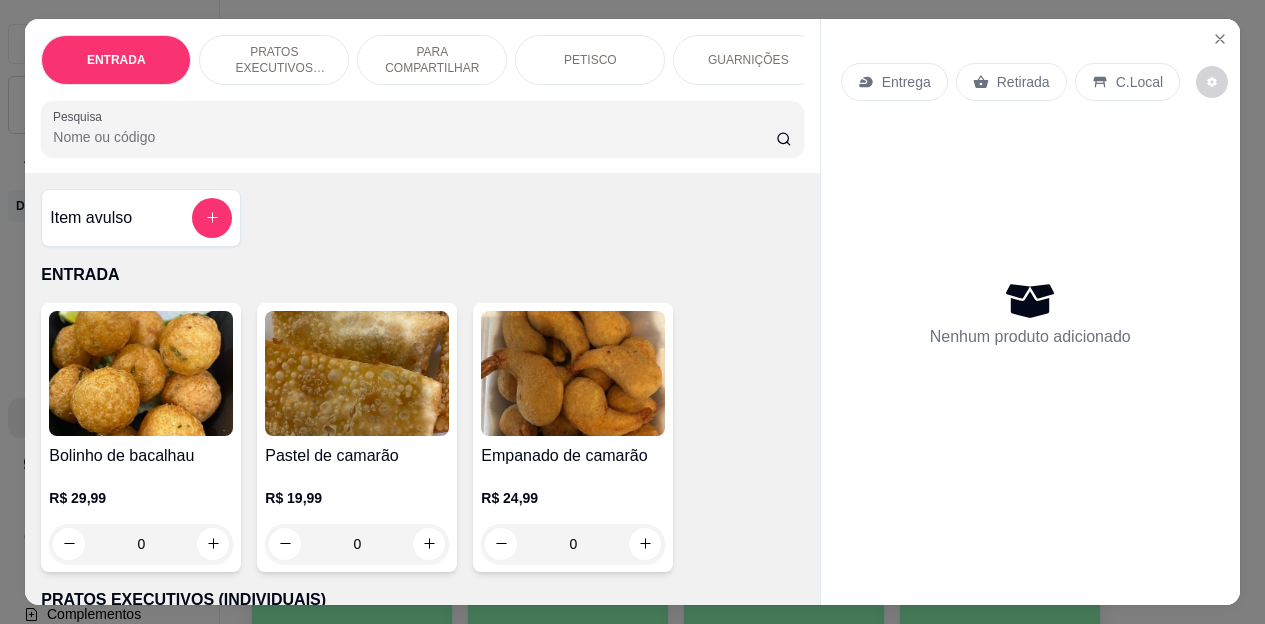 click on "Entrega" at bounding box center [906, 82] 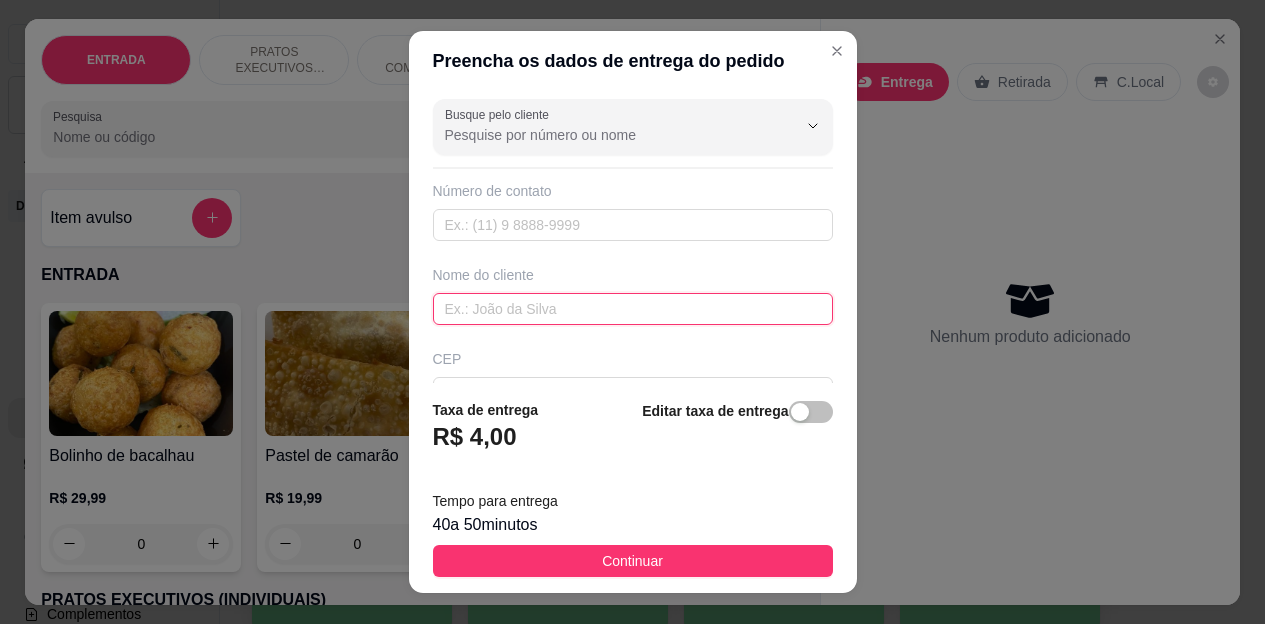 click at bounding box center (633, 309) 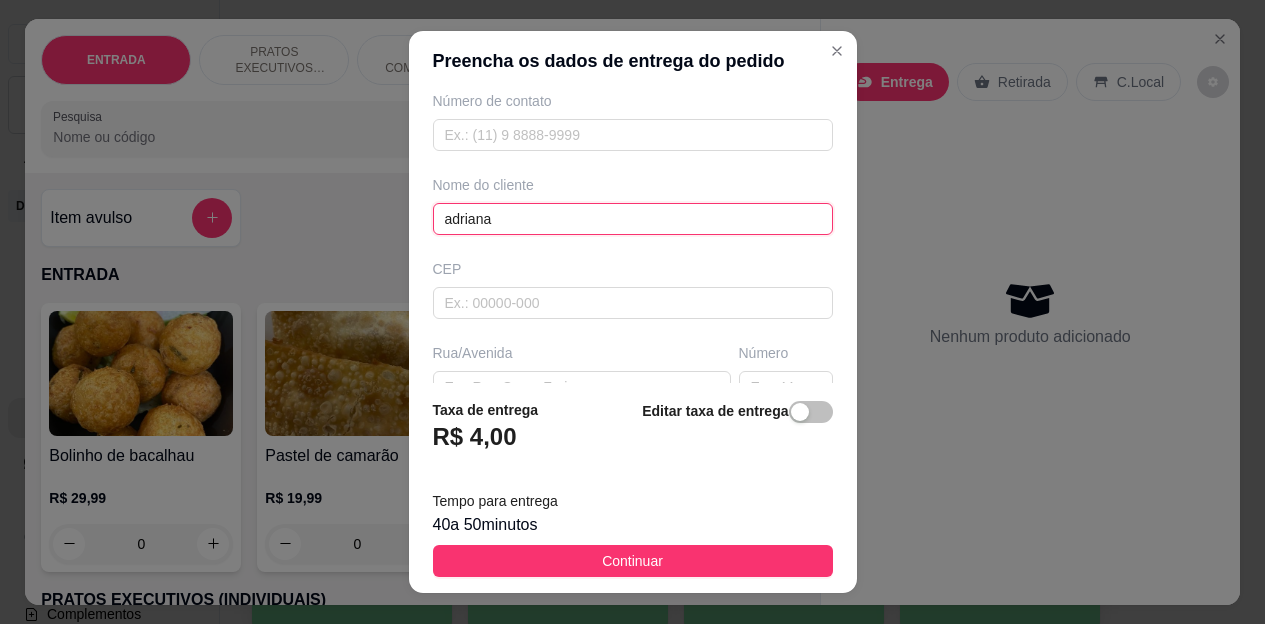 scroll, scrollTop: 100, scrollLeft: 0, axis: vertical 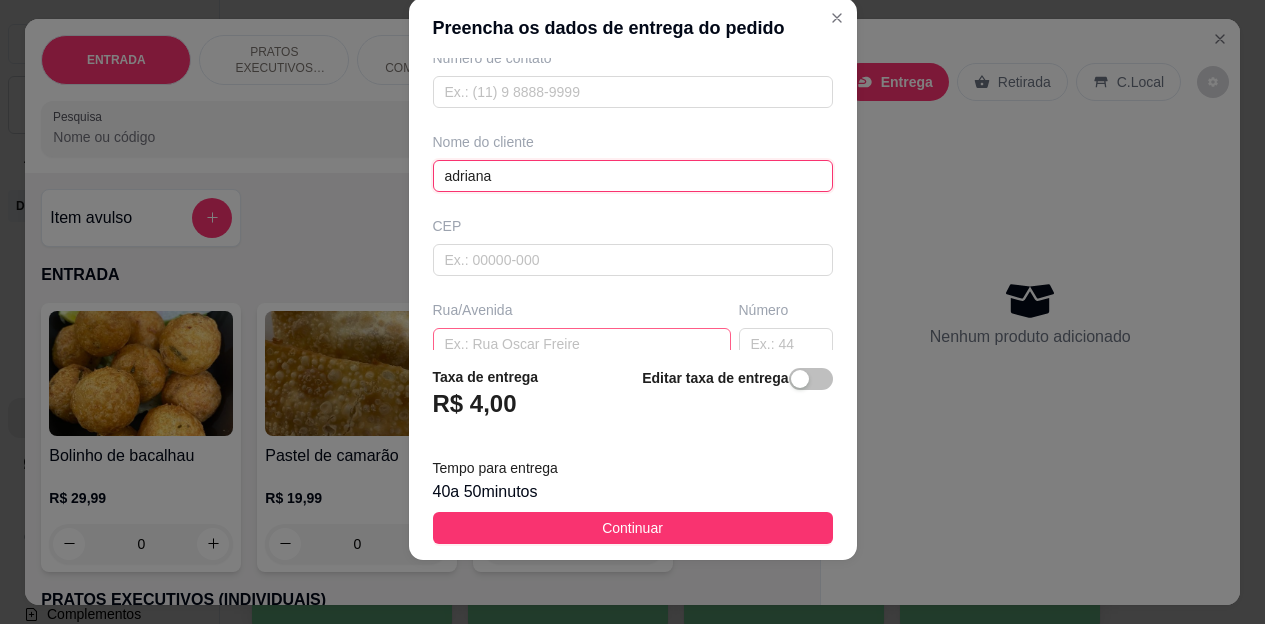 type on "adriana" 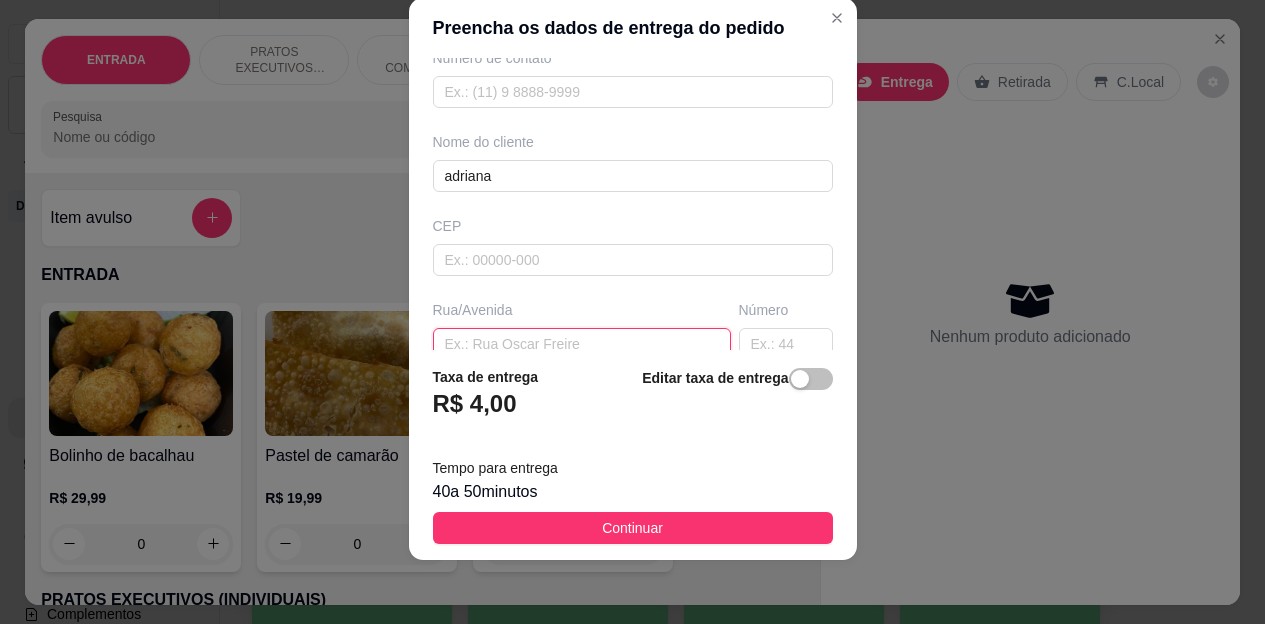 click at bounding box center [582, 344] 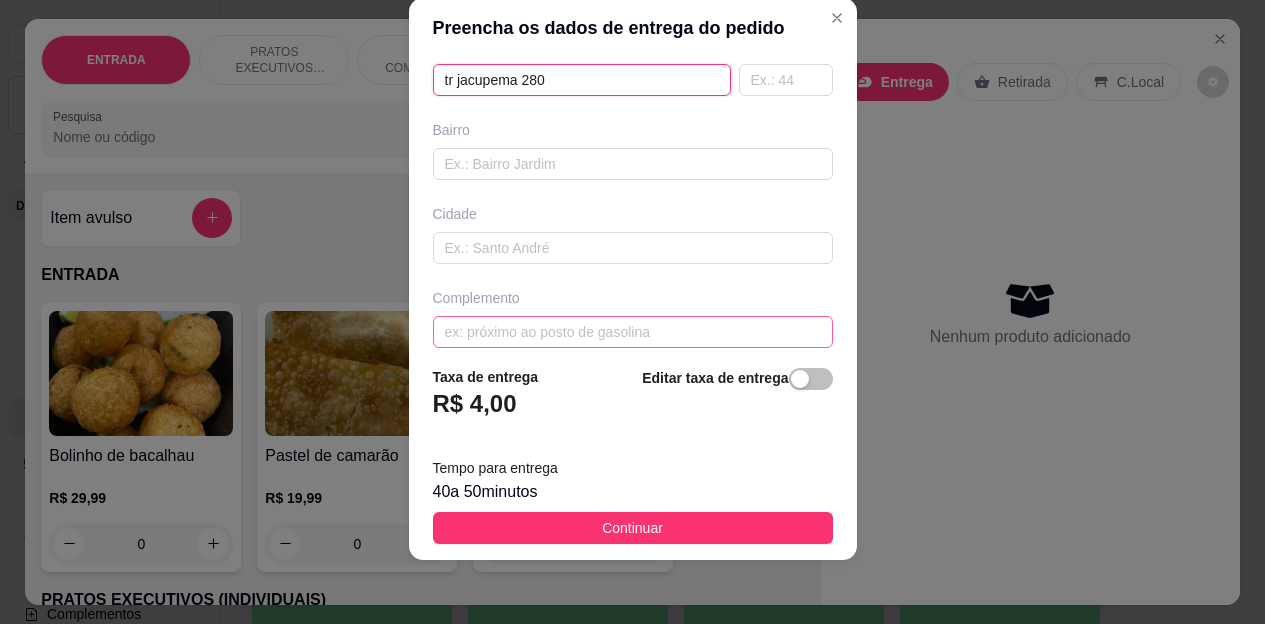 scroll, scrollTop: 382, scrollLeft: 0, axis: vertical 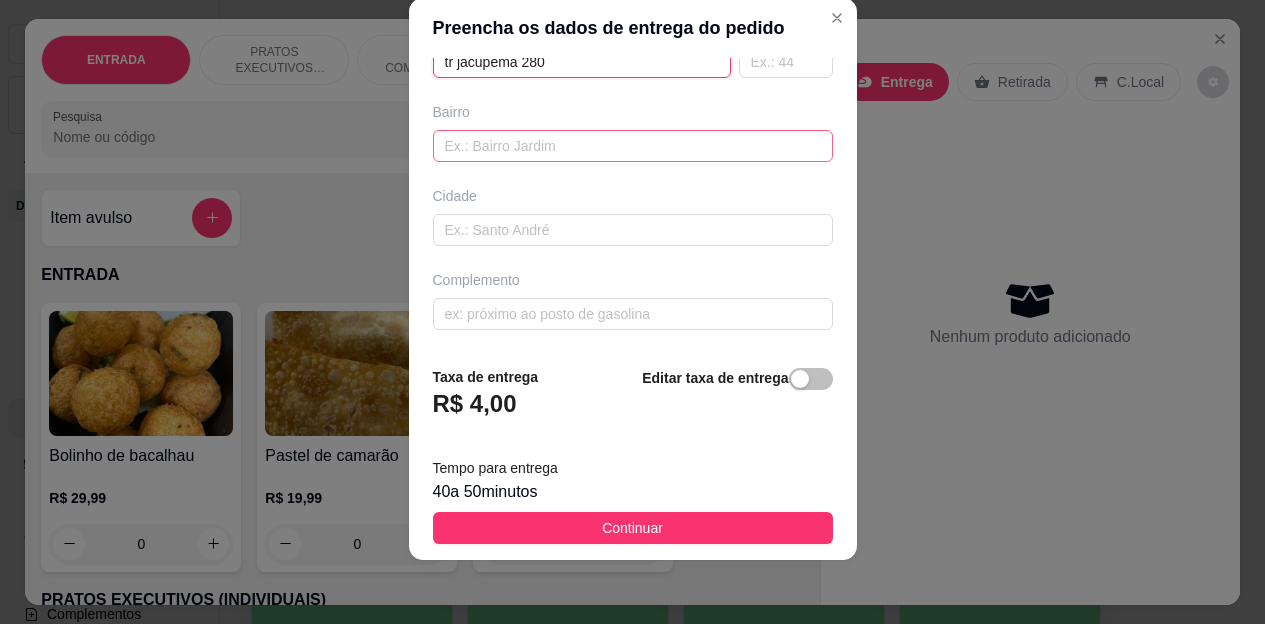 type on "tr jacupema 280" 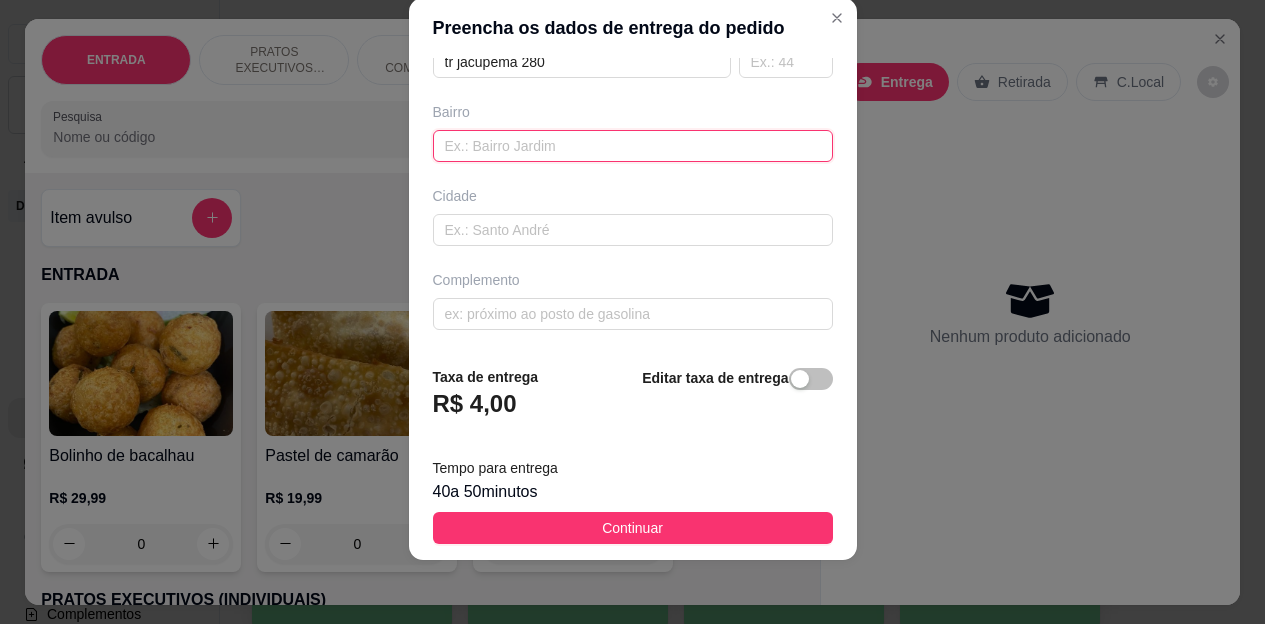 click at bounding box center (633, 146) 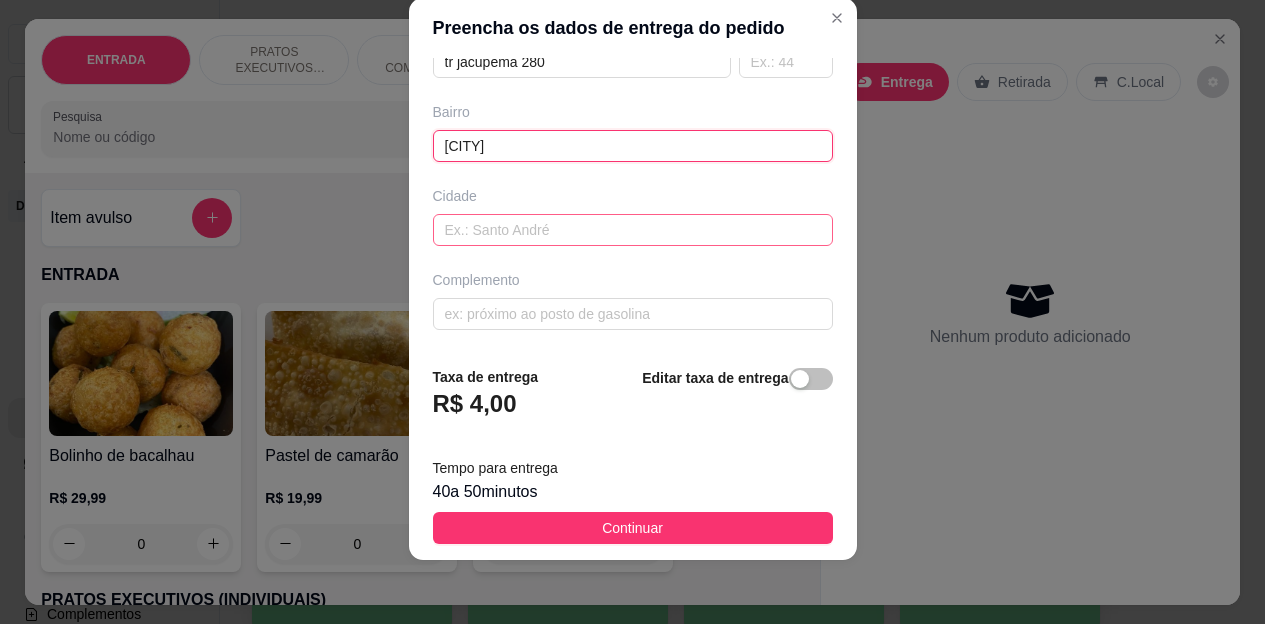 type on "penha" 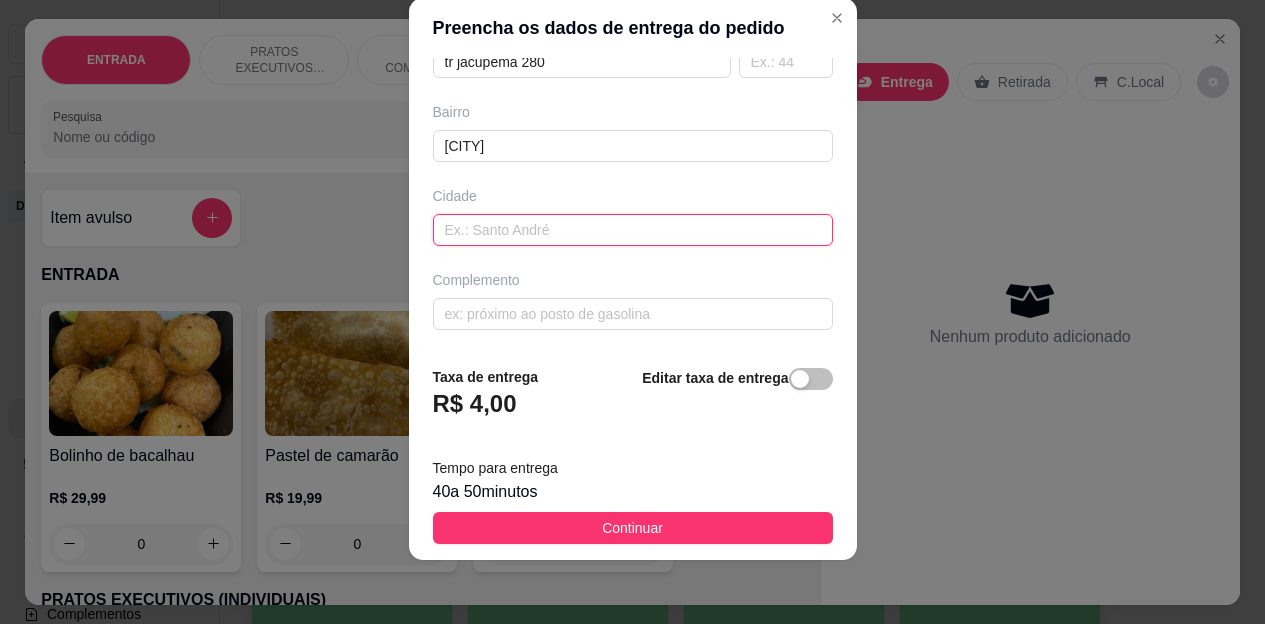 click at bounding box center [633, 230] 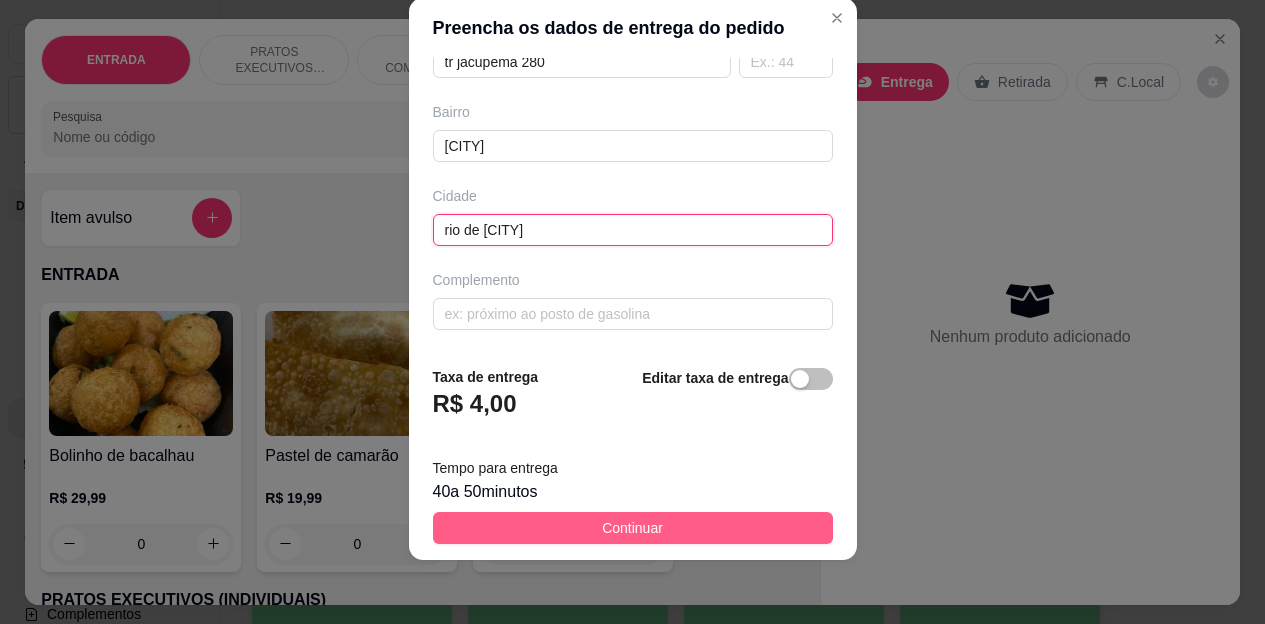type on "rio de janeiro" 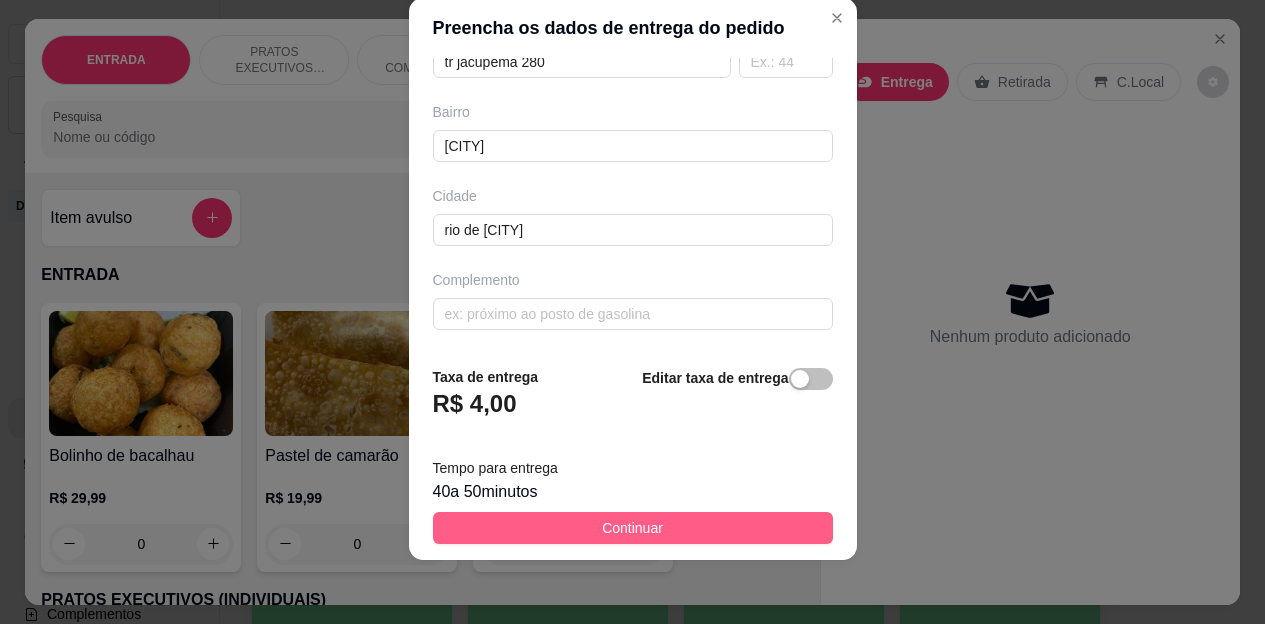 click on "Continuar" at bounding box center [633, 528] 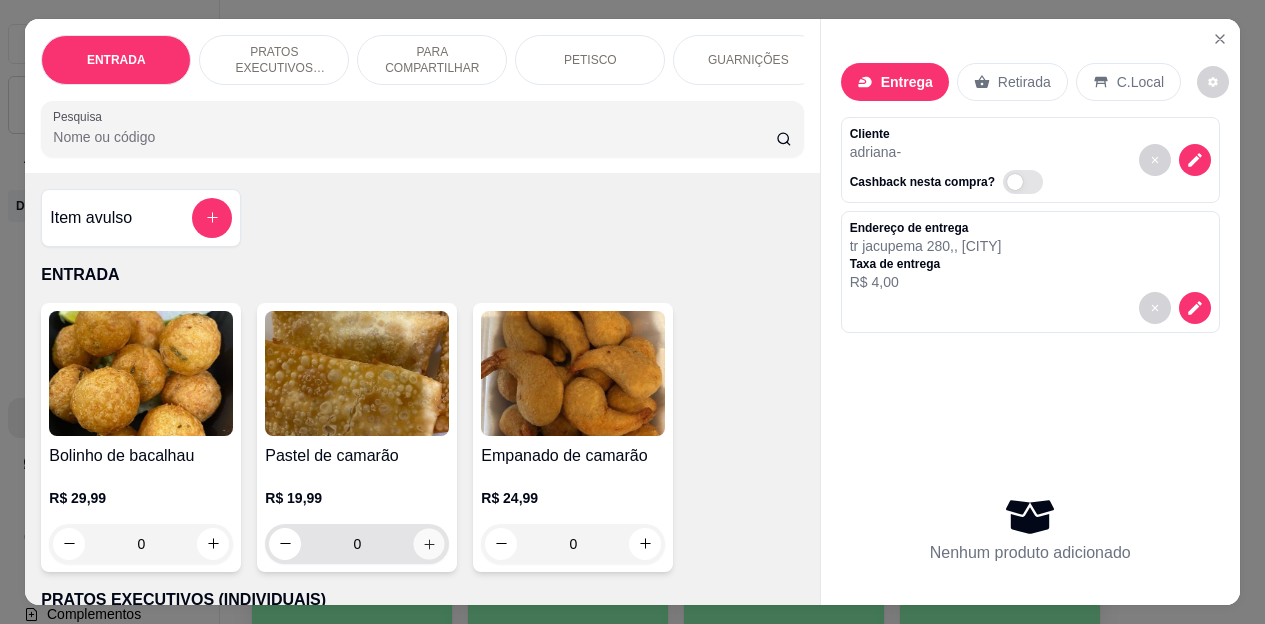 click 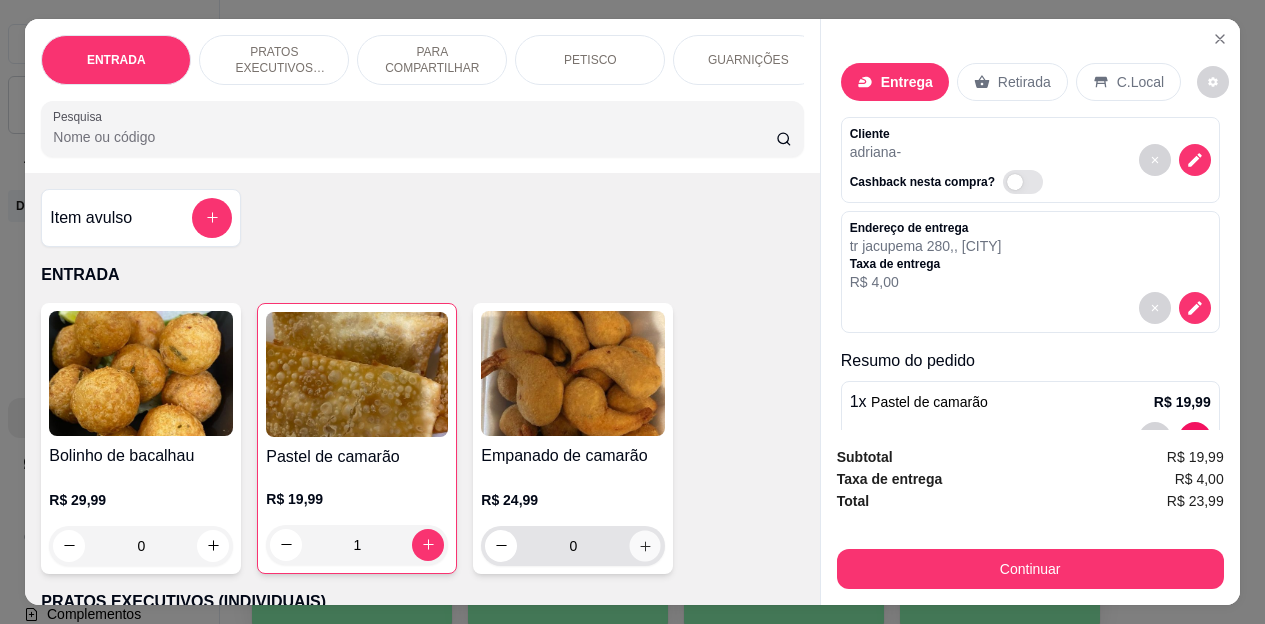 click at bounding box center (645, 545) 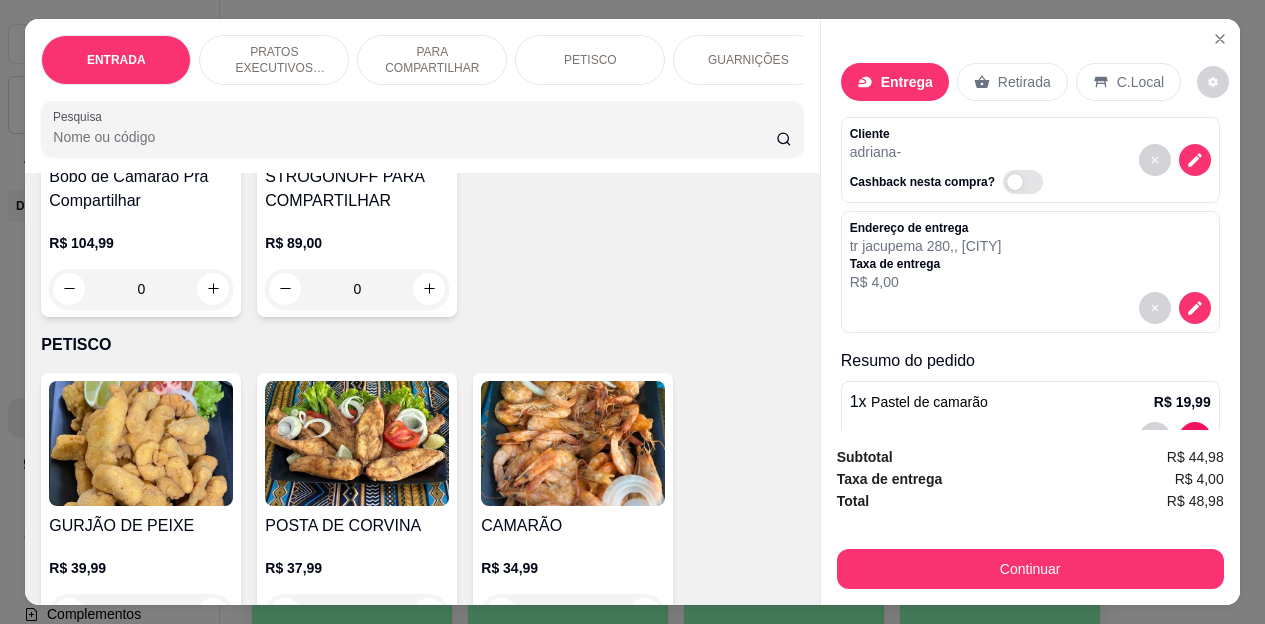 scroll, scrollTop: 2700, scrollLeft: 0, axis: vertical 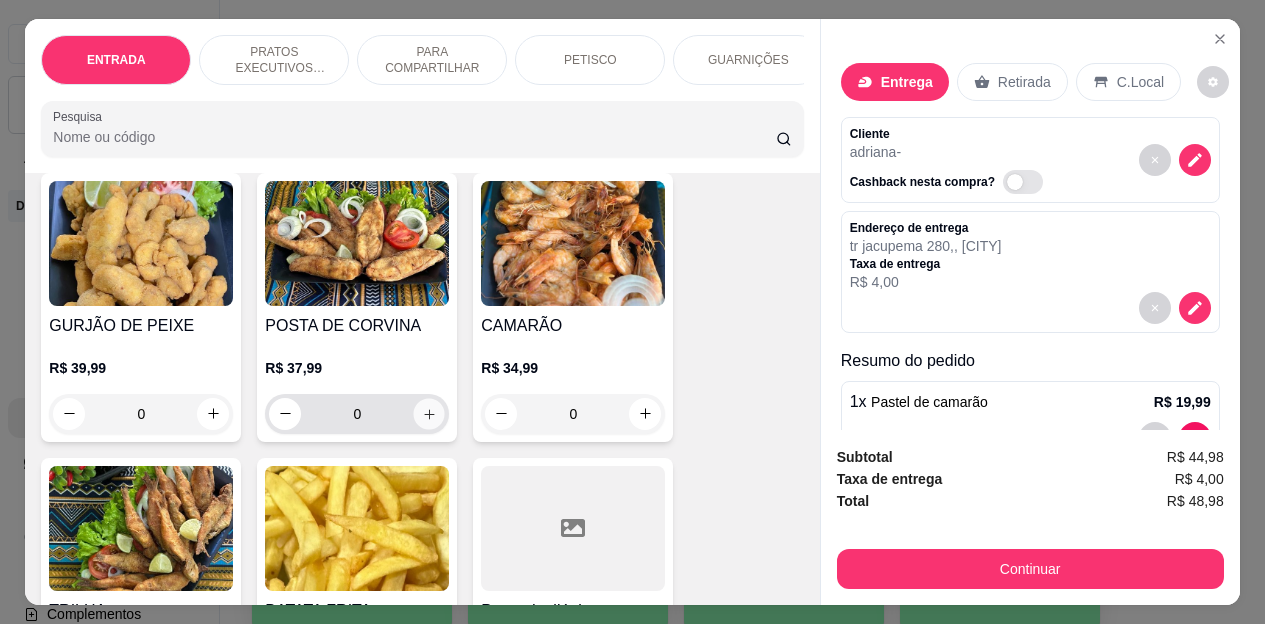 click 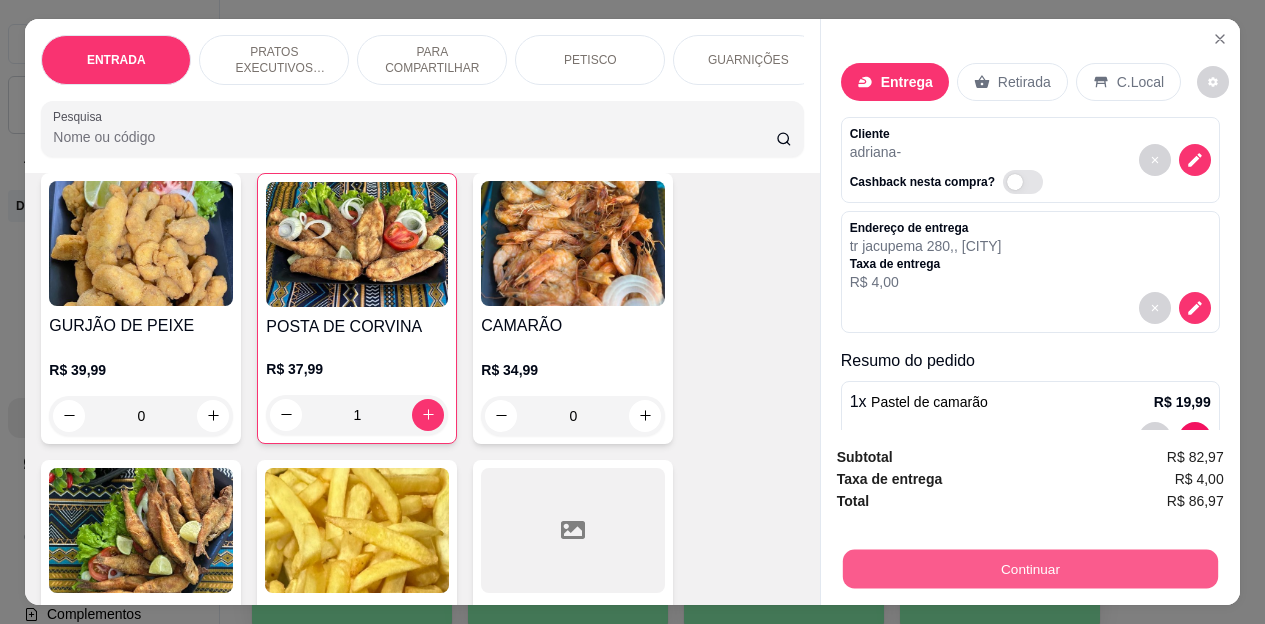 click on "Continuar" at bounding box center [1029, 569] 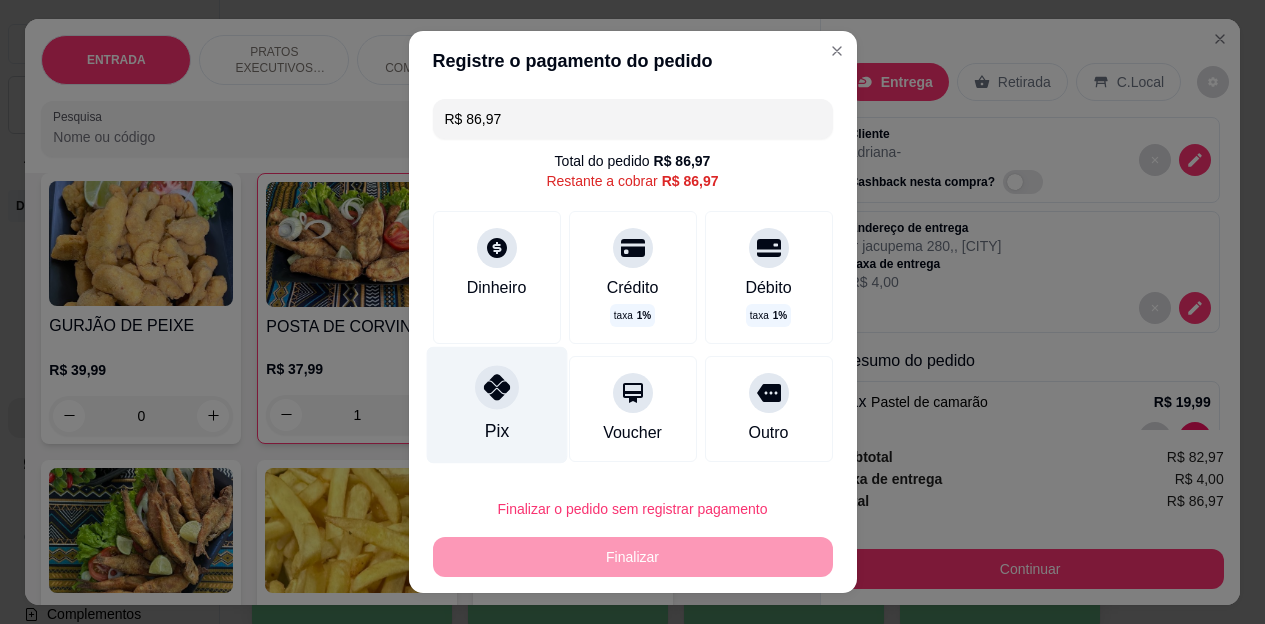 click 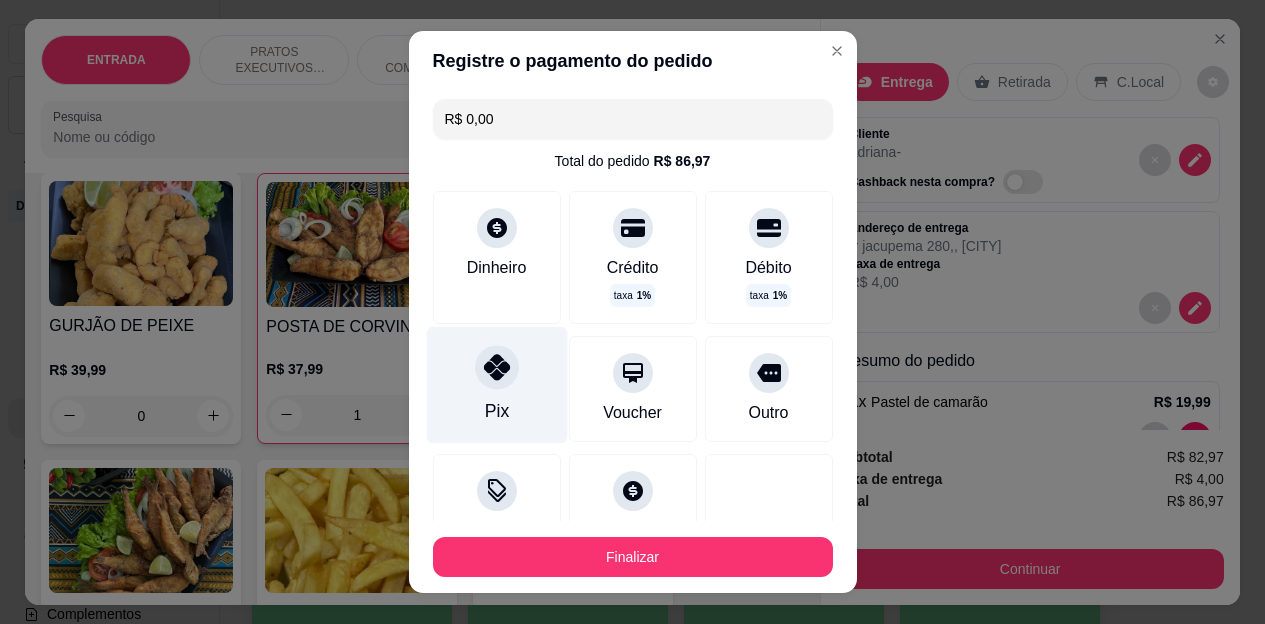 type on "R$ 0,00" 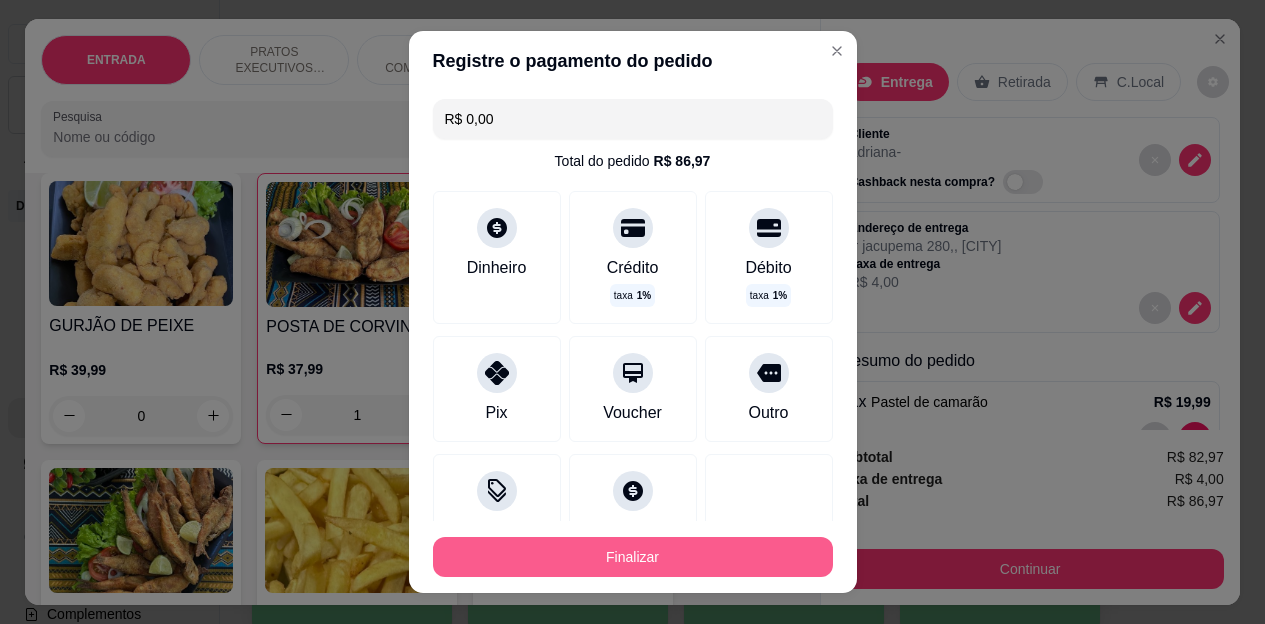 click on "Finalizar" at bounding box center [633, 557] 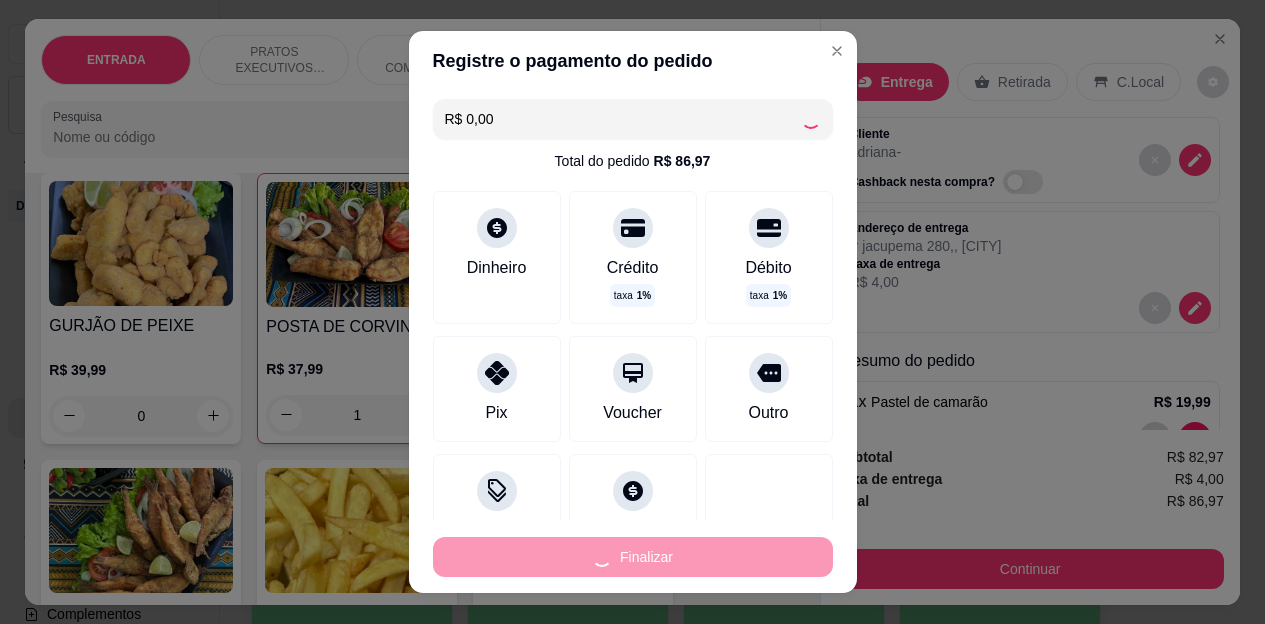 type on "0" 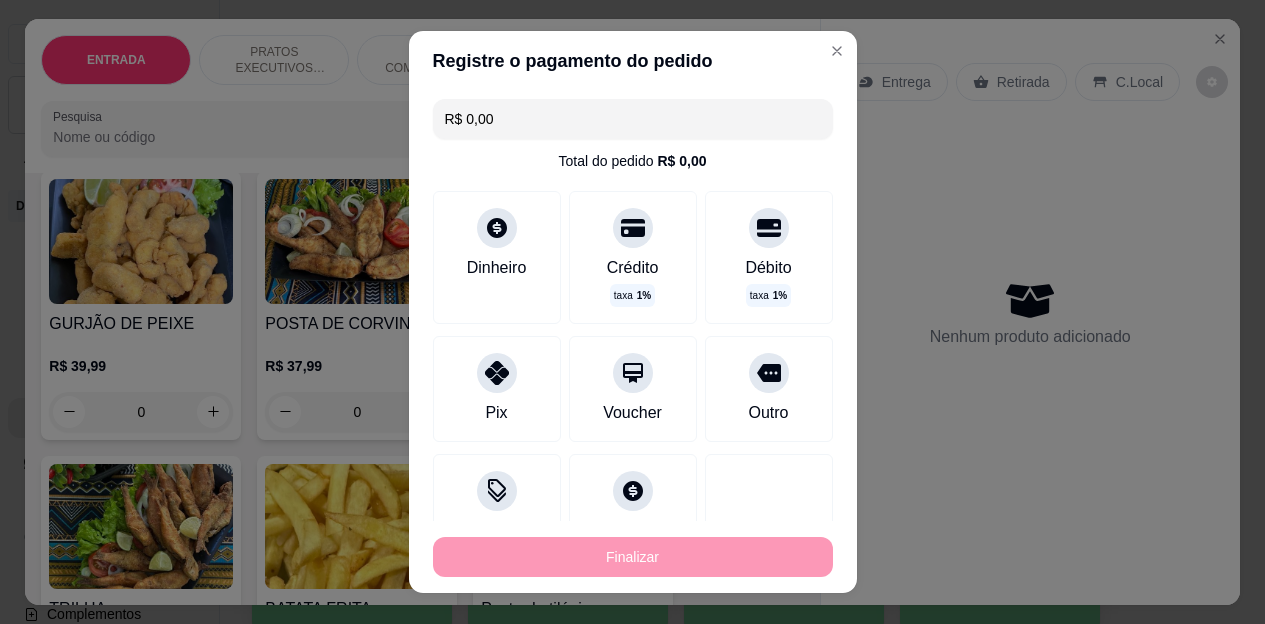 type on "-R$ 86,97" 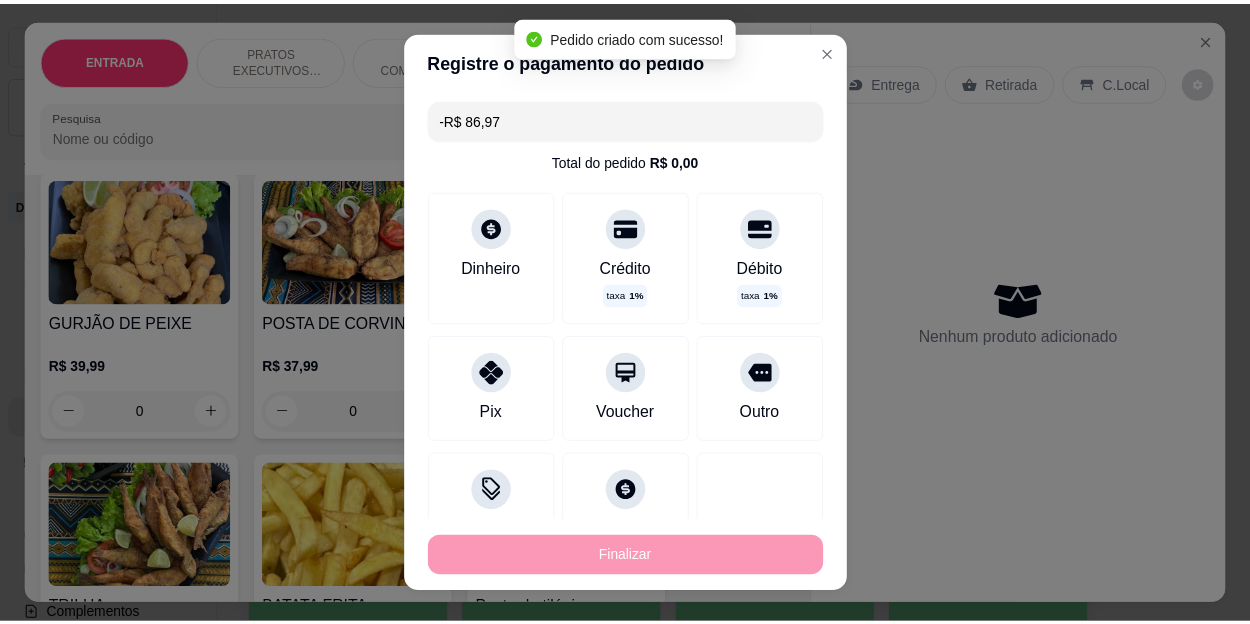 scroll, scrollTop: 2698, scrollLeft: 0, axis: vertical 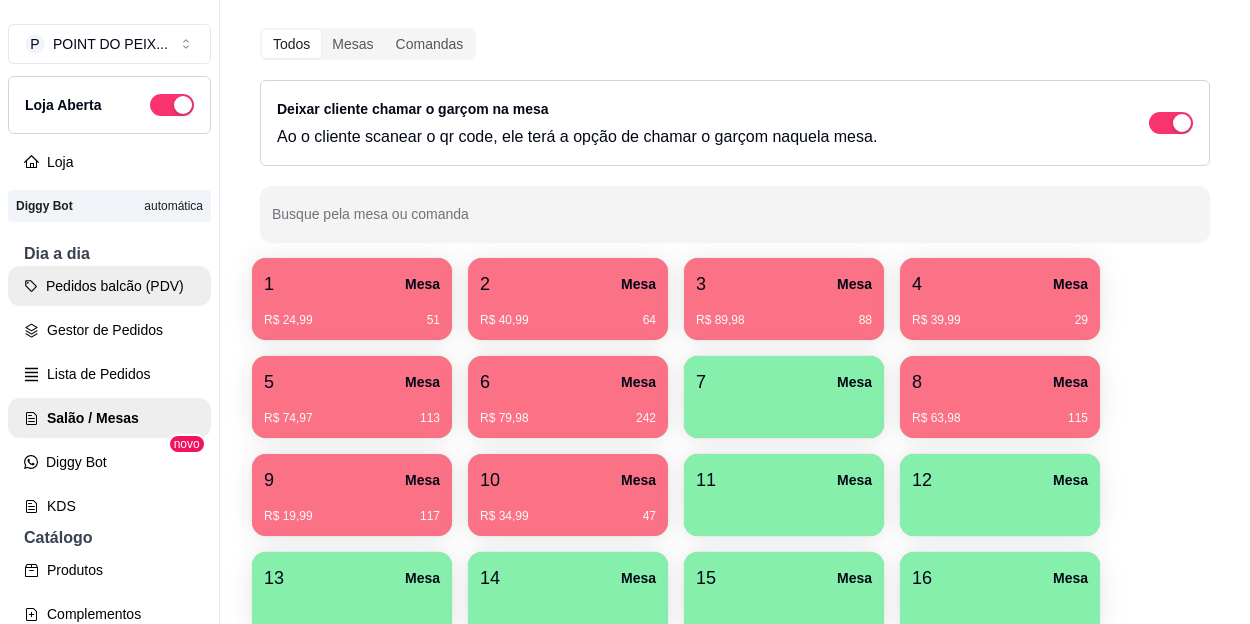 click on "Pedidos balcão (PDV)" at bounding box center [109, 286] 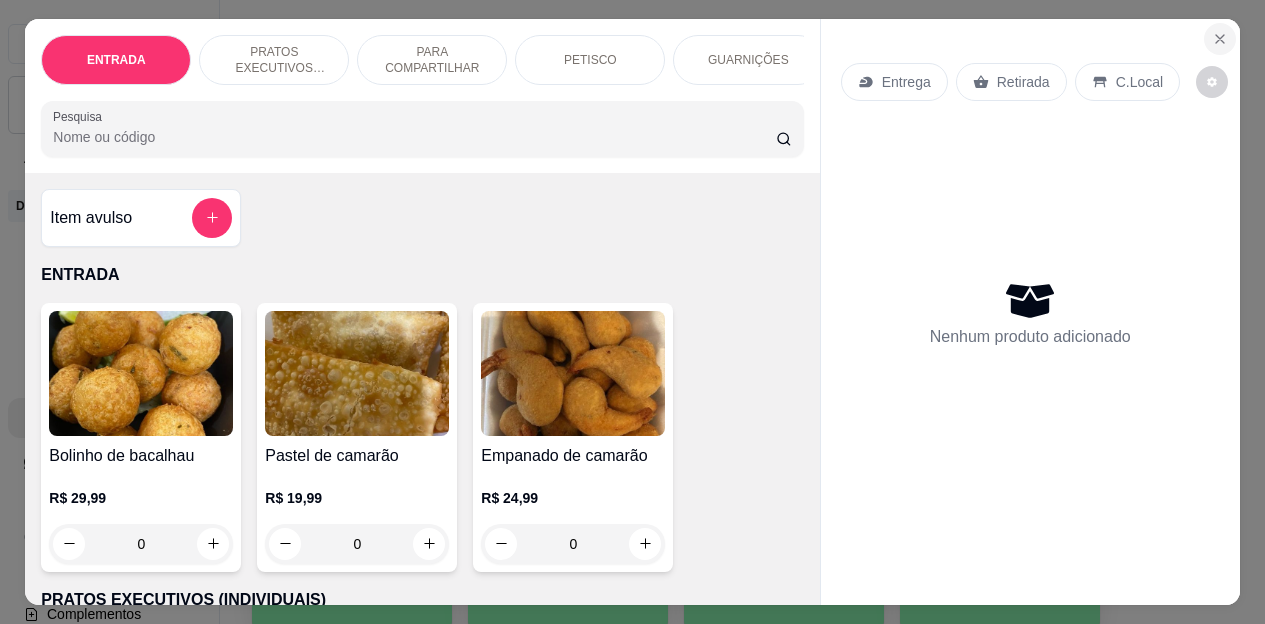 click 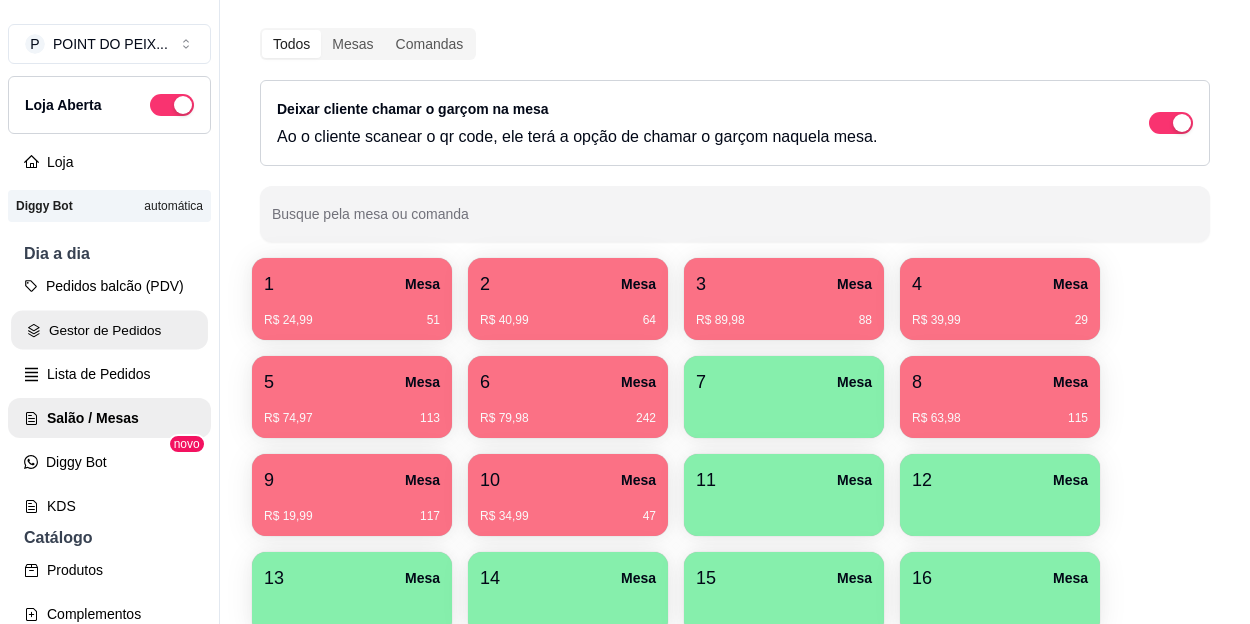 click on "Gestor de Pedidos" at bounding box center (109, 330) 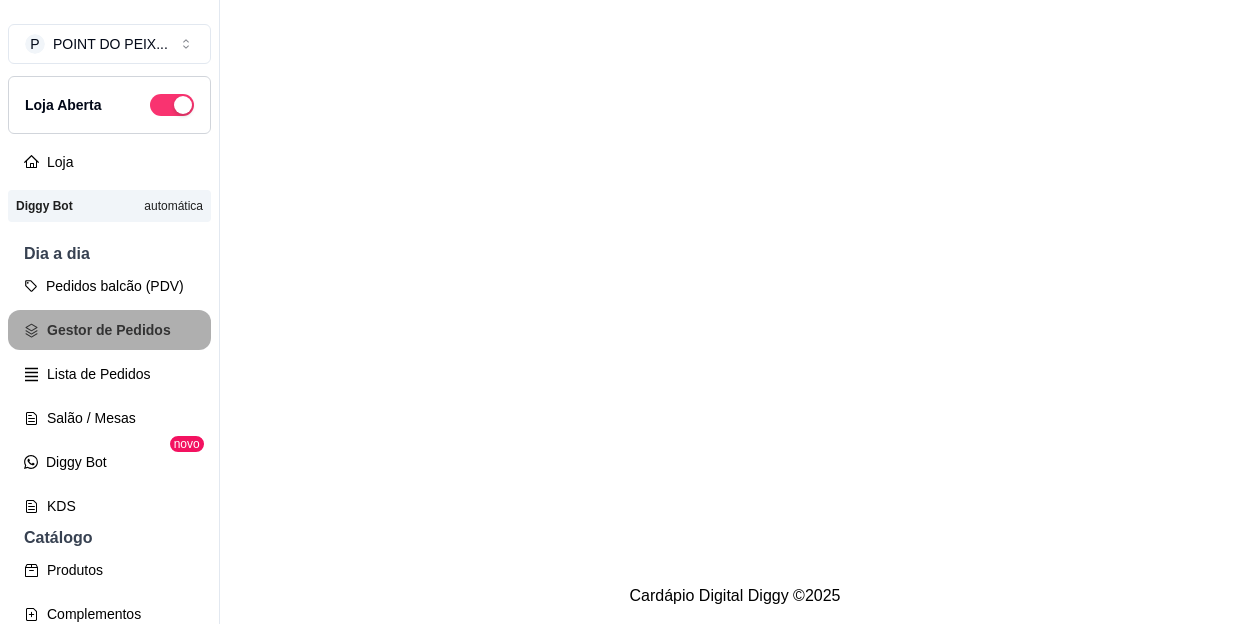 scroll, scrollTop: 0, scrollLeft: 0, axis: both 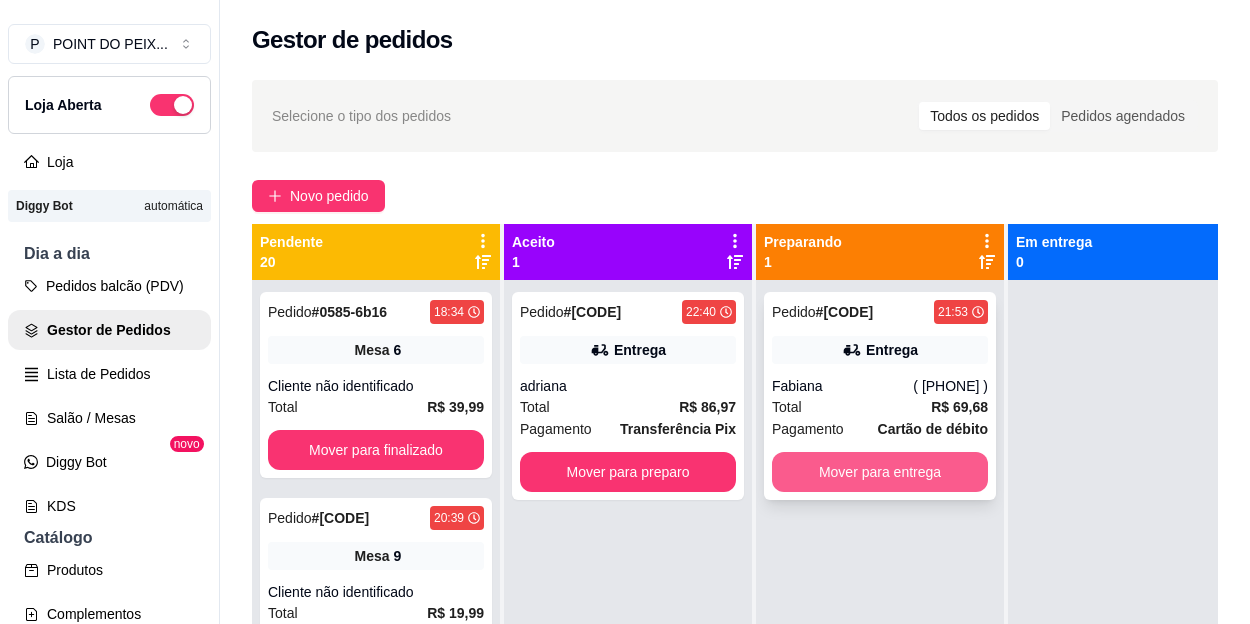 click on "Mover para entrega" at bounding box center [880, 472] 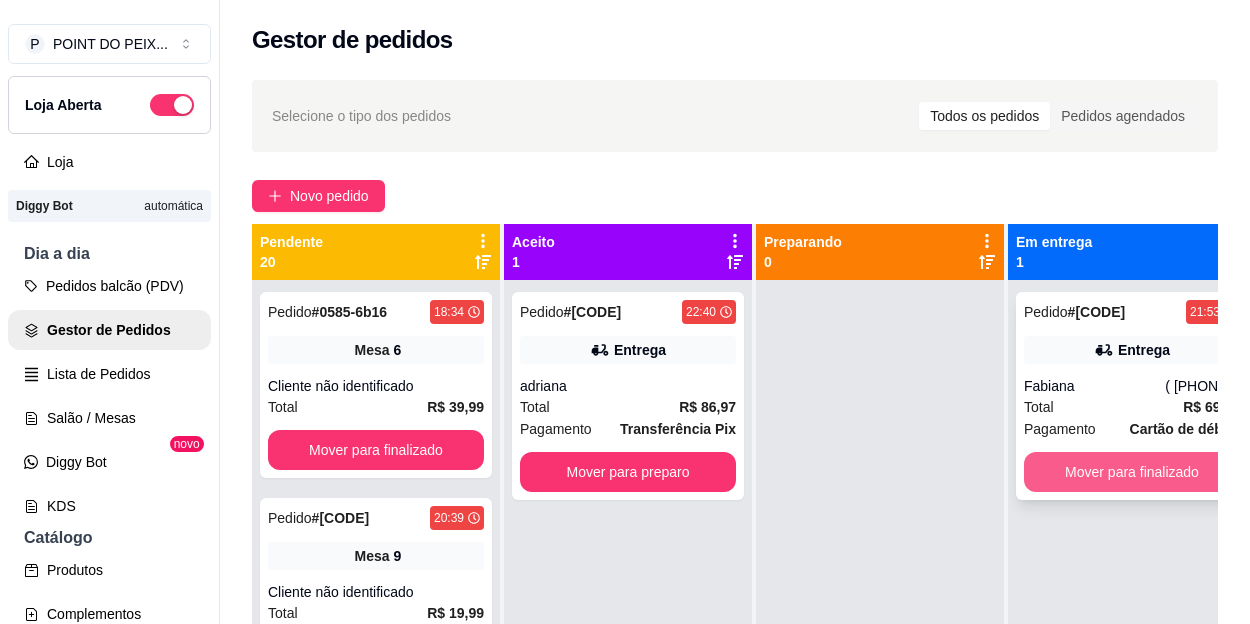 click on "Mover para finalizado" at bounding box center [1132, 472] 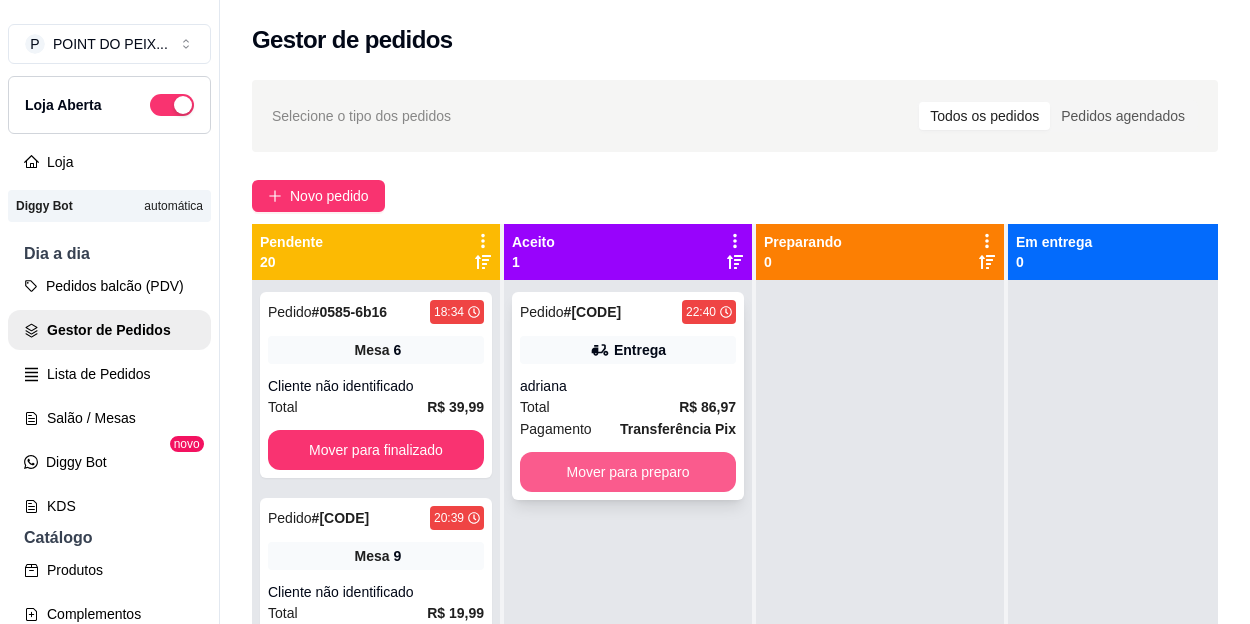 click on "Mover para preparo" at bounding box center (628, 472) 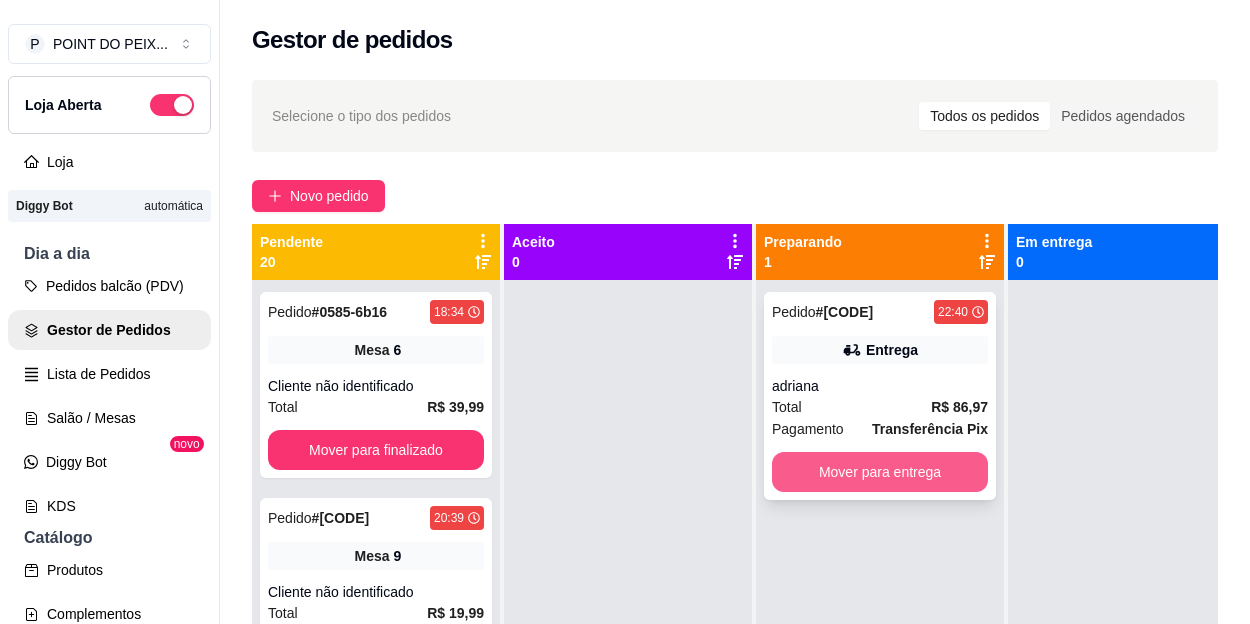 click on "Mover para entrega" at bounding box center (880, 472) 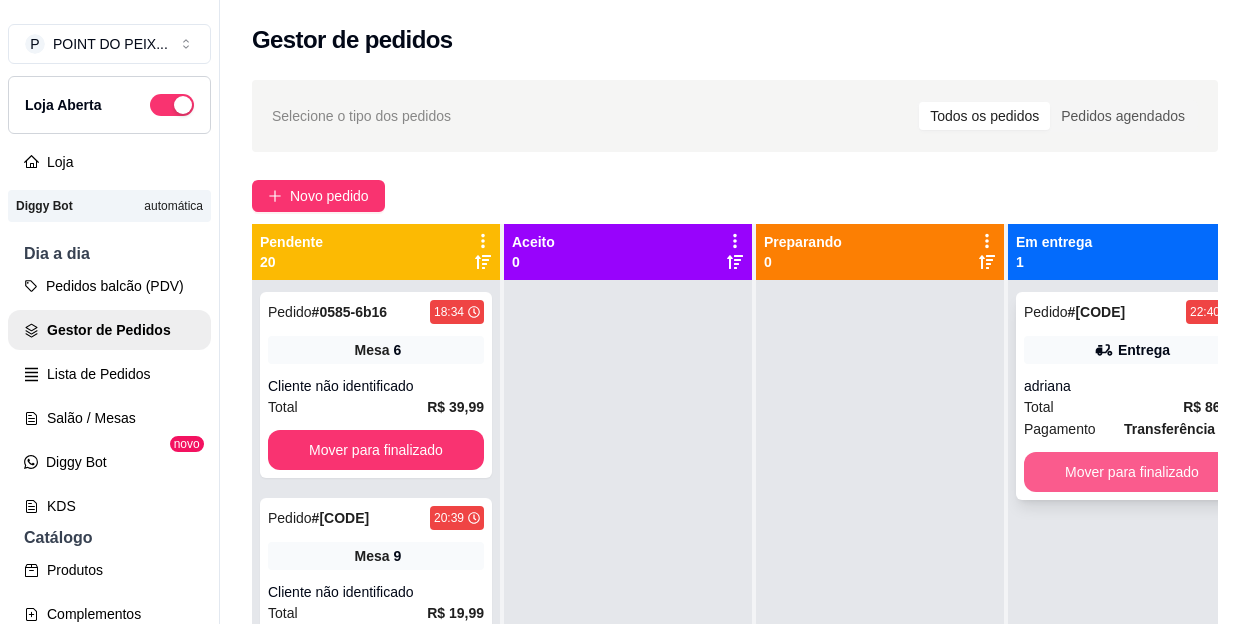 click on "Mover para finalizado" at bounding box center [1132, 472] 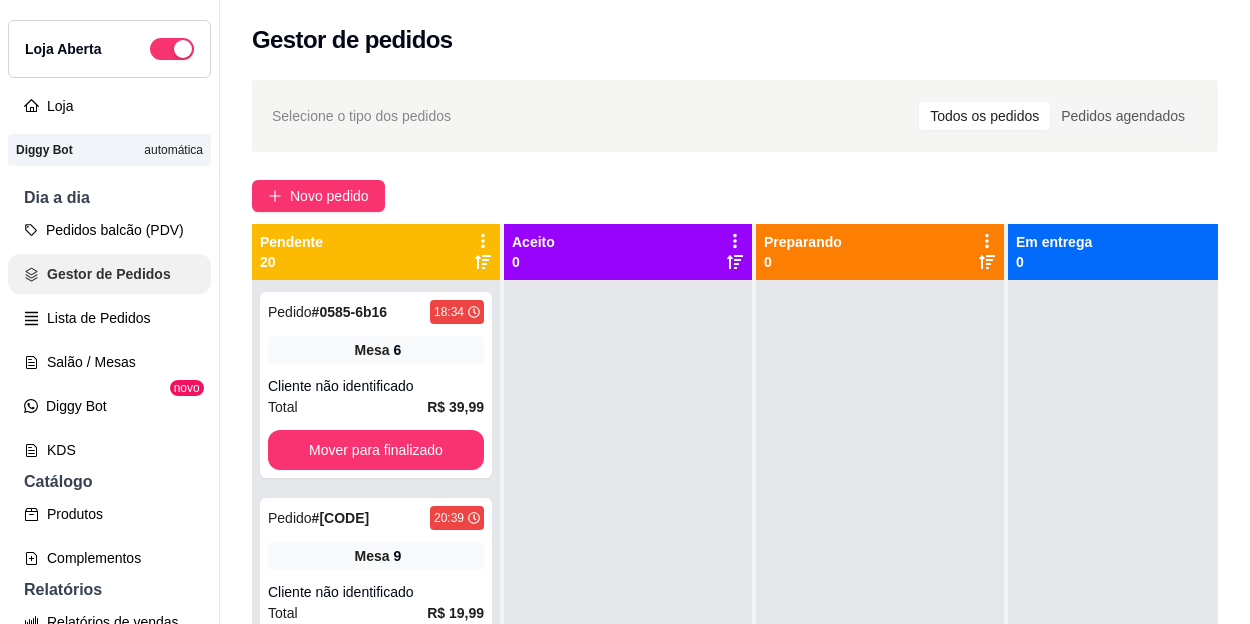 scroll, scrollTop: 300, scrollLeft: 0, axis: vertical 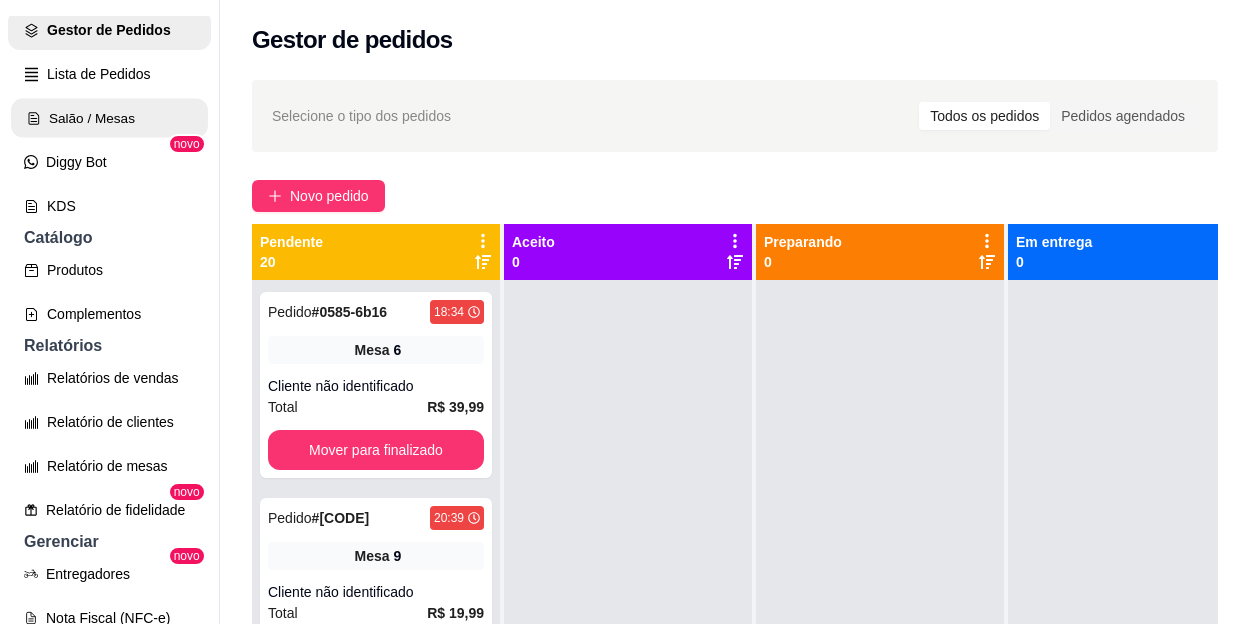 click on "Salão / Mesas" at bounding box center [109, 118] 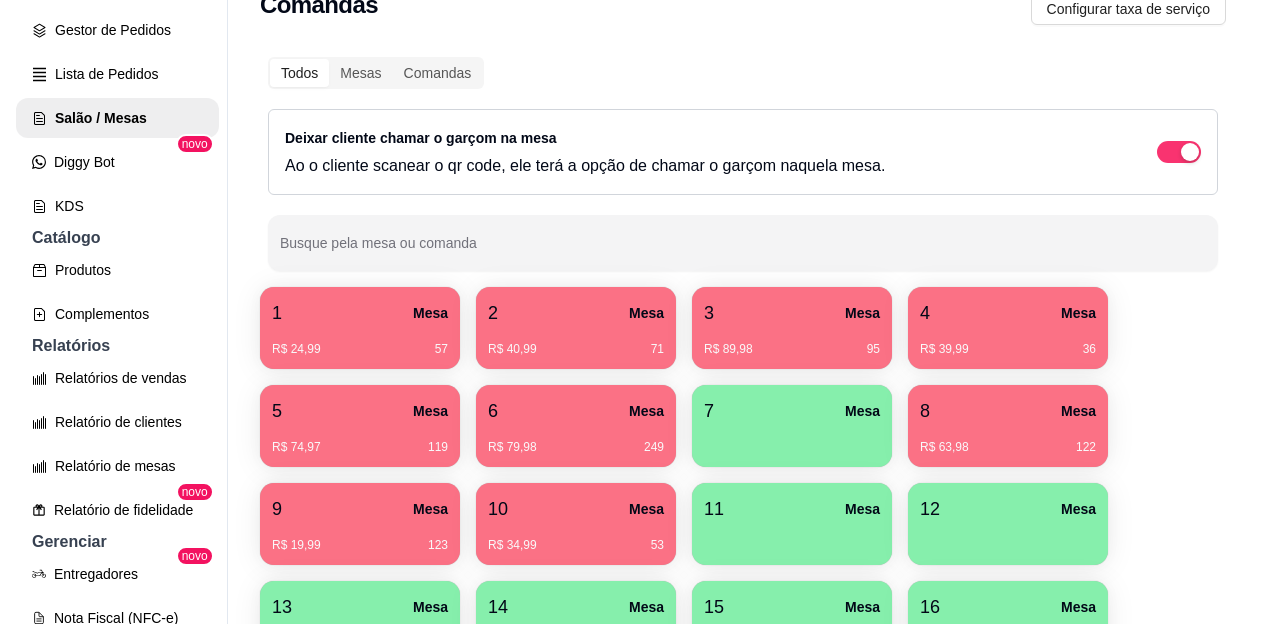 scroll, scrollTop: 100, scrollLeft: 0, axis: vertical 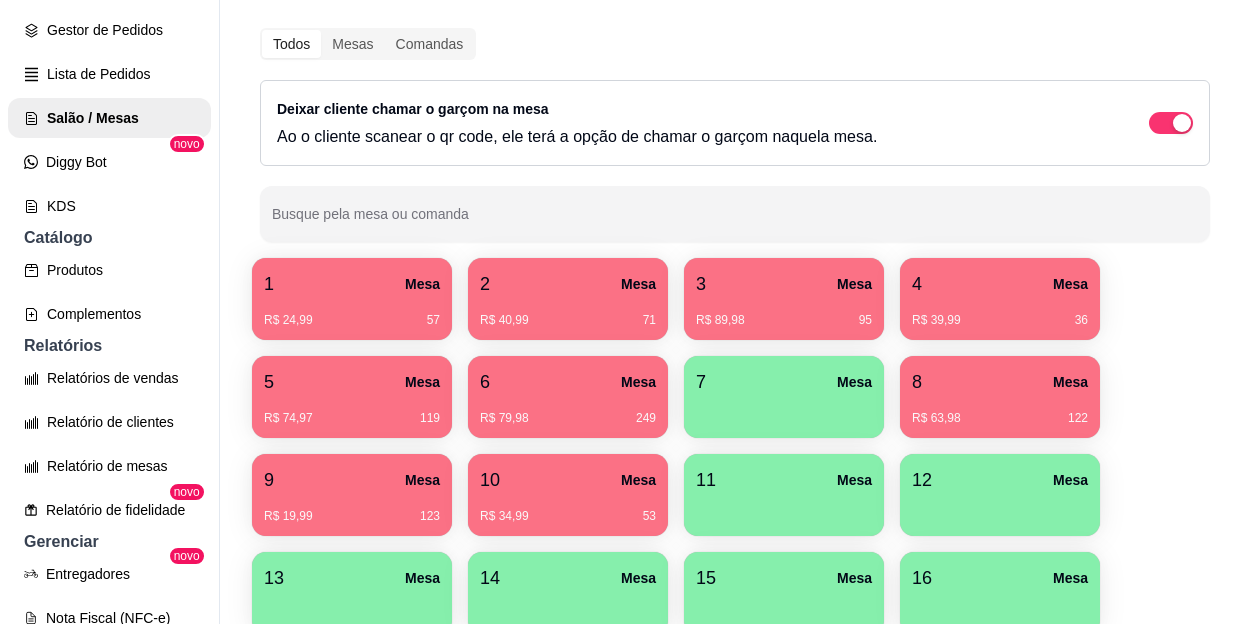 click on "8 Mesa" at bounding box center [1000, 382] 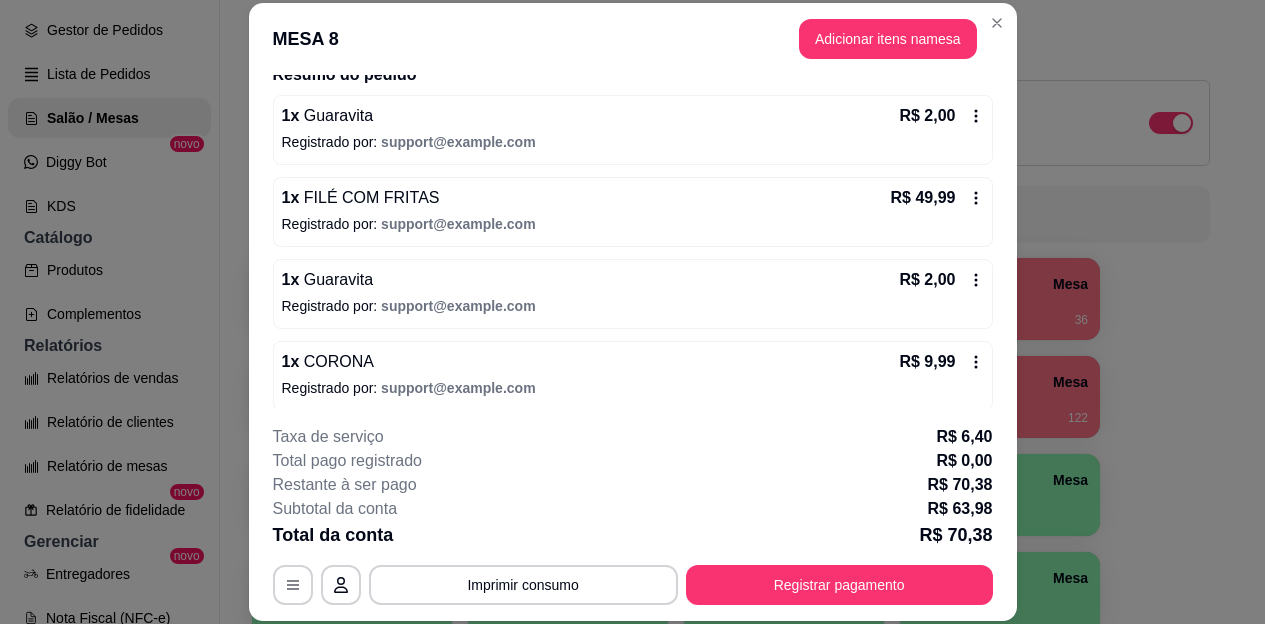 scroll, scrollTop: 179, scrollLeft: 0, axis: vertical 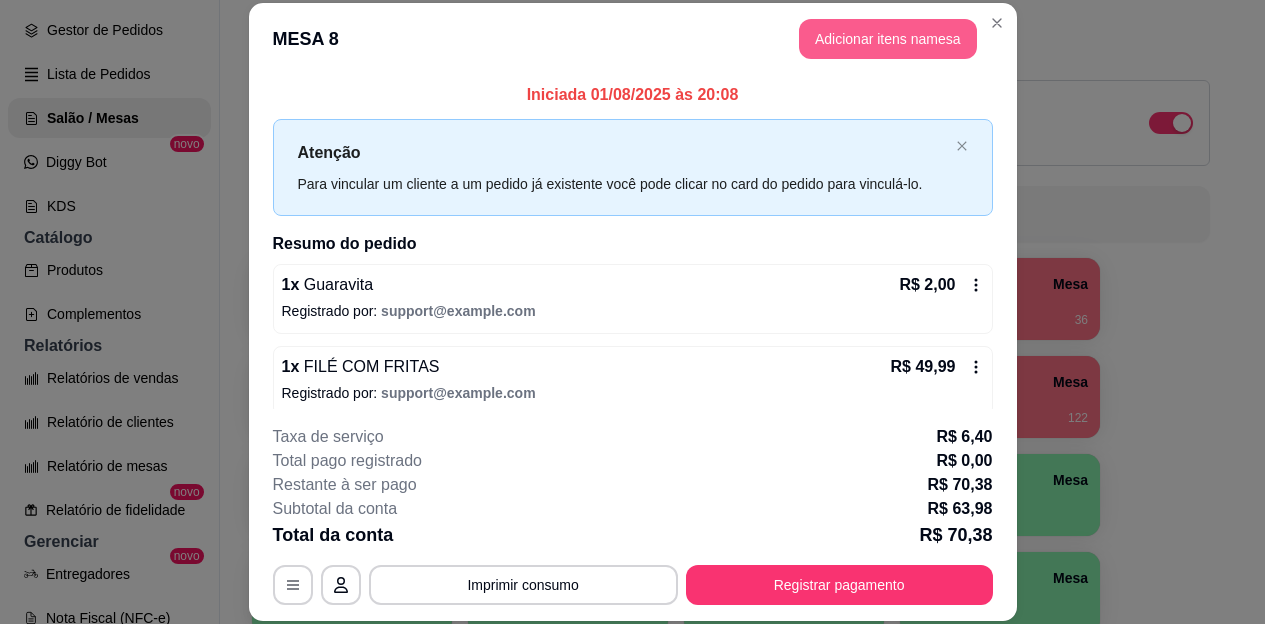 click on "Adicionar itens na  mesa" at bounding box center [888, 39] 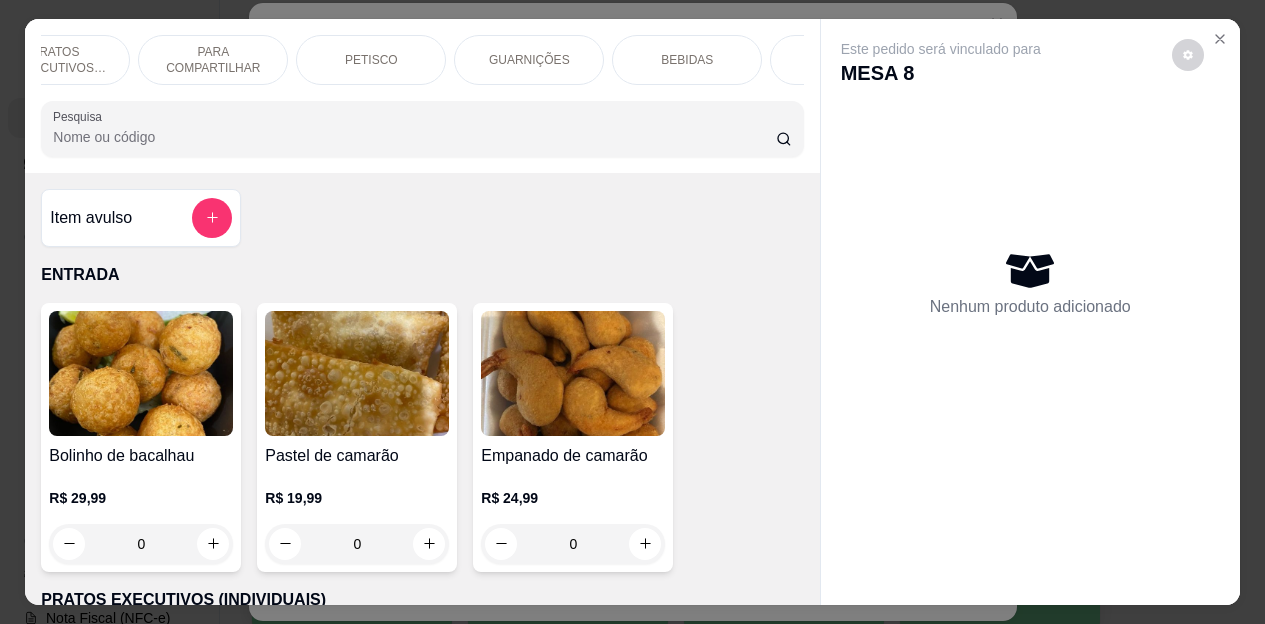 scroll, scrollTop: 0, scrollLeft: 240, axis: horizontal 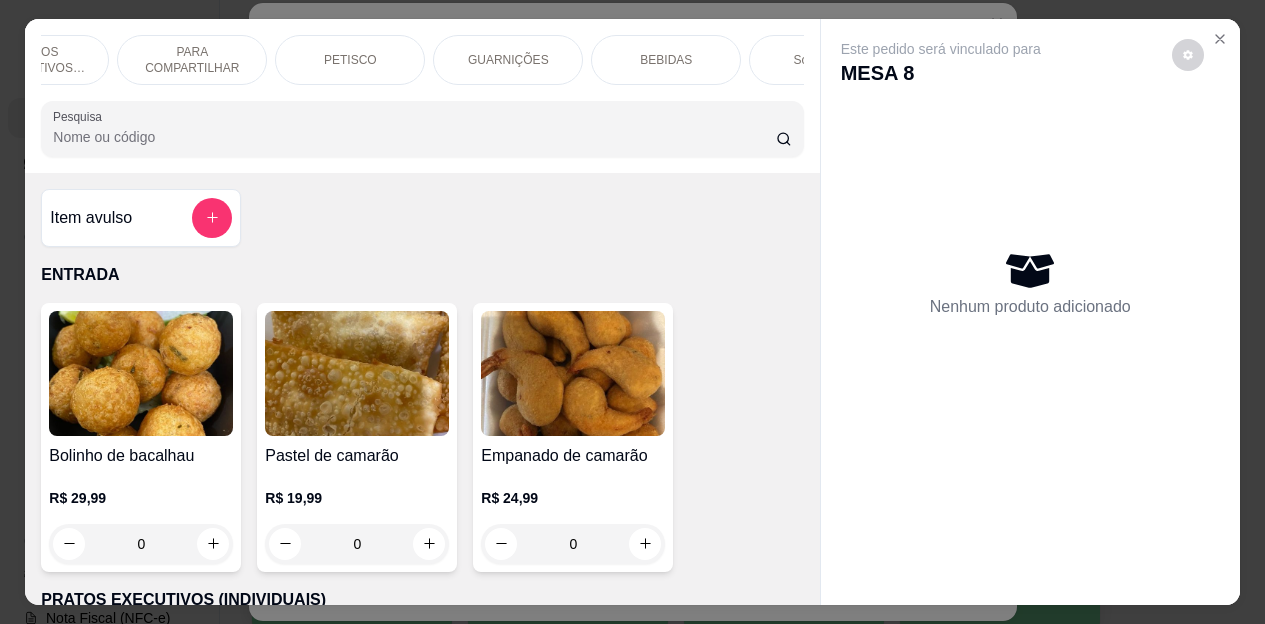 click on "BEBIDAS" at bounding box center (666, 60) 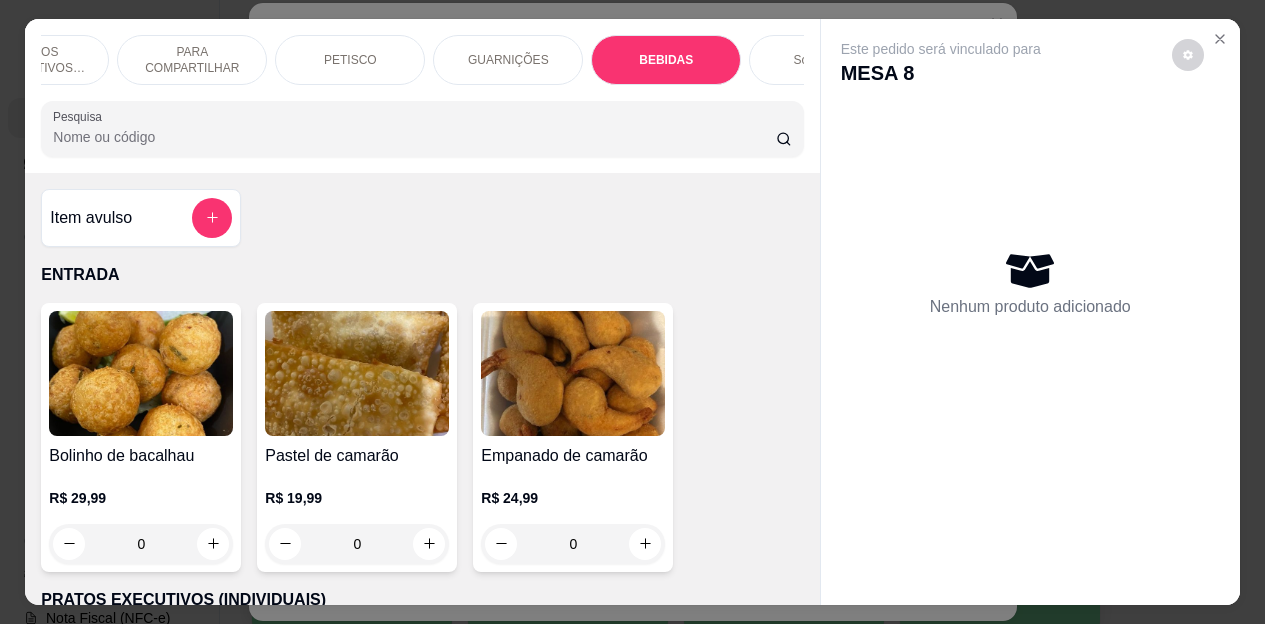 scroll, scrollTop: 4472, scrollLeft: 0, axis: vertical 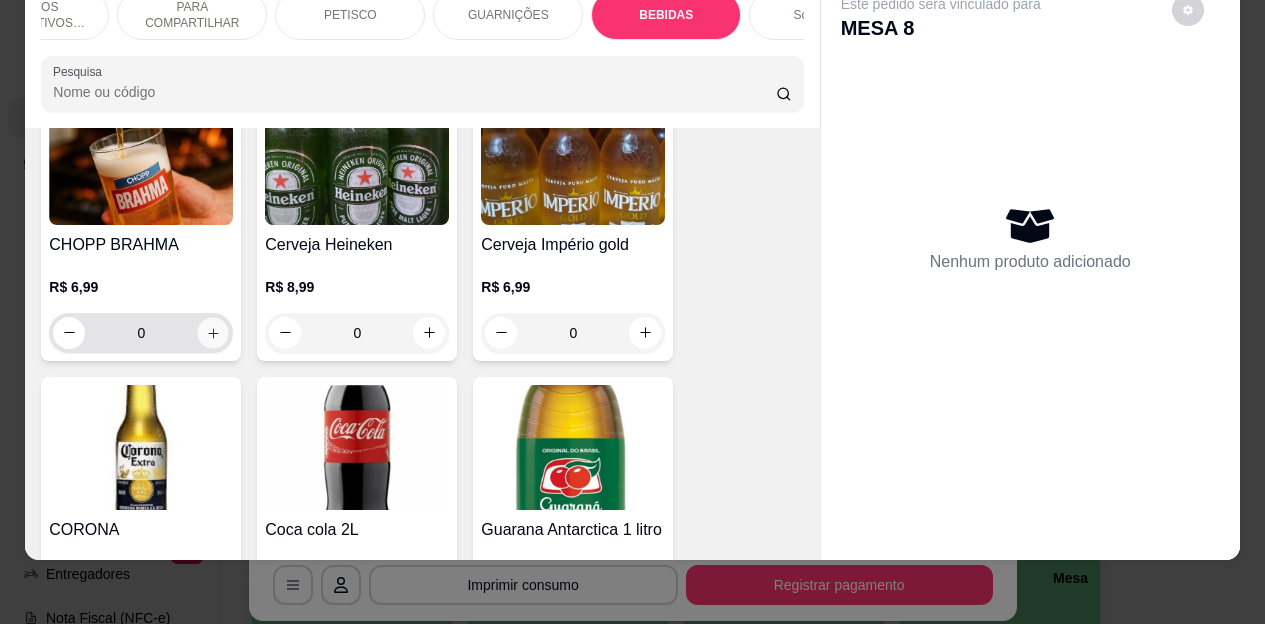 click 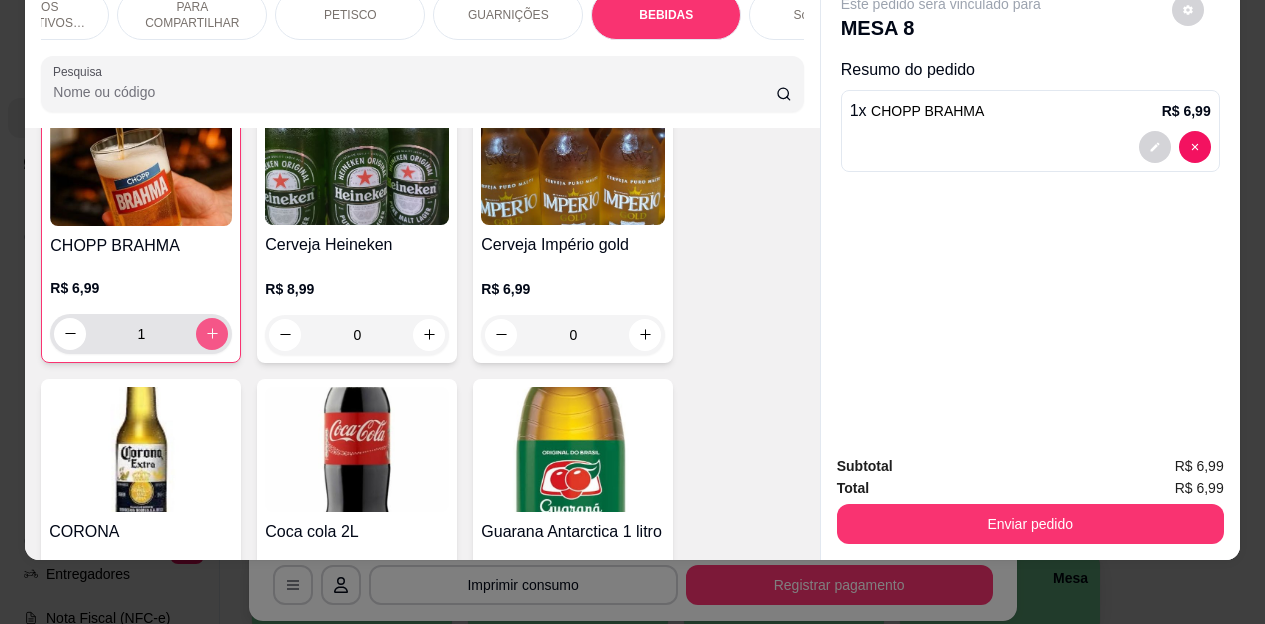 scroll, scrollTop: 4573, scrollLeft: 0, axis: vertical 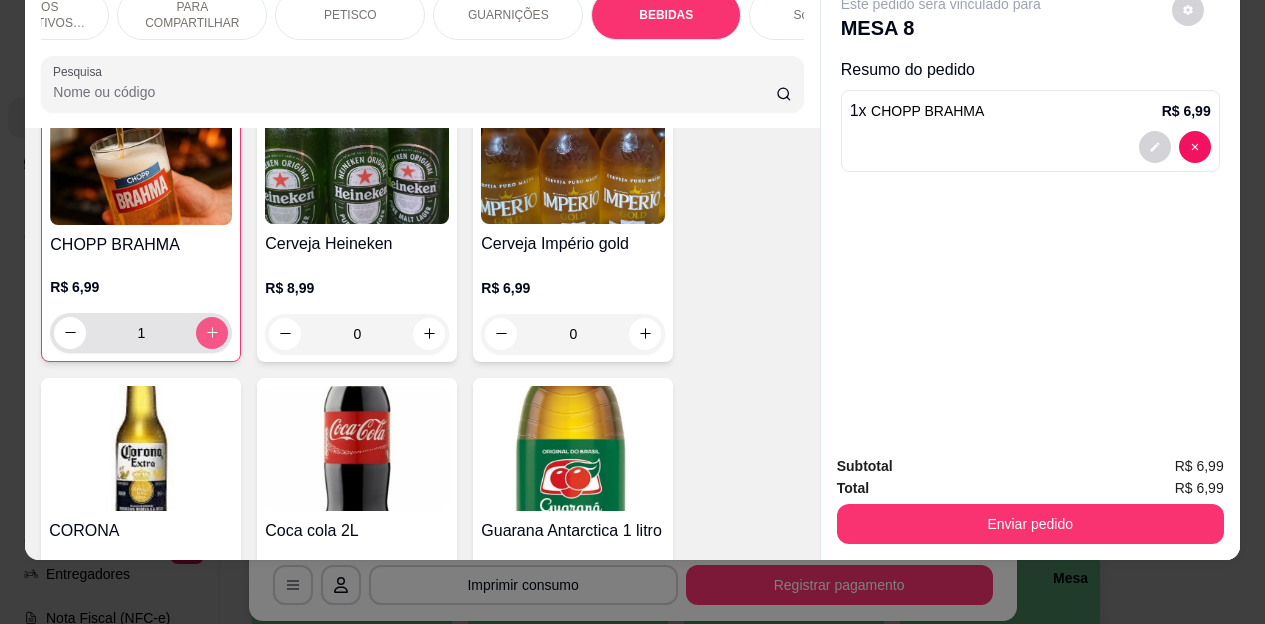 click at bounding box center [212, 333] 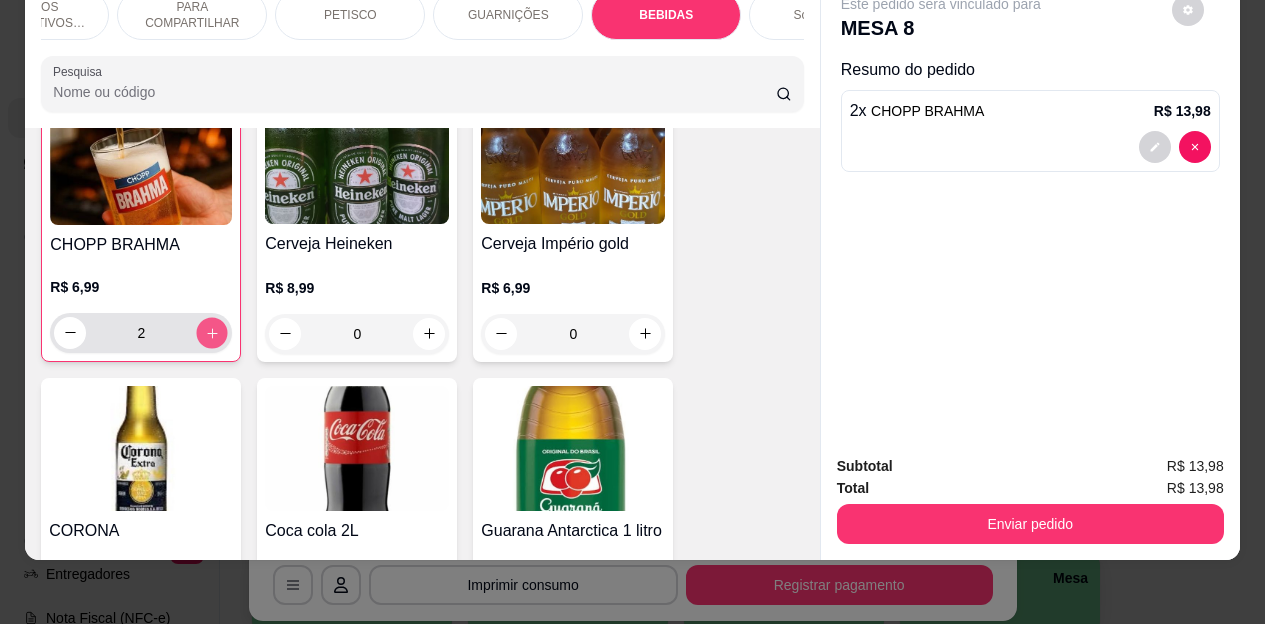click at bounding box center [212, 332] 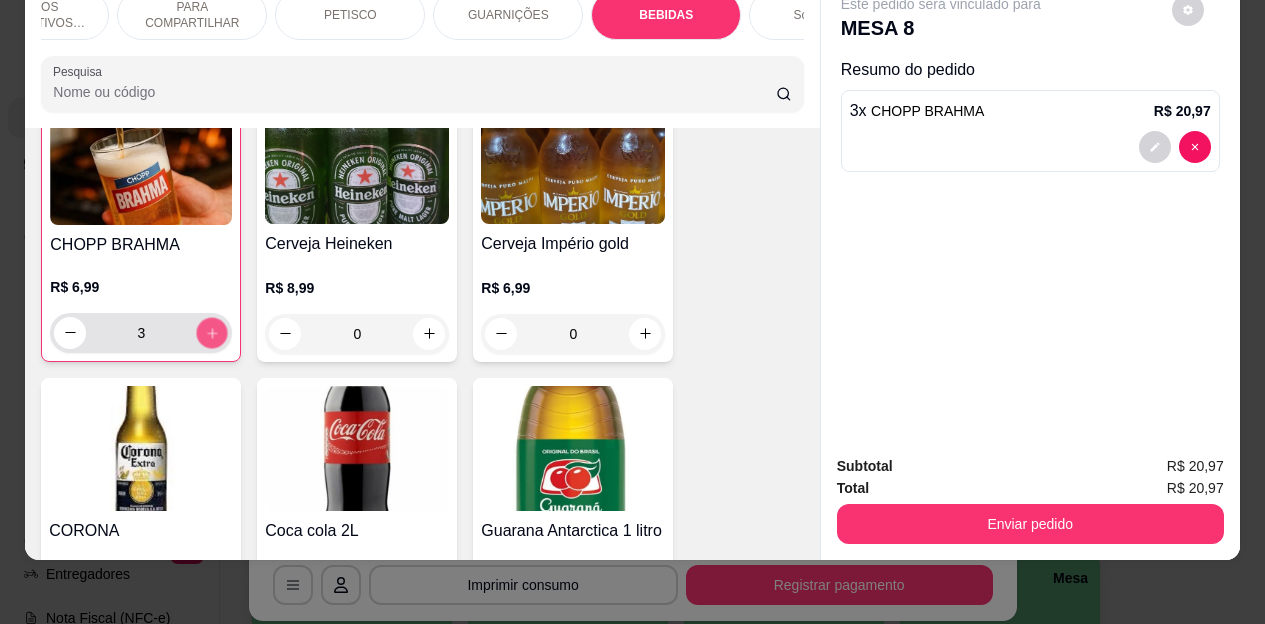 click at bounding box center (212, 332) 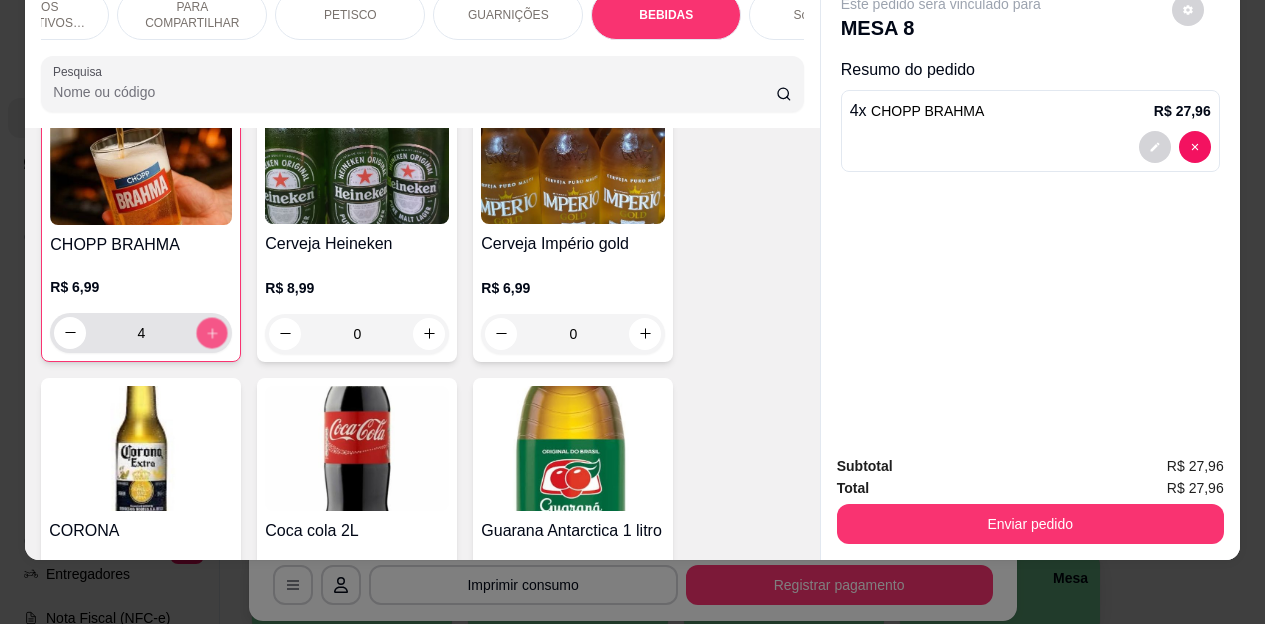 click at bounding box center (212, 332) 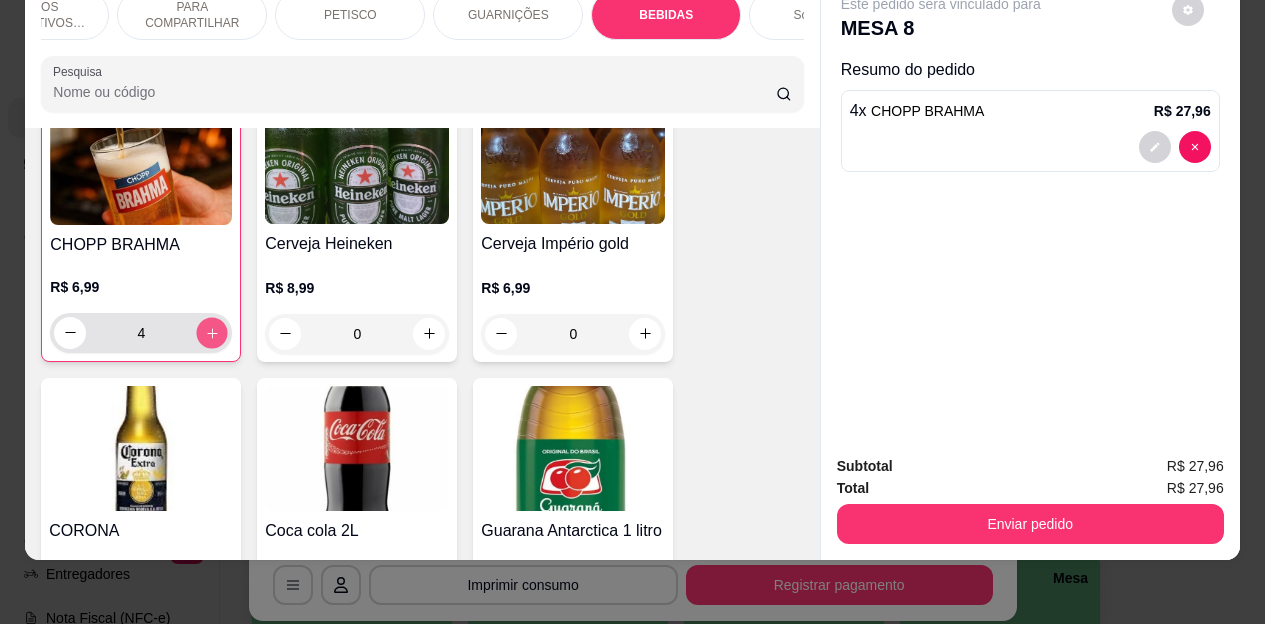 click at bounding box center (212, 332) 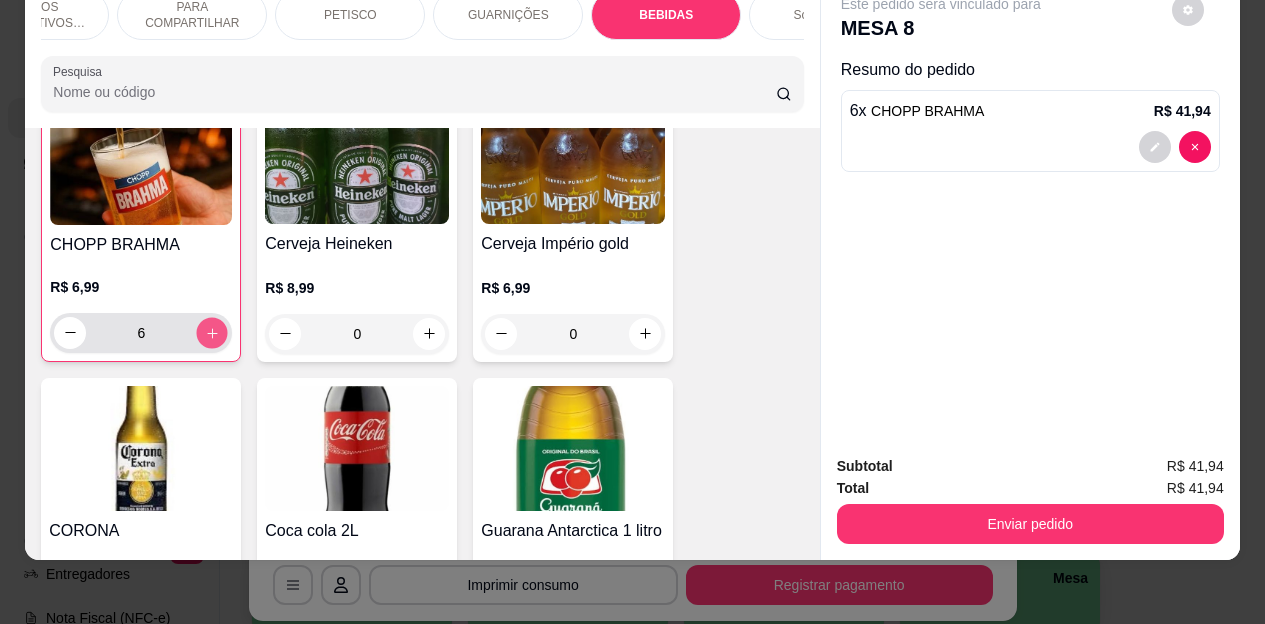 click at bounding box center [212, 332] 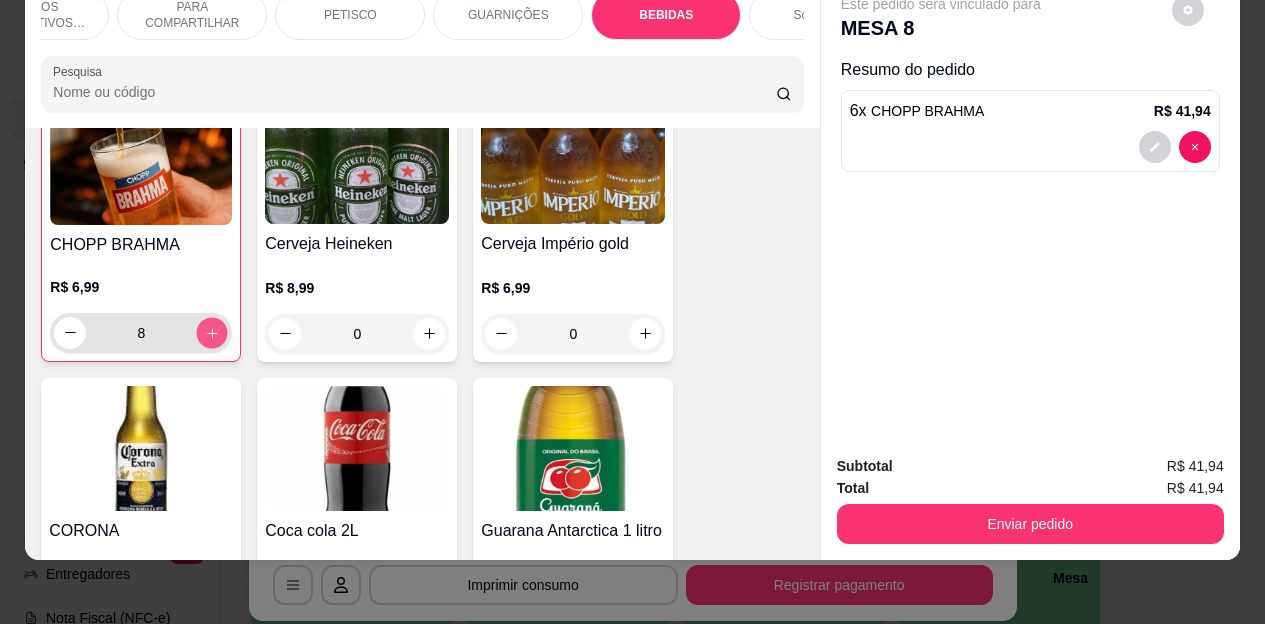 click at bounding box center [212, 332] 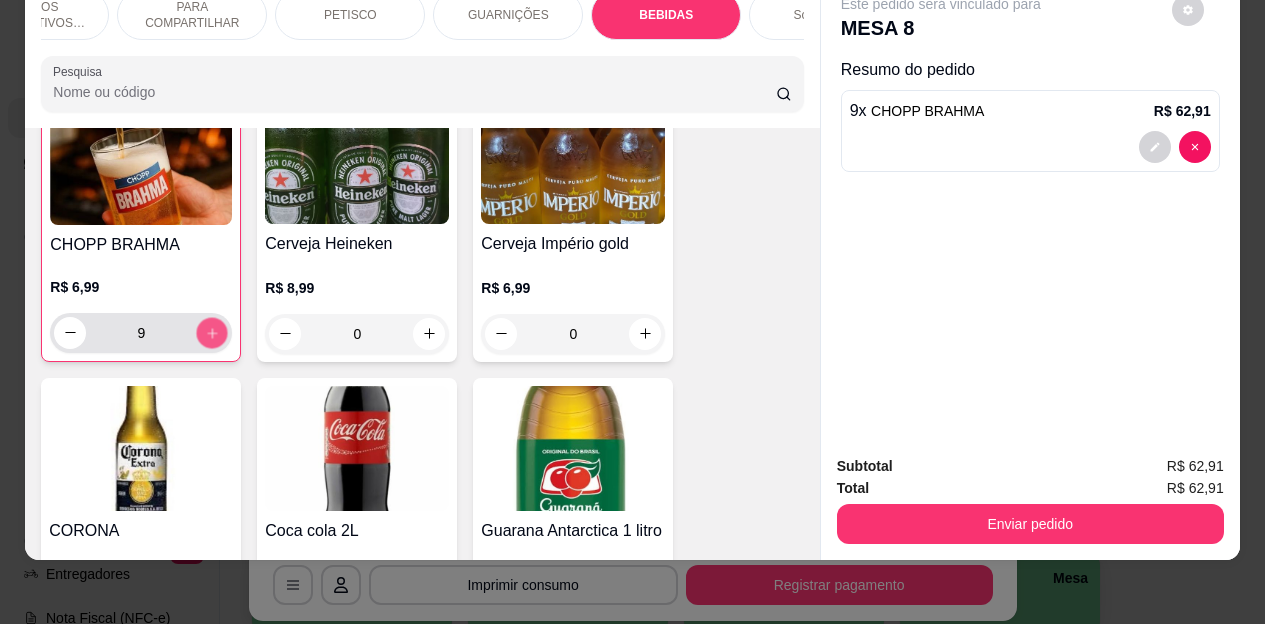 click at bounding box center [212, 332] 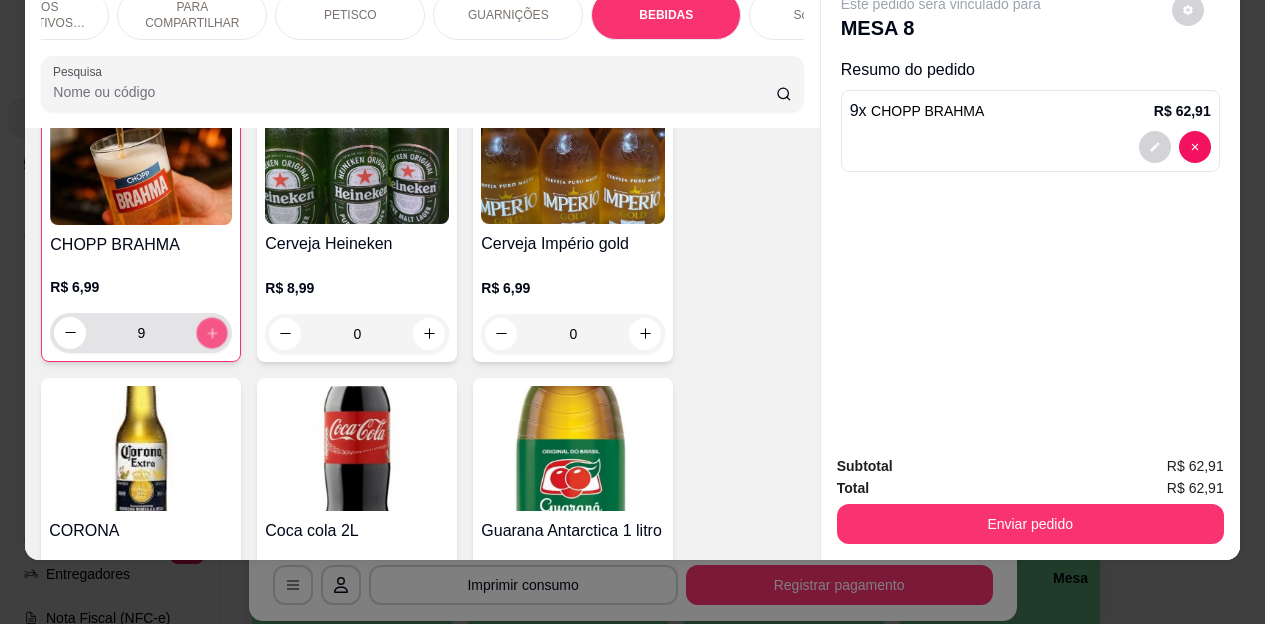 click at bounding box center (212, 332) 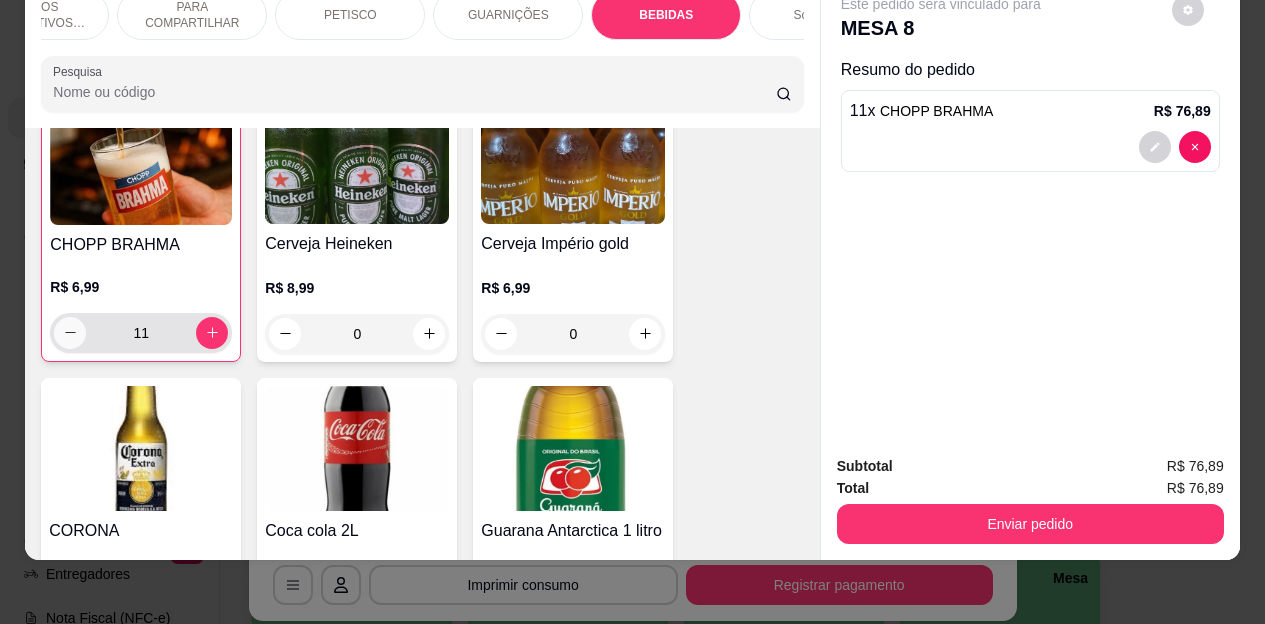 click 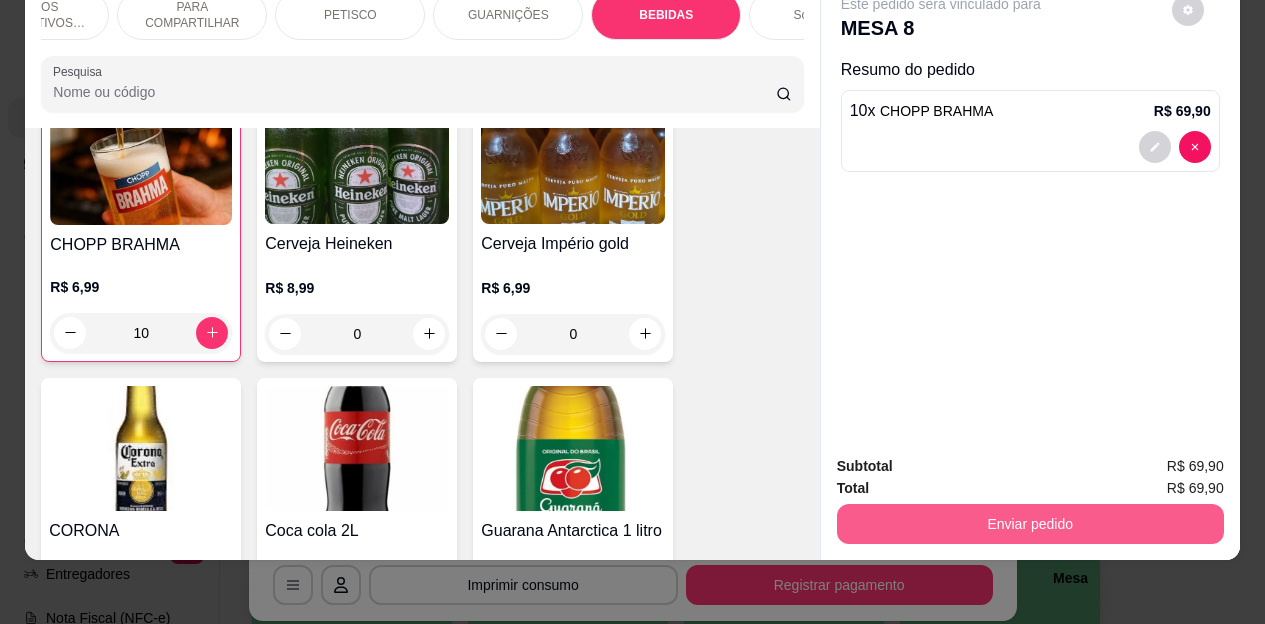 click on "Enviar pedido" at bounding box center [1030, 524] 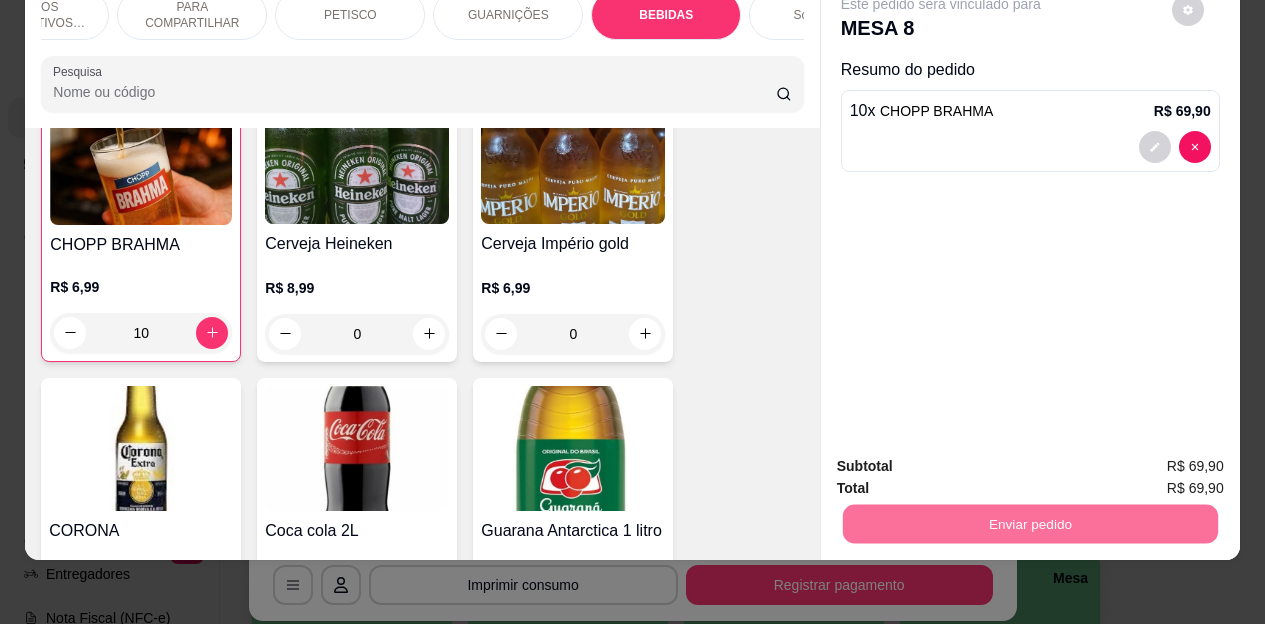 click on "Não registrar e enviar pedido" at bounding box center [964, 459] 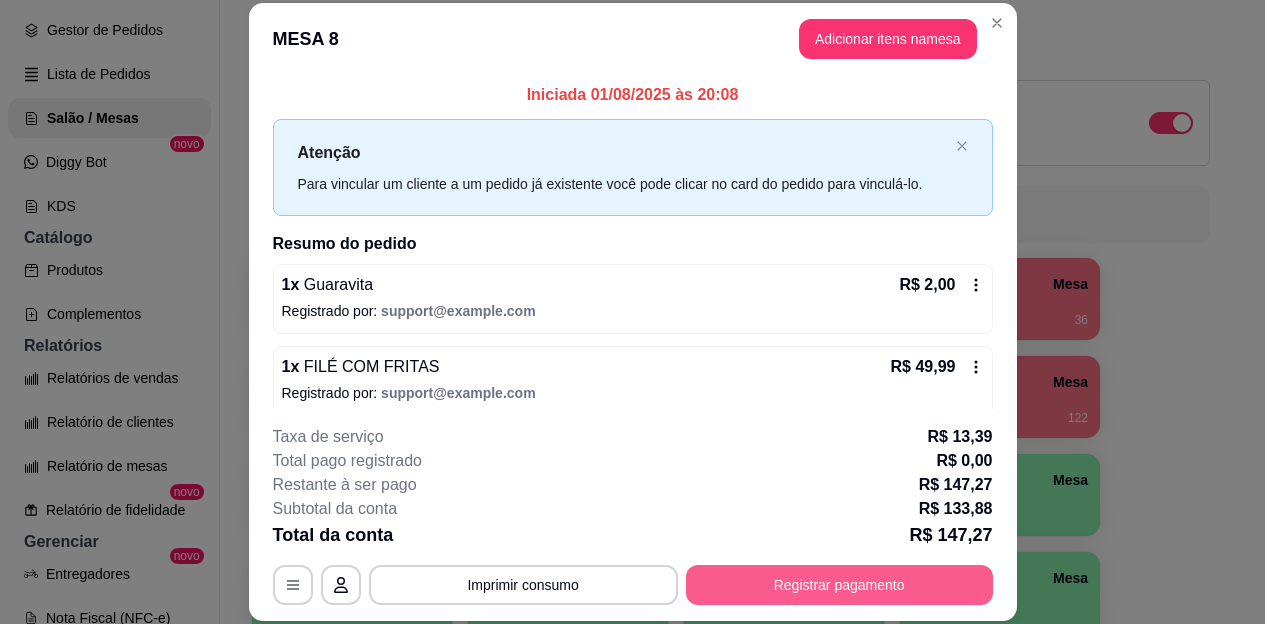 click on "Registrar pagamento" at bounding box center [839, 585] 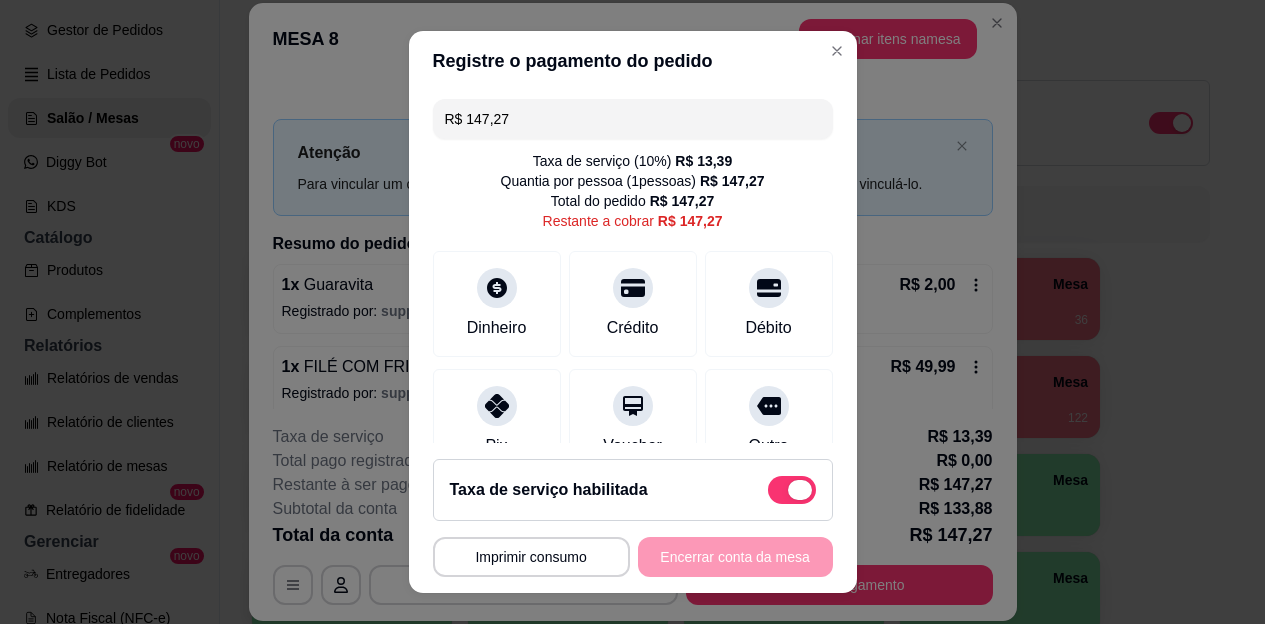 click at bounding box center (792, 490) 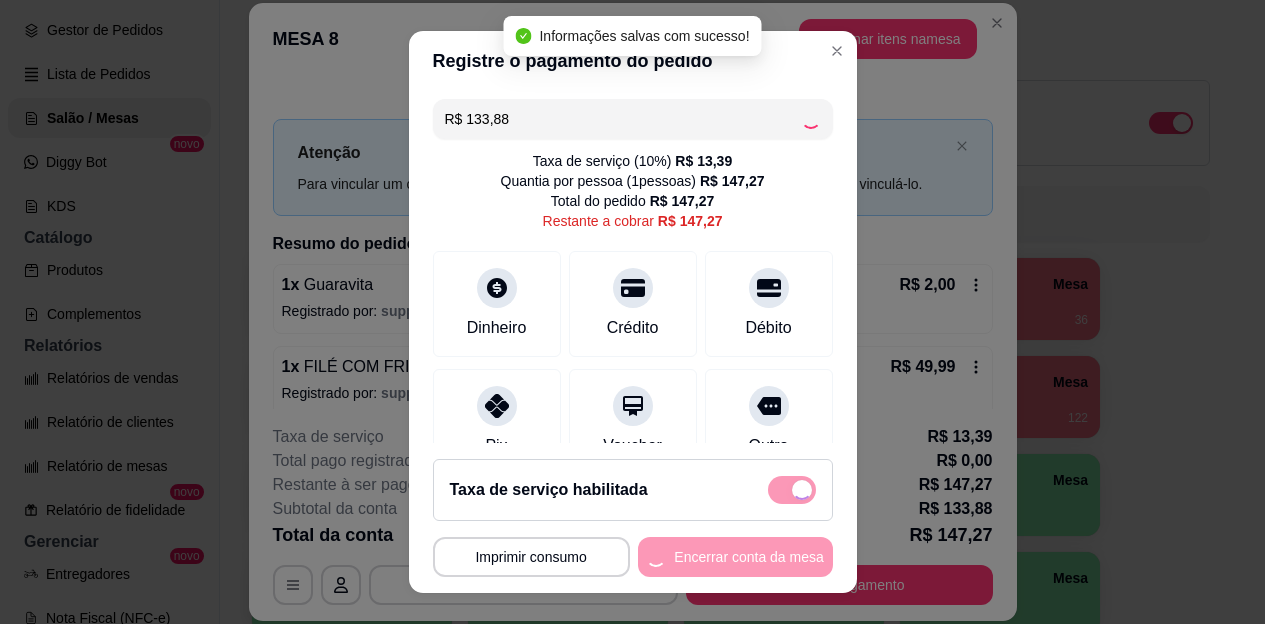 checkbox on "false" 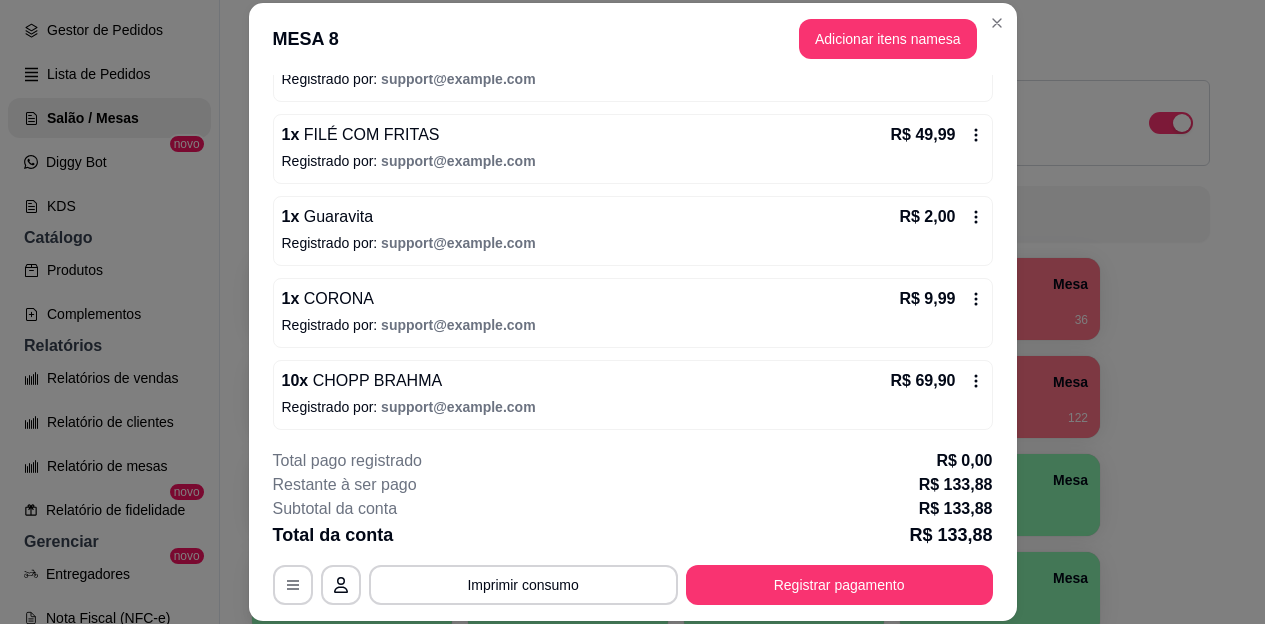 scroll, scrollTop: 237, scrollLeft: 0, axis: vertical 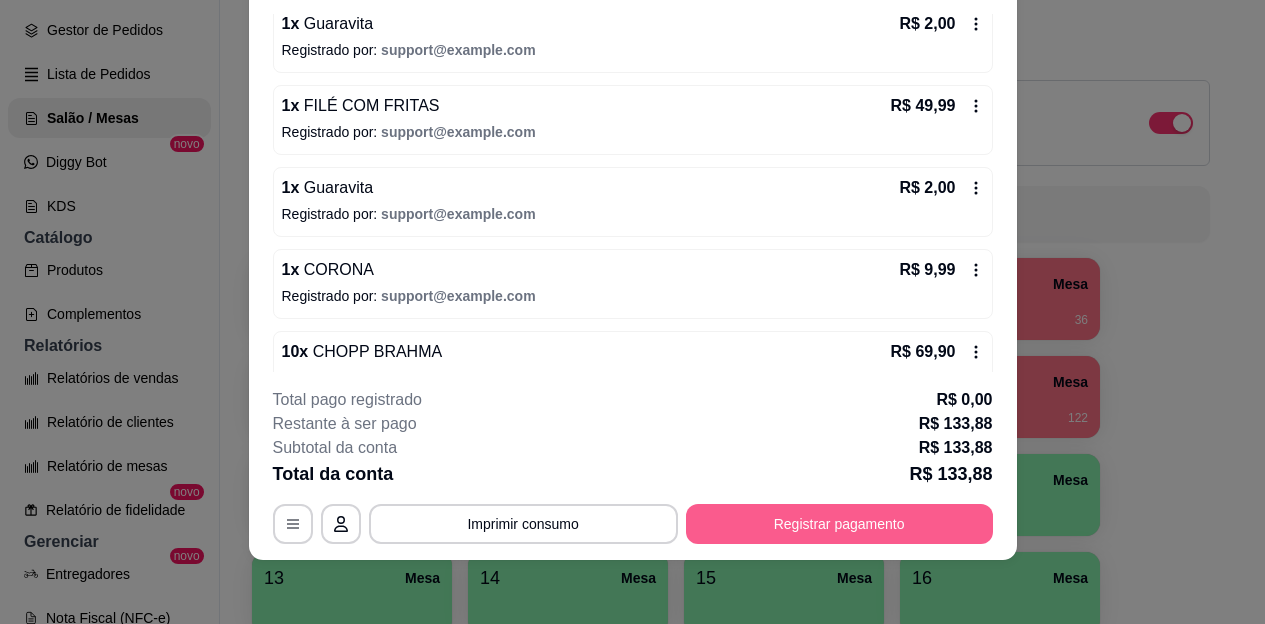 click on "Registrar pagamento" at bounding box center [839, 524] 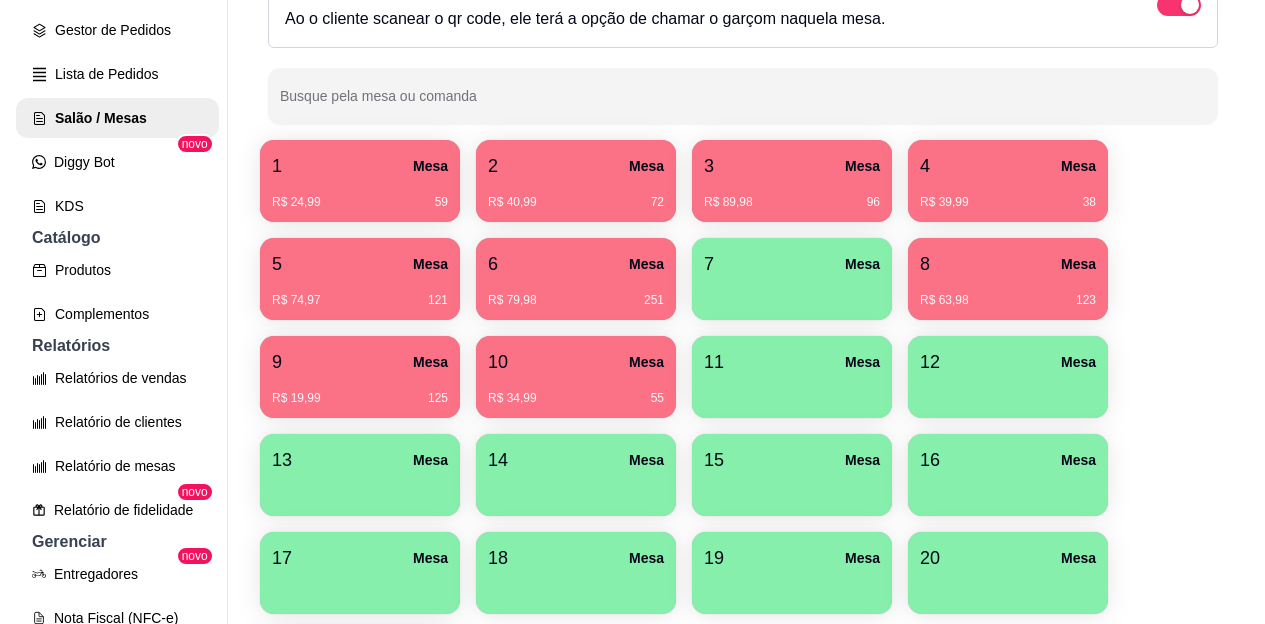 scroll, scrollTop: 300, scrollLeft: 0, axis: vertical 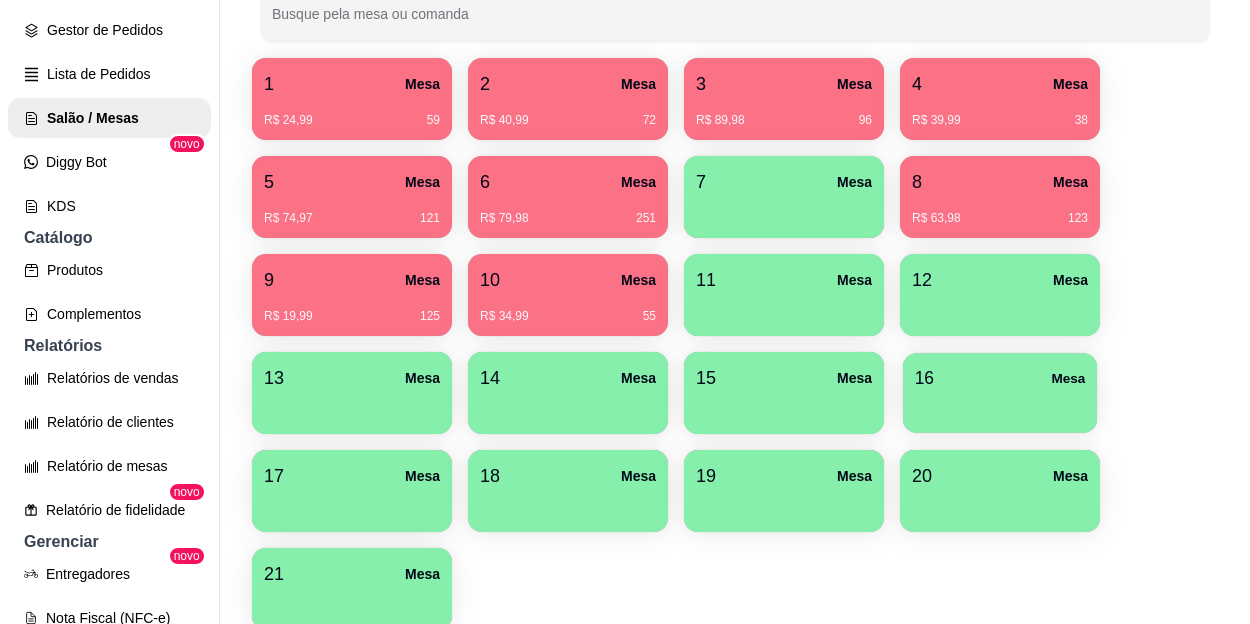 click at bounding box center (1000, 406) 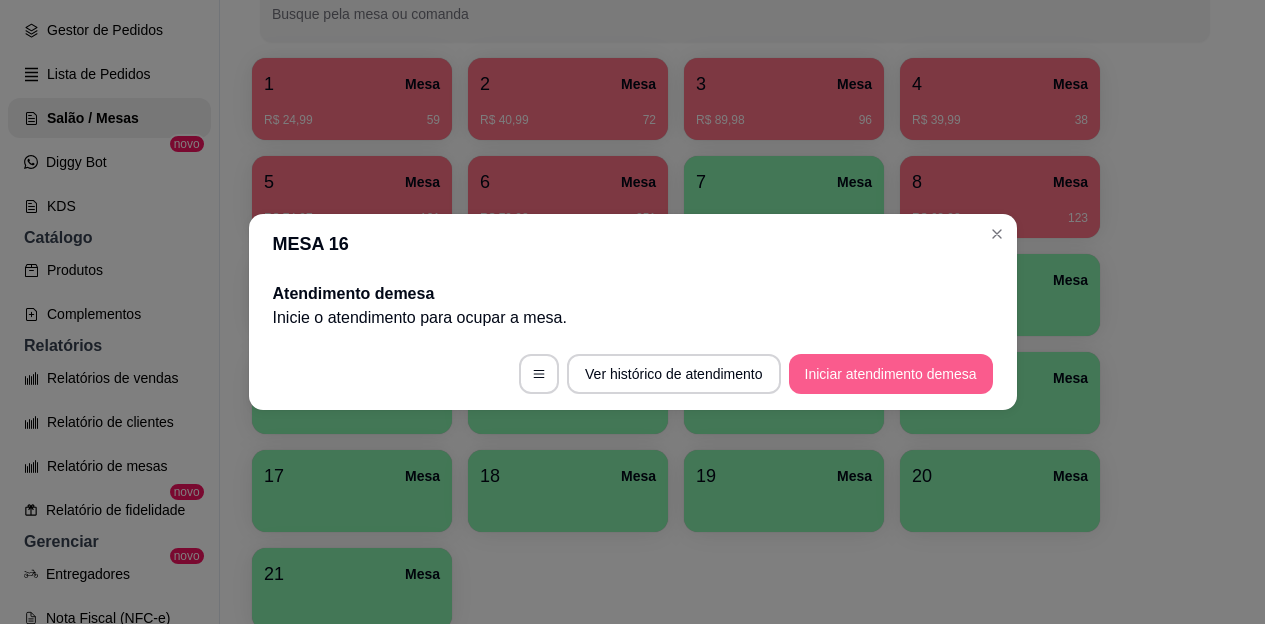 click on "Iniciar atendimento de  mesa" at bounding box center [891, 374] 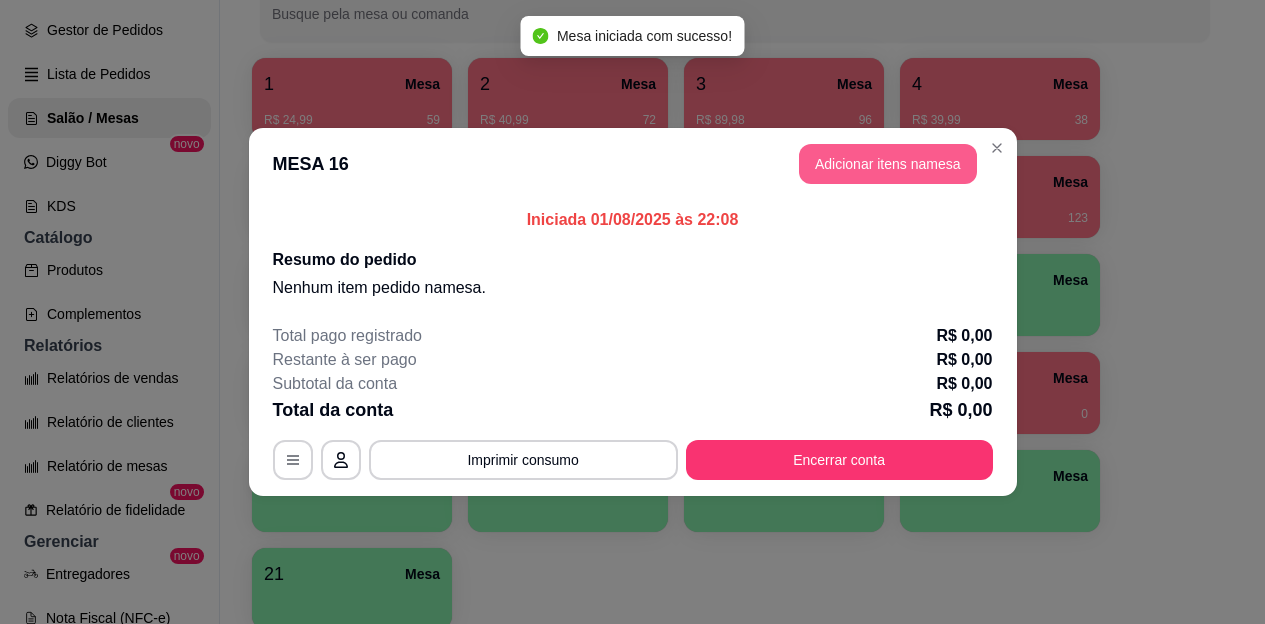 click on "Adicionar itens na  mesa" at bounding box center [888, 164] 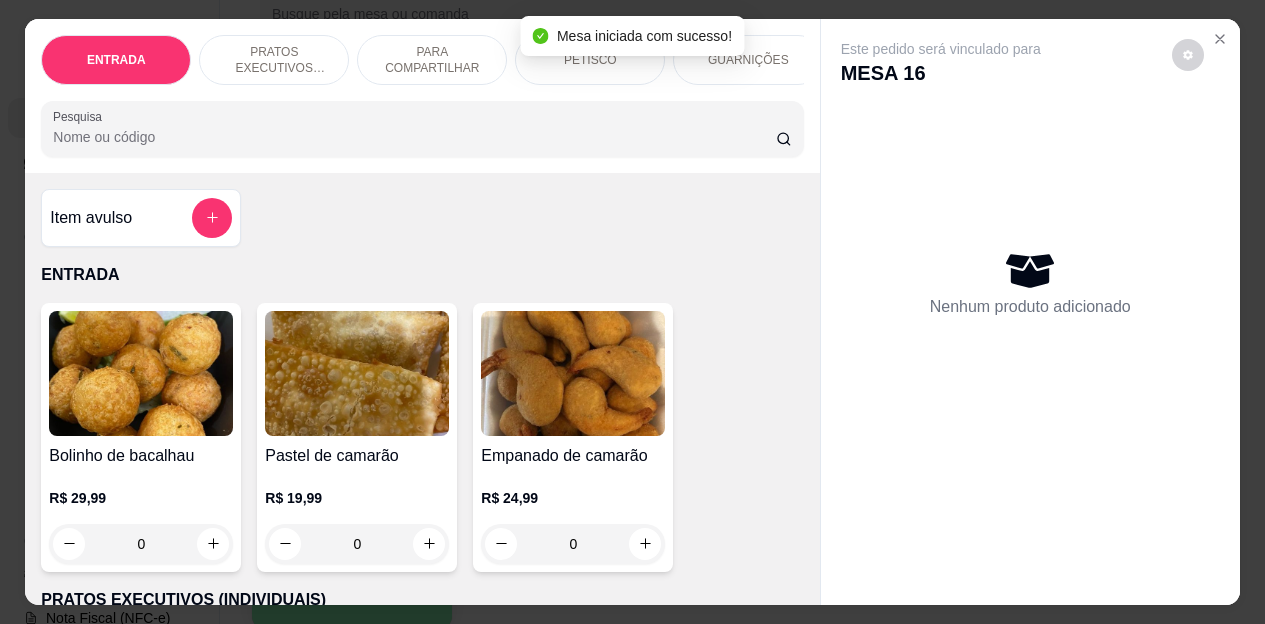 click on "PETISCO" at bounding box center [590, 60] 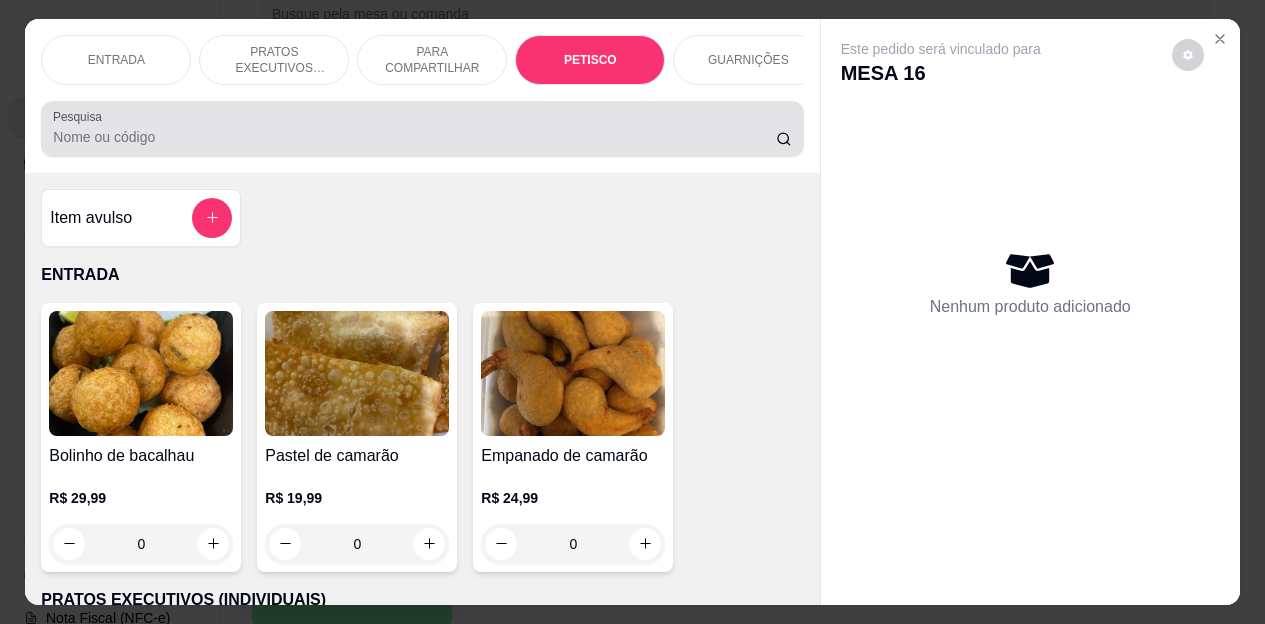 scroll, scrollTop: 2658, scrollLeft: 0, axis: vertical 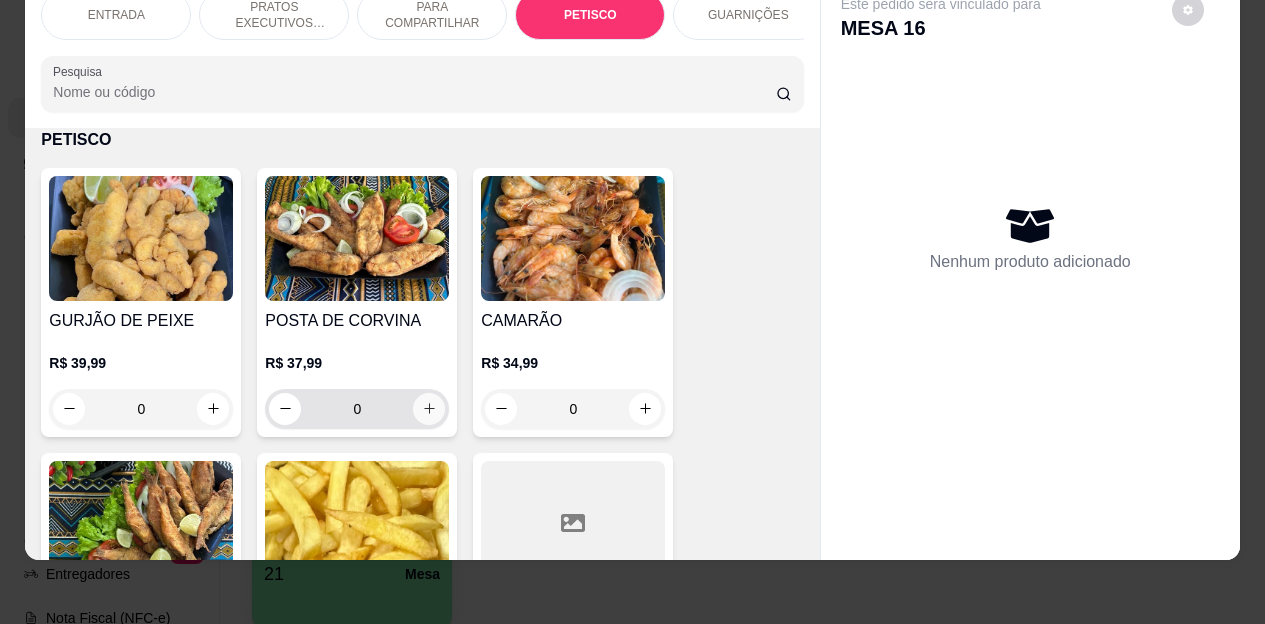 click at bounding box center (429, 409) 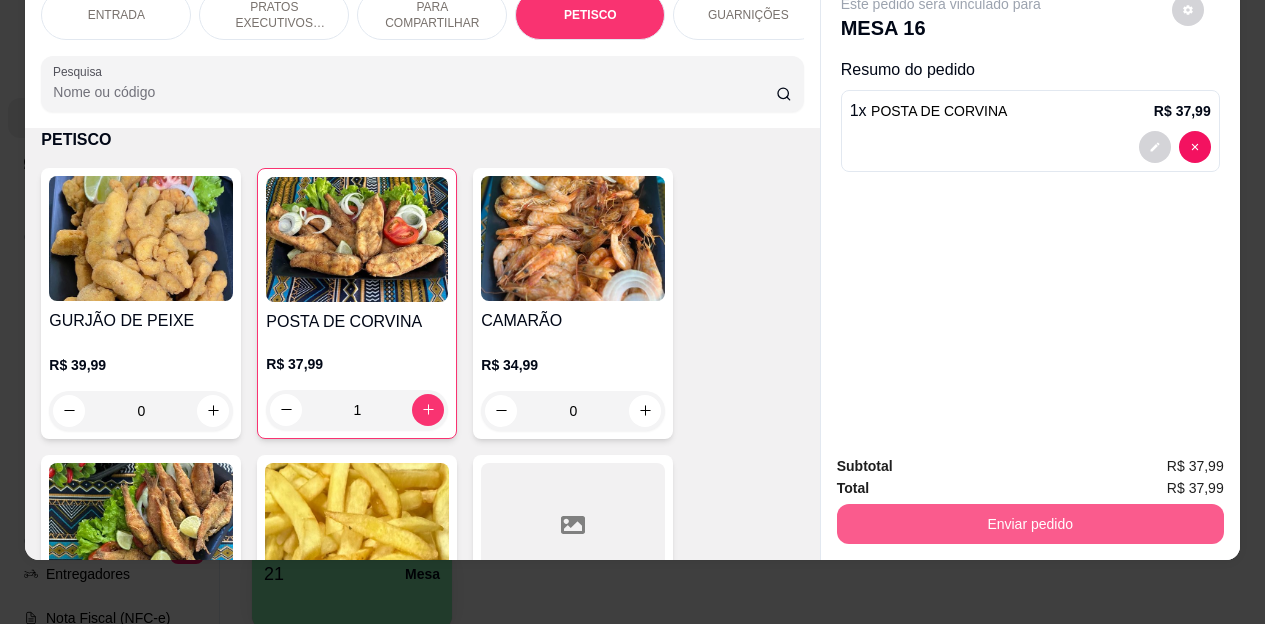 click on "Enviar pedido" at bounding box center (1030, 524) 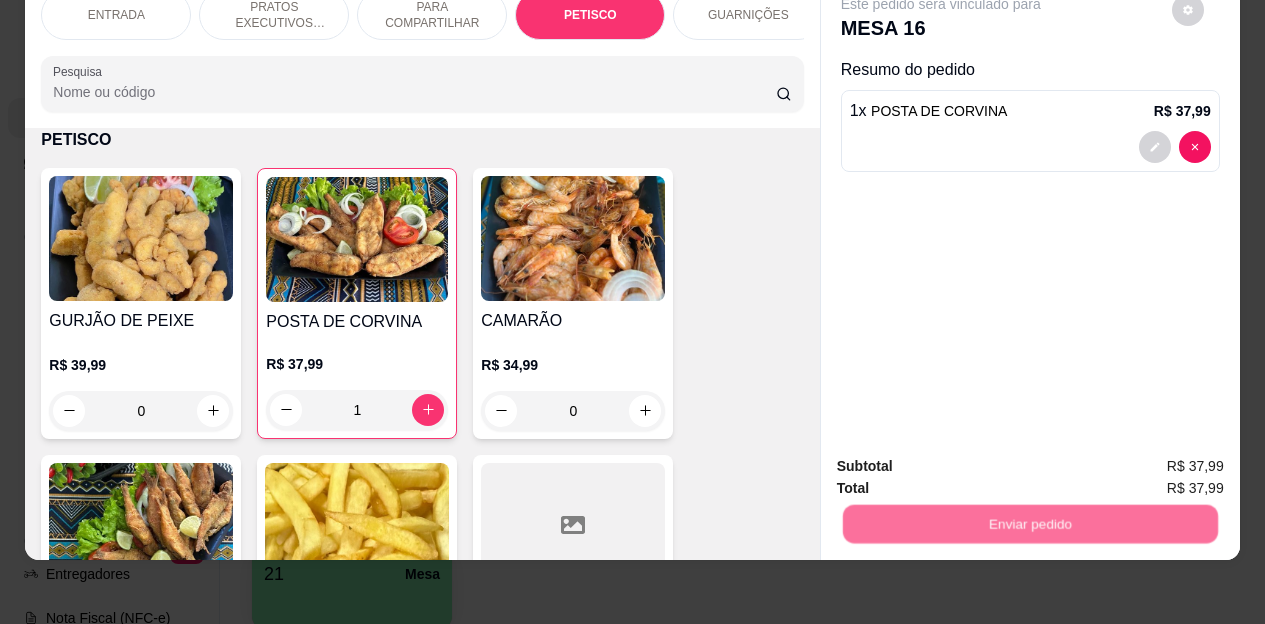 click on "Não registrar e enviar pedido" at bounding box center (964, 460) 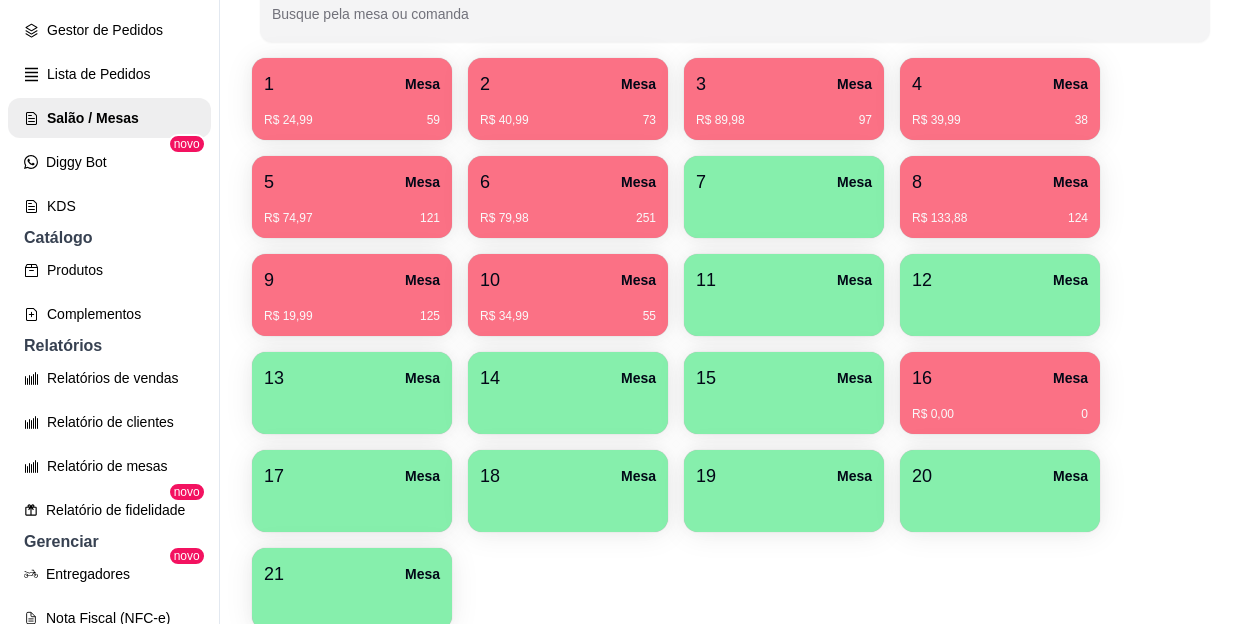 click on "8 Mesa R$ 133,88 124" at bounding box center [1000, 197] 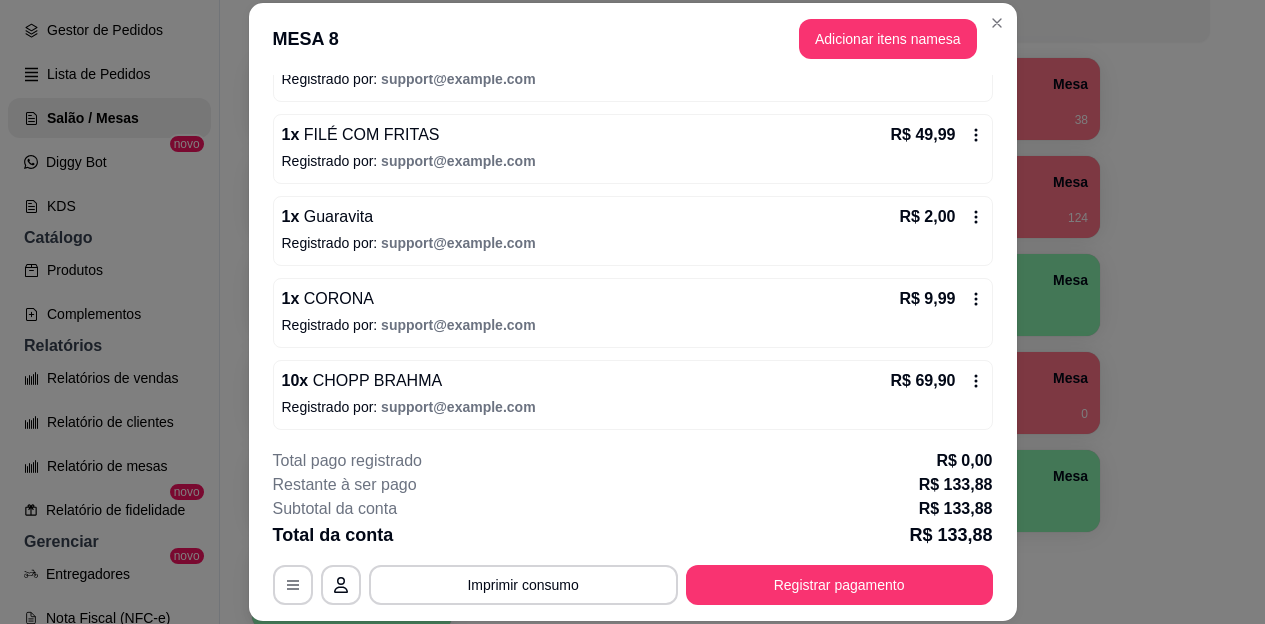 scroll, scrollTop: 237, scrollLeft: 0, axis: vertical 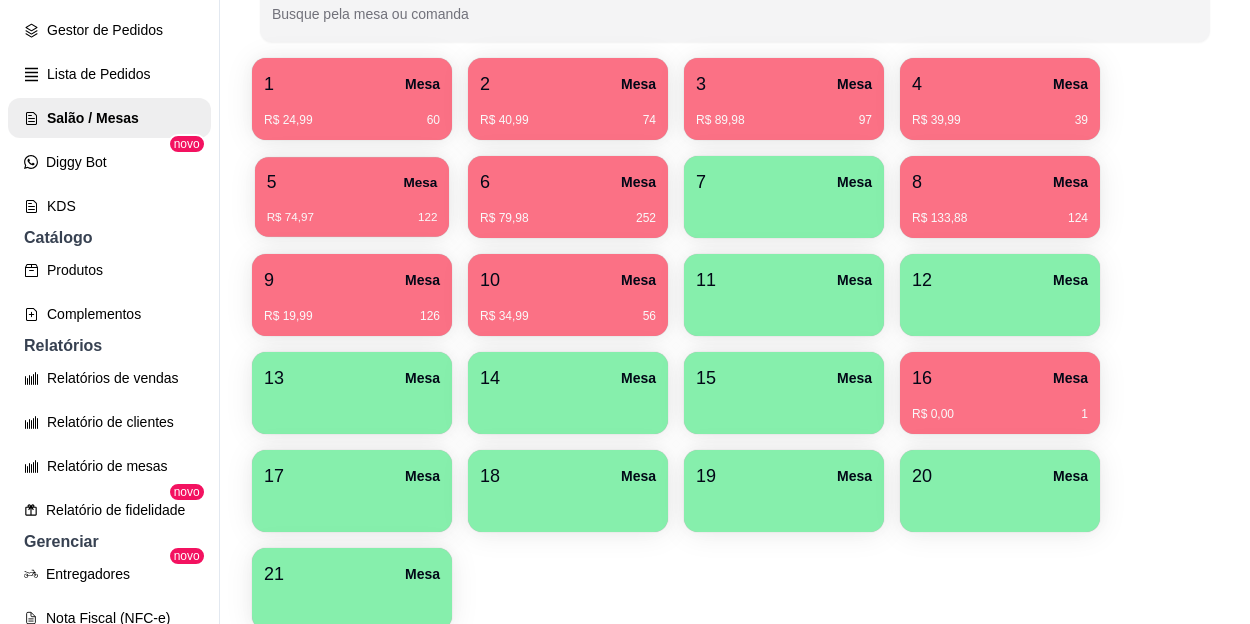 click on "R$ 74,97 122" at bounding box center (352, 210) 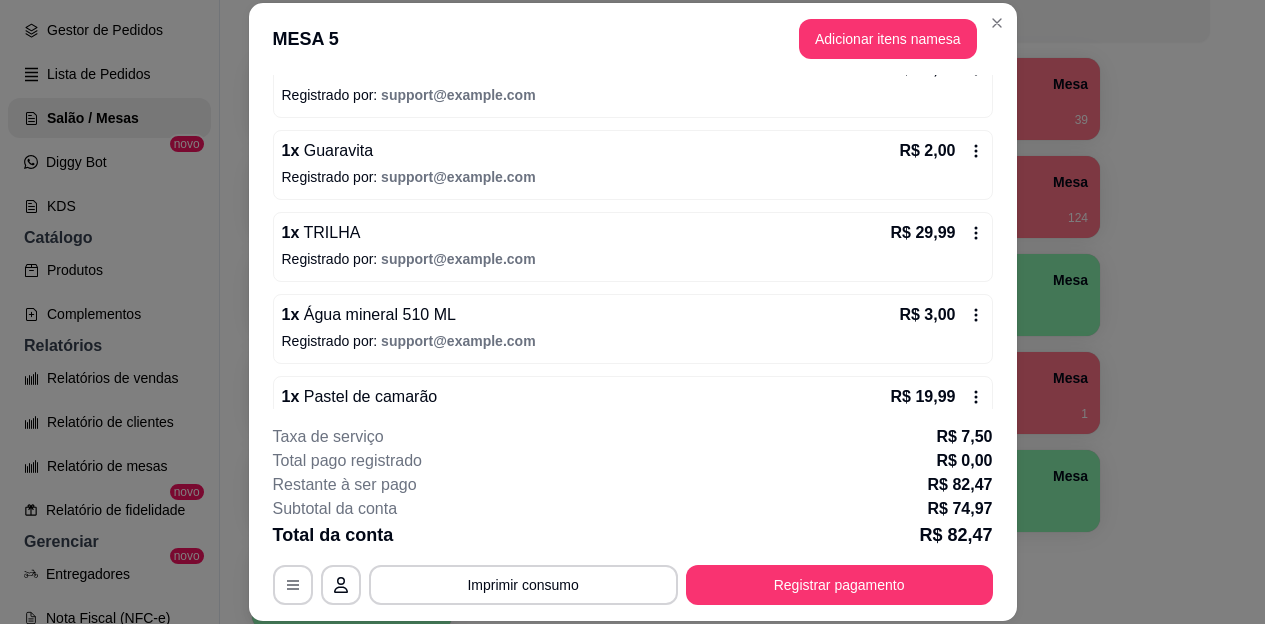 scroll, scrollTop: 0, scrollLeft: 0, axis: both 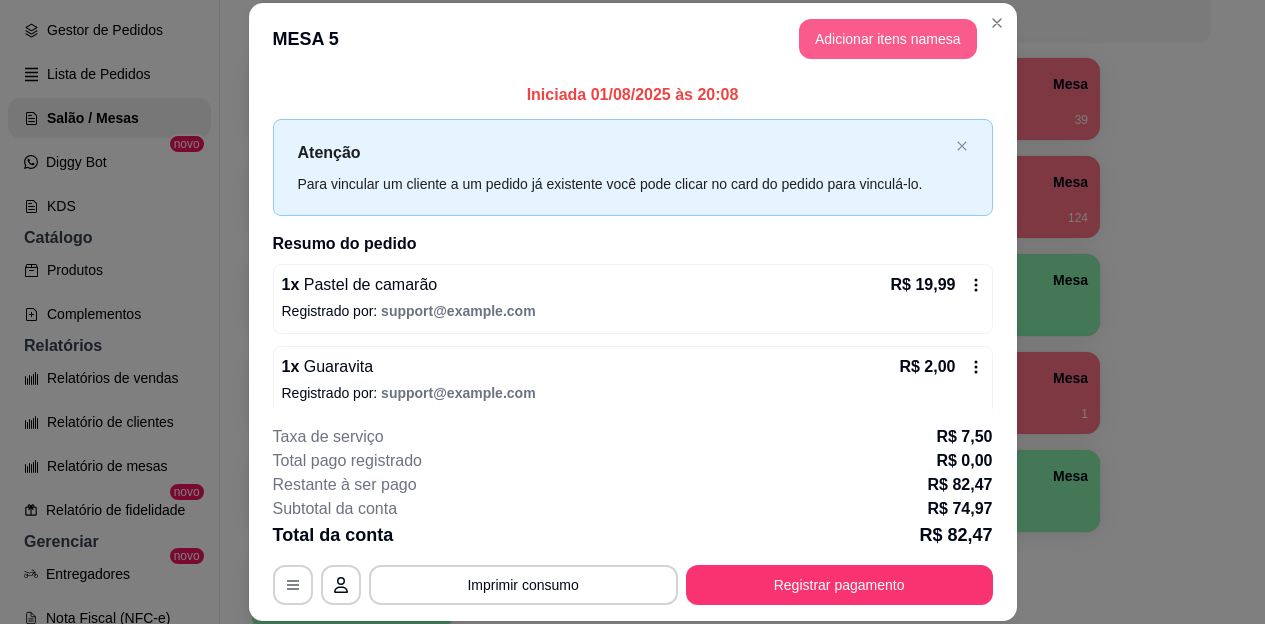 click on "Adicionar itens na  mesa" at bounding box center [888, 39] 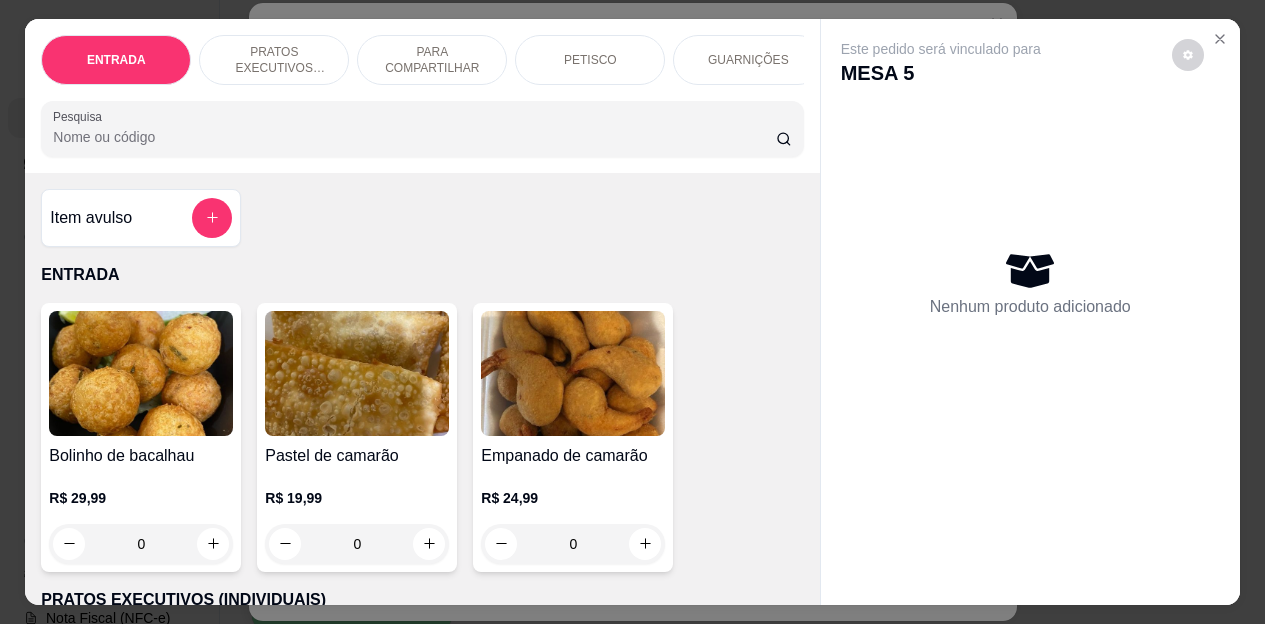 click on "ENTRADA  PRATOS EXECUTIVOS (INDIVIDUAIS) PARA COMPARTILHAR PETISCO  GUARNIÇÕES BEBIDAS Sobremesa" at bounding box center [422, 60] 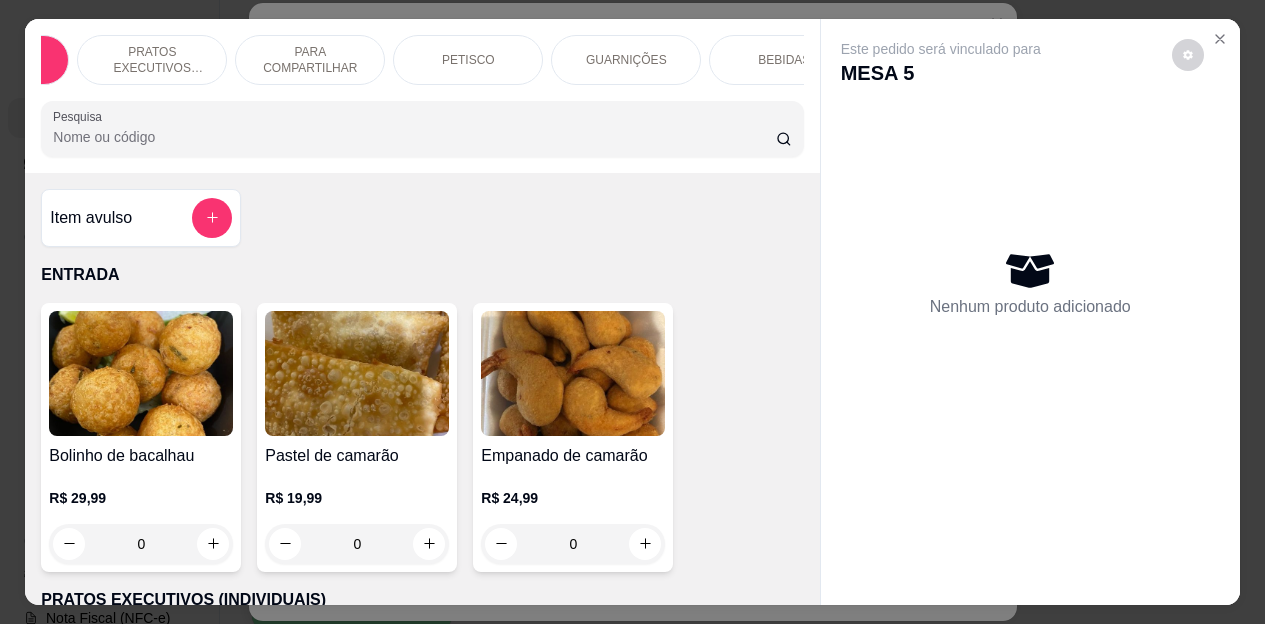 scroll, scrollTop: 0, scrollLeft: 160, axis: horizontal 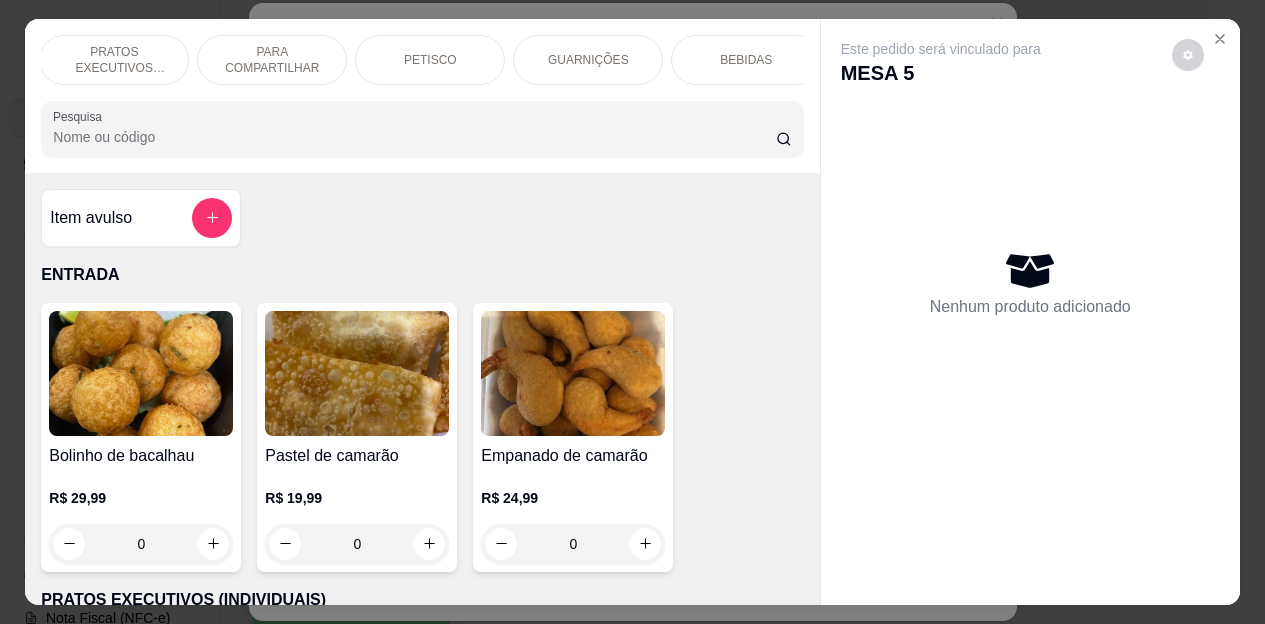 click on "BEBIDAS" at bounding box center [746, 60] 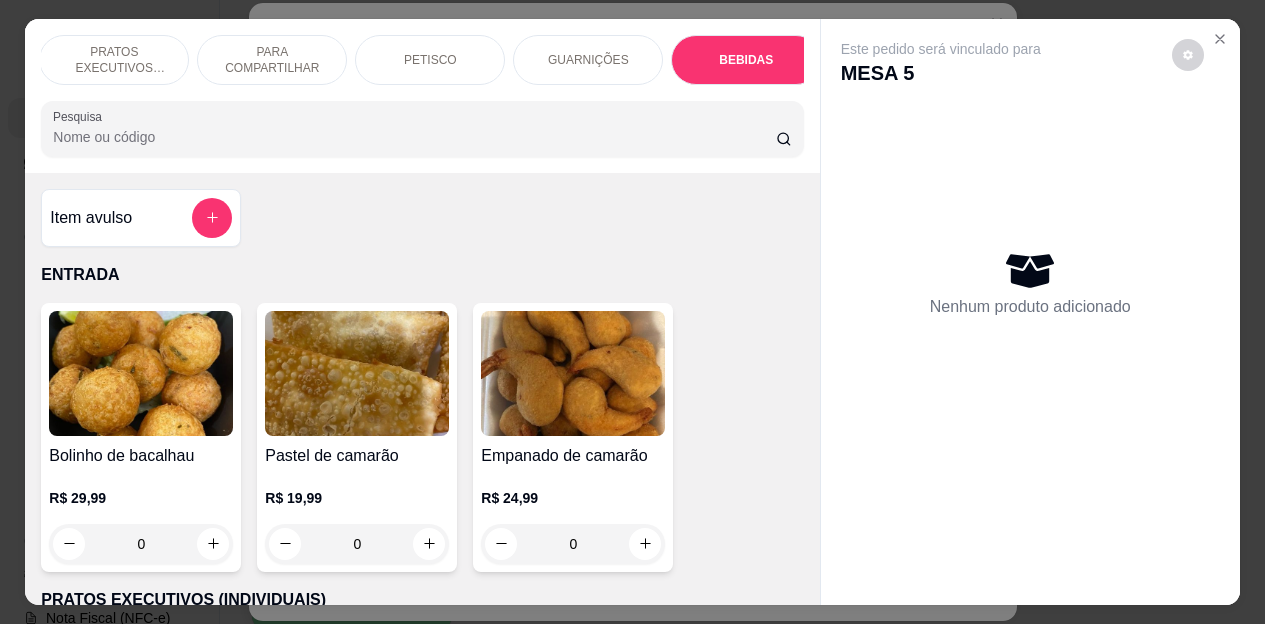 scroll, scrollTop: 4472, scrollLeft: 0, axis: vertical 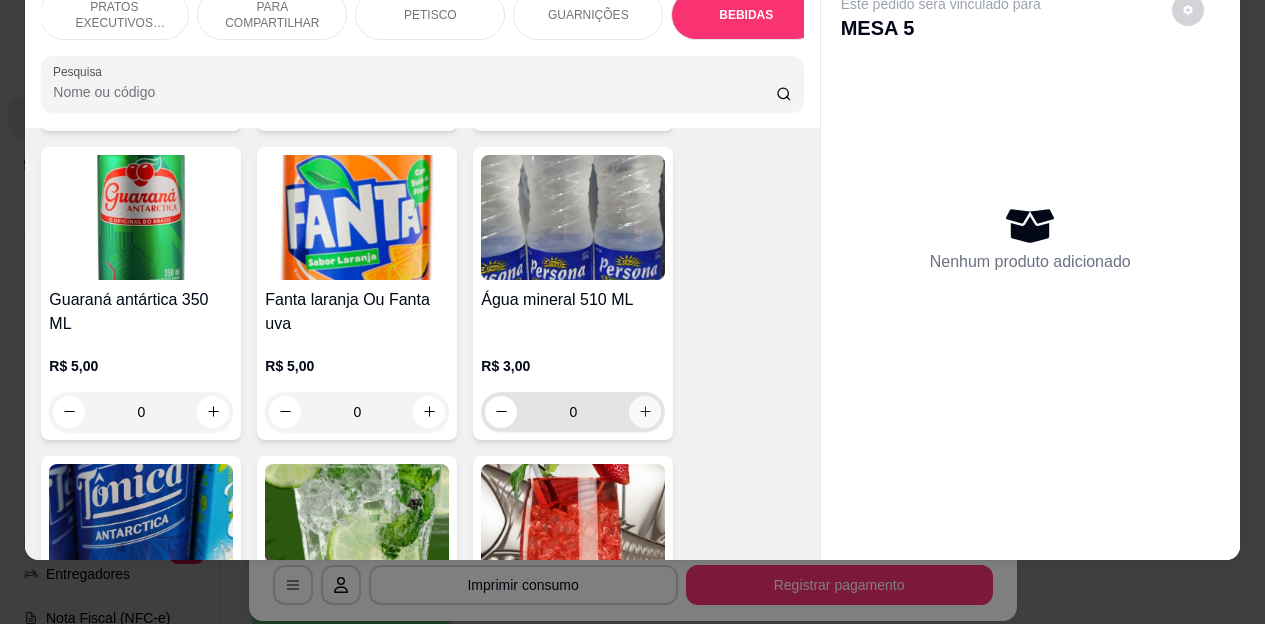 click 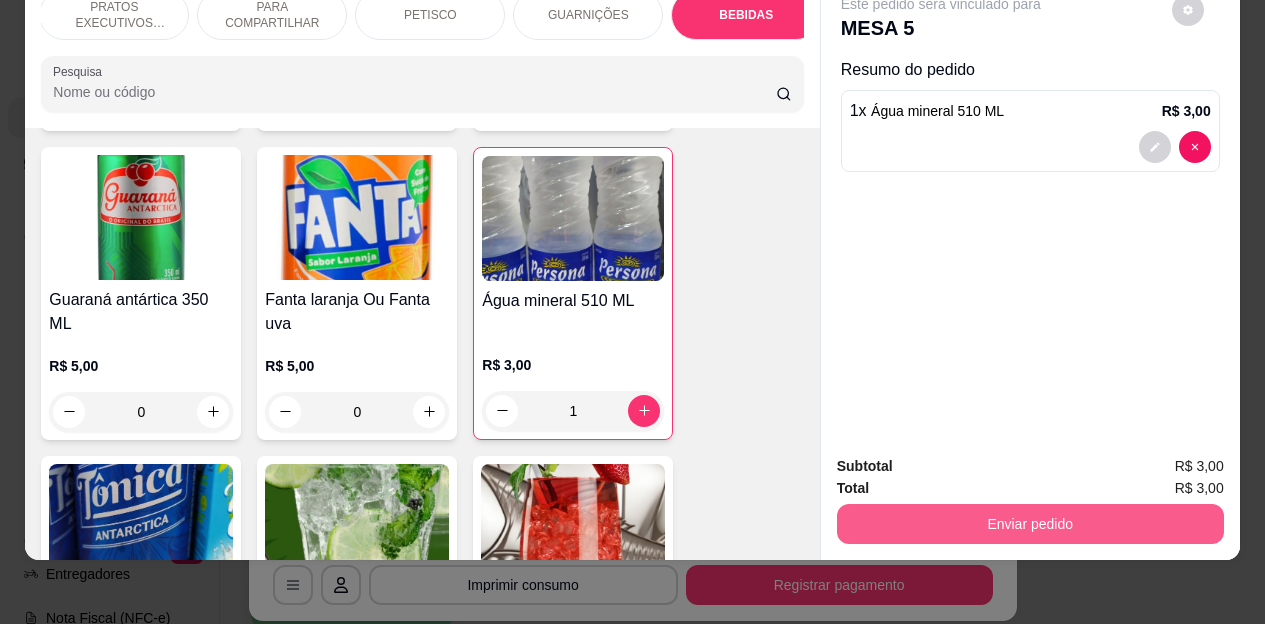 click on "Enviar pedido" at bounding box center [1030, 524] 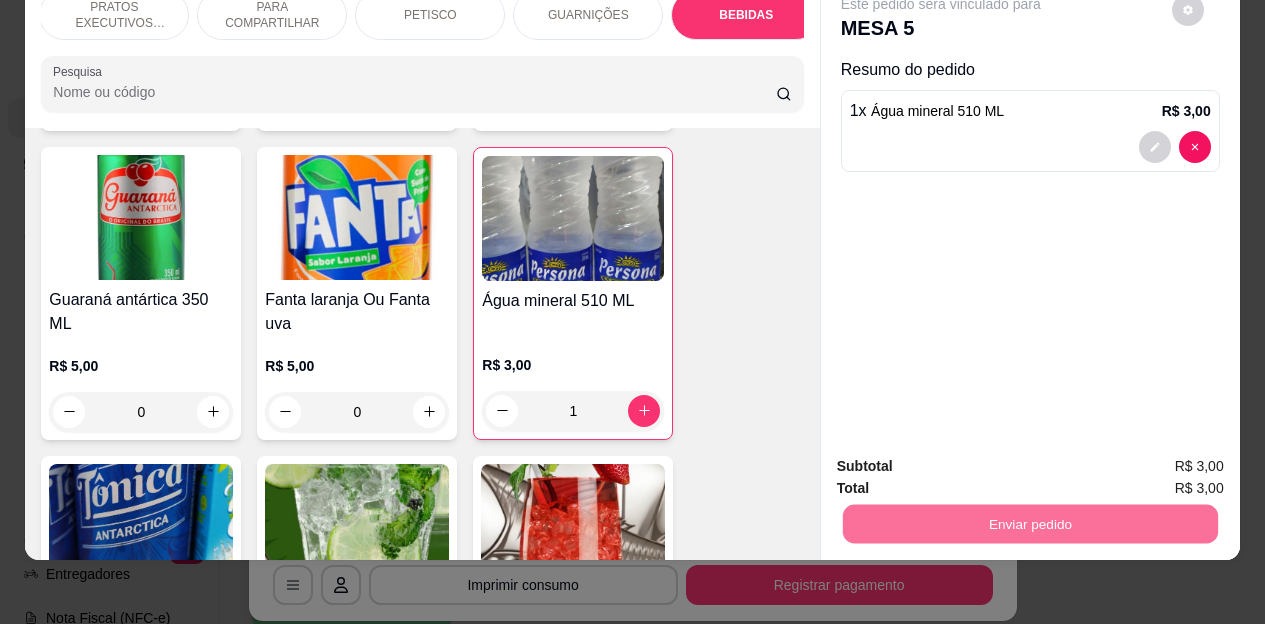 click on "Não registrar e enviar pedido" at bounding box center (964, 459) 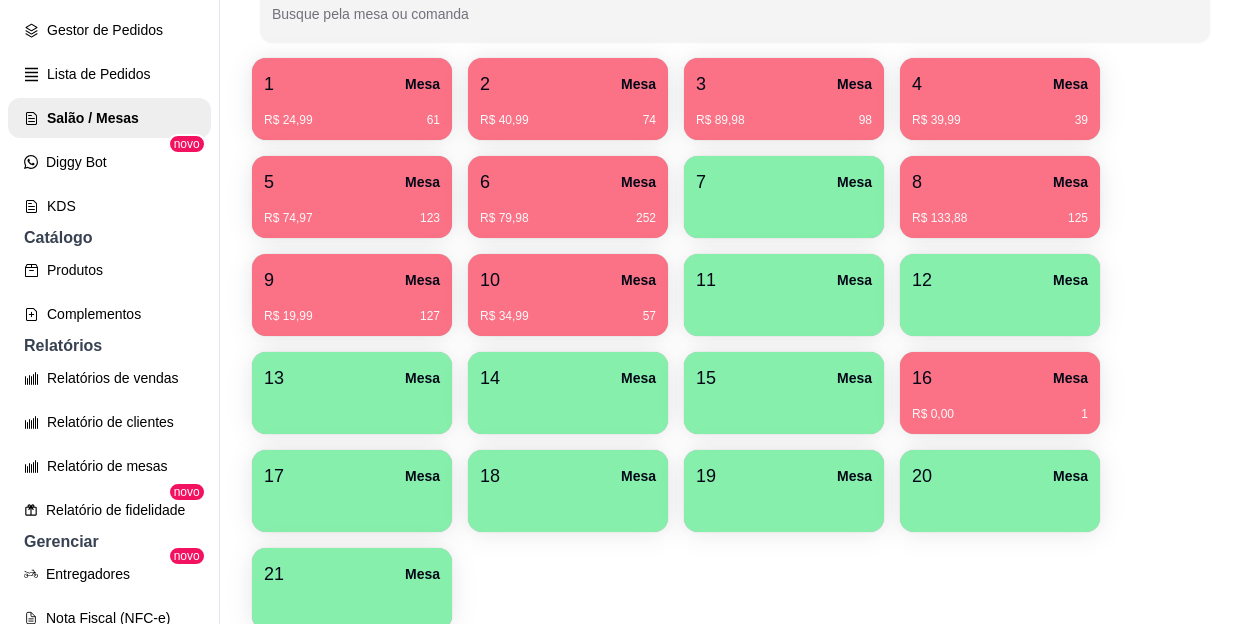 click on "R$ 133,88 125" at bounding box center [1000, 211] 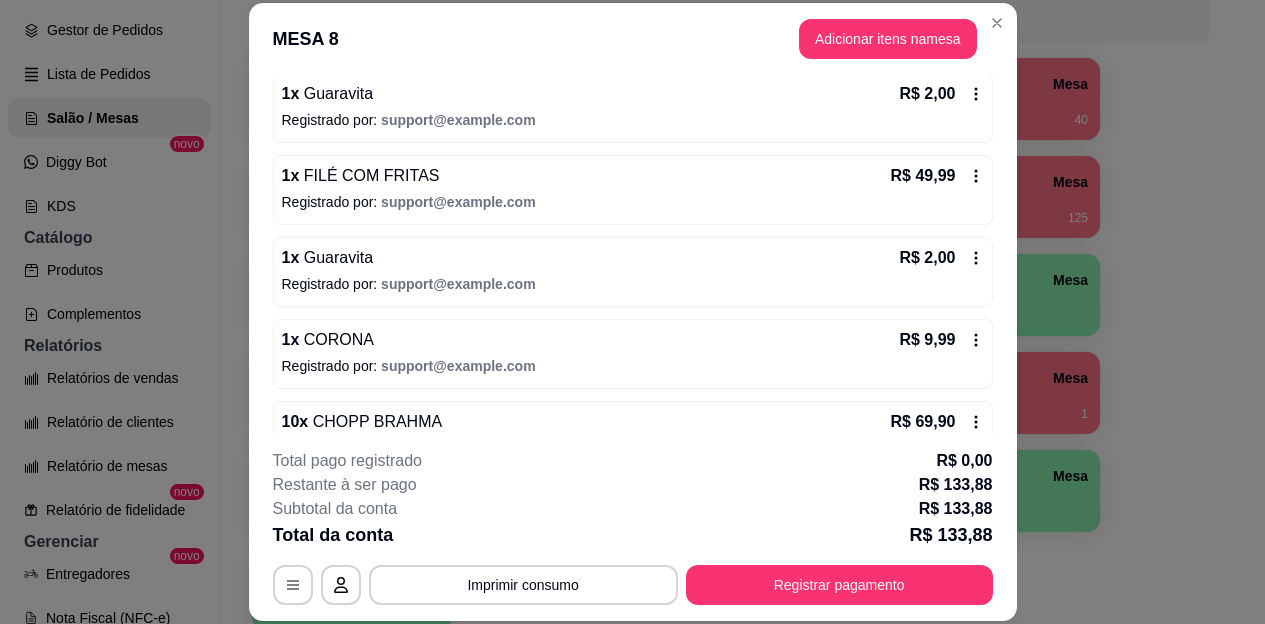 scroll, scrollTop: 237, scrollLeft: 0, axis: vertical 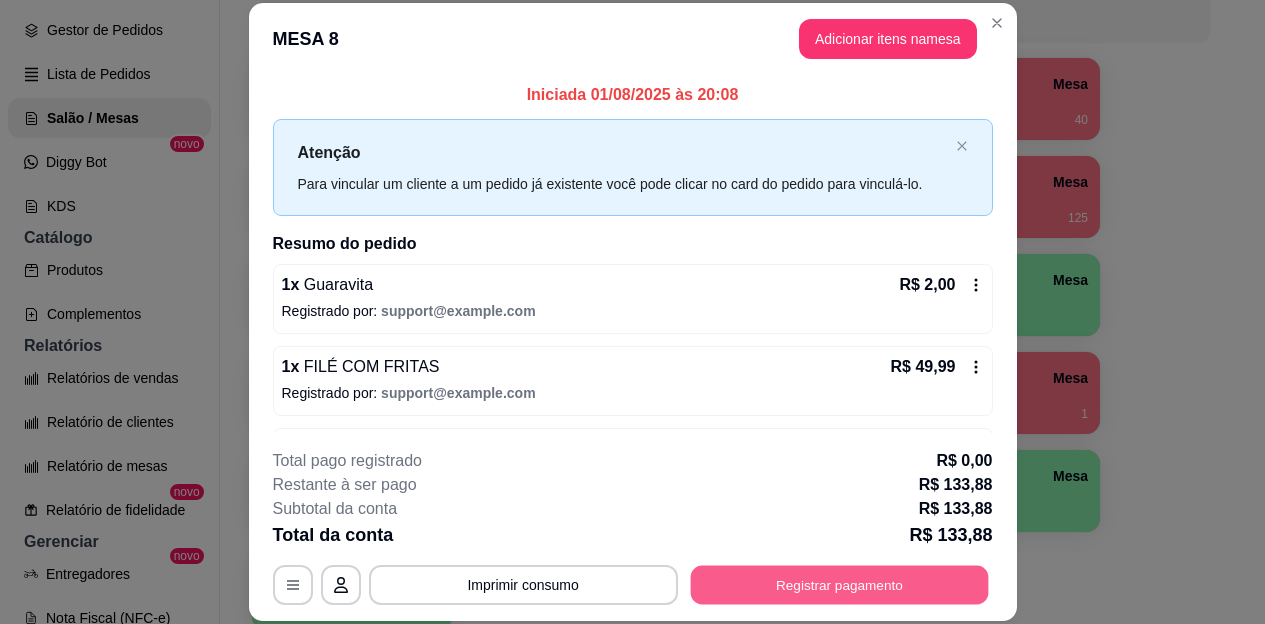 click on "Registrar pagamento" at bounding box center [839, 584] 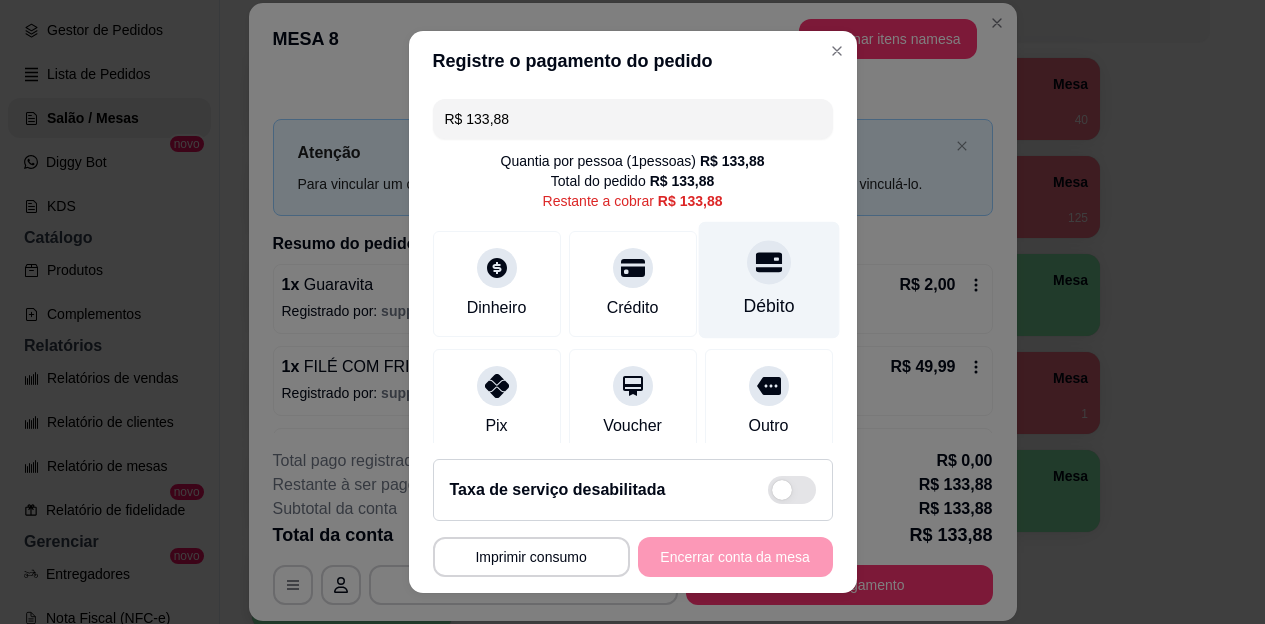 click on "Débito" at bounding box center [768, 280] 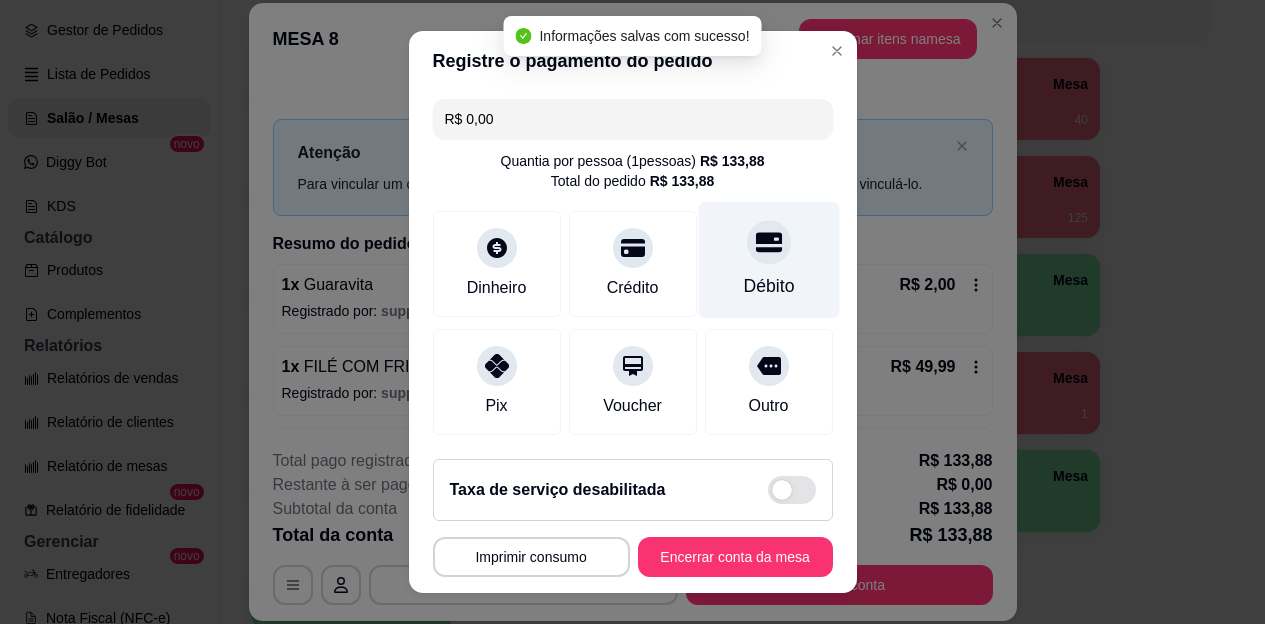 type on "R$ 0,00" 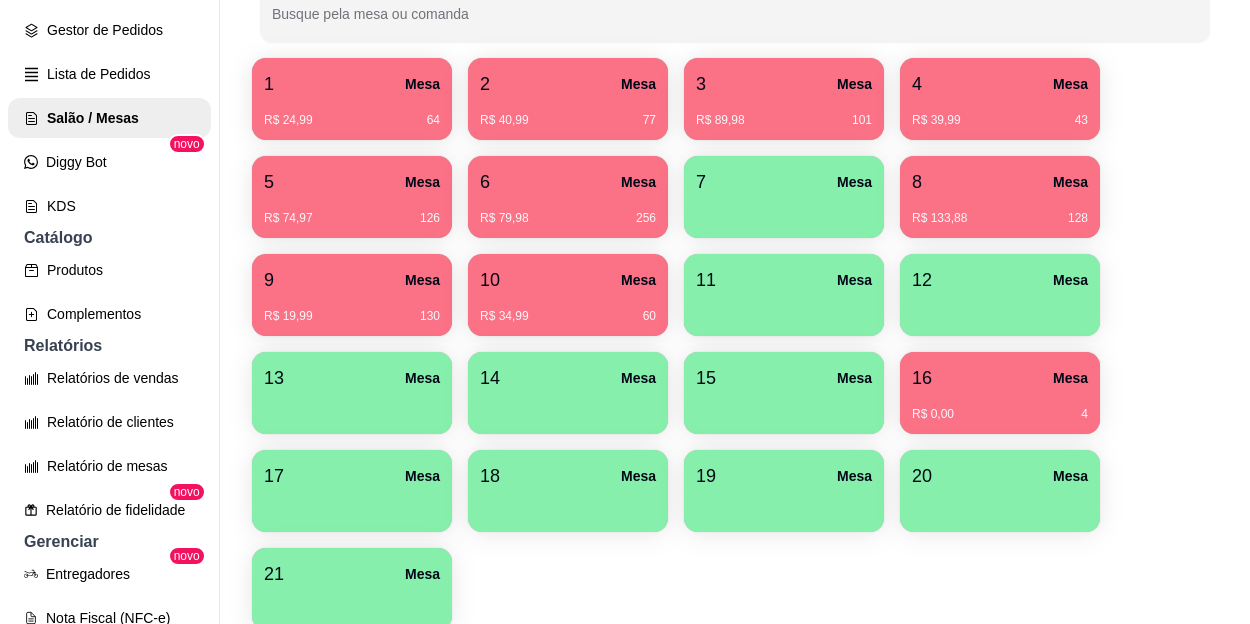 click on "3 Mesa" at bounding box center (784, 84) 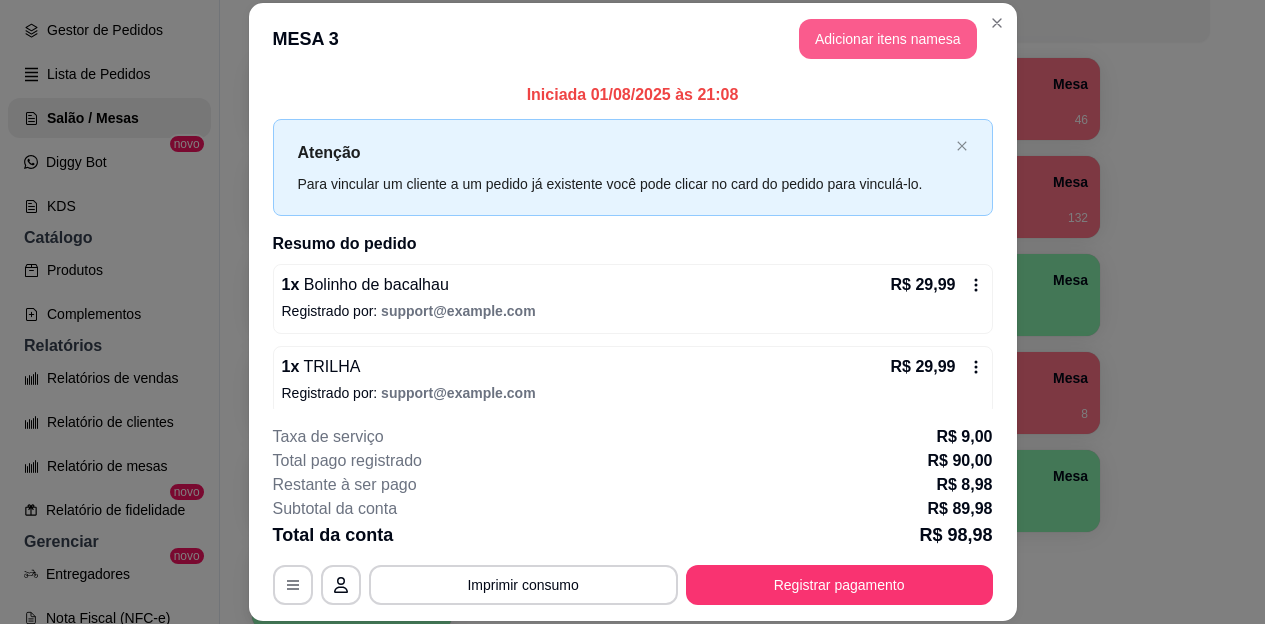 click on "Adicionar itens na  mesa" at bounding box center [888, 39] 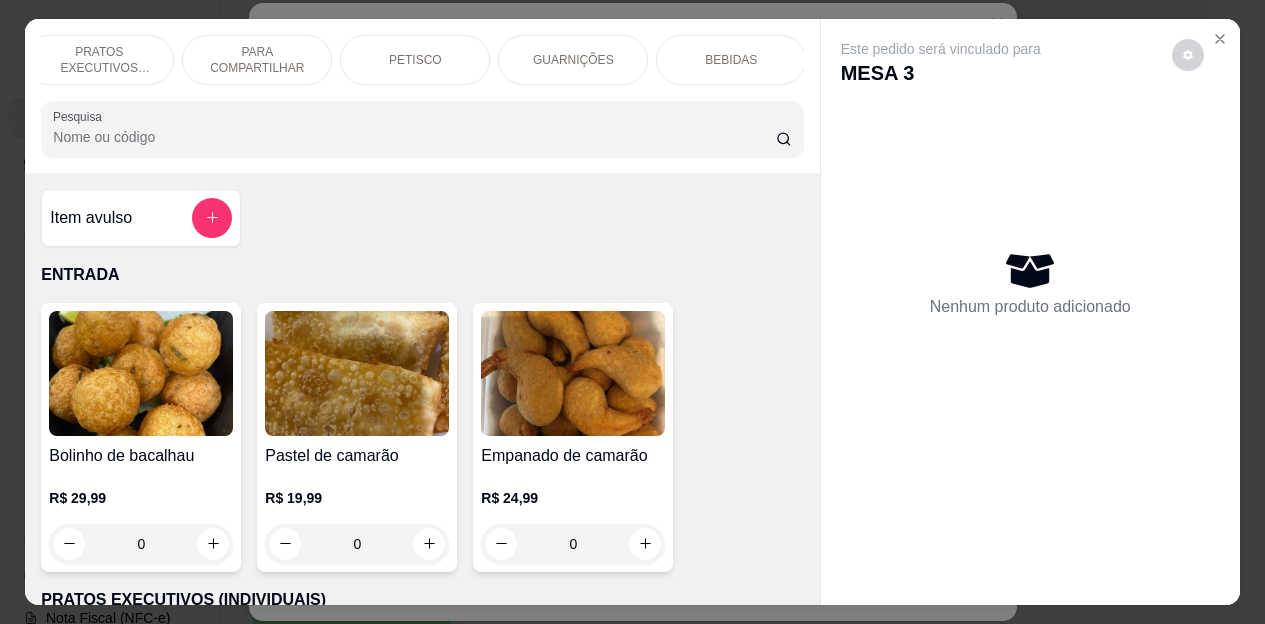 scroll, scrollTop: 0, scrollLeft: 200, axis: horizontal 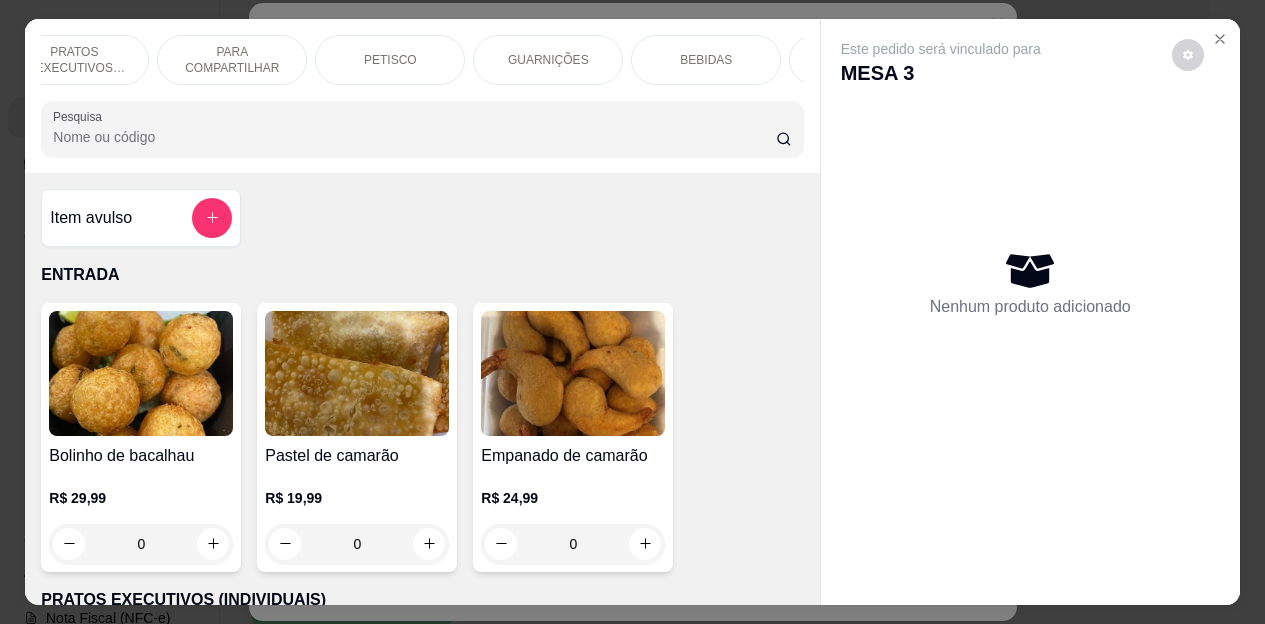 click on "BEBIDAS" at bounding box center [706, 60] 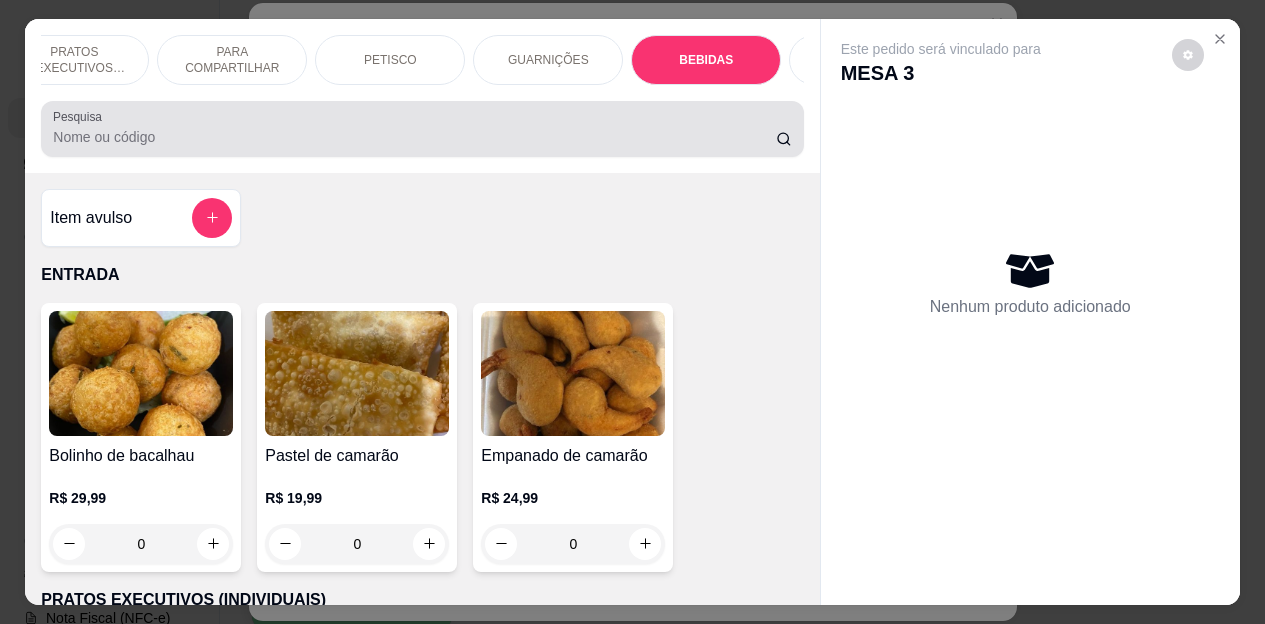 scroll, scrollTop: 4472, scrollLeft: 0, axis: vertical 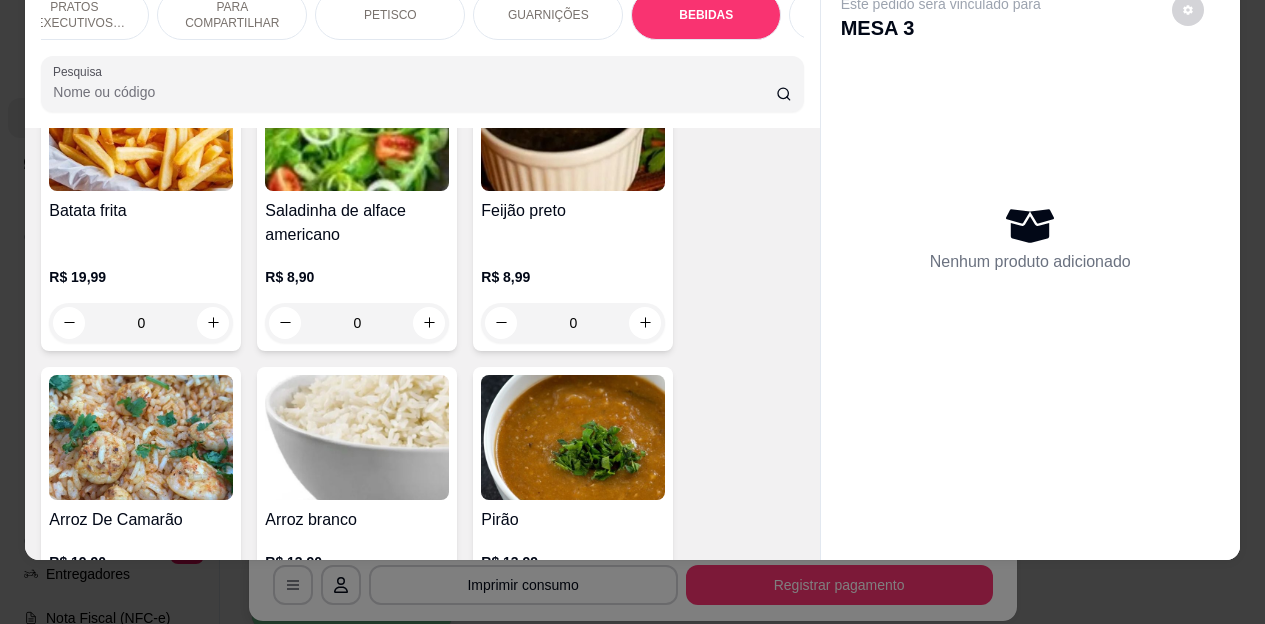 click on "GUARNIÇÕES" at bounding box center [548, 15] 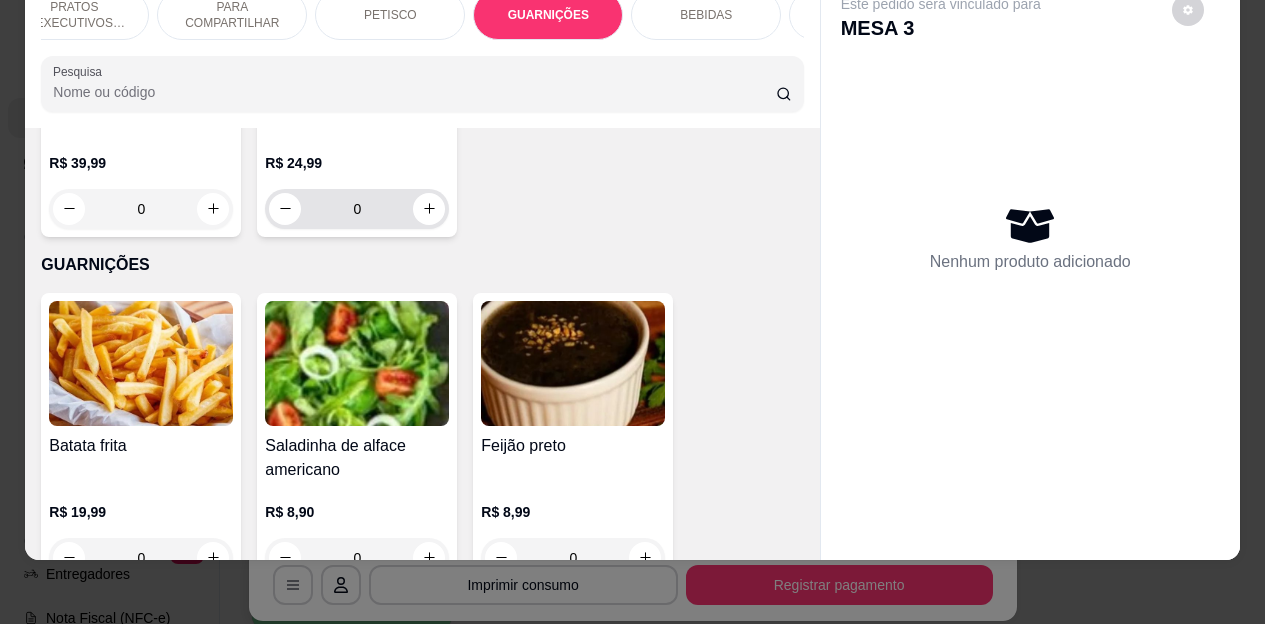 scroll, scrollTop: 3638, scrollLeft: 0, axis: vertical 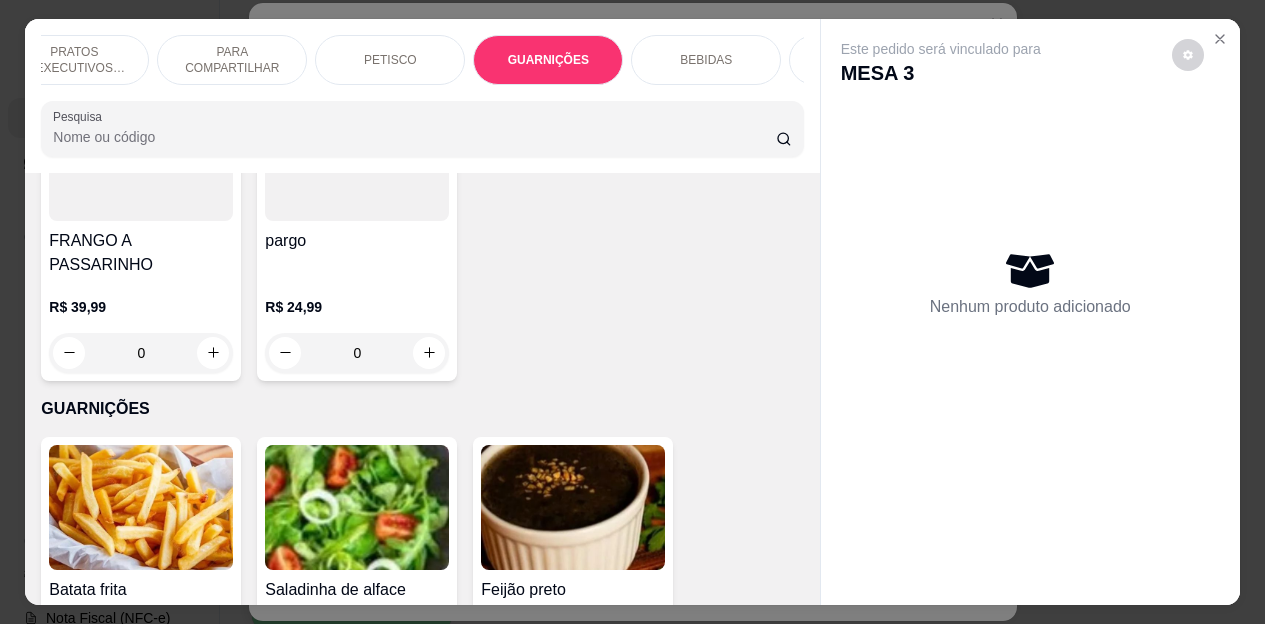 click on "PETISCO" at bounding box center [390, 60] 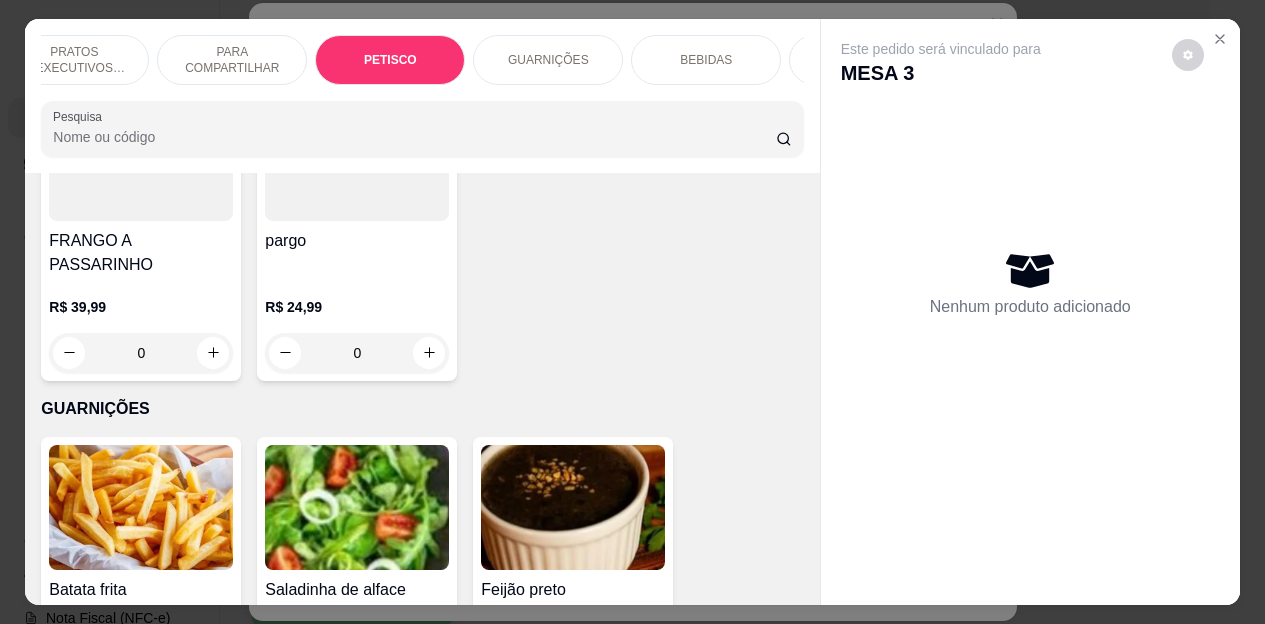 scroll, scrollTop: 2658, scrollLeft: 0, axis: vertical 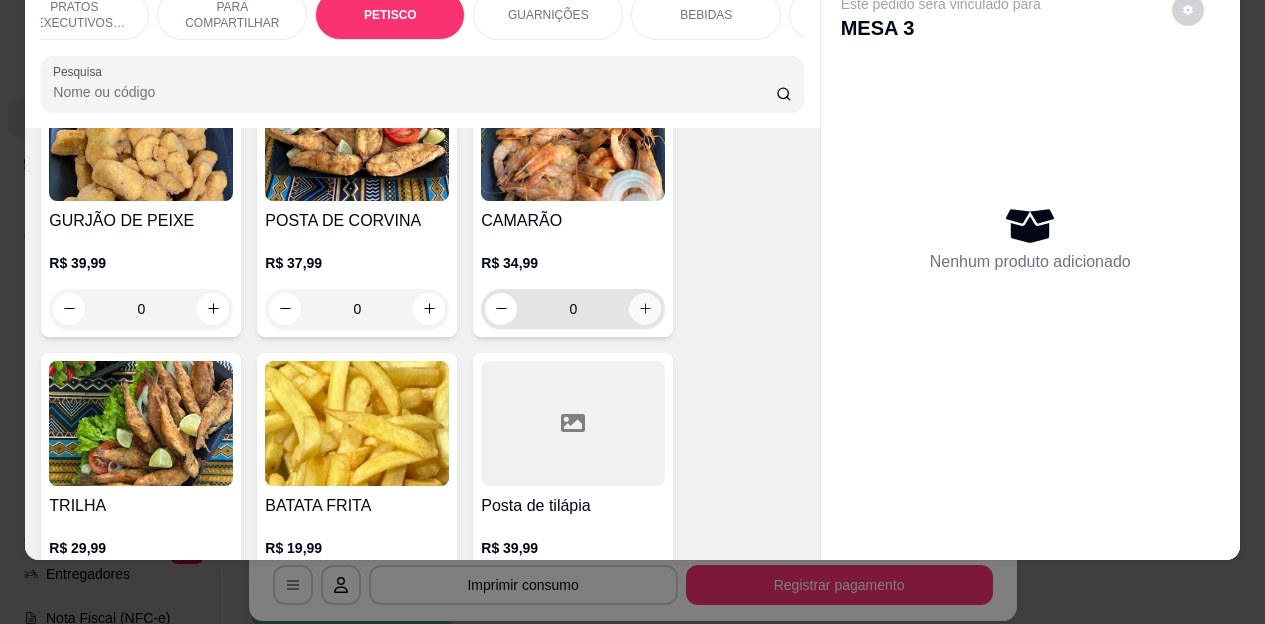 click at bounding box center [645, 309] 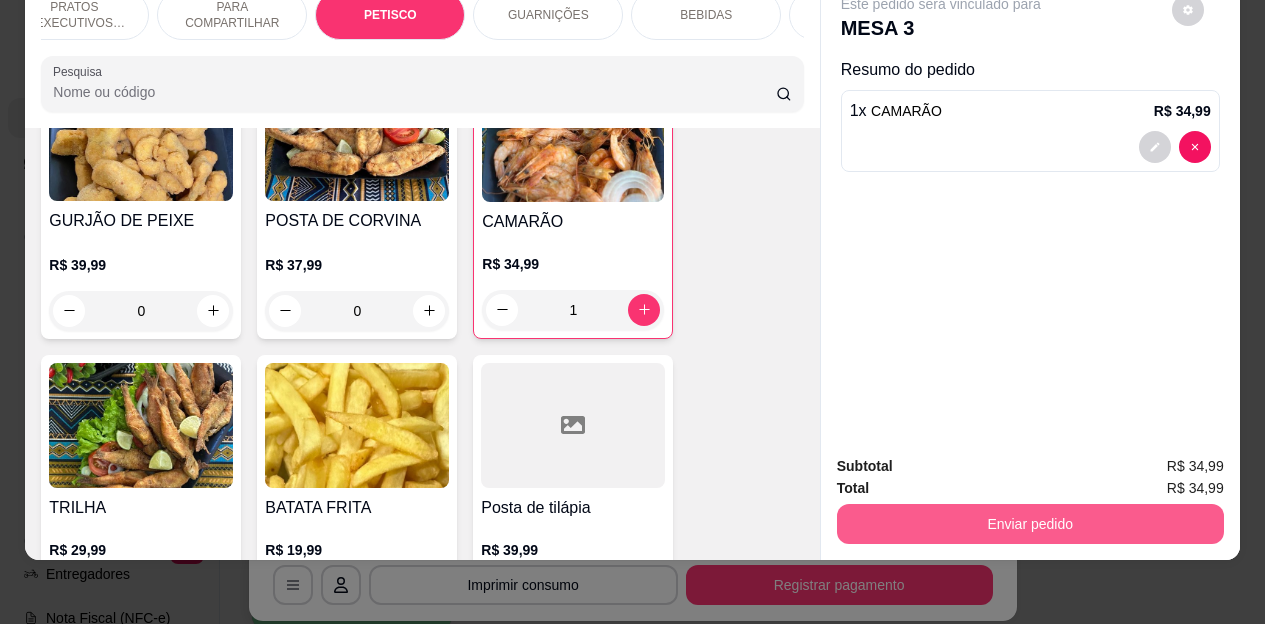 click on "Enviar pedido" at bounding box center (1030, 524) 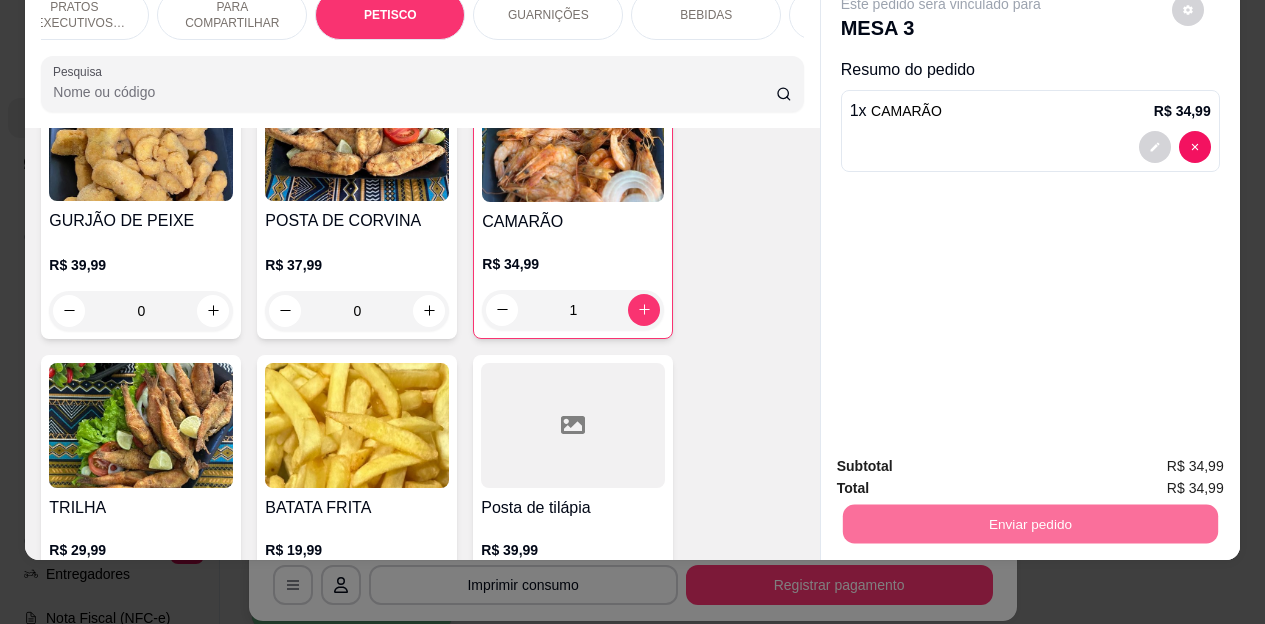 click on "Não registrar e enviar pedido" at bounding box center (964, 459) 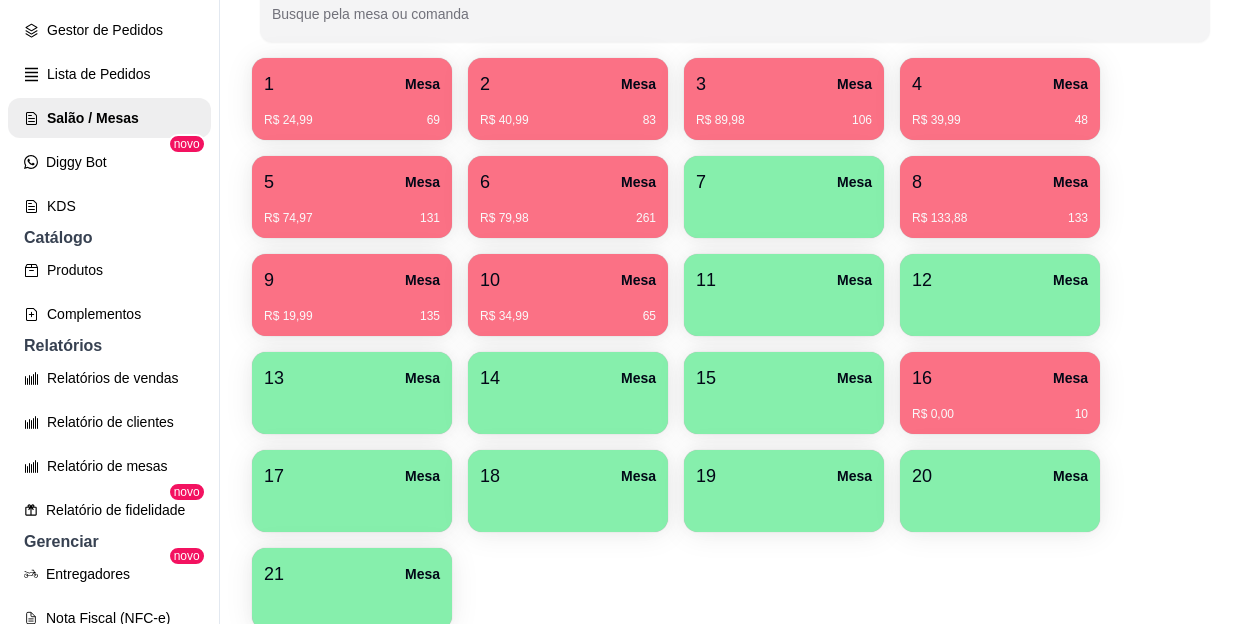 click on "R$ 24,99 69" at bounding box center [352, 120] 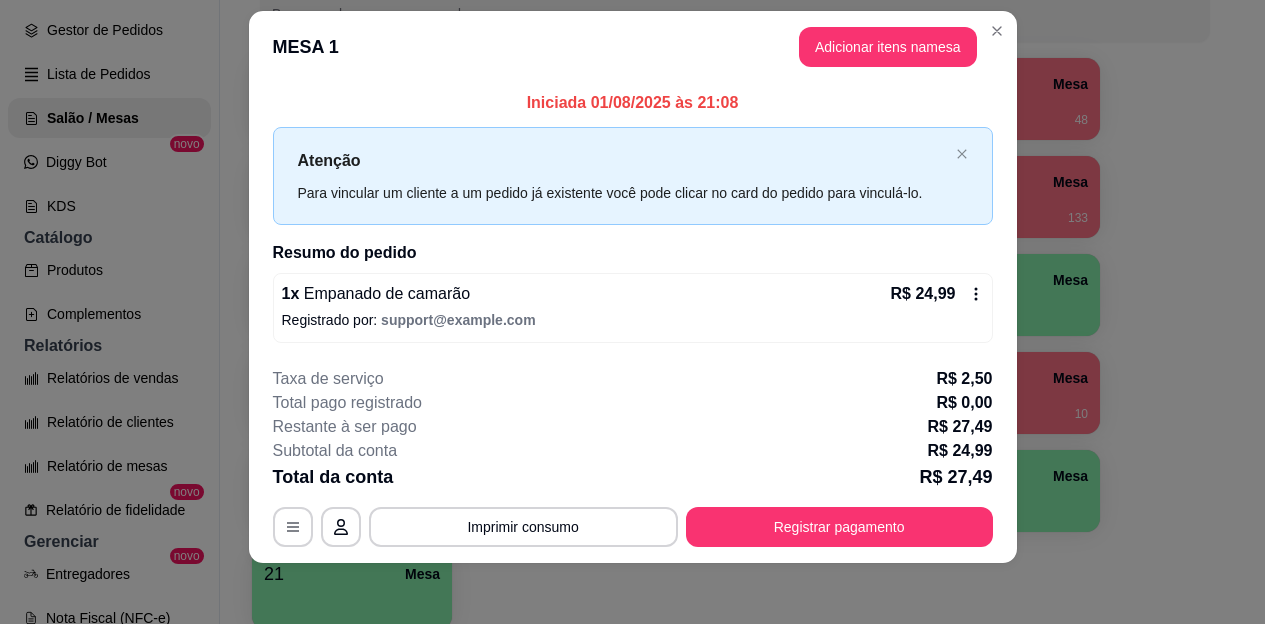 scroll, scrollTop: 28, scrollLeft: 0, axis: vertical 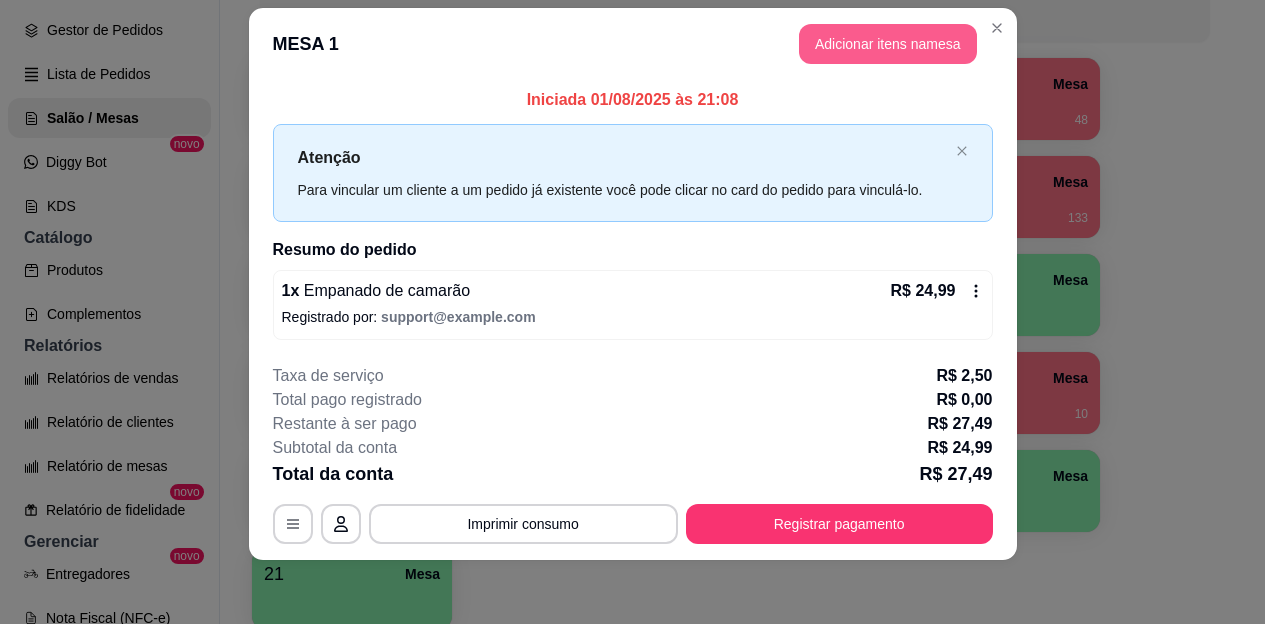 click on "Adicionar itens na  mesa" at bounding box center [888, 44] 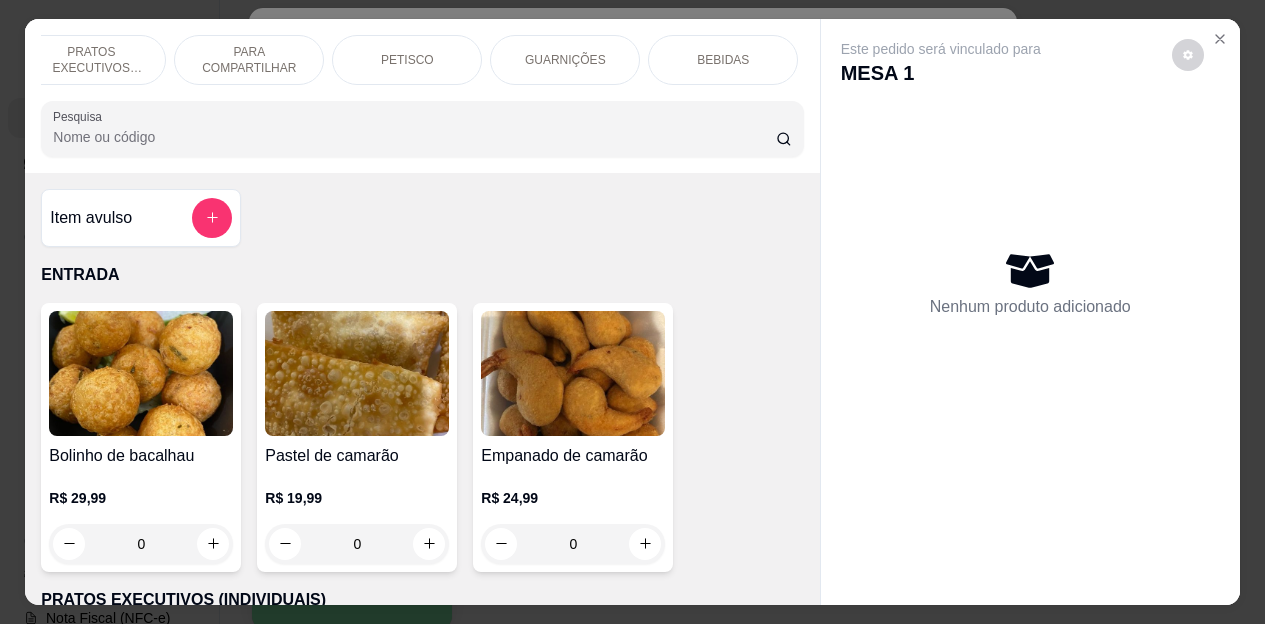 scroll, scrollTop: 0, scrollLeft: 200, axis: horizontal 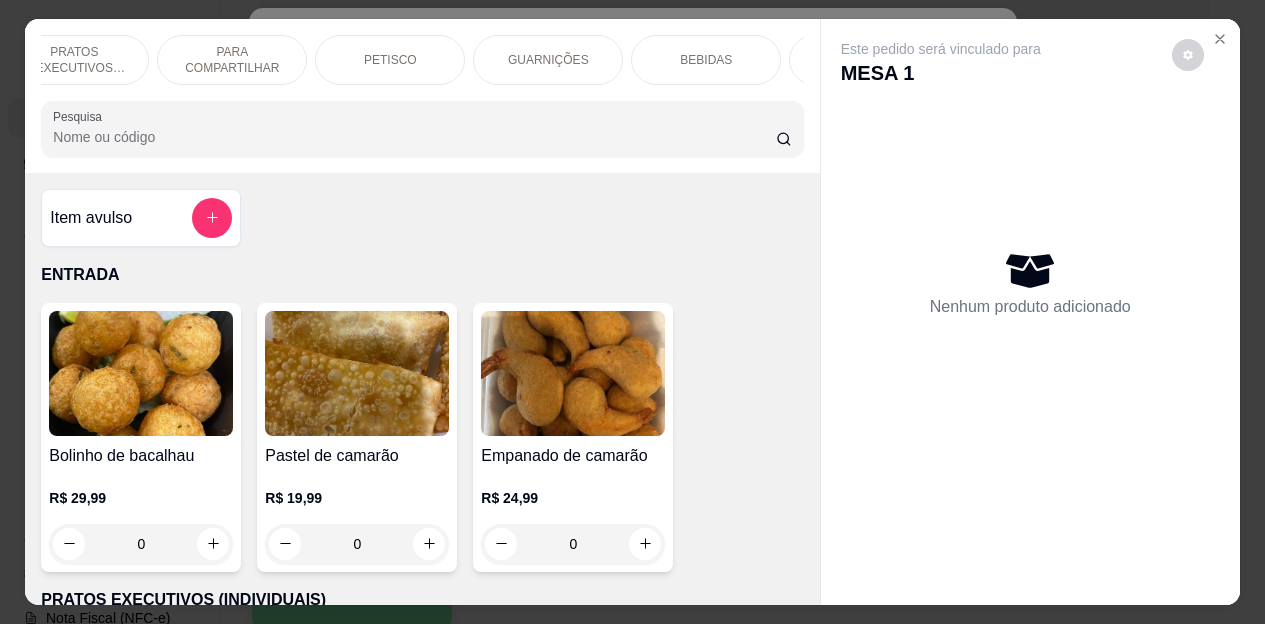 click on "BEBIDAS" at bounding box center [706, 60] 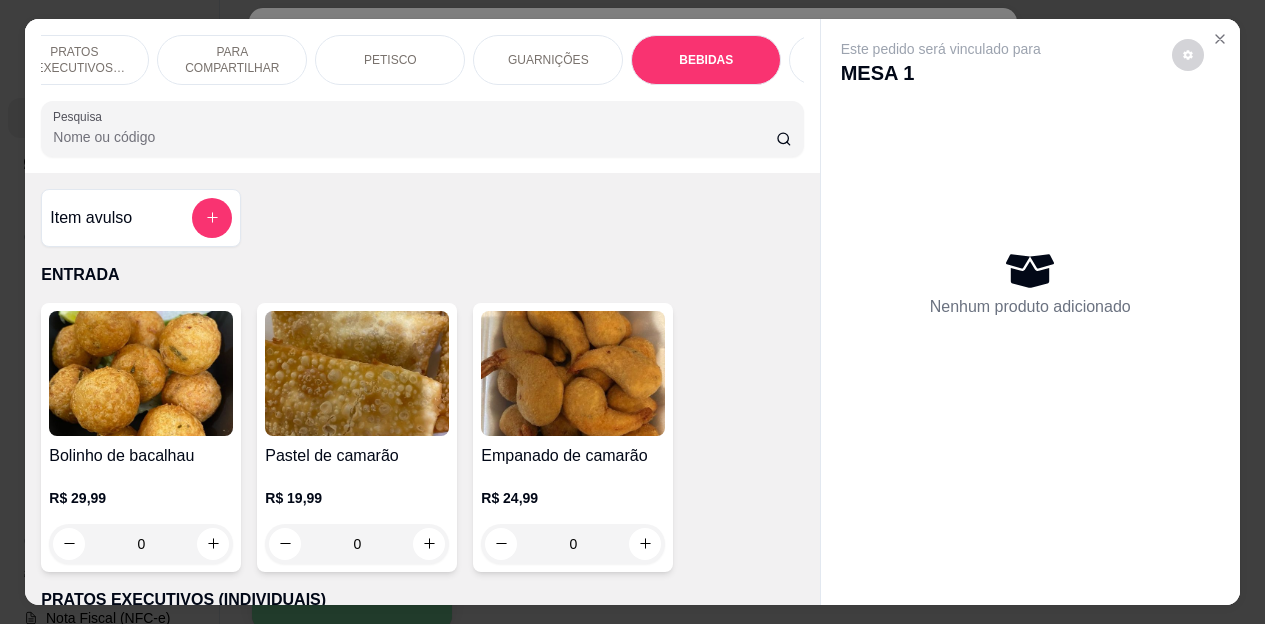 scroll, scrollTop: 4472, scrollLeft: 0, axis: vertical 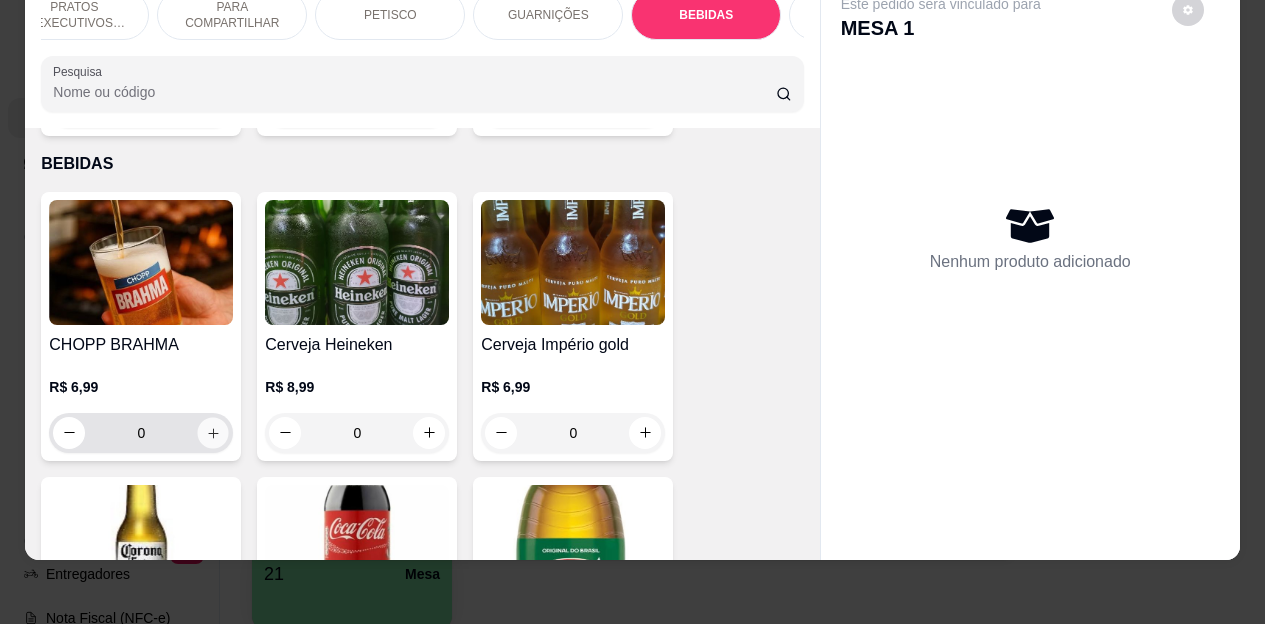 click 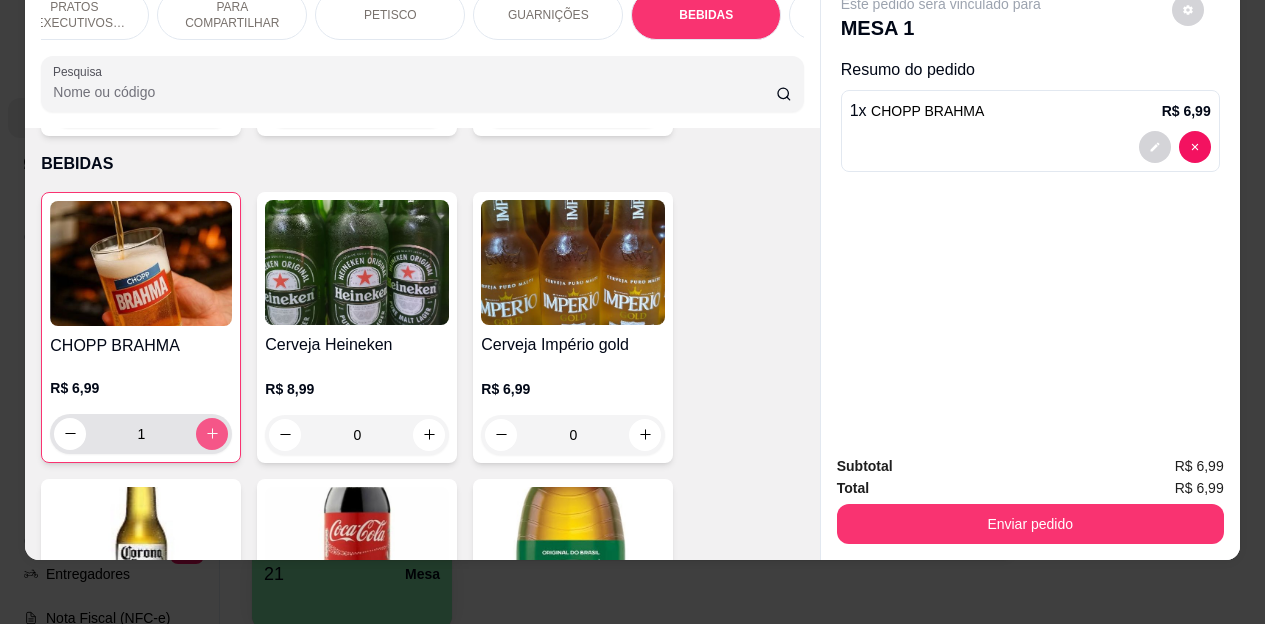 click 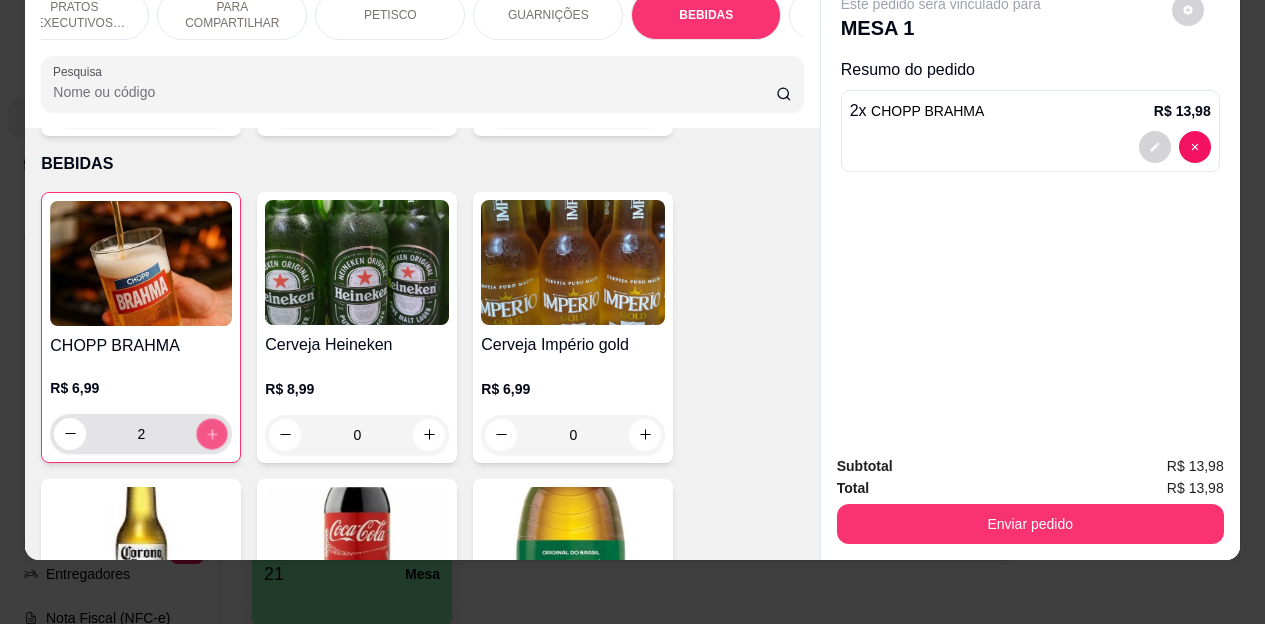 click 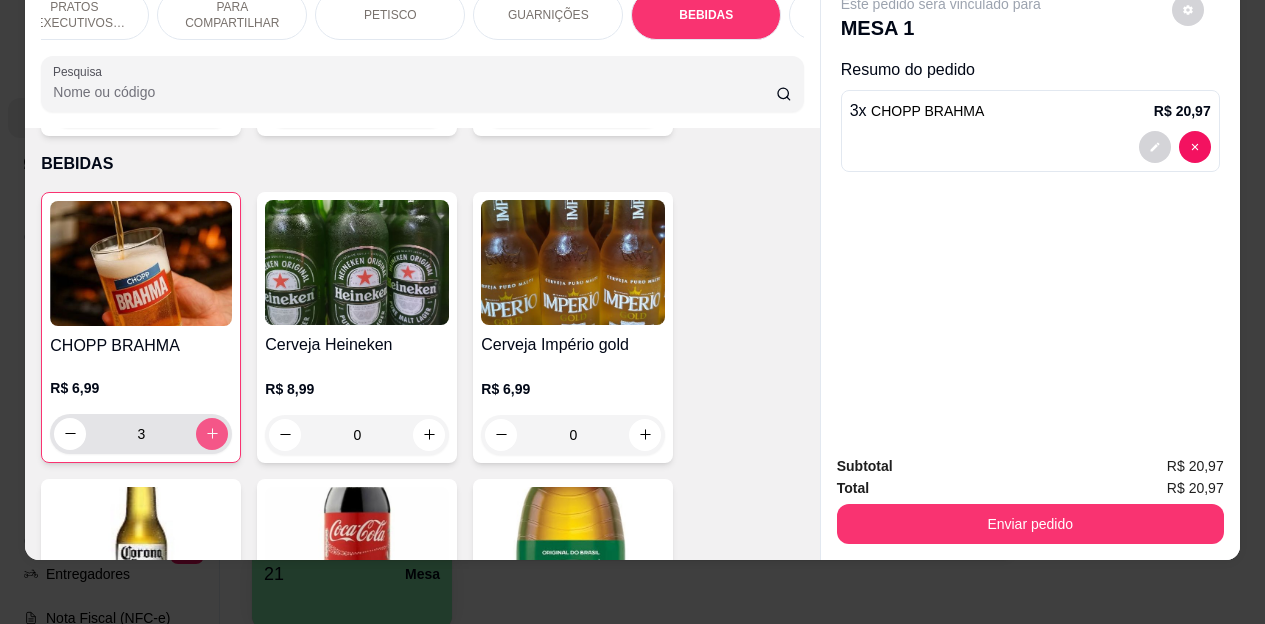 click 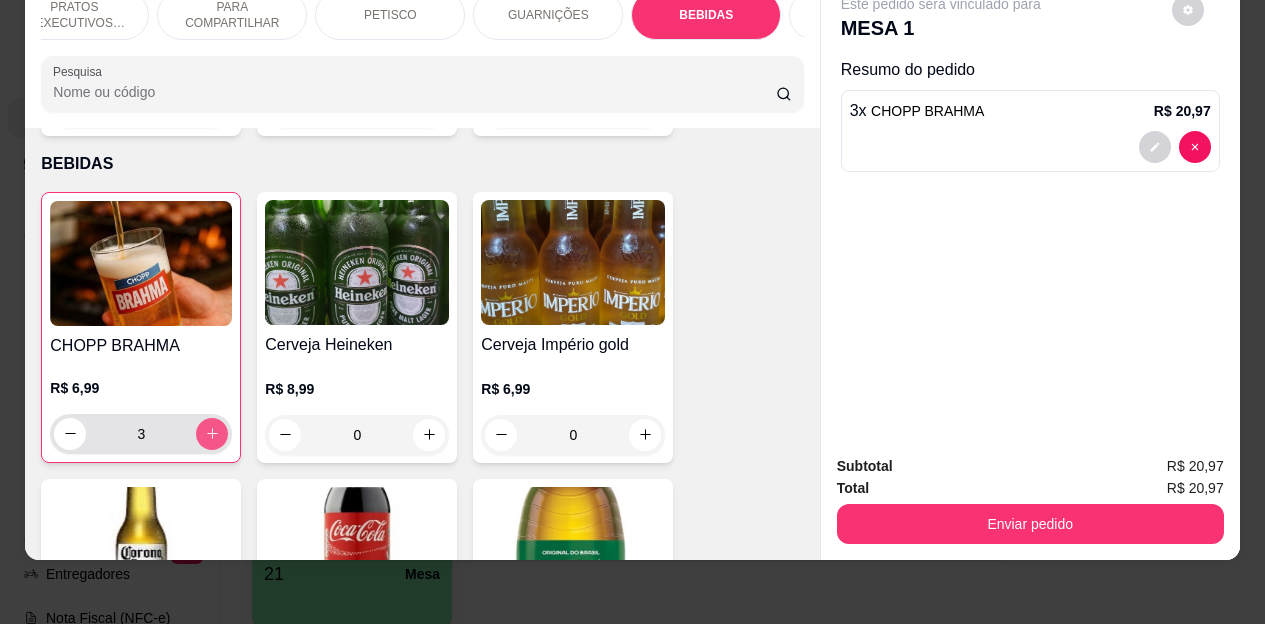 type on "4" 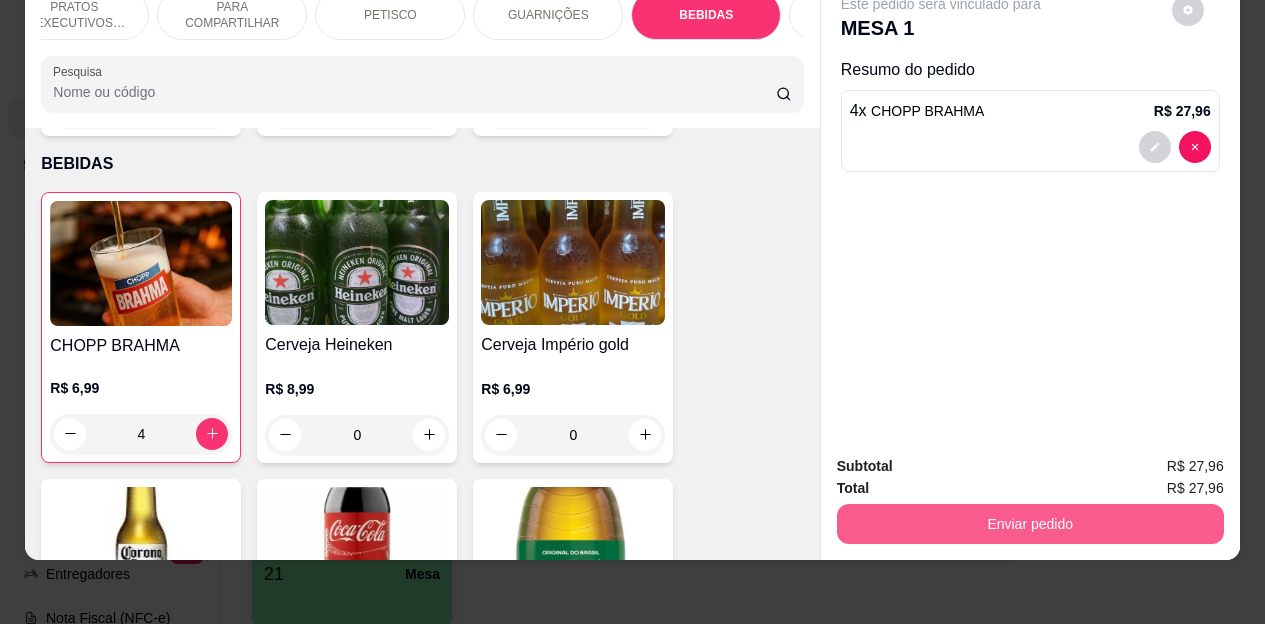 click on "Enviar pedido" at bounding box center [1030, 524] 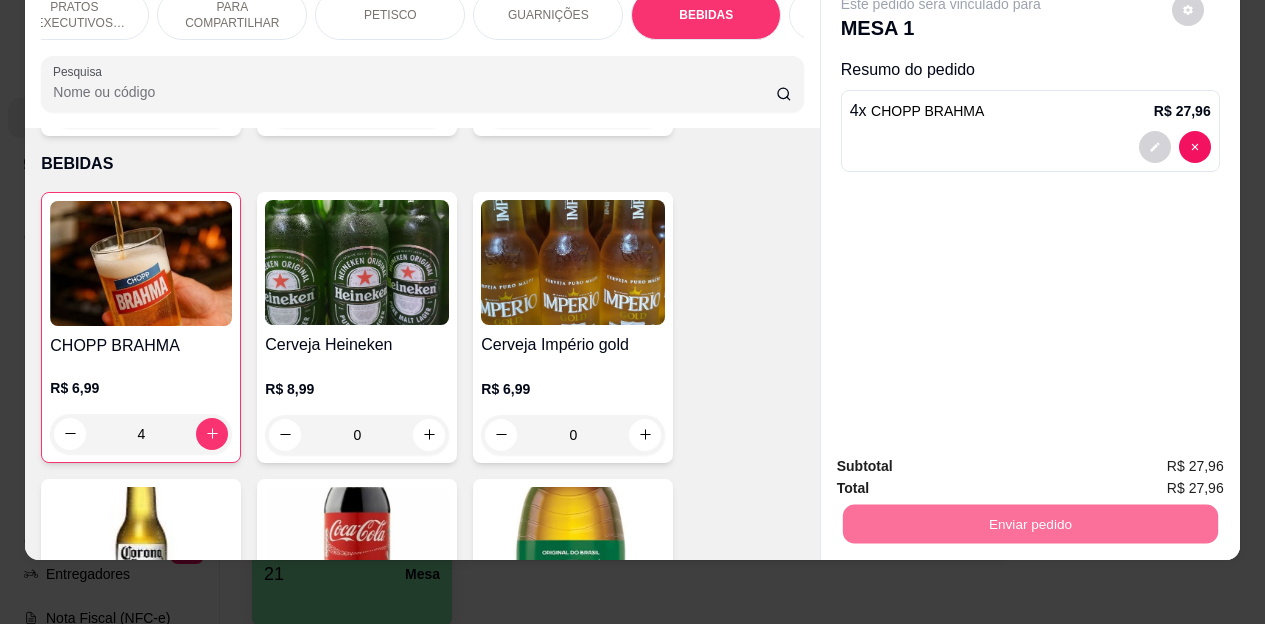 click on "Não registrar e enviar pedido" at bounding box center [964, 460] 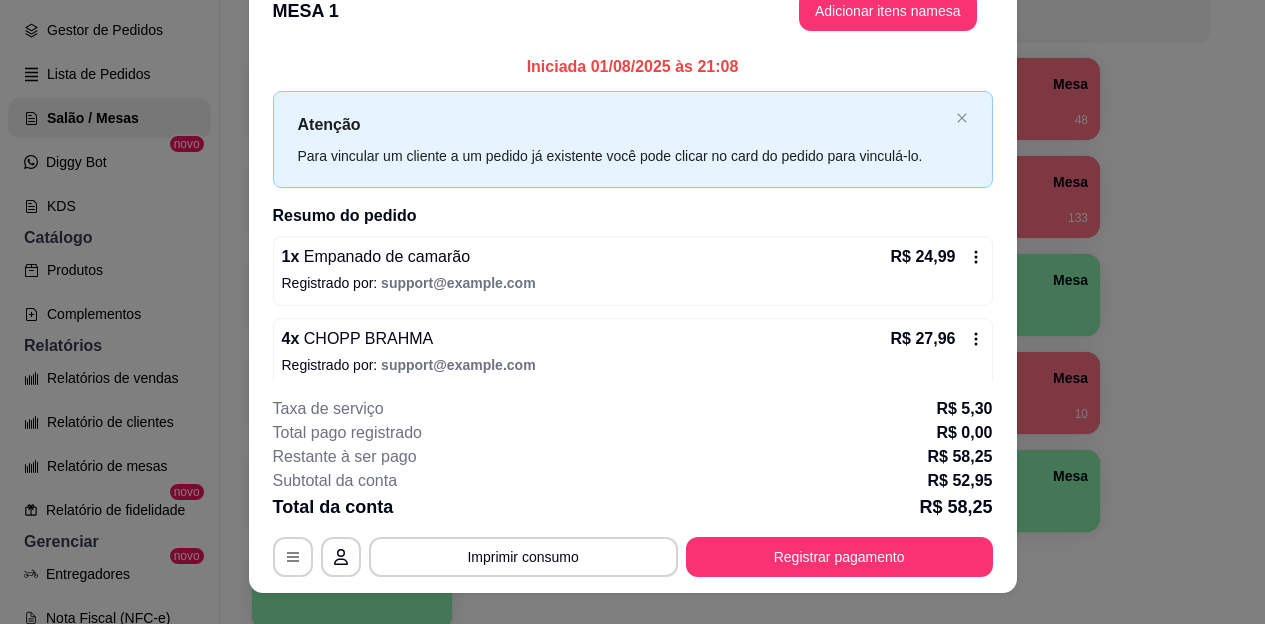 scroll, scrollTop: 0, scrollLeft: 0, axis: both 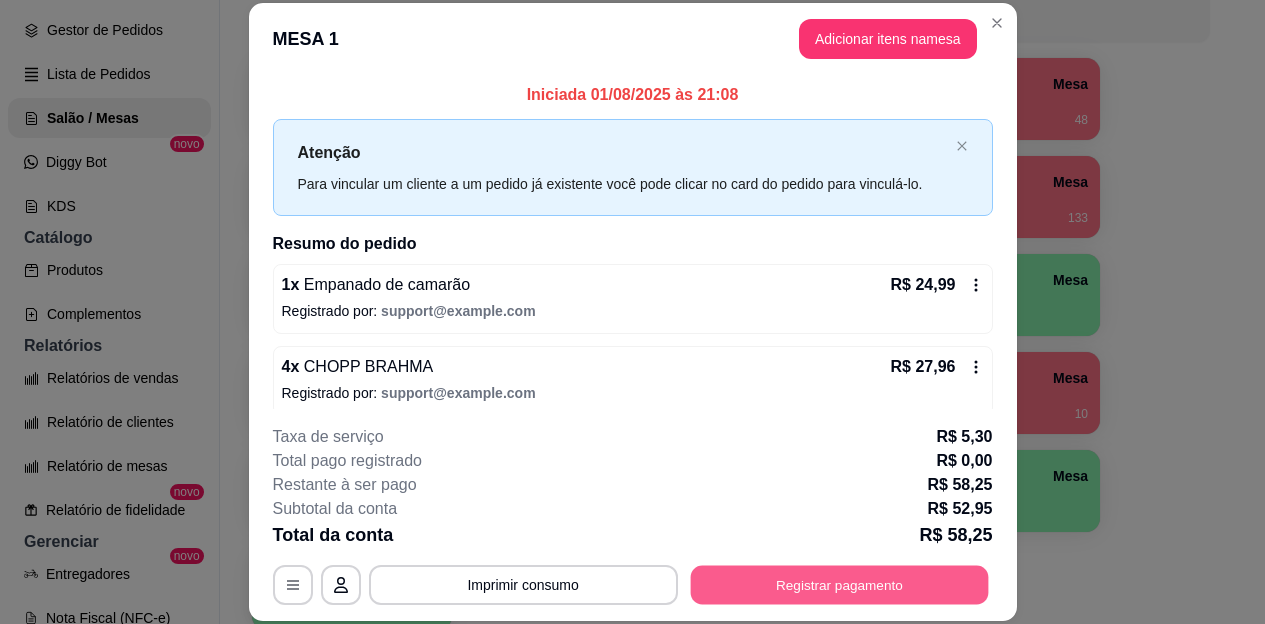 click on "Registrar pagamento" at bounding box center (839, 584) 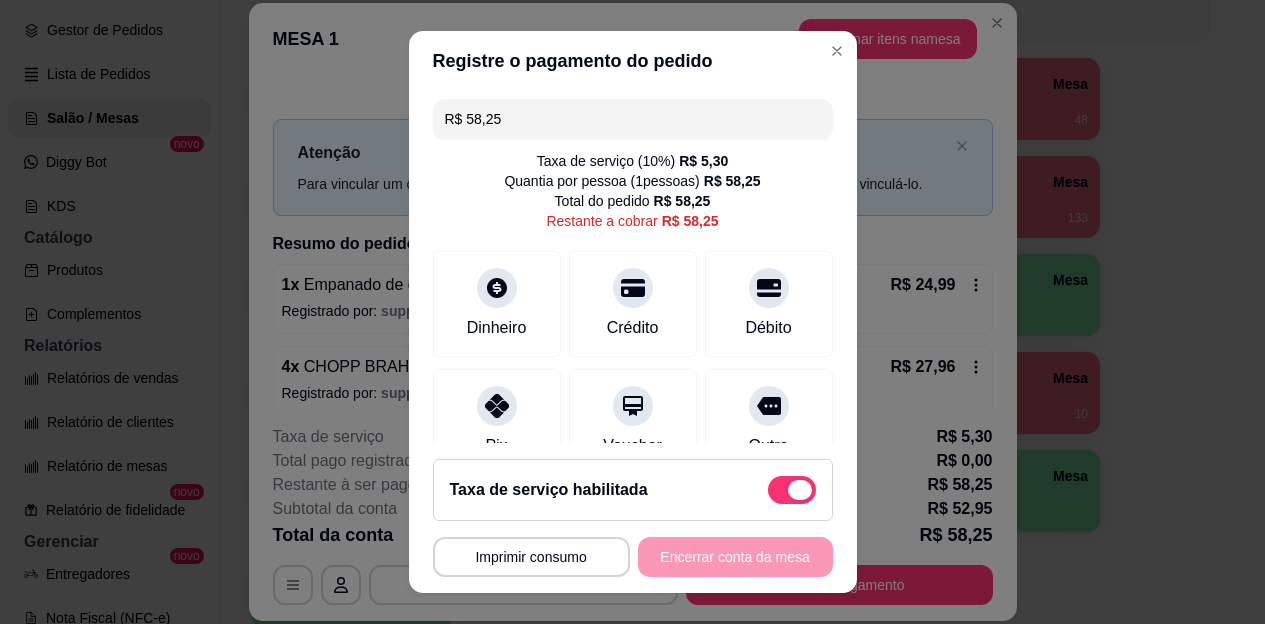 click at bounding box center [792, 490] 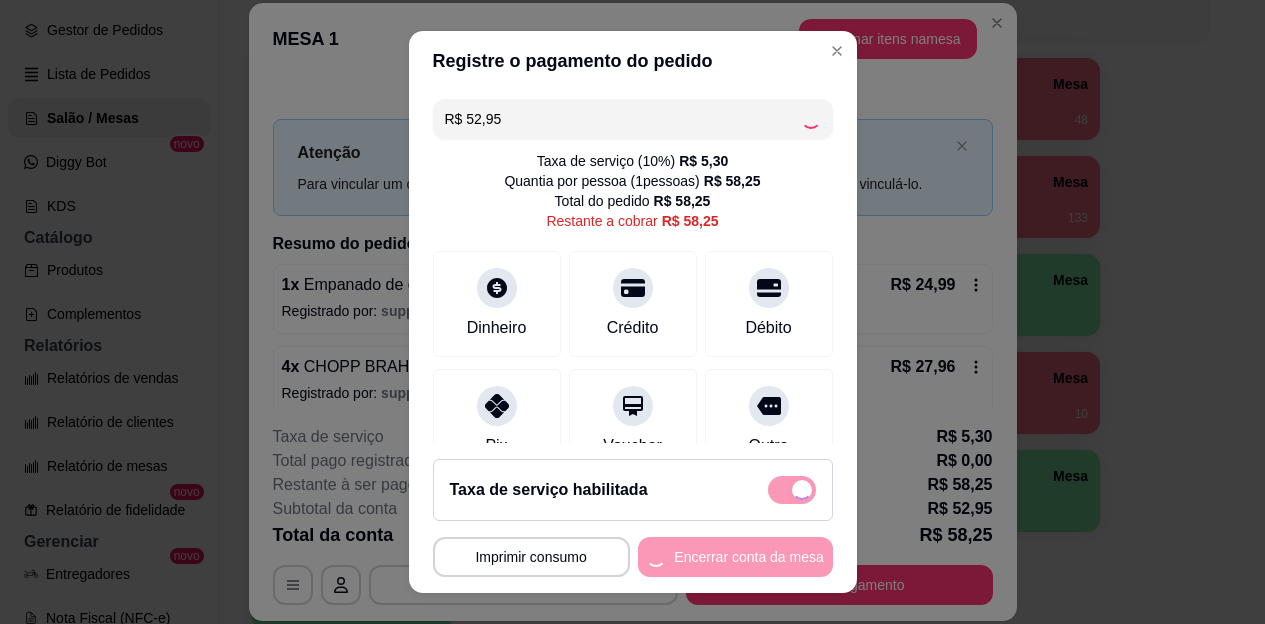 checkbox on "false" 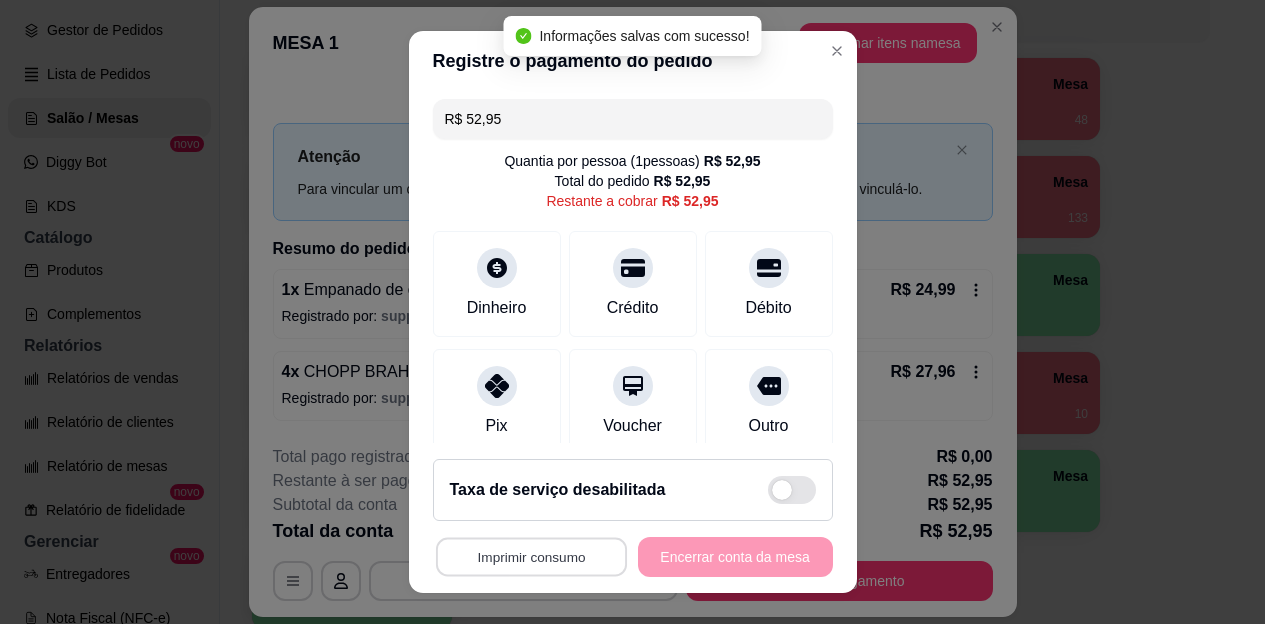 click on "Imprimir consumo" at bounding box center [530, 556] 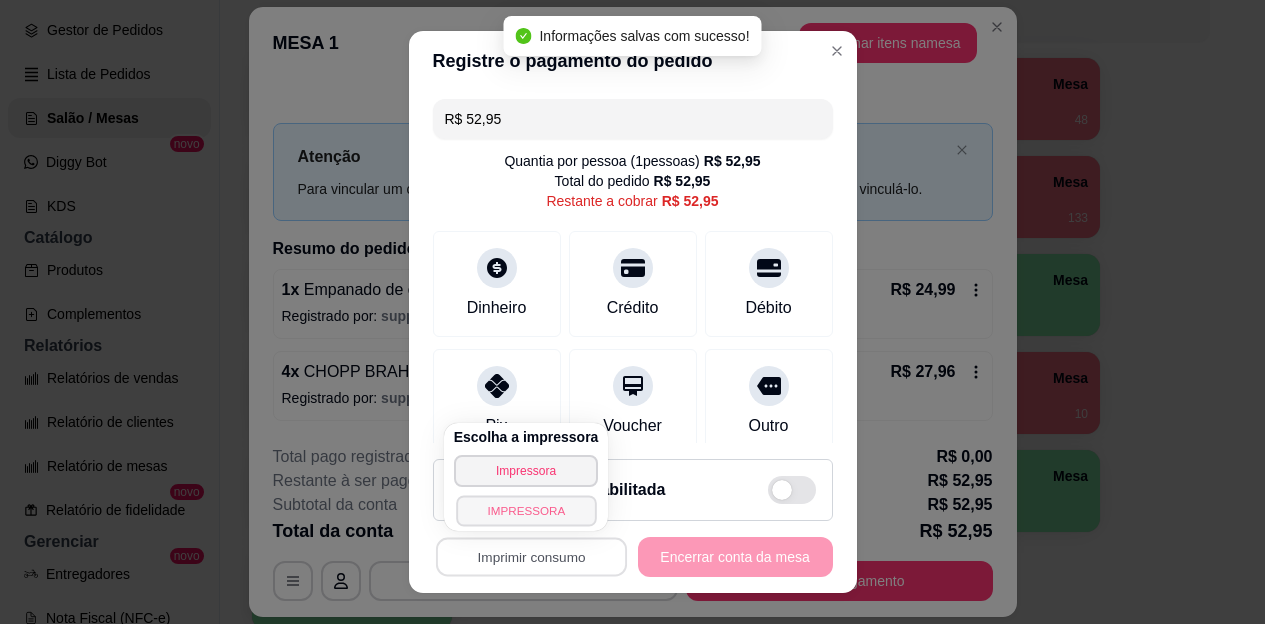 click on "IMPRESSORA" at bounding box center [526, 510] 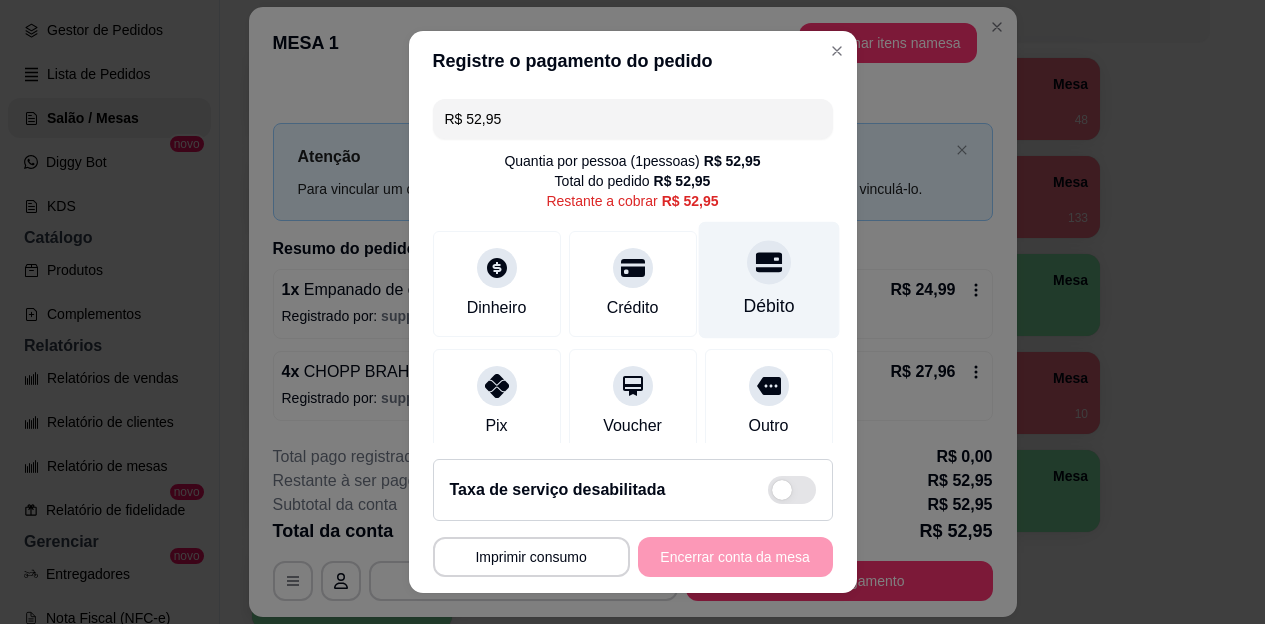 click 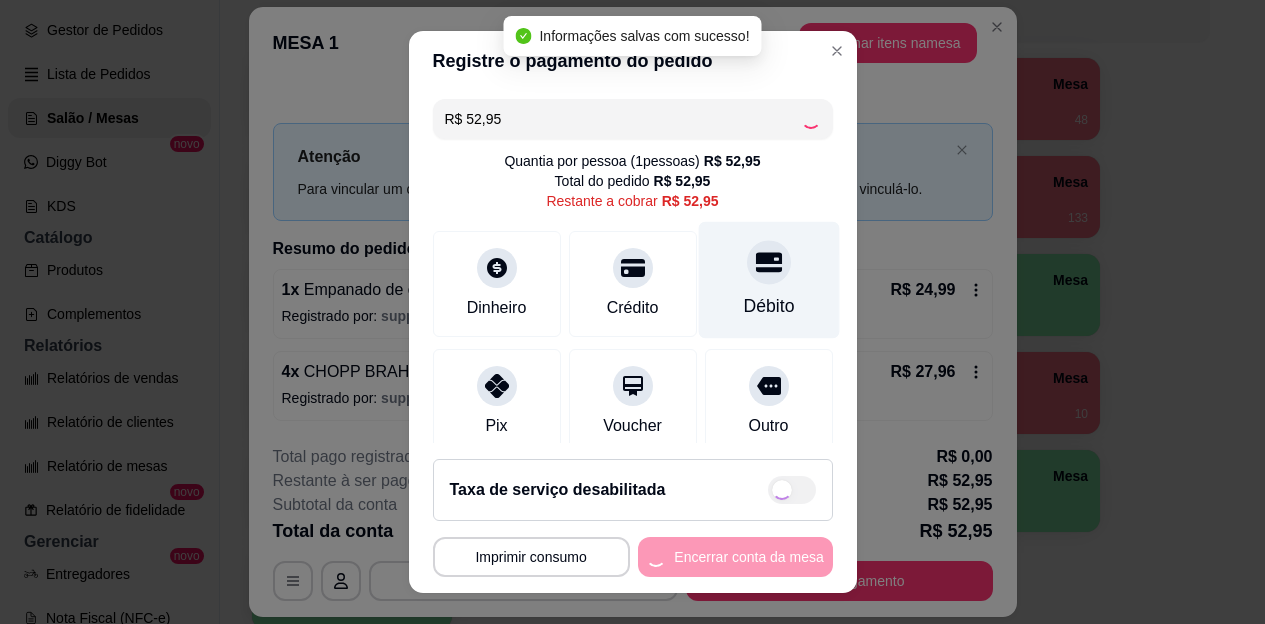 type on "R$ 0,00" 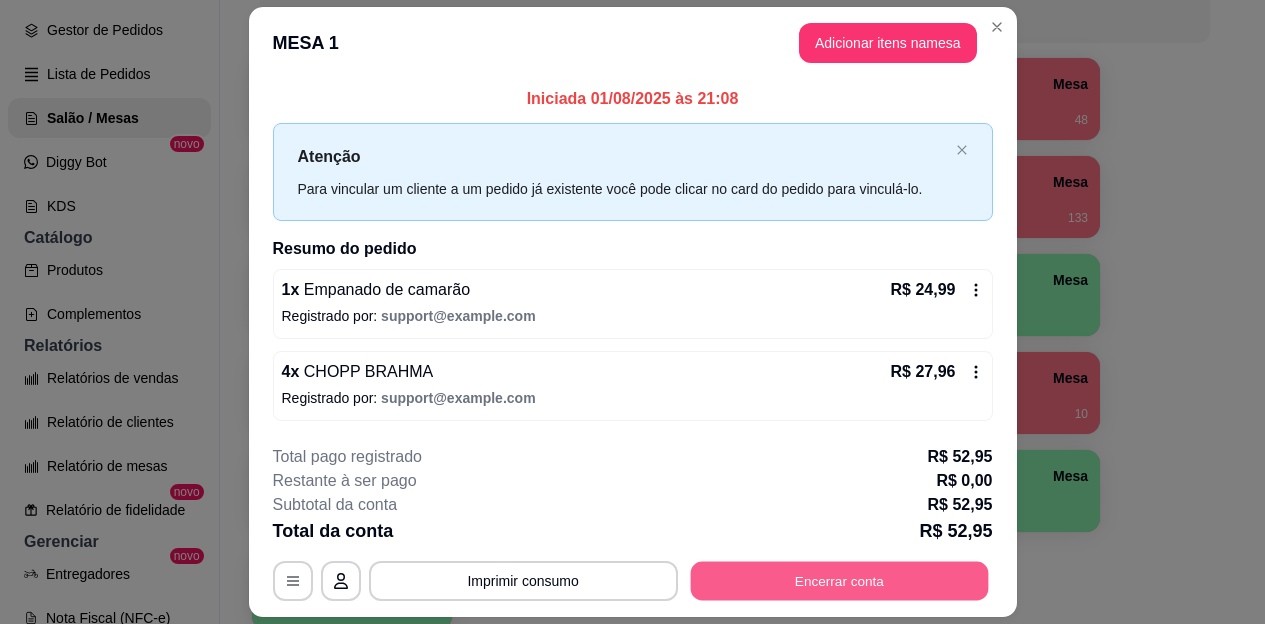 click on "Encerrar conta" at bounding box center (839, 580) 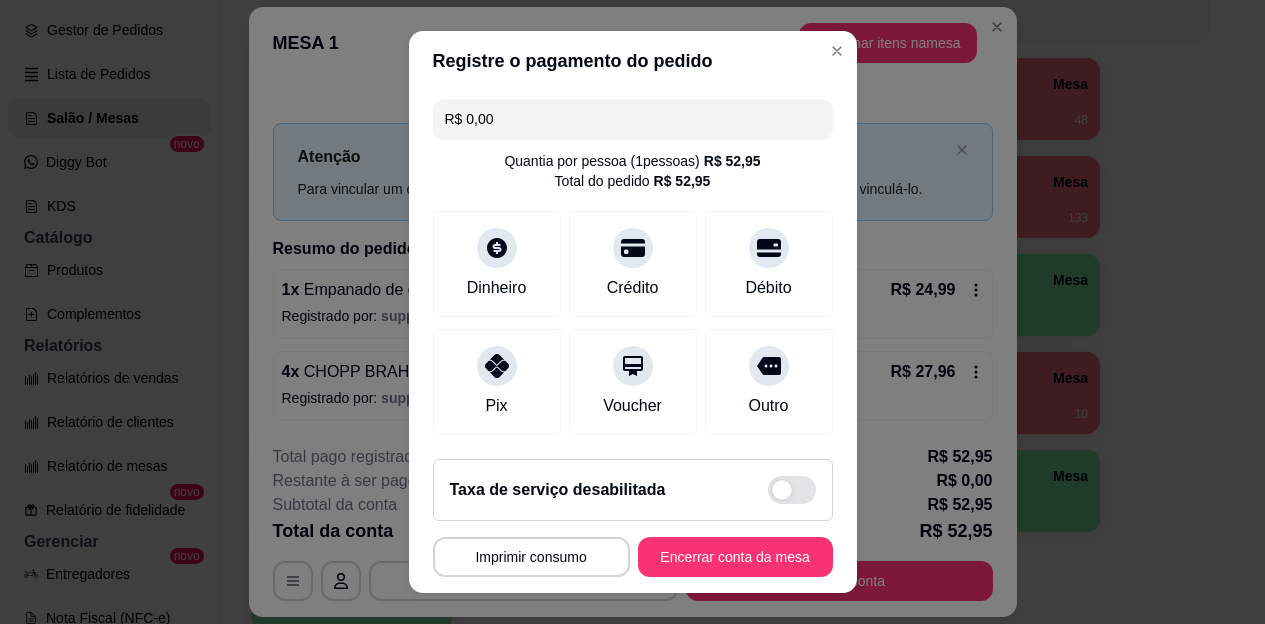 scroll, scrollTop: 246, scrollLeft: 0, axis: vertical 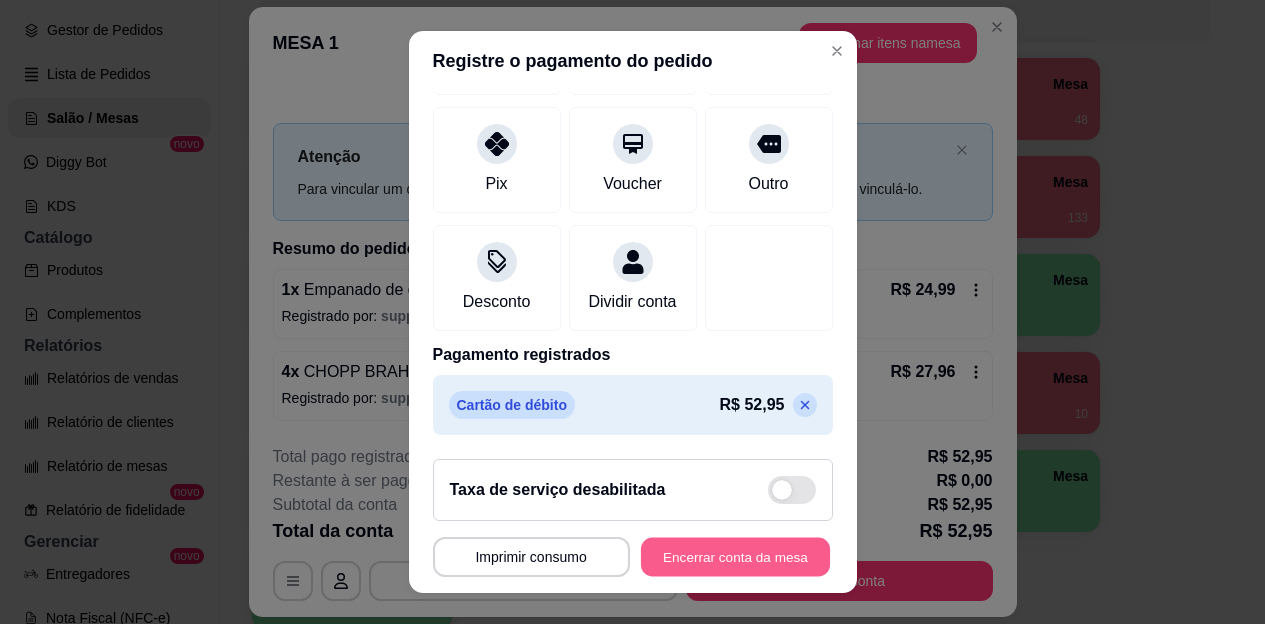 click on "Encerrar conta da mesa" at bounding box center [735, 556] 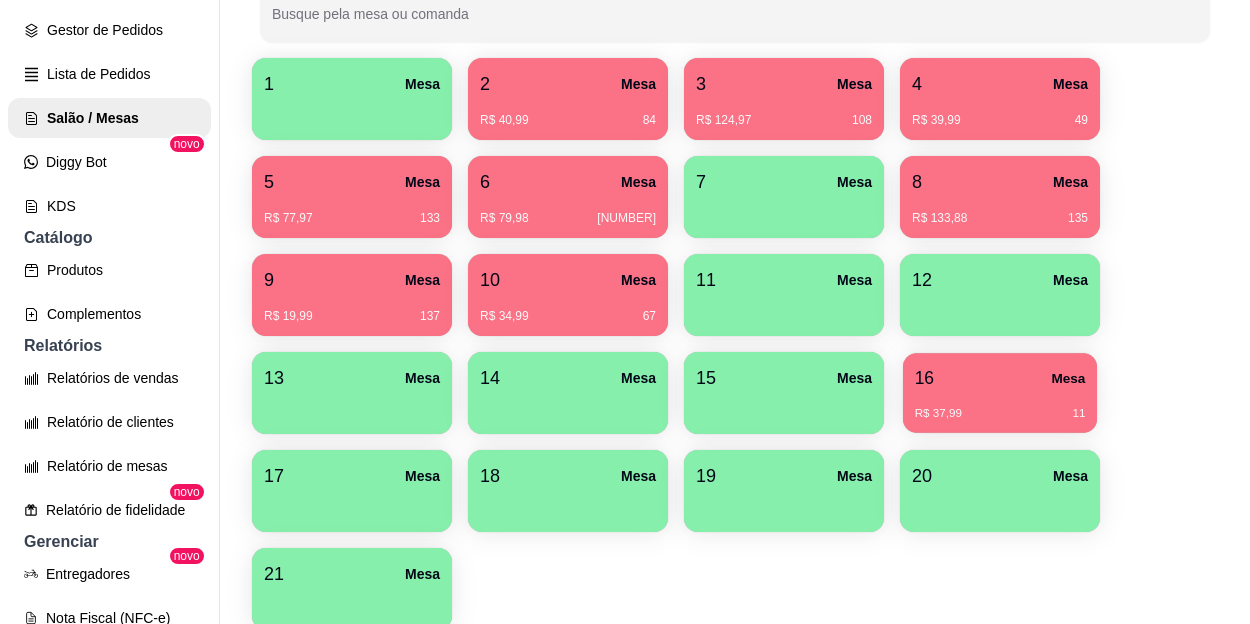 click on "R$ 37,99 11" at bounding box center [1000, 414] 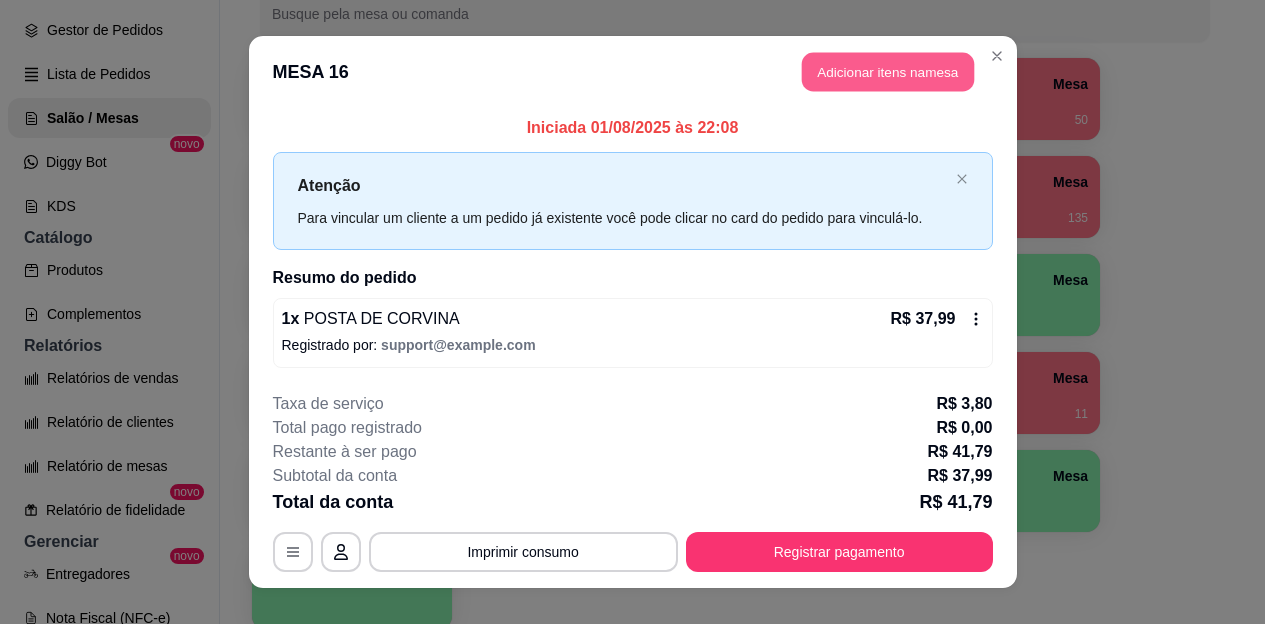 click on "Adicionar itens na  mesa" at bounding box center [888, 72] 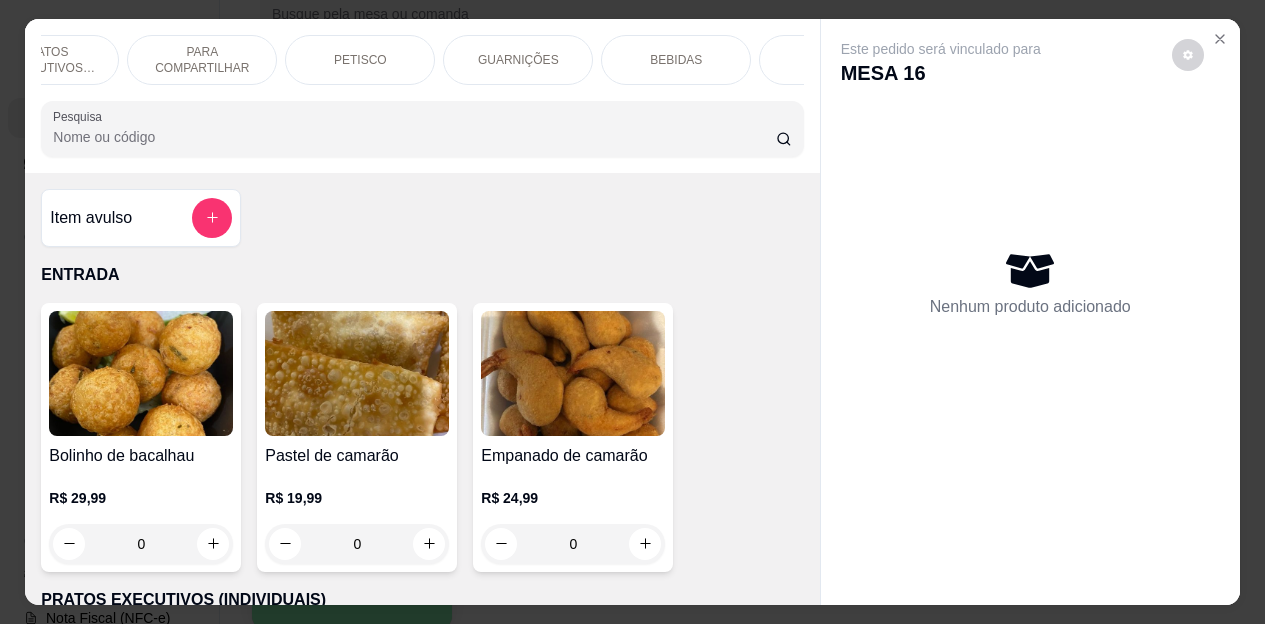 scroll, scrollTop: 0, scrollLeft: 240, axis: horizontal 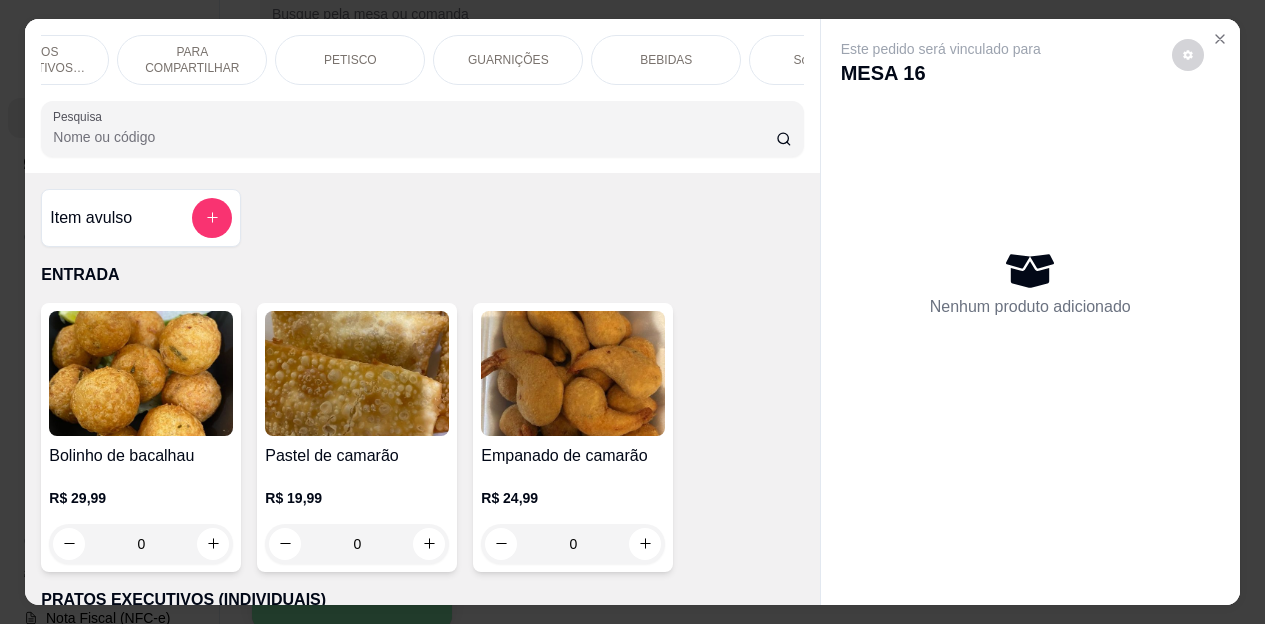 click on "BEBIDAS" at bounding box center [666, 60] 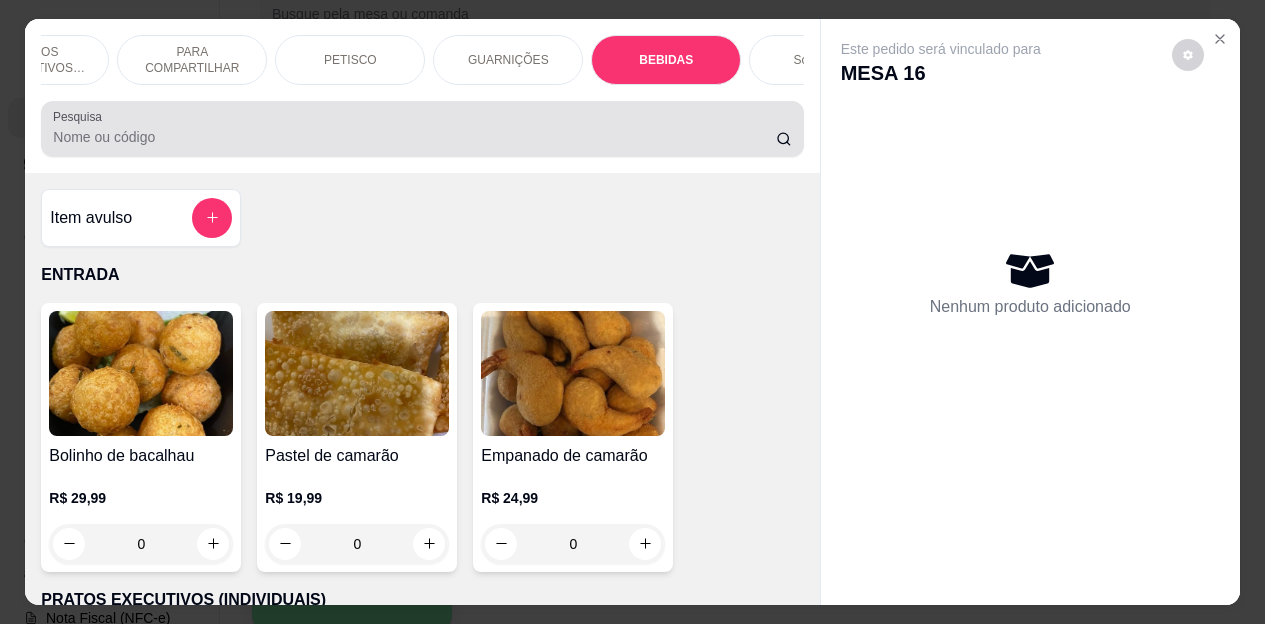 scroll, scrollTop: 4472, scrollLeft: 0, axis: vertical 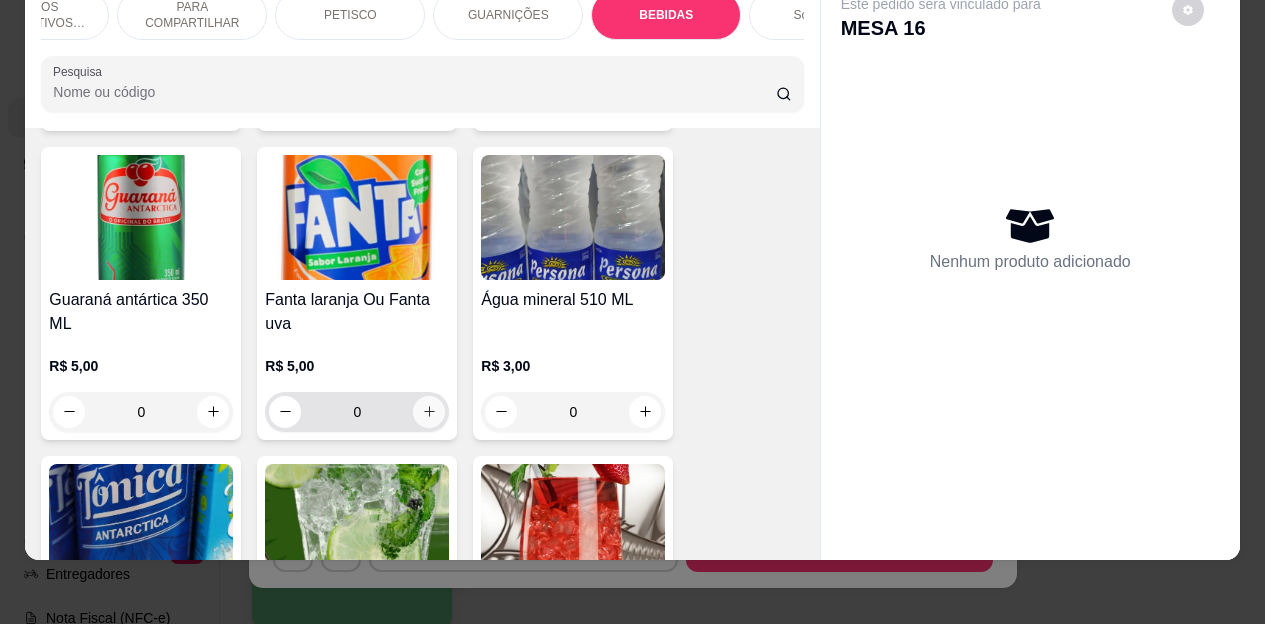 click 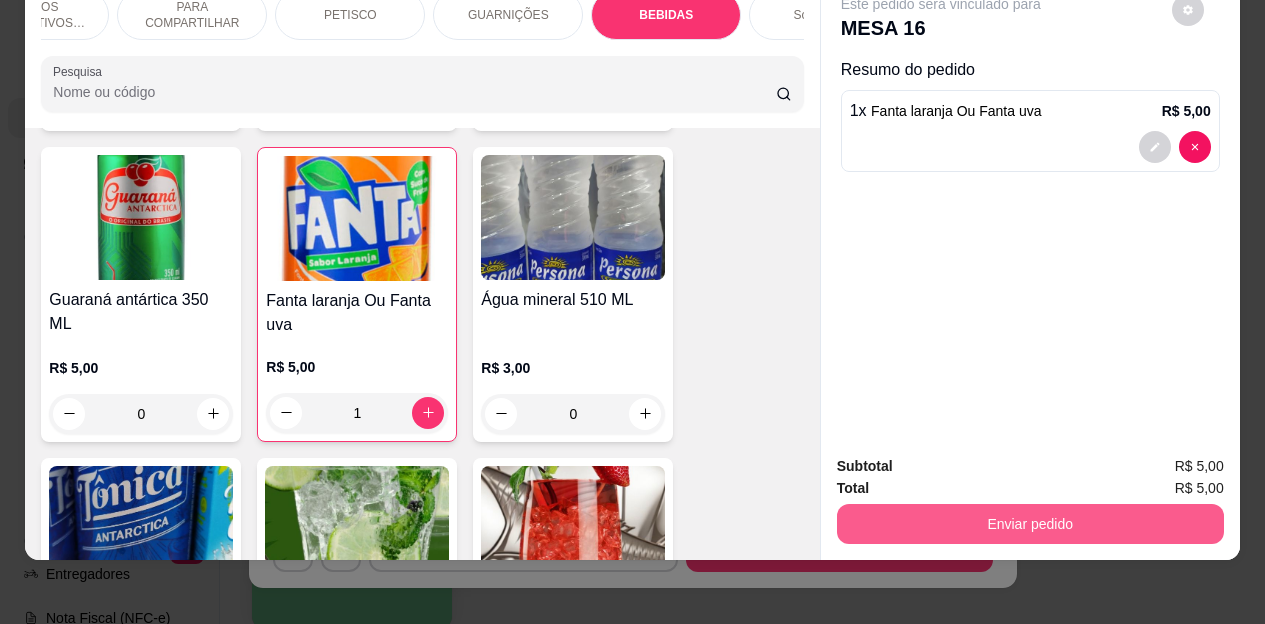 click on "Enviar pedido" at bounding box center [1030, 524] 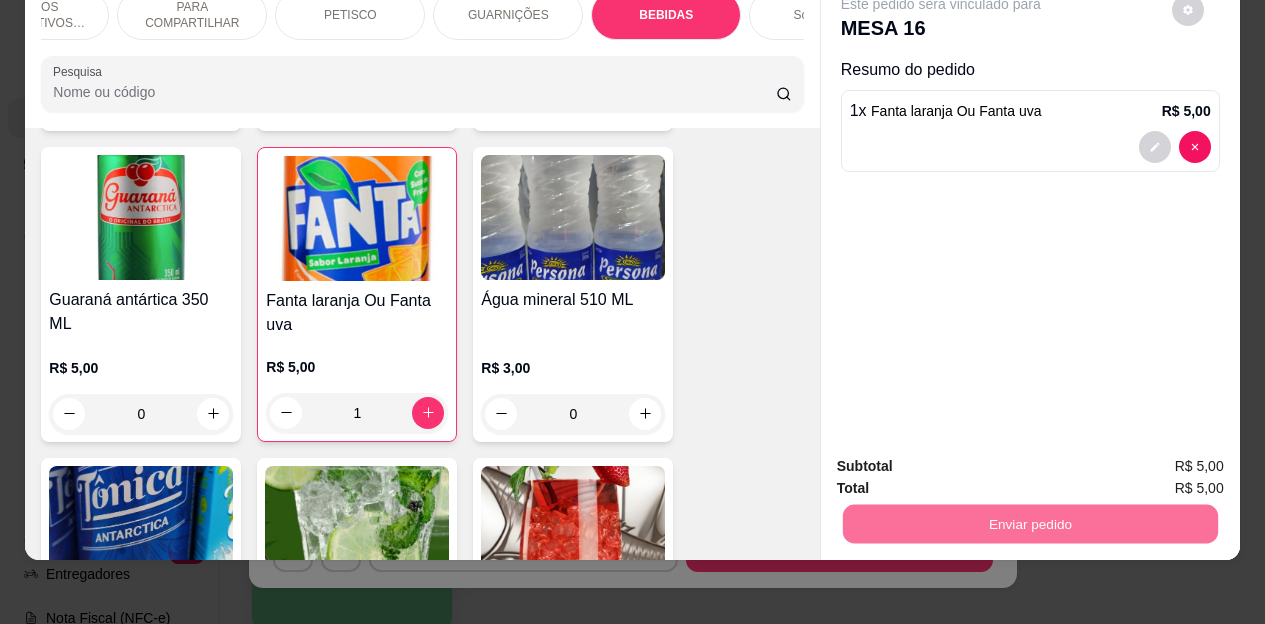 click on "Não registrar e enviar pedido" at bounding box center [964, 459] 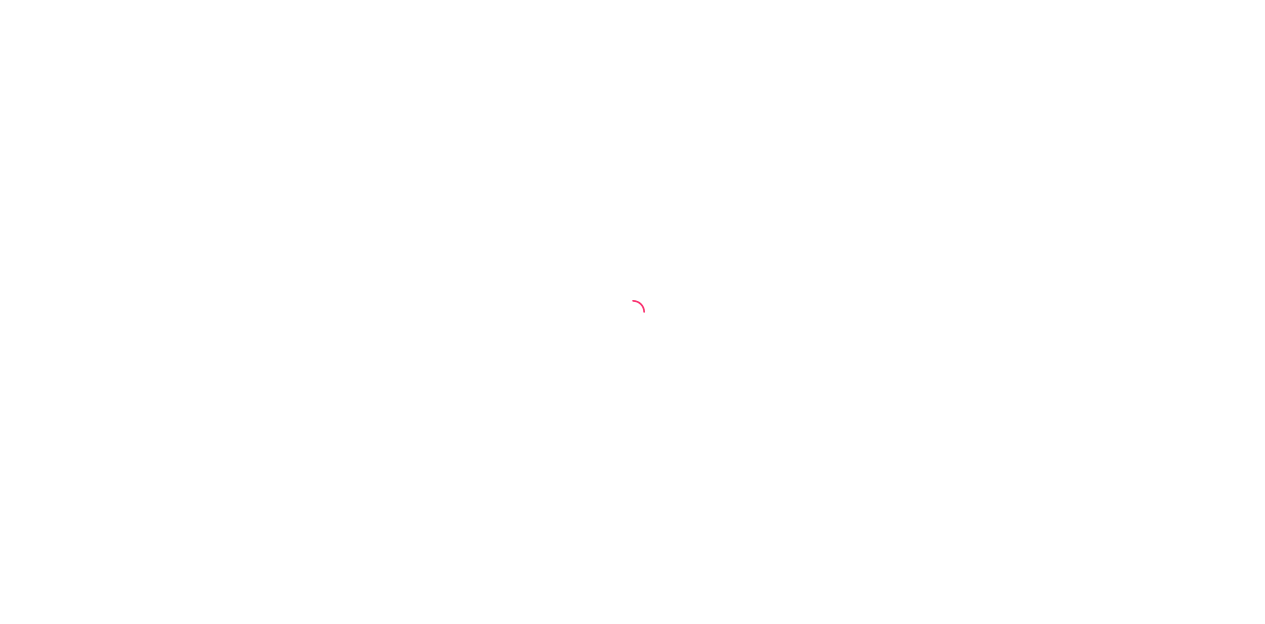 scroll, scrollTop: 0, scrollLeft: 0, axis: both 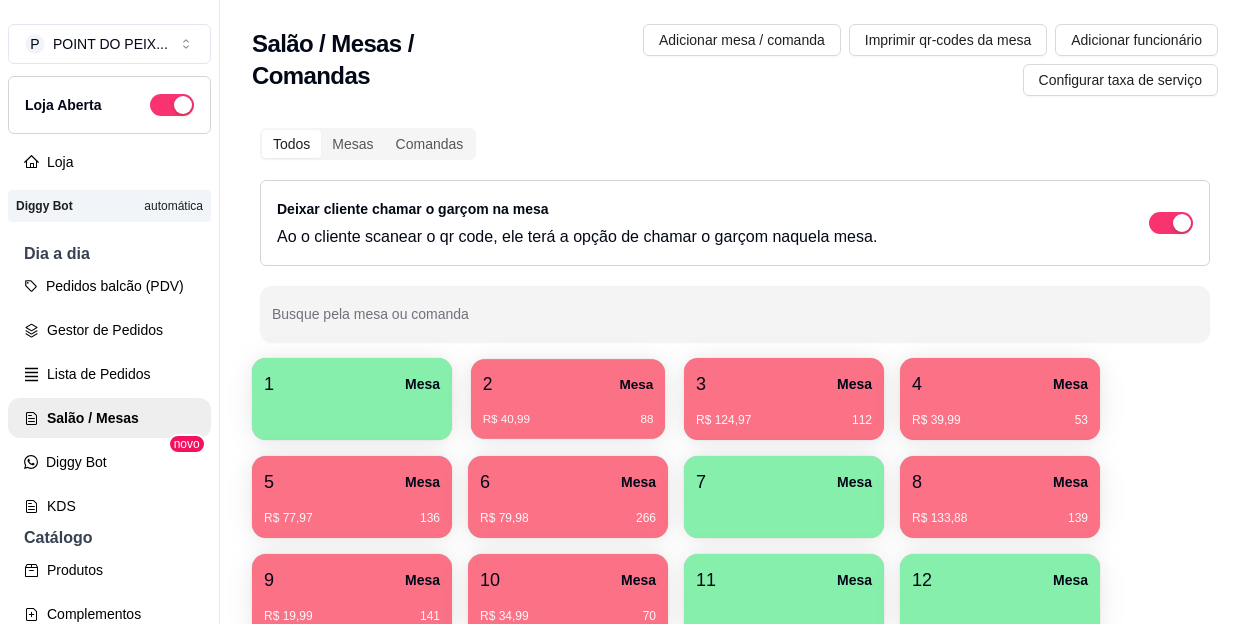 click on "88" at bounding box center (568, 412) 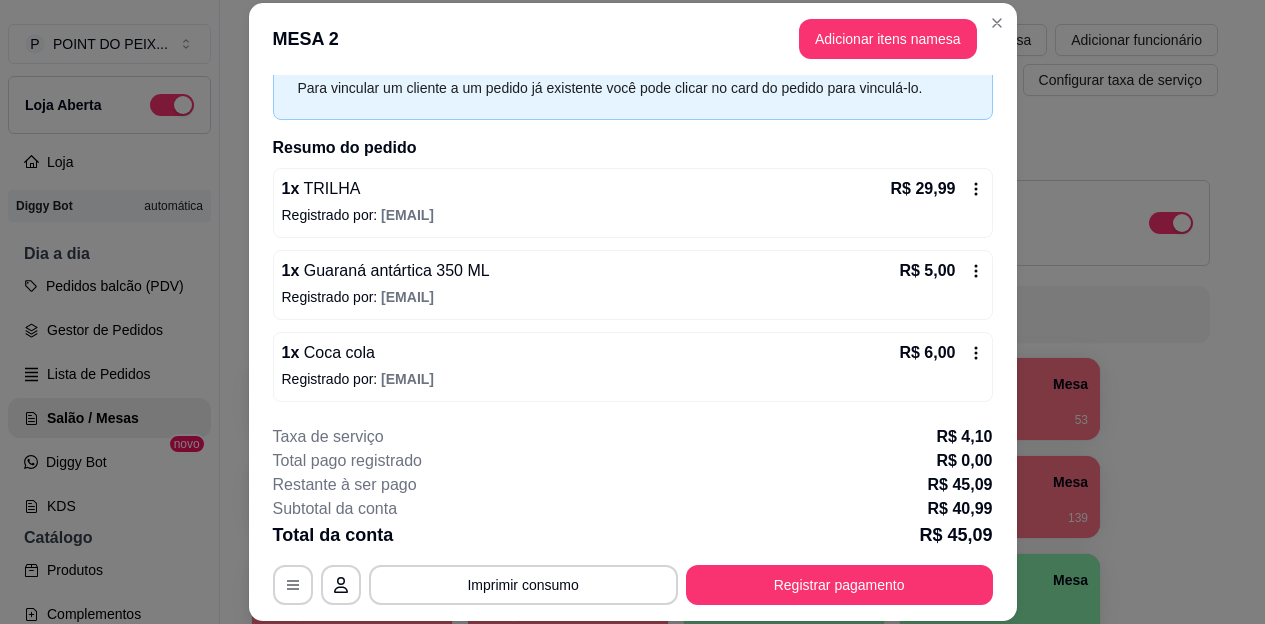 scroll, scrollTop: 97, scrollLeft: 0, axis: vertical 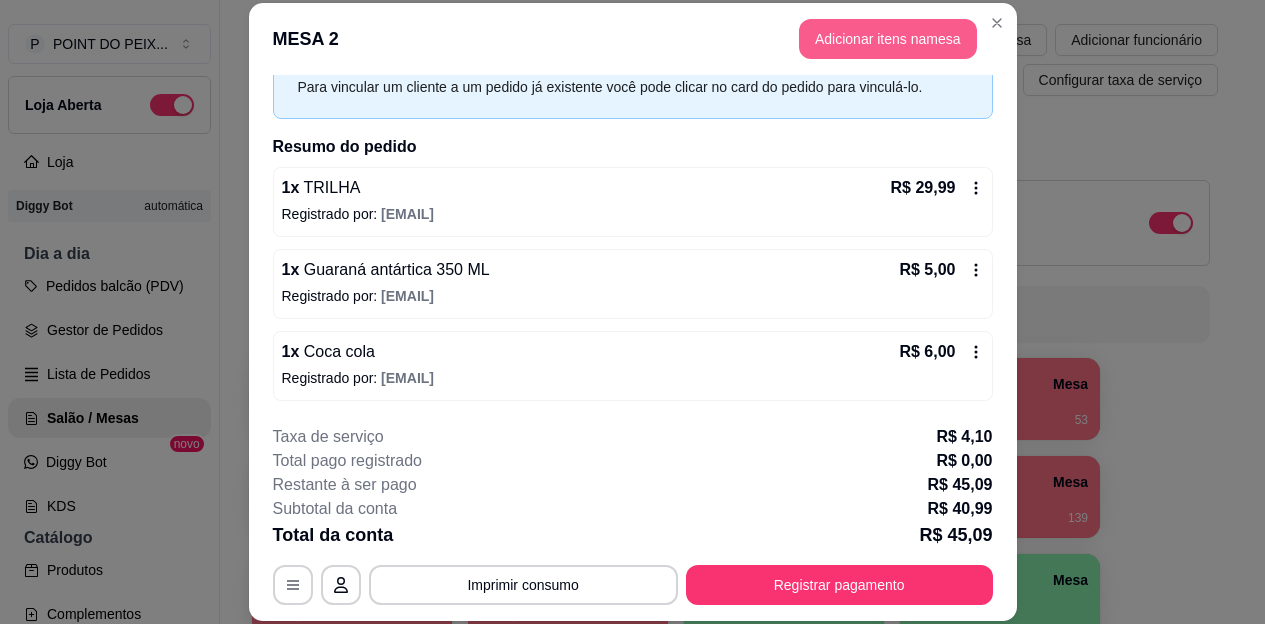 click on "Adicionar itens na  mesa" at bounding box center [888, 39] 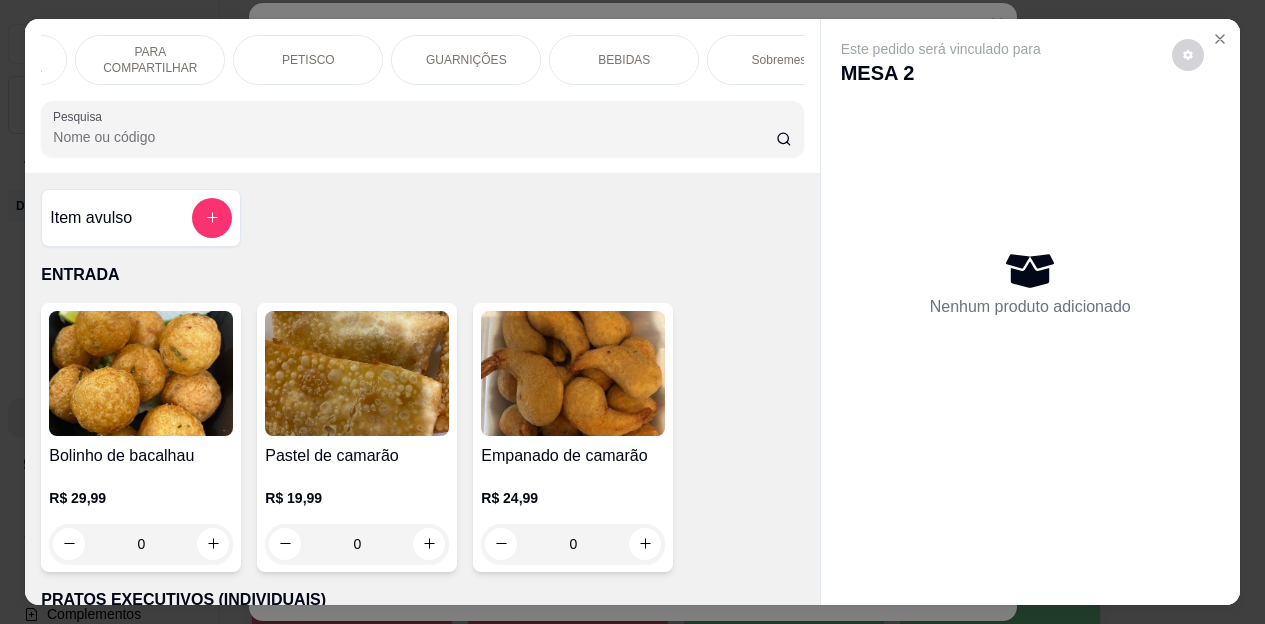 scroll, scrollTop: 0, scrollLeft: 336, axis: horizontal 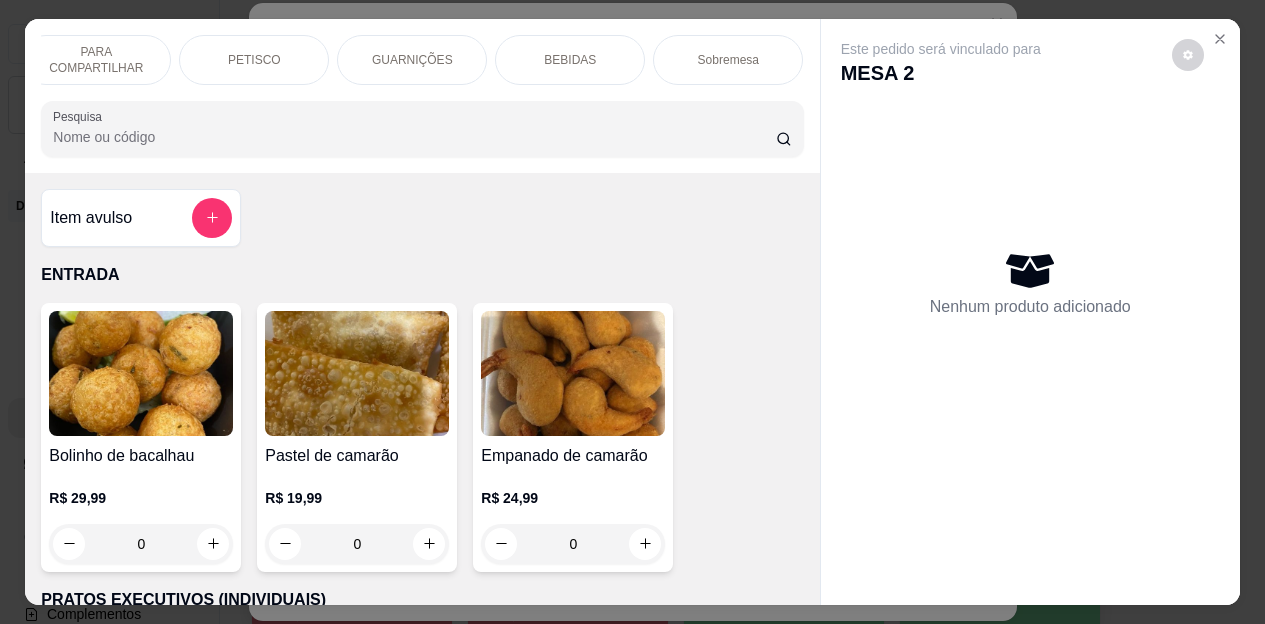 click on "BEBIDAS" at bounding box center [570, 60] 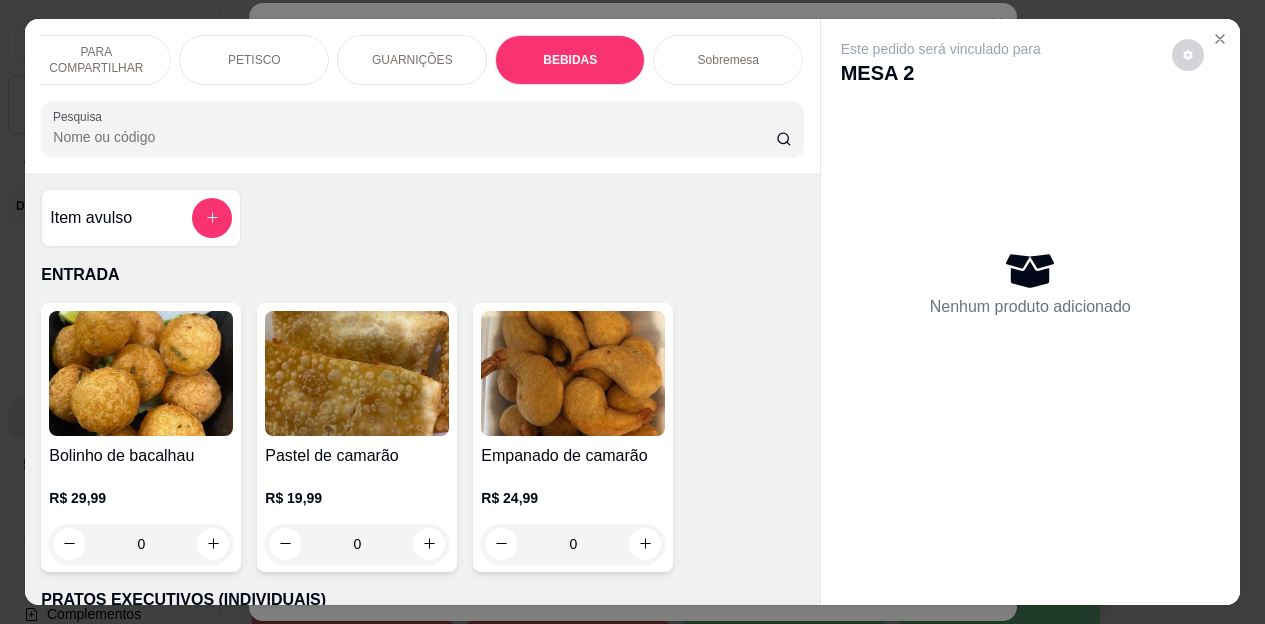 scroll, scrollTop: 4472, scrollLeft: 0, axis: vertical 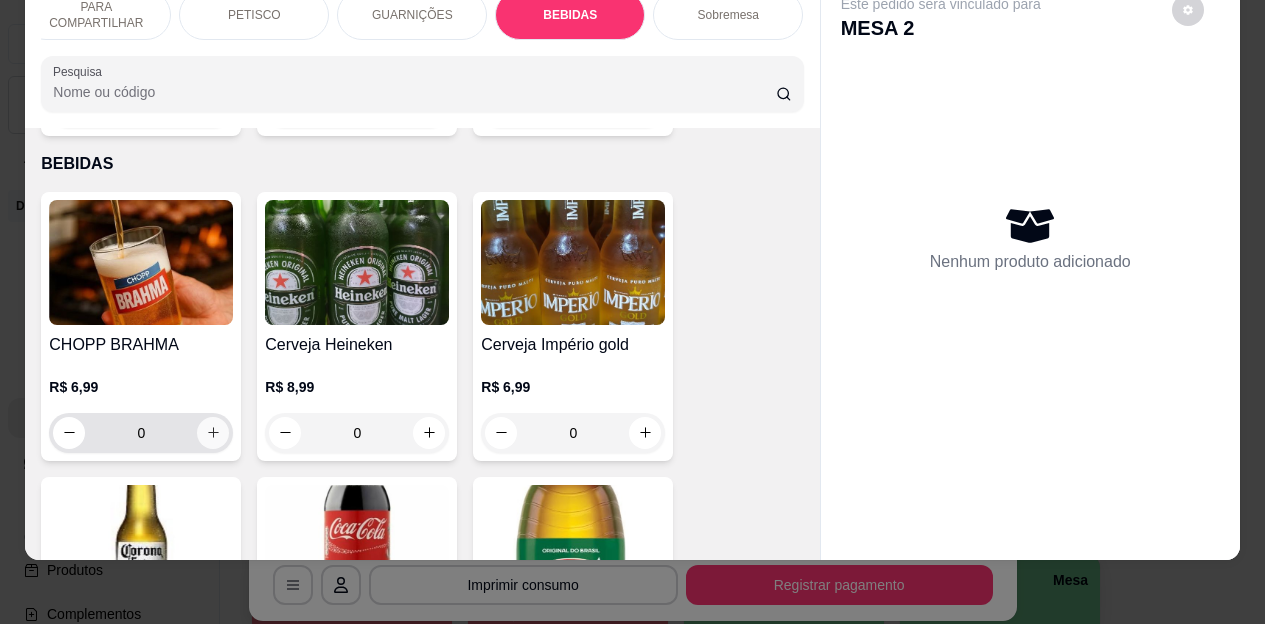 click 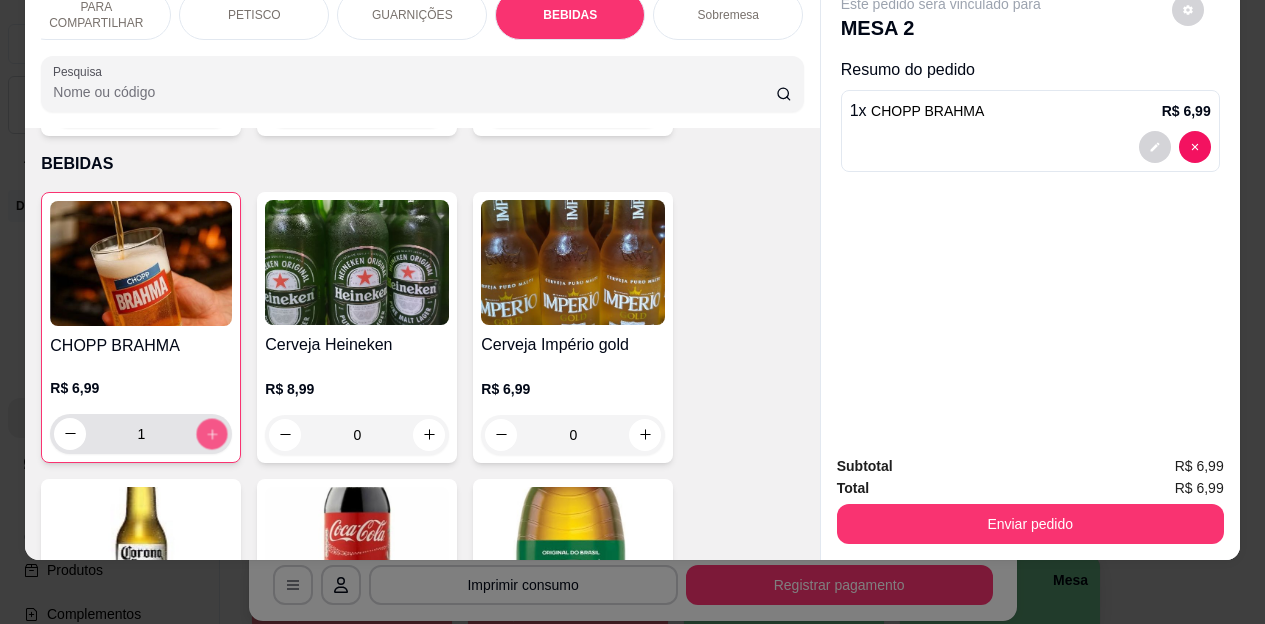 click at bounding box center [212, 433] 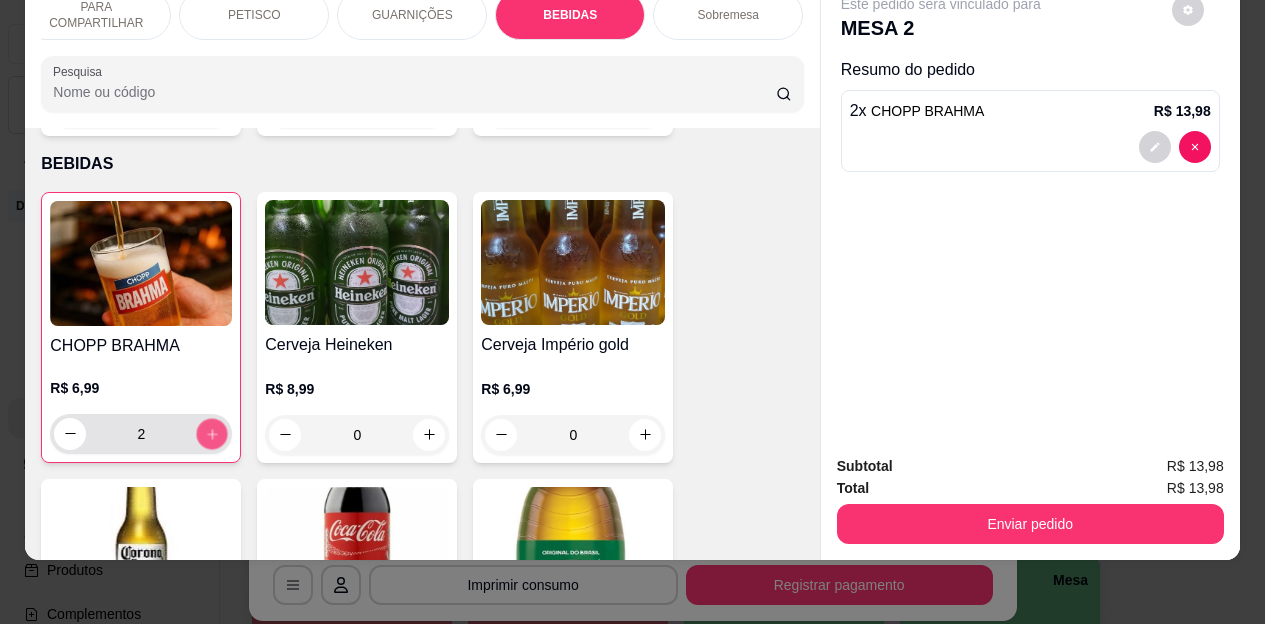 click at bounding box center (212, 433) 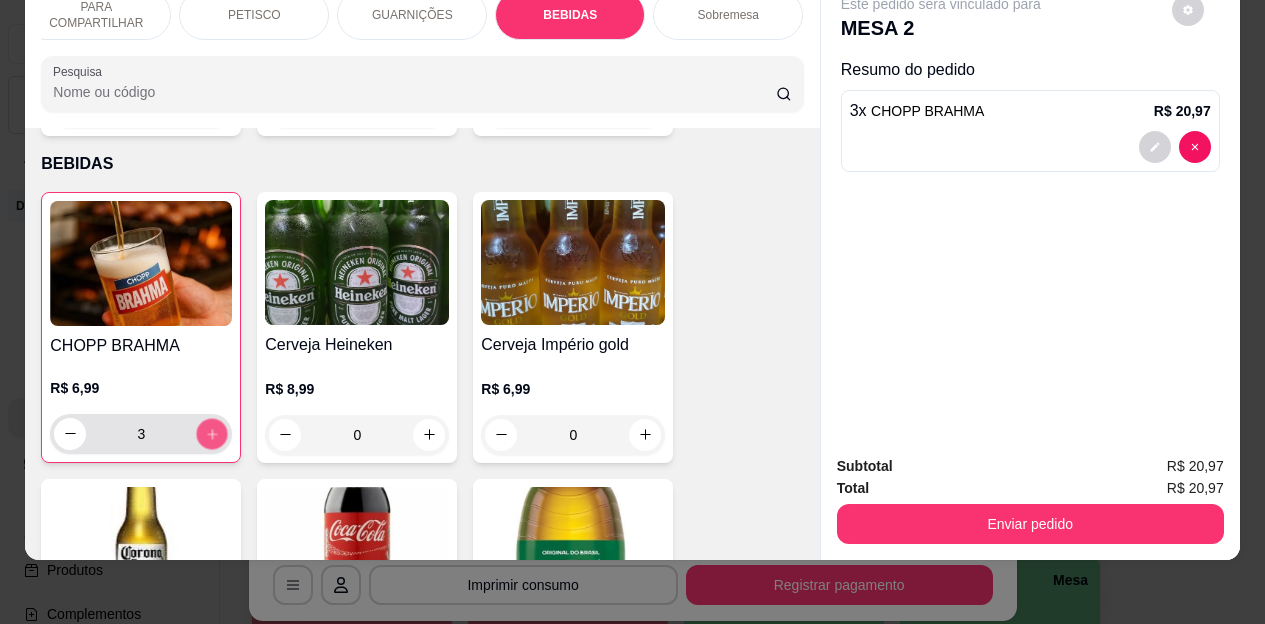 click at bounding box center (212, 433) 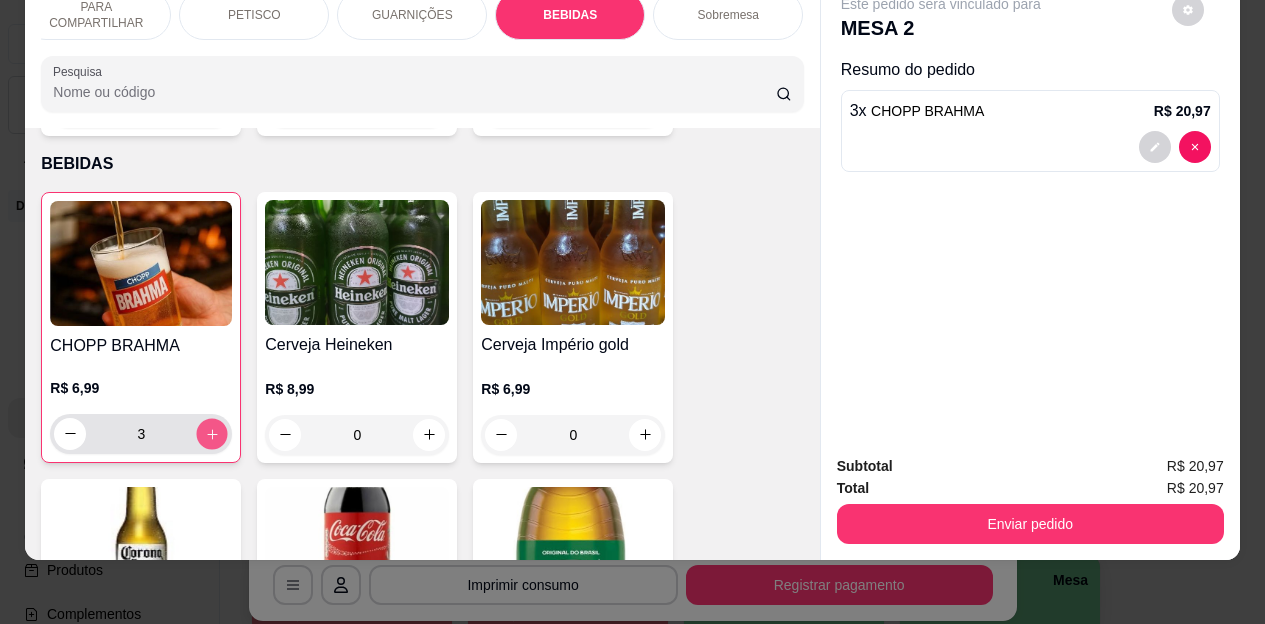 type on "4" 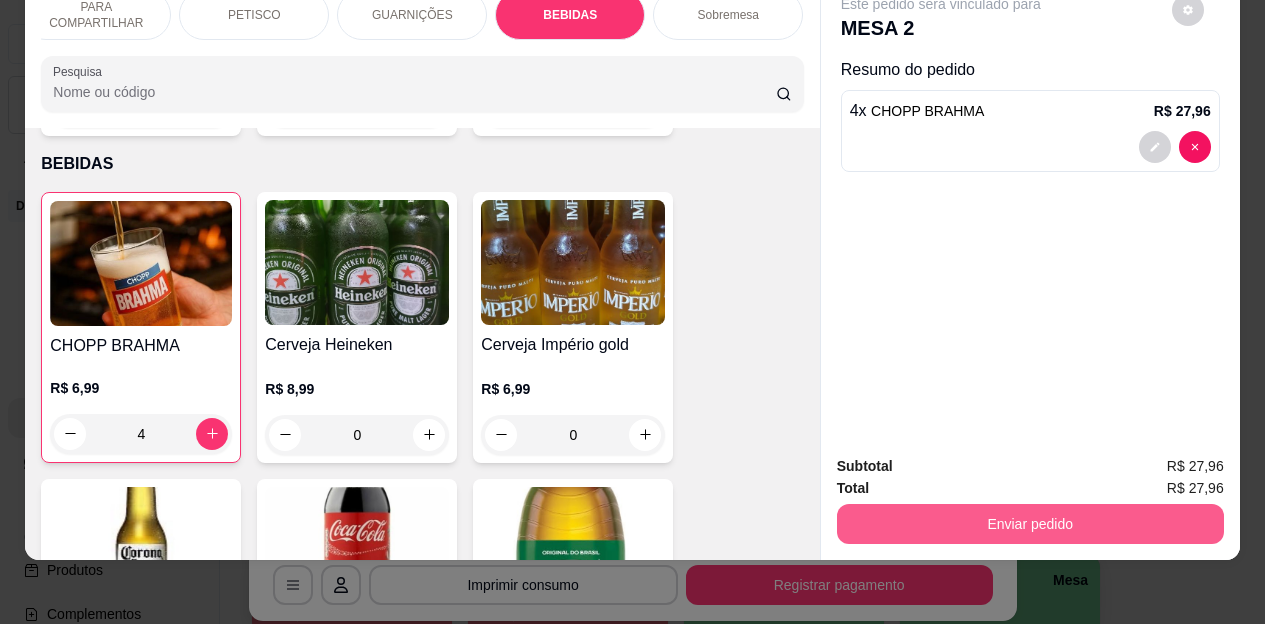 click on "Enviar pedido" at bounding box center [1030, 524] 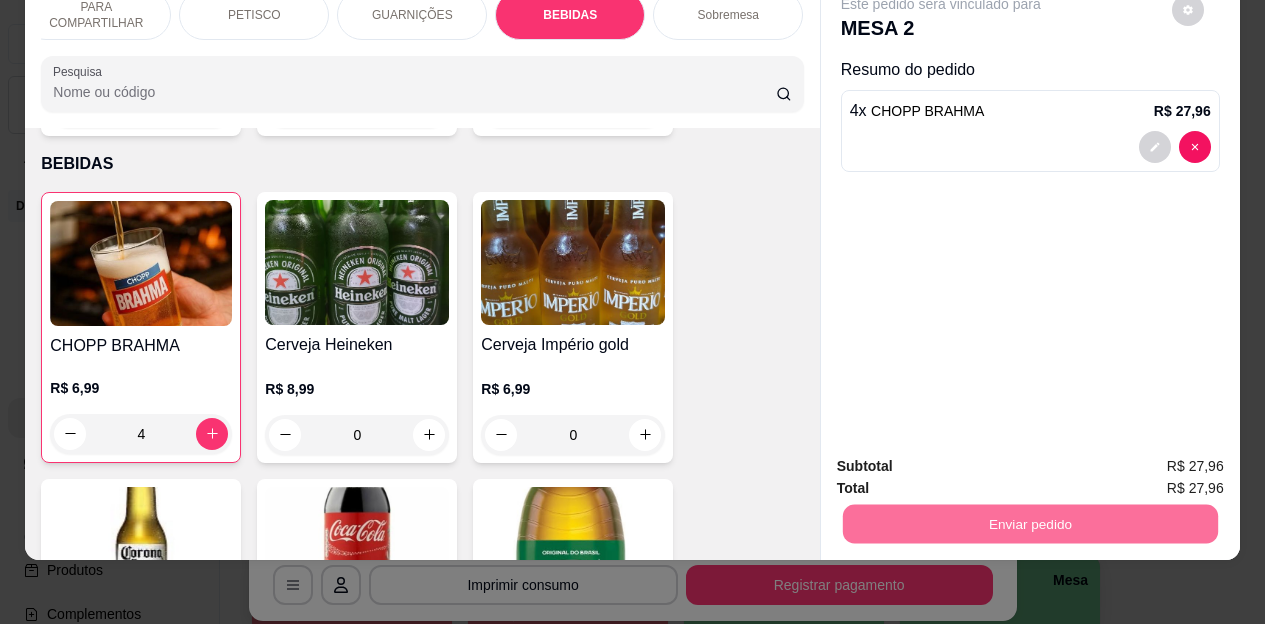 click on "Não registrar e enviar pedido" at bounding box center [964, 459] 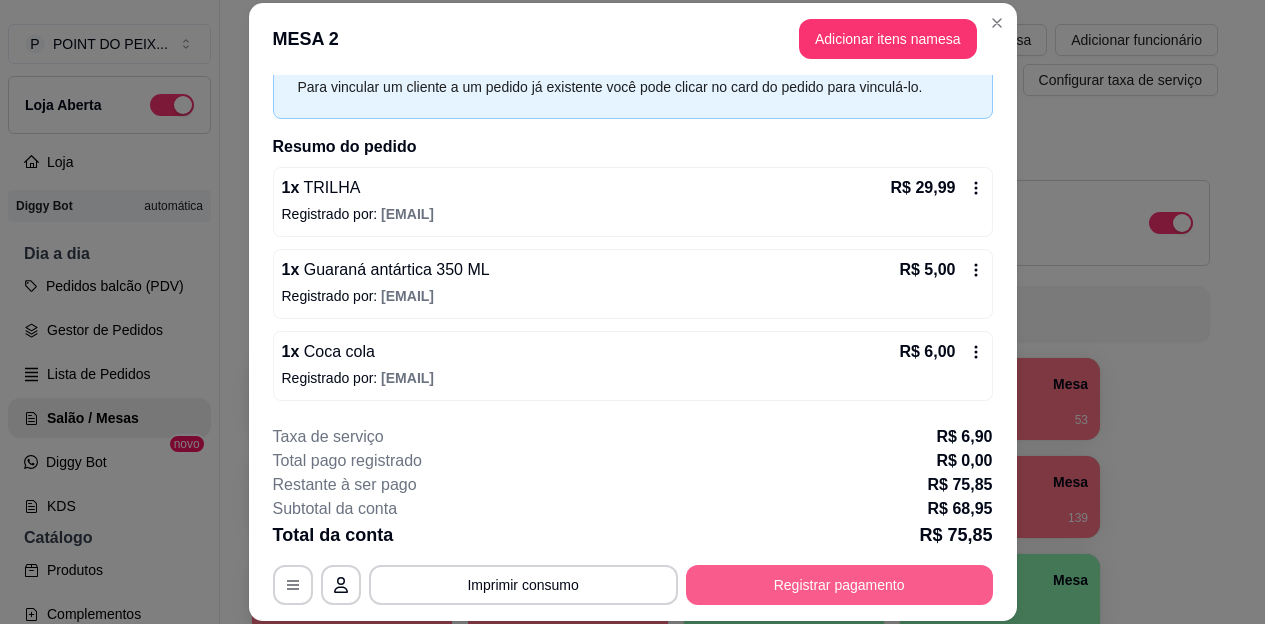click on "Registrar pagamento" at bounding box center (839, 585) 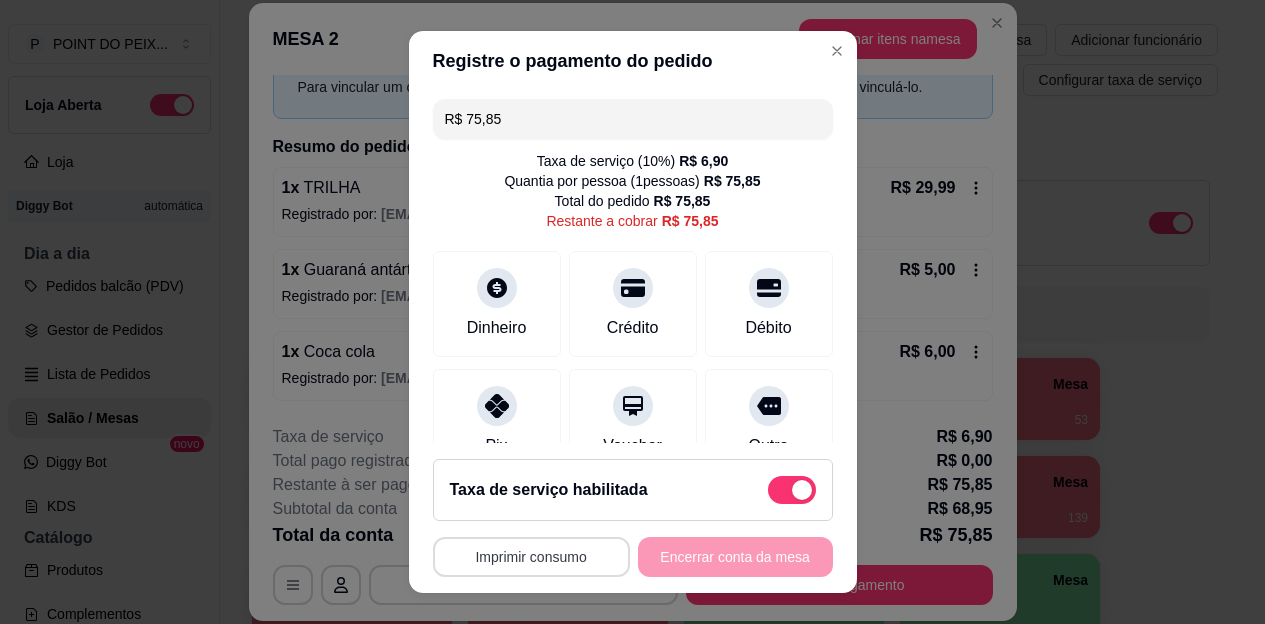 click on "Imprimir consumo" at bounding box center [531, 557] 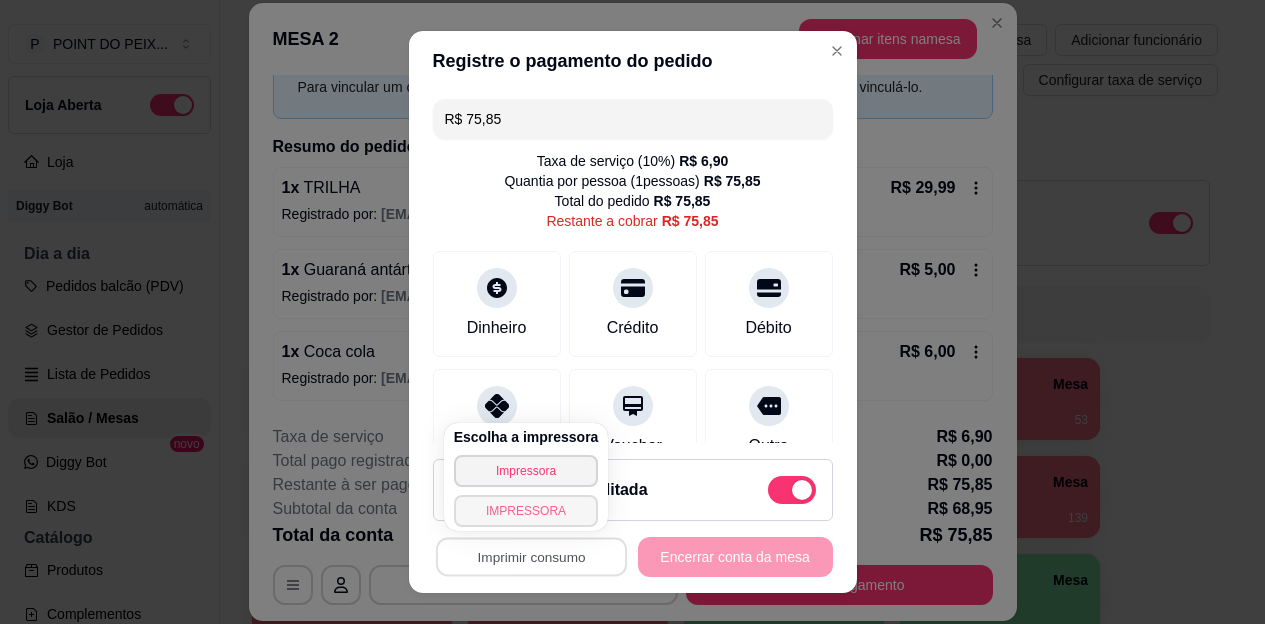 click on "IMPRESSORA" at bounding box center [526, 511] 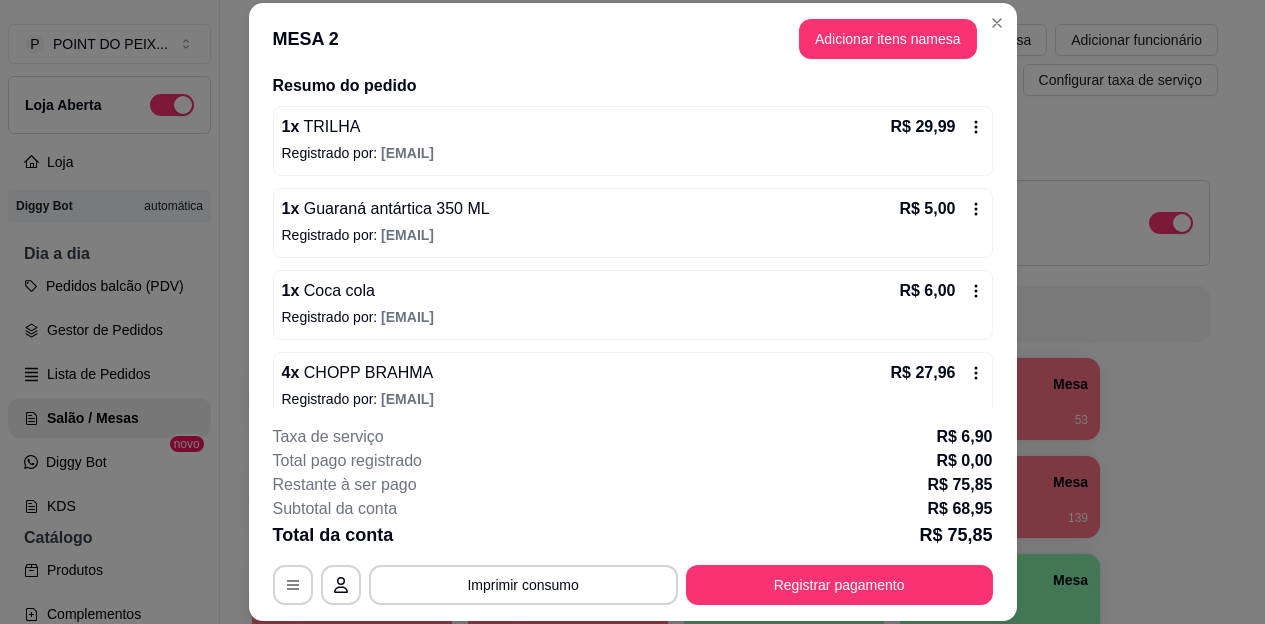 scroll, scrollTop: 179, scrollLeft: 0, axis: vertical 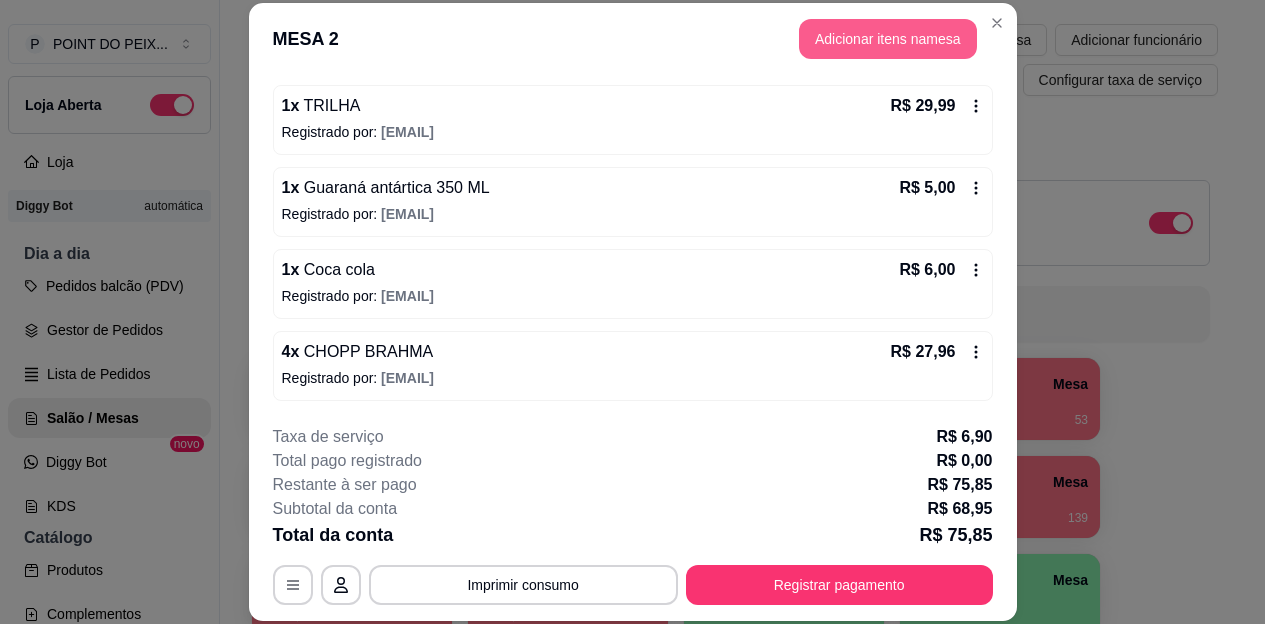 click on "Adicionar itens na  mesa" at bounding box center (888, 39) 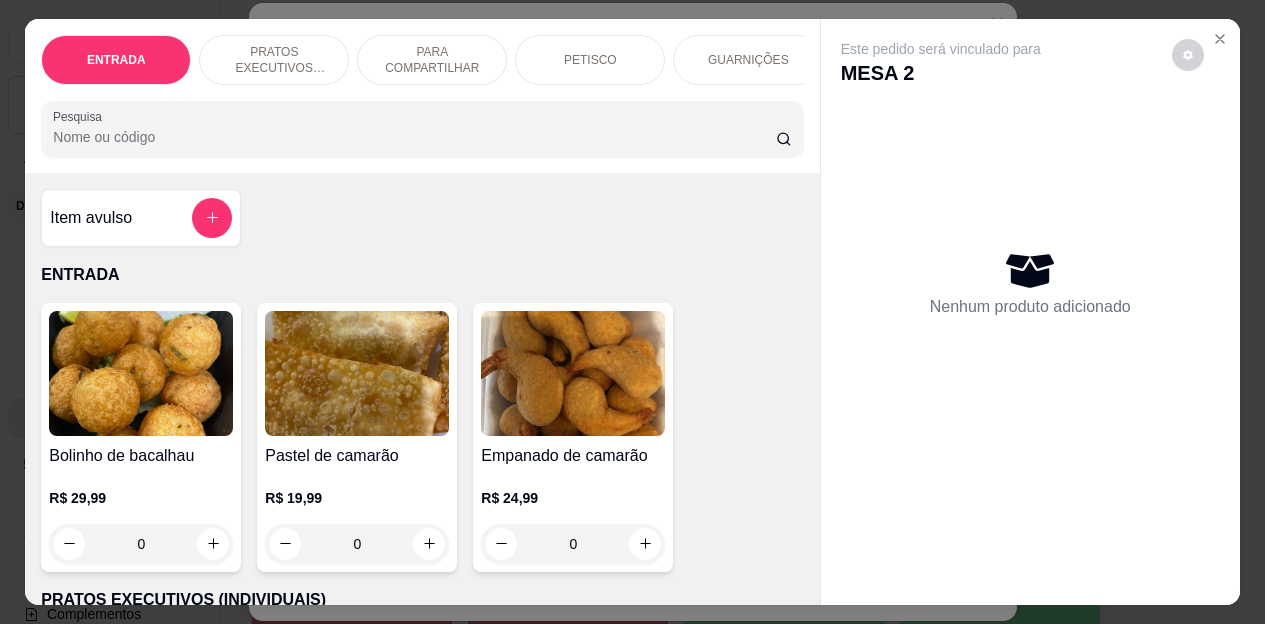 scroll, scrollTop: 0, scrollLeft: 336, axis: horizontal 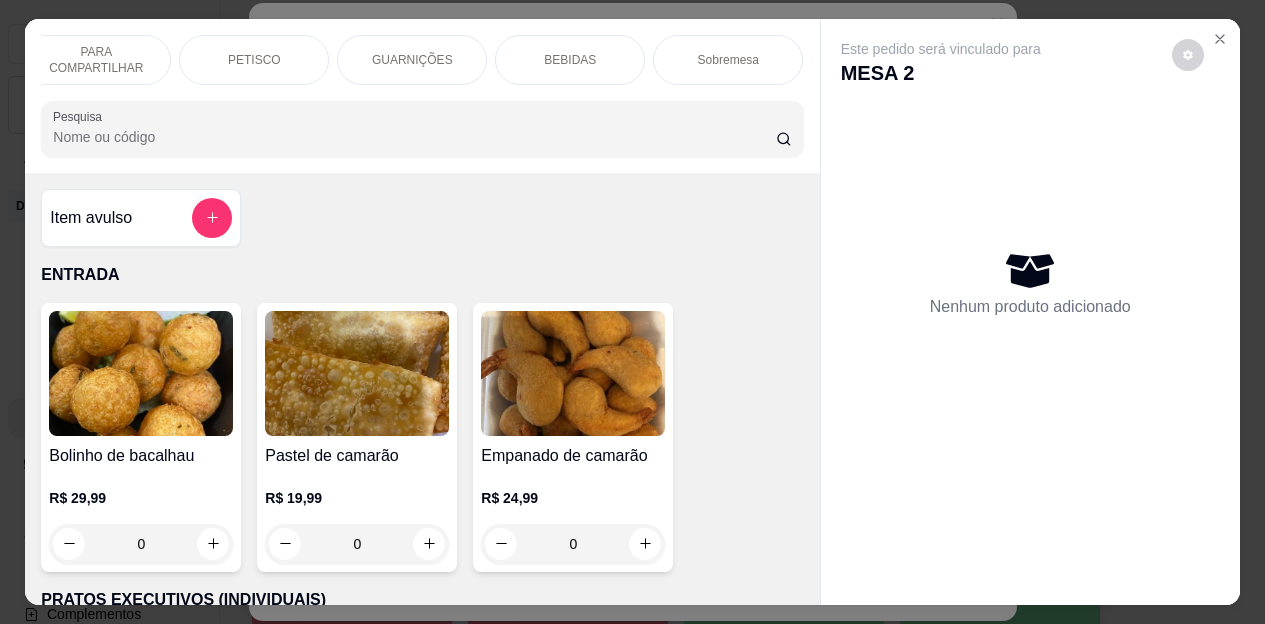click on "BEBIDAS" at bounding box center (570, 60) 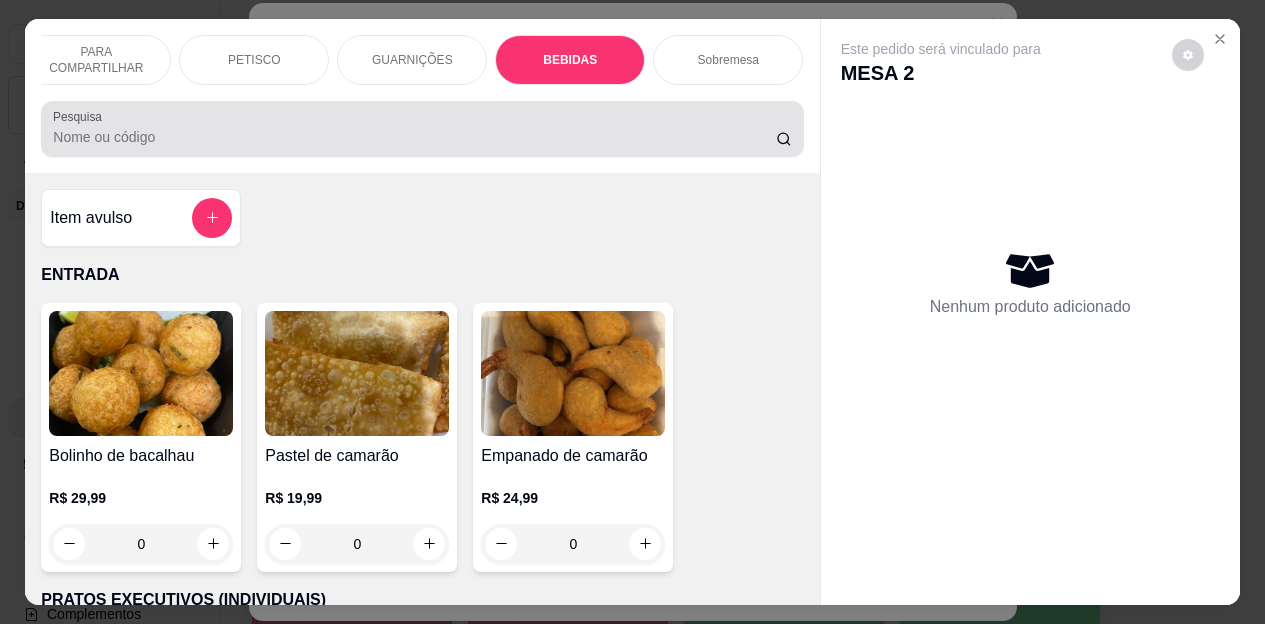 scroll, scrollTop: 4472, scrollLeft: 0, axis: vertical 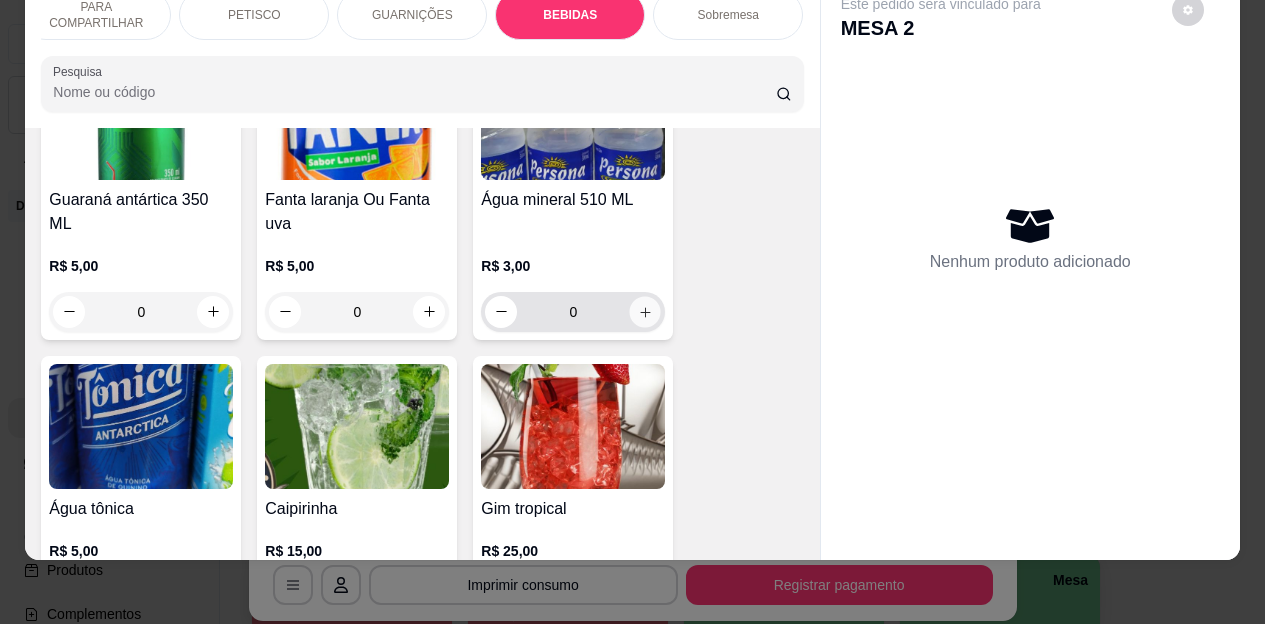 click at bounding box center [645, 311] 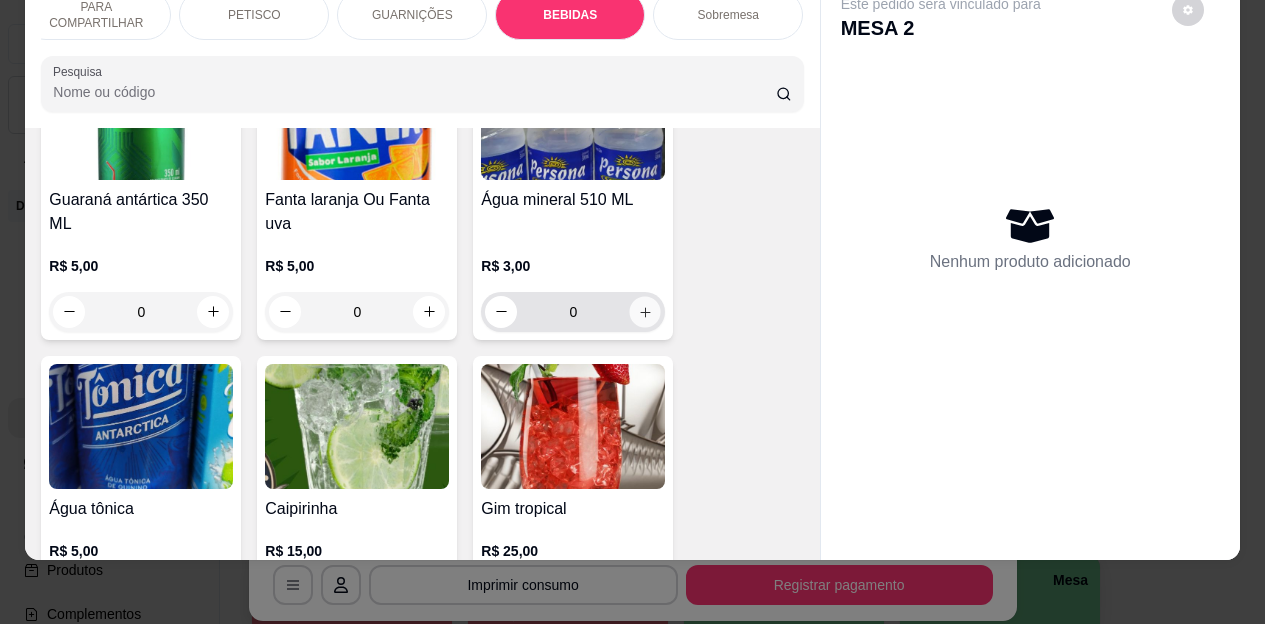type on "1" 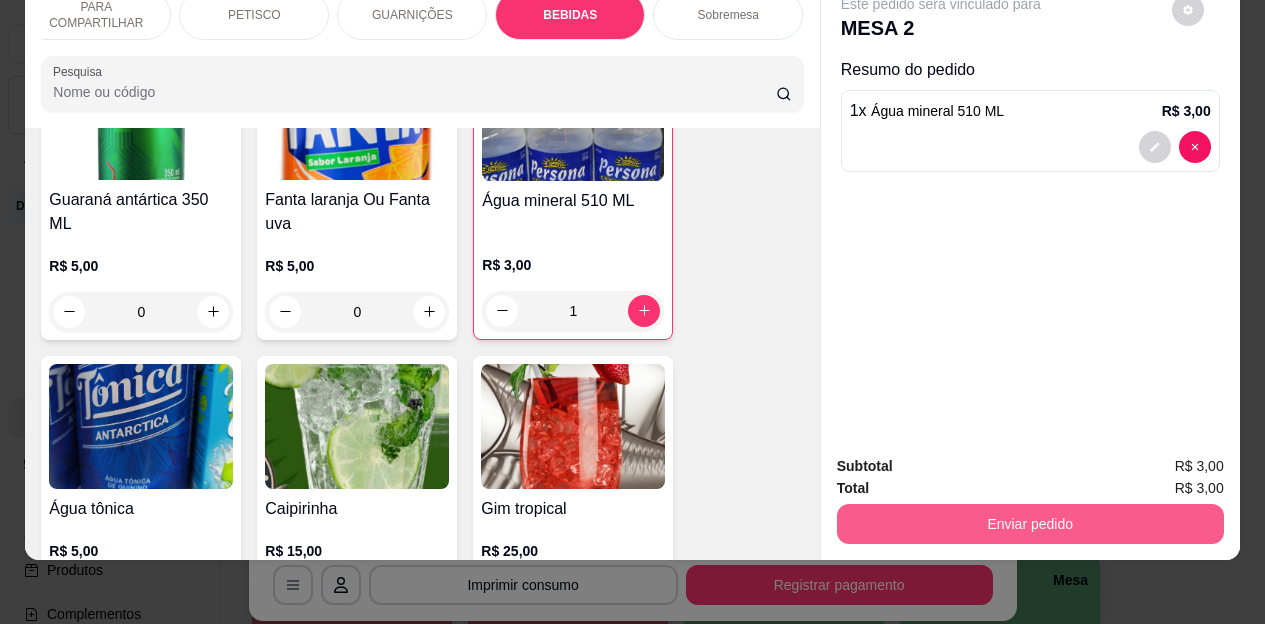 click on "Enviar pedido" at bounding box center [1030, 524] 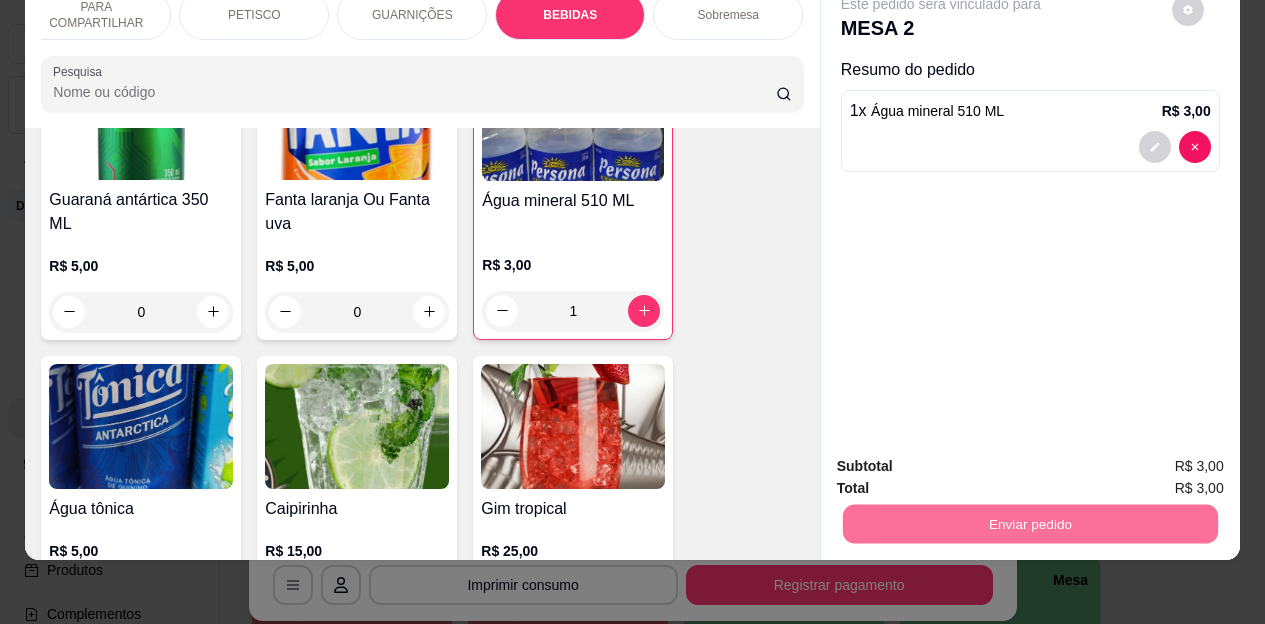 click on "Não registrar e enviar pedido" at bounding box center [964, 460] 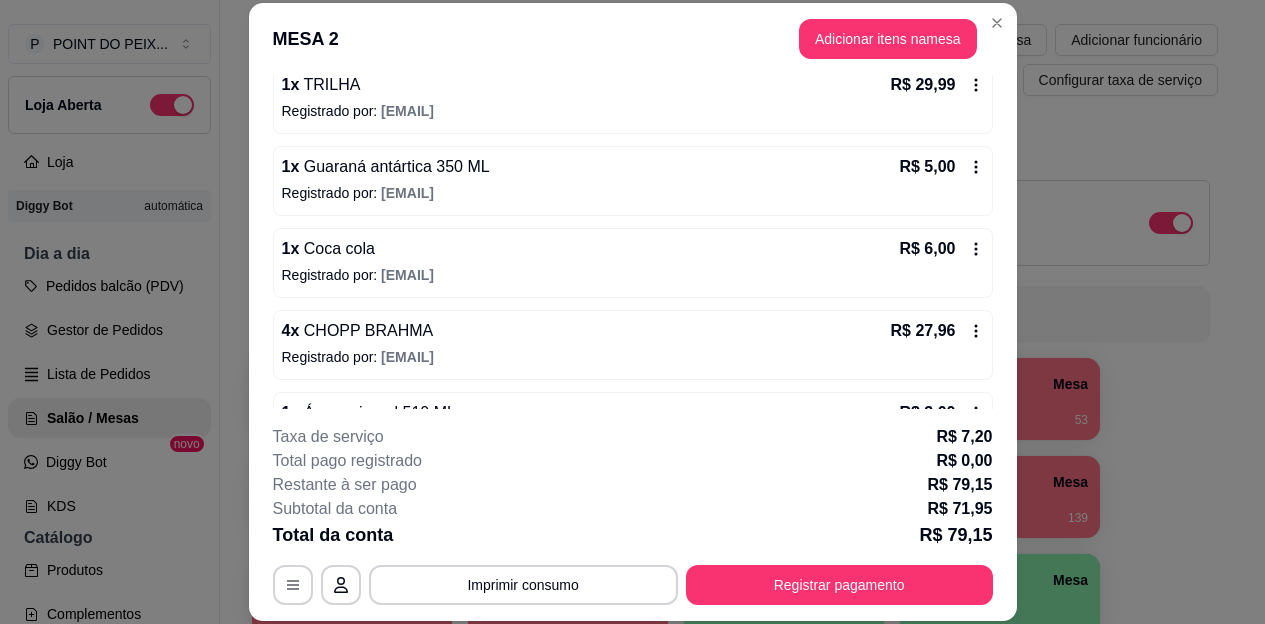 scroll, scrollTop: 261, scrollLeft: 0, axis: vertical 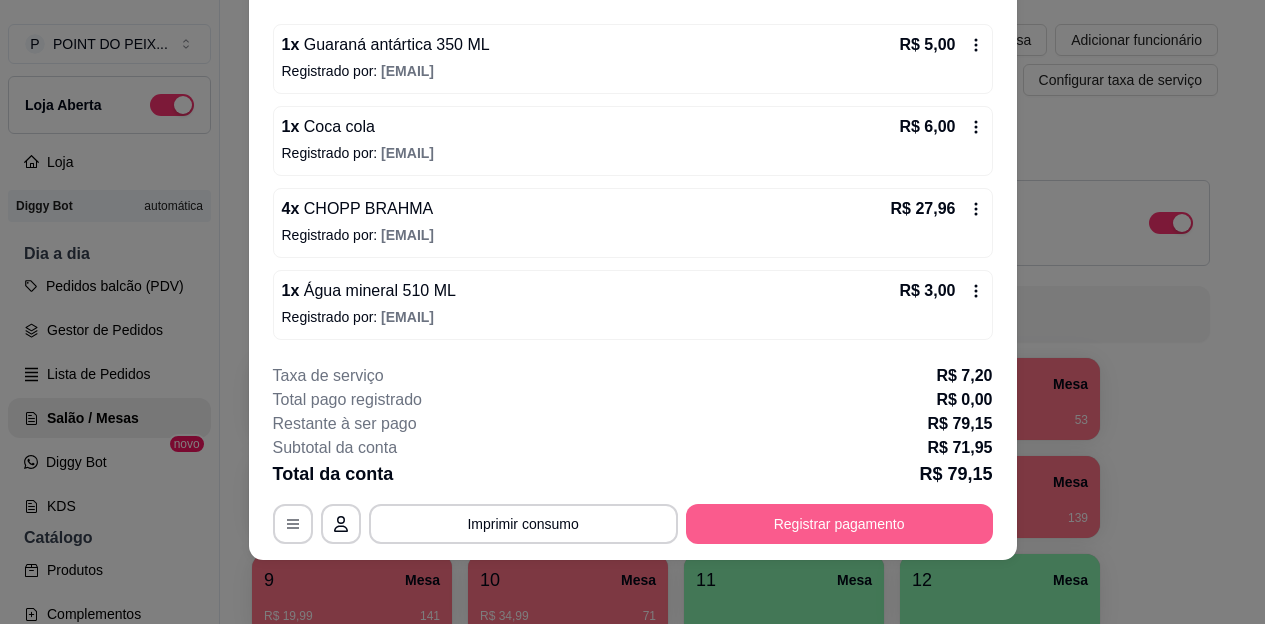 click on "Registrar pagamento" at bounding box center (839, 524) 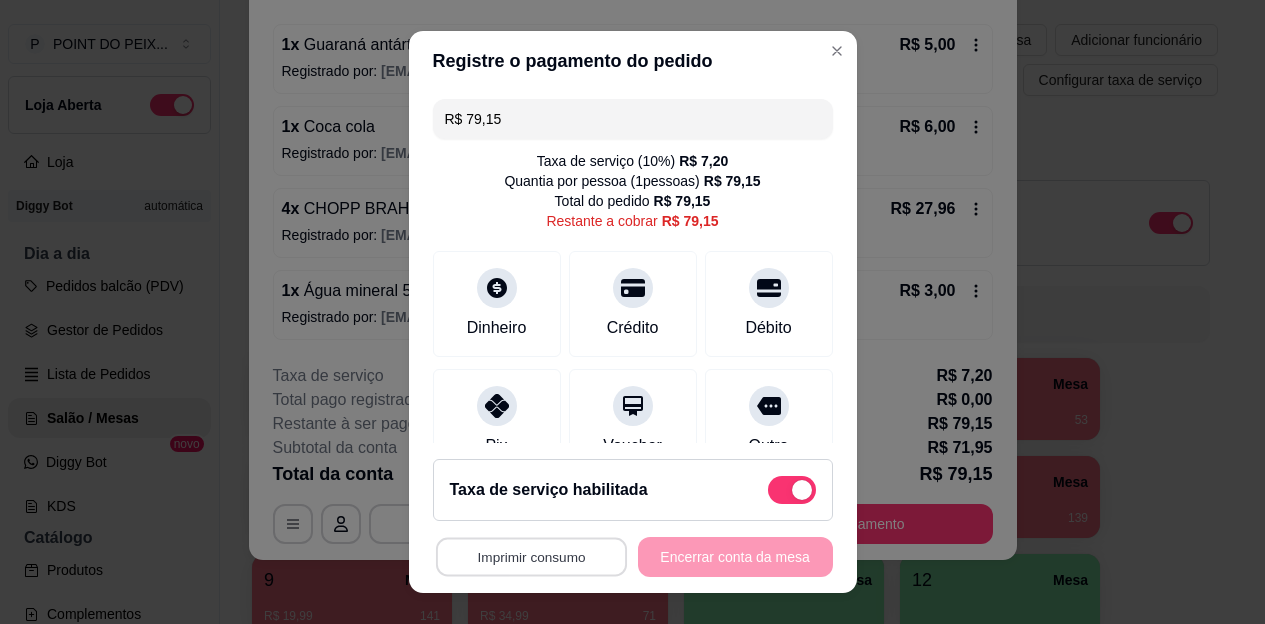 click on "Imprimir consumo" at bounding box center [530, 556] 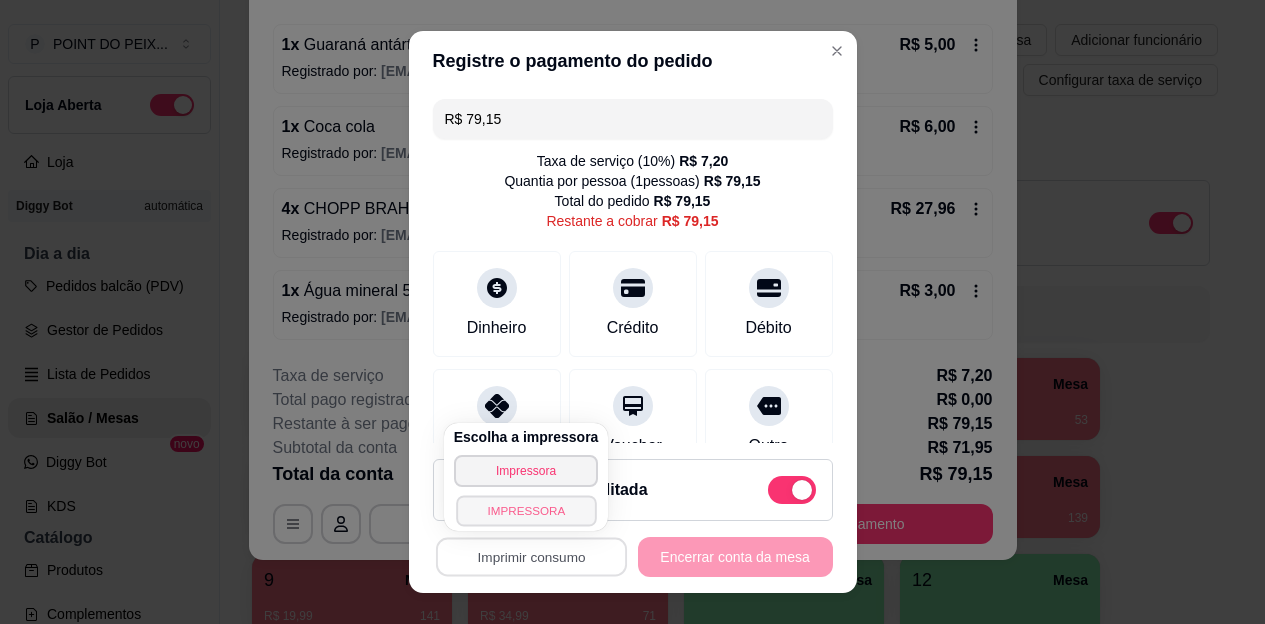 click on "IMPRESSORA" at bounding box center (526, 510) 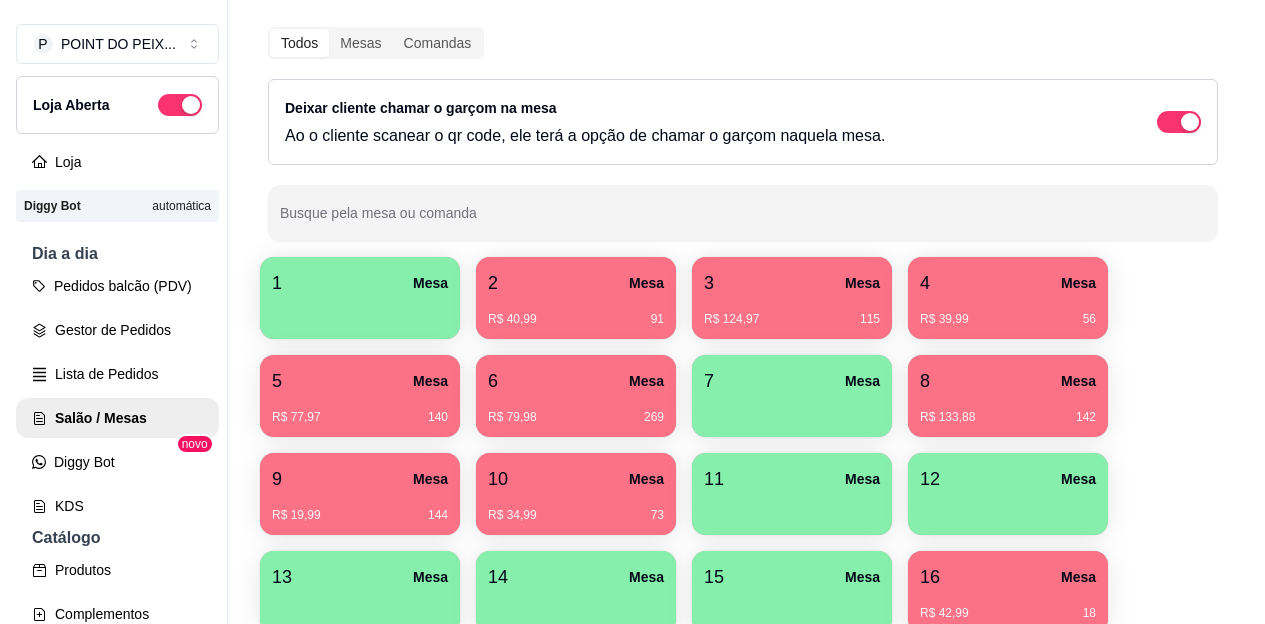scroll, scrollTop: 200, scrollLeft: 0, axis: vertical 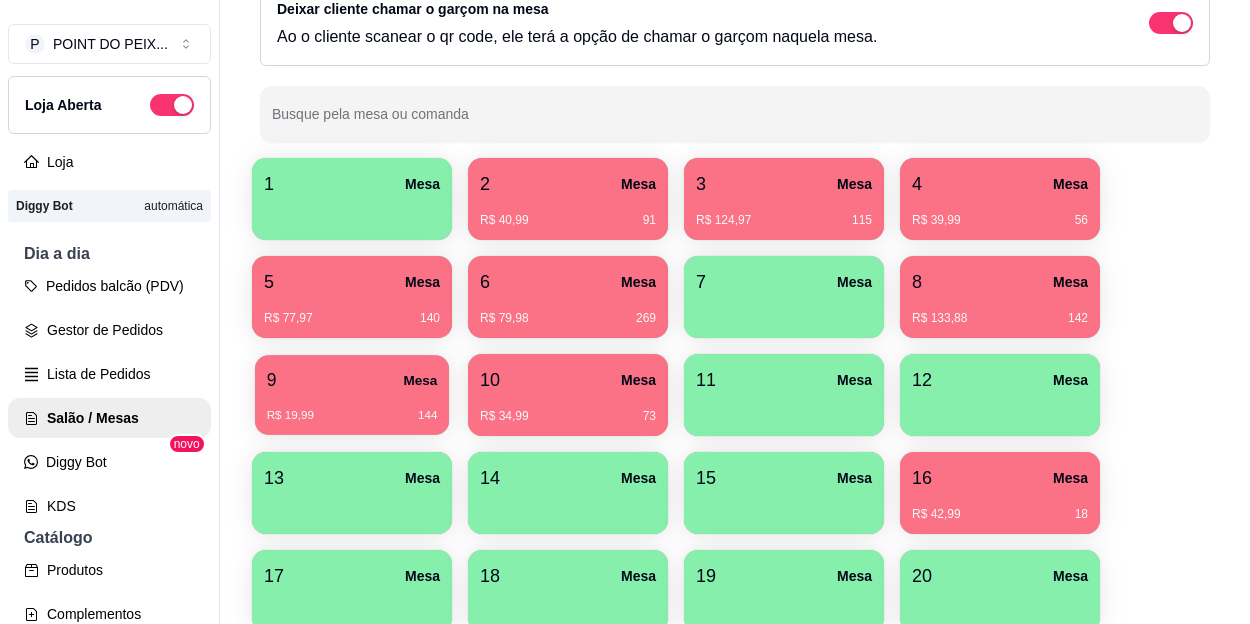 click on "R$ 19,99 144" at bounding box center (352, 416) 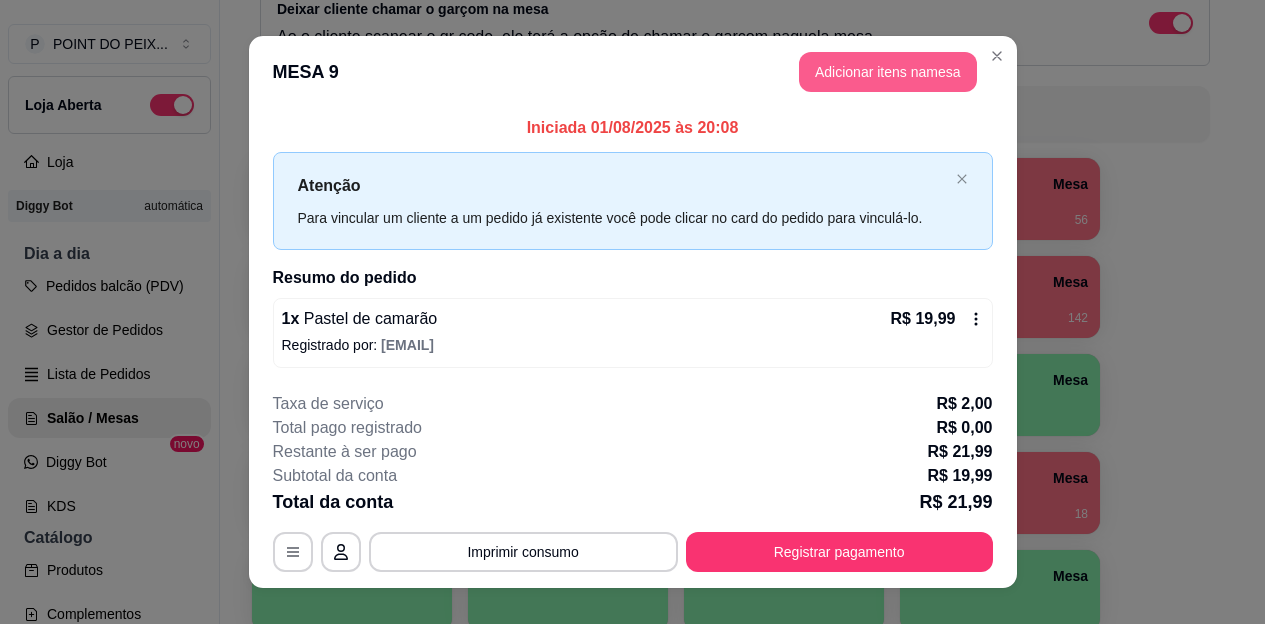 click on "Adicionar itens na  mesa" at bounding box center (888, 72) 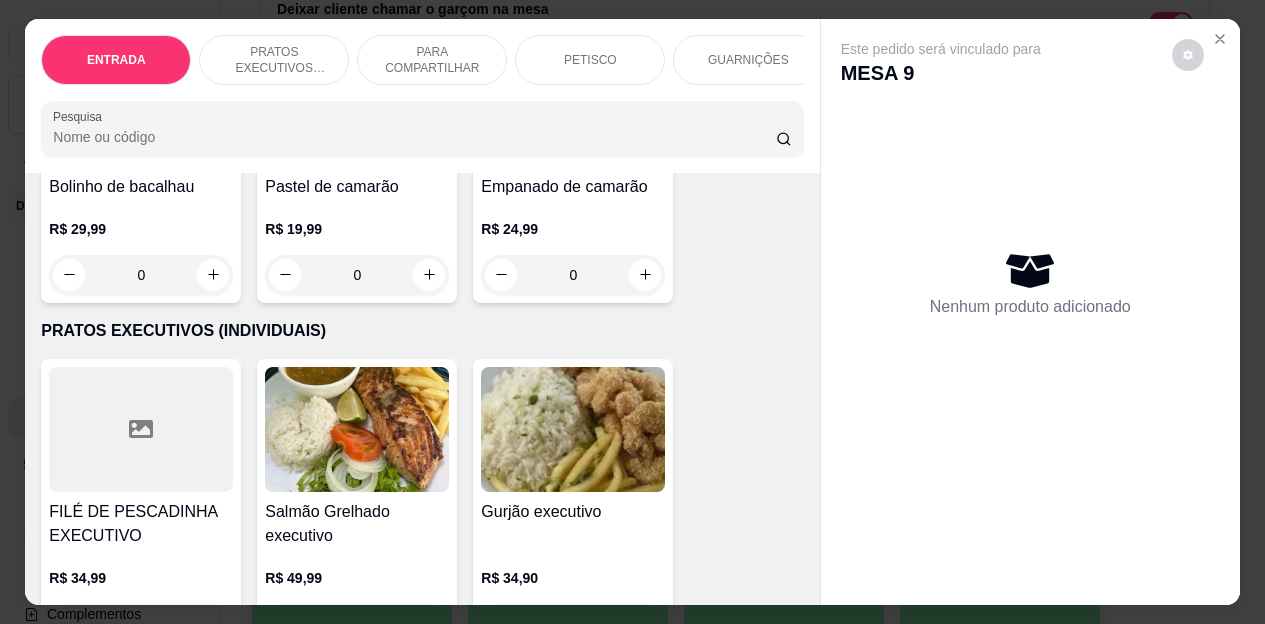 scroll, scrollTop: 100, scrollLeft: 0, axis: vertical 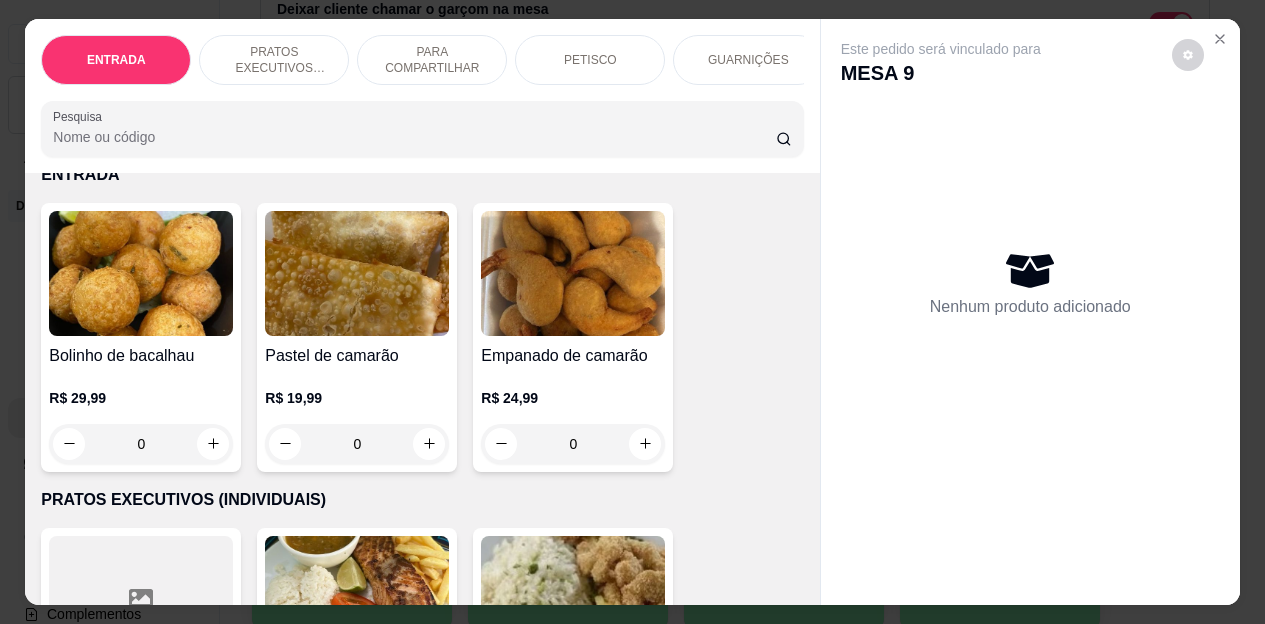 click on "PETISCO" at bounding box center [590, 60] 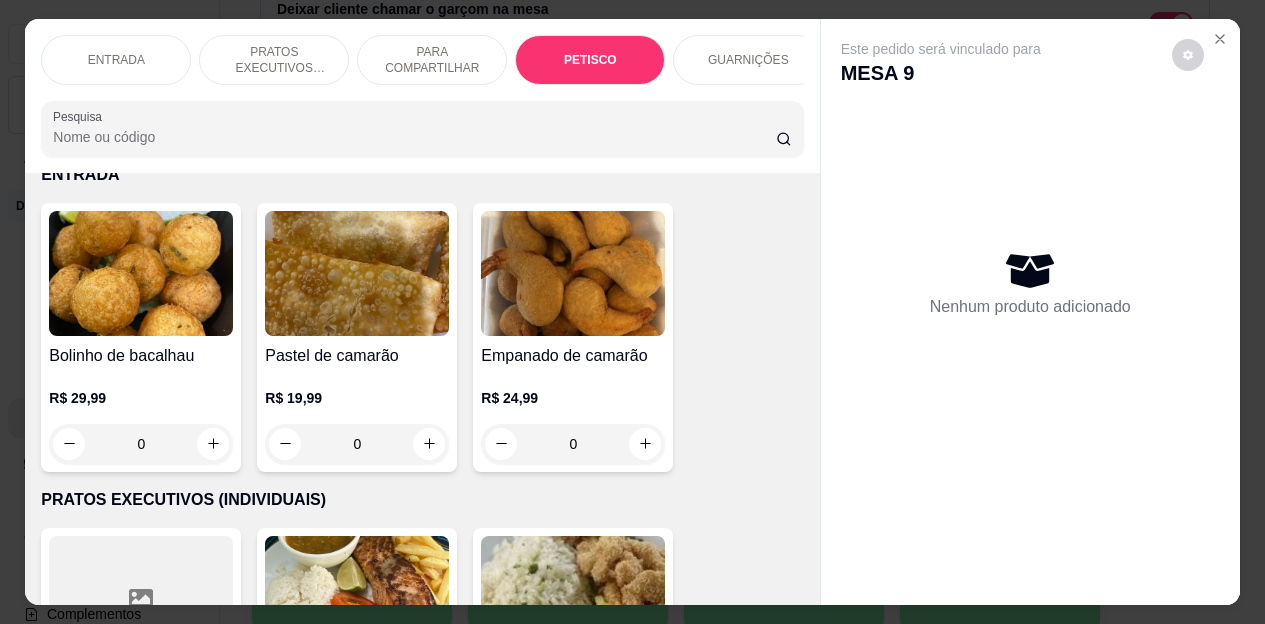 scroll, scrollTop: 2658, scrollLeft: 0, axis: vertical 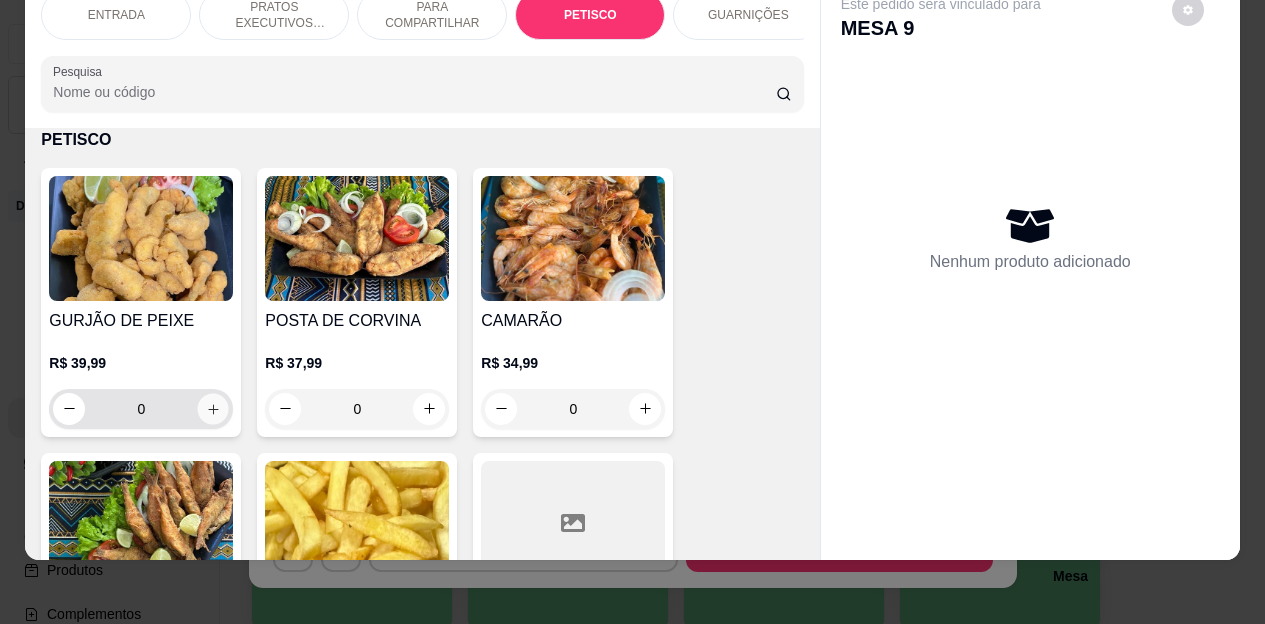 click at bounding box center [213, 408] 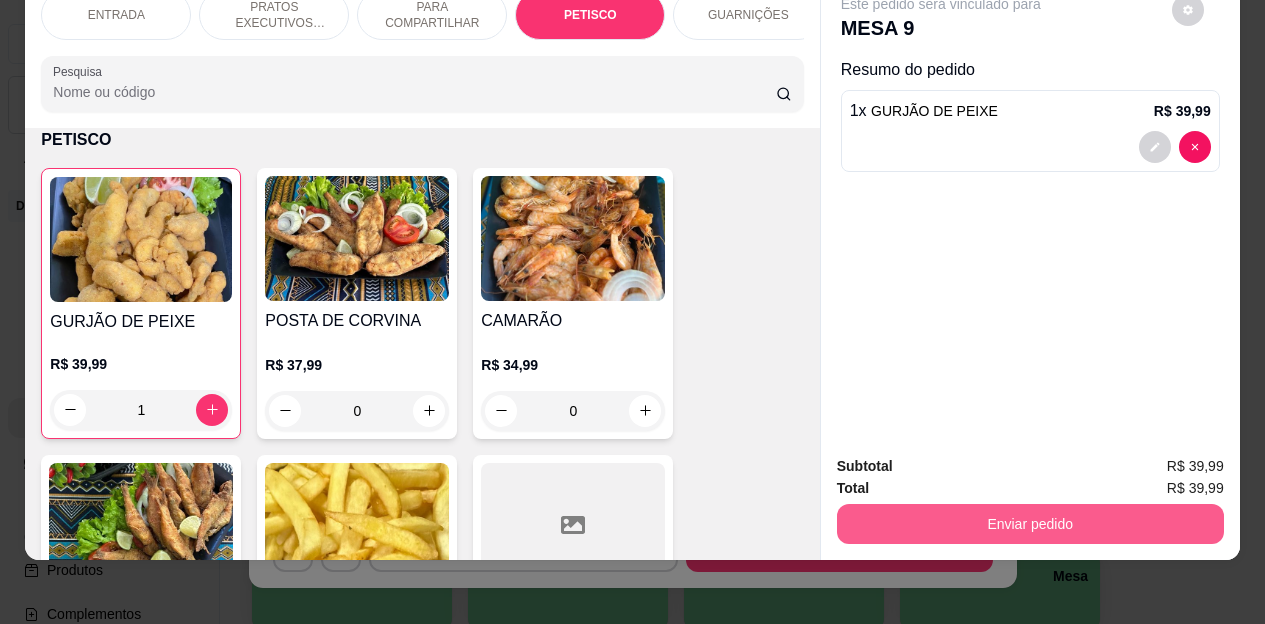 click on "Enviar pedido" at bounding box center (1030, 524) 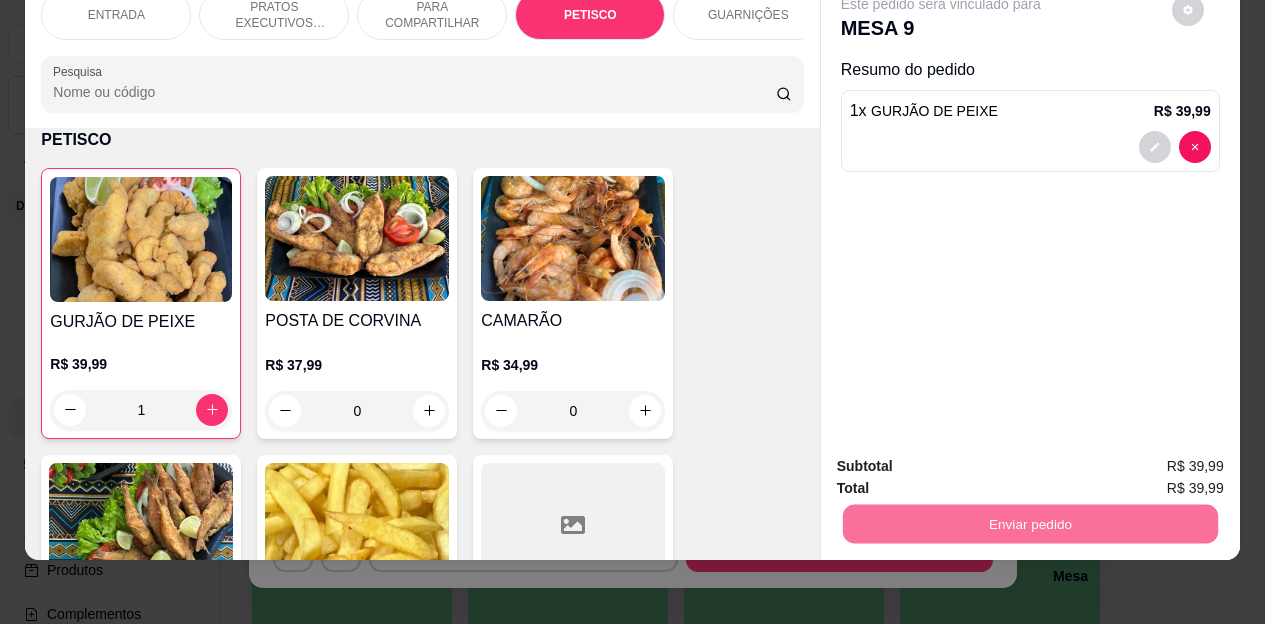 click on "Não registrar e enviar pedido" at bounding box center [964, 459] 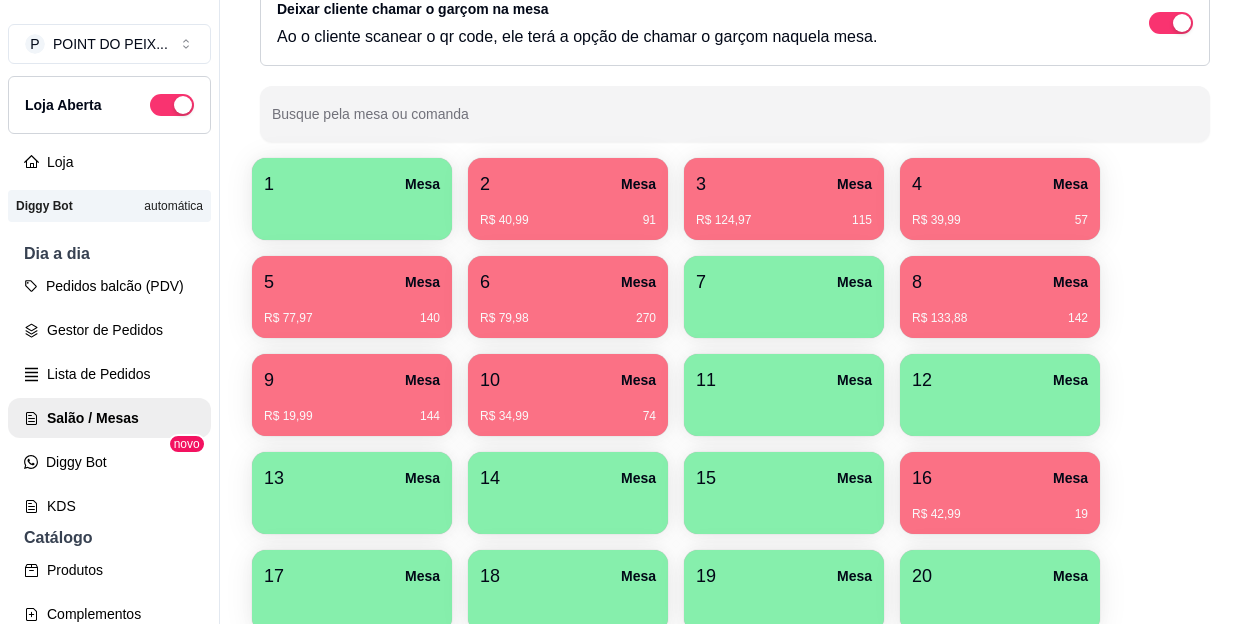 click on "2 Mesa R$ 40,99 91" at bounding box center [568, 199] 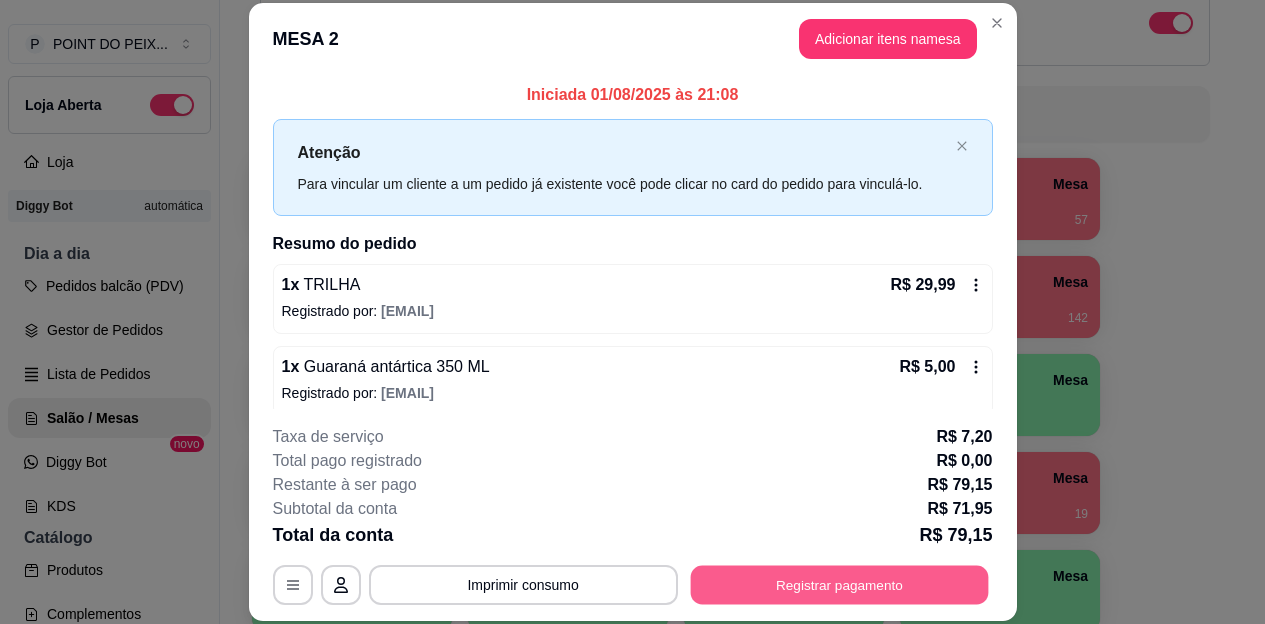 click on "Registrar pagamento" at bounding box center (839, 584) 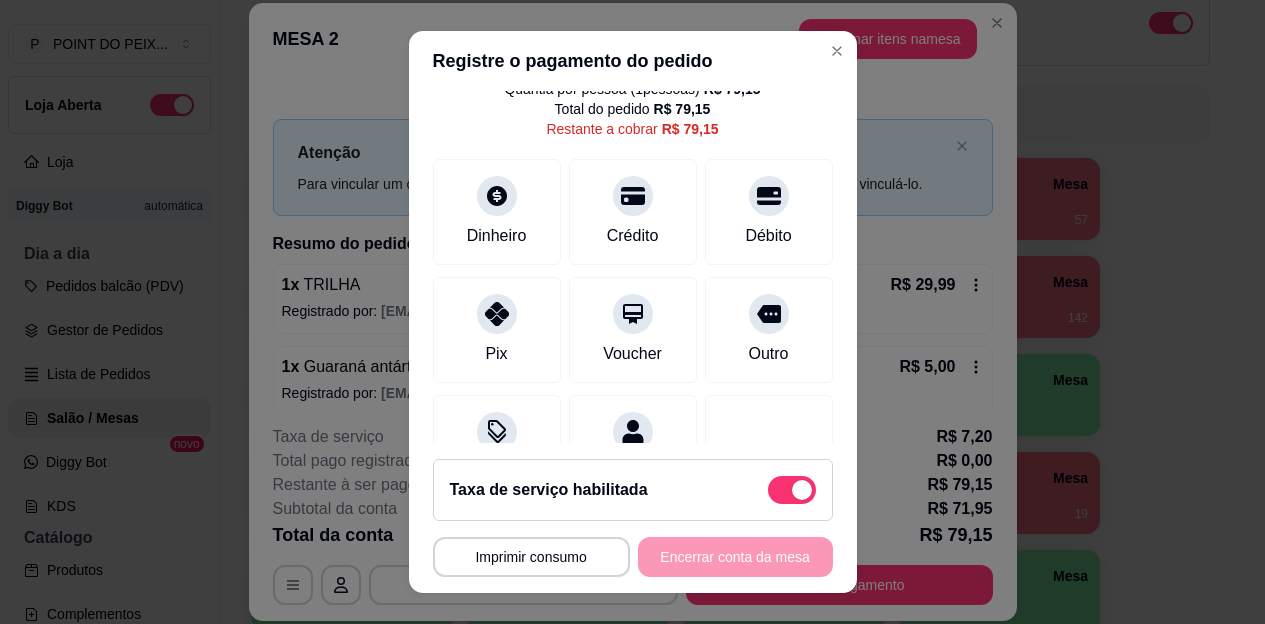 scroll, scrollTop: 100, scrollLeft: 0, axis: vertical 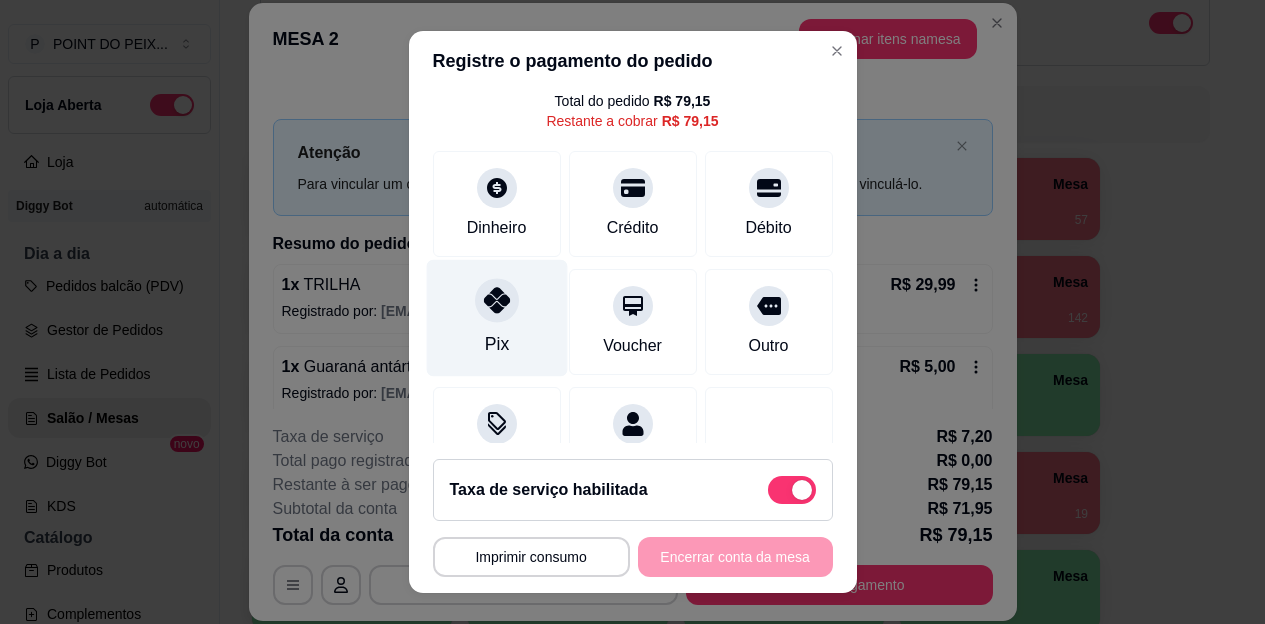 click 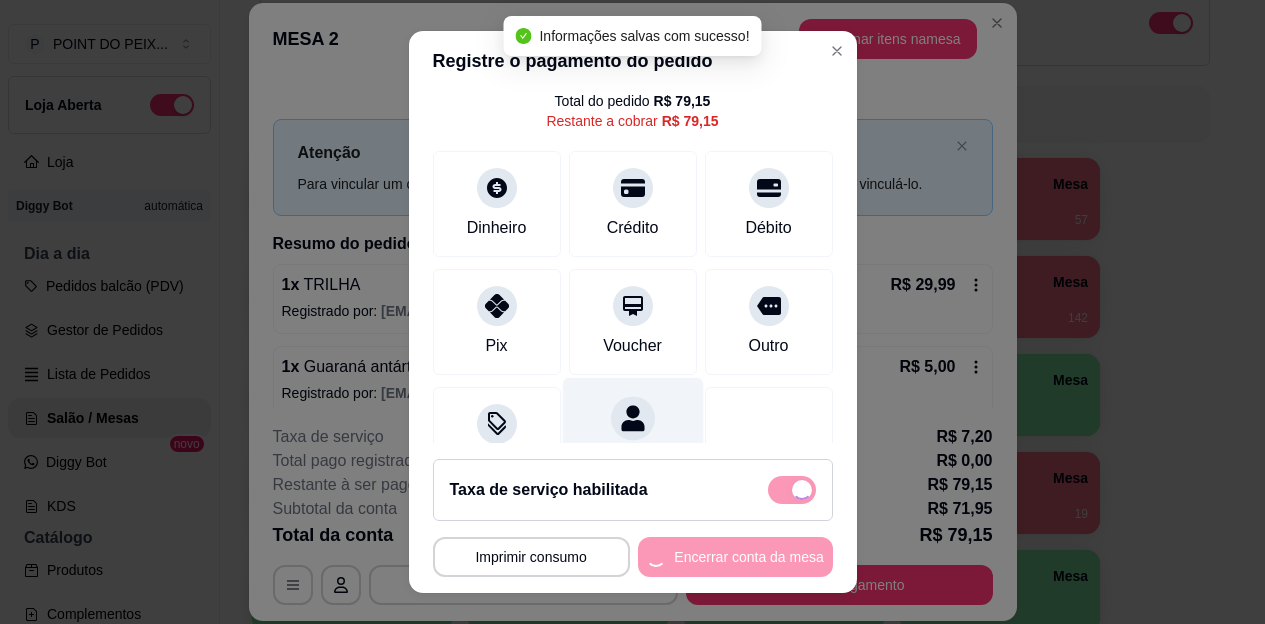 type on "R$ 0,00" 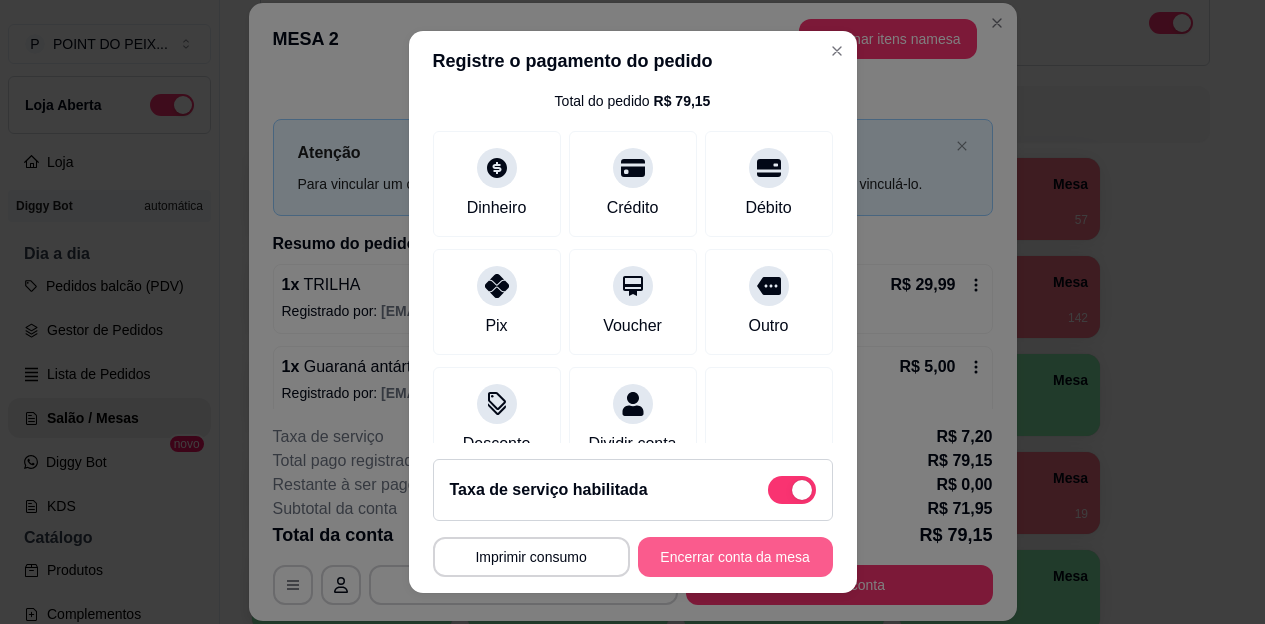 click on "Encerrar conta da mesa" at bounding box center [735, 557] 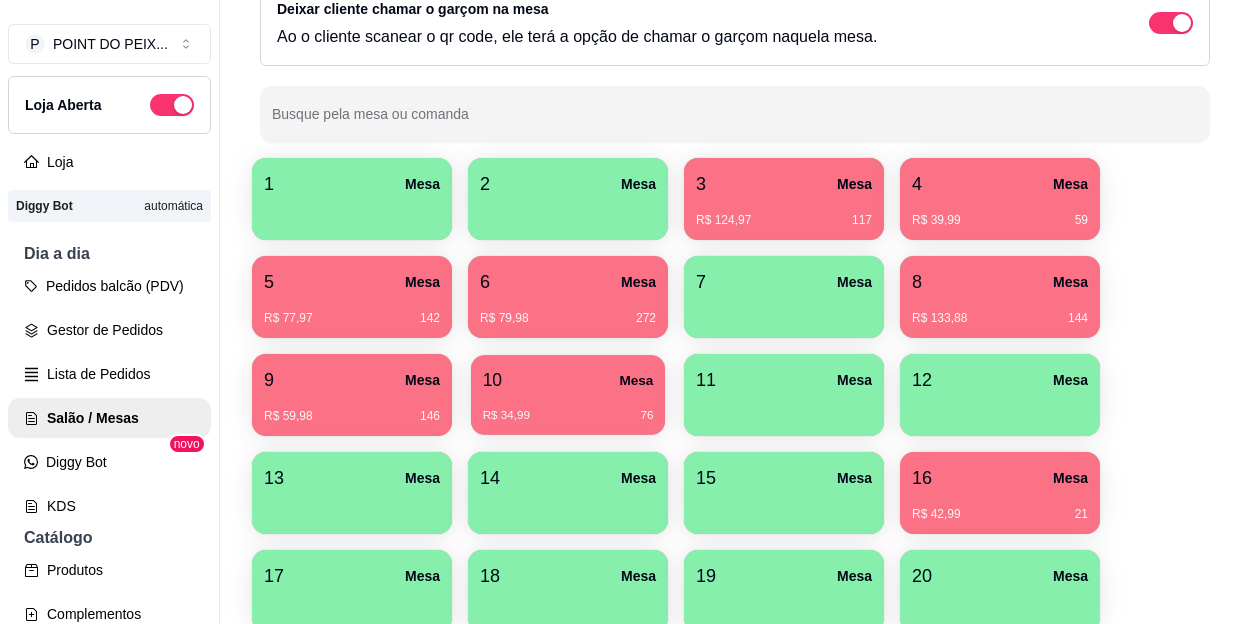 click on "R$ 34,99 76" at bounding box center (568, 408) 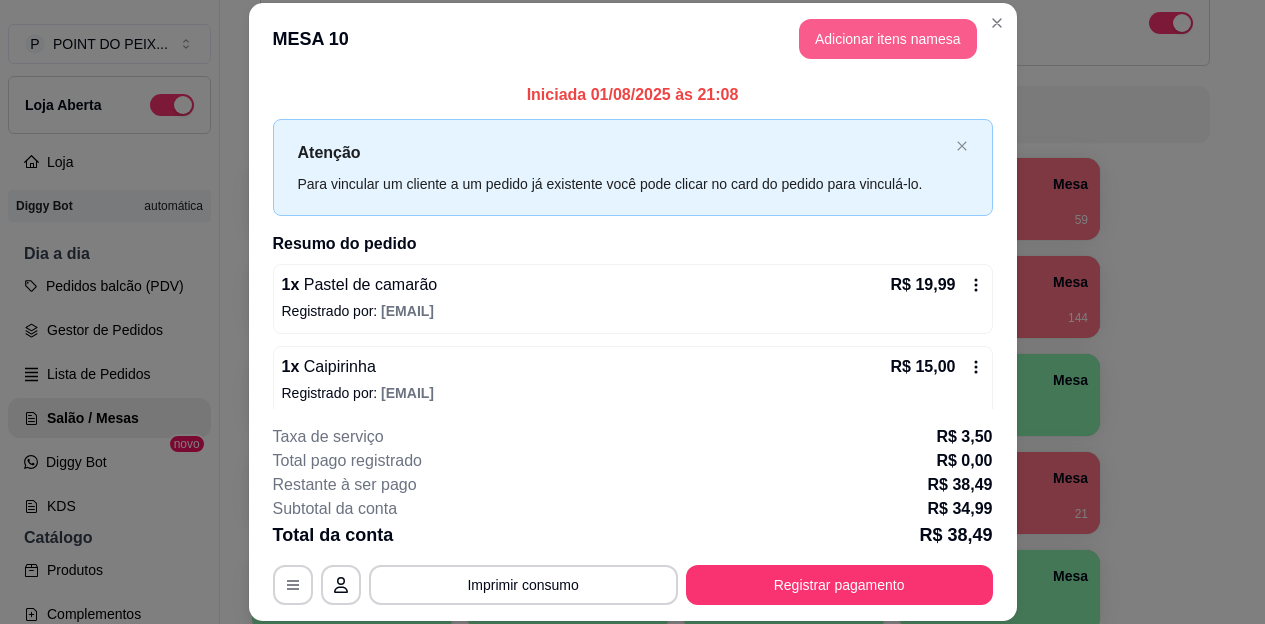click on "Adicionar itens na  mesa" at bounding box center [888, 39] 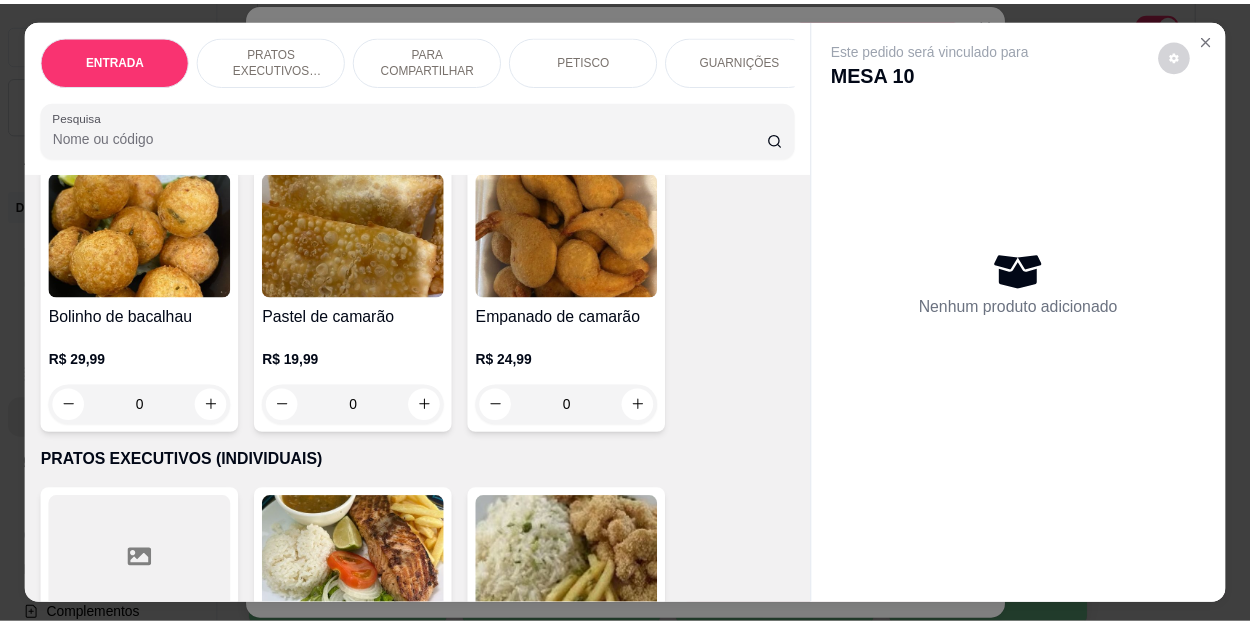 scroll, scrollTop: 200, scrollLeft: 0, axis: vertical 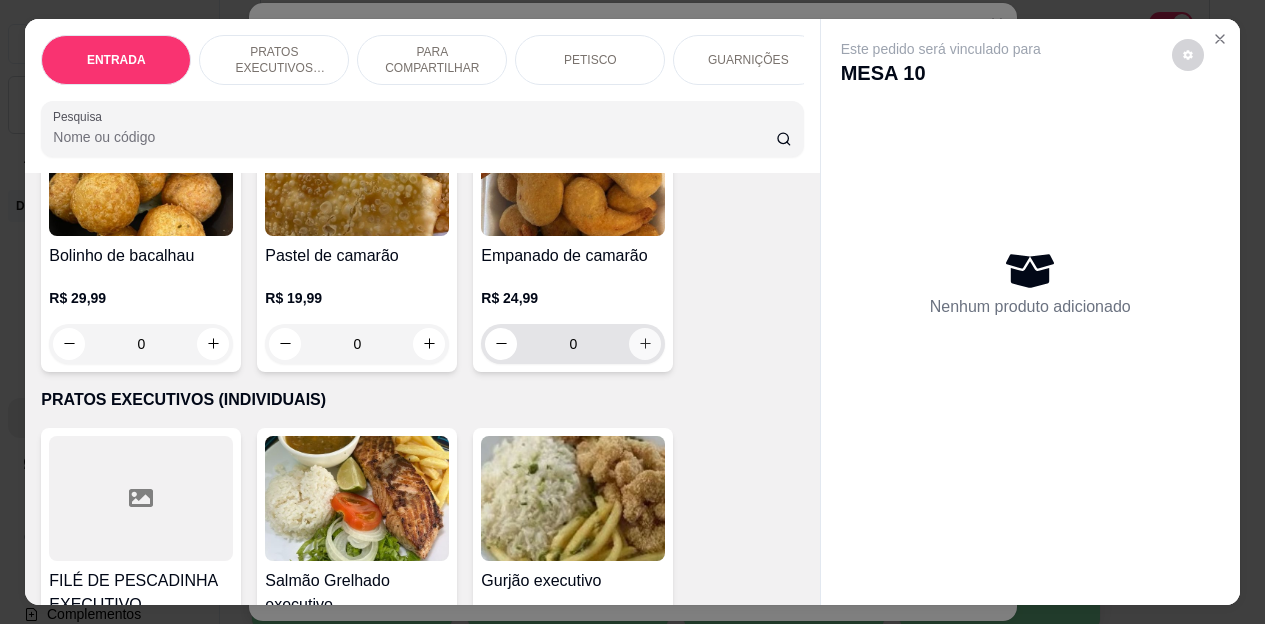 click 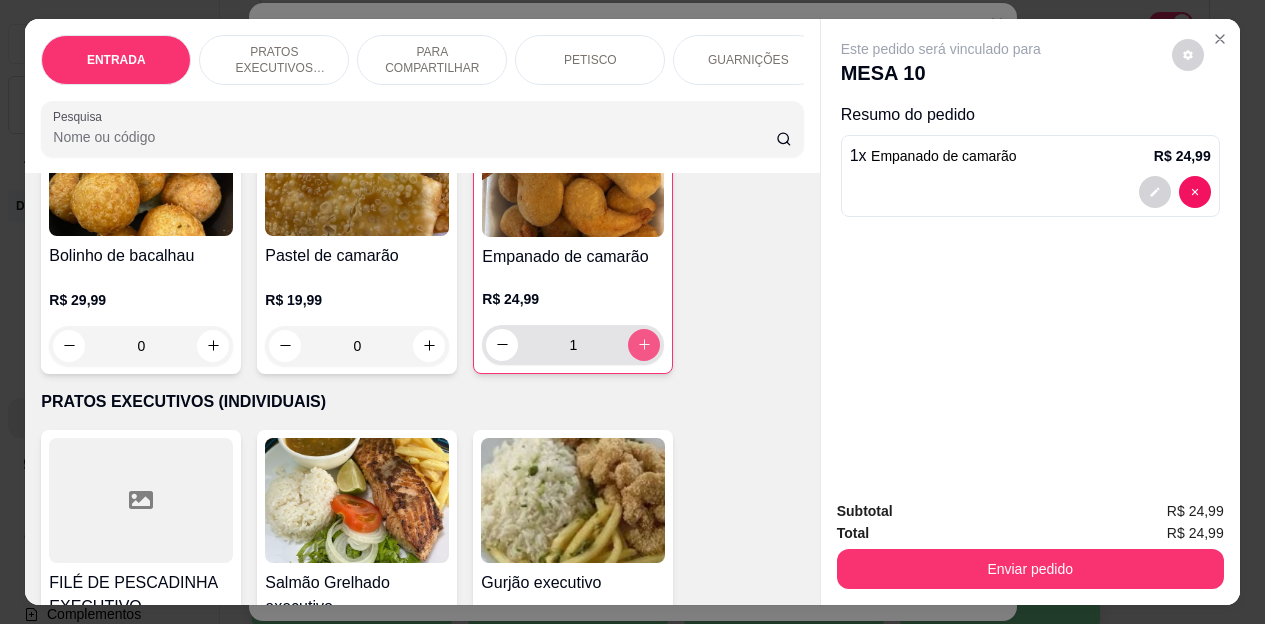 type on "1" 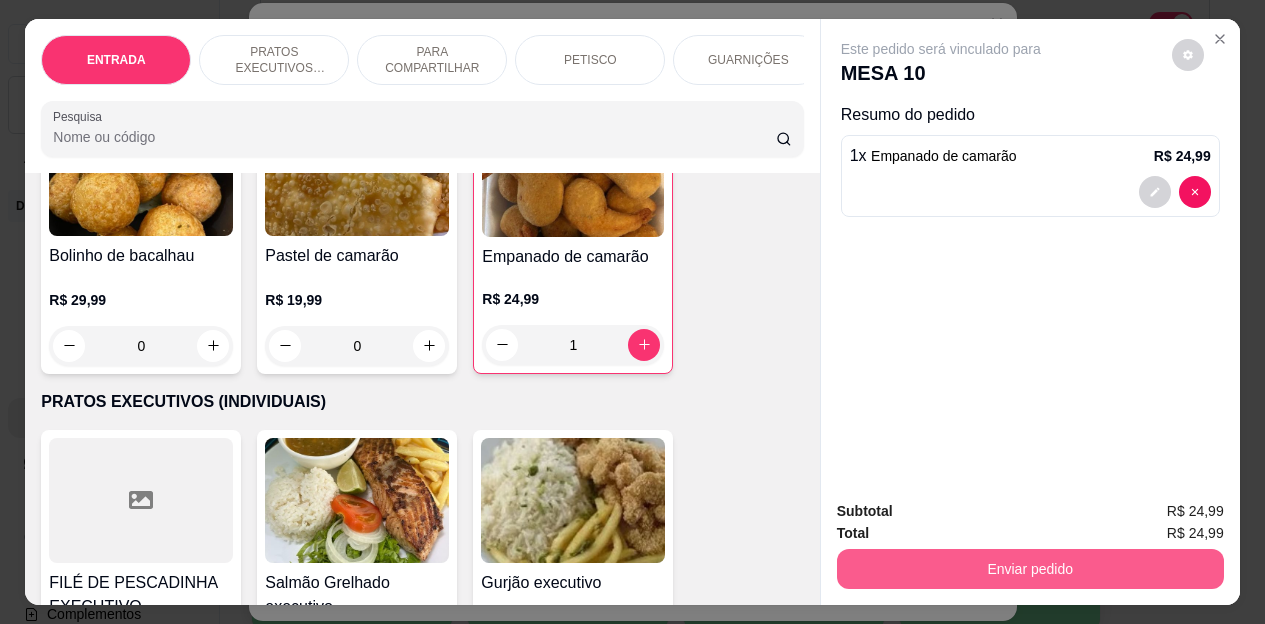 click on "Enviar pedido" at bounding box center [1030, 569] 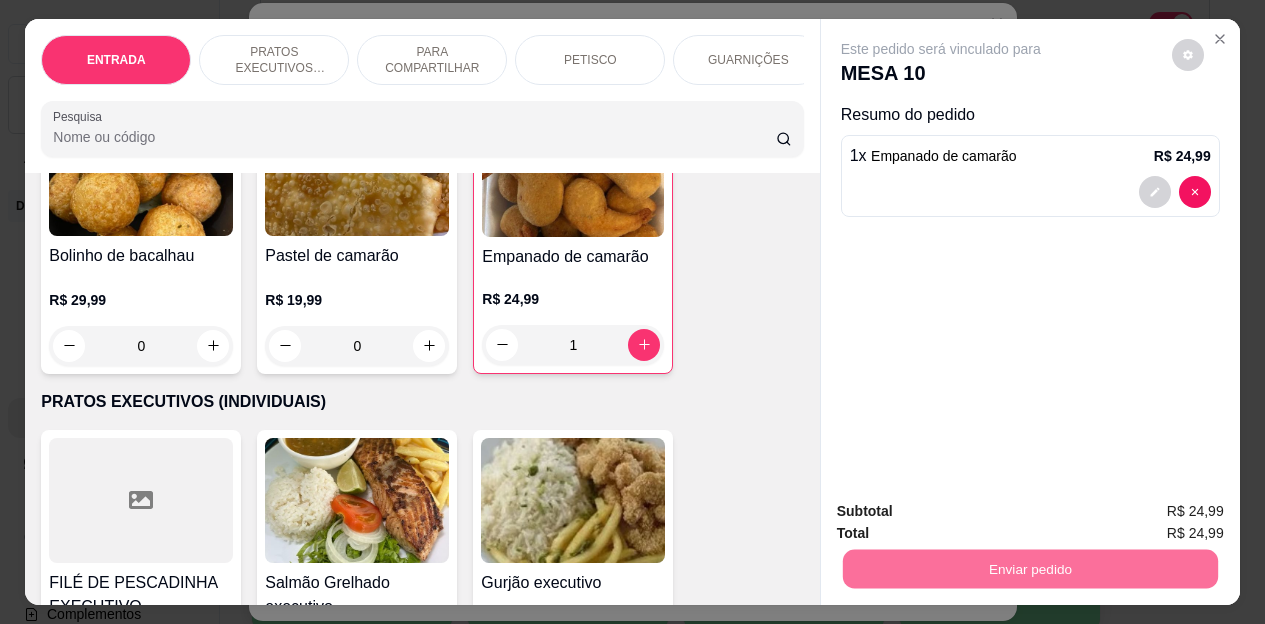click on "Não registrar e enviar pedido" at bounding box center [964, 512] 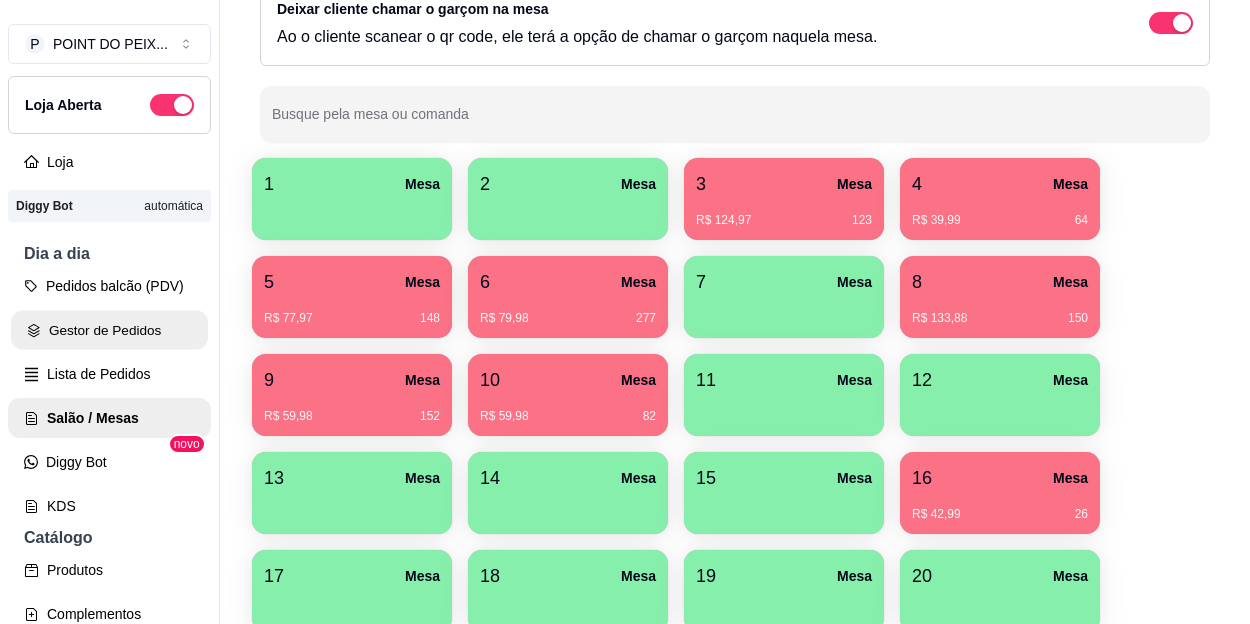 click on "Gestor de Pedidos" at bounding box center (109, 330) 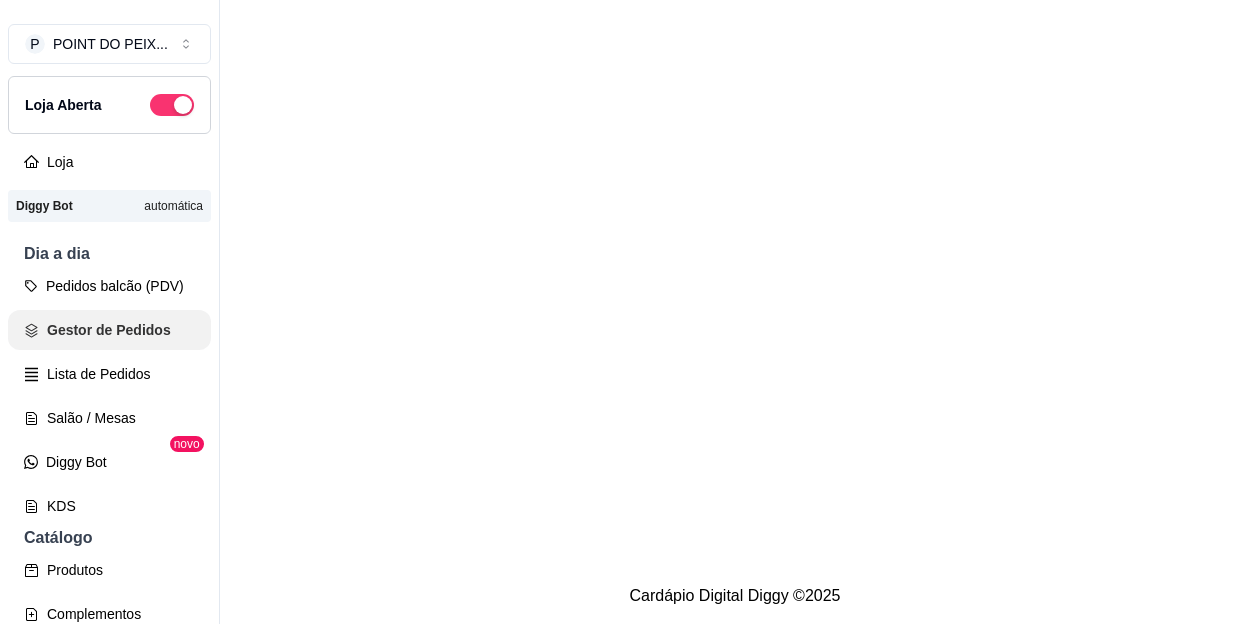 scroll, scrollTop: 0, scrollLeft: 0, axis: both 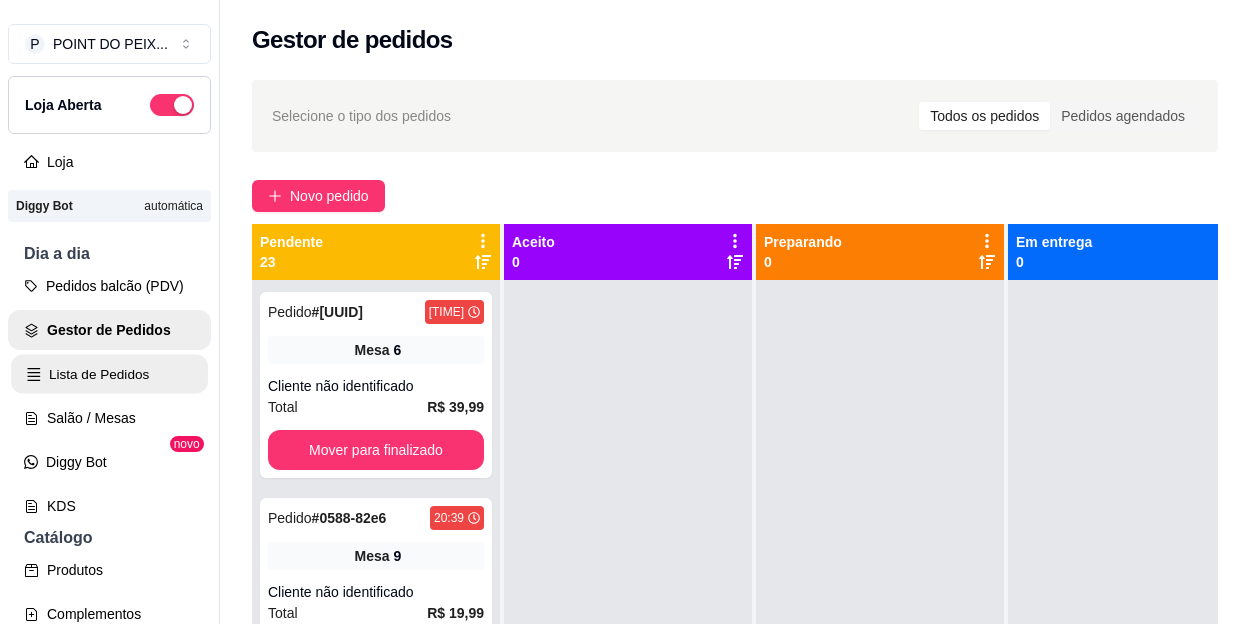 click on "Lista de Pedidos" at bounding box center (109, 374) 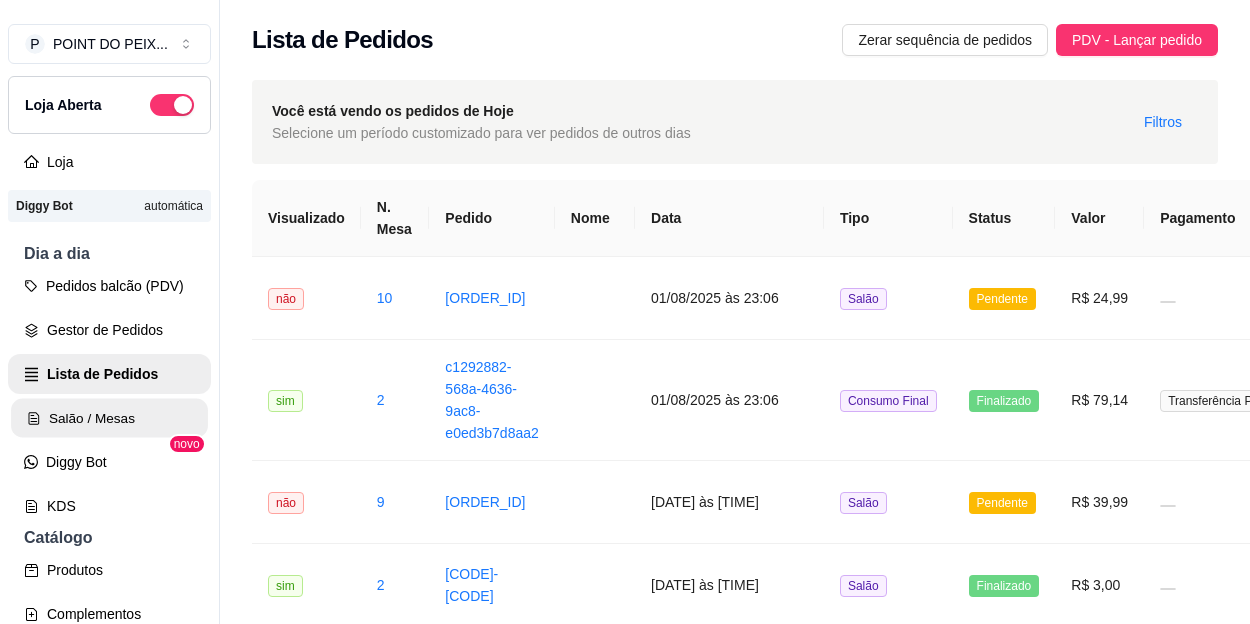 click on "Salão / Mesas" at bounding box center [109, 418] 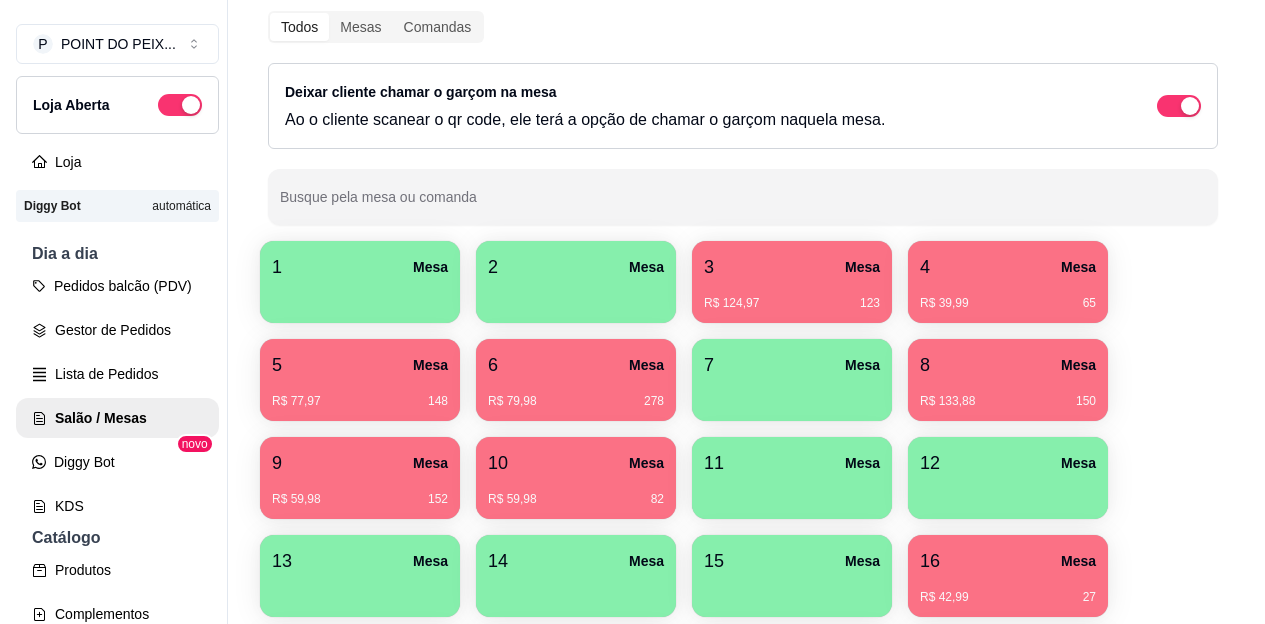 scroll, scrollTop: 200, scrollLeft: 0, axis: vertical 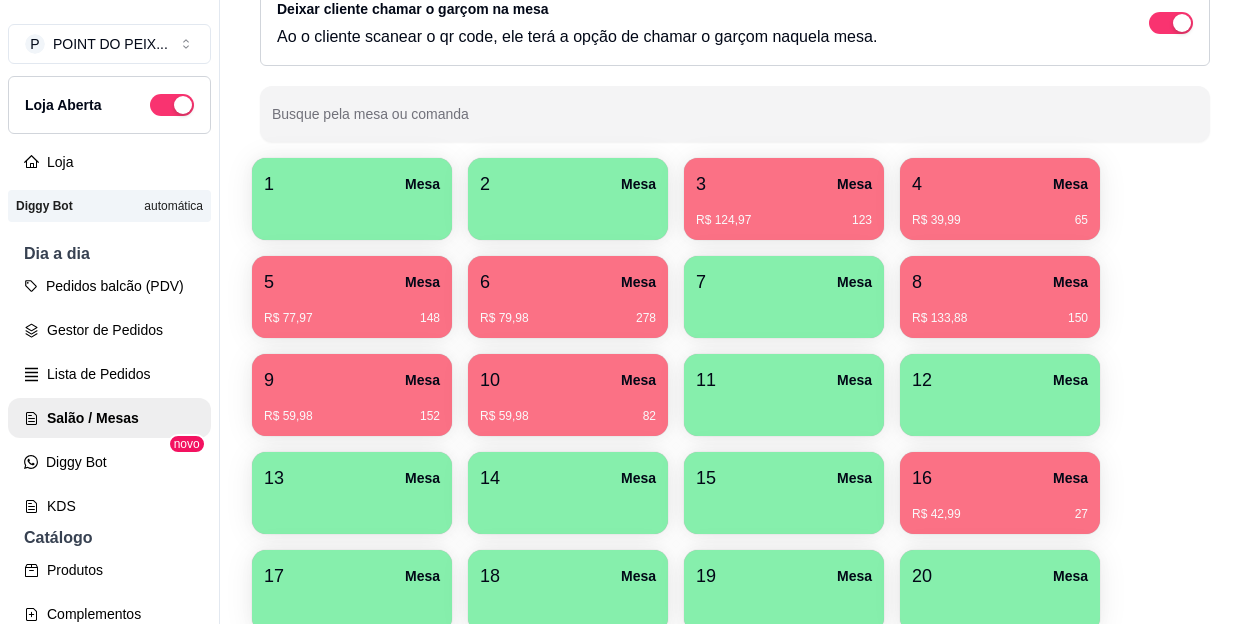 click on "R$ 42,99 27" at bounding box center (1000, 514) 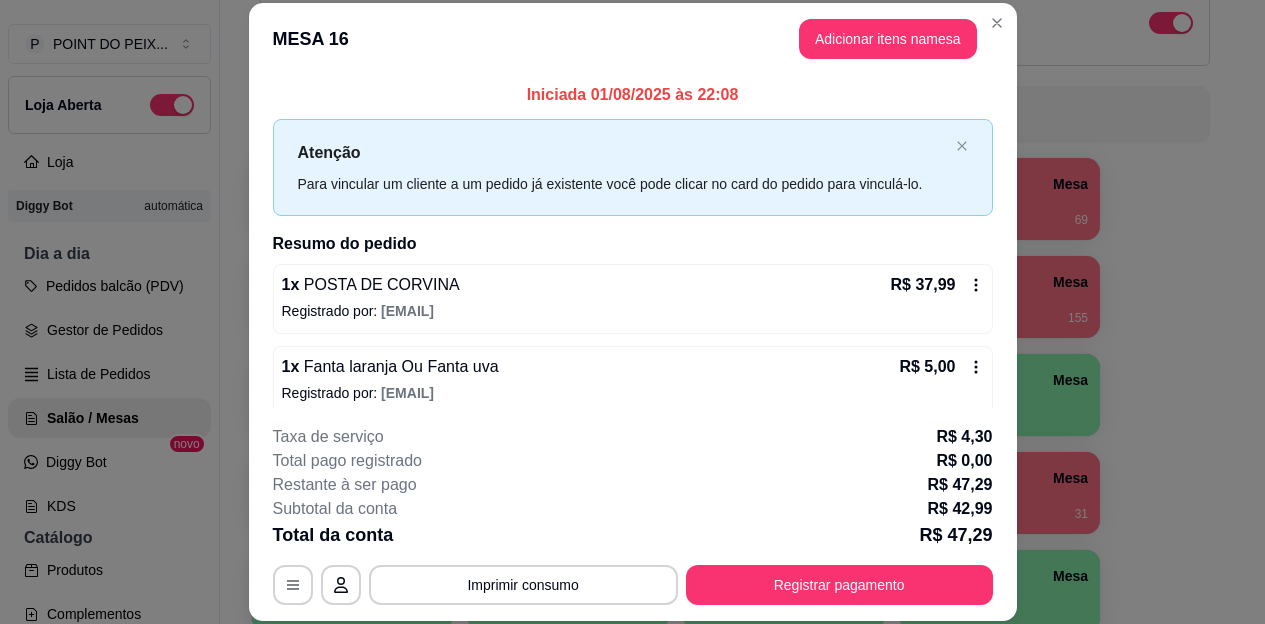 click on "MESA 16 Adicionar itens na  mesa" at bounding box center [633, 39] 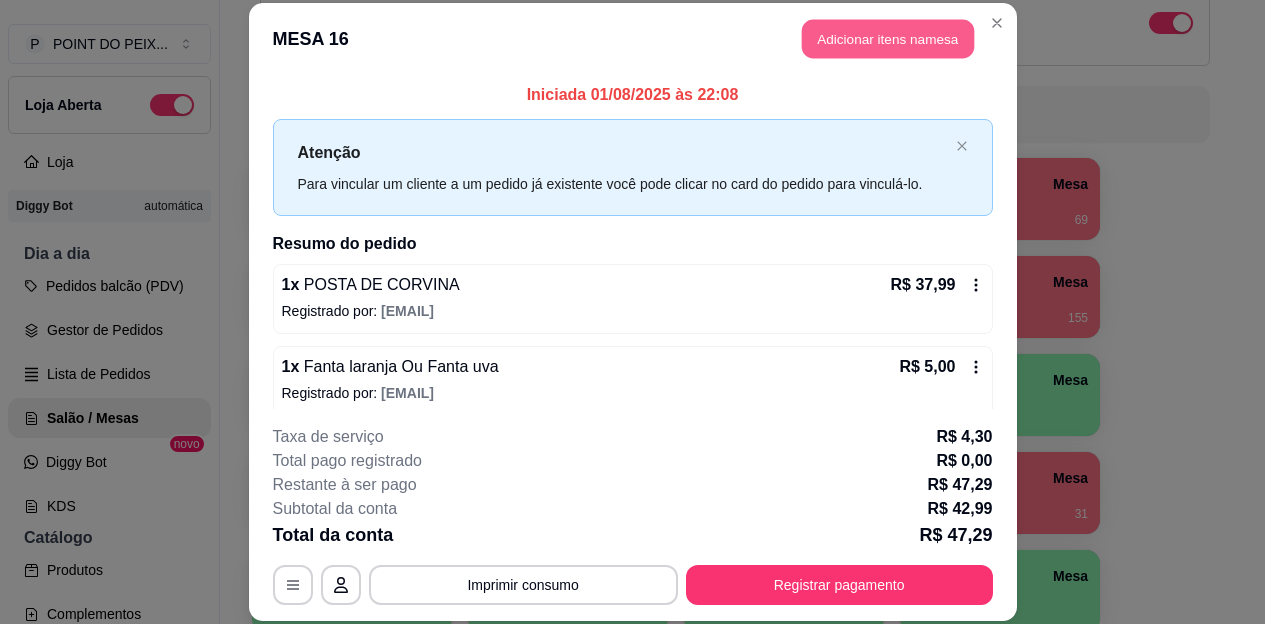click on "Adicionar itens na  mesa" at bounding box center (888, 39) 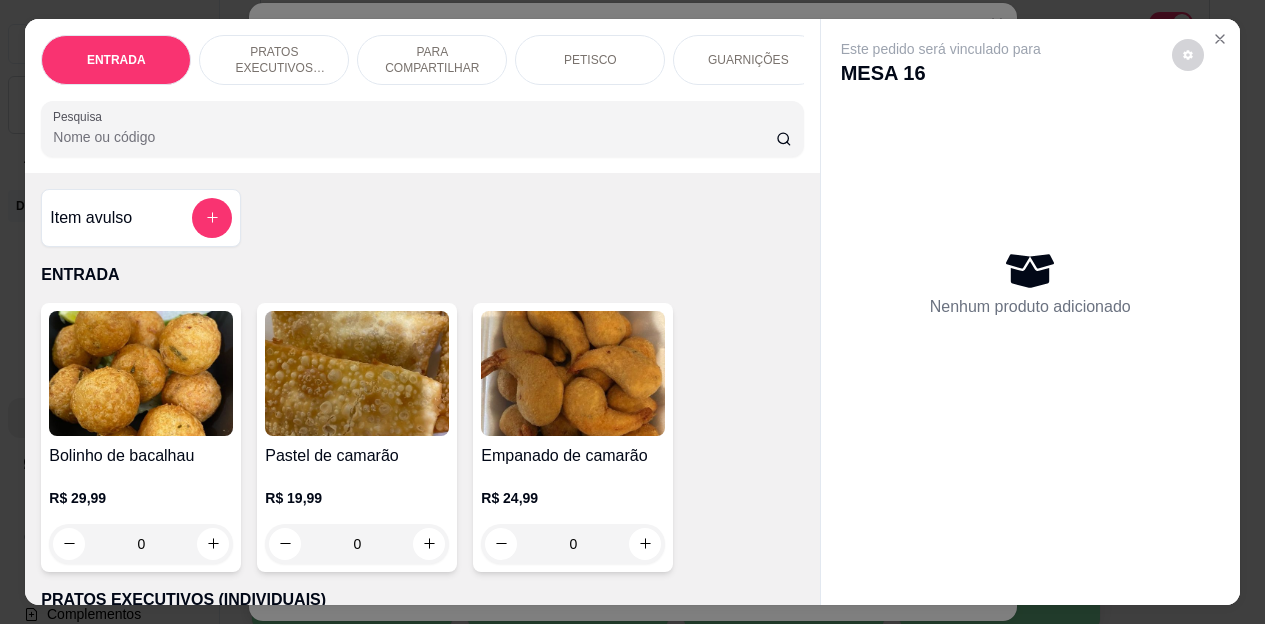 click on "PETISCO" at bounding box center (590, 60) 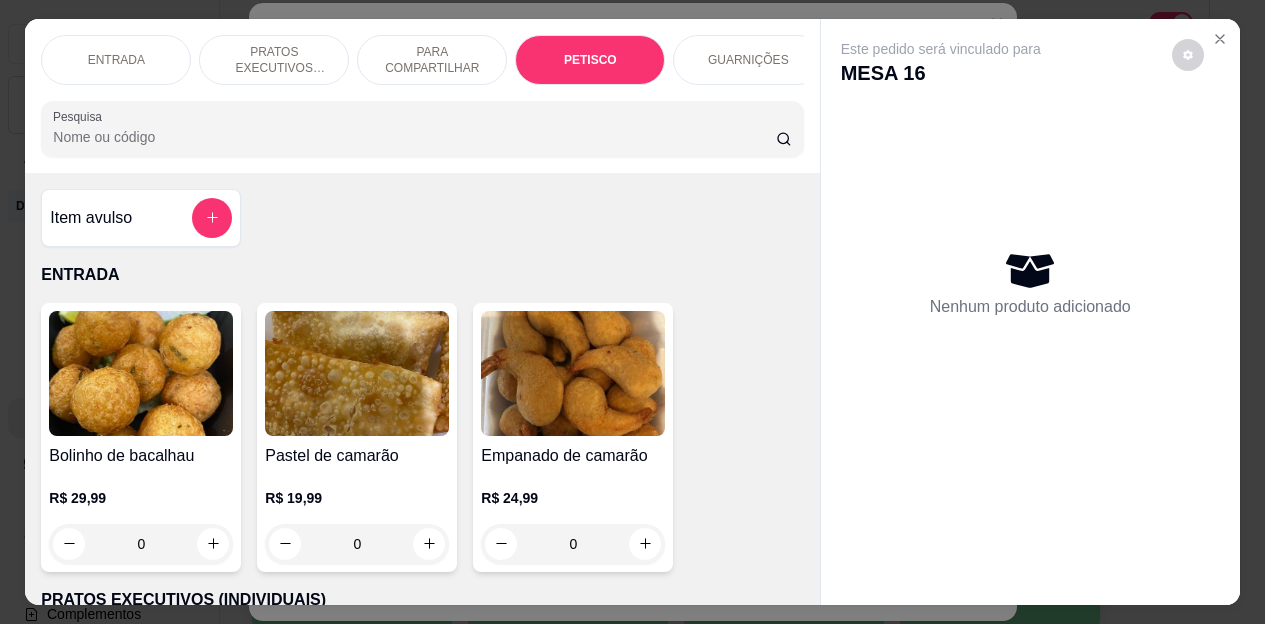 scroll, scrollTop: 2658, scrollLeft: 0, axis: vertical 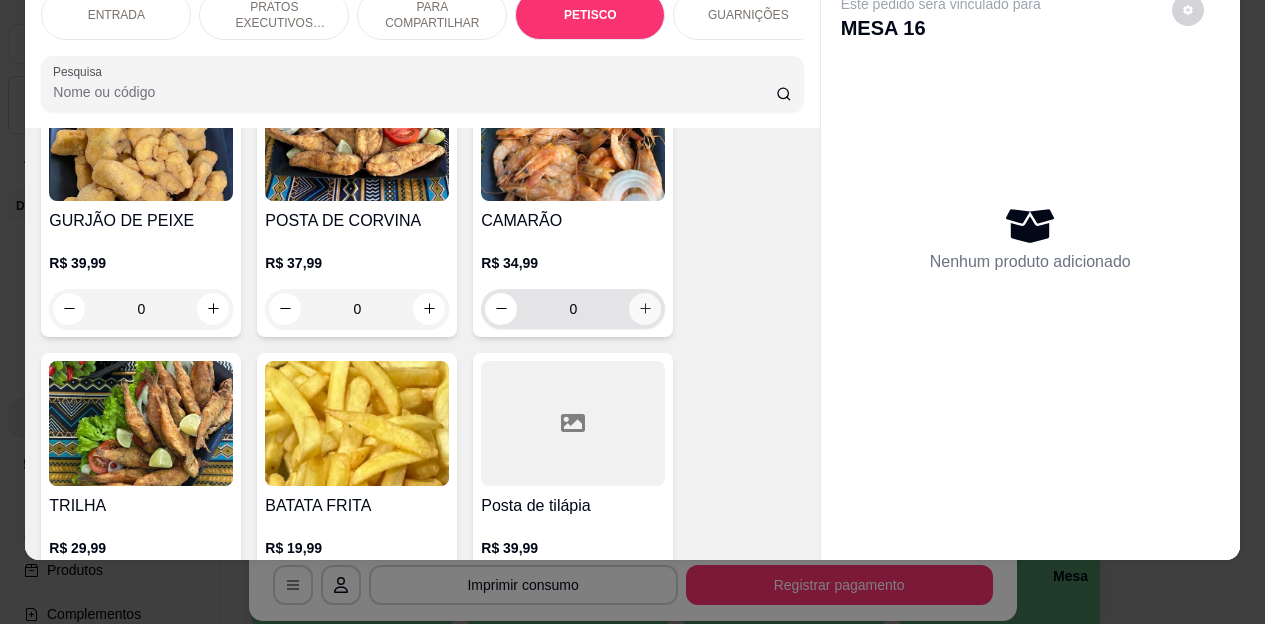 click 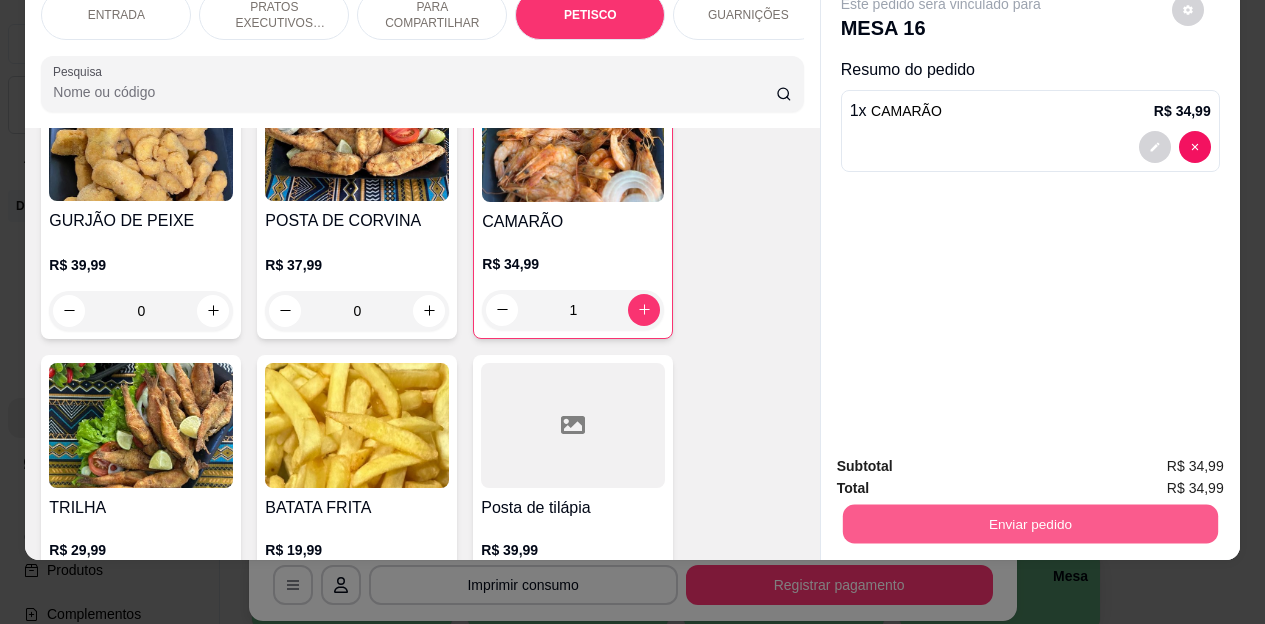 click on "Enviar pedido" at bounding box center (1029, 524) 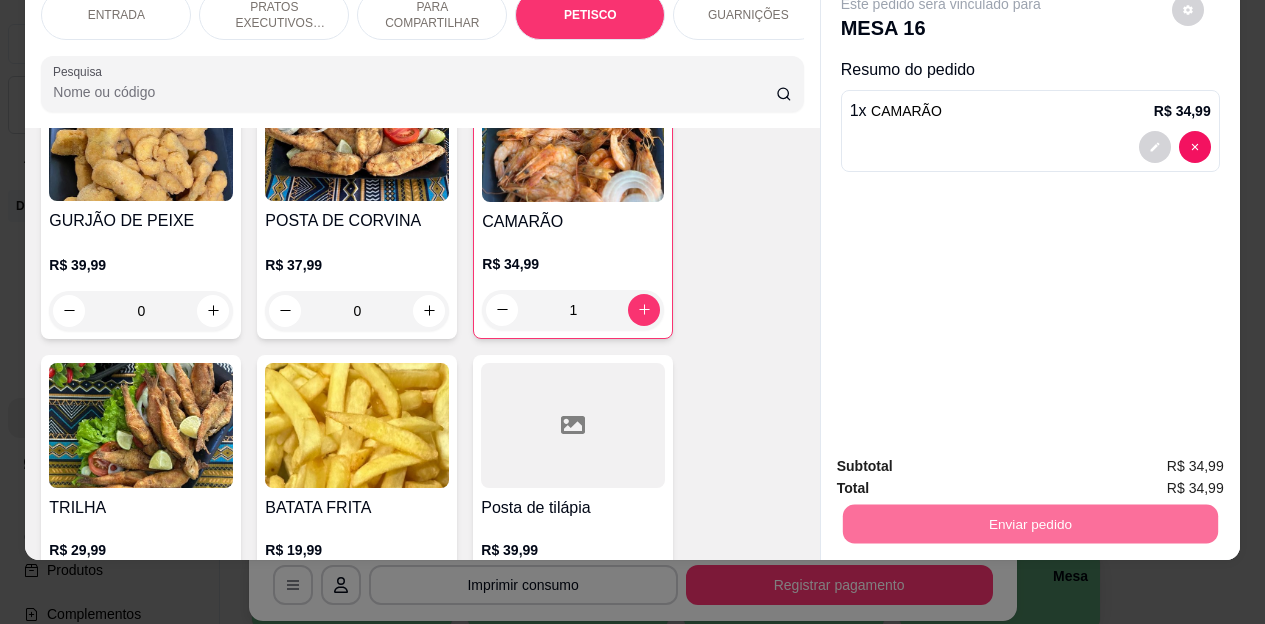 click on "Não registrar e enviar pedido" at bounding box center (964, 460) 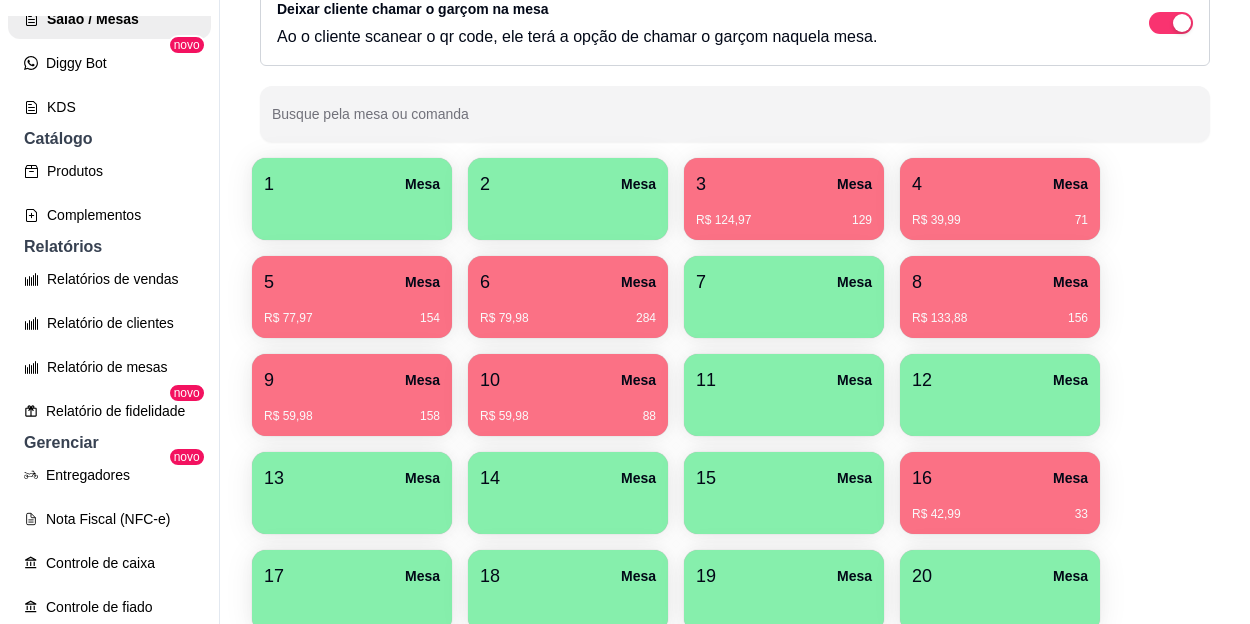 scroll, scrollTop: 400, scrollLeft: 0, axis: vertical 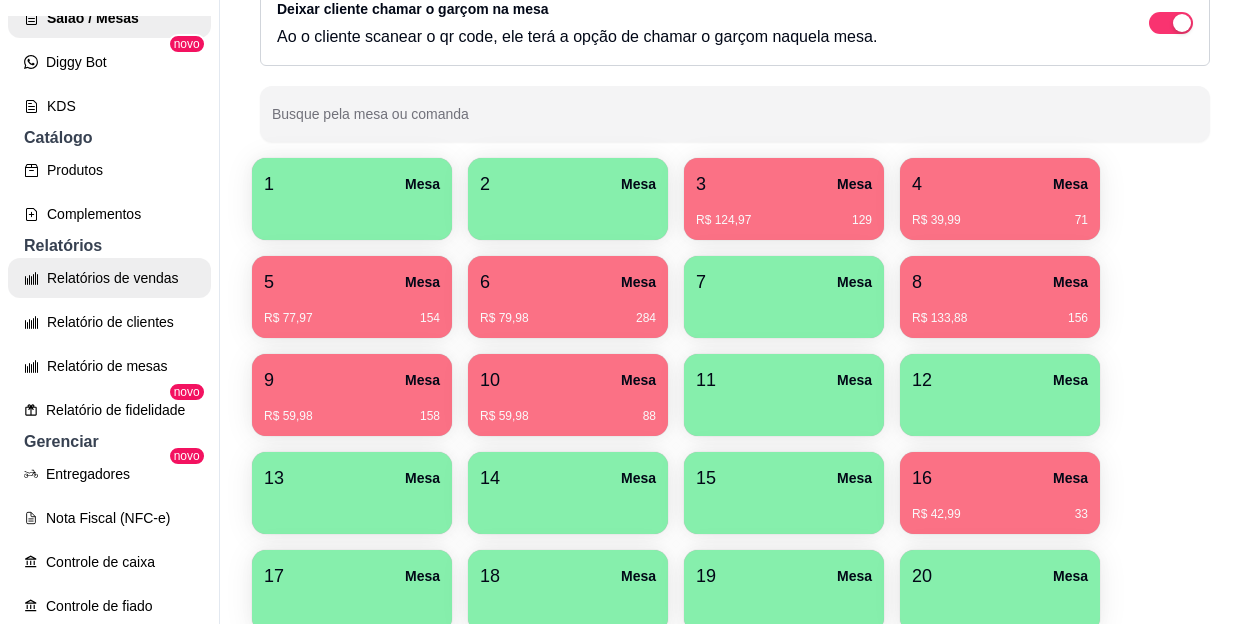 click on "Relatórios de vendas" at bounding box center [109, 278] 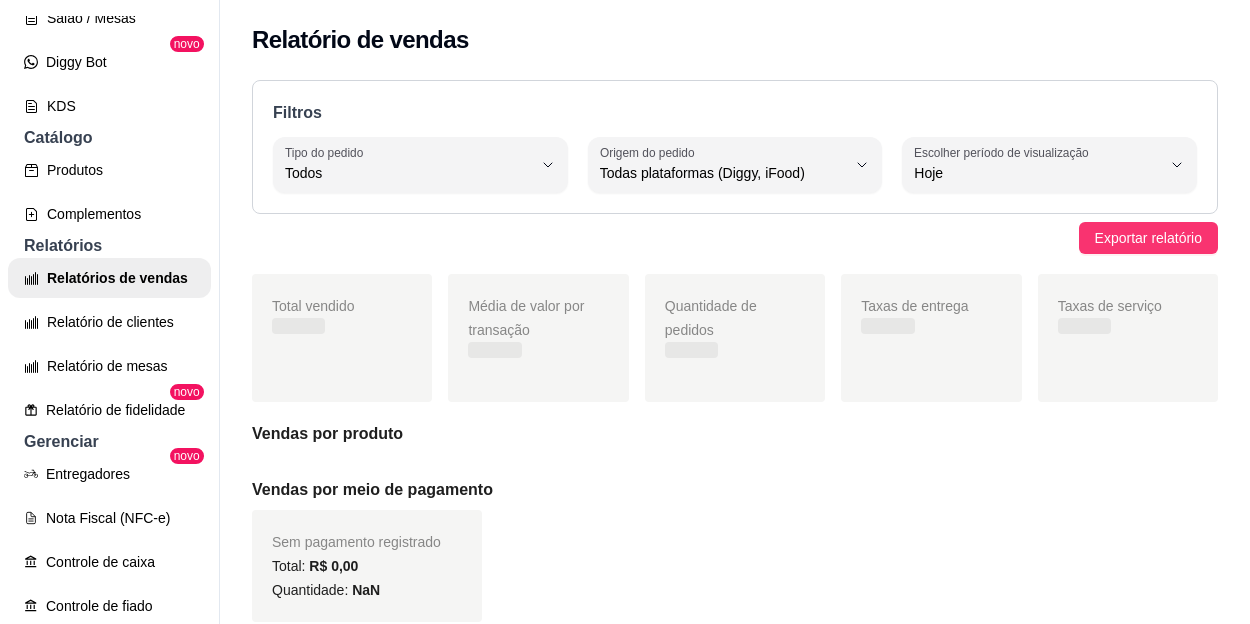 scroll, scrollTop: 100, scrollLeft: 0, axis: vertical 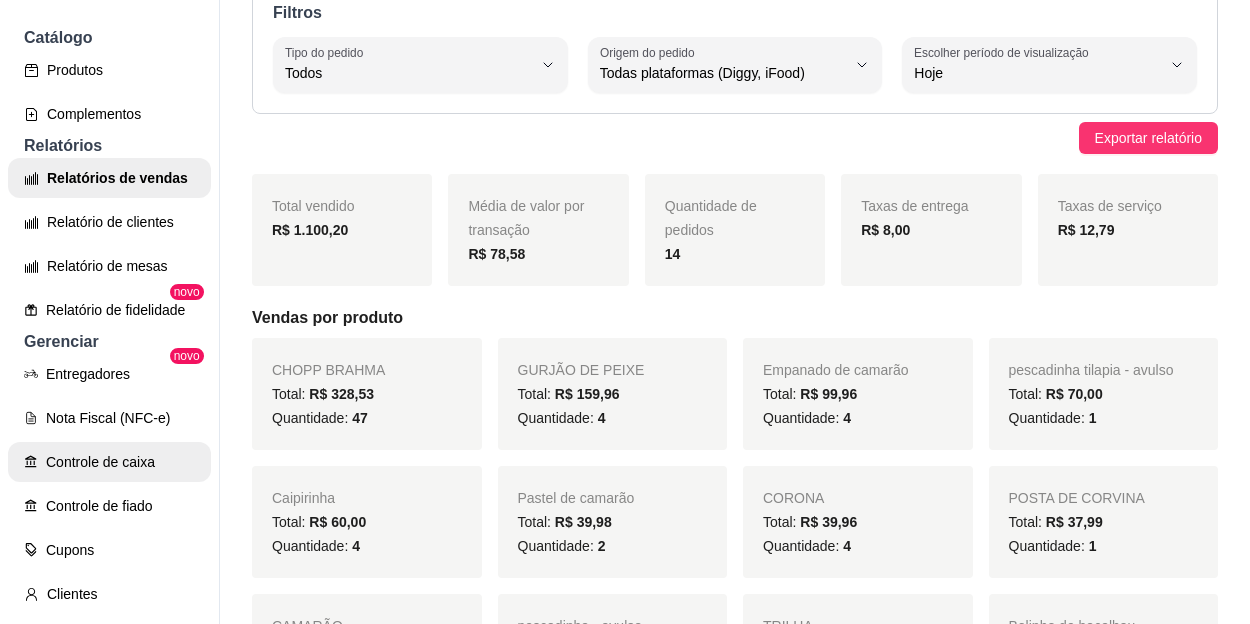 click on "Controle de caixa" at bounding box center (109, 462) 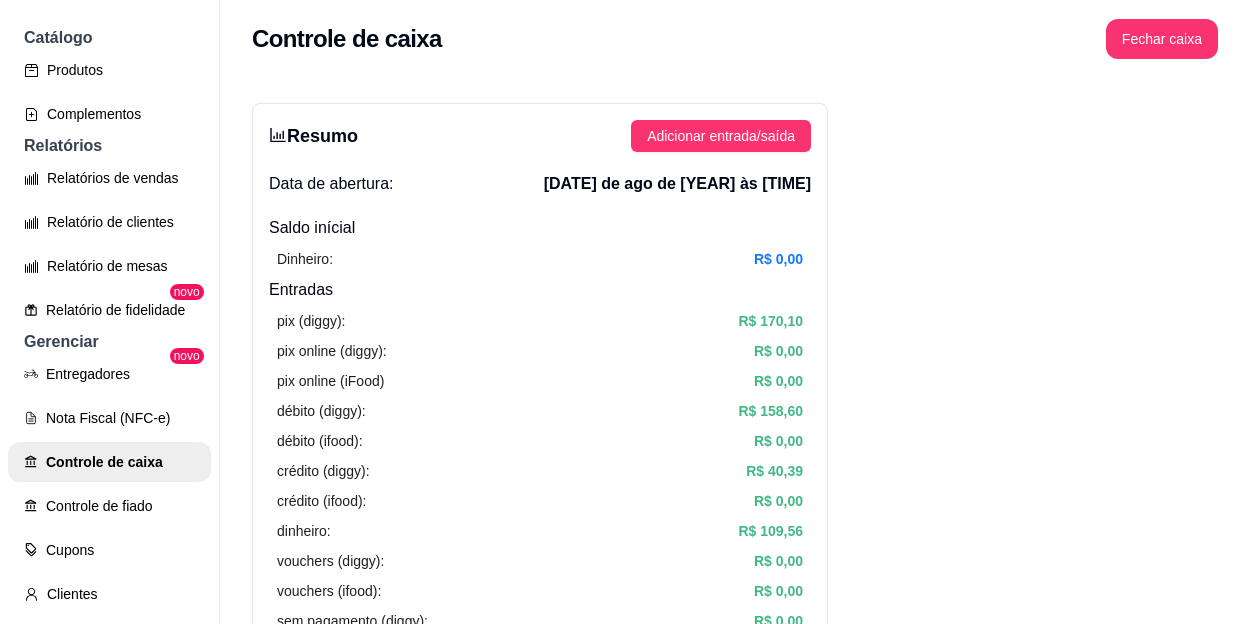 scroll, scrollTop: 0, scrollLeft: 0, axis: both 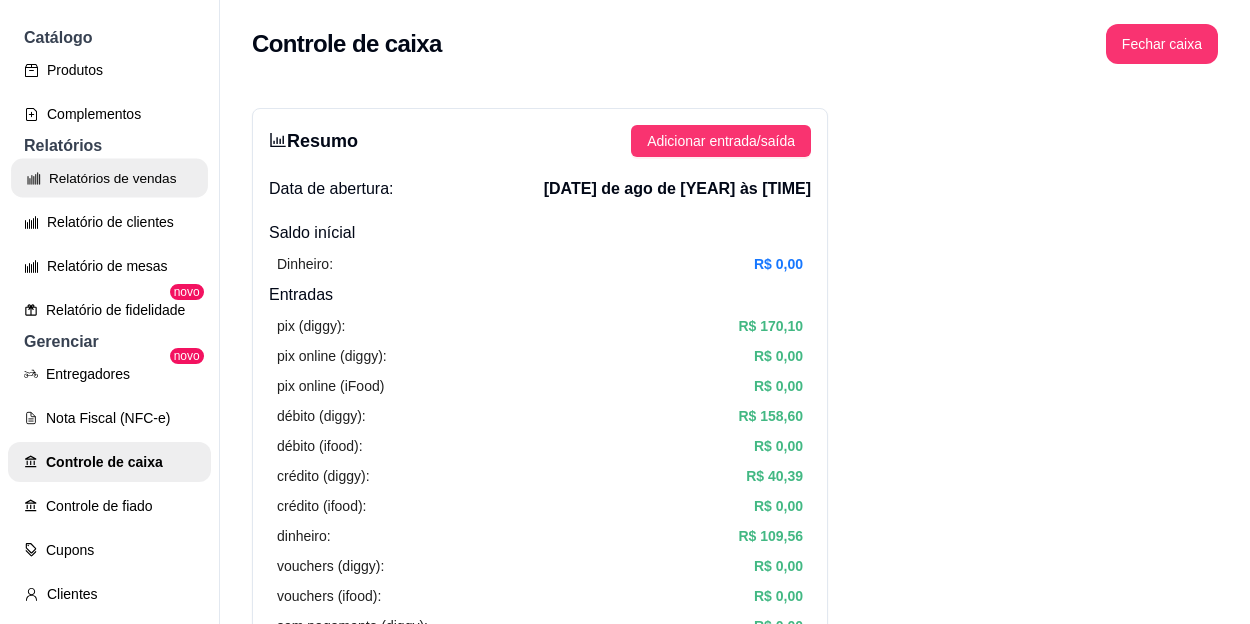 click on "Relatórios de vendas" at bounding box center [109, 178] 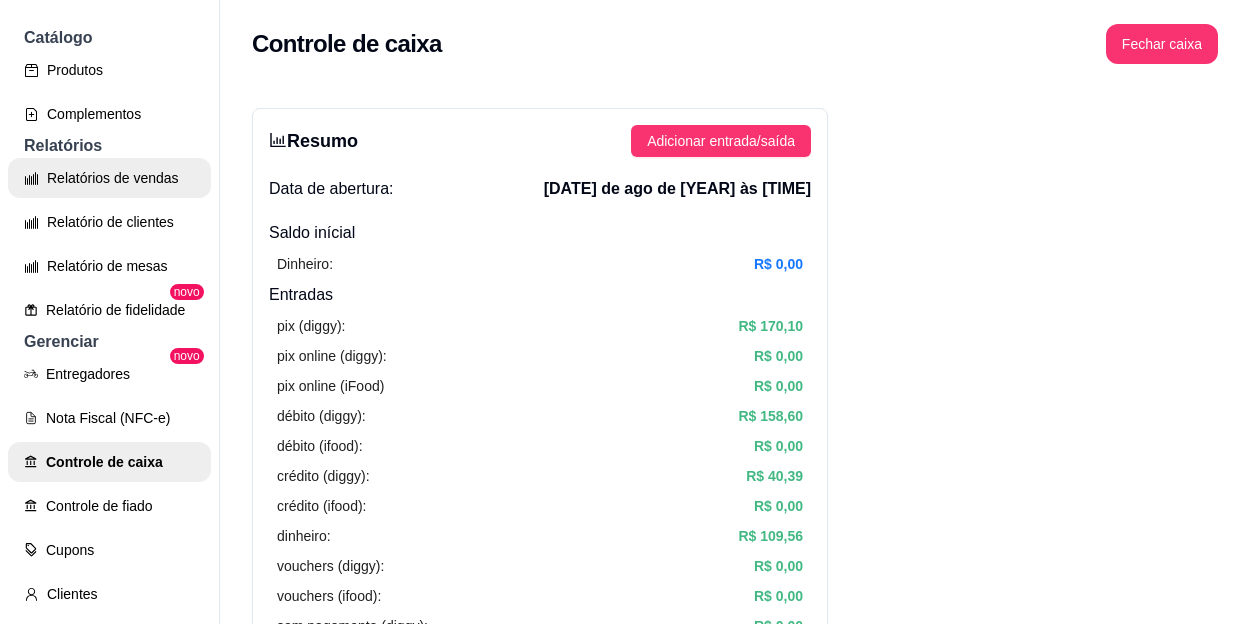 select on "ALL" 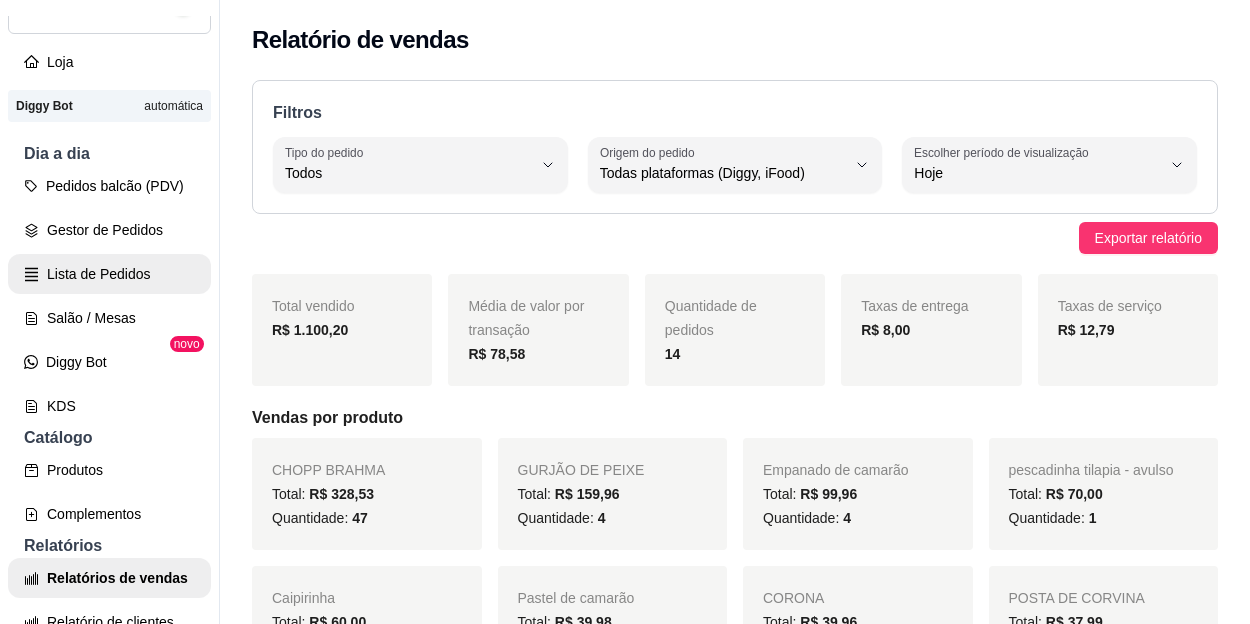 scroll, scrollTop: 0, scrollLeft: 0, axis: both 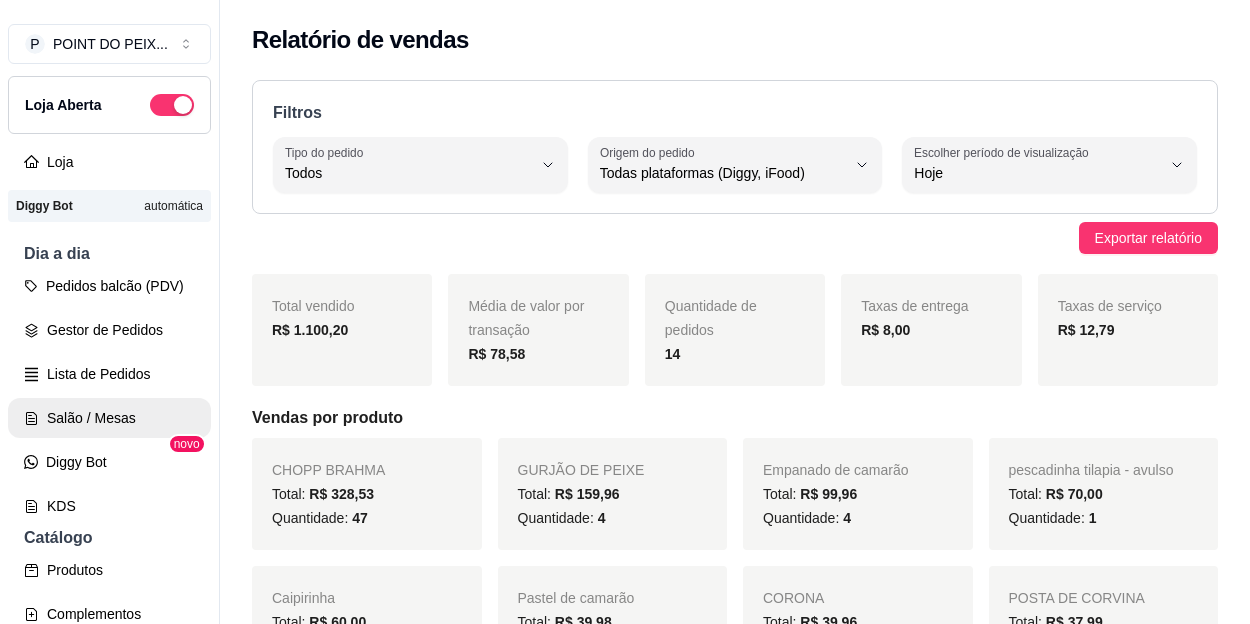 click on "Salão / Mesas" at bounding box center (109, 418) 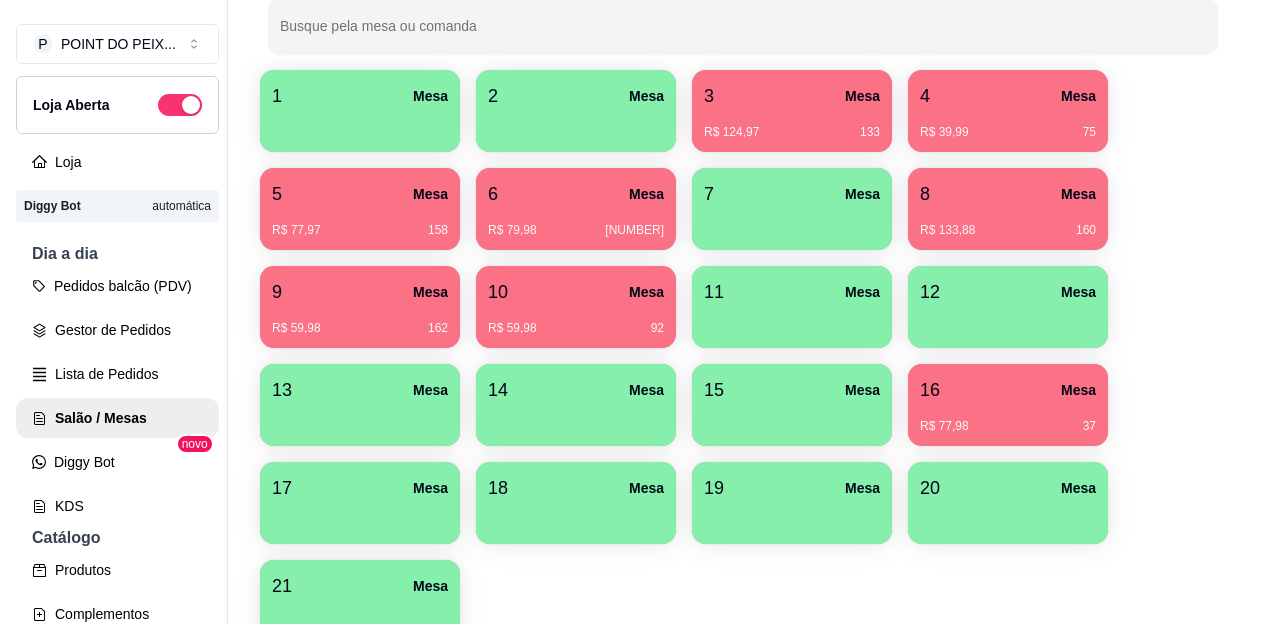 scroll, scrollTop: 300, scrollLeft: 0, axis: vertical 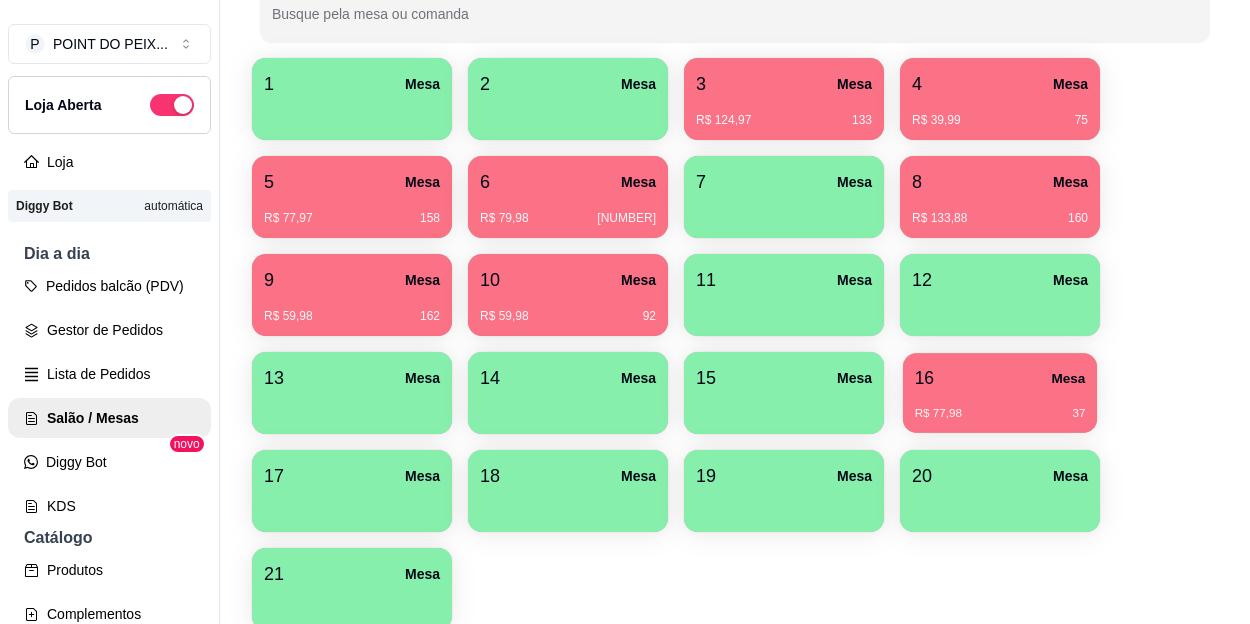 click on "16 Mesa" at bounding box center (1000, 378) 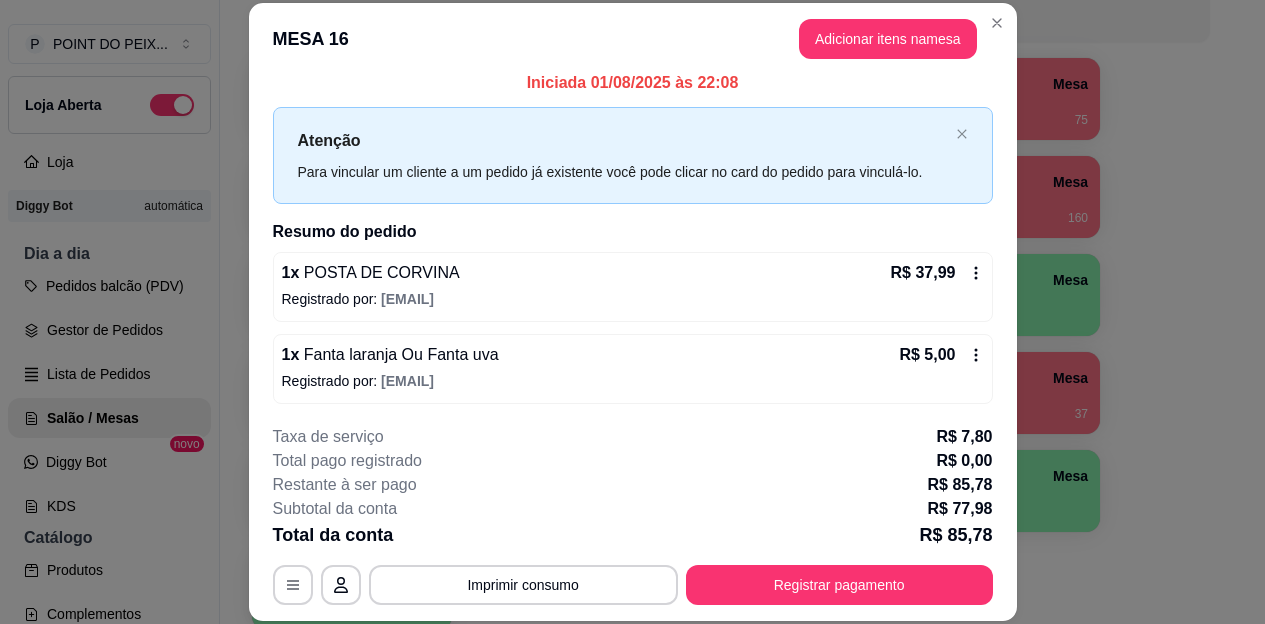scroll, scrollTop: 0, scrollLeft: 0, axis: both 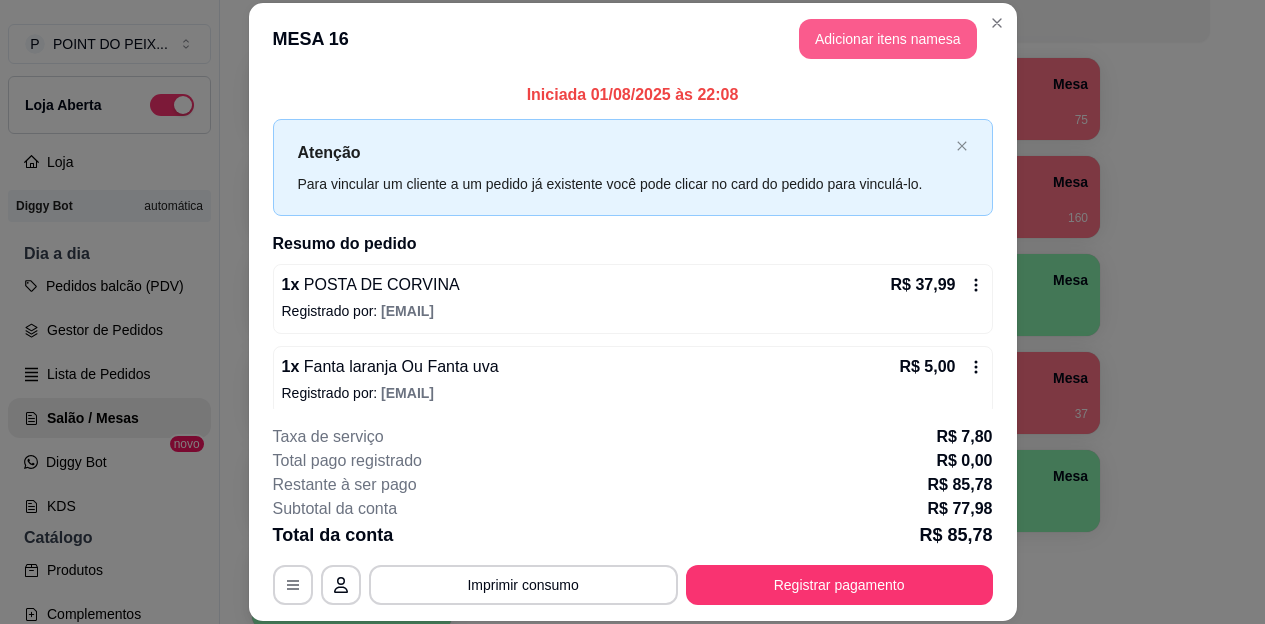 click on "Adicionar itens na  mesa" at bounding box center [888, 39] 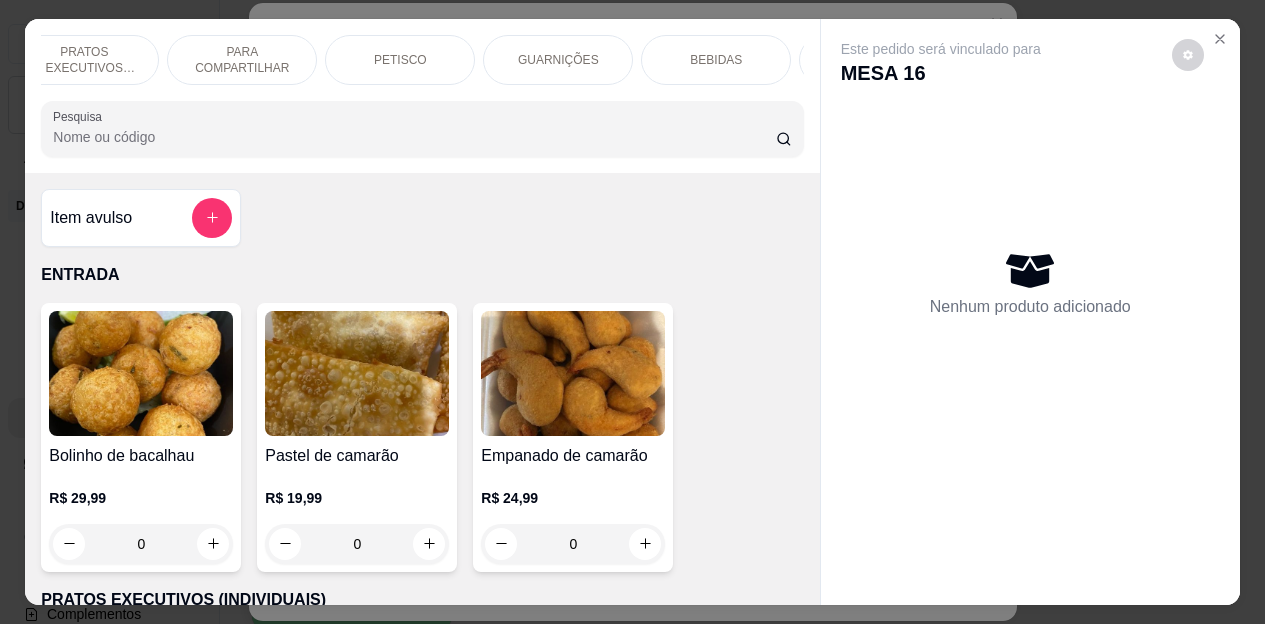 scroll, scrollTop: 0, scrollLeft: 200, axis: horizontal 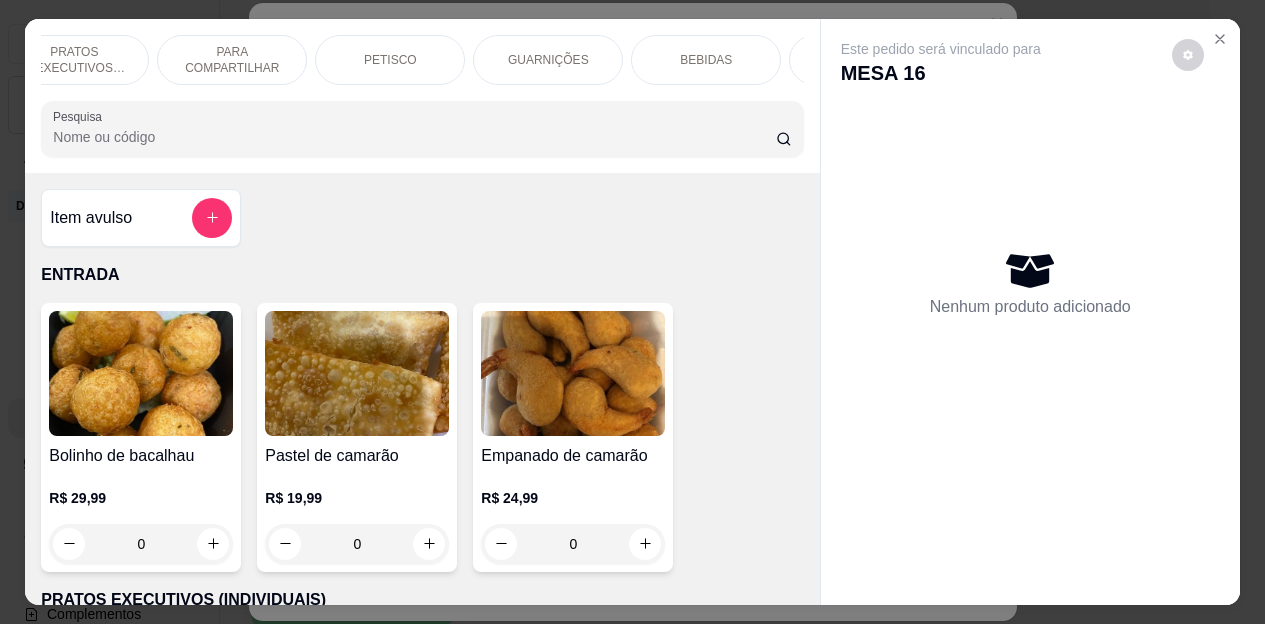 click on "BEBIDAS" at bounding box center (706, 60) 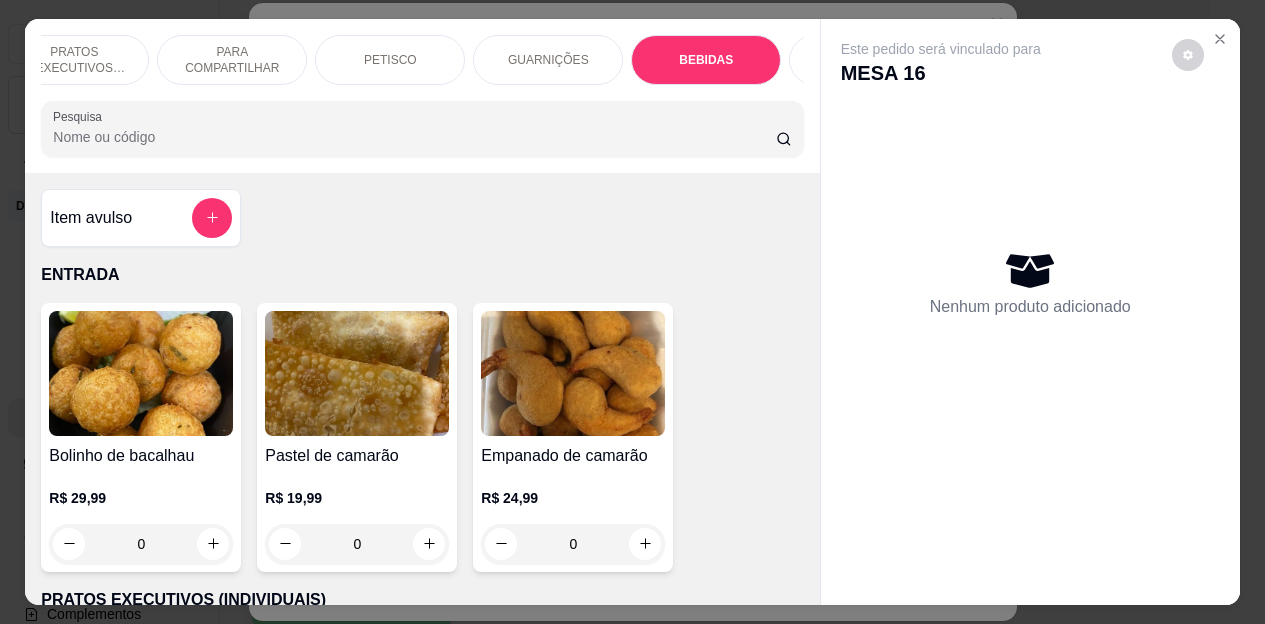 scroll, scrollTop: 4472, scrollLeft: 0, axis: vertical 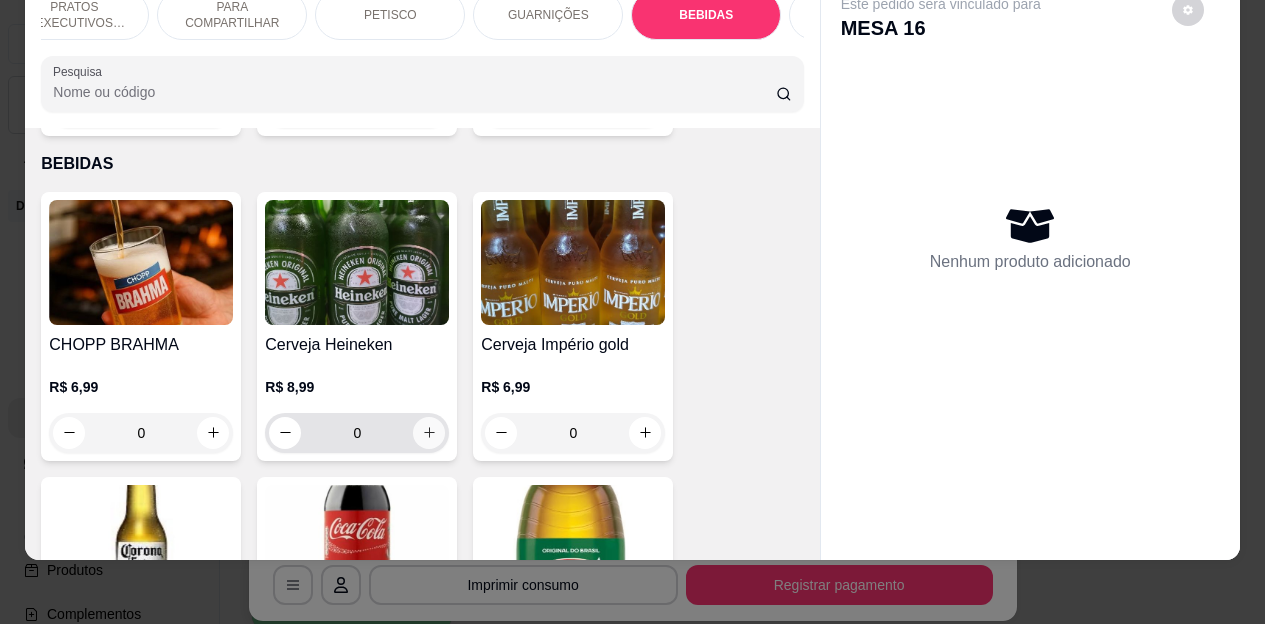 click 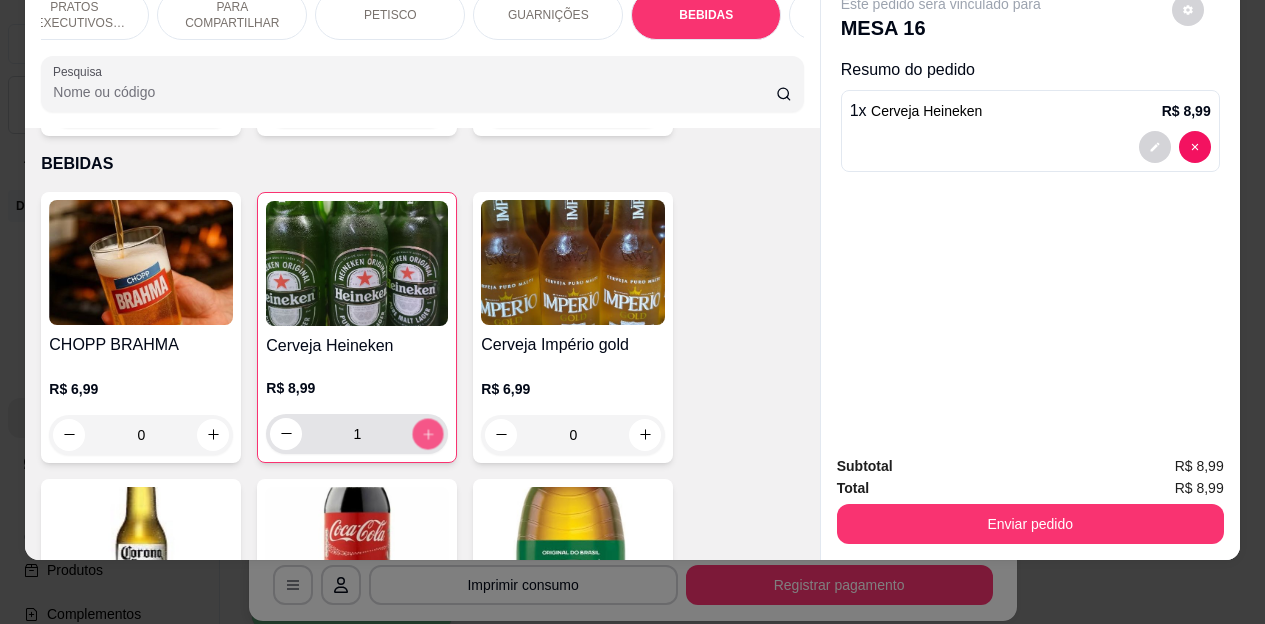 click 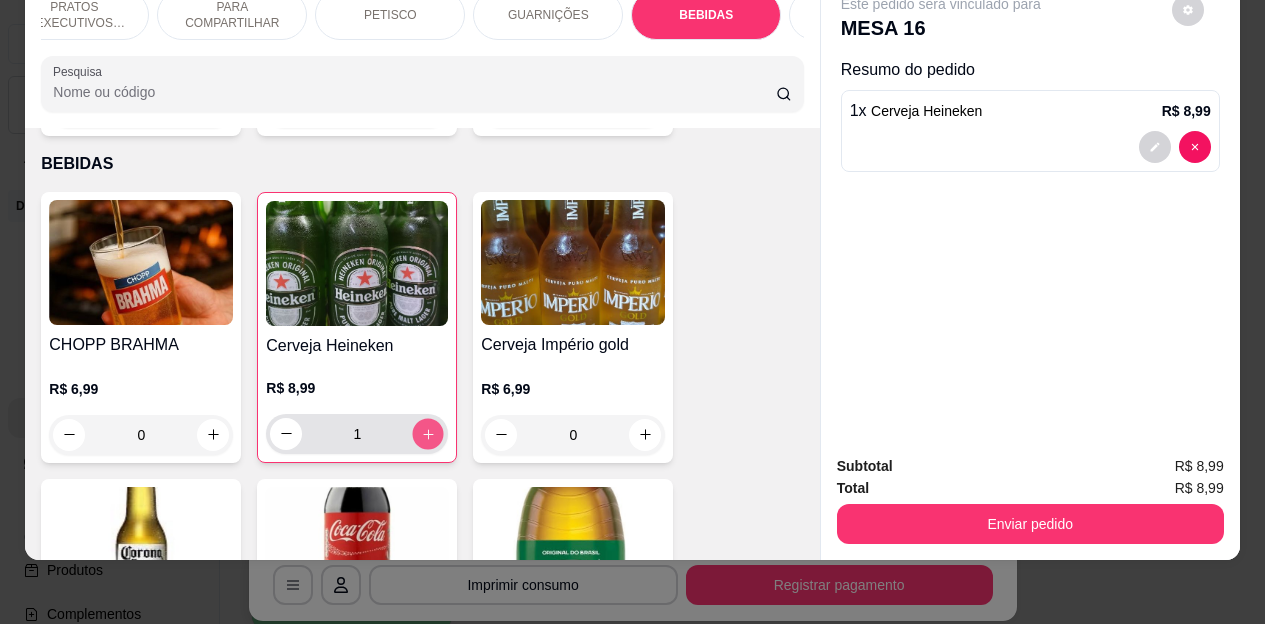 type on "2" 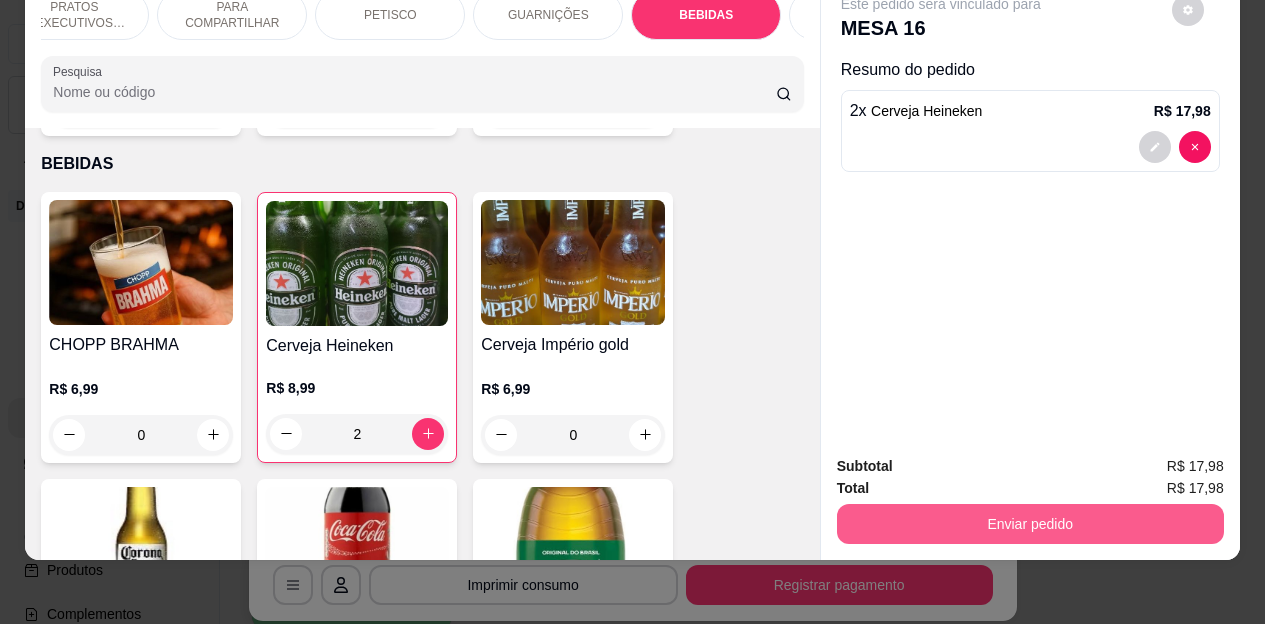 click on "Enviar pedido" at bounding box center (1030, 524) 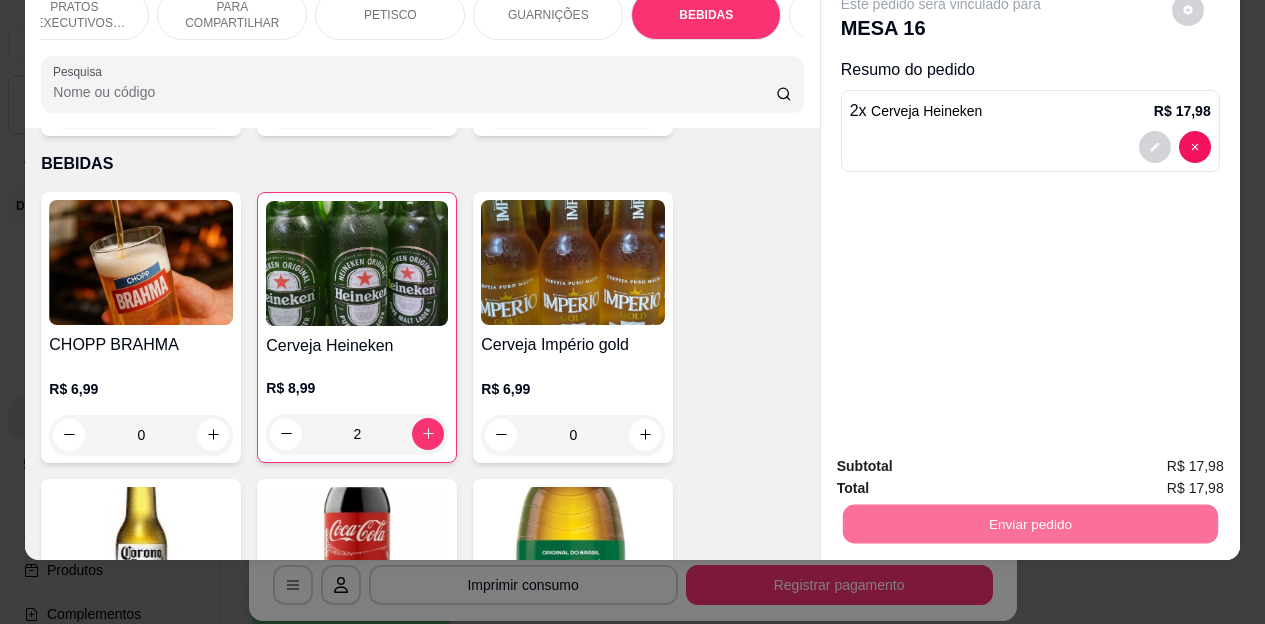 click on "Não registrar e enviar pedido" at bounding box center [964, 460] 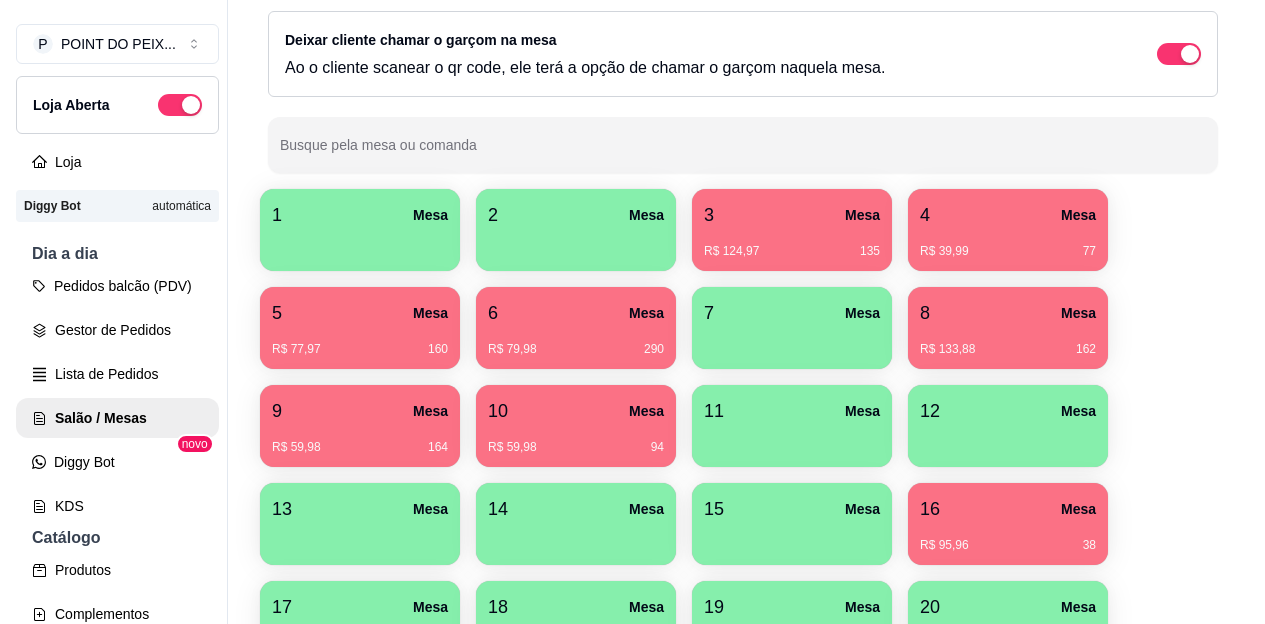 scroll, scrollTop: 200, scrollLeft: 0, axis: vertical 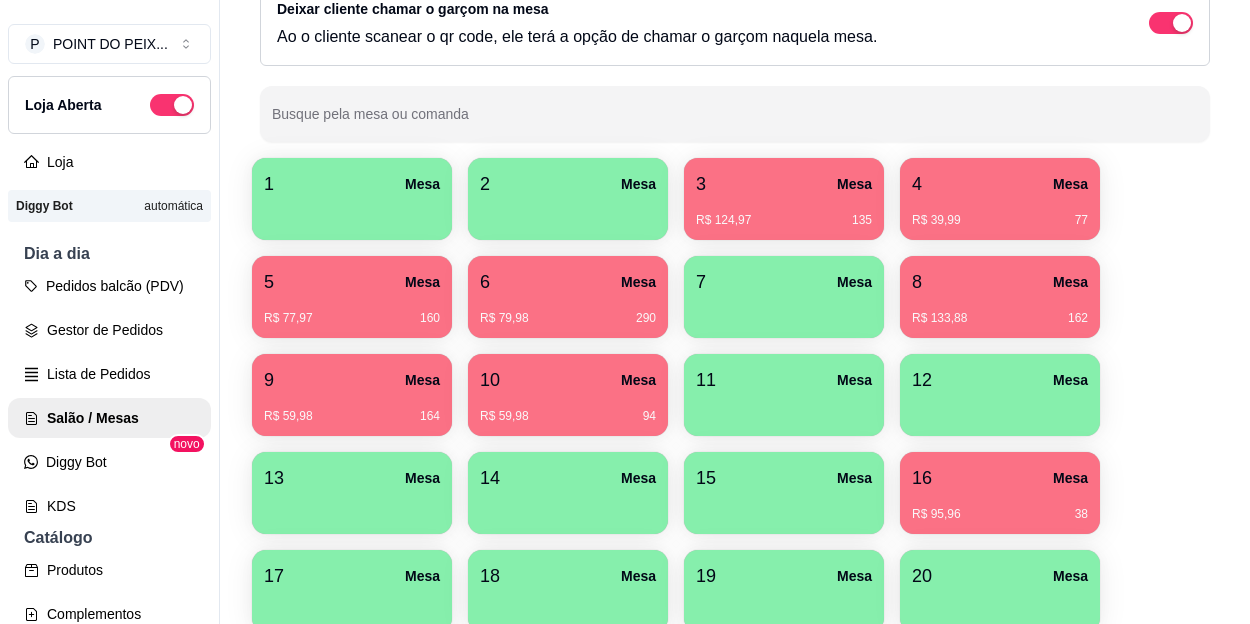 click on "R$ 95,96 38" at bounding box center (1000, 507) 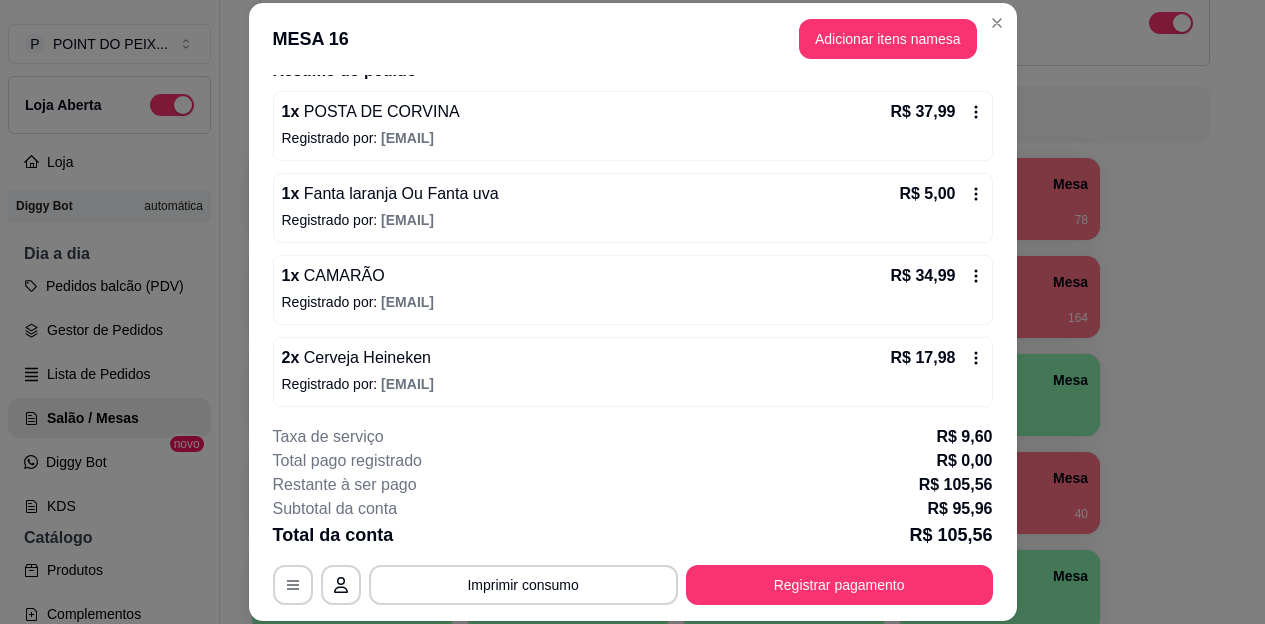 scroll, scrollTop: 179, scrollLeft: 0, axis: vertical 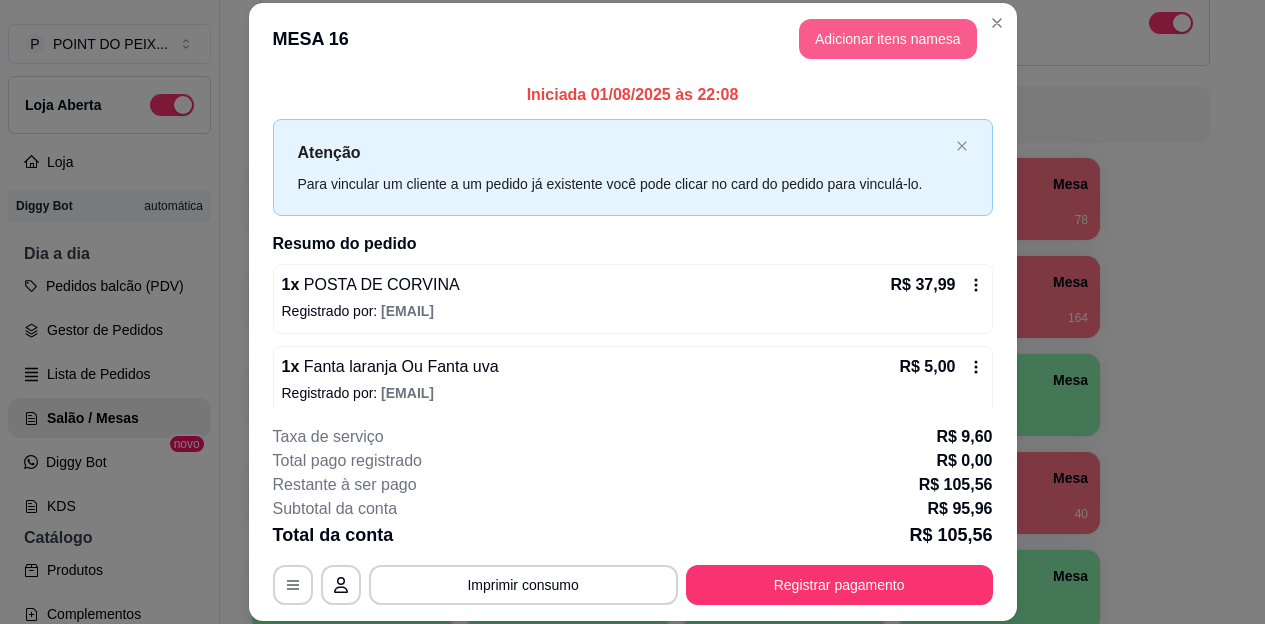 click on "Adicionar itens na  mesa" at bounding box center (888, 39) 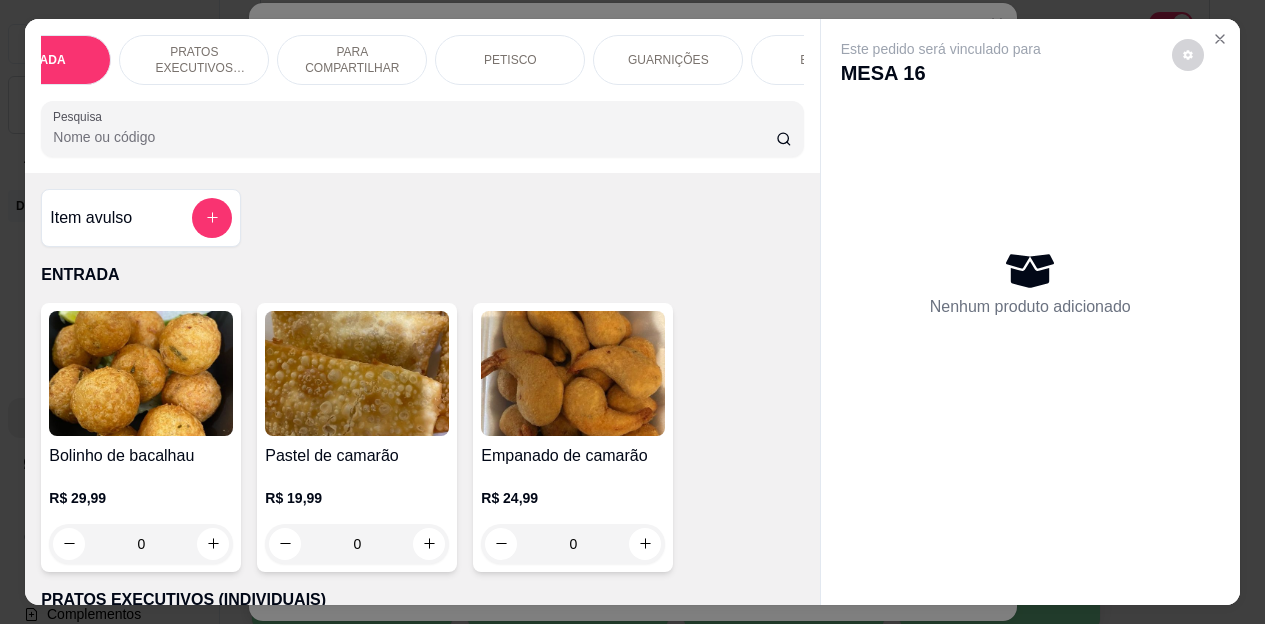scroll, scrollTop: 0, scrollLeft: 120, axis: horizontal 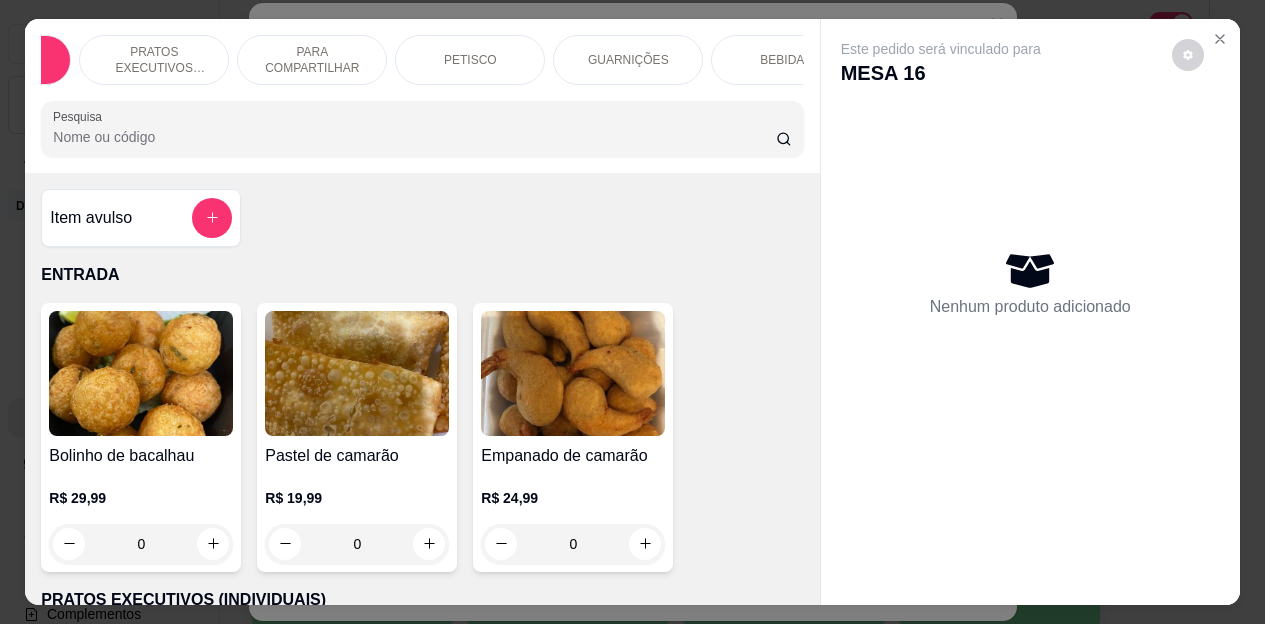 click on "BEBIDAS" at bounding box center (786, 60) 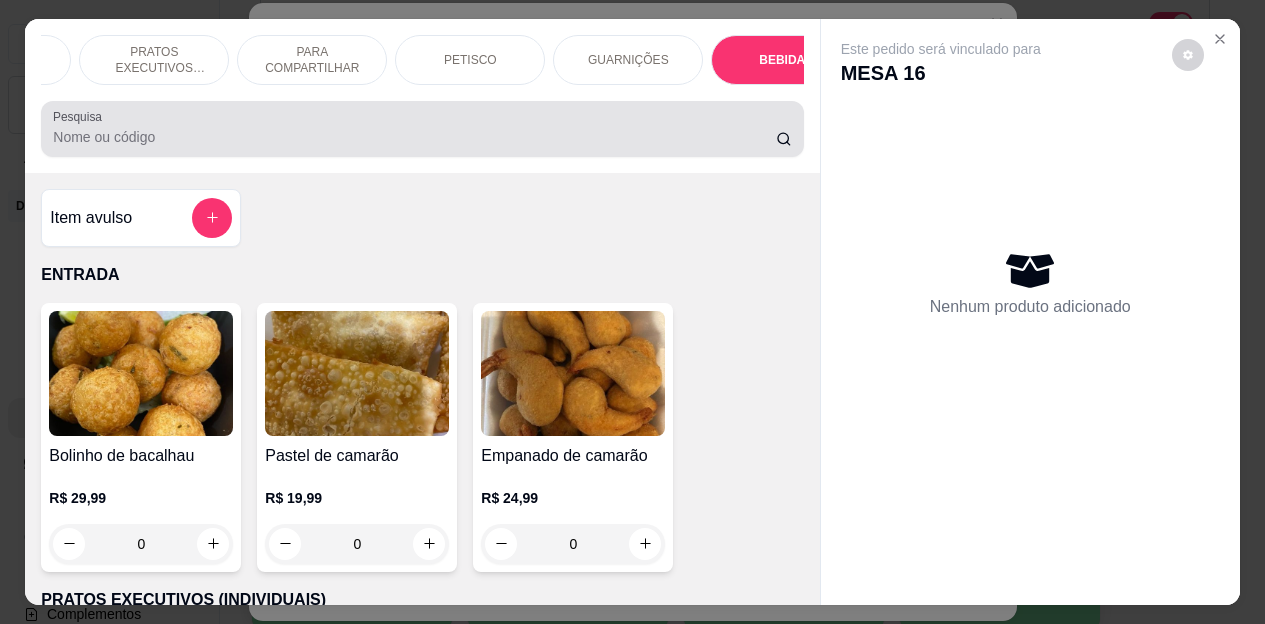 scroll, scrollTop: 4472, scrollLeft: 0, axis: vertical 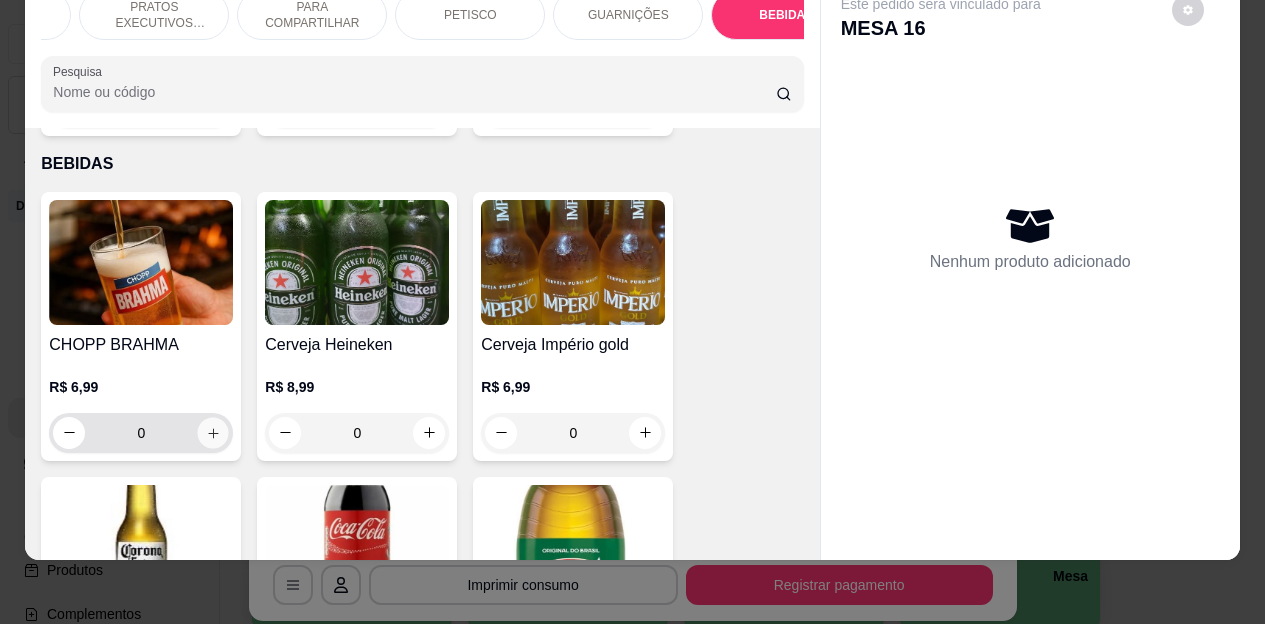 click at bounding box center [213, 432] 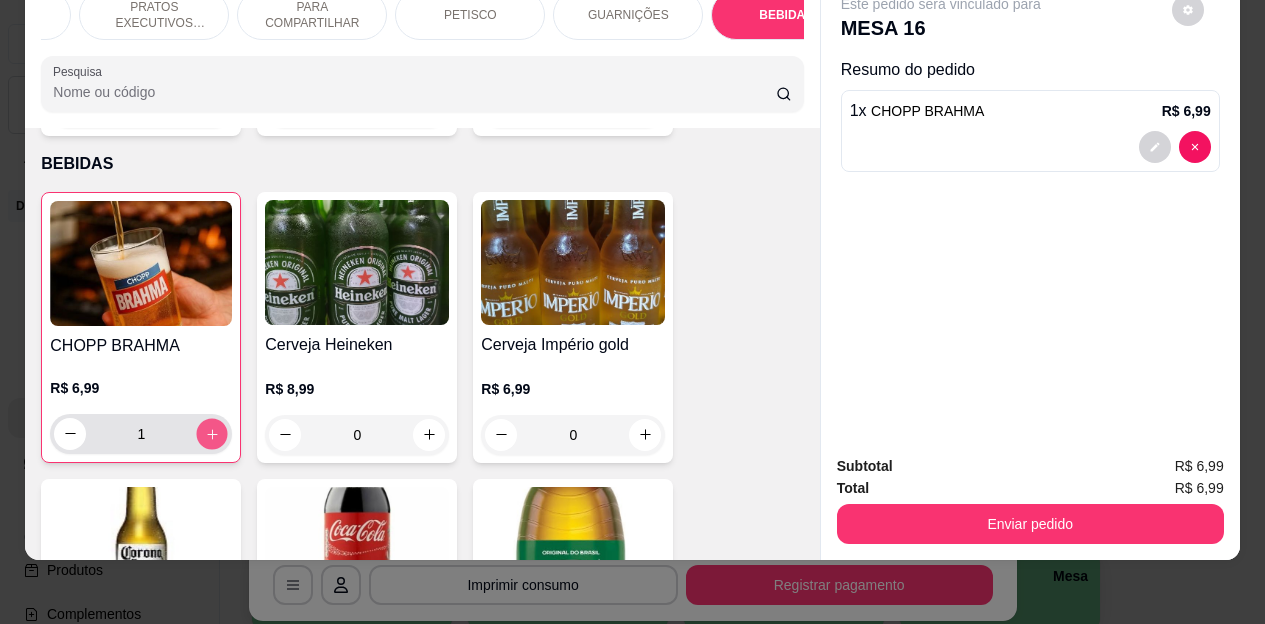 click at bounding box center (212, 433) 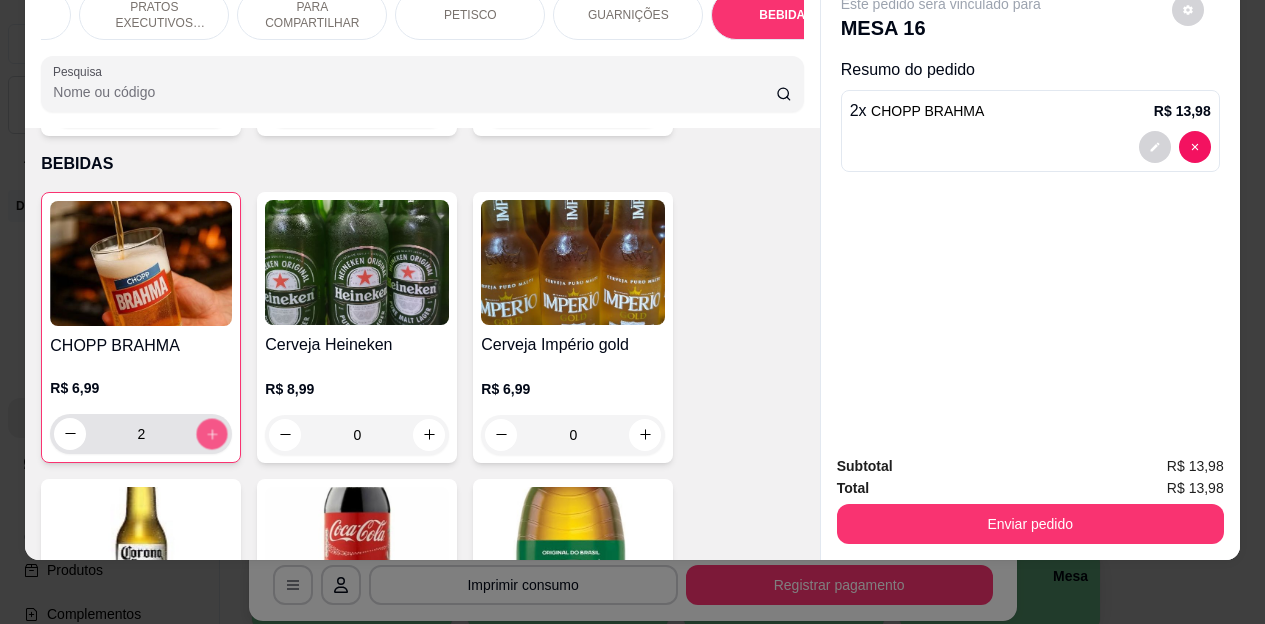 click at bounding box center (212, 433) 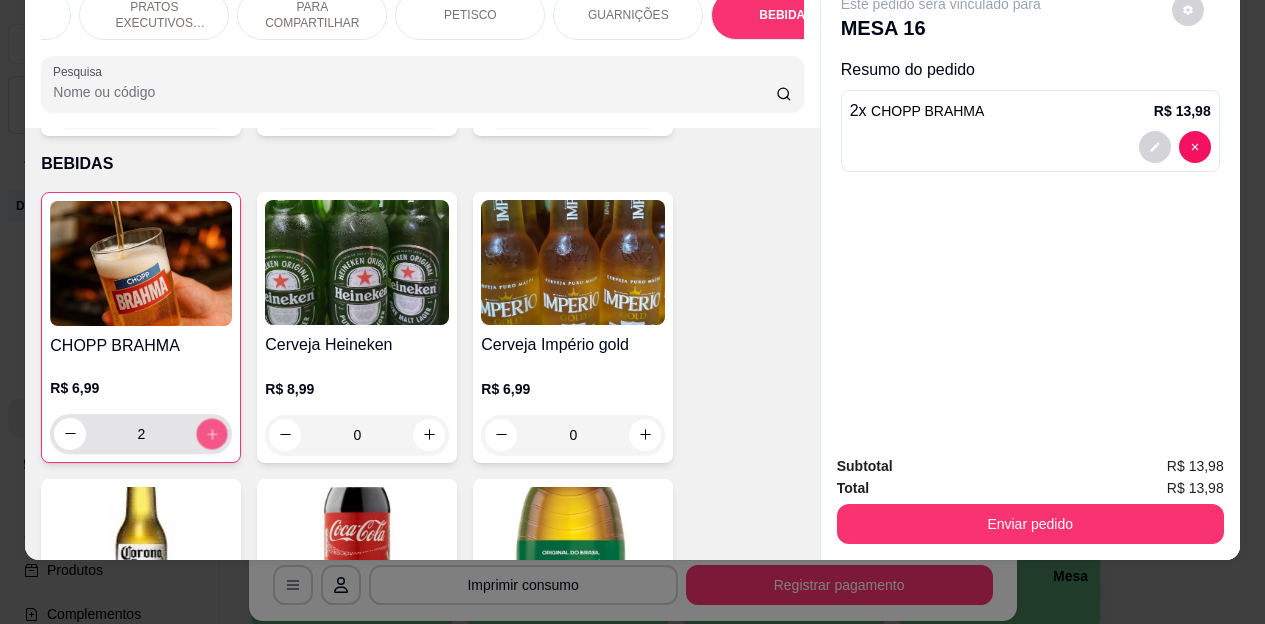 click at bounding box center (212, 433) 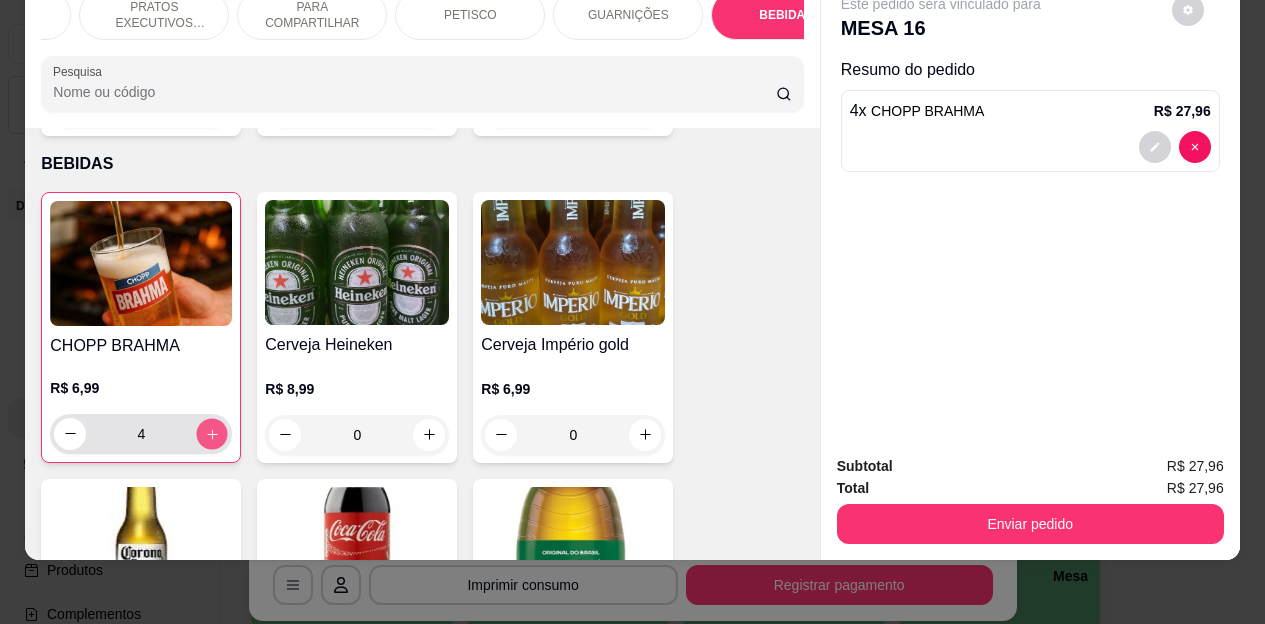 click at bounding box center (212, 433) 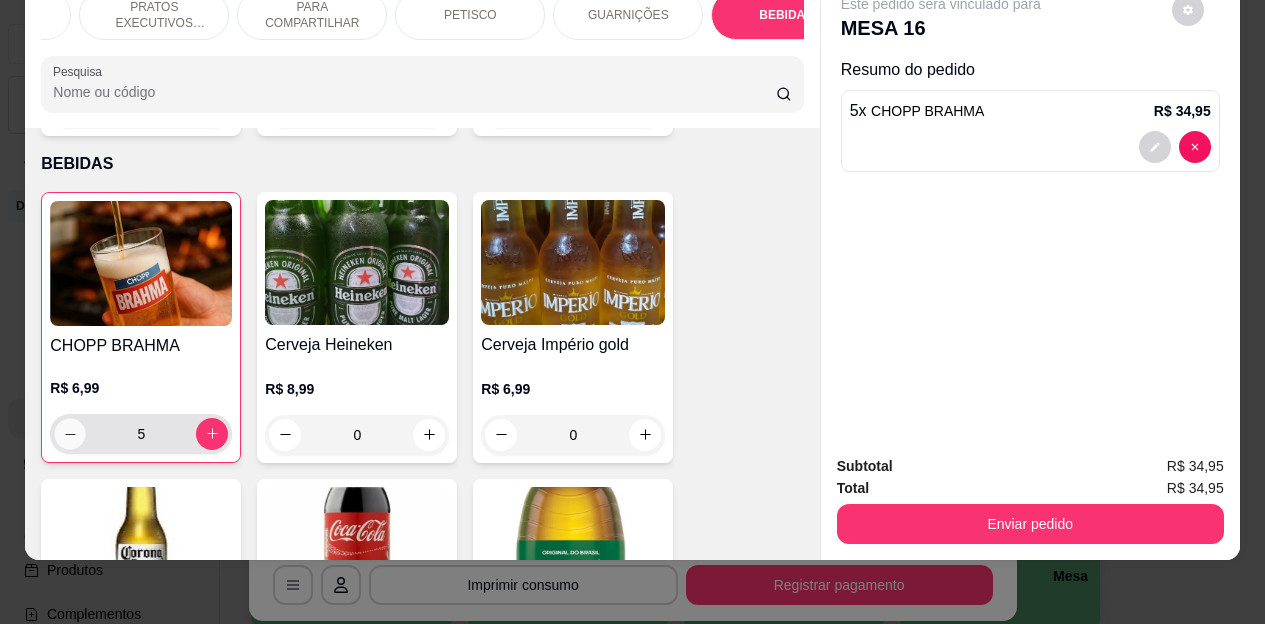 click 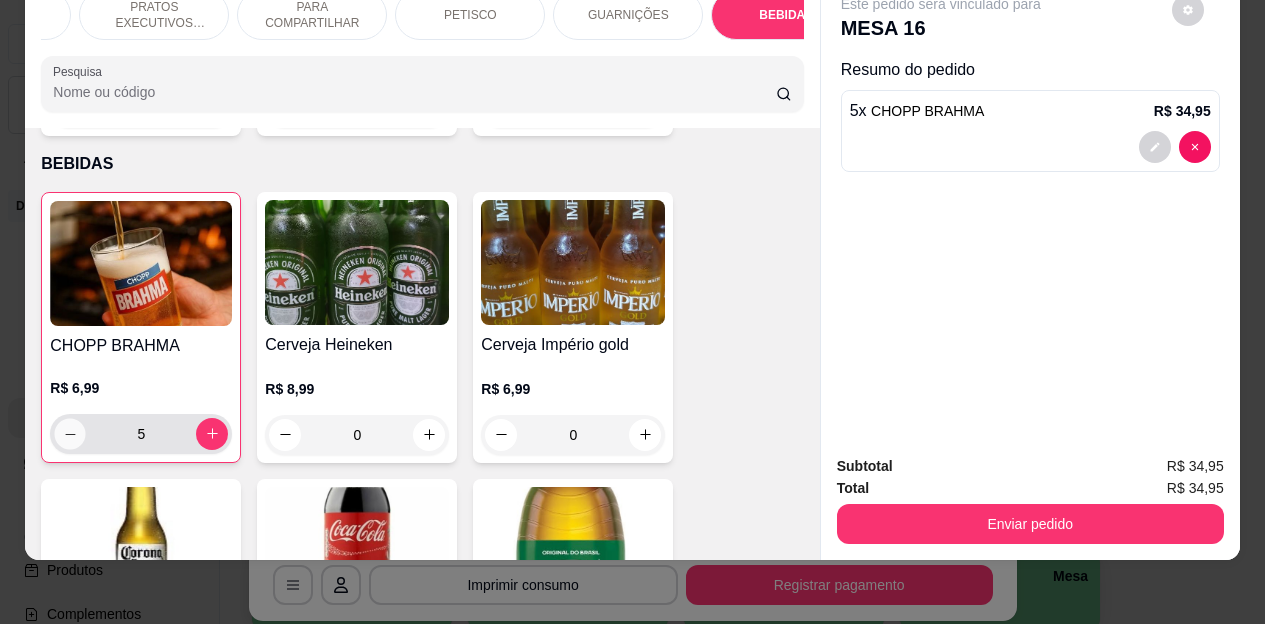 type on "4" 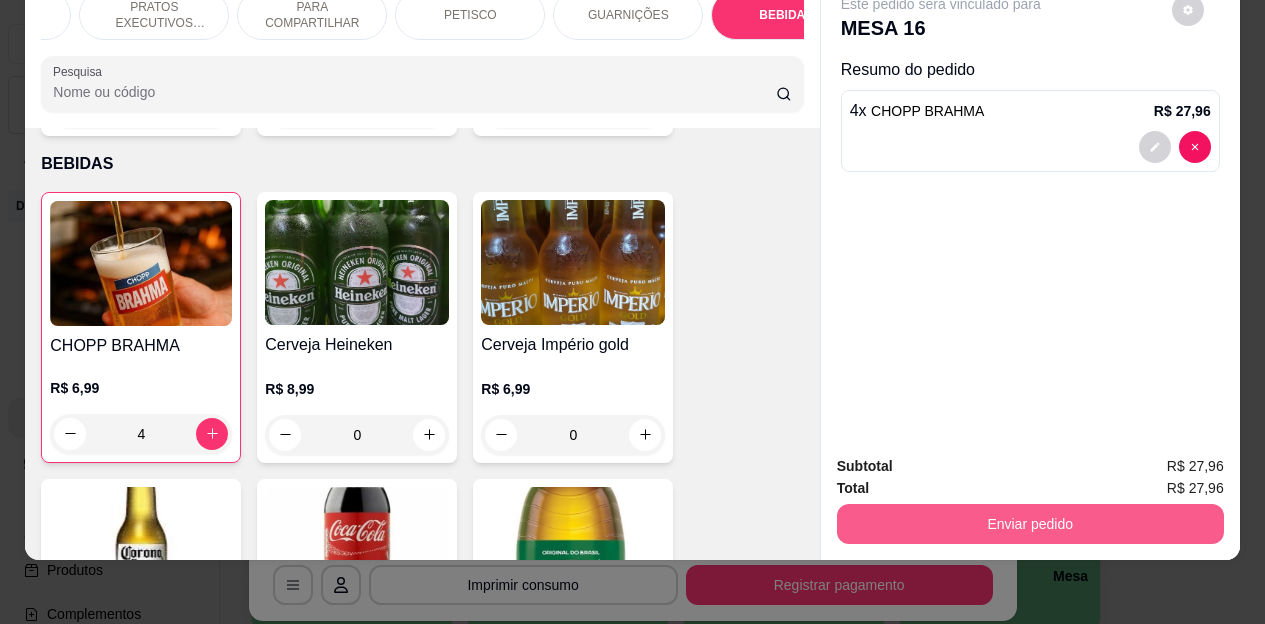 click on "Enviar pedido" at bounding box center [1030, 524] 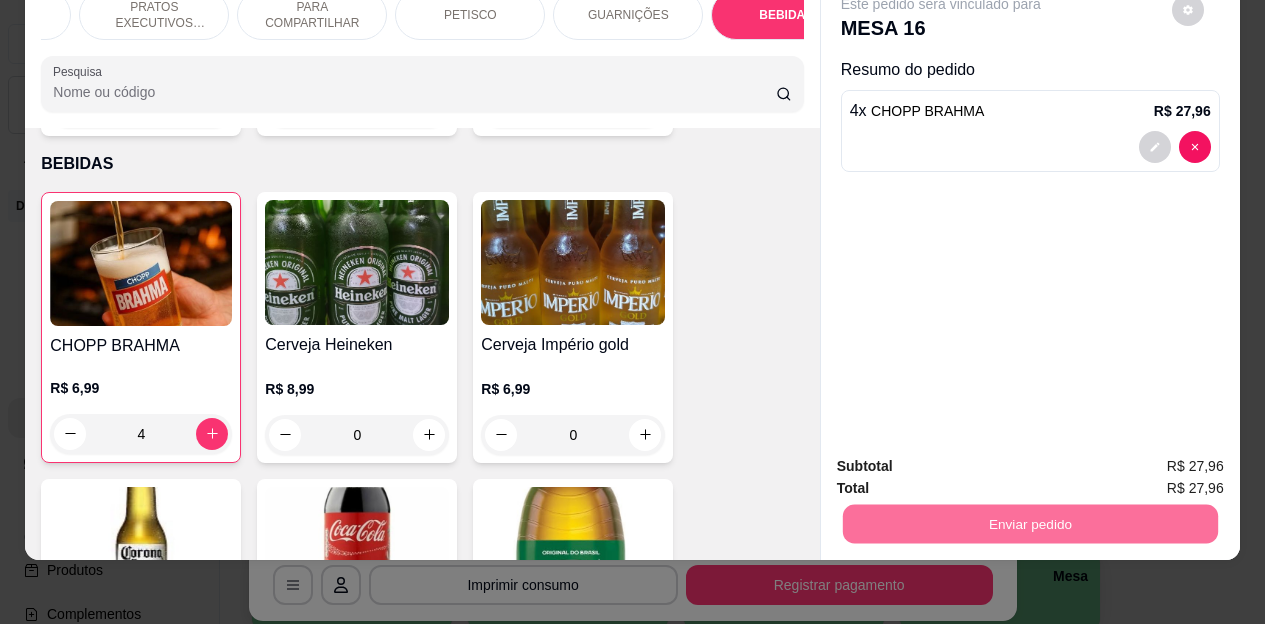 click on "Não registrar e enviar pedido" at bounding box center [964, 460] 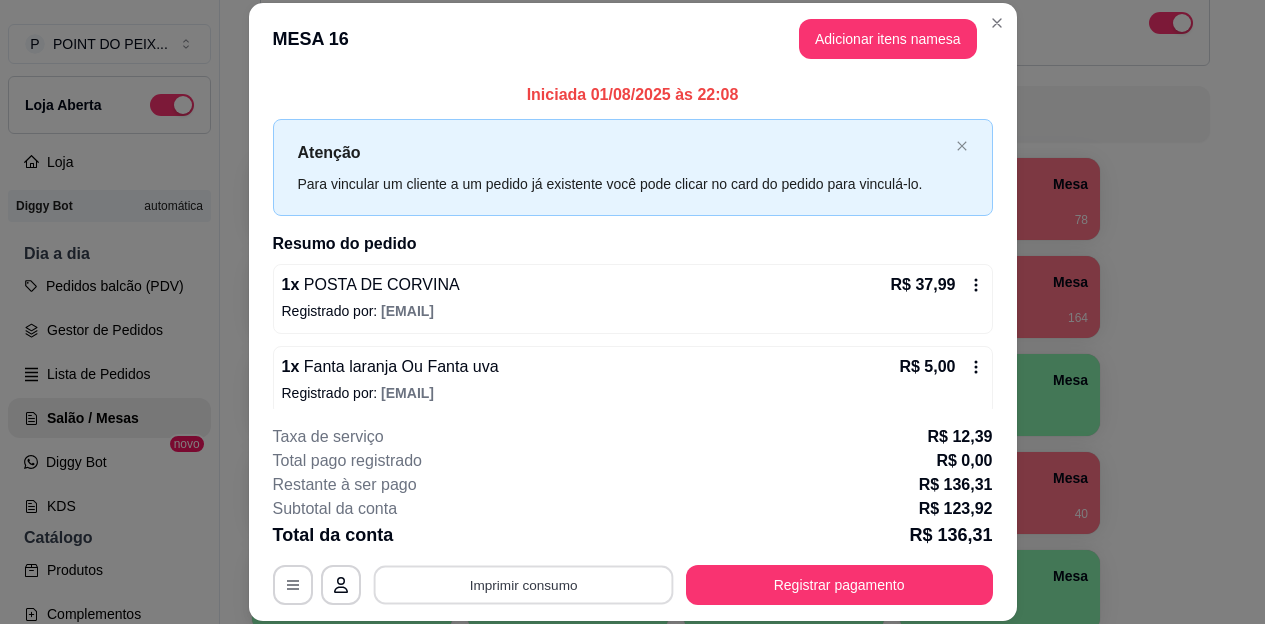 click on "Imprimir consumo" at bounding box center (523, 584) 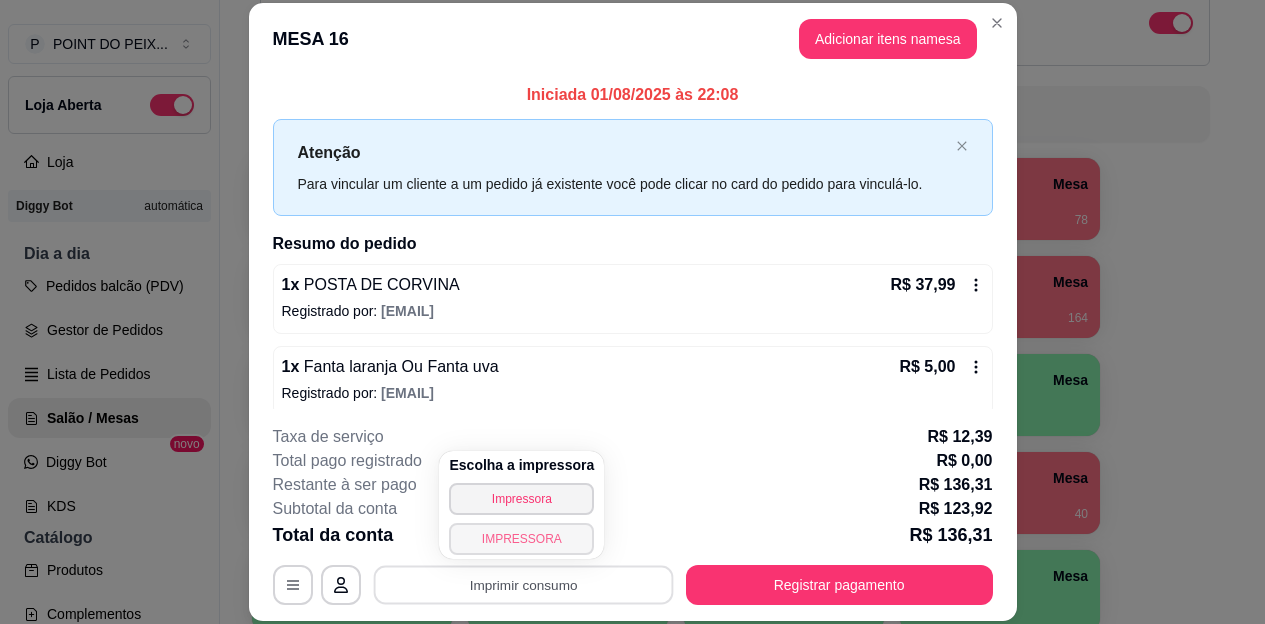 click on "IMPRESSORA" at bounding box center [521, 539] 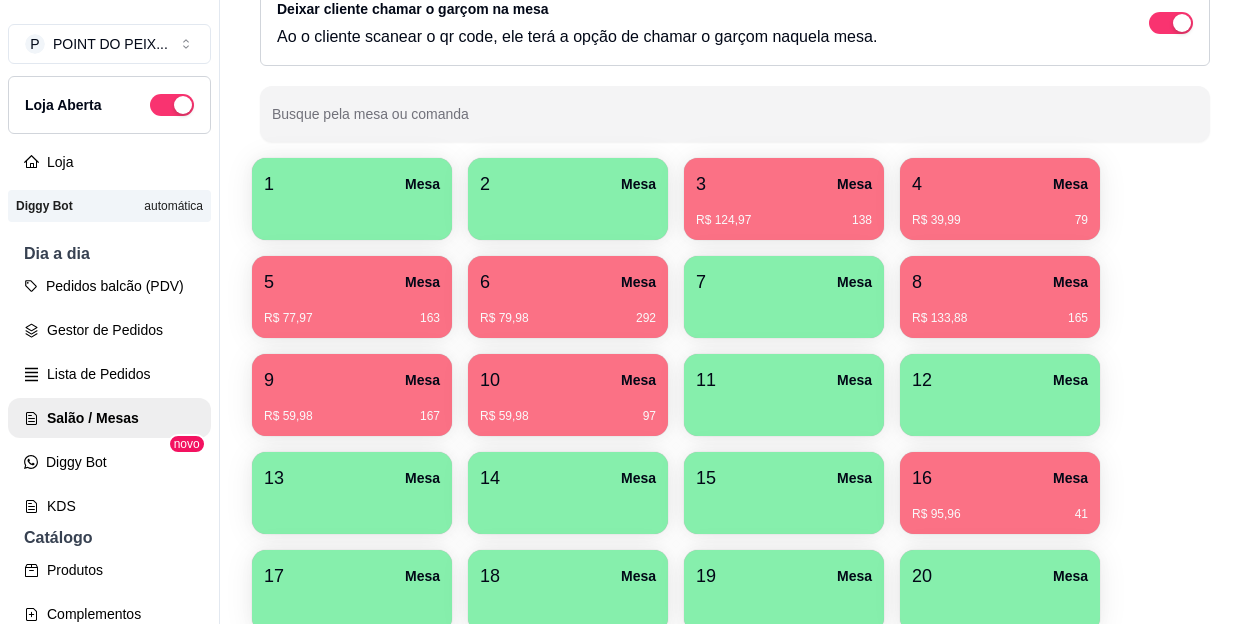 click on "163" at bounding box center (352, 311) 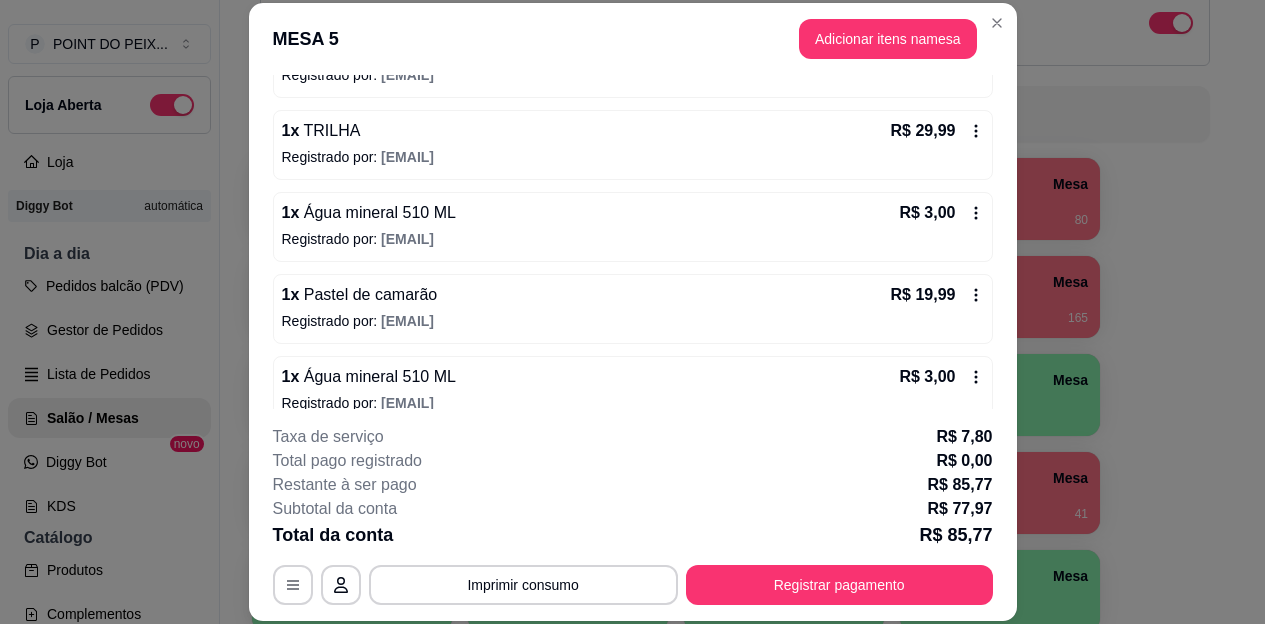 scroll, scrollTop: 343, scrollLeft: 0, axis: vertical 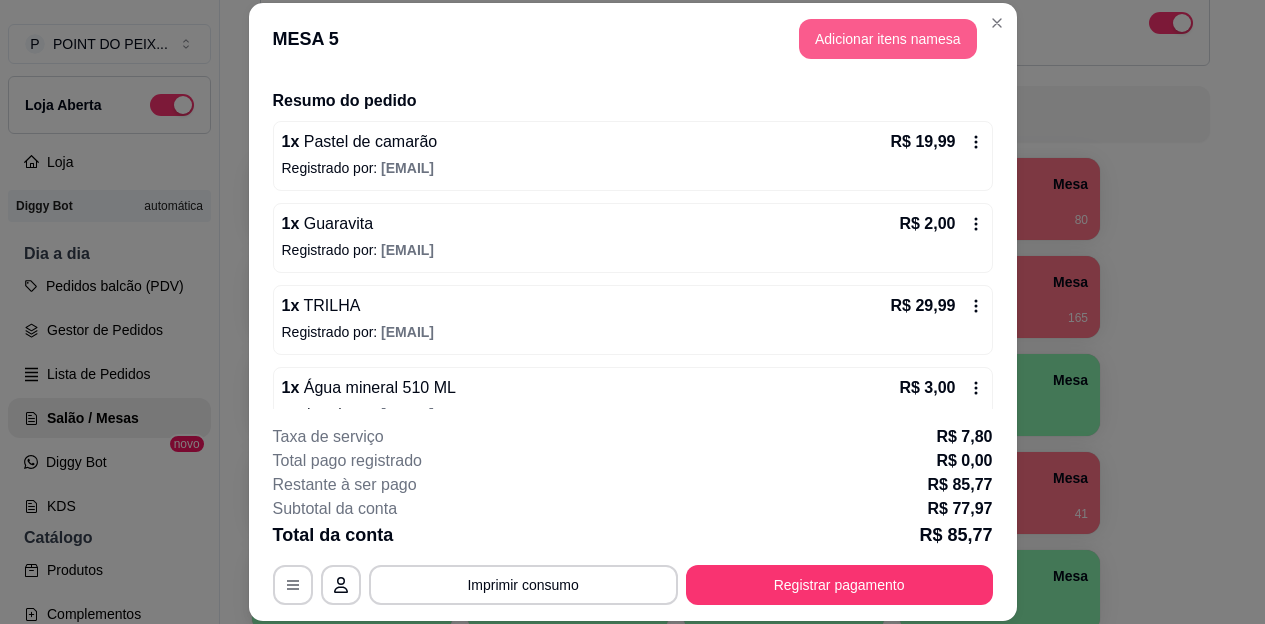 click on "Adicionar itens na  mesa" at bounding box center [888, 39] 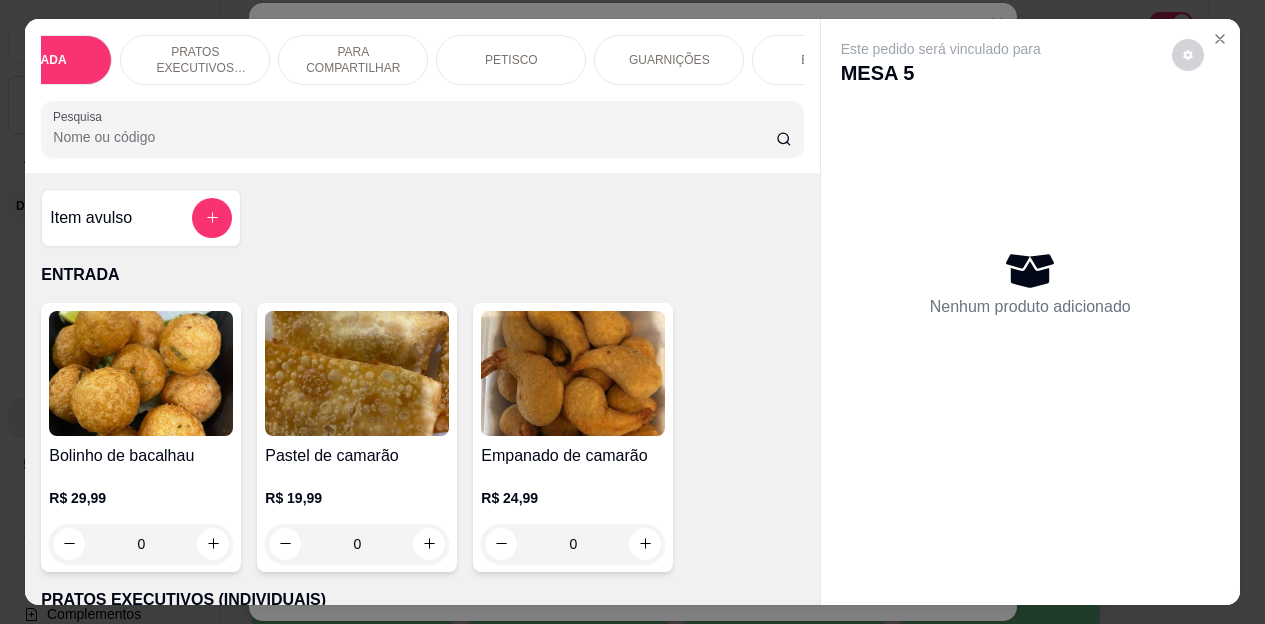 scroll, scrollTop: 0, scrollLeft: 120, axis: horizontal 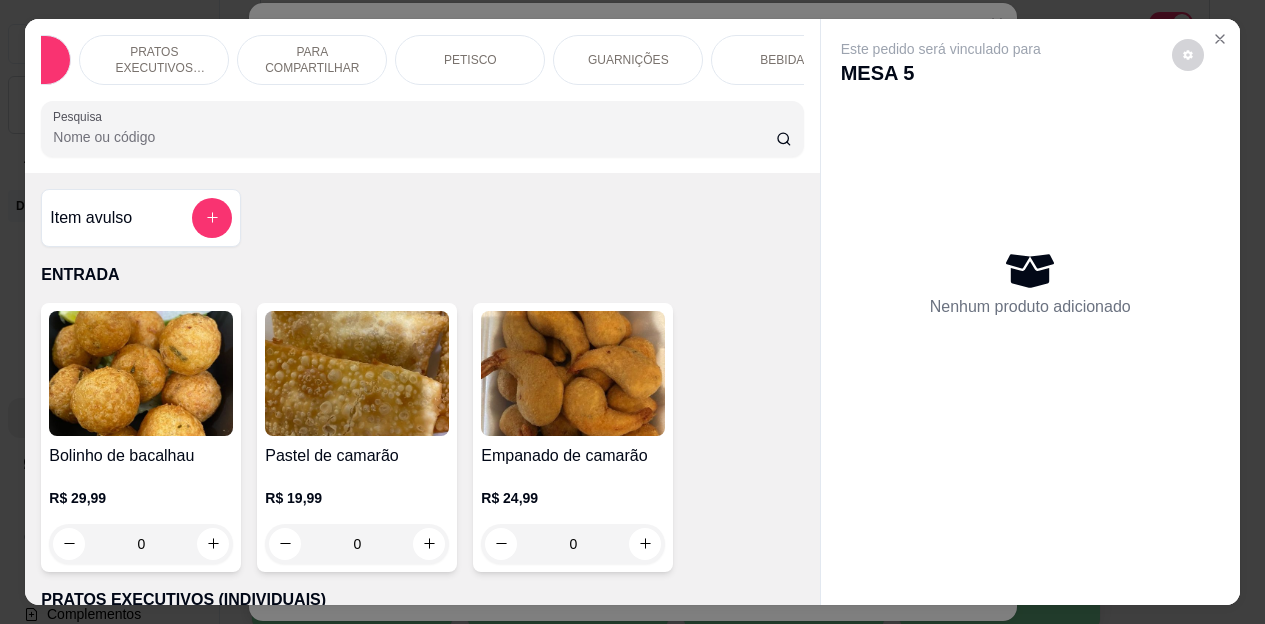 click on "BEBIDAS" at bounding box center [786, 60] 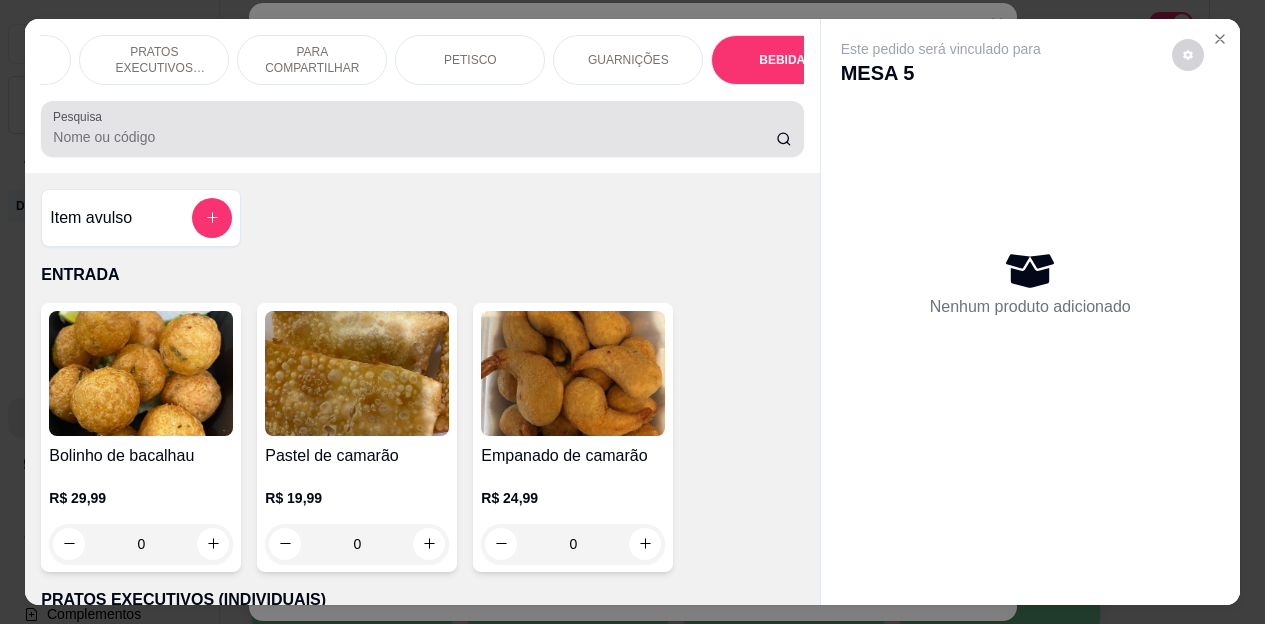 scroll, scrollTop: 4472, scrollLeft: 0, axis: vertical 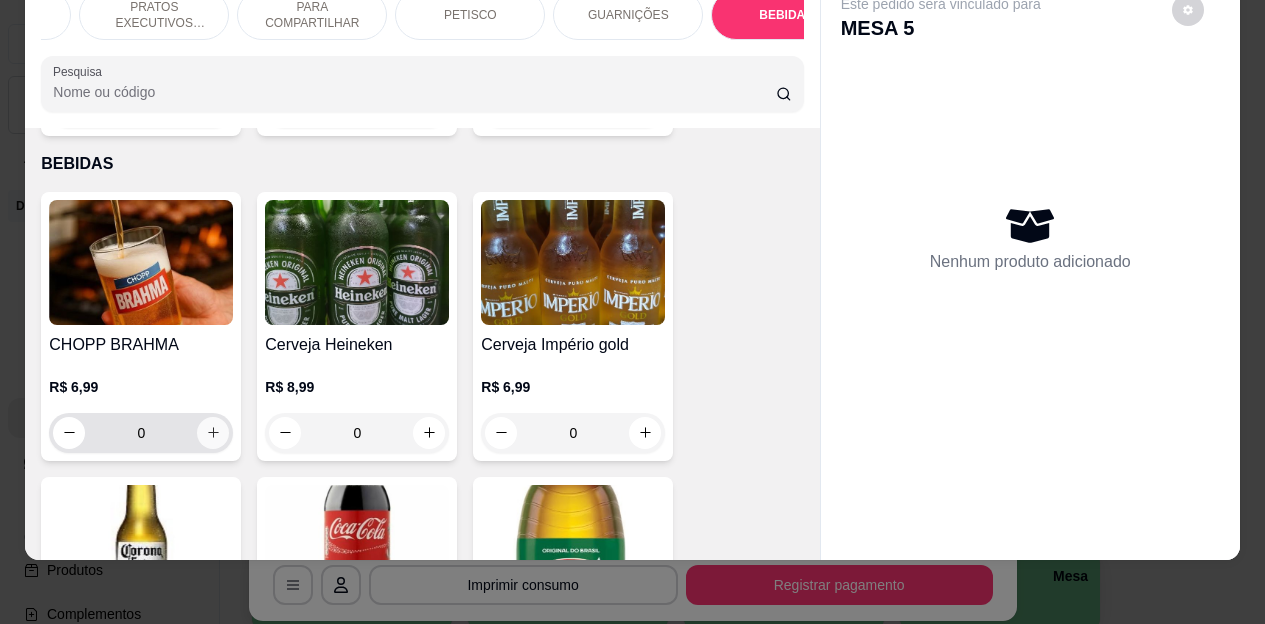 click at bounding box center (213, 433) 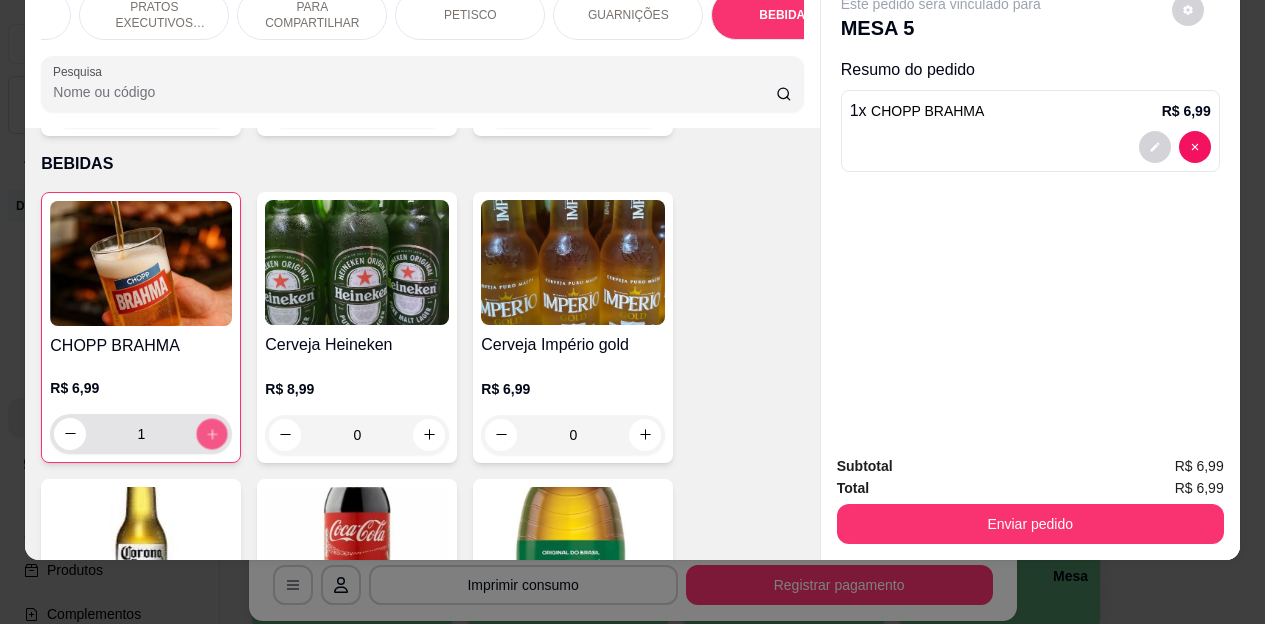click at bounding box center (212, 433) 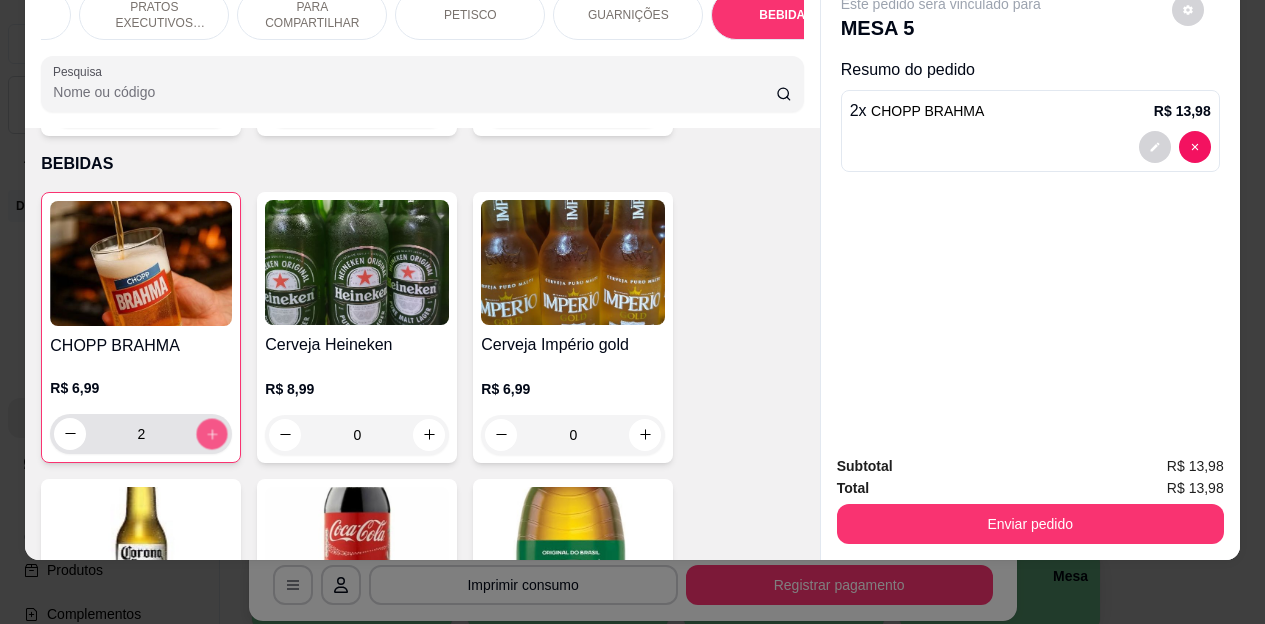 click at bounding box center (212, 433) 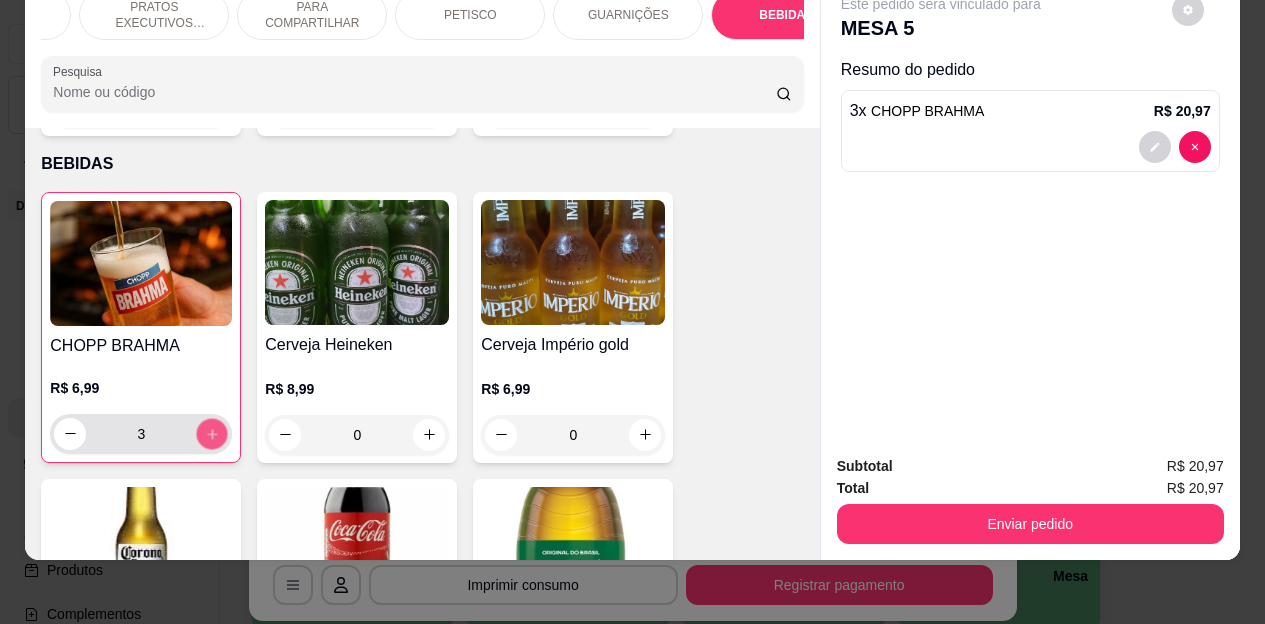 click at bounding box center [212, 433] 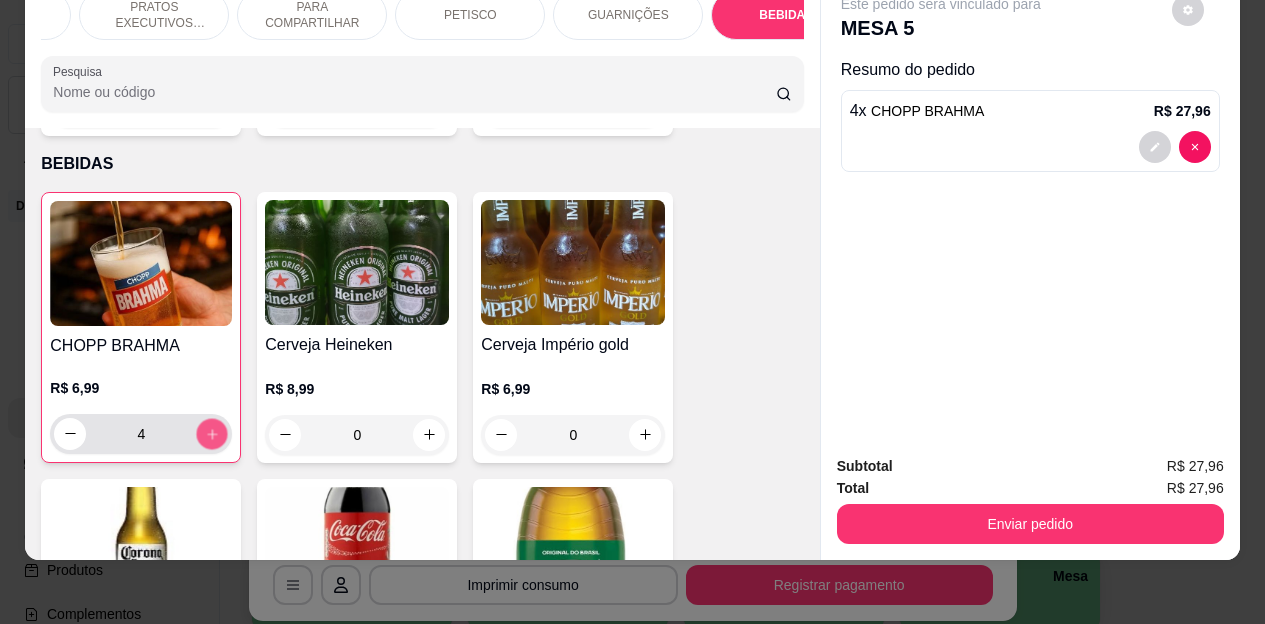 click at bounding box center [212, 433] 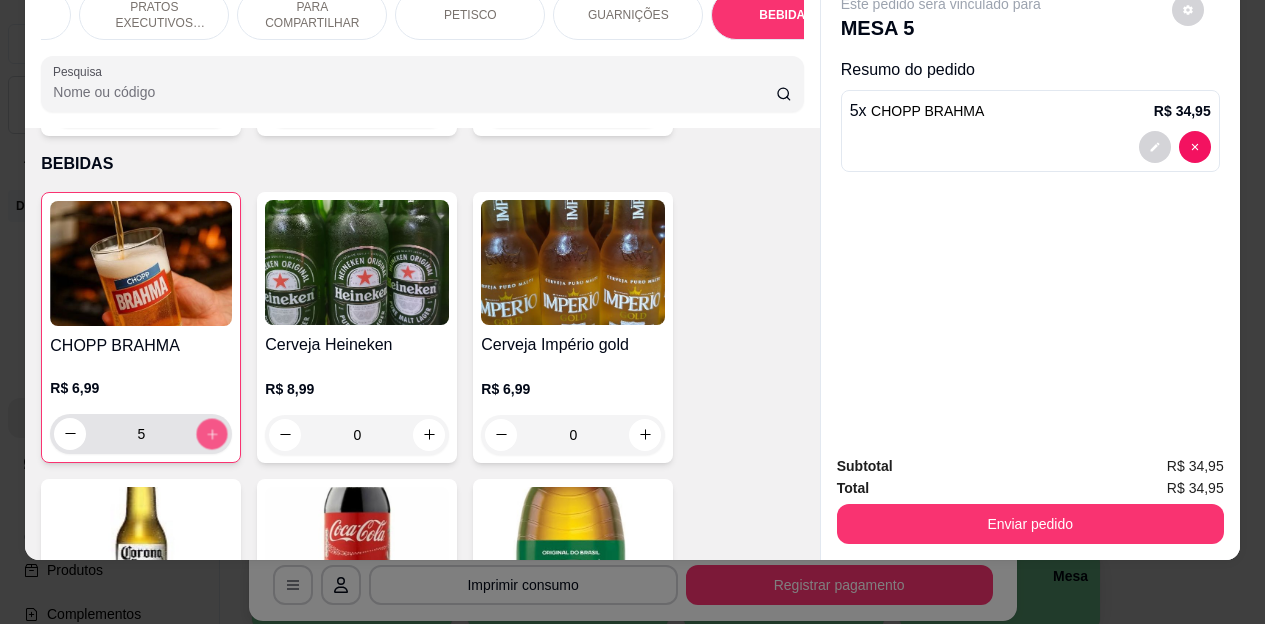 click at bounding box center [212, 433] 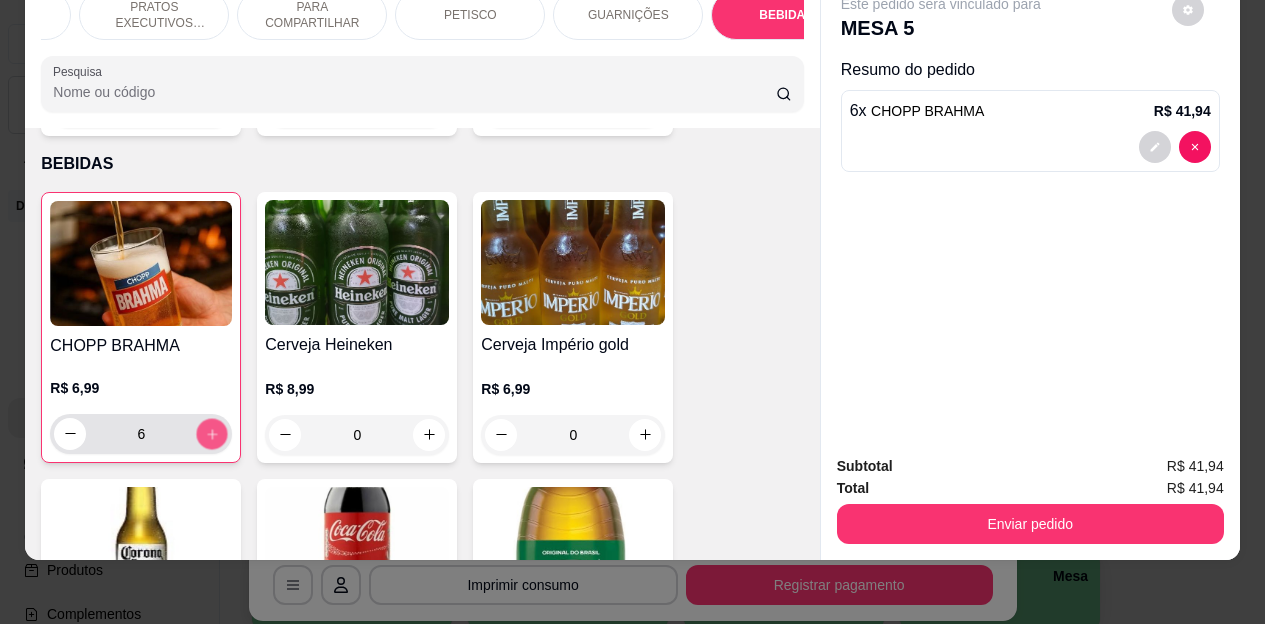 click at bounding box center (212, 433) 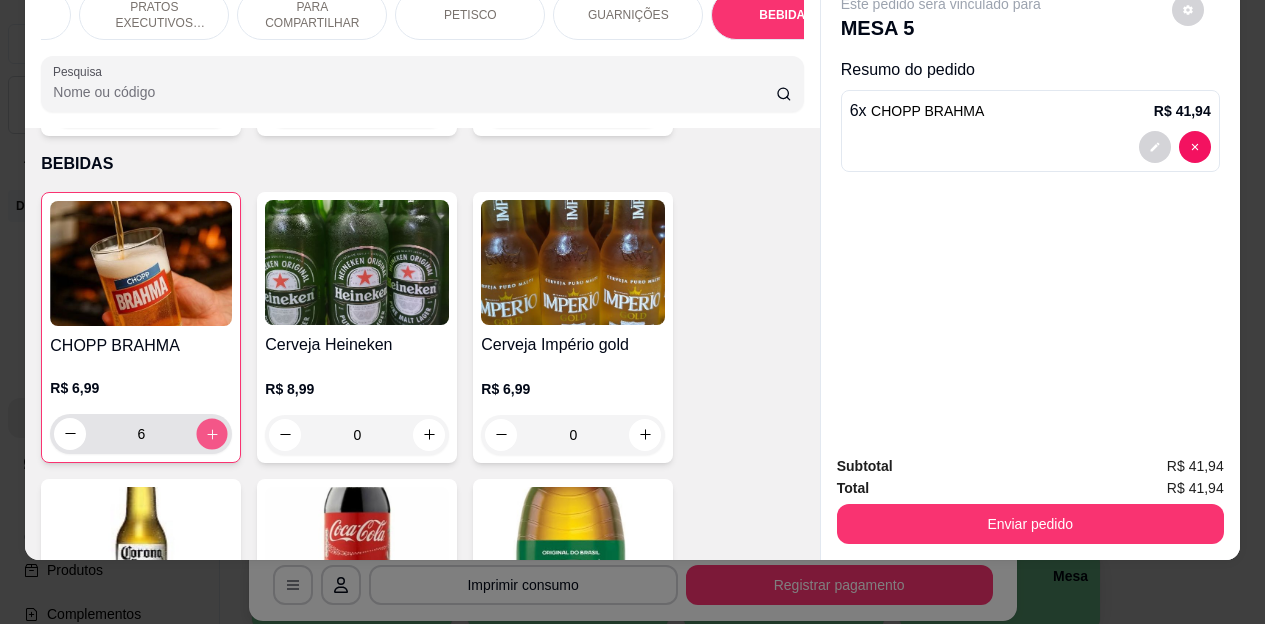 type on "7" 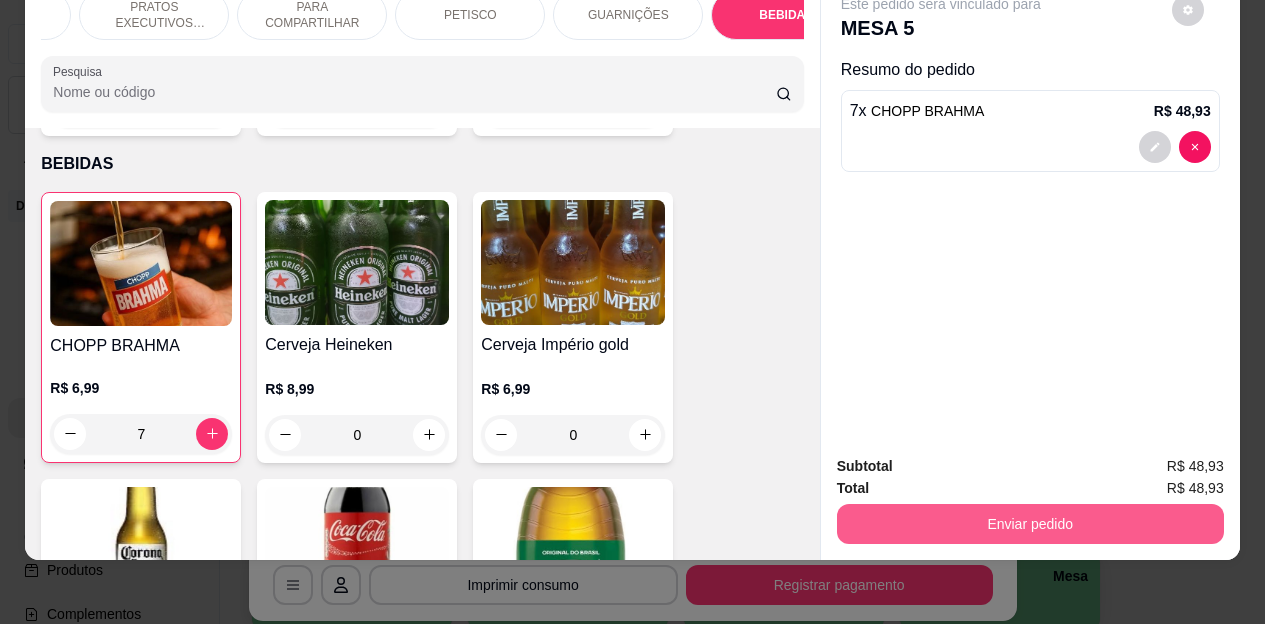 click on "Enviar pedido" at bounding box center [1030, 524] 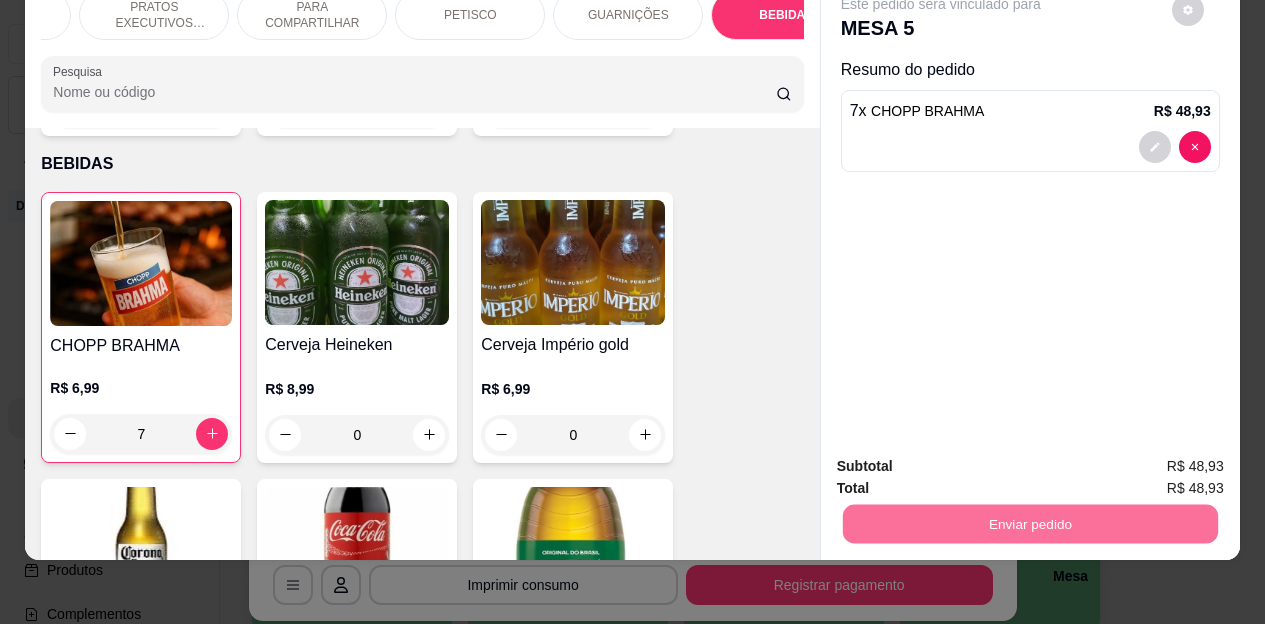 click on "Não registrar e enviar pedido" at bounding box center (964, 459) 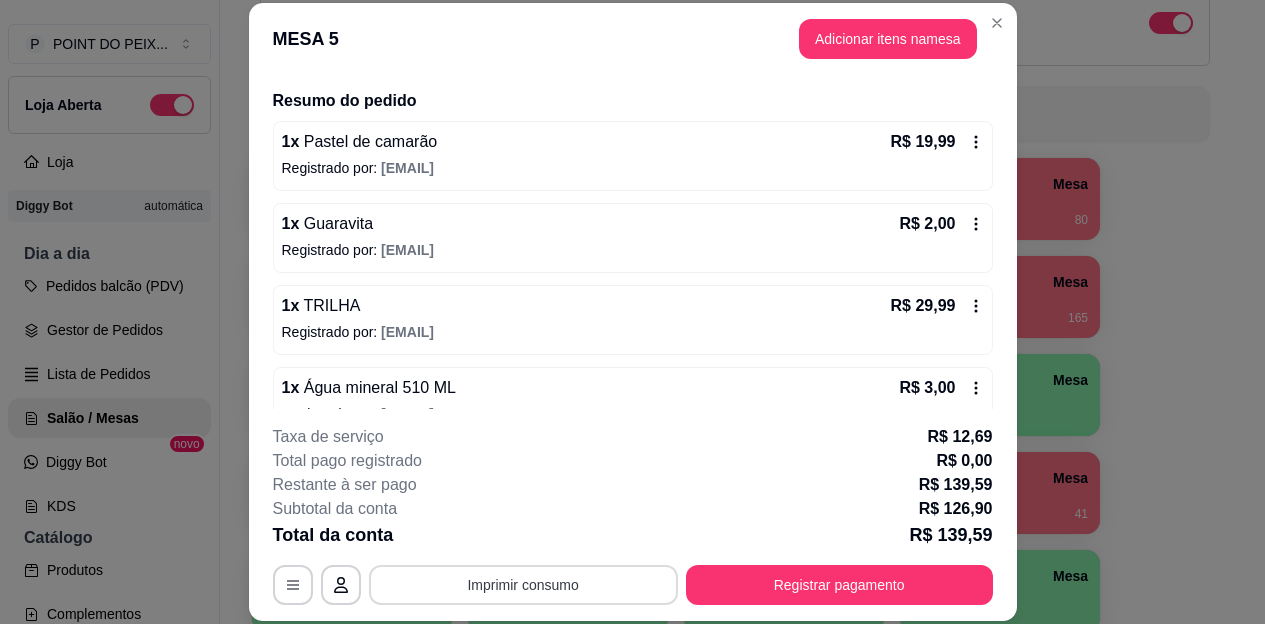 click on "Imprimir consumo" at bounding box center (523, 585) 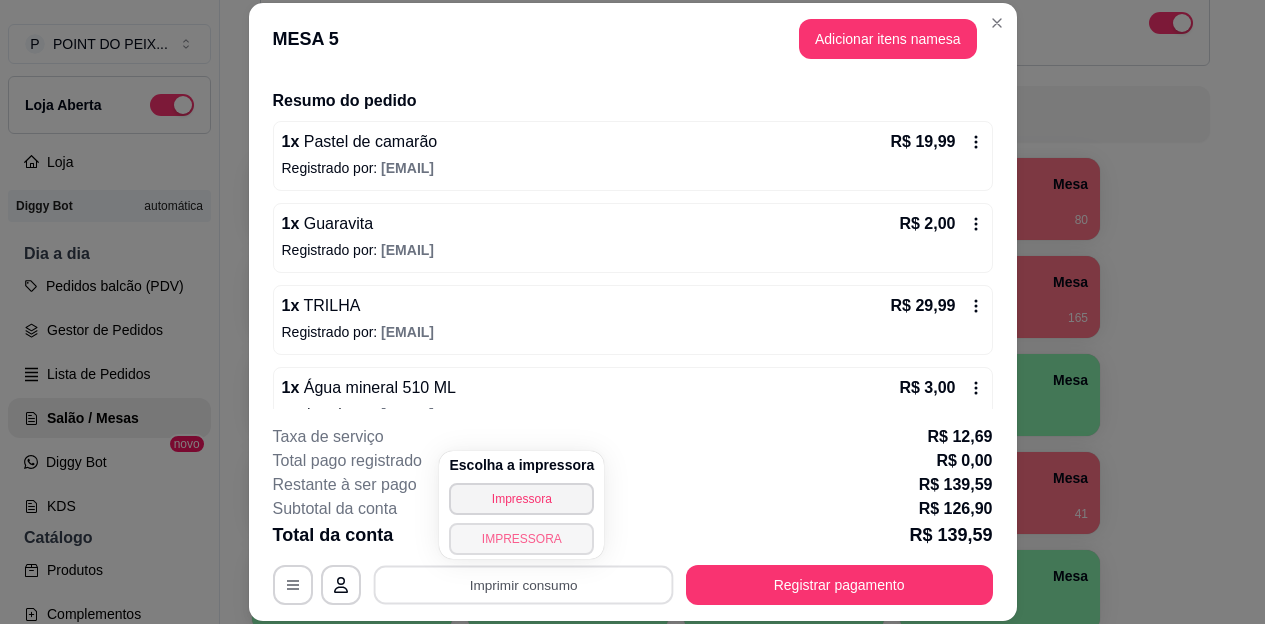 click on "IMPRESSORA" at bounding box center (521, 539) 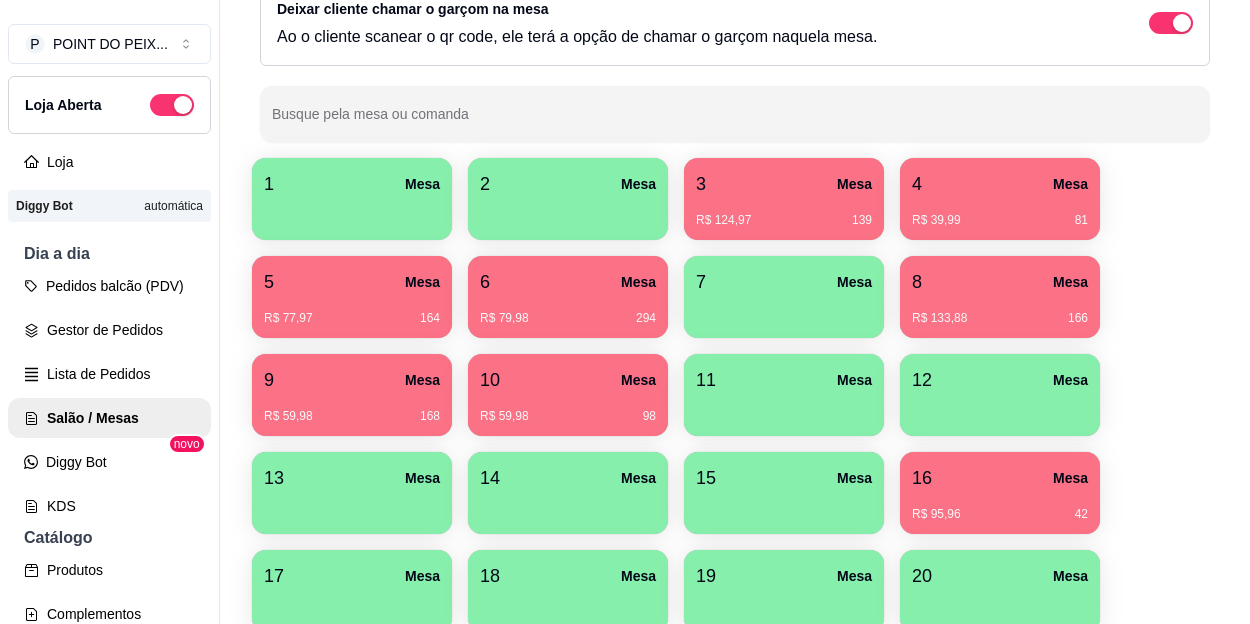 click on "R$ 95,96 42" at bounding box center (1000, 507) 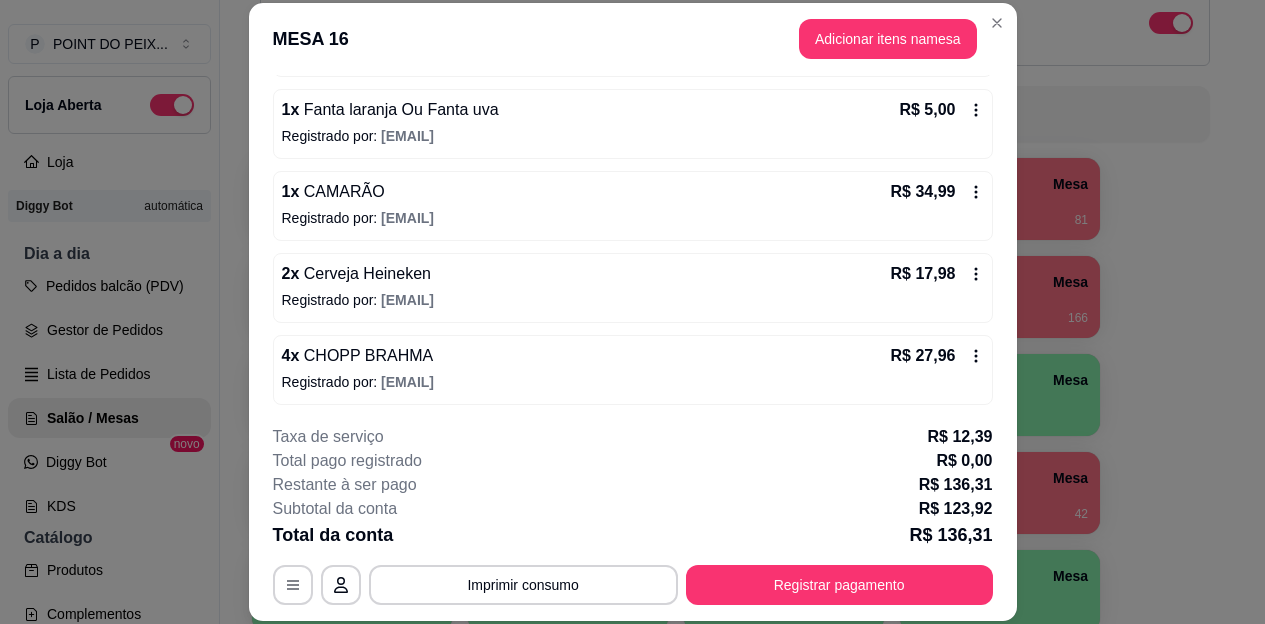 scroll, scrollTop: 261, scrollLeft: 0, axis: vertical 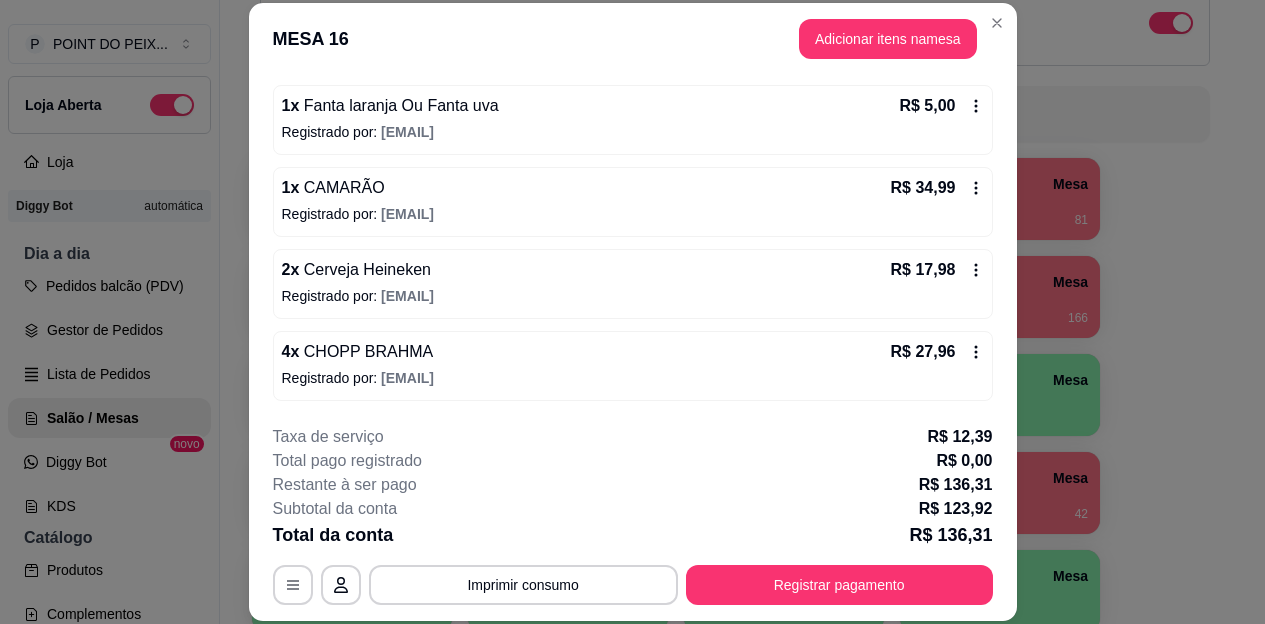 click 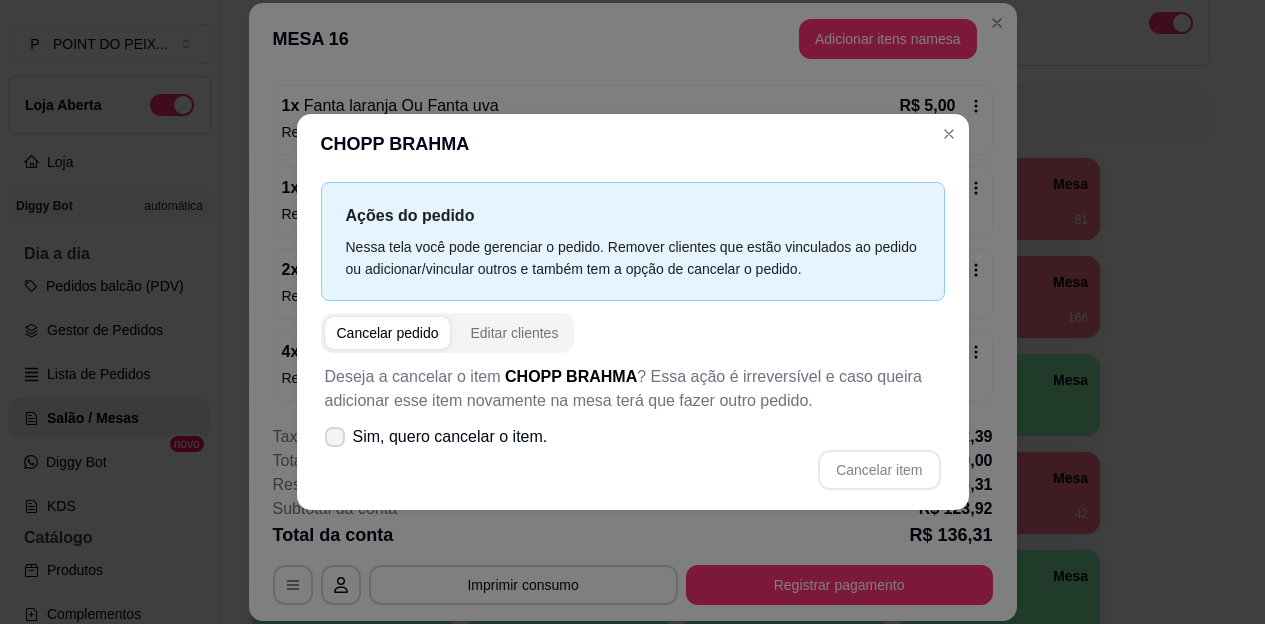 click on "Sim, quero cancelar o item." at bounding box center (436, 437) 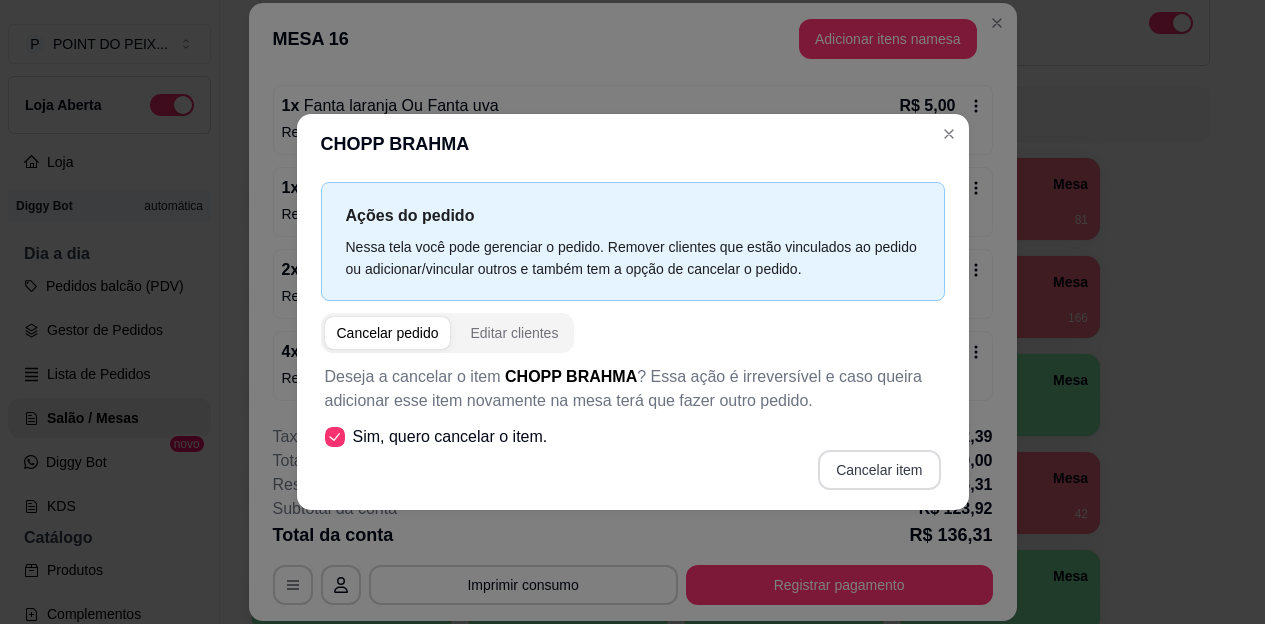 click on "Cancelar item" at bounding box center (879, 470) 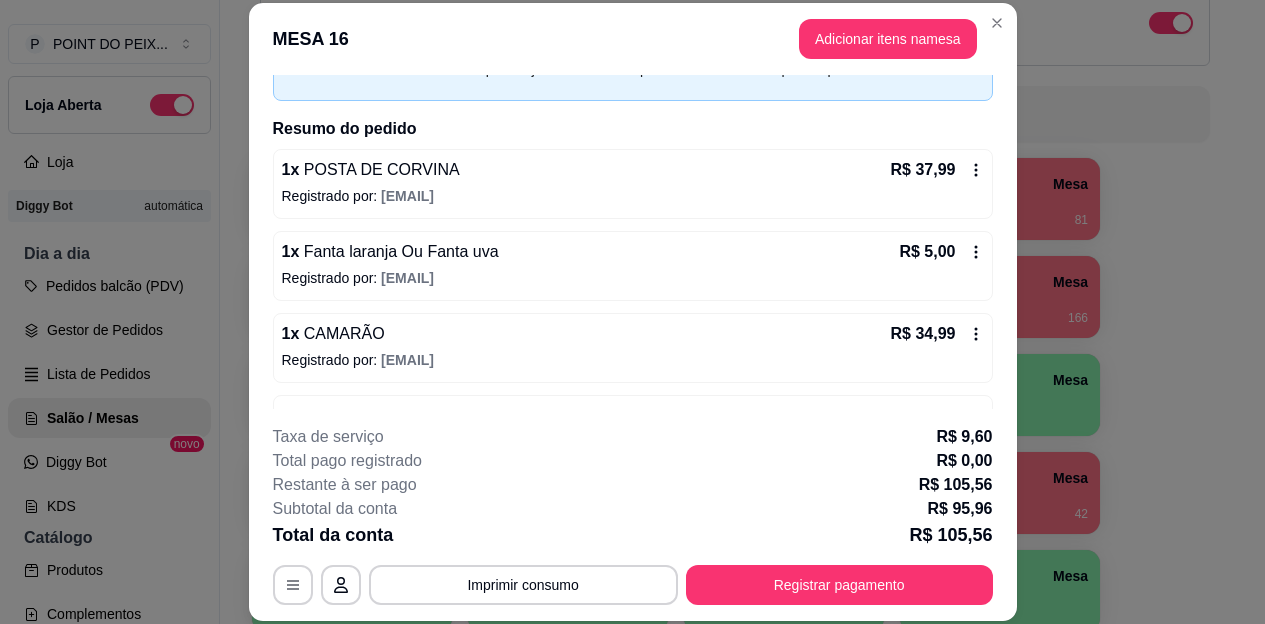 scroll, scrollTop: 0, scrollLeft: 0, axis: both 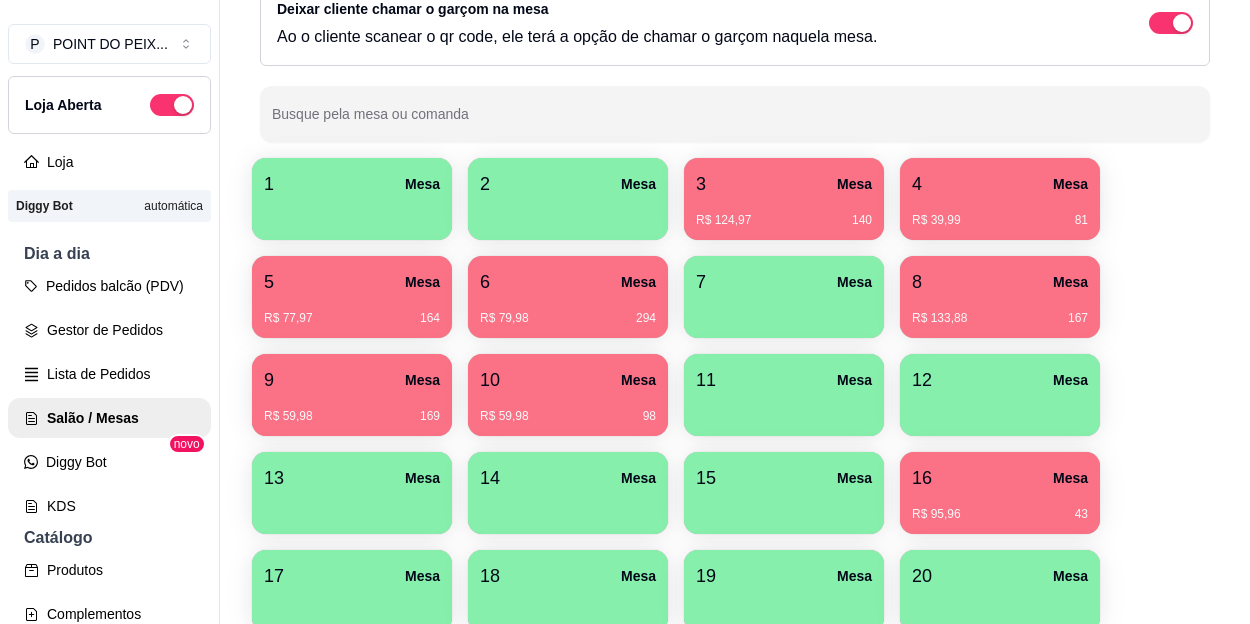 click on "R$ 77,97 [NUMBER]" at bounding box center (352, 311) 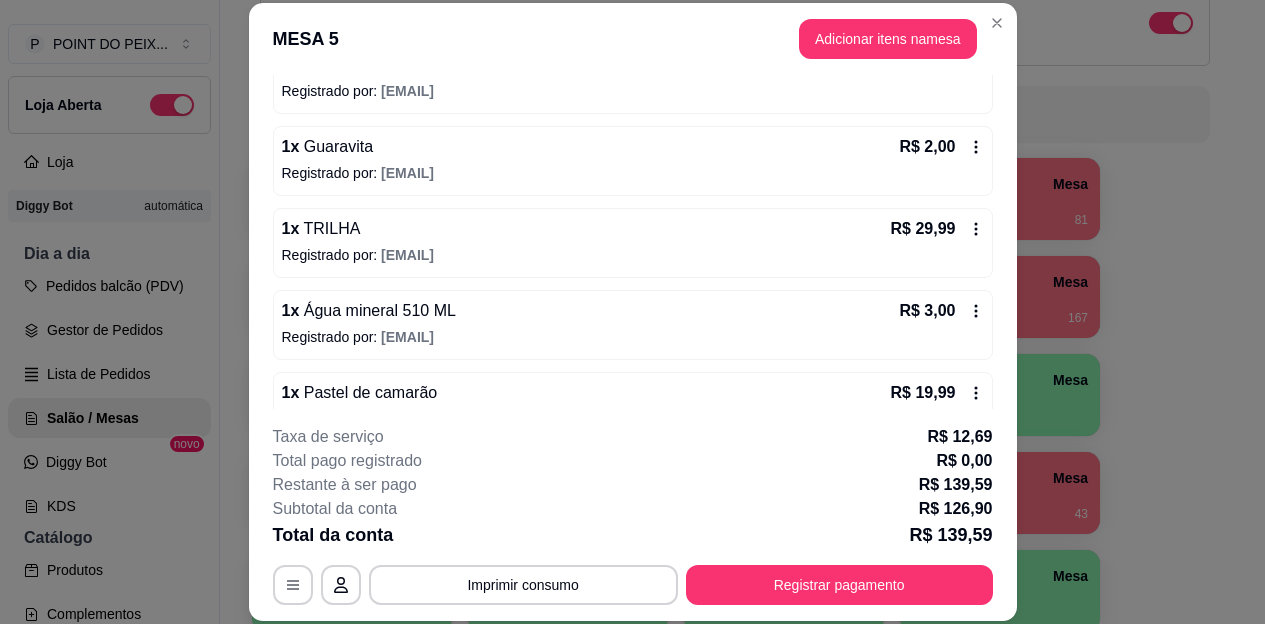 scroll, scrollTop: 200, scrollLeft: 0, axis: vertical 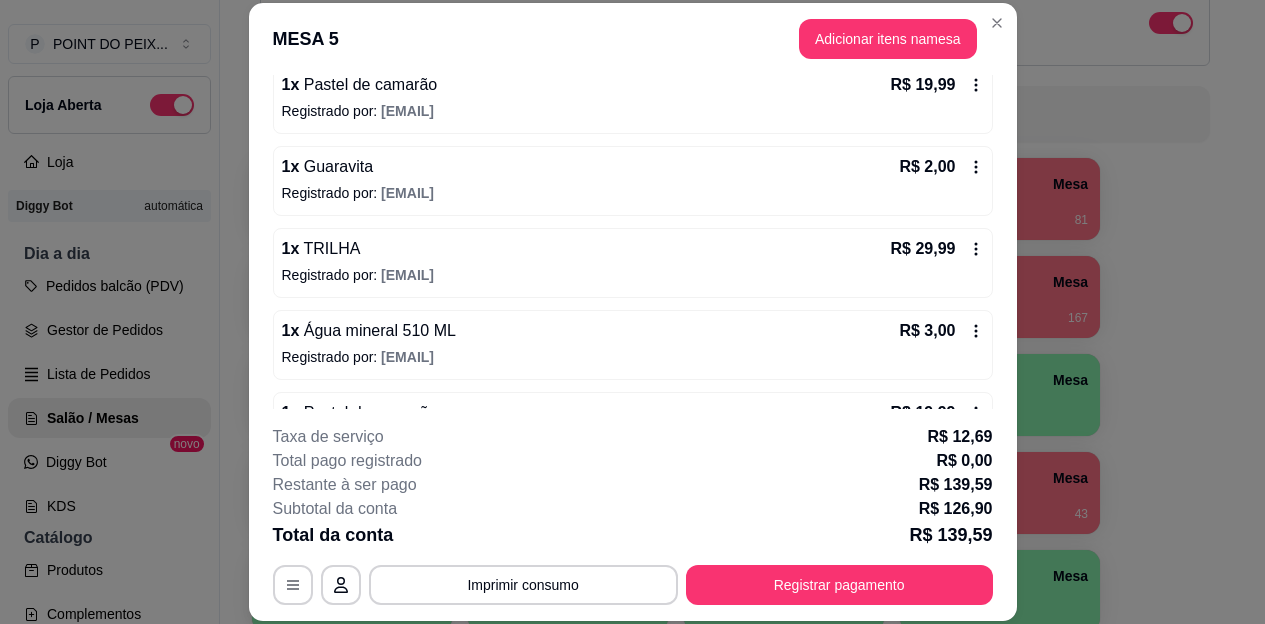 click 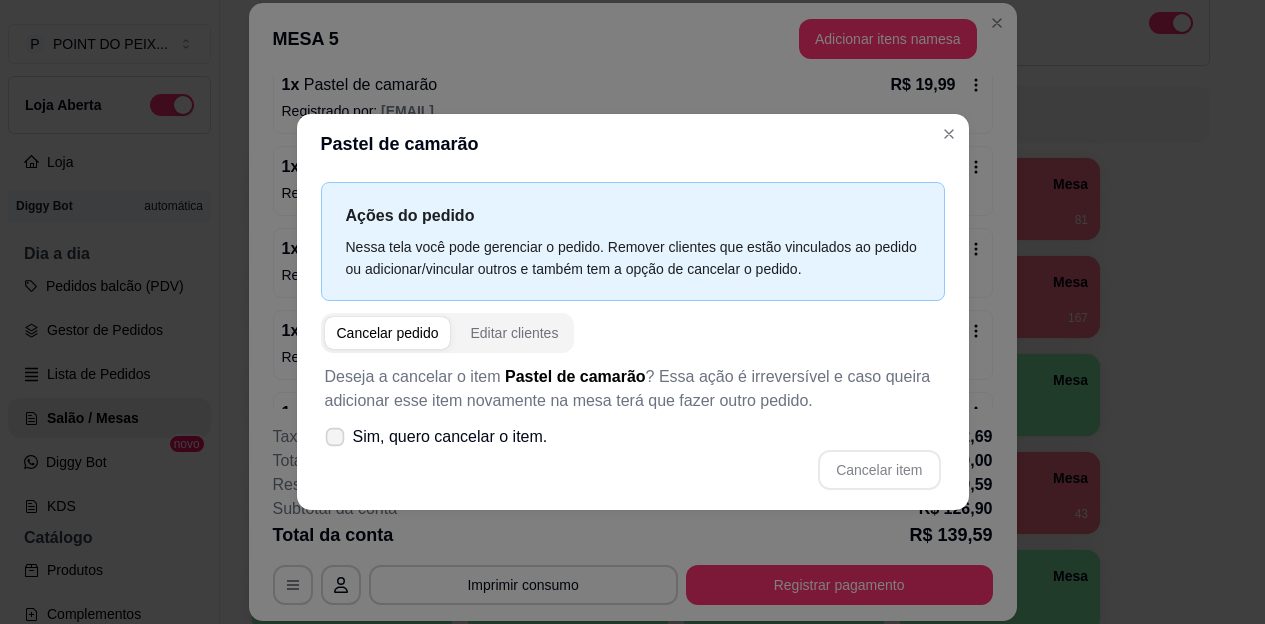 click on "Sim, quero cancelar o item." at bounding box center [436, 437] 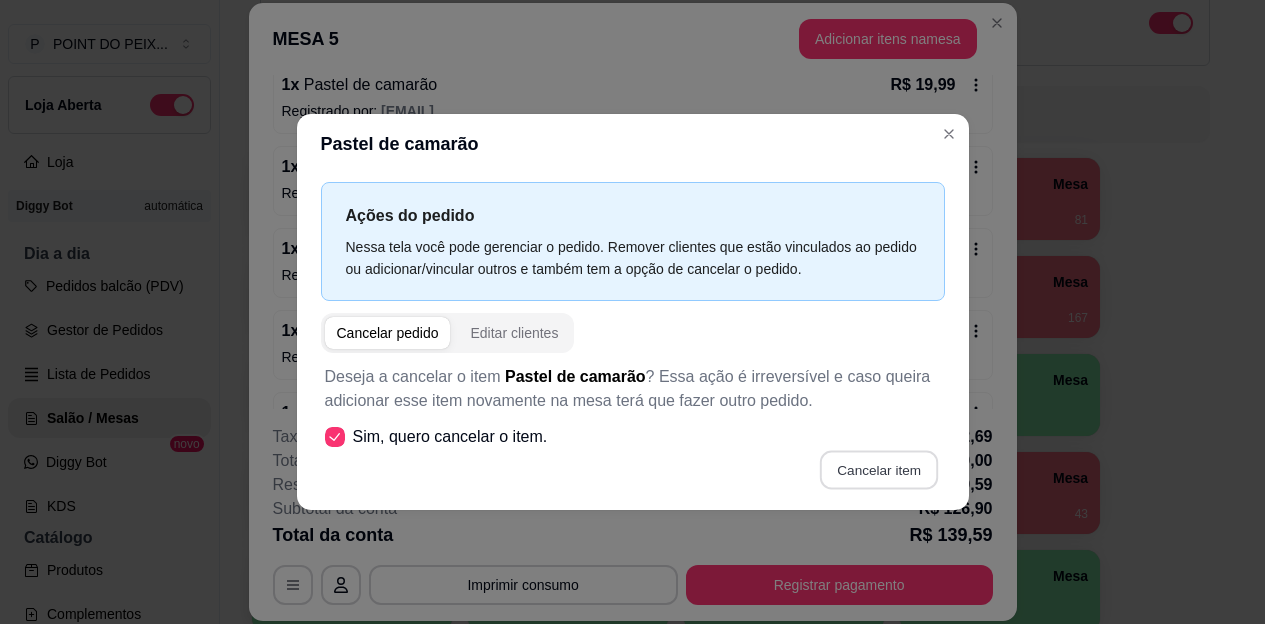 click on "Cancelar item" at bounding box center (879, 470) 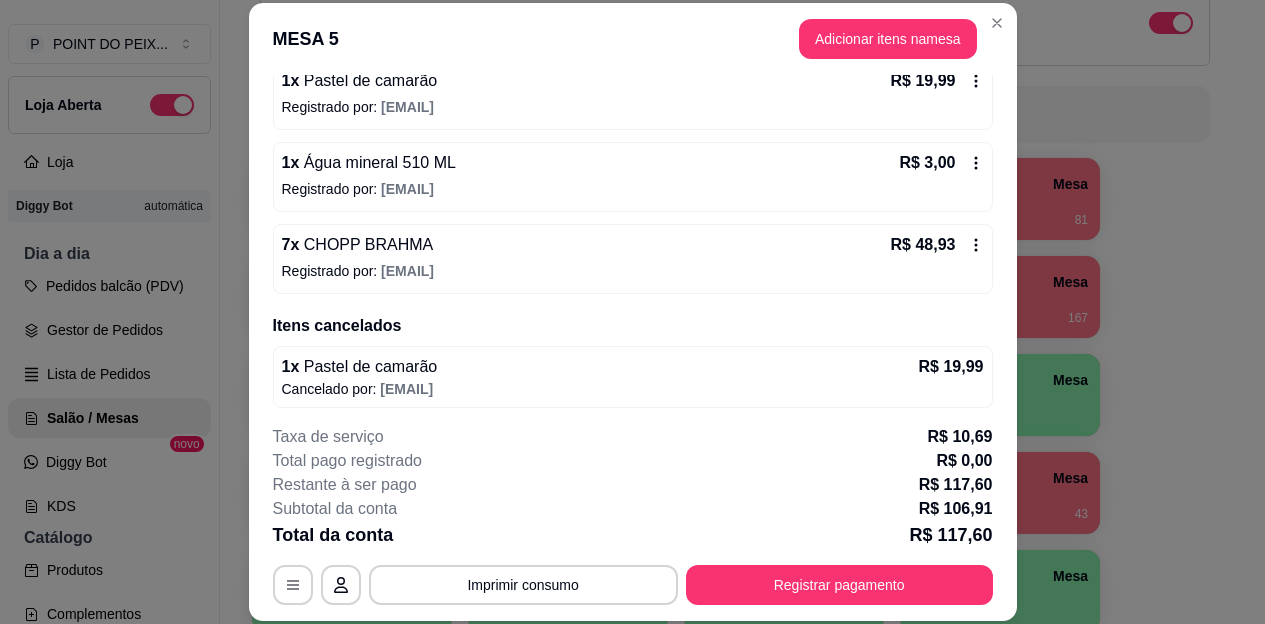 scroll, scrollTop: 457, scrollLeft: 0, axis: vertical 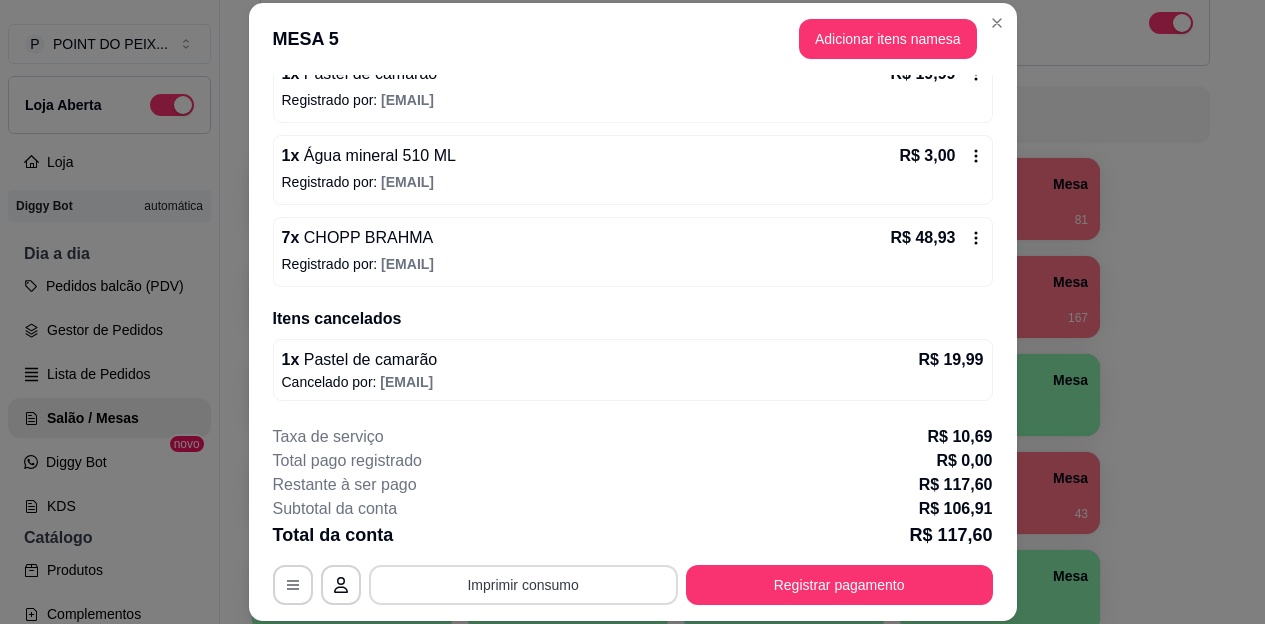 click on "Imprimir consumo" at bounding box center (523, 585) 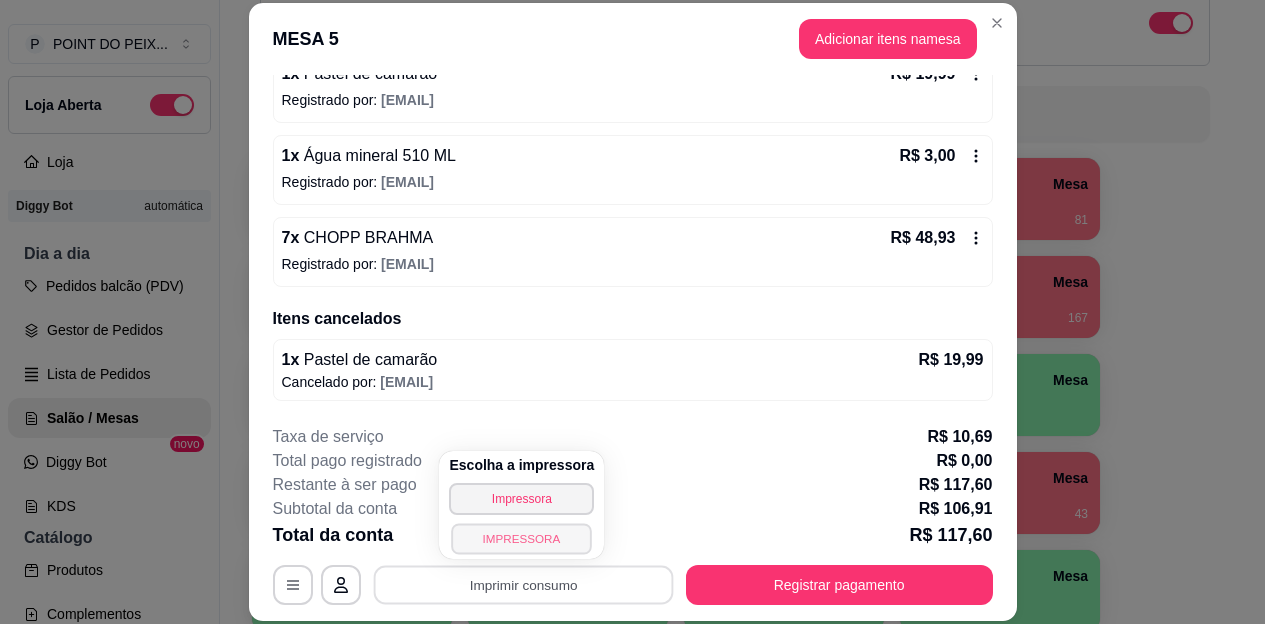 click on "IMPRESSORA" at bounding box center (522, 538) 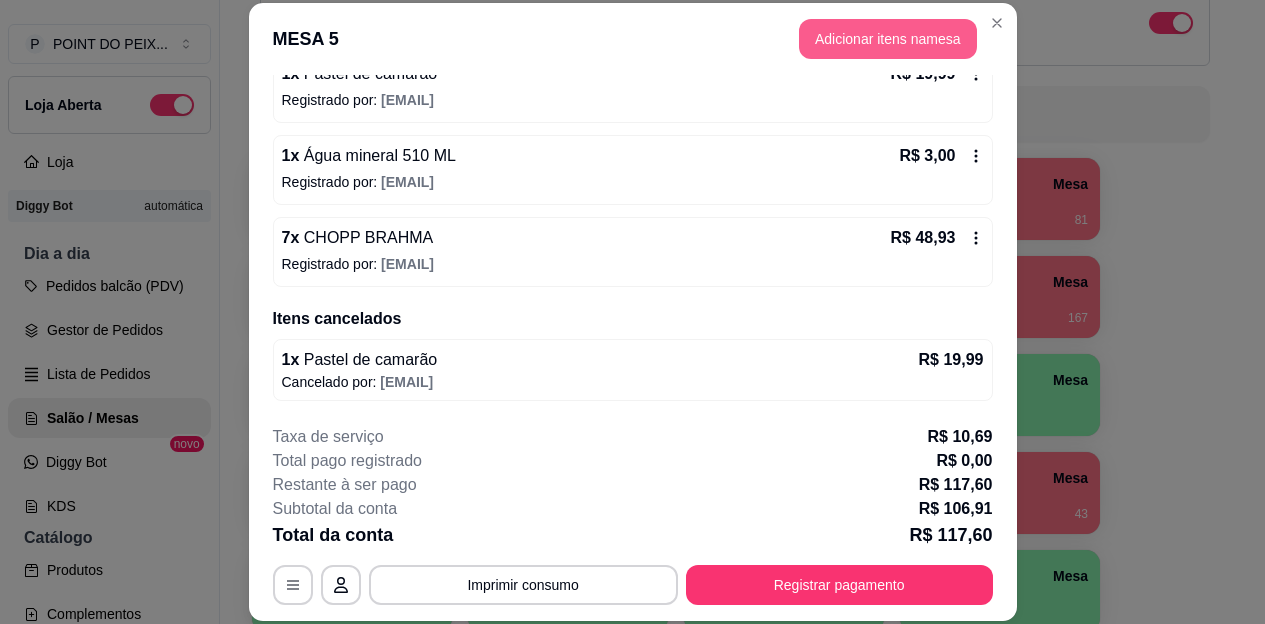 click on "Adicionar itens na  mesa" at bounding box center (888, 39) 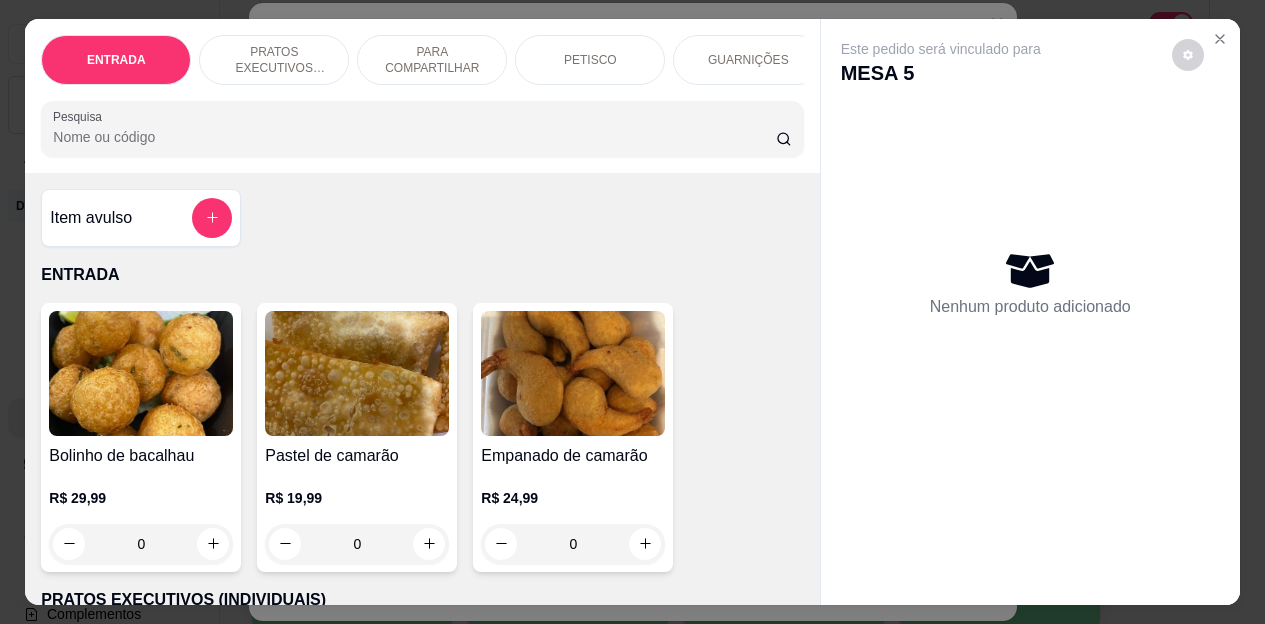 scroll, scrollTop: 0, scrollLeft: 80, axis: horizontal 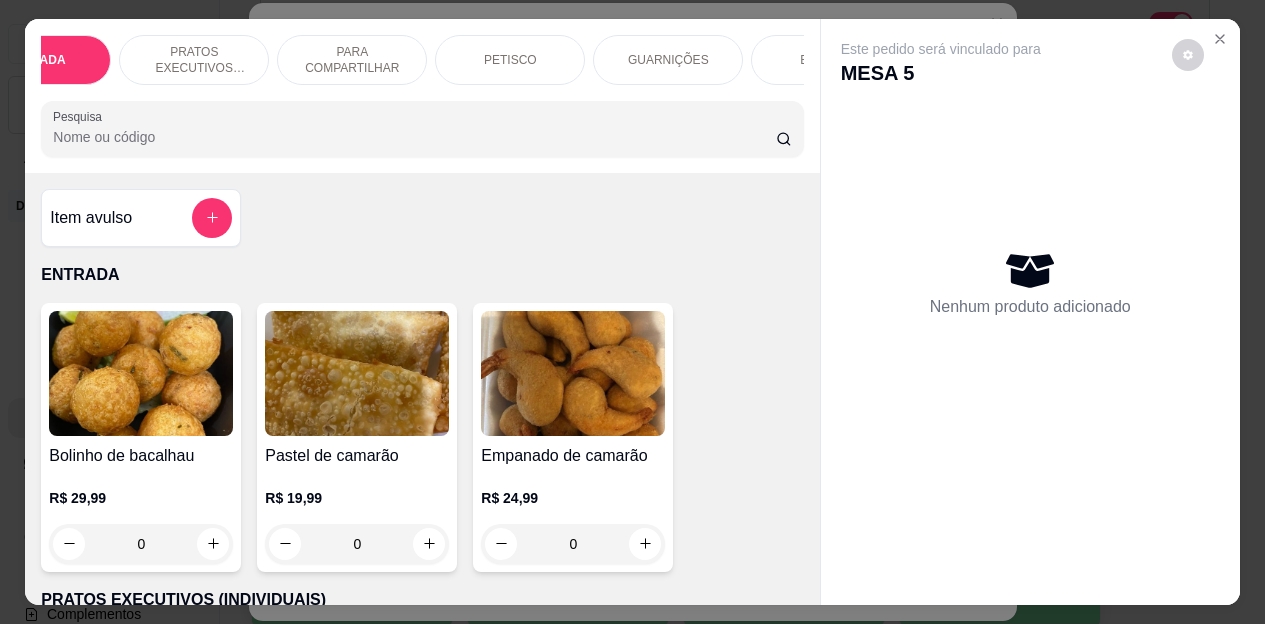 click on "BEBIDAS" at bounding box center (826, 60) 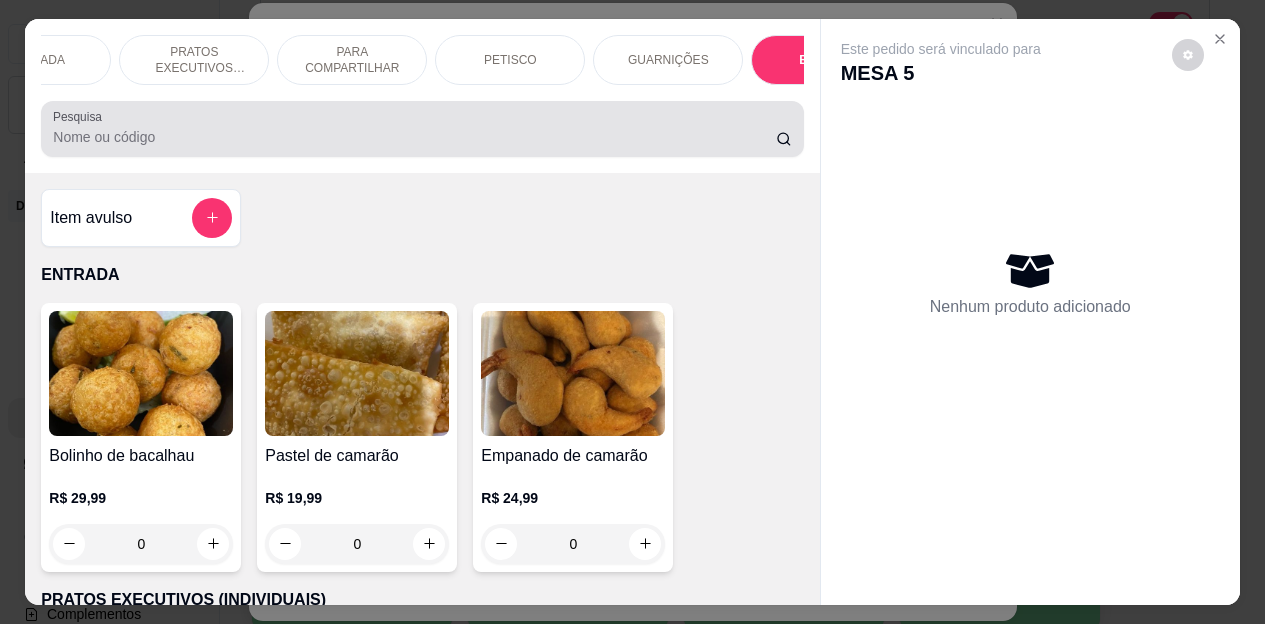 scroll, scrollTop: 4472, scrollLeft: 0, axis: vertical 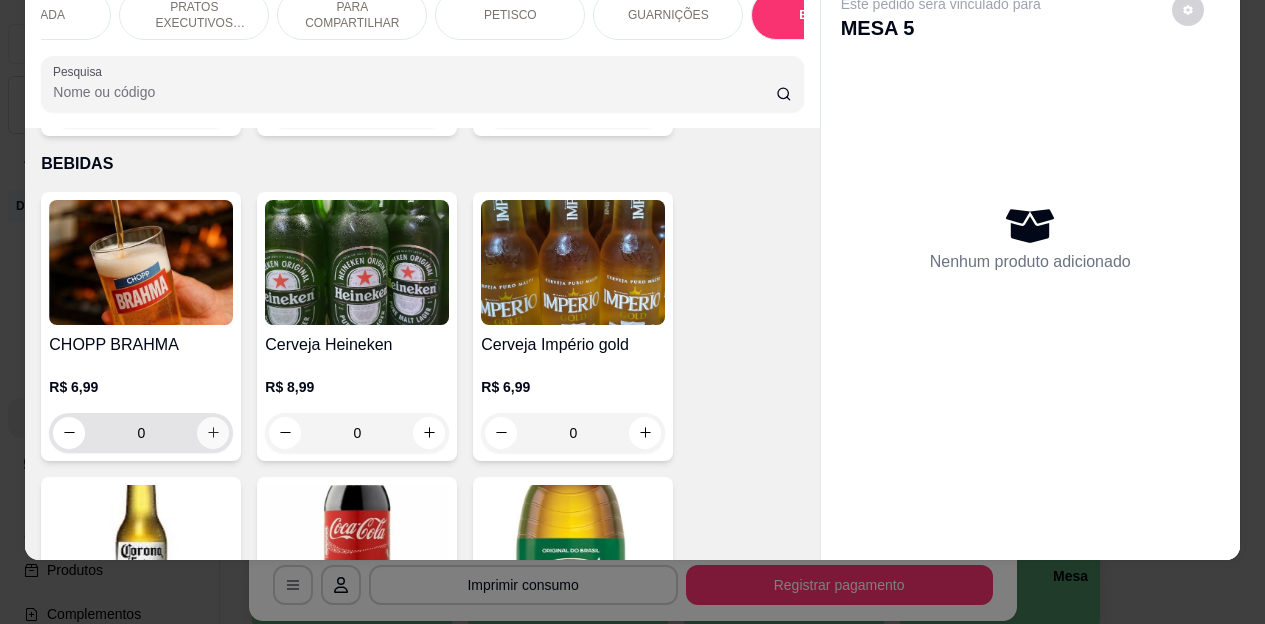 click 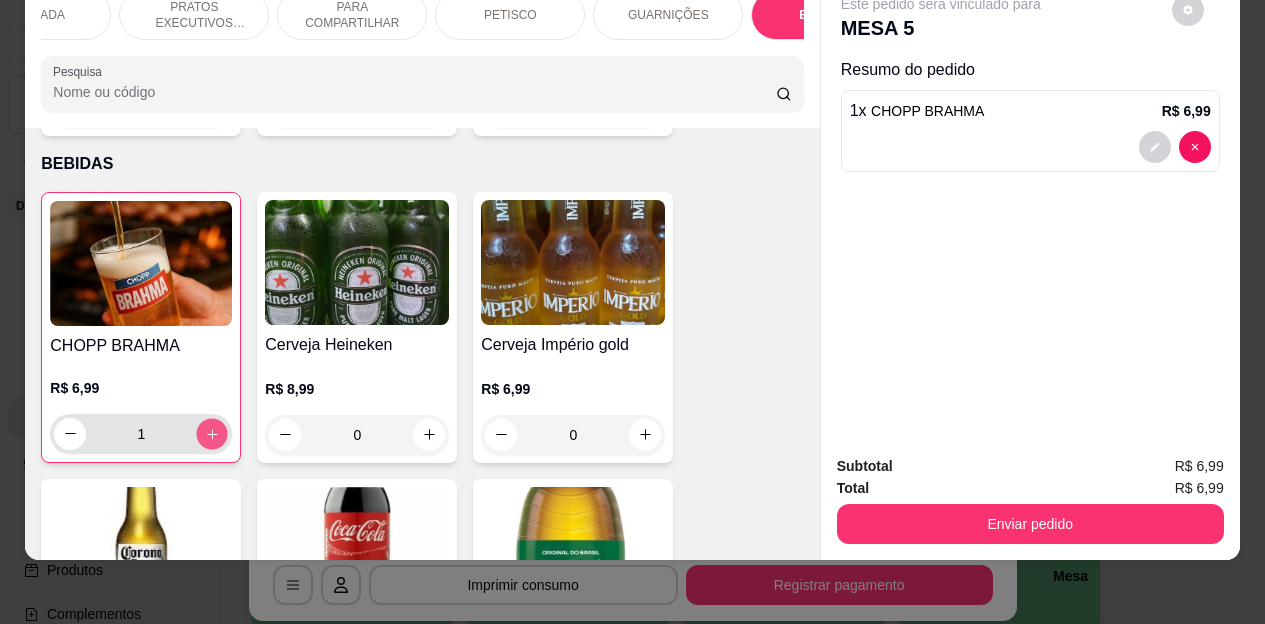 click 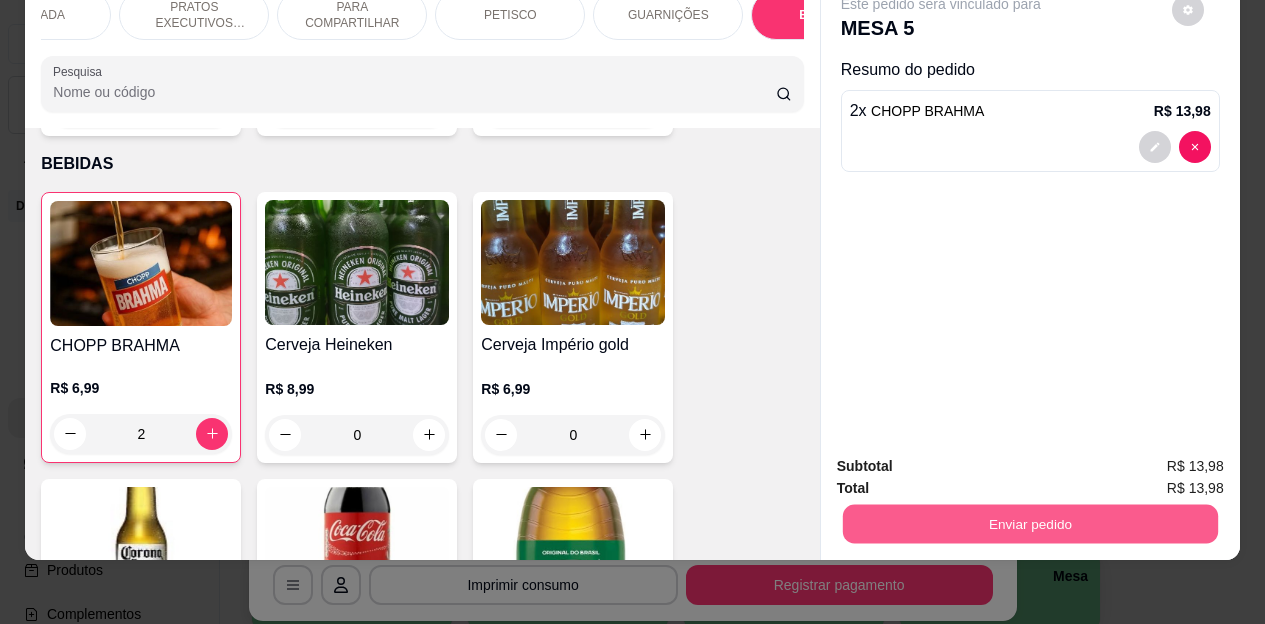click on "Enviar pedido" at bounding box center (1029, 524) 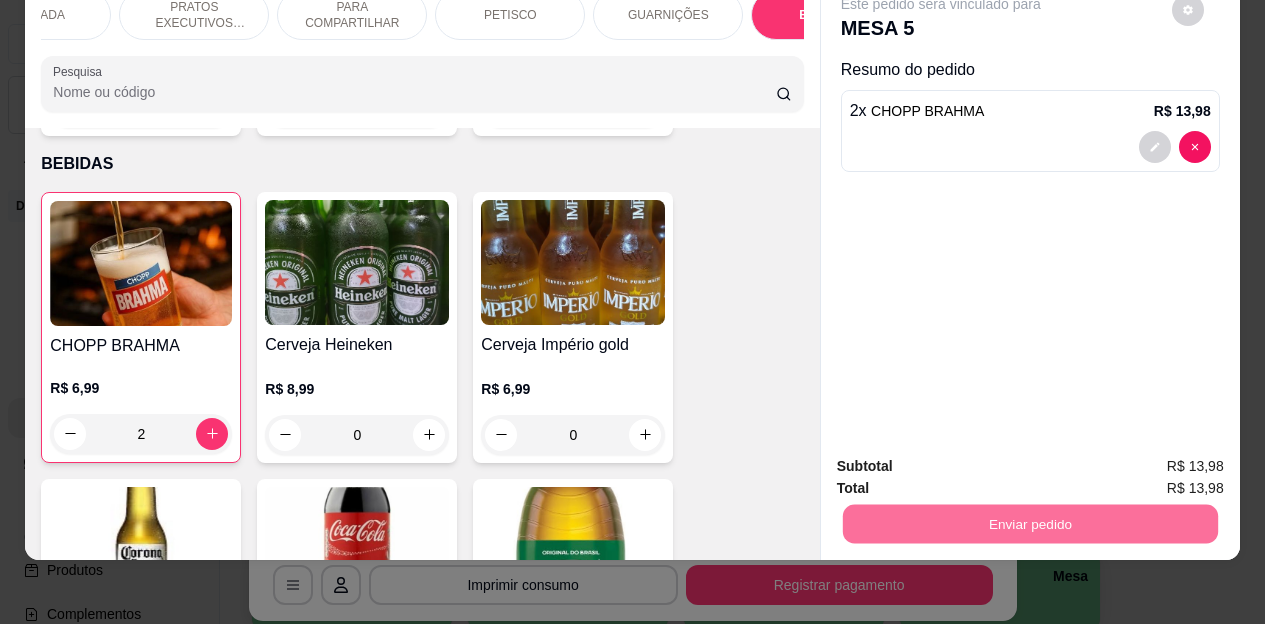 click on "Não registrar e enviar pedido" at bounding box center [964, 459] 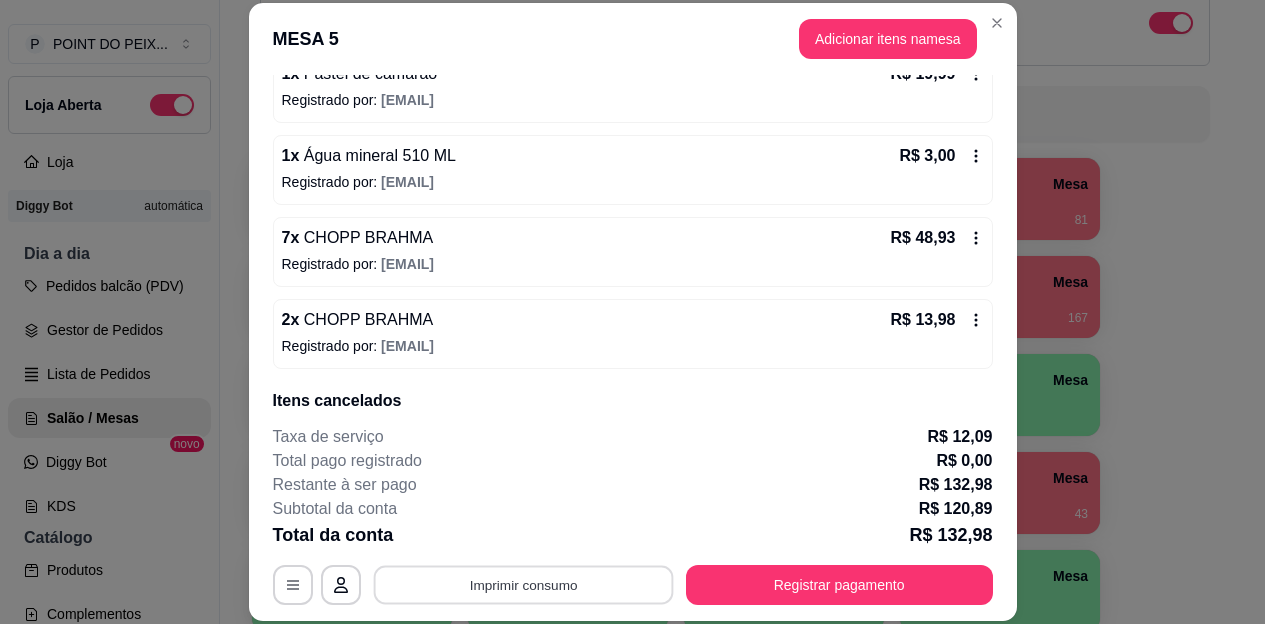 click on "Imprimir consumo" at bounding box center (523, 584) 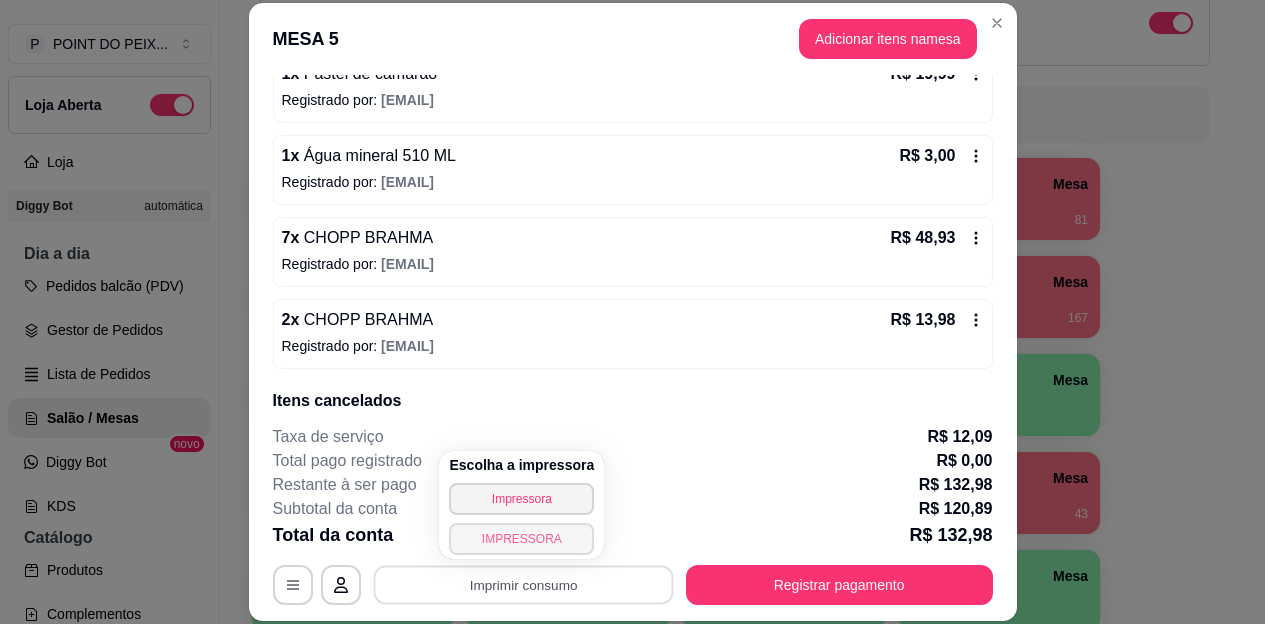 click on "IMPRESSORA" at bounding box center (521, 539) 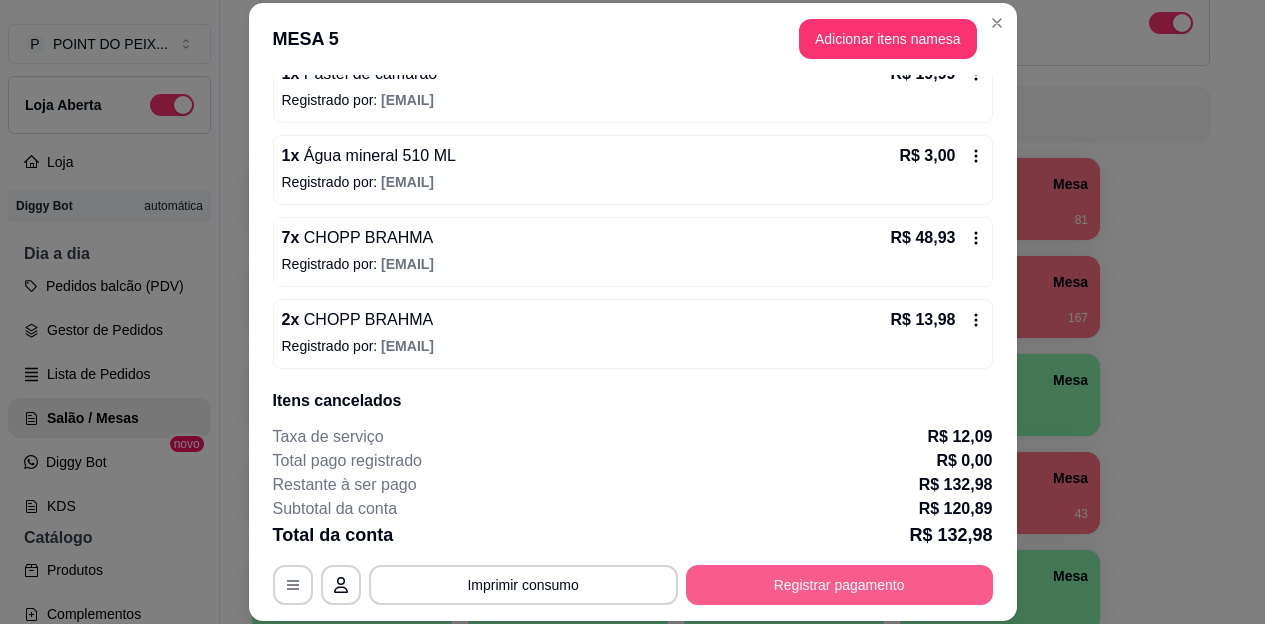 click on "Registrar pagamento" at bounding box center (839, 585) 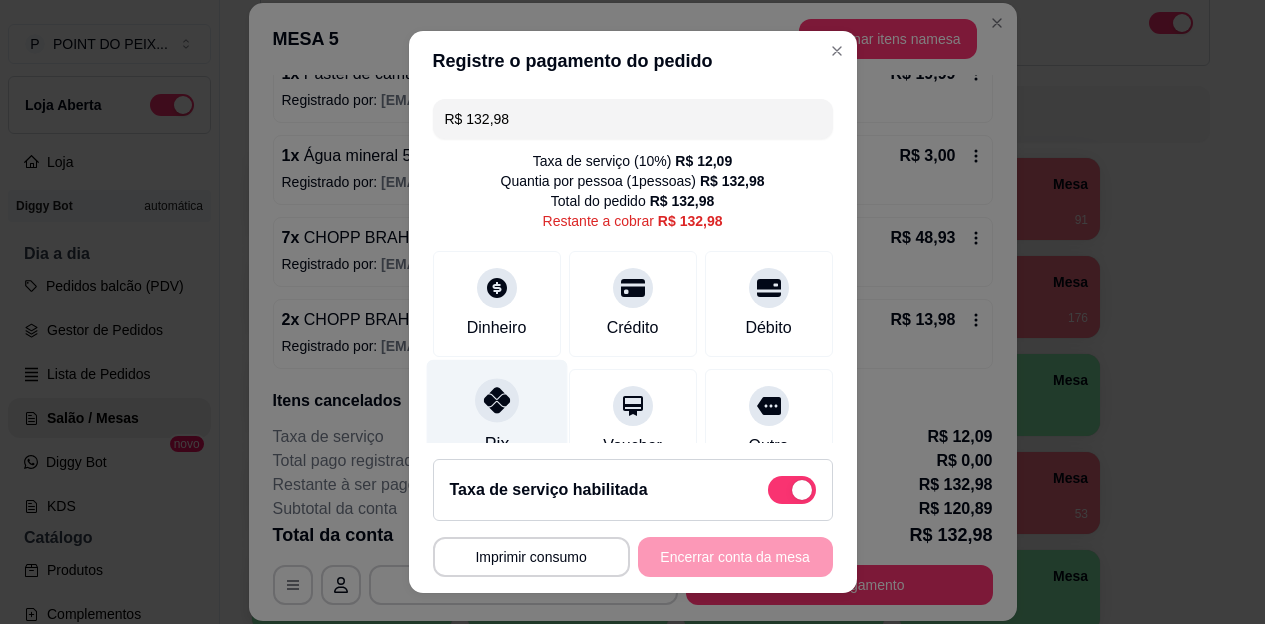 click 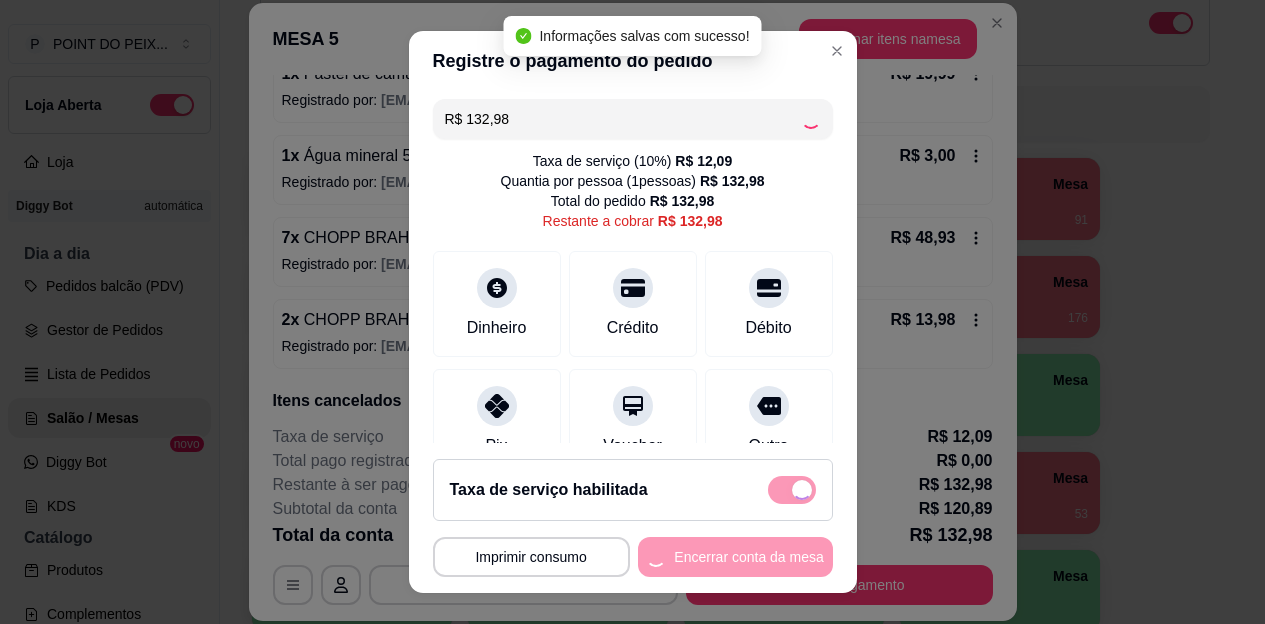 type on "R$ 0,00" 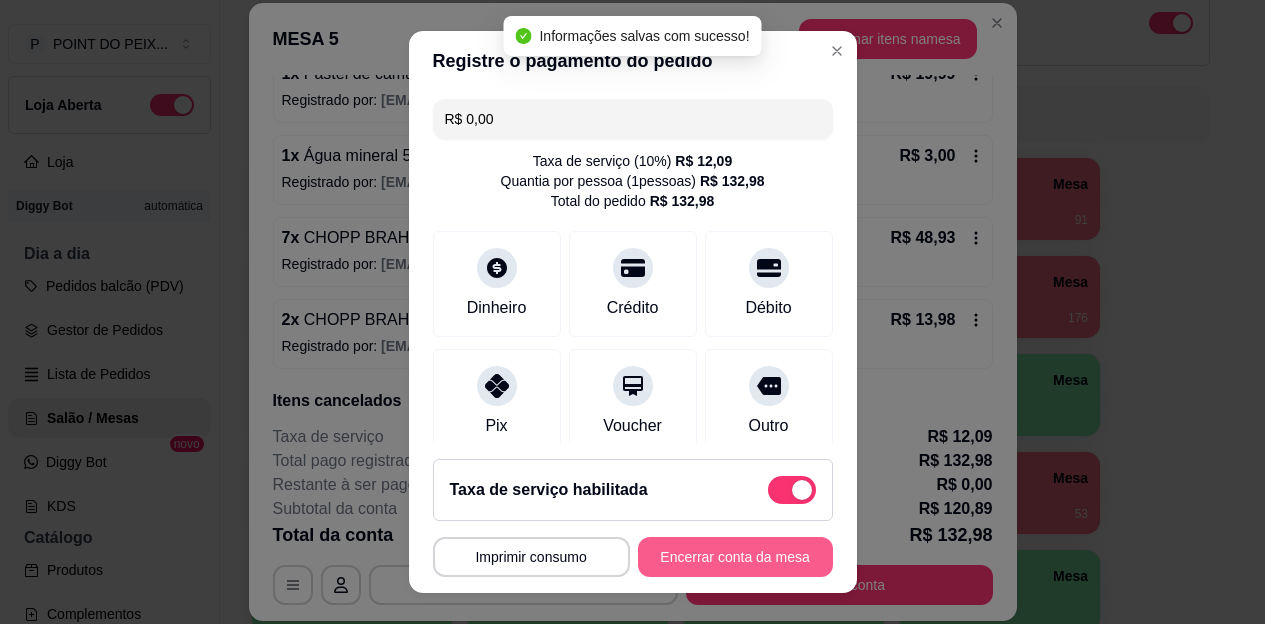 click on "Encerrar conta da mesa" at bounding box center [735, 557] 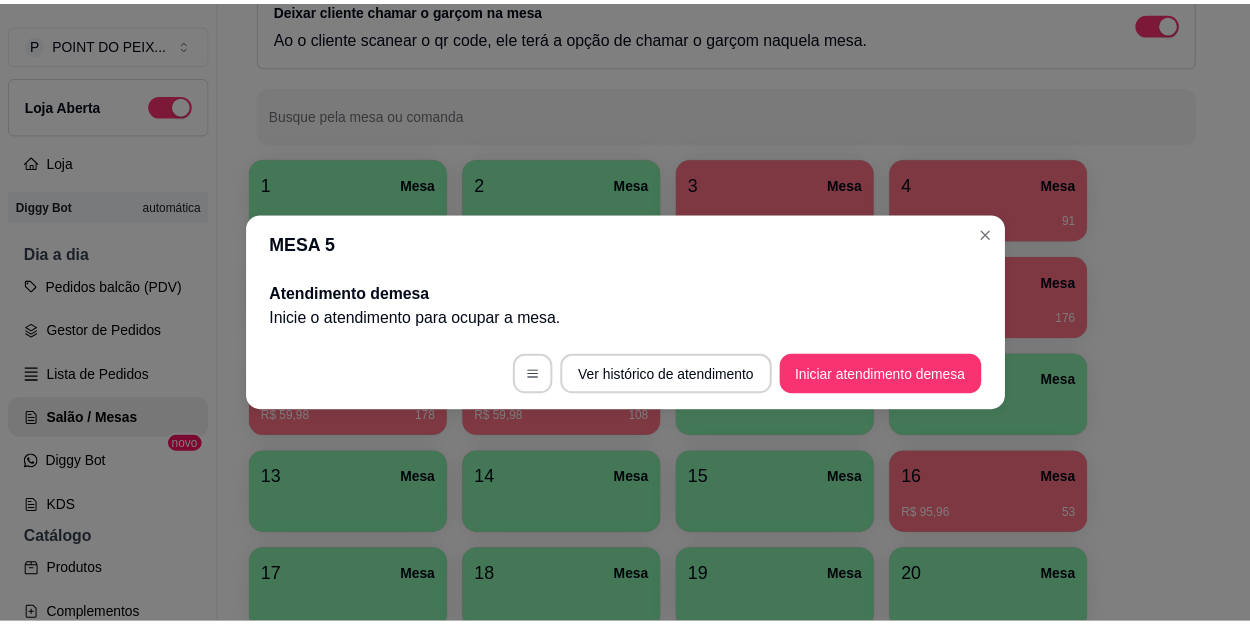 scroll, scrollTop: 0, scrollLeft: 0, axis: both 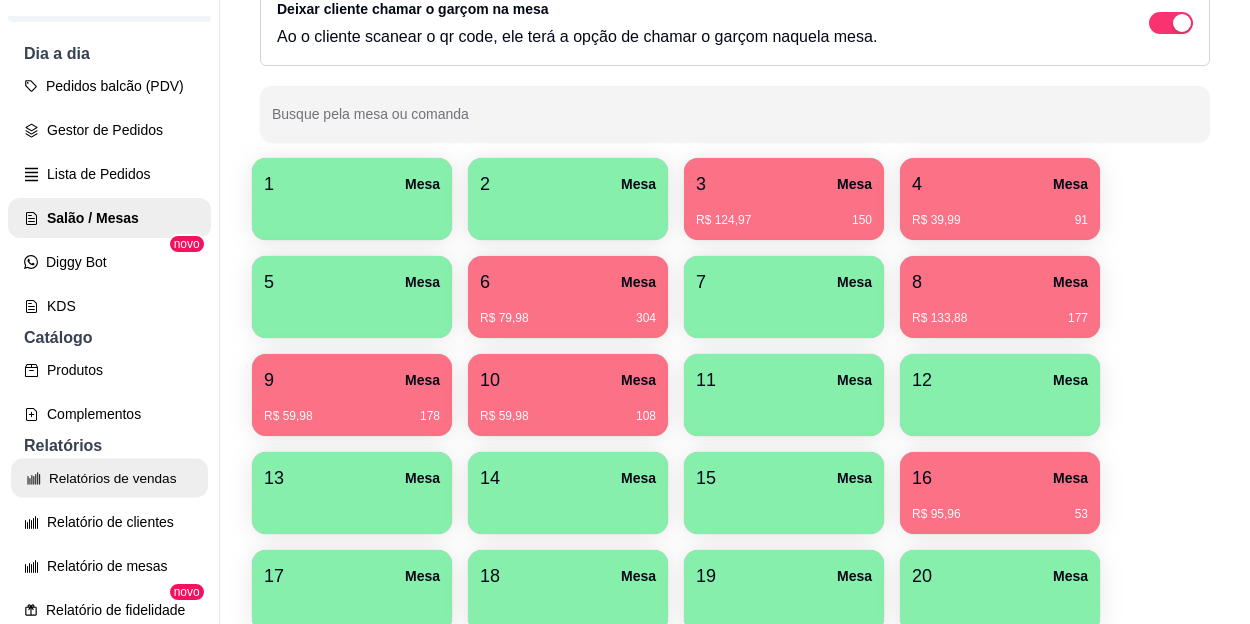 click on "Relatórios de vendas" at bounding box center [109, 478] 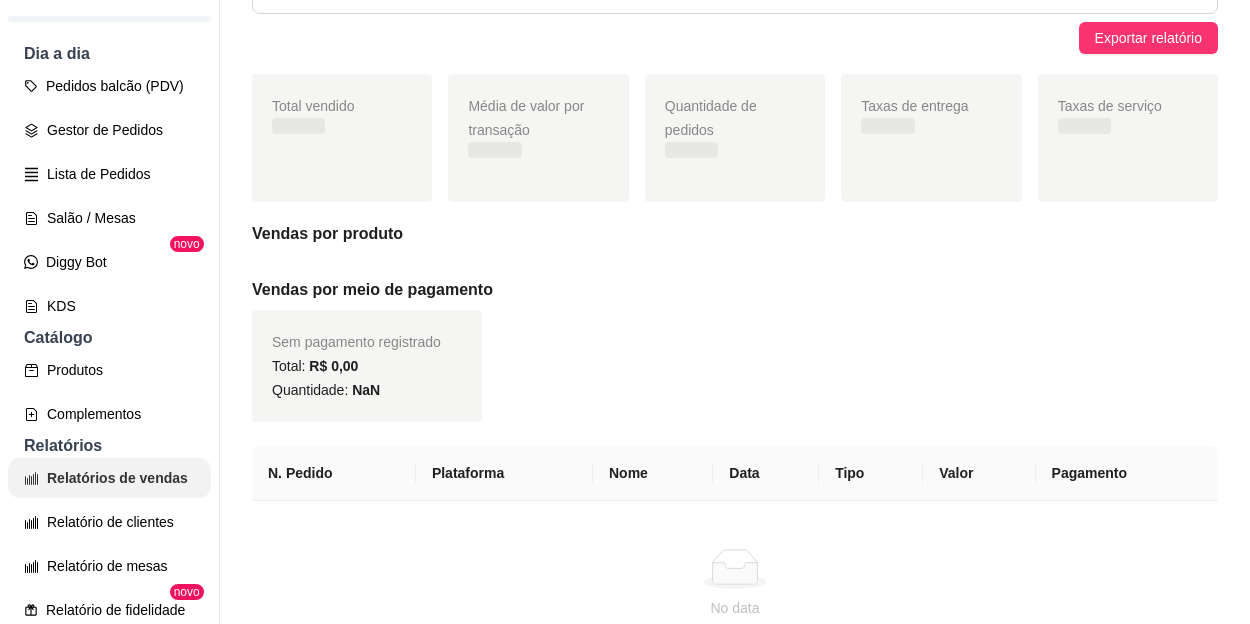 scroll, scrollTop: 0, scrollLeft: 0, axis: both 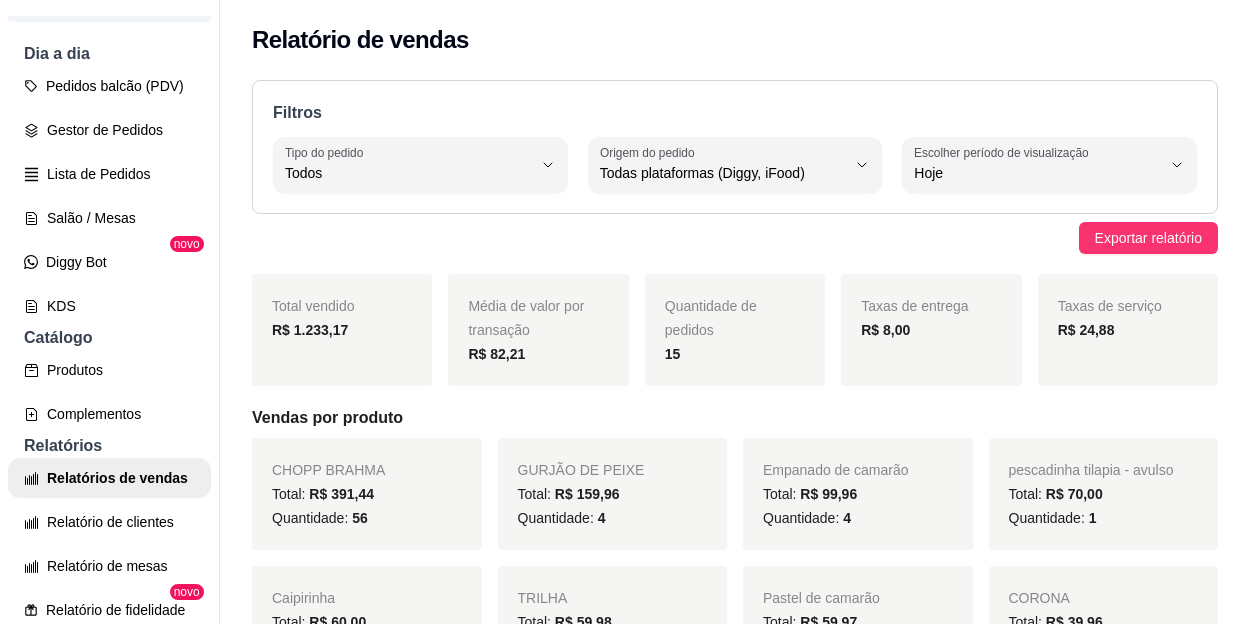 click on "Relatório de vendas" at bounding box center (735, 34) 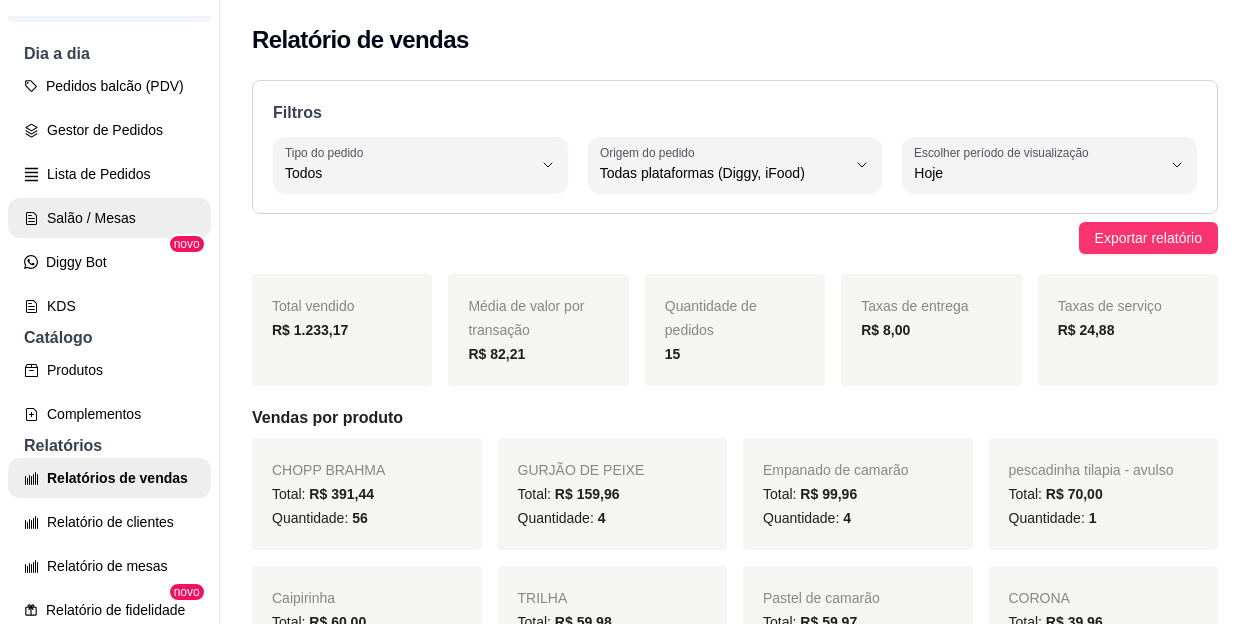 click on "Salão / Mesas" at bounding box center [109, 218] 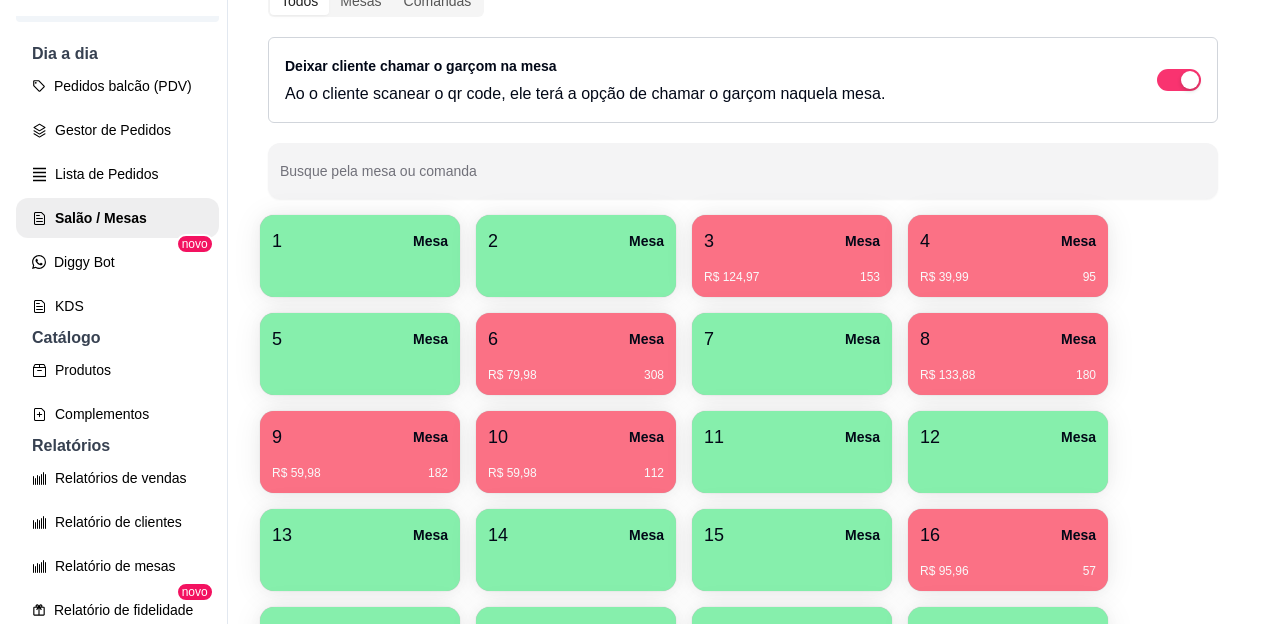 scroll, scrollTop: 200, scrollLeft: 0, axis: vertical 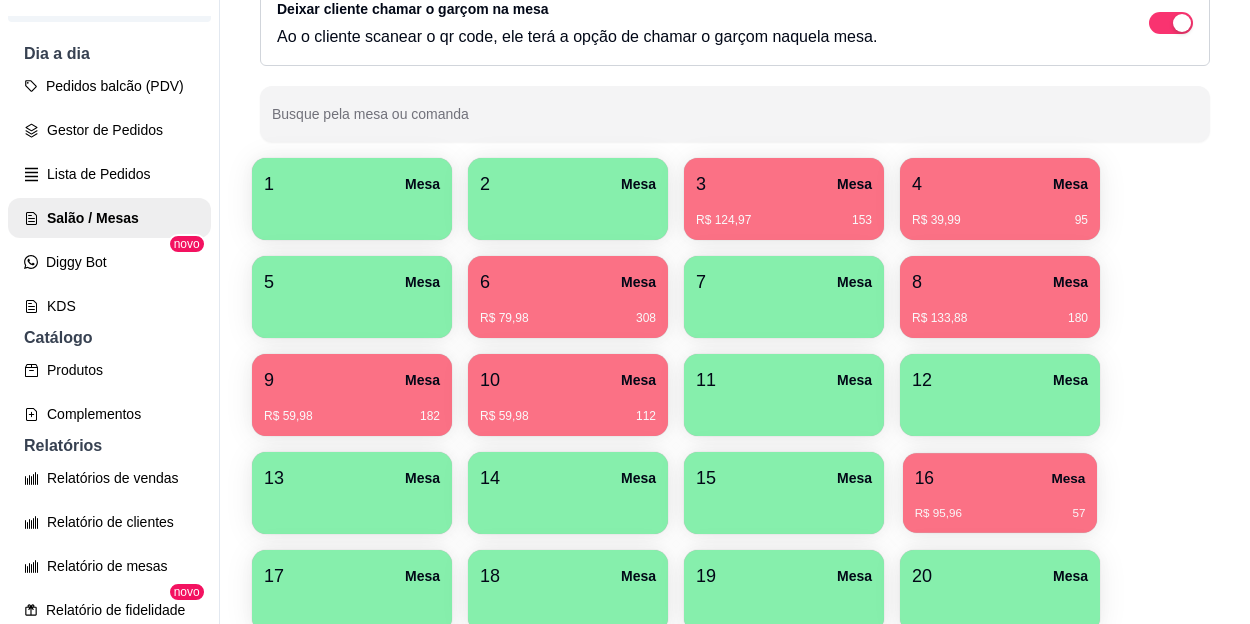 click on "R$ 95,96" at bounding box center (938, 514) 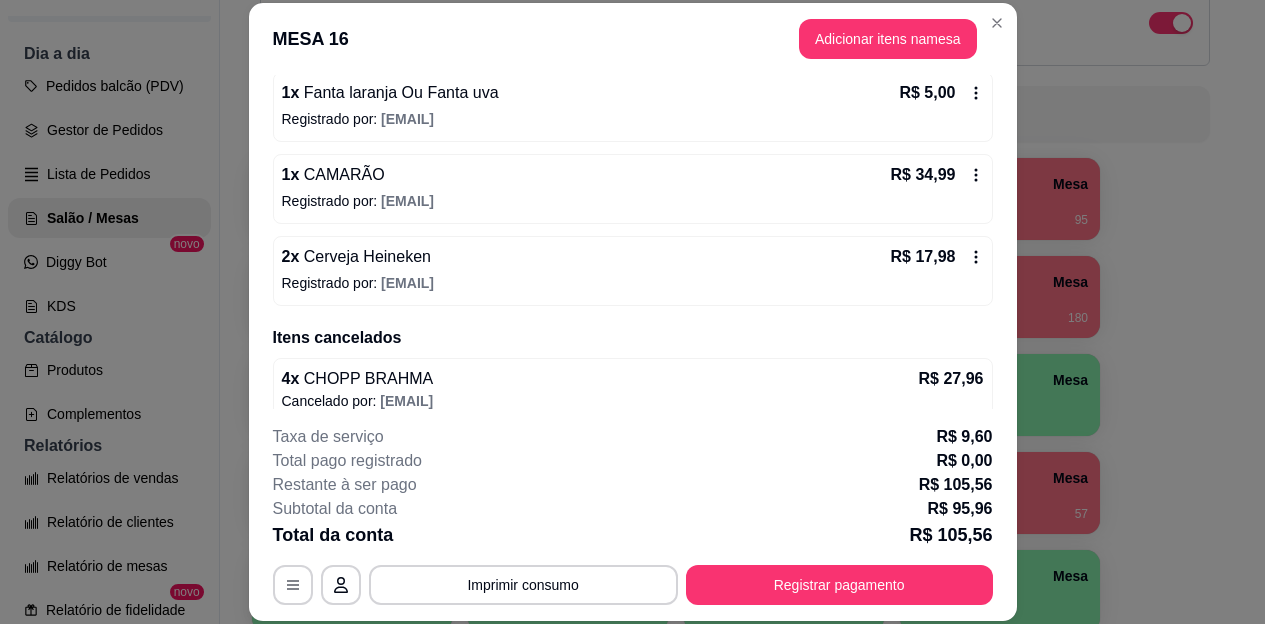 scroll, scrollTop: 293, scrollLeft: 0, axis: vertical 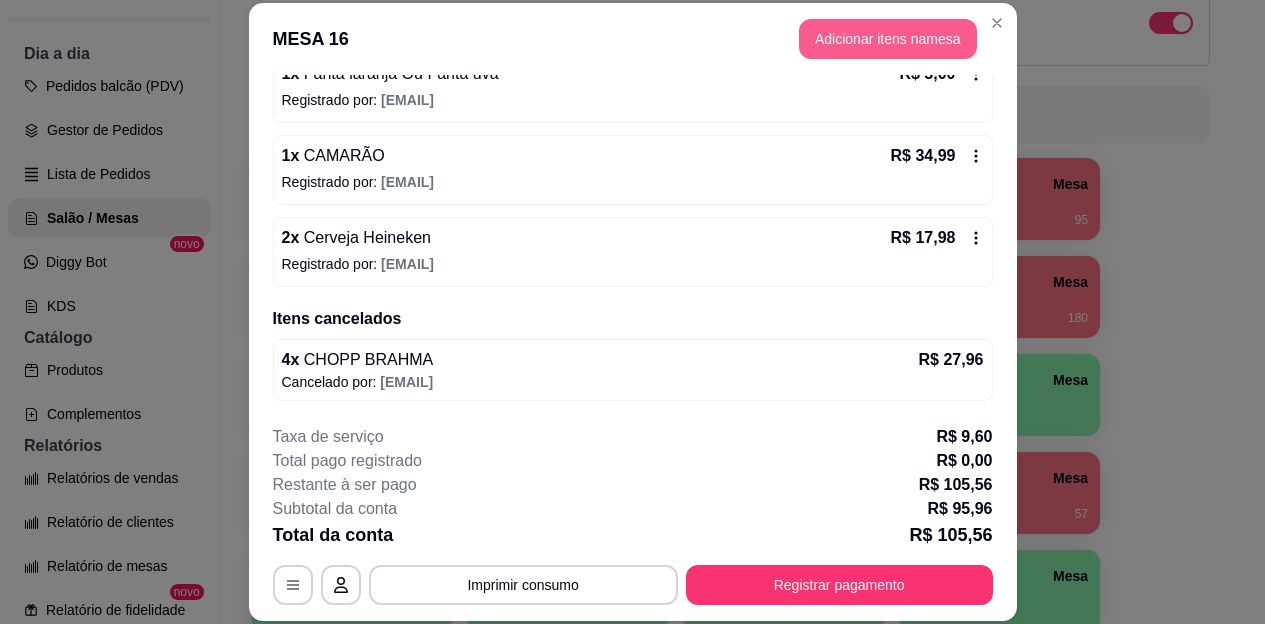 click on "Adicionar itens na  mesa" at bounding box center (888, 39) 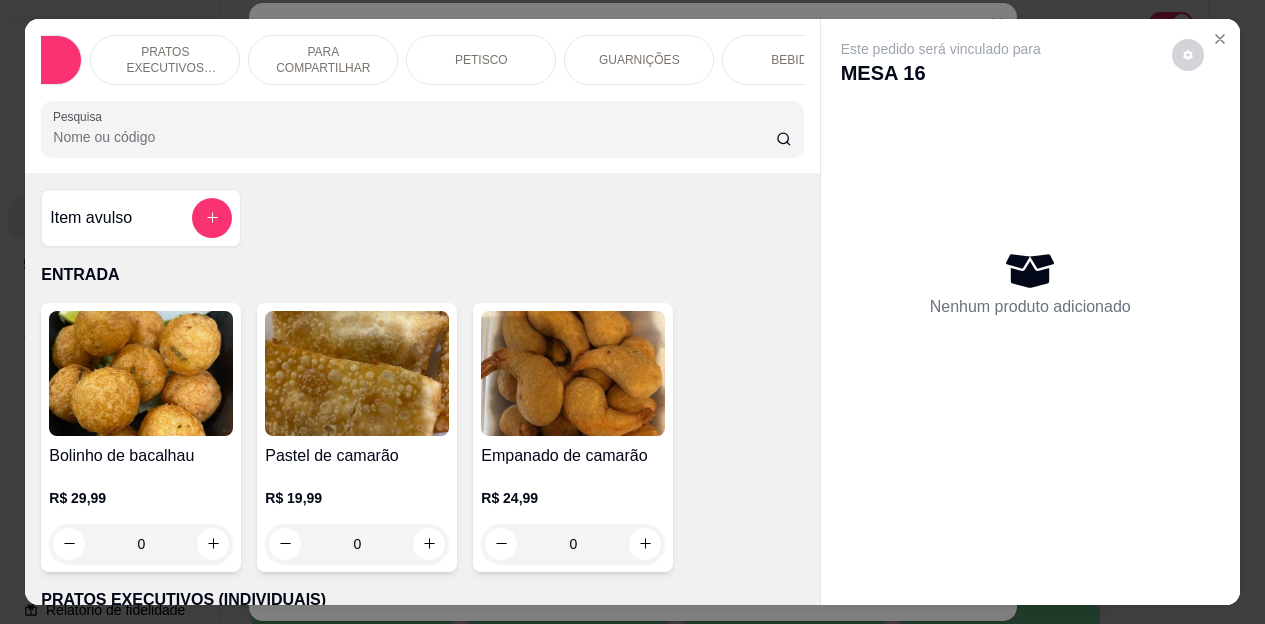 scroll, scrollTop: 0, scrollLeft: 160, axis: horizontal 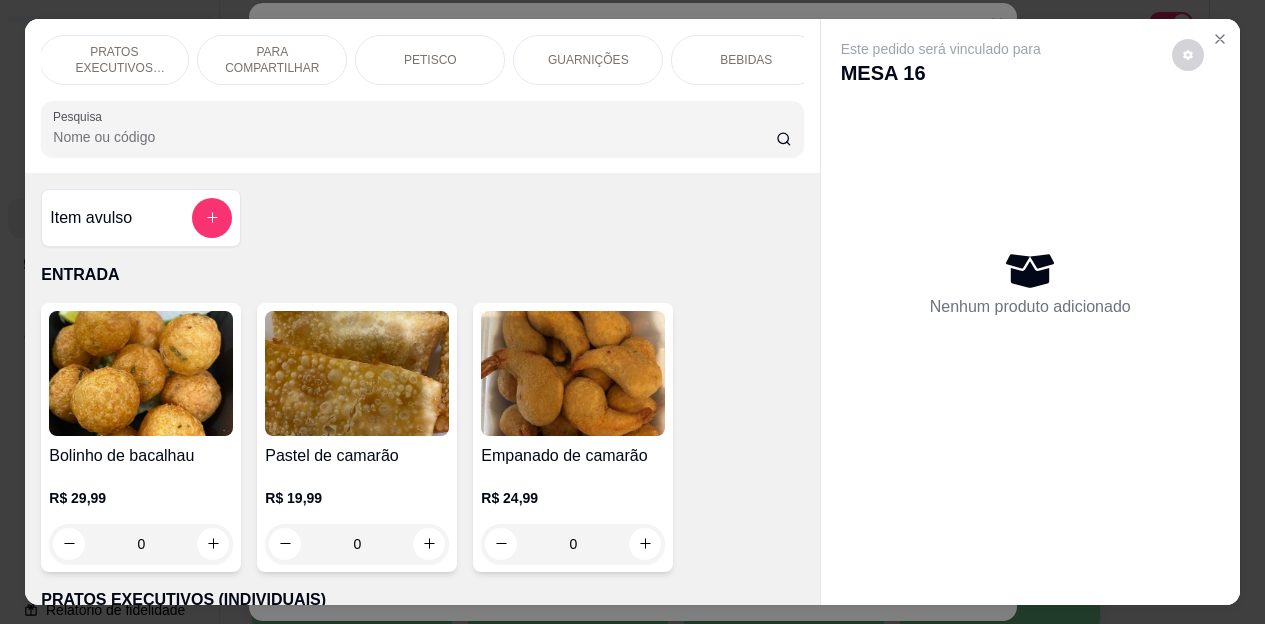 click on "BEBIDAS" at bounding box center [746, 60] 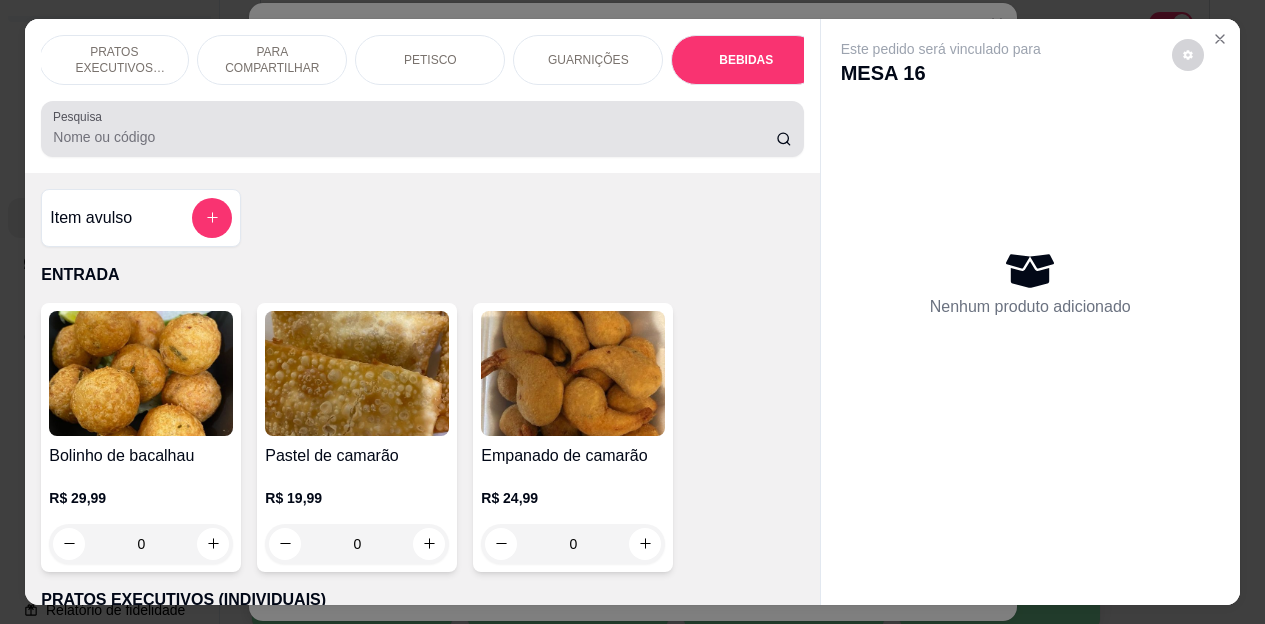scroll, scrollTop: 4472, scrollLeft: 0, axis: vertical 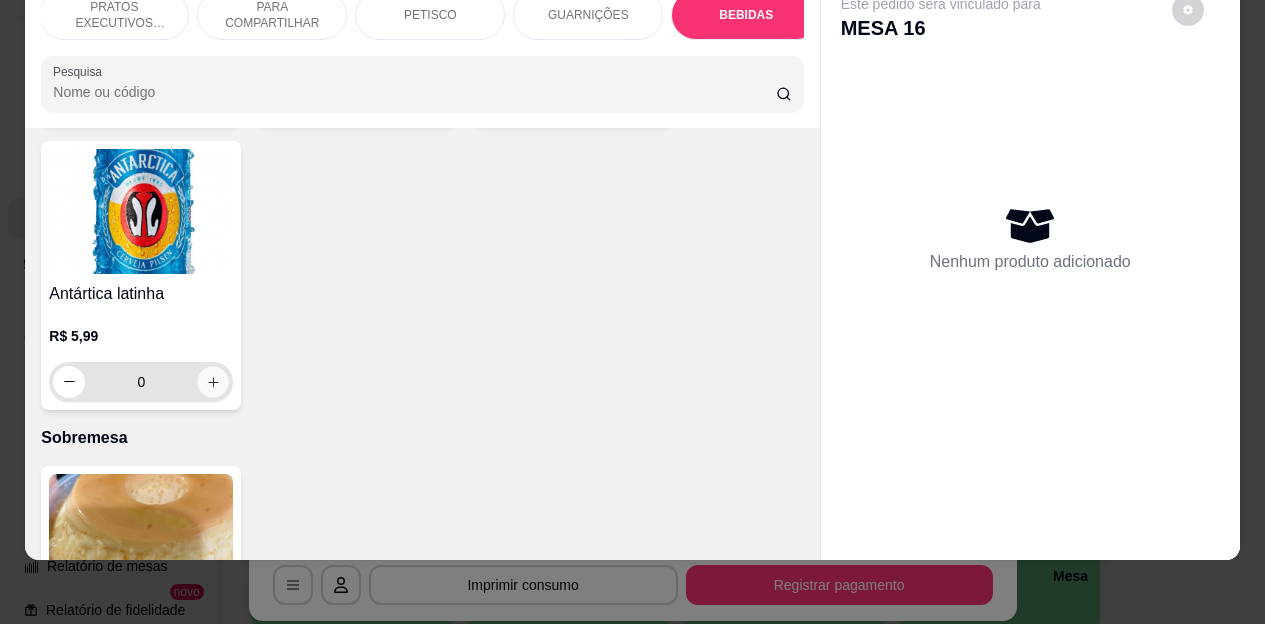 click at bounding box center [213, 381] 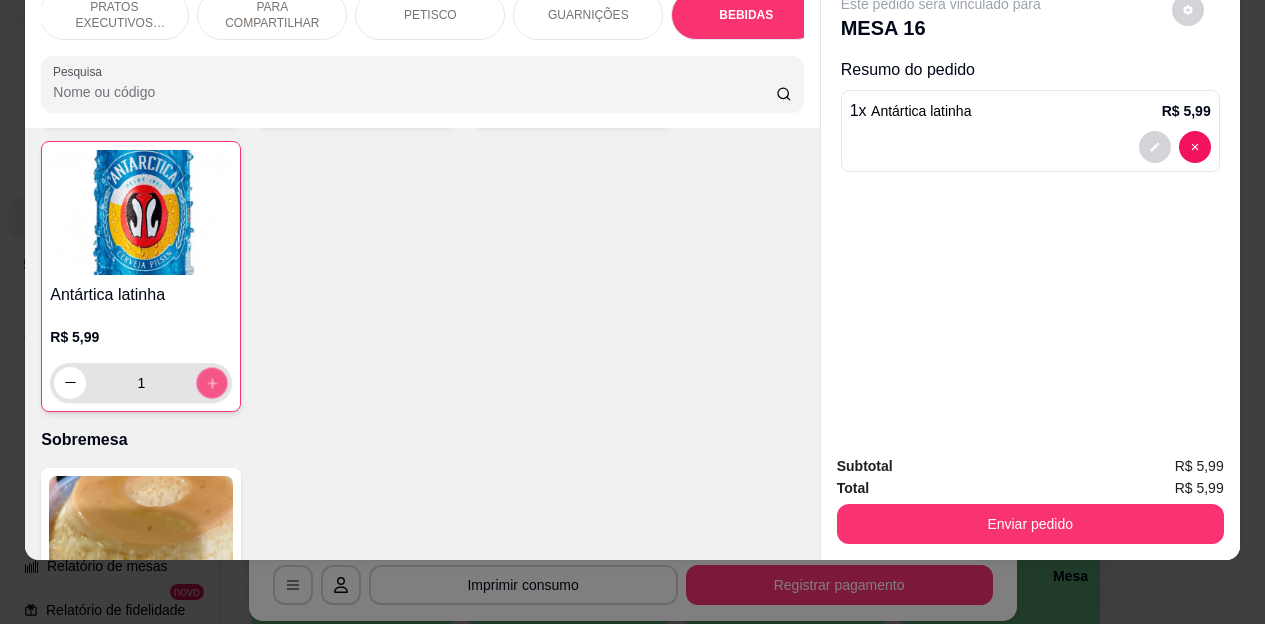 scroll, scrollTop: 5973, scrollLeft: 0, axis: vertical 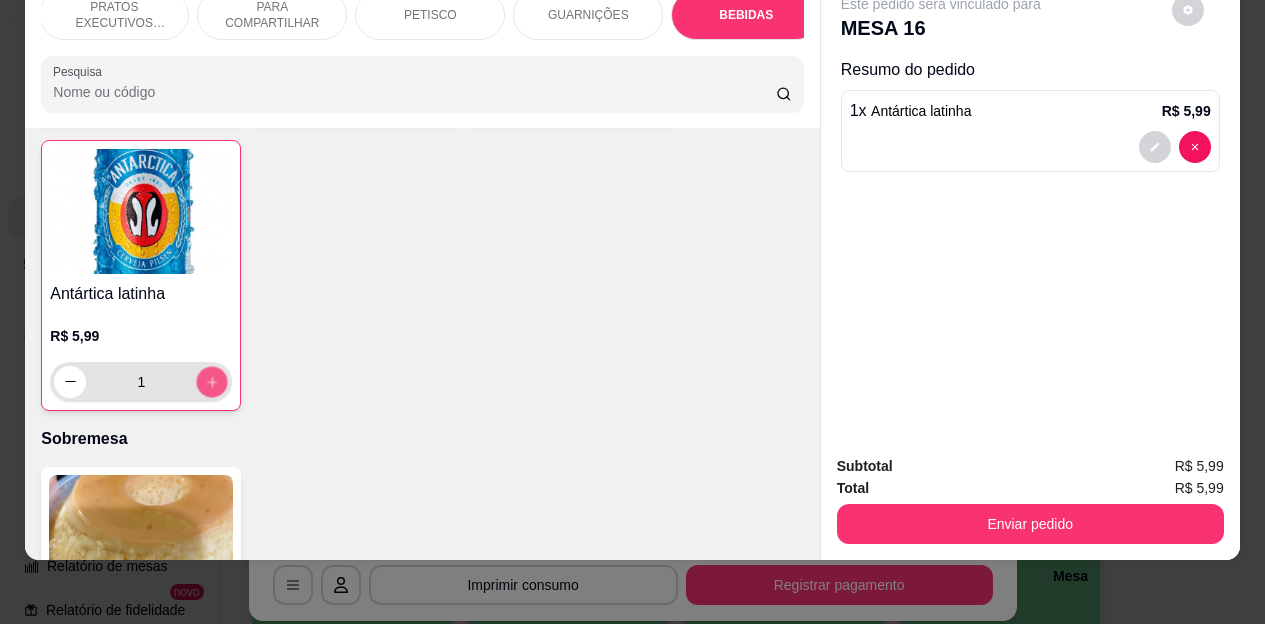 click at bounding box center [212, 381] 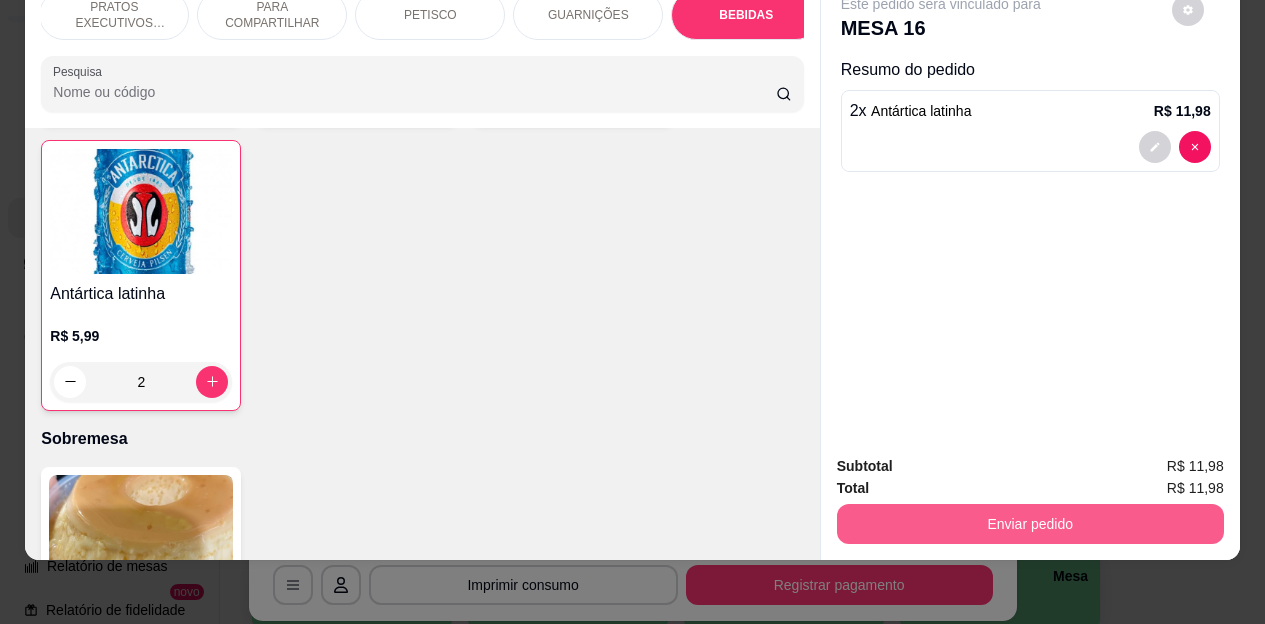 click on "Enviar pedido" at bounding box center [1030, 524] 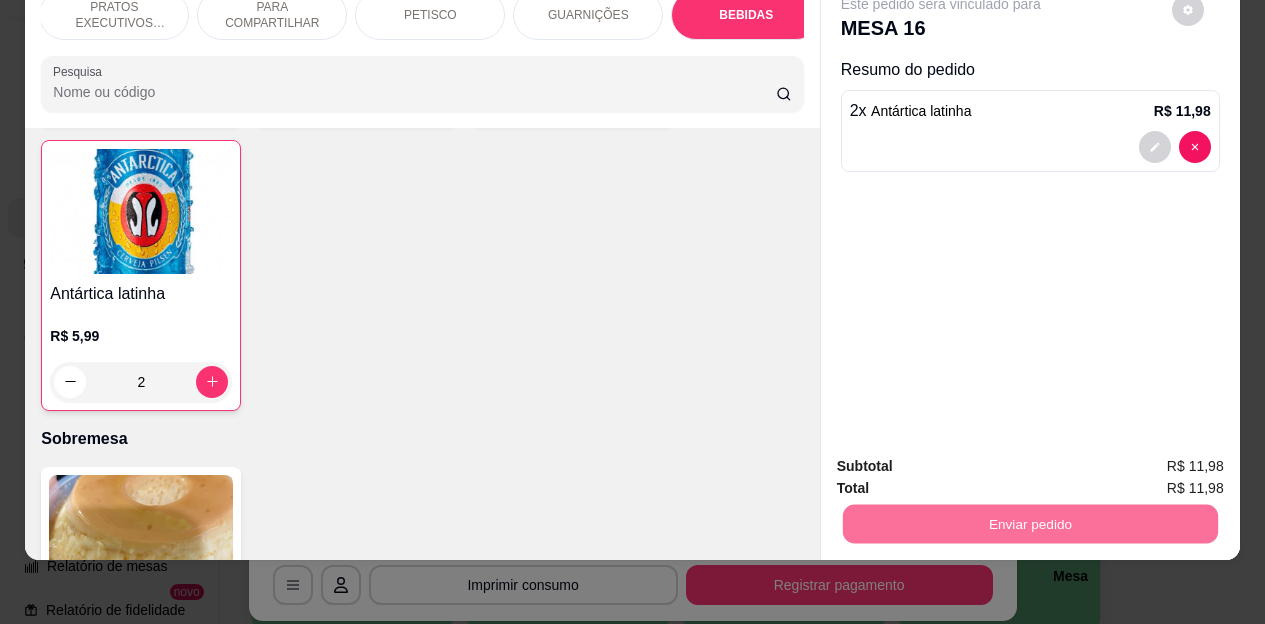 click on "Não registrar e enviar pedido" at bounding box center [964, 460] 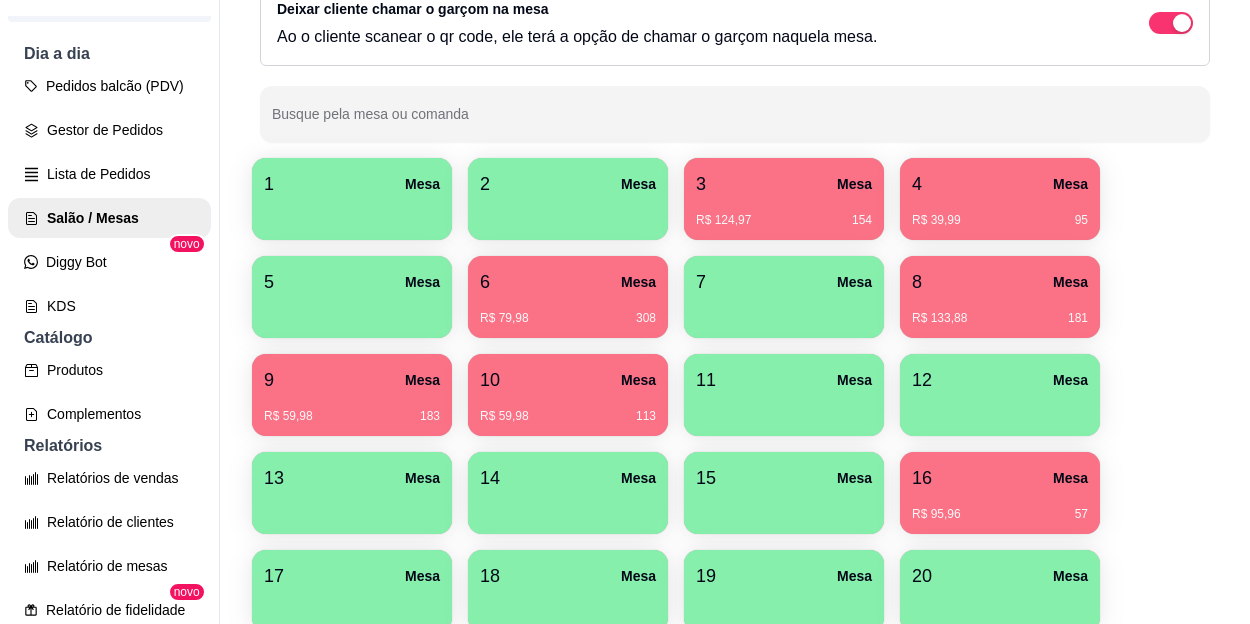 click on "R$ 95,96 57" at bounding box center [1000, 514] 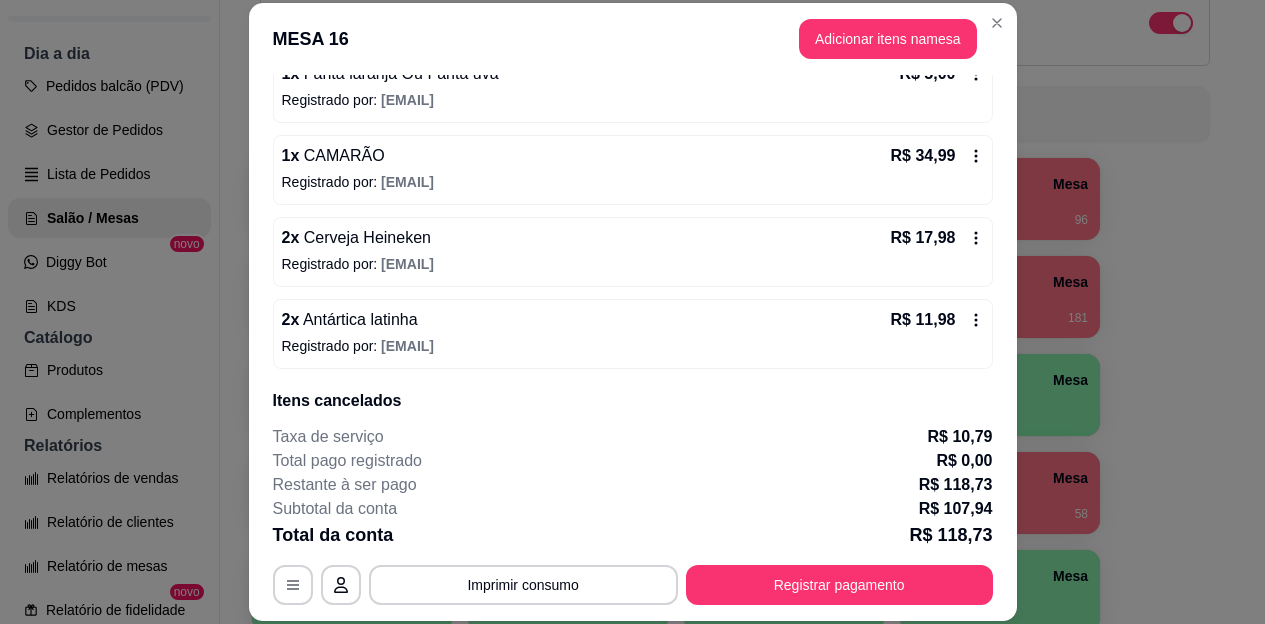 scroll, scrollTop: 375, scrollLeft: 0, axis: vertical 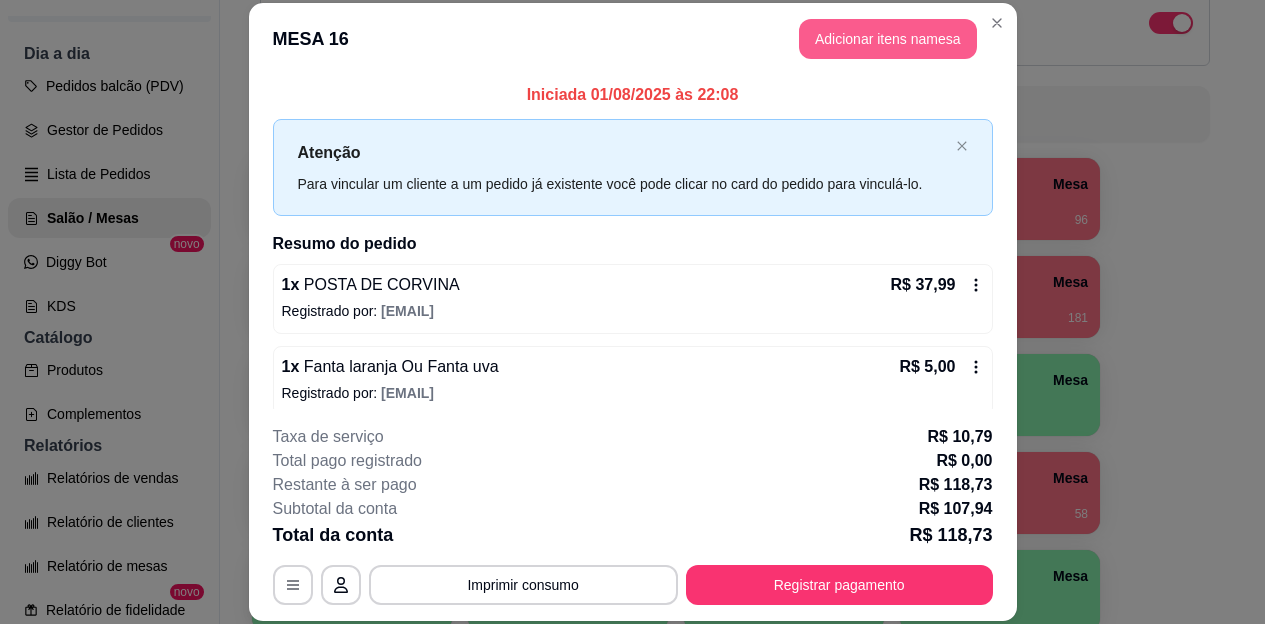 click on "Adicionar itens na  mesa" at bounding box center [888, 39] 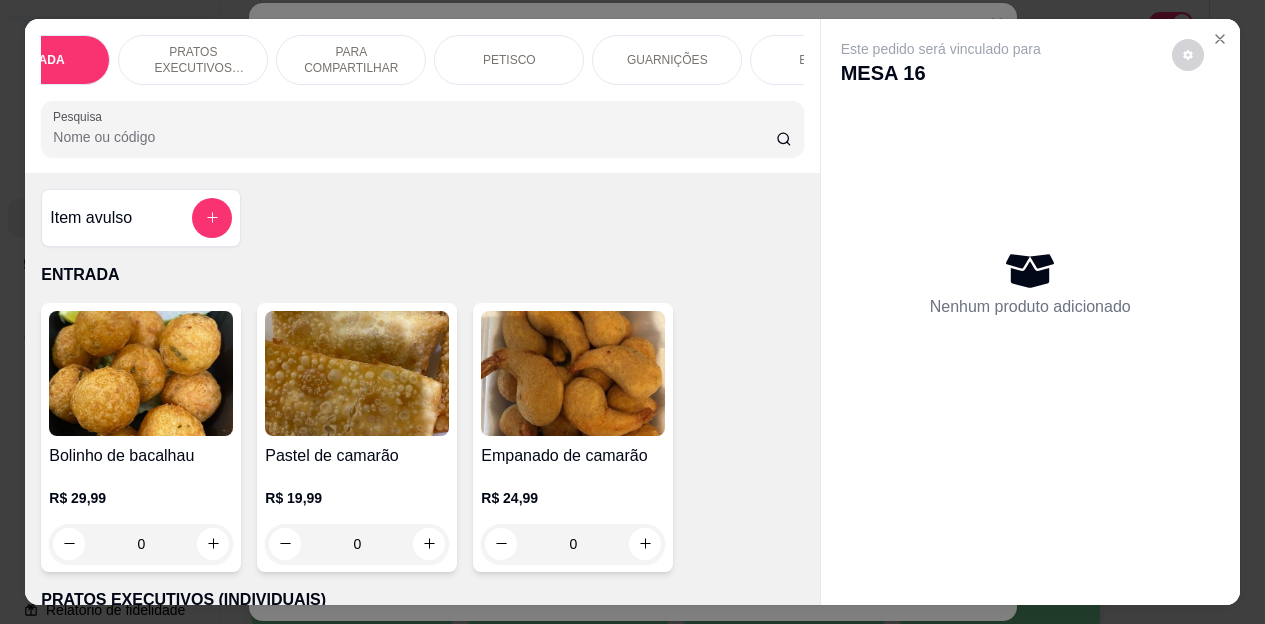scroll, scrollTop: 0, scrollLeft: 120, axis: horizontal 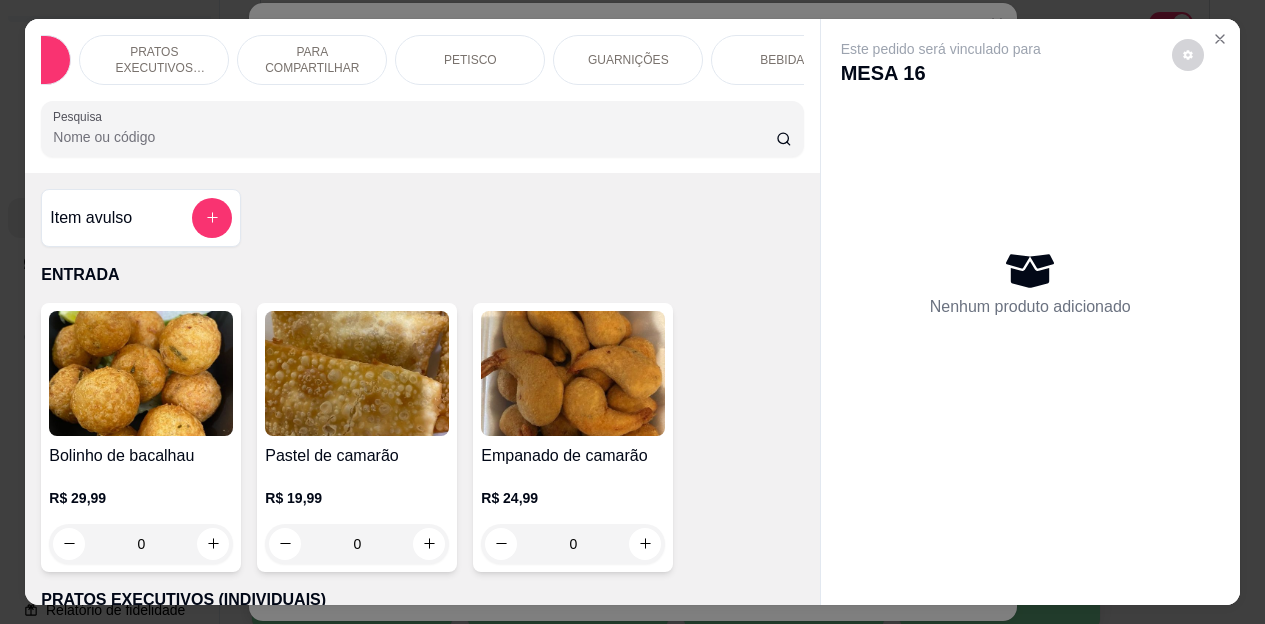 click on "BEBIDAS" at bounding box center (786, 60) 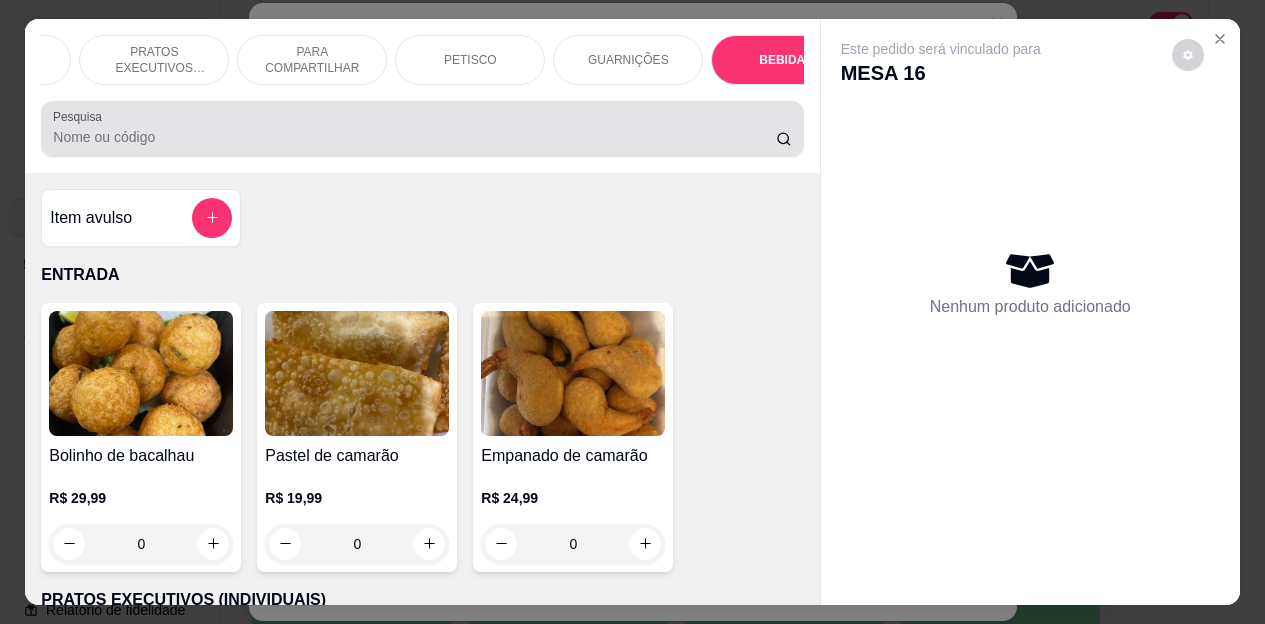 scroll, scrollTop: 4472, scrollLeft: 0, axis: vertical 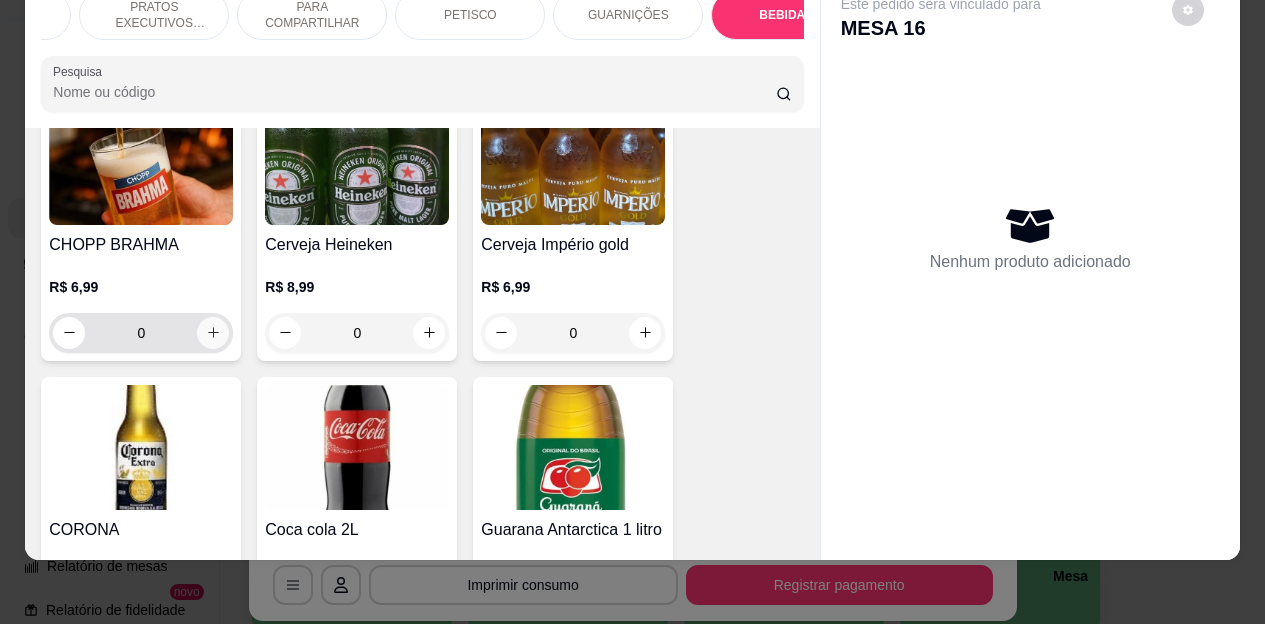 click 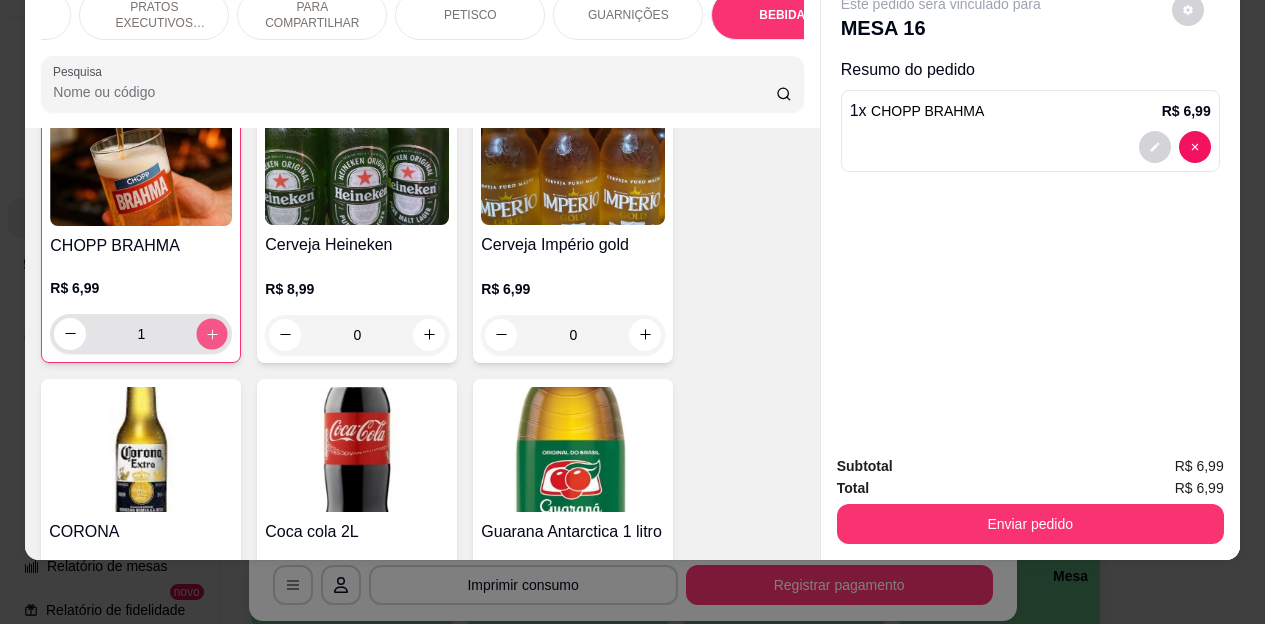 click 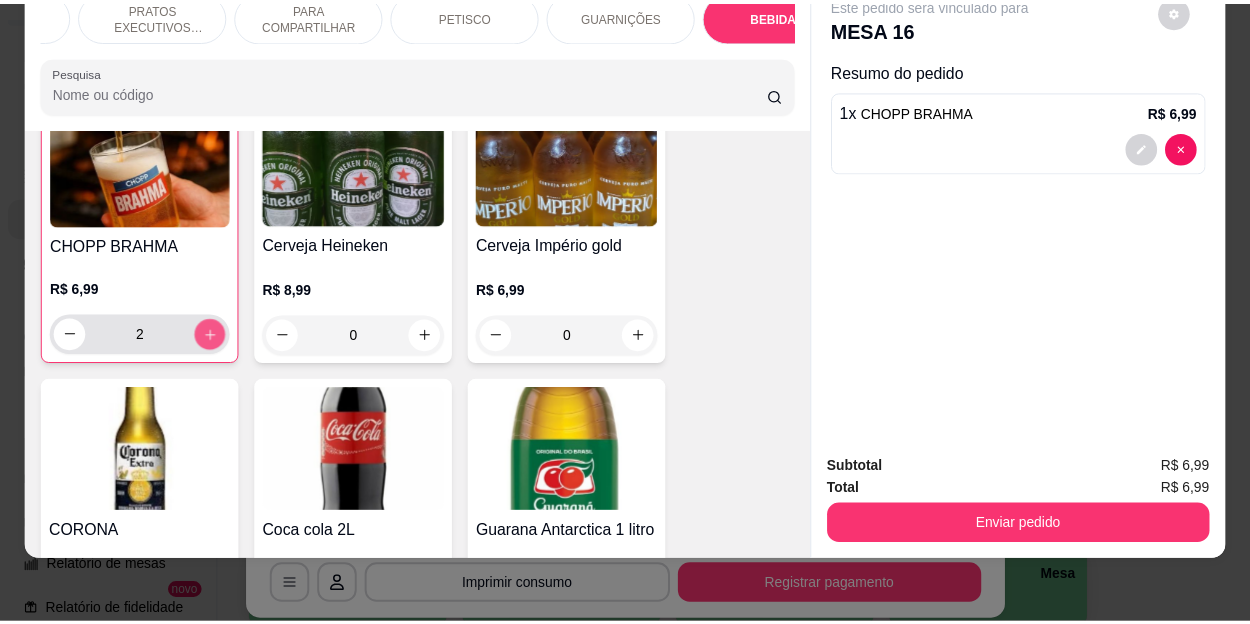 scroll, scrollTop: 4573, scrollLeft: 0, axis: vertical 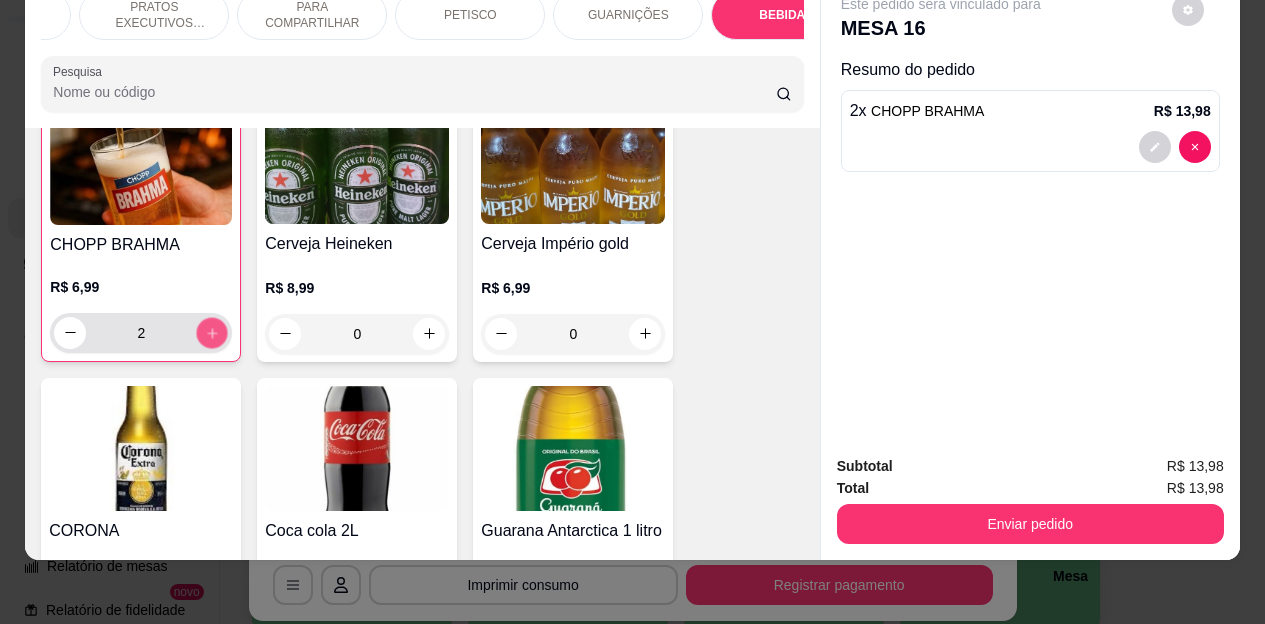 click 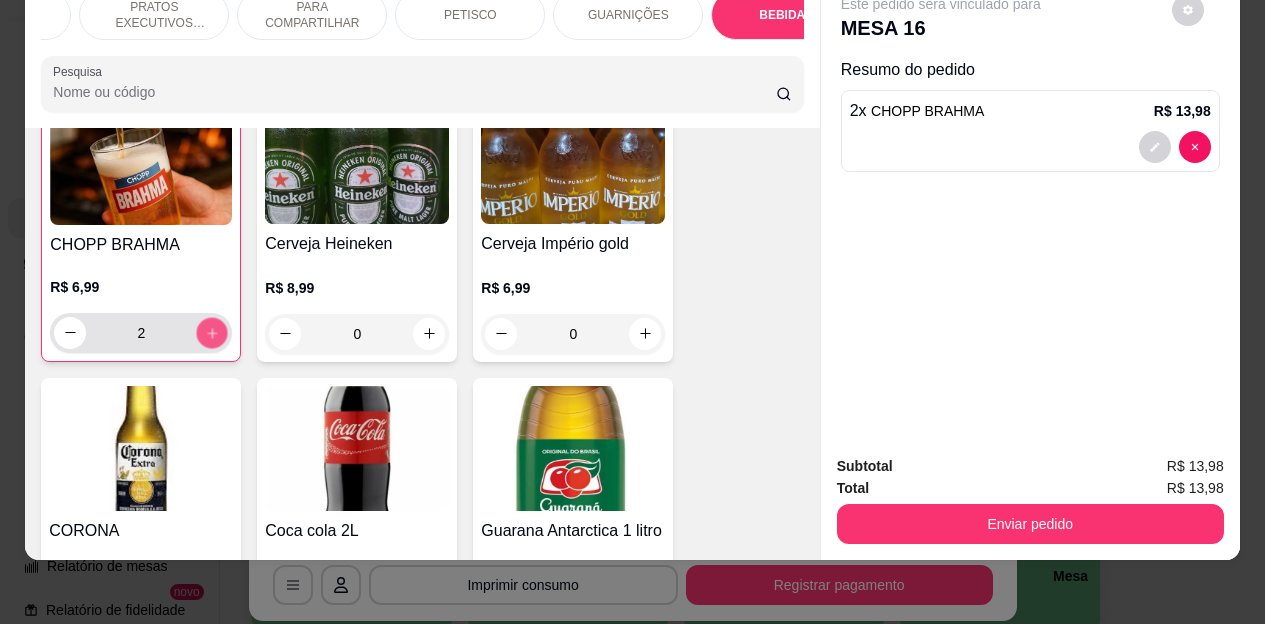 click 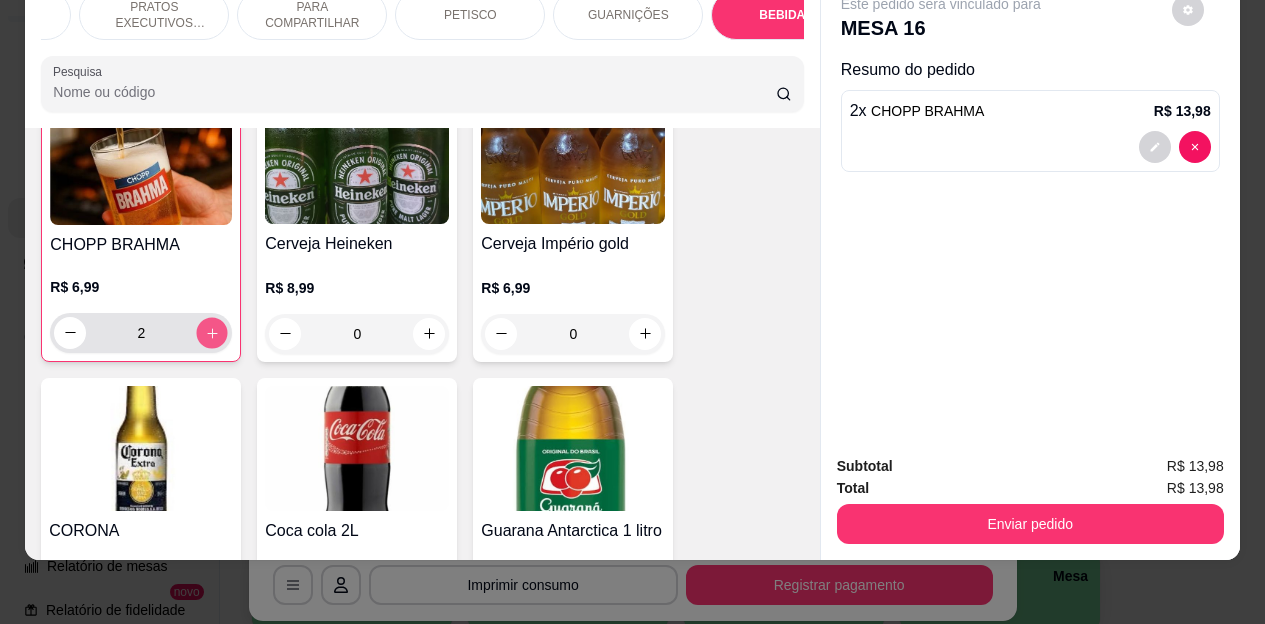 type on "4" 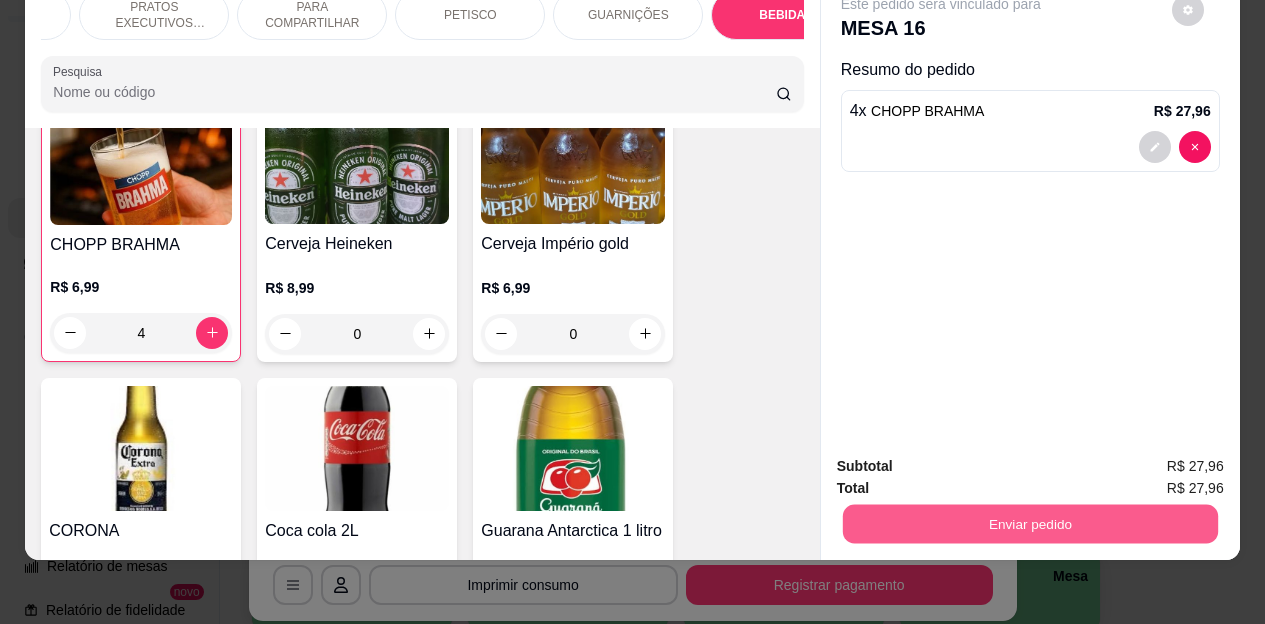click on "Enviar pedido" at bounding box center (1029, 524) 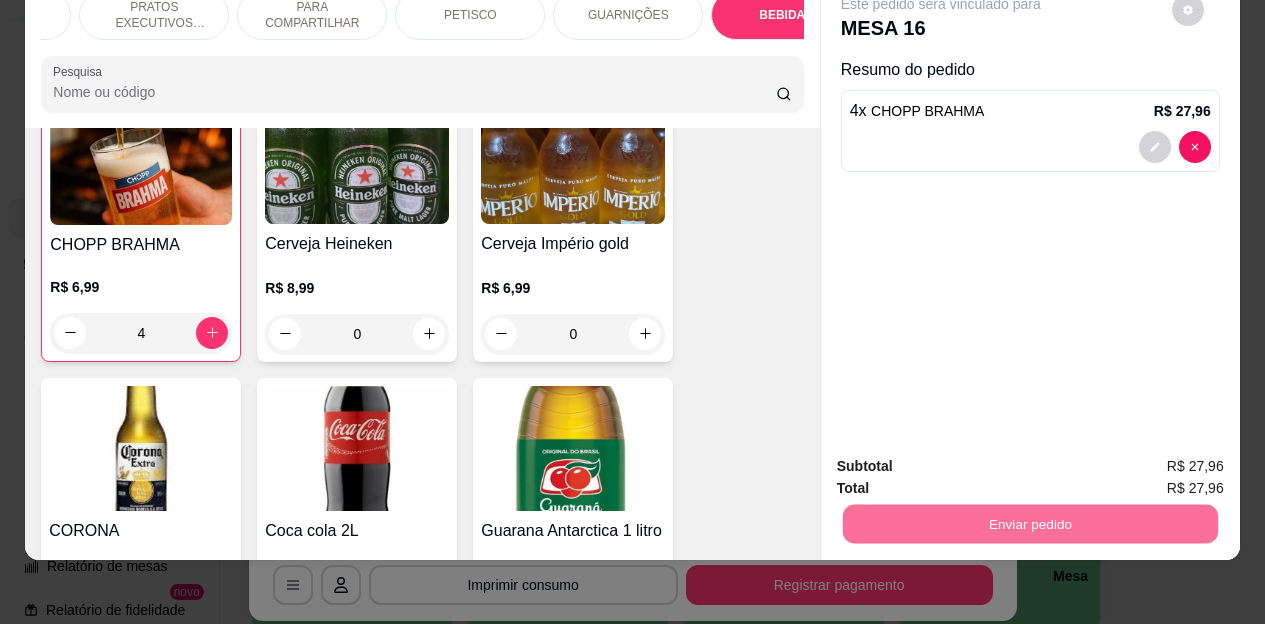 click on "Não registrar e enviar pedido" at bounding box center (964, 460) 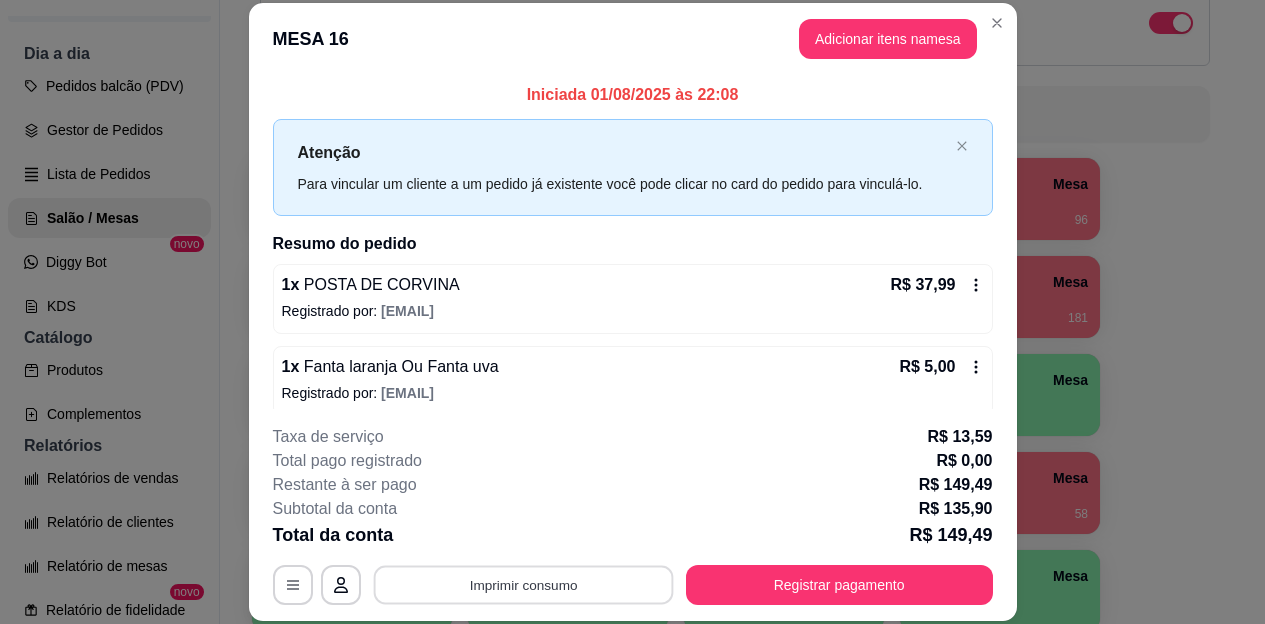 click on "Imprimir consumo" at bounding box center (523, 584) 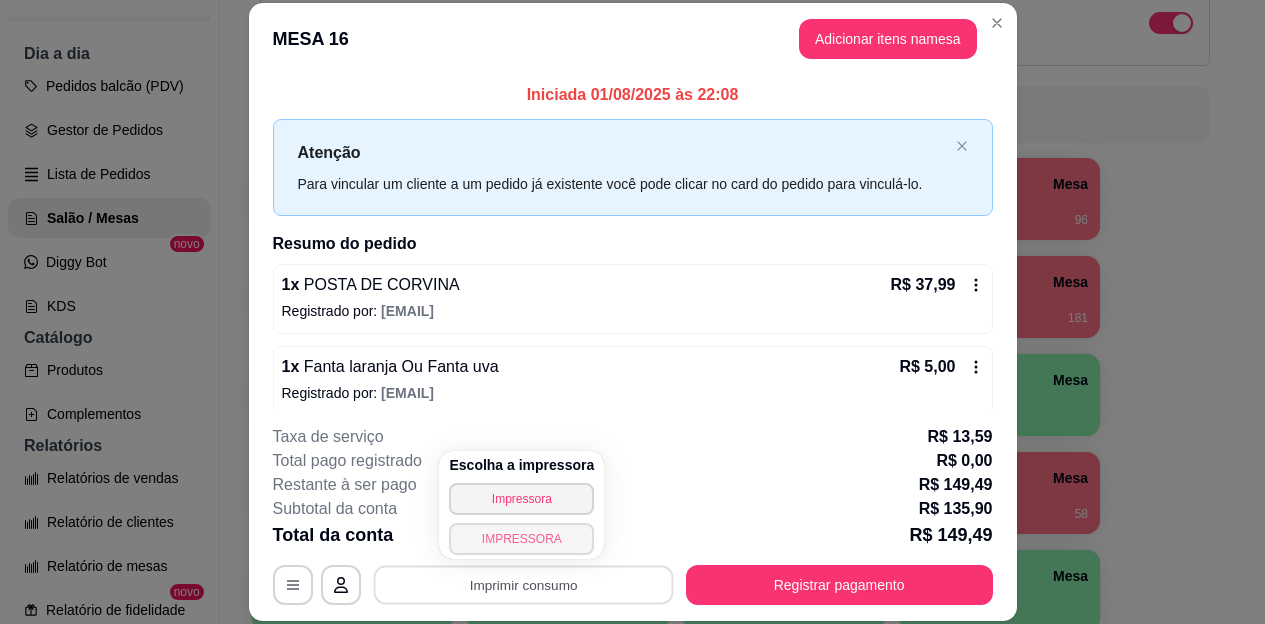 click on "IMPRESSORA" at bounding box center (521, 539) 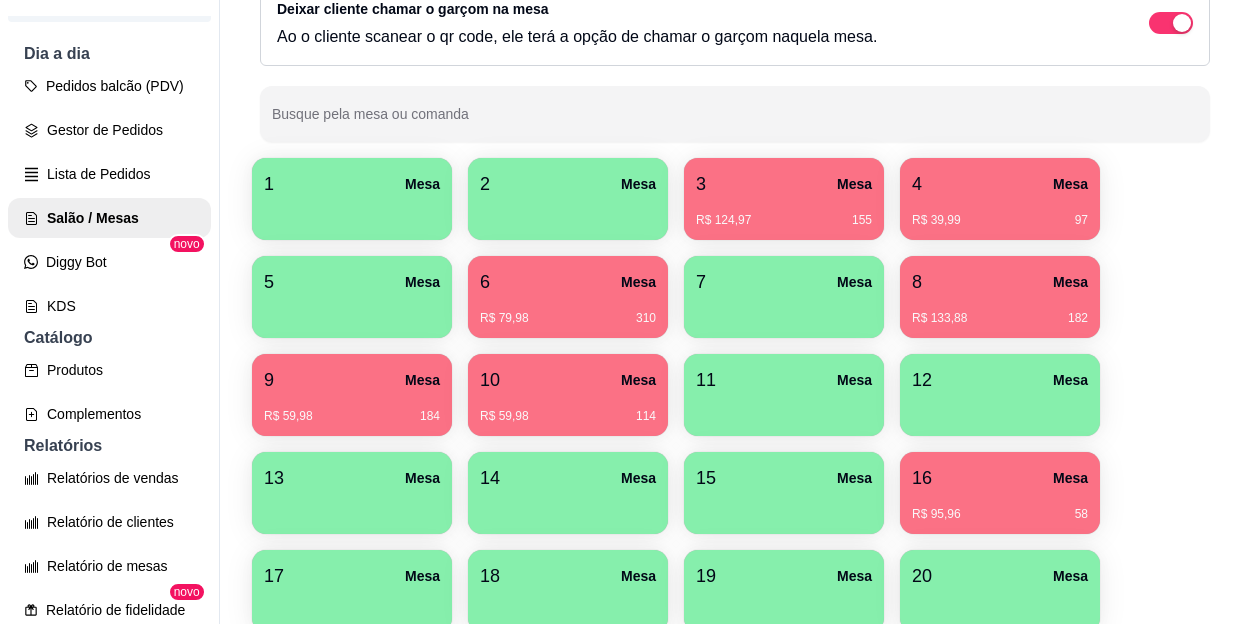 click on "16 Mesa" at bounding box center (1000, 478) 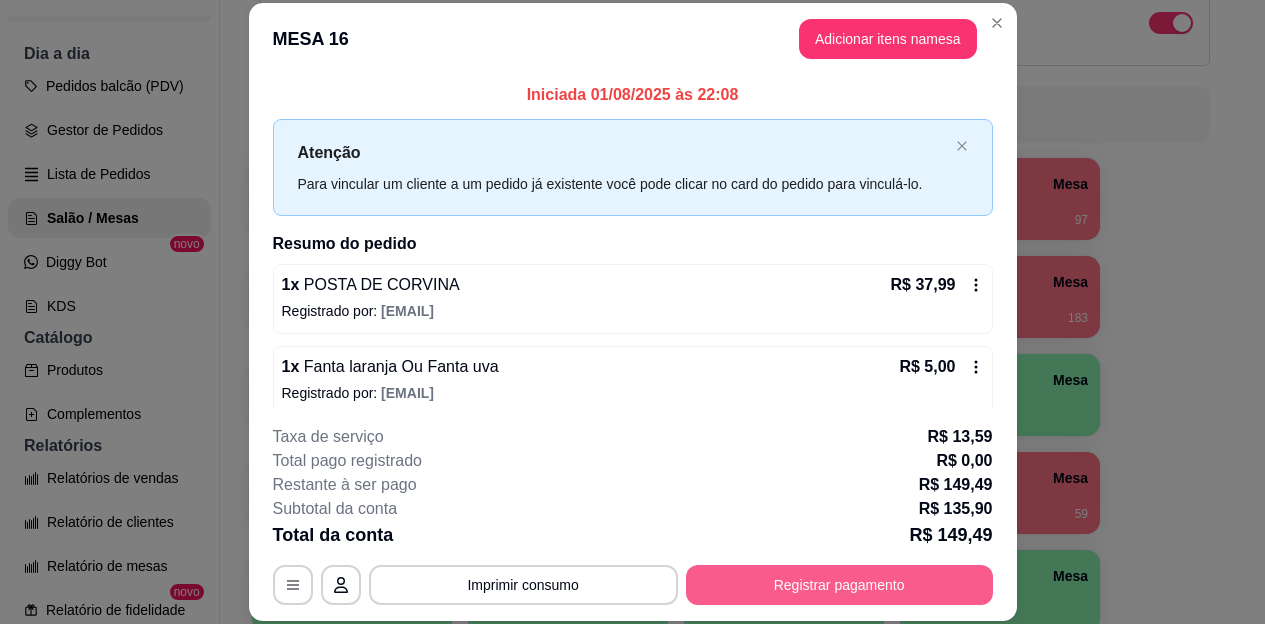 click on "Registrar pagamento" at bounding box center (839, 585) 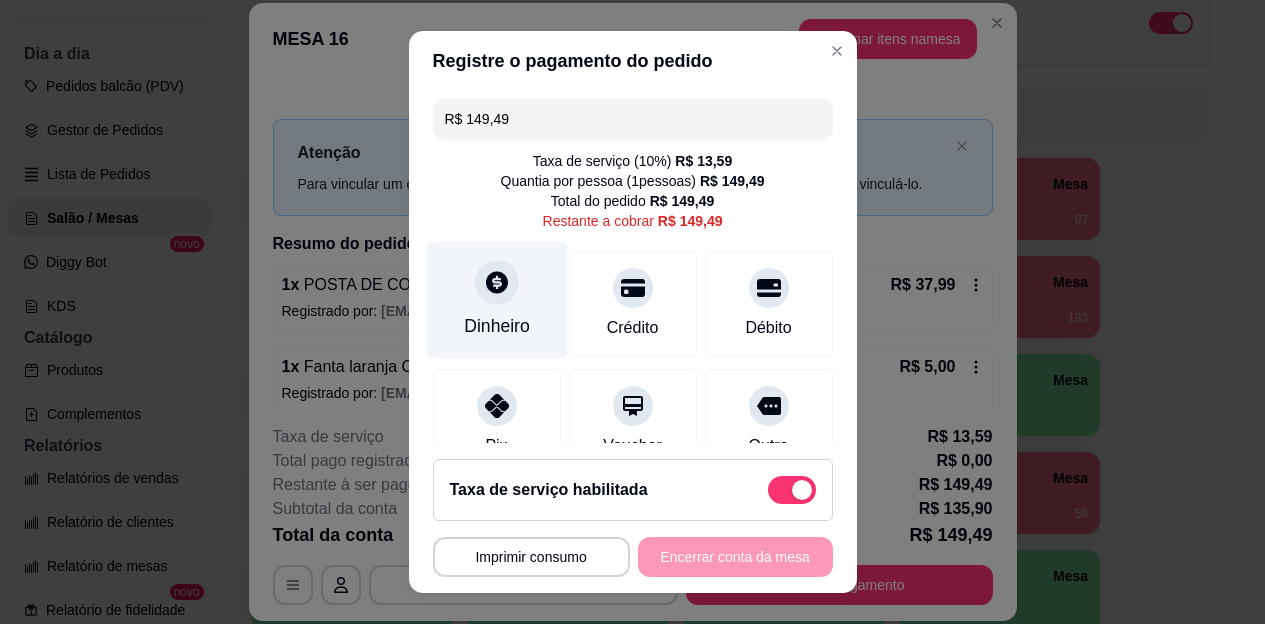 click on "Dinheiro" at bounding box center (496, 300) 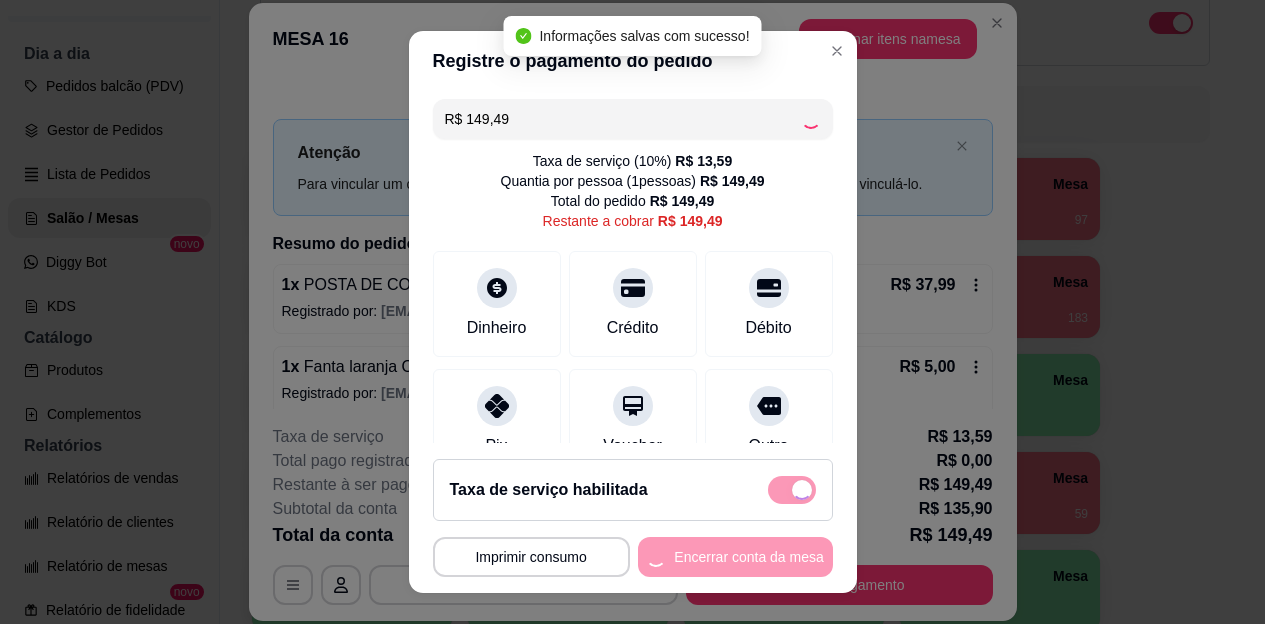 type on "R$ 0,00" 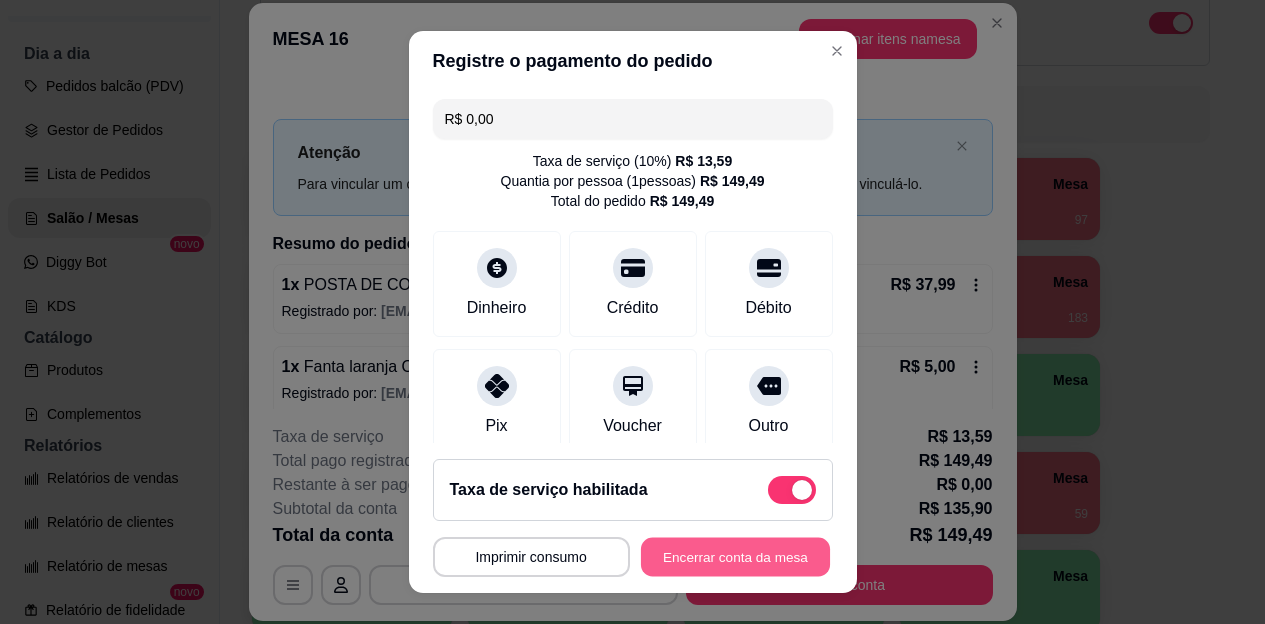 click on "Encerrar conta da mesa" at bounding box center [735, 556] 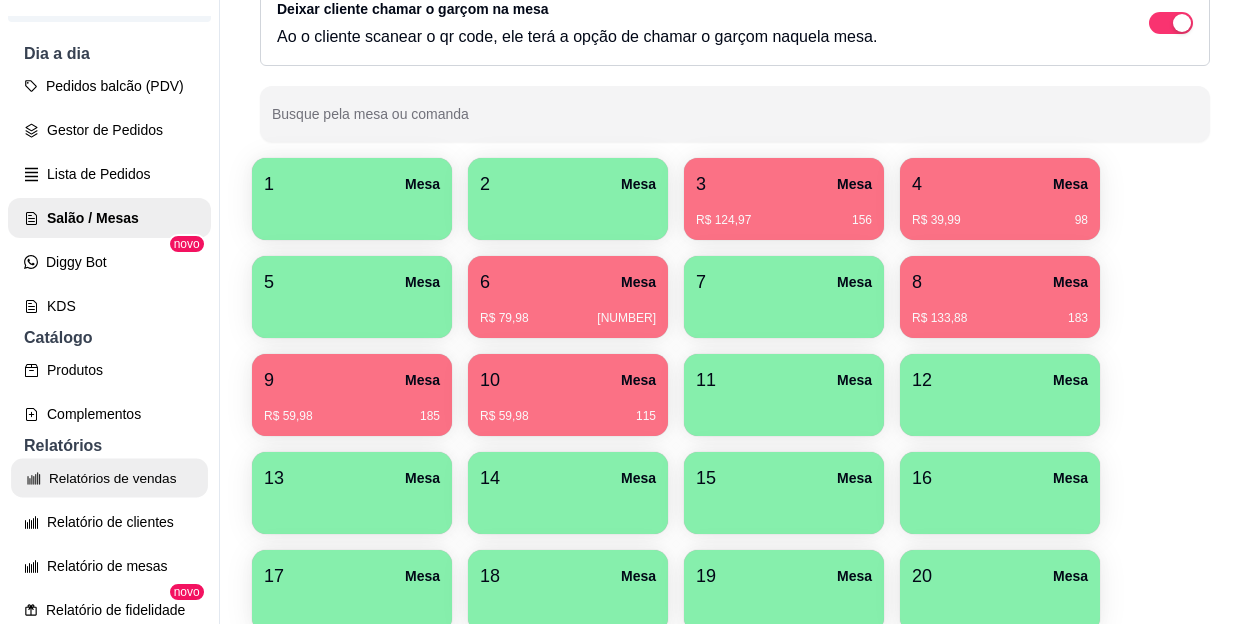 click on "Relatórios de vendas" at bounding box center [109, 478] 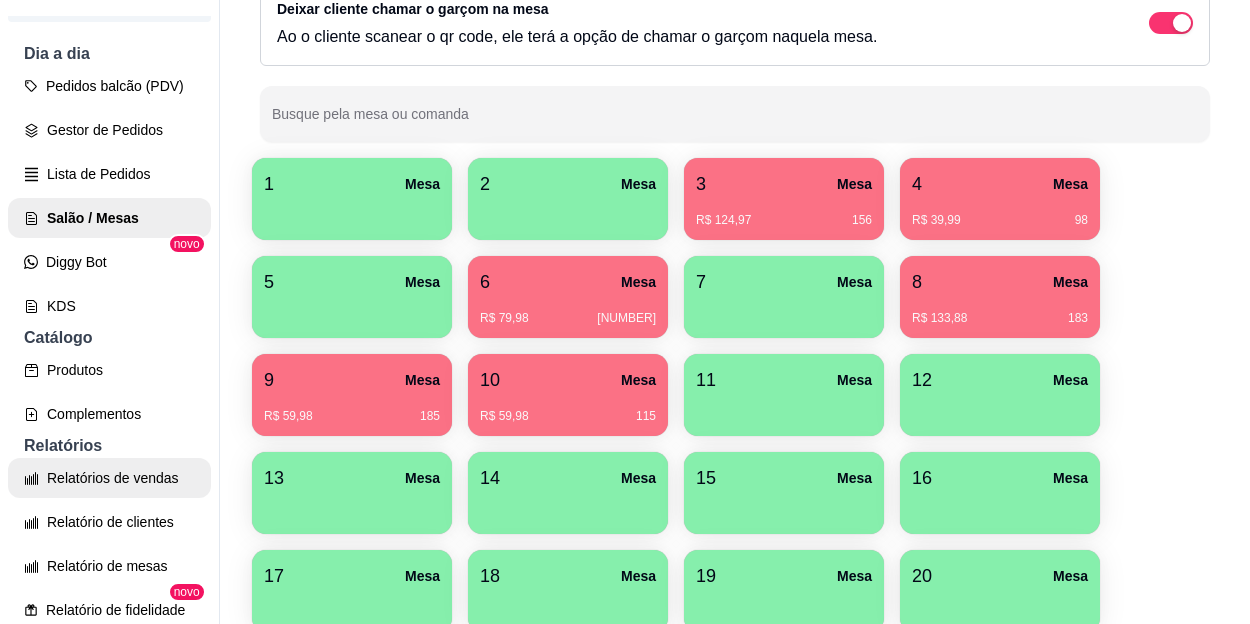 select on "ALL" 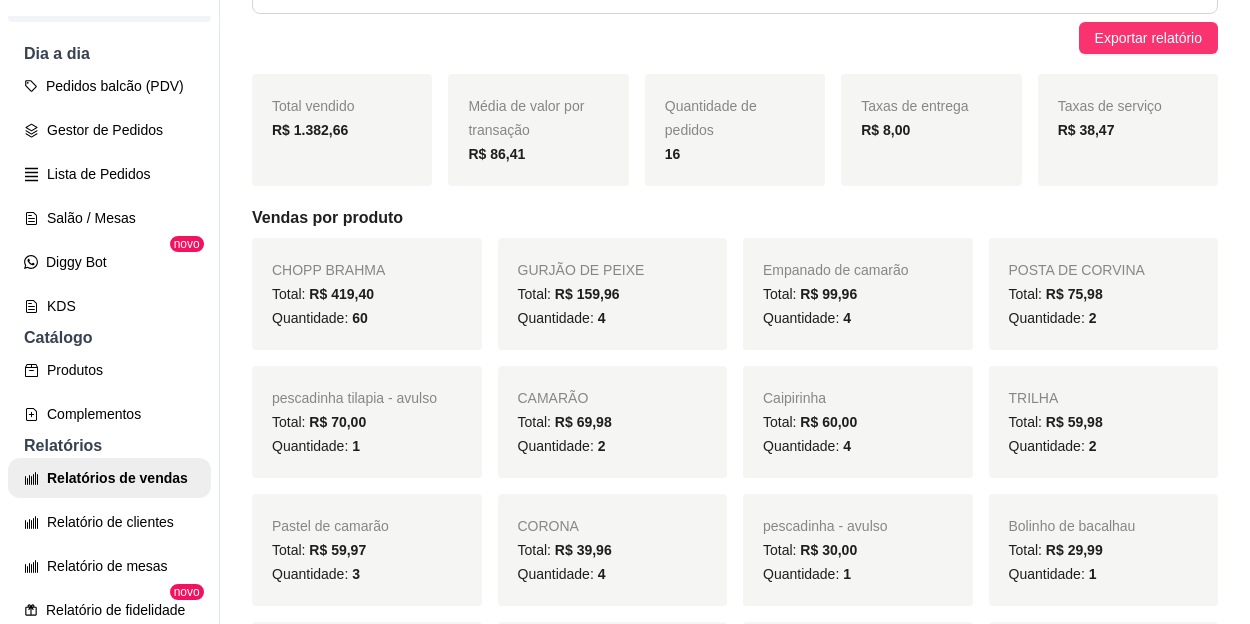 scroll, scrollTop: 0, scrollLeft: 0, axis: both 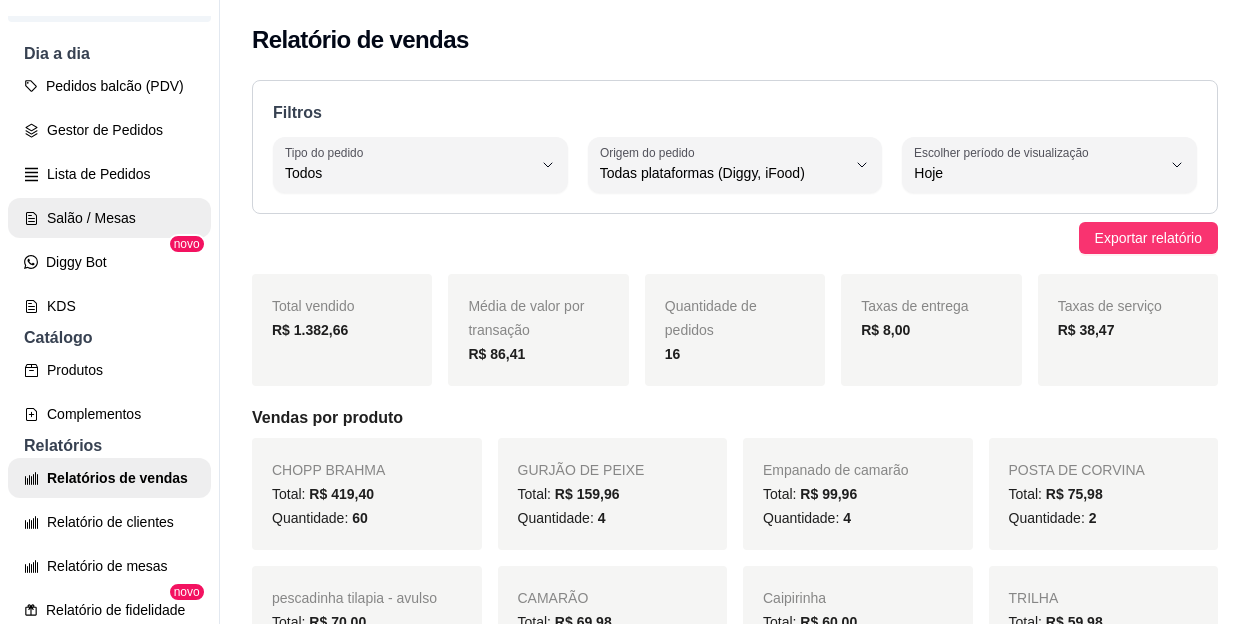 click on "Salão / Mesas" at bounding box center [109, 218] 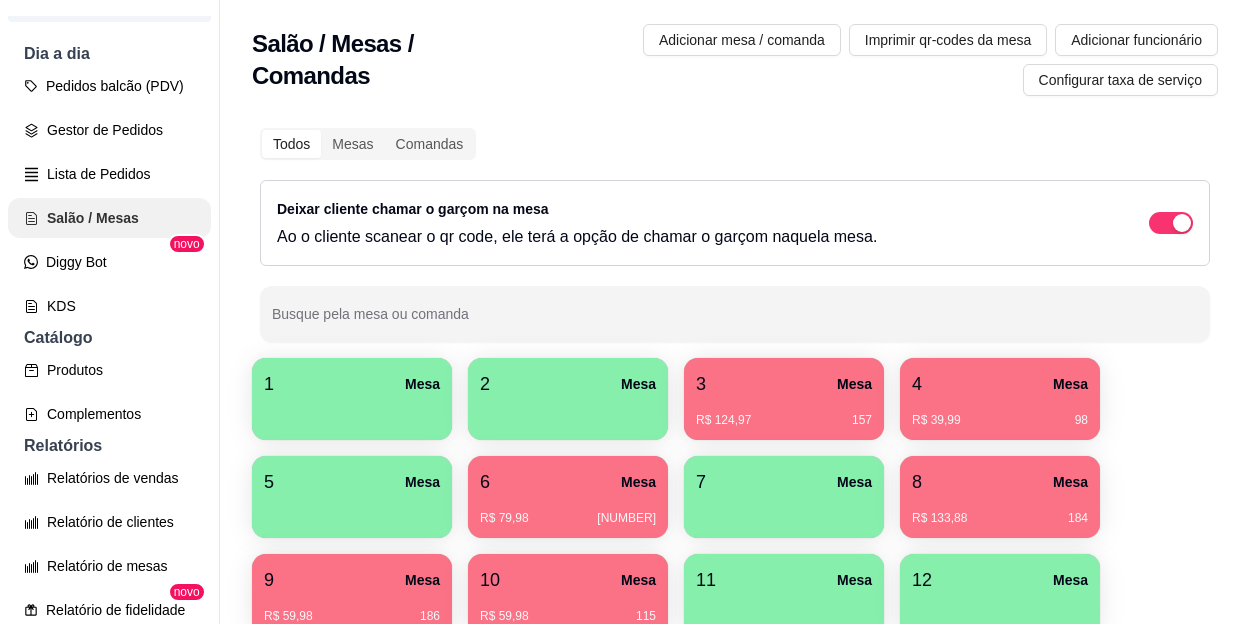 drag, startPoint x: 115, startPoint y: 257, endPoint x: 780, endPoint y: 106, distance: 681.92816 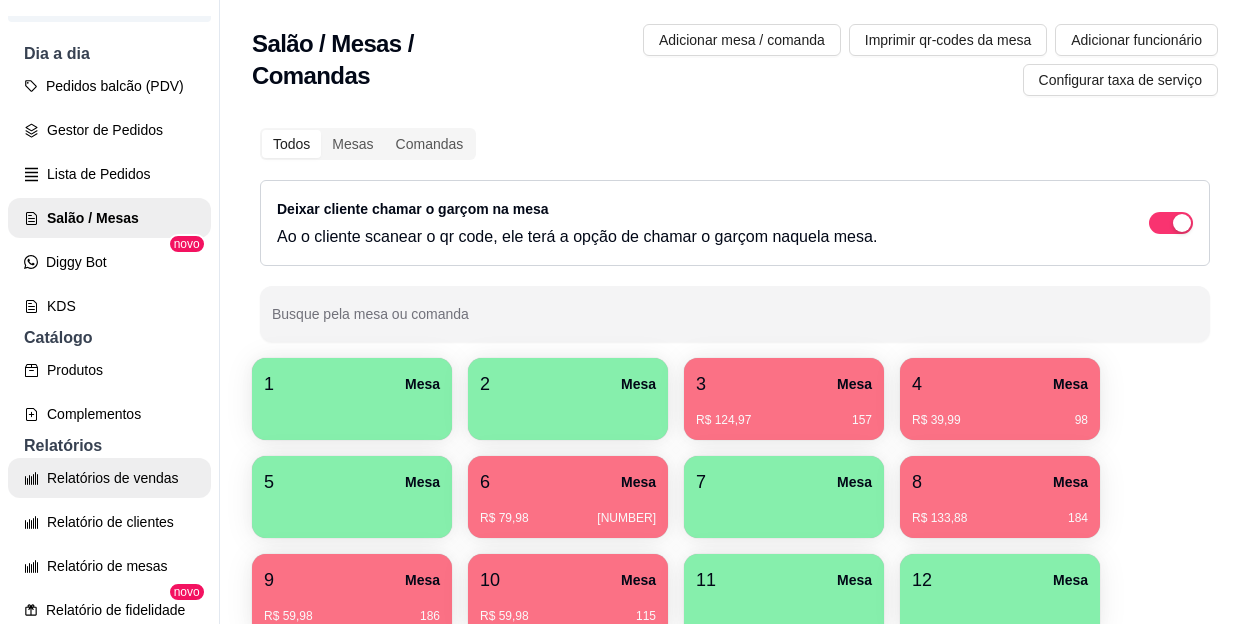 click on "Relatórios de vendas" at bounding box center [109, 478] 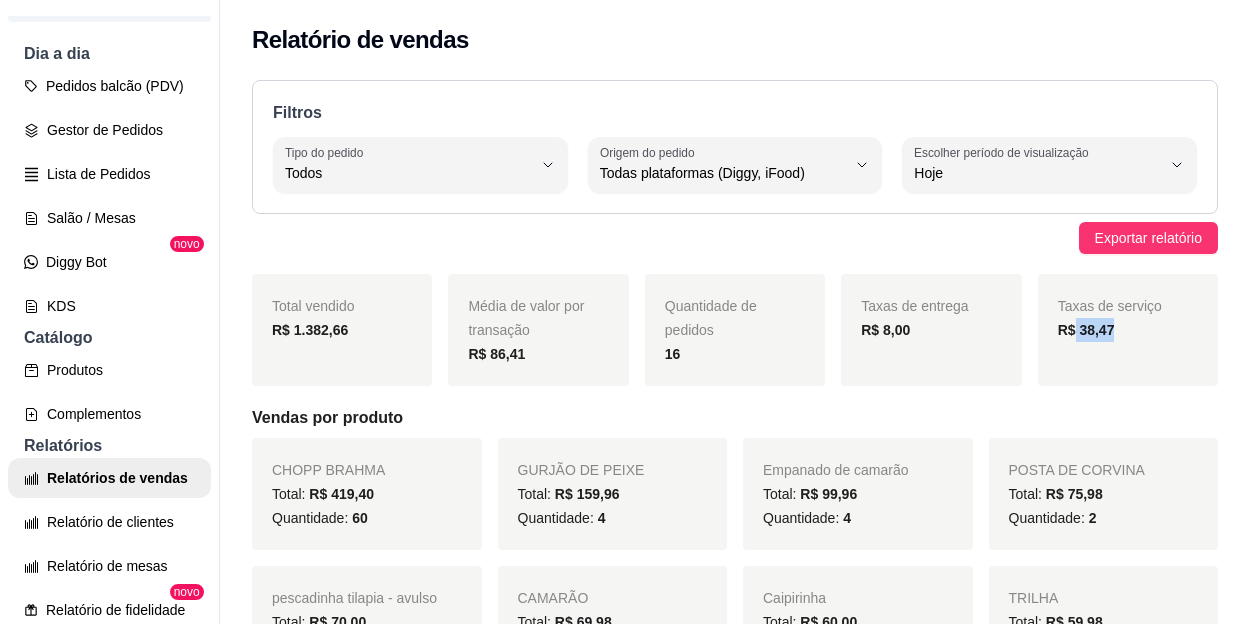 drag, startPoint x: 1059, startPoint y: 331, endPoint x: 1132, endPoint y: 338, distance: 73.33485 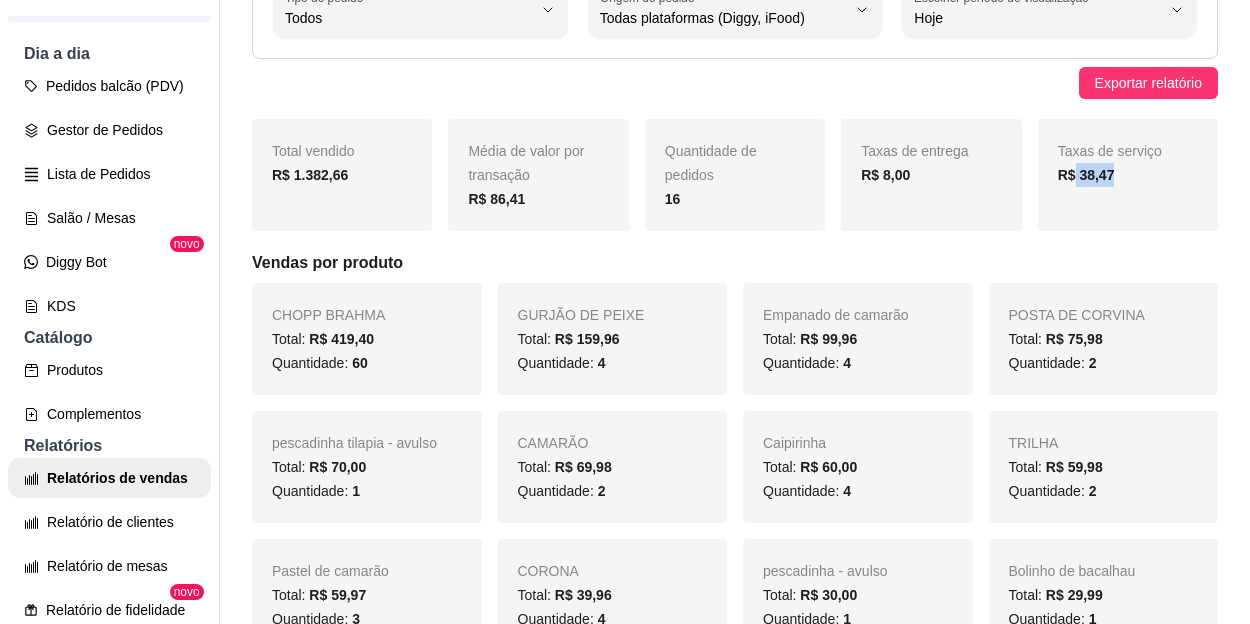 scroll, scrollTop: 304, scrollLeft: 0, axis: vertical 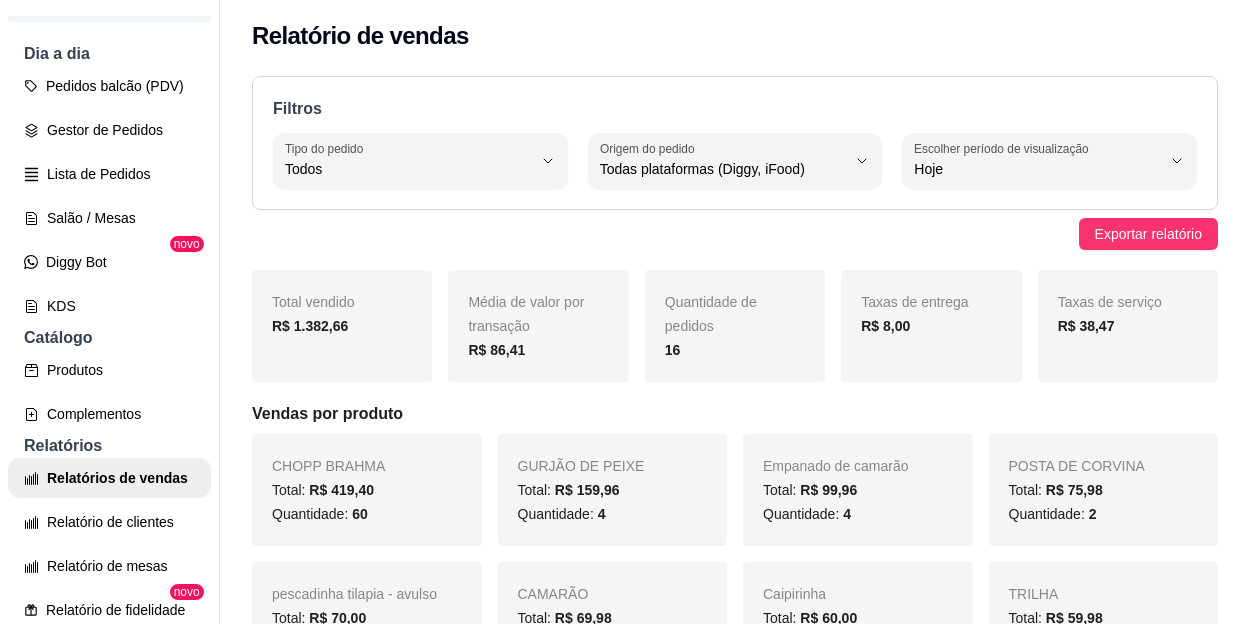 click on "Total vendido R$ 1.382,66 Média de valor por transação R$ 86,41 Quantidade de pedidos 16 Taxas de entrega R$ 8,00 Taxas de serviço R$ 38,47 Vendas por produto CHOPP BRAHMA Total: R$ 419,40 Quantidade: 60 GURJÃO DE PEIXE Total: R$ 159,96 Quantidade: 4 Empanado de camarão Total: R$ 99,96 Quantidade: 4 POSTA DE CORVINA Total: R$ 75,98 Quantidade: 2 pescadinha tilapia - avulso Total: R$ 70,00 Quantidade: 1 CAMARÃO Total: R$ 69,98 Quantidade: 2 Caipirinha Total: R$ 60,00 Quantidade: 4 TRILHA Total: R$ 59,98 Quantidade: 2 Pastel de camarão Total: R$ 59,97 Quantidade: 3 CORONA Total: R$ 39,96 Quantidade: 4 pescadinha - avulso Total: R$ 30,00 Quantidade: 1 Bolinho de bacalhau Total: R$ 29,99 Quantidade: 1 Filé de sardinha executivo Total: R$ 24,99 Quantidade: 1 Coca cola Total: R$ 24,00 Quantidade: 4 BATATA FRITA Total: R$ 19,99 Quantidade: 1 SARDINHA Total: R$ 19,99 Quantidade: 1 Cerveja Heineken Total: 2" at bounding box center [735, 1623] 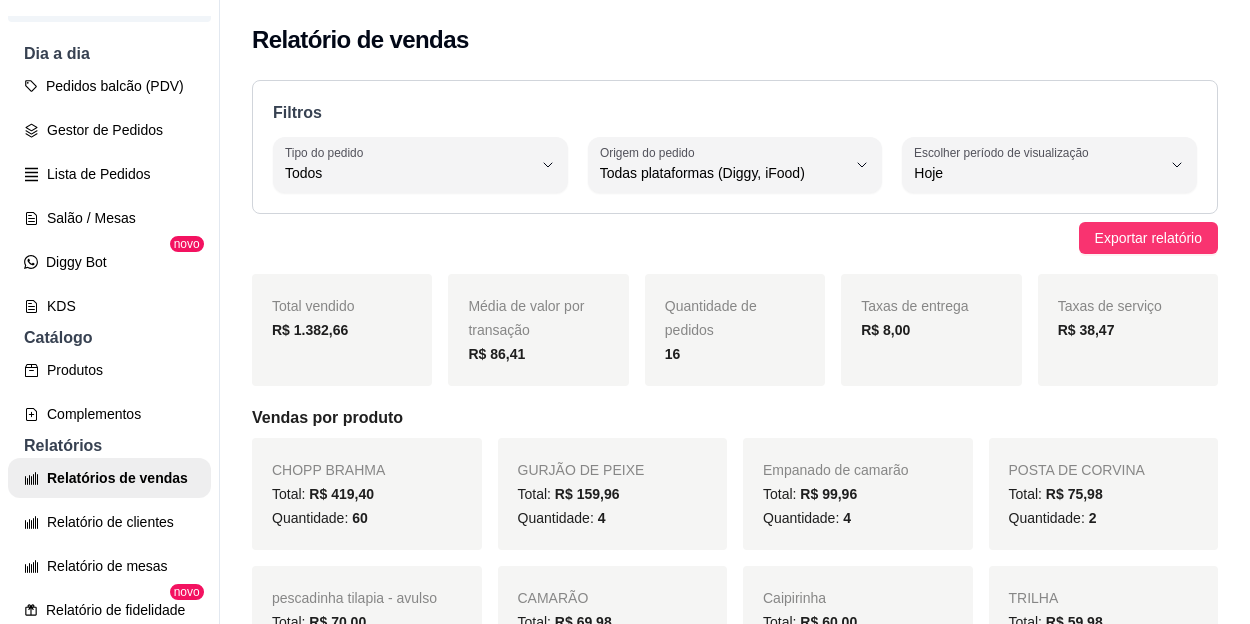 click on "Relatório de vendas" at bounding box center (735, 34) 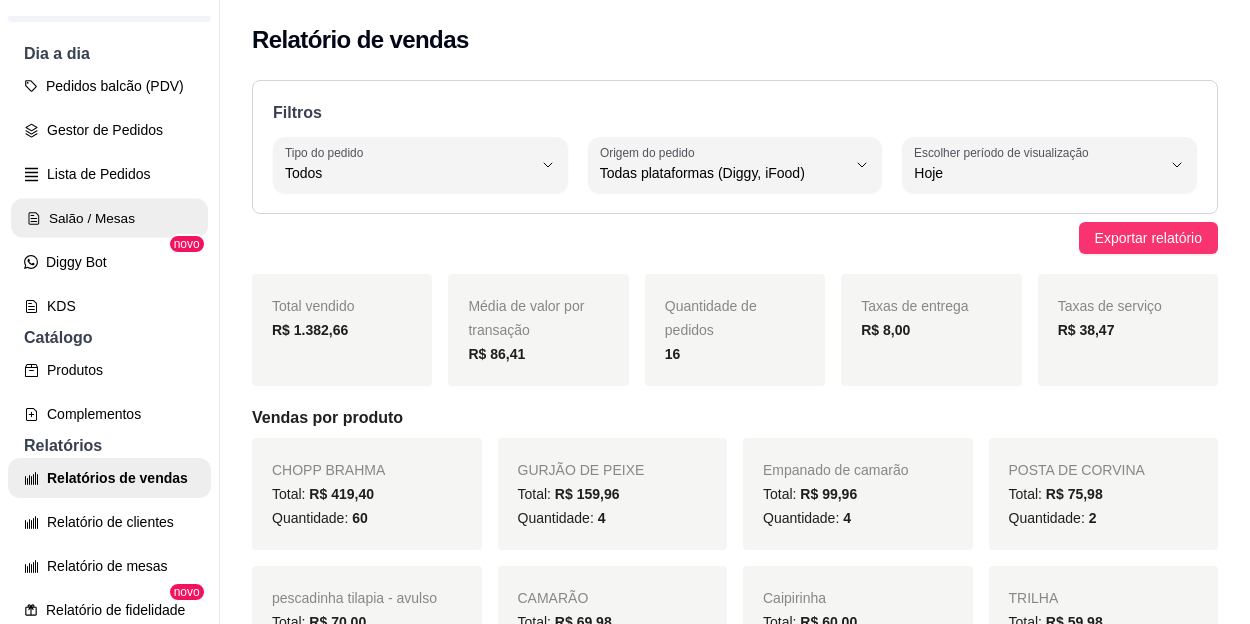click on "Salão / Mesas" at bounding box center [109, 218] 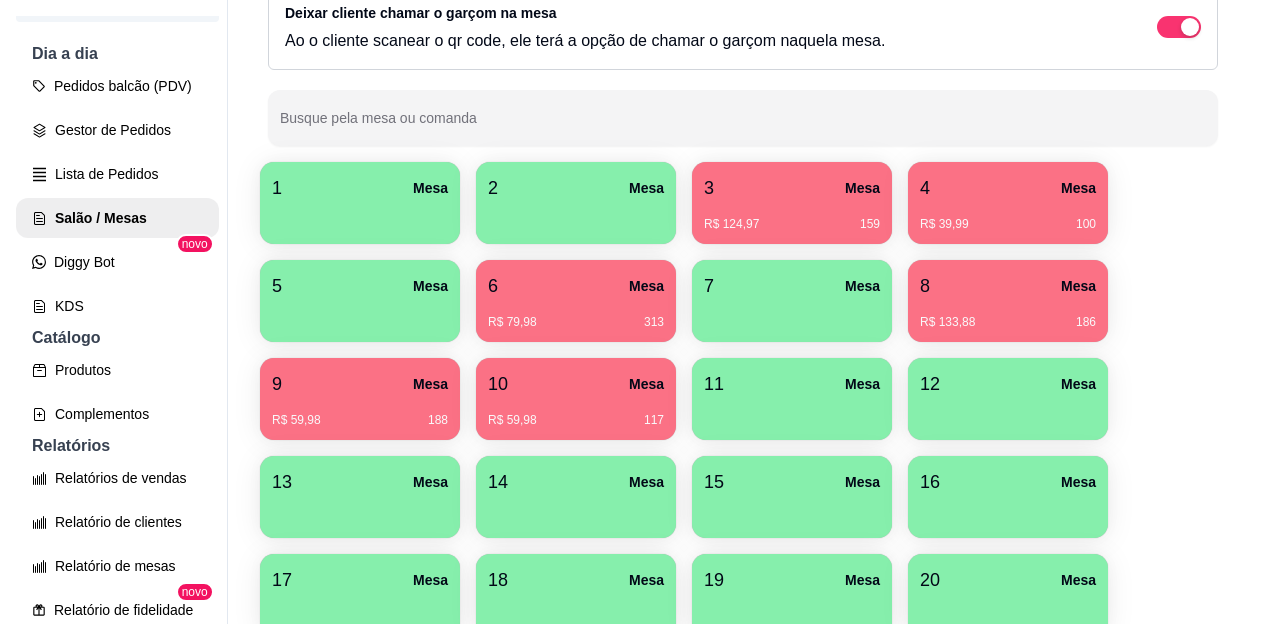 scroll, scrollTop: 300, scrollLeft: 0, axis: vertical 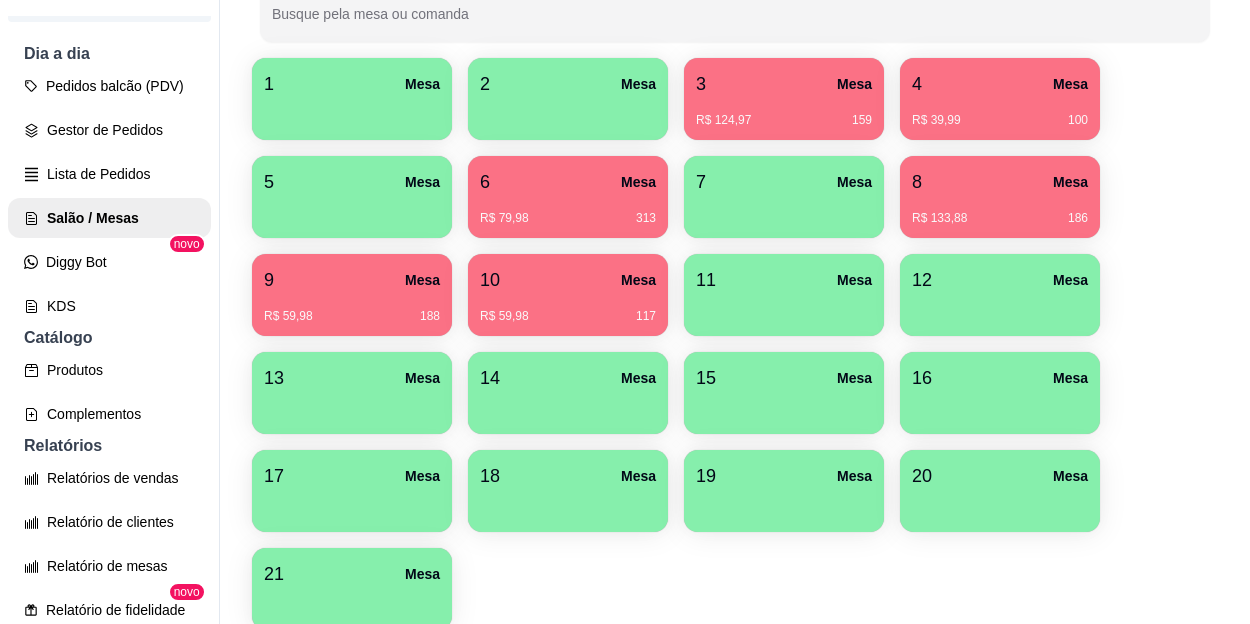 click at bounding box center (1000, 407) 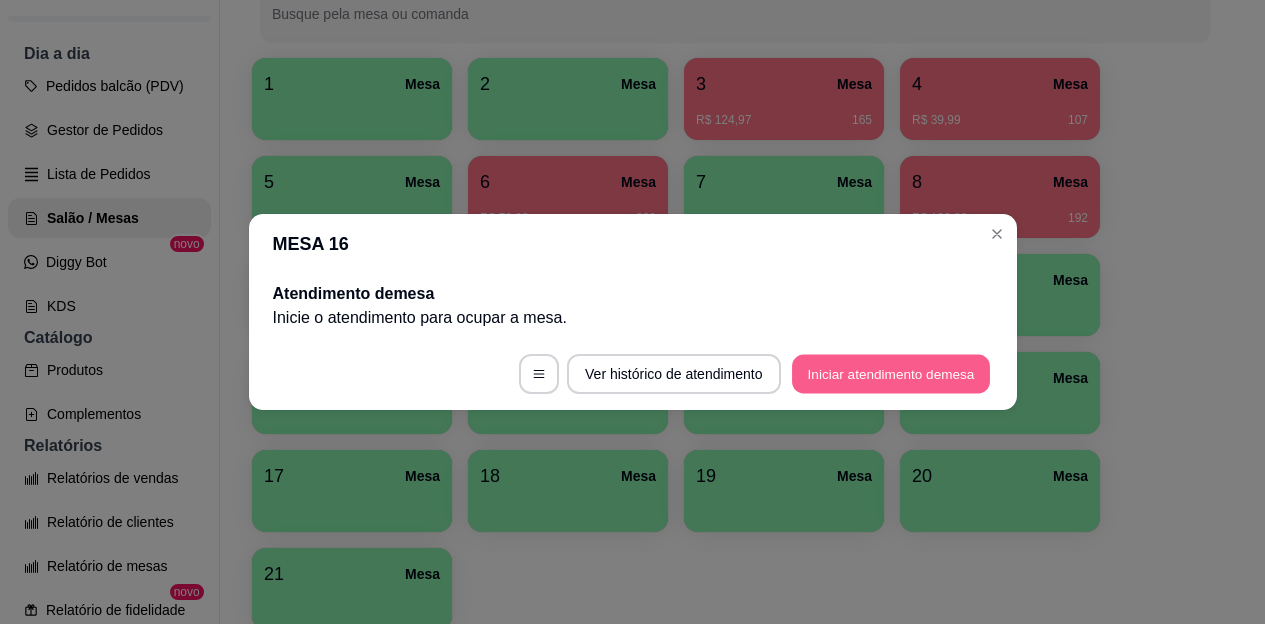 click on "Iniciar atendimento de  mesa" at bounding box center (891, 374) 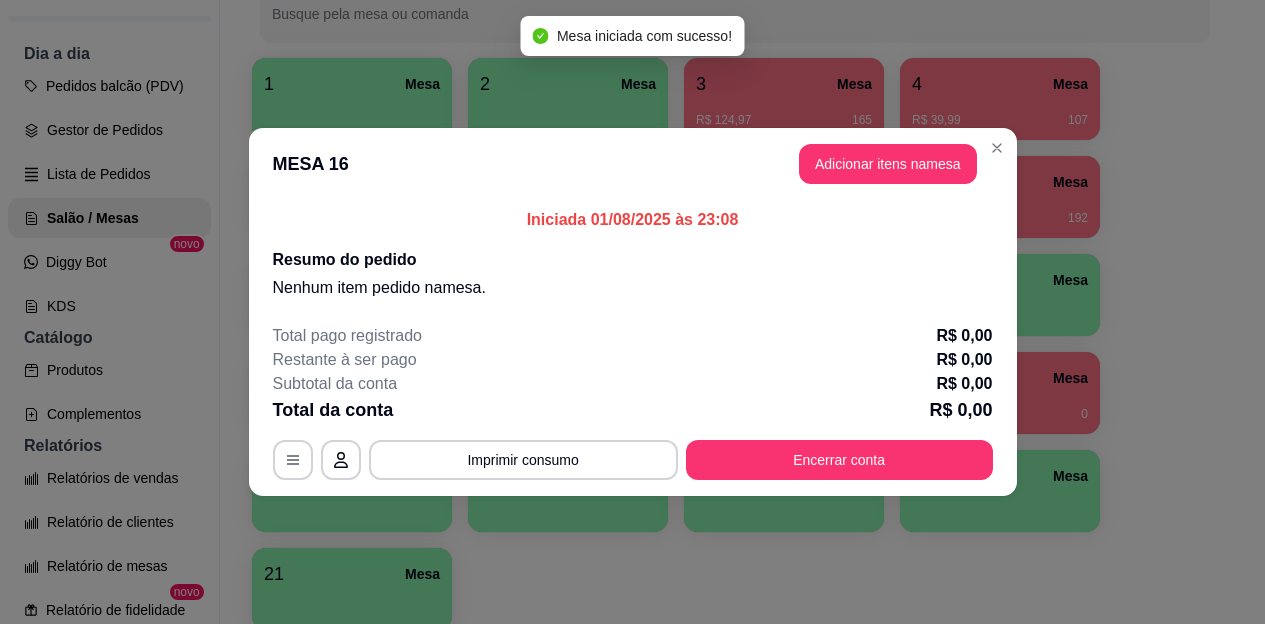 click on "Restante à ser pago R$ 0,00" at bounding box center (633, 360) 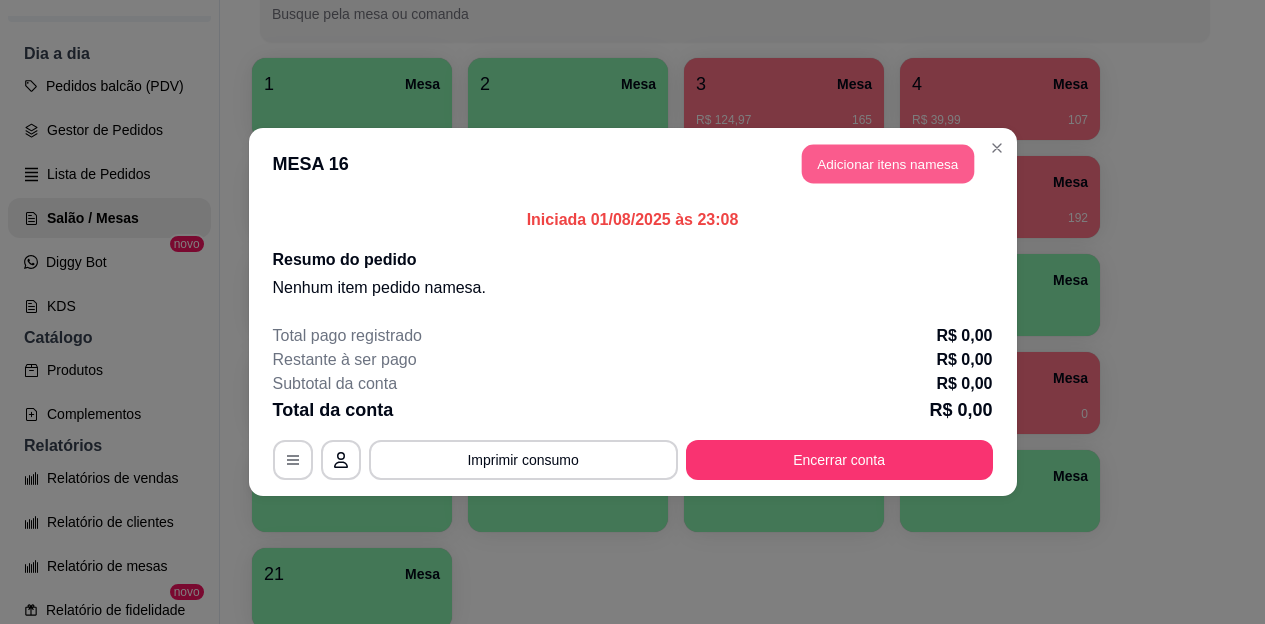 click on "Adicionar itens na  mesa" at bounding box center (888, 164) 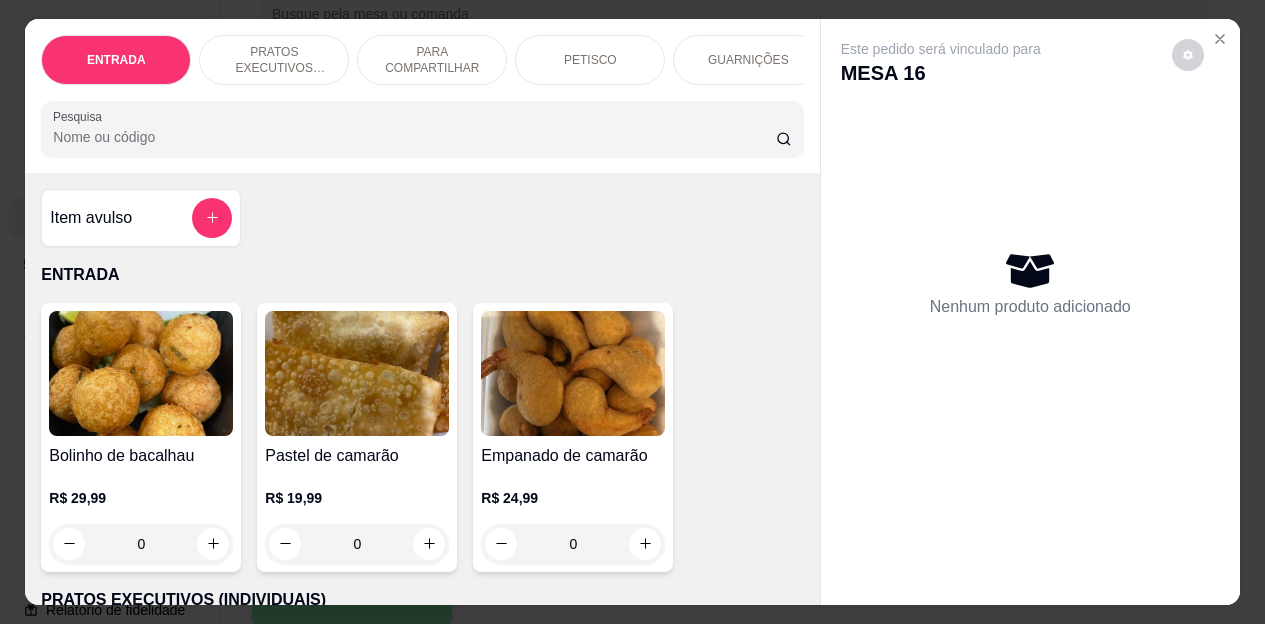 click on "PETISCO" at bounding box center [590, 60] 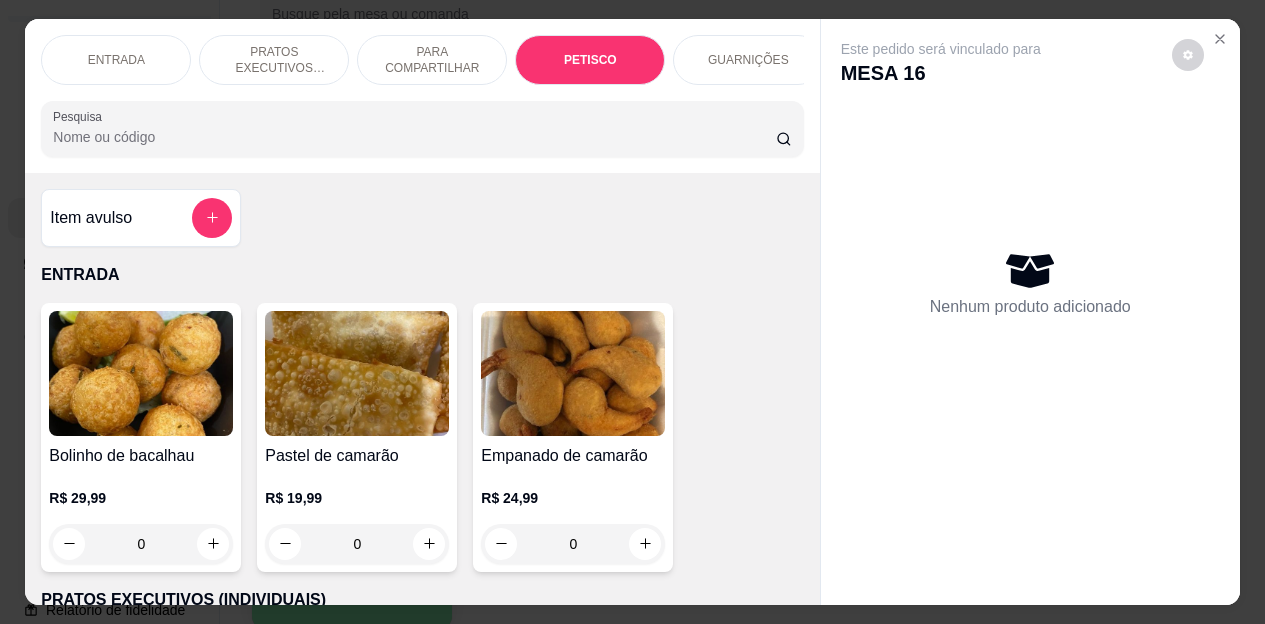 scroll, scrollTop: 2658, scrollLeft: 0, axis: vertical 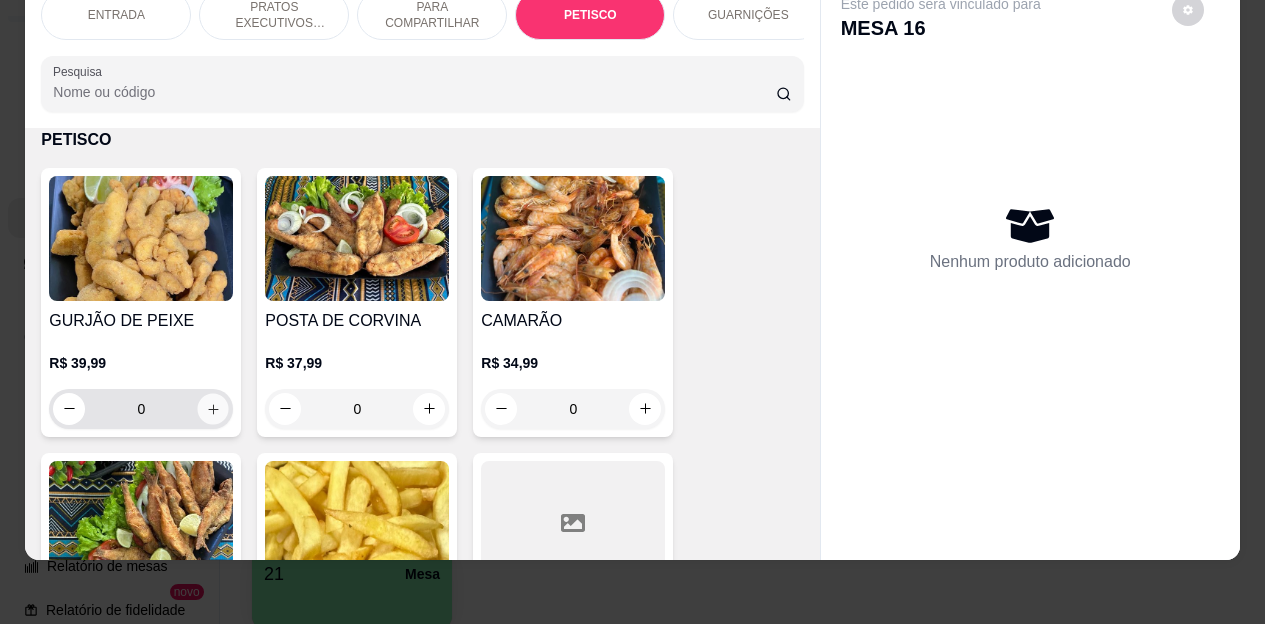 click 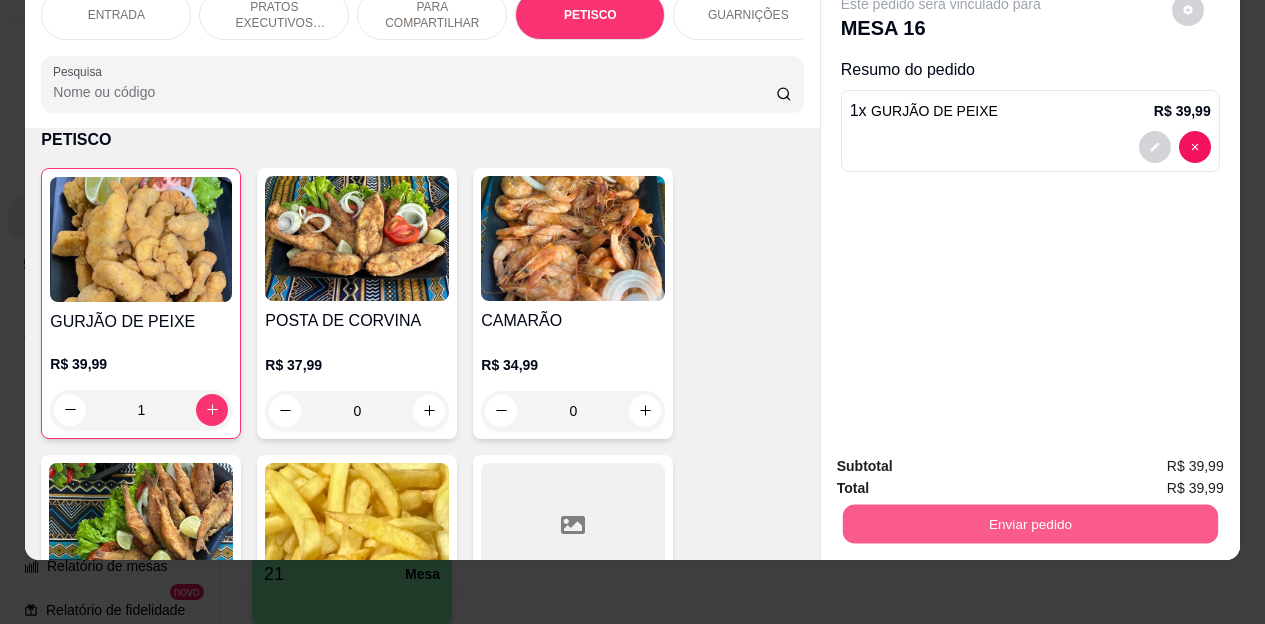 click on "Enviar pedido" at bounding box center [1029, 524] 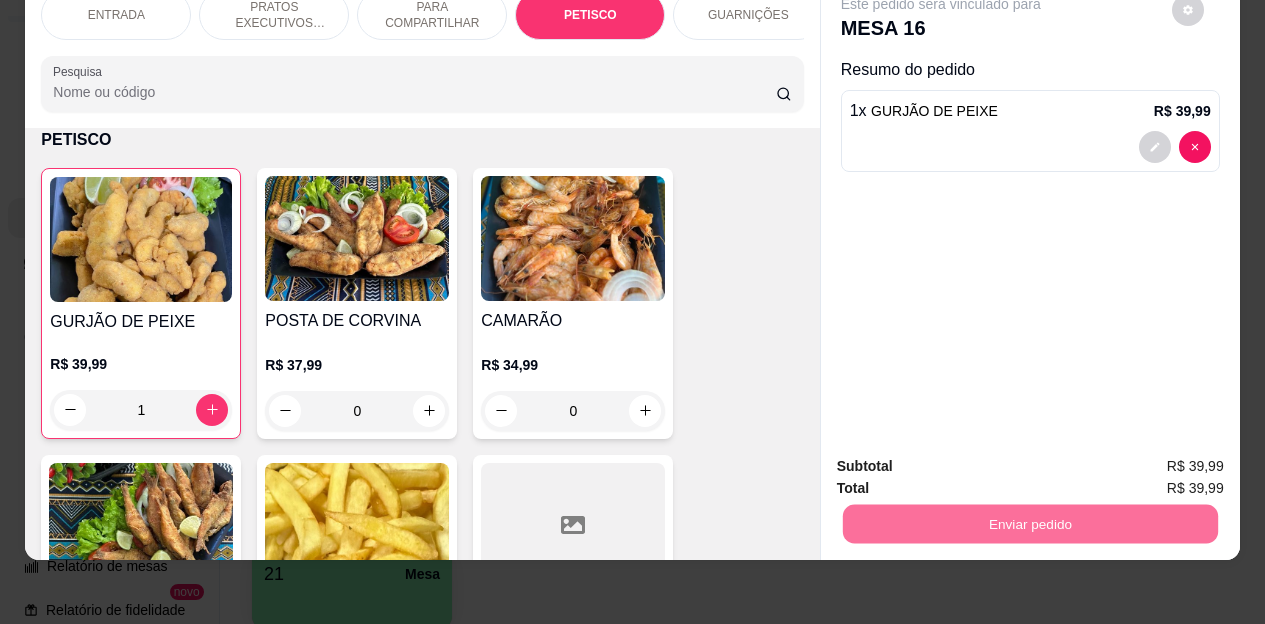 click on "Não registrar e enviar pedido" at bounding box center [964, 460] 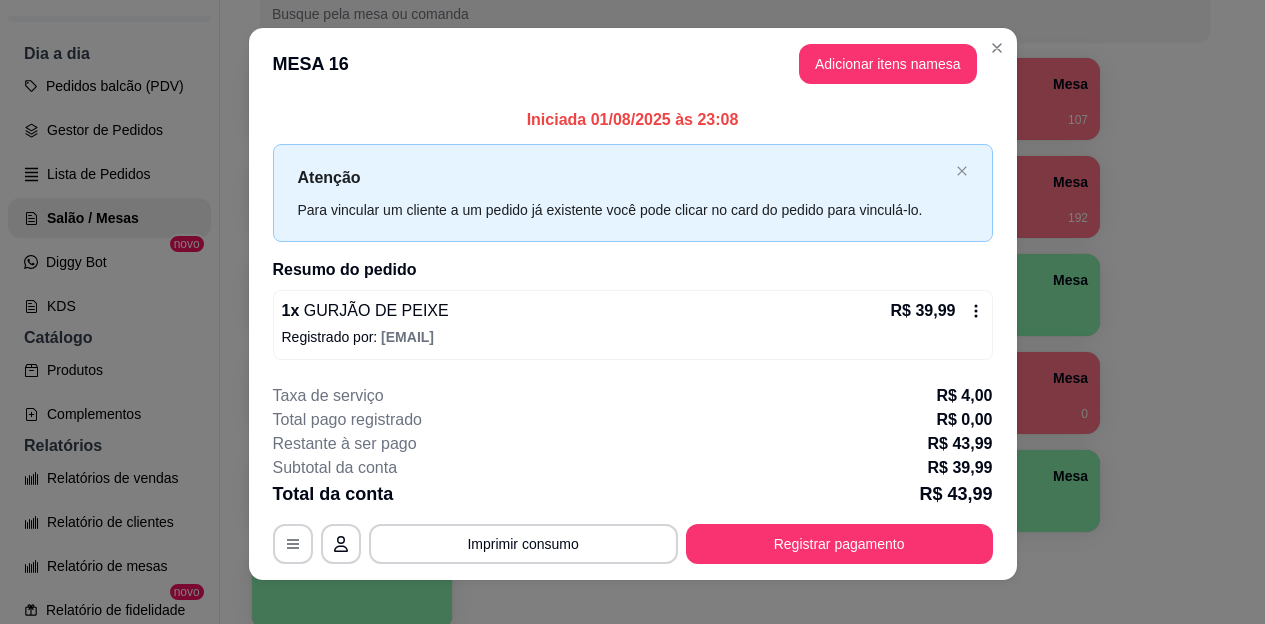 scroll, scrollTop: 0, scrollLeft: 0, axis: both 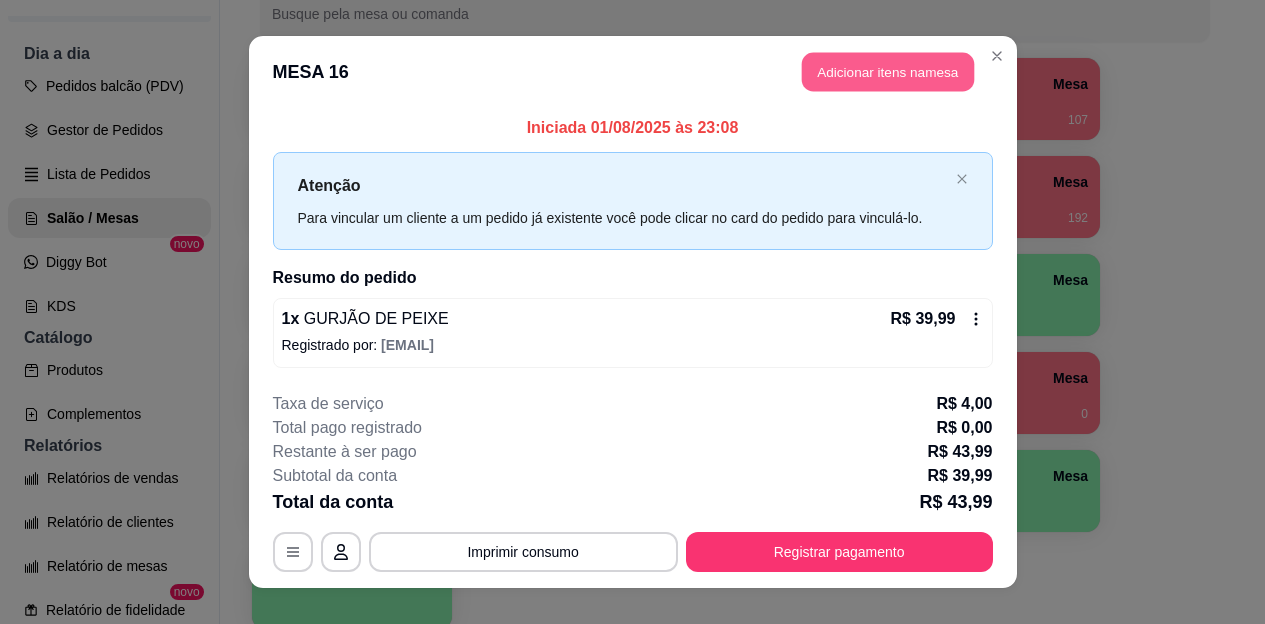 click on "Adicionar itens na  mesa" at bounding box center [888, 72] 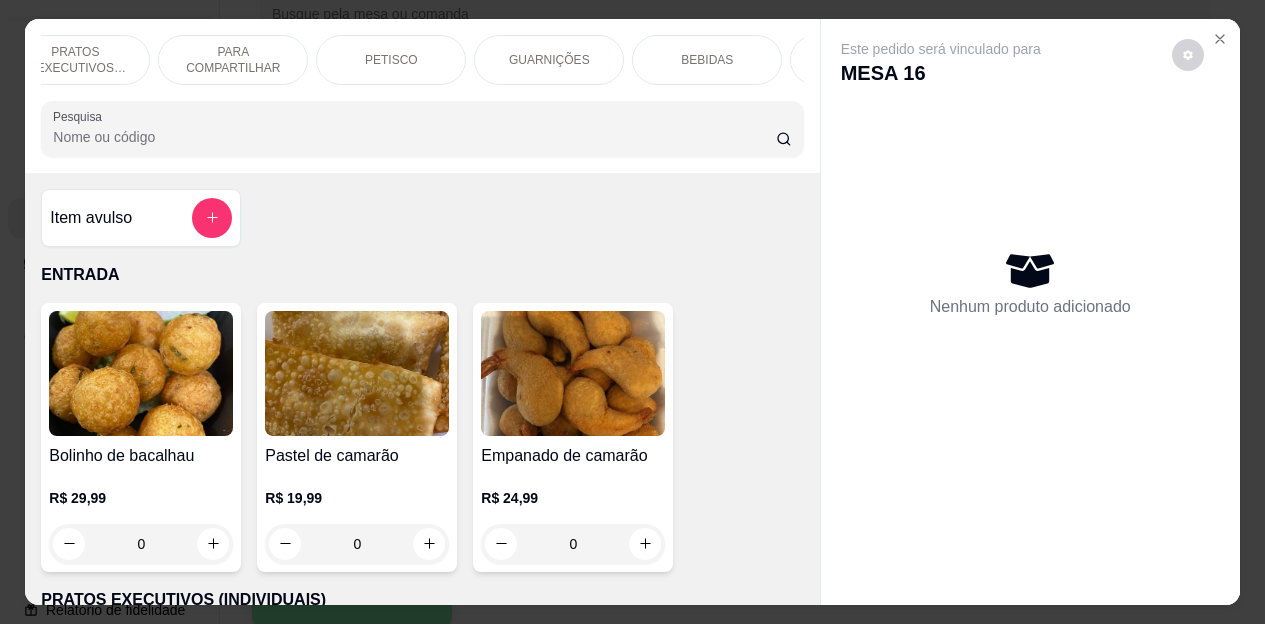 scroll, scrollTop: 0, scrollLeft: 200, axis: horizontal 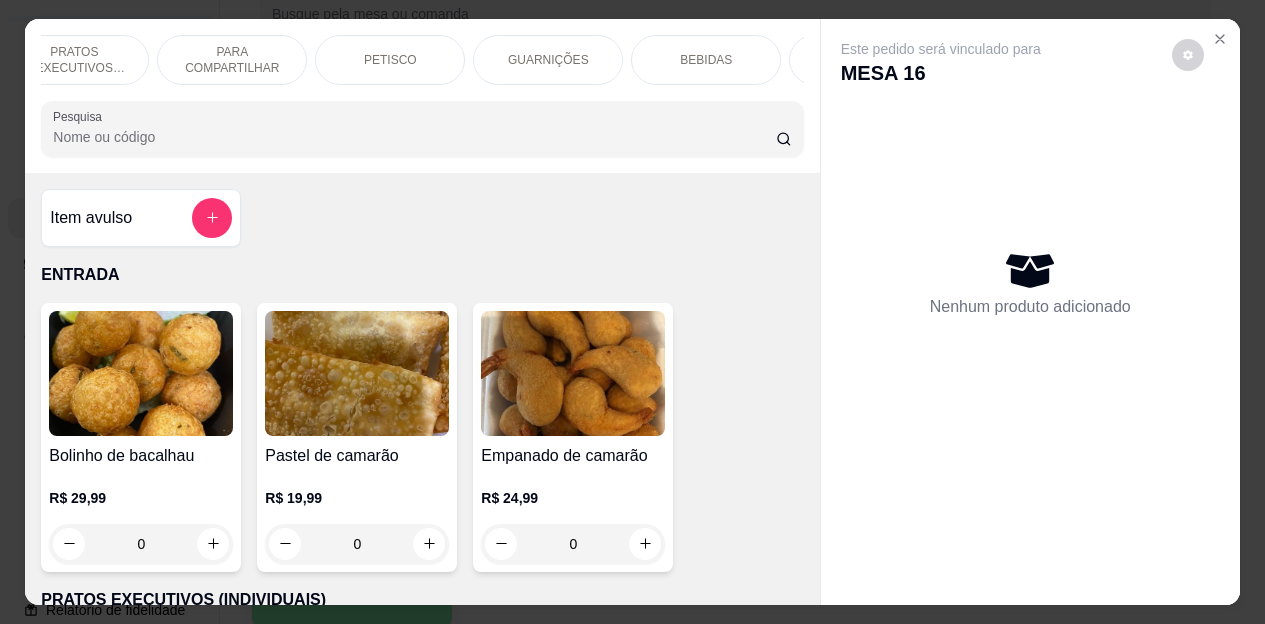 click on "BEBIDAS" at bounding box center [706, 60] 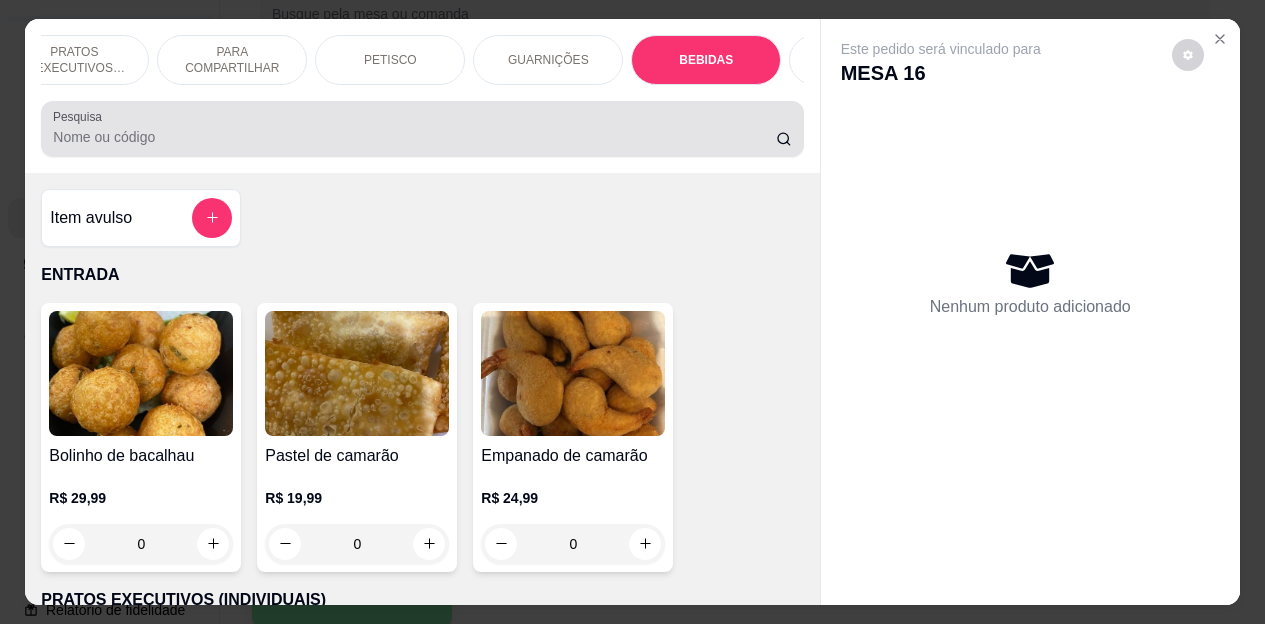 scroll, scrollTop: 4472, scrollLeft: 0, axis: vertical 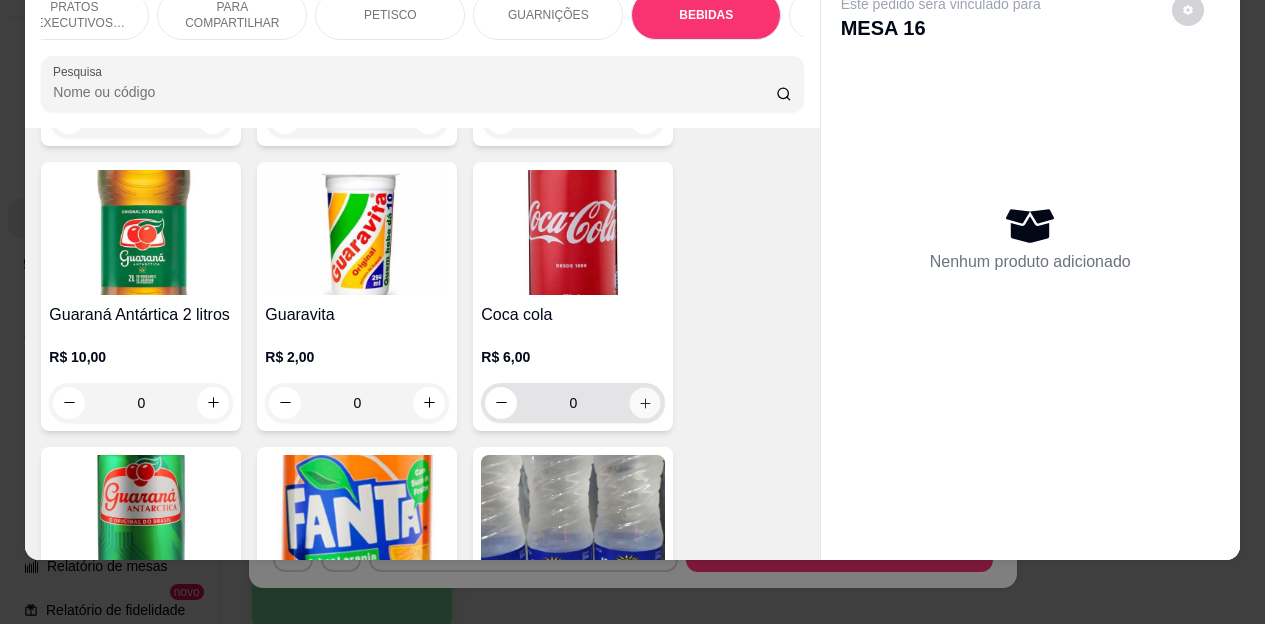 click at bounding box center [645, 402] 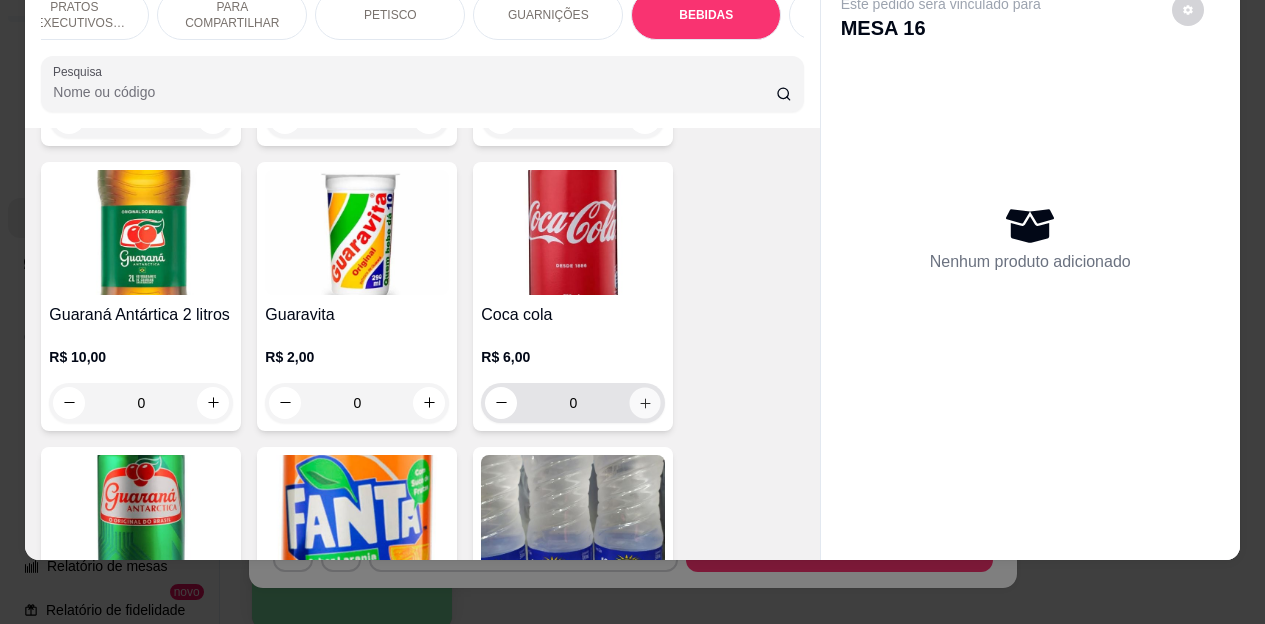 type on "1" 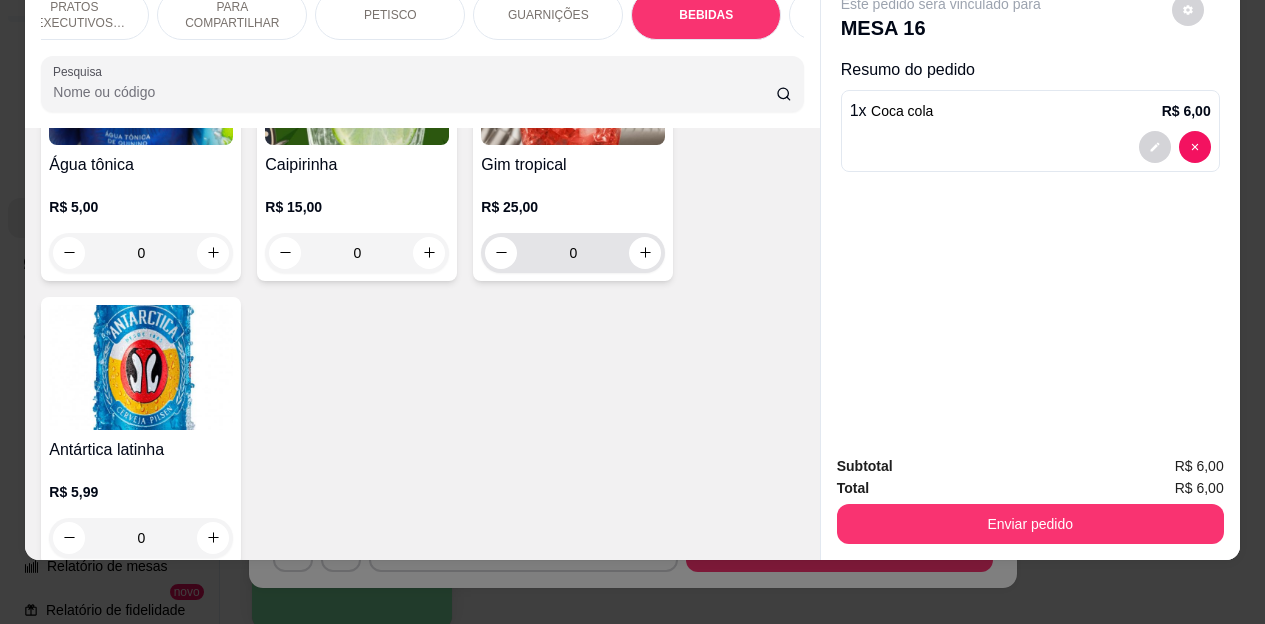 scroll, scrollTop: 5872, scrollLeft: 0, axis: vertical 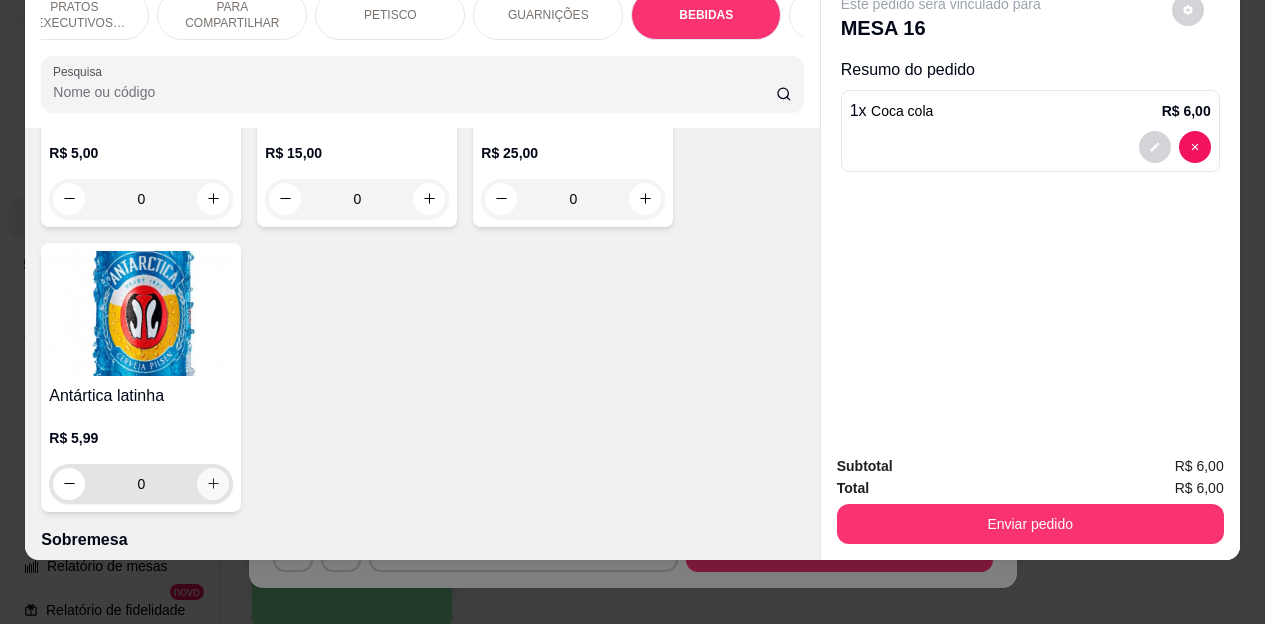 click at bounding box center [213, 484] 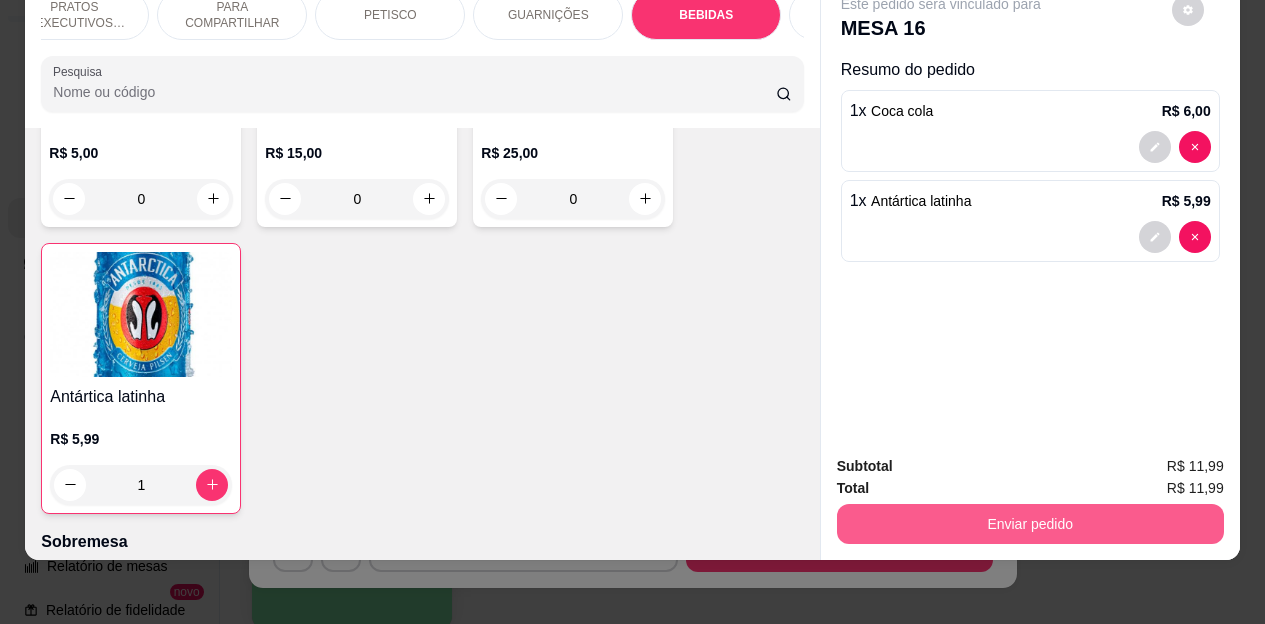 click on "Enviar pedido" at bounding box center [1030, 524] 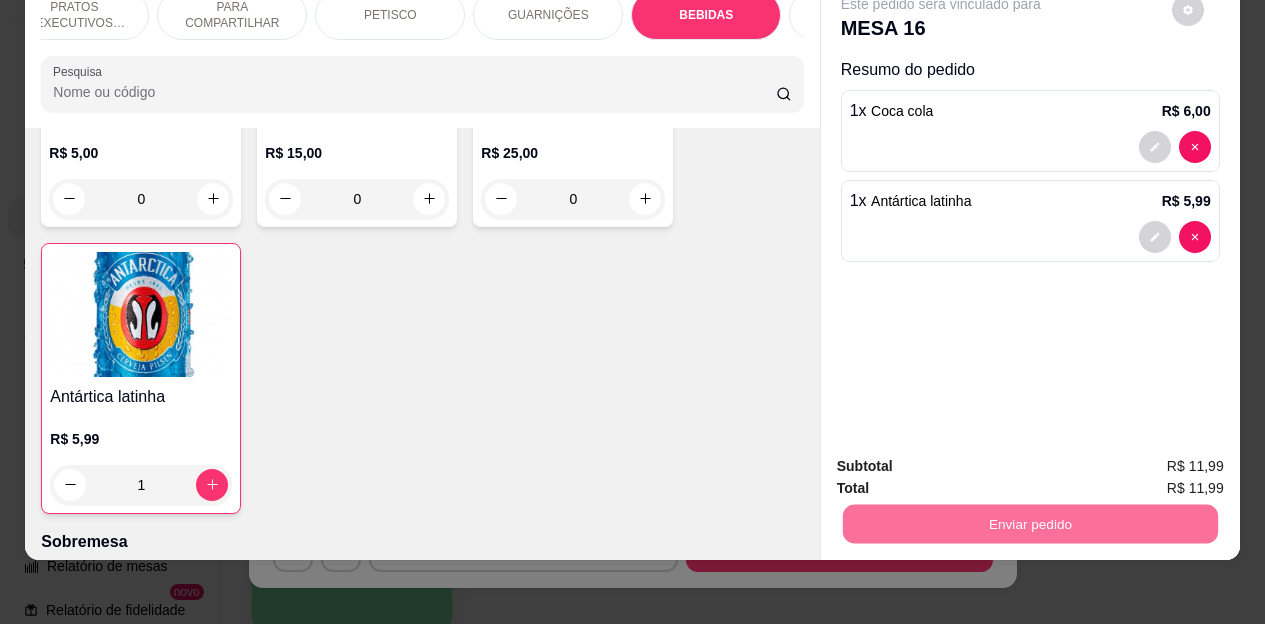 click on "Não registrar e enviar pedido" at bounding box center [964, 459] 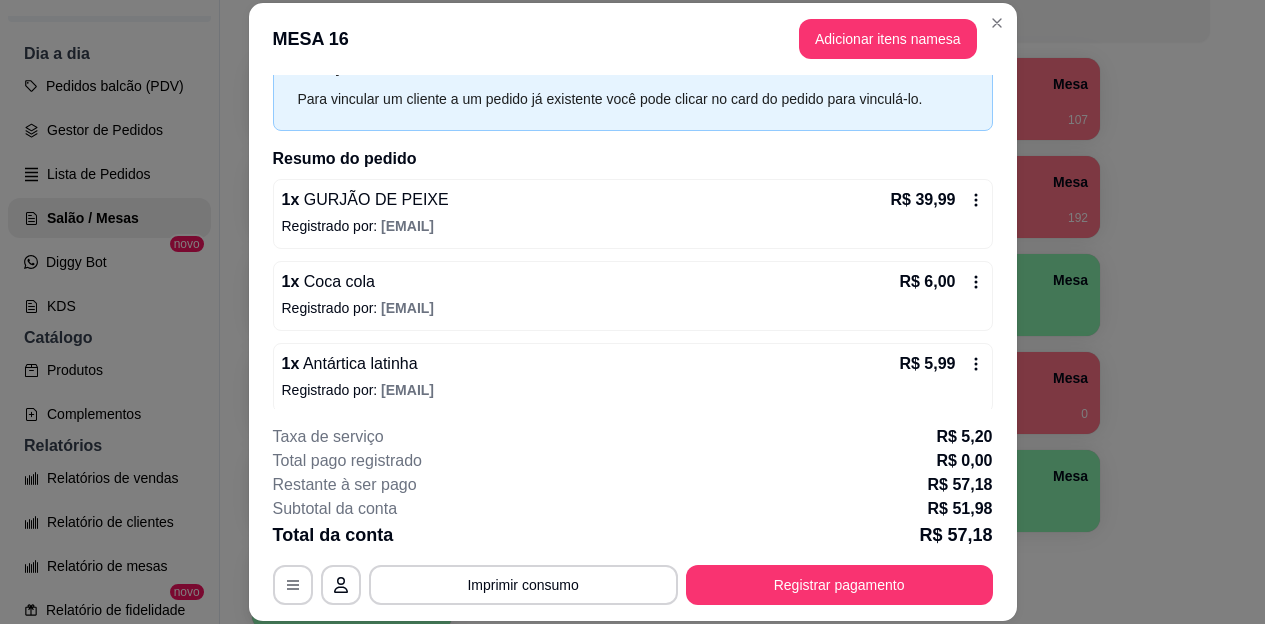 scroll, scrollTop: 97, scrollLeft: 0, axis: vertical 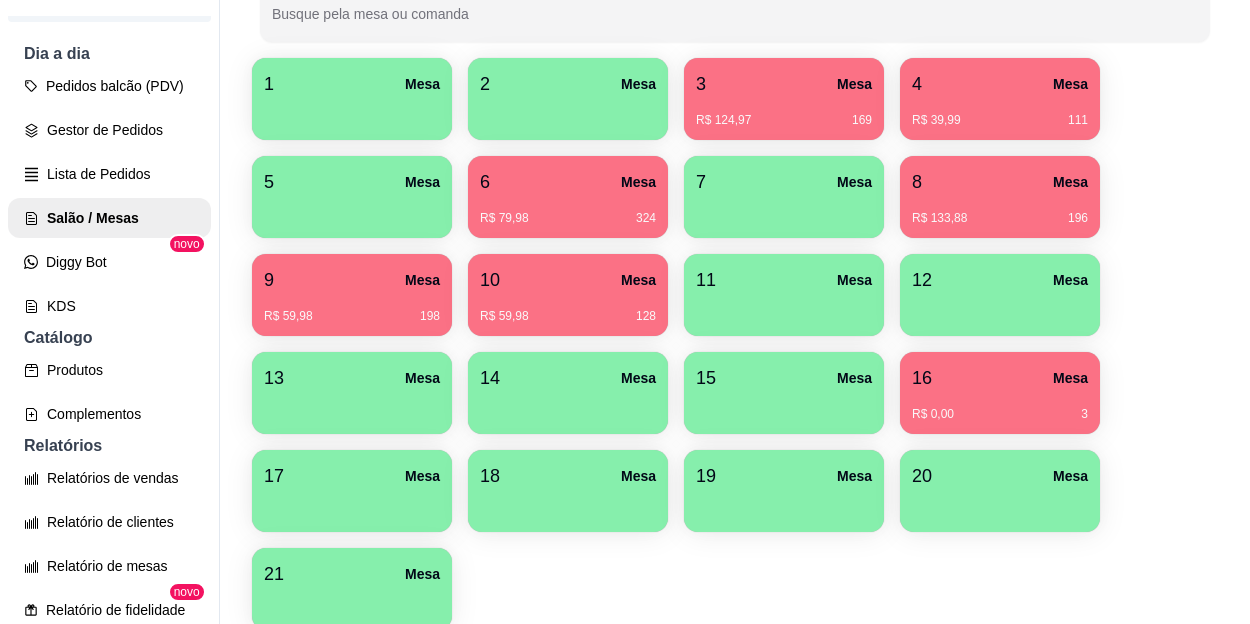 click on "R$ 124,97 169" at bounding box center (784, 120) 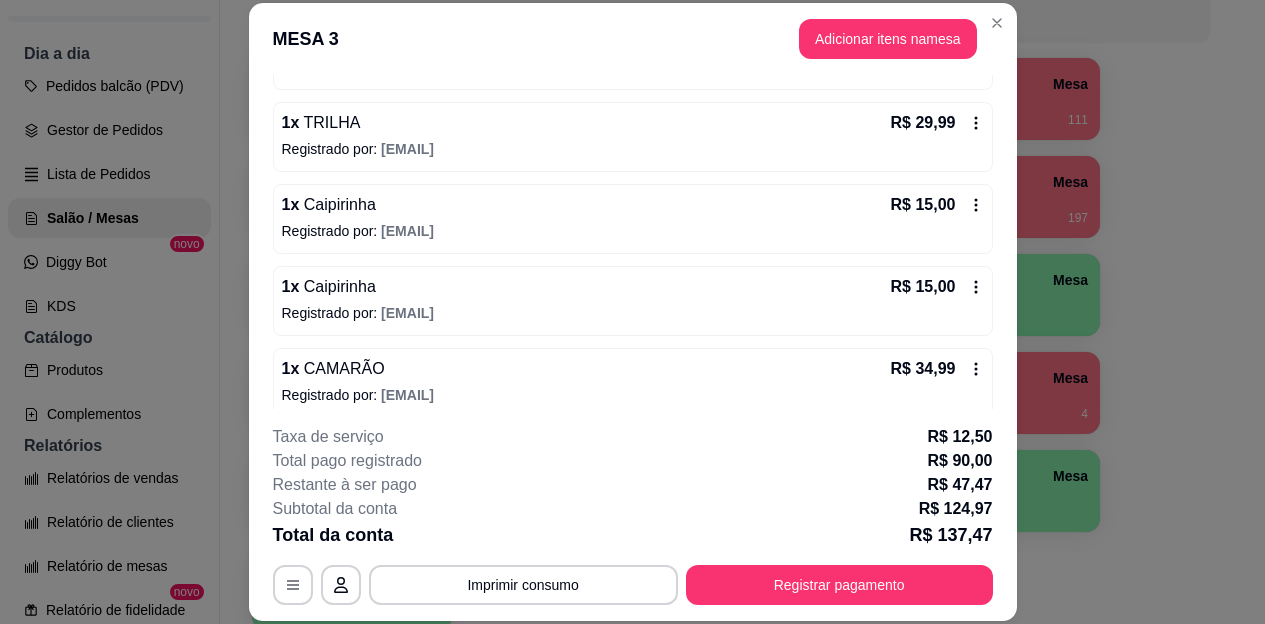 scroll, scrollTop: 261, scrollLeft: 0, axis: vertical 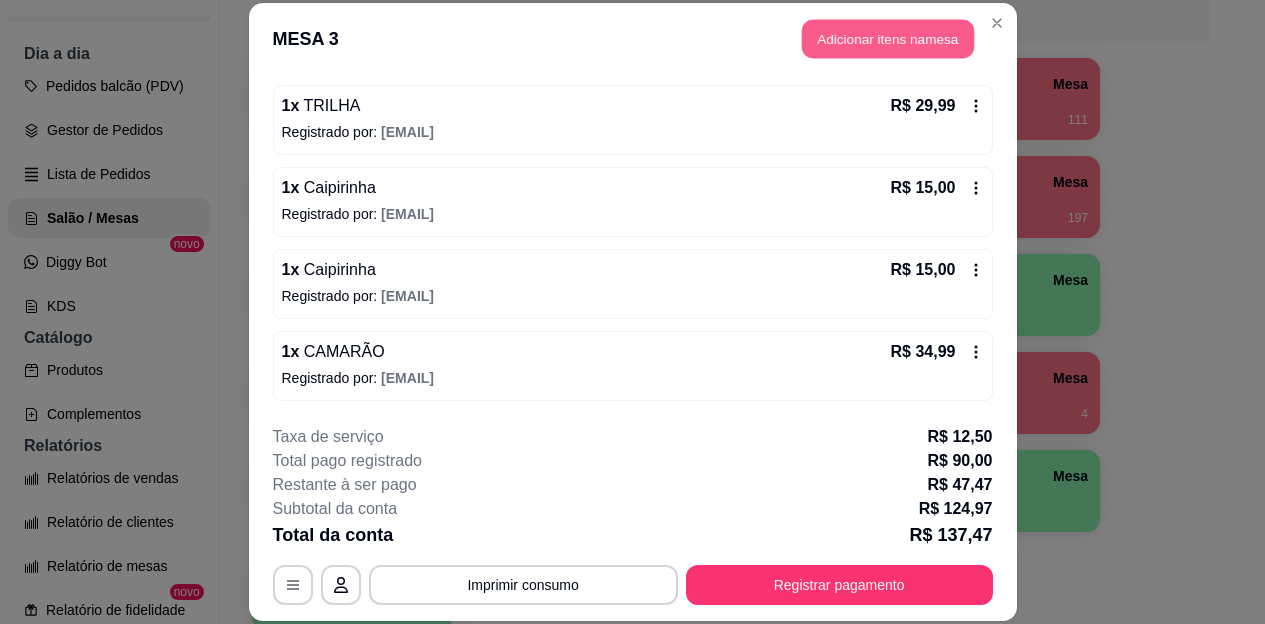 click on "Adicionar itens na  mesa" at bounding box center [888, 39] 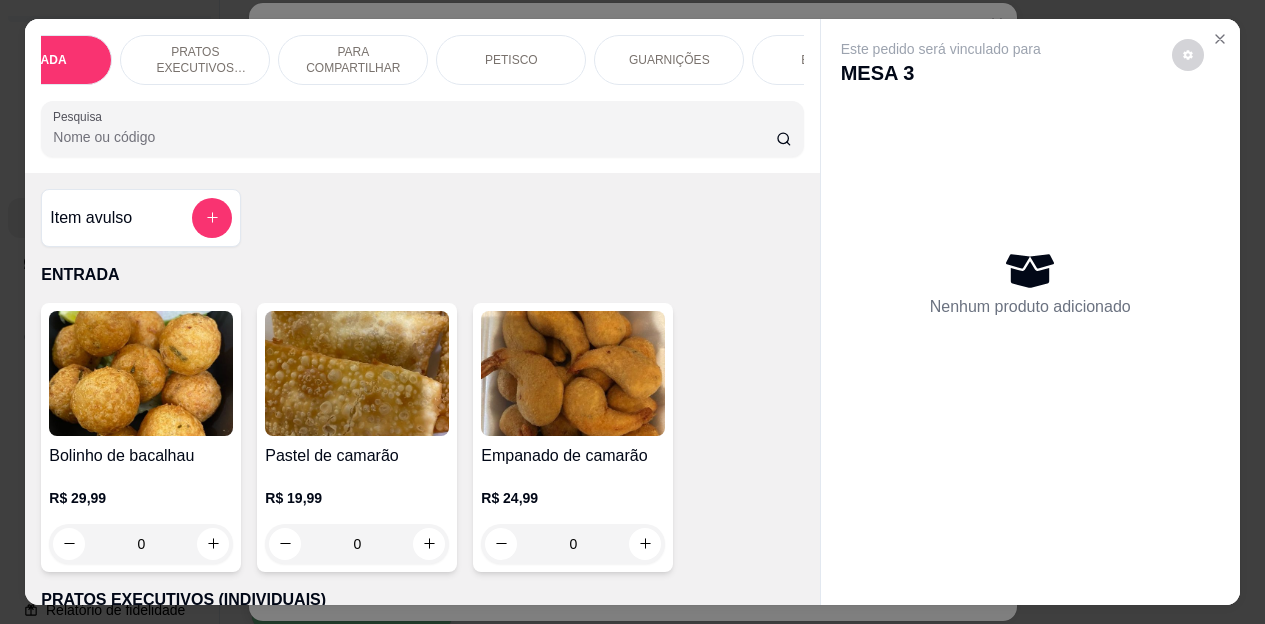 scroll, scrollTop: 0, scrollLeft: 120, axis: horizontal 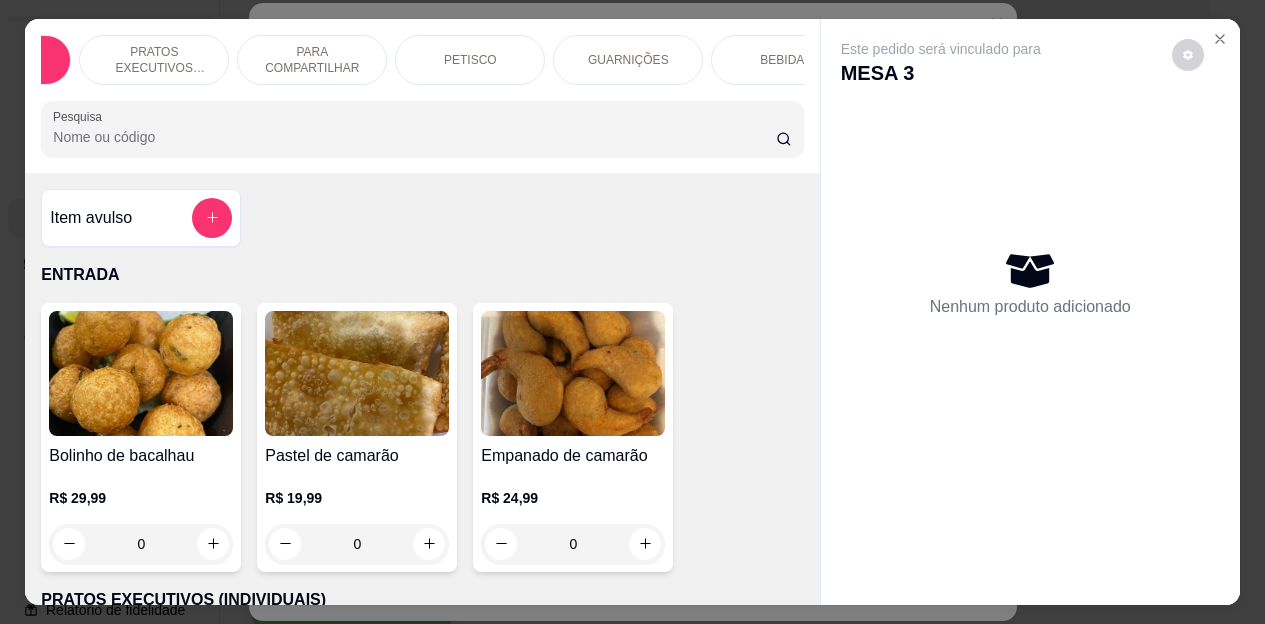 click on "BEBIDAS" at bounding box center (786, 60) 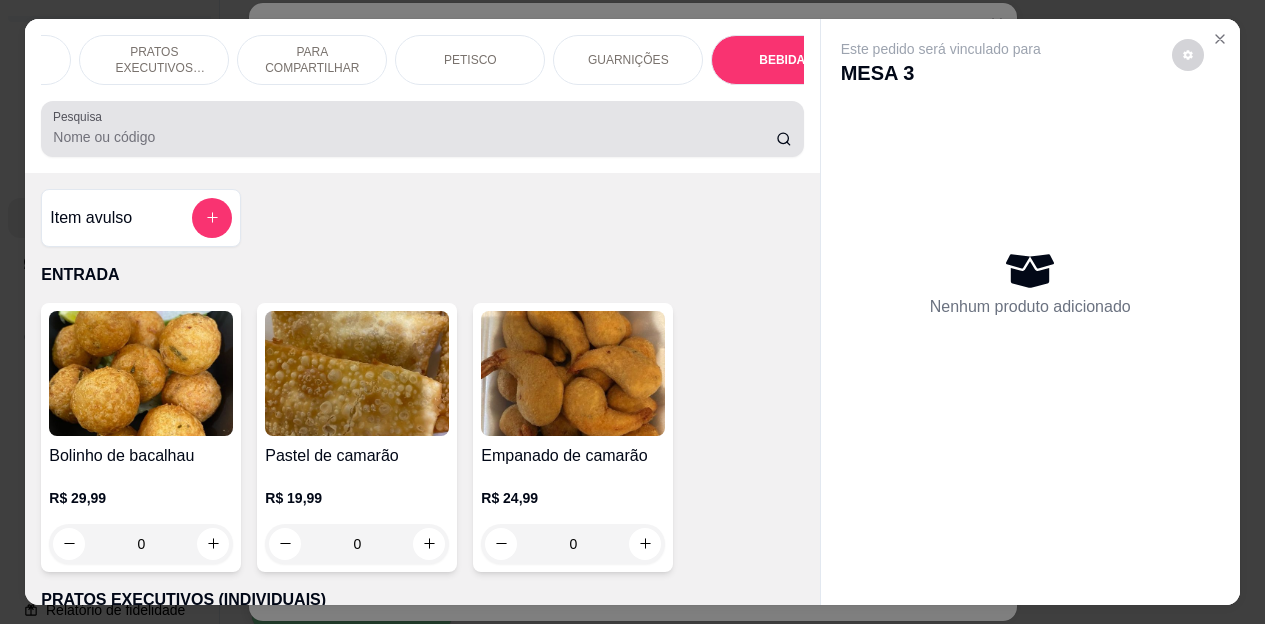 scroll, scrollTop: 4472, scrollLeft: 0, axis: vertical 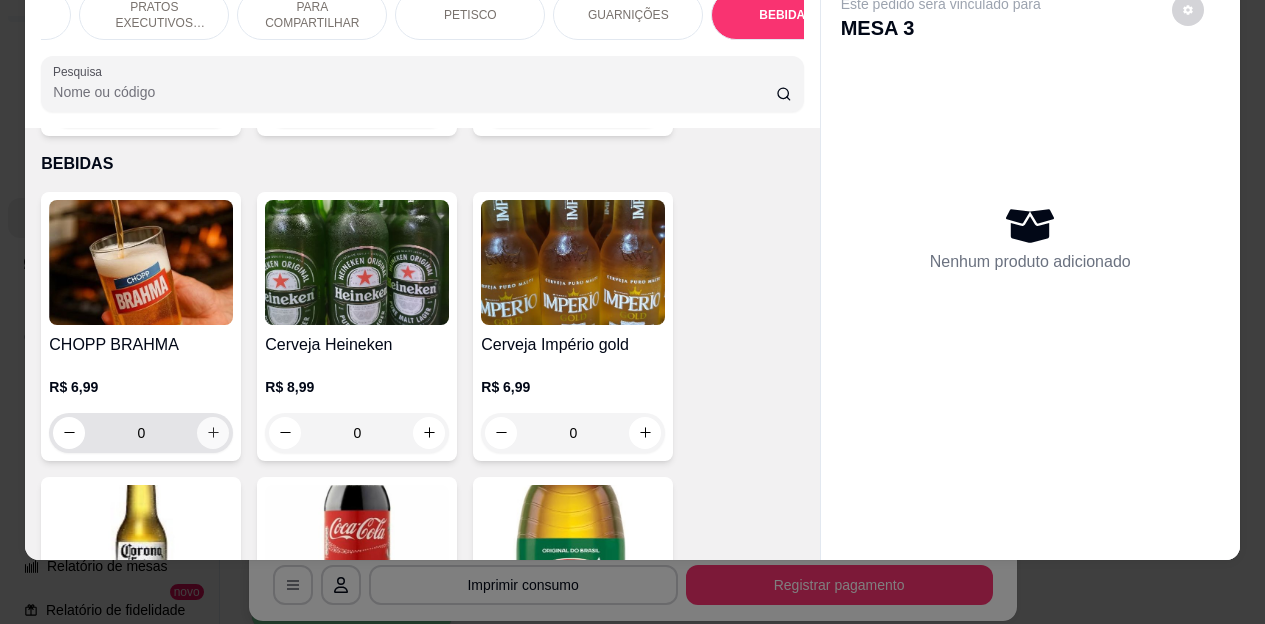 click 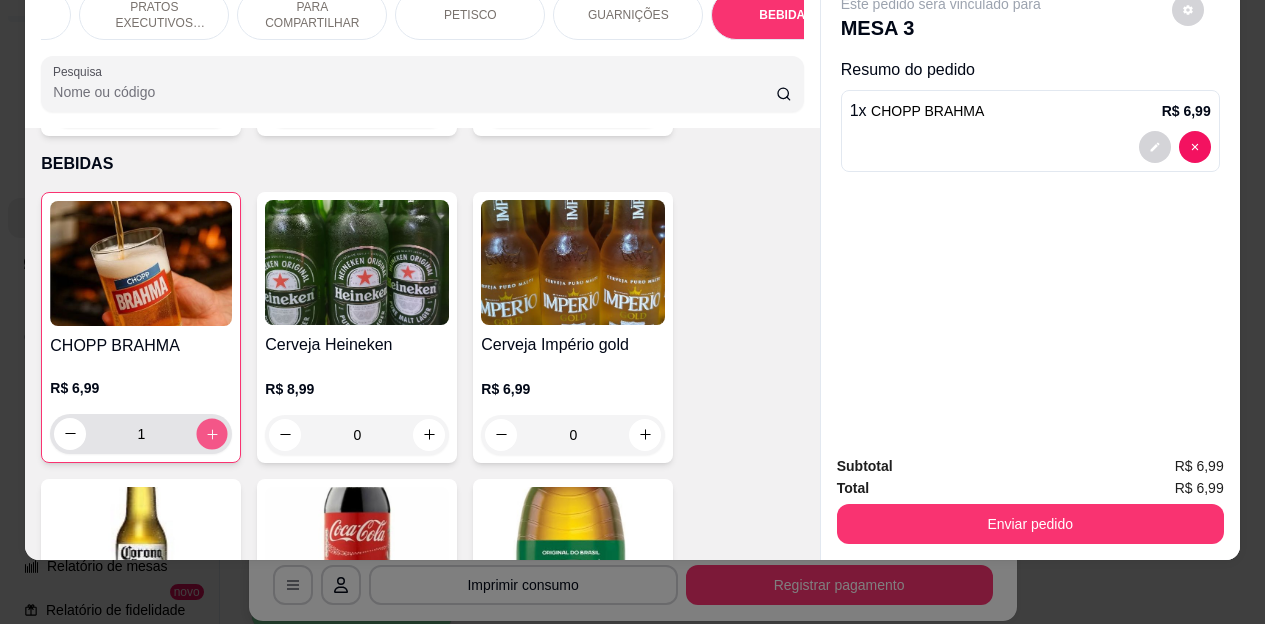 click 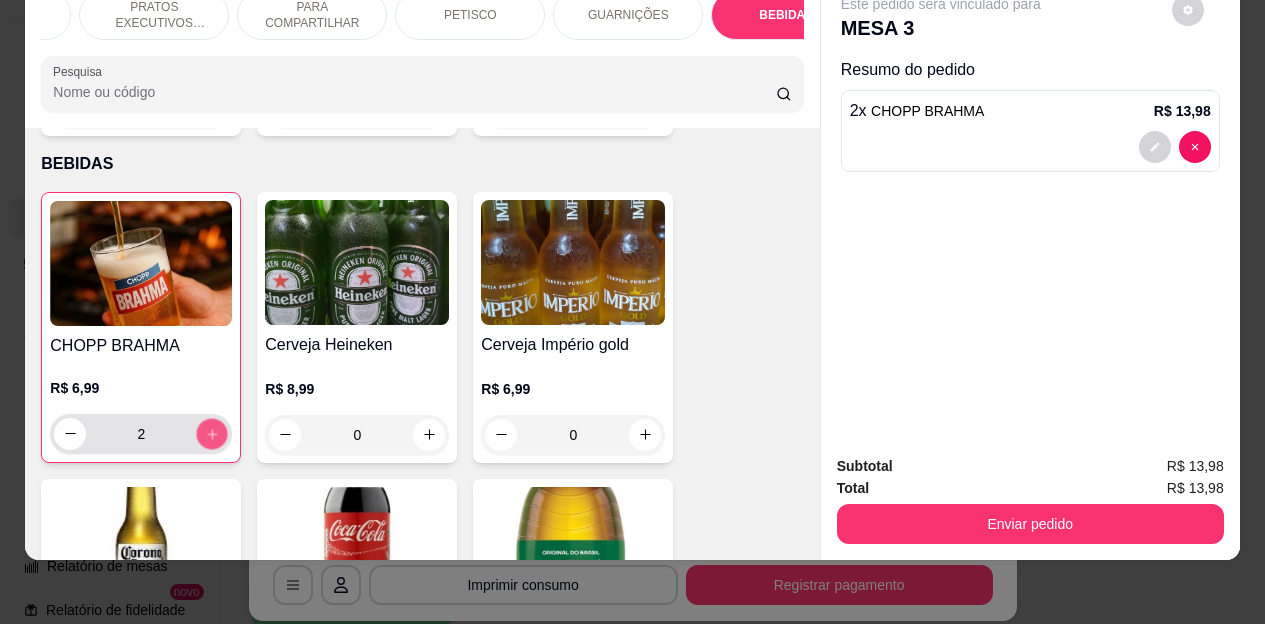 click 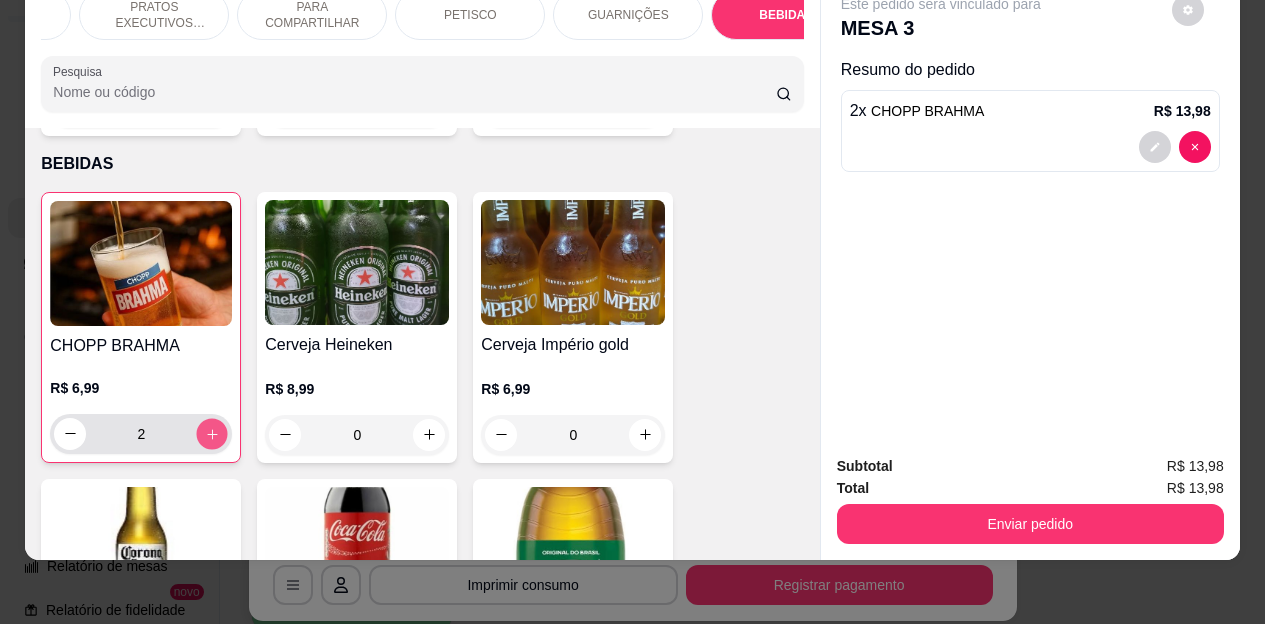 click 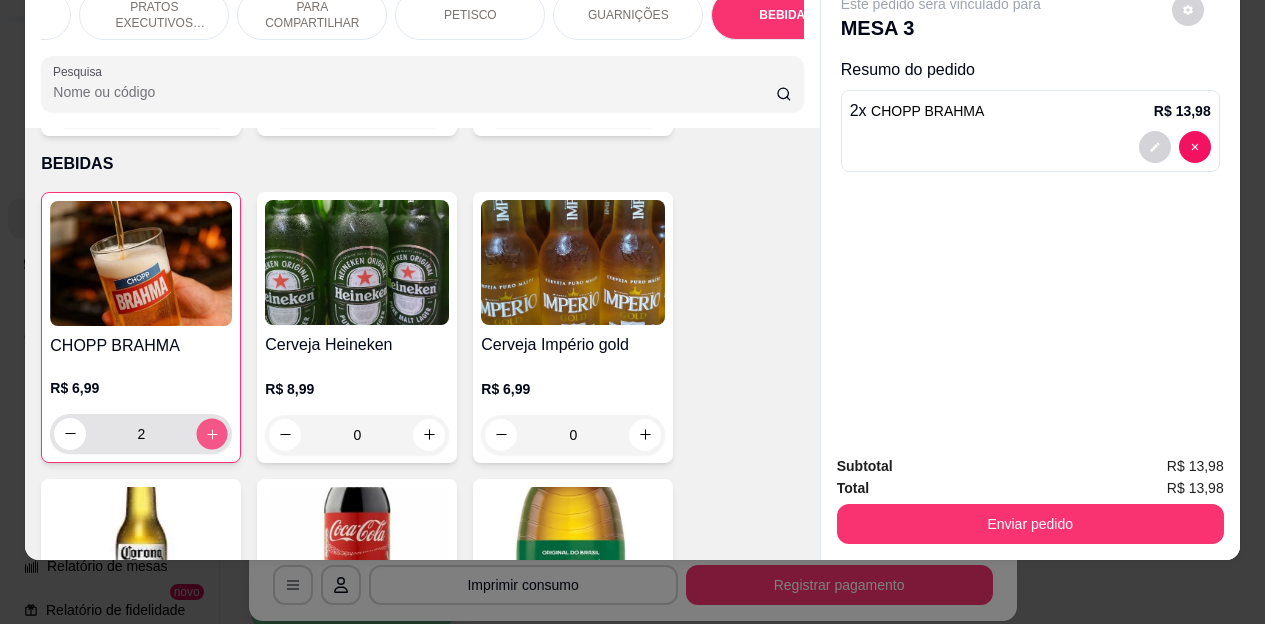 click 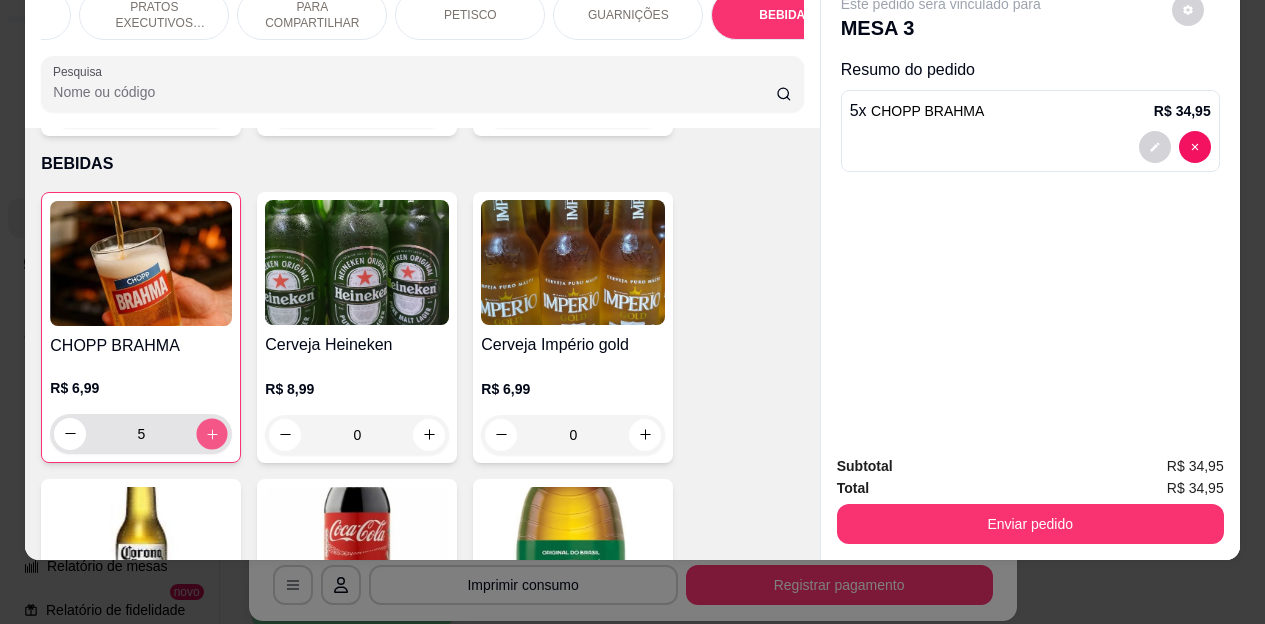 click 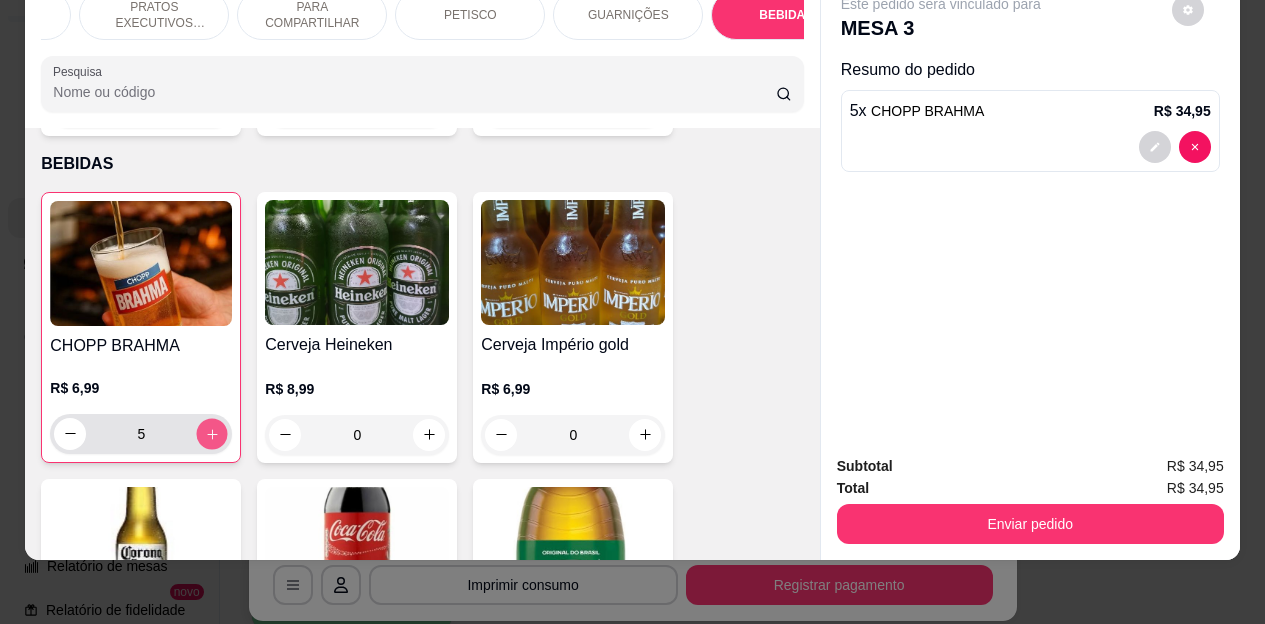 click 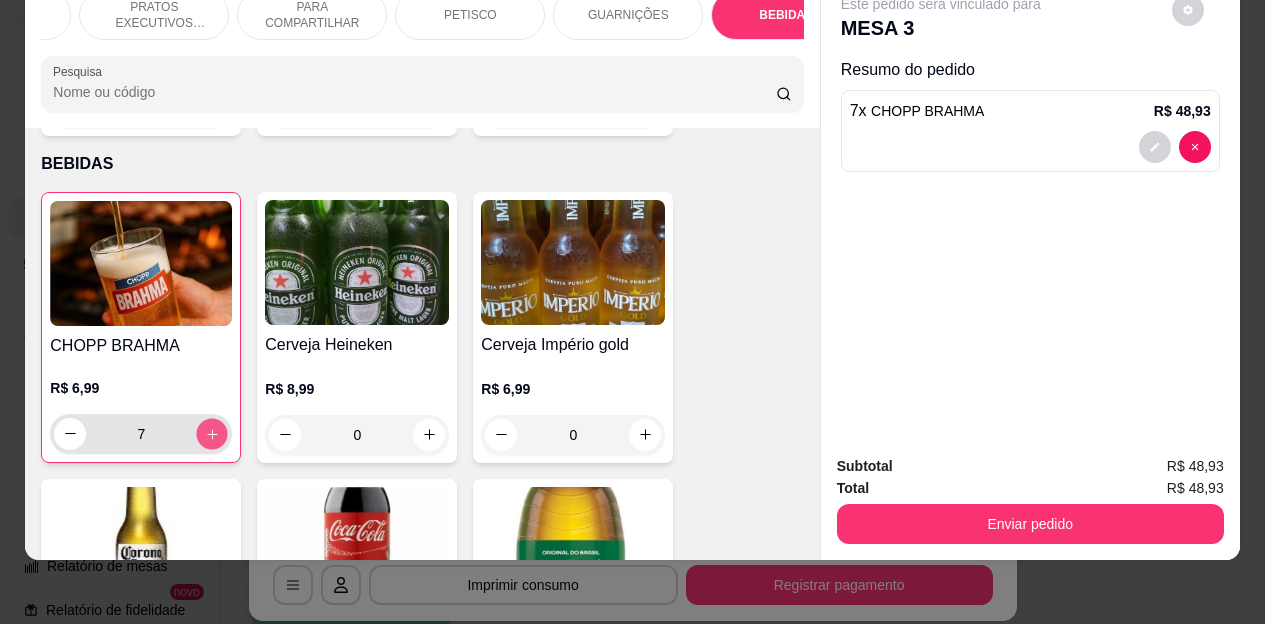 click 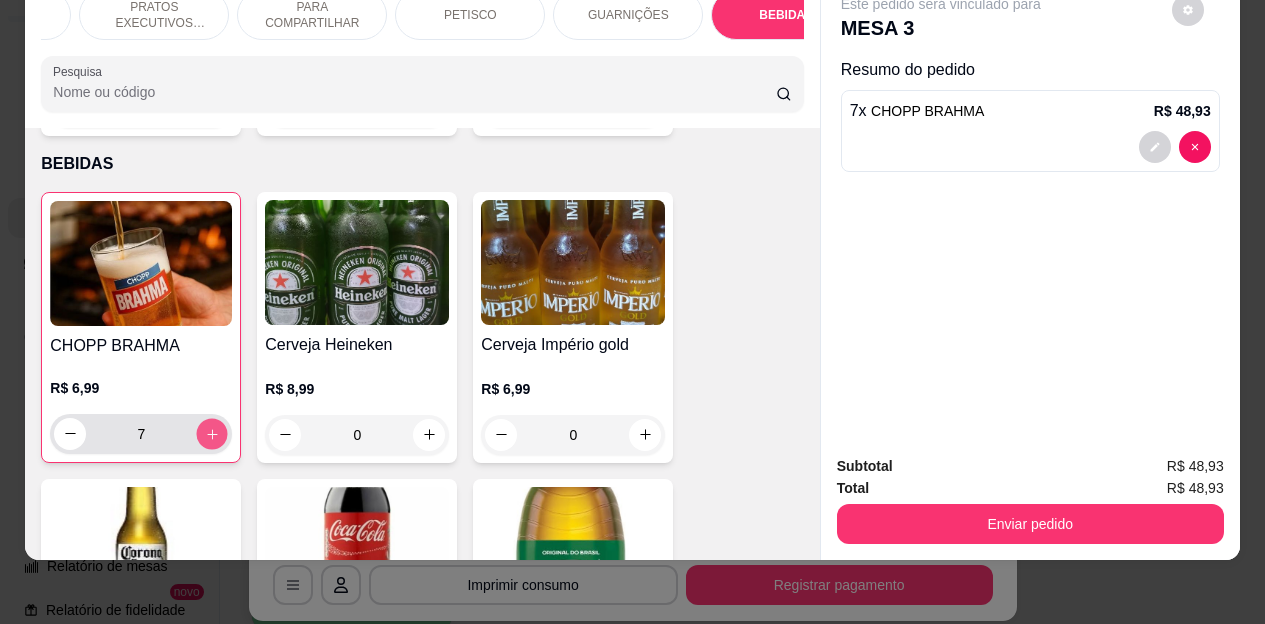 type on "8" 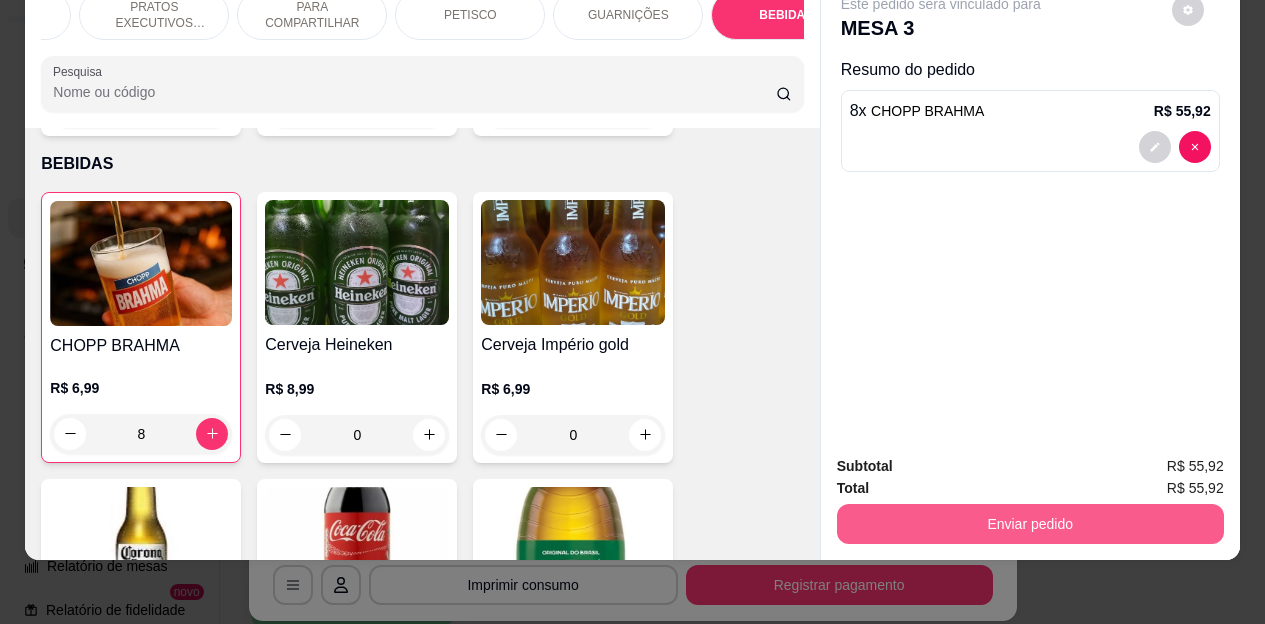 click on "Enviar pedido" at bounding box center (1030, 524) 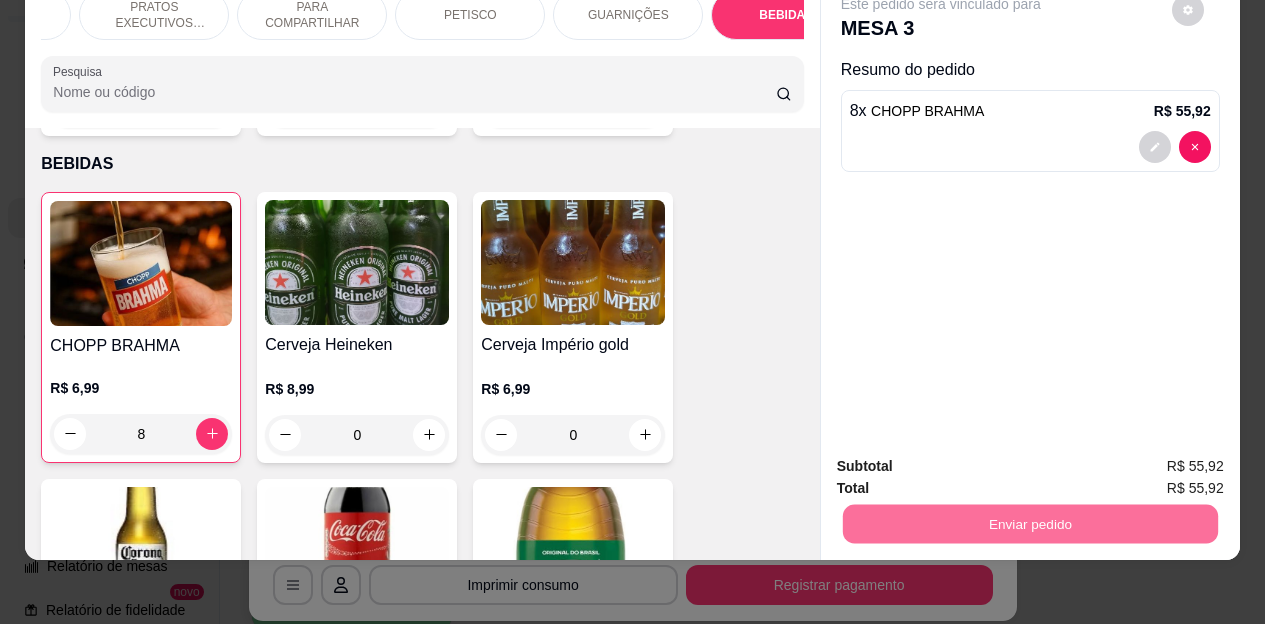 click on "Não registrar e enviar pedido" at bounding box center (964, 460) 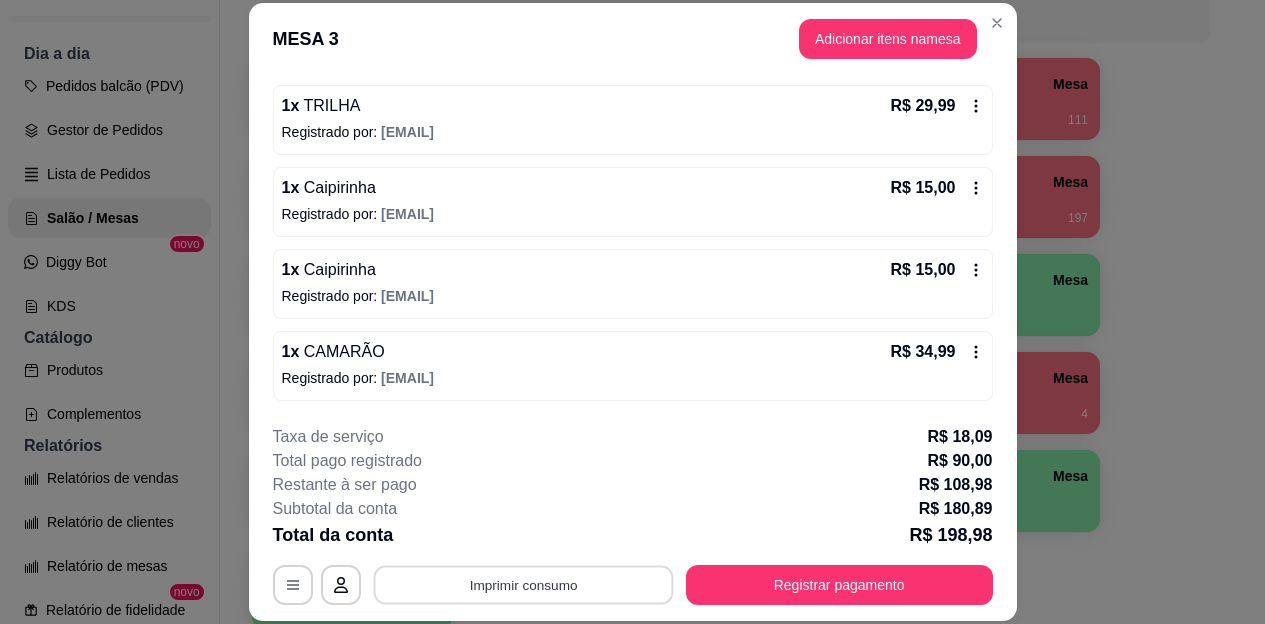 click on "Imprimir consumo" at bounding box center [523, 584] 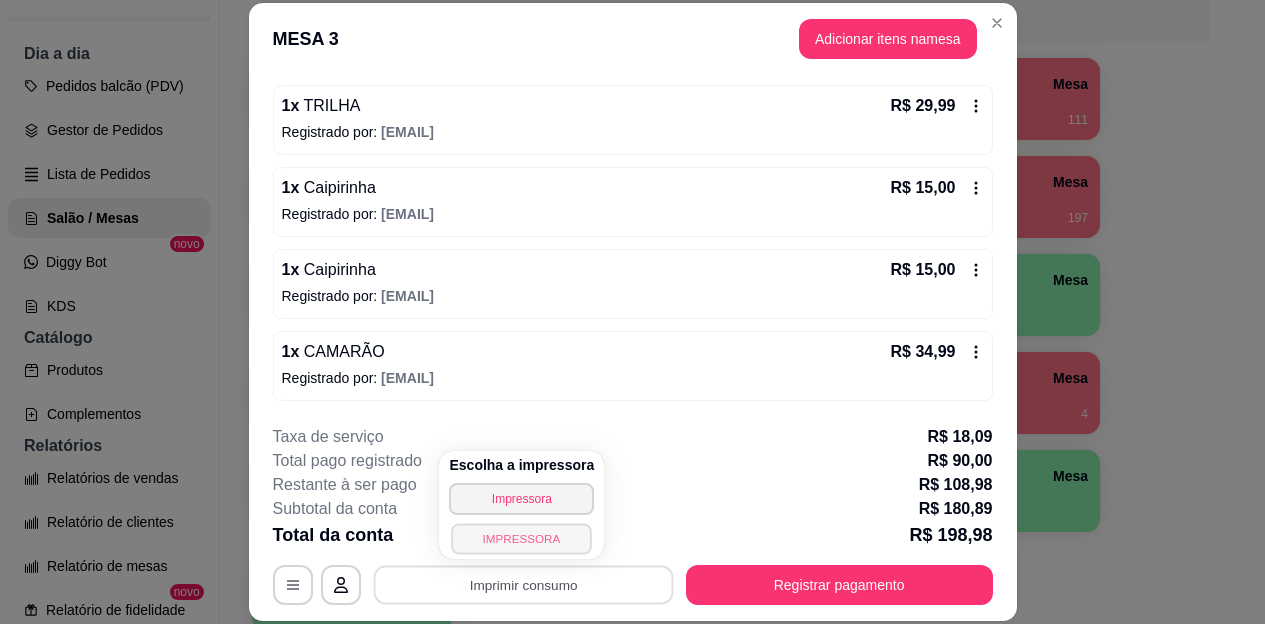 click on "IMPRESSORA" at bounding box center (522, 538) 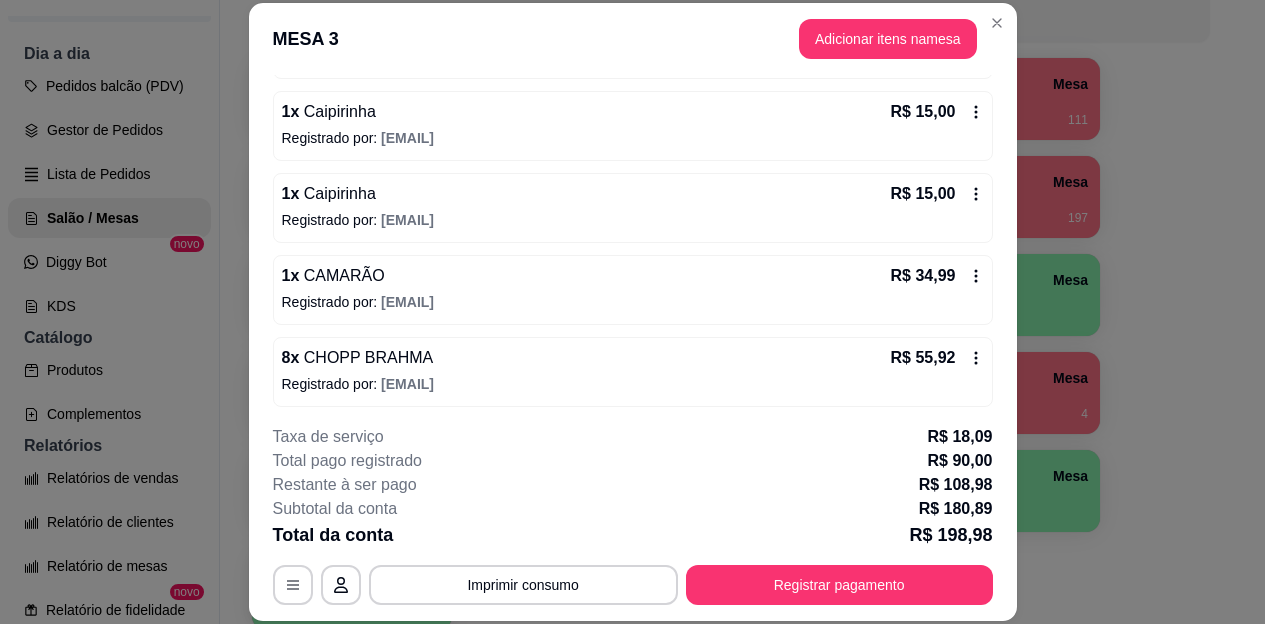 scroll, scrollTop: 343, scrollLeft: 0, axis: vertical 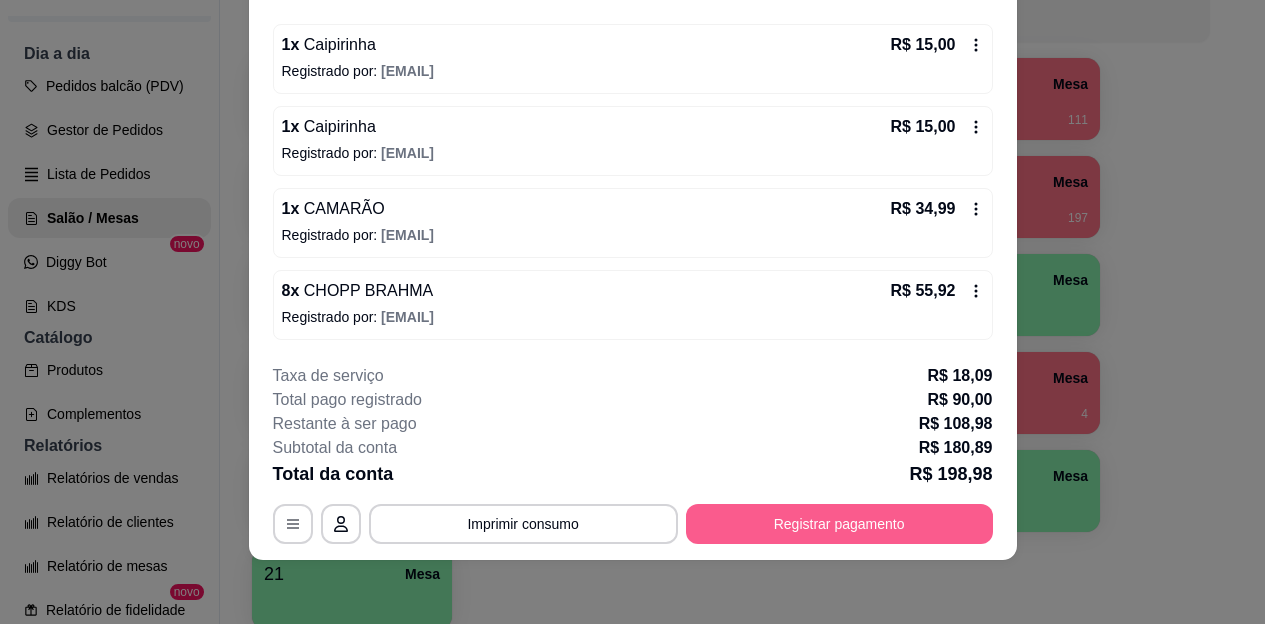 click on "Registrar pagamento" at bounding box center (839, 524) 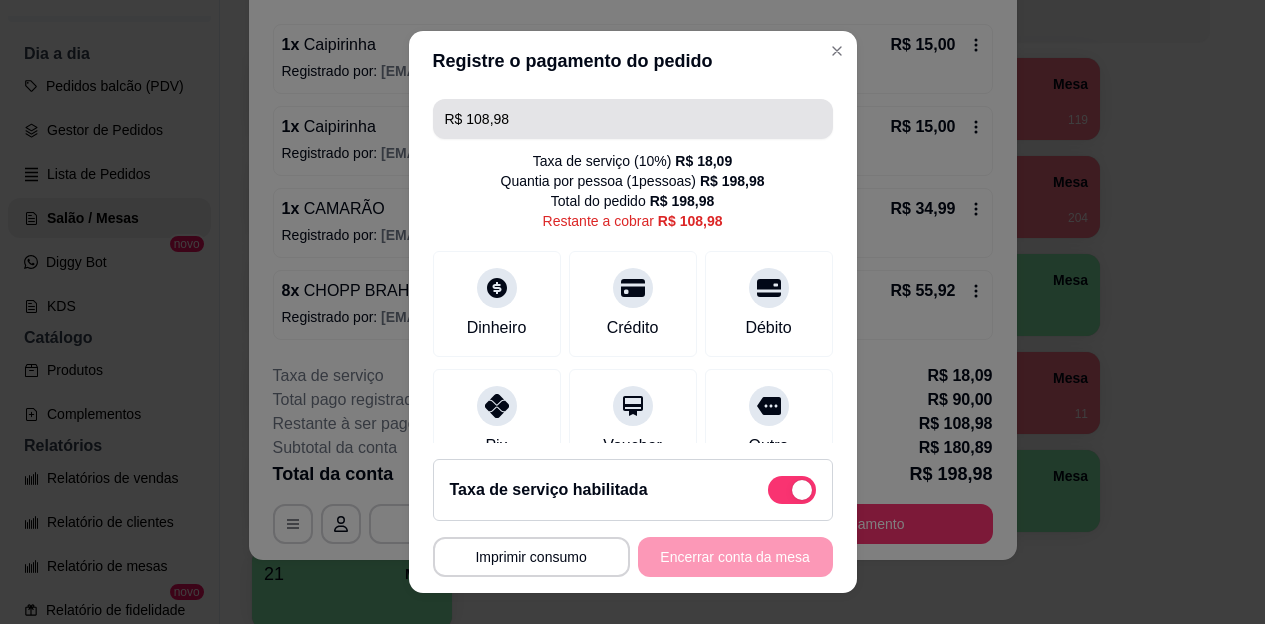 click on "R$ 108,98" at bounding box center (633, 119) 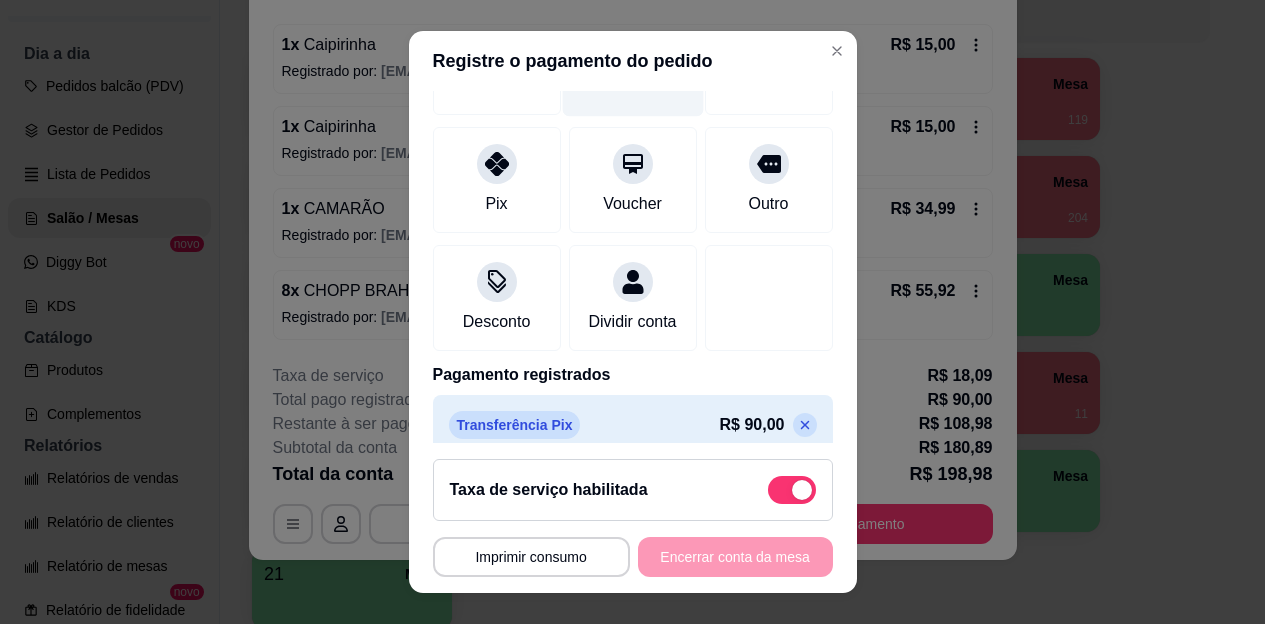 scroll, scrollTop: 286, scrollLeft: 0, axis: vertical 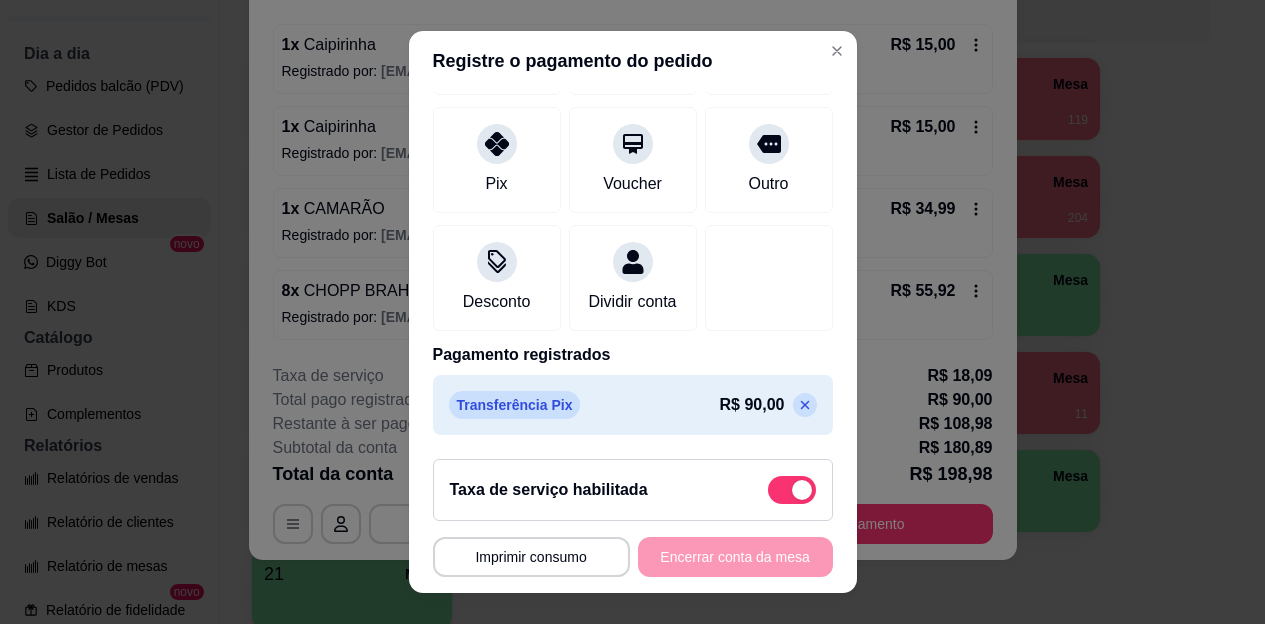 type on "R$ 100,00" 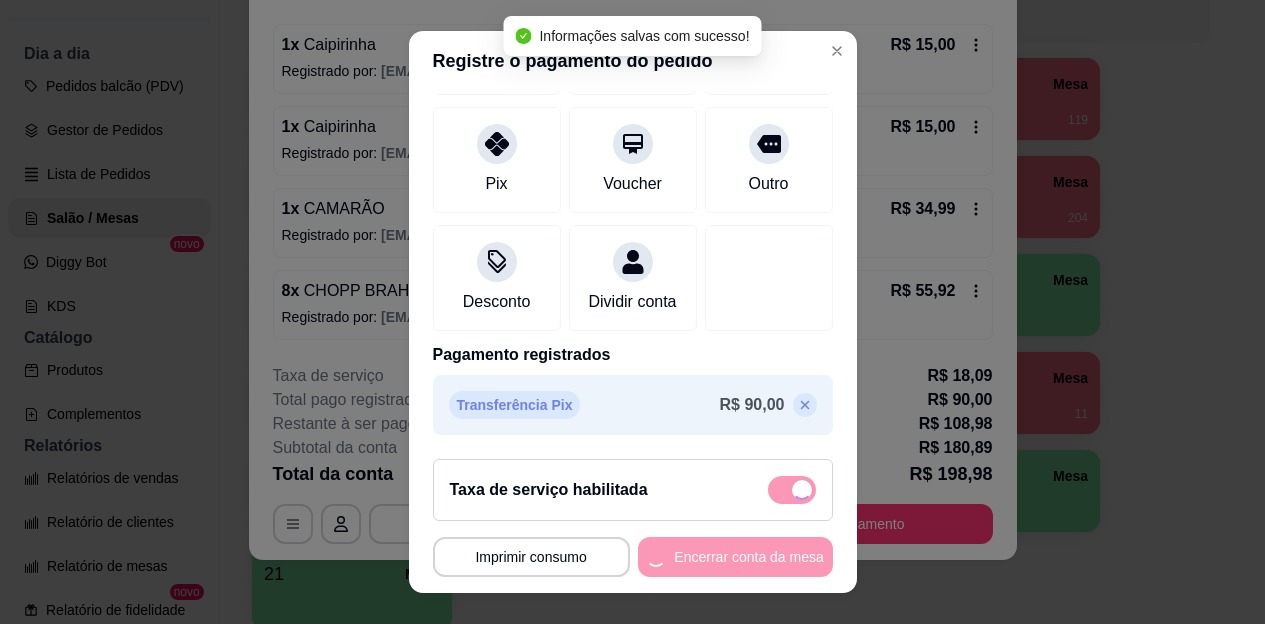 type on "R$ 90,89" 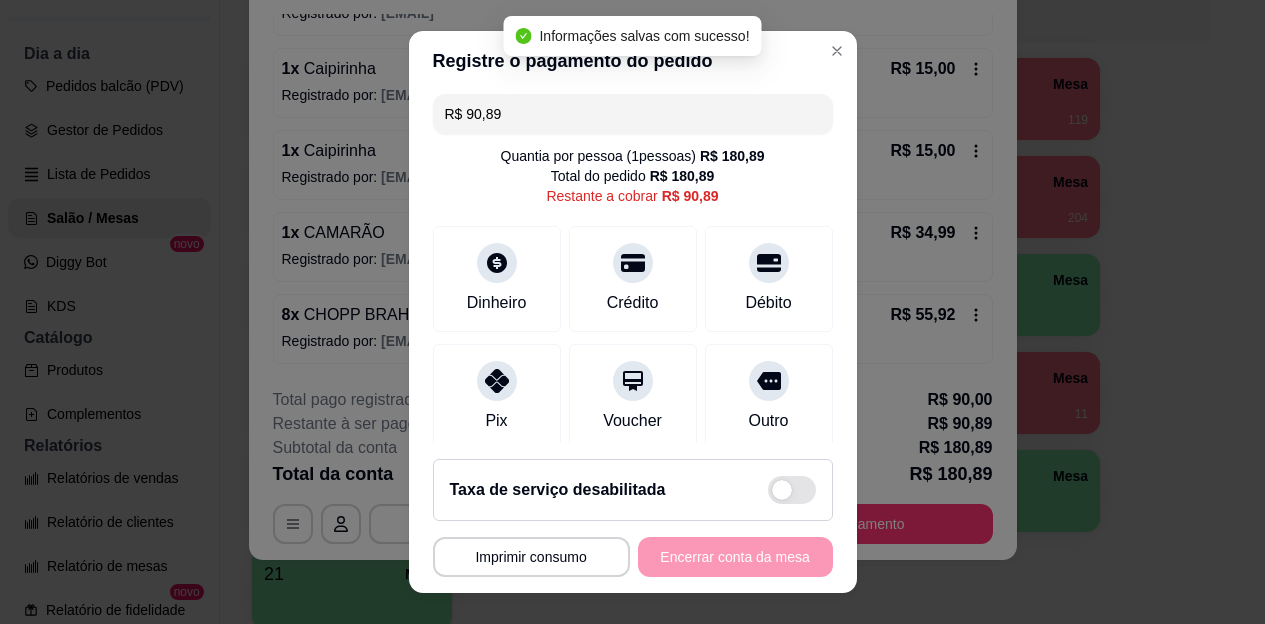 scroll, scrollTop: 0, scrollLeft: 0, axis: both 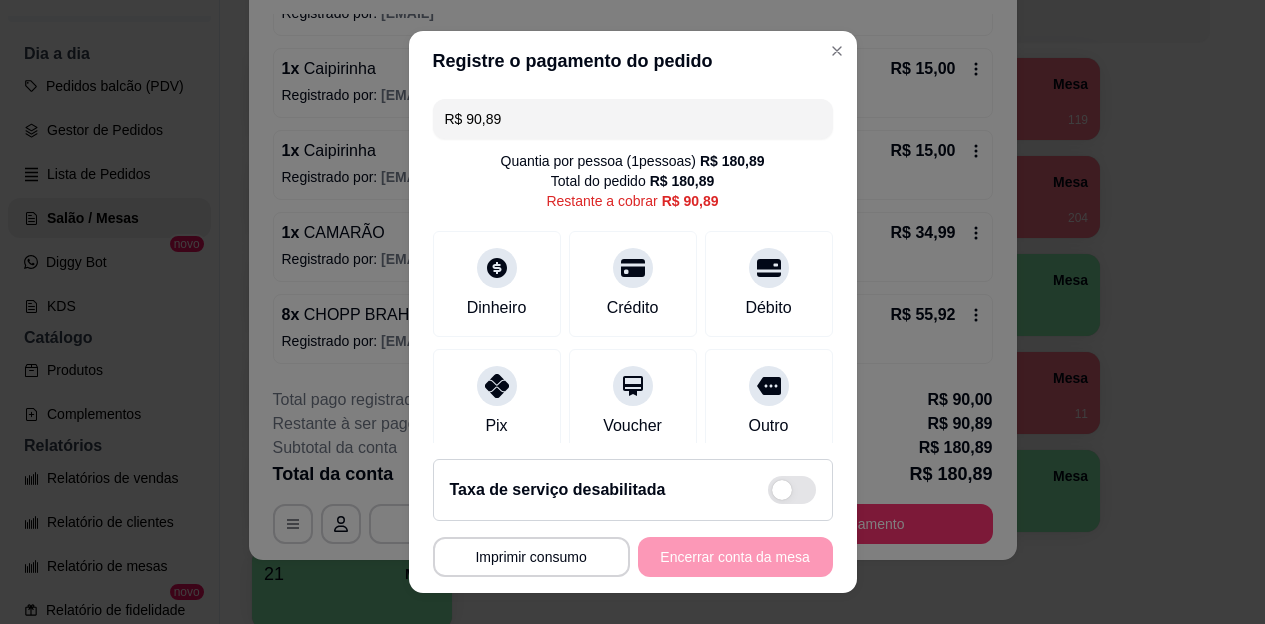 click on "R$ 90,89" at bounding box center (633, 119) 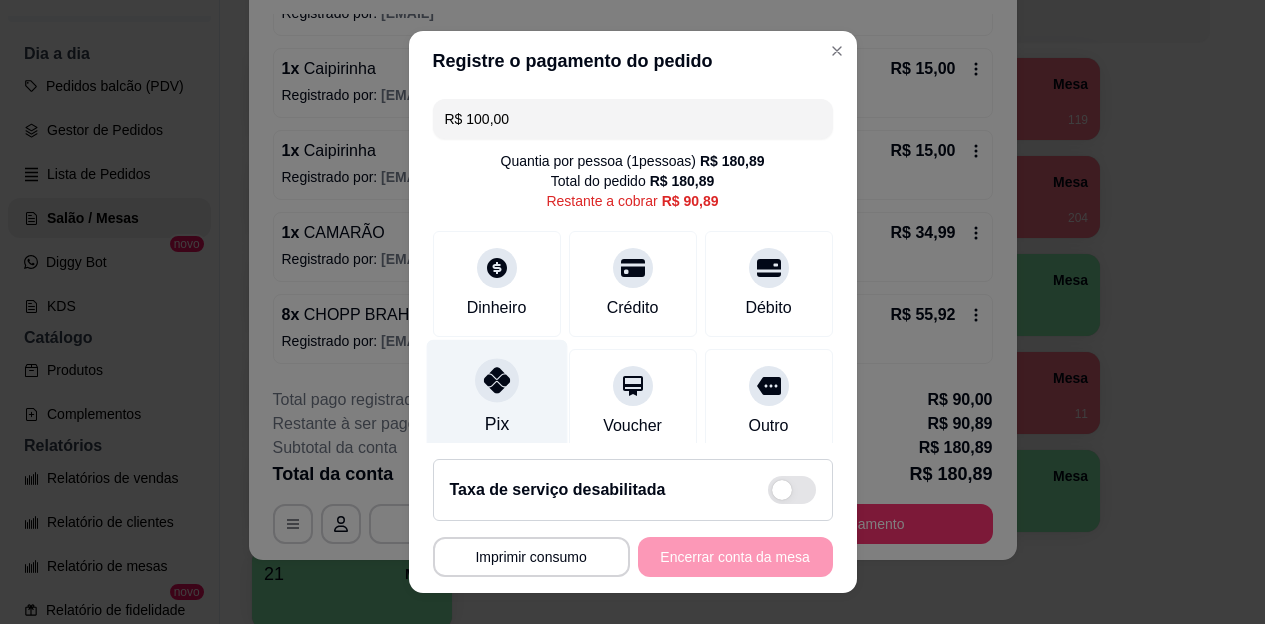 click 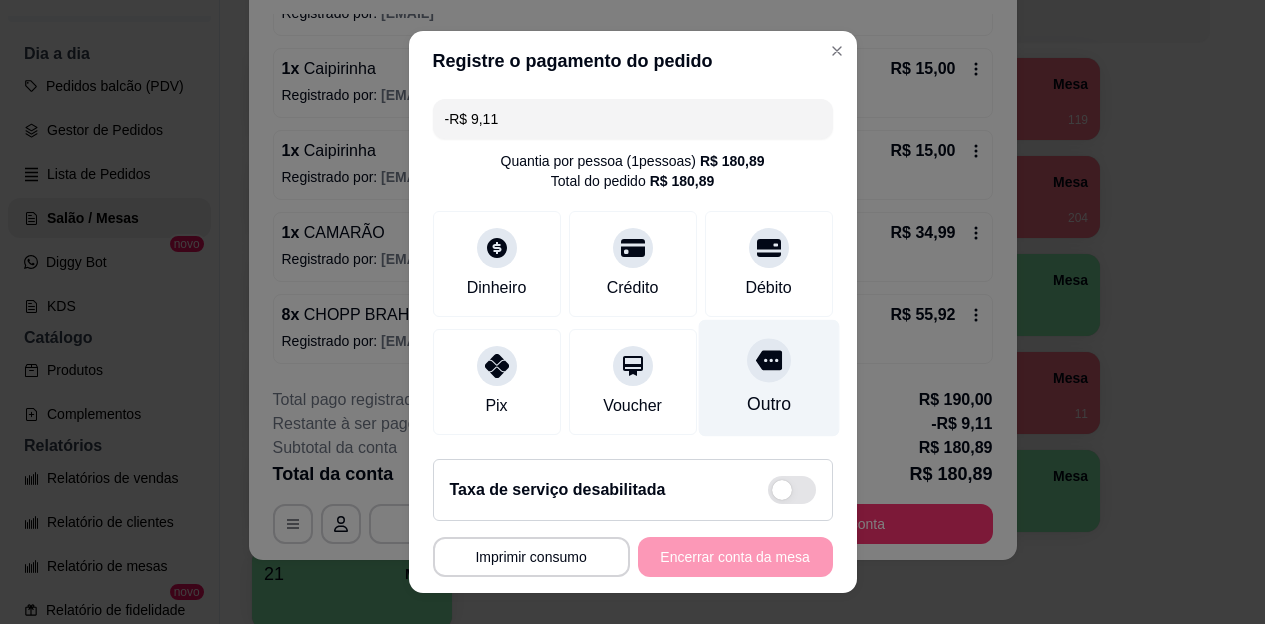 click at bounding box center [769, 361] 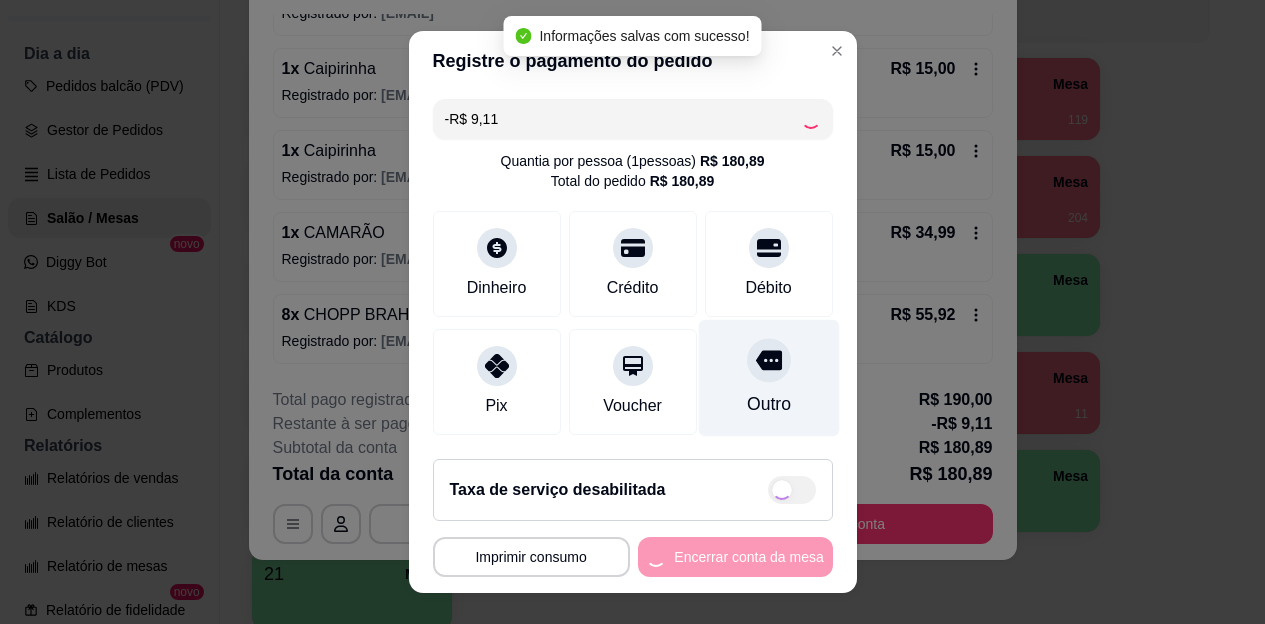 type on "-R$ 18,22" 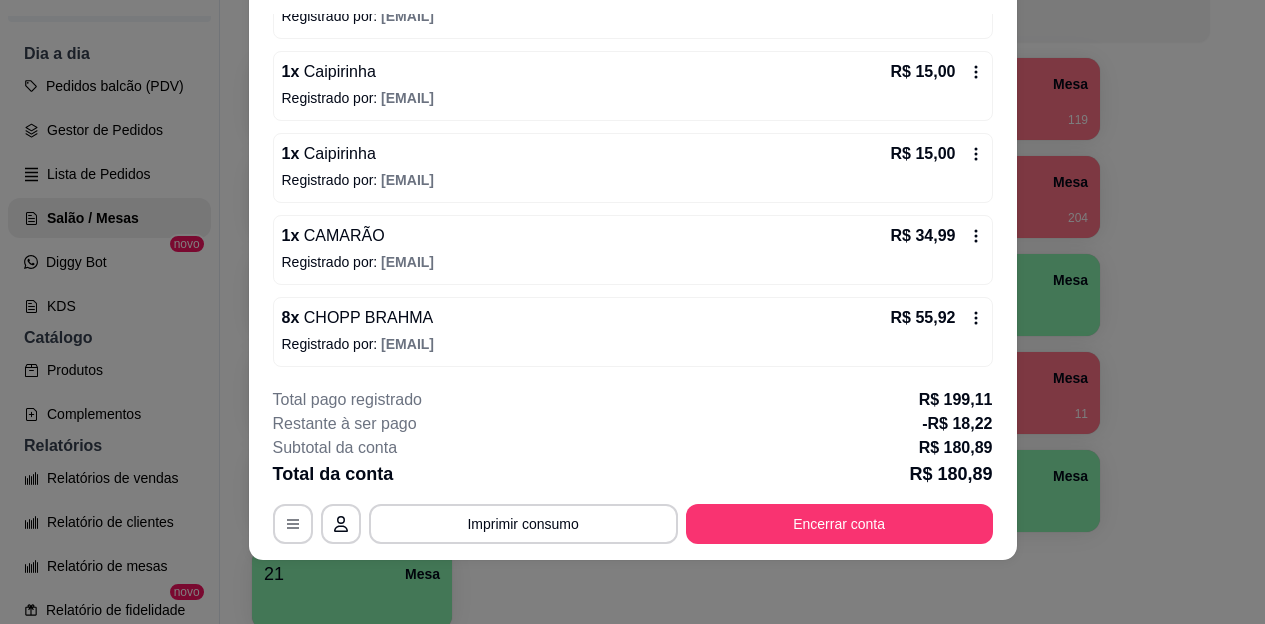 scroll, scrollTop: 319, scrollLeft: 0, axis: vertical 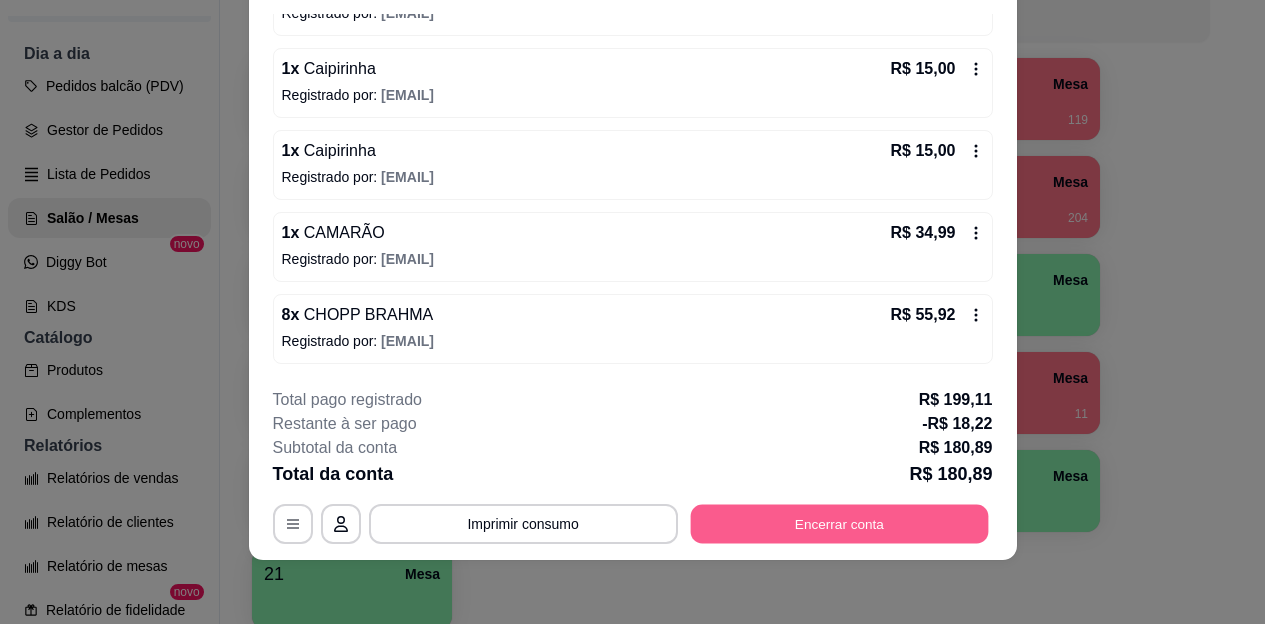 click on "Encerrar conta" at bounding box center [839, 523] 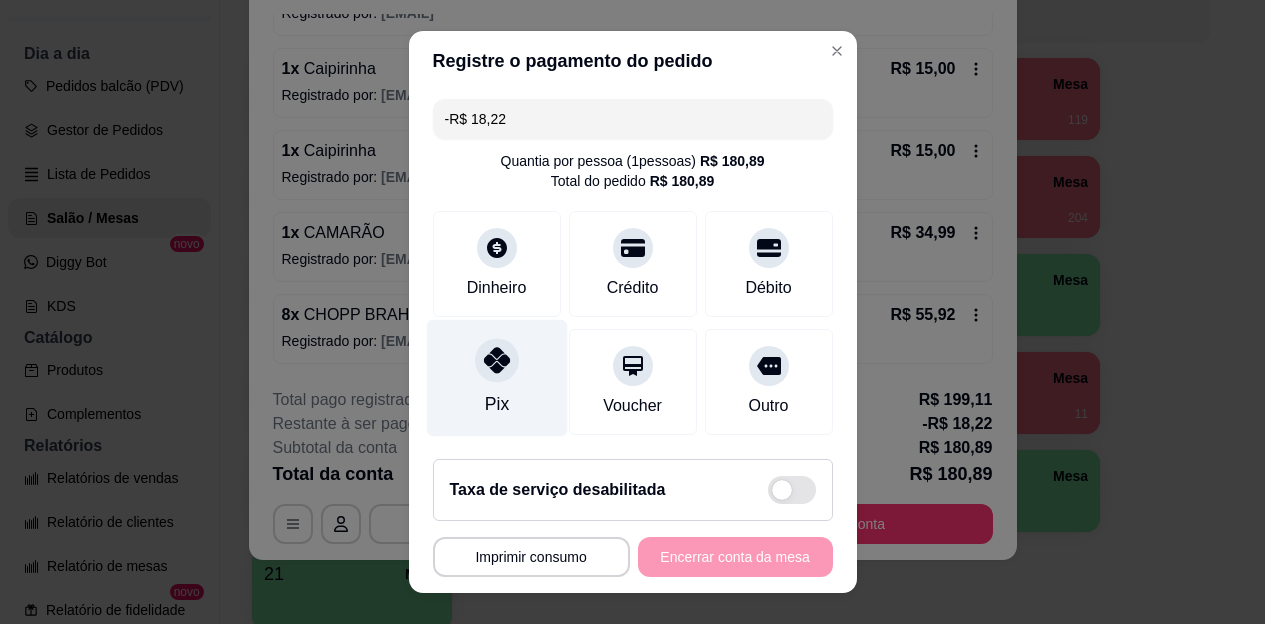 click 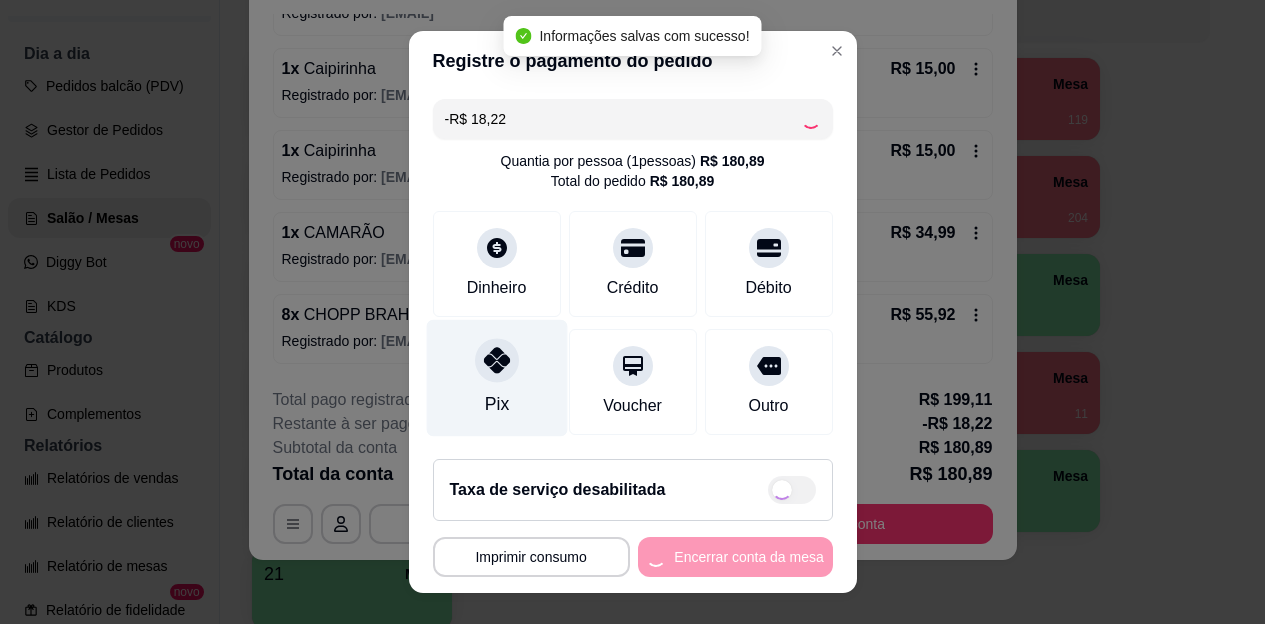 type on "-R$ 36,44" 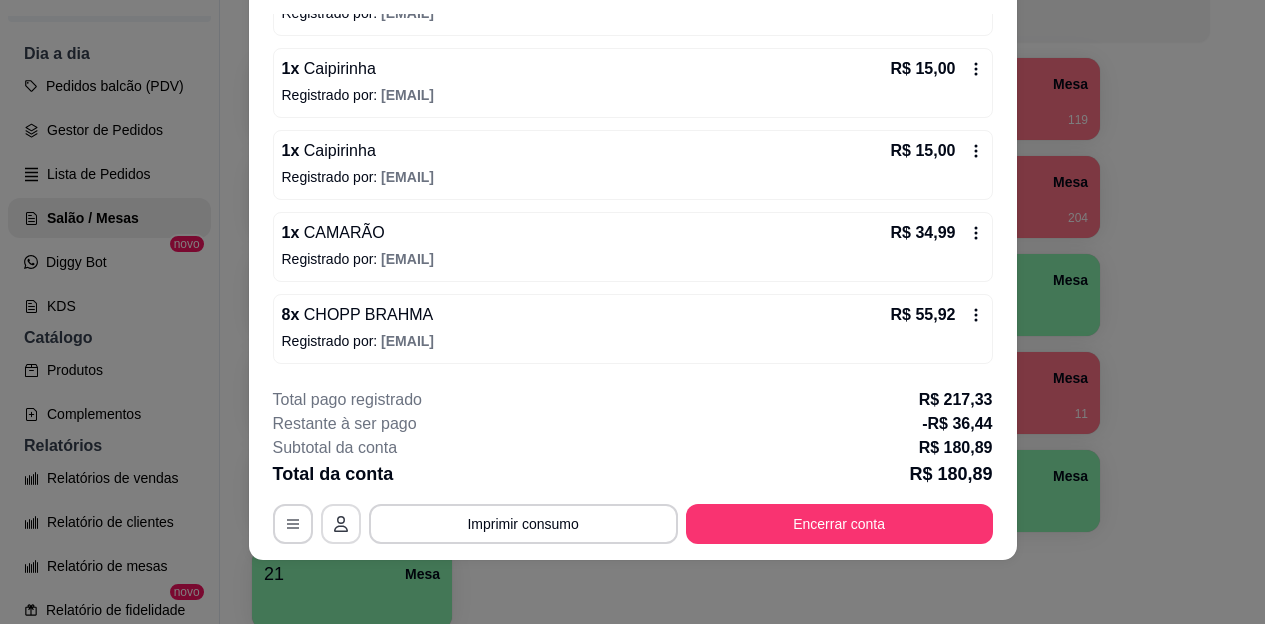click 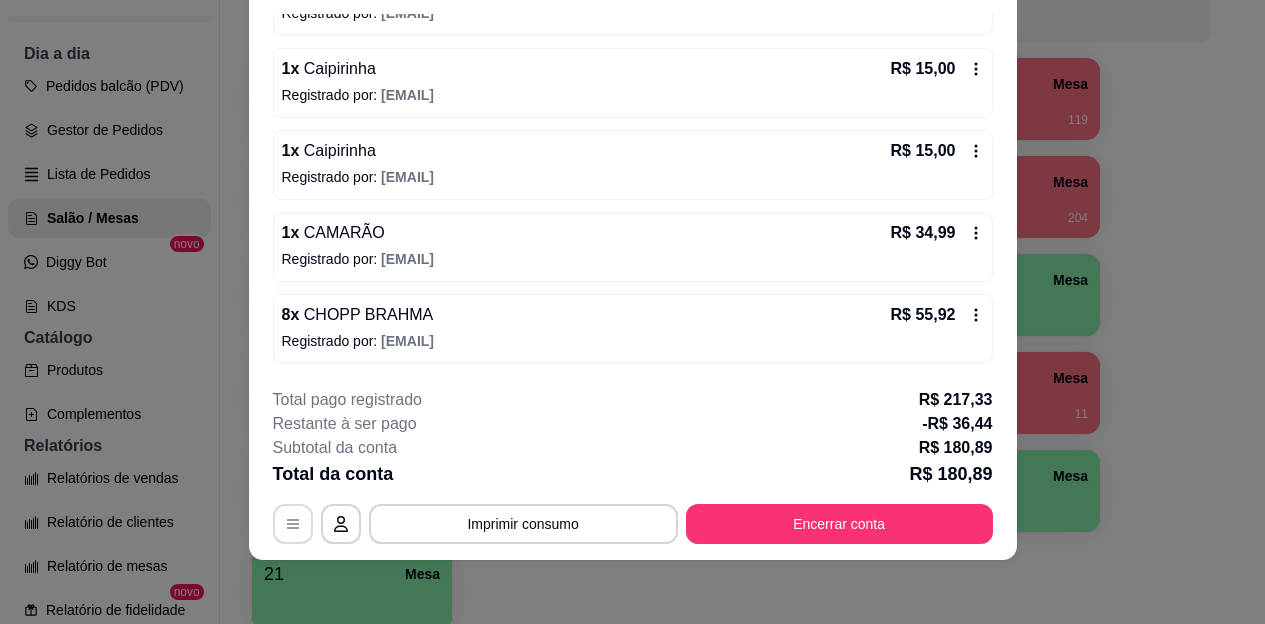 click at bounding box center (293, 524) 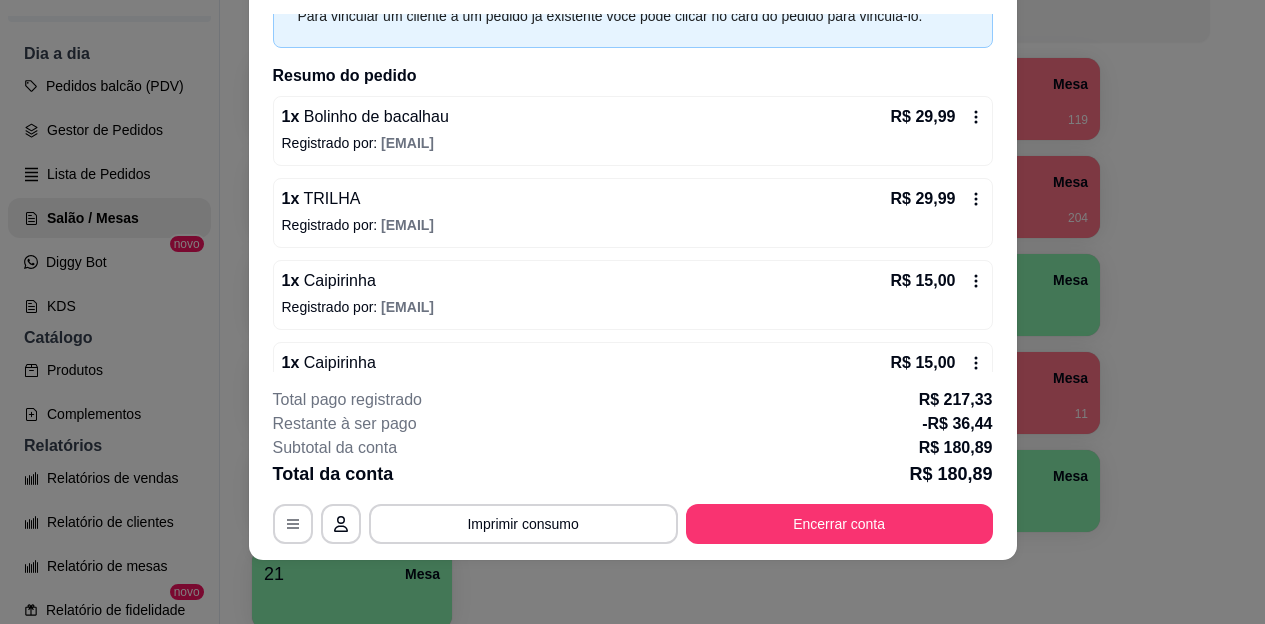 scroll, scrollTop: 0, scrollLeft: 0, axis: both 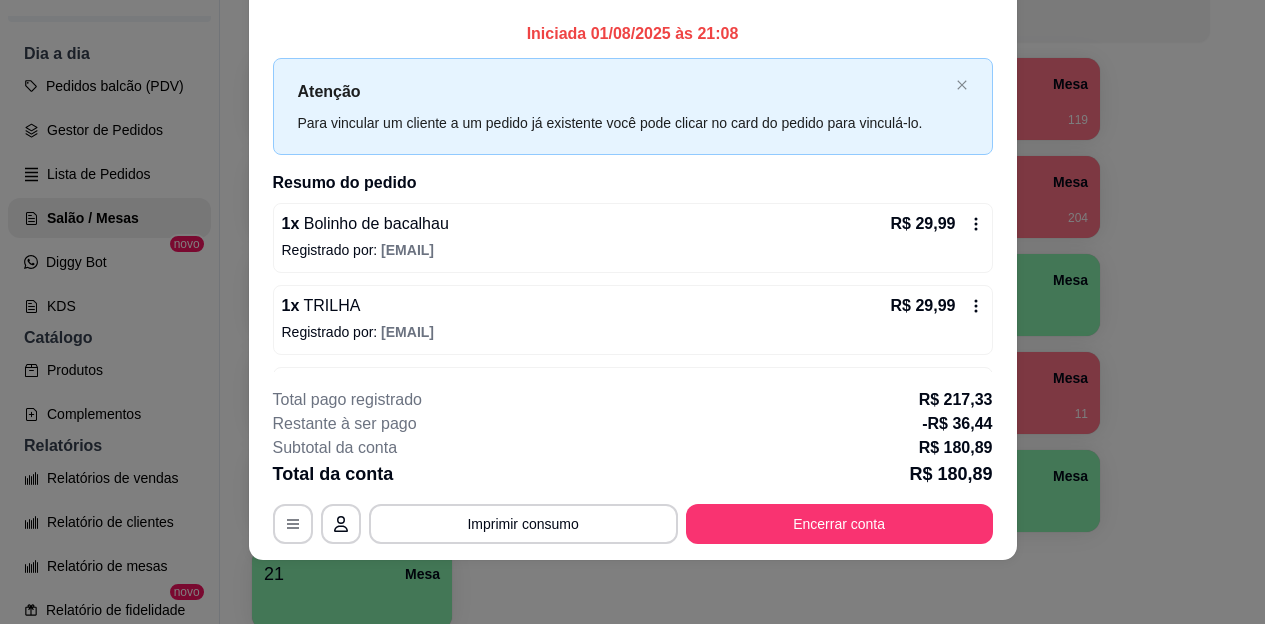 click on "Atenção Para vincular um cliente a um pedido já existente você pode clicar no card do pedido para vinculá-lo." at bounding box center [633, 106] 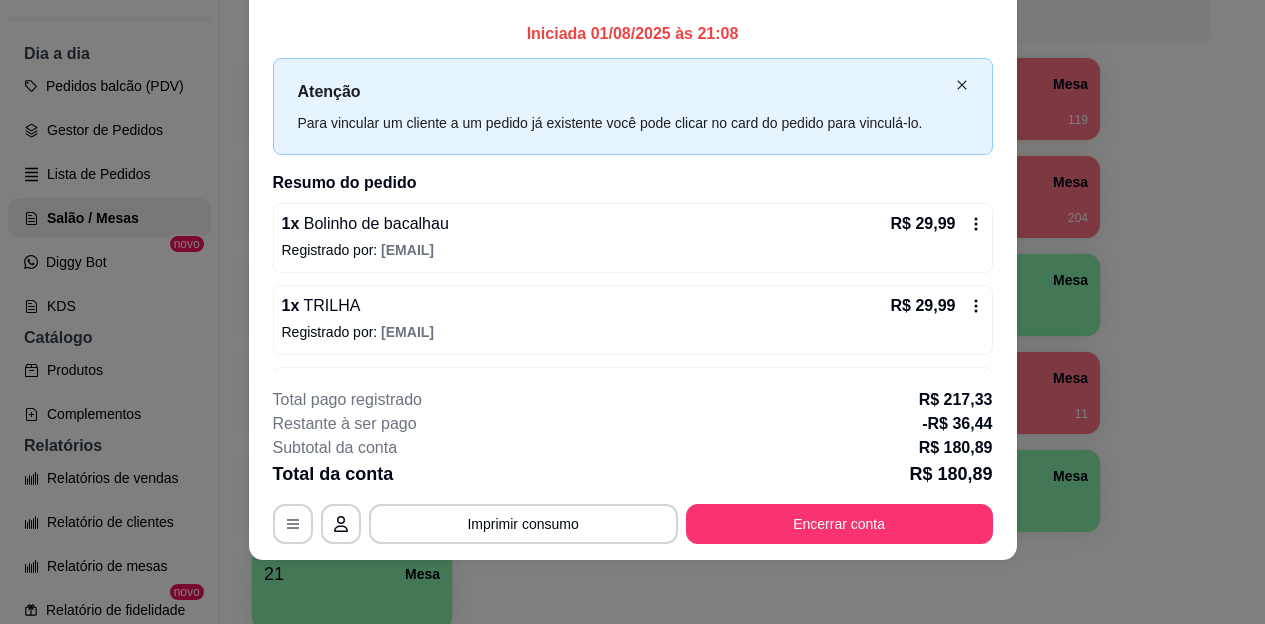 click 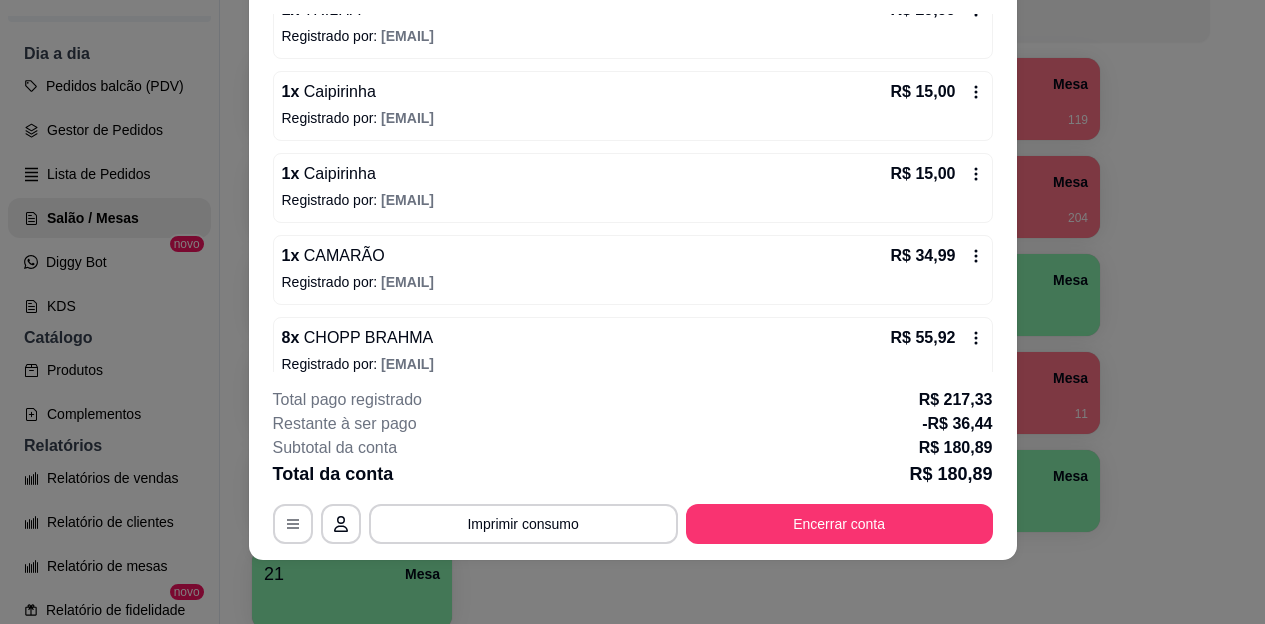 scroll, scrollTop: 210, scrollLeft: 0, axis: vertical 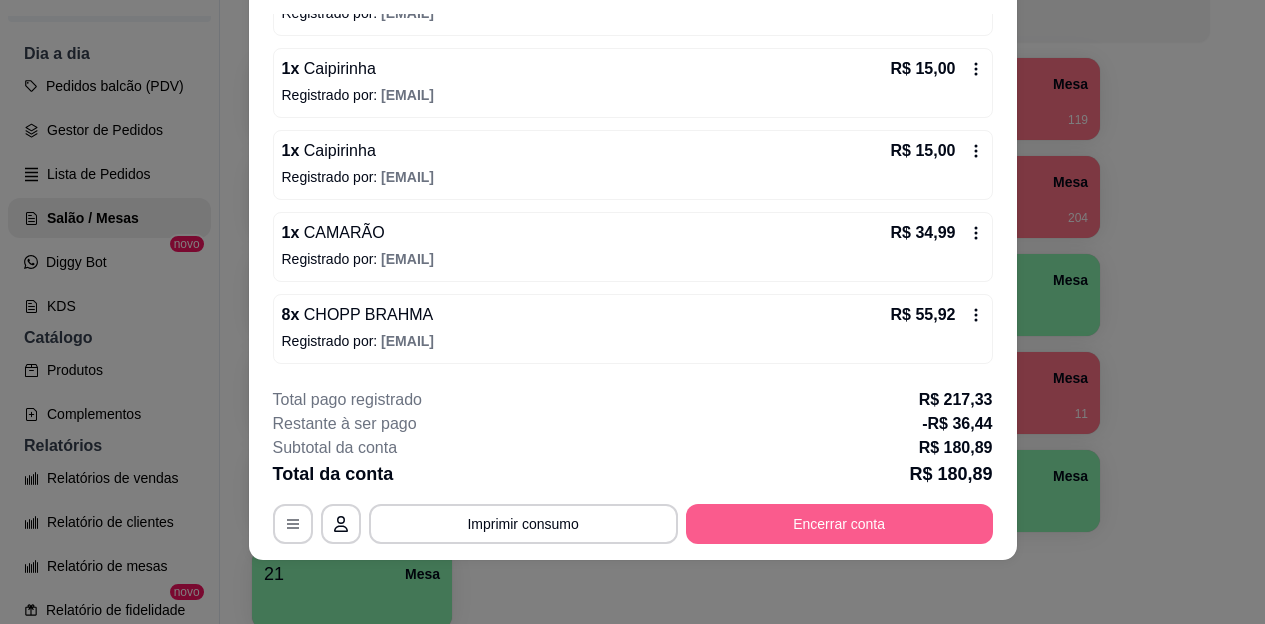 click on "Encerrar conta" at bounding box center [839, 524] 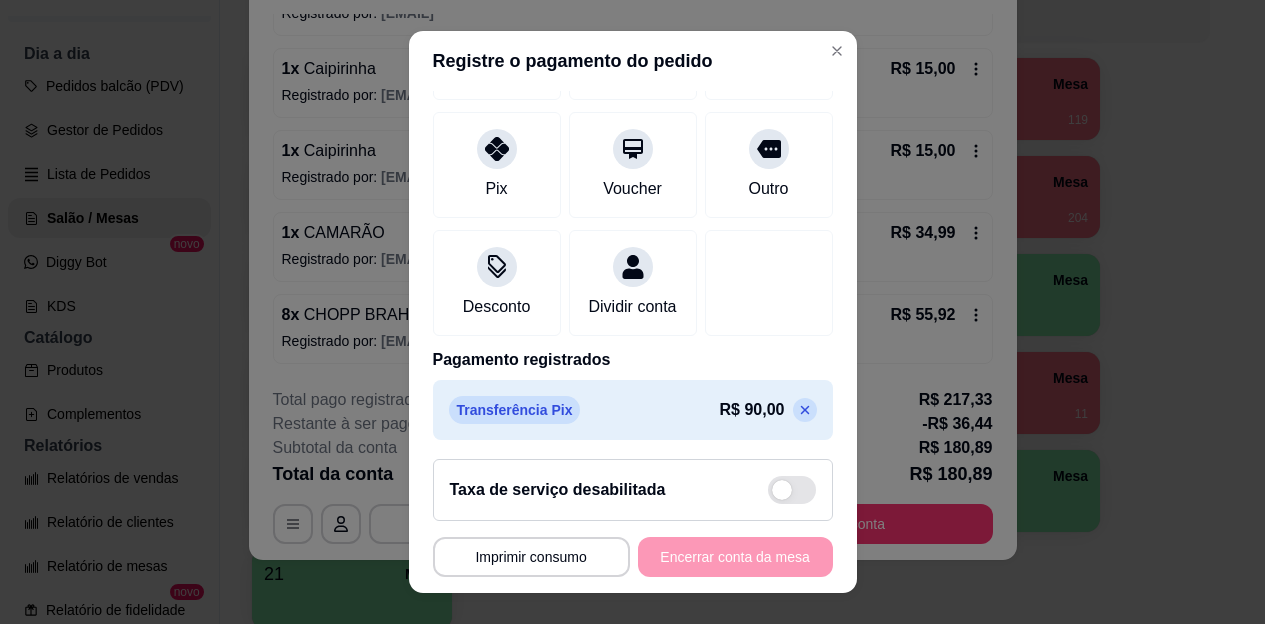 scroll, scrollTop: 474, scrollLeft: 0, axis: vertical 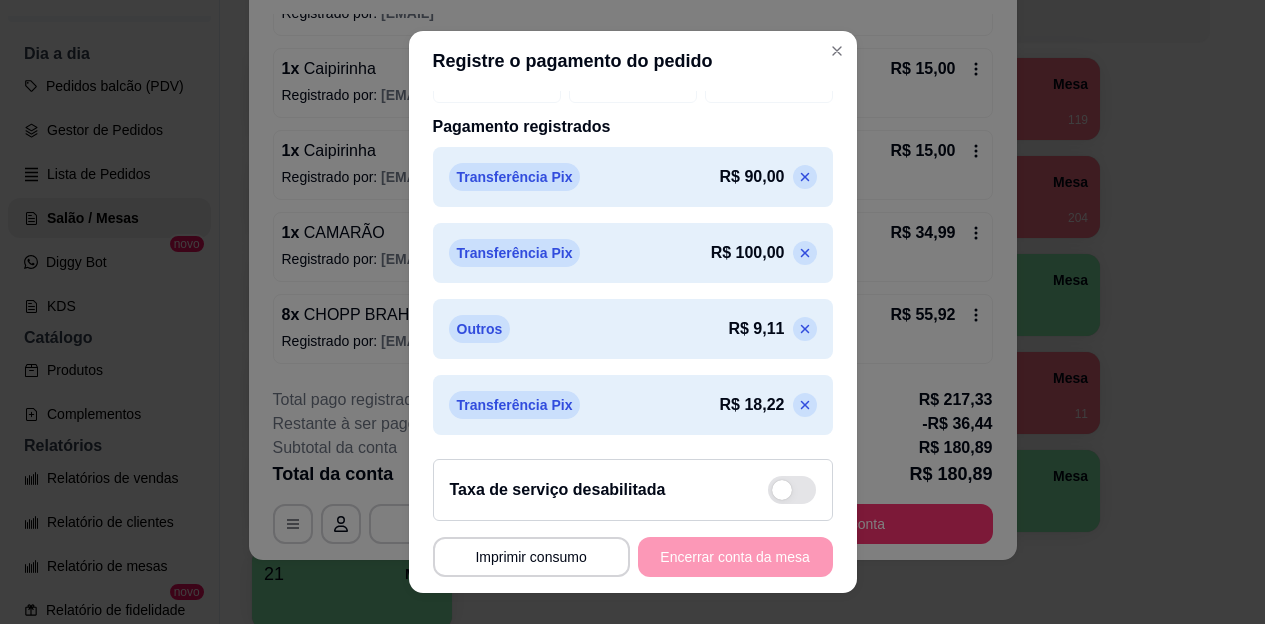 click at bounding box center (805, 405) 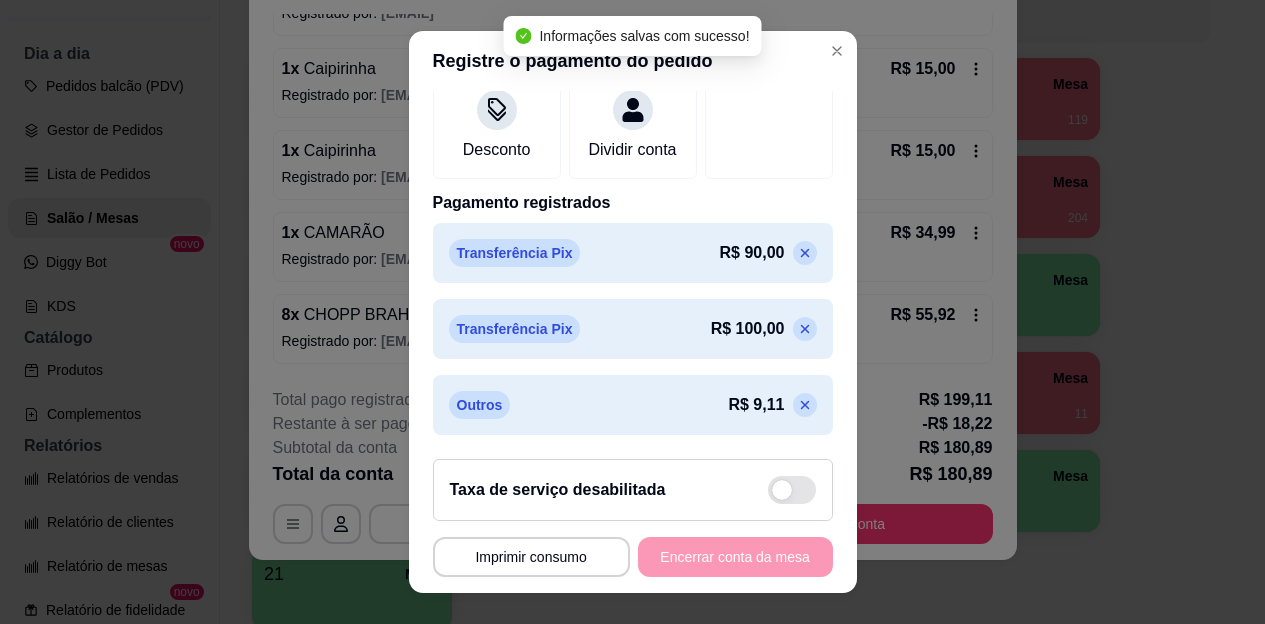 scroll, scrollTop: 398, scrollLeft: 0, axis: vertical 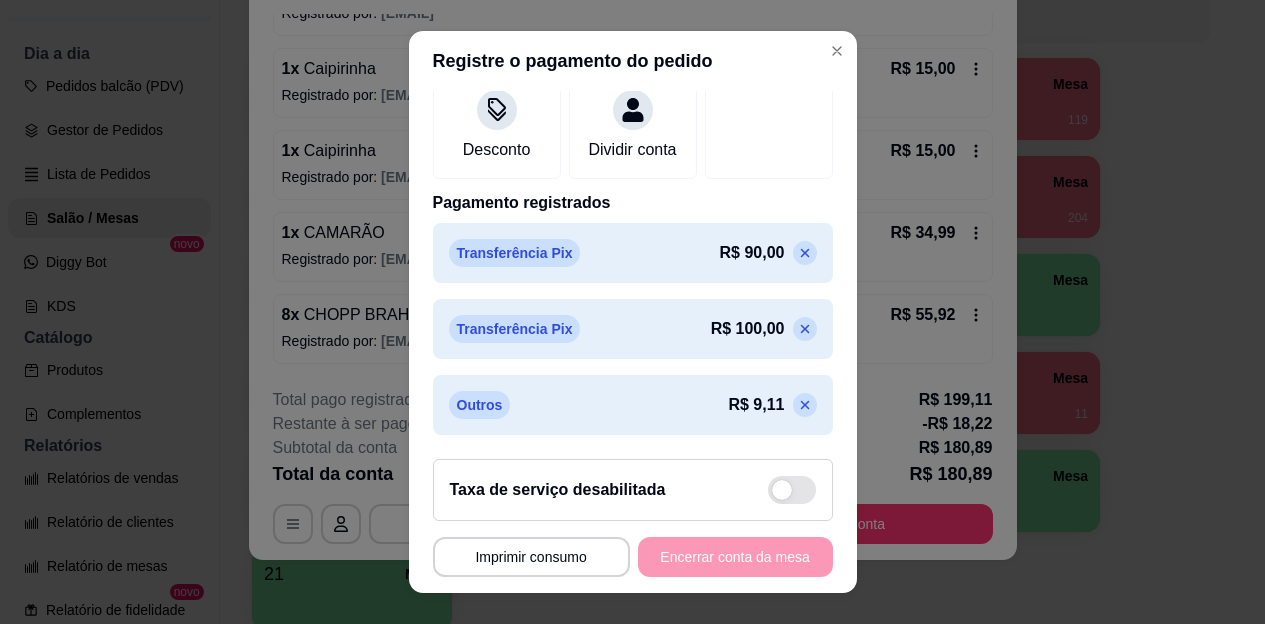 click 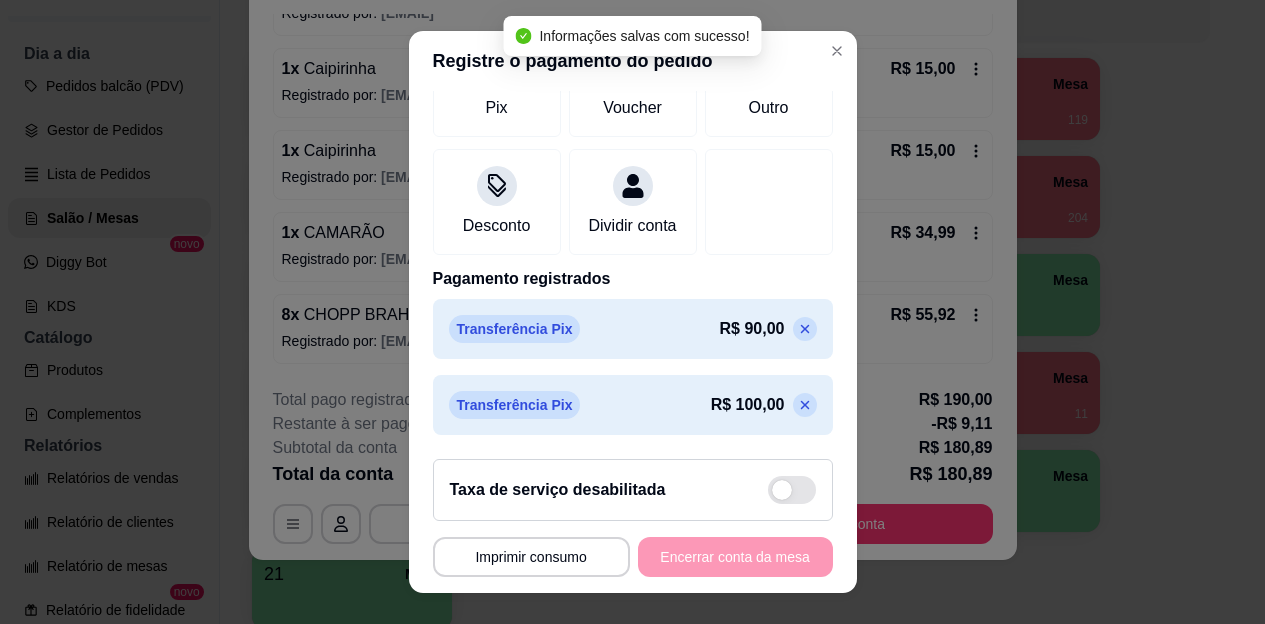 scroll, scrollTop: 322, scrollLeft: 0, axis: vertical 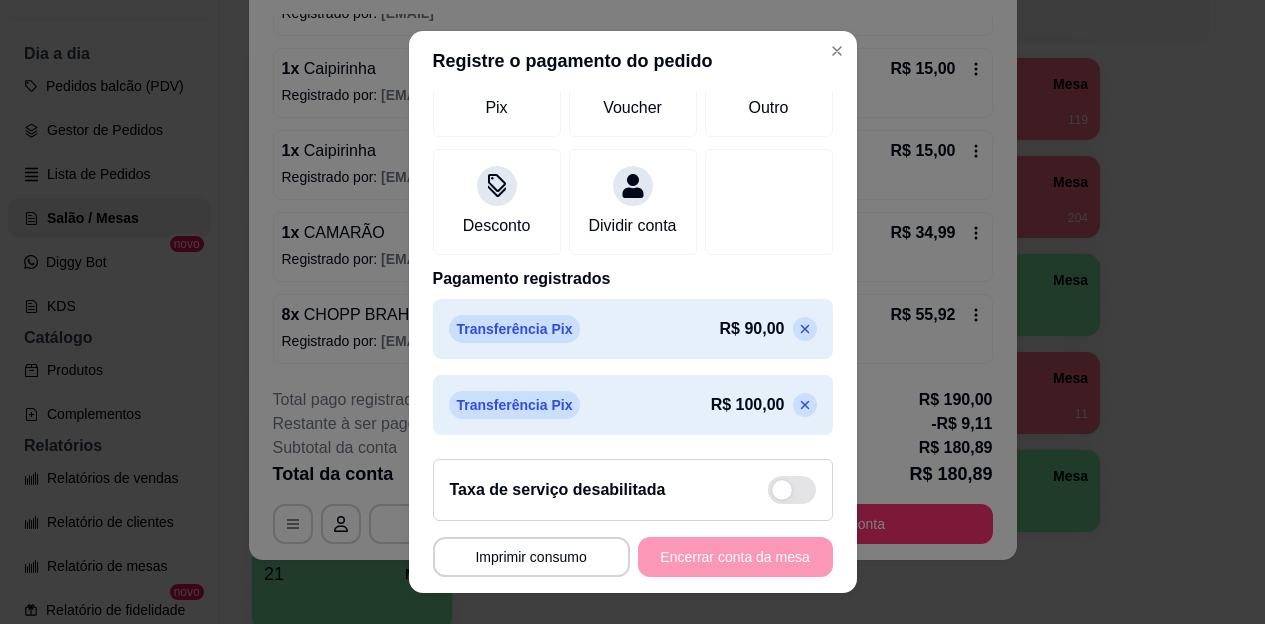 click on "Transferência Pix R$ 90,00" at bounding box center [633, 329] 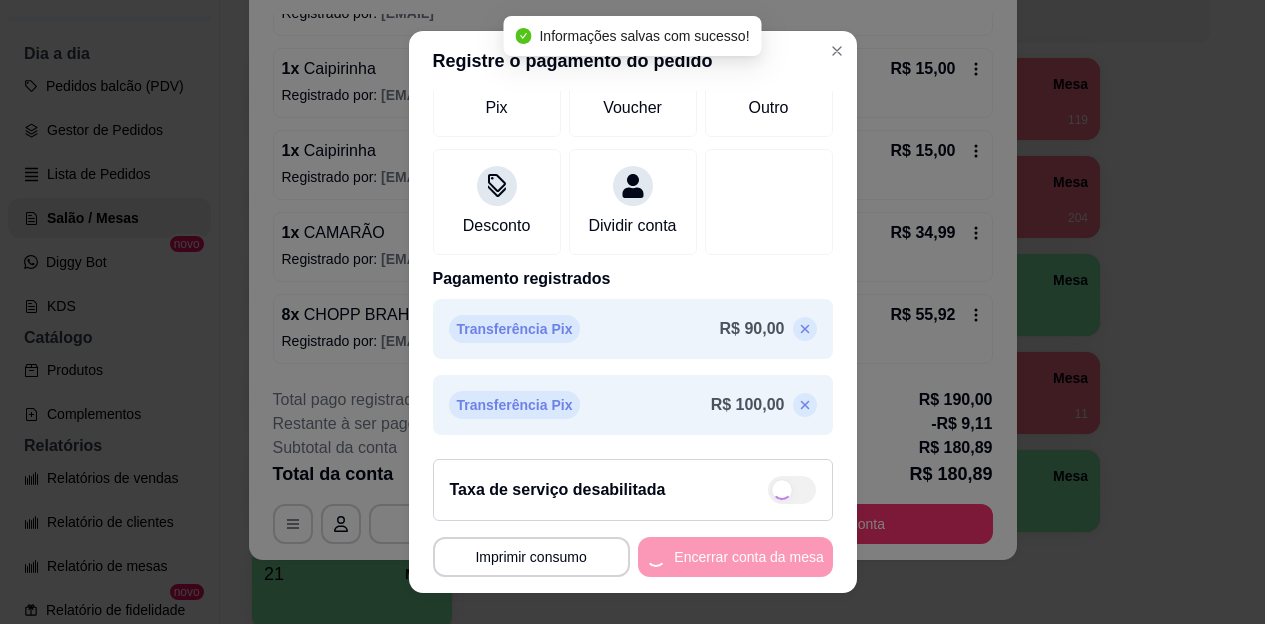 scroll, scrollTop: 266, scrollLeft: 0, axis: vertical 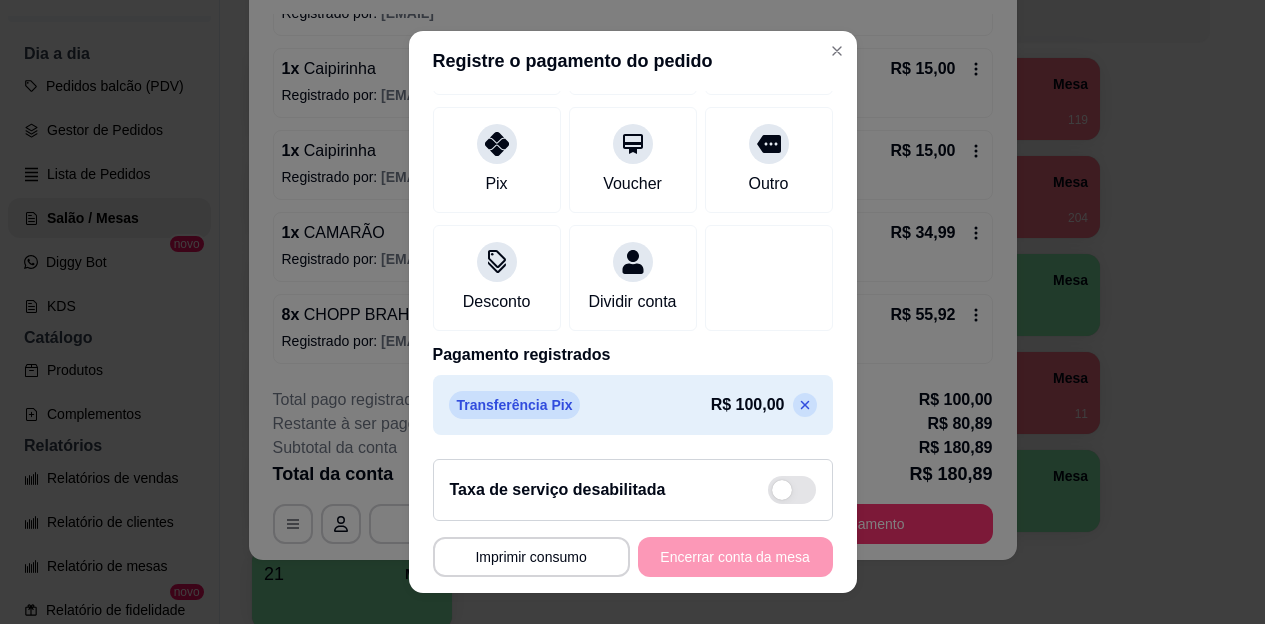 click 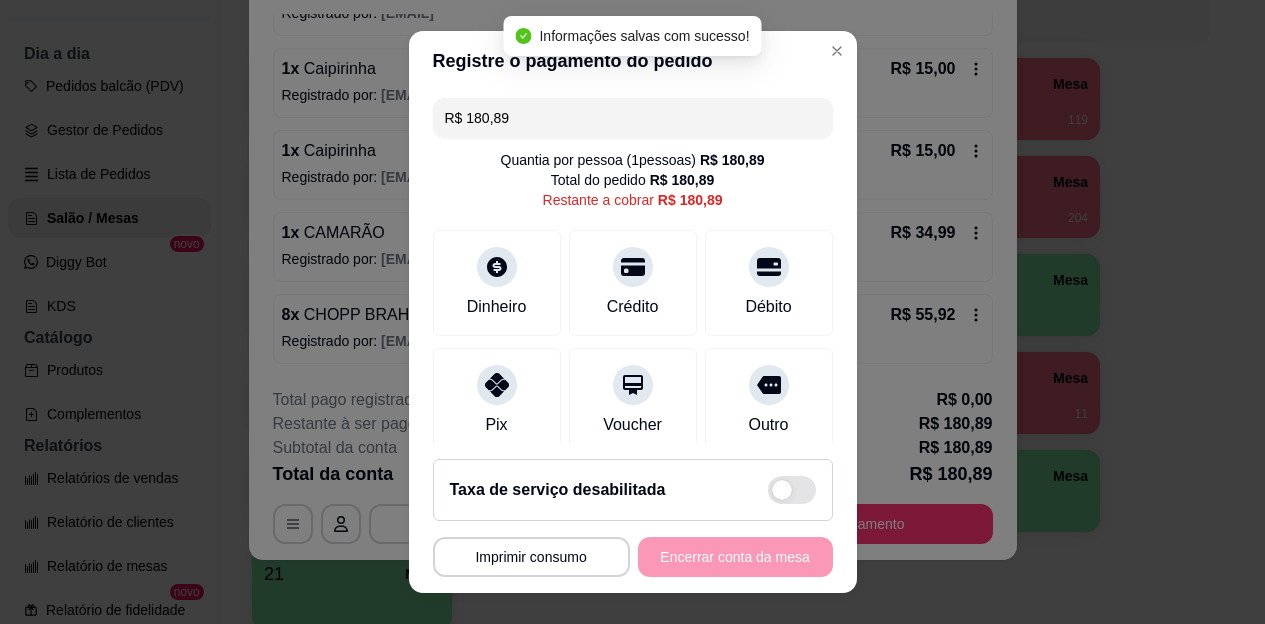 scroll, scrollTop: 0, scrollLeft: 0, axis: both 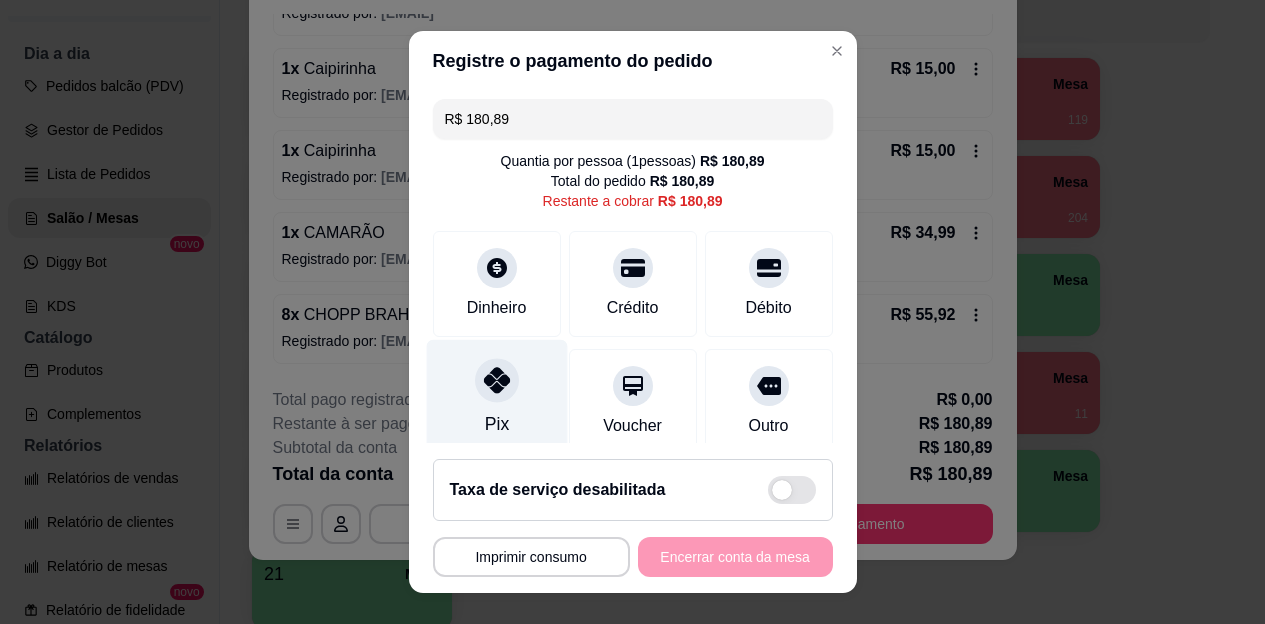 click at bounding box center [497, 381] 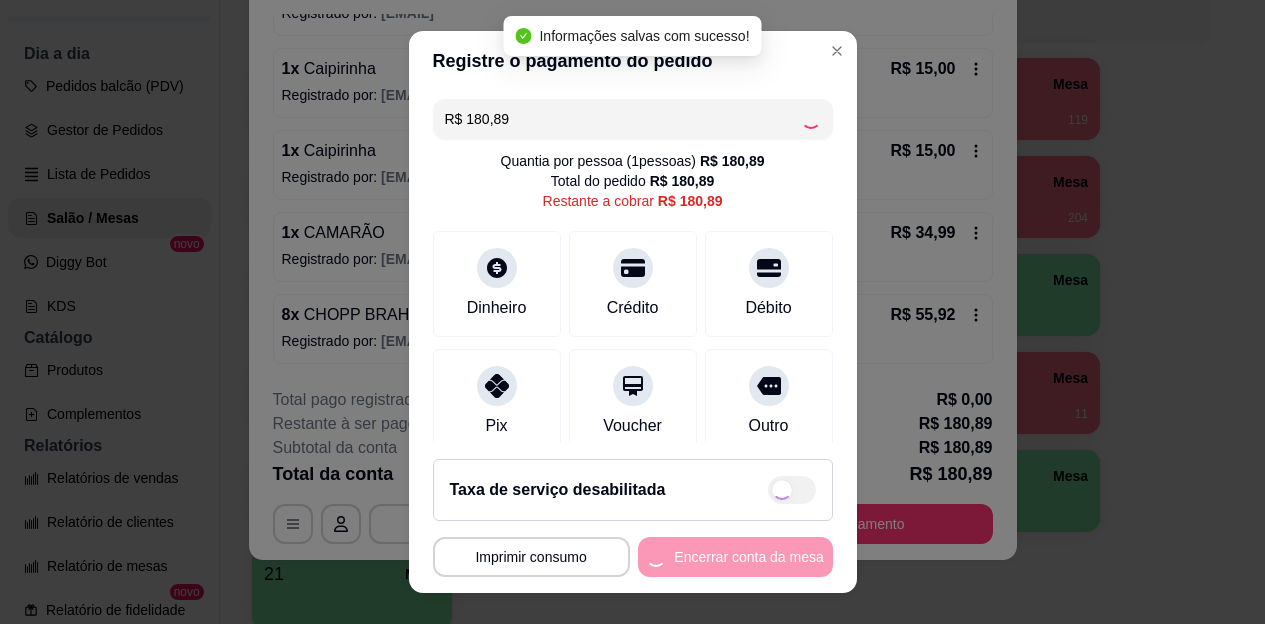 type on "R$ 0,00" 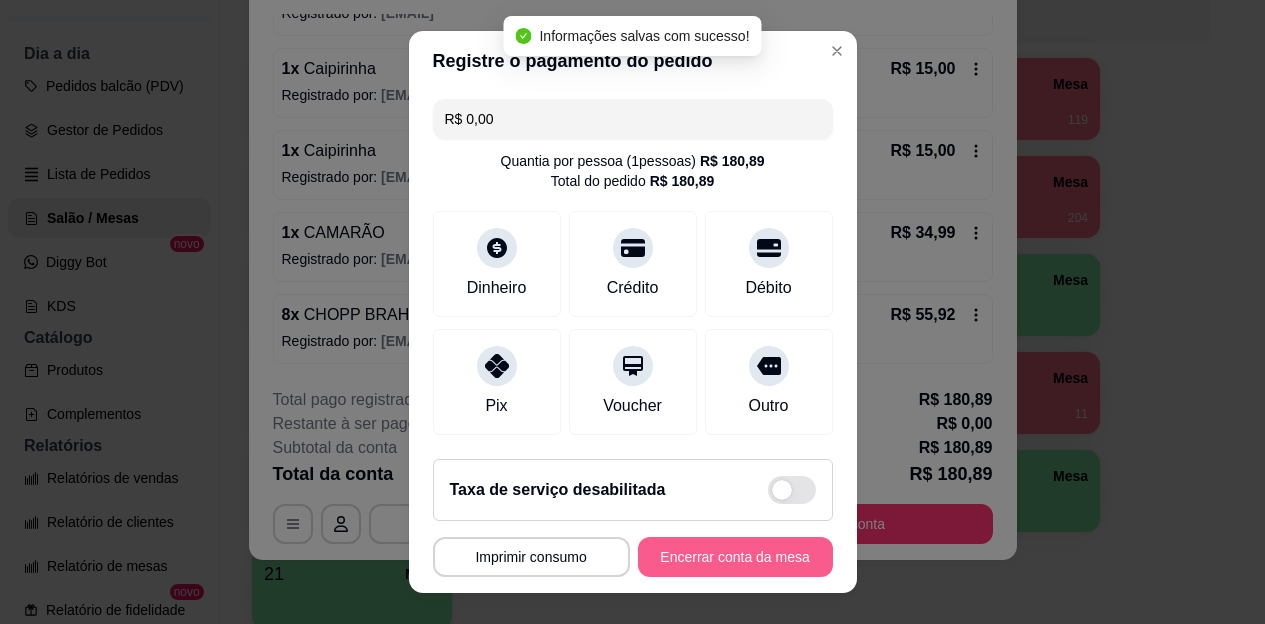 click on "Encerrar conta da mesa" at bounding box center [735, 557] 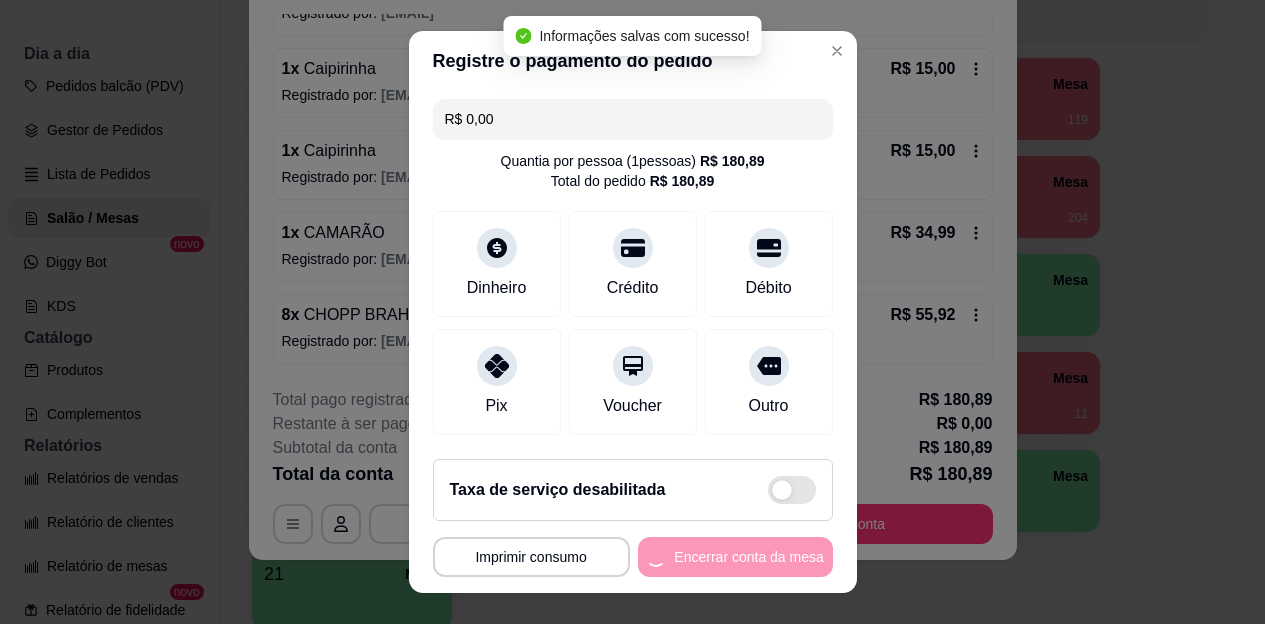 scroll, scrollTop: 0, scrollLeft: 0, axis: both 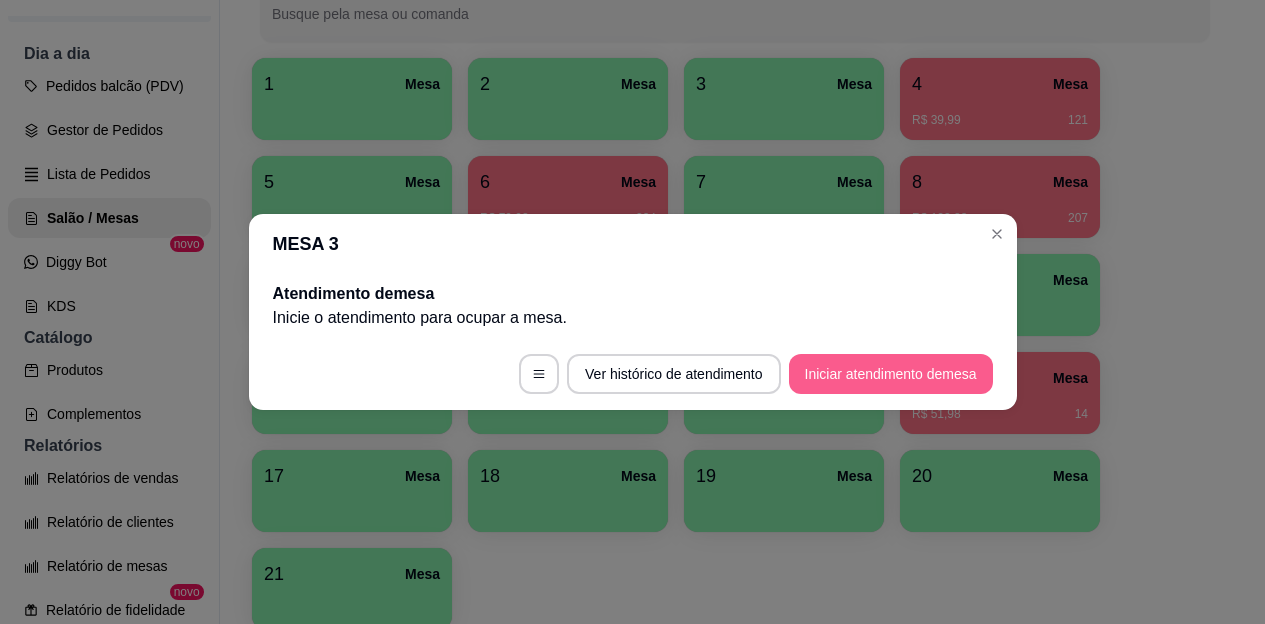 click on "Iniciar atendimento de  mesa" at bounding box center (891, 374) 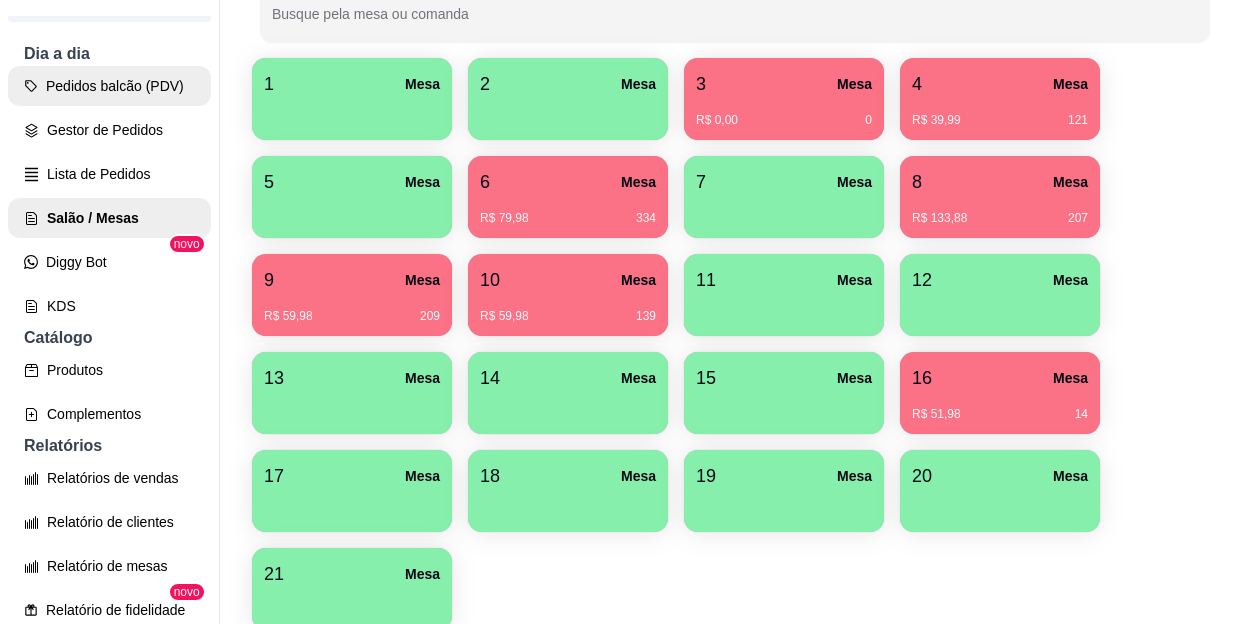click on "Pedidos balcão (PDV)" at bounding box center (109, 86) 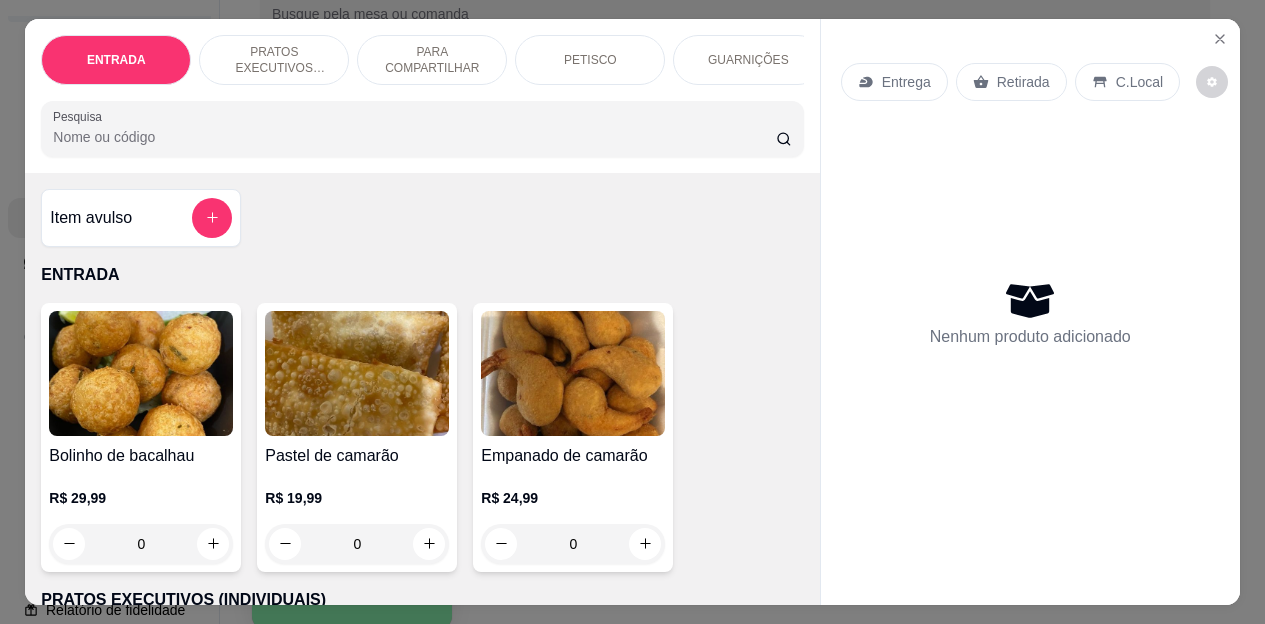 click on "C.Local" at bounding box center (1139, 82) 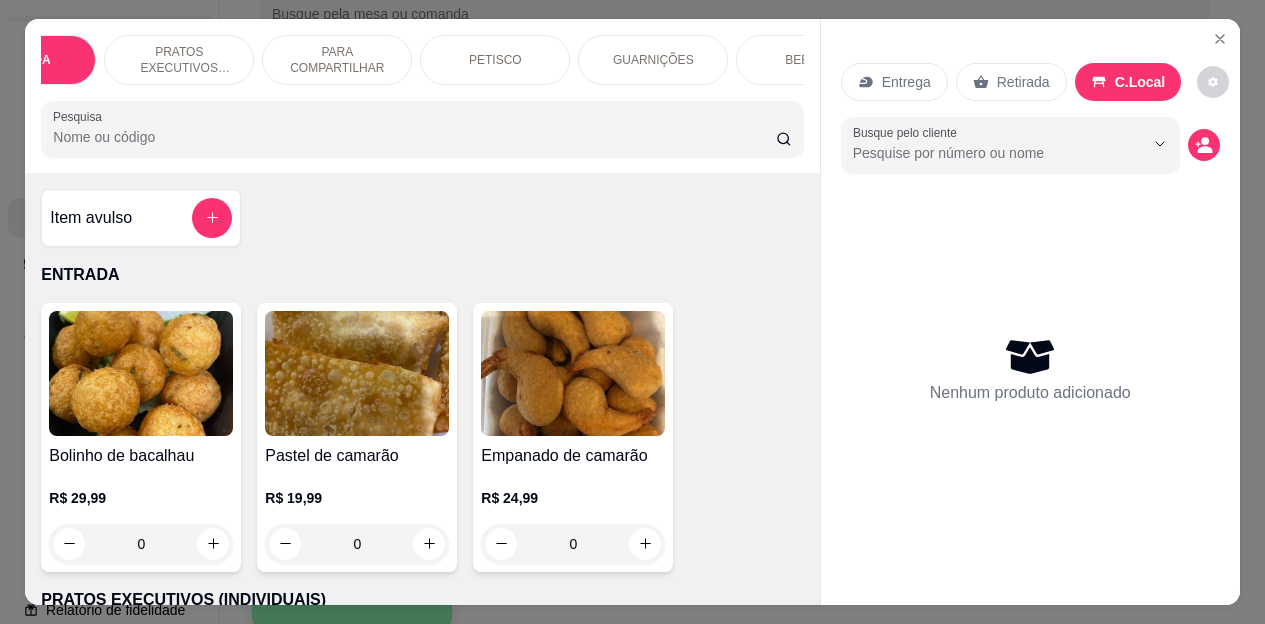 scroll, scrollTop: 0, scrollLeft: 120, axis: horizontal 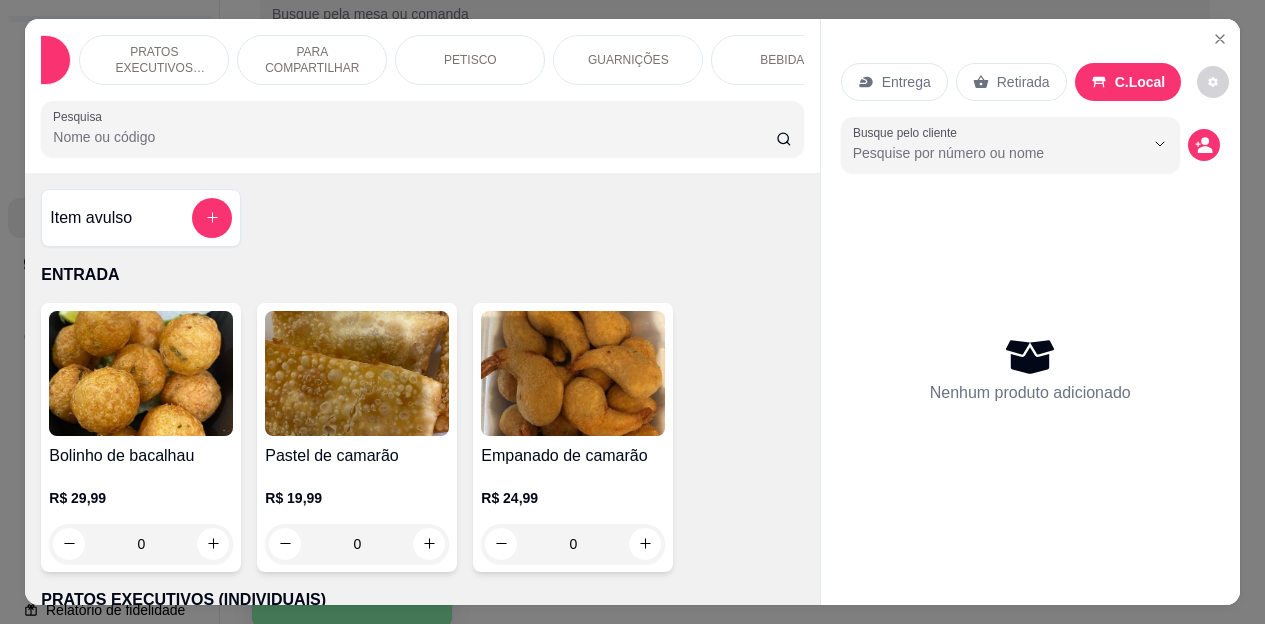 click on "BEBIDAS" at bounding box center [786, 60] 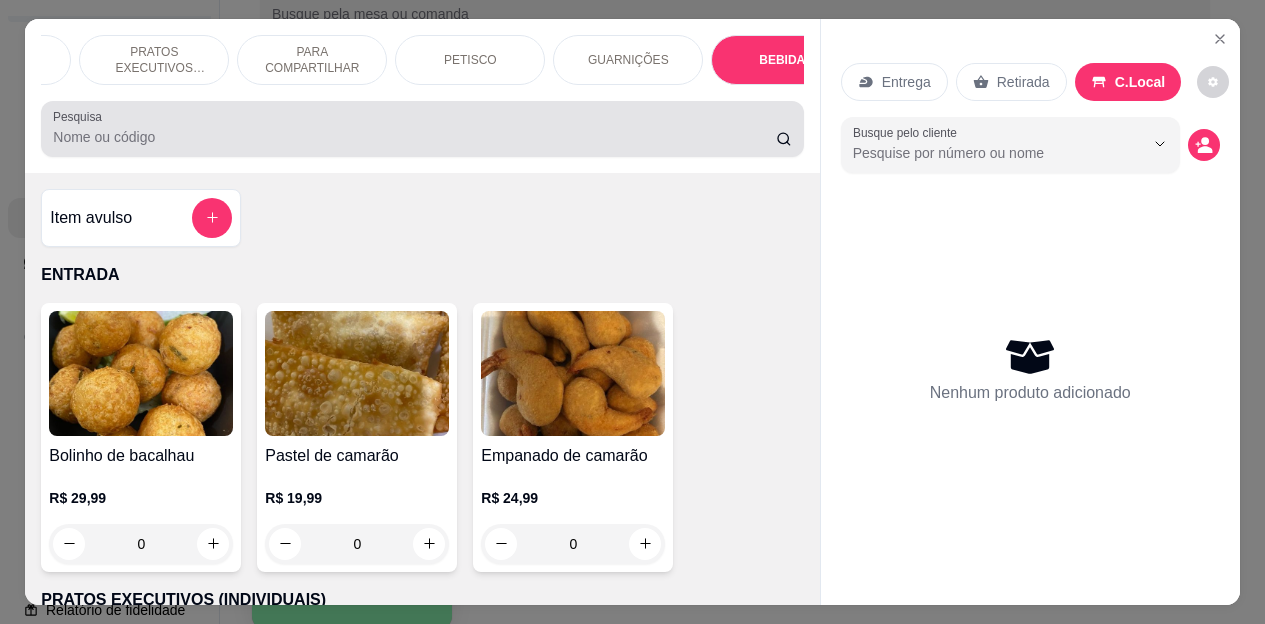 scroll, scrollTop: 4472, scrollLeft: 0, axis: vertical 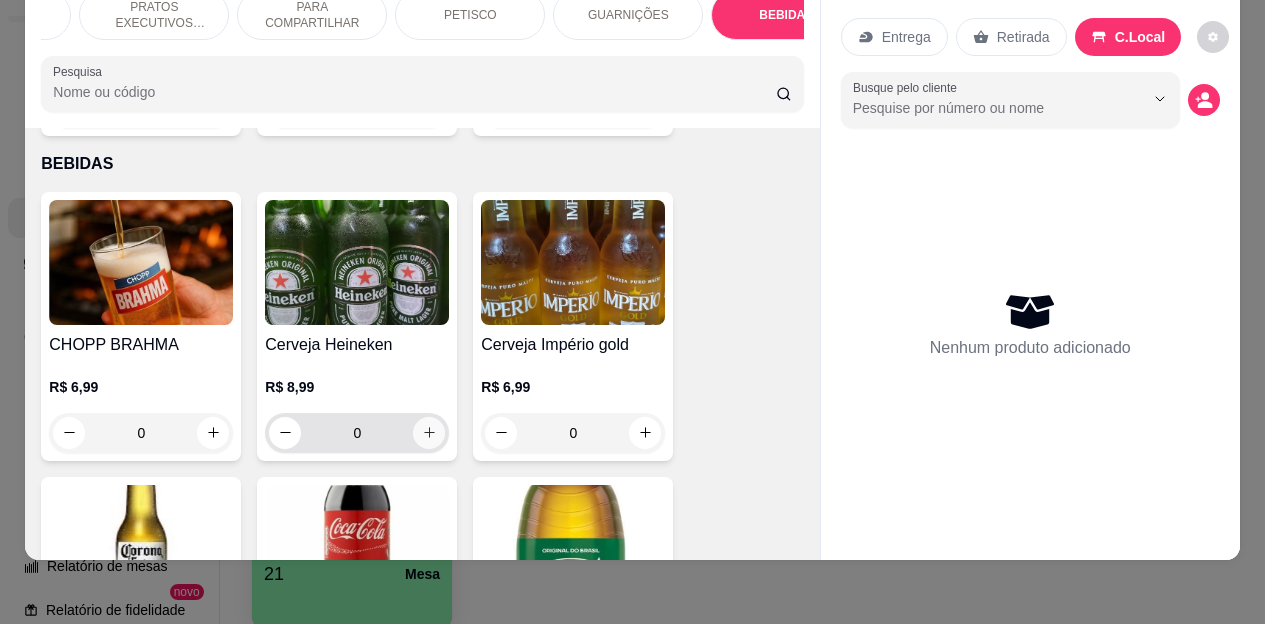 click 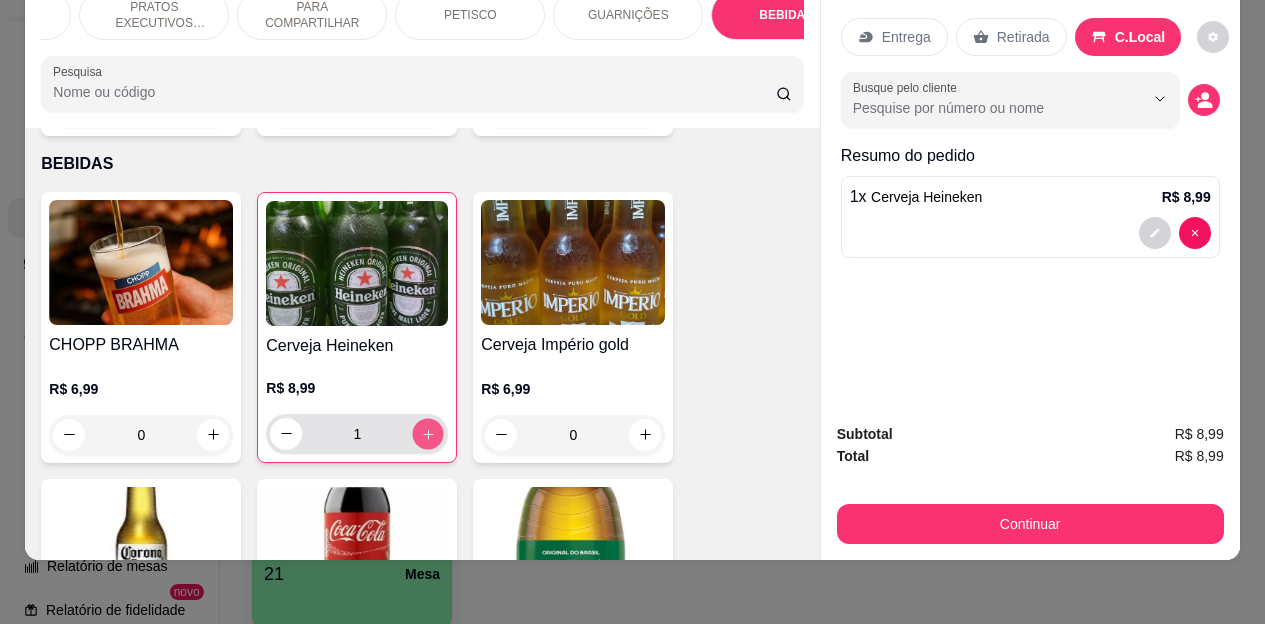 click at bounding box center (428, 433) 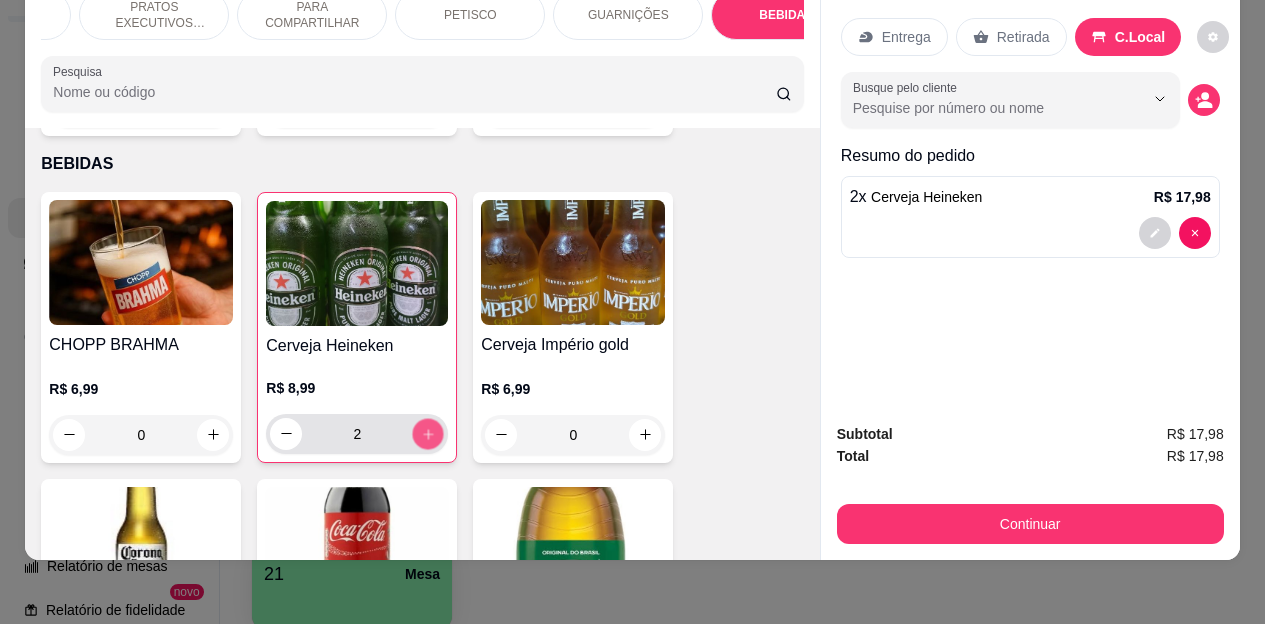 click at bounding box center [428, 433] 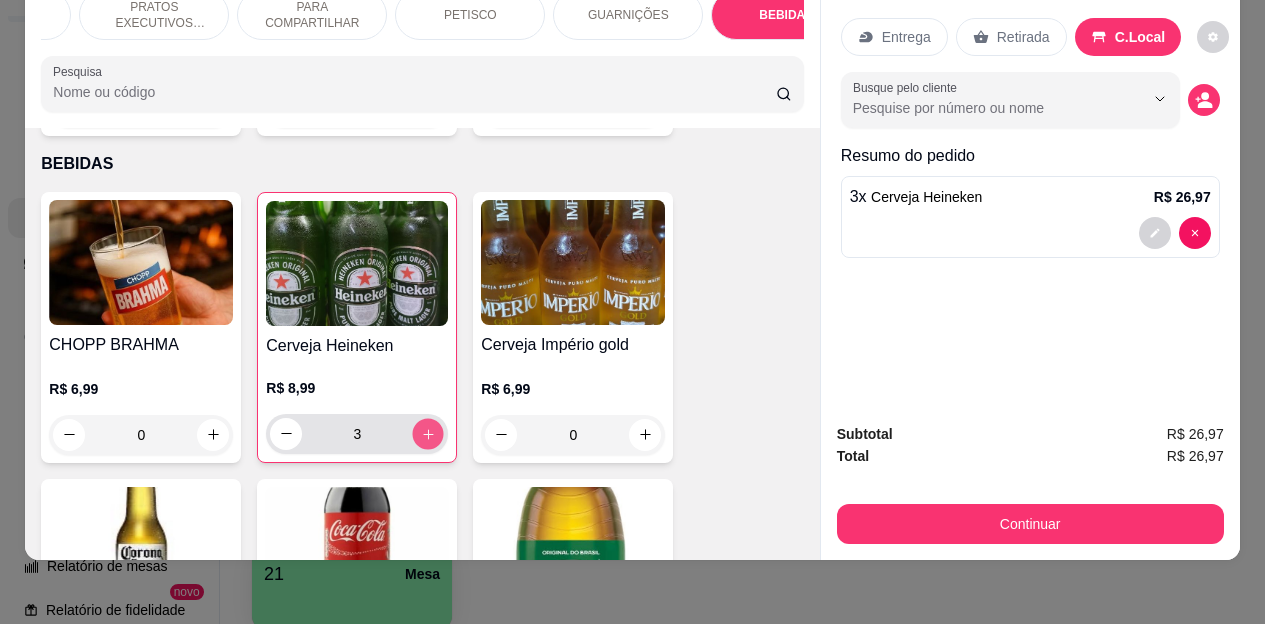 click at bounding box center (428, 433) 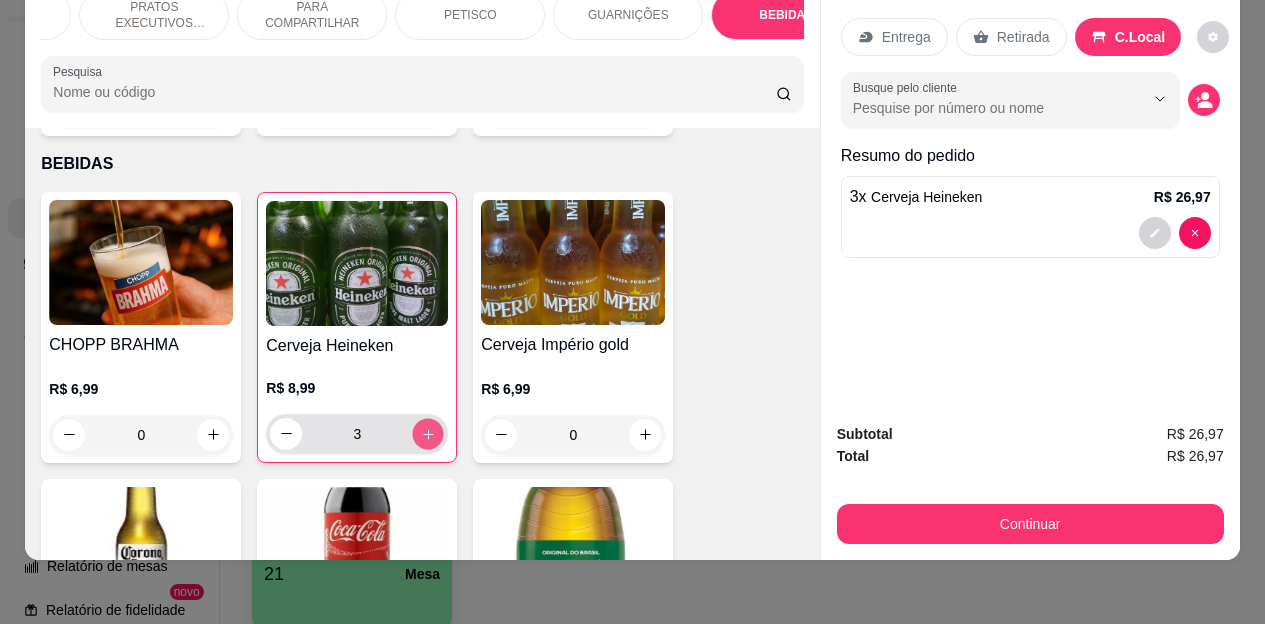type on "4" 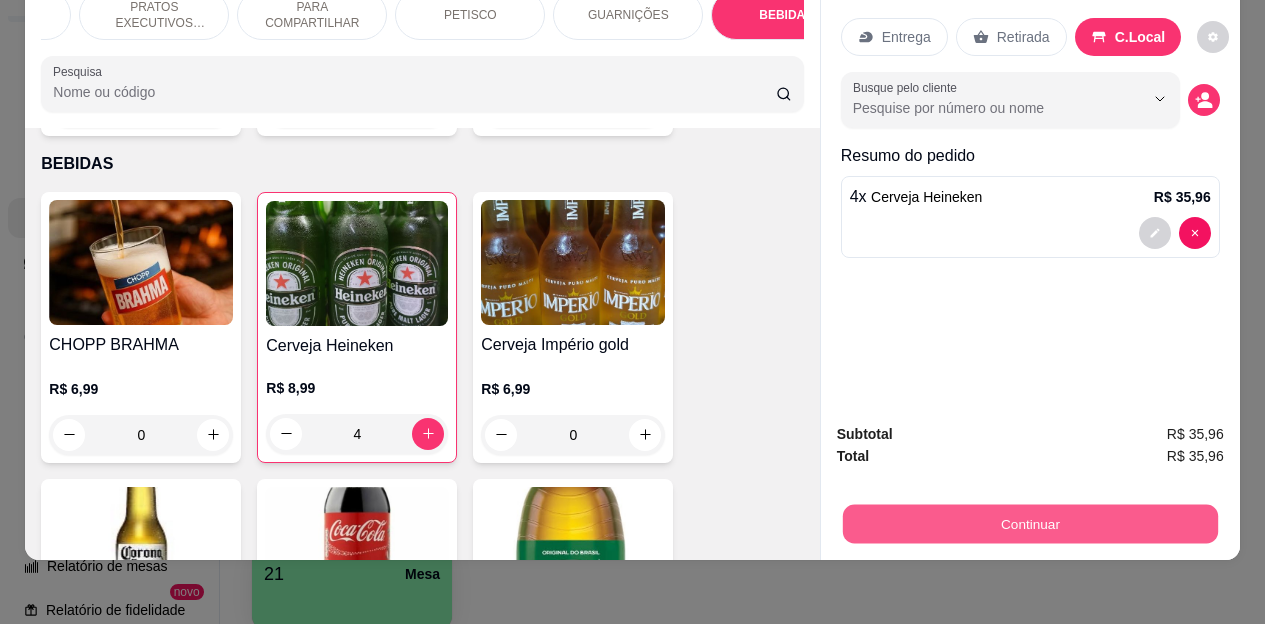 click on "Continuar" at bounding box center [1029, 524] 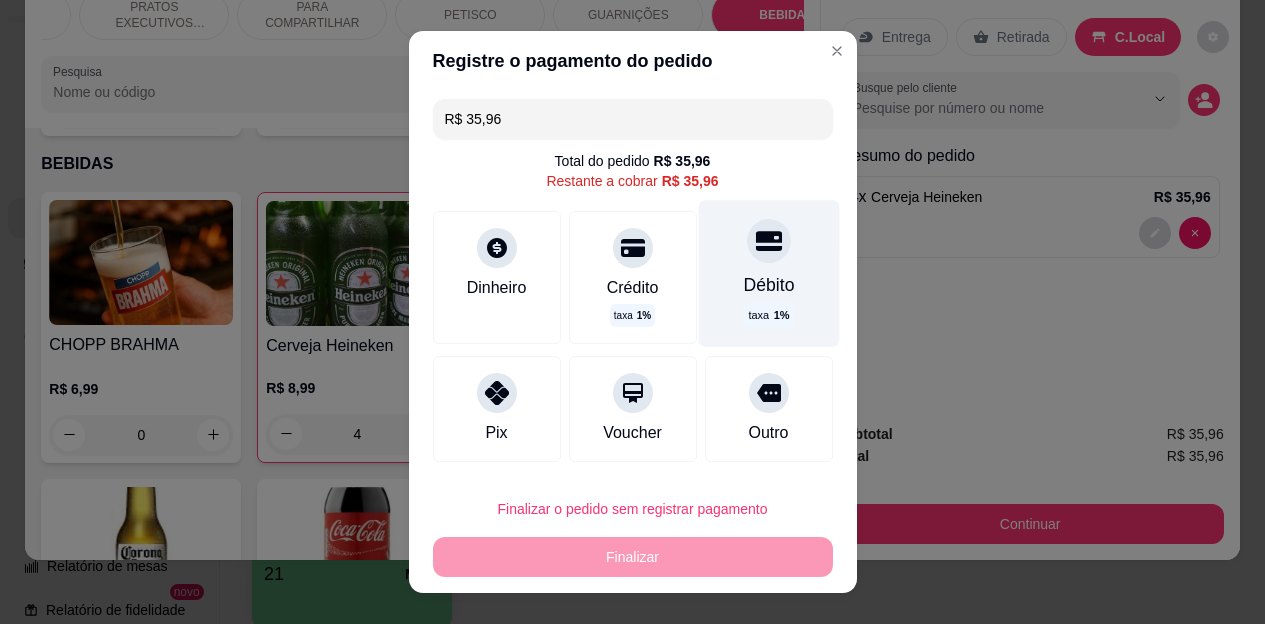click on "Débito" at bounding box center [768, 285] 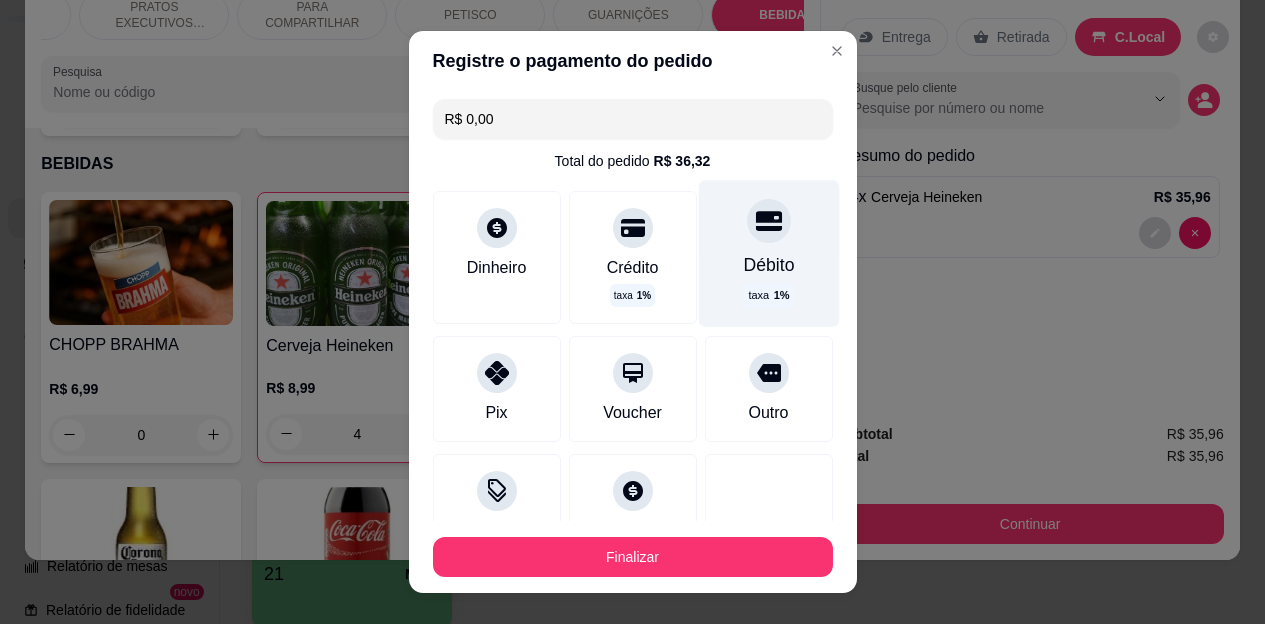 click on "Débito taxa   1 %" at bounding box center (768, 254) 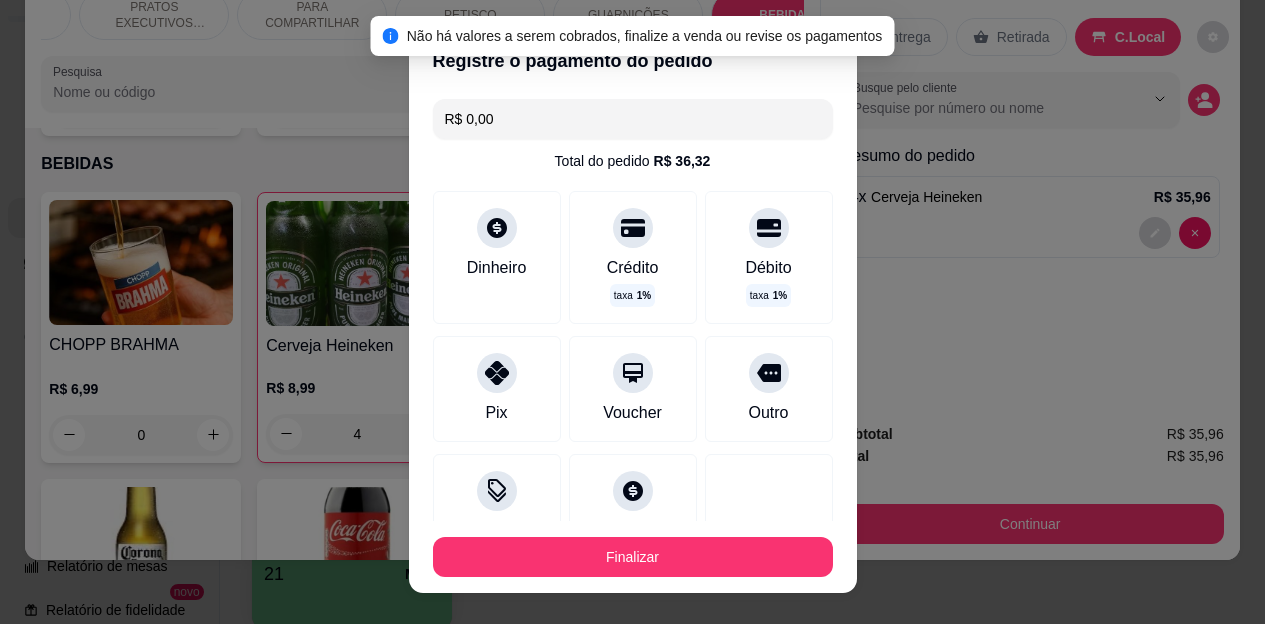 click on "Não há valores a serem cobrados, finalize a venda ou revise os pagamentos" at bounding box center (645, 36) 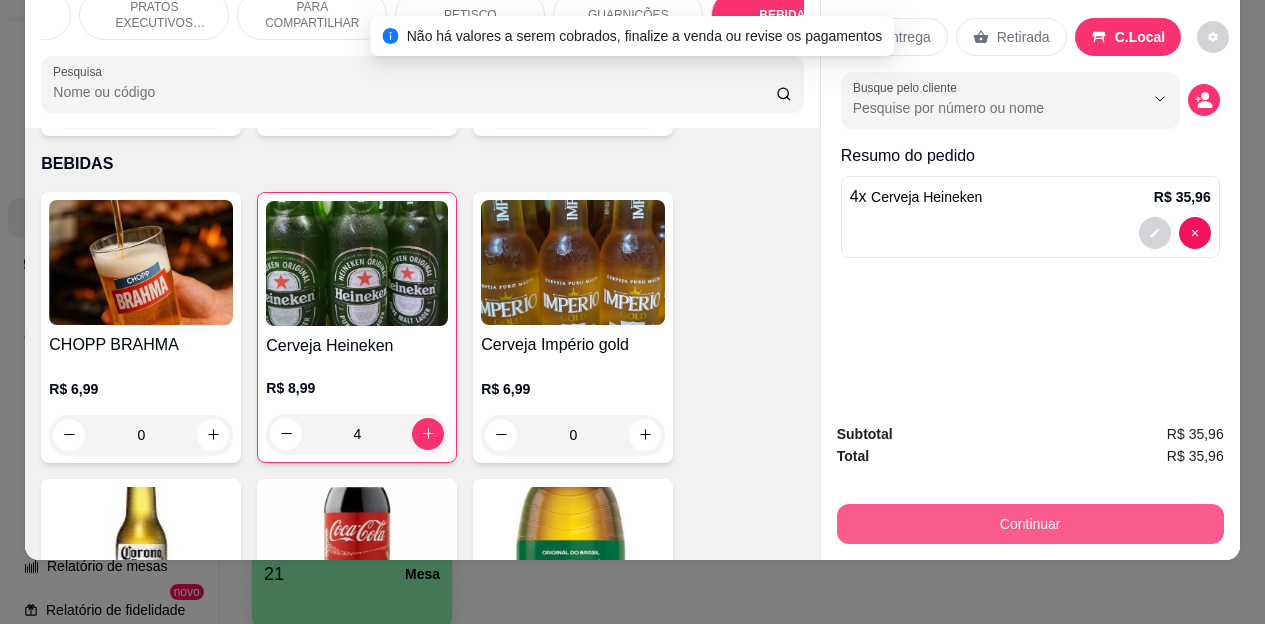 click on "Continuar" at bounding box center (1030, 524) 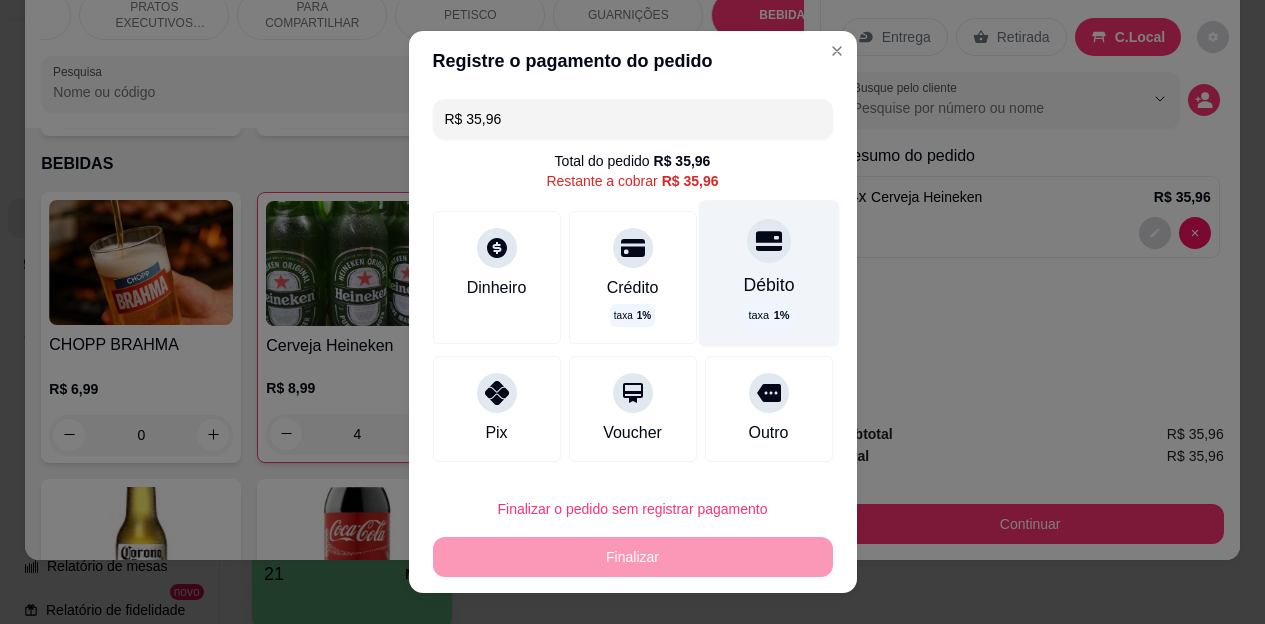 click on "Débito taxa   1 %" at bounding box center [768, 274] 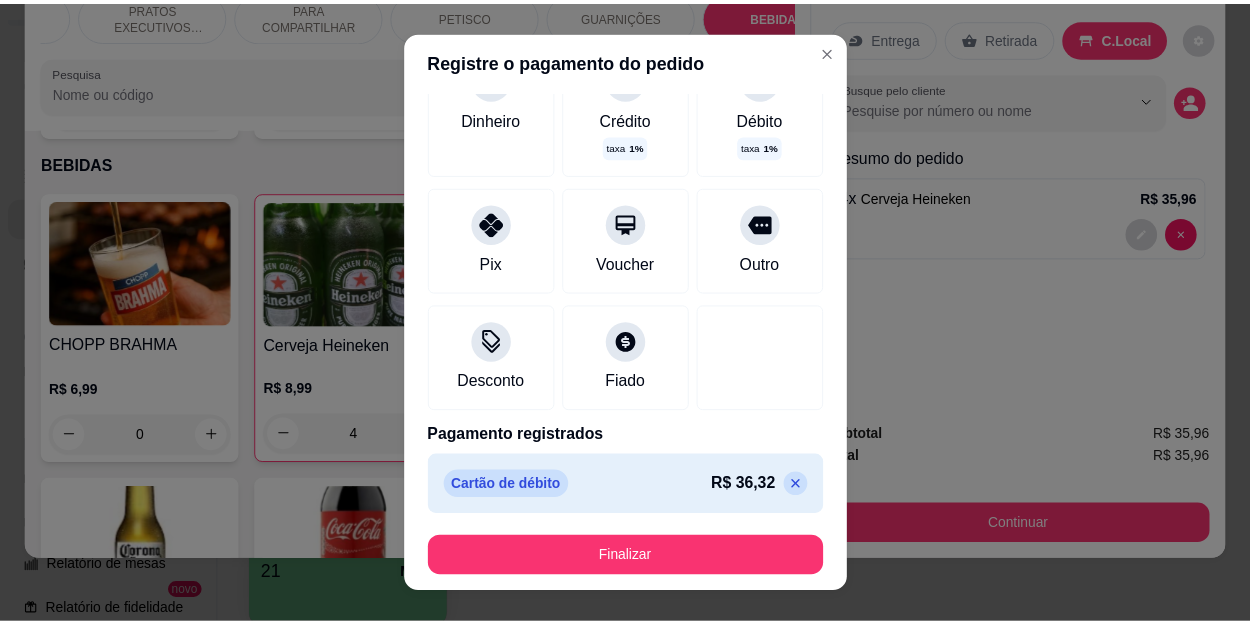 scroll, scrollTop: 151, scrollLeft: 0, axis: vertical 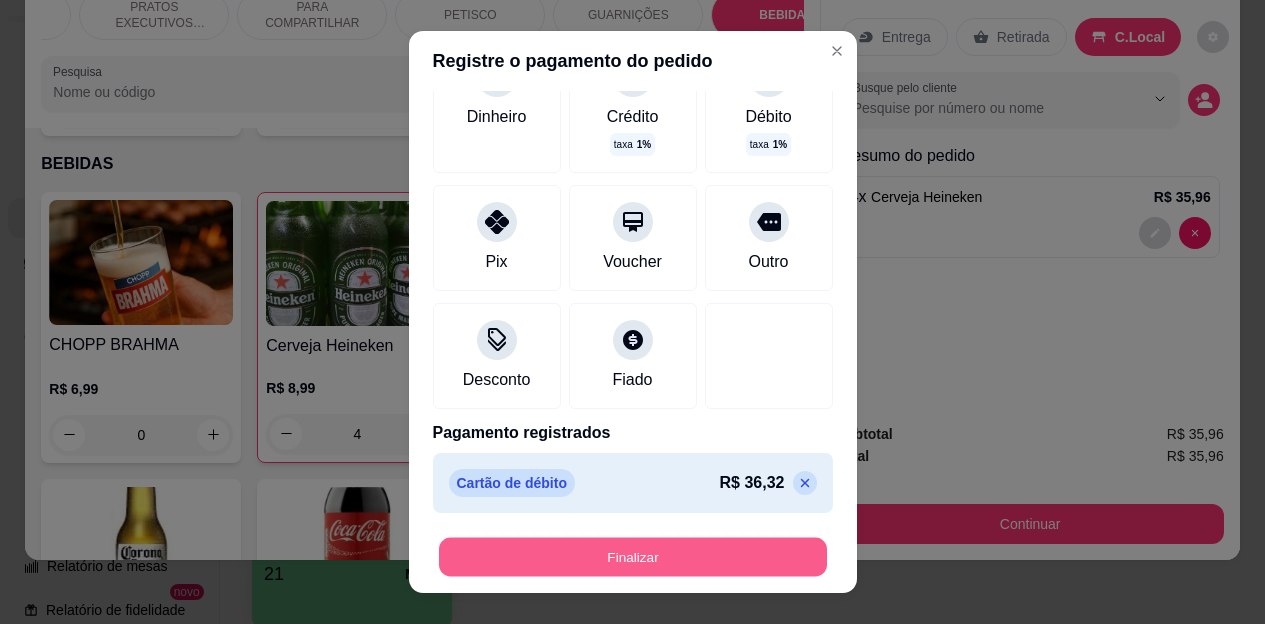 click on "Finalizar" at bounding box center [633, 556] 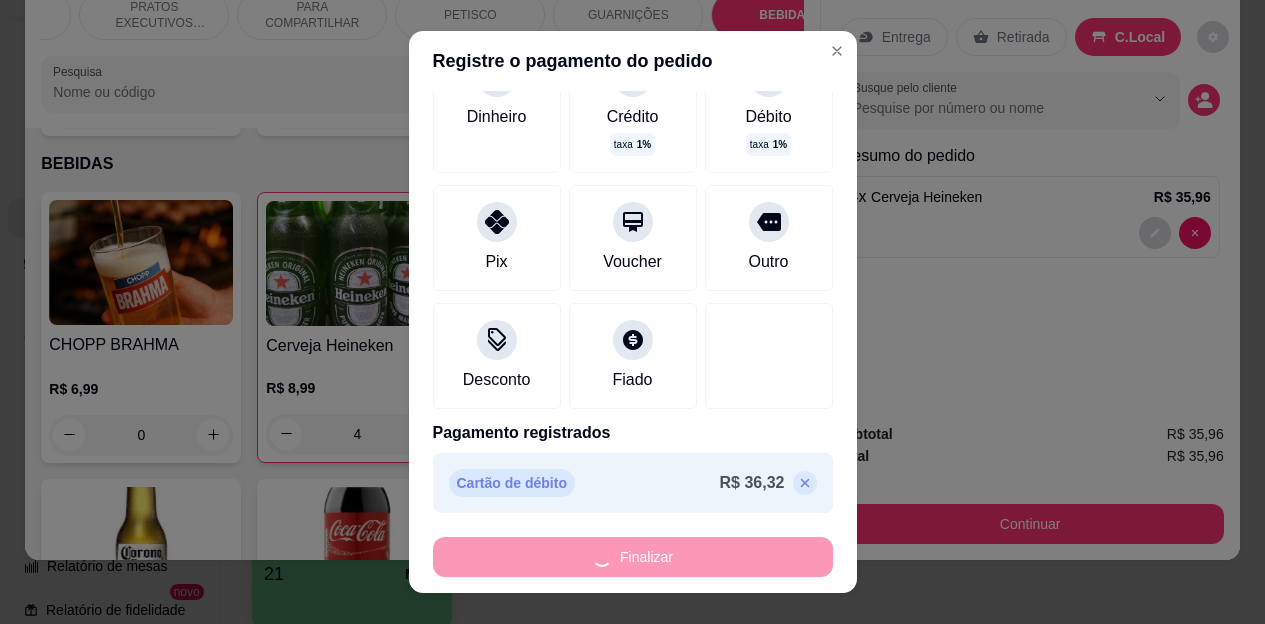 type on "0" 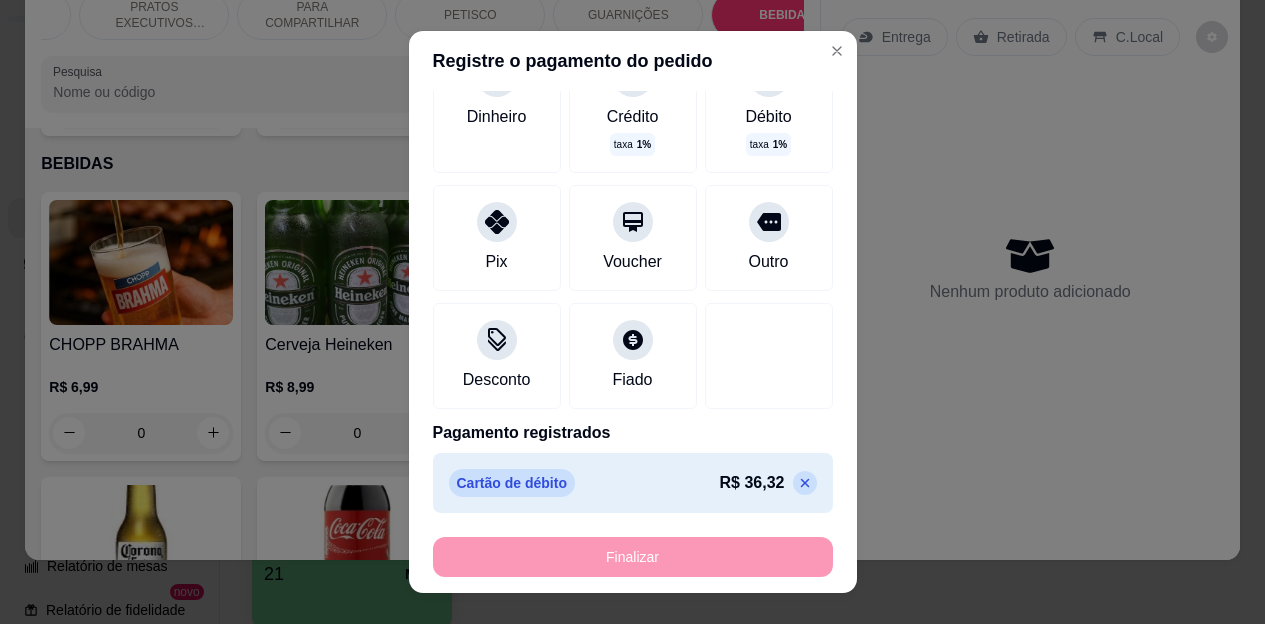 type on "-R$ 35,96" 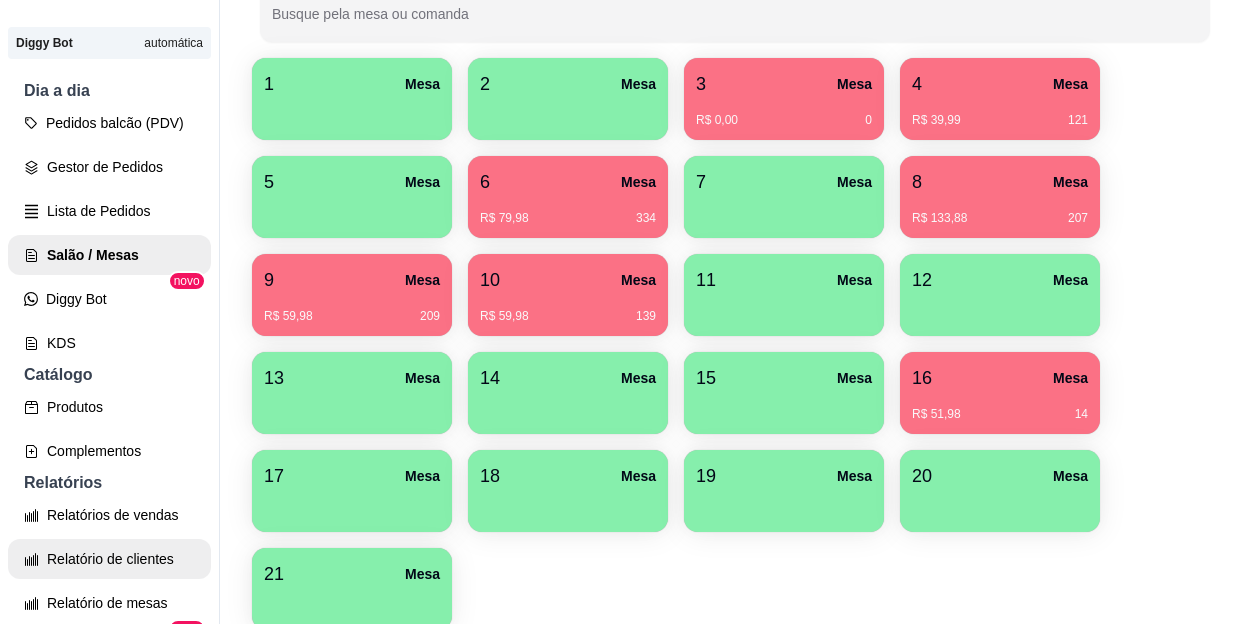 scroll, scrollTop: 100, scrollLeft: 0, axis: vertical 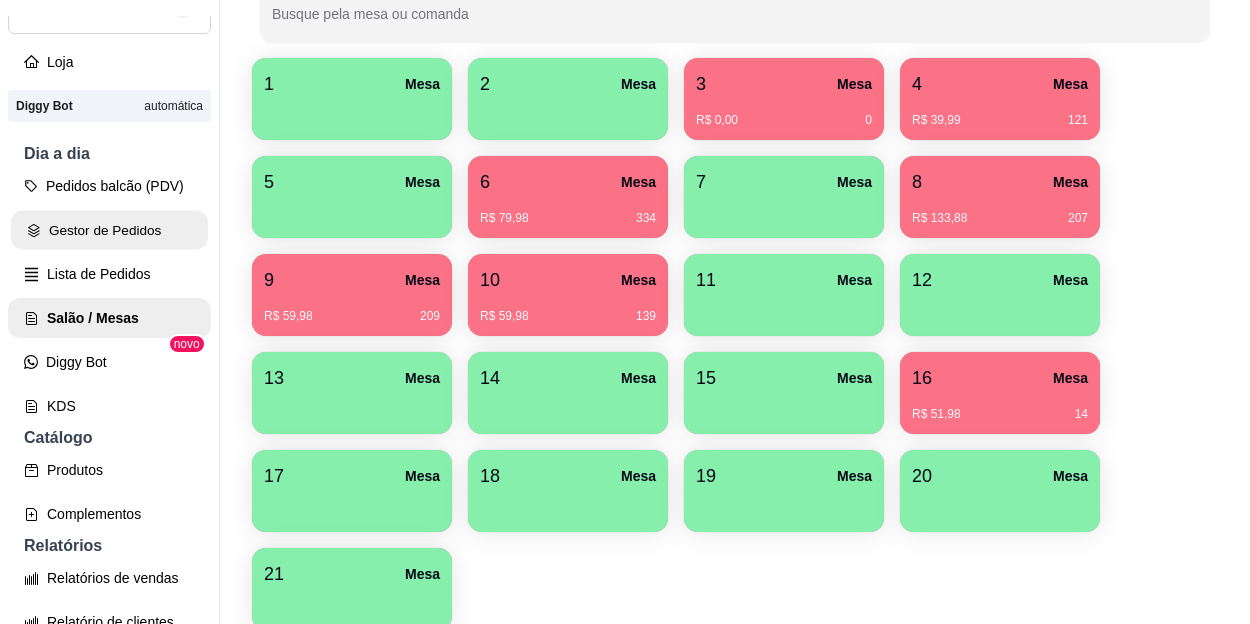 click on "Gestor de Pedidos" at bounding box center [109, 230] 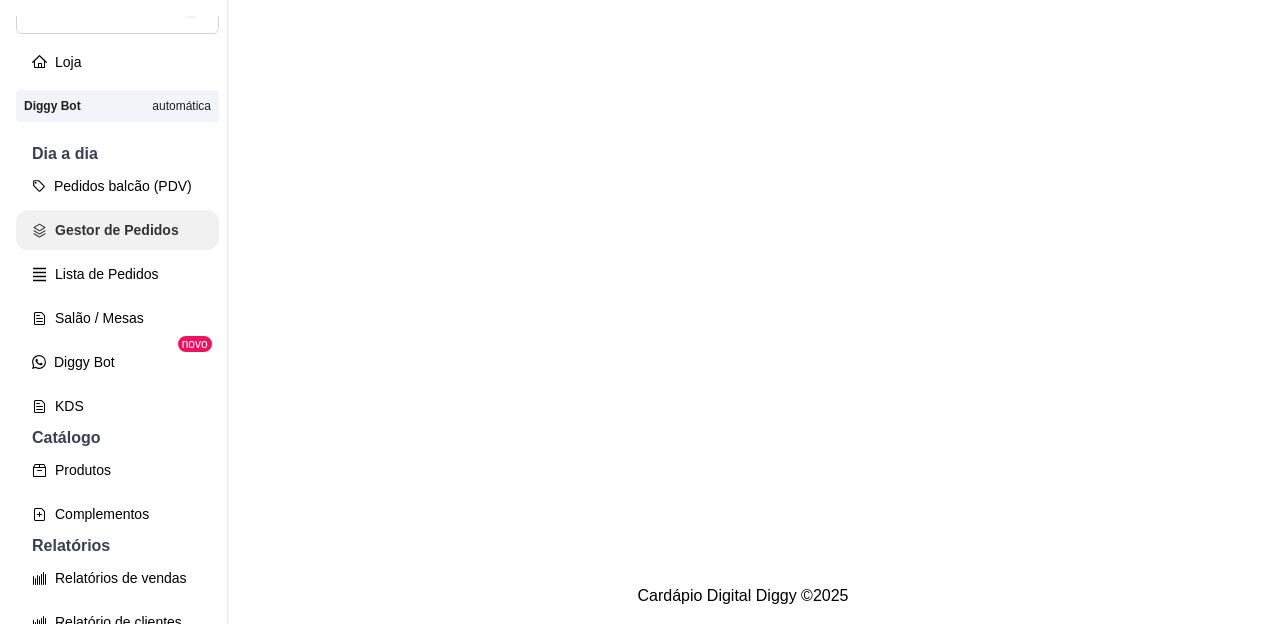 scroll, scrollTop: 0, scrollLeft: 0, axis: both 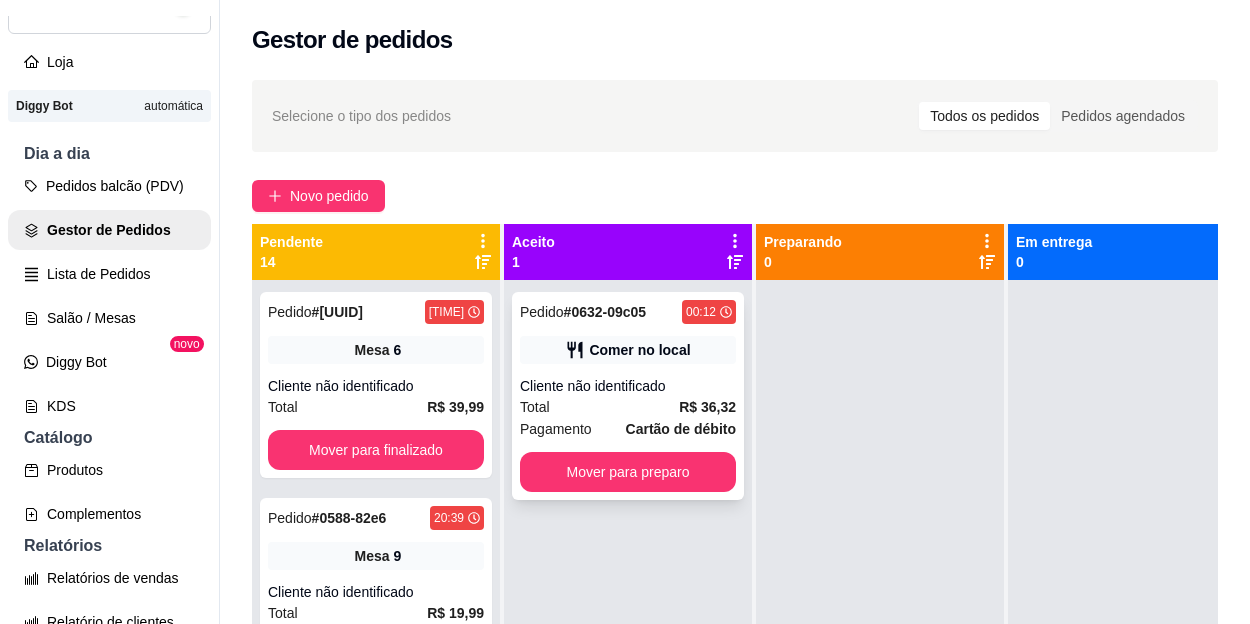 click on "Cliente não identificado" at bounding box center [628, 386] 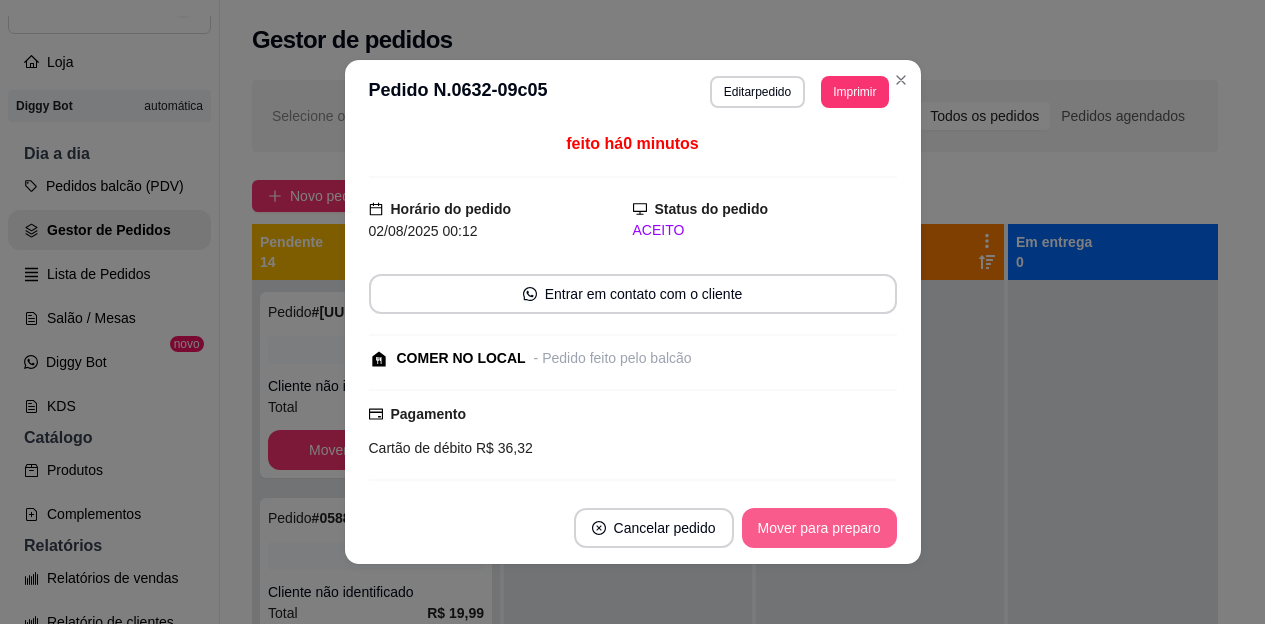 click on "Mover para preparo" at bounding box center [819, 528] 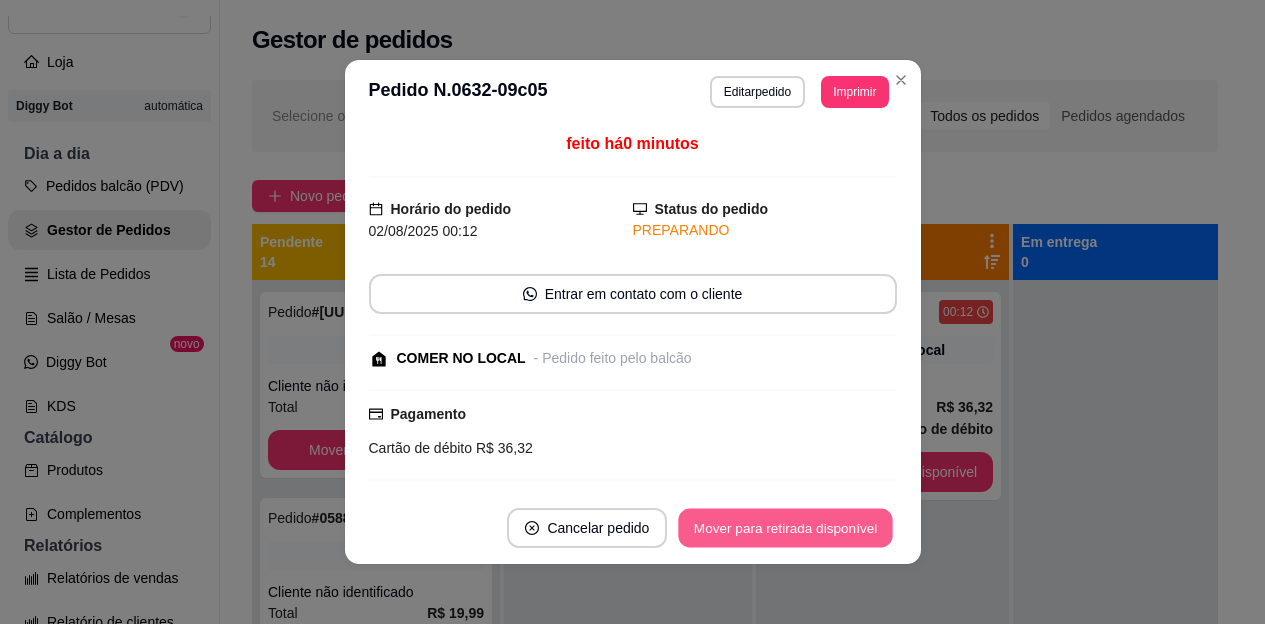 click on "Mover para retirada disponível" at bounding box center (786, 528) 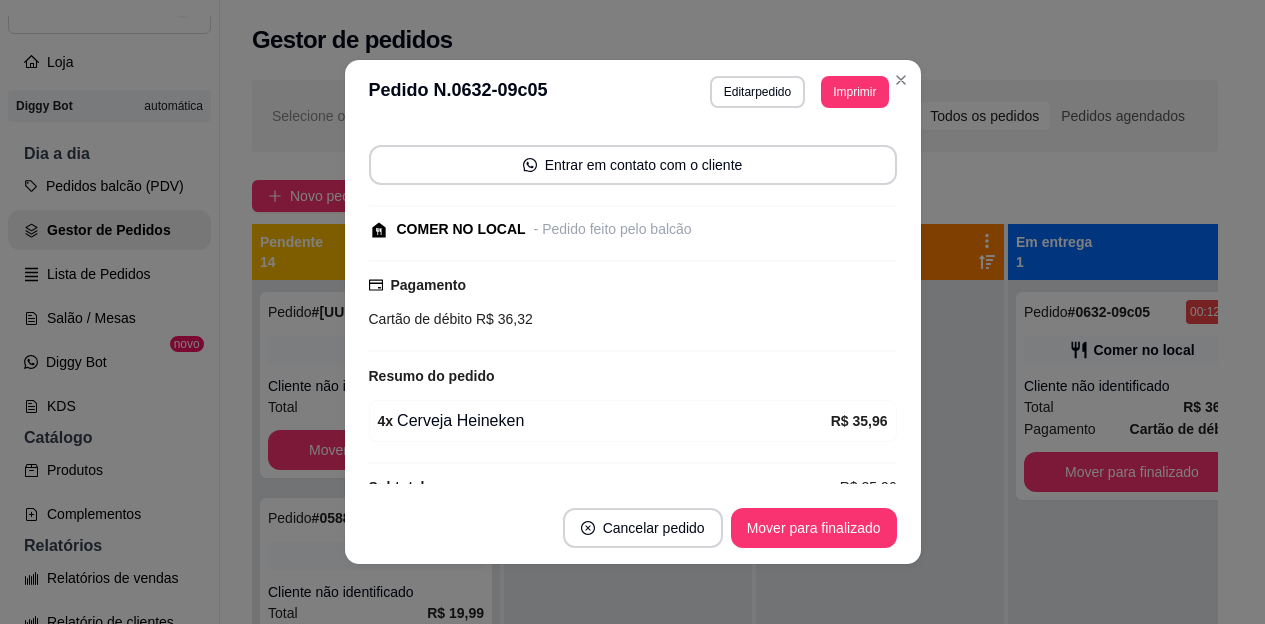 scroll, scrollTop: 165, scrollLeft: 0, axis: vertical 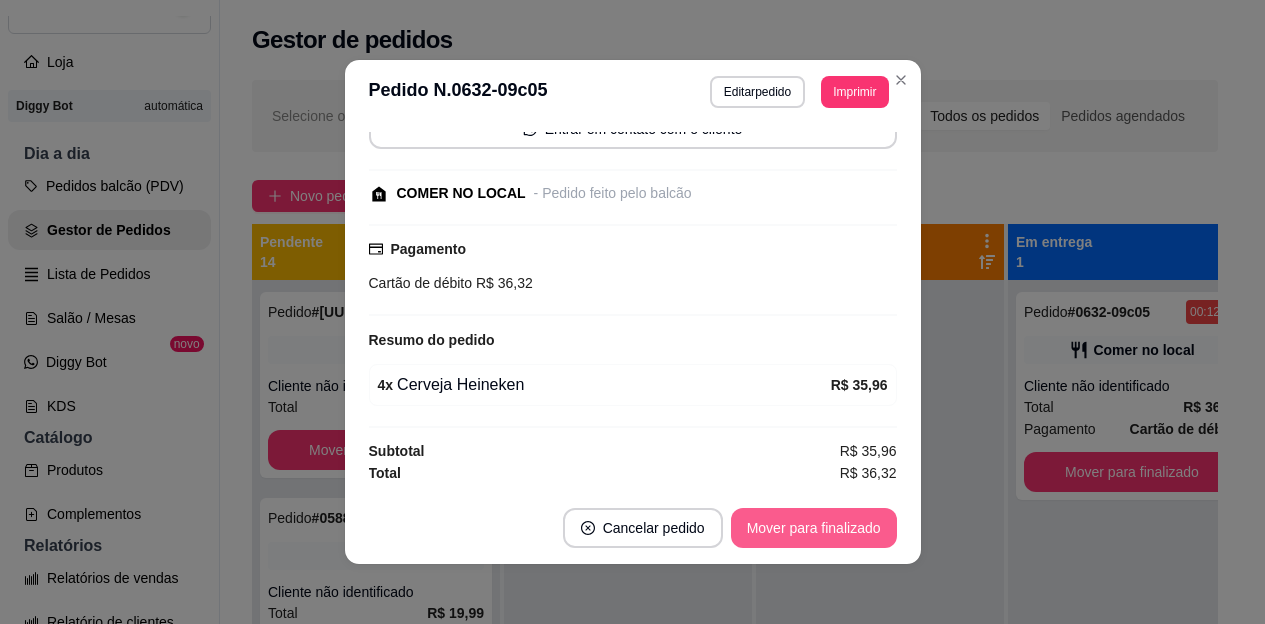 click on "Mover para finalizado" at bounding box center (814, 528) 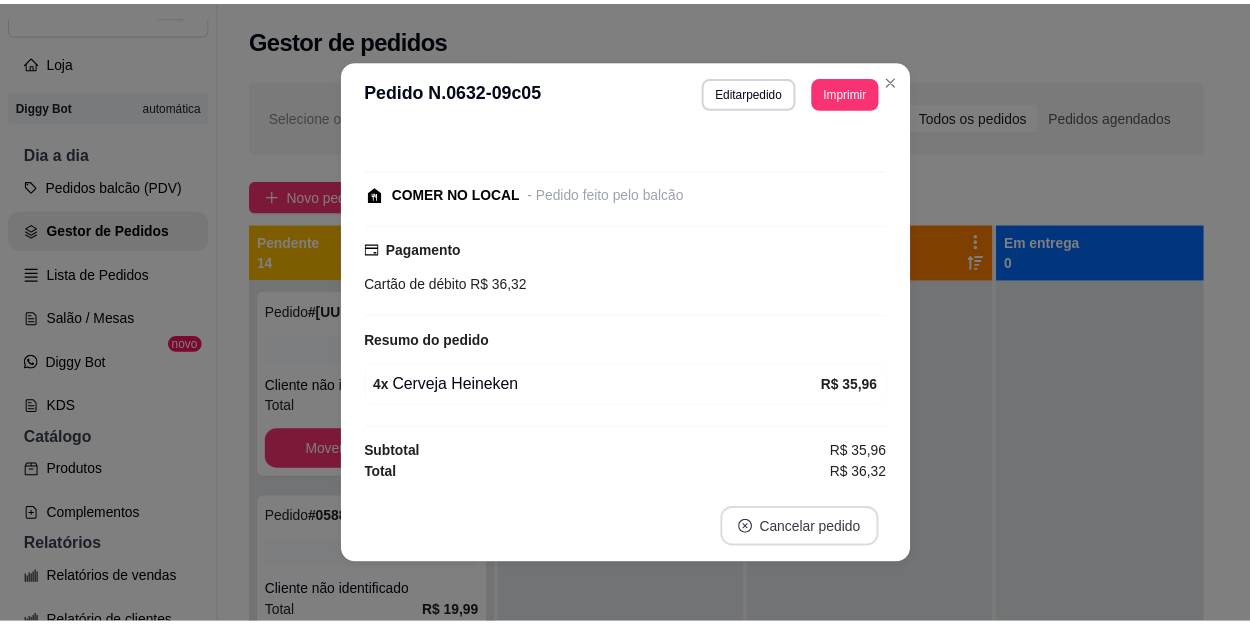 scroll, scrollTop: 79, scrollLeft: 0, axis: vertical 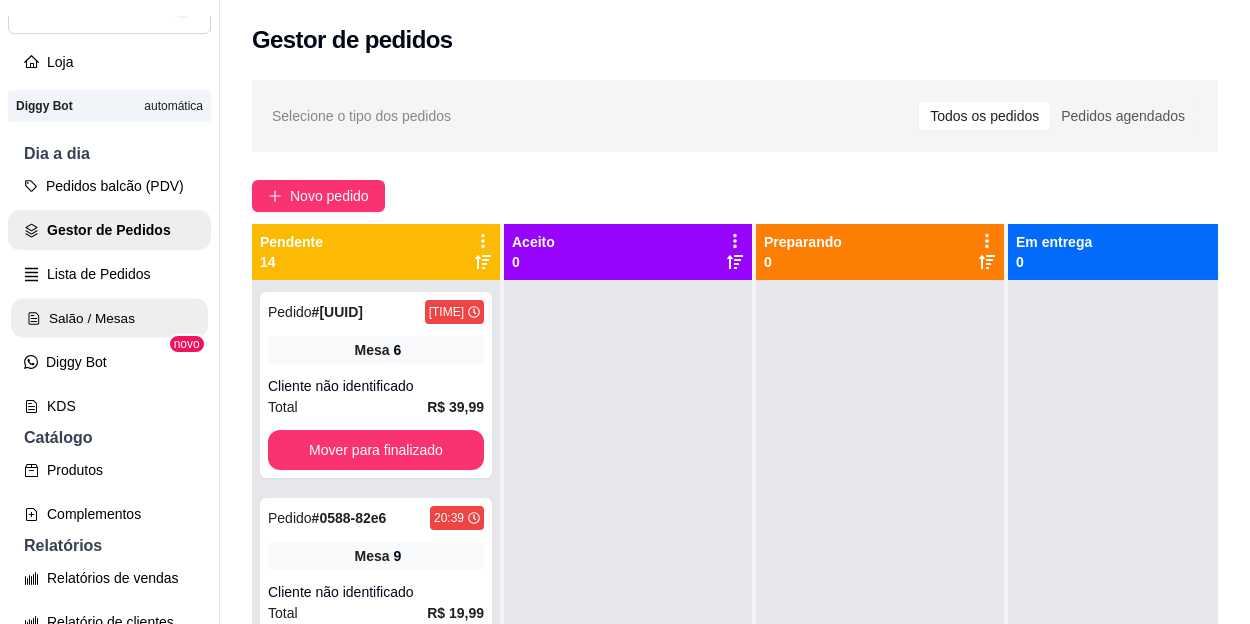 click on "Salão / Mesas" at bounding box center [109, 318] 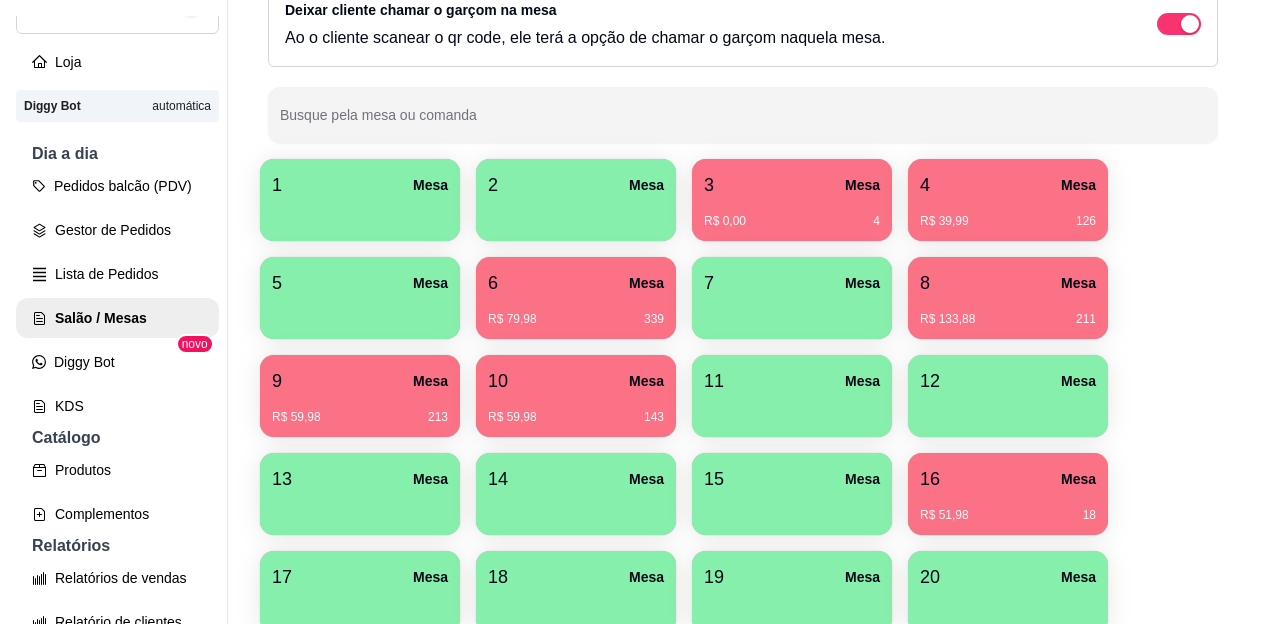 scroll, scrollTop: 200, scrollLeft: 0, axis: vertical 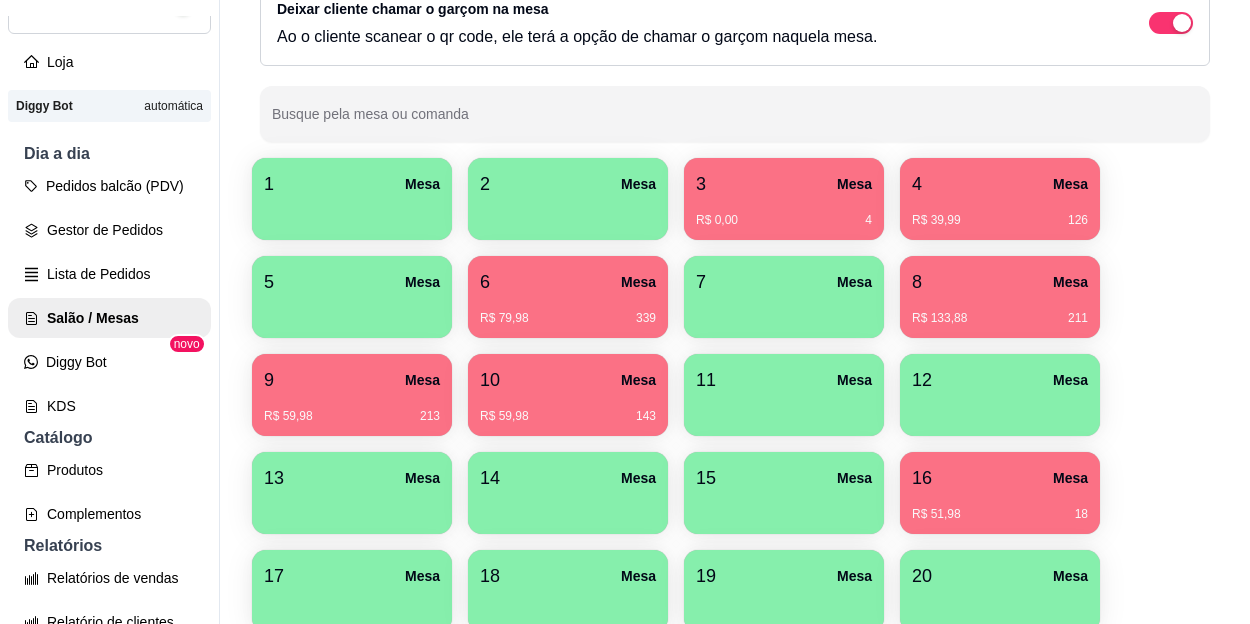 click on "R$ 59,98 213" at bounding box center [352, 409] 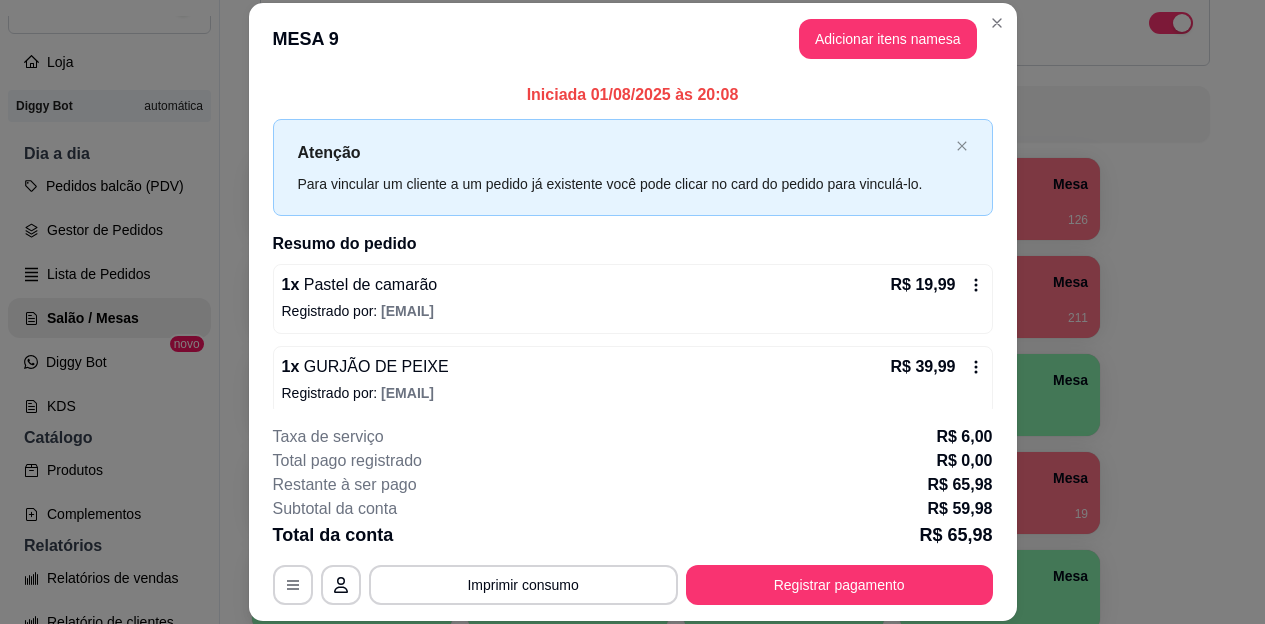 scroll, scrollTop: 15, scrollLeft: 0, axis: vertical 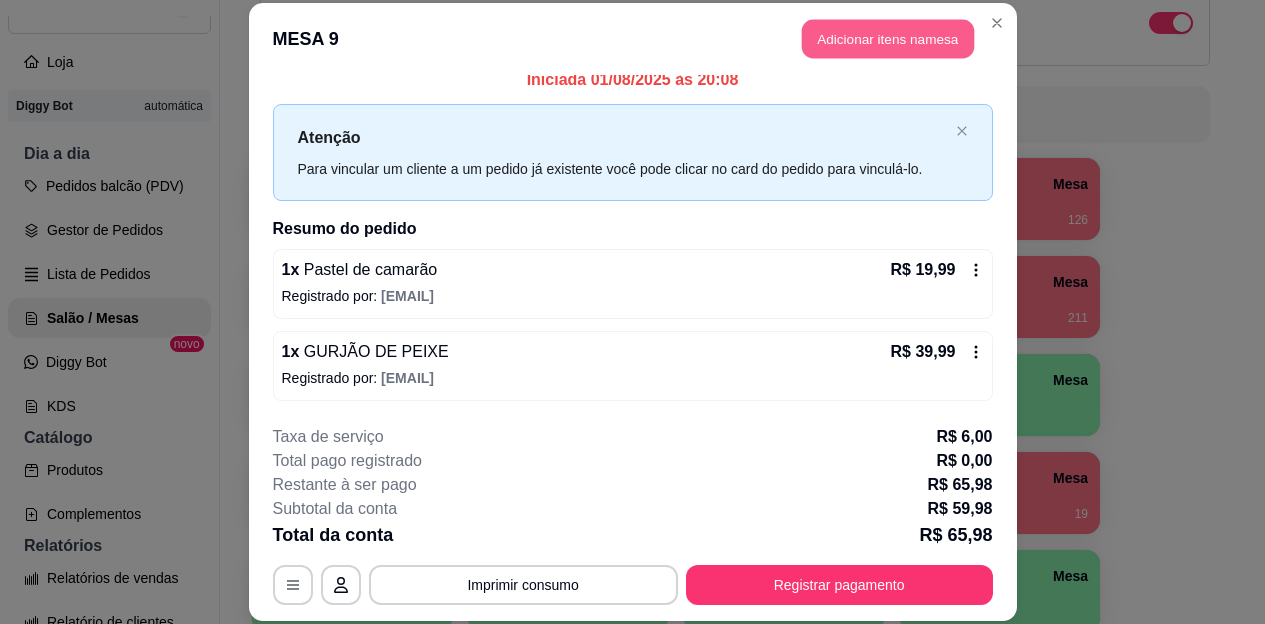 click on "Adicionar itens na  mesa" at bounding box center [888, 39] 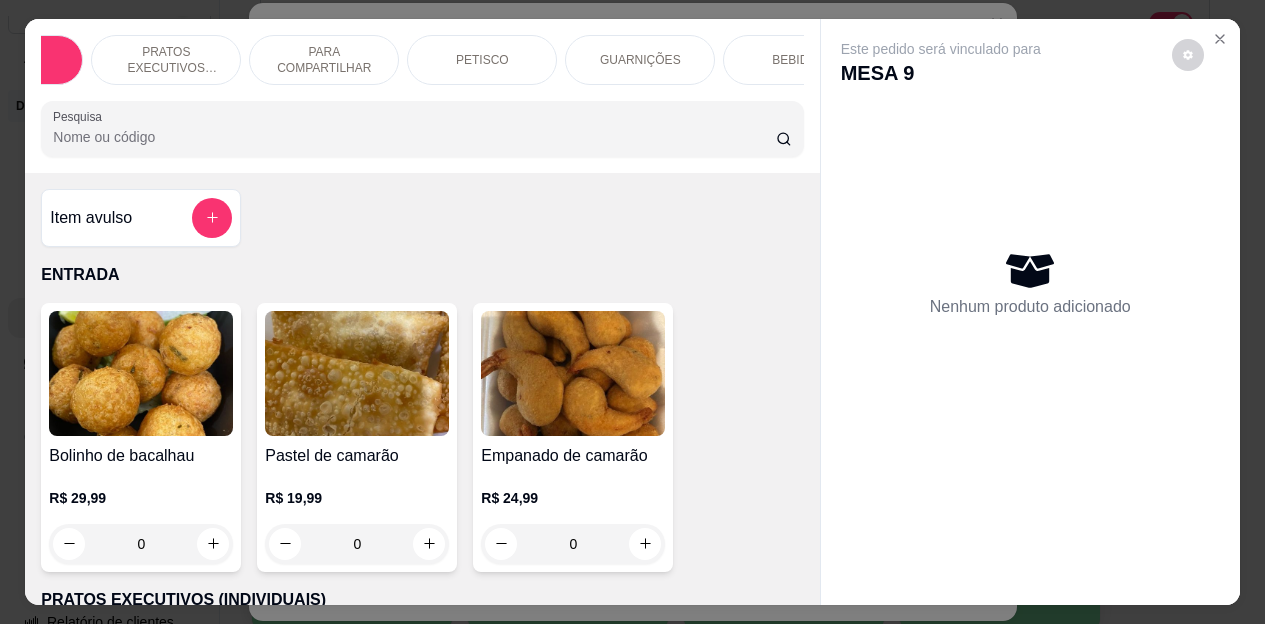scroll, scrollTop: 0, scrollLeft: 120, axis: horizontal 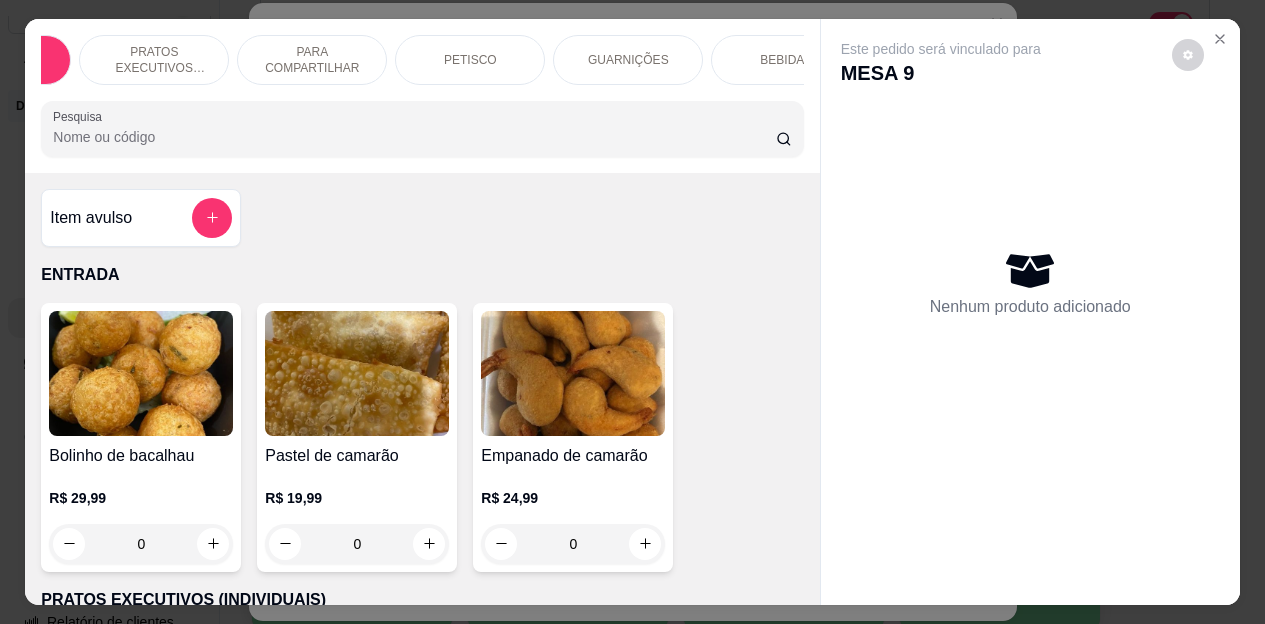 click on "BEBIDAS" at bounding box center (786, 60) 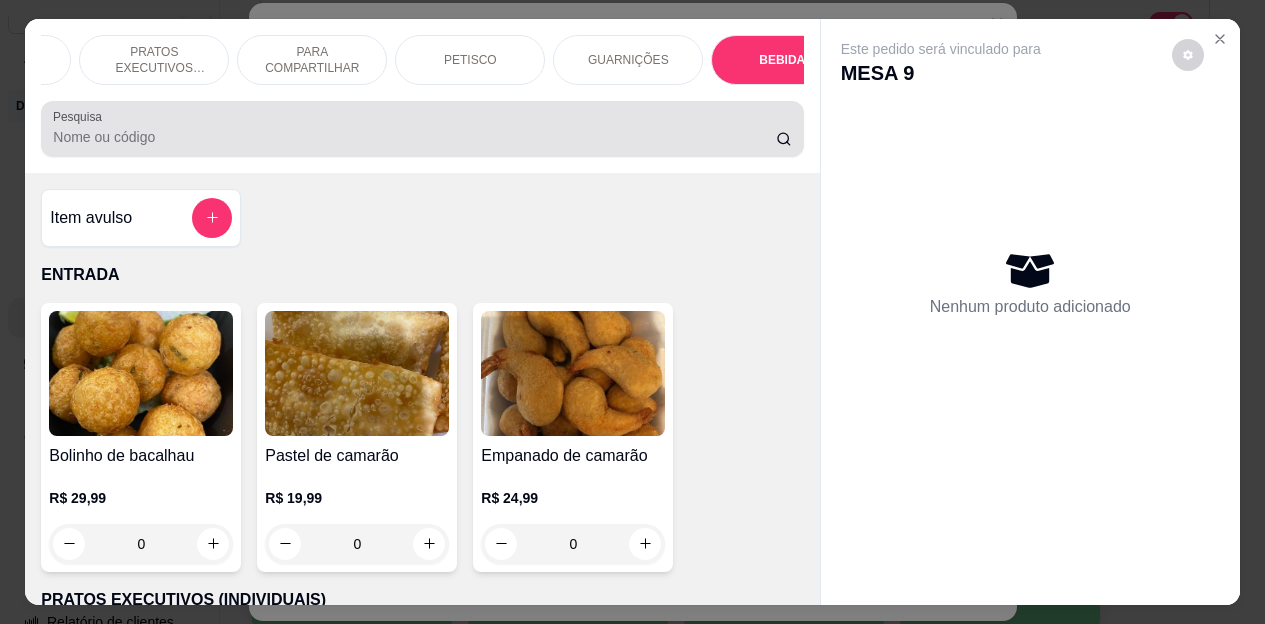 scroll, scrollTop: 4472, scrollLeft: 0, axis: vertical 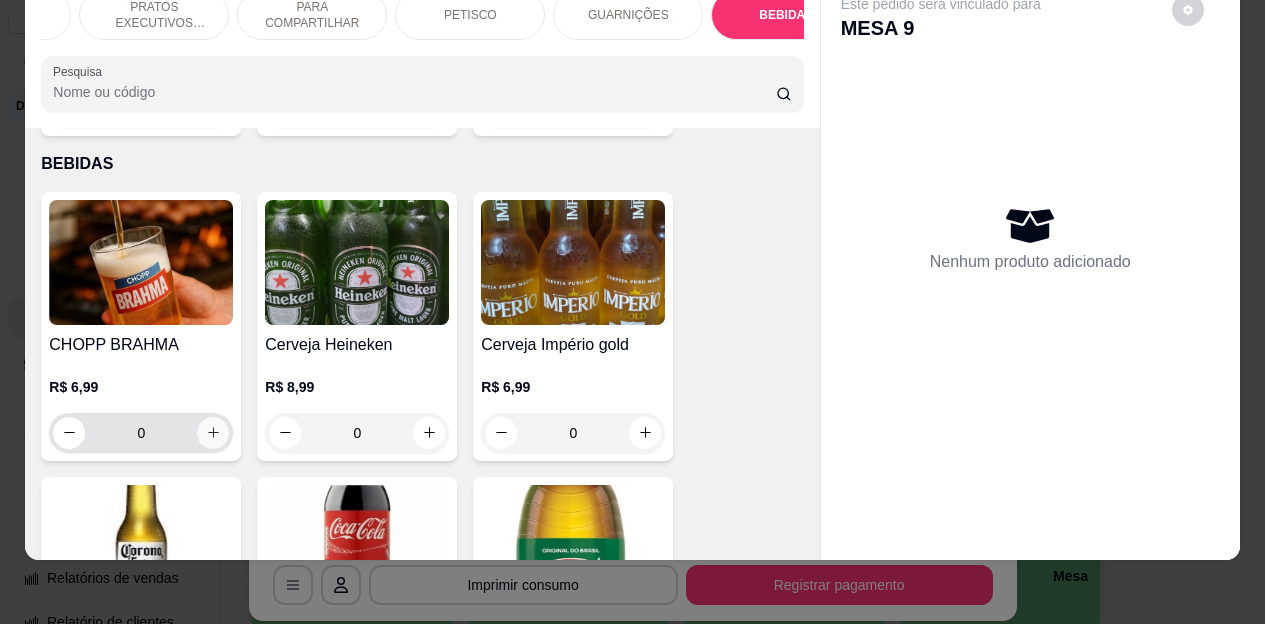 click 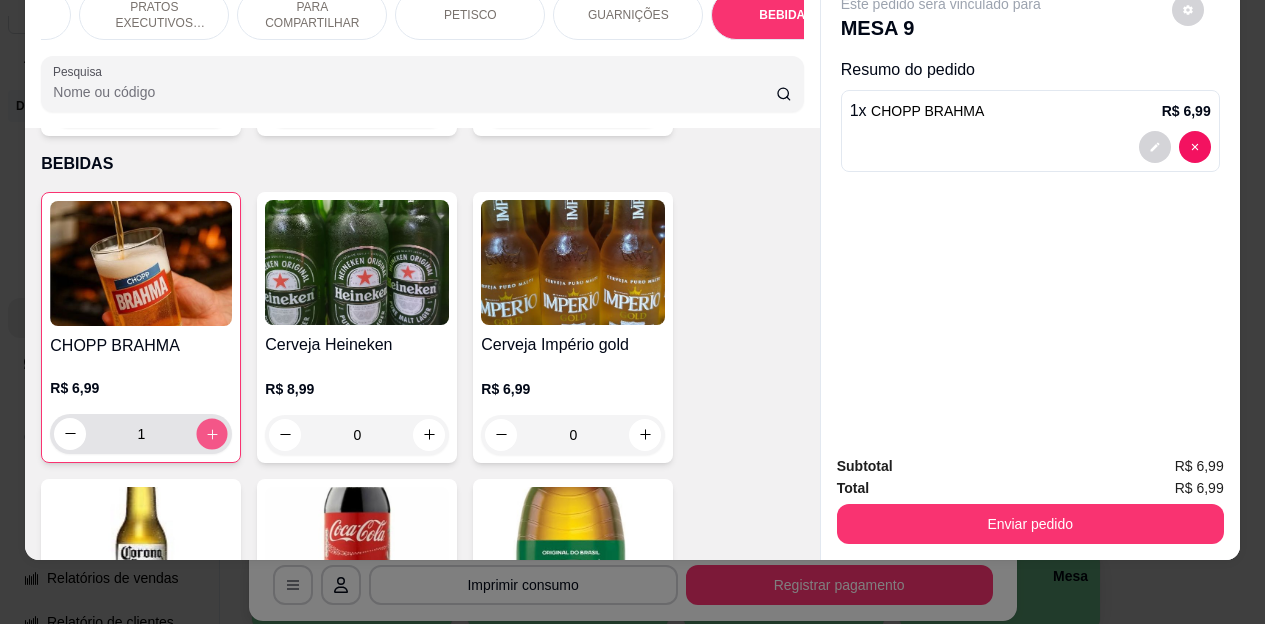 click 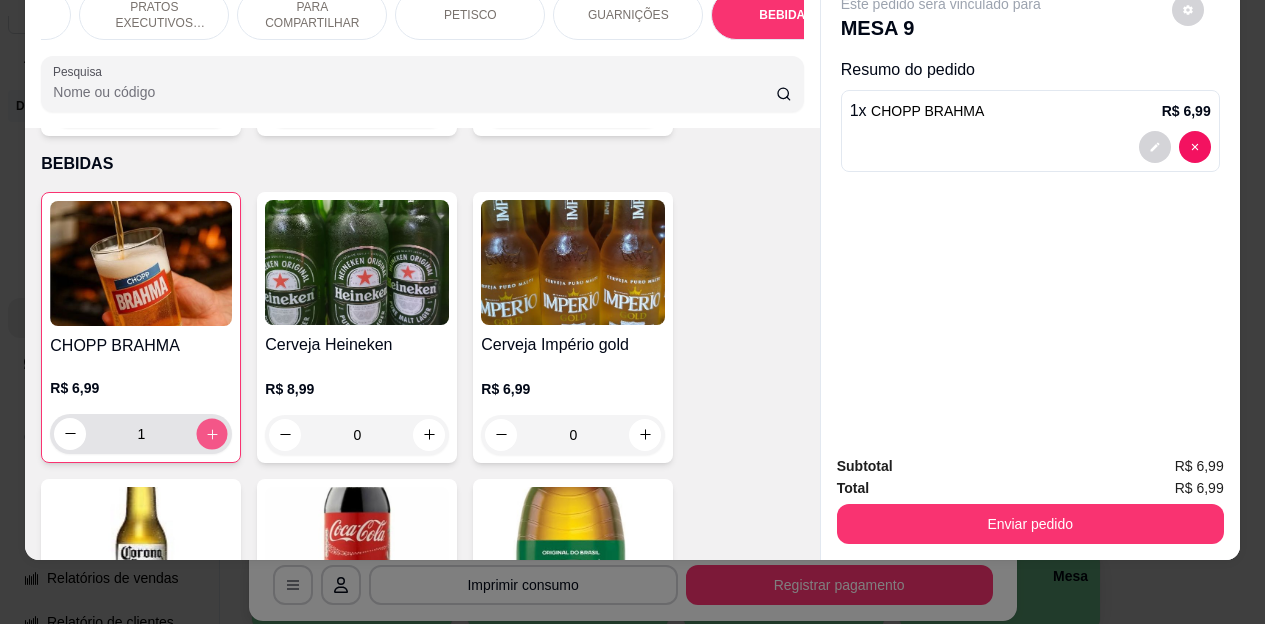 click 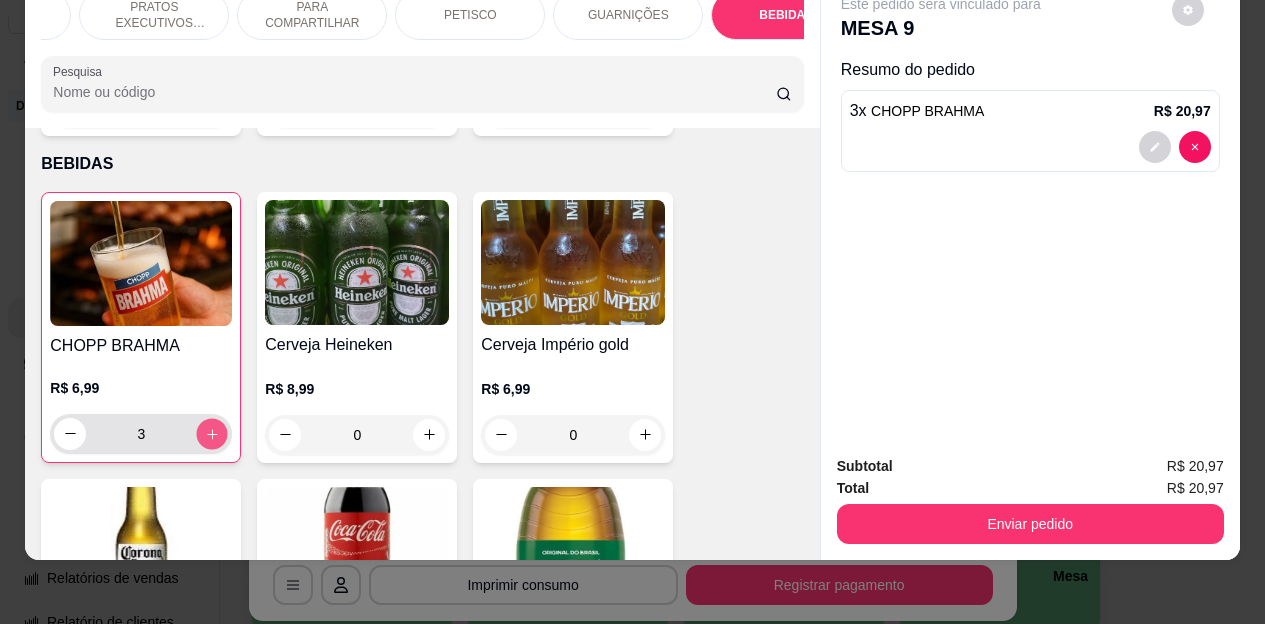 click 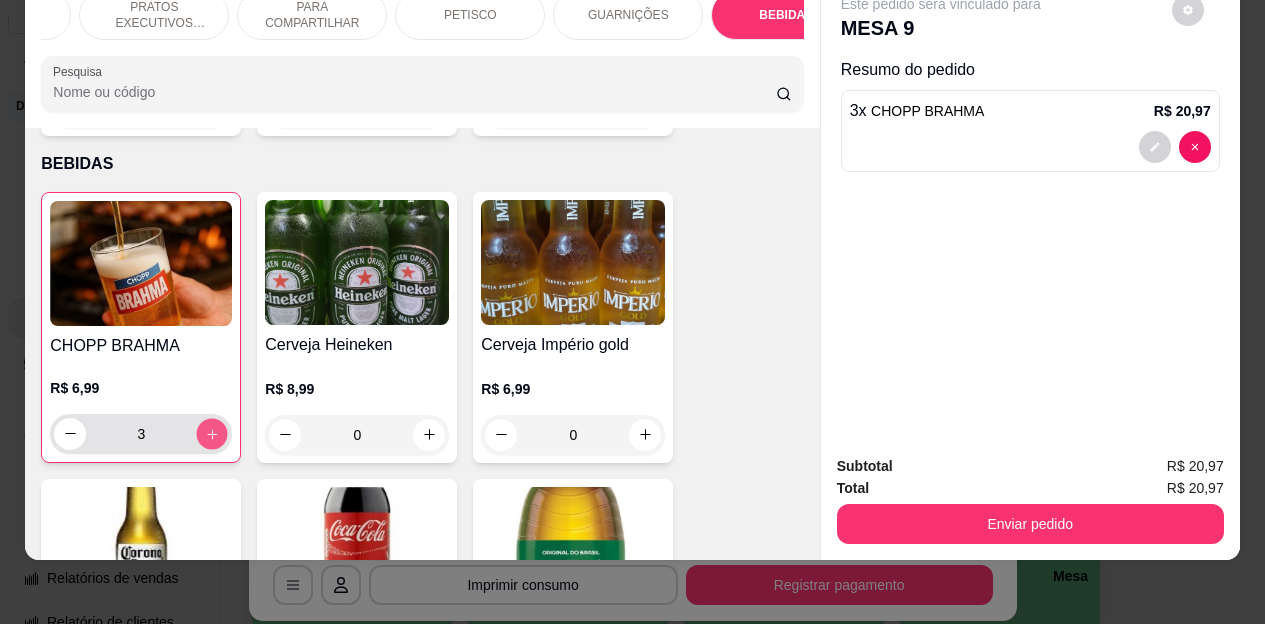 click 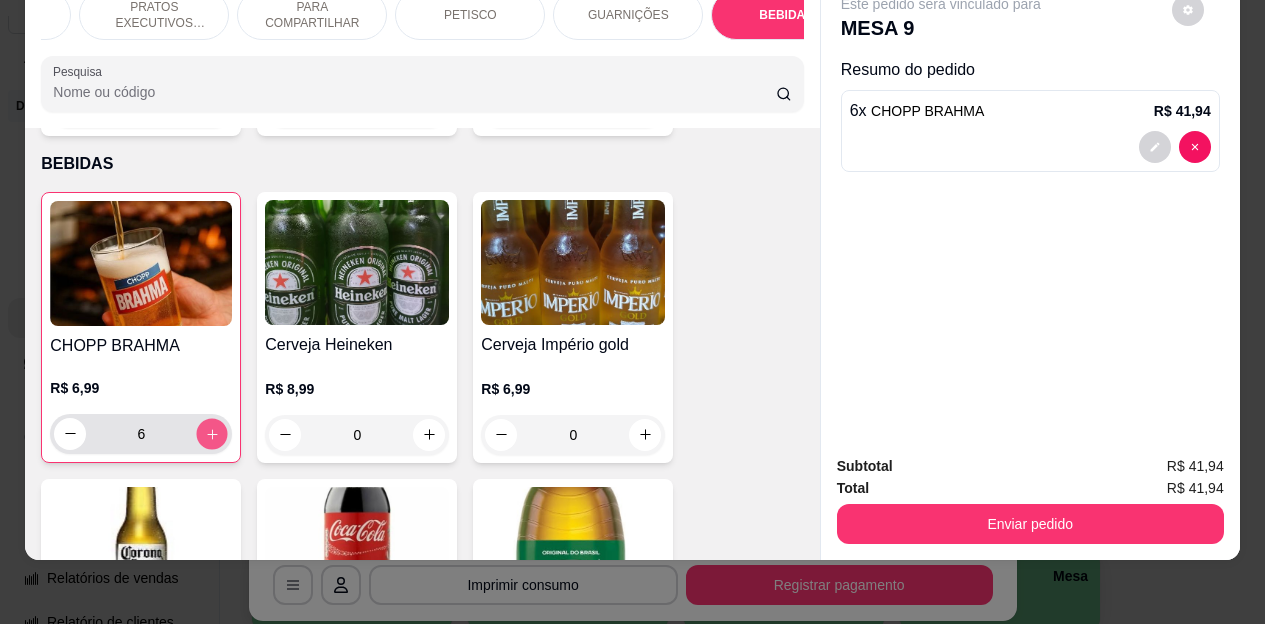 click 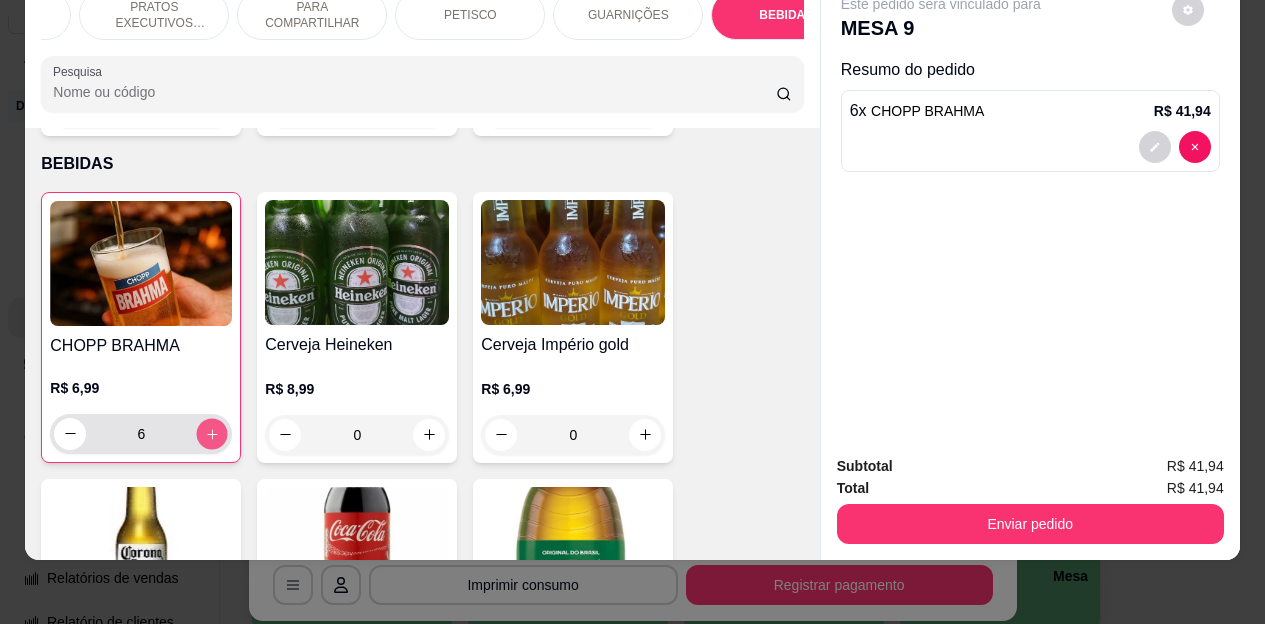 click 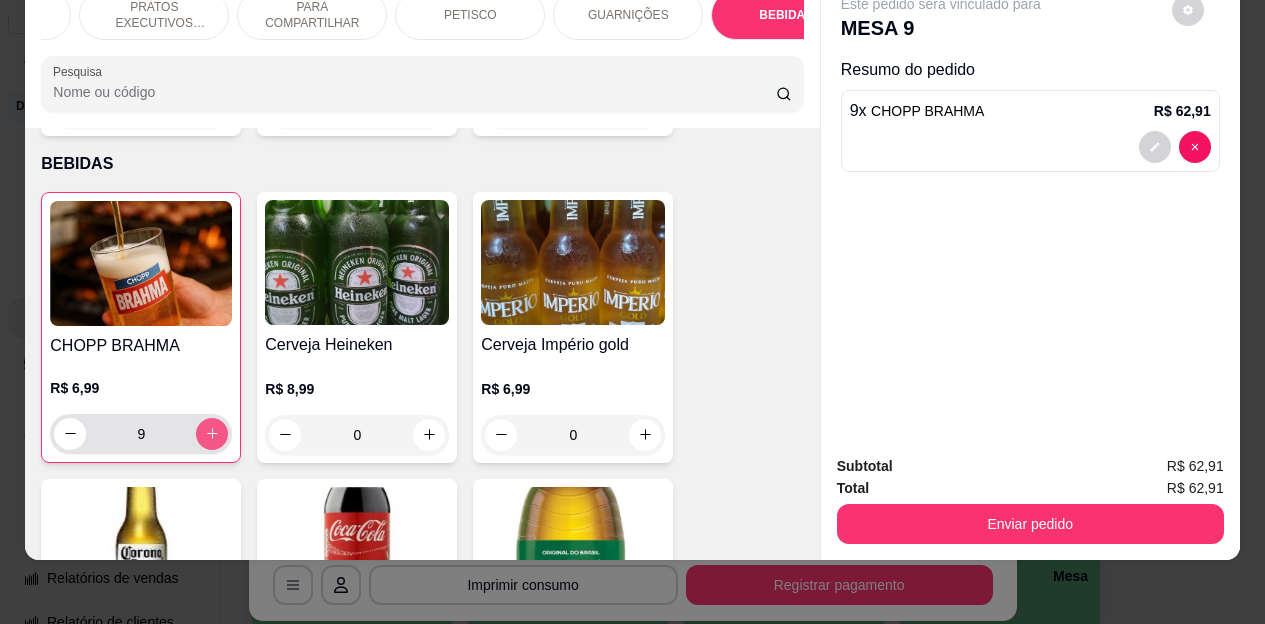 click 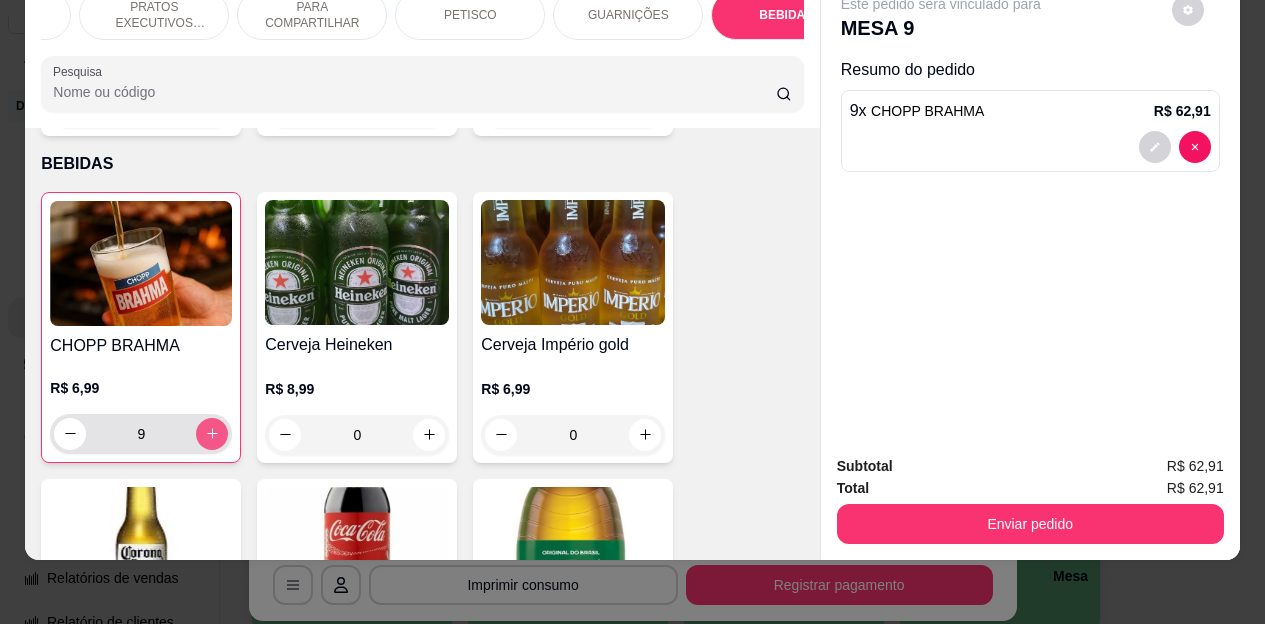 click 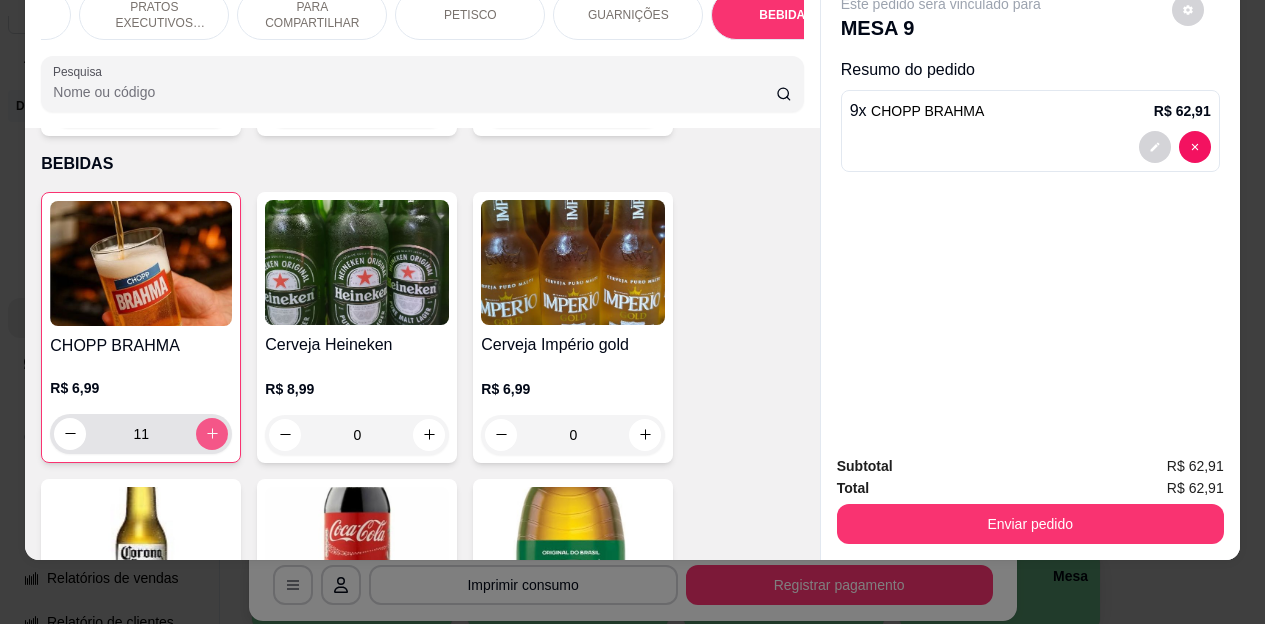 click 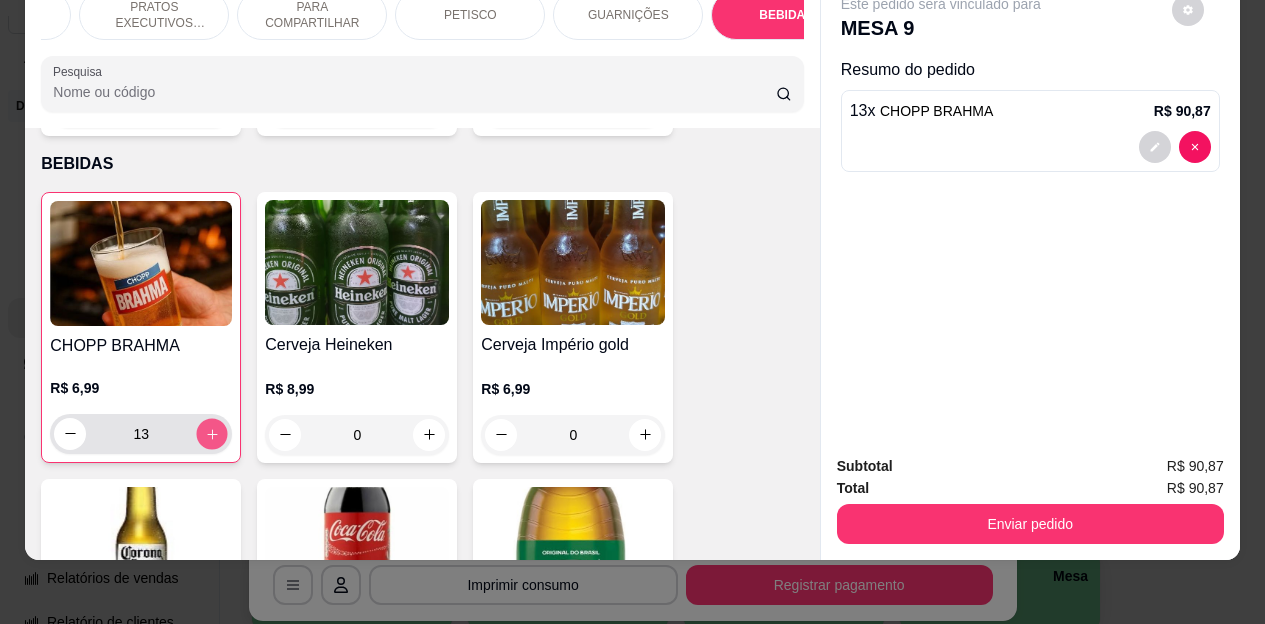 click 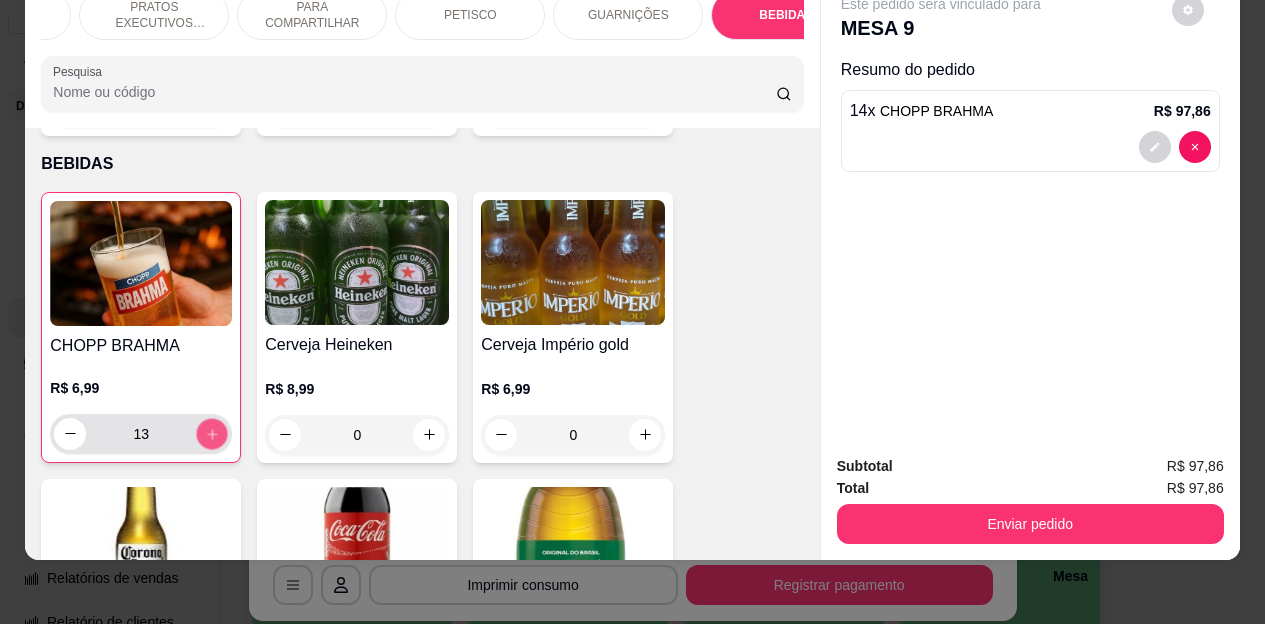 click 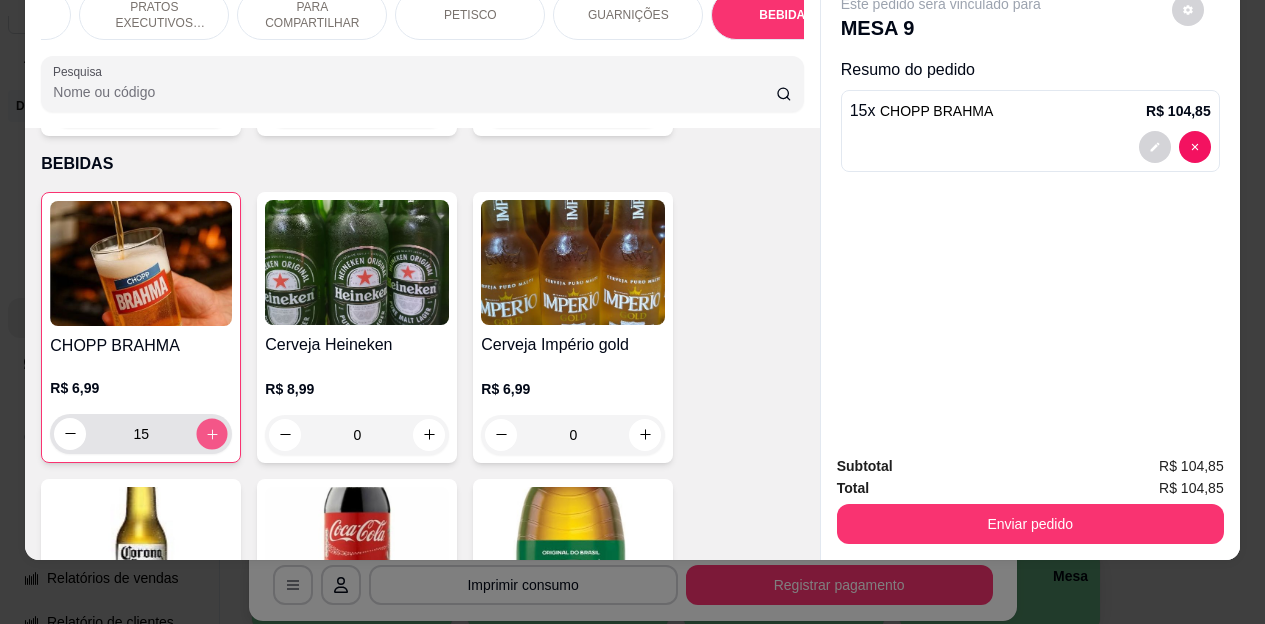click 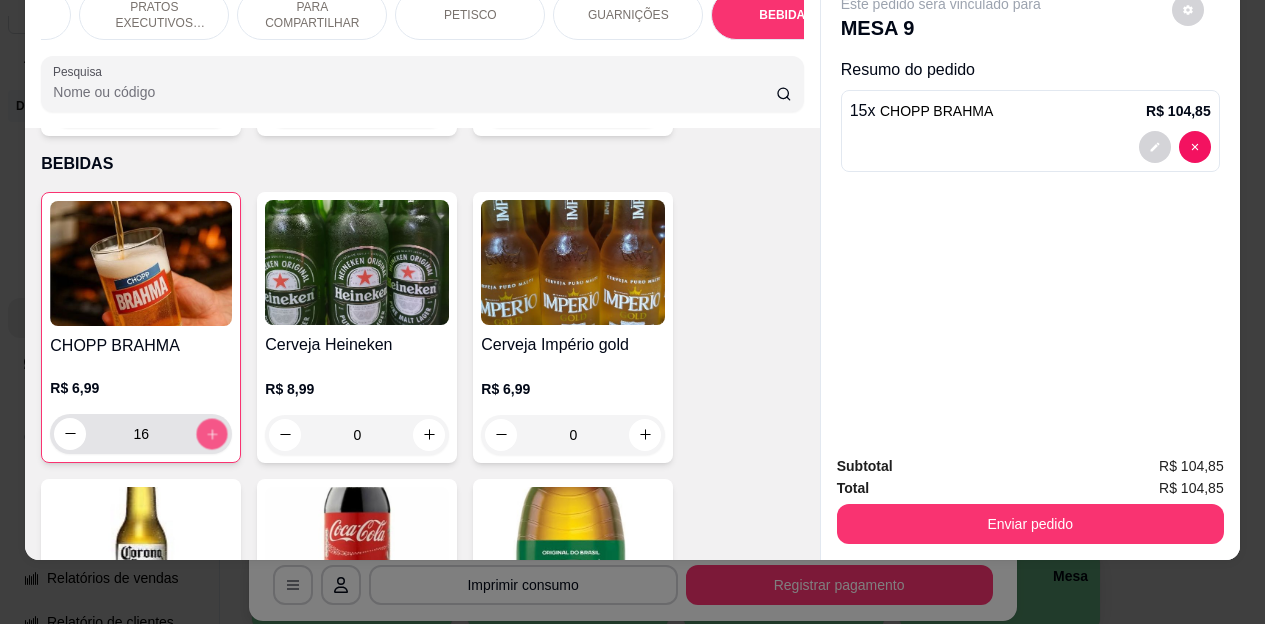 click 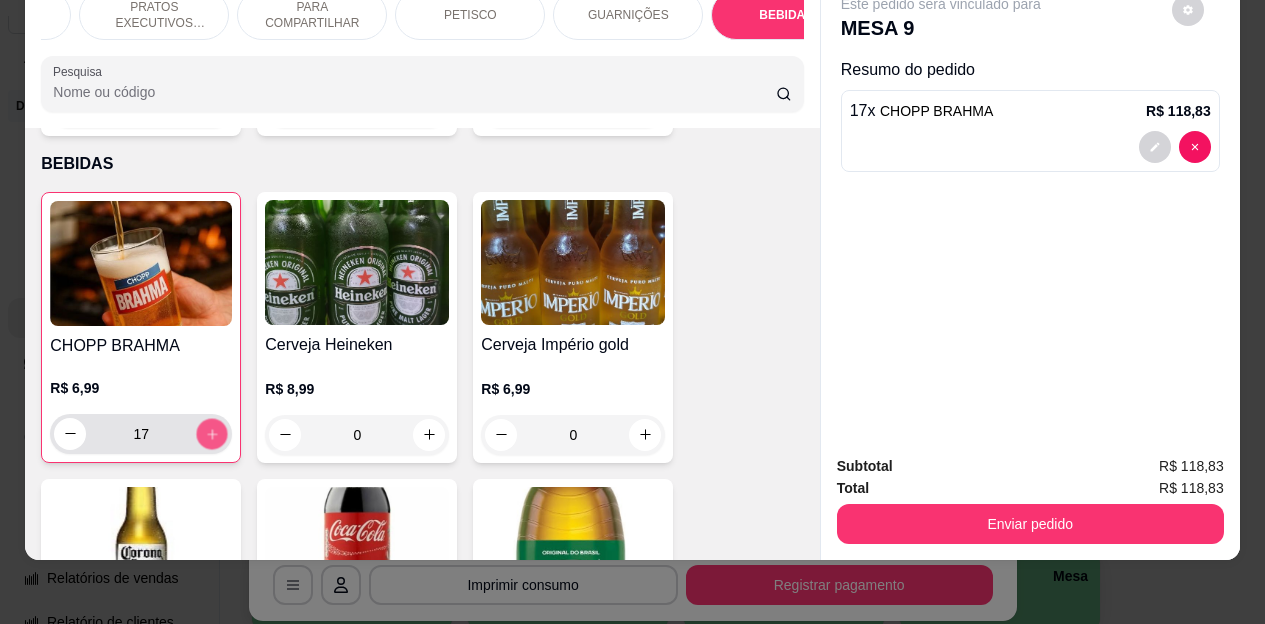 click 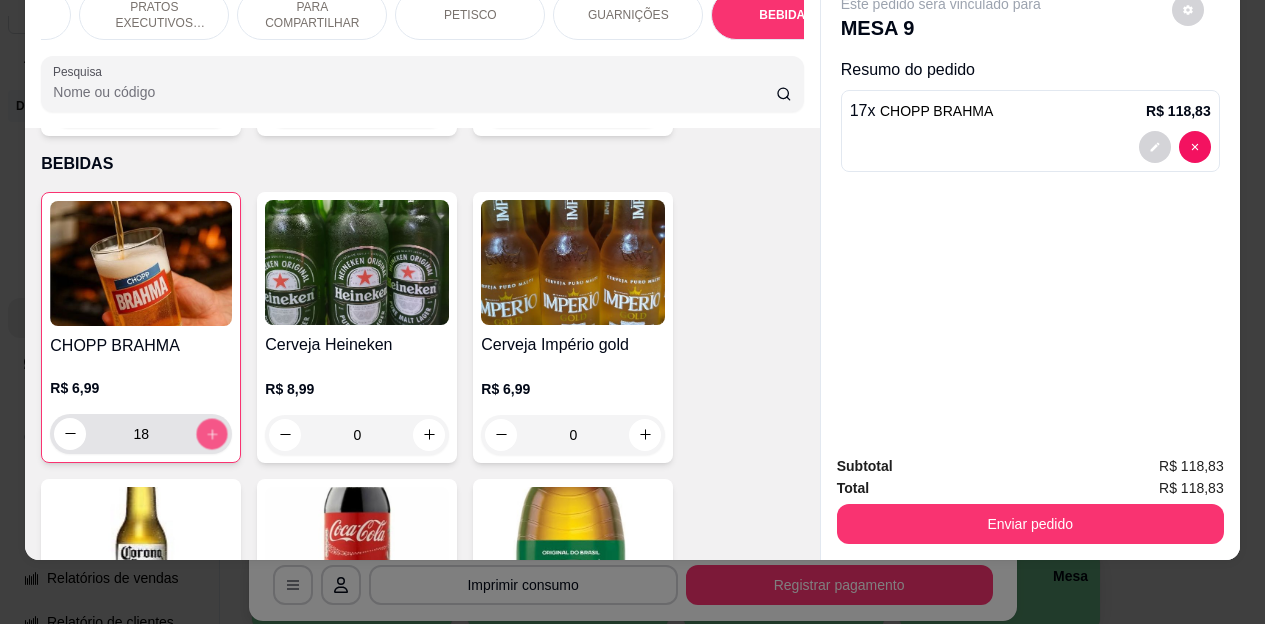 click 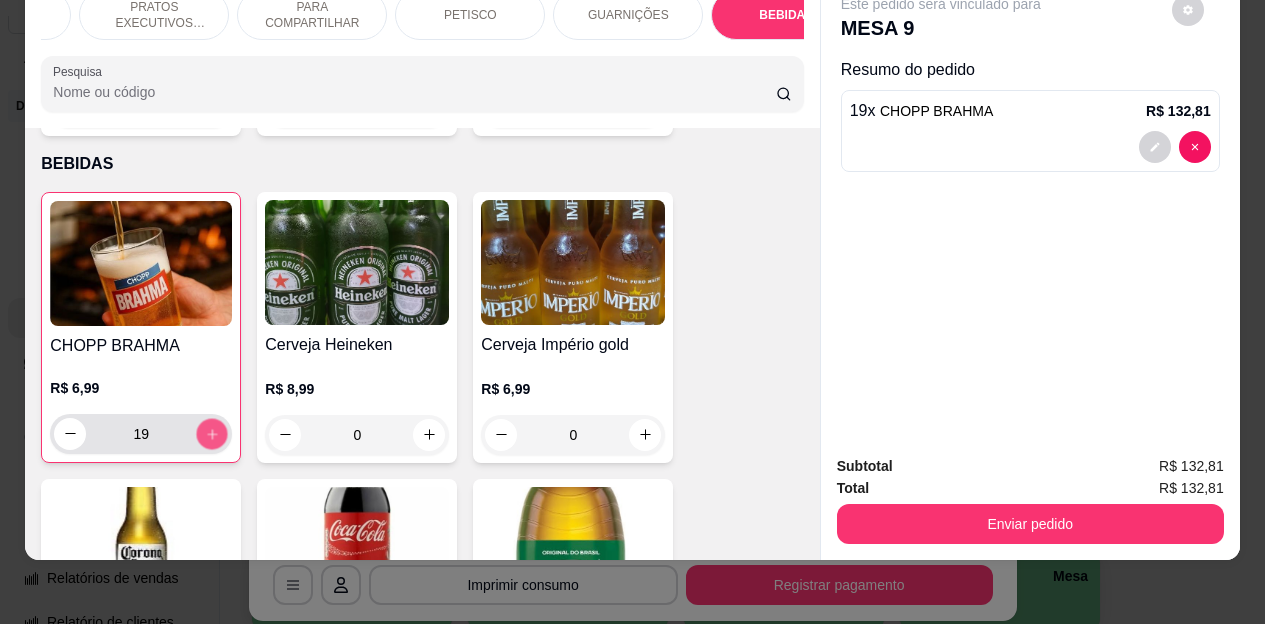 click 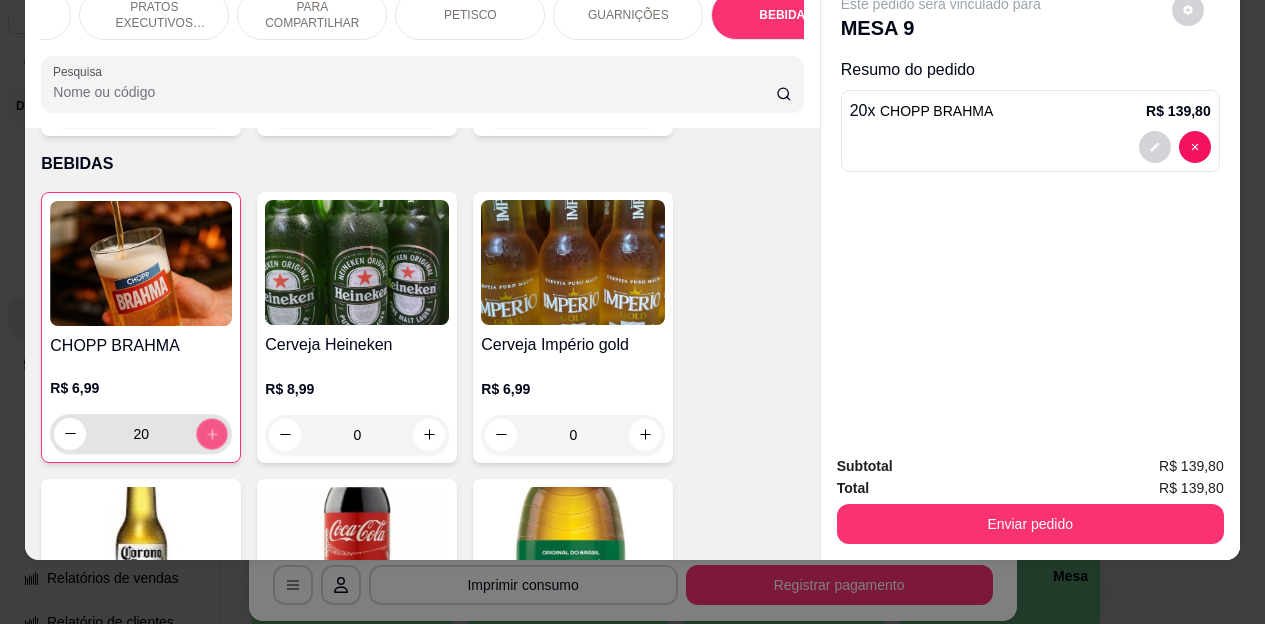 click 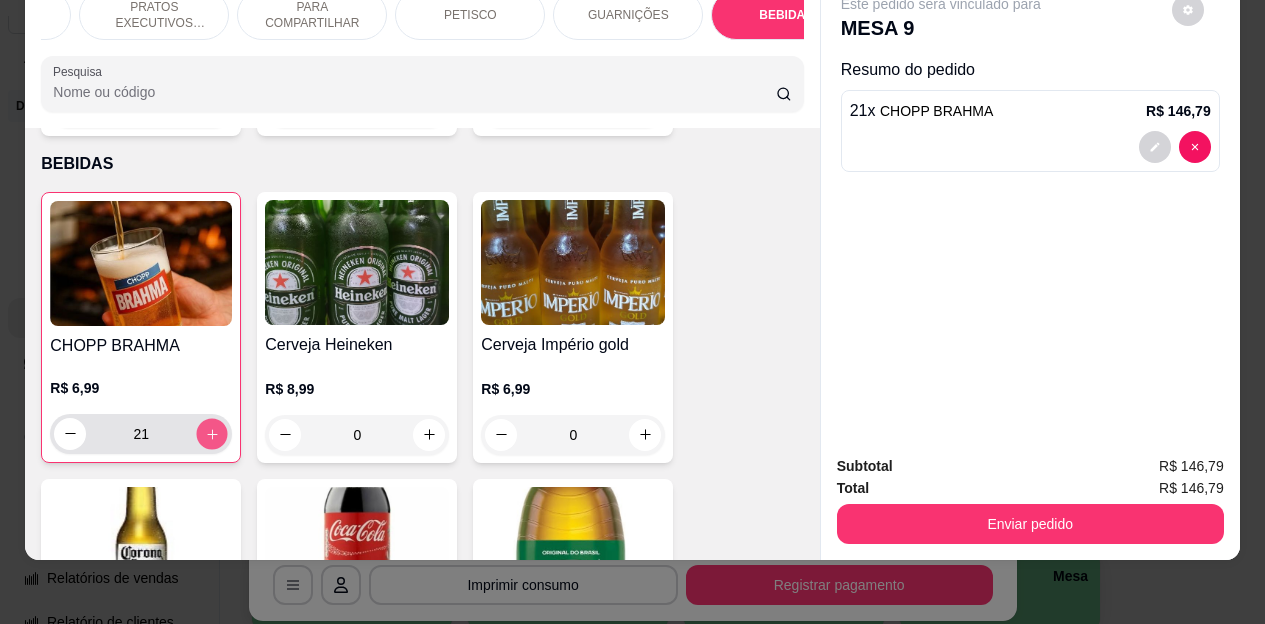 click 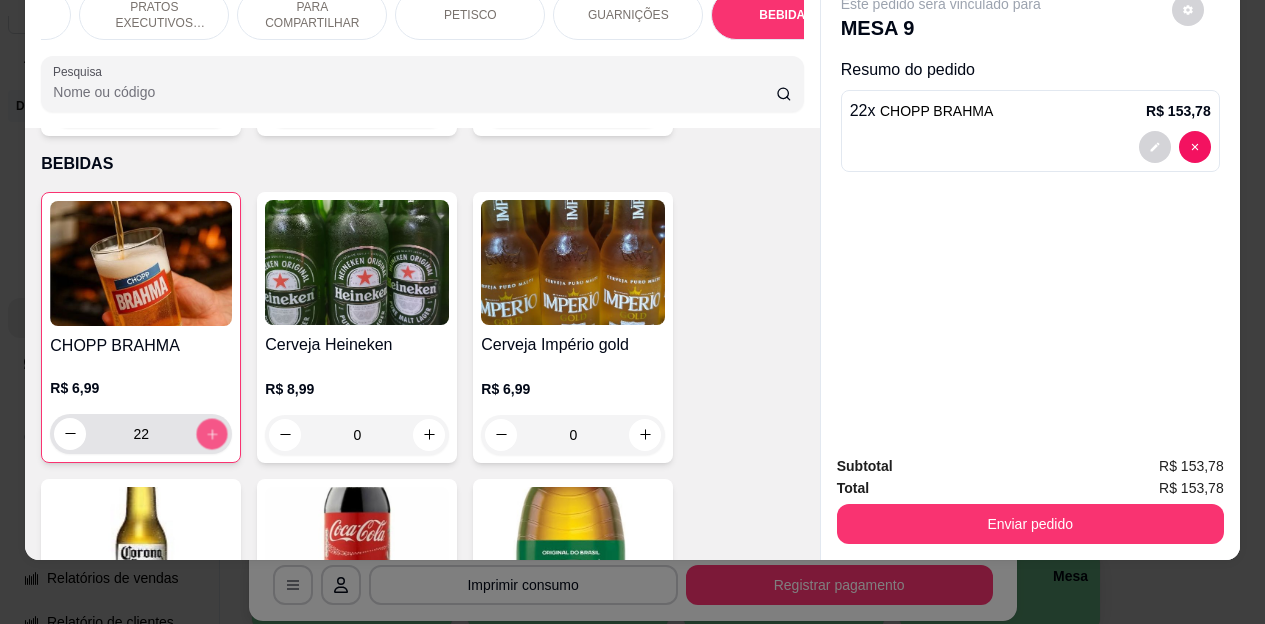 click 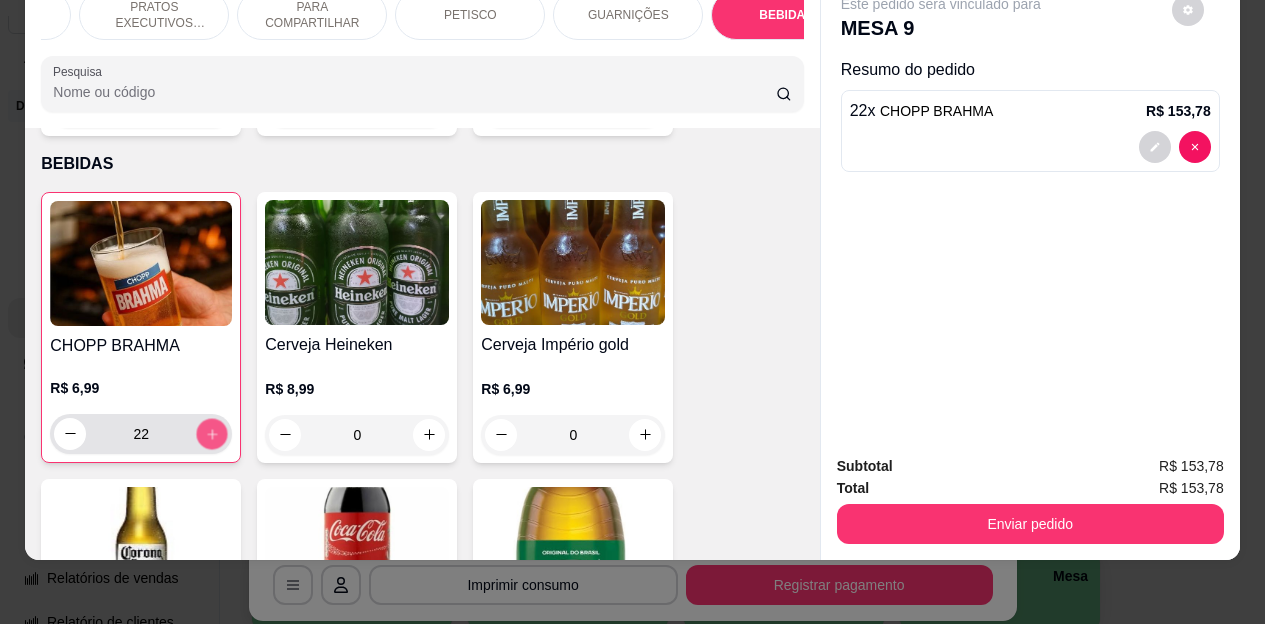 type on "23" 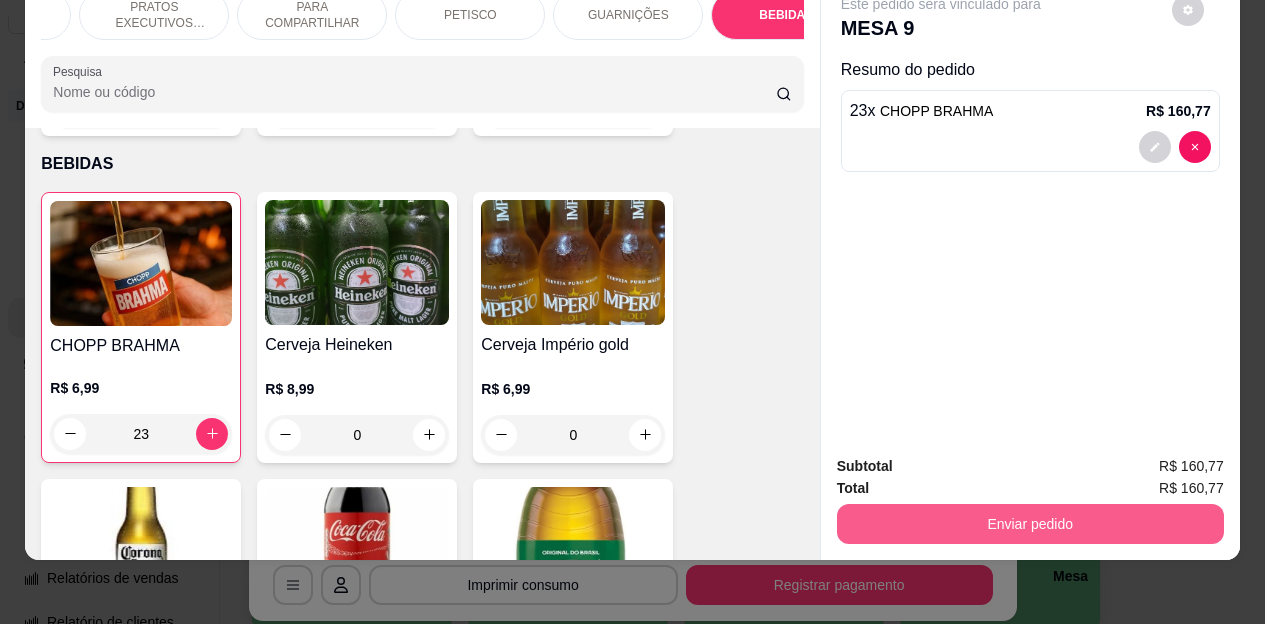 click on "Enviar pedido" at bounding box center [1030, 524] 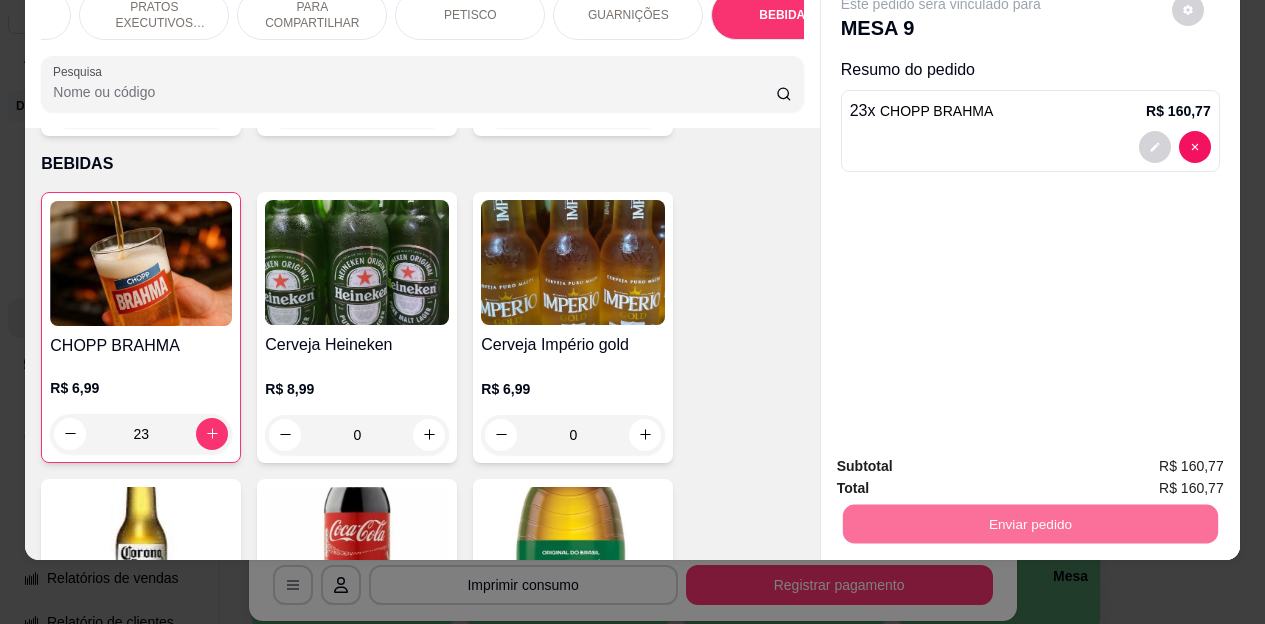 click on "Não registrar e enviar pedido" at bounding box center [964, 459] 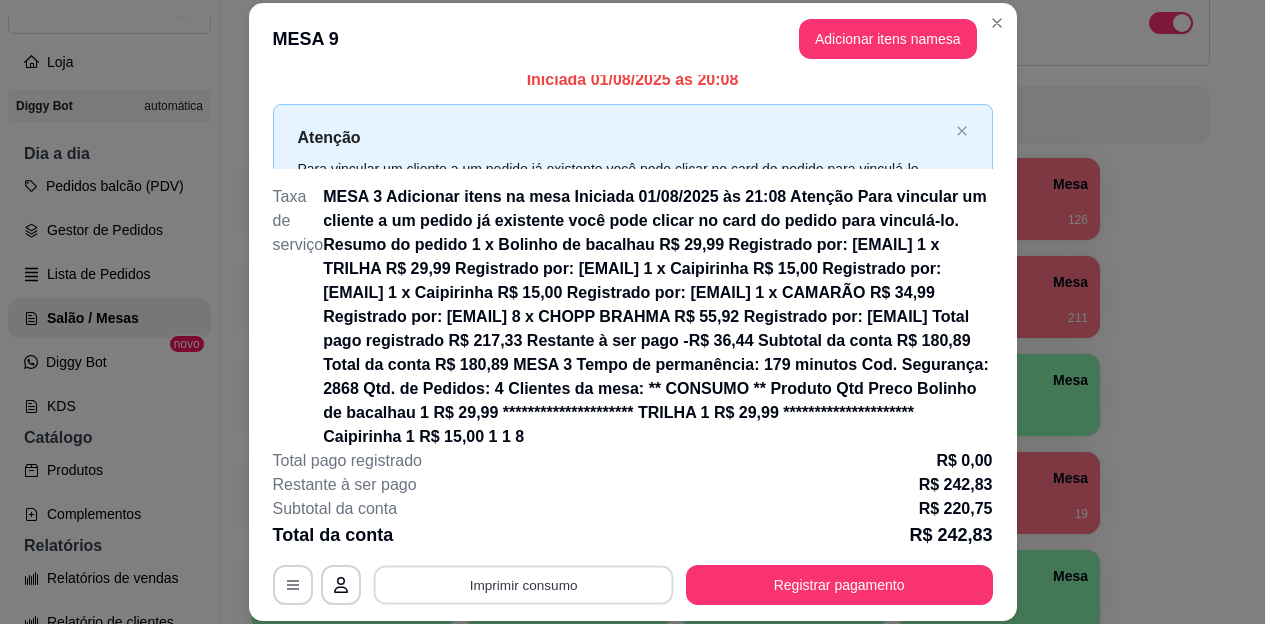 click on "Imprimir consumo" at bounding box center [523, 584] 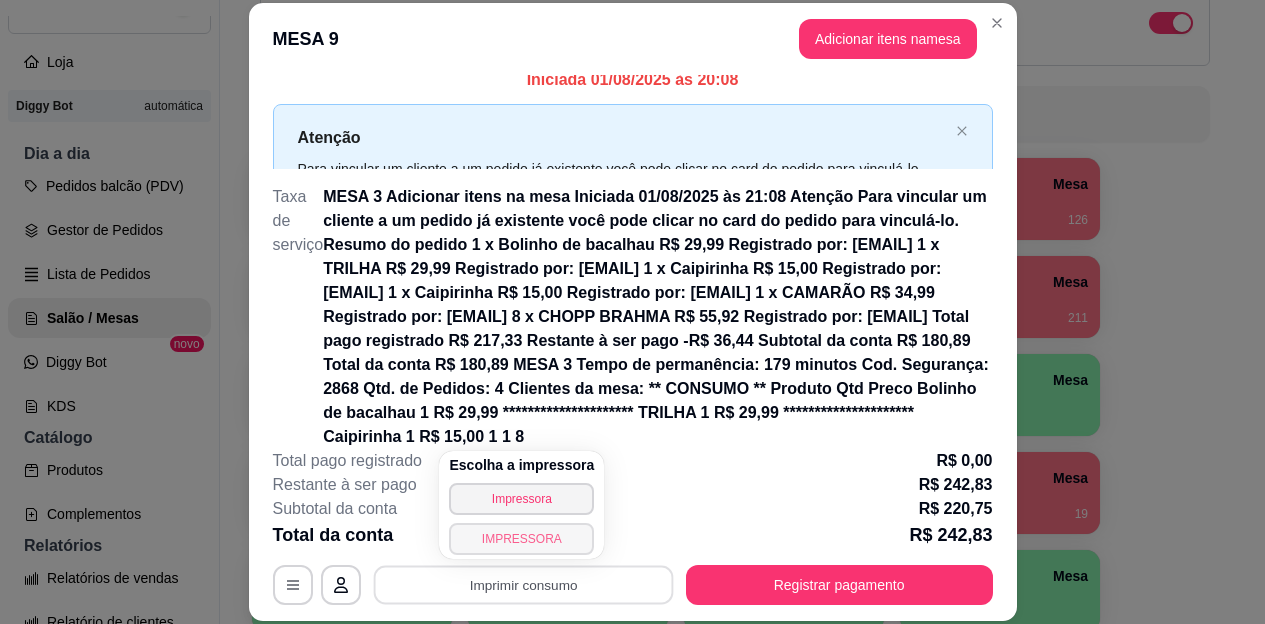 click on "IMPRESSORA" at bounding box center (521, 539) 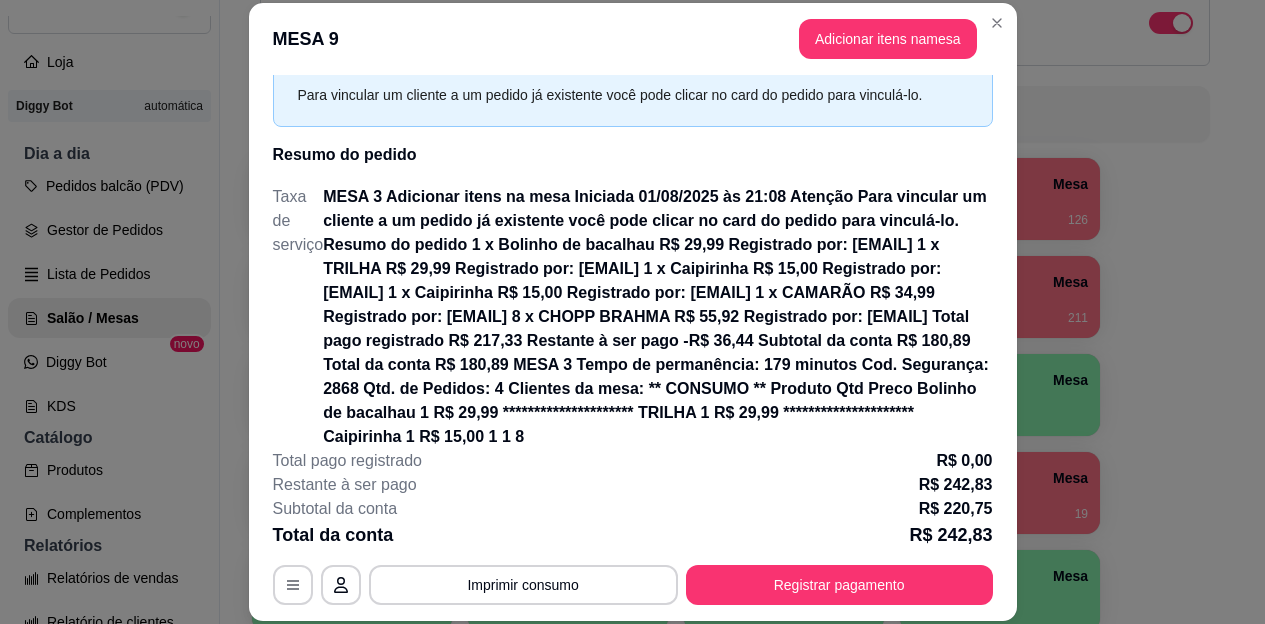 scroll, scrollTop: 97, scrollLeft: 0, axis: vertical 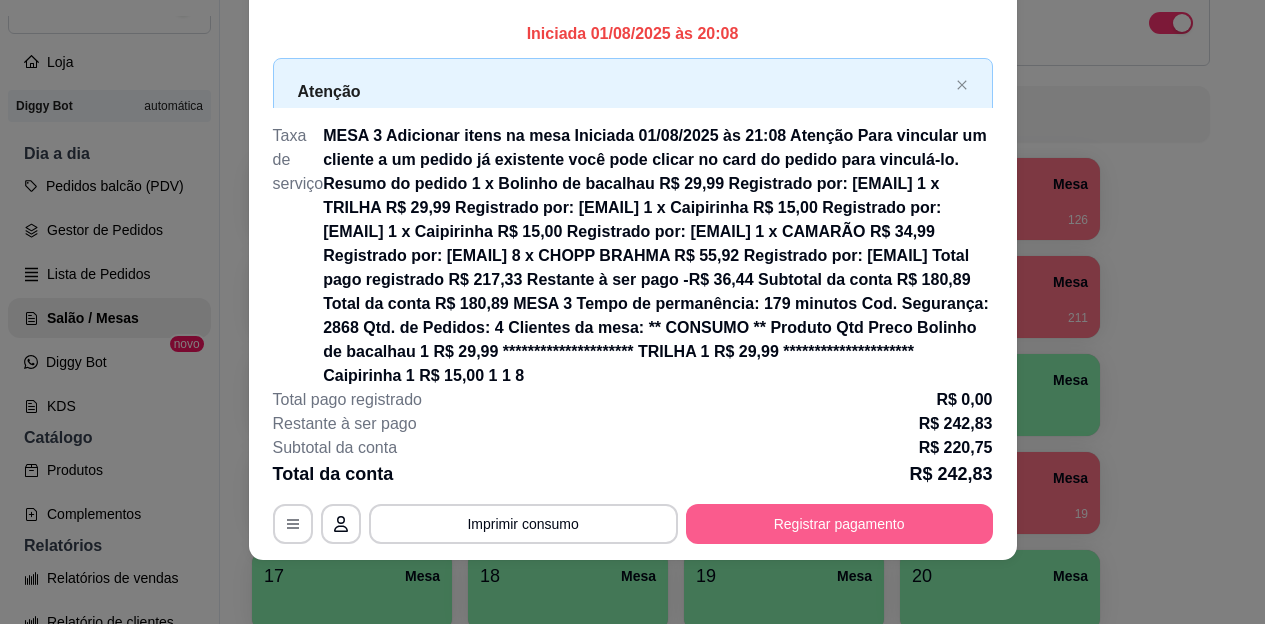 click on "Registrar pagamento" at bounding box center [839, 524] 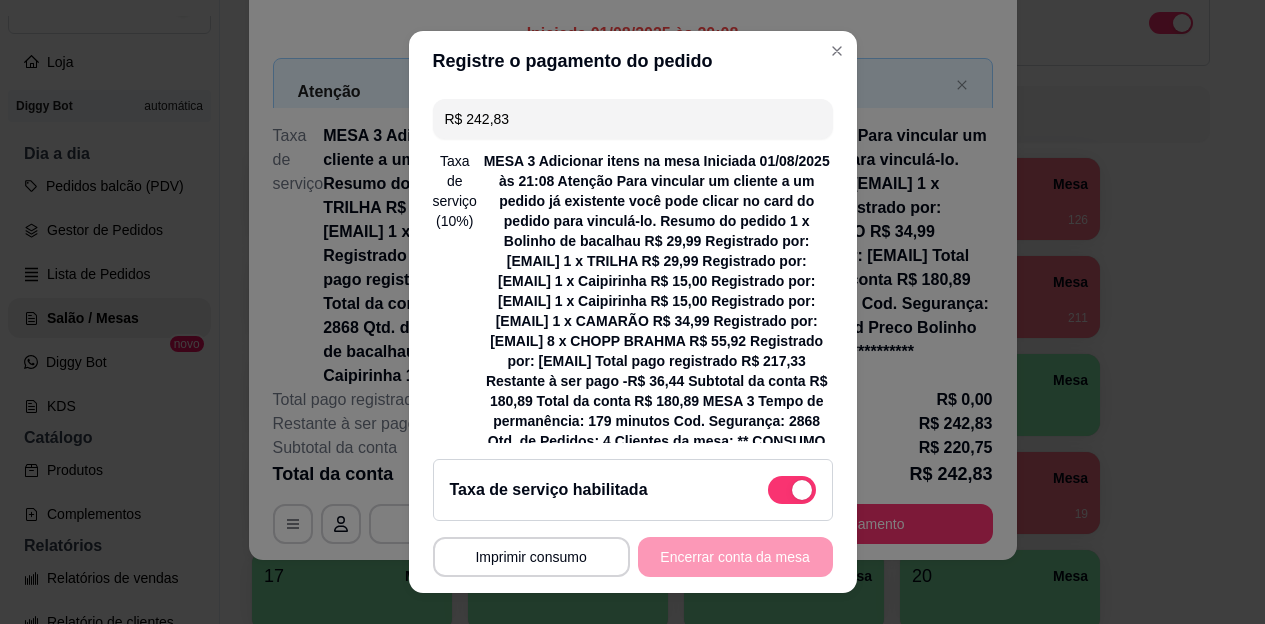 click 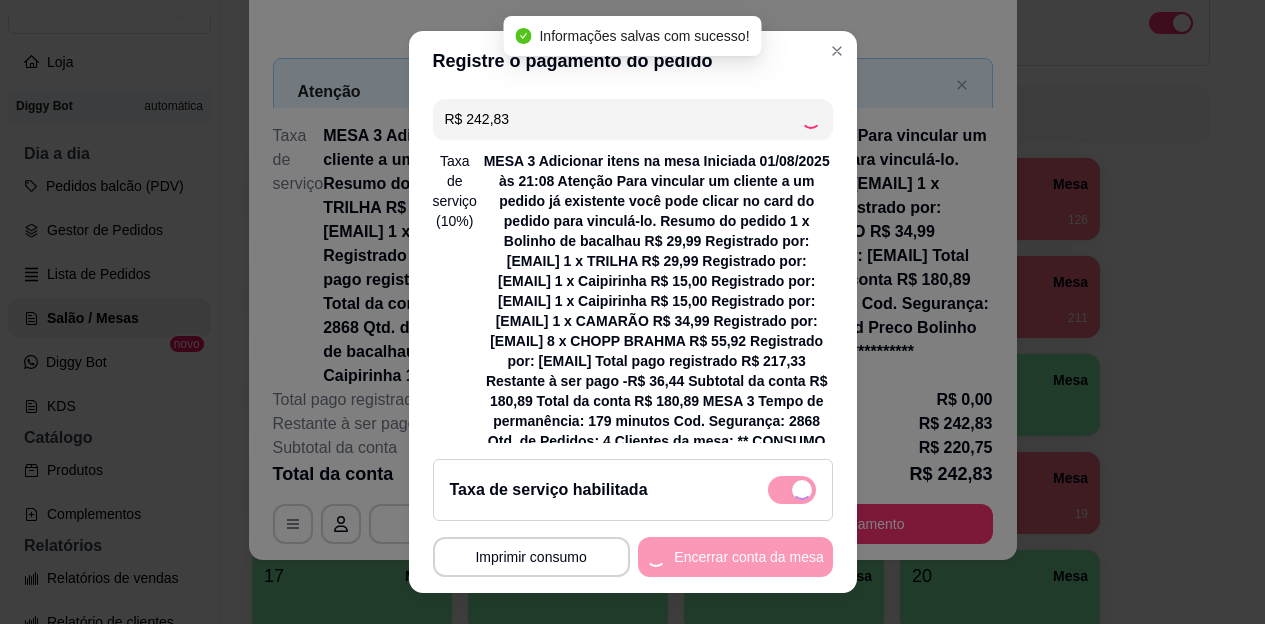 type on "R$ 0,00" 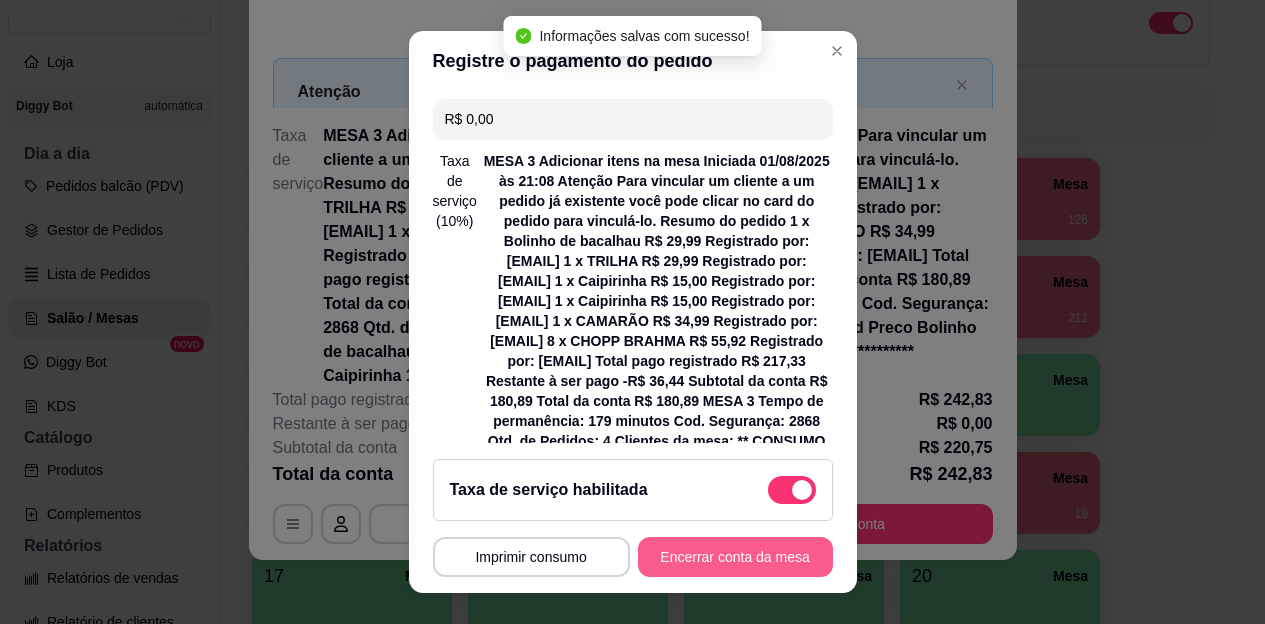 click on "Encerrar conta da mesa" at bounding box center (735, 557) 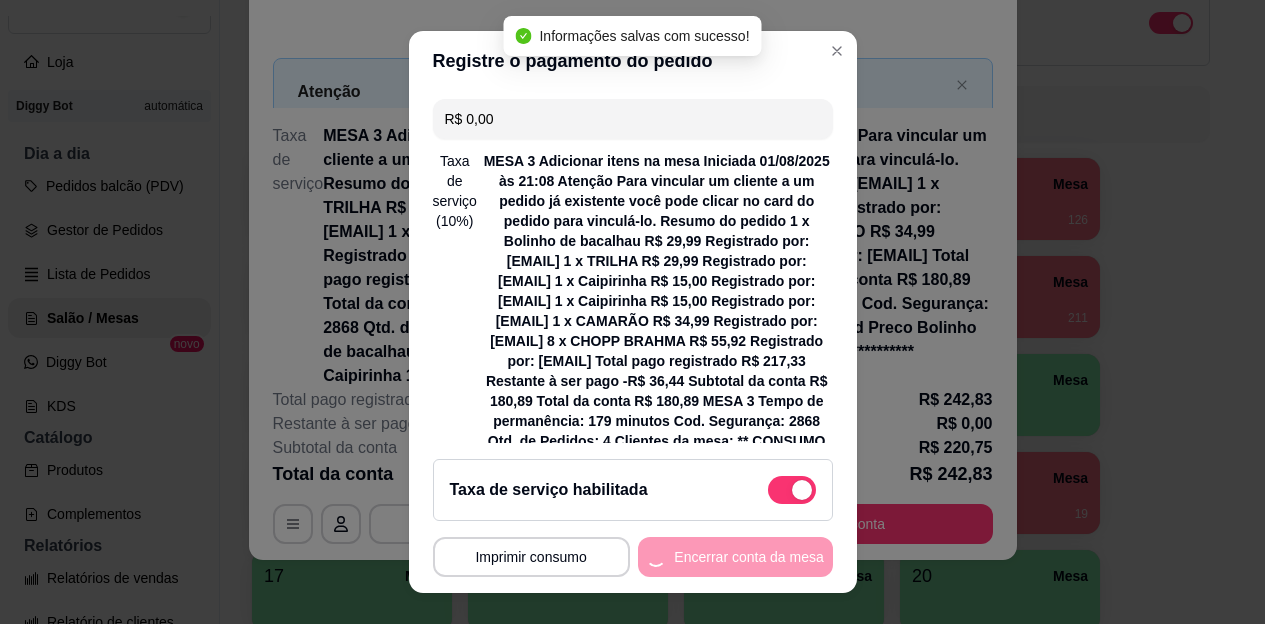 scroll, scrollTop: 0, scrollLeft: 0, axis: both 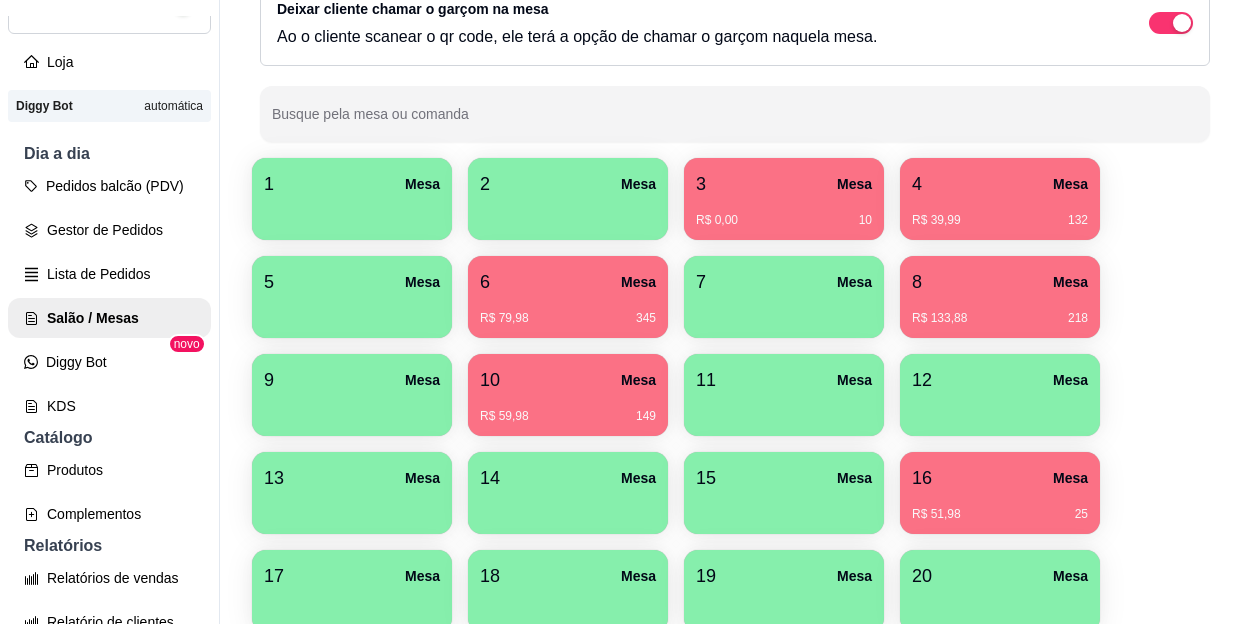 click on "R$ 51,98 25" at bounding box center (1000, 507) 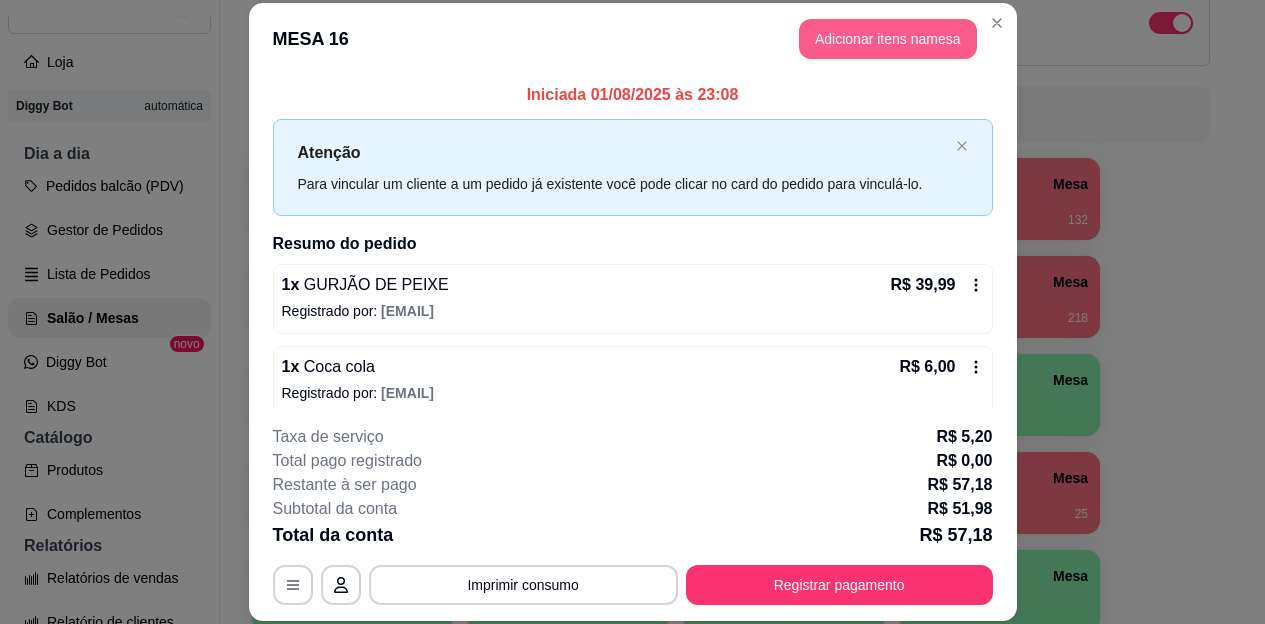 click on "Adicionar itens na  mesa" at bounding box center (888, 39) 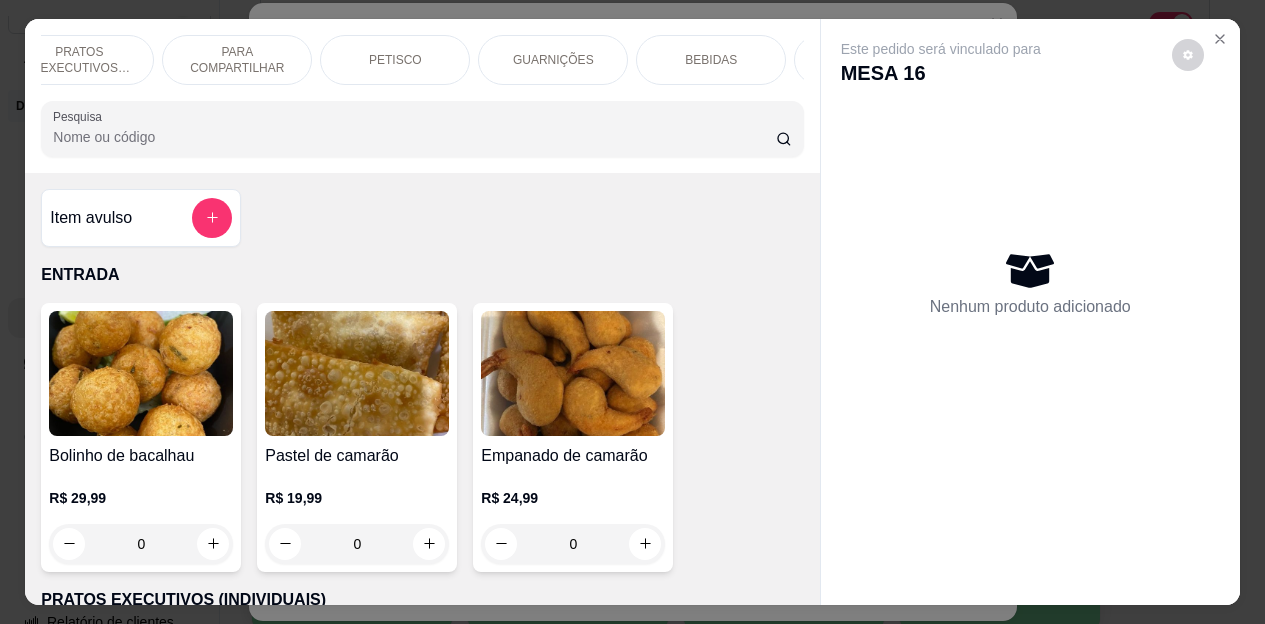scroll, scrollTop: 0, scrollLeft: 200, axis: horizontal 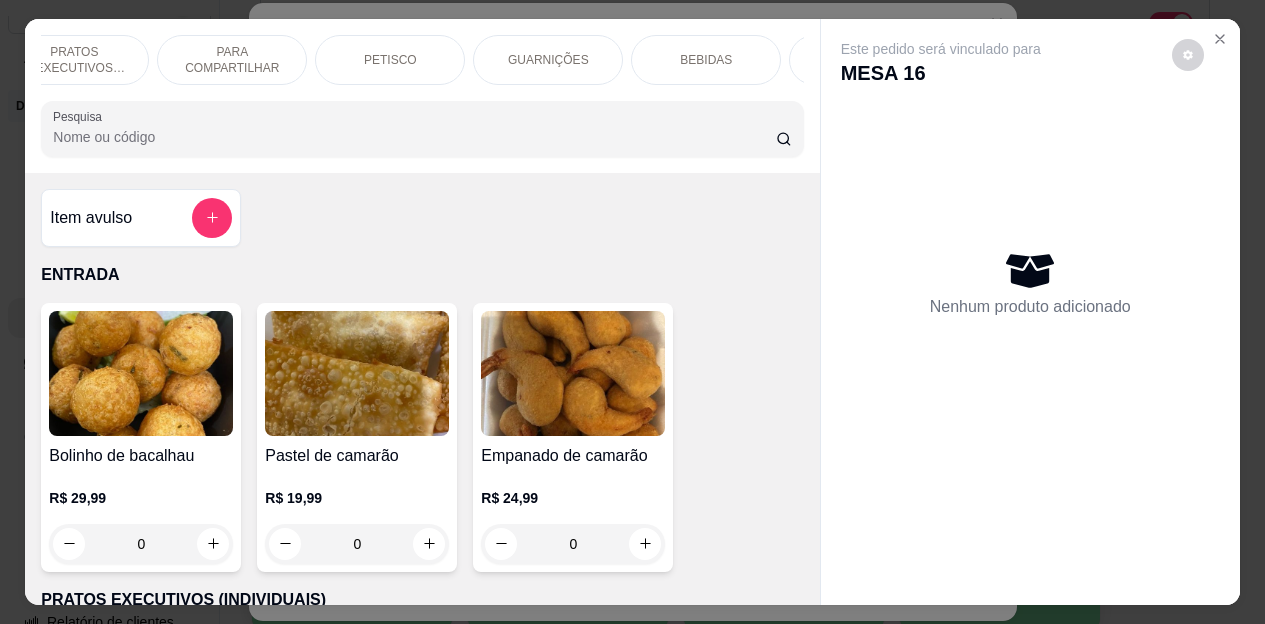 click on "BEBIDAS" at bounding box center [706, 60] 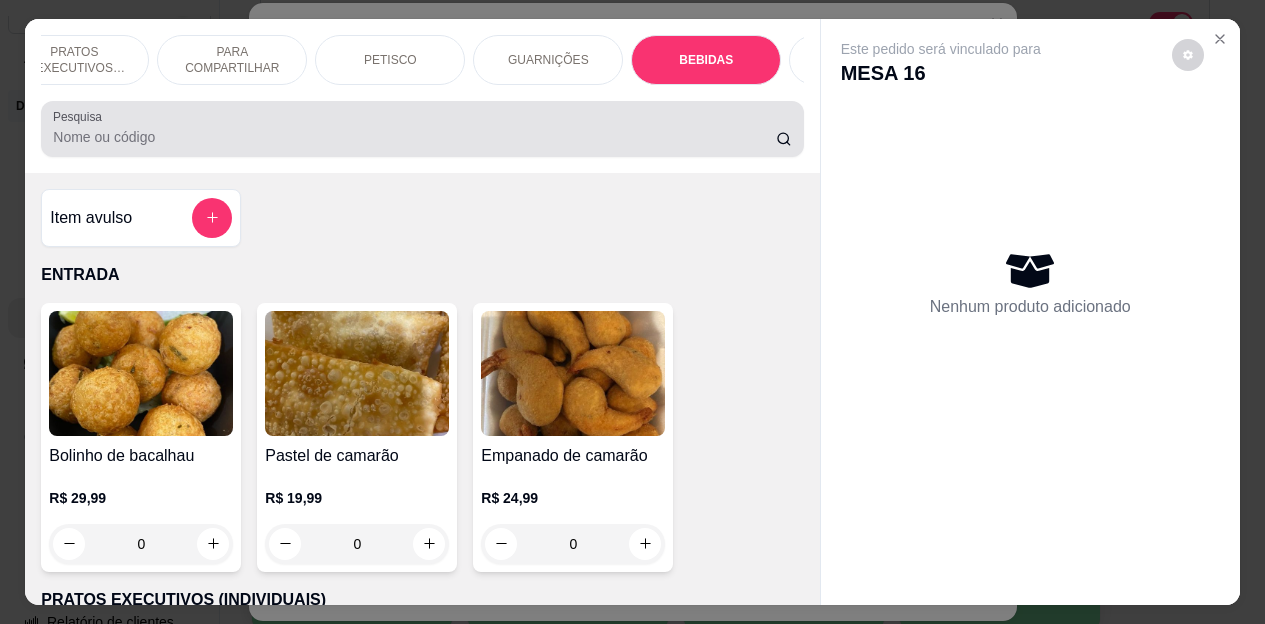 scroll, scrollTop: 4472, scrollLeft: 0, axis: vertical 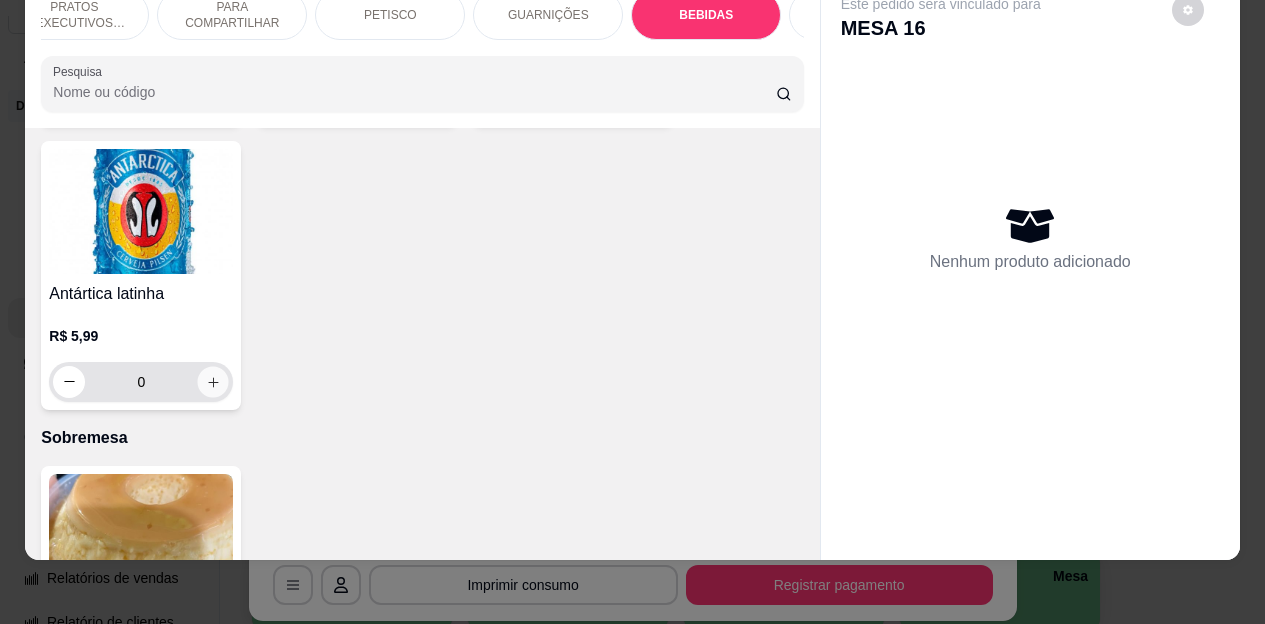click at bounding box center (213, 381) 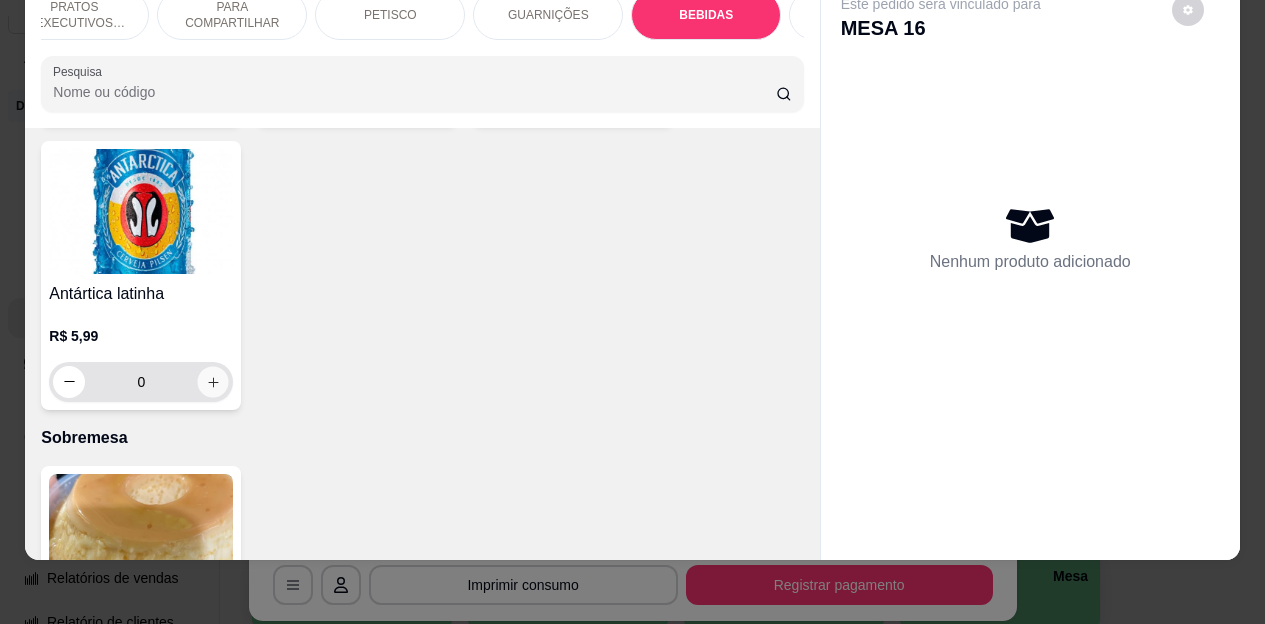 type on "1" 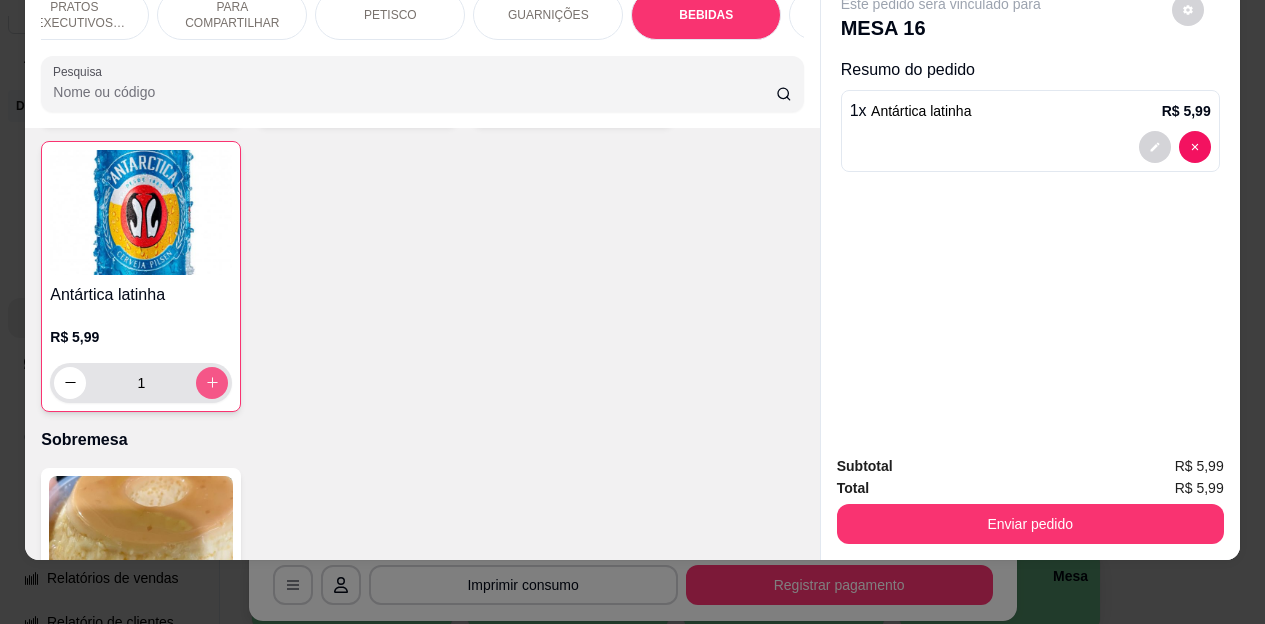 scroll, scrollTop: 5973, scrollLeft: 0, axis: vertical 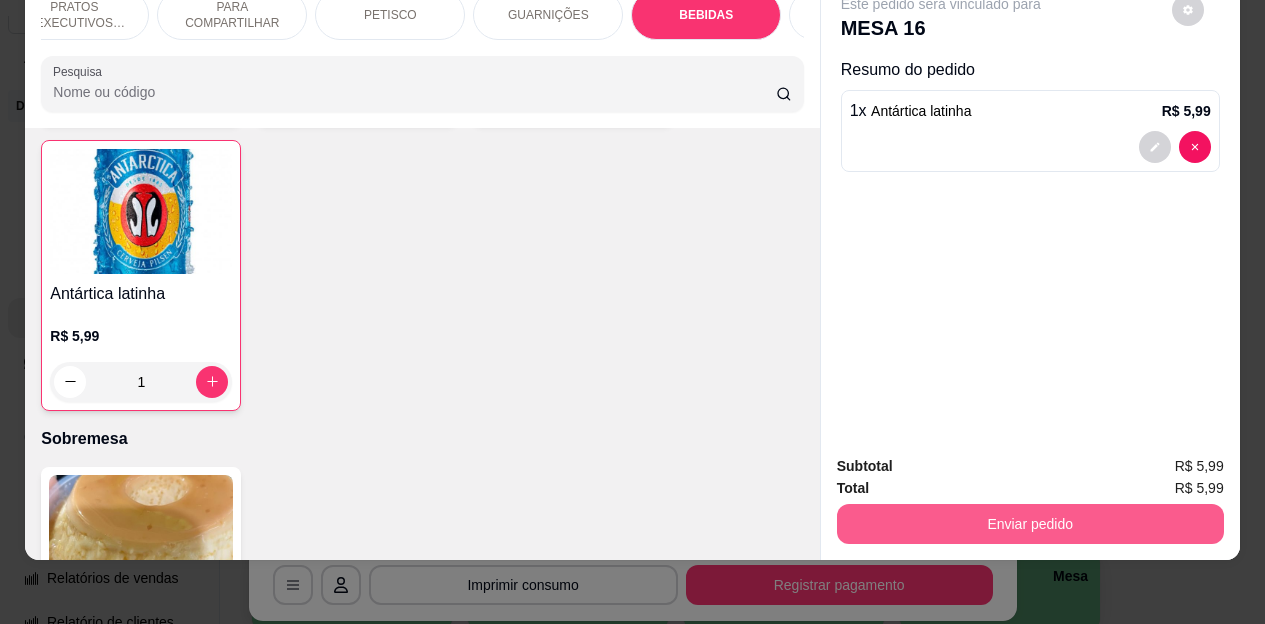 click on "Enviar pedido" at bounding box center [1030, 524] 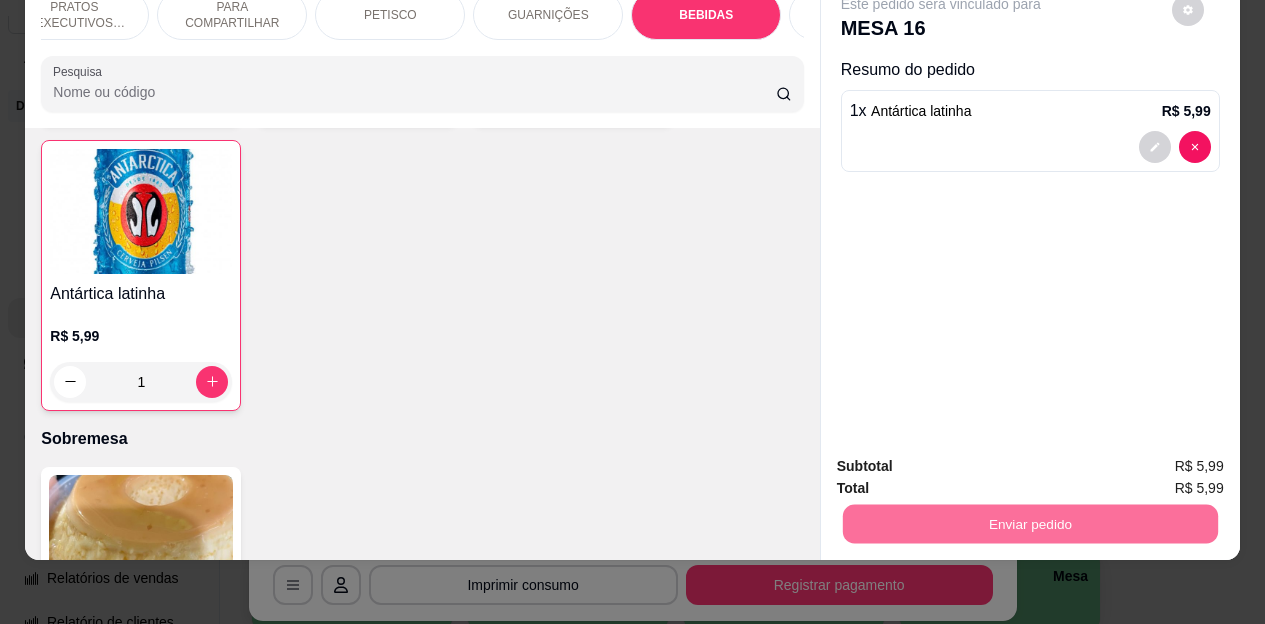 click on "Não registrar e enviar pedido" at bounding box center [964, 460] 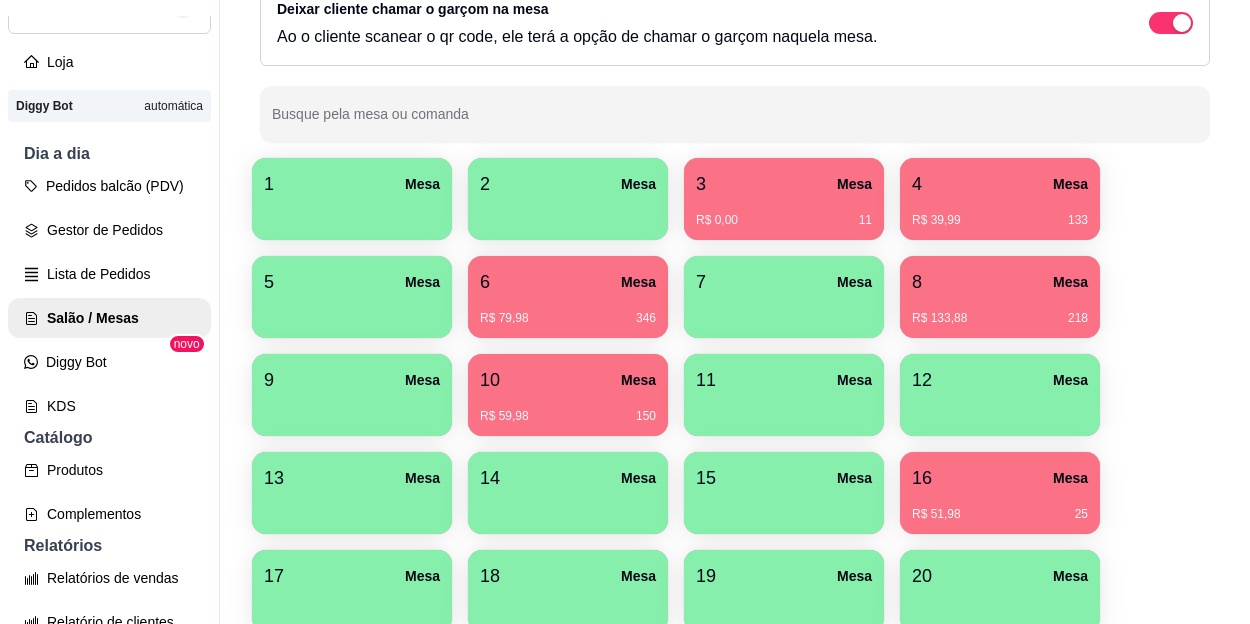 click on "R$ 59,98 150" at bounding box center (568, 416) 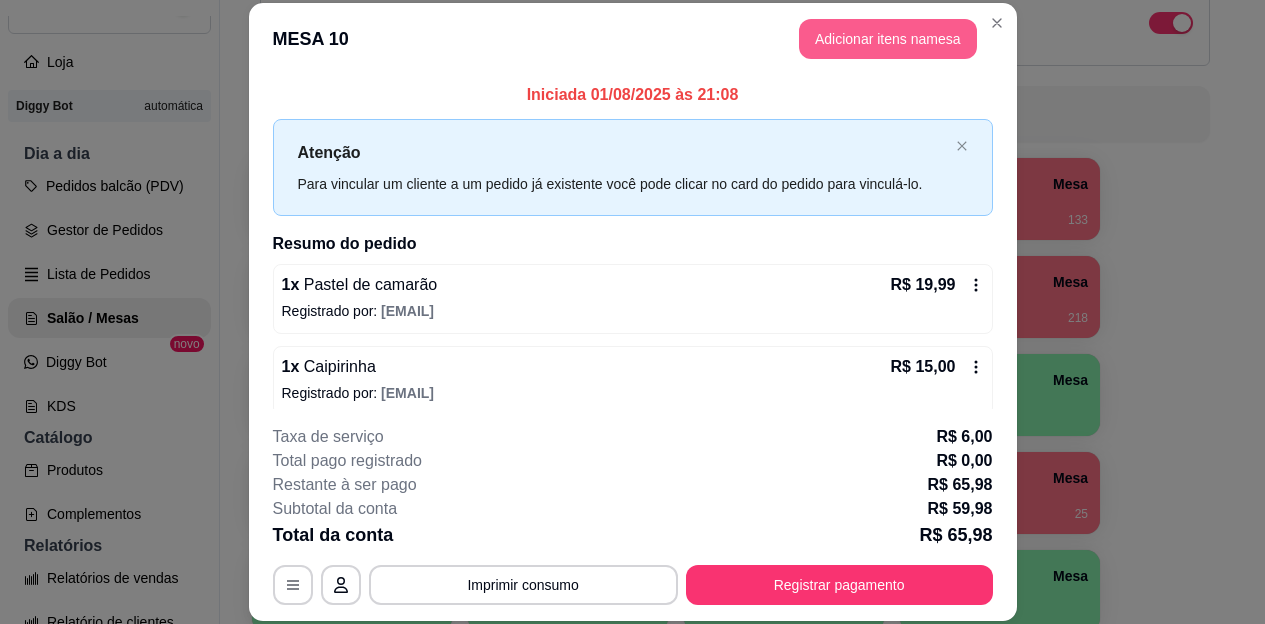 click on "Adicionar itens na  mesa" at bounding box center [888, 39] 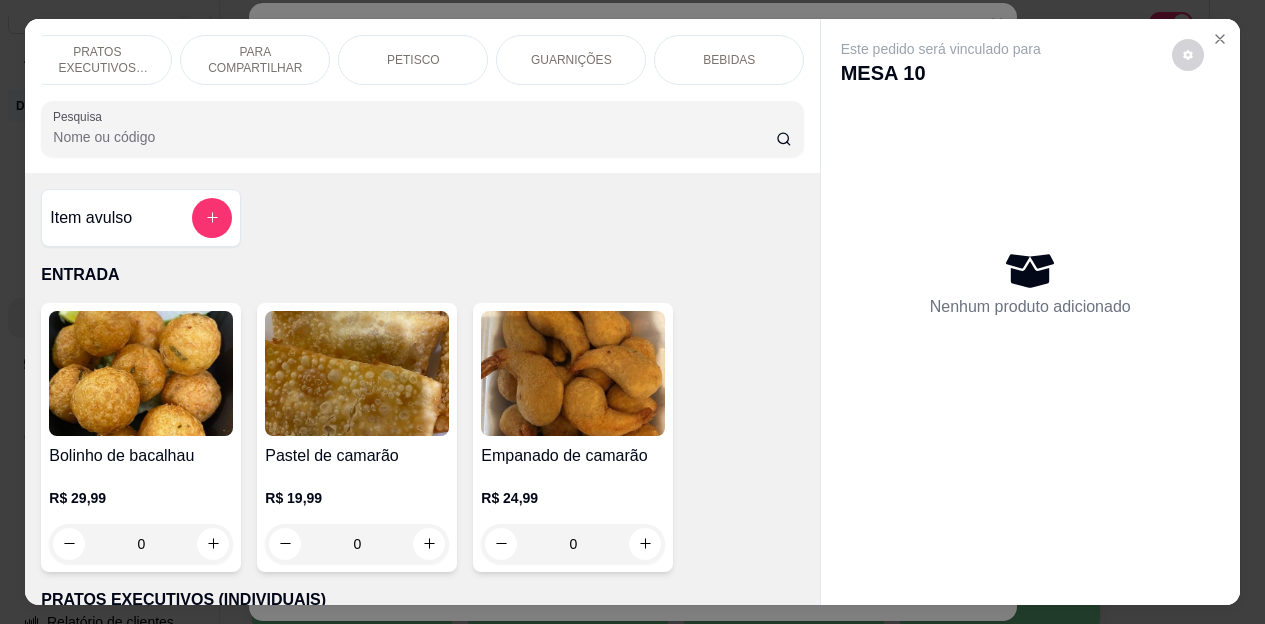 scroll, scrollTop: 0, scrollLeft: 200, axis: horizontal 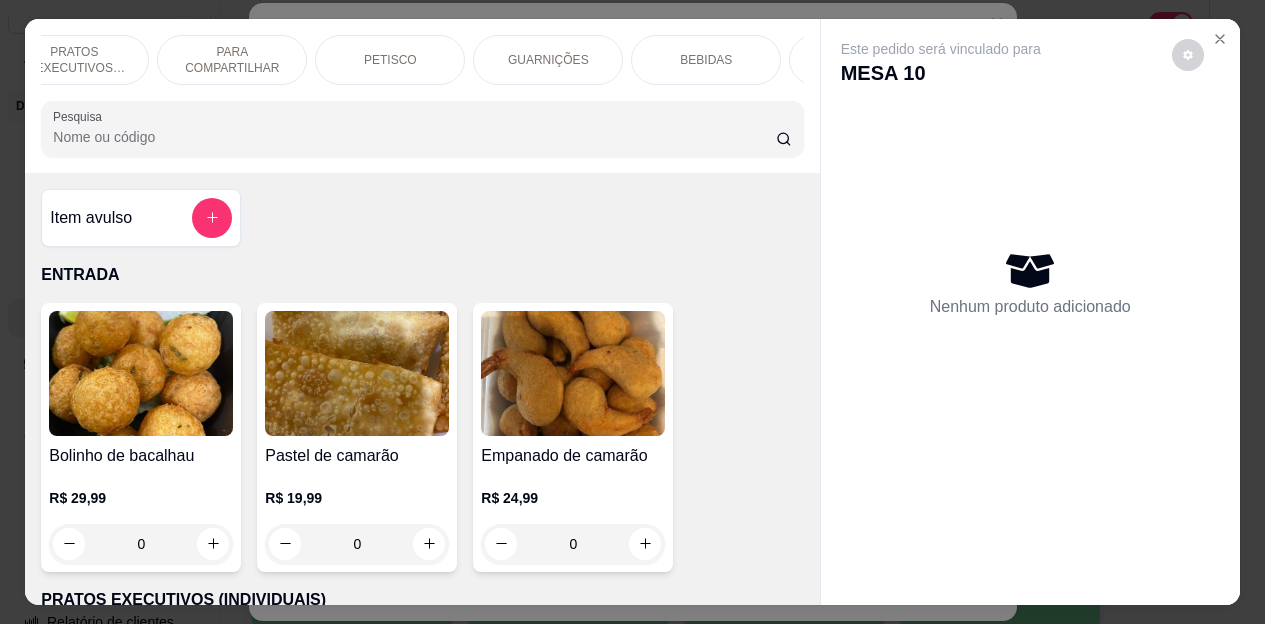 click on "BEBIDAS" at bounding box center [706, 60] 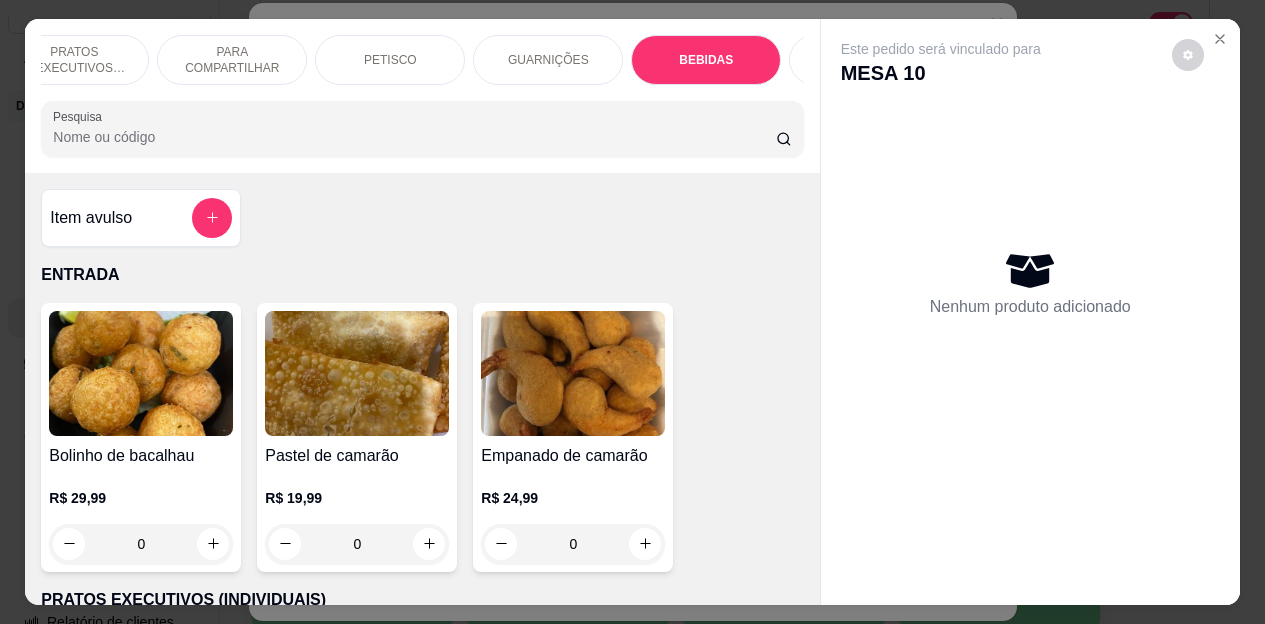 scroll, scrollTop: 4472, scrollLeft: 0, axis: vertical 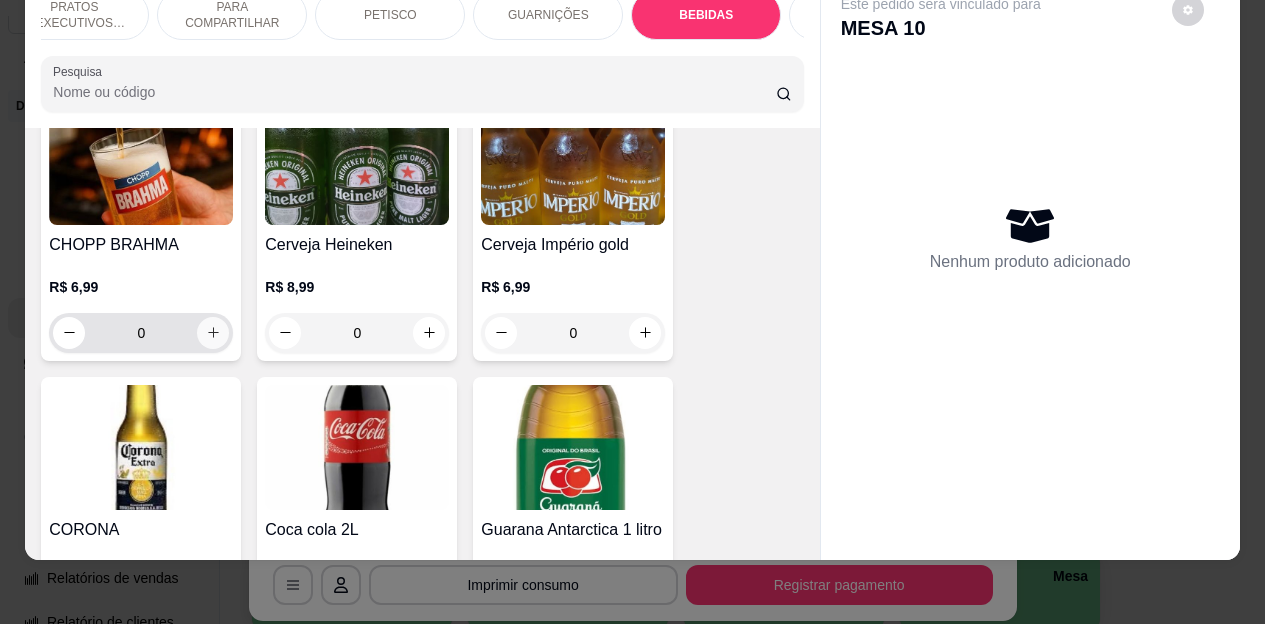 click 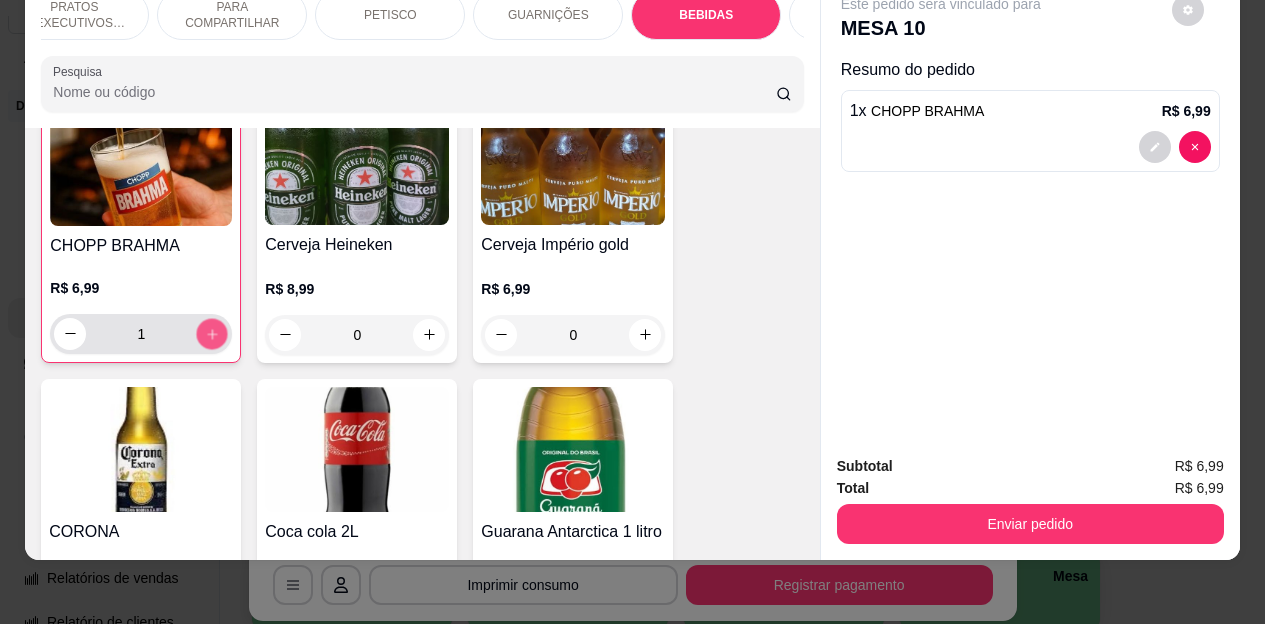 scroll, scrollTop: 4573, scrollLeft: 0, axis: vertical 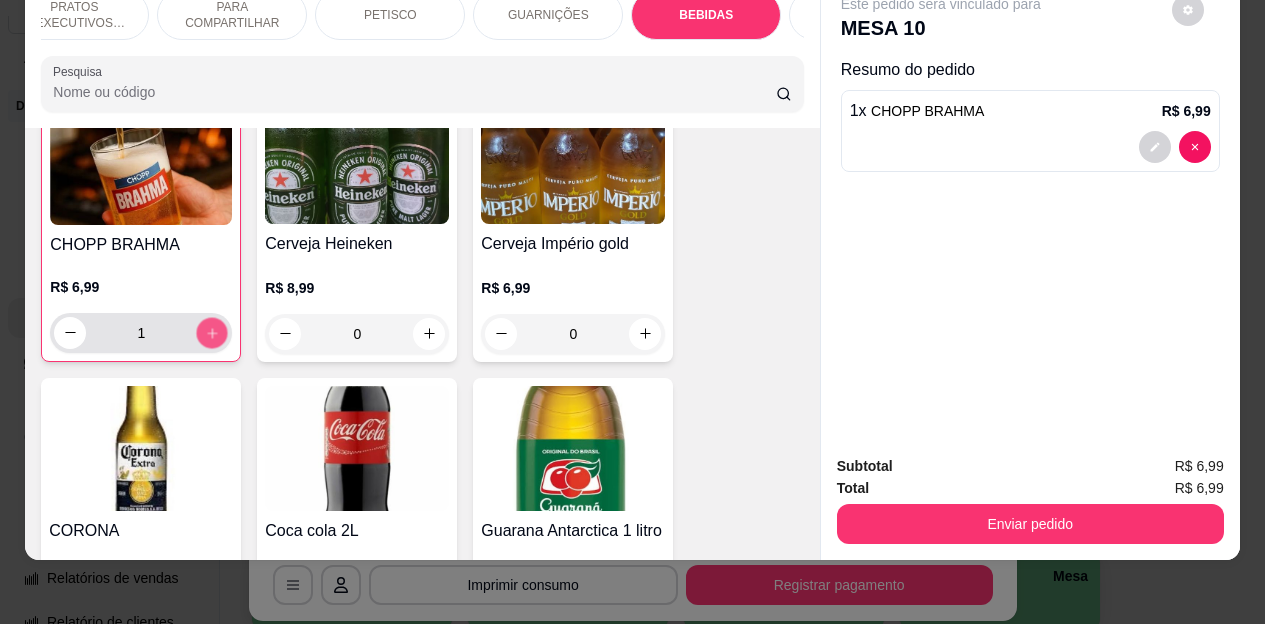 click 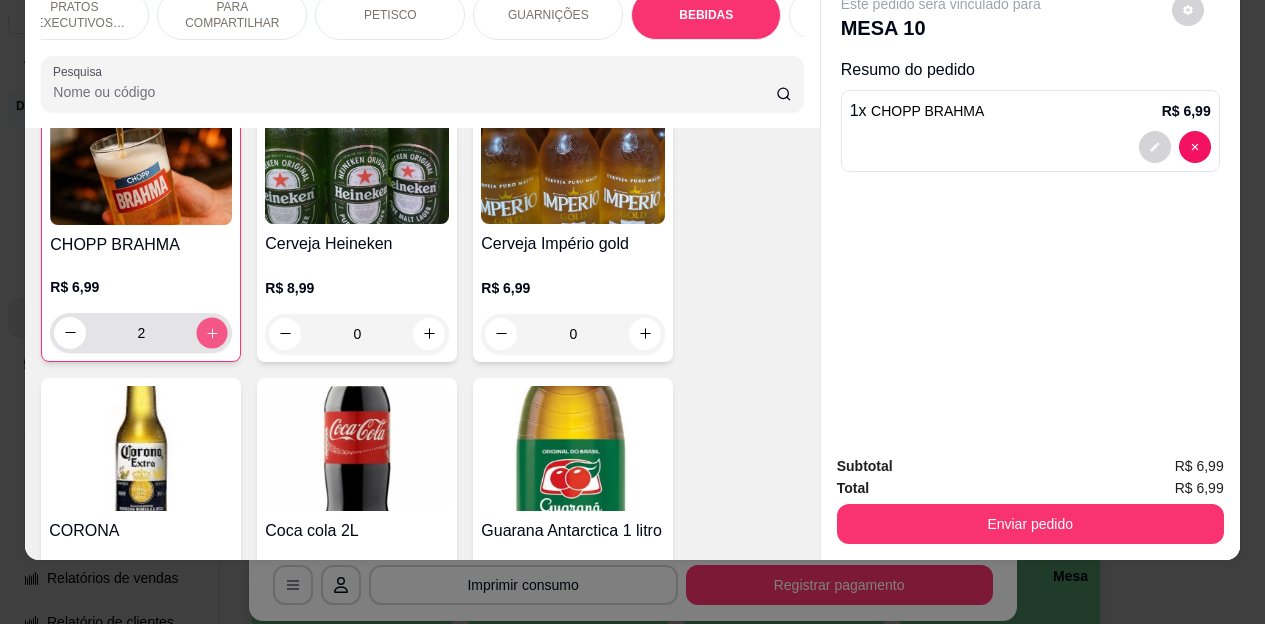 click 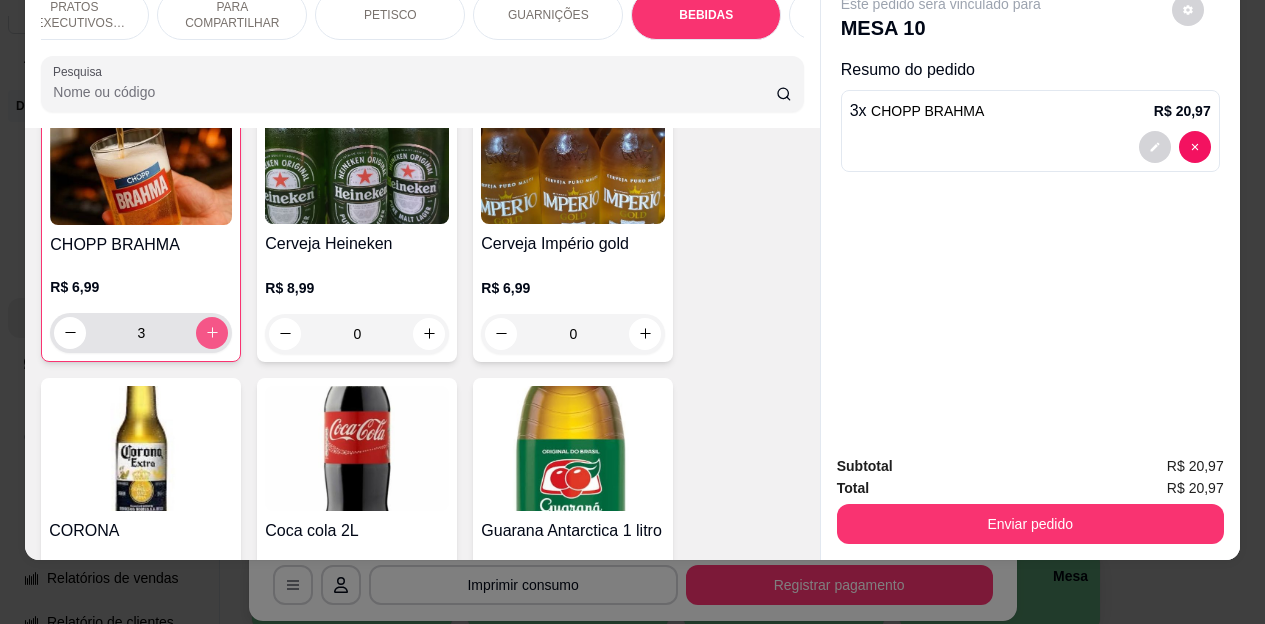 click 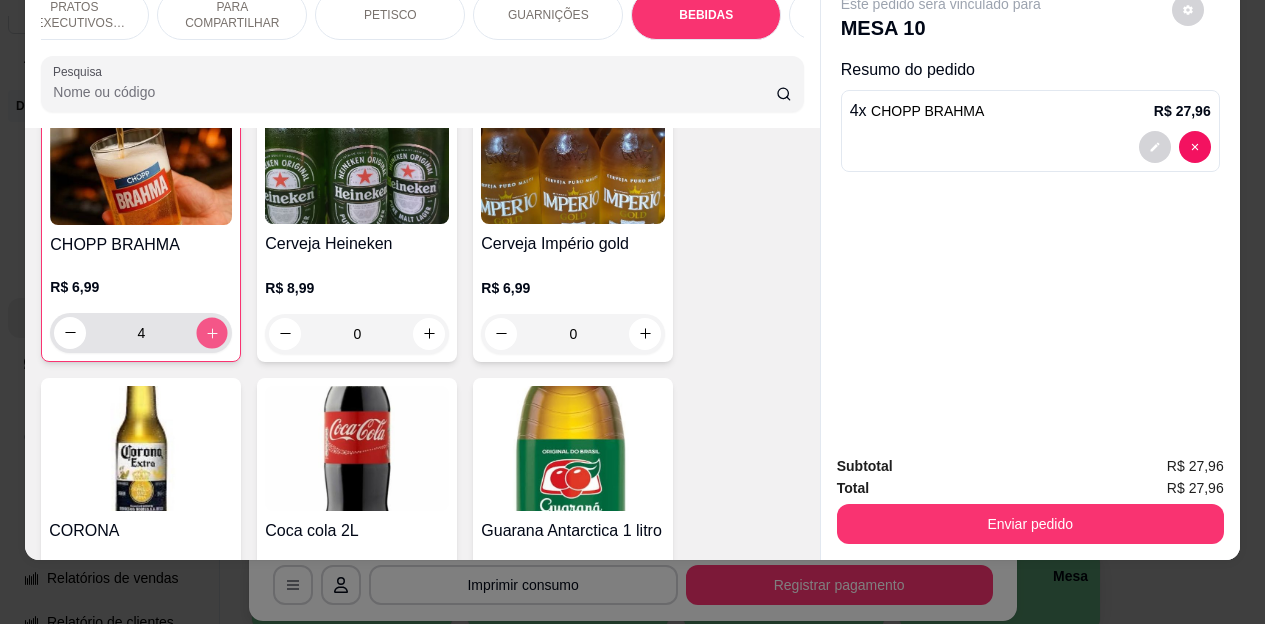 click 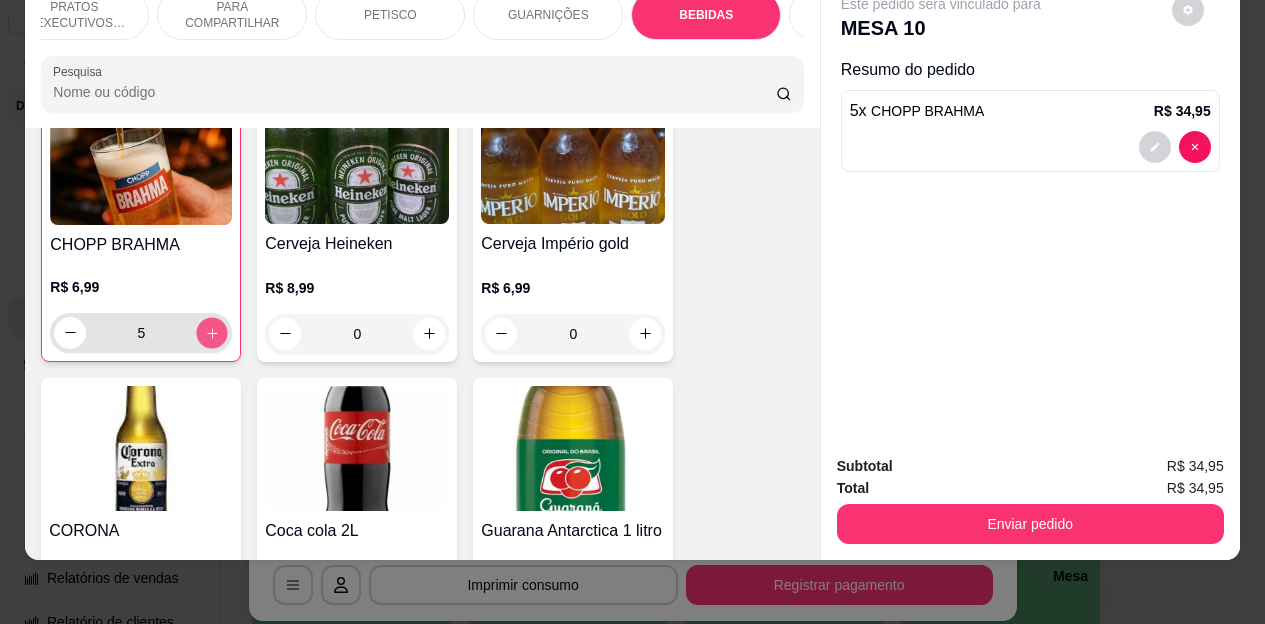 click 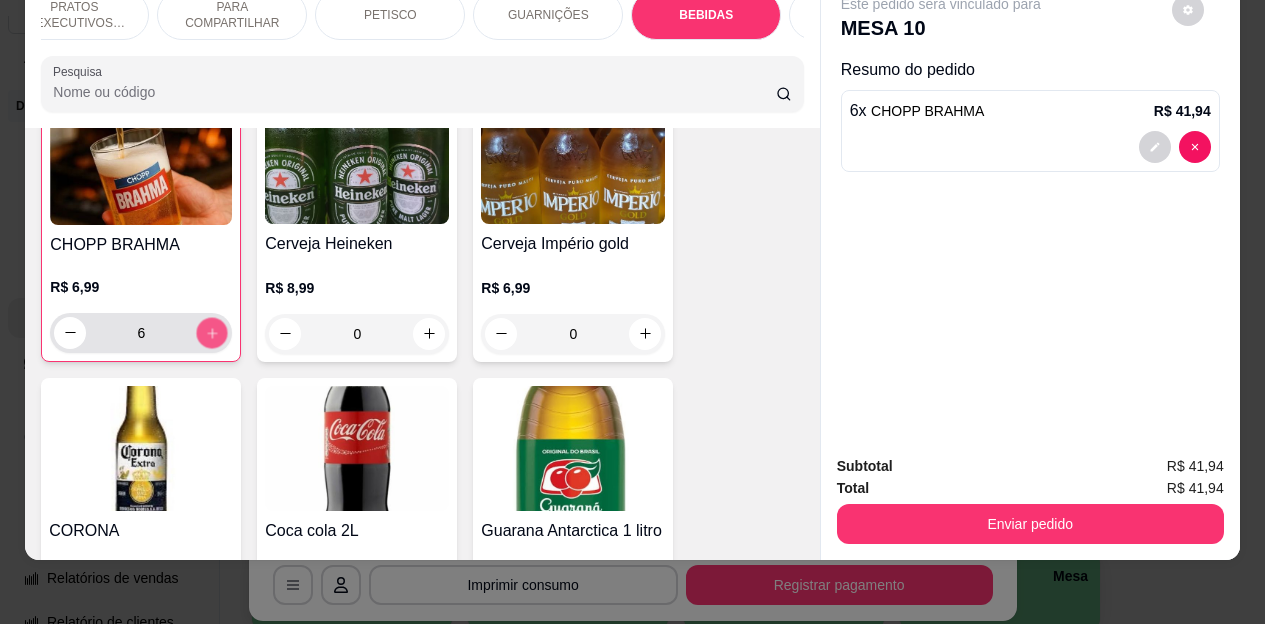 click 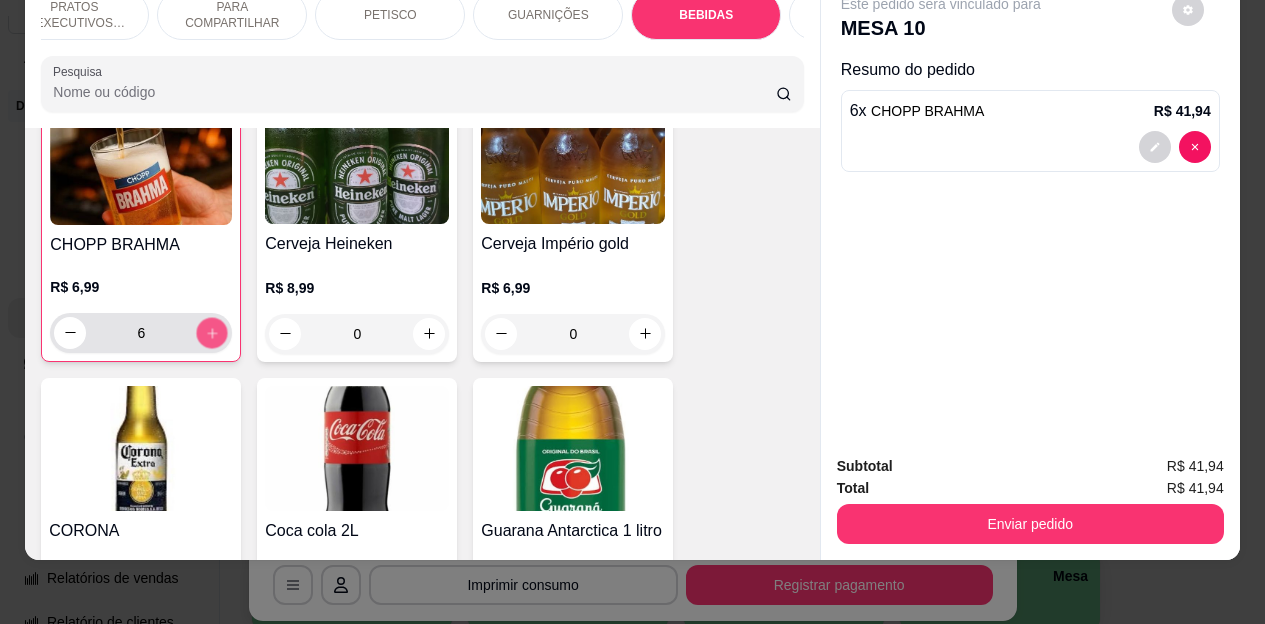 type on "7" 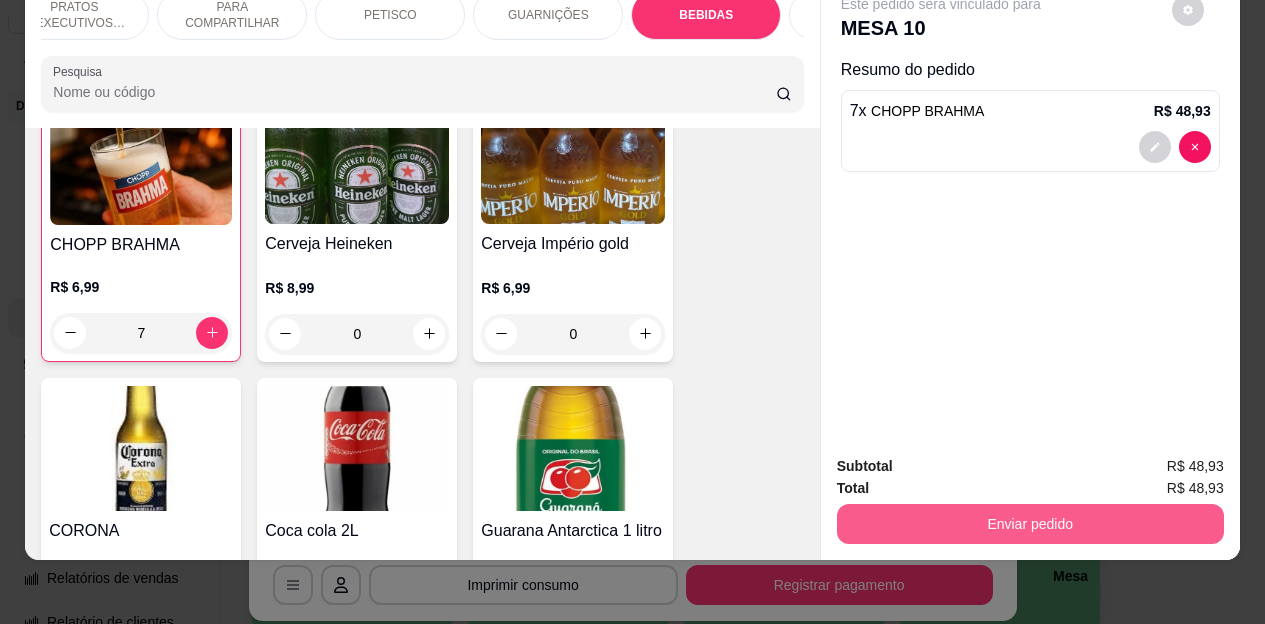 click on "Enviar pedido" at bounding box center [1030, 524] 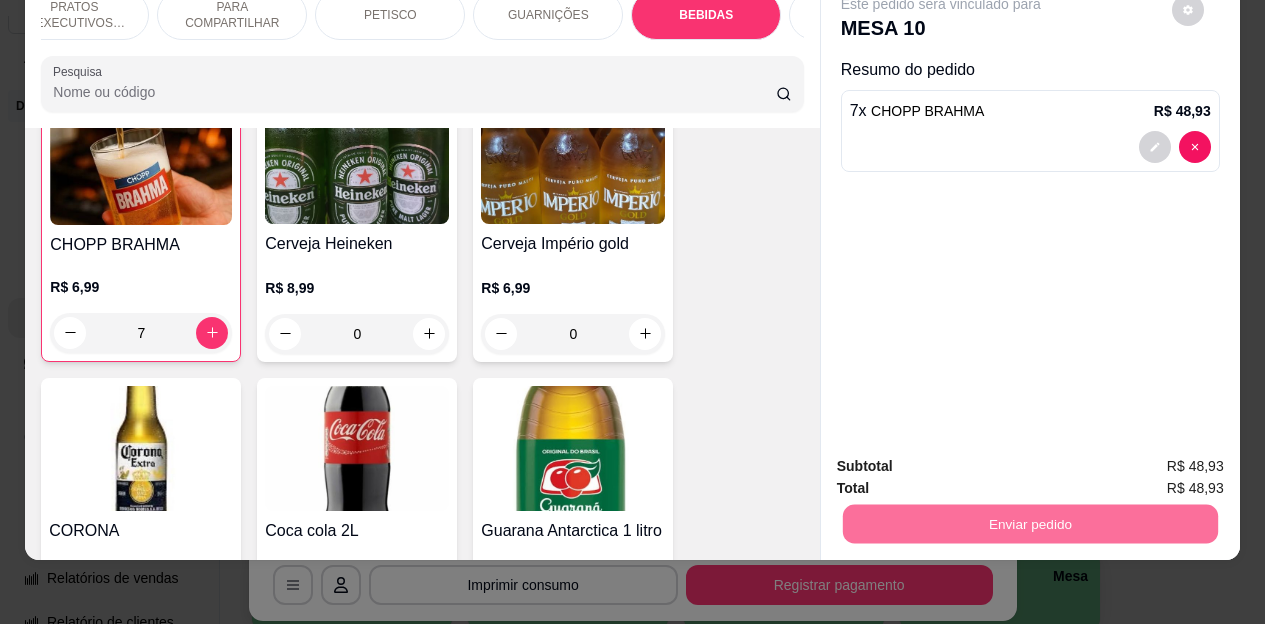 click on "Não registrar e enviar pedido" at bounding box center [964, 460] 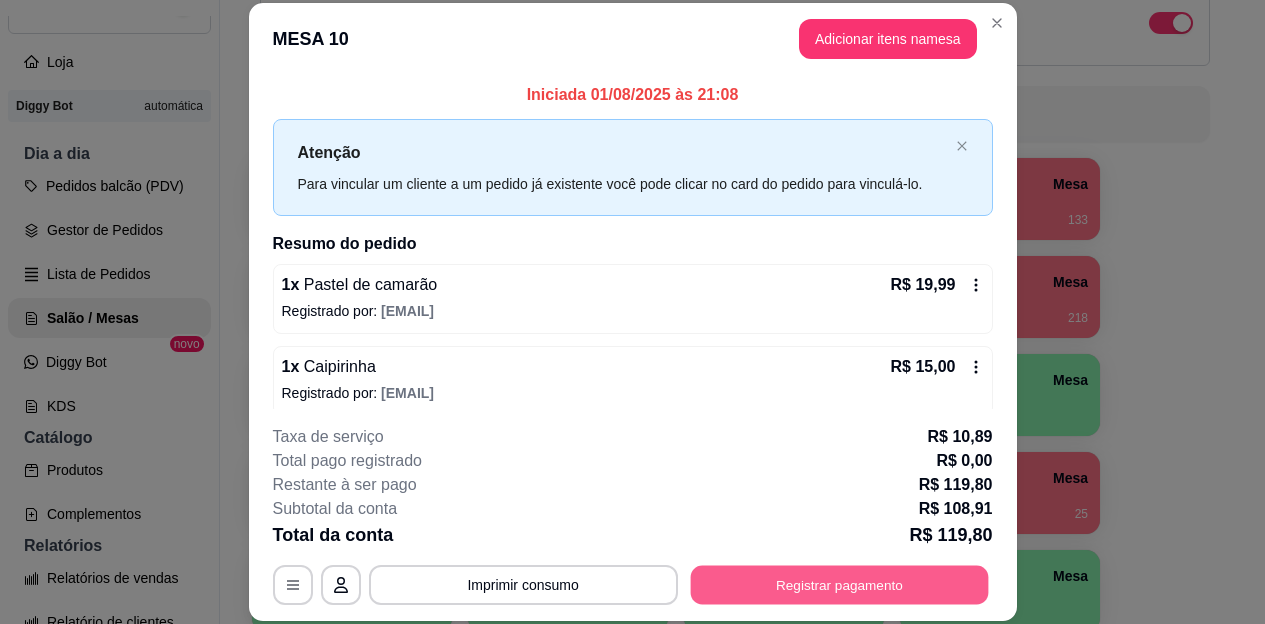 click on "Registrar pagamento" at bounding box center [839, 584] 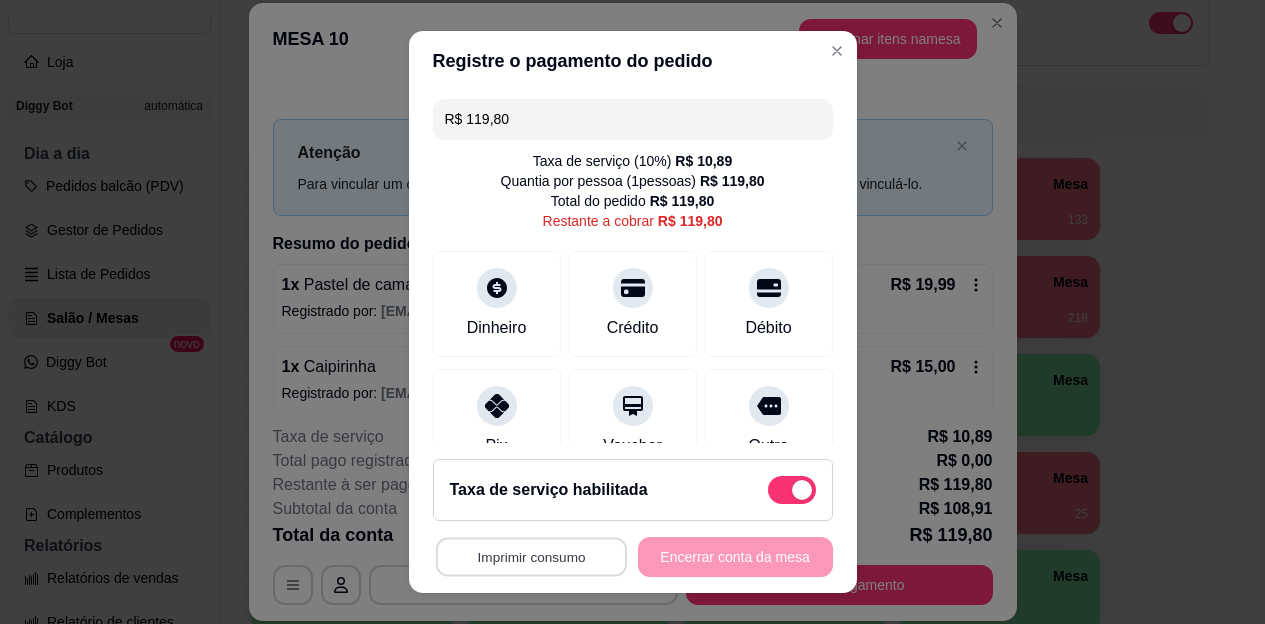 click on "Imprimir consumo" at bounding box center [530, 556] 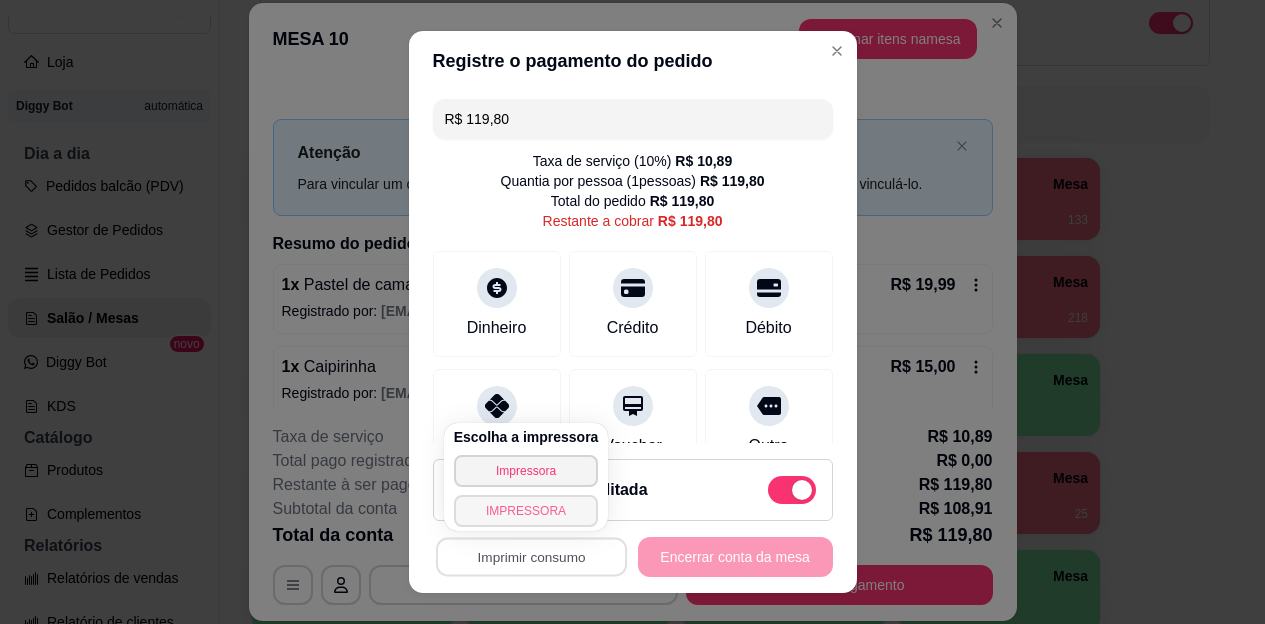 click on "IMPRESSORA" at bounding box center (526, 511) 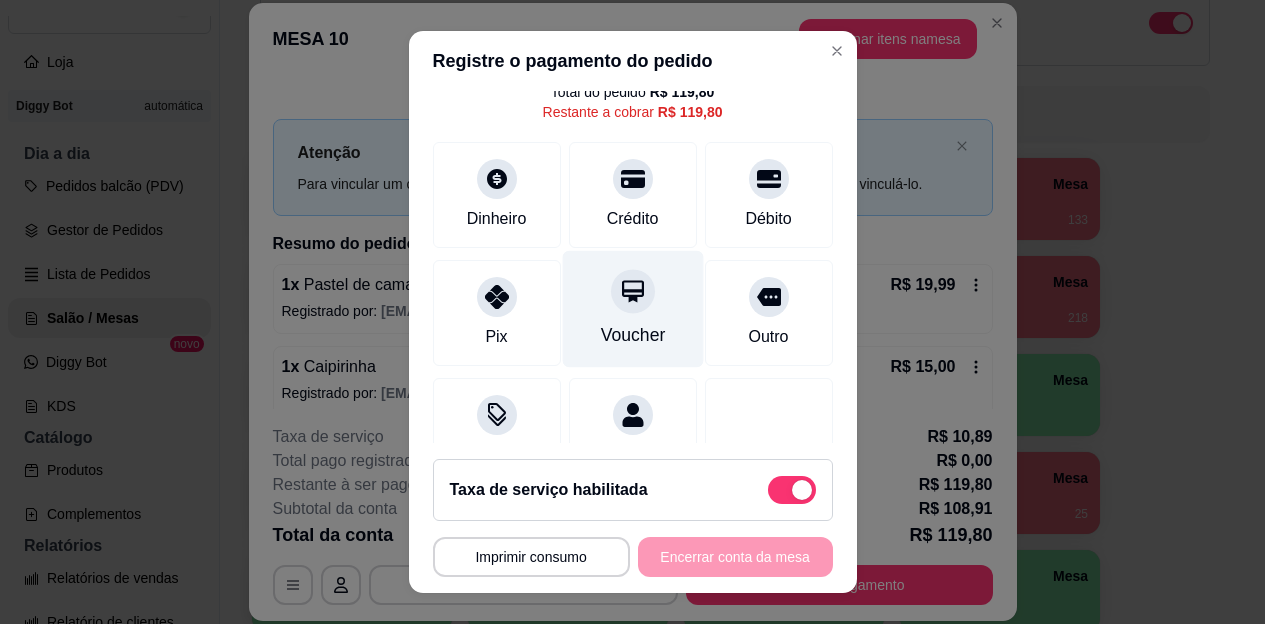 scroll, scrollTop: 182, scrollLeft: 0, axis: vertical 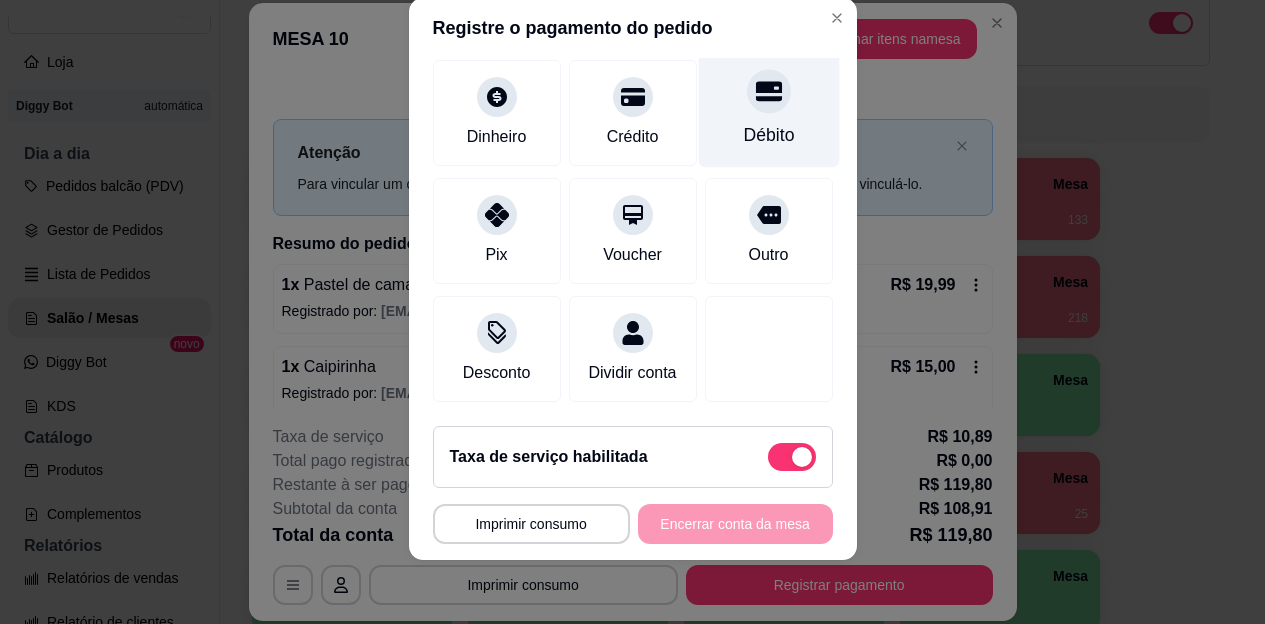 click 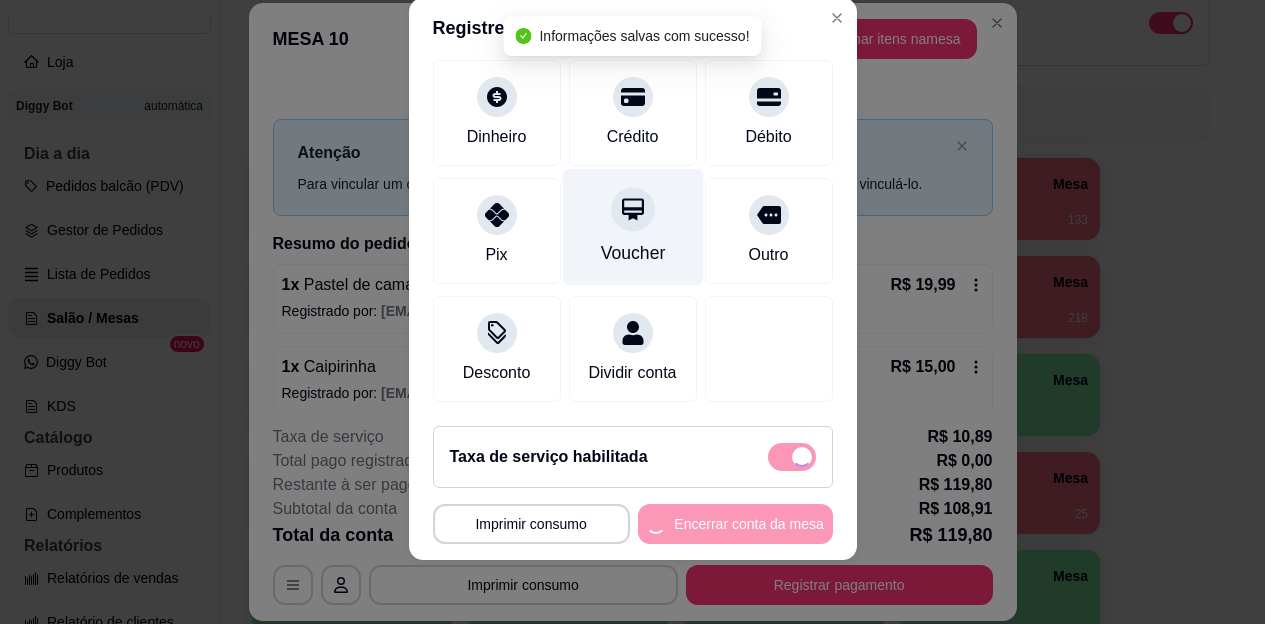 type on "R$ 0,00" 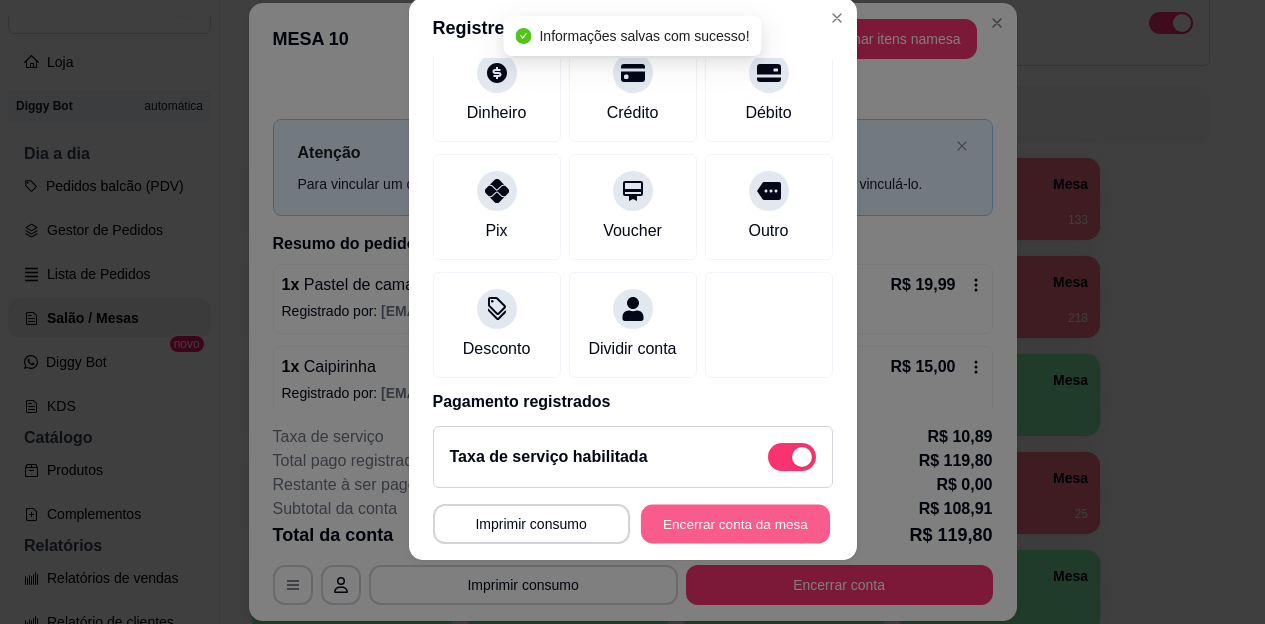 click on "Encerrar conta da mesa" at bounding box center [735, 523] 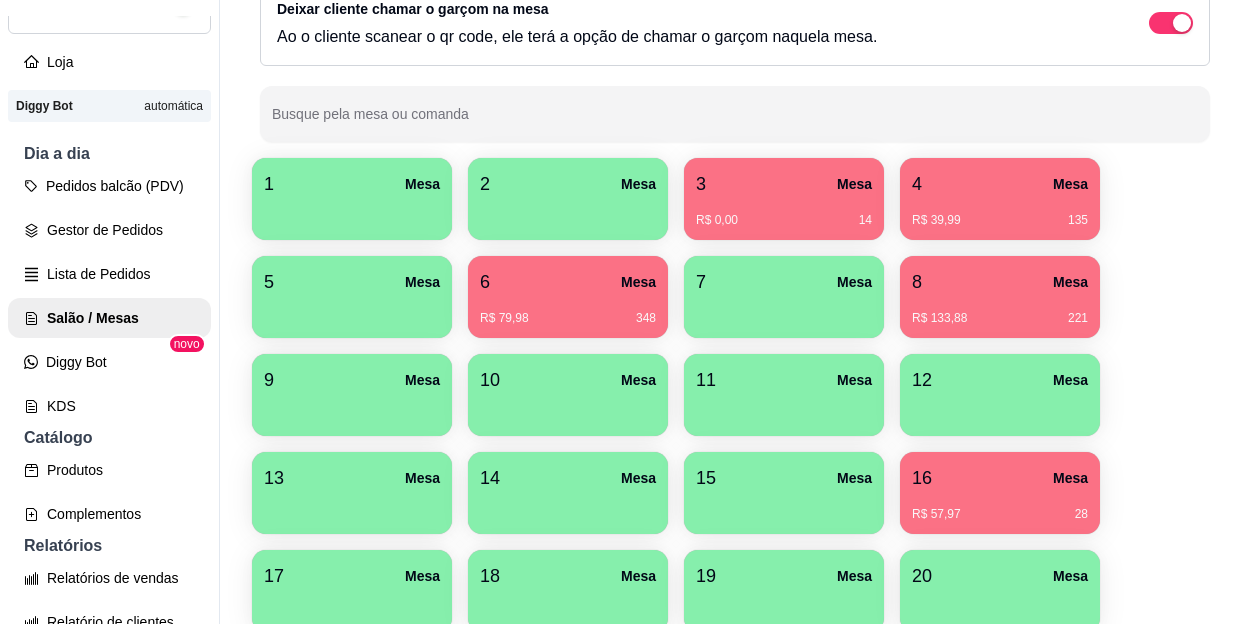 click on "16 Mesa R$ 57,97 28" at bounding box center (1000, 493) 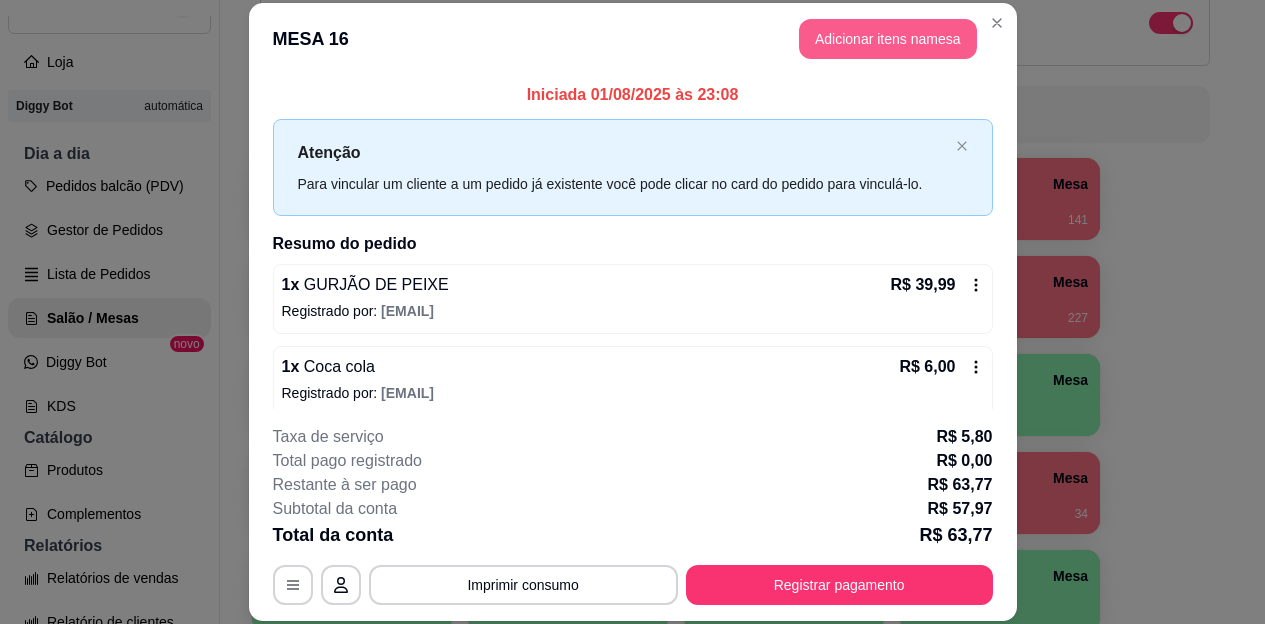 click on "Adicionar itens na  mesa" at bounding box center (888, 39) 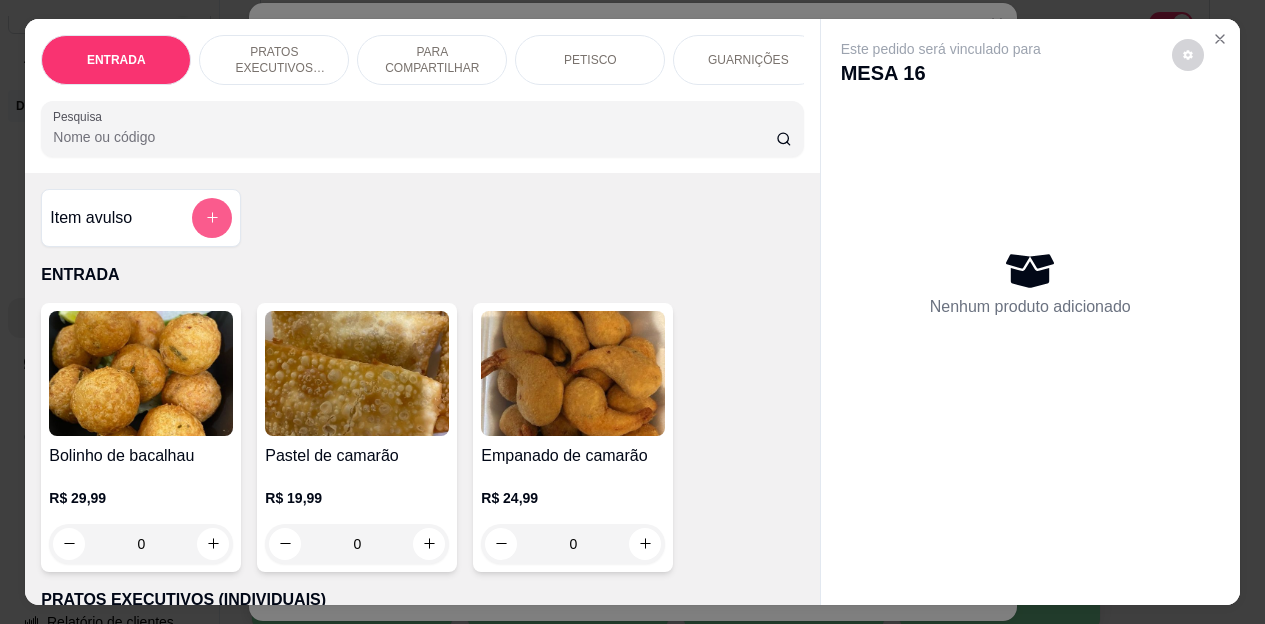 click 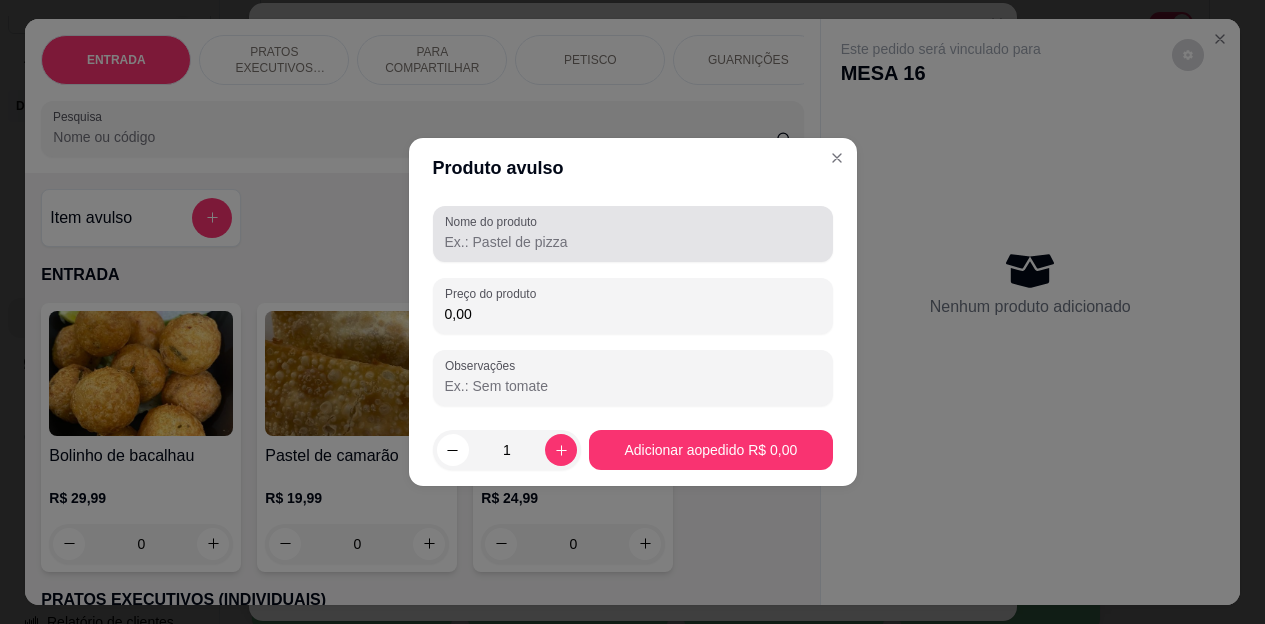 click on "Nome do produto" at bounding box center (633, 242) 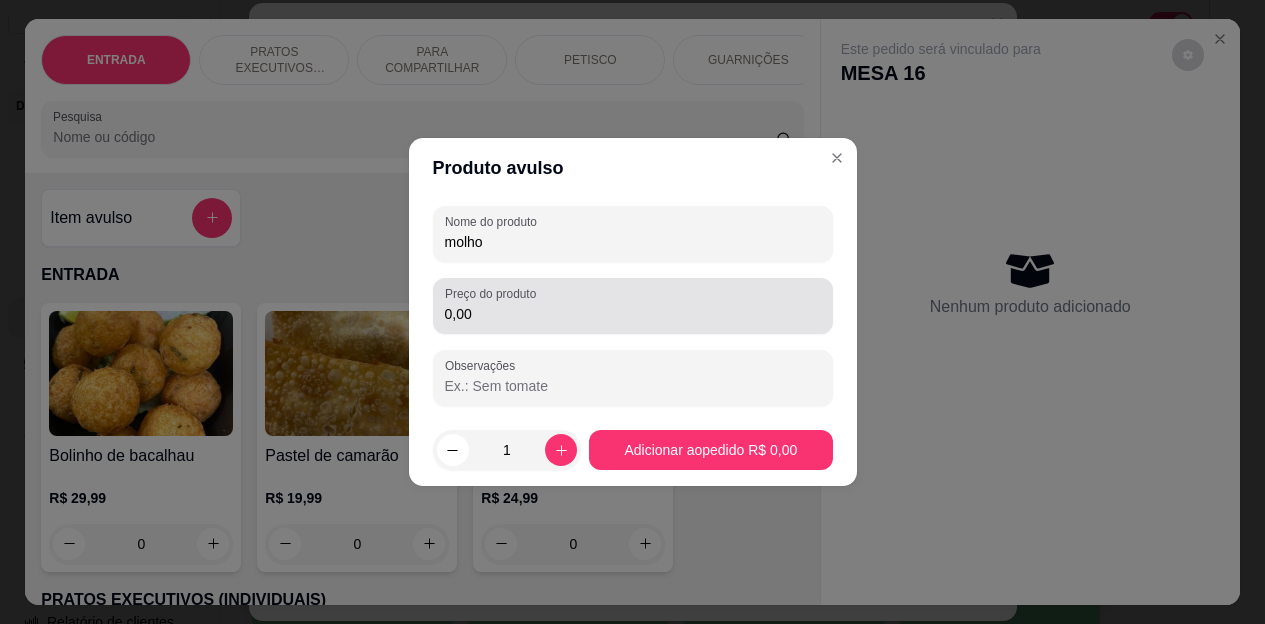 type on "molho" 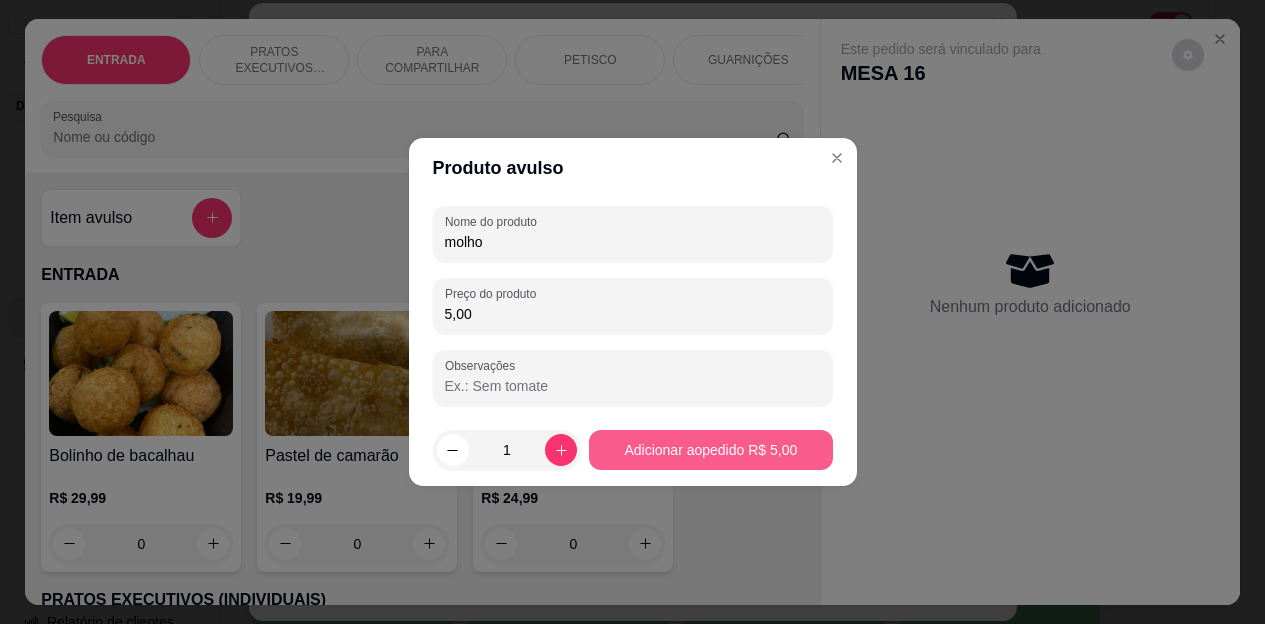 type on "5,00" 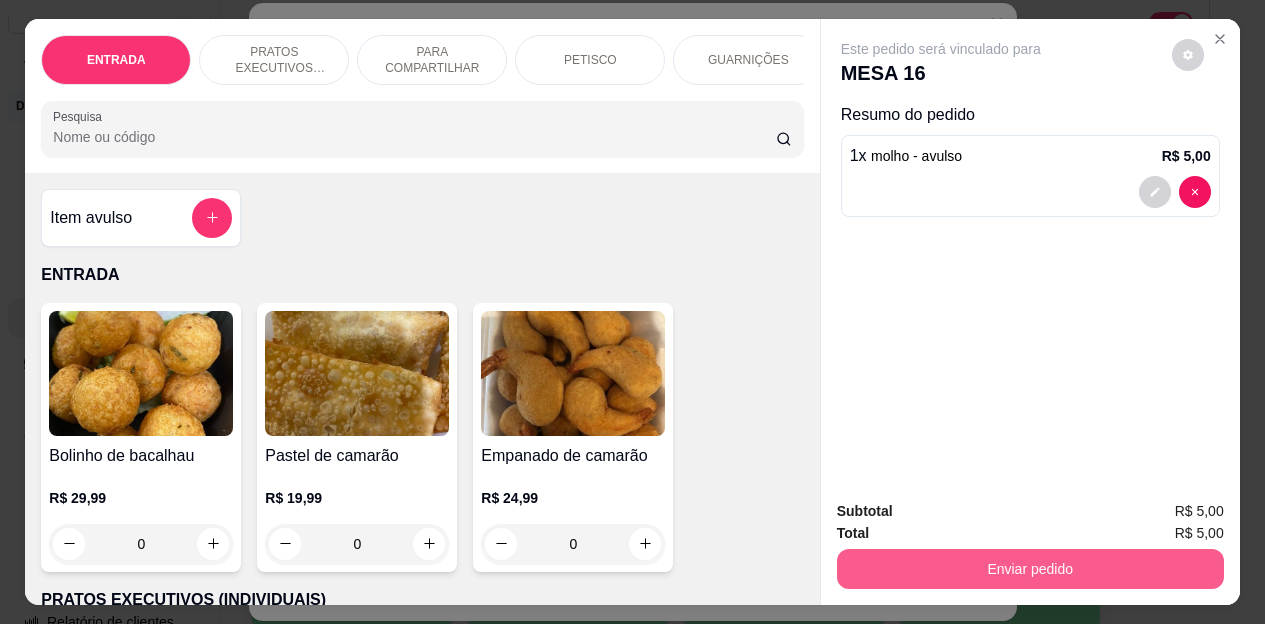click on "Enviar pedido" at bounding box center (1030, 569) 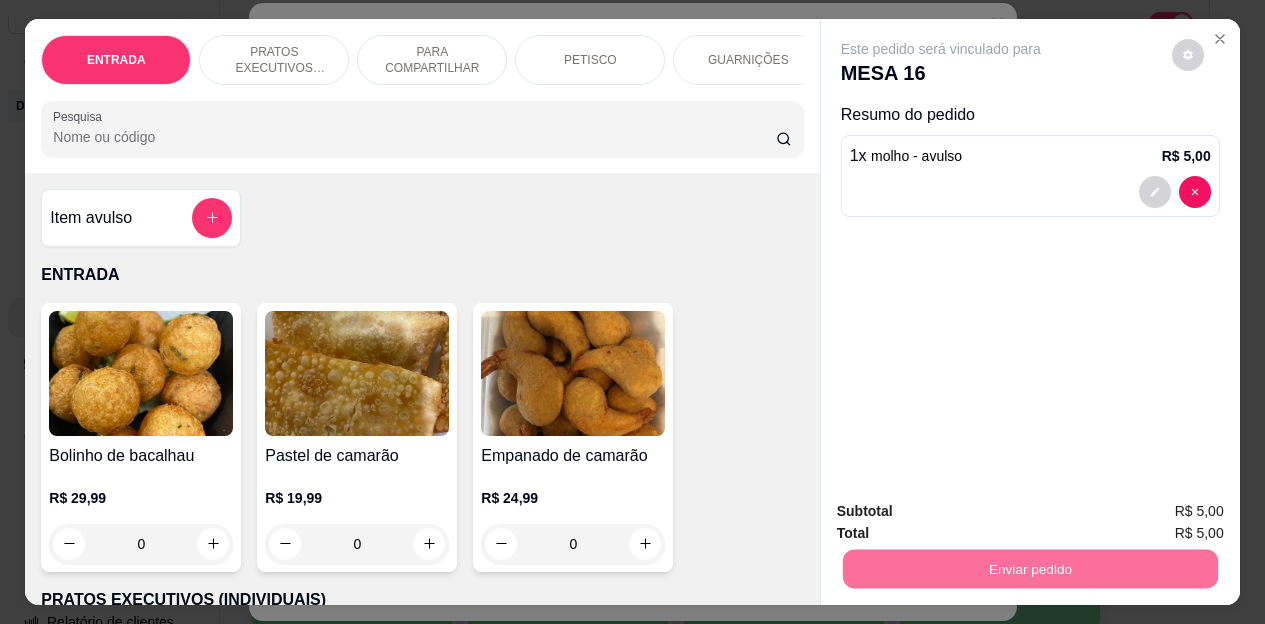 click on "Não registrar e enviar pedido" at bounding box center [964, 513] 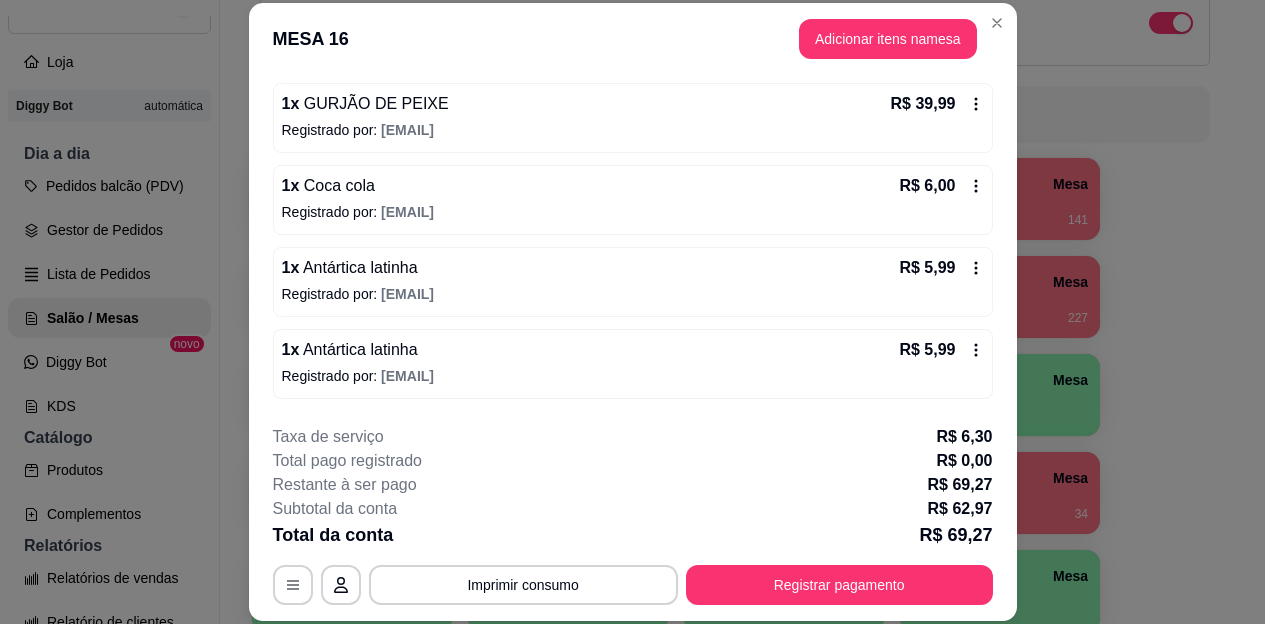 scroll, scrollTop: 261, scrollLeft: 0, axis: vertical 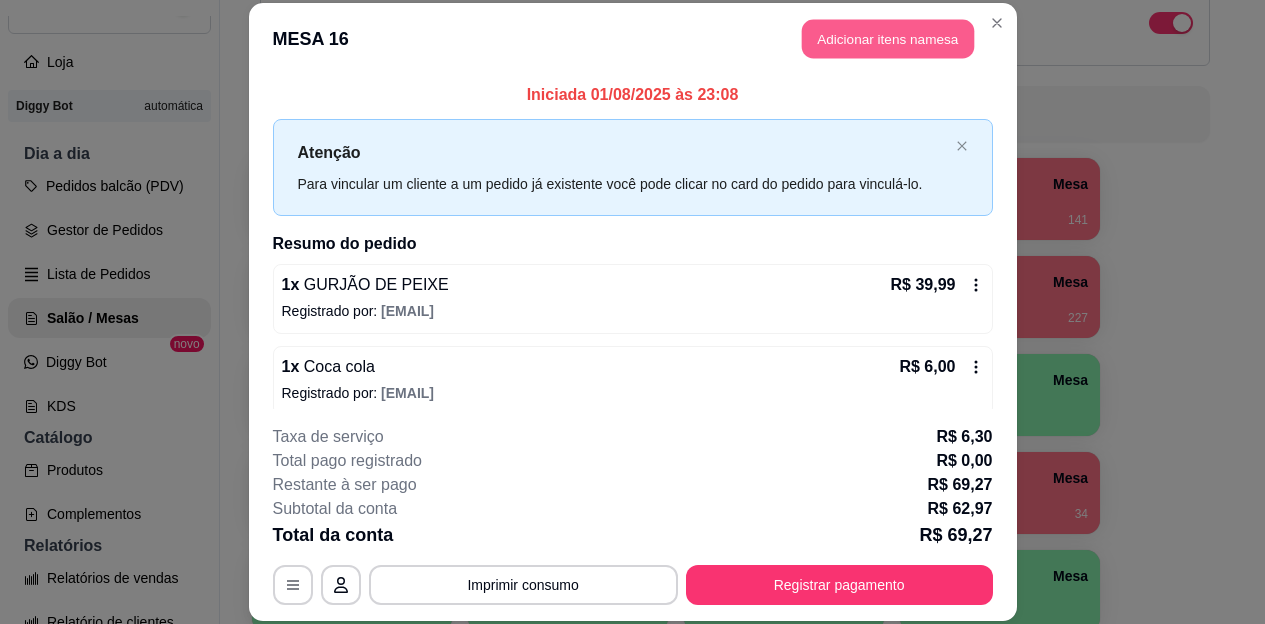 click on "Adicionar itens na  mesa" at bounding box center [888, 39] 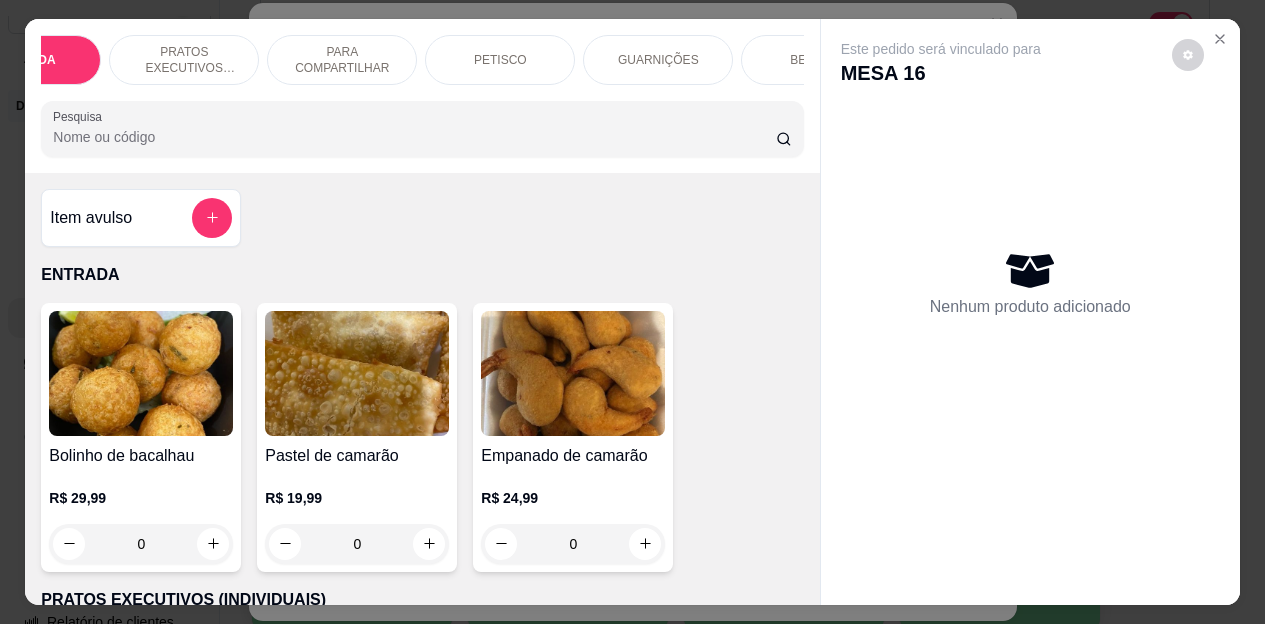 scroll, scrollTop: 0, scrollLeft: 120, axis: horizontal 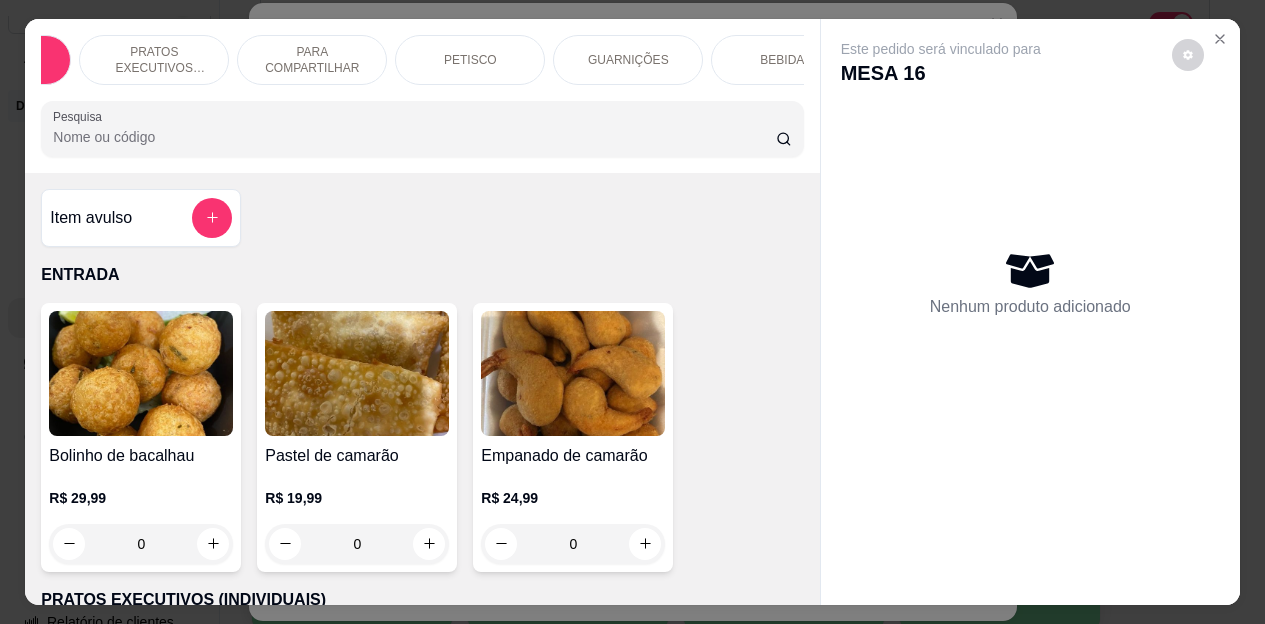 click on "BEBIDAS" at bounding box center (786, 60) 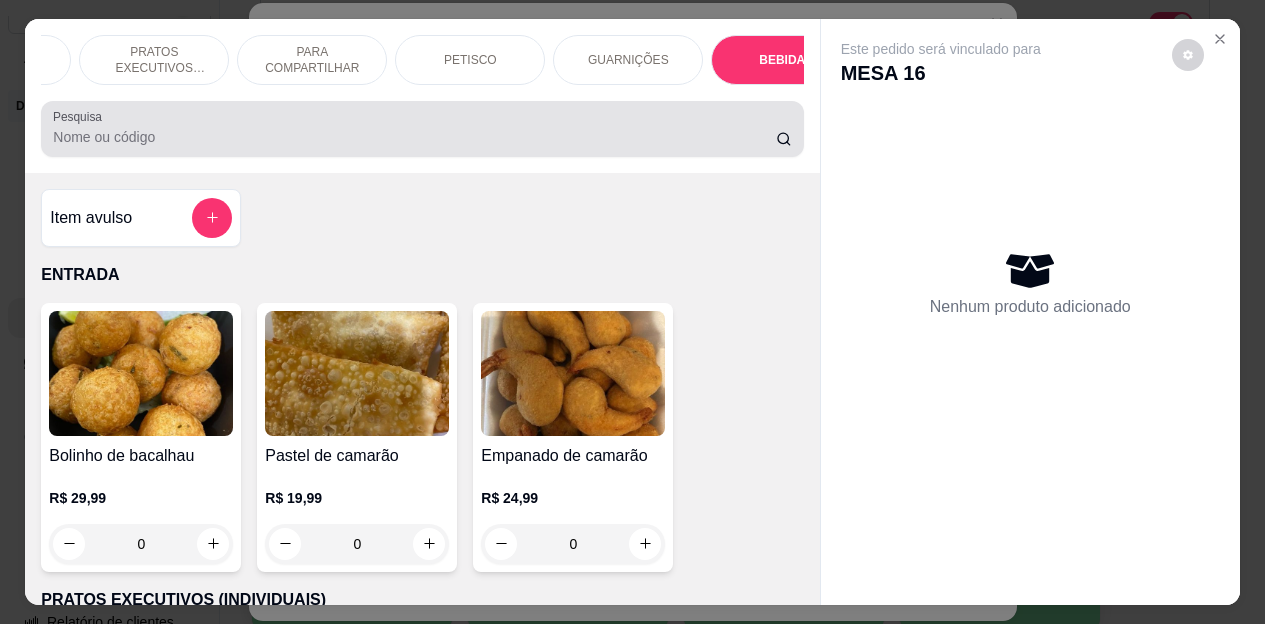scroll, scrollTop: 4472, scrollLeft: 0, axis: vertical 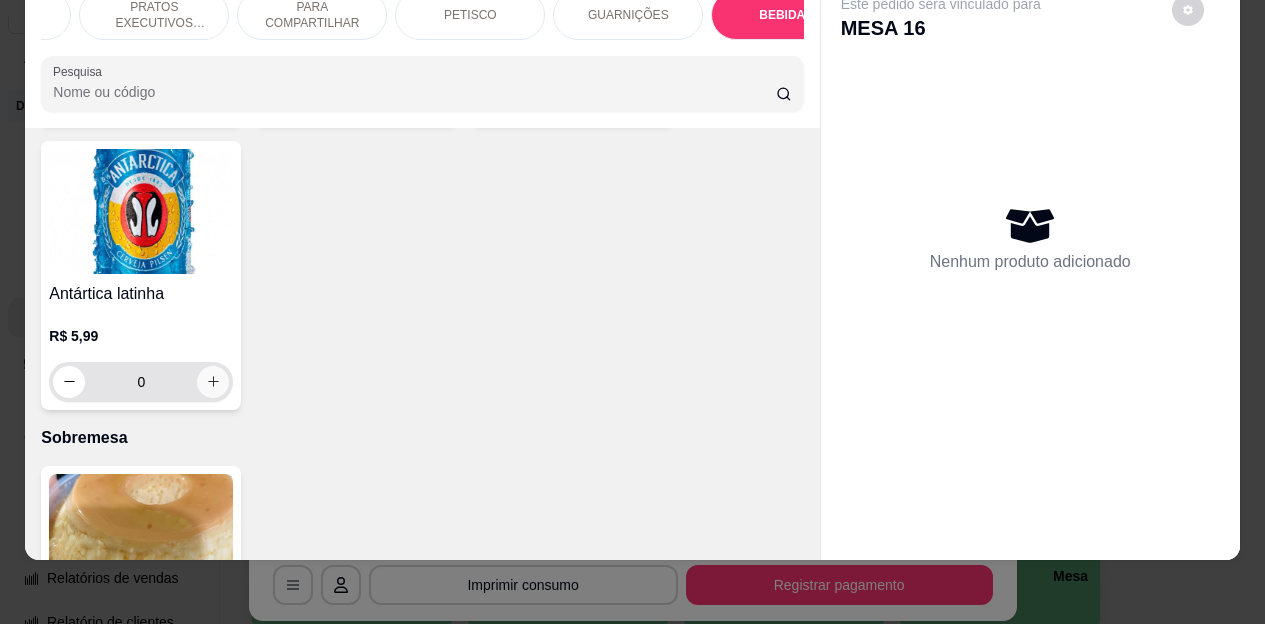 click 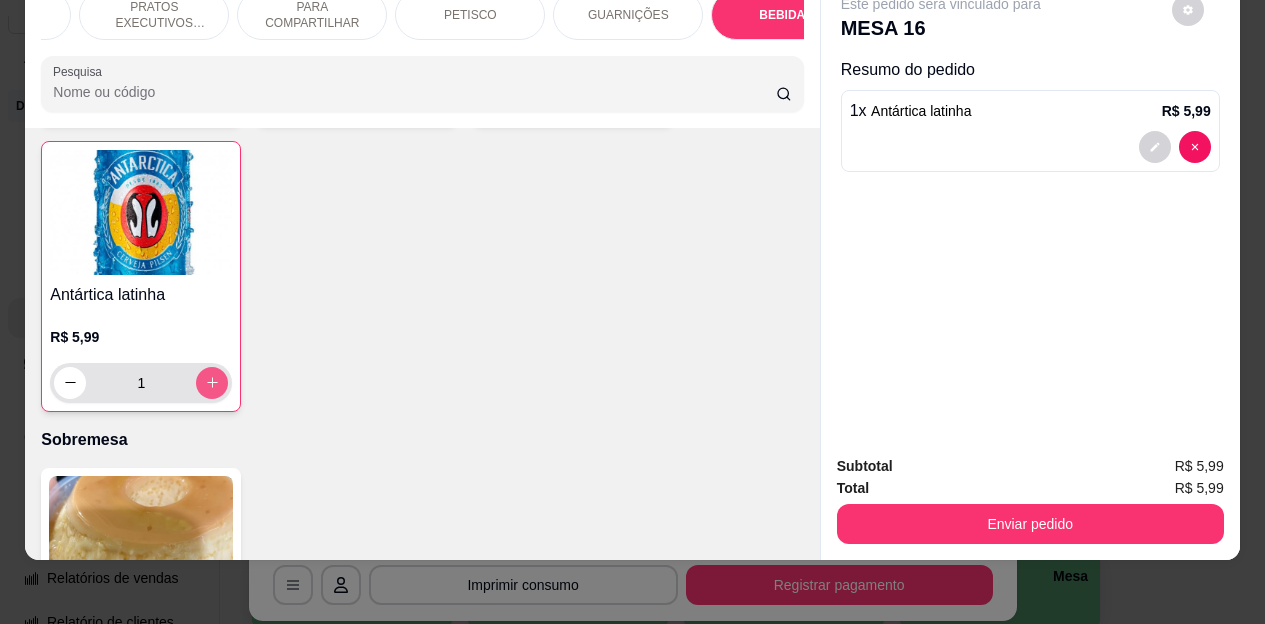 scroll, scrollTop: 5973, scrollLeft: 0, axis: vertical 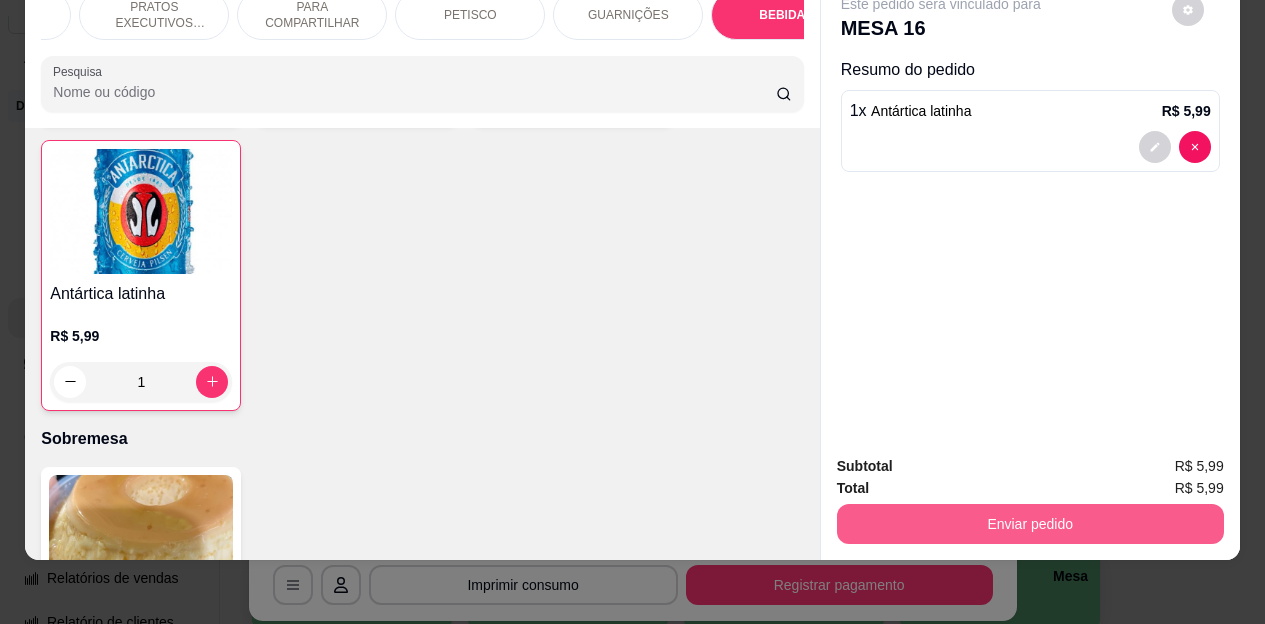 click on "Enviar pedido" at bounding box center (1030, 524) 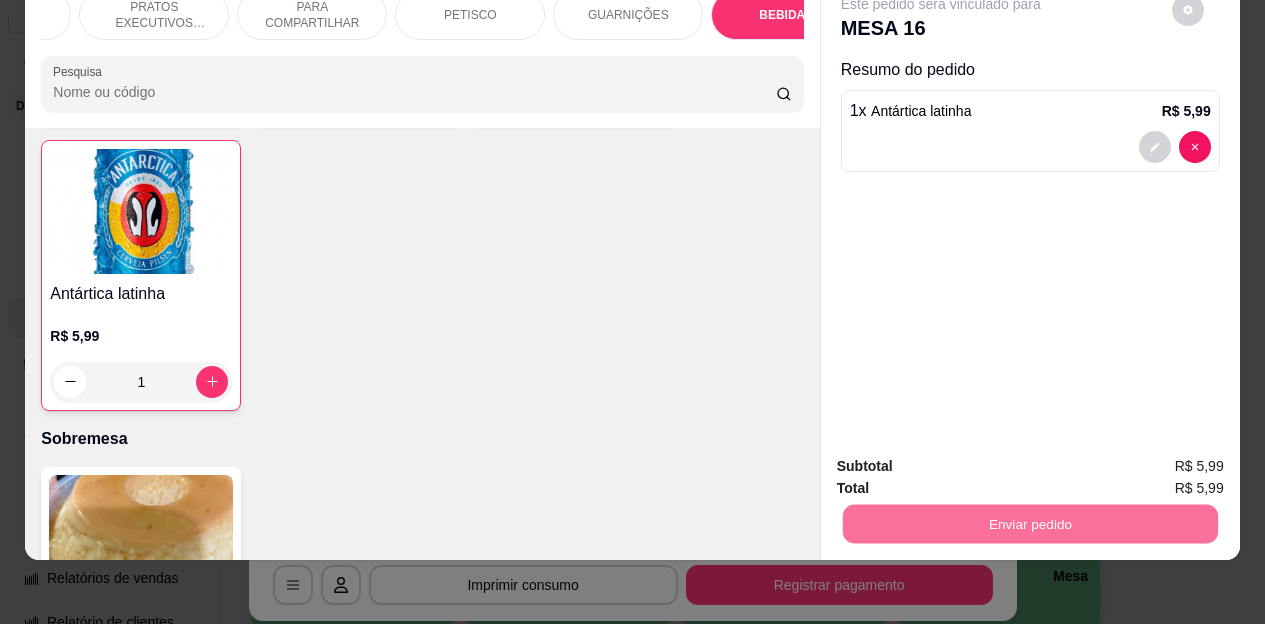 click on "Não registrar e enviar pedido" at bounding box center [964, 460] 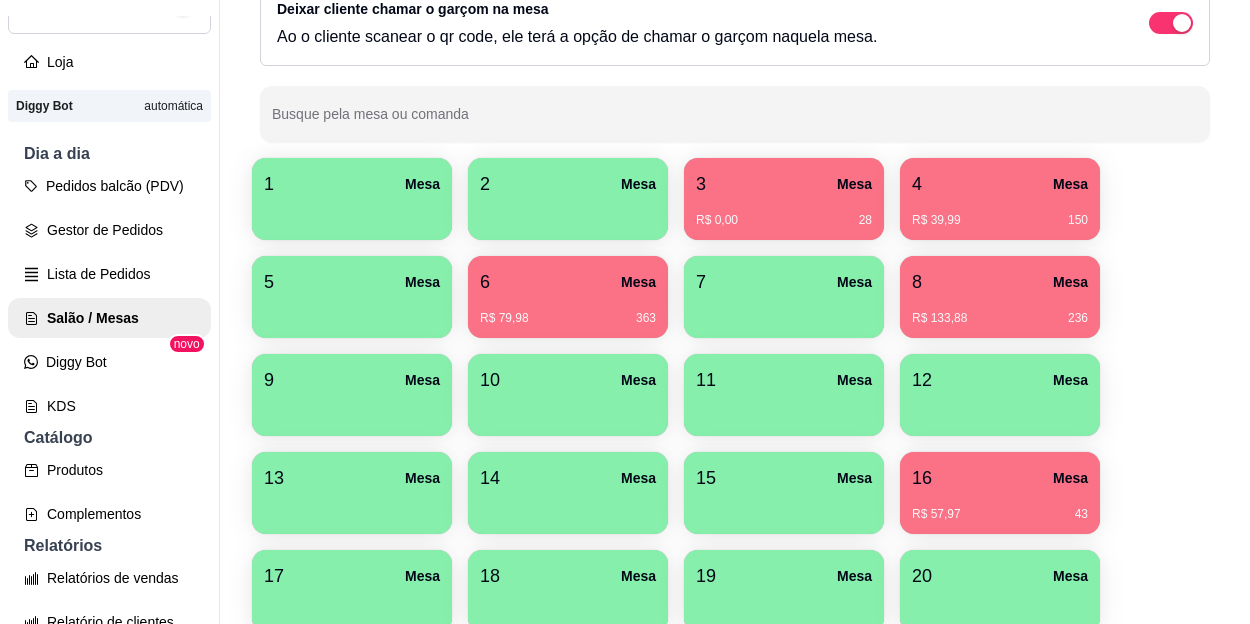 click on "R$ 39,99 150" at bounding box center (1000, 213) 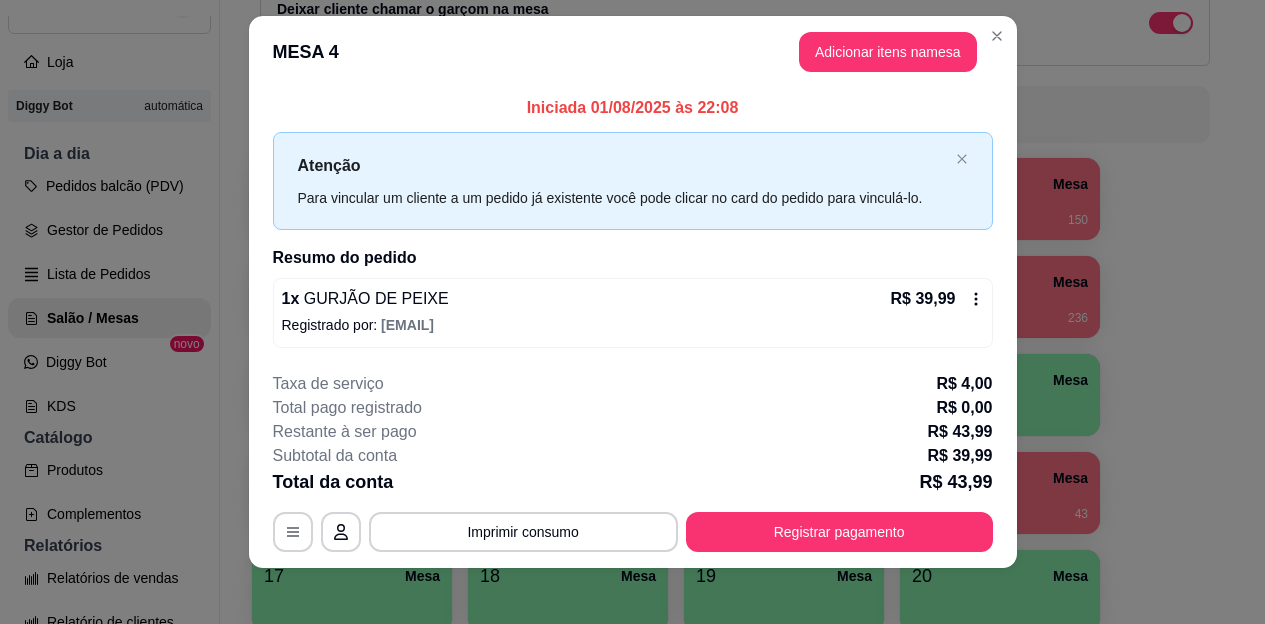 scroll, scrollTop: 28, scrollLeft: 0, axis: vertical 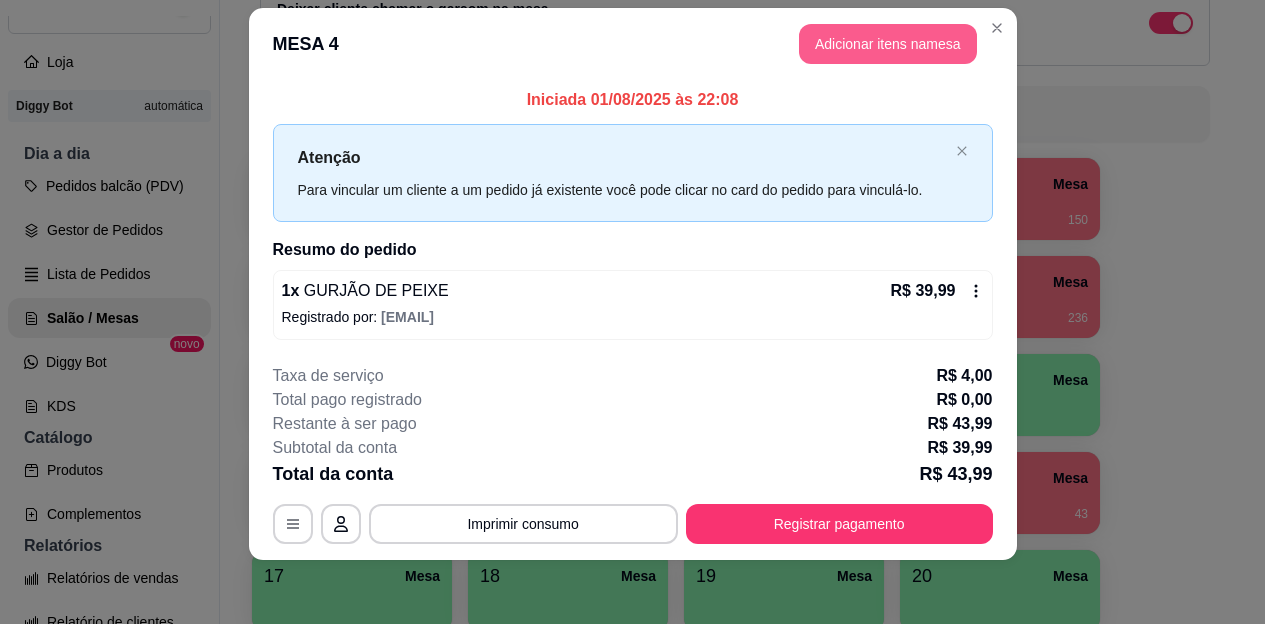click on "Adicionar itens na  mesa" at bounding box center [888, 44] 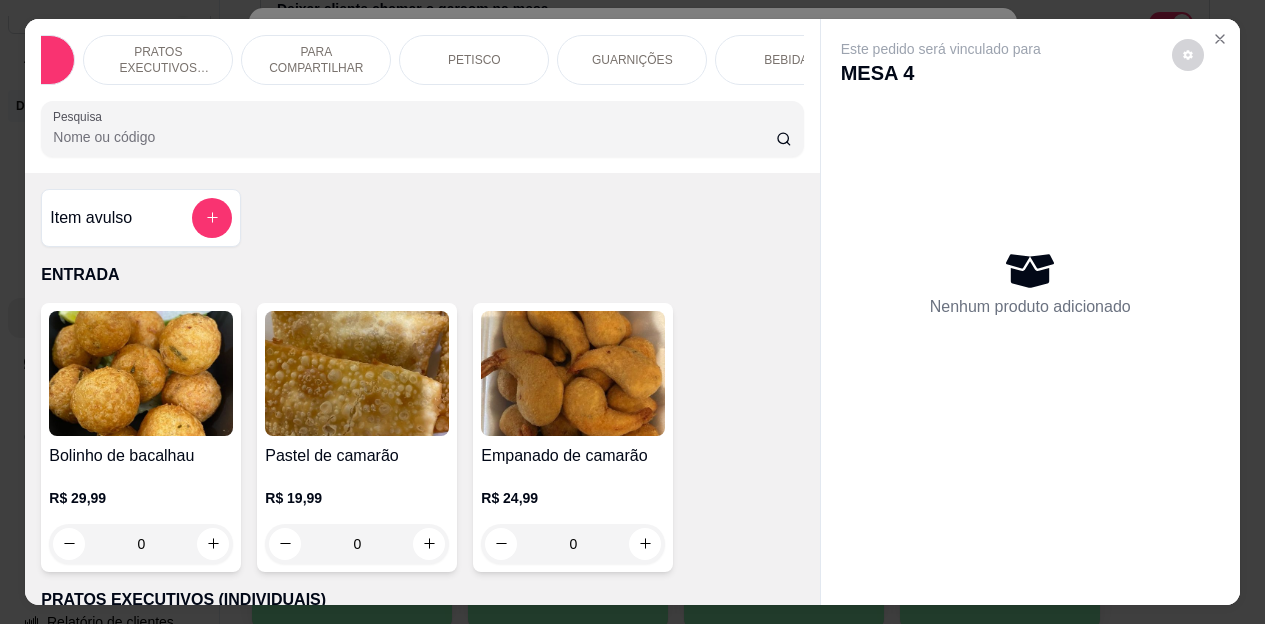 scroll, scrollTop: 0, scrollLeft: 120, axis: horizontal 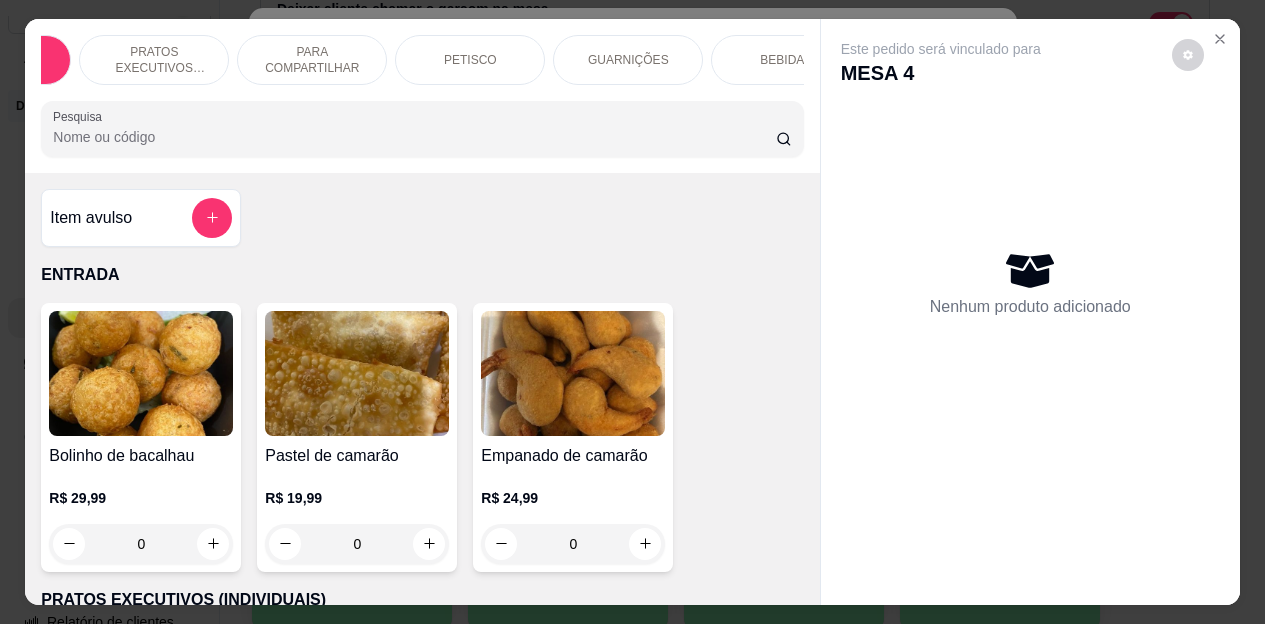 click on "BEBIDAS" at bounding box center [786, 60] 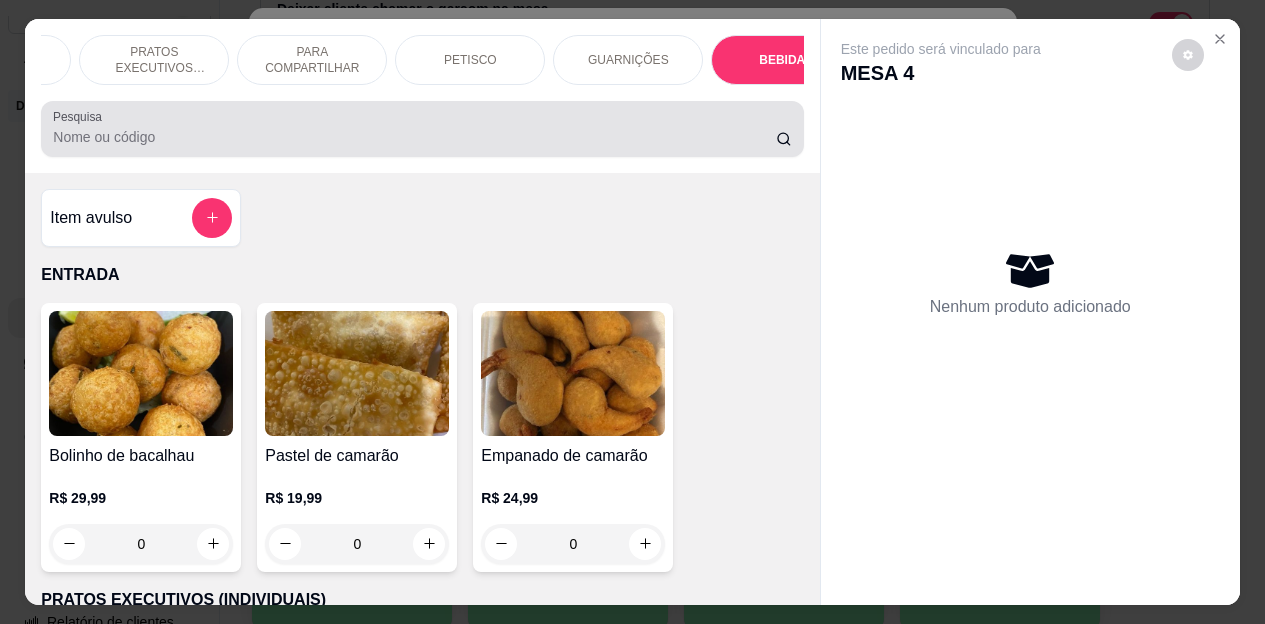 scroll, scrollTop: 4472, scrollLeft: 0, axis: vertical 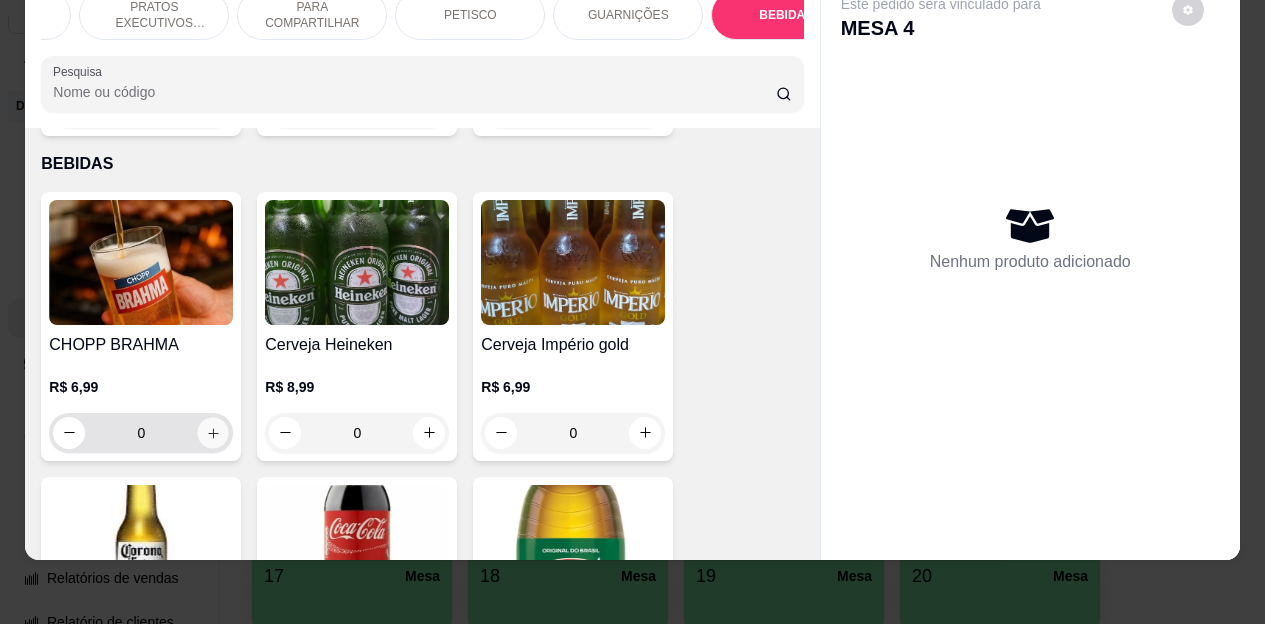 click 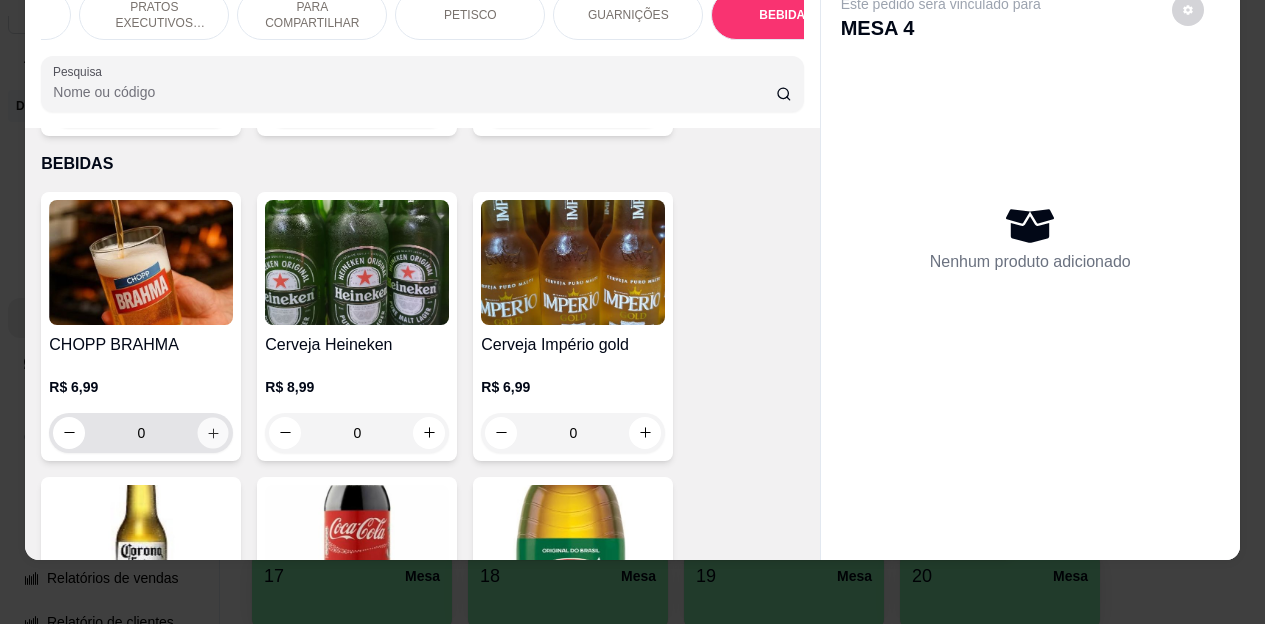 click 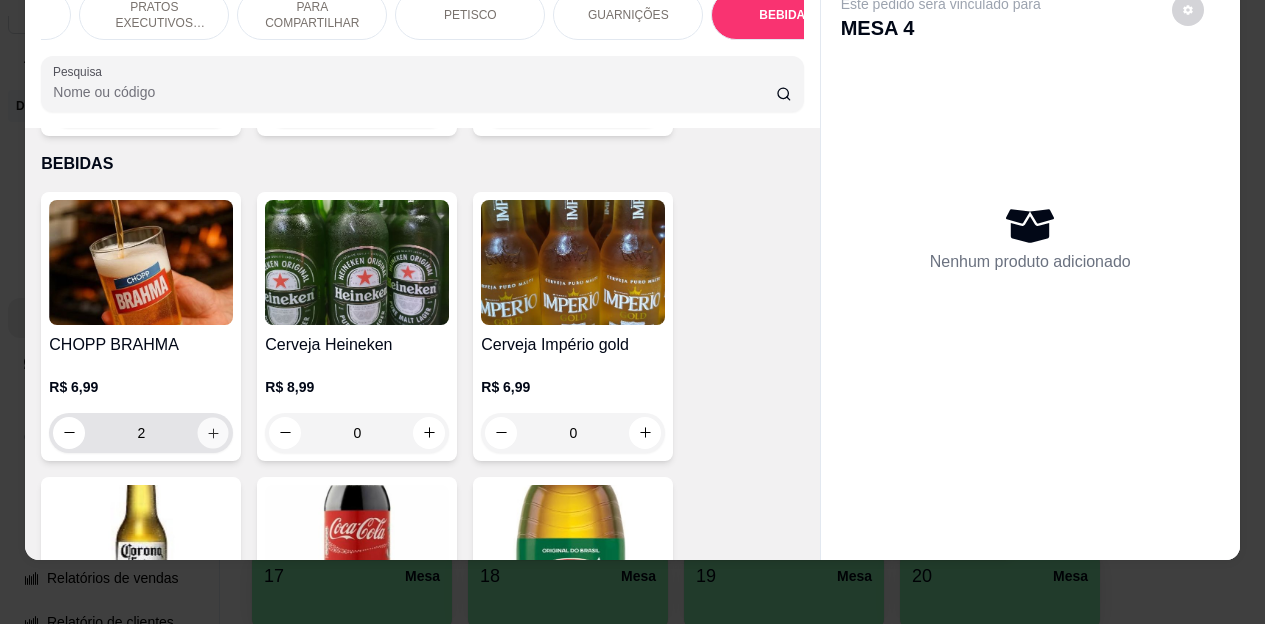 click 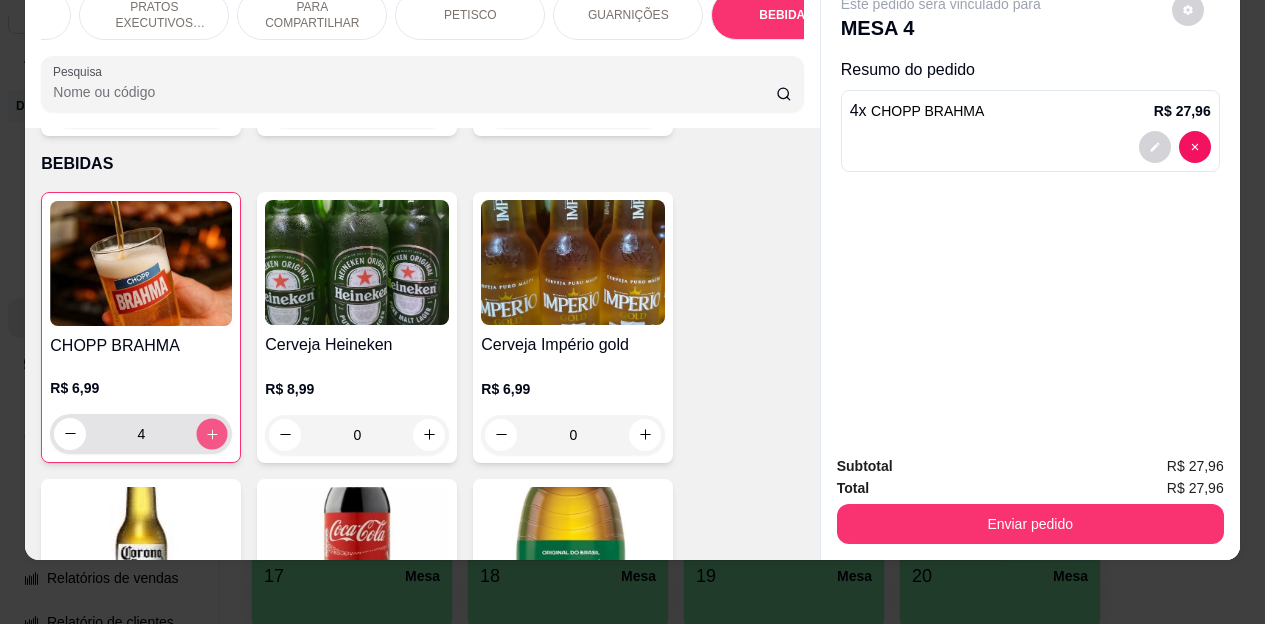 click 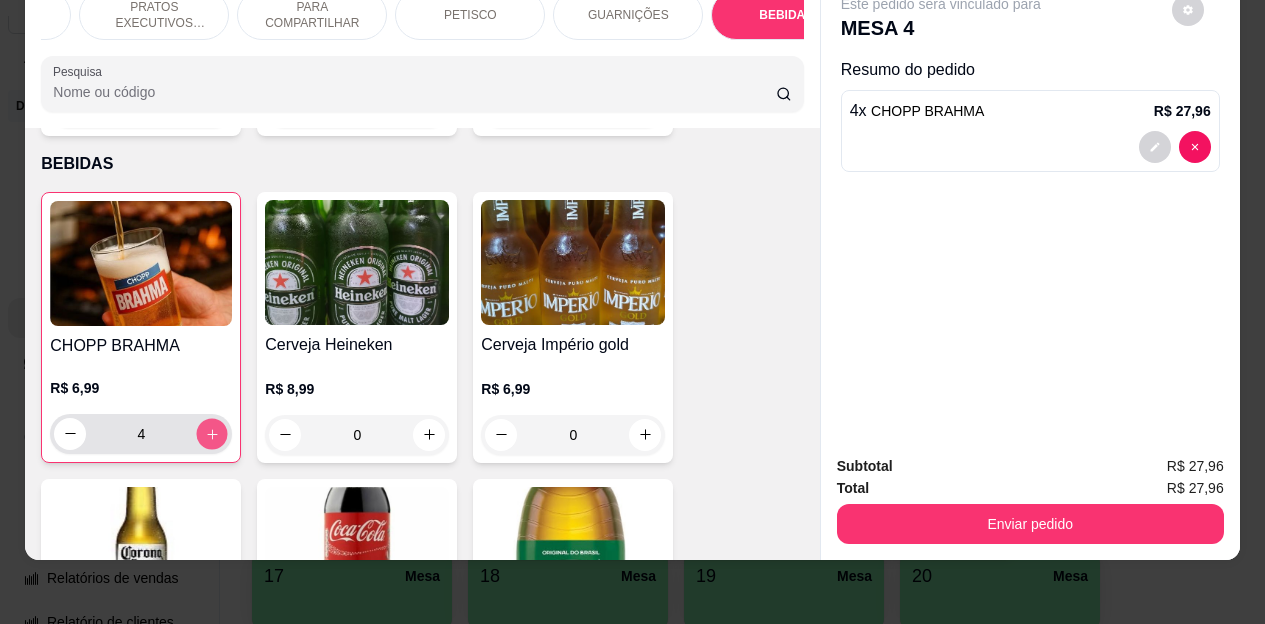 click 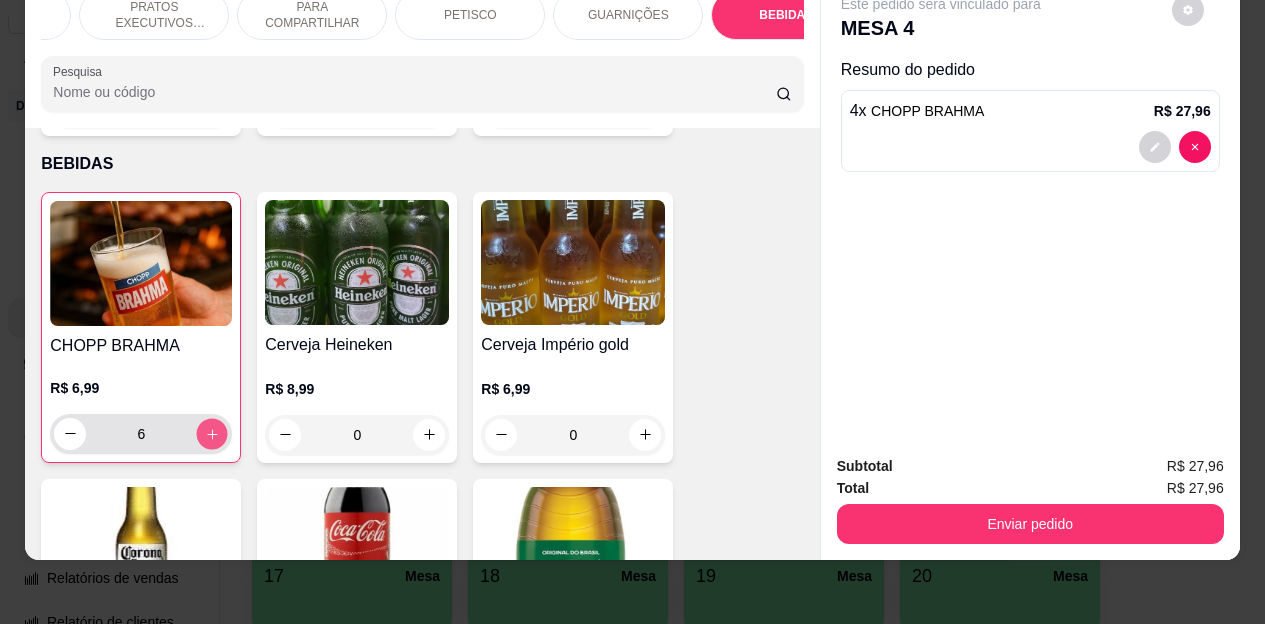 click 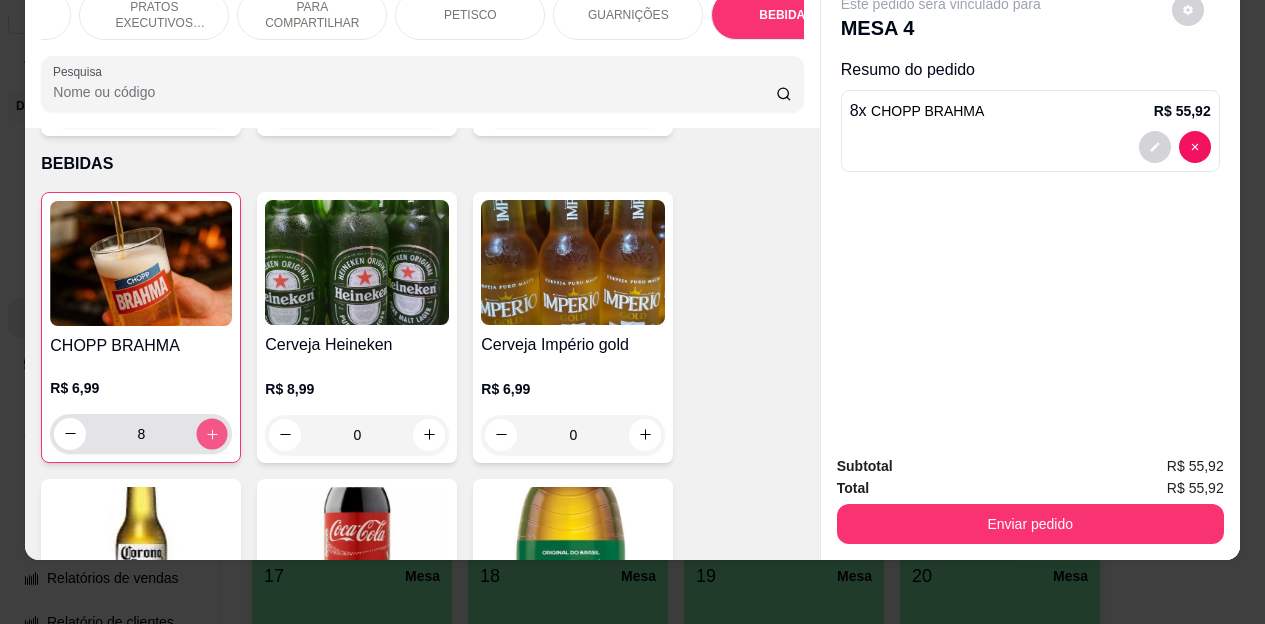 click 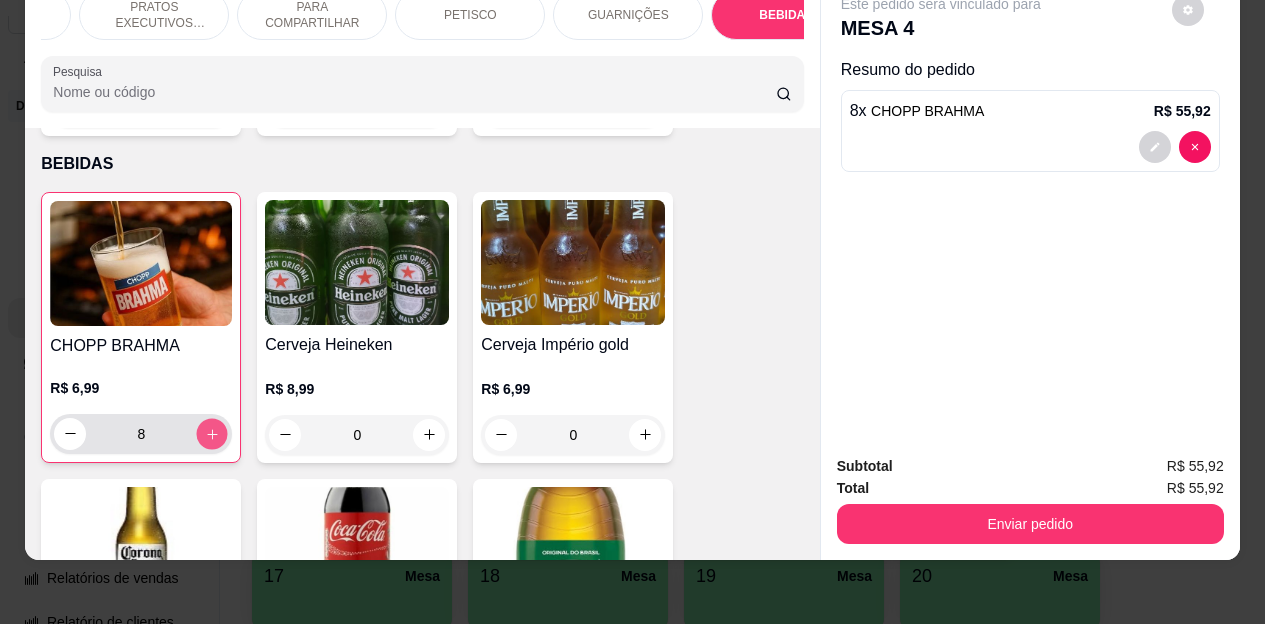click 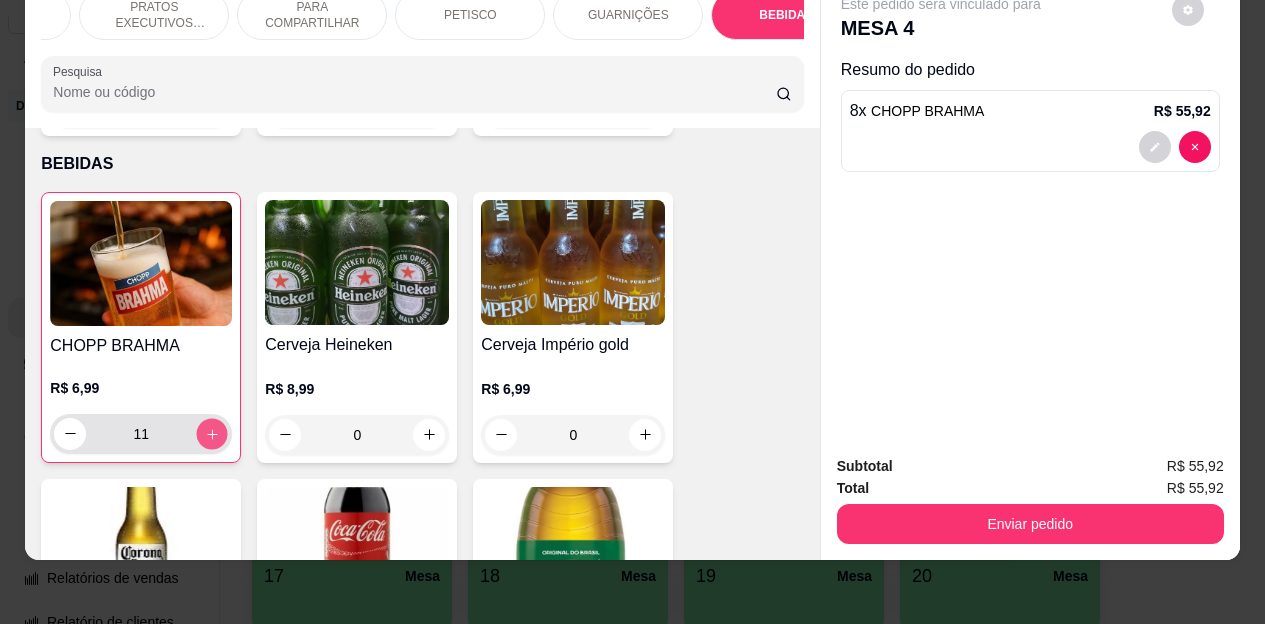 click 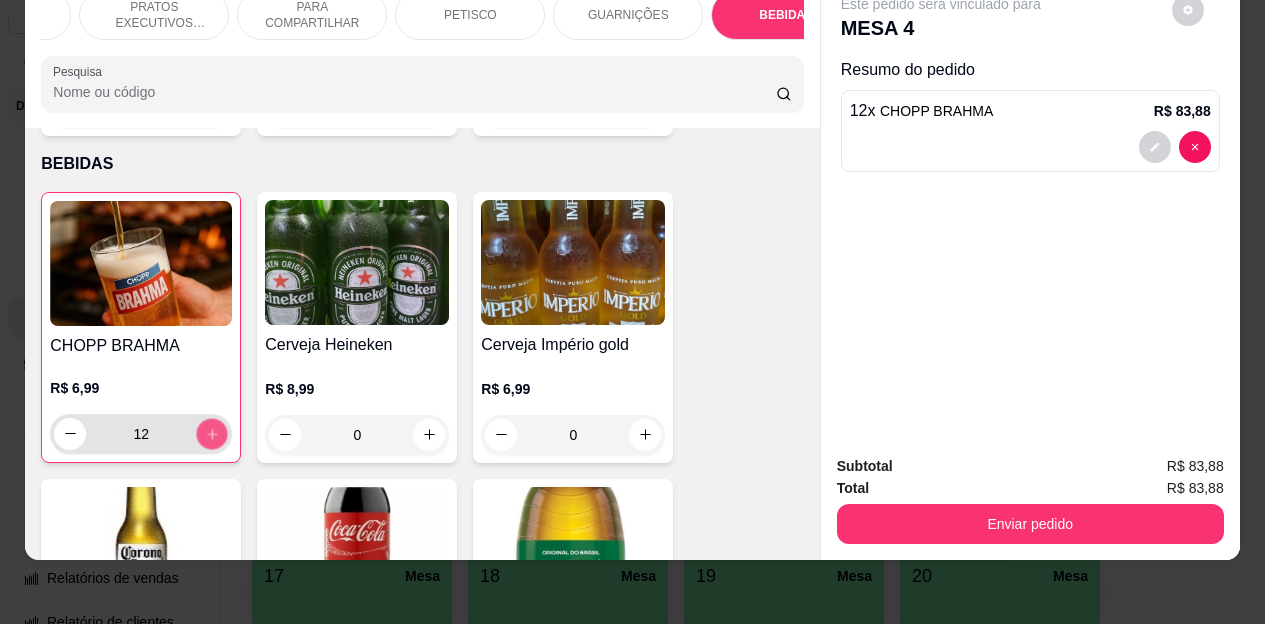 click 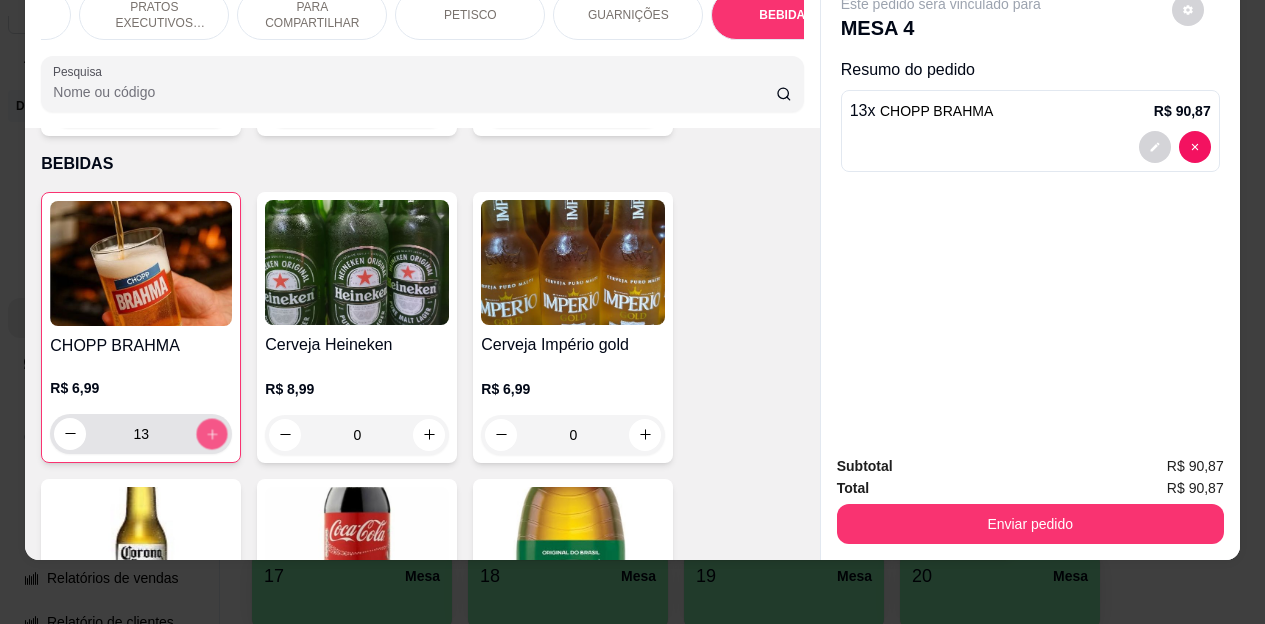 click 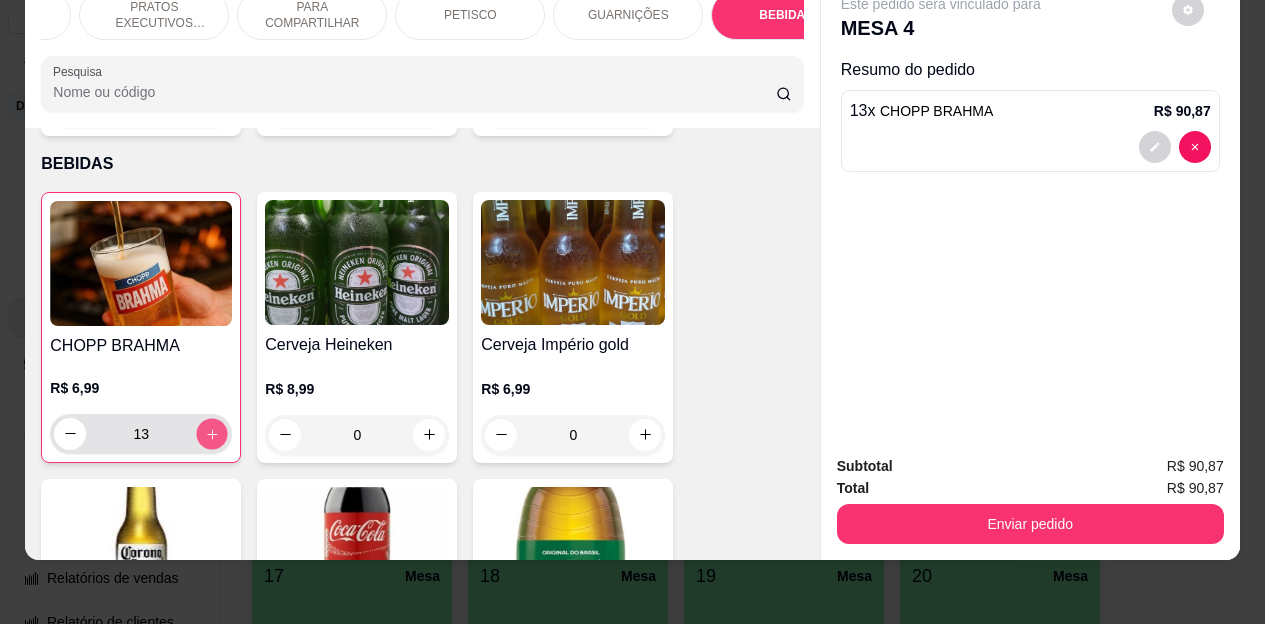 click 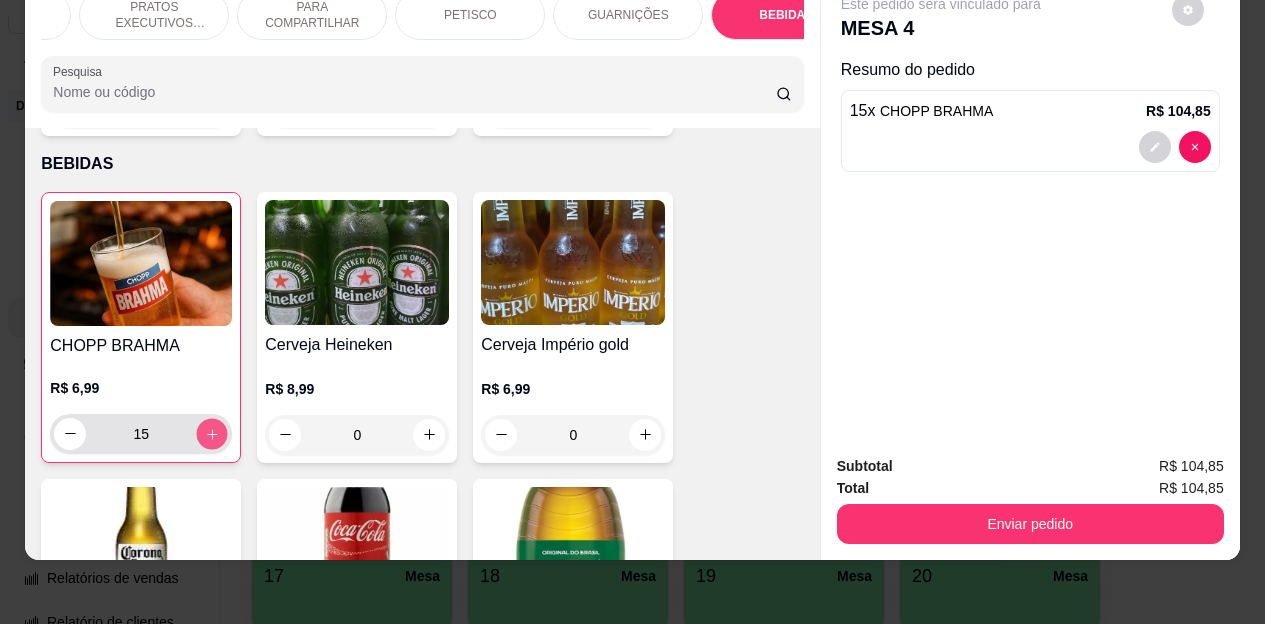 click 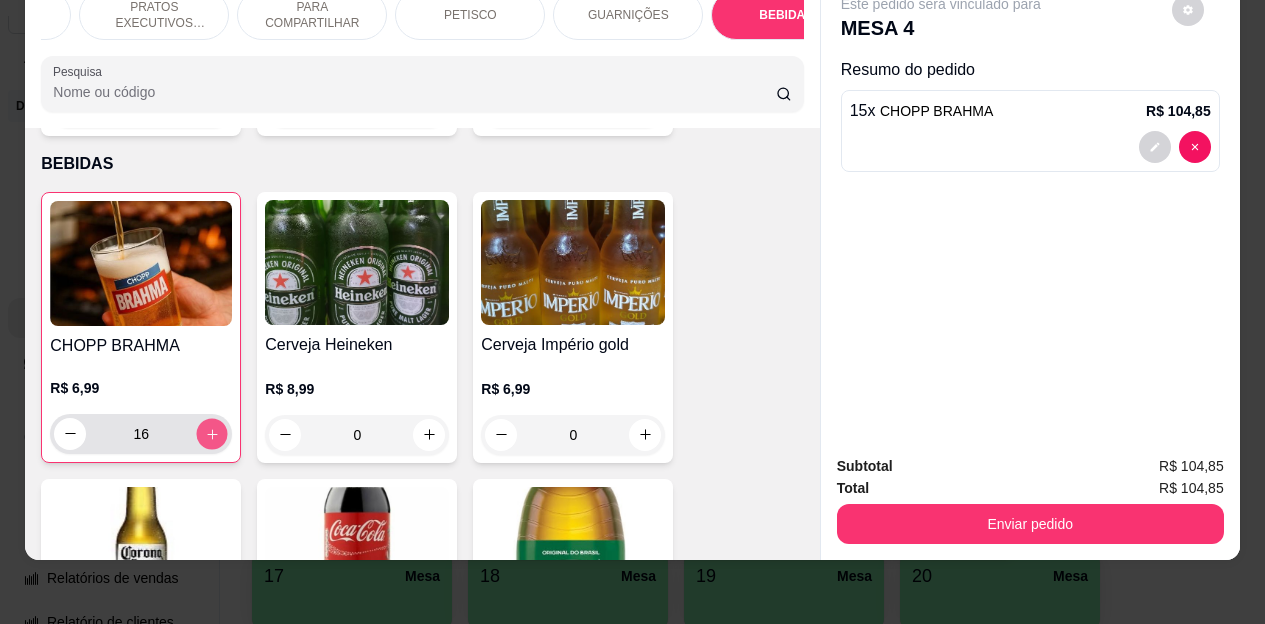 click 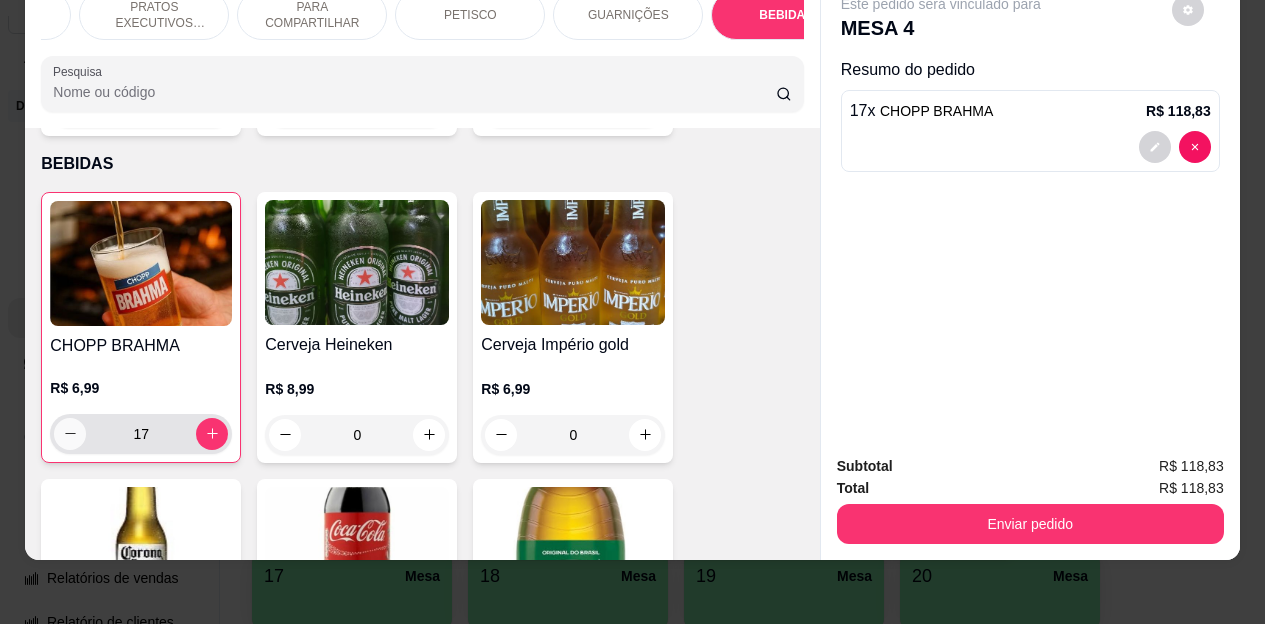 click 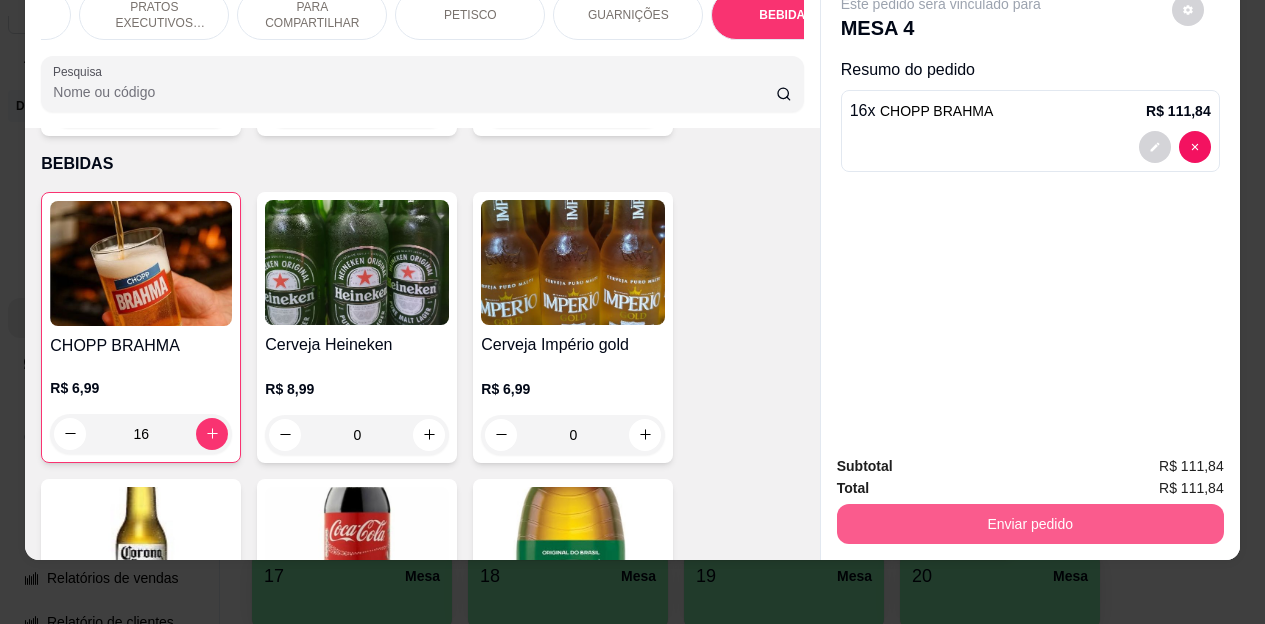 click on "Enviar pedido" at bounding box center (1030, 524) 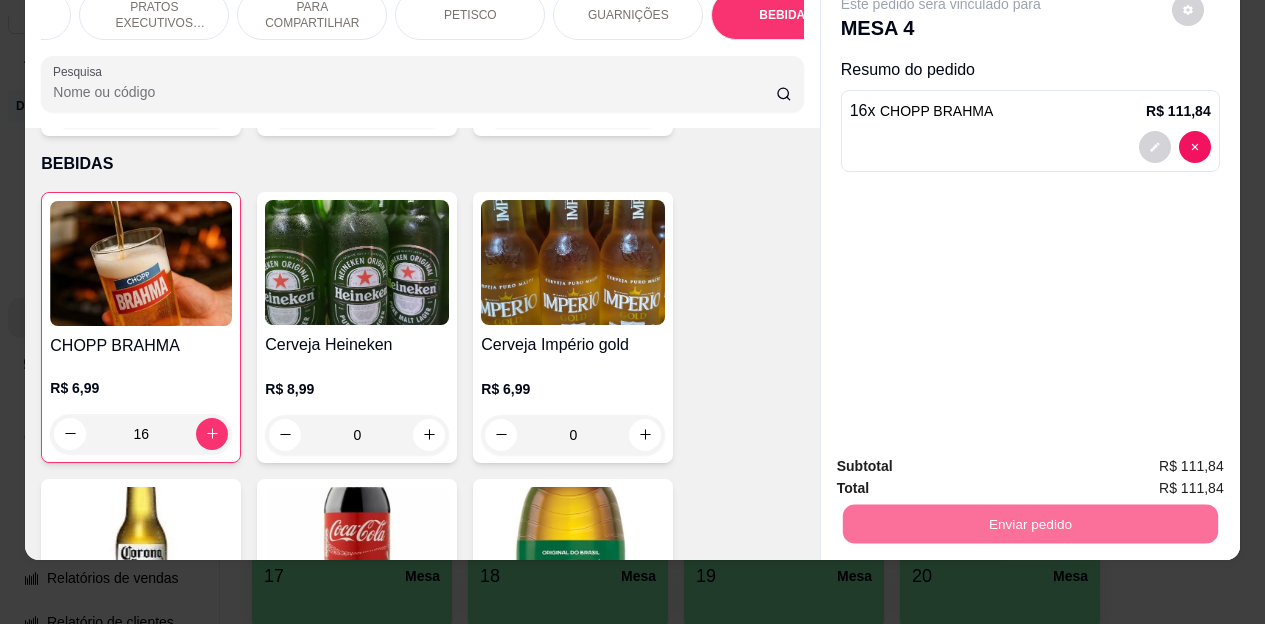 click on "Não registrar e enviar pedido" at bounding box center (964, 460) 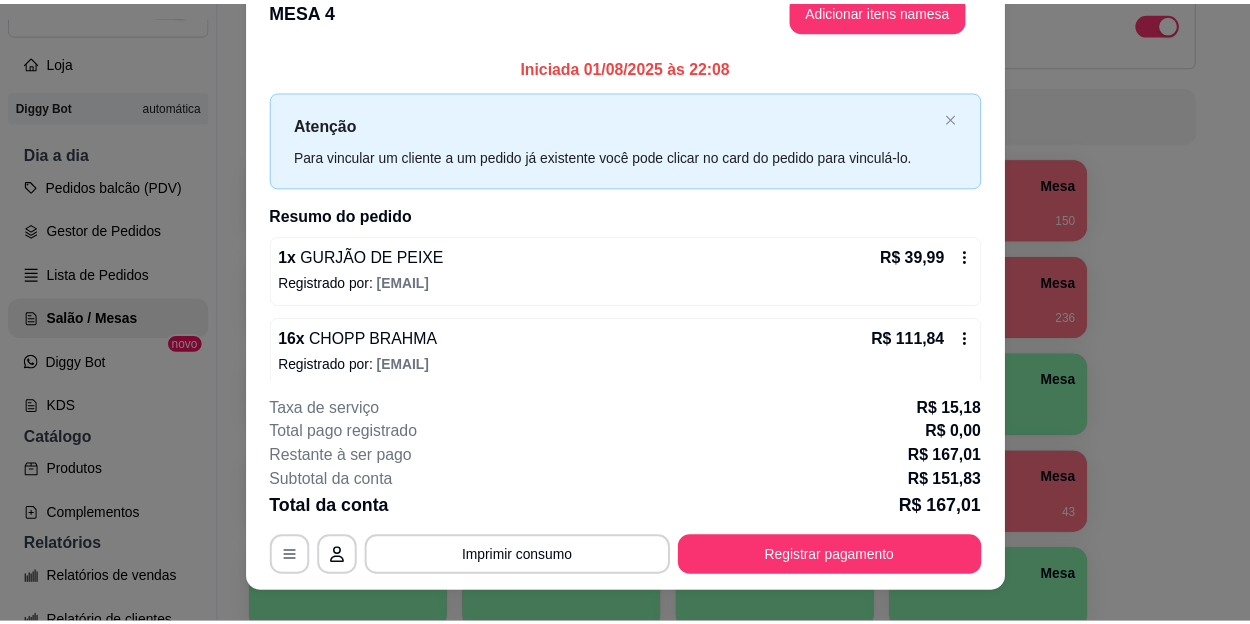 scroll, scrollTop: 0, scrollLeft: 0, axis: both 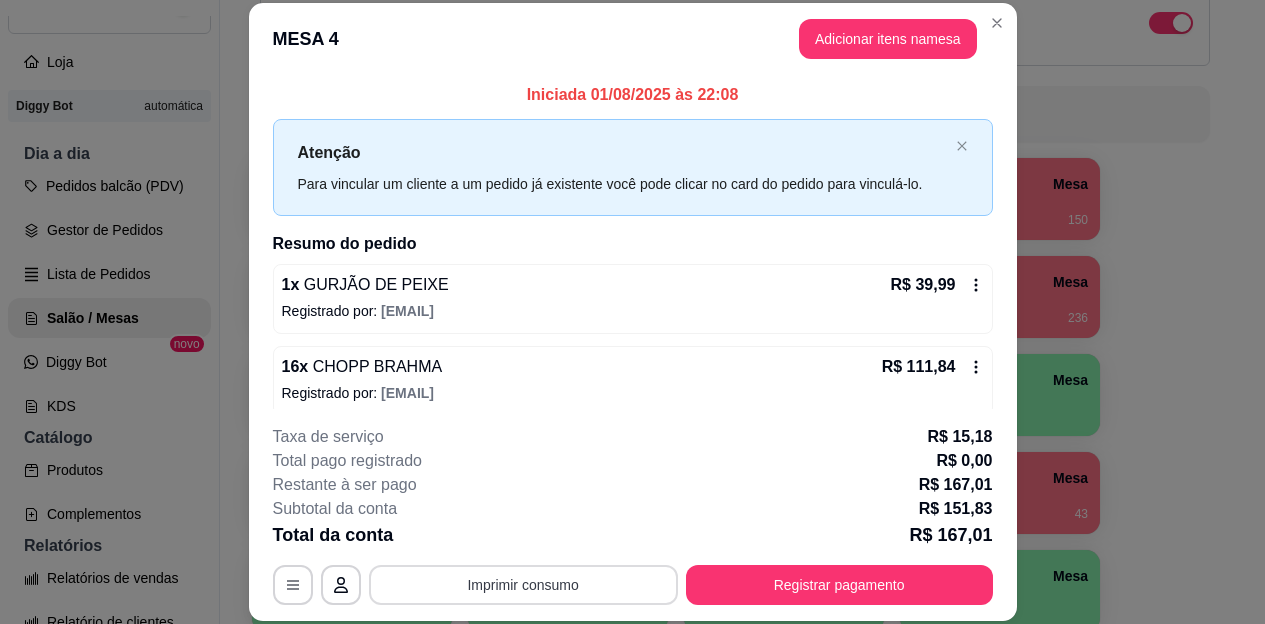 click on "Imprimir consumo" at bounding box center [523, 585] 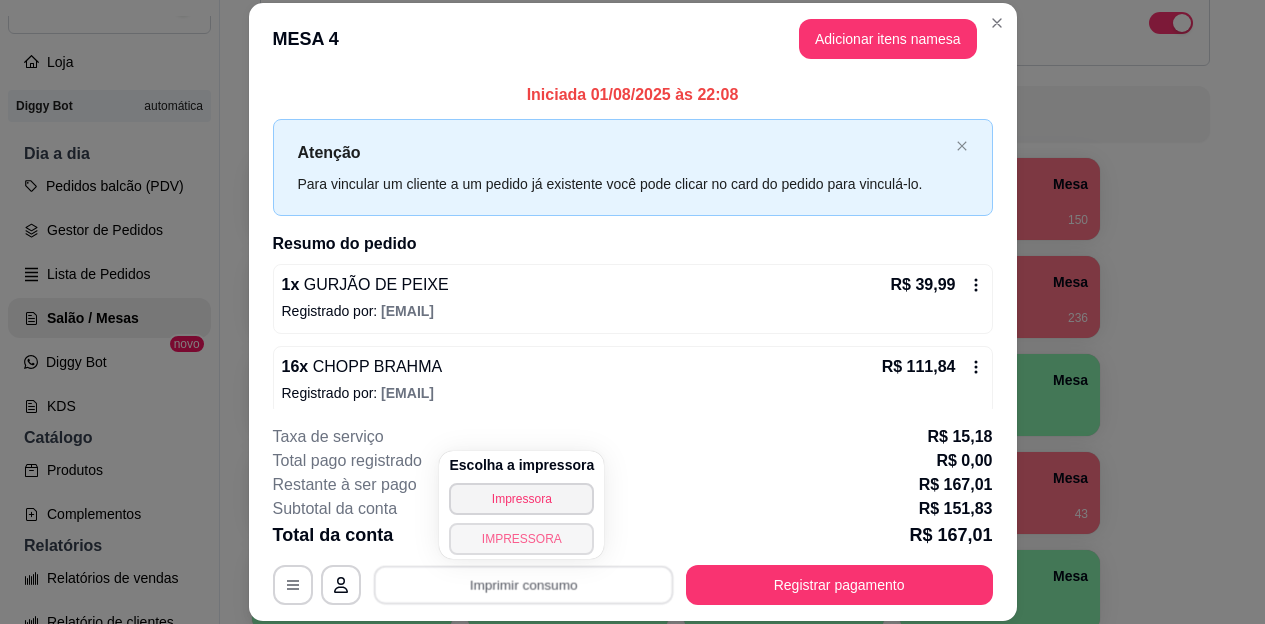 click on "IMPRESSORA" at bounding box center [521, 539] 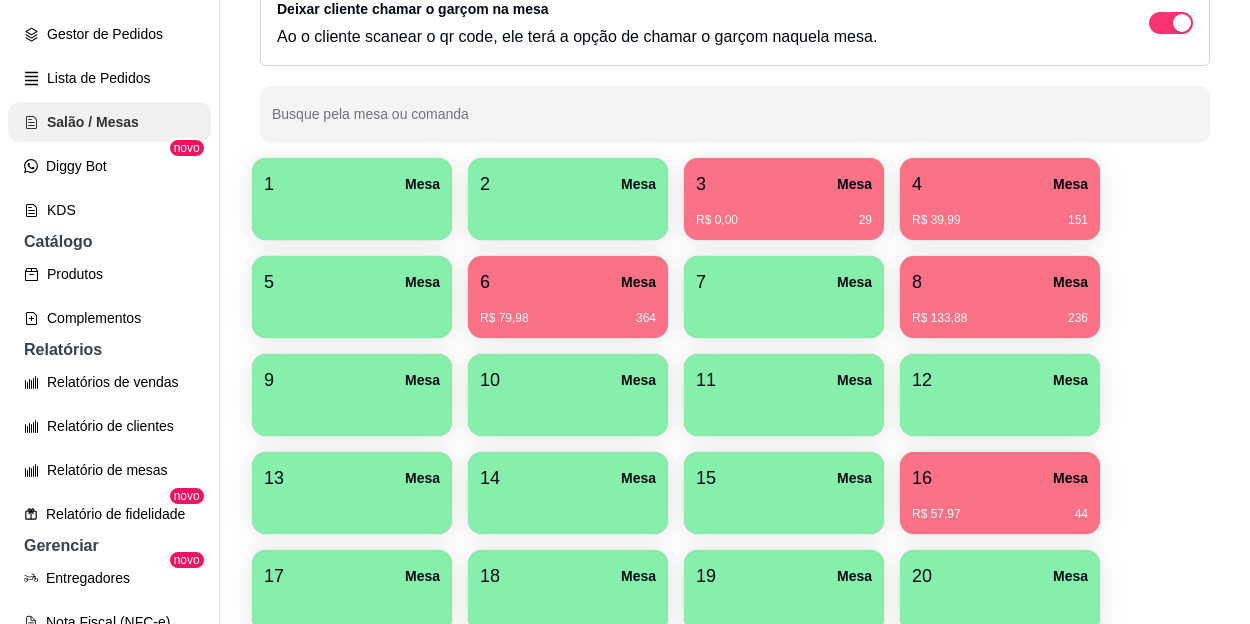 scroll, scrollTop: 300, scrollLeft: 0, axis: vertical 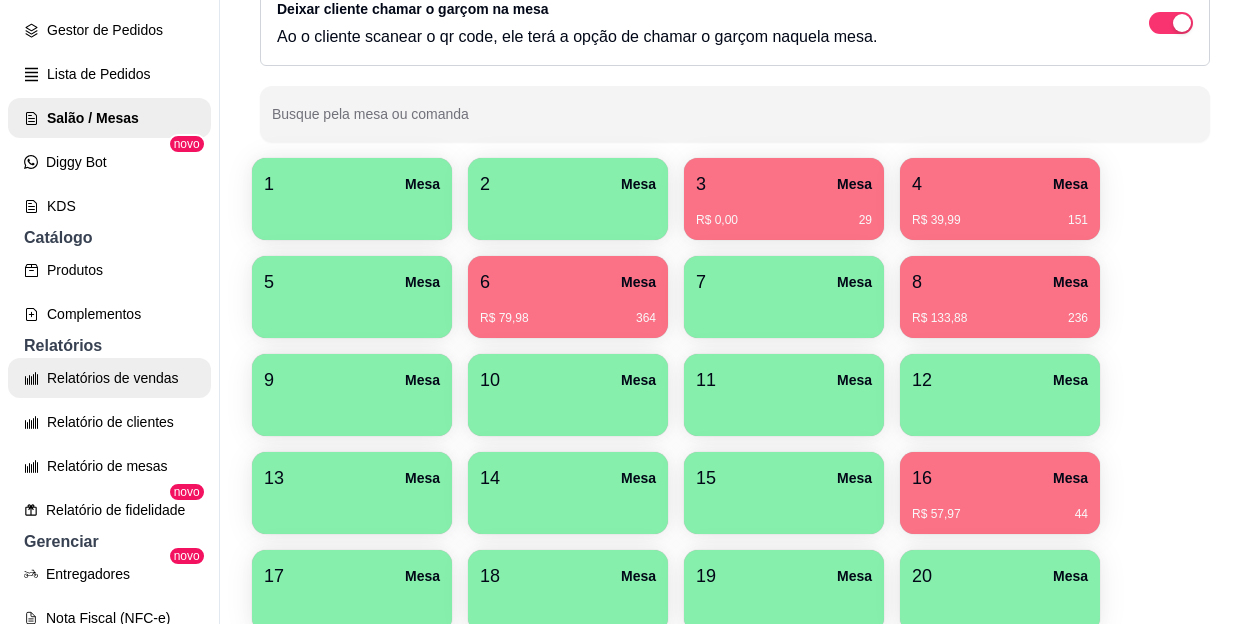 click on "Relatórios de vendas" at bounding box center (109, 378) 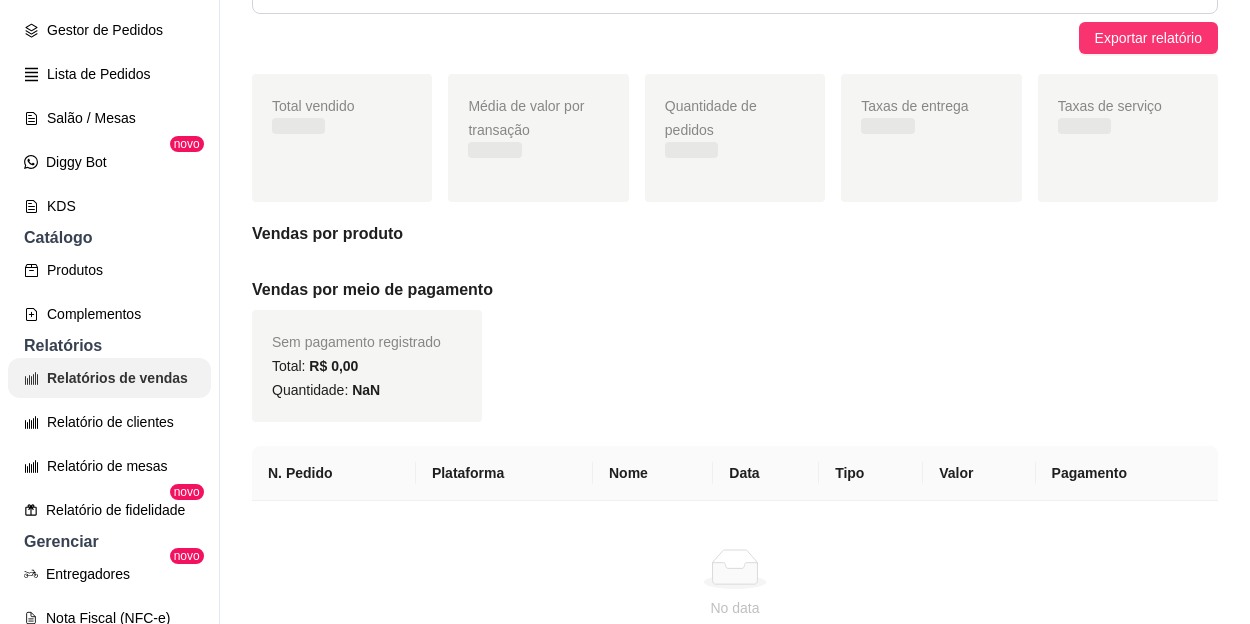 scroll, scrollTop: 0, scrollLeft: 0, axis: both 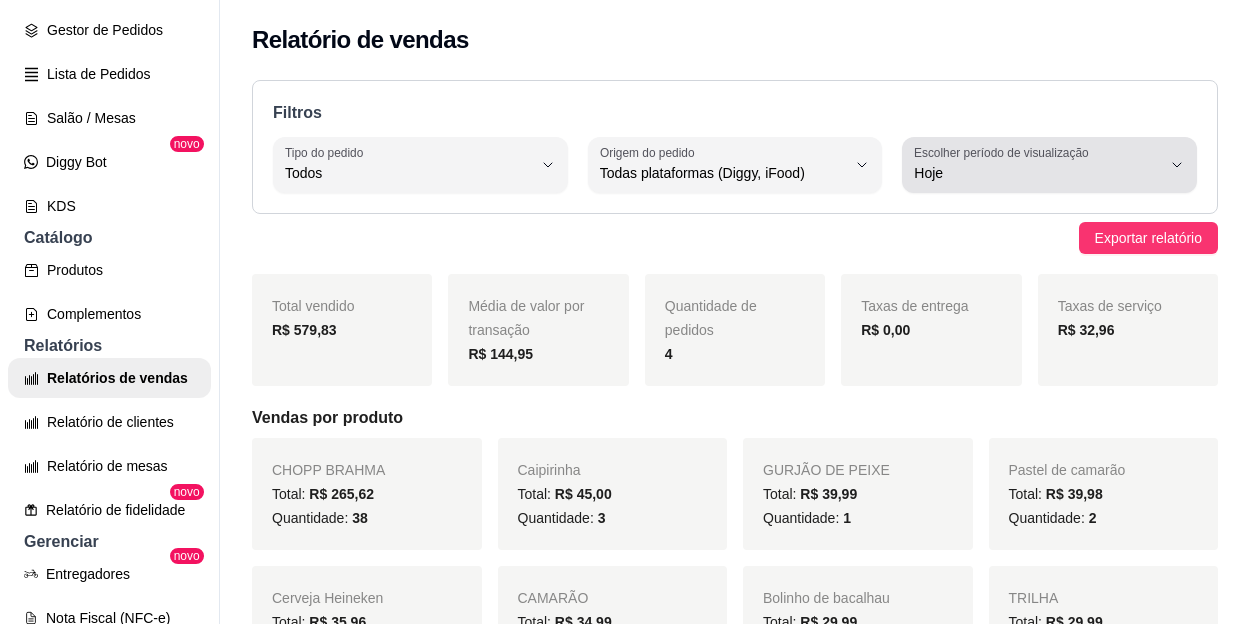click 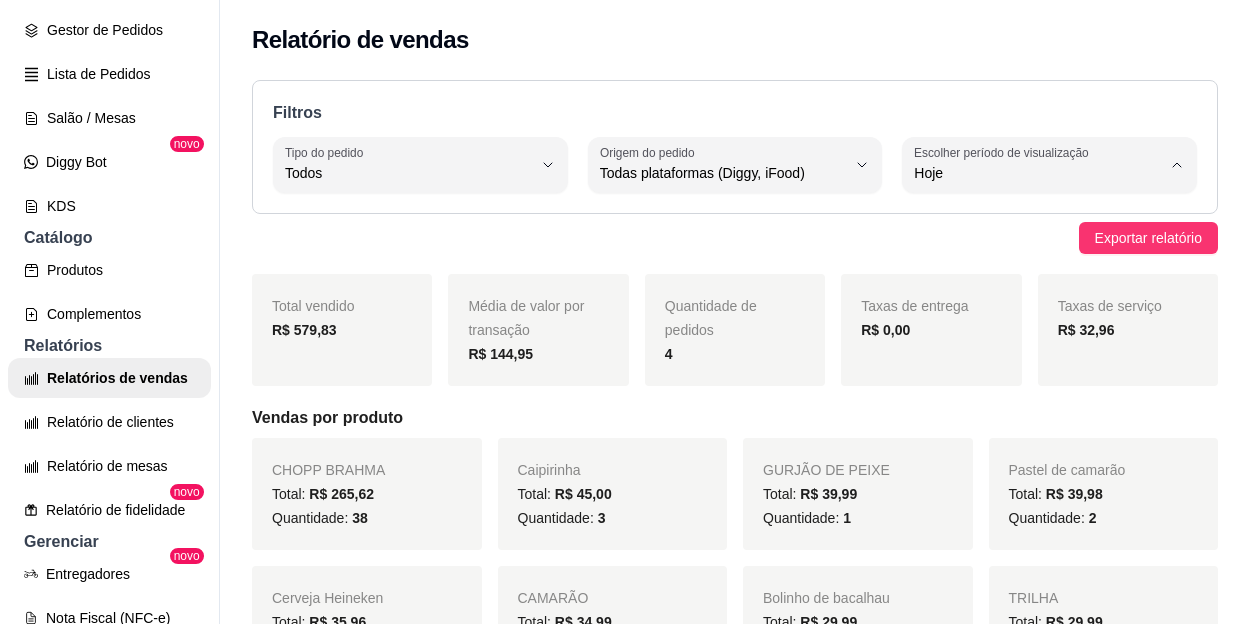 click on "Ontem" at bounding box center [1027, 253] 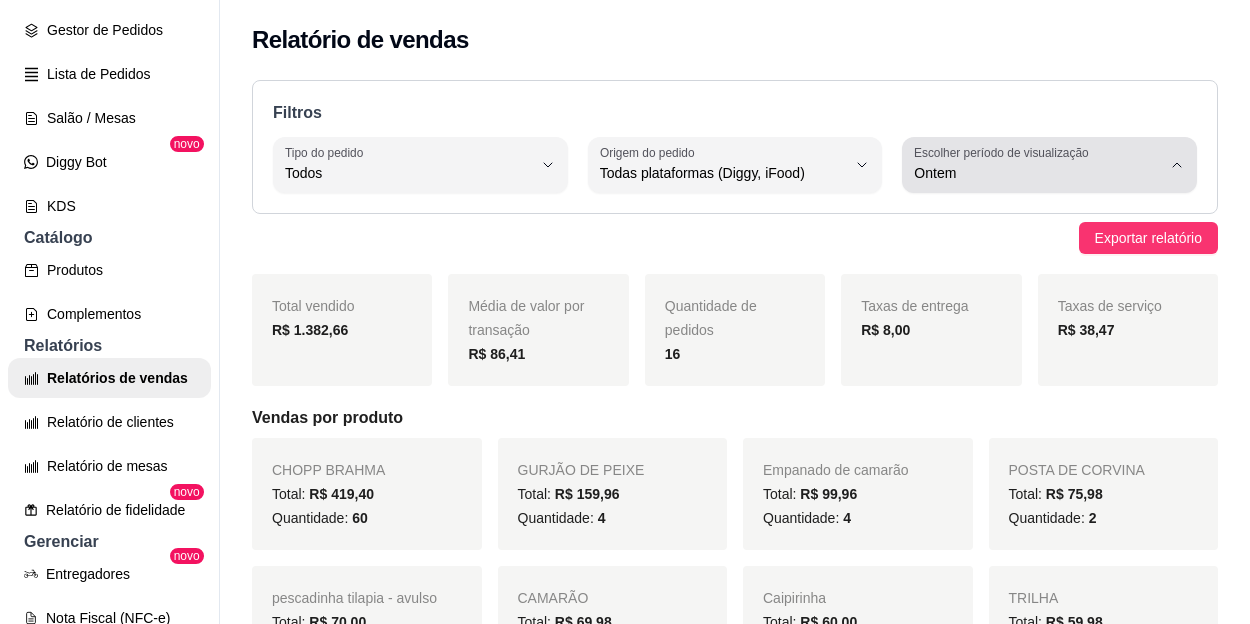 click 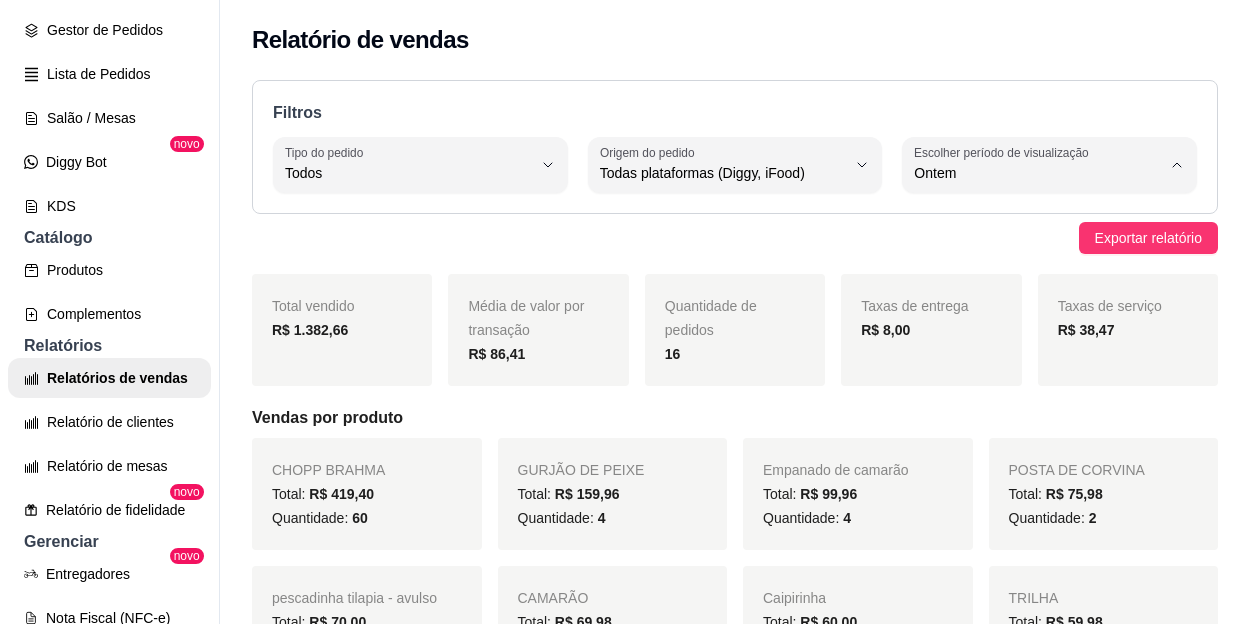 click on "Hoje" at bounding box center (1037, 221) 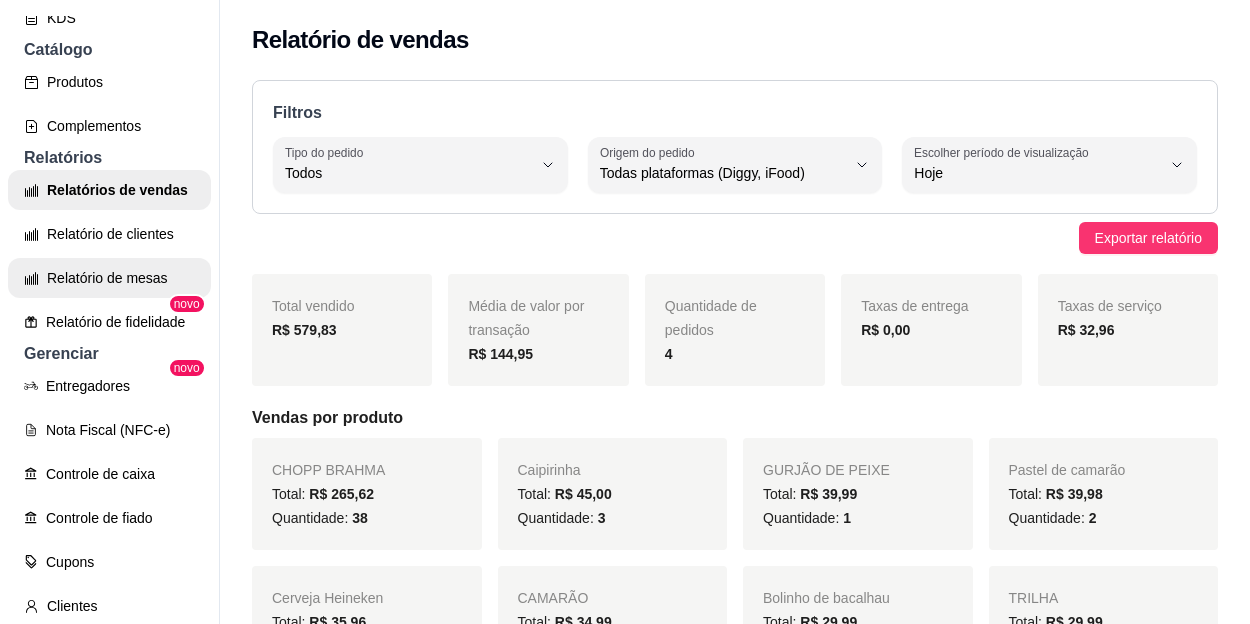scroll, scrollTop: 500, scrollLeft: 0, axis: vertical 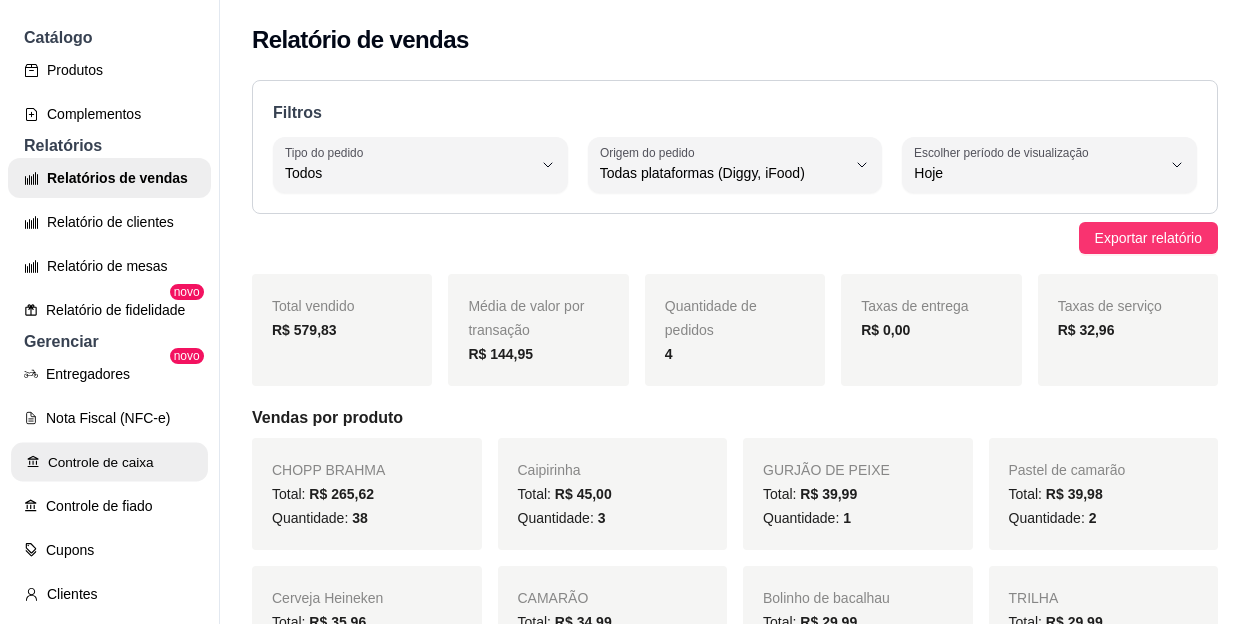 click on "Controle de caixa" at bounding box center (109, 462) 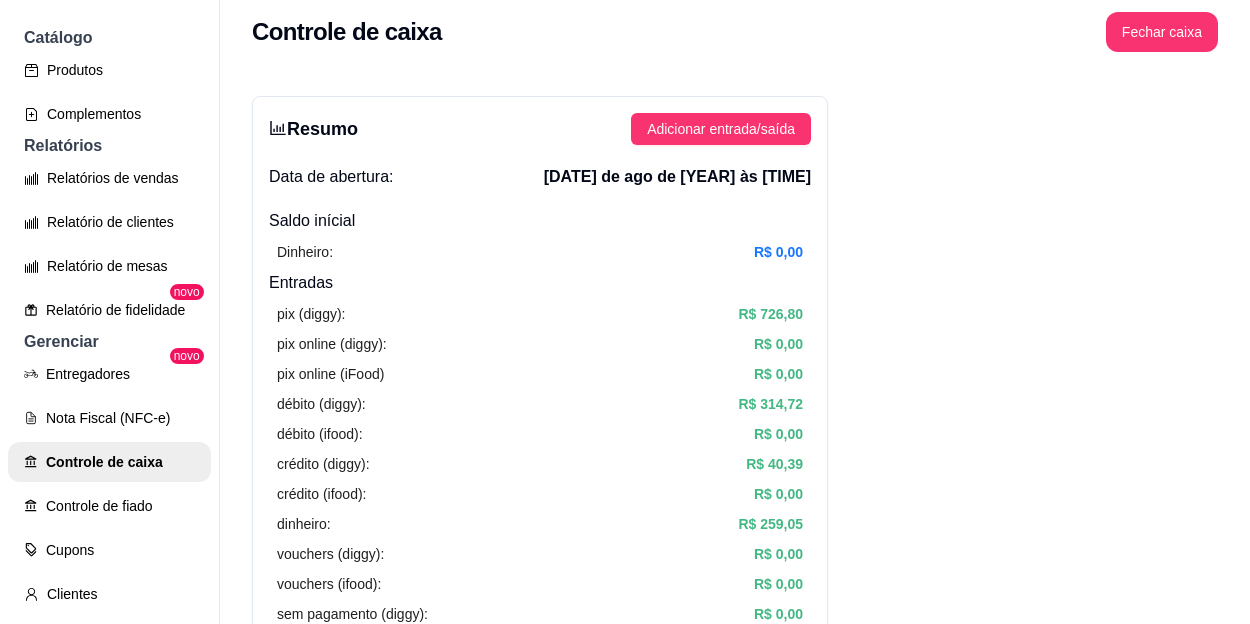 scroll, scrollTop: 0, scrollLeft: 0, axis: both 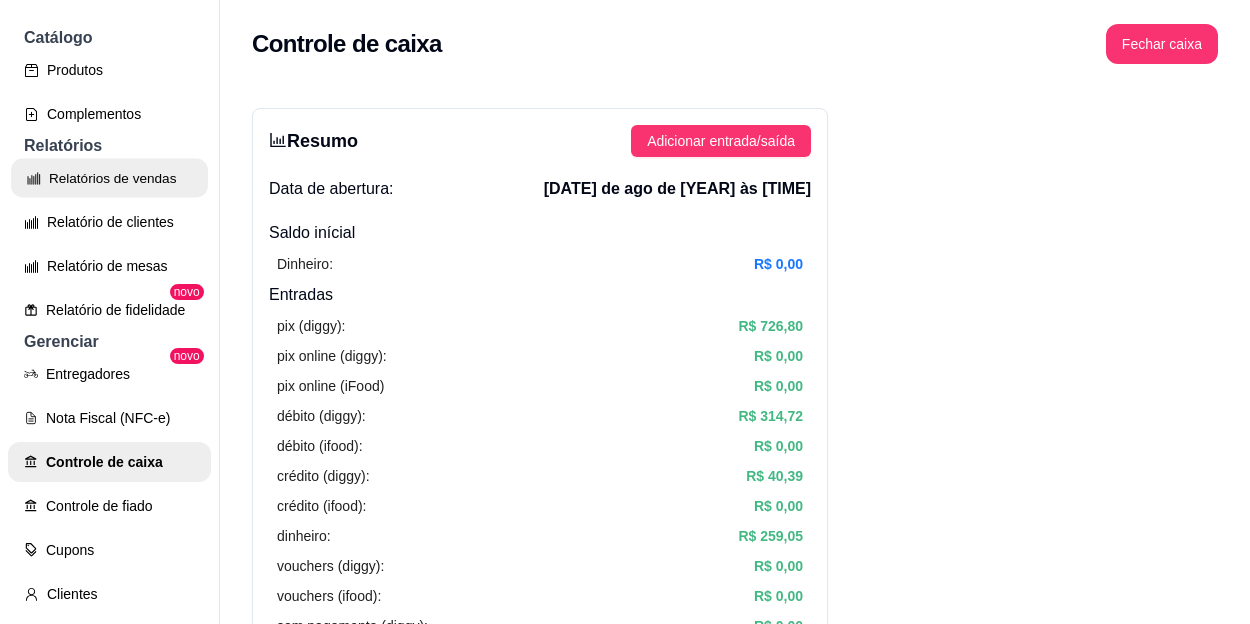 click on "Relatórios de vendas" at bounding box center (109, 178) 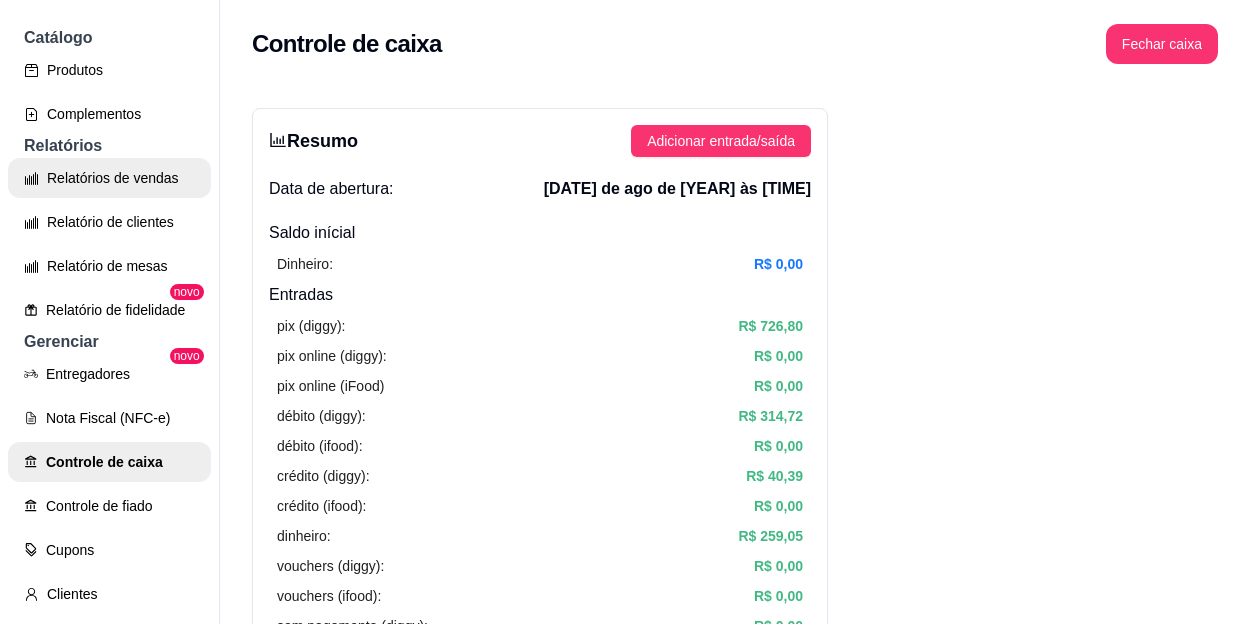 select on "ALL" 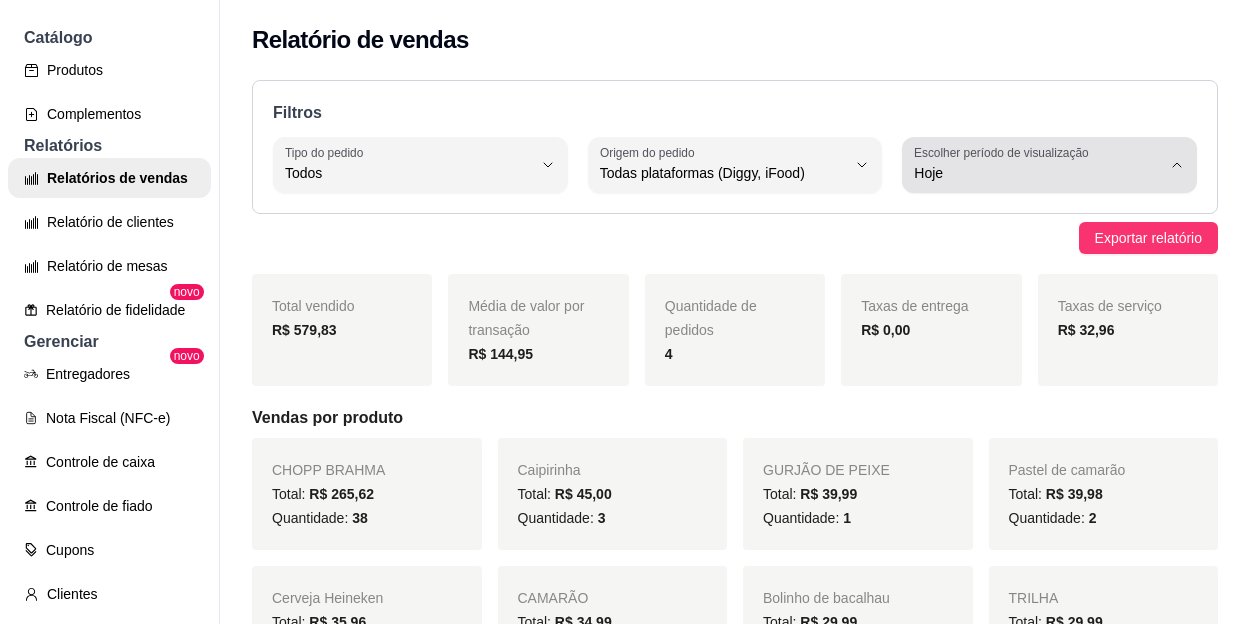 click 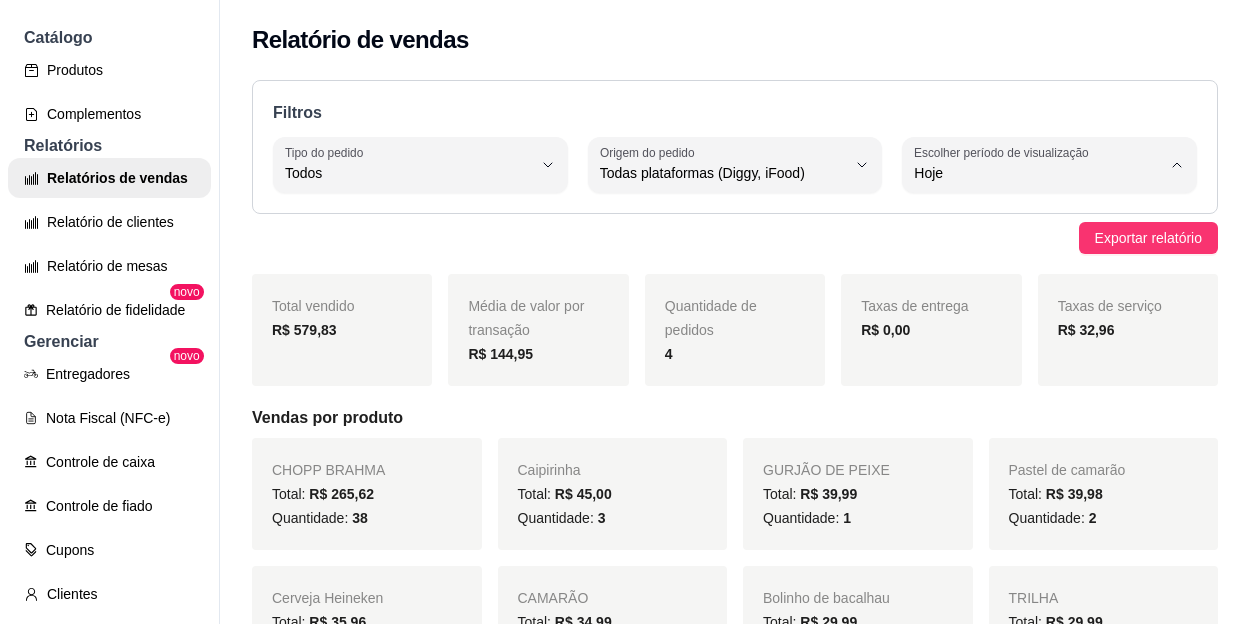 click on "7 dias" at bounding box center [1027, 286] 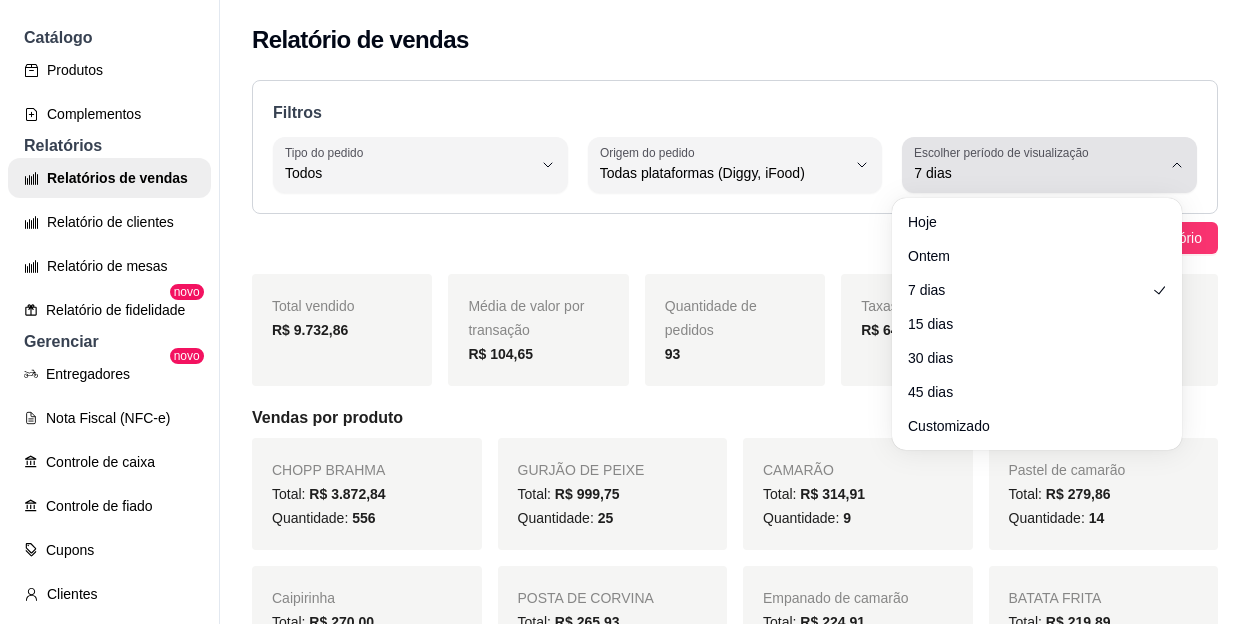 click 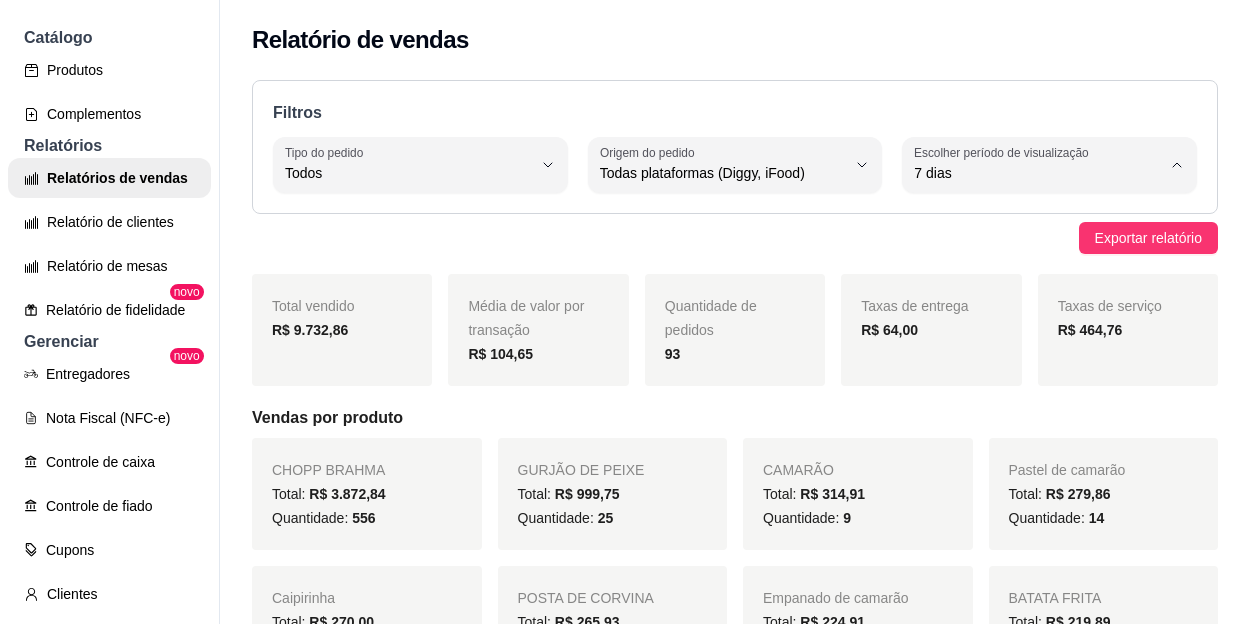 click on "Ontem" at bounding box center (1027, 253) 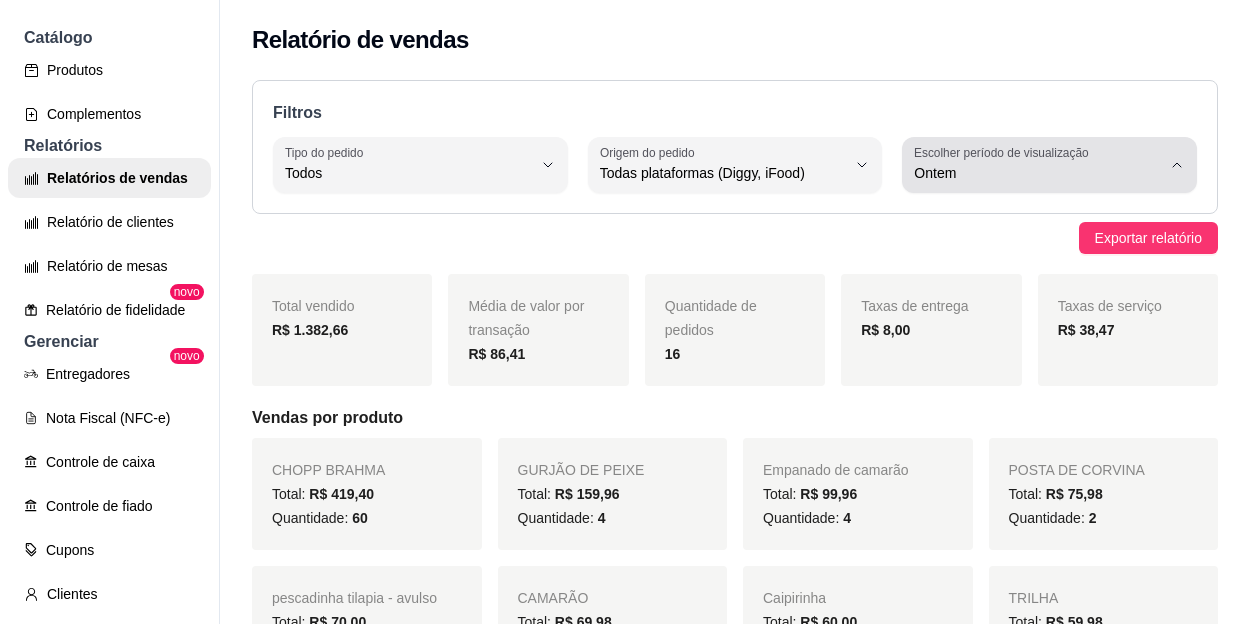 click 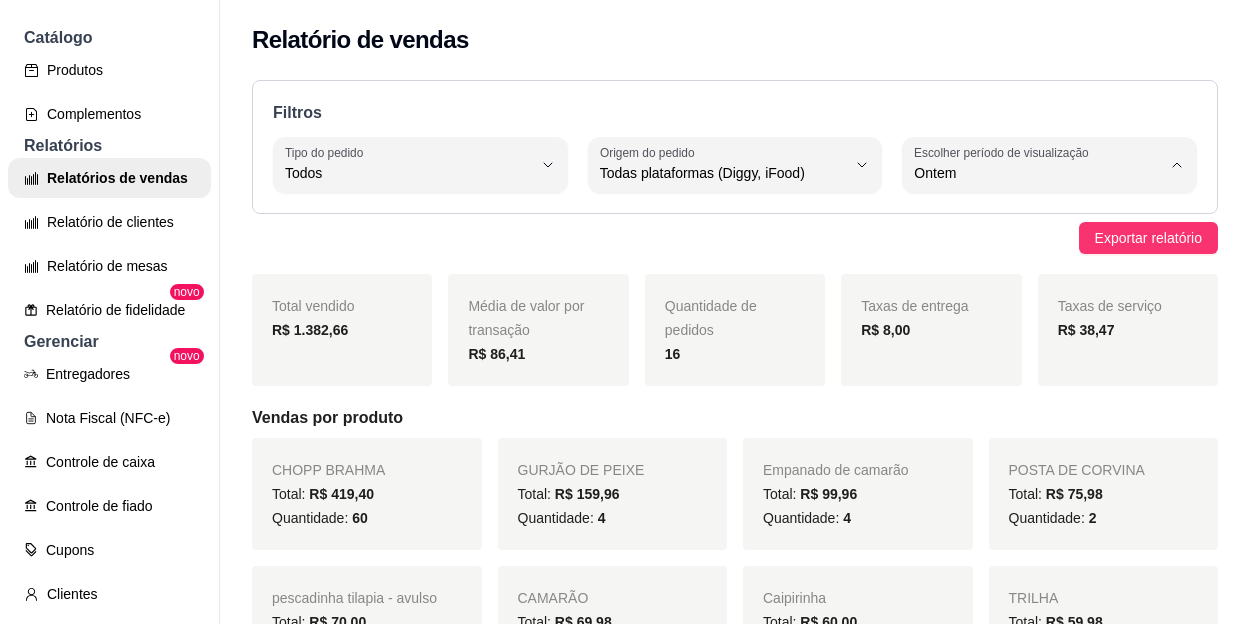 click on "Hoje" at bounding box center (1027, 220) 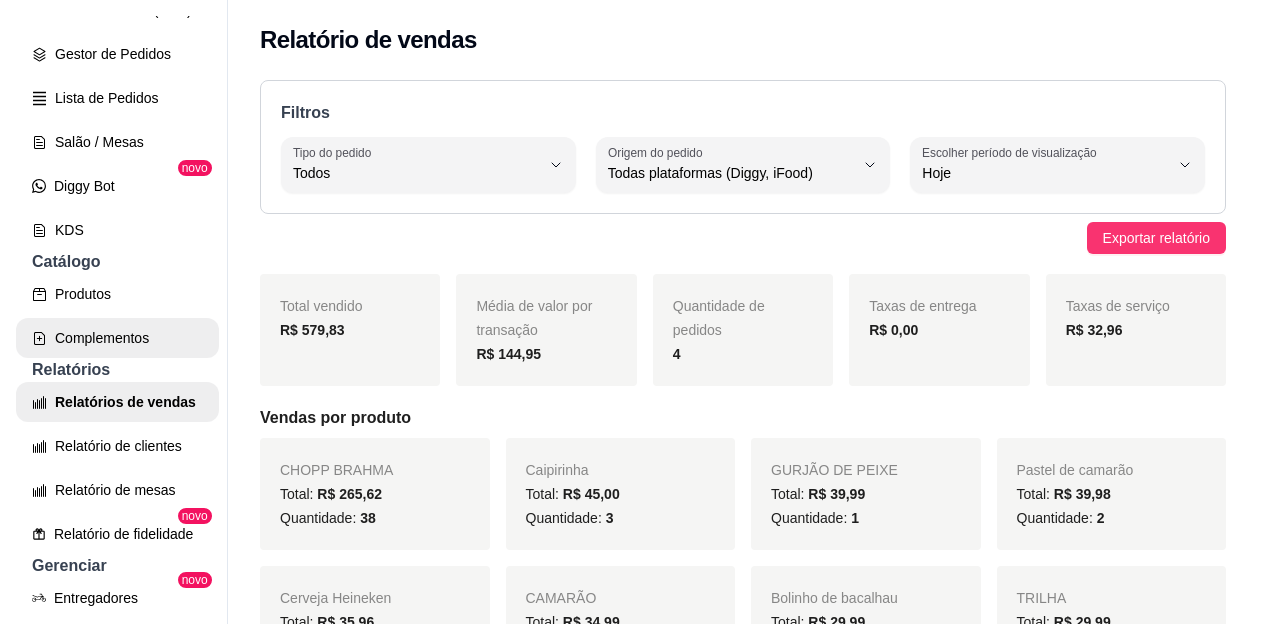 scroll, scrollTop: 200, scrollLeft: 0, axis: vertical 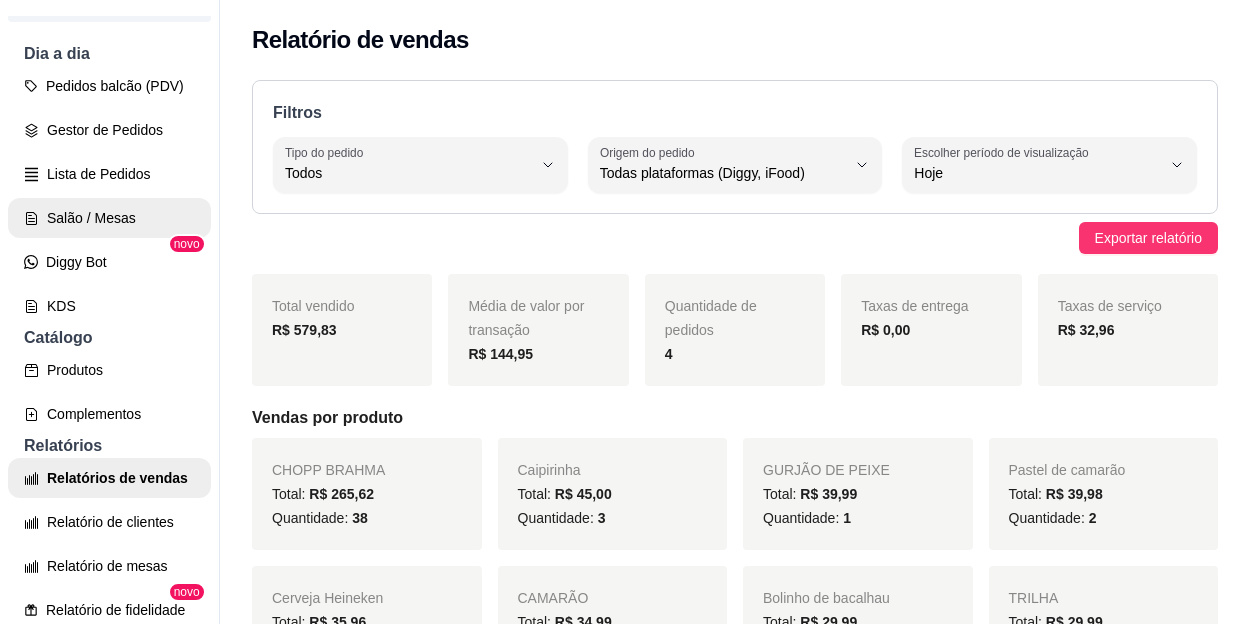 click on "Salão / Mesas" at bounding box center [109, 218] 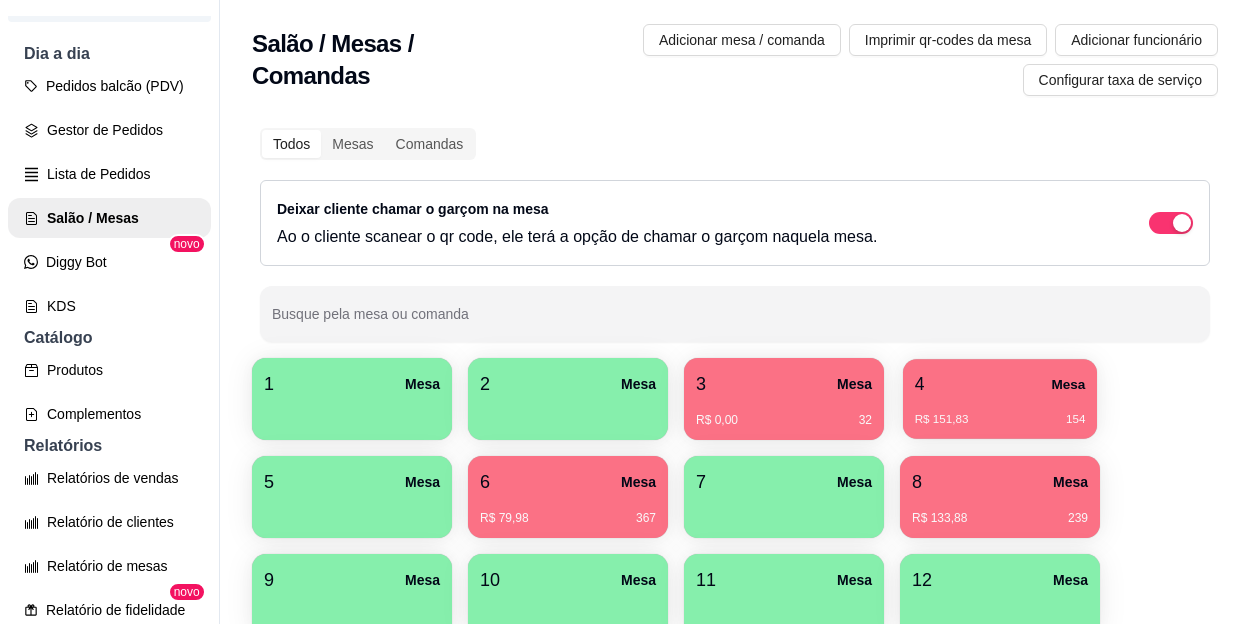 click on "R$ 151,83 154" at bounding box center [1000, 412] 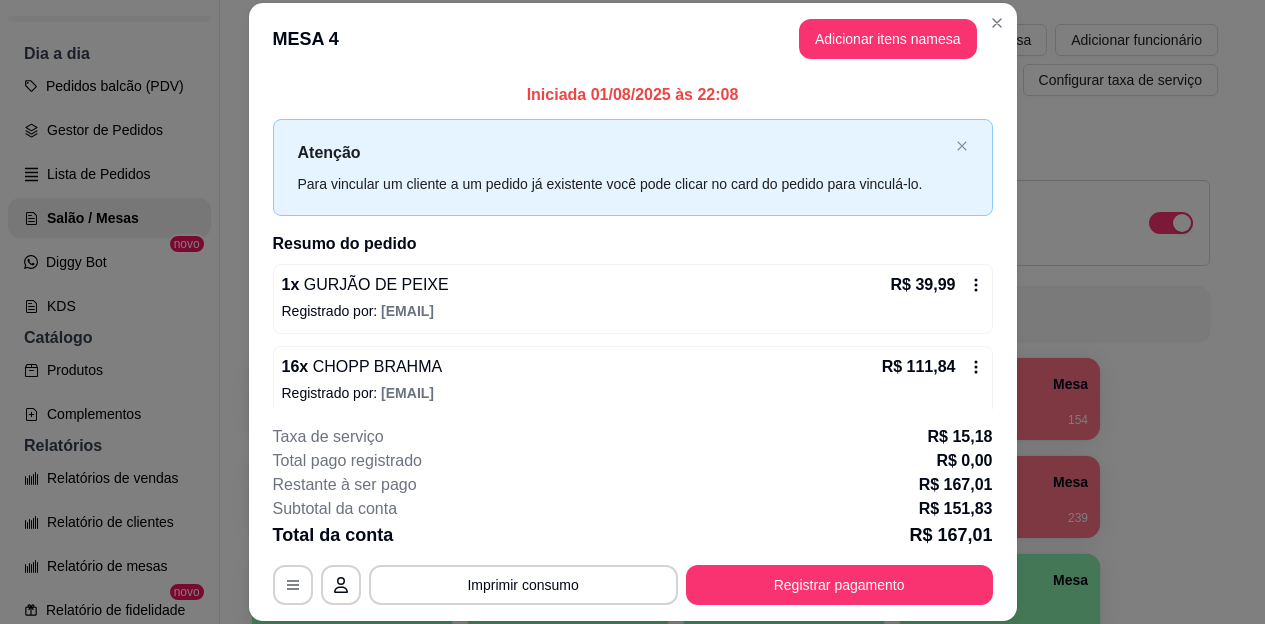 scroll, scrollTop: 15, scrollLeft: 0, axis: vertical 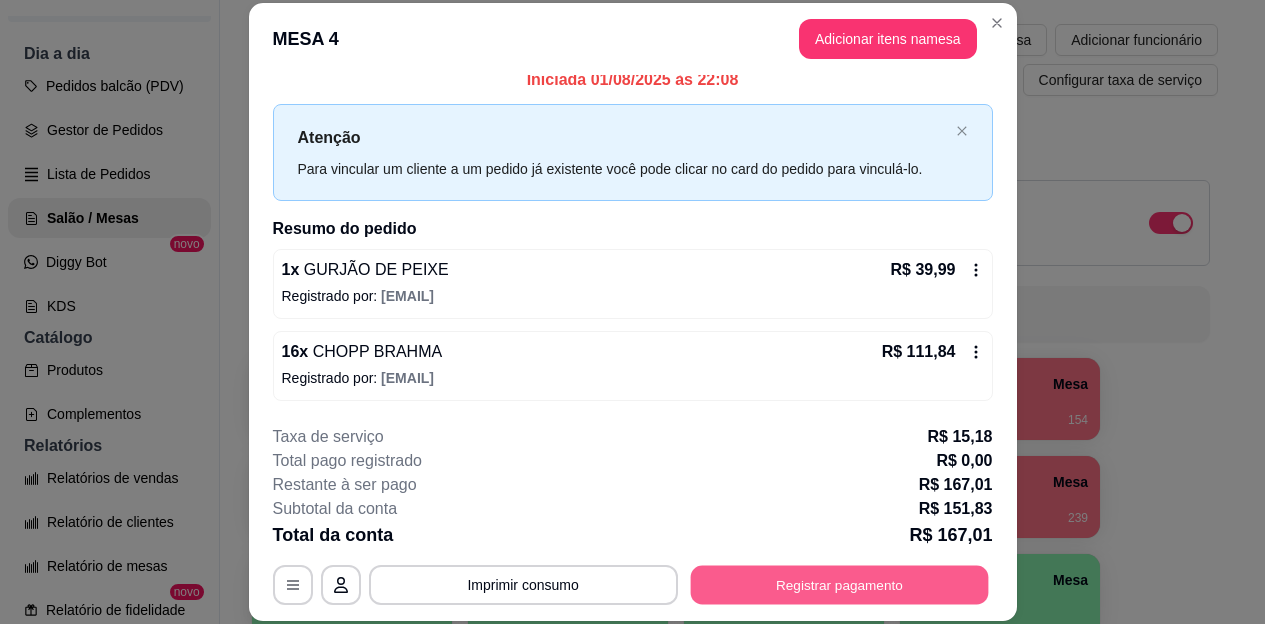 click on "Registrar pagamento" at bounding box center (839, 584) 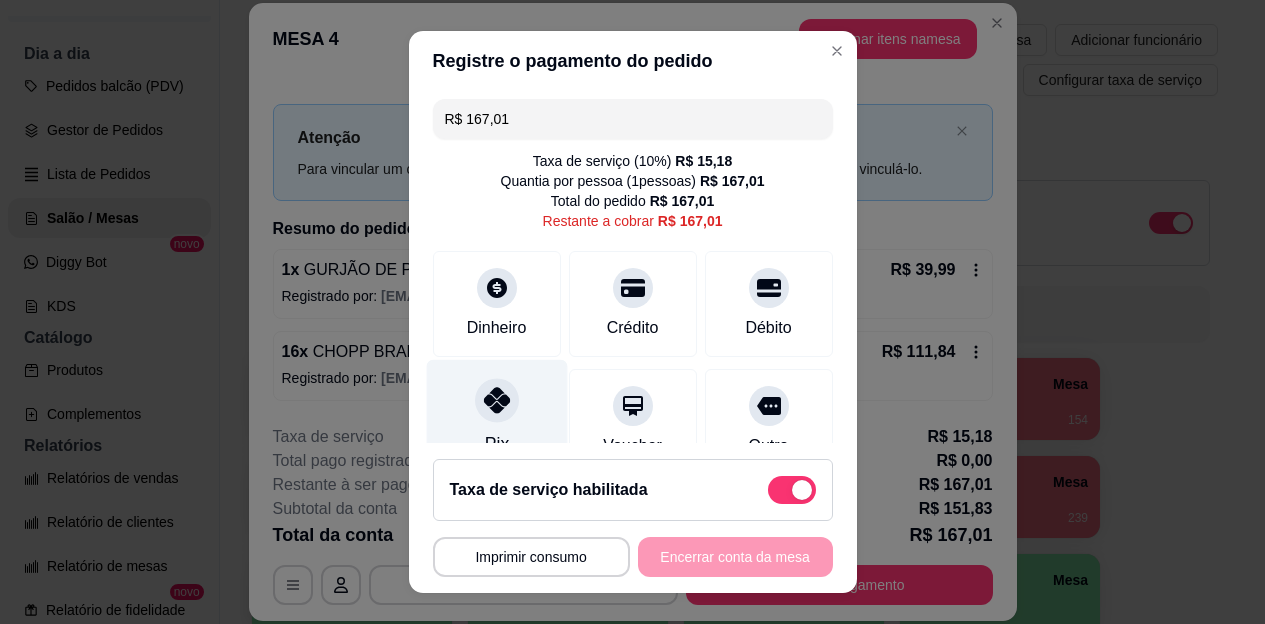 click 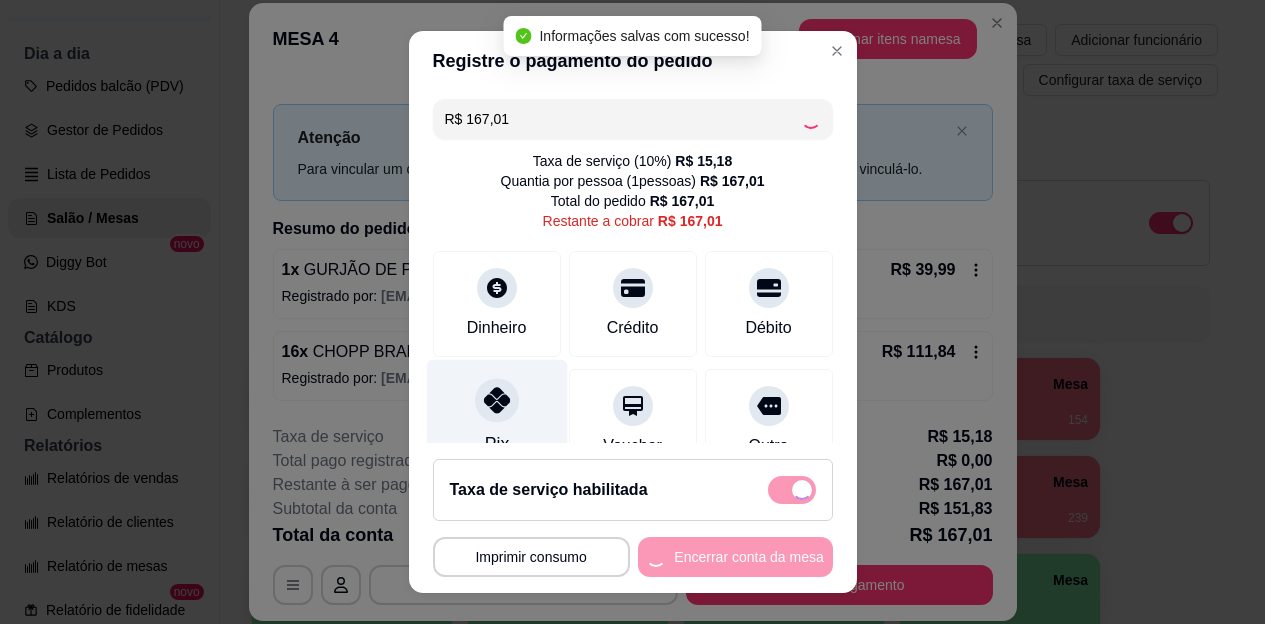 type on "R$ 0,00" 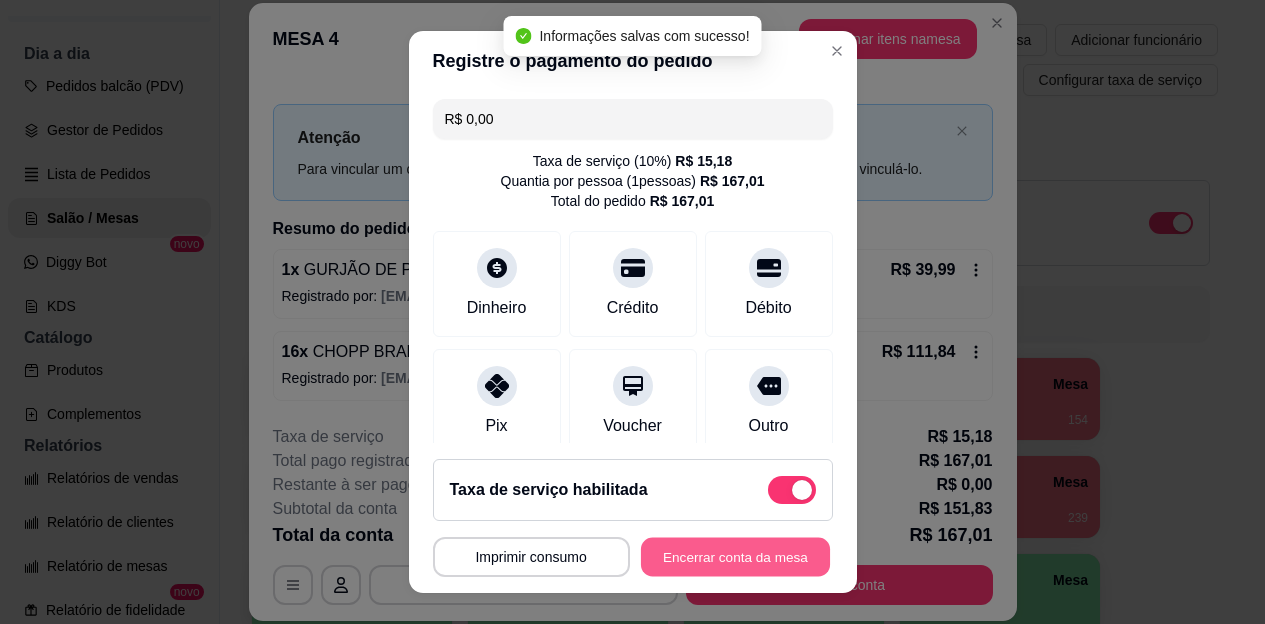 click on "Encerrar conta da mesa" at bounding box center (735, 556) 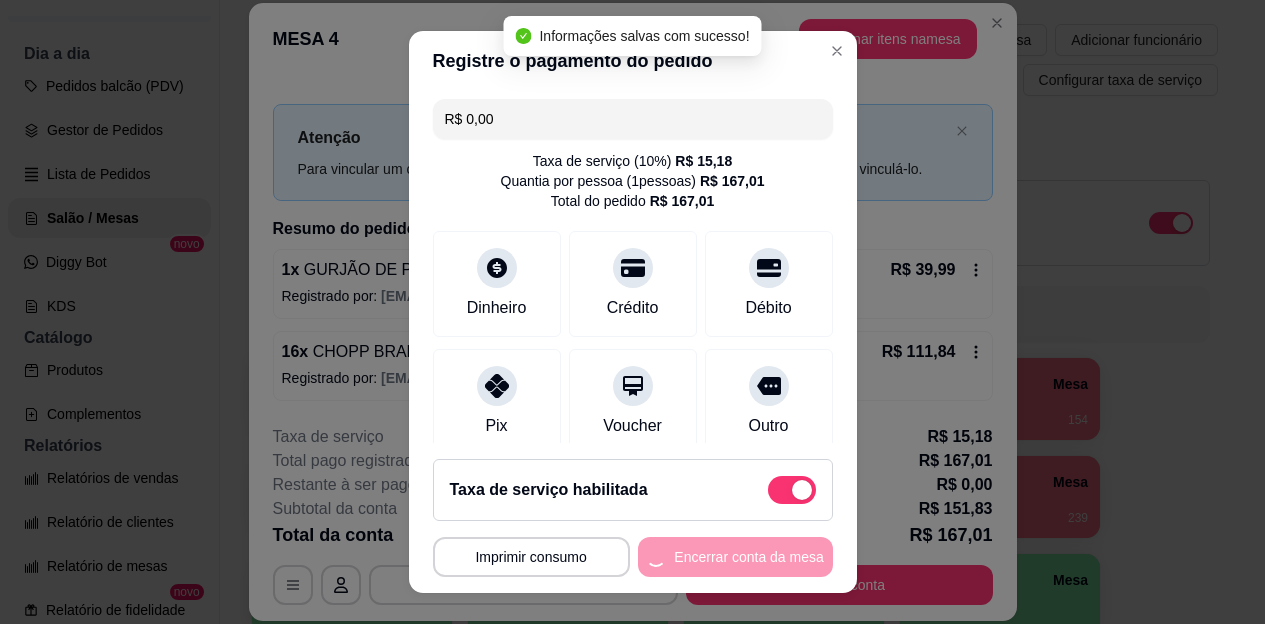 scroll, scrollTop: 0, scrollLeft: 0, axis: both 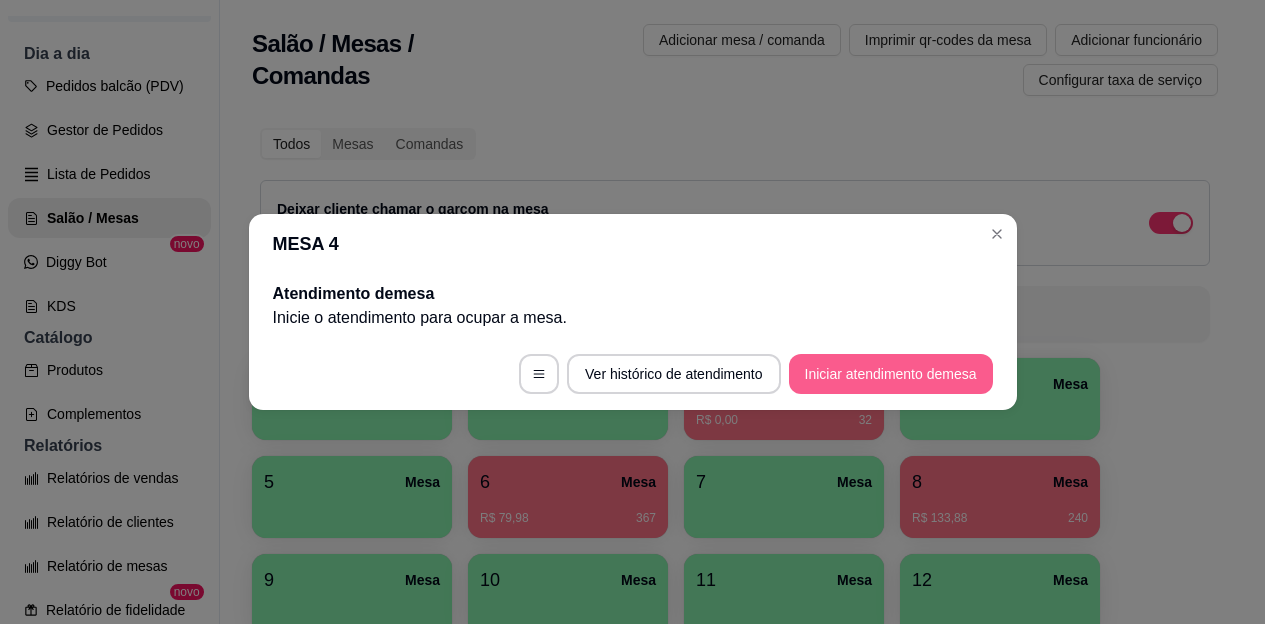 click on "Iniciar atendimento de  mesa" at bounding box center (891, 374) 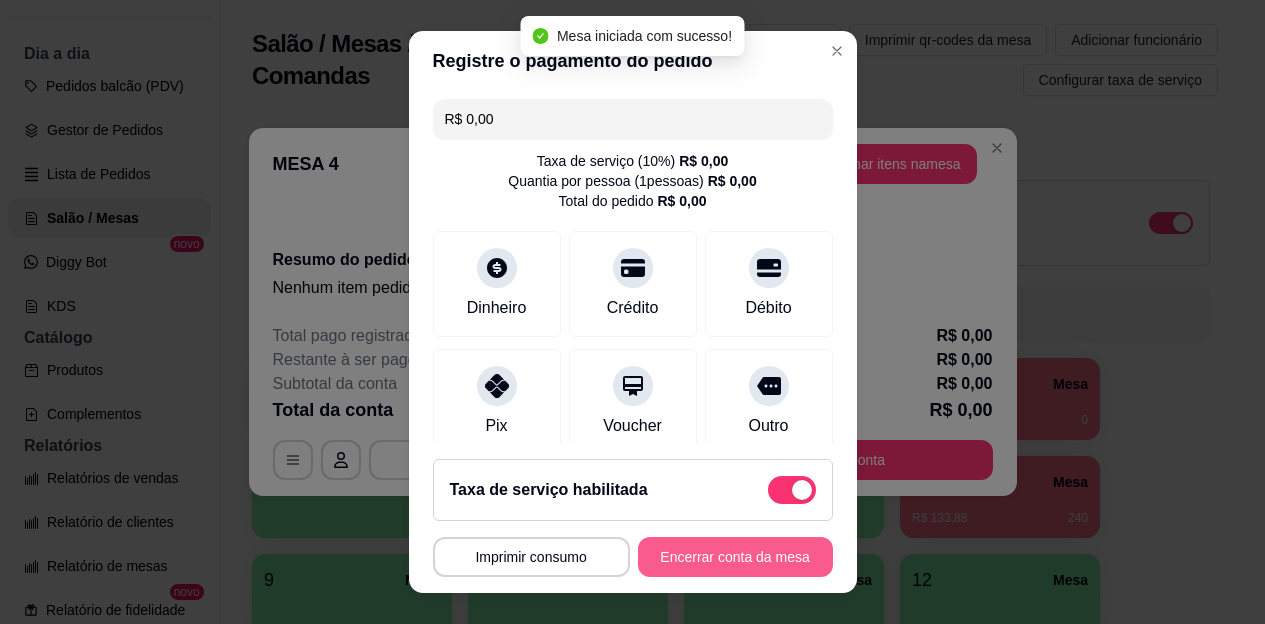 click on "Encerrar conta da mesa" at bounding box center [735, 557] 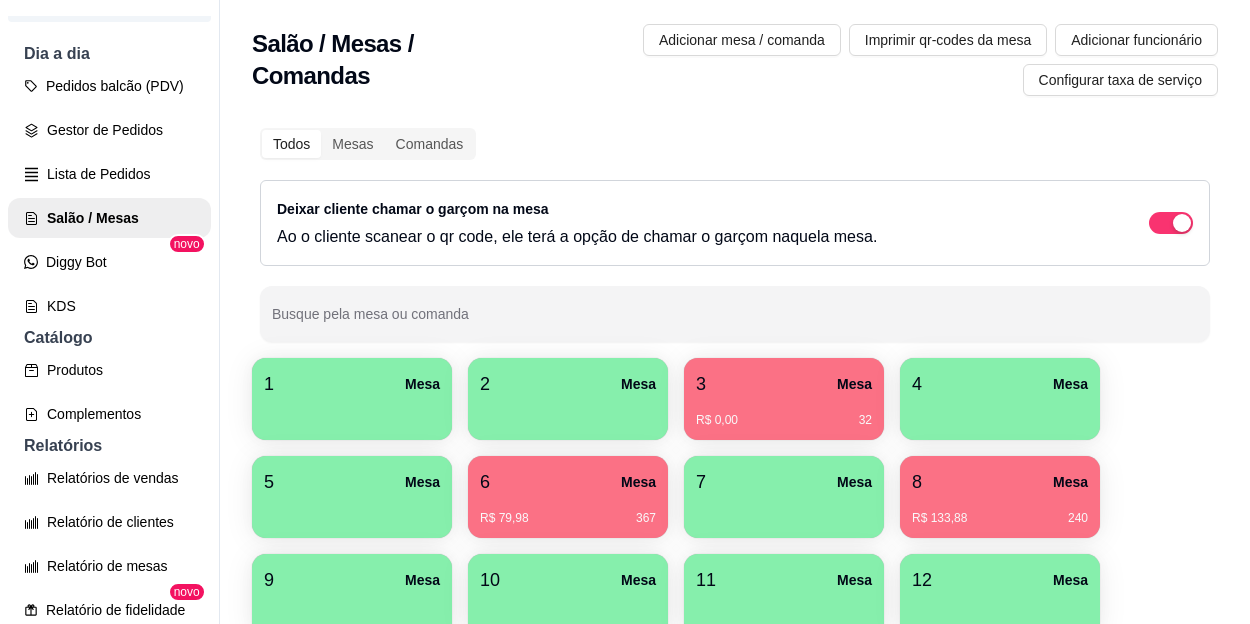 click on "8 Mesa" at bounding box center (1000, 482) 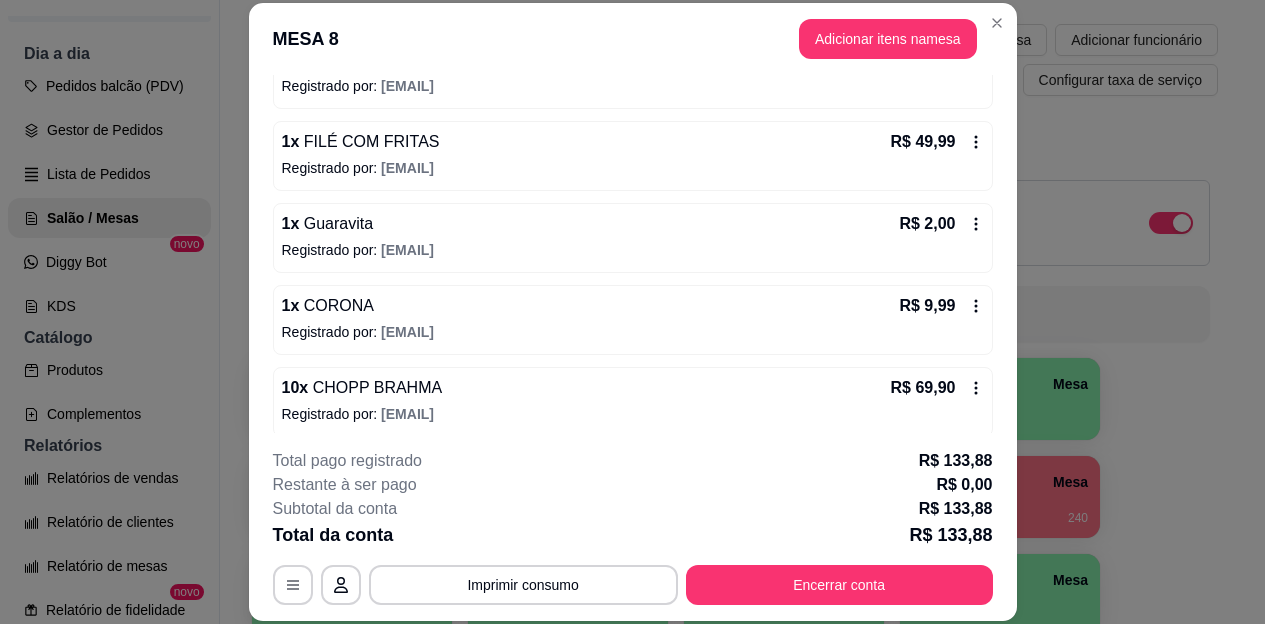 scroll, scrollTop: 237, scrollLeft: 0, axis: vertical 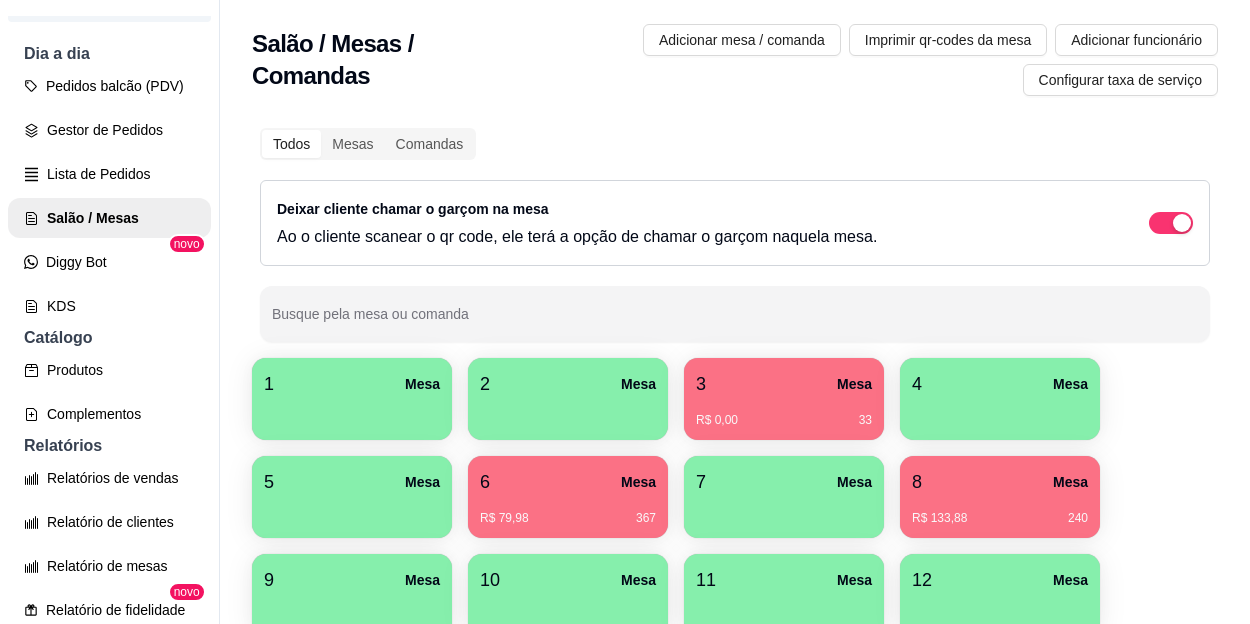 click on "33" at bounding box center [784, 420] 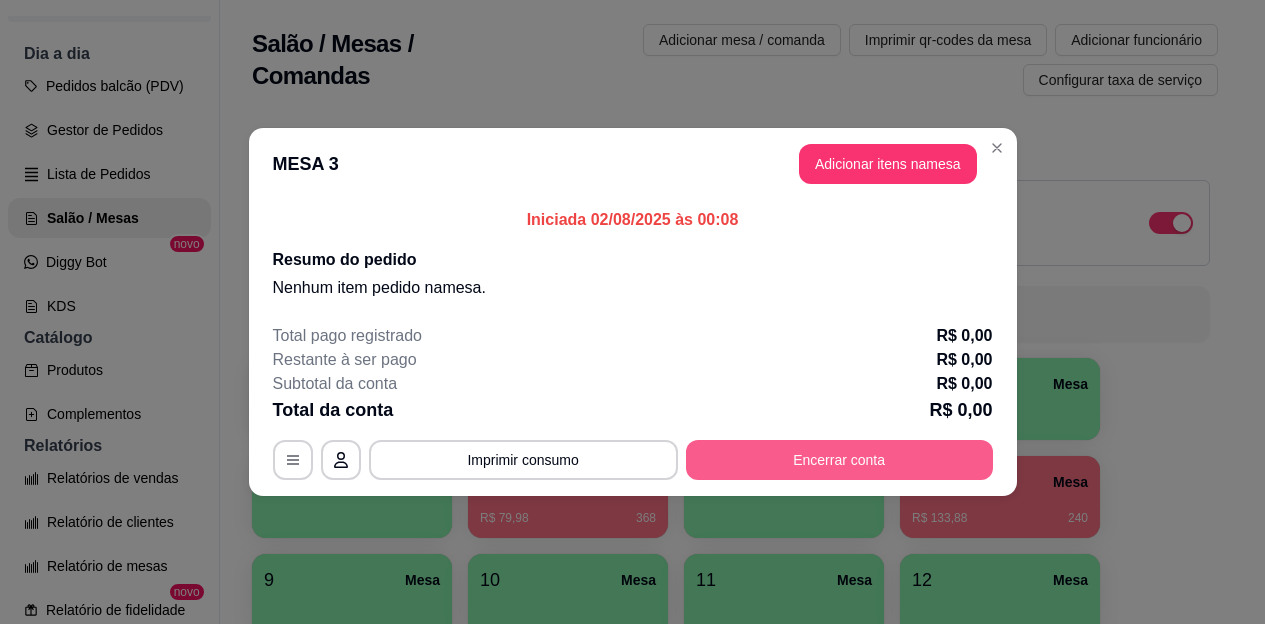 click on "Encerrar conta" at bounding box center [839, 460] 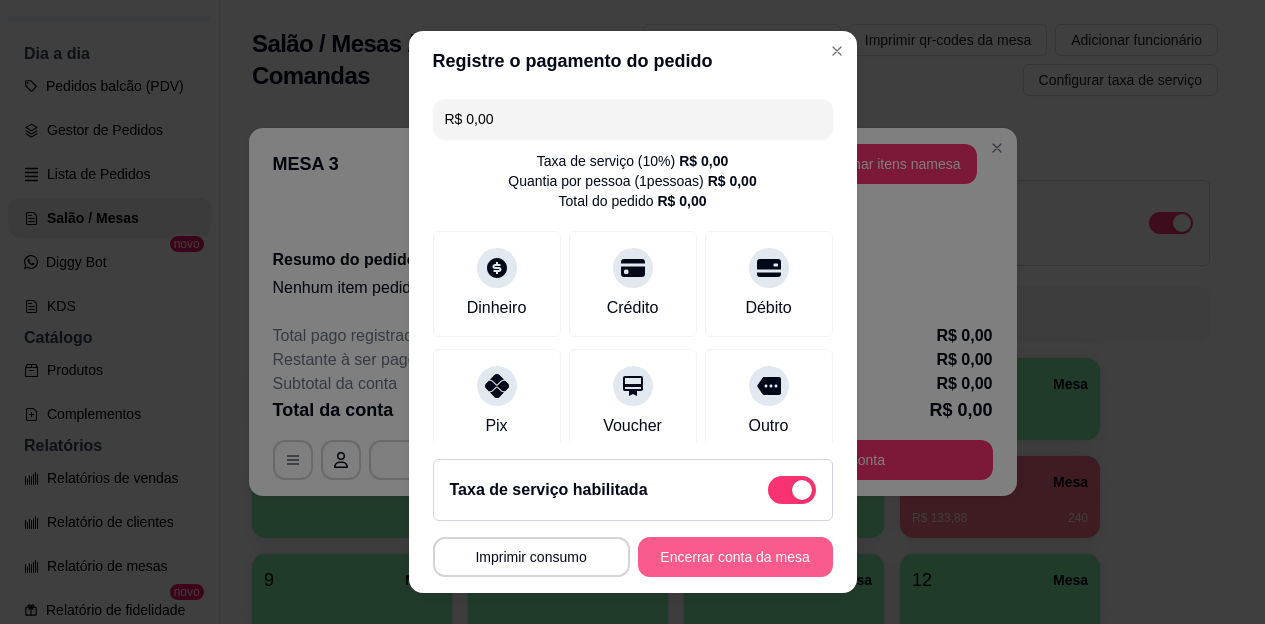 click on "Encerrar conta da mesa" at bounding box center [735, 557] 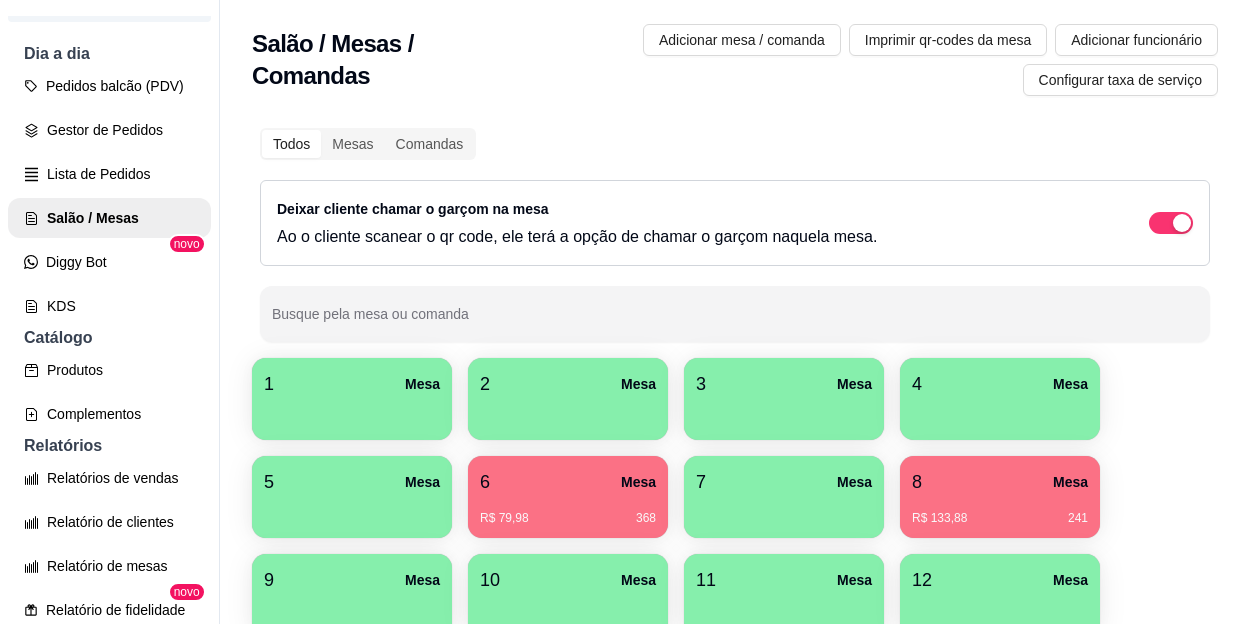 click on "R$ 133,88 241" at bounding box center [1000, 518] 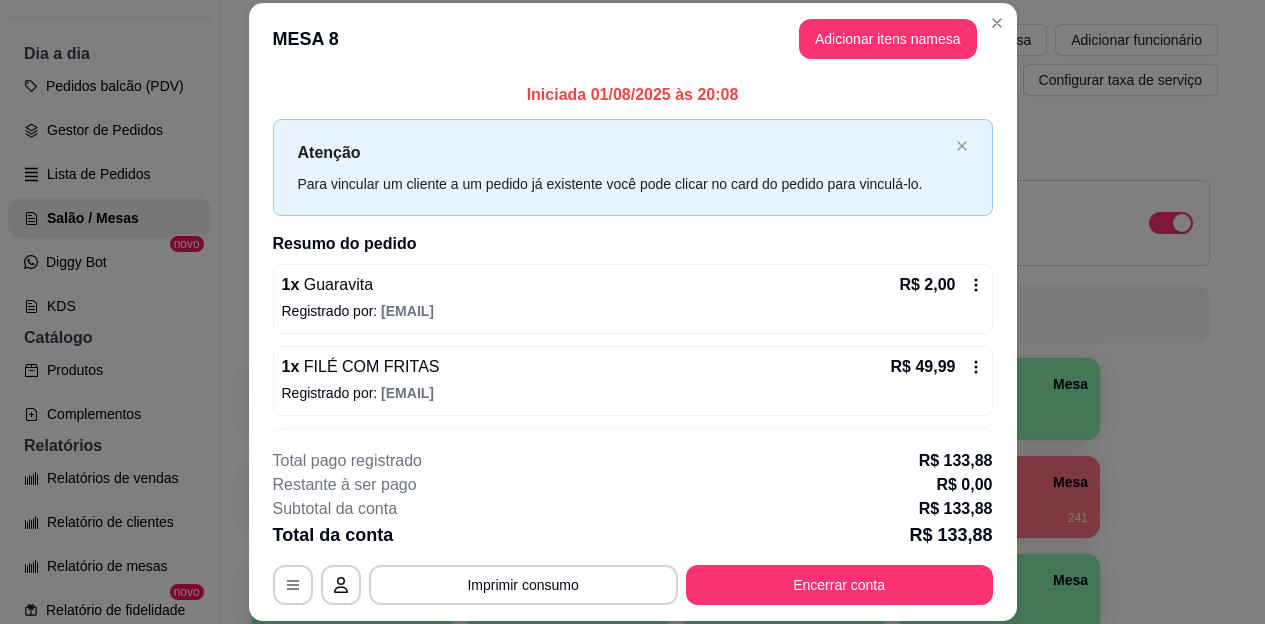 scroll, scrollTop: 61, scrollLeft: 0, axis: vertical 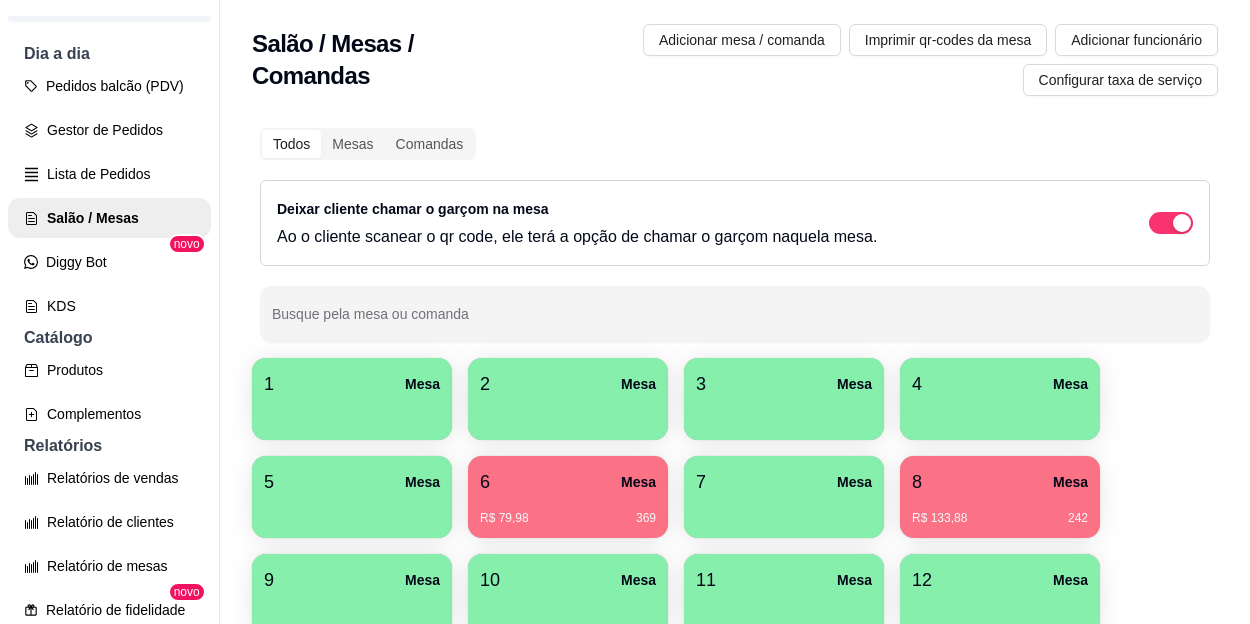 click on "R$ 79,98 369" at bounding box center [568, 518] 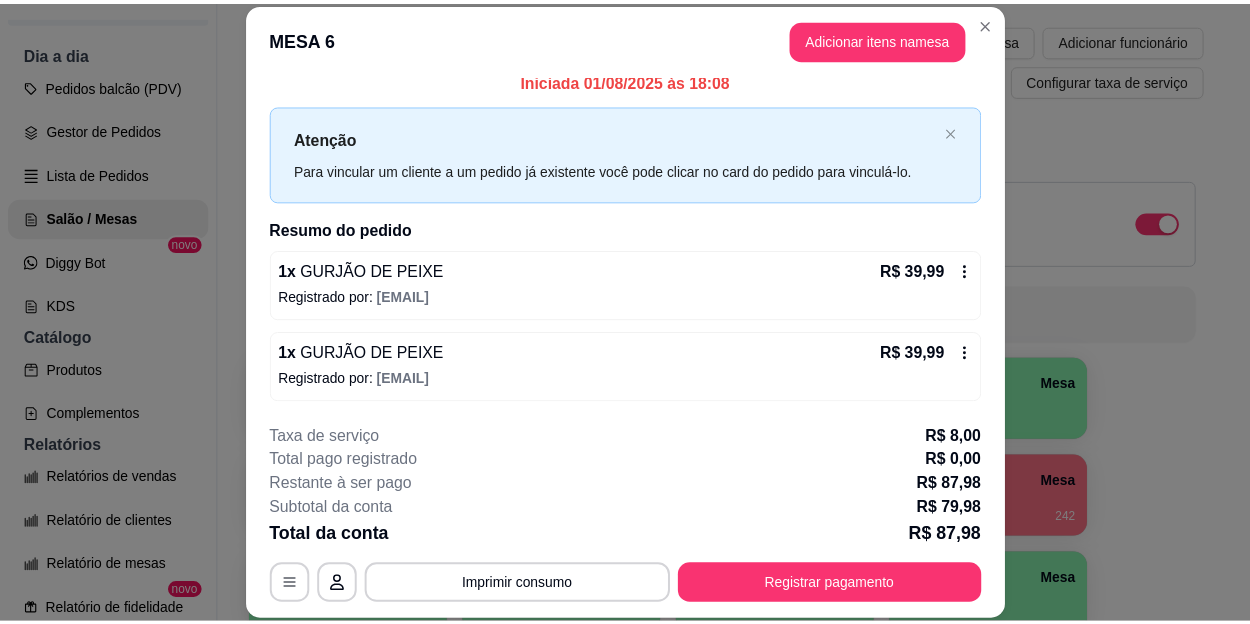 scroll, scrollTop: 15, scrollLeft: 0, axis: vertical 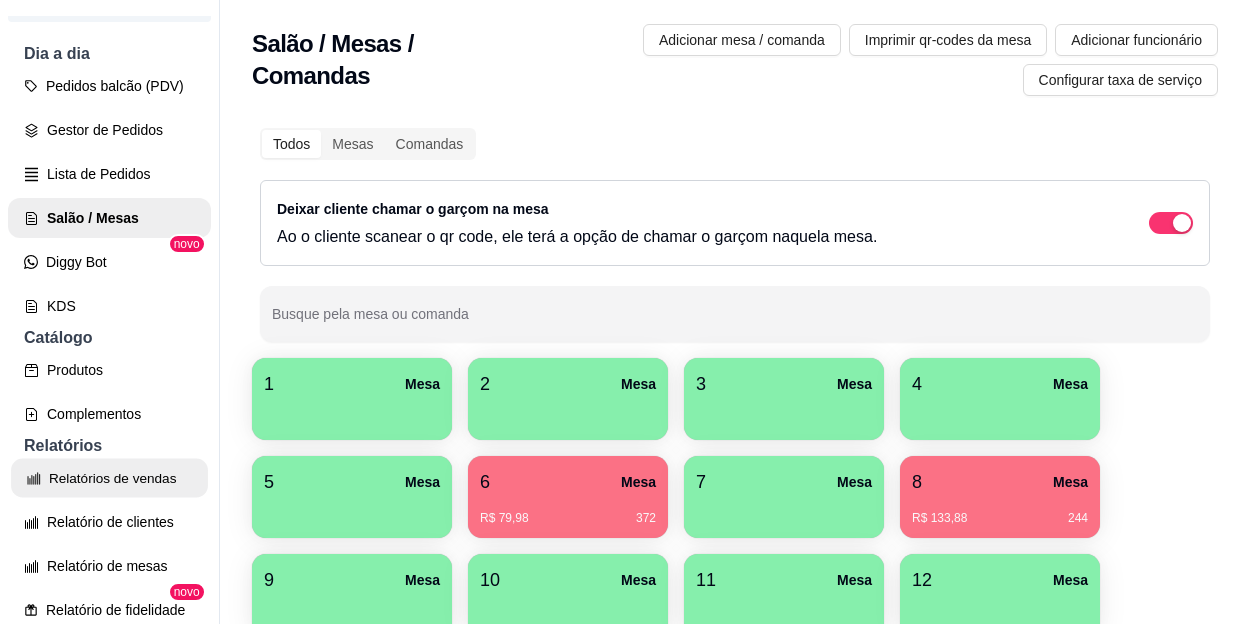 click on "Relatórios de vendas" at bounding box center (109, 478) 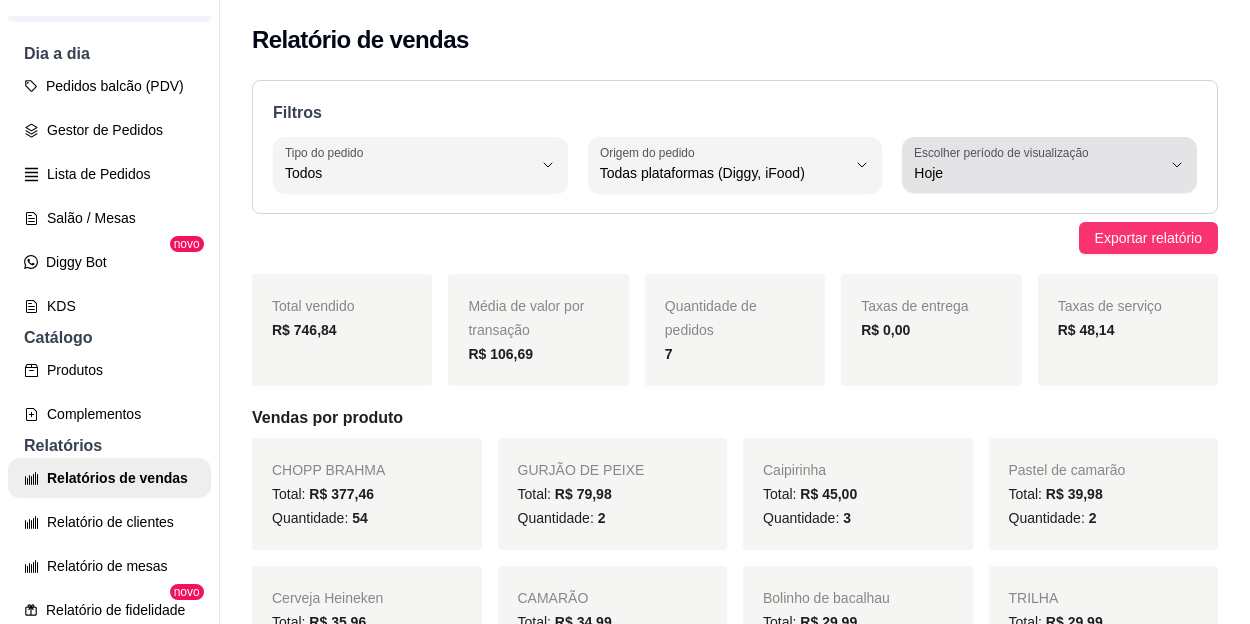 click on "Escolher período de visualização Hoje" at bounding box center (1049, 165) 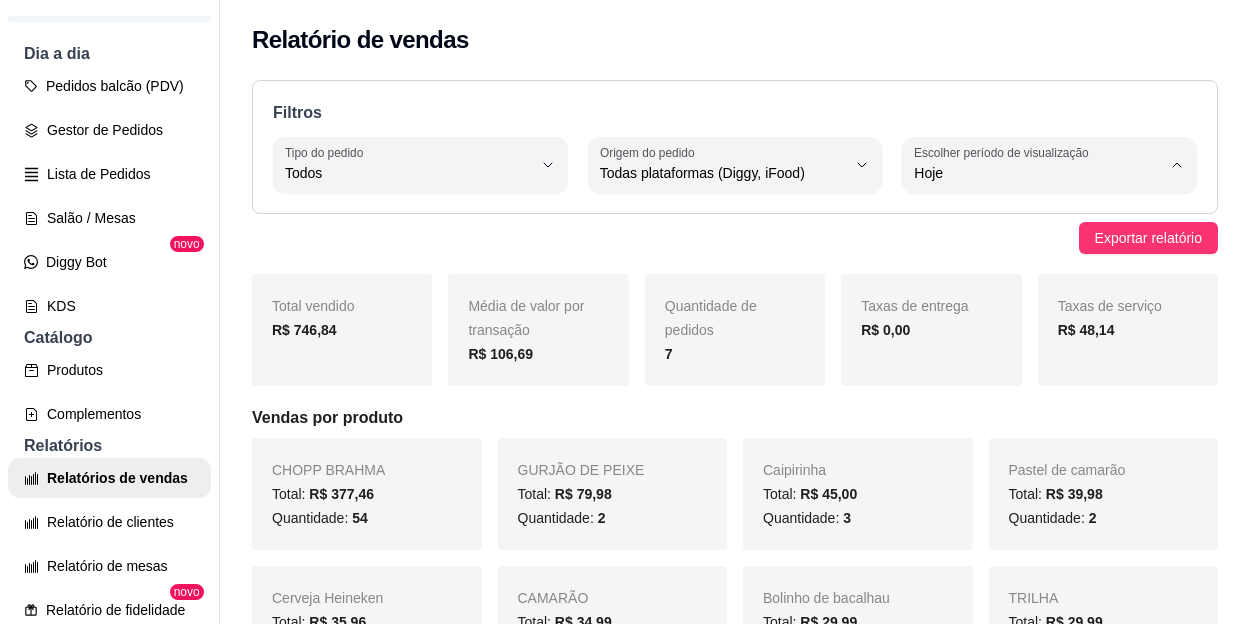 click on "Ontem" at bounding box center (1027, 253) 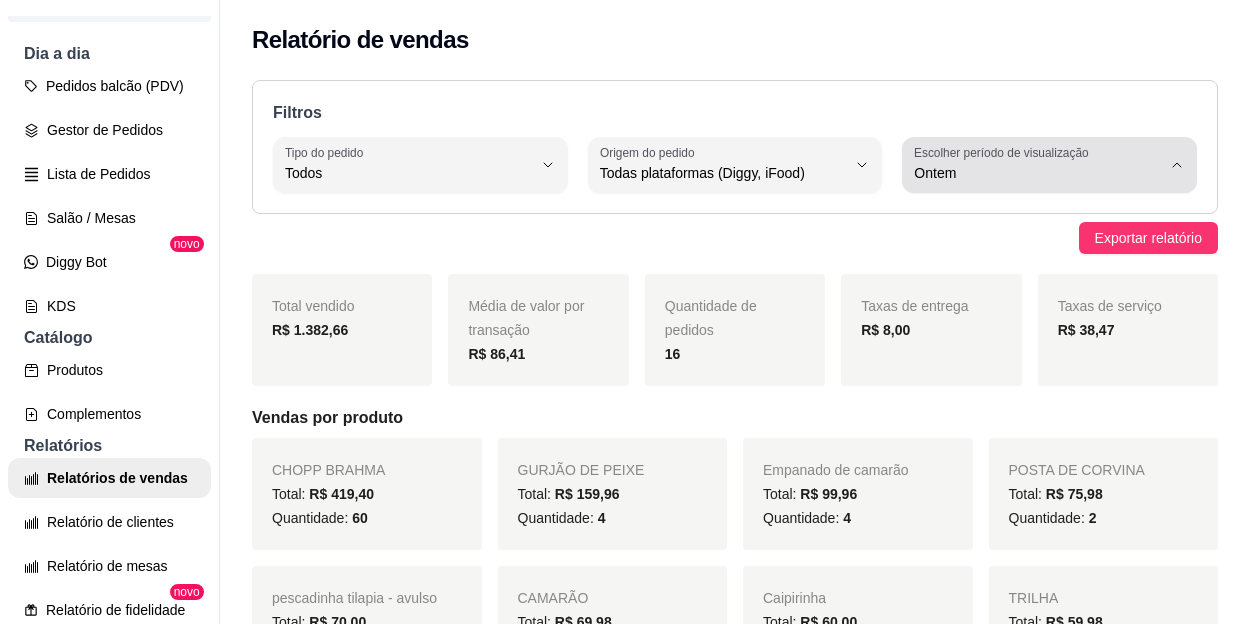 click 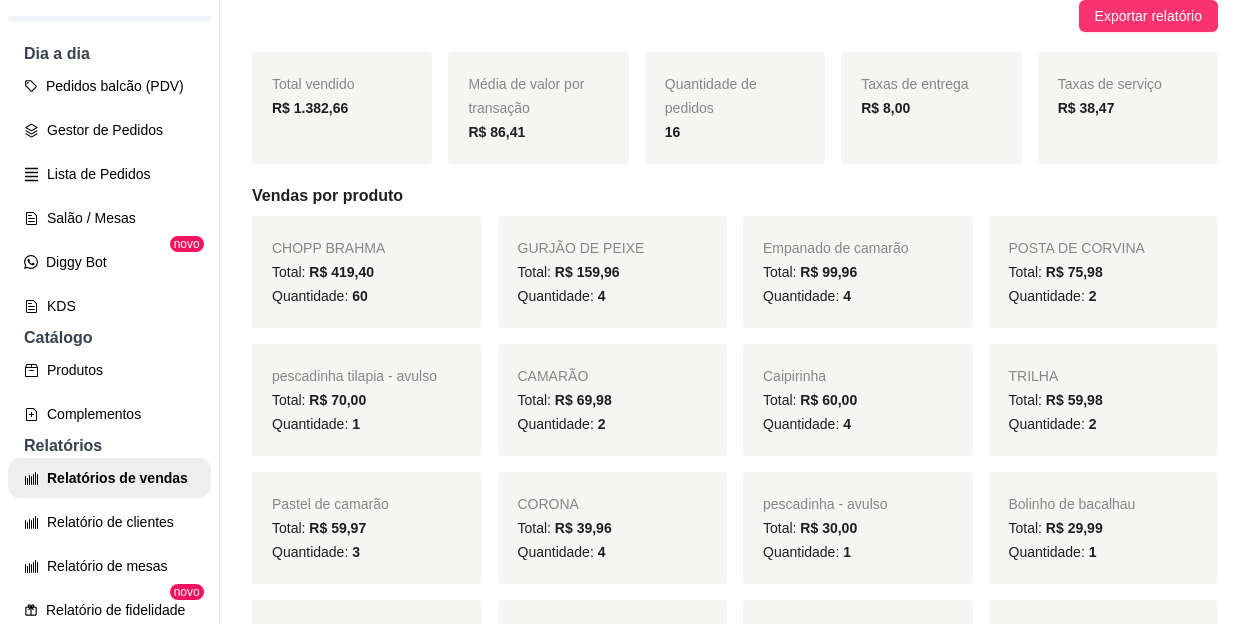 scroll, scrollTop: 32, scrollLeft: 0, axis: vertical 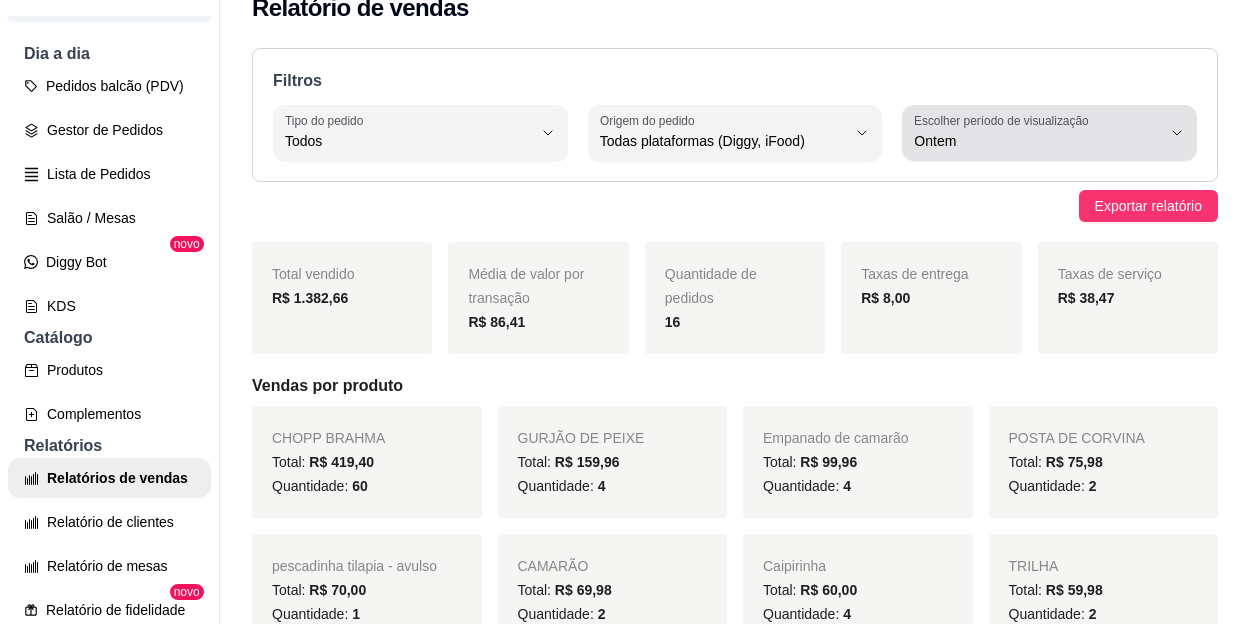 click on "Escolher período de visualização Ontem" at bounding box center [1049, 133] 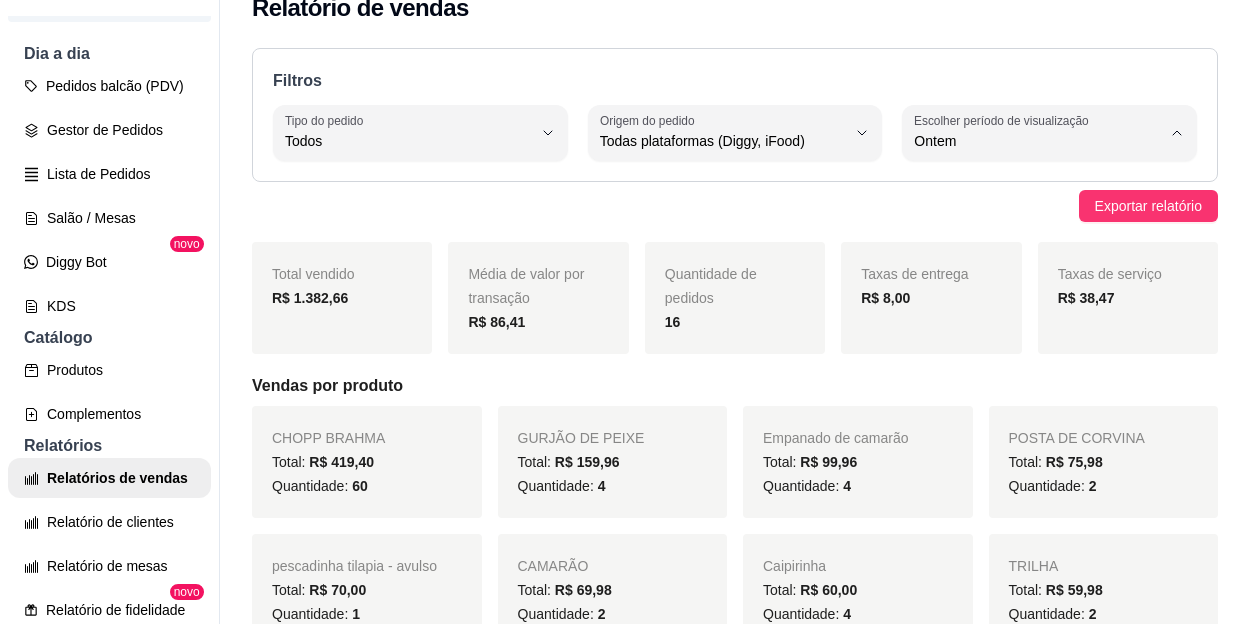 click on "Hoje" at bounding box center (1027, 188) 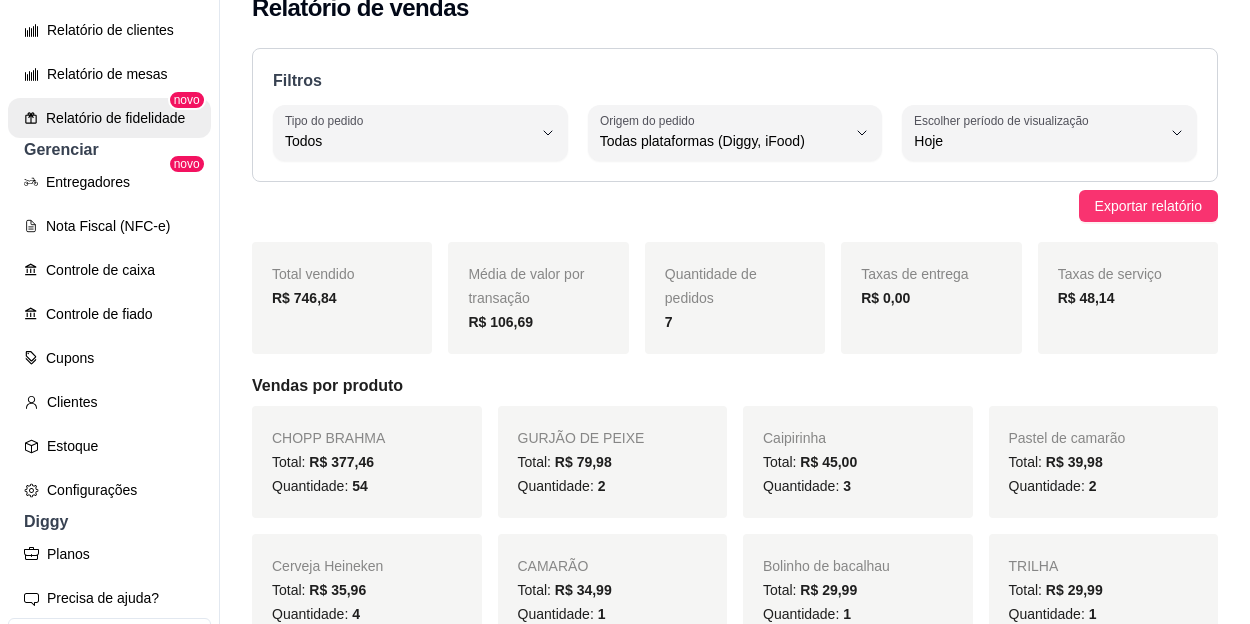 scroll, scrollTop: 700, scrollLeft: 0, axis: vertical 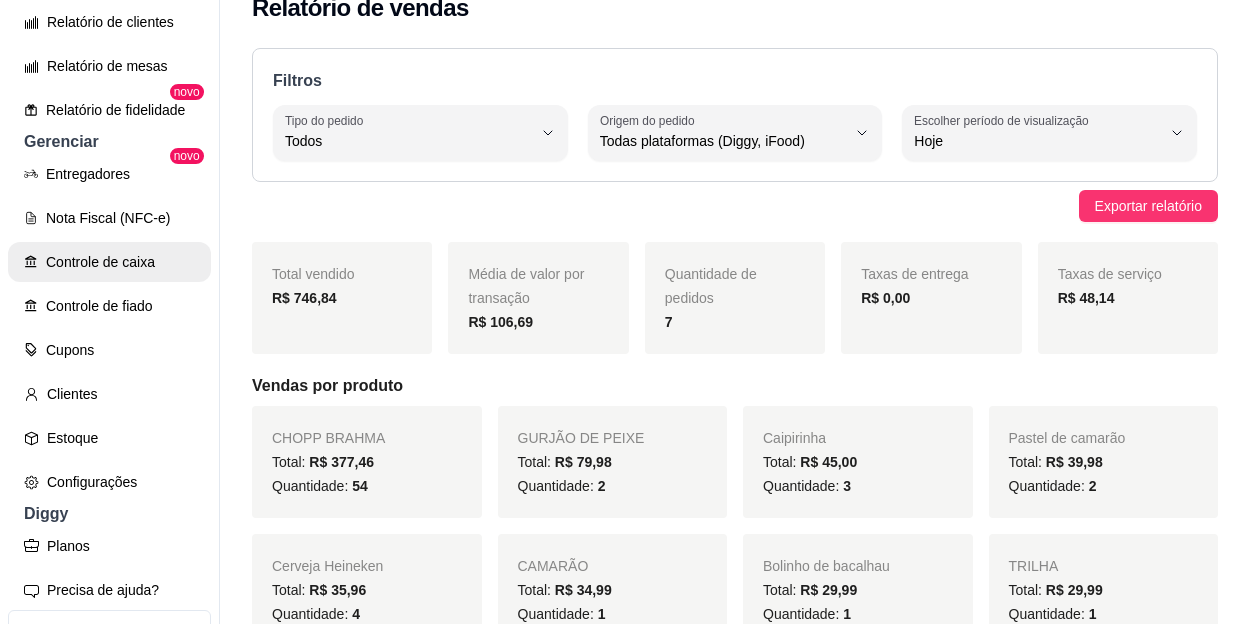click on "Controle de caixa" at bounding box center (109, 262) 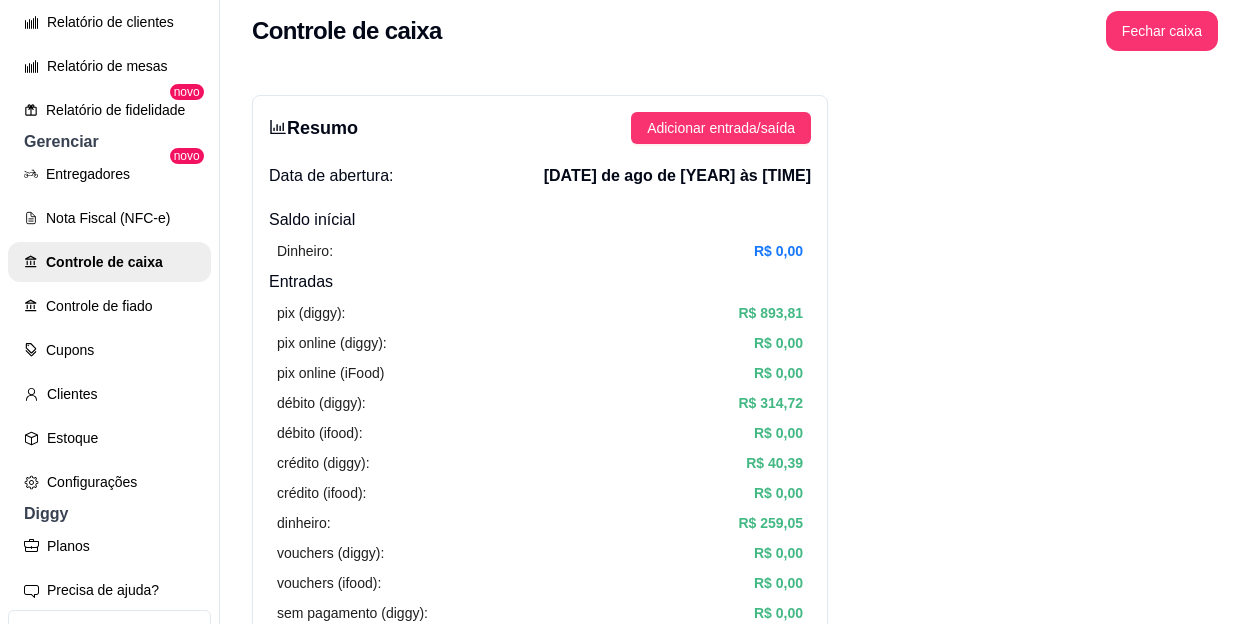 scroll, scrollTop: 0, scrollLeft: 0, axis: both 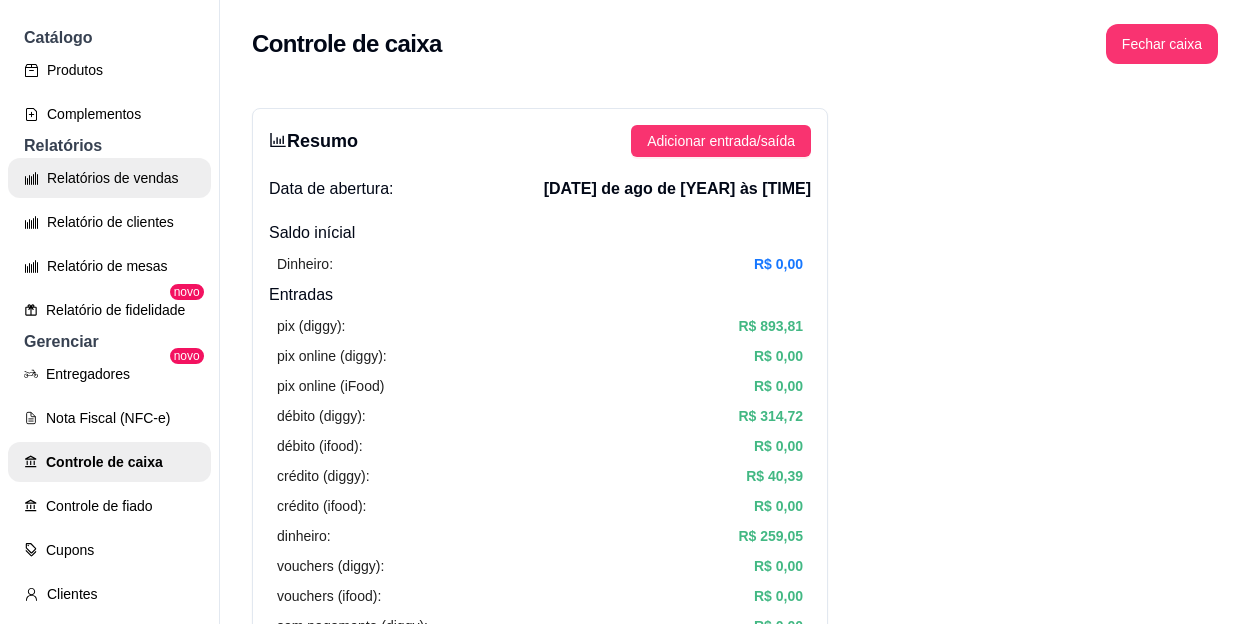 click on "Relatórios de vendas" at bounding box center (109, 178) 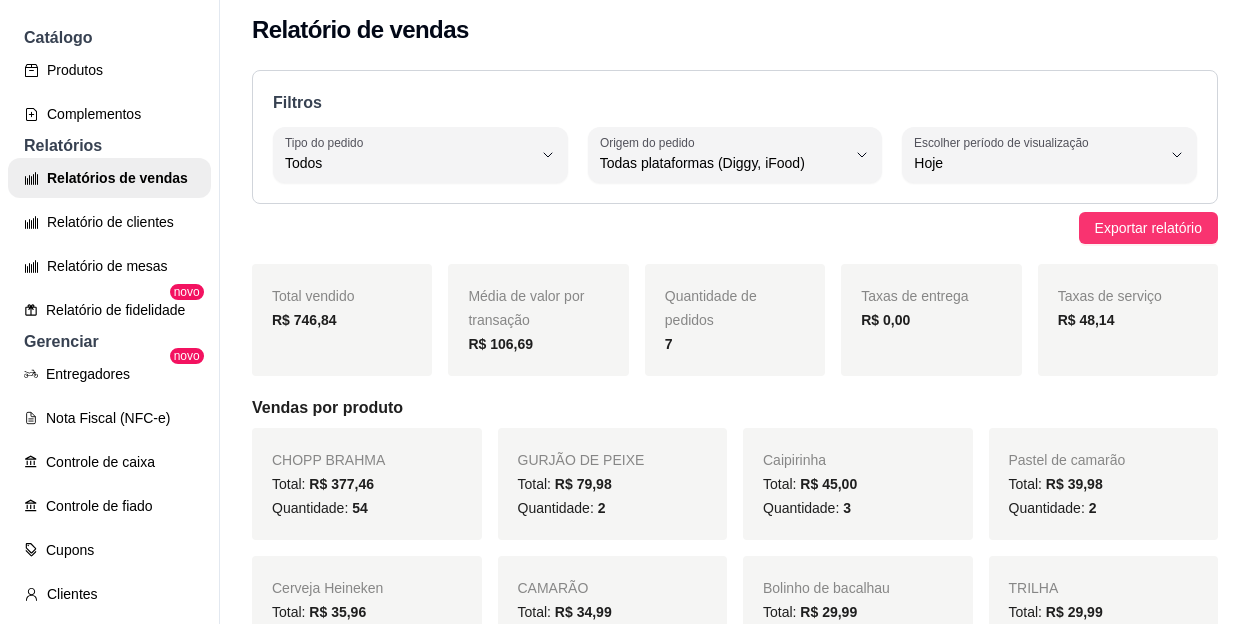 scroll, scrollTop: 0, scrollLeft: 0, axis: both 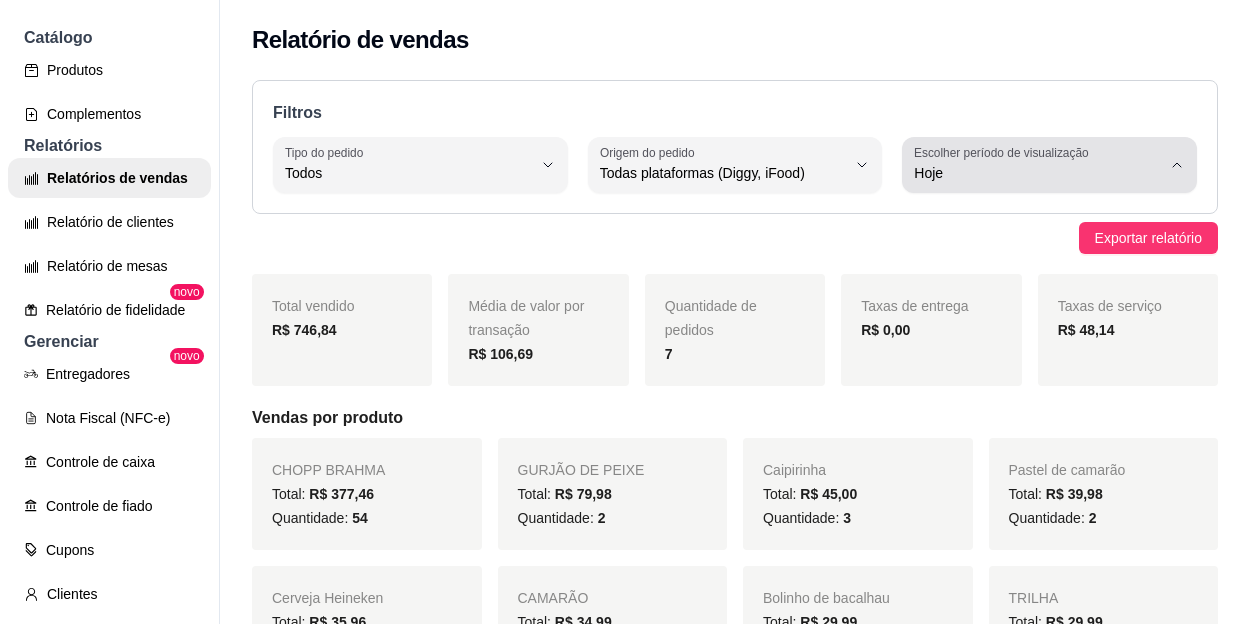 click 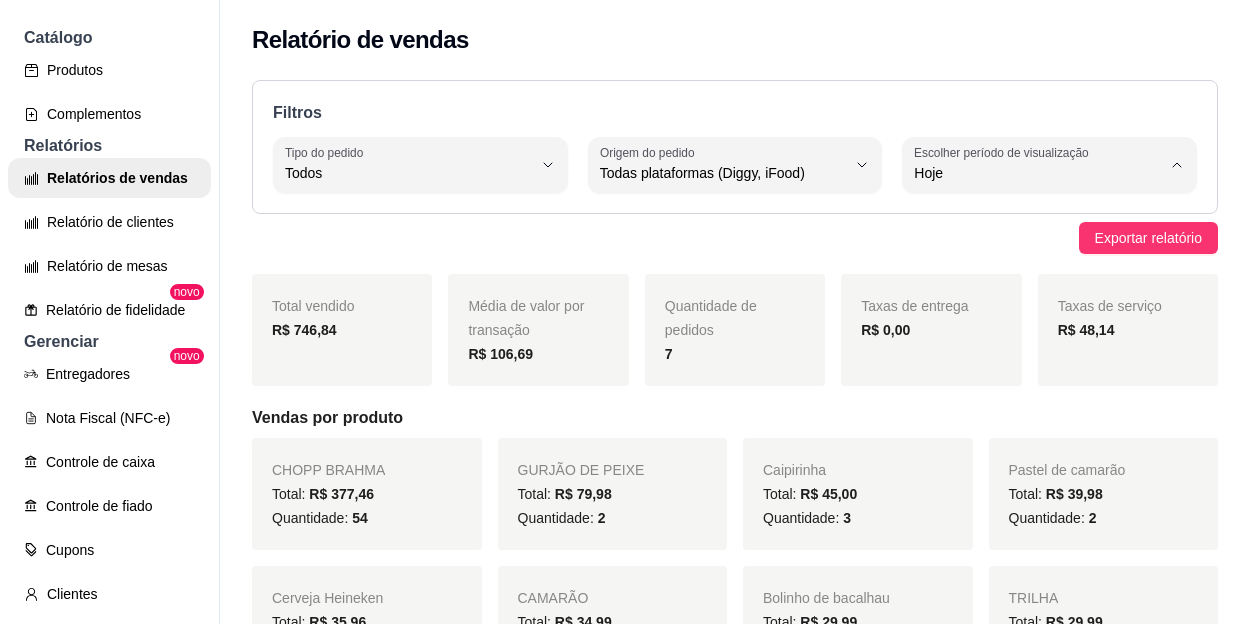 click on "Ontem" at bounding box center [1037, 253] 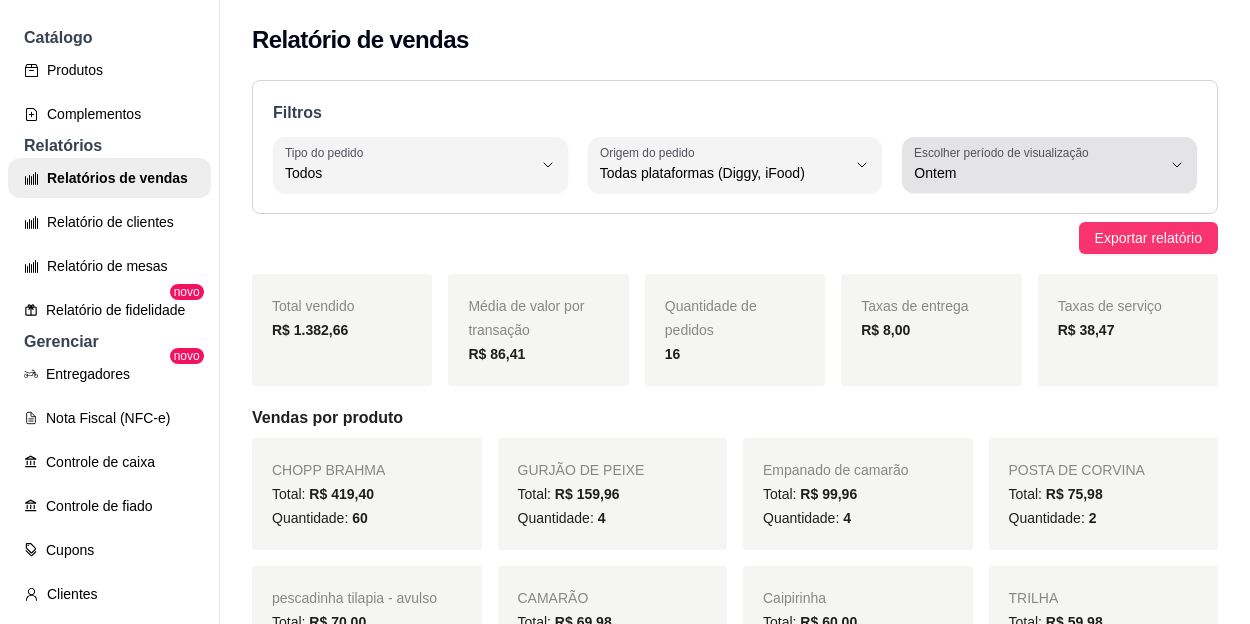 click 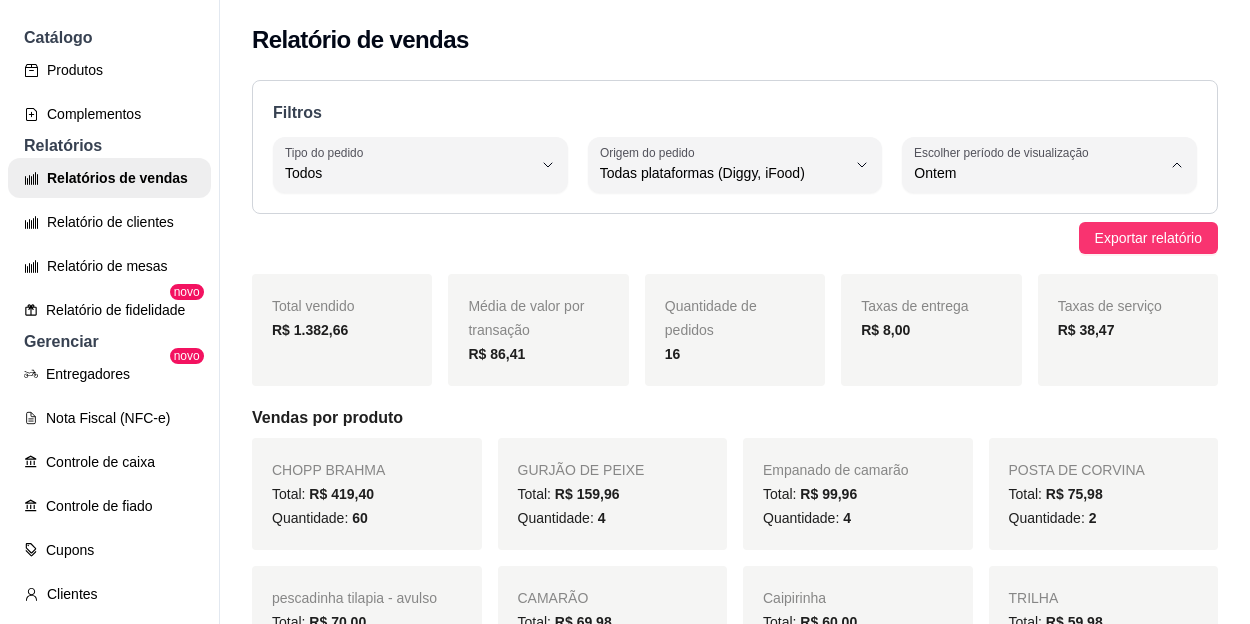 click on "Hoje" at bounding box center [1027, 220] 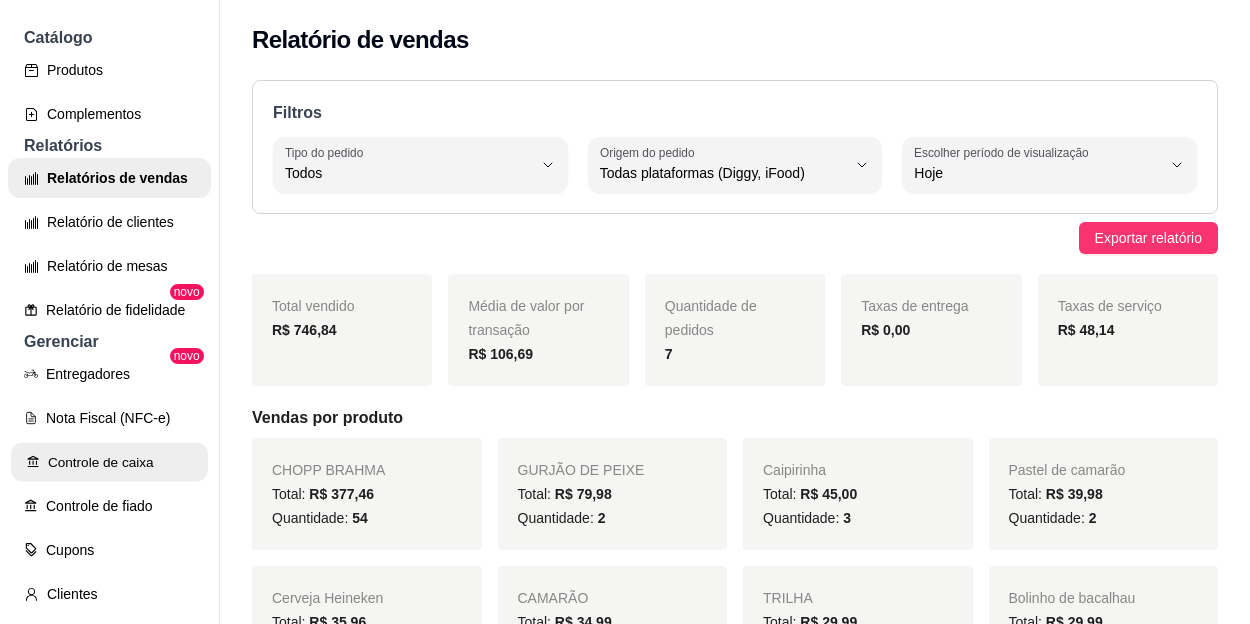 click on "Controle de caixa" at bounding box center [109, 462] 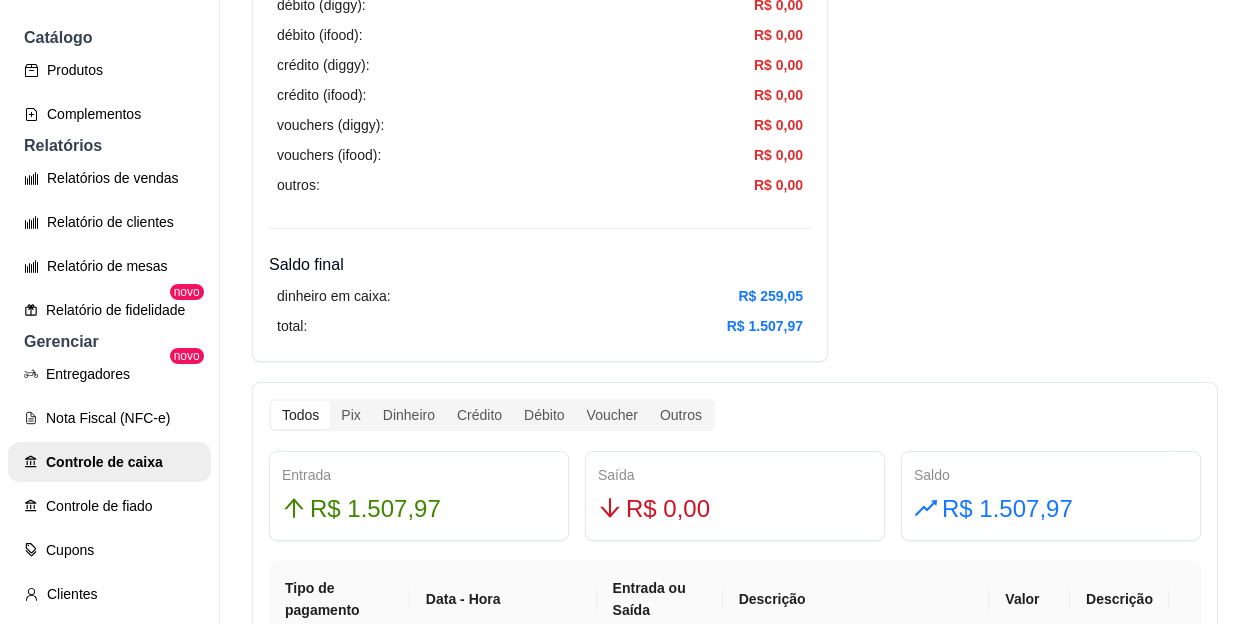 scroll, scrollTop: 900, scrollLeft: 0, axis: vertical 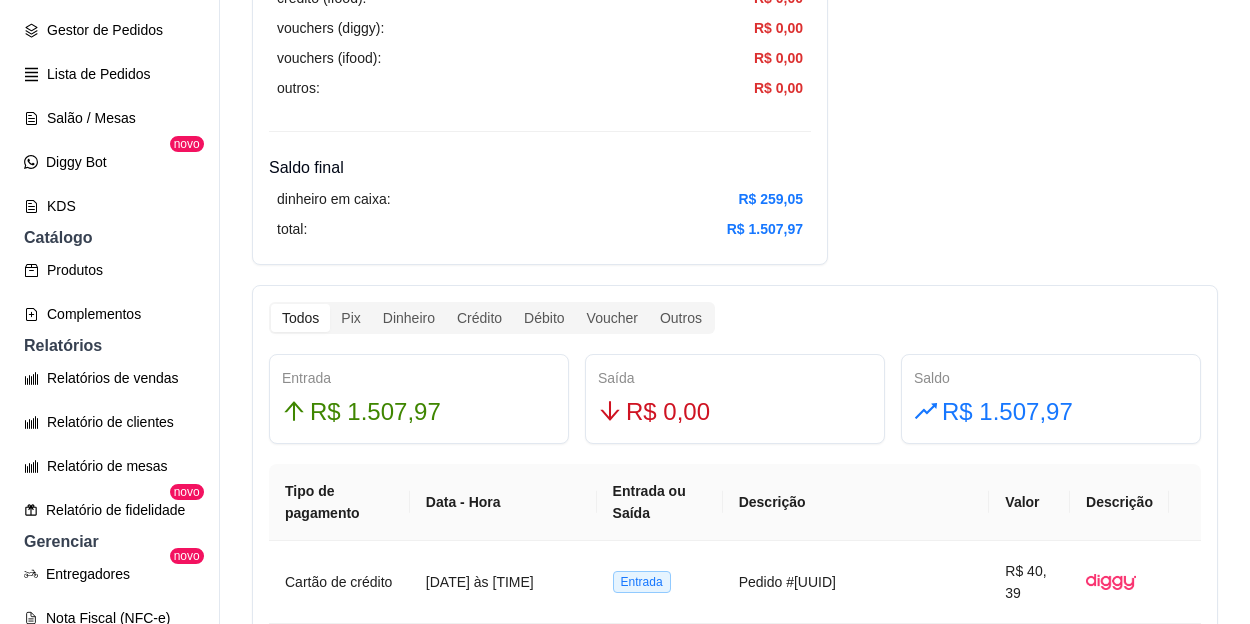 click on "Relatórios" at bounding box center (109, 346) 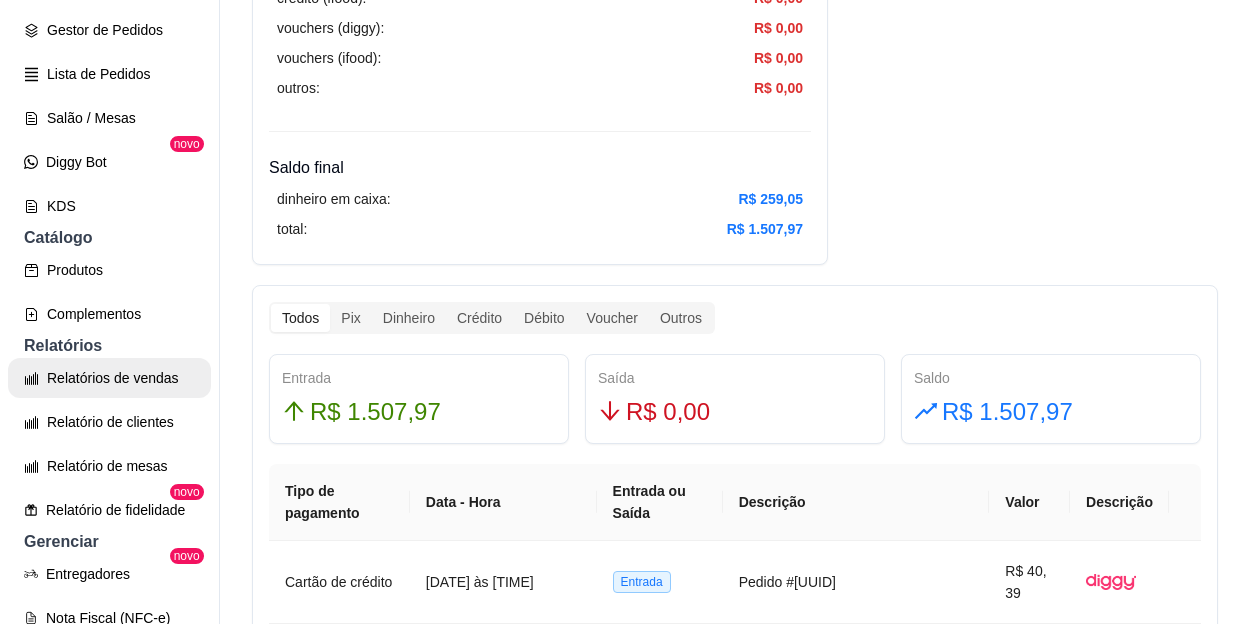 click on "Relatórios de vendas" at bounding box center (109, 378) 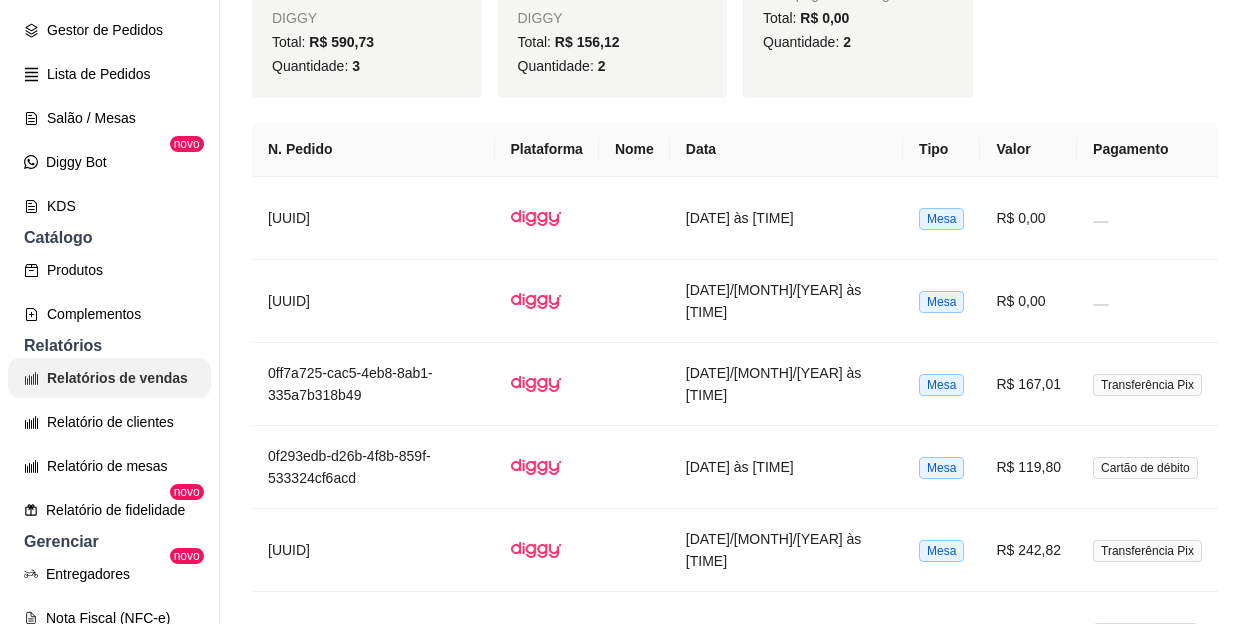 scroll, scrollTop: 0, scrollLeft: 0, axis: both 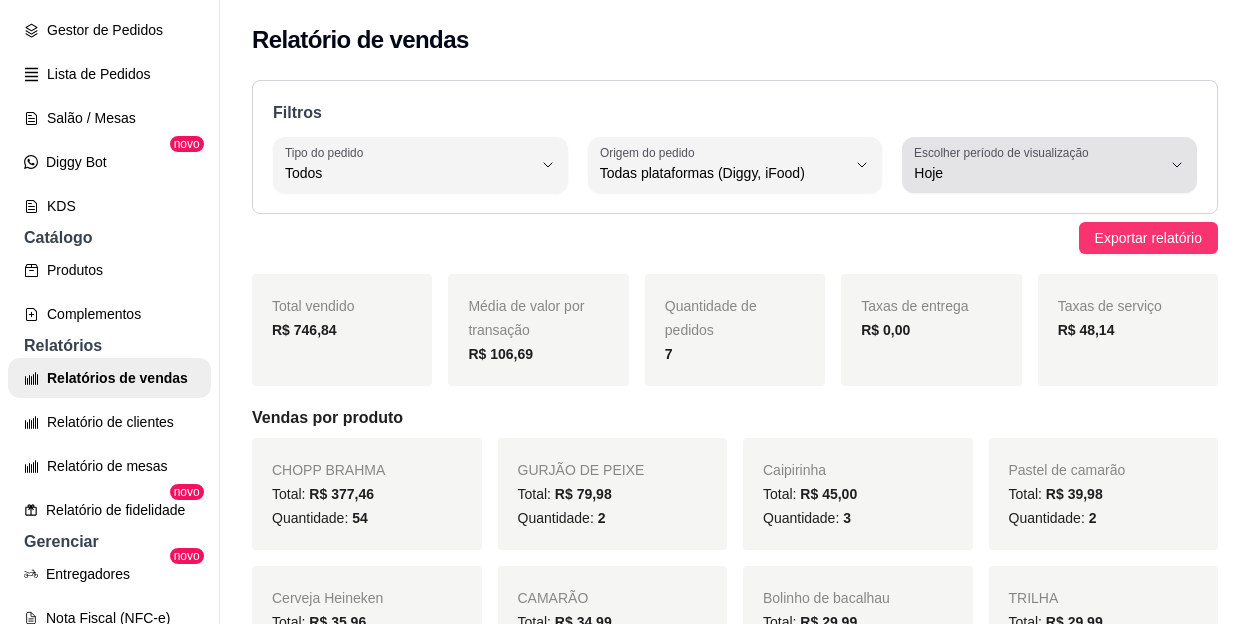 click 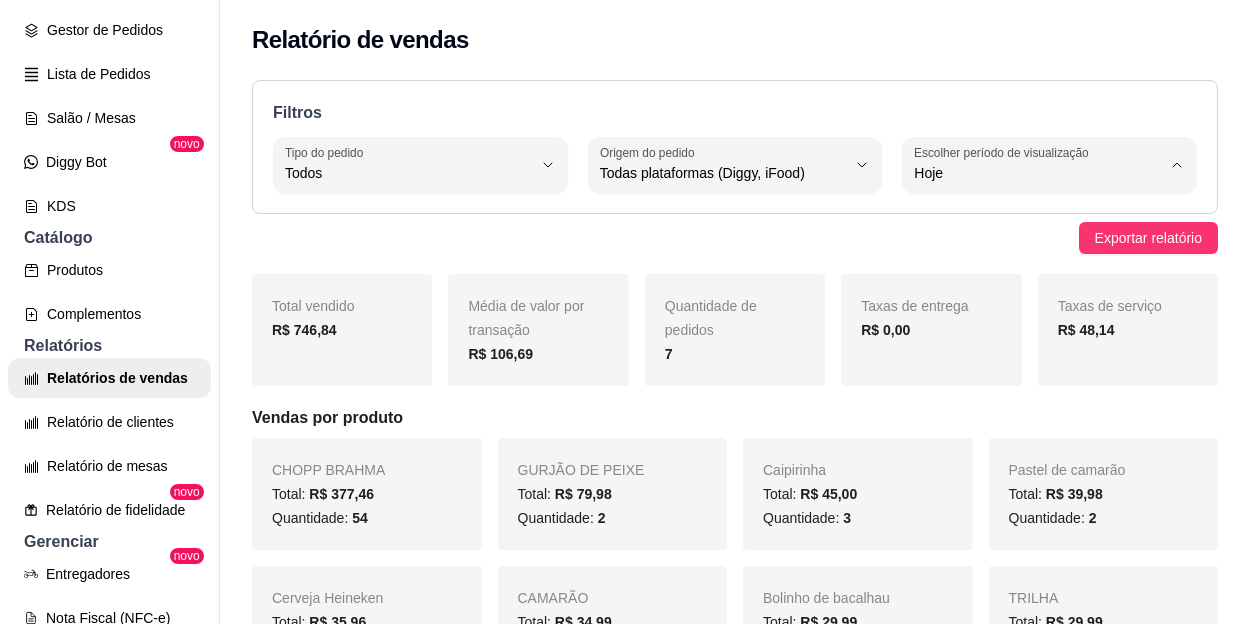 click on "Ontem" at bounding box center [1027, 253] 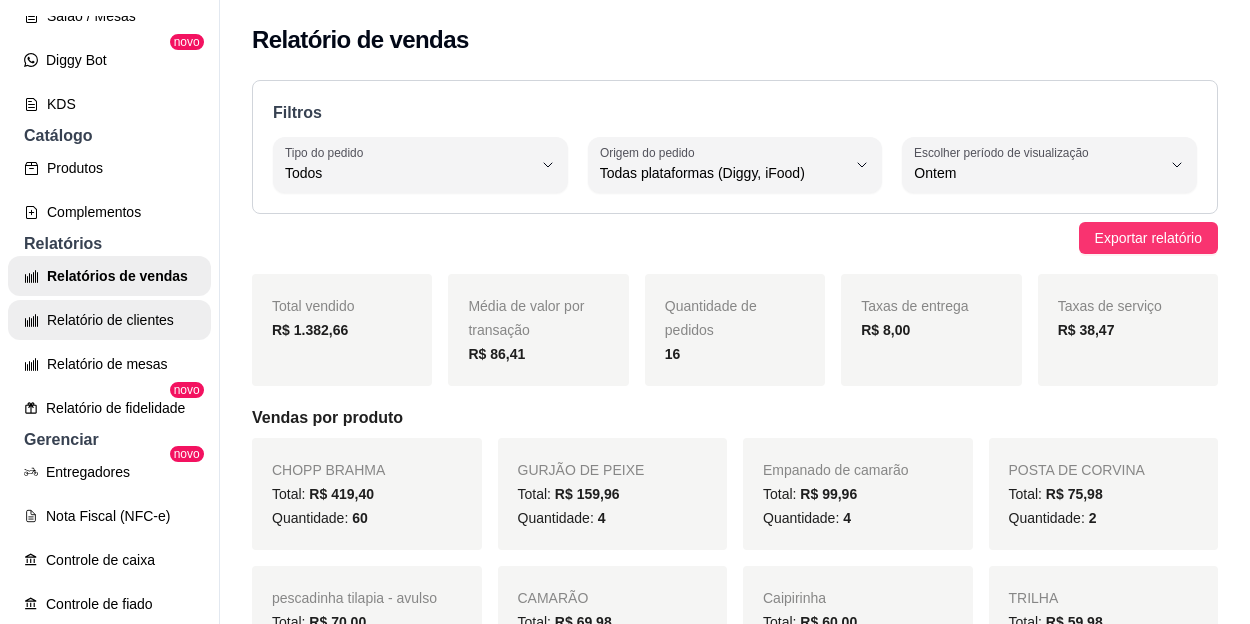 scroll, scrollTop: 500, scrollLeft: 0, axis: vertical 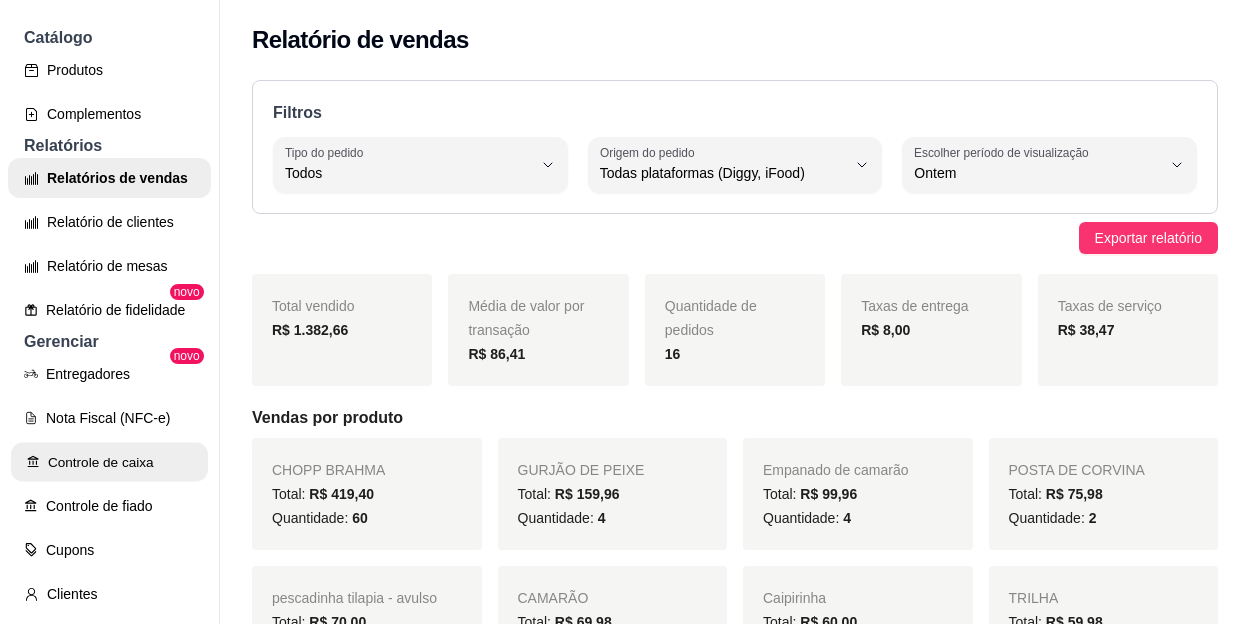 click on "Controle de caixa" at bounding box center [109, 462] 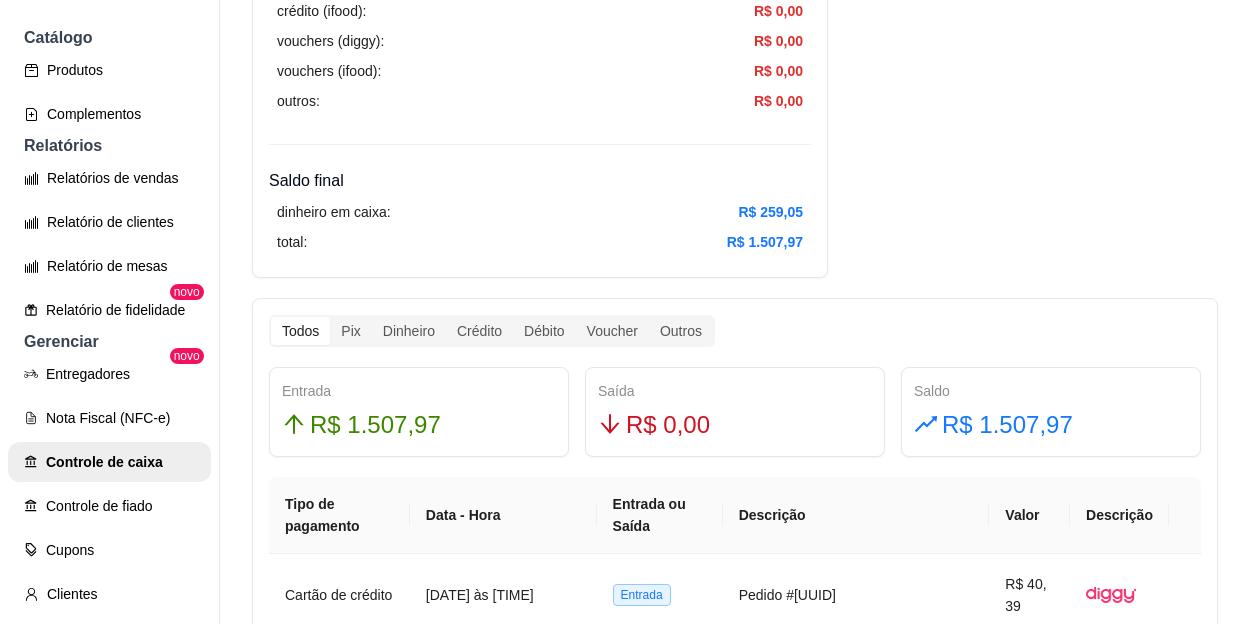 scroll, scrollTop: 900, scrollLeft: 0, axis: vertical 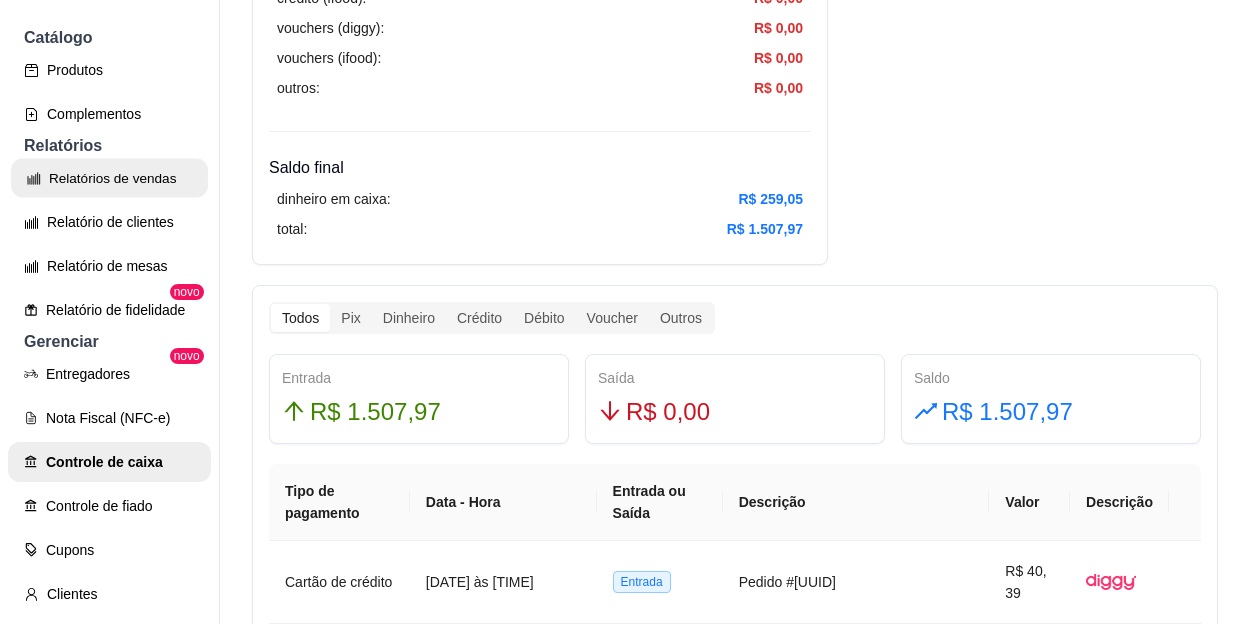 click on "Relatórios de vendas" at bounding box center (109, 178) 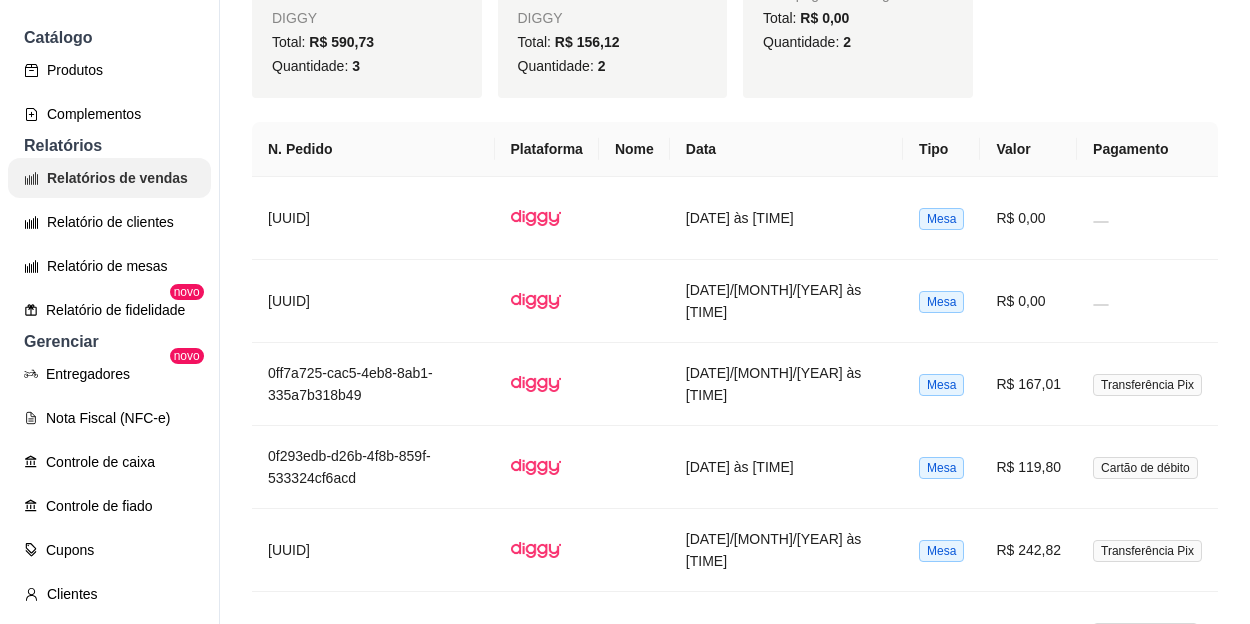 scroll, scrollTop: 0, scrollLeft: 0, axis: both 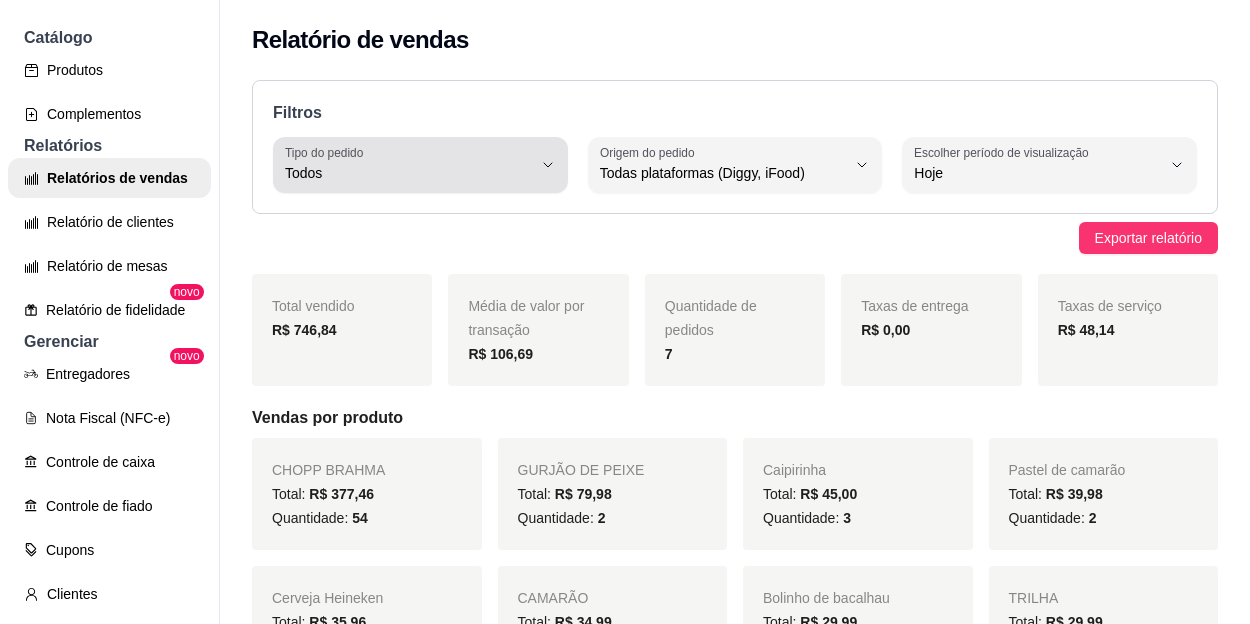 click 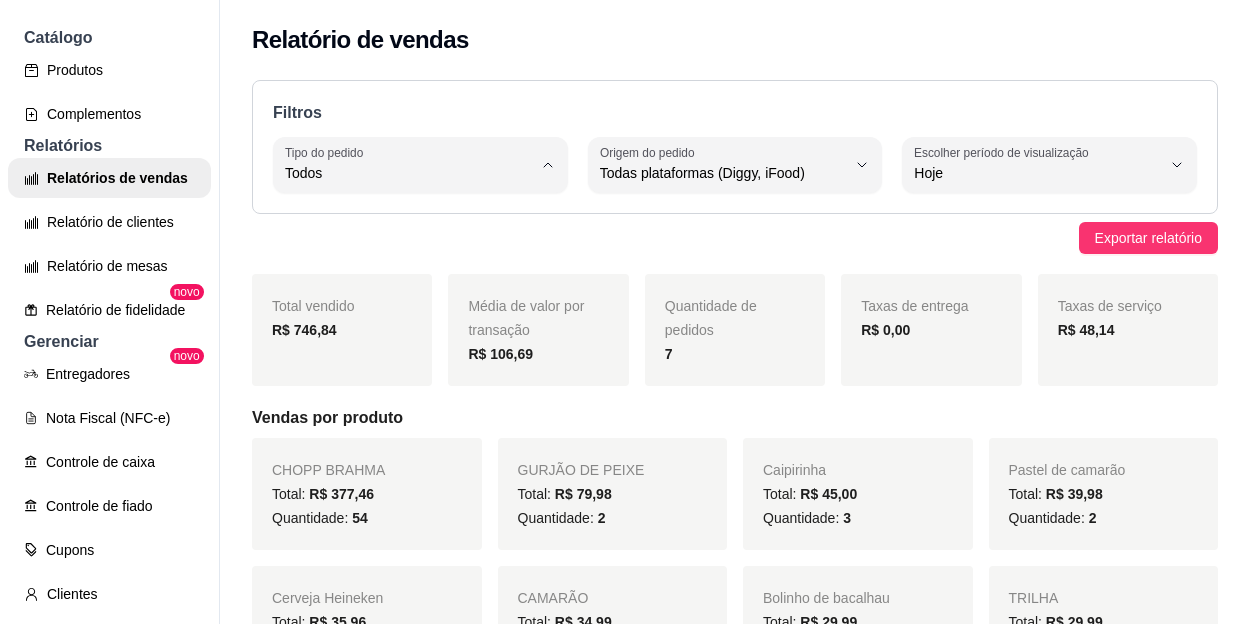 click on "Entrega" at bounding box center [408, 253] 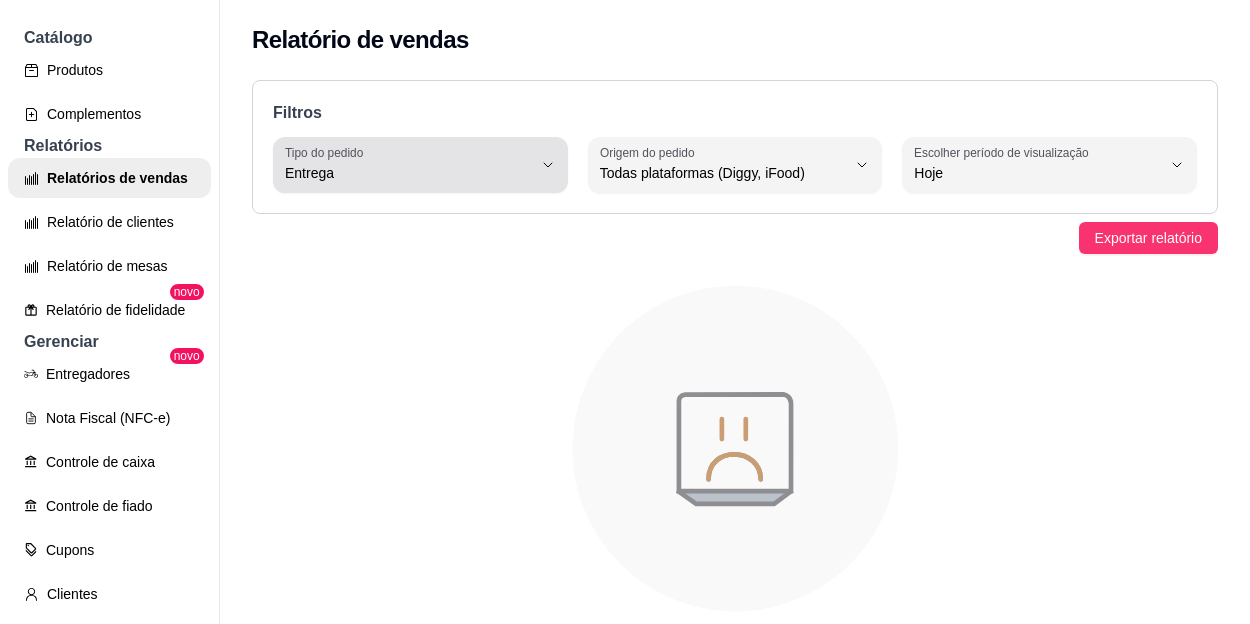 click 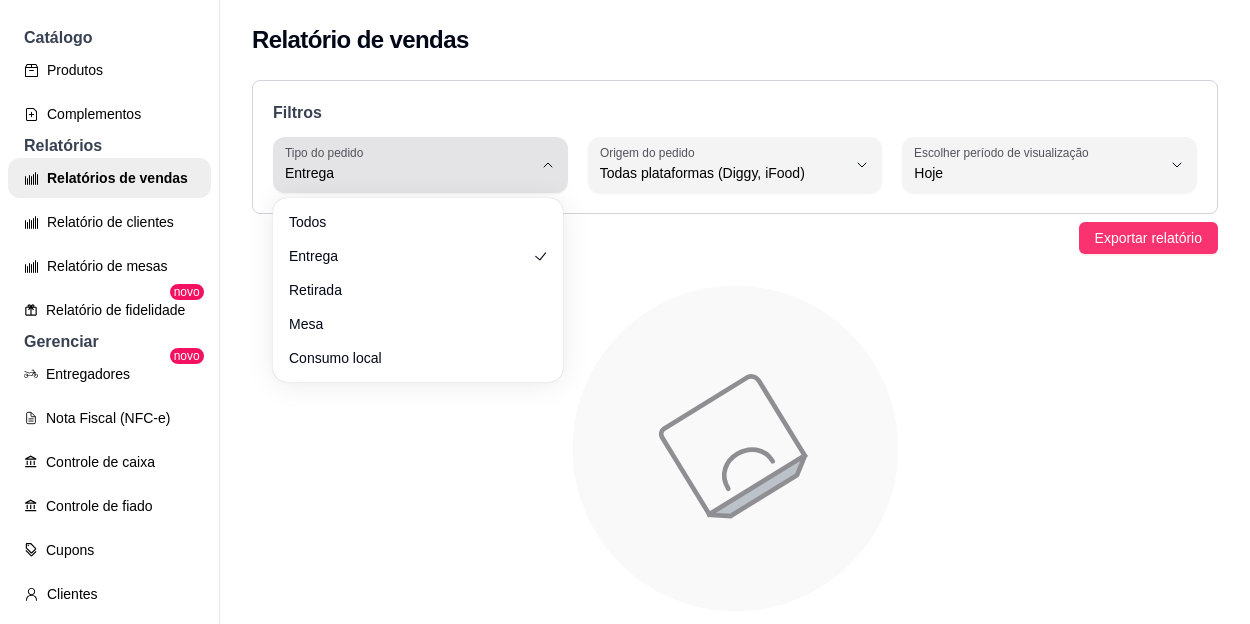click 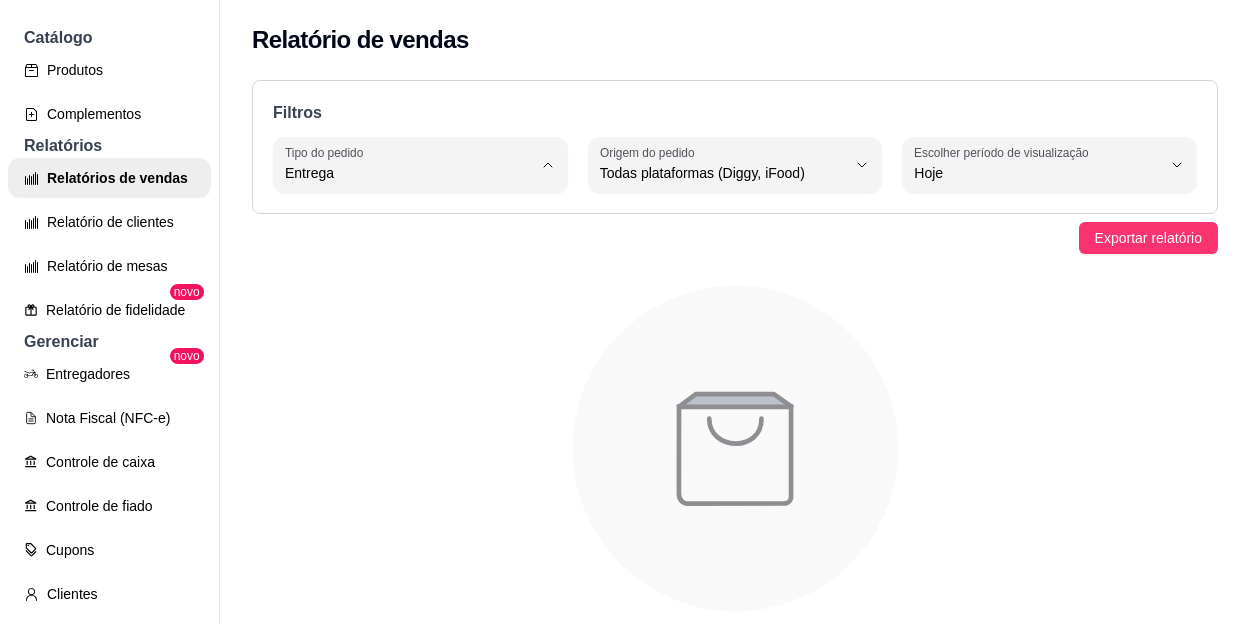 click on "Todos" at bounding box center [417, 221] 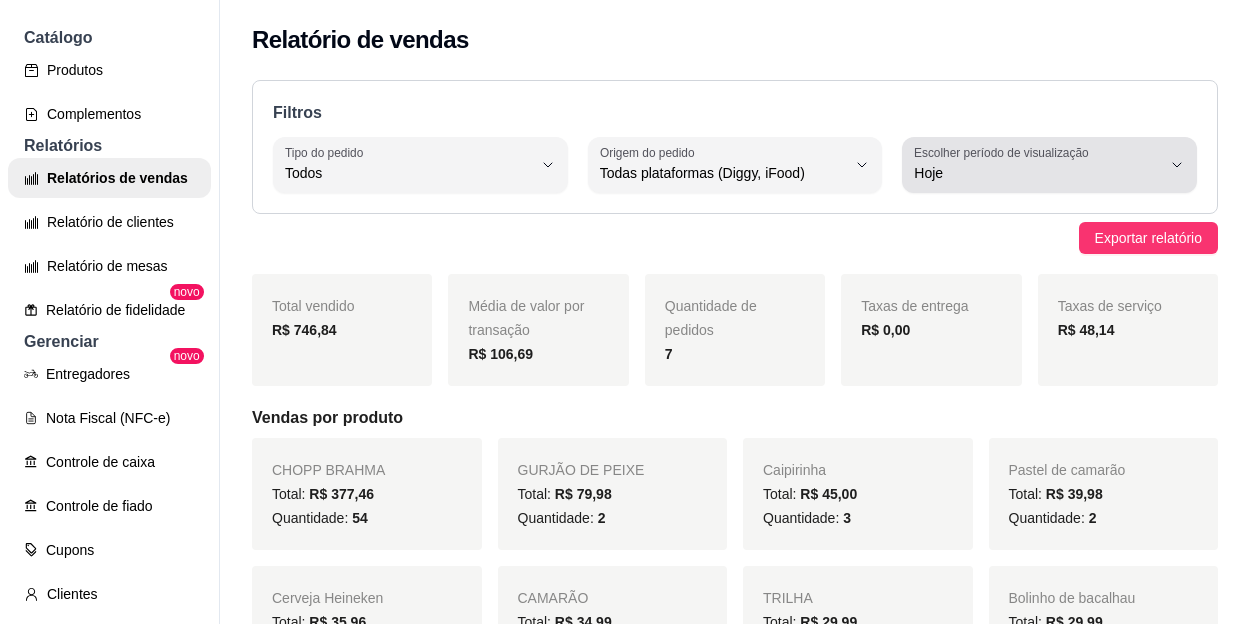 click 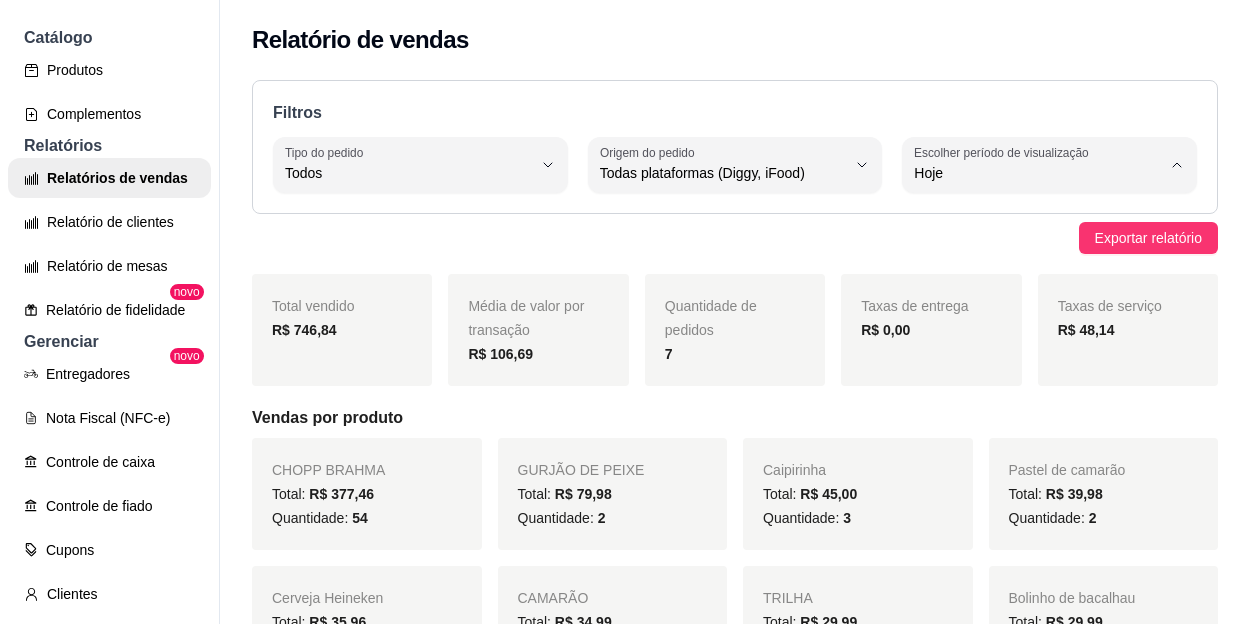 click on "Ontem" at bounding box center [1027, 253] 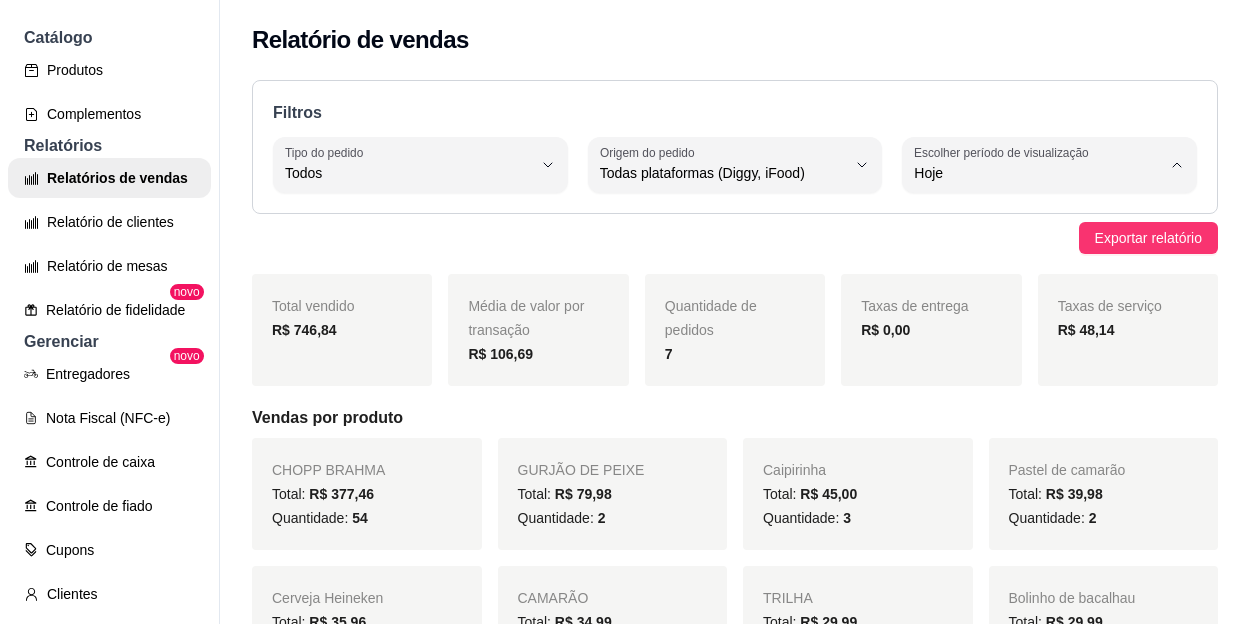 type on "1" 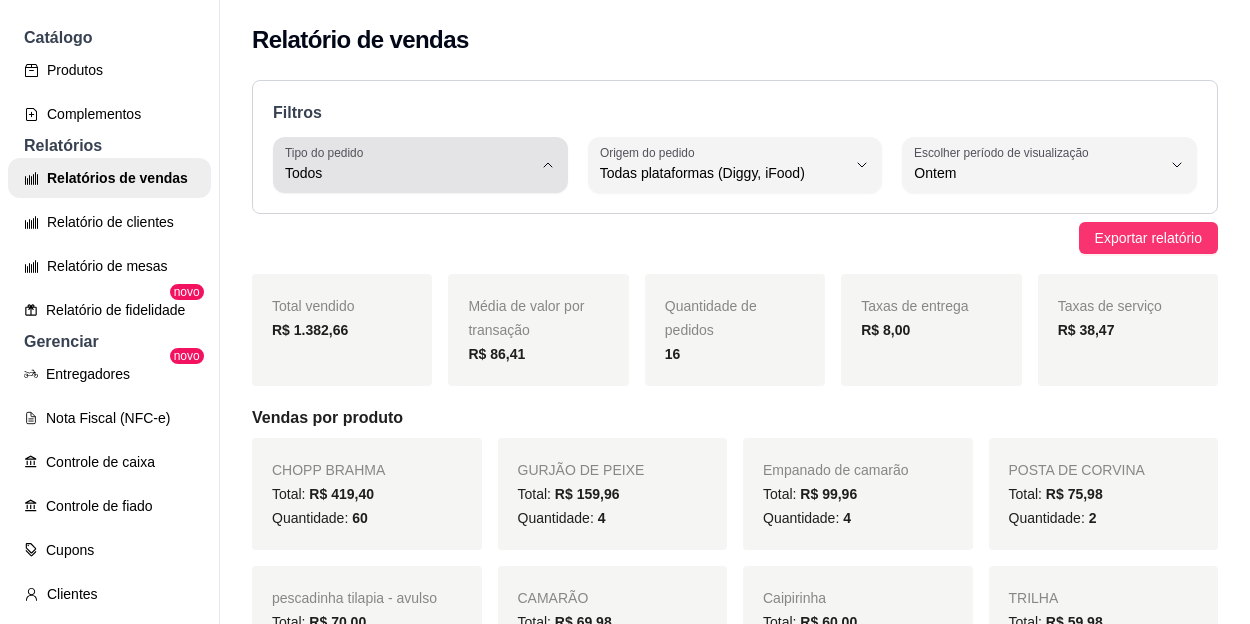 click 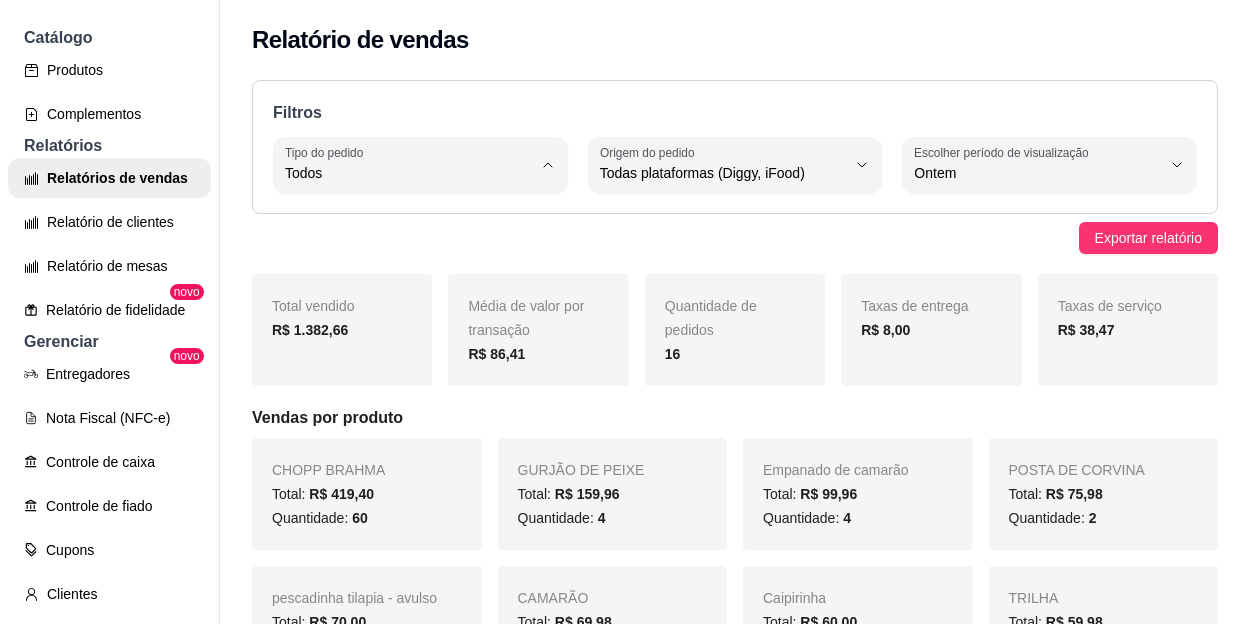 click on "Entrega" at bounding box center [408, 253] 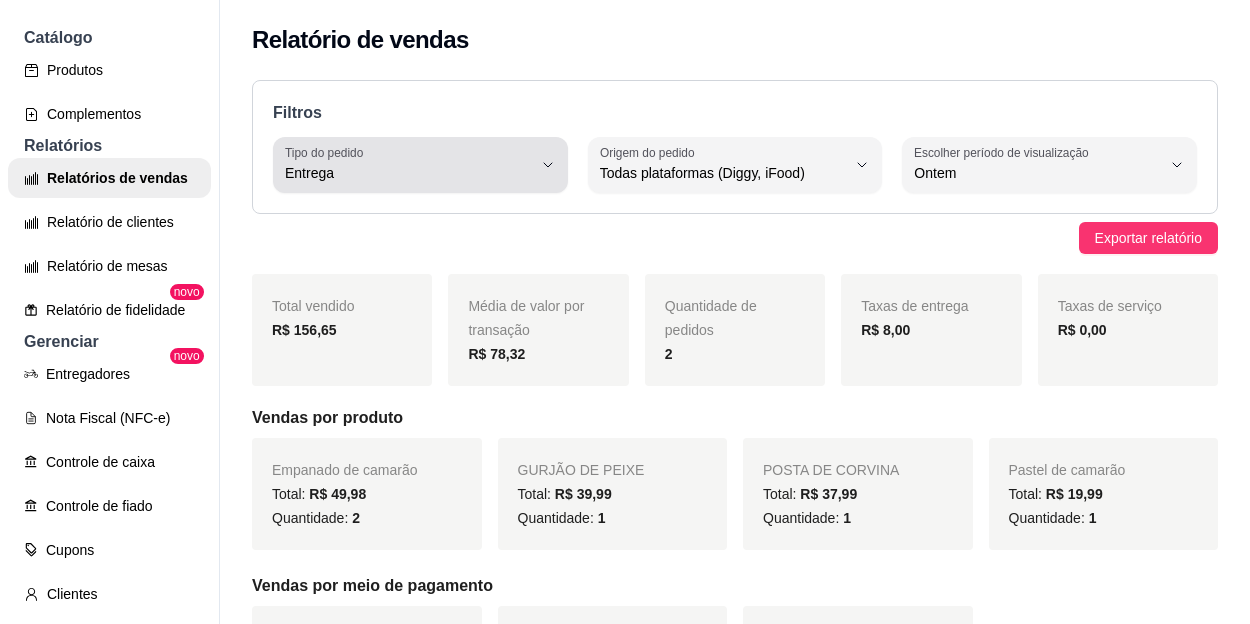 click 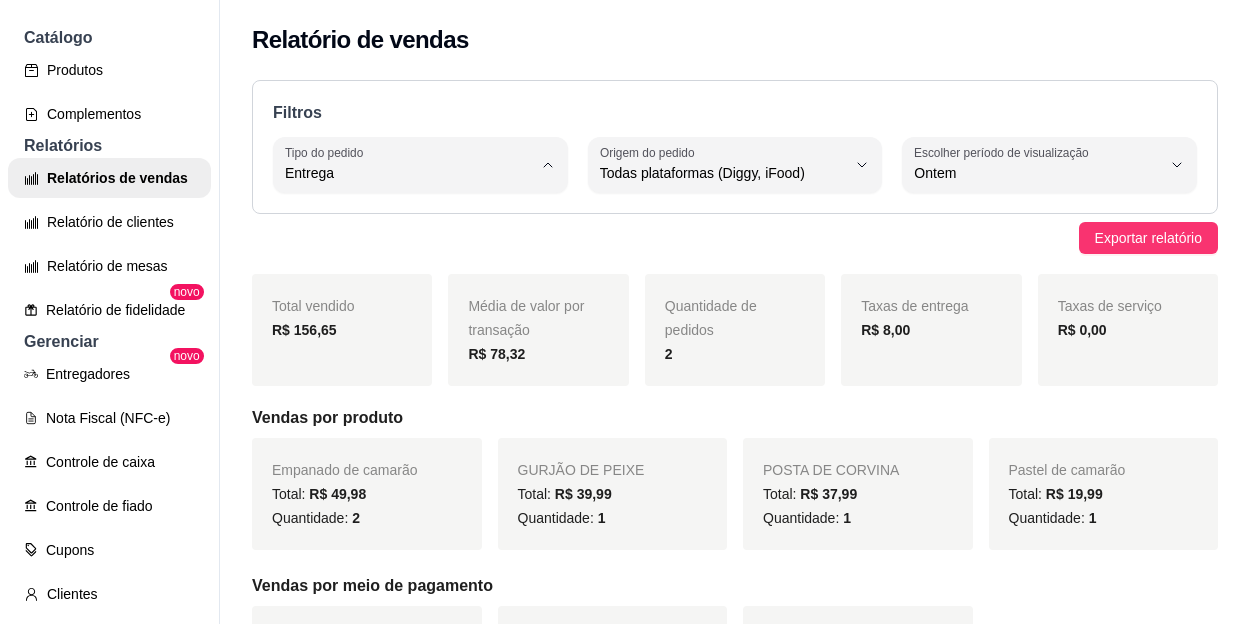 click on "Retirada" at bounding box center [408, 286] 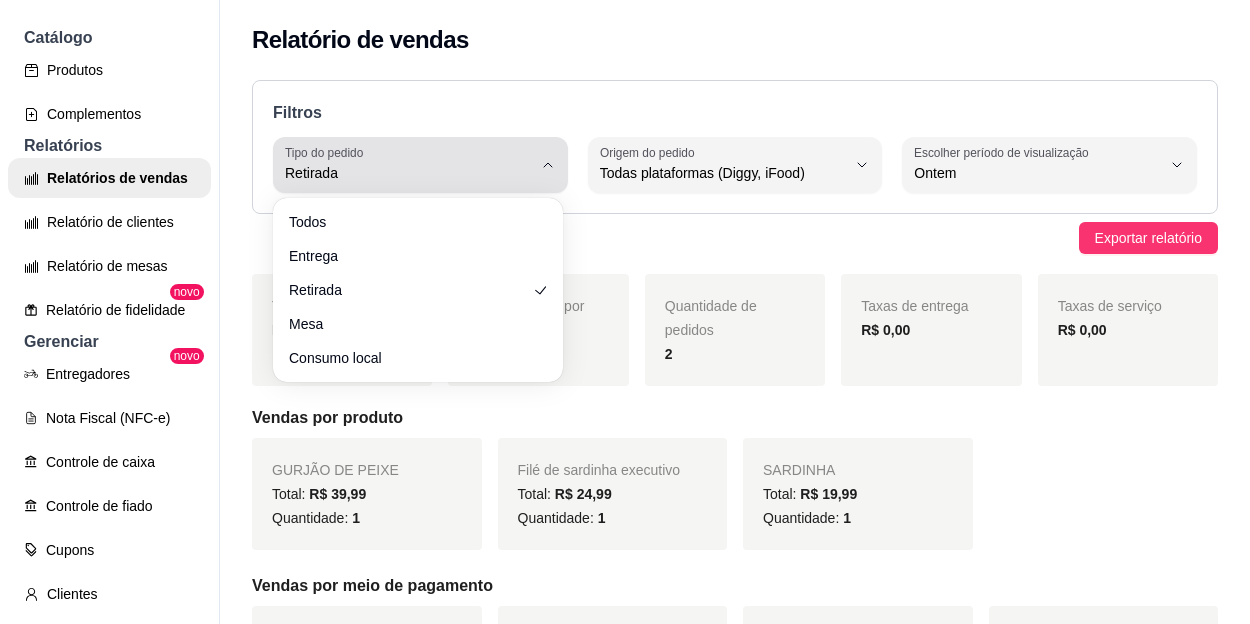 click on "Tipo do pedido Retirada" at bounding box center (420, 165) 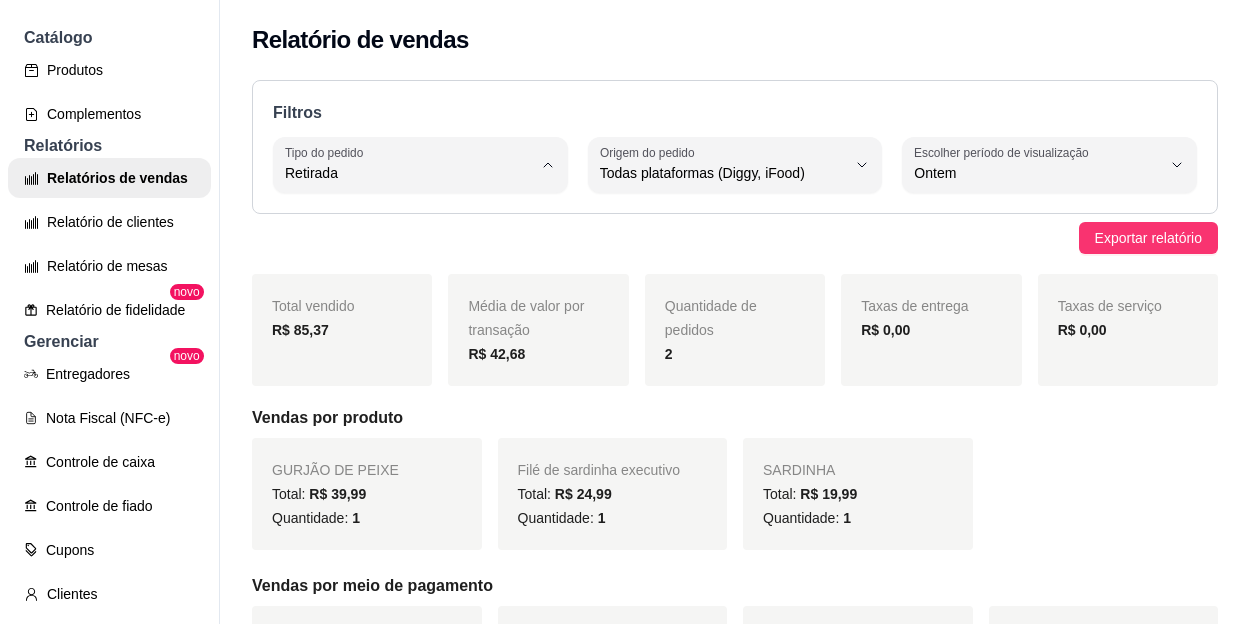 click on "Mesa" at bounding box center [408, 318] 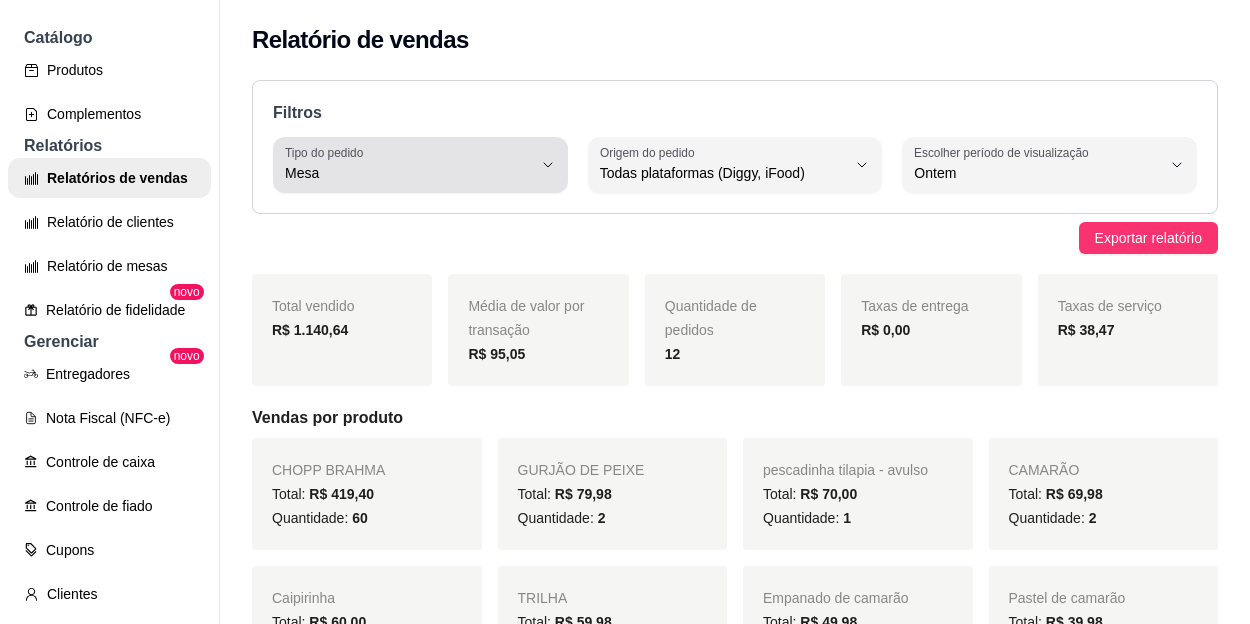 click 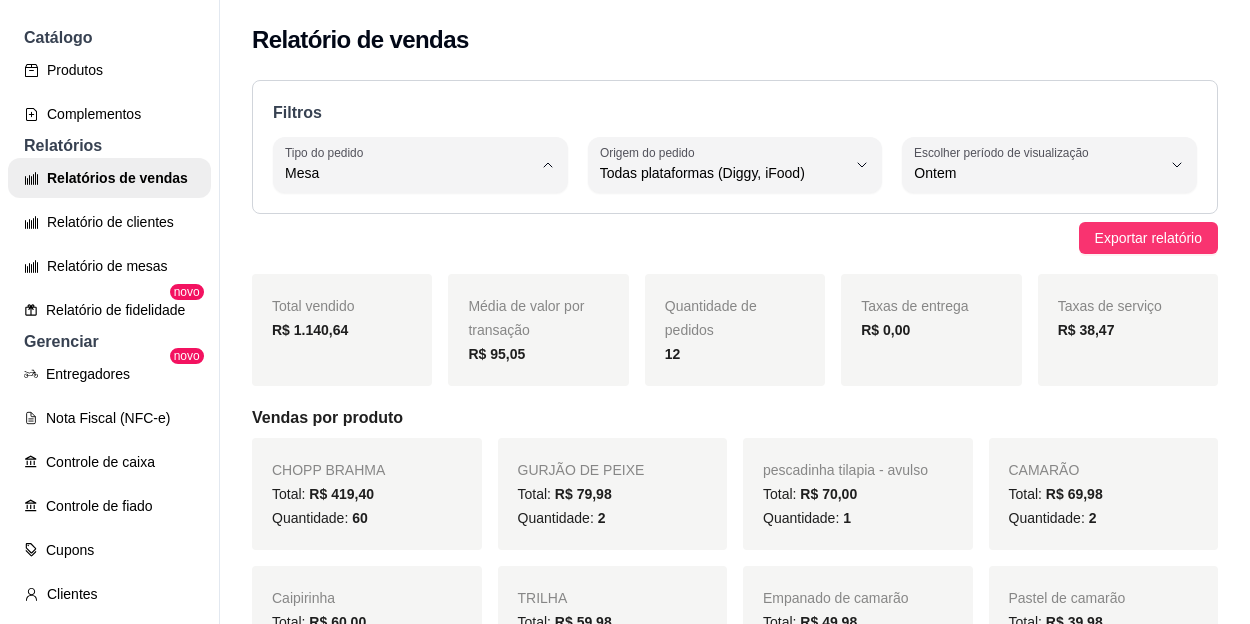 click on "Consumo local" at bounding box center (417, 351) 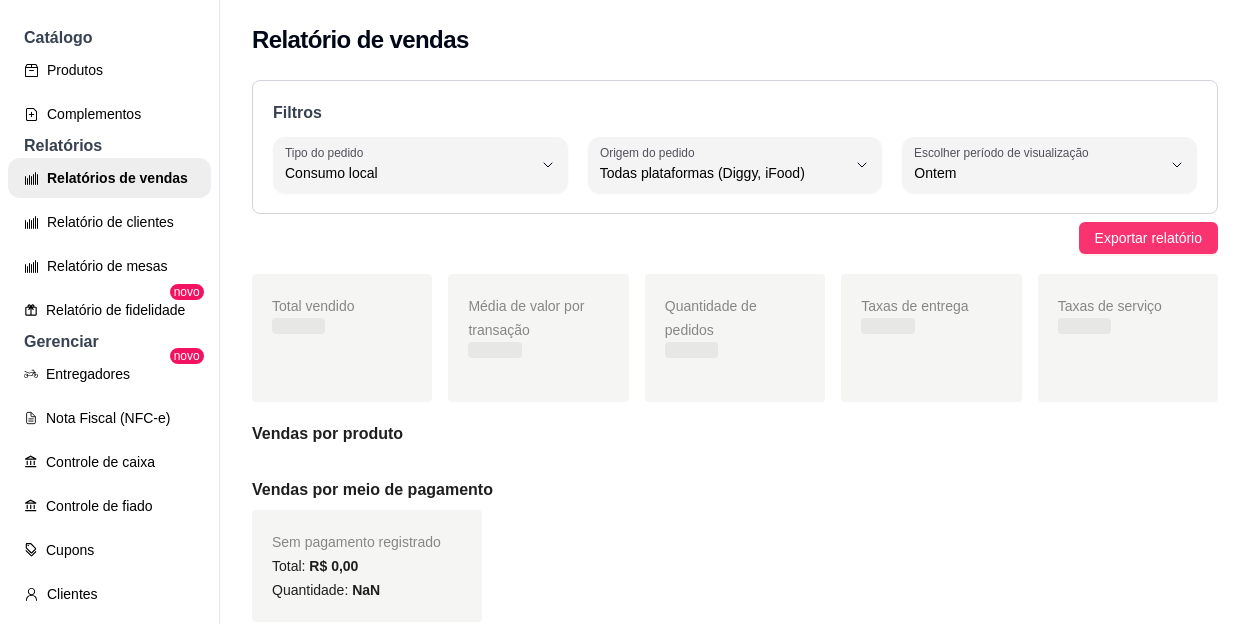 scroll, scrollTop: 19, scrollLeft: 0, axis: vertical 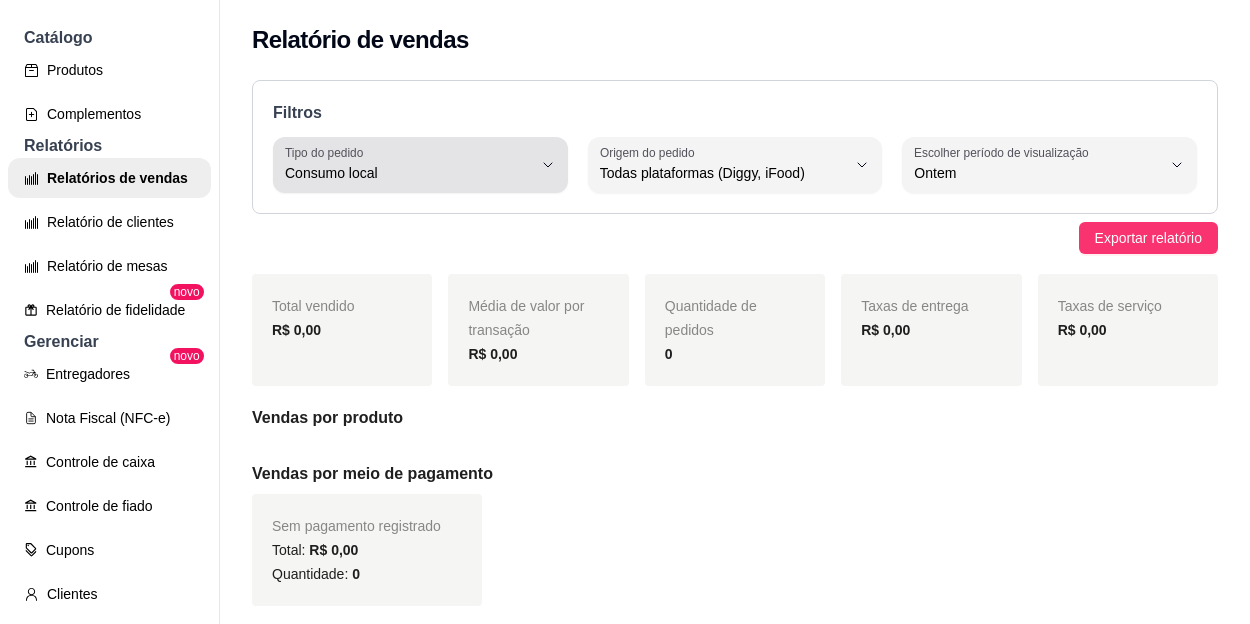 click 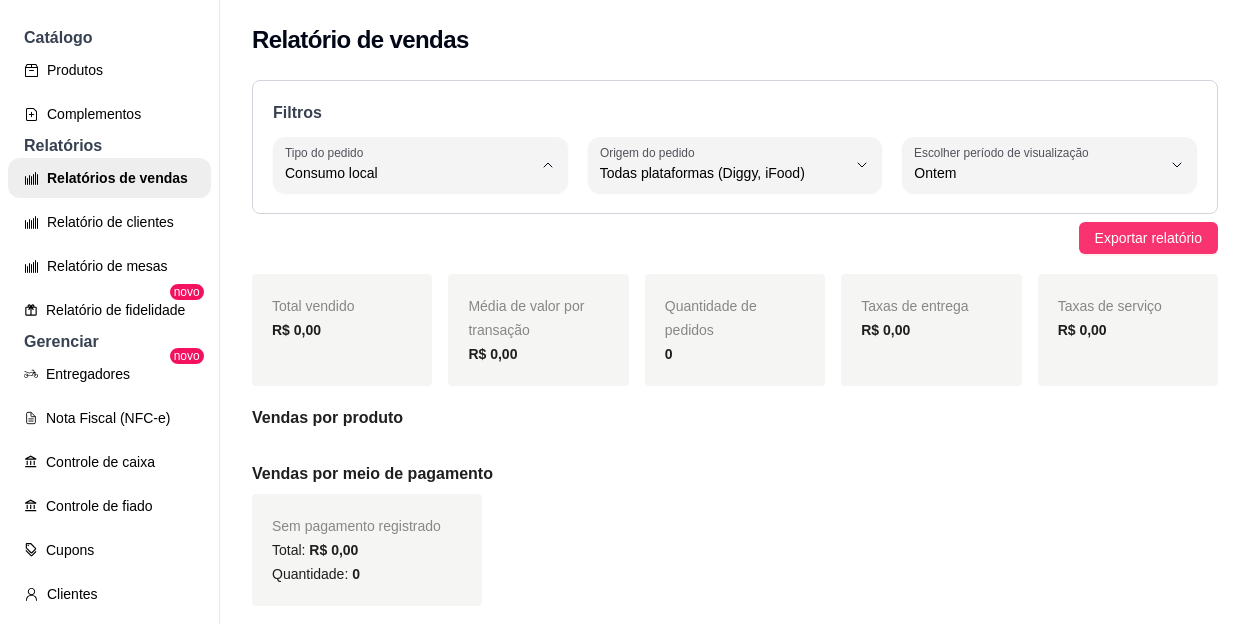 click on "Todos" at bounding box center [408, 220] 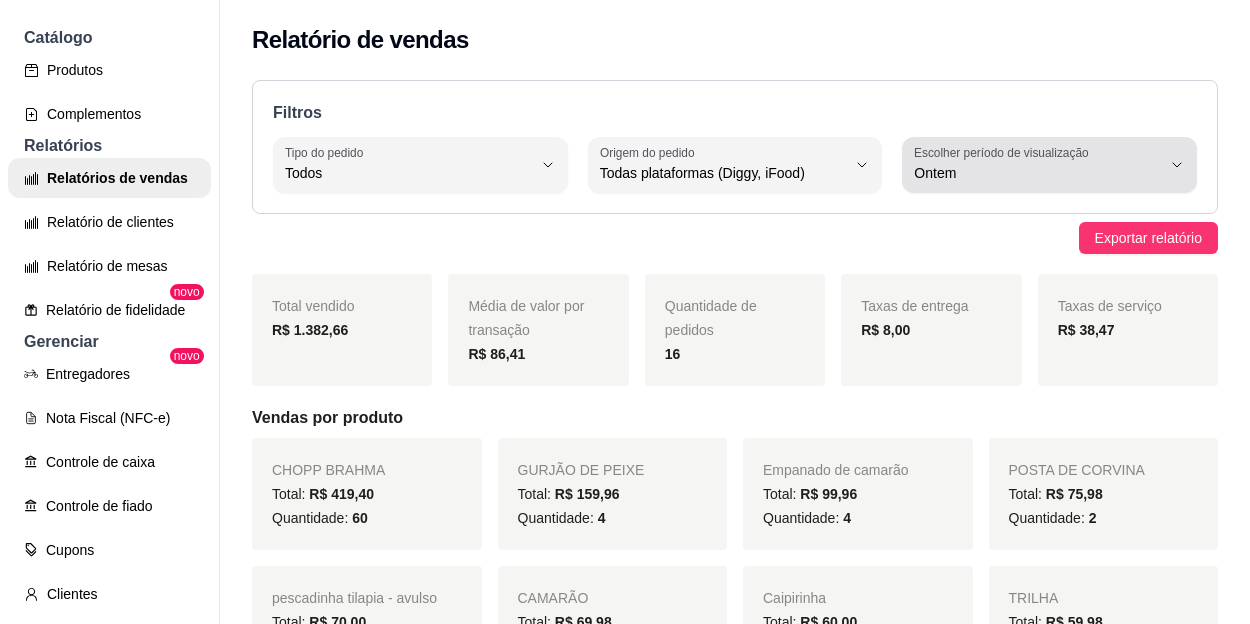 click on "Escolher período de visualização Ontem" at bounding box center (1049, 165) 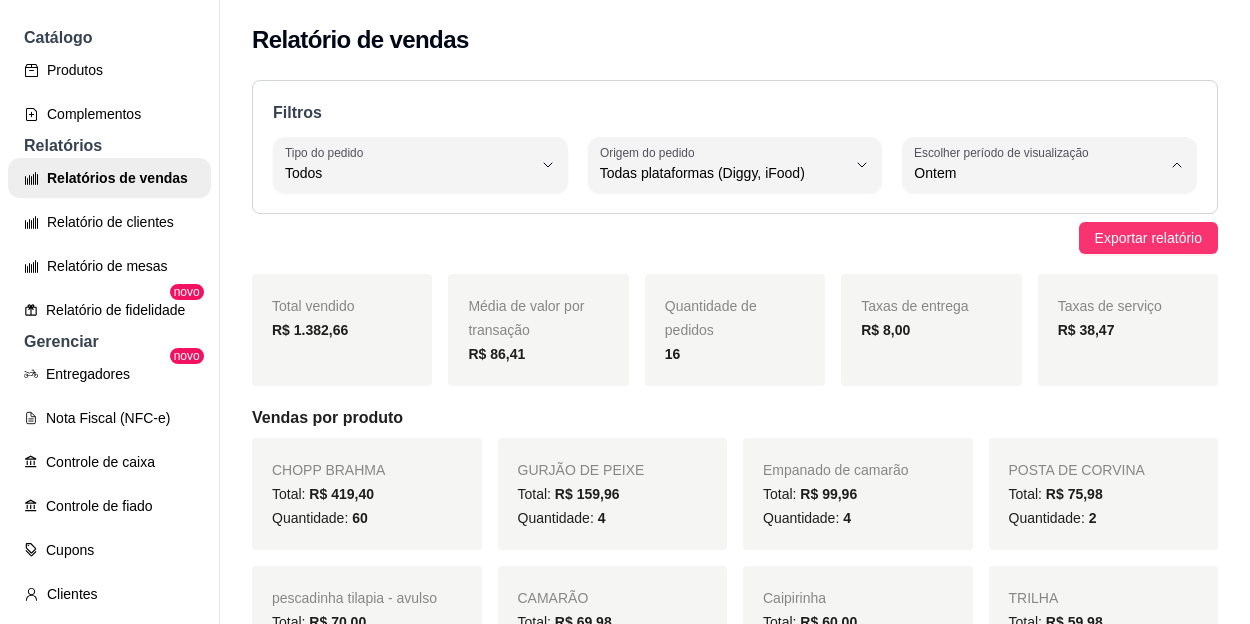 click on "Hoje" at bounding box center (1027, 220) 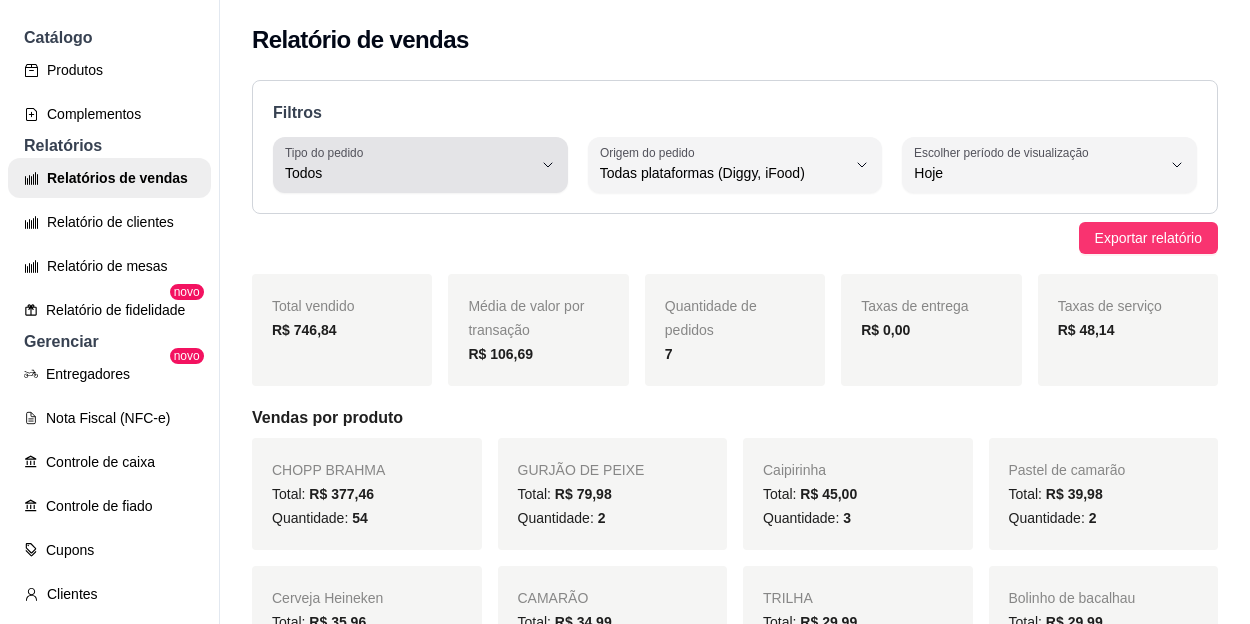 click 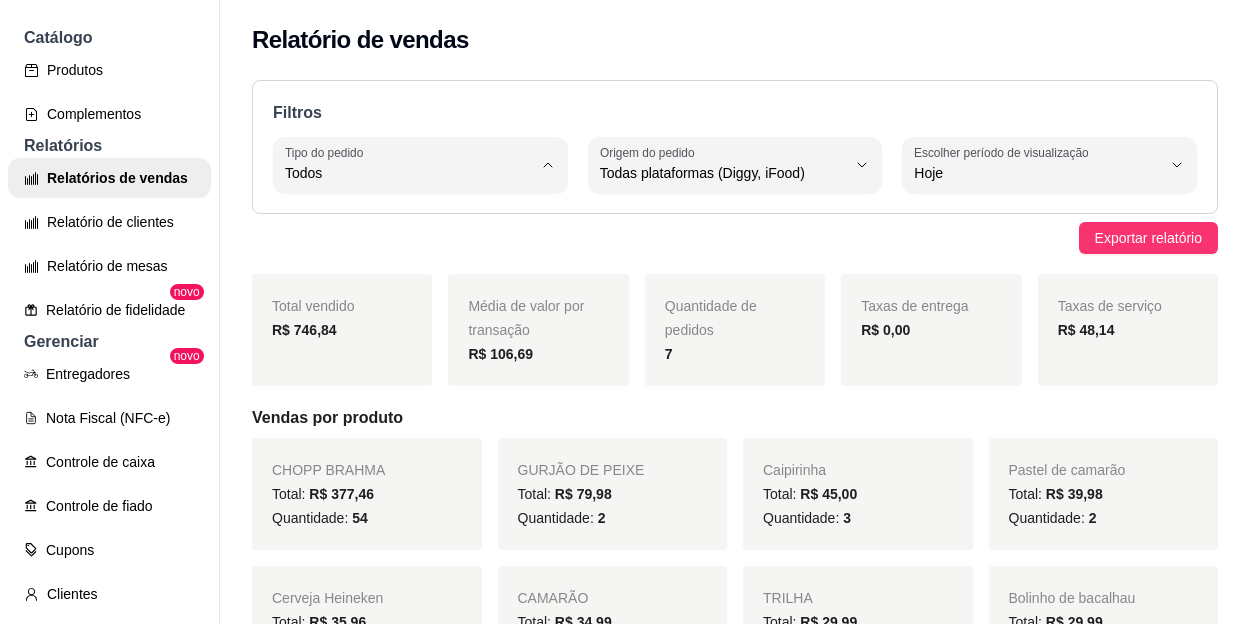 click on "Entrega" at bounding box center (417, 253) 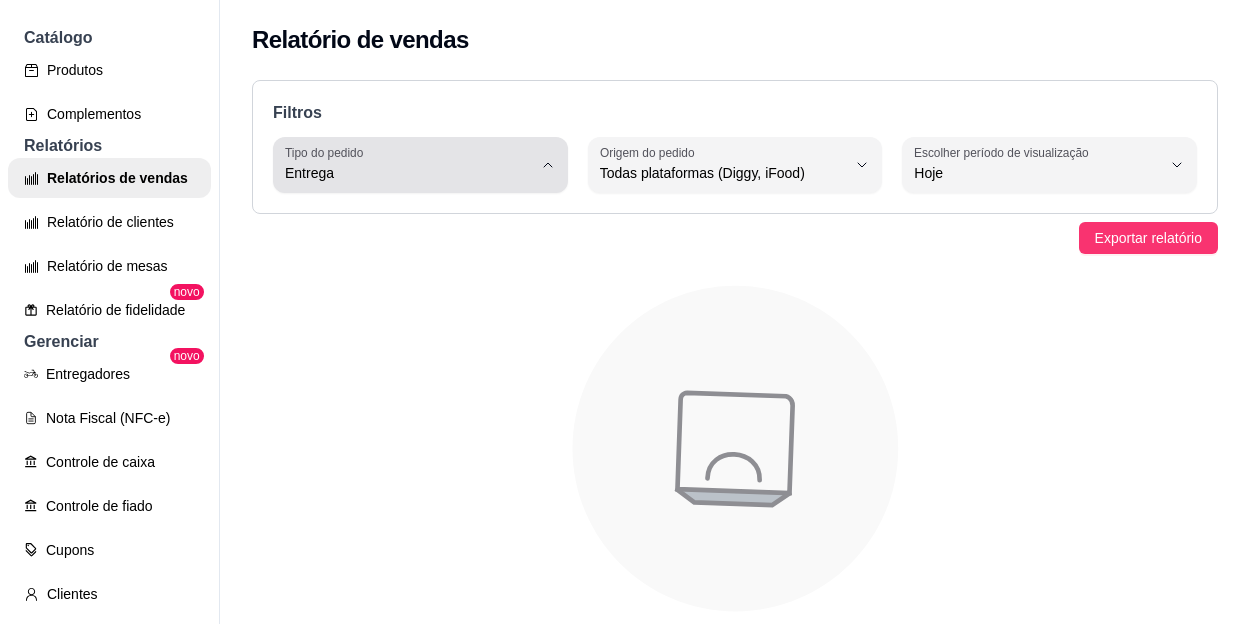 click 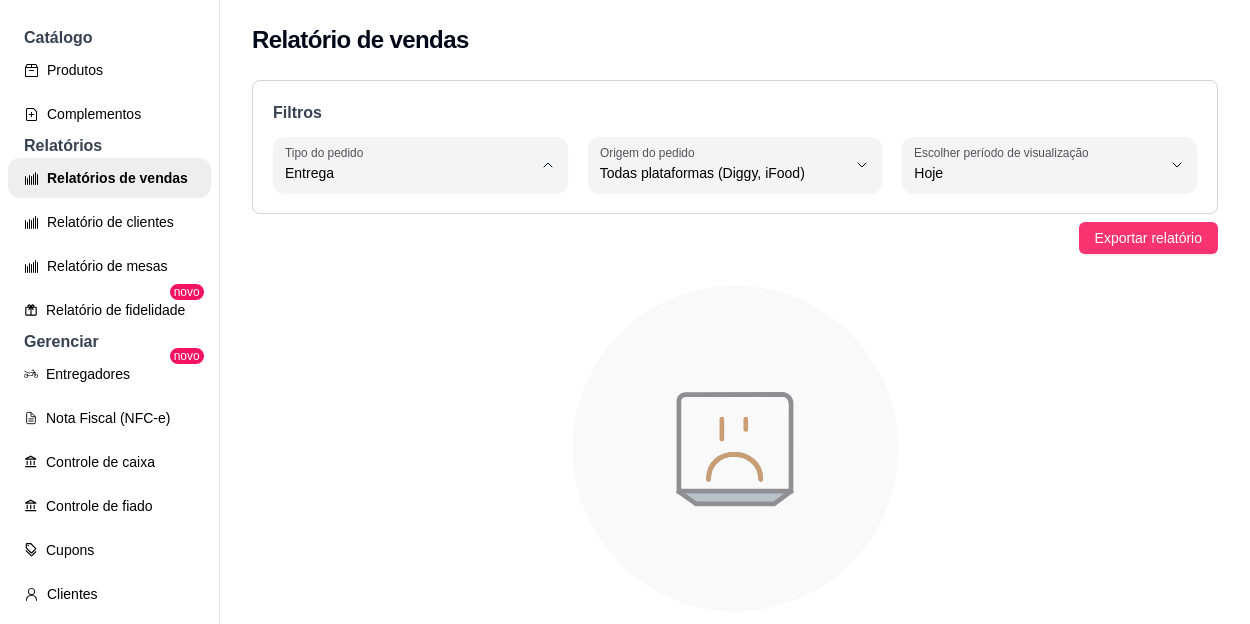click on "Retirada" at bounding box center [408, 286] 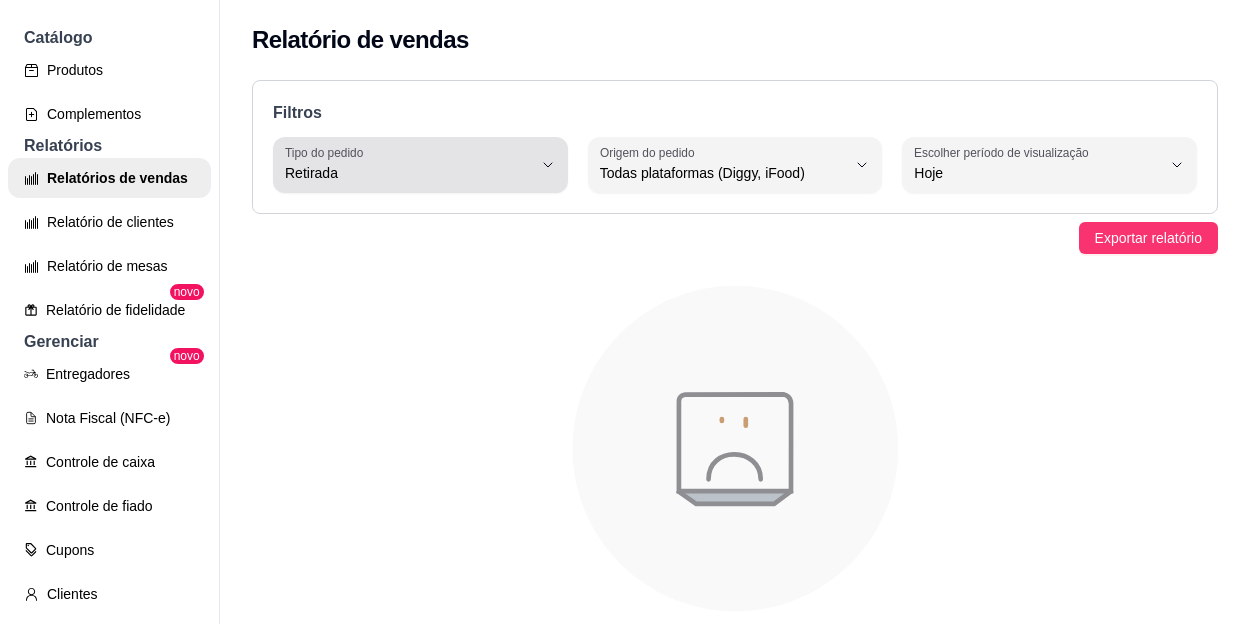 click on "Tipo do pedido Retirada" at bounding box center (420, 165) 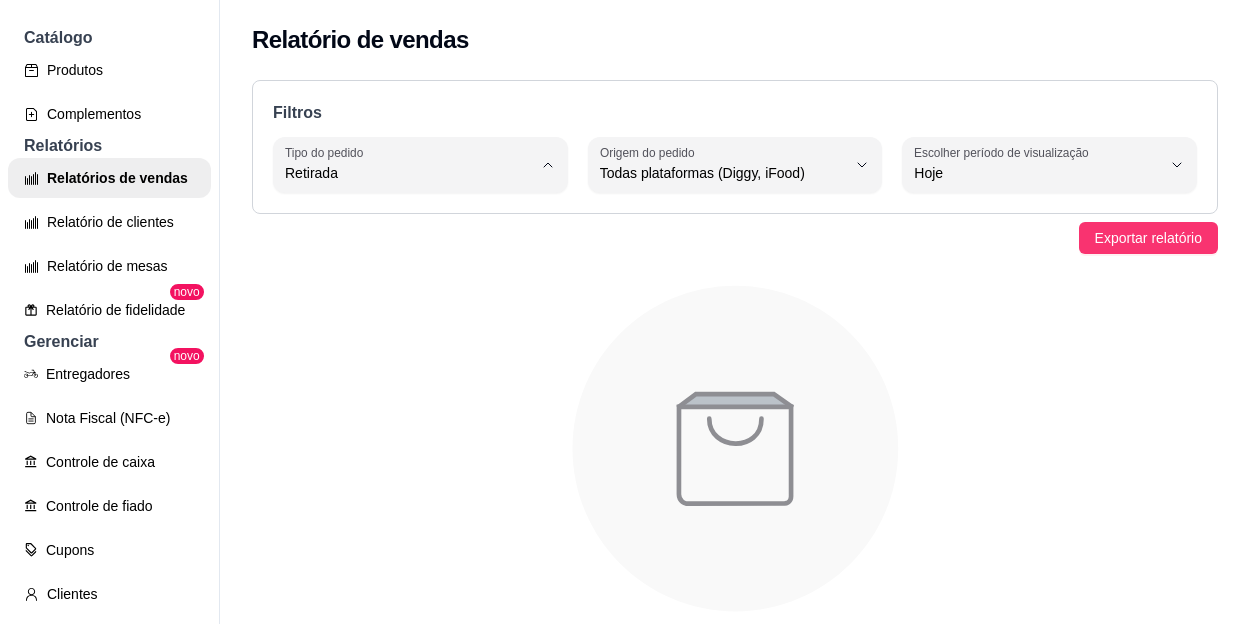 click on "Mesa" at bounding box center (408, 318) 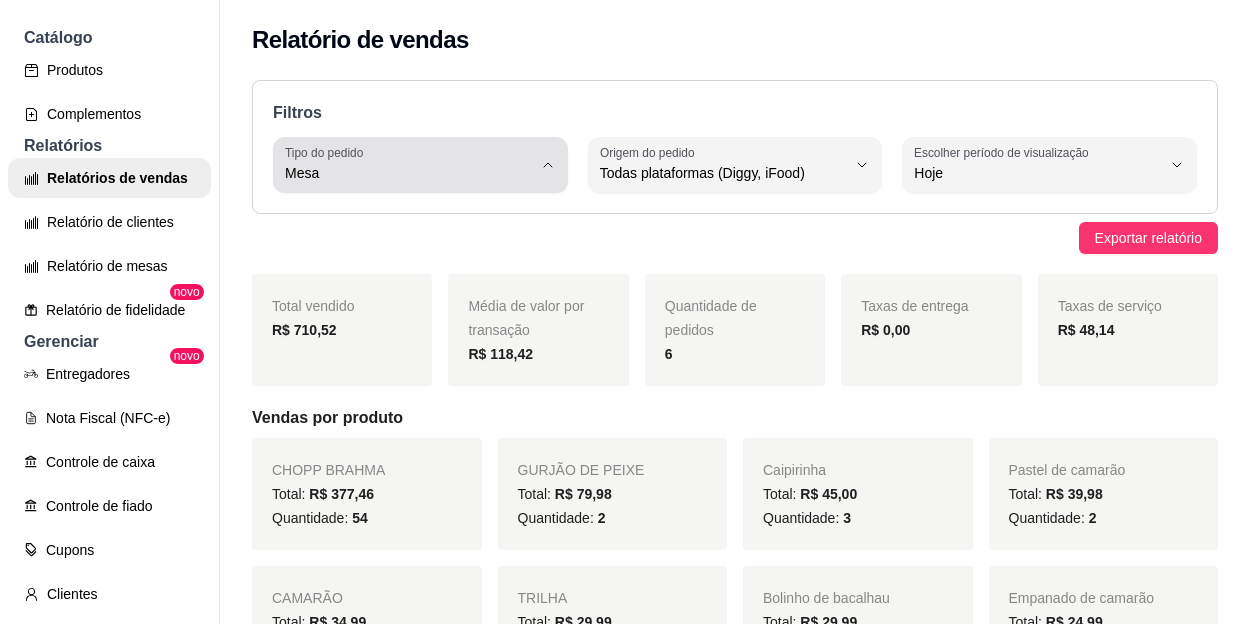 click on "Tipo do pedido Mesa" at bounding box center [420, 165] 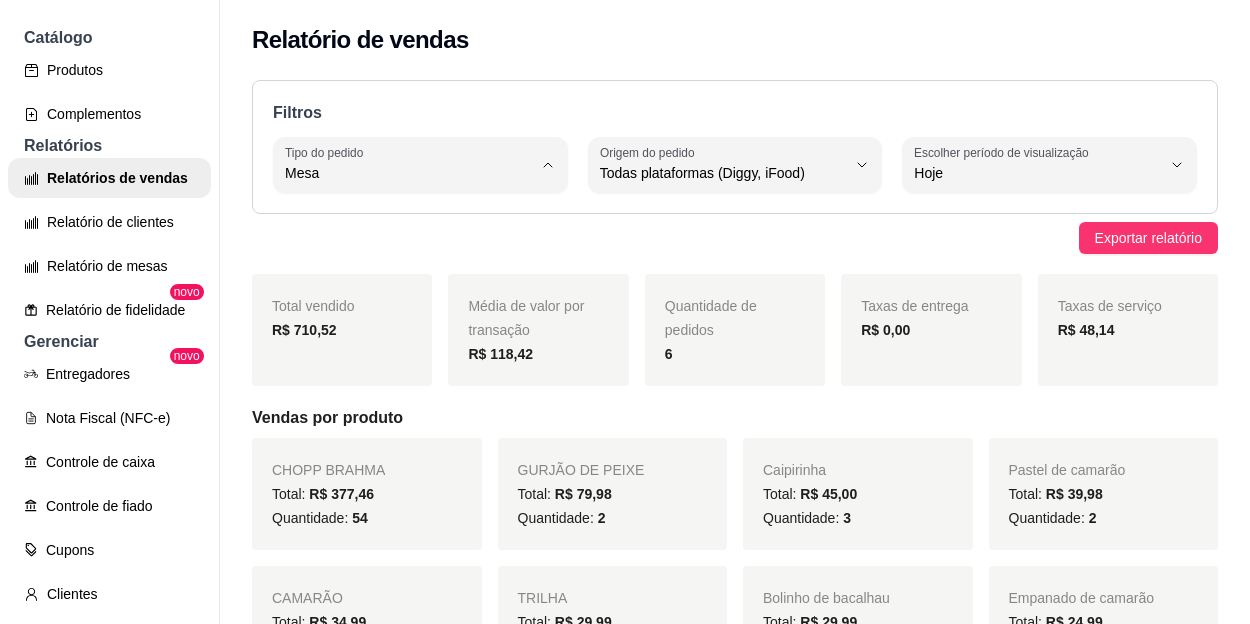 click on "Consumo local" at bounding box center (408, 351) 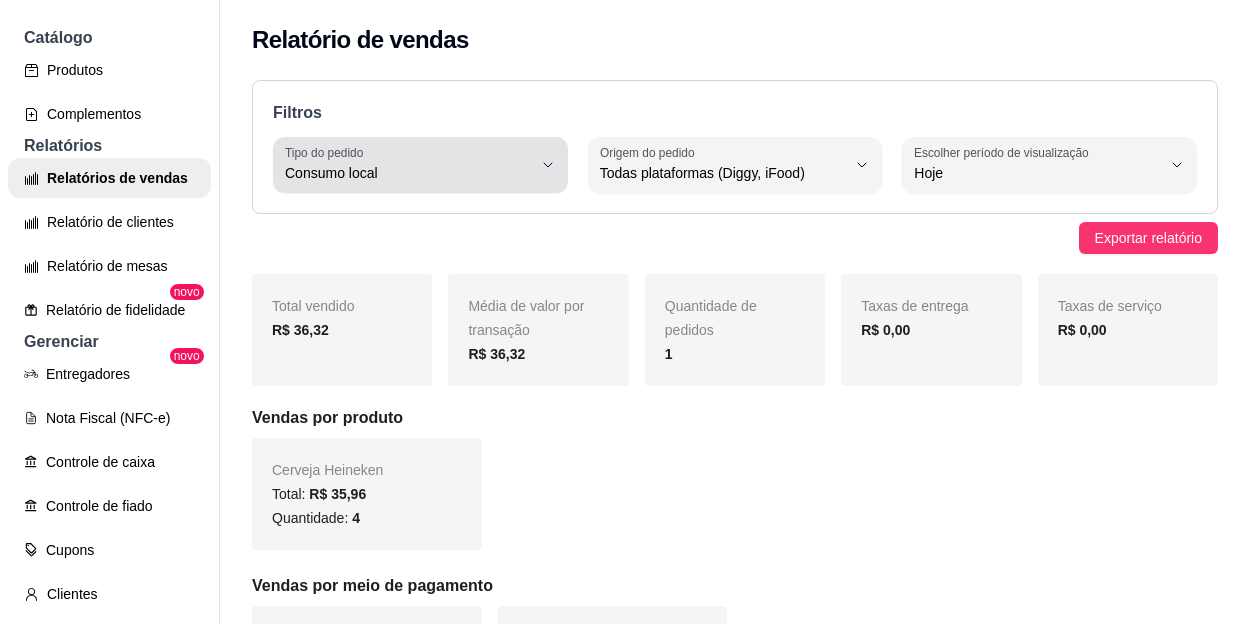 click 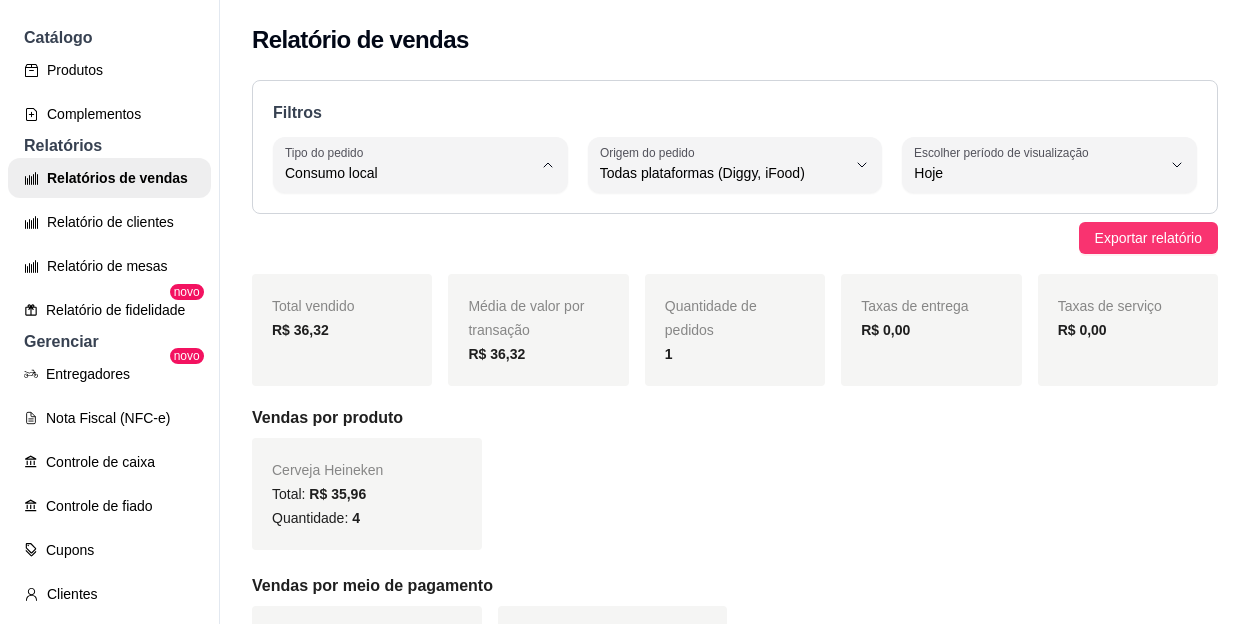 click on "Todos" at bounding box center [408, 220] 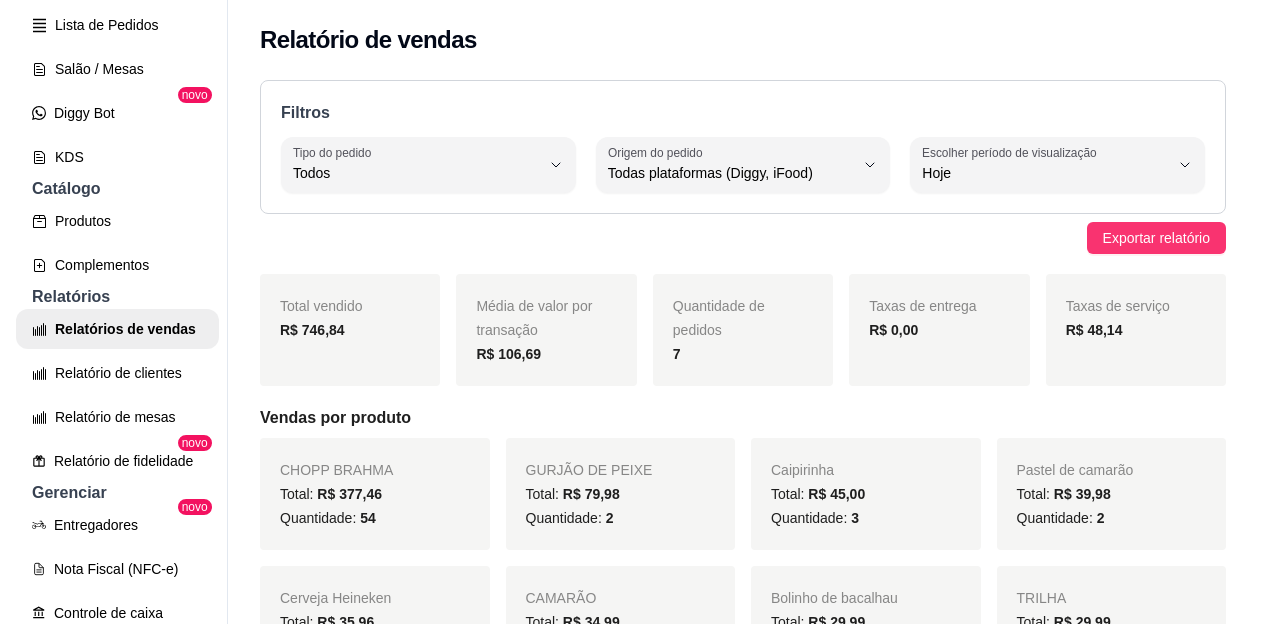 scroll, scrollTop: 200, scrollLeft: 0, axis: vertical 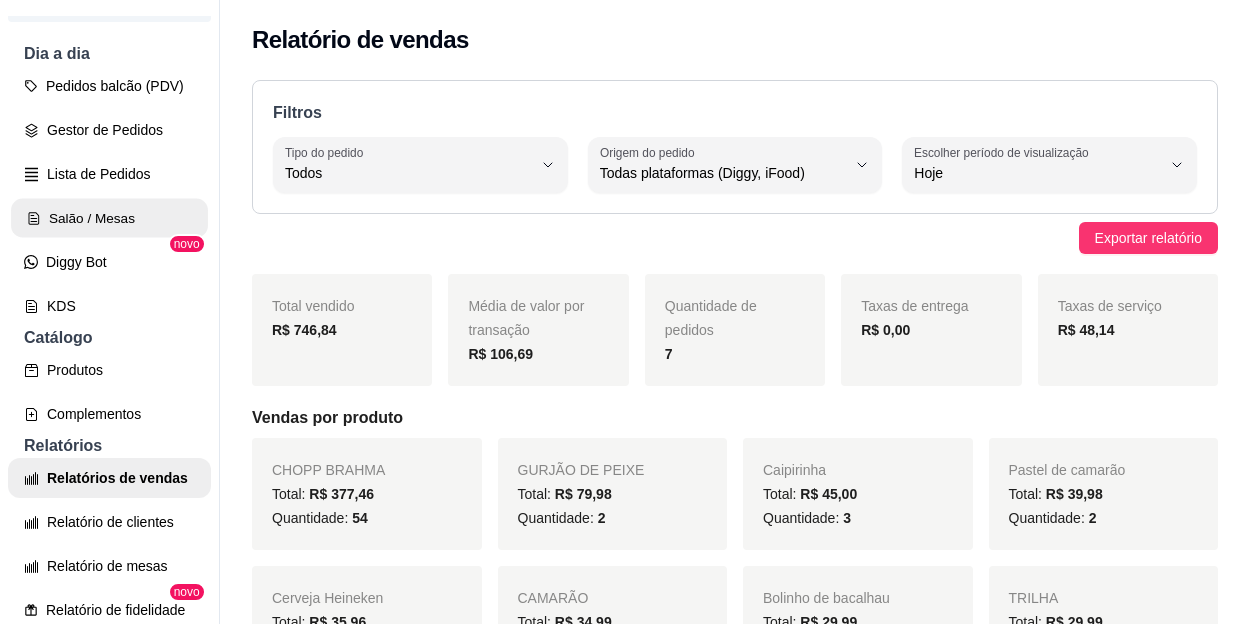 click on "Salão / Mesas" at bounding box center [109, 218] 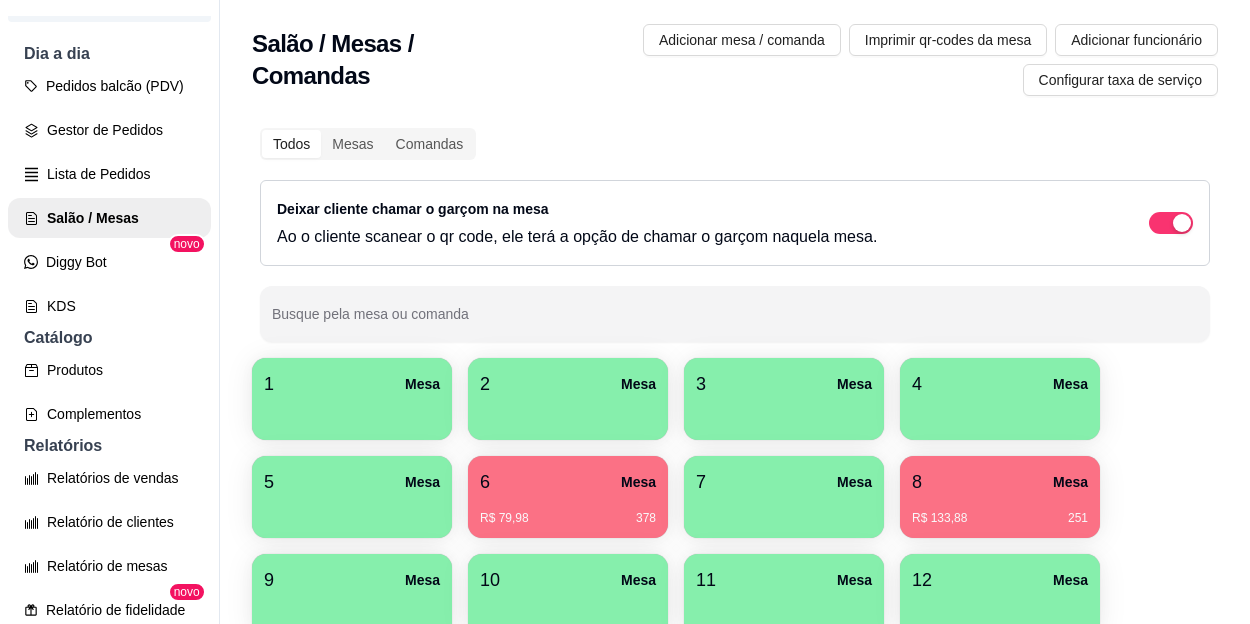 click on "8 Mesa" at bounding box center [1000, 482] 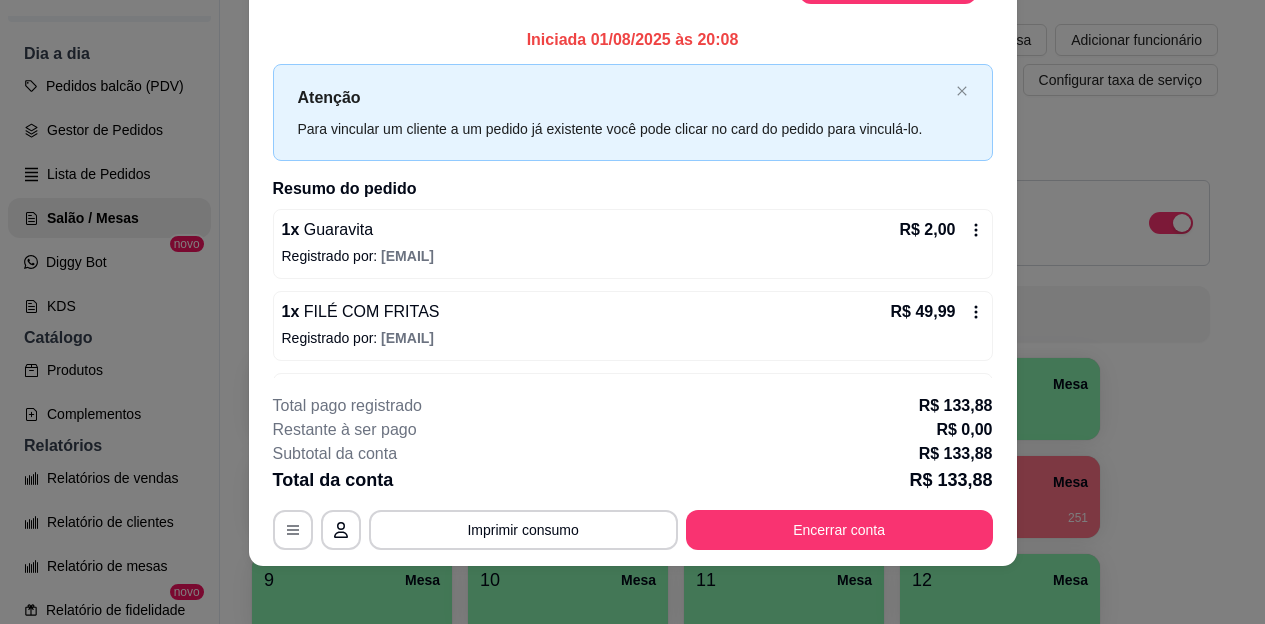 scroll, scrollTop: 61, scrollLeft: 0, axis: vertical 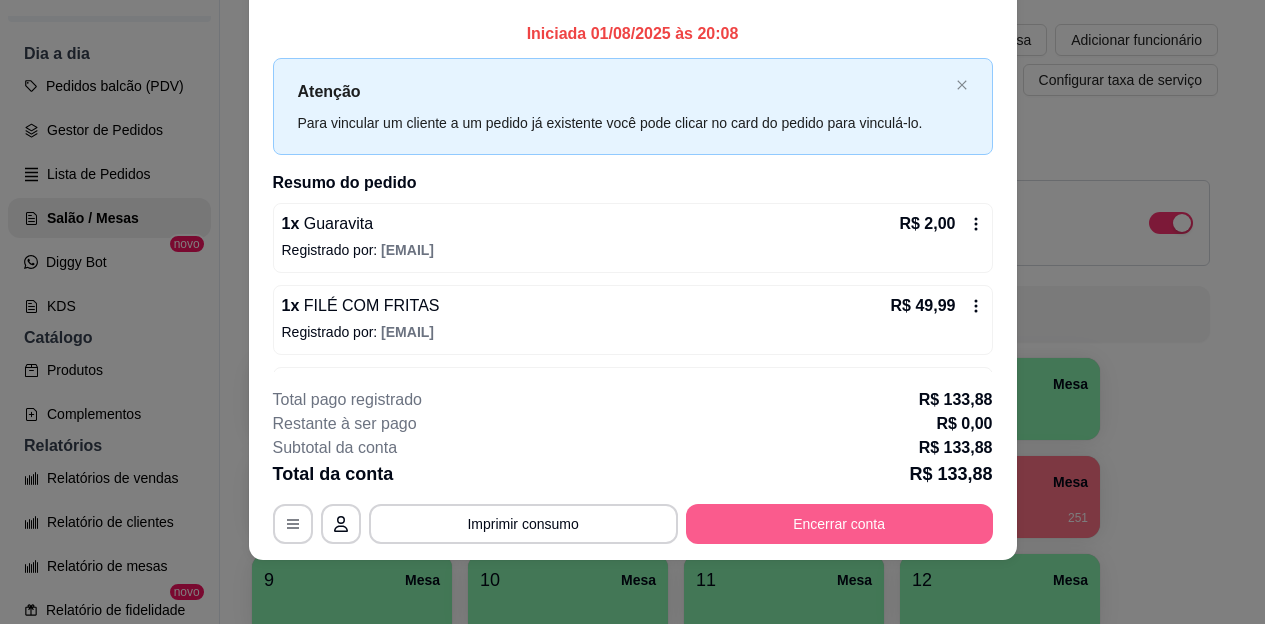 click on "Encerrar conta" at bounding box center [839, 524] 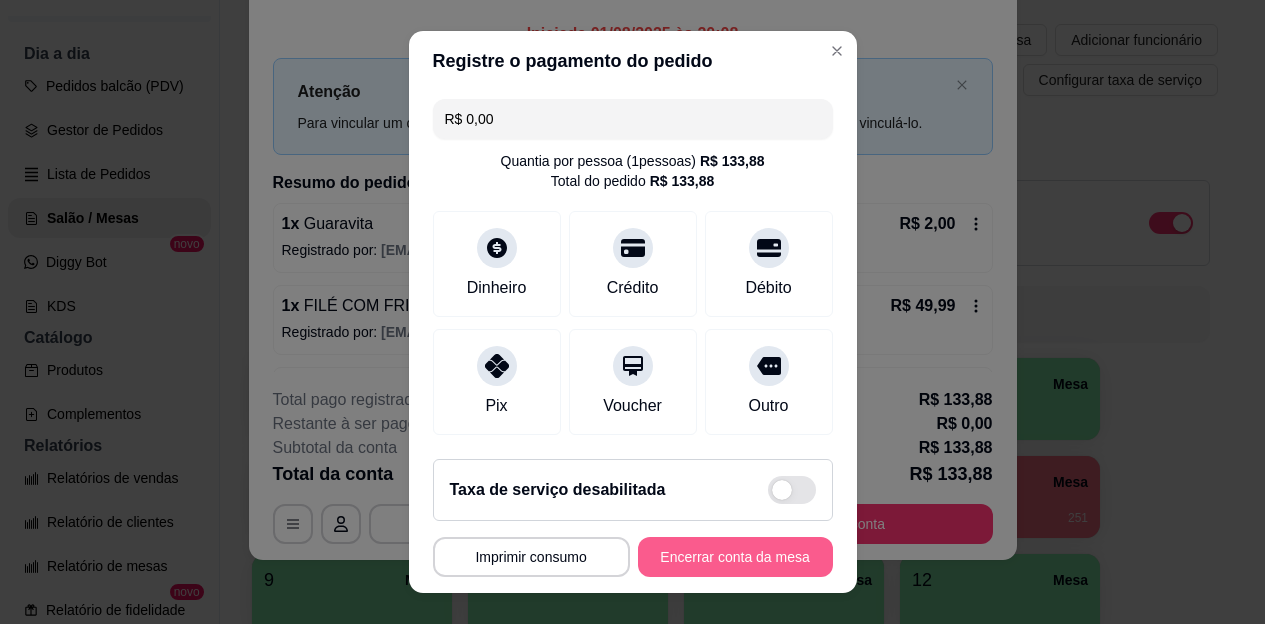 click on "Encerrar conta da mesa" at bounding box center [735, 557] 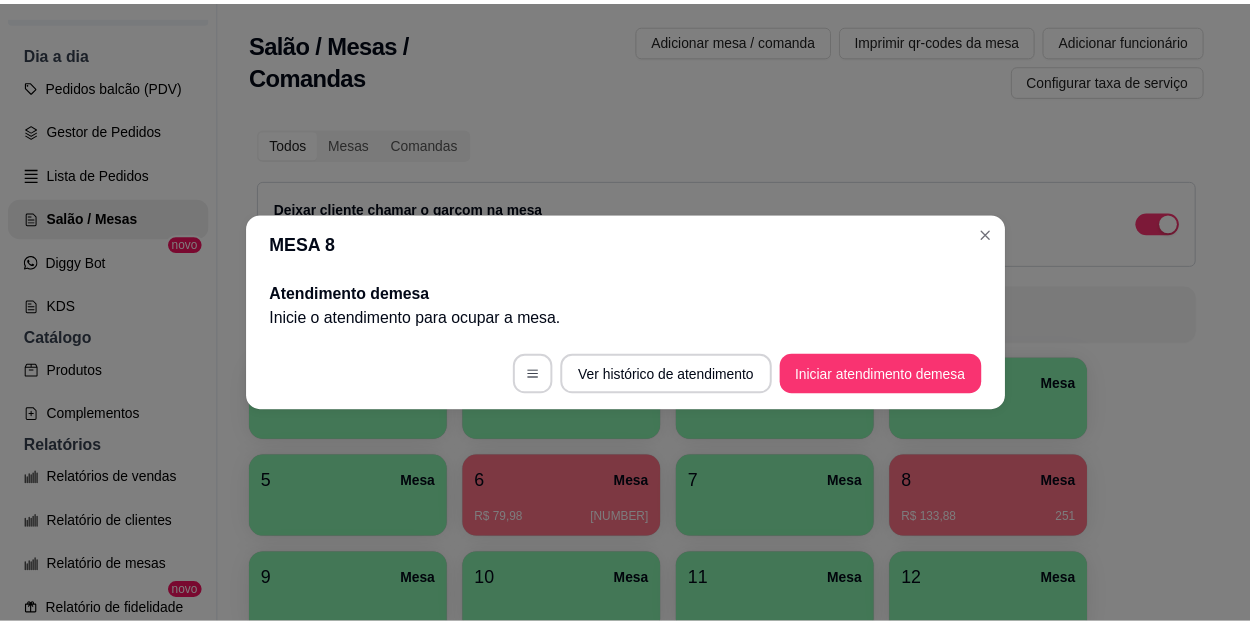 scroll, scrollTop: 0, scrollLeft: 0, axis: both 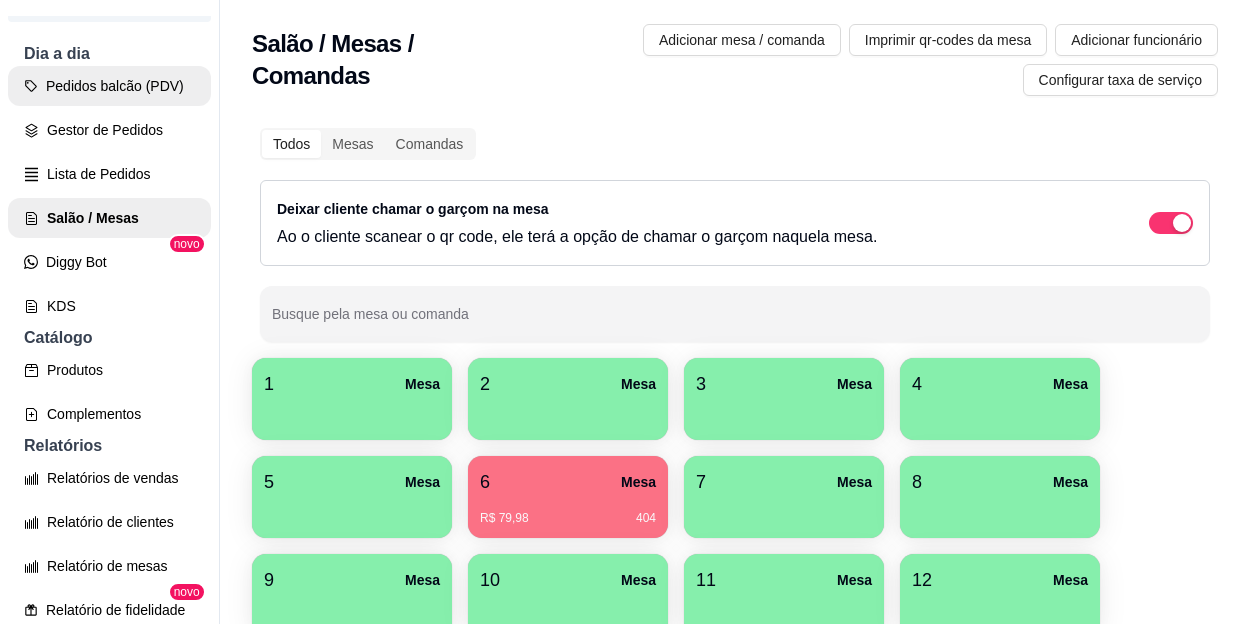 click on "Pedidos balcão (PDV)" at bounding box center [109, 86] 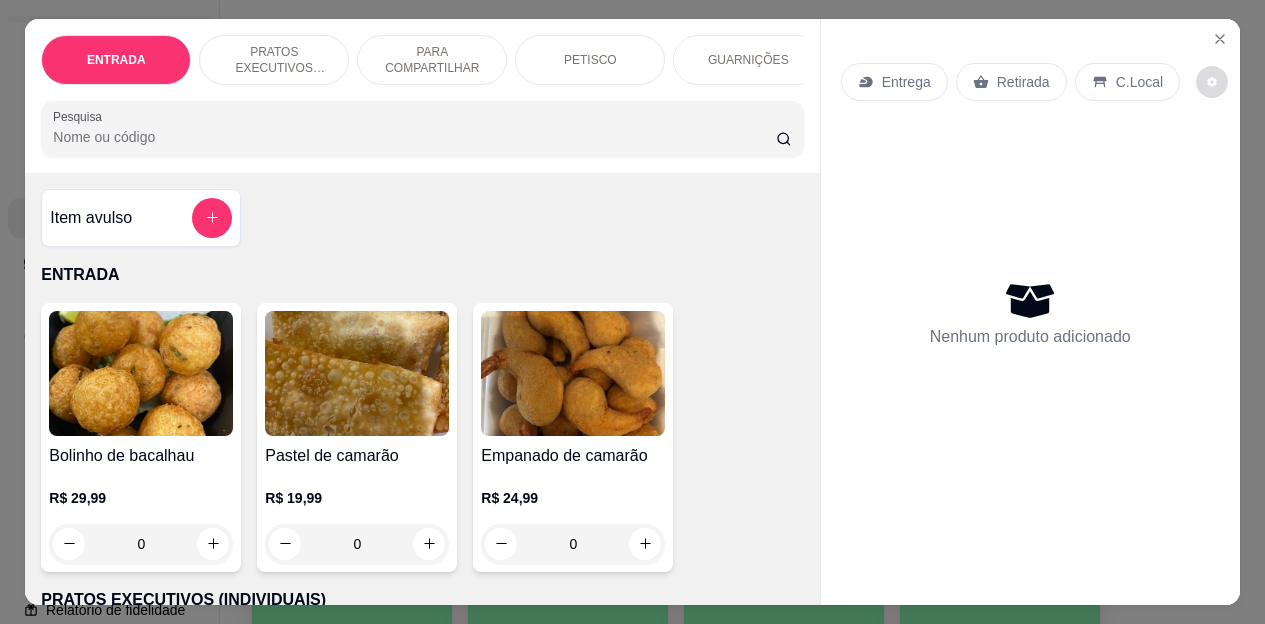 click 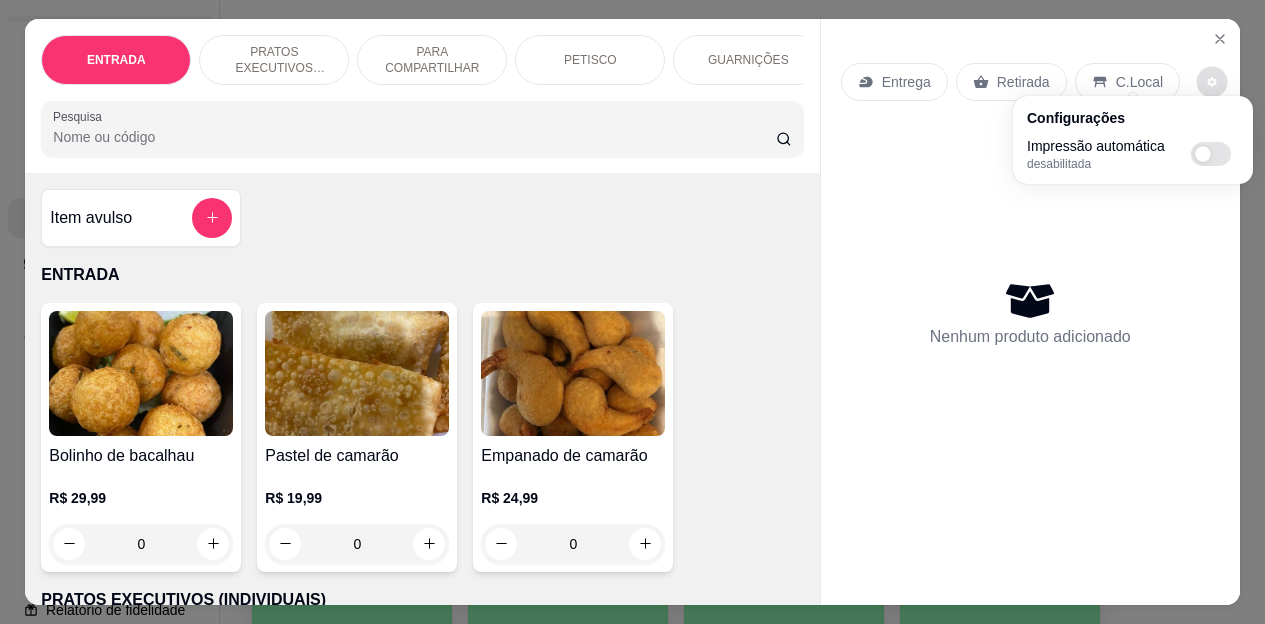 click at bounding box center (1211, 154) 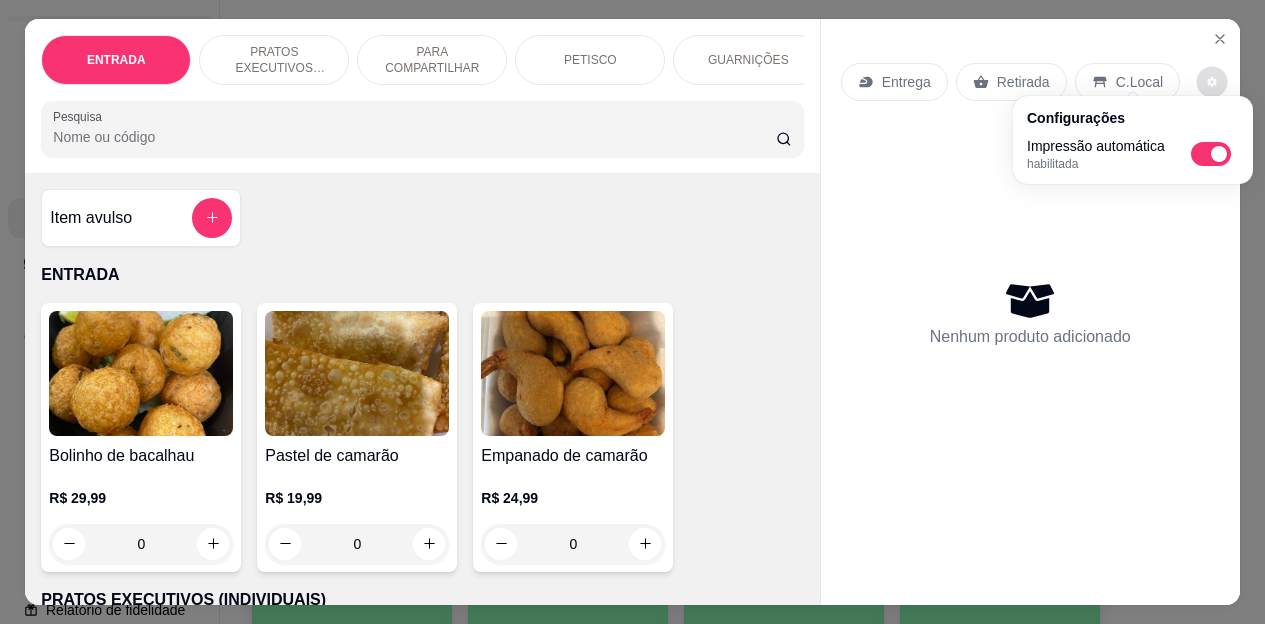 click on "C.Local" at bounding box center (1139, 82) 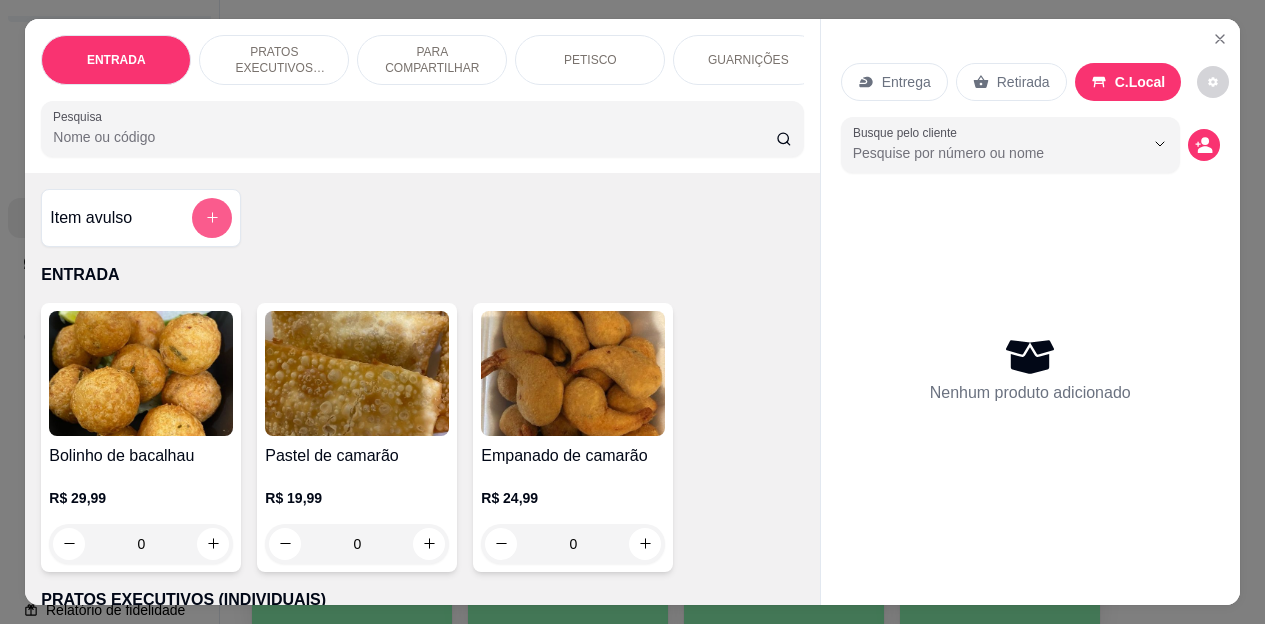 click at bounding box center (212, 218) 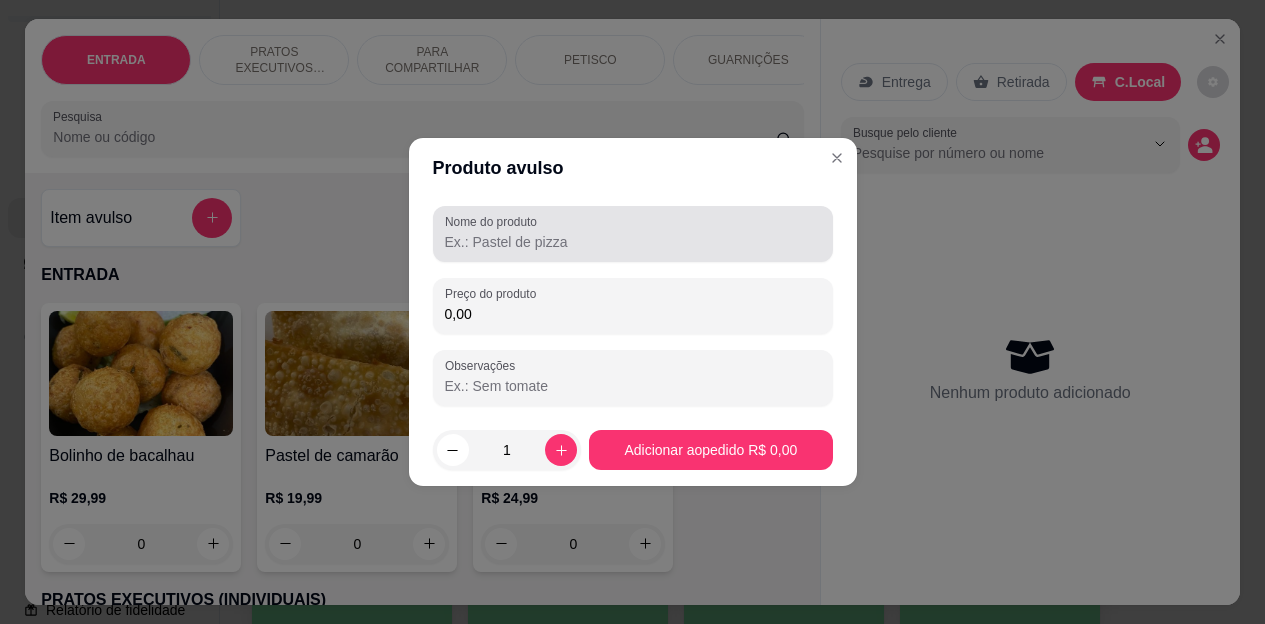 click on "Nome do produto" at bounding box center [633, 234] 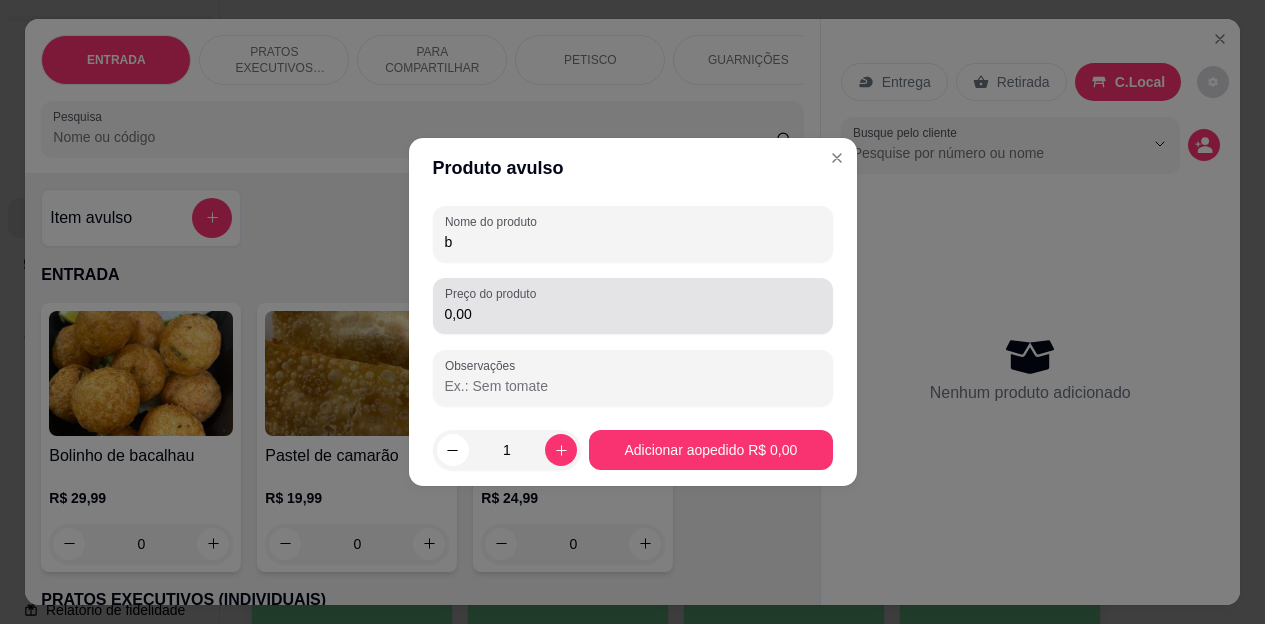 type on "b" 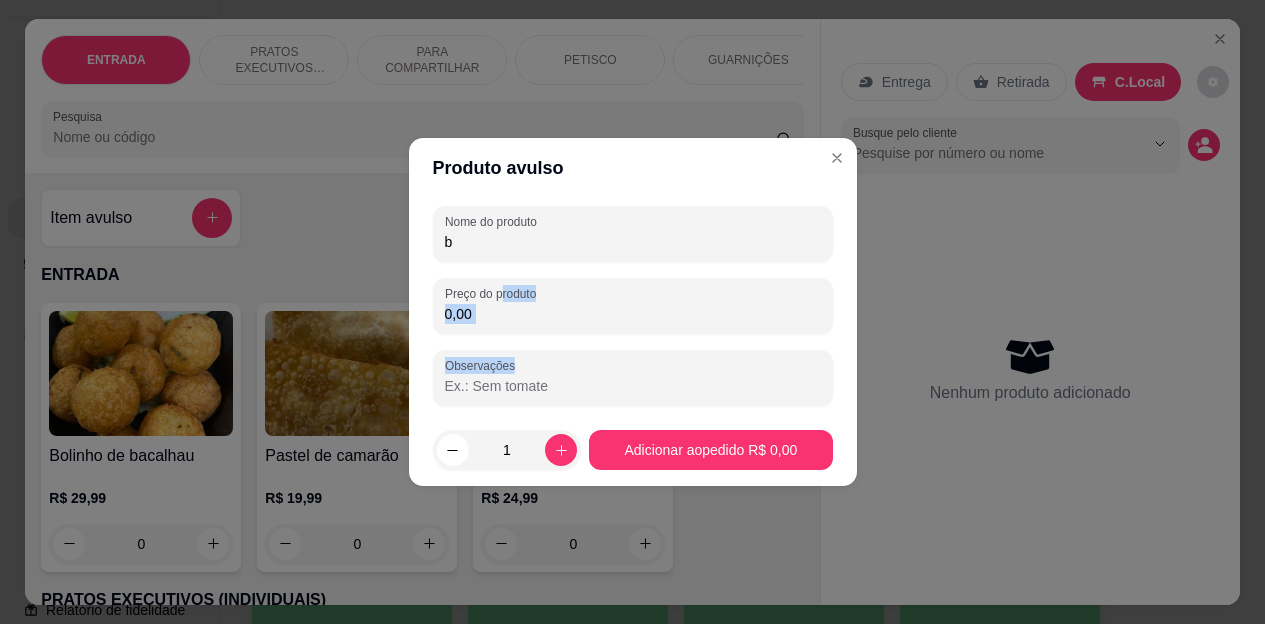 drag, startPoint x: 502, startPoint y: 300, endPoint x: 345, endPoint y: 347, distance: 163.88411 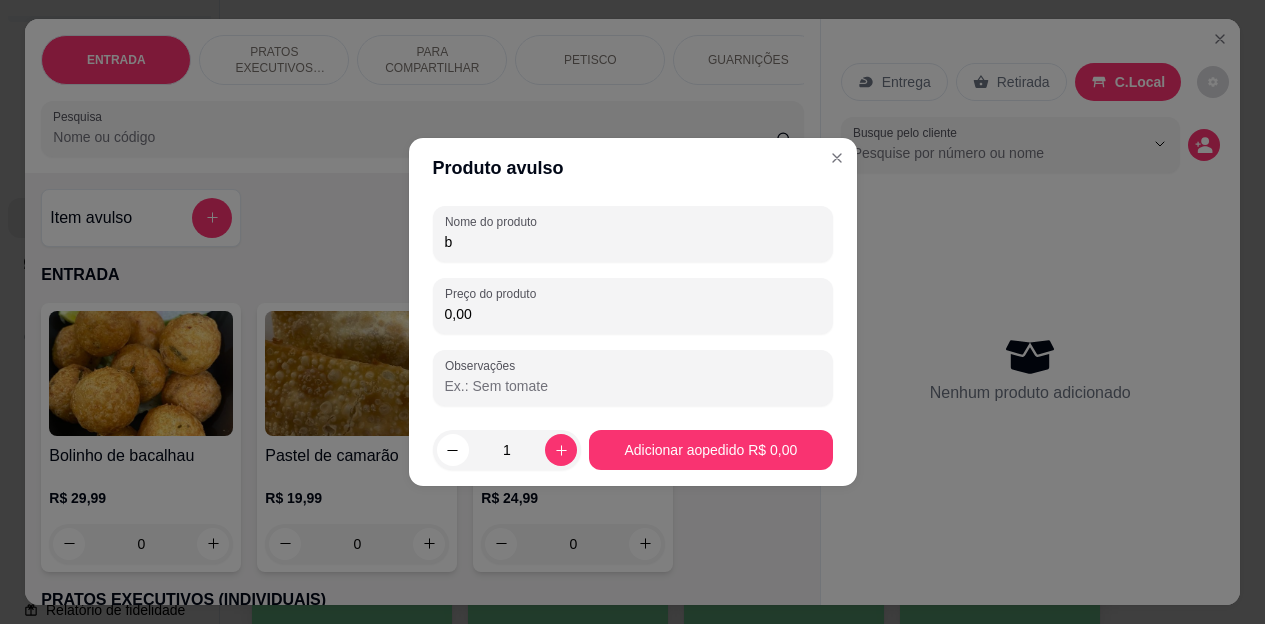 drag, startPoint x: 489, startPoint y: 318, endPoint x: 404, endPoint y: 316, distance: 85.02353 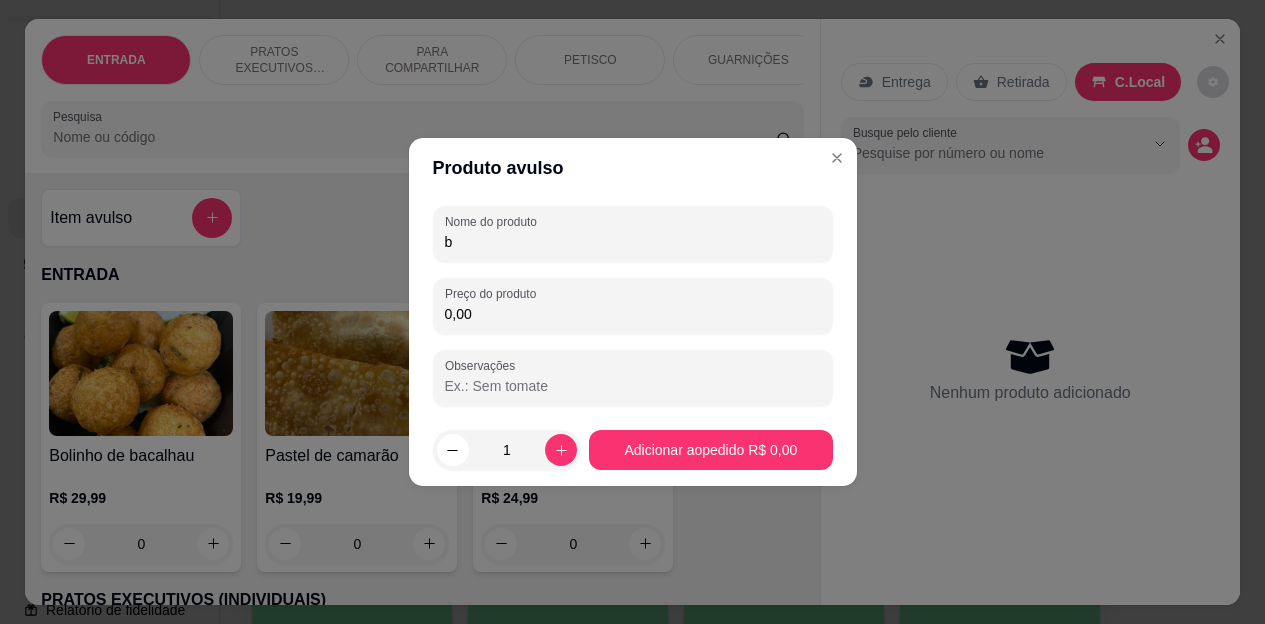 click on "Produto avulso Nome do produto b Preço do produto 0,00 Observações 1 Adicionar ao   pedido   R$ 0,00" at bounding box center (632, 312) 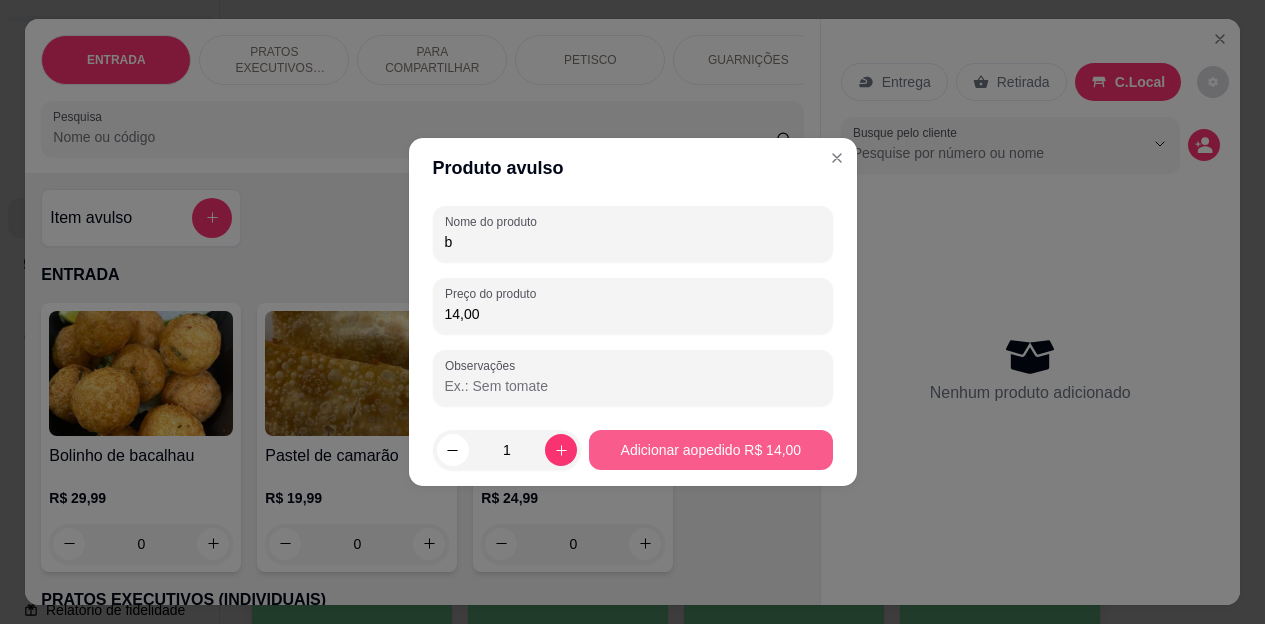 type on "14,00" 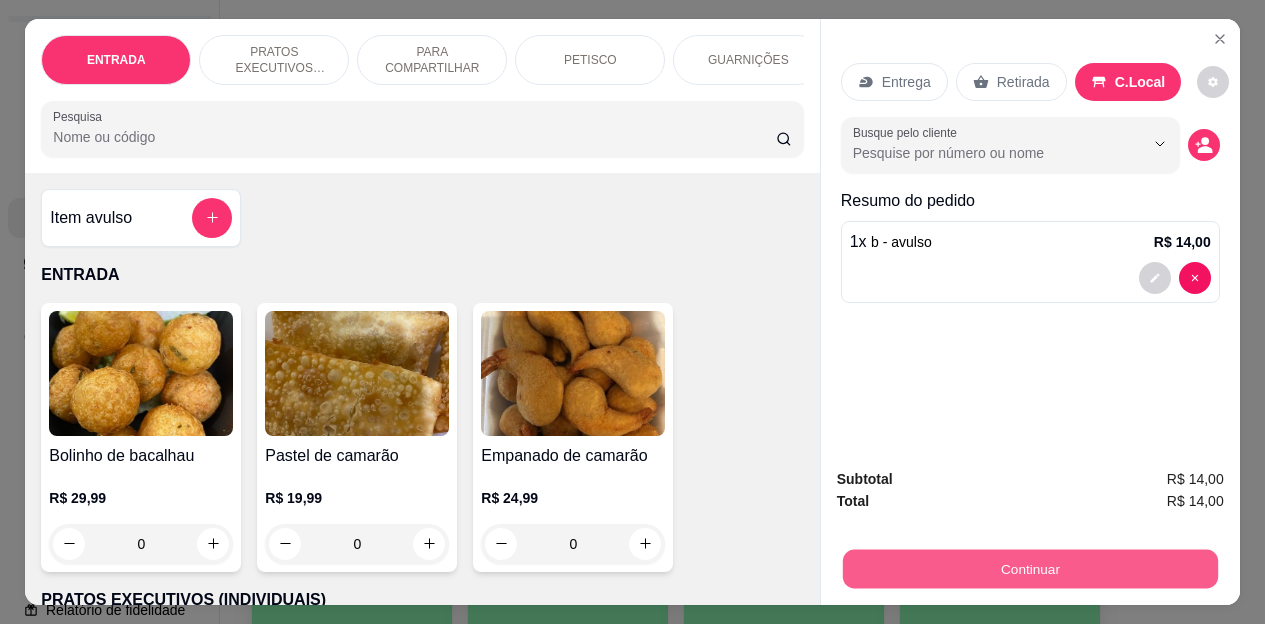 click on "Continuar" at bounding box center (1029, 569) 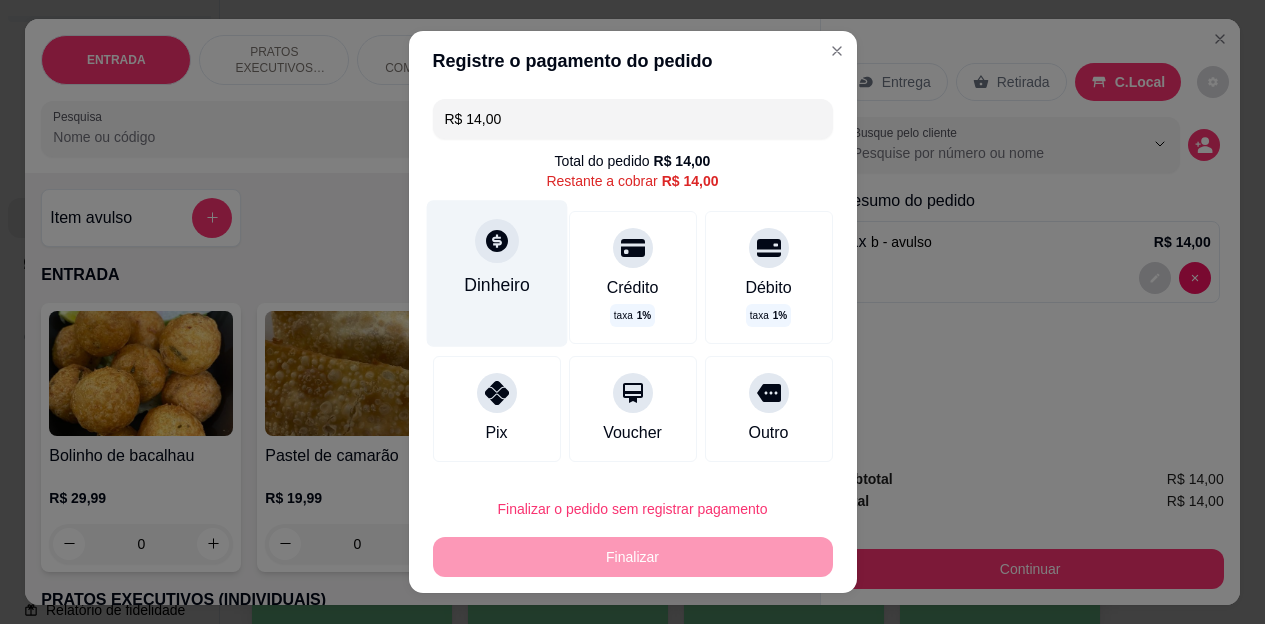 click on "Dinheiro" at bounding box center (497, 285) 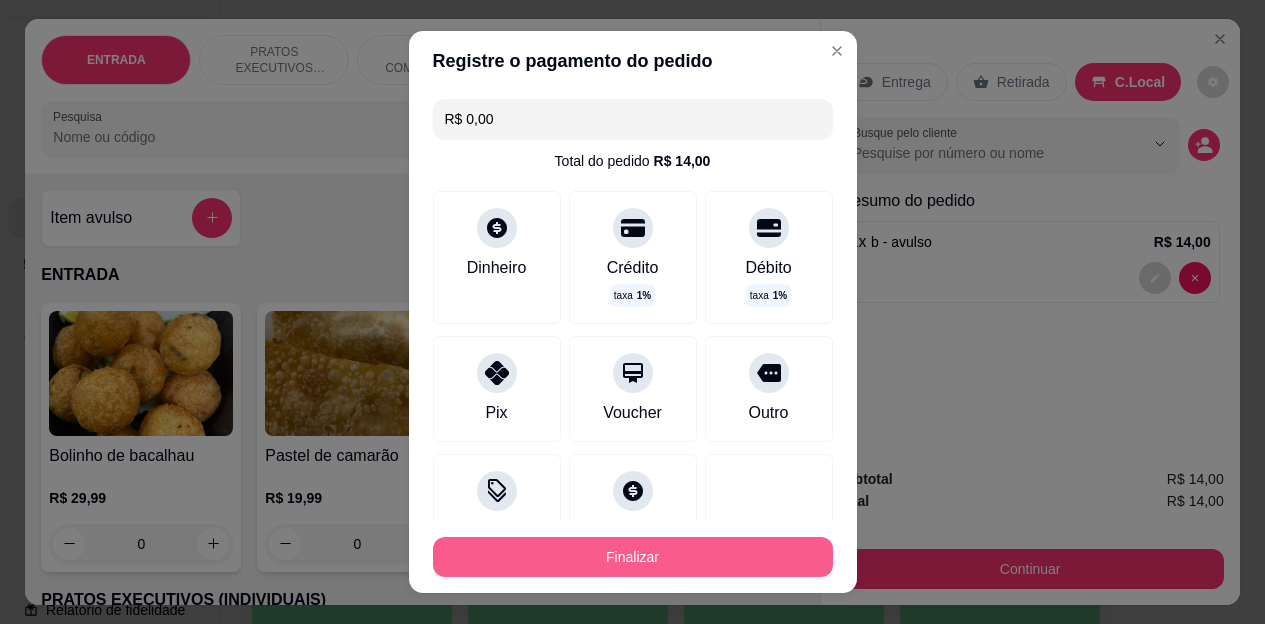 click on "Finalizar" at bounding box center [633, 557] 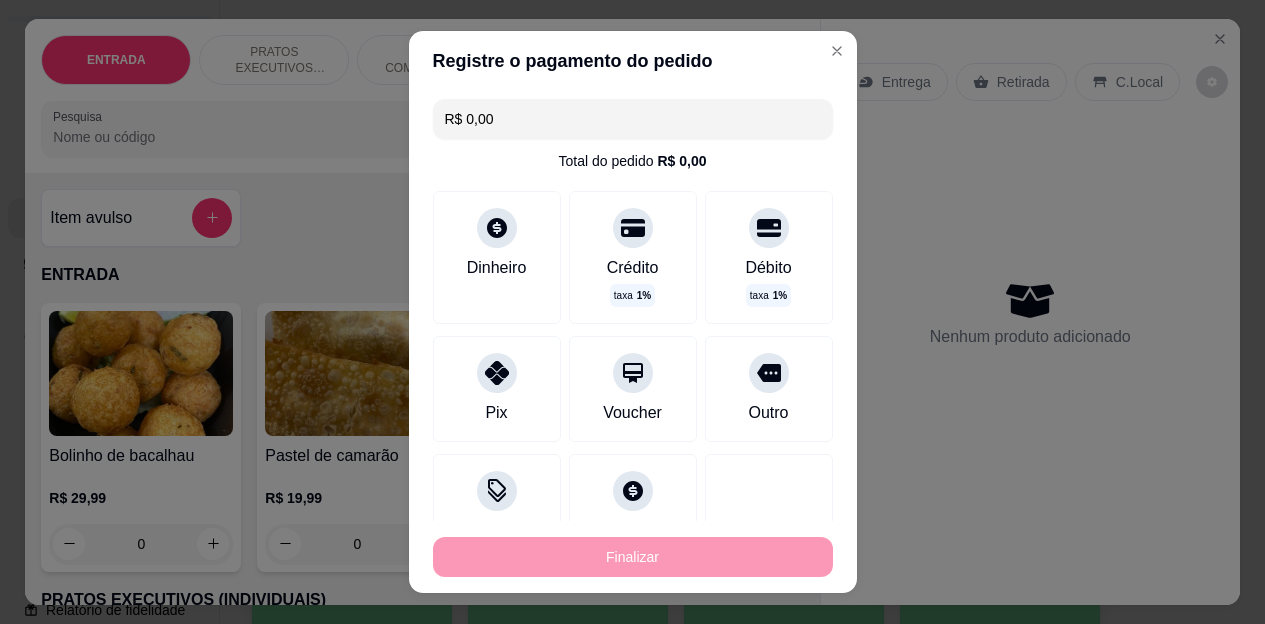 type on "-R$ 14,00" 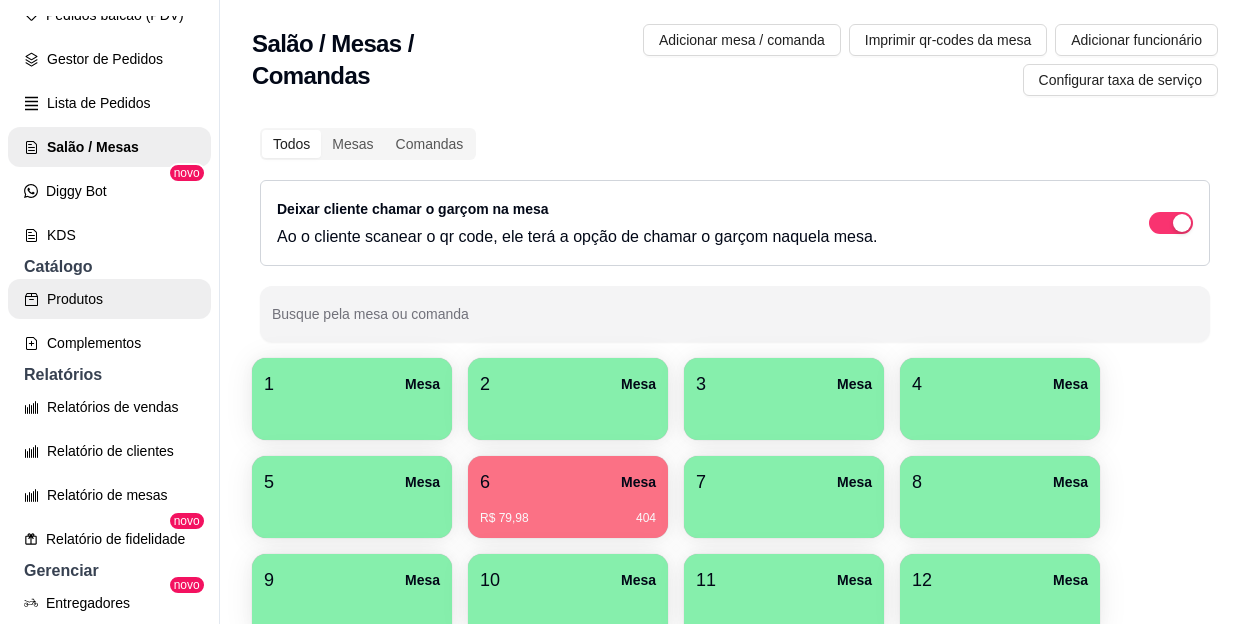 scroll, scrollTop: 190, scrollLeft: 0, axis: vertical 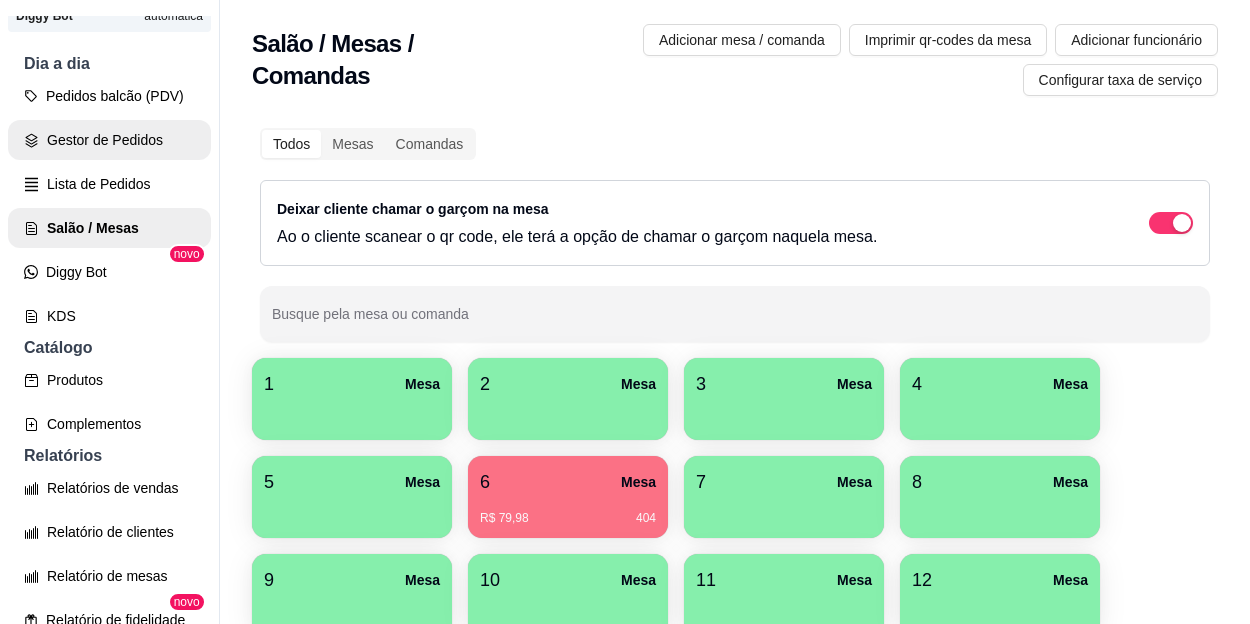 click on "Gestor de Pedidos" at bounding box center (109, 140) 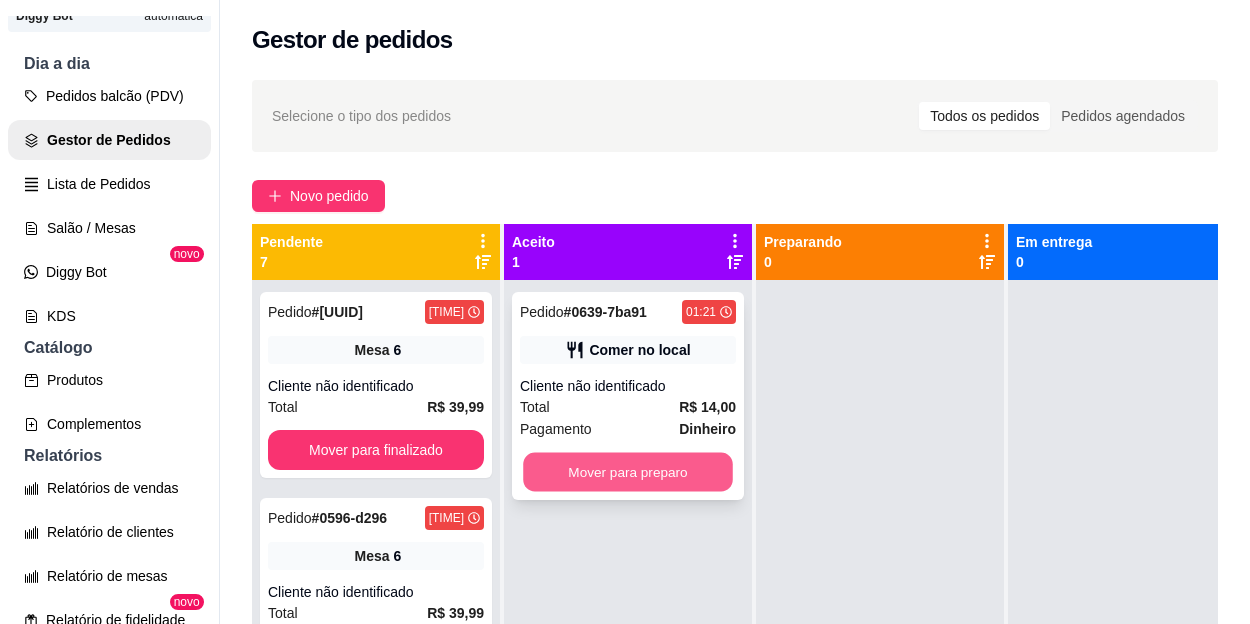 click on "Mover para preparo" at bounding box center (628, 472) 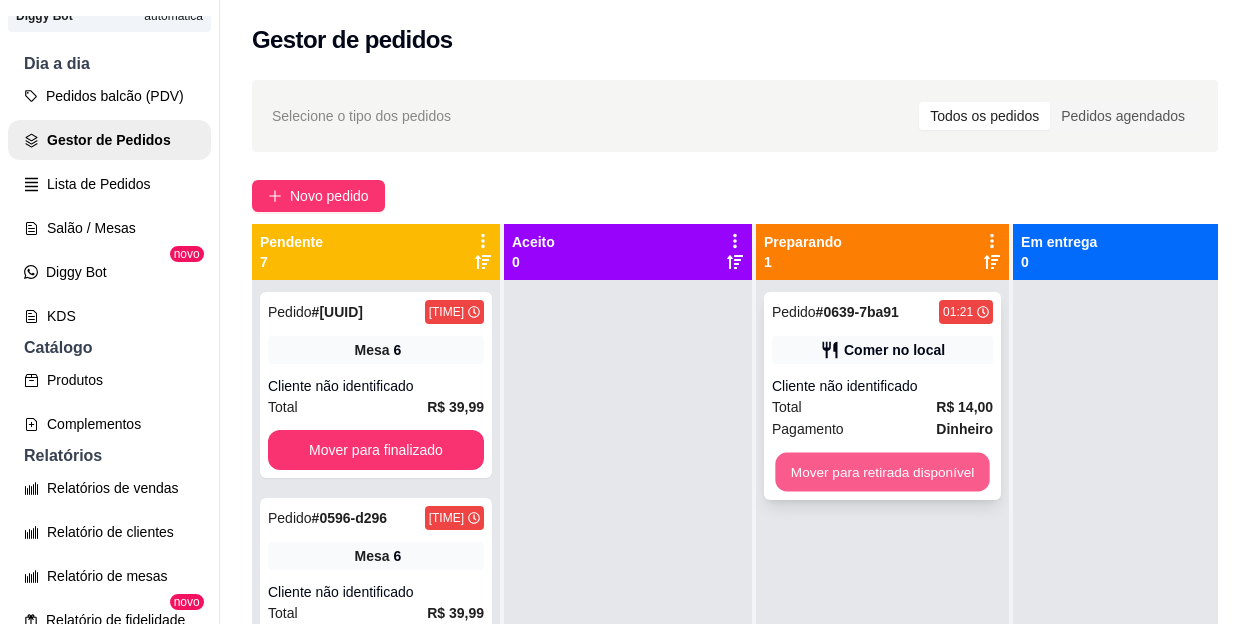 click on "Mover para retirada disponível" at bounding box center (882, 472) 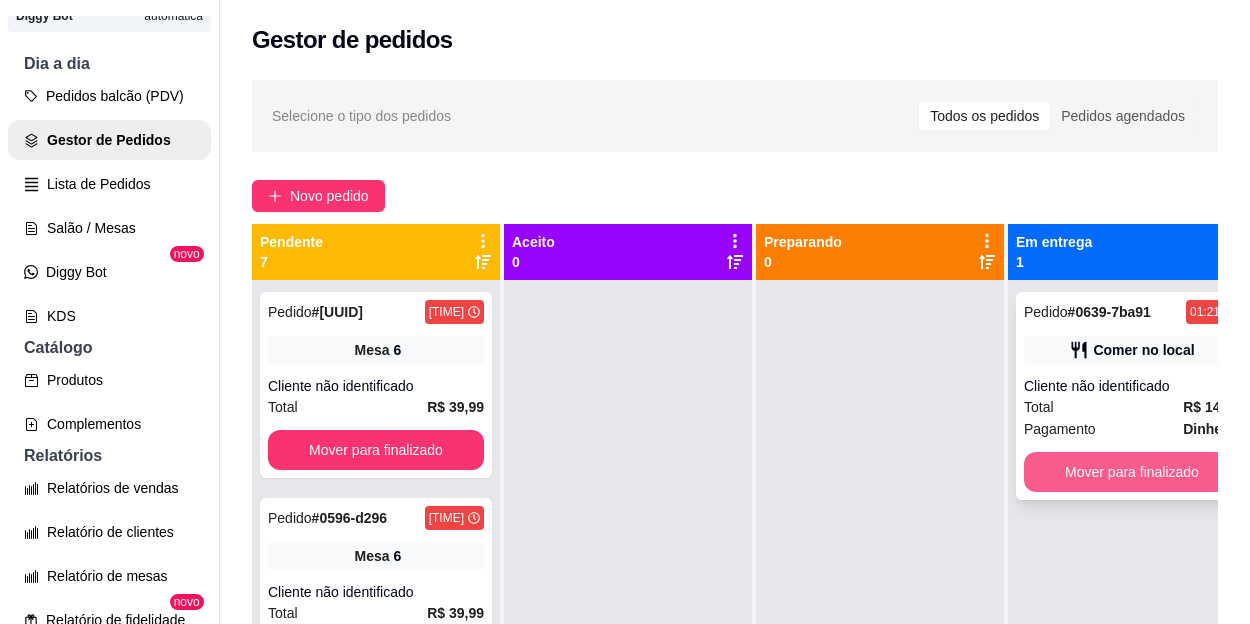 click on "Mover para finalizado" at bounding box center (1132, 472) 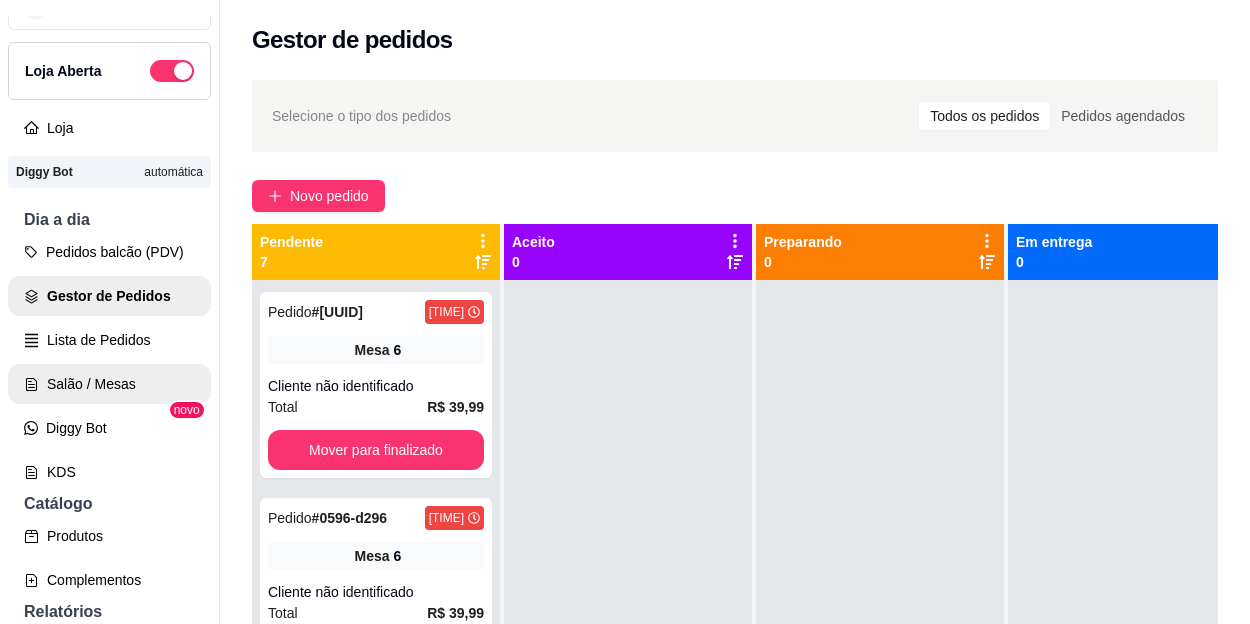 scroll, scrollTop: 0, scrollLeft: 0, axis: both 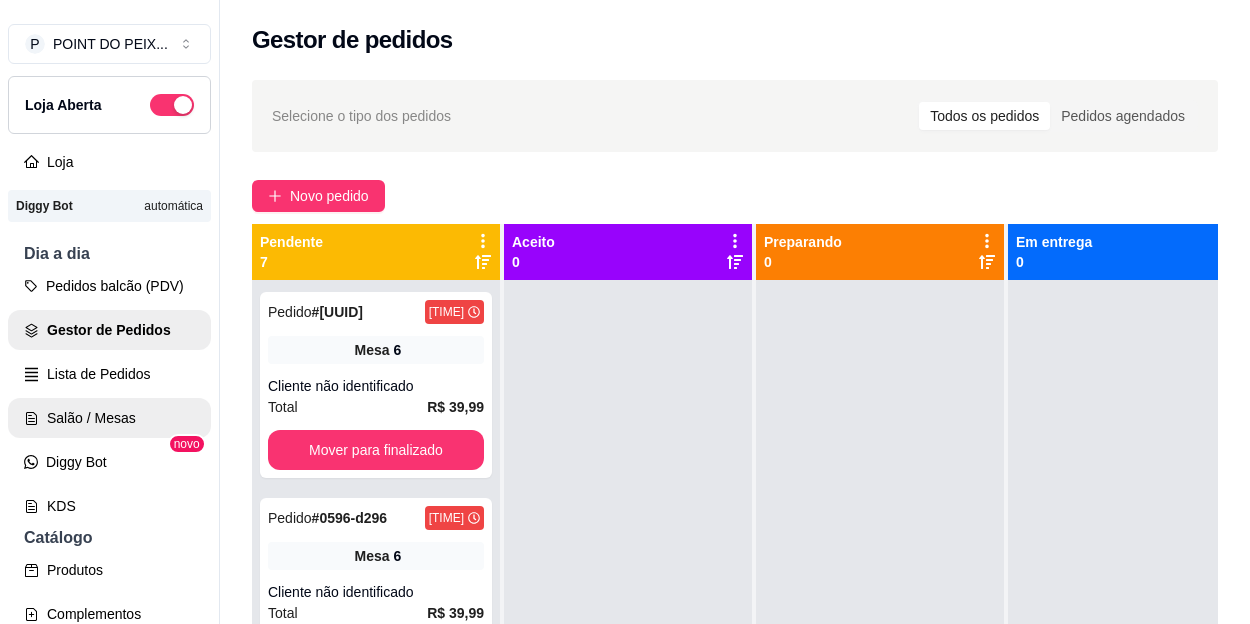 click on "Salão / Mesas" at bounding box center (109, 418) 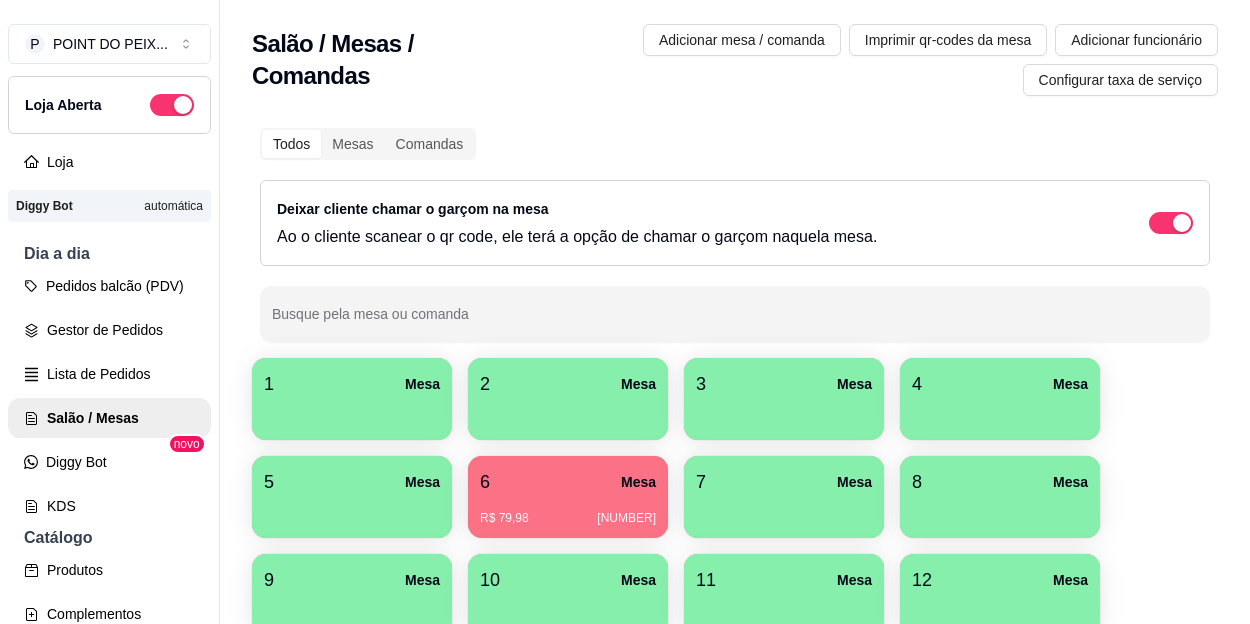 click on "6 Mesa R$ 79,98 [NUMBER]" at bounding box center (568, 497) 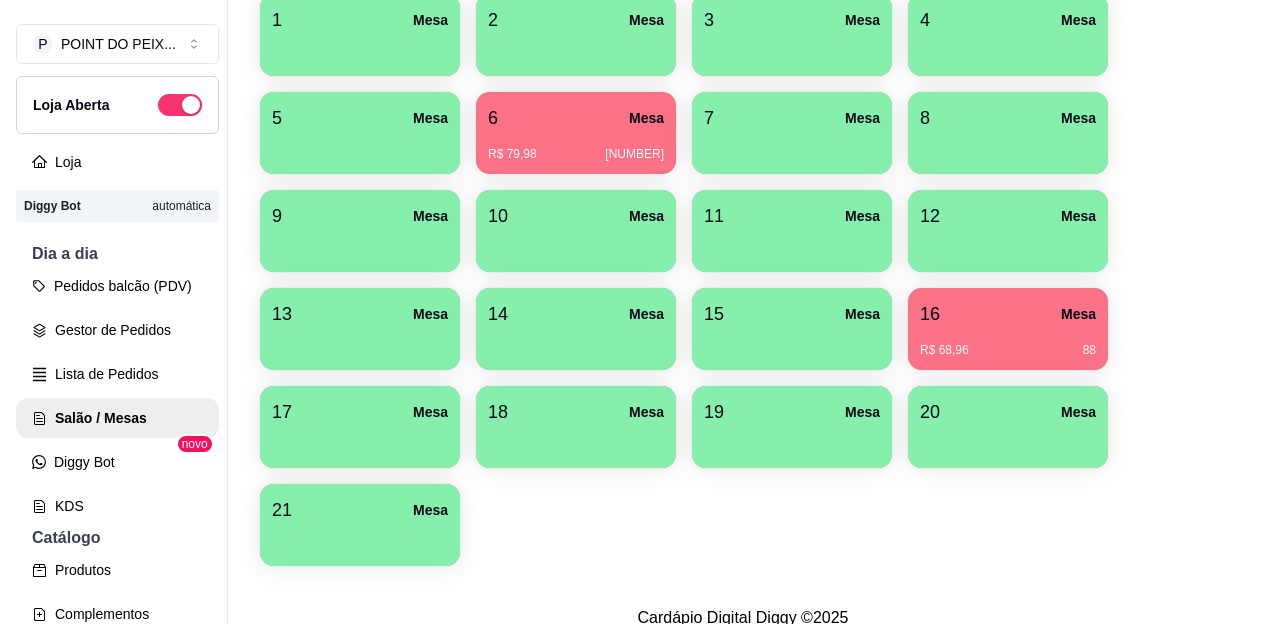 scroll, scrollTop: 400, scrollLeft: 0, axis: vertical 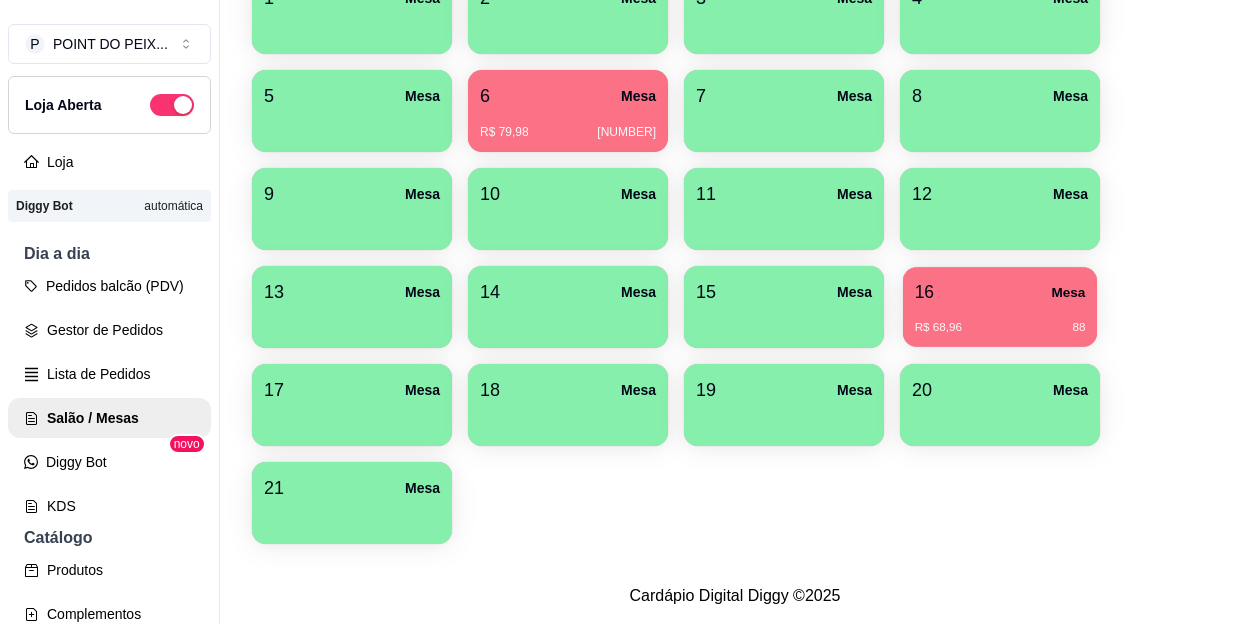 click on "R$ 68,96 88" at bounding box center [1000, 328] 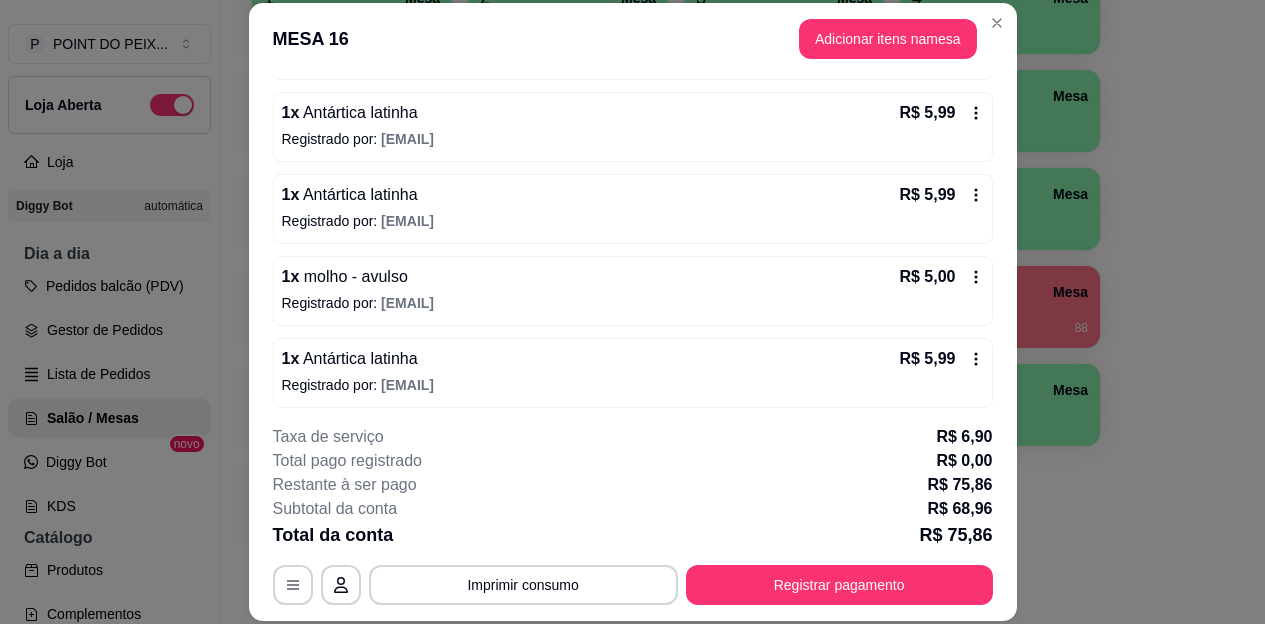 scroll, scrollTop: 343, scrollLeft: 0, axis: vertical 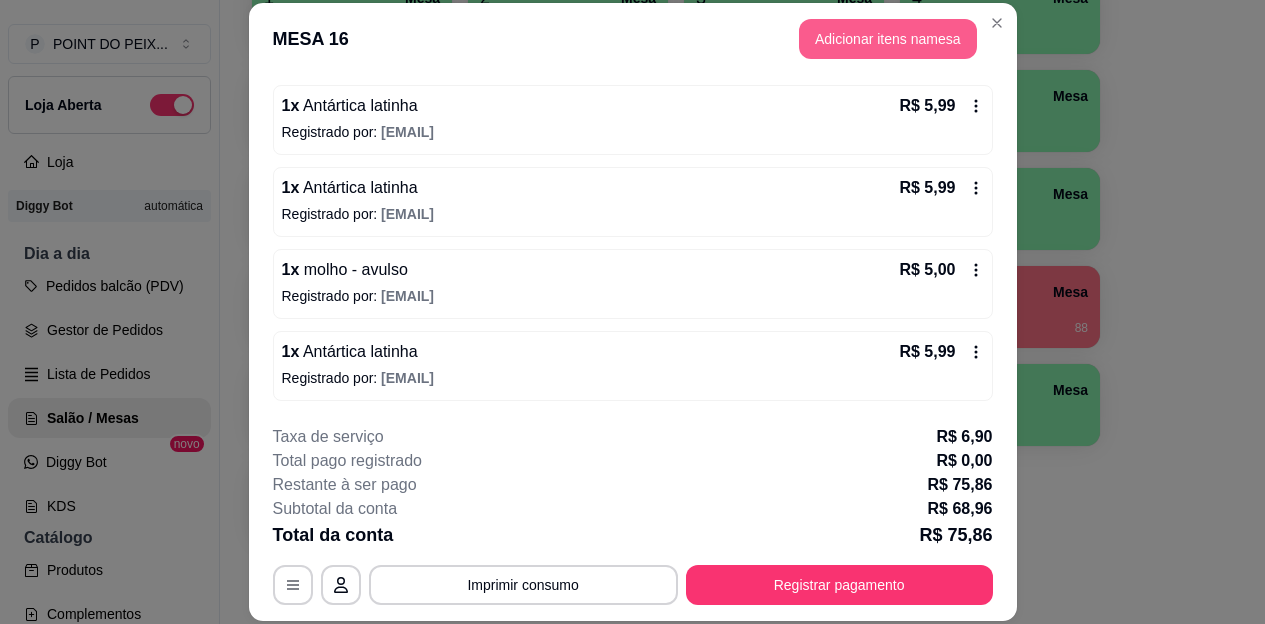 click on "Adicionar itens na  mesa" at bounding box center (888, 39) 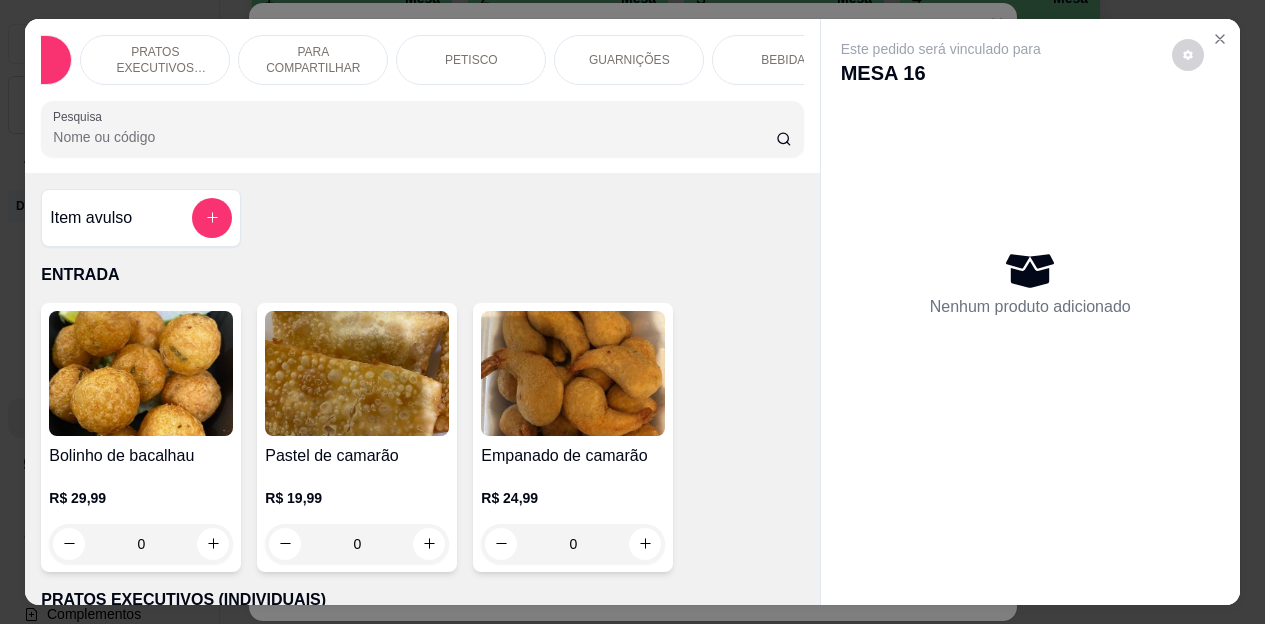 scroll, scrollTop: 0, scrollLeft: 120, axis: horizontal 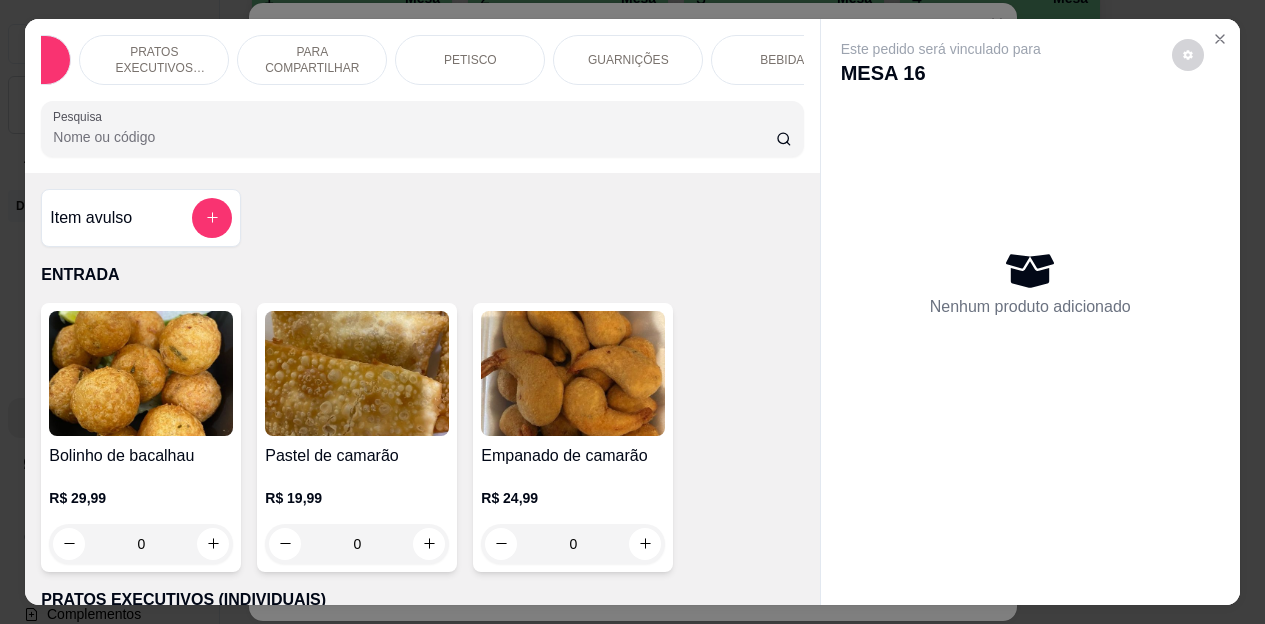 click on "BEBIDAS" at bounding box center [786, 60] 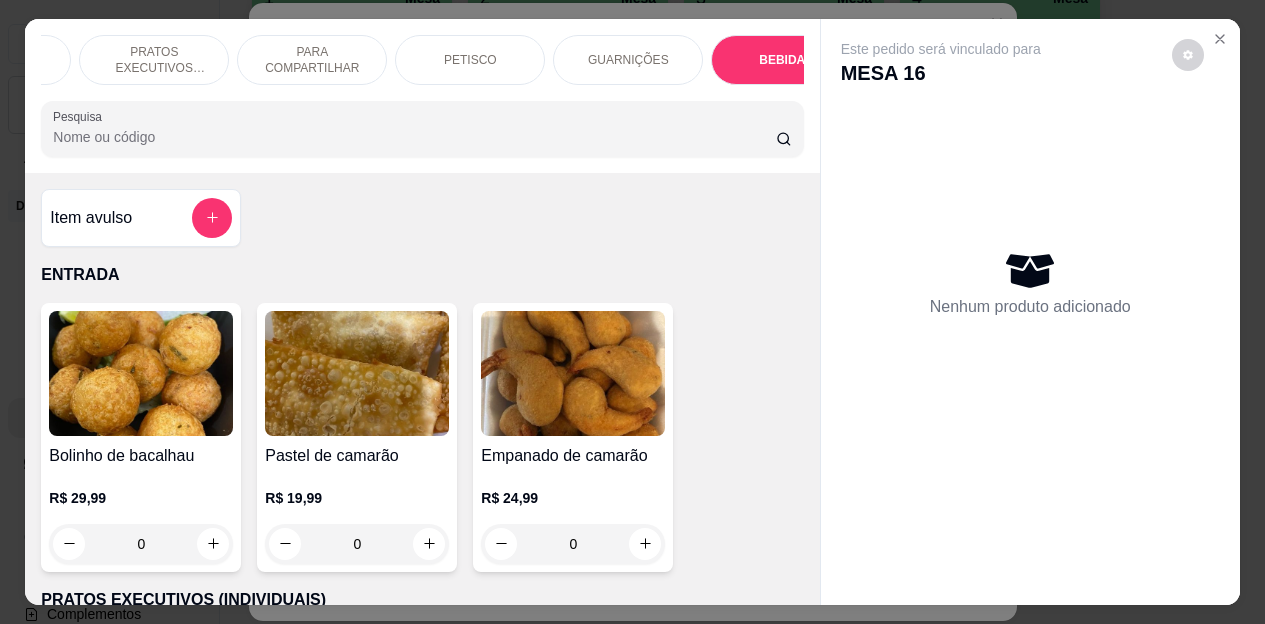 scroll, scrollTop: 4472, scrollLeft: 0, axis: vertical 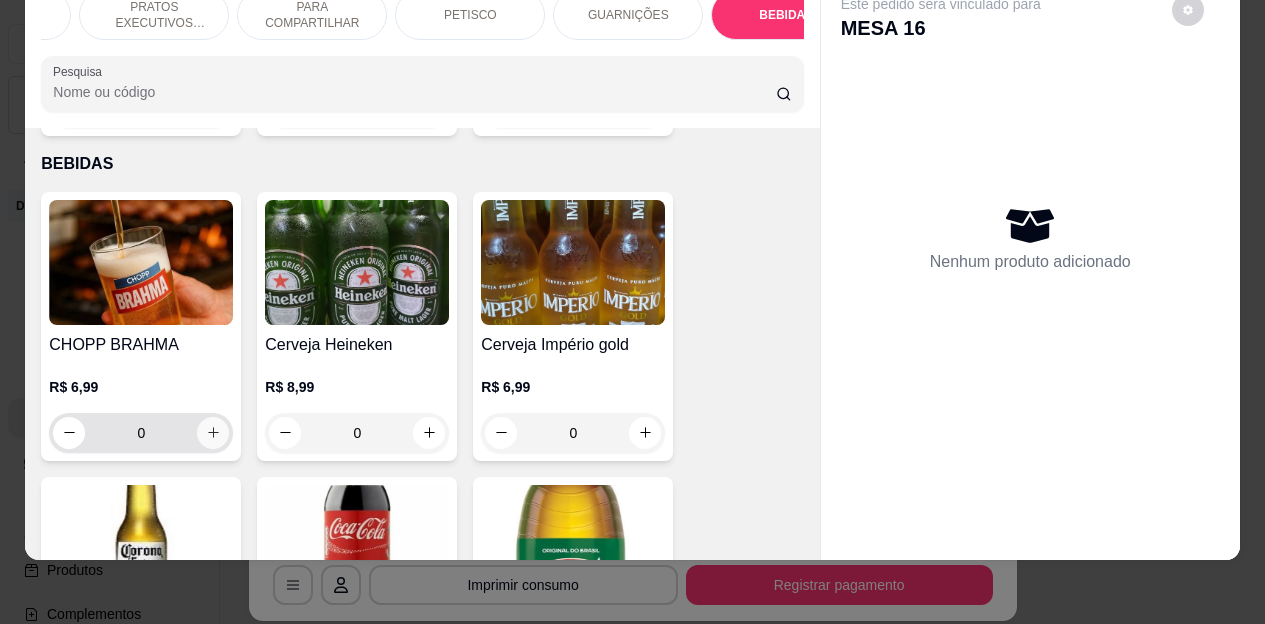 click 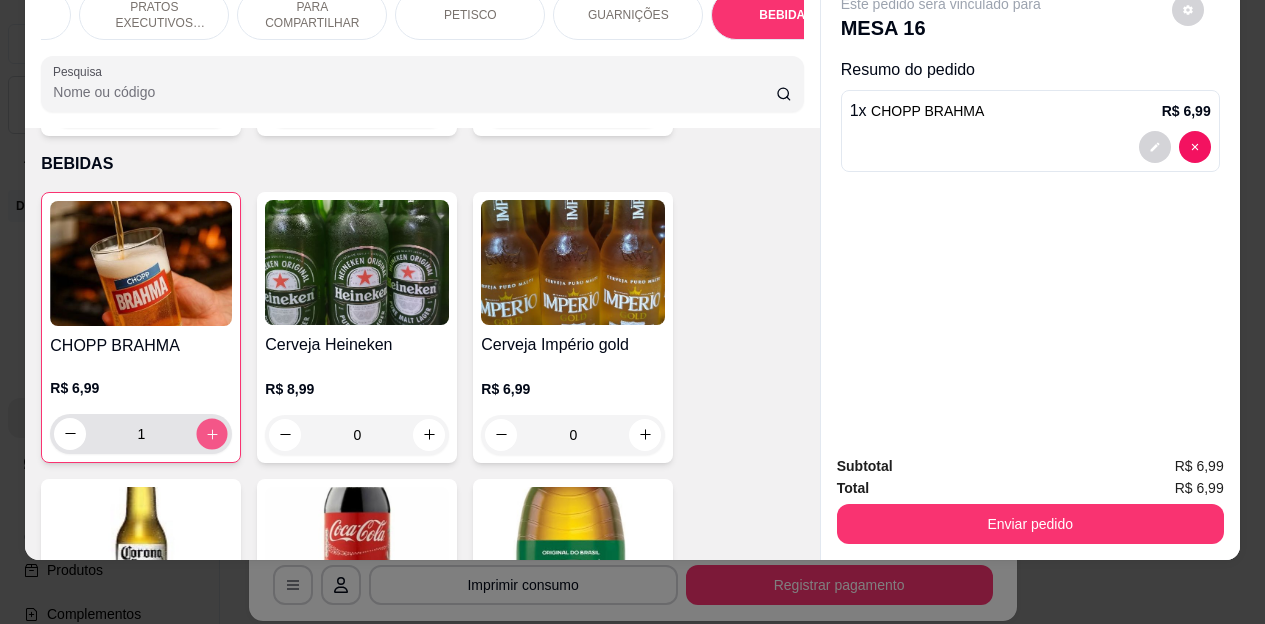 click 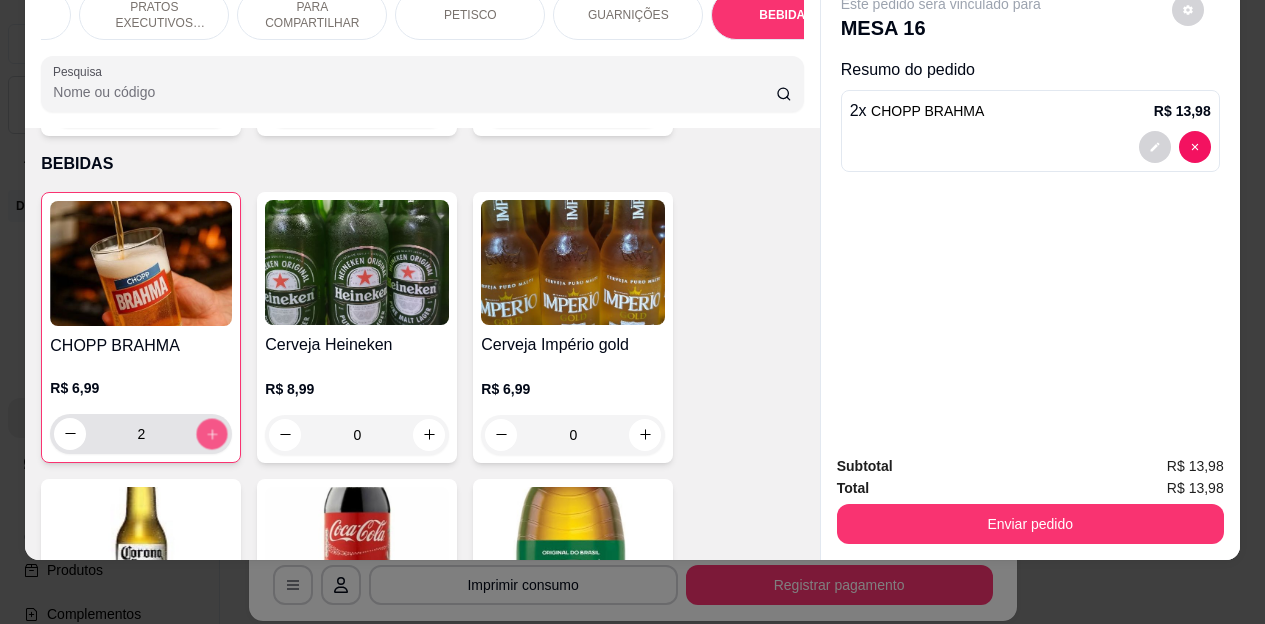 click 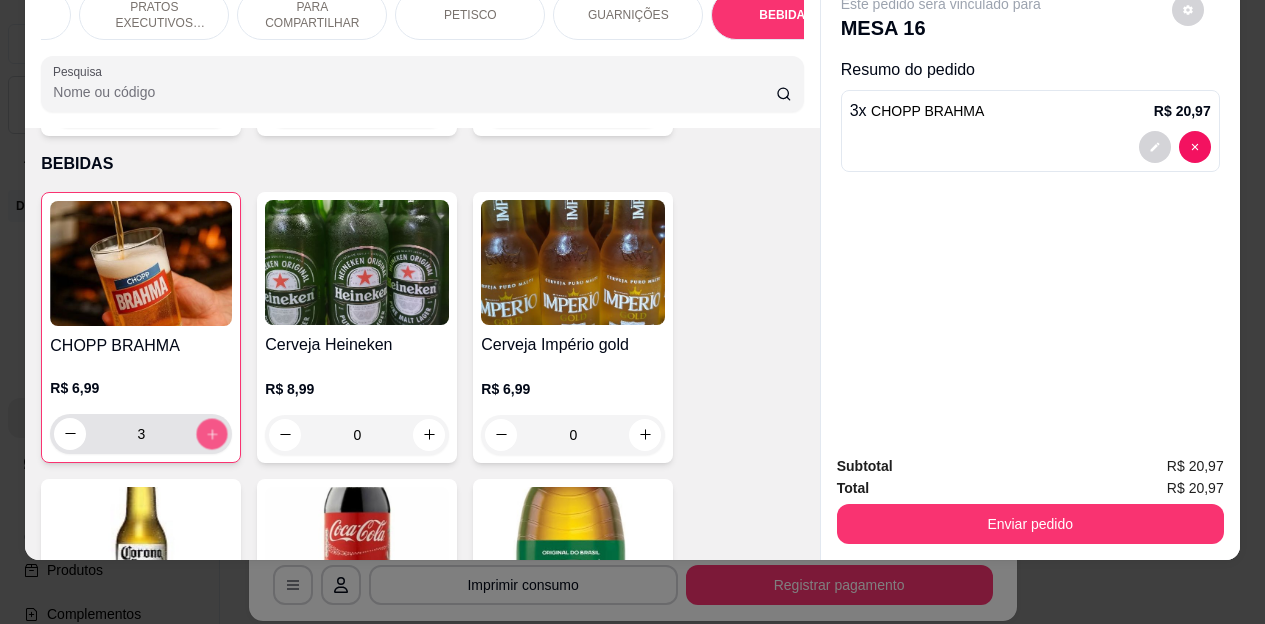 click 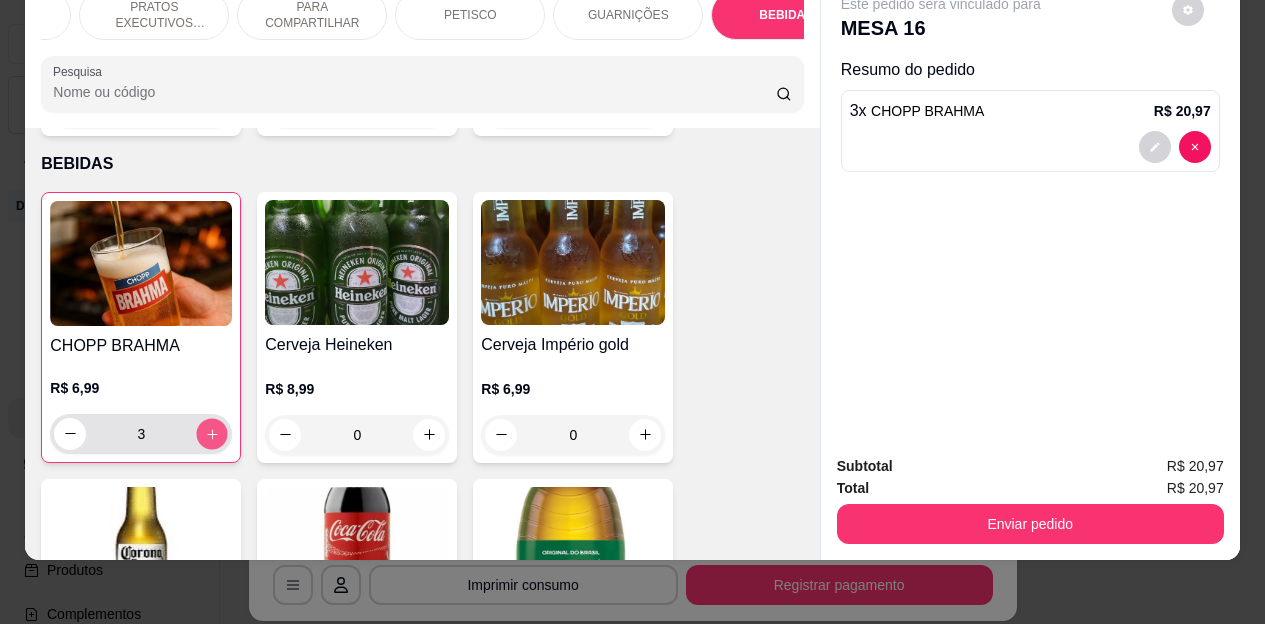 type on "5" 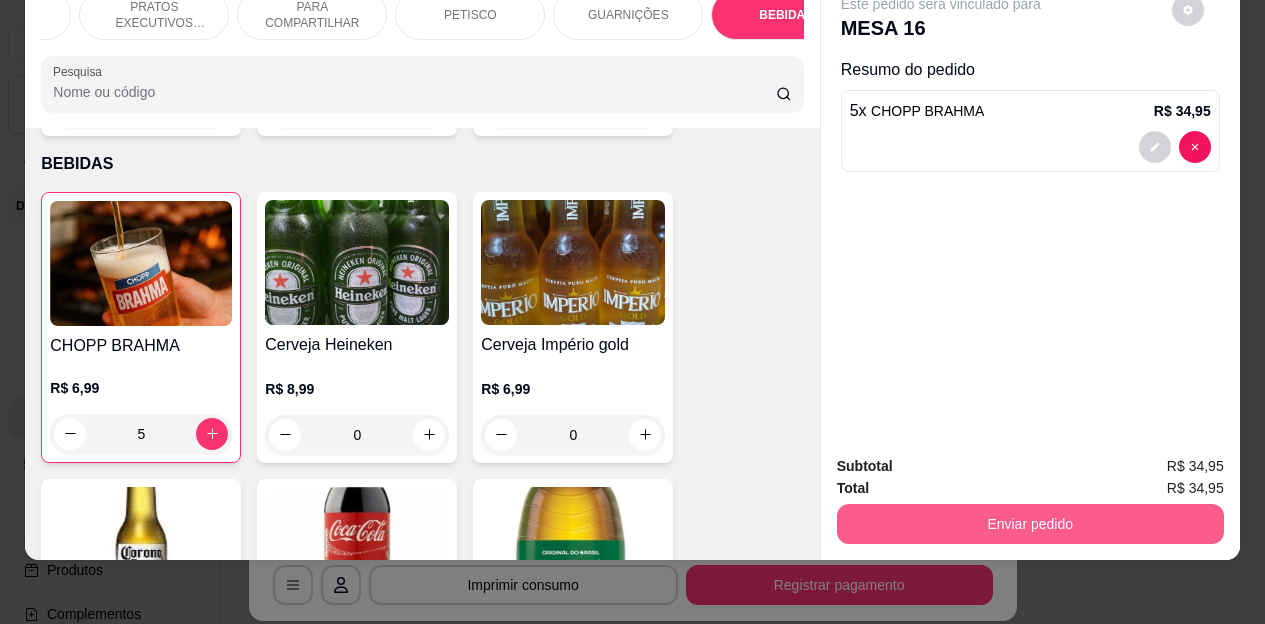 click on "Enviar pedido" at bounding box center (1030, 524) 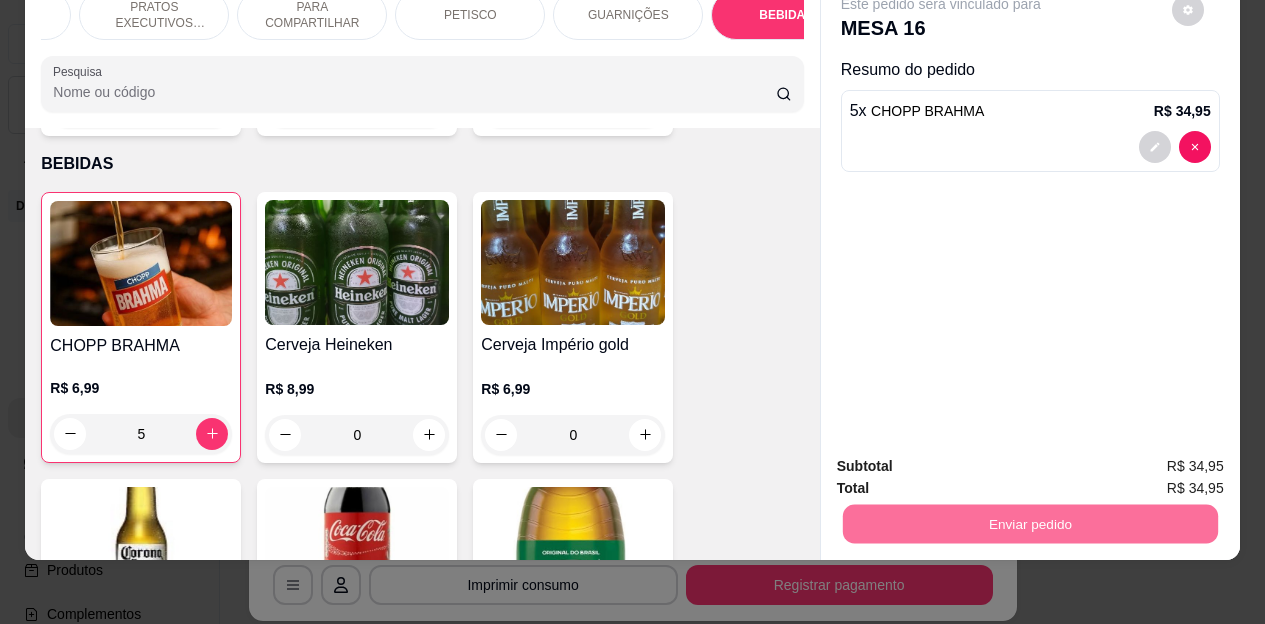 click on "Não registrar e enviar pedido" at bounding box center (964, 460) 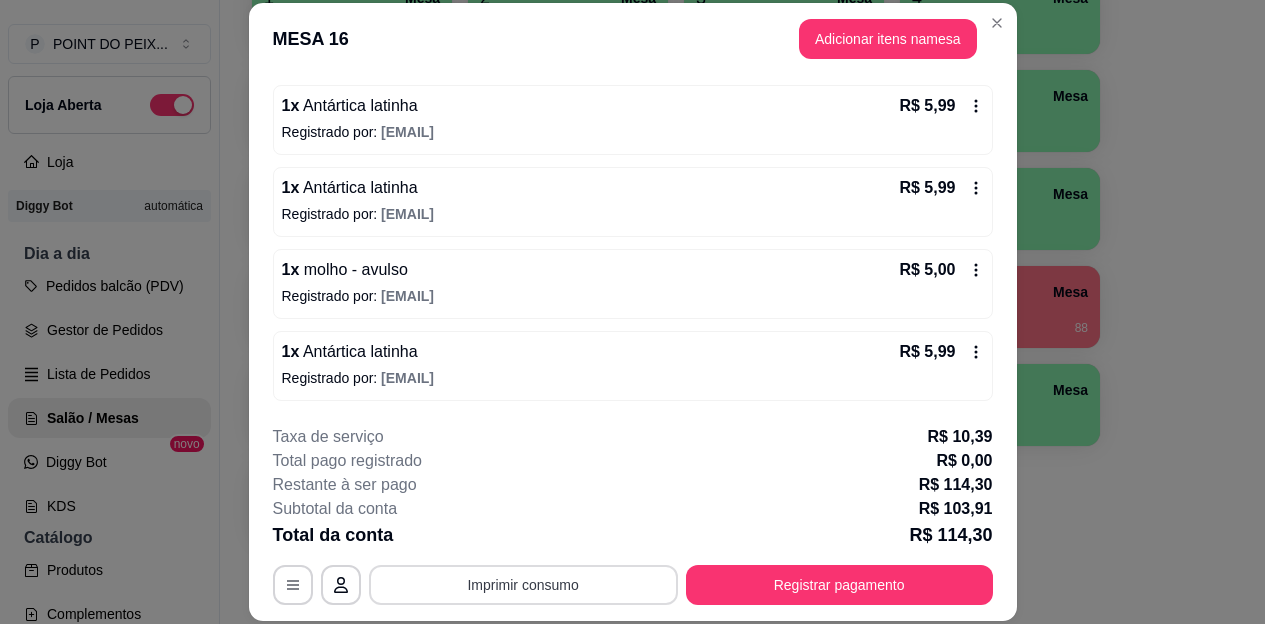 click on "Imprimir consumo" at bounding box center (523, 585) 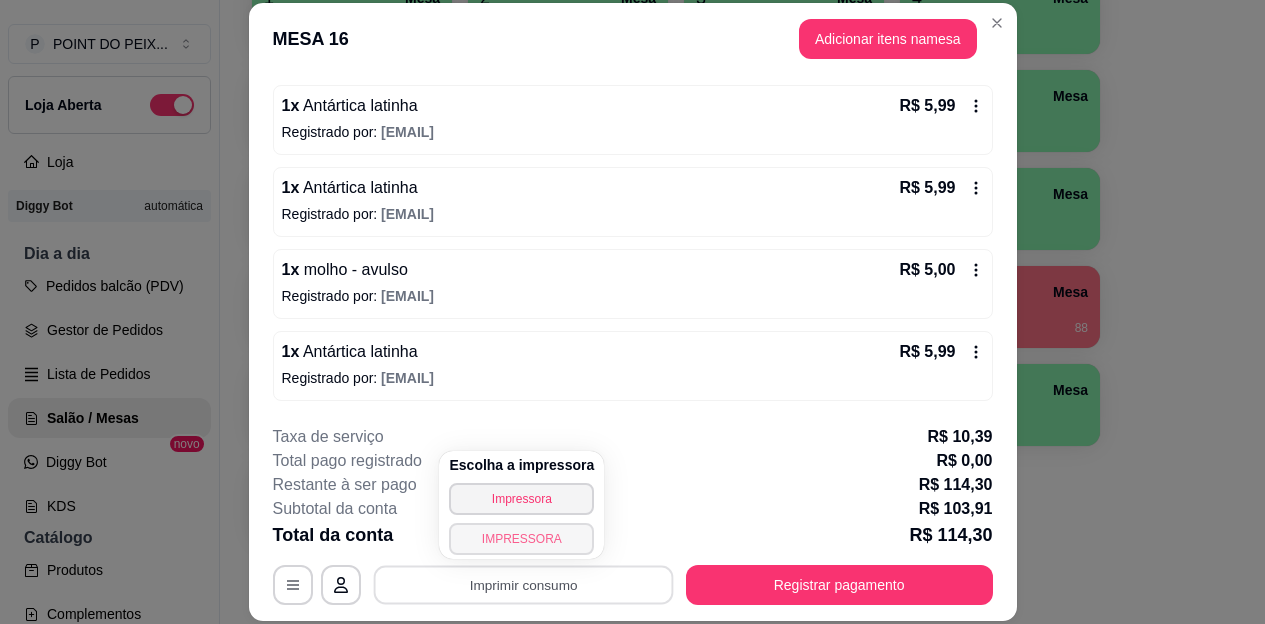 click on "IMPRESSORA" at bounding box center (521, 539) 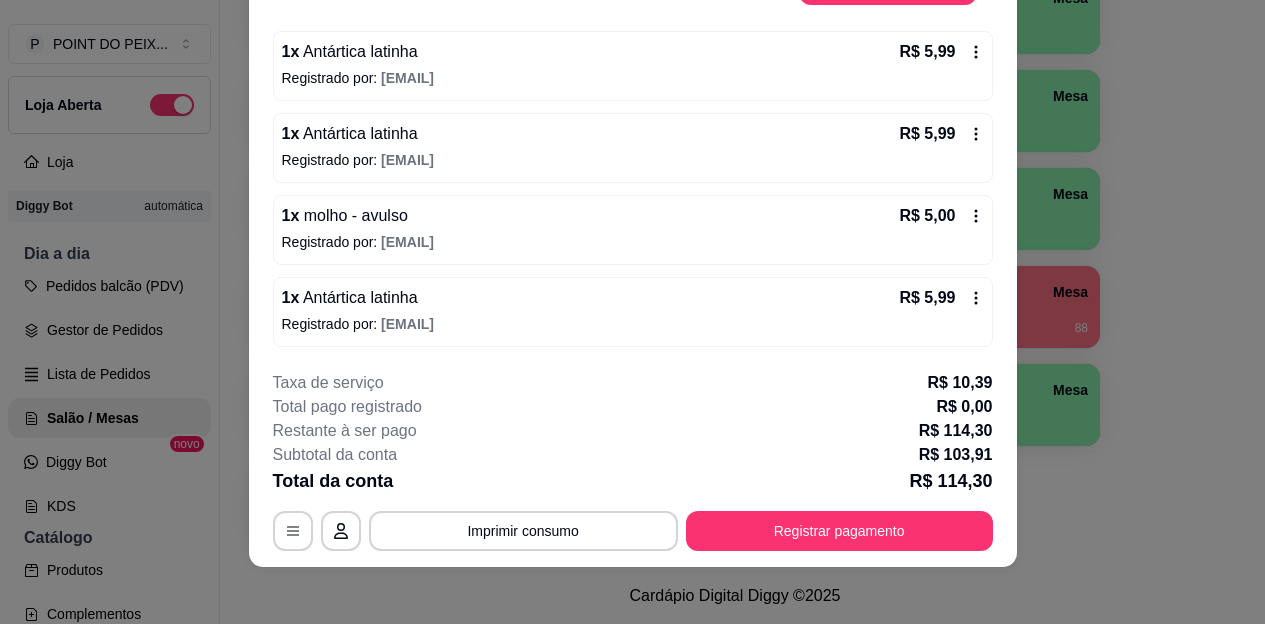 scroll, scrollTop: 61, scrollLeft: 0, axis: vertical 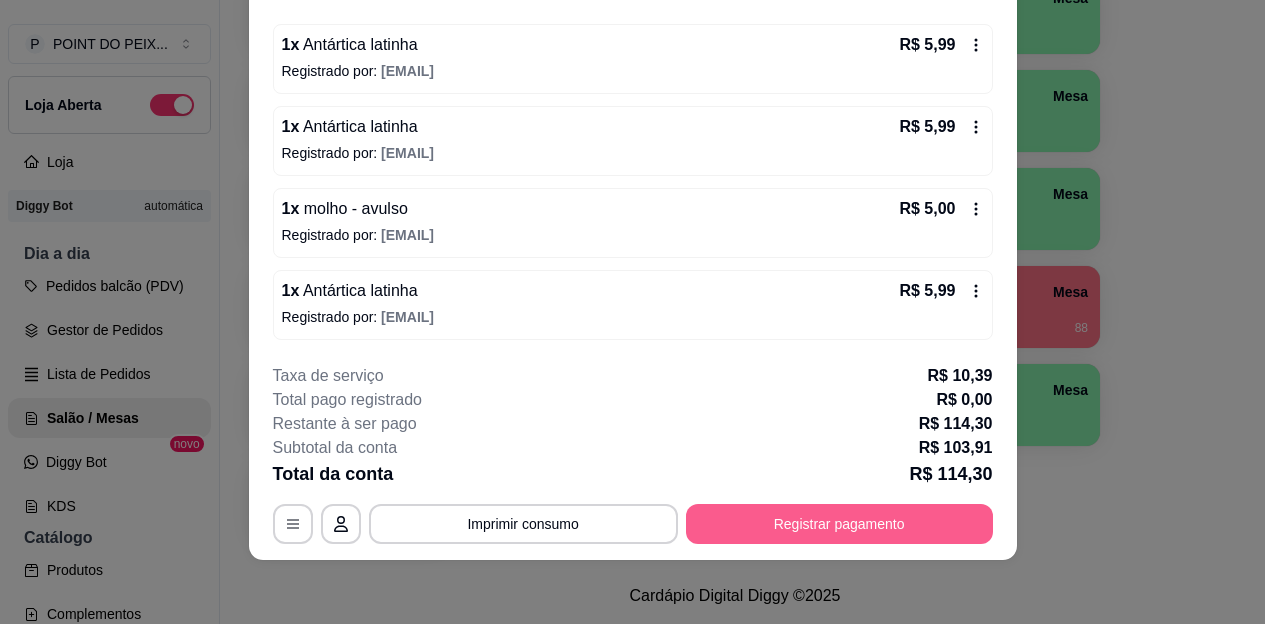 click on "Registrar pagamento" at bounding box center (839, 524) 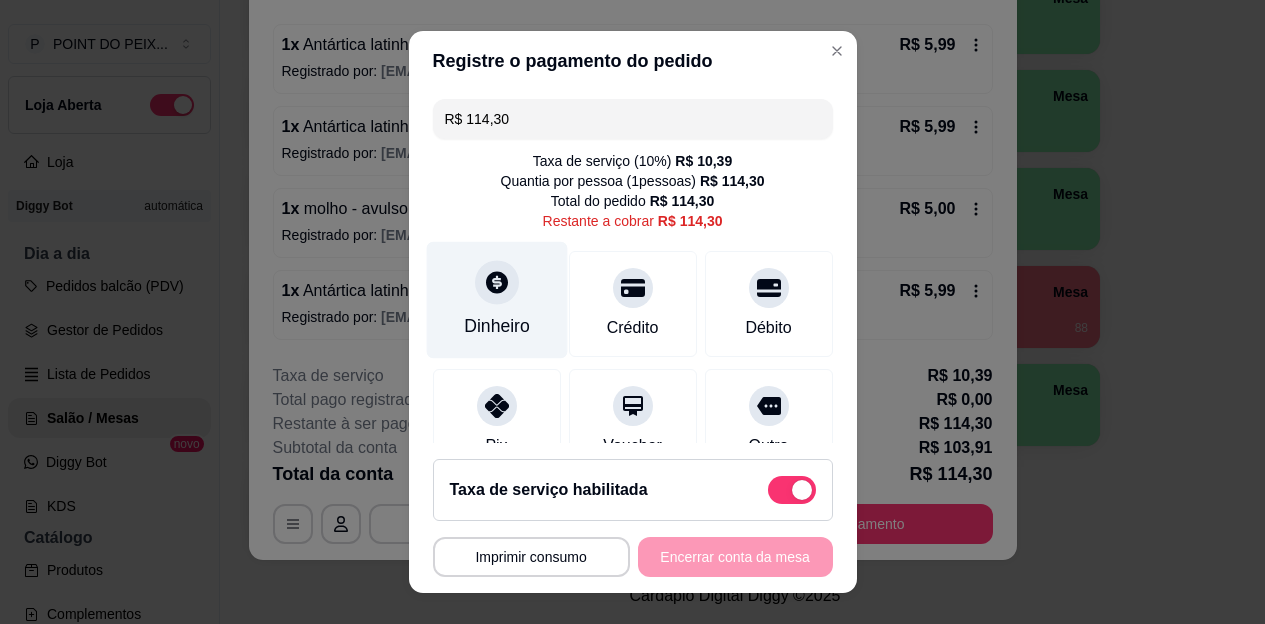 click on "Dinheiro" at bounding box center [497, 326] 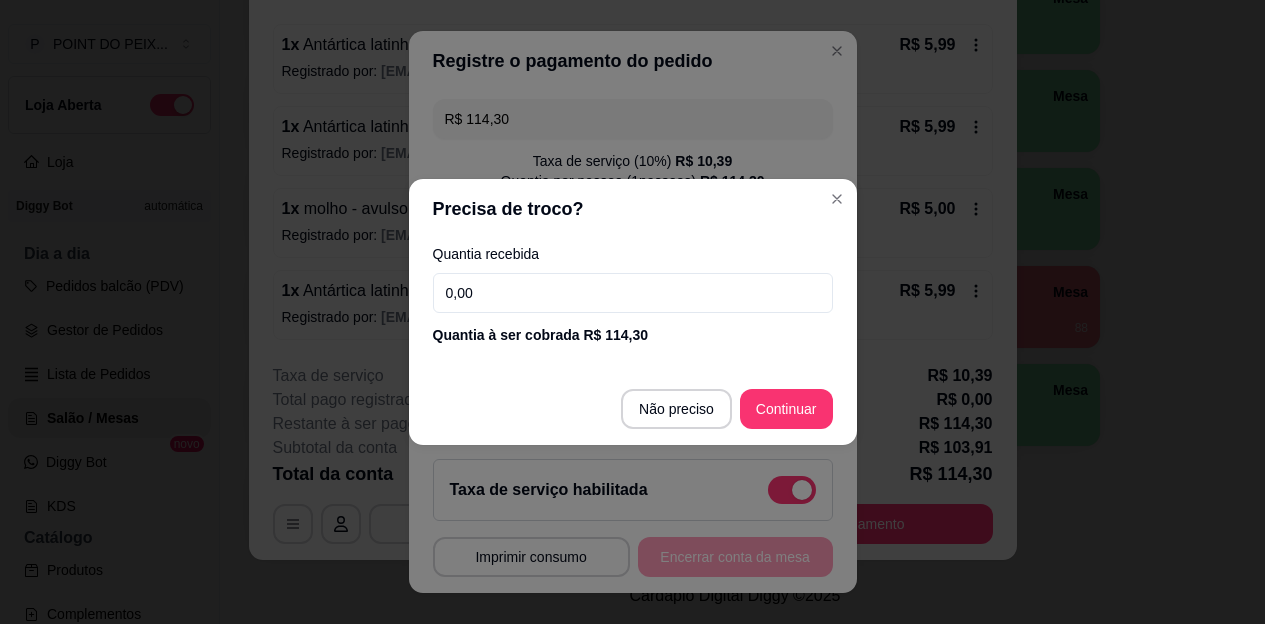 click on "0,00" at bounding box center (633, 293) 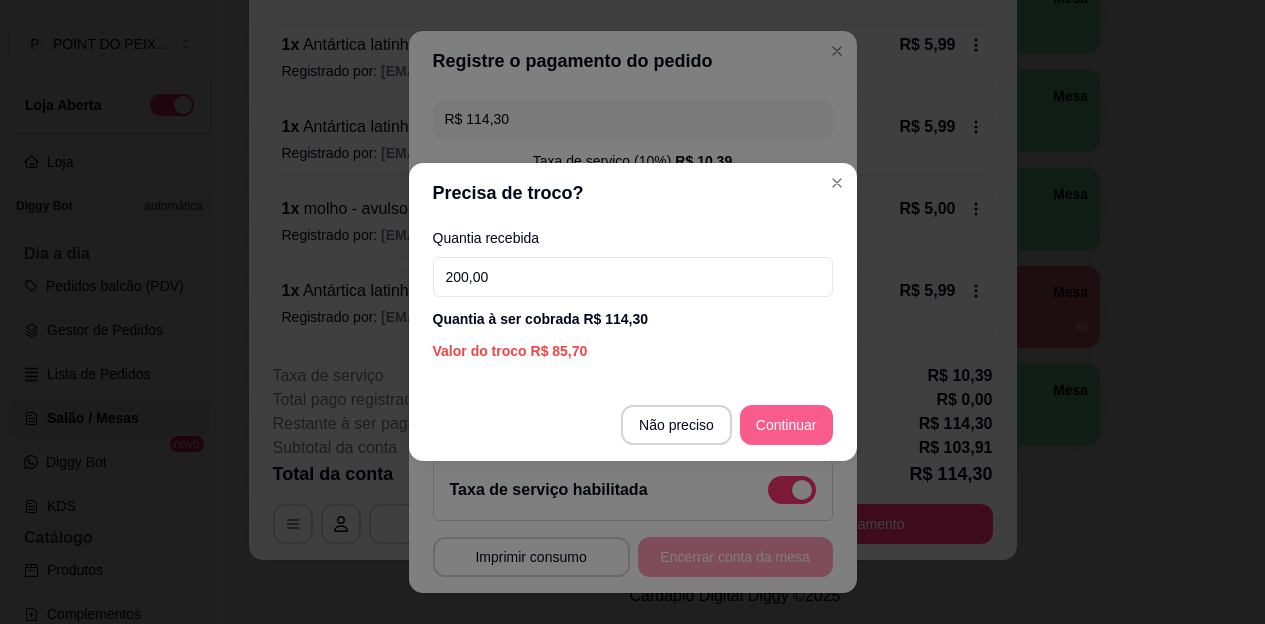 type on "200,00" 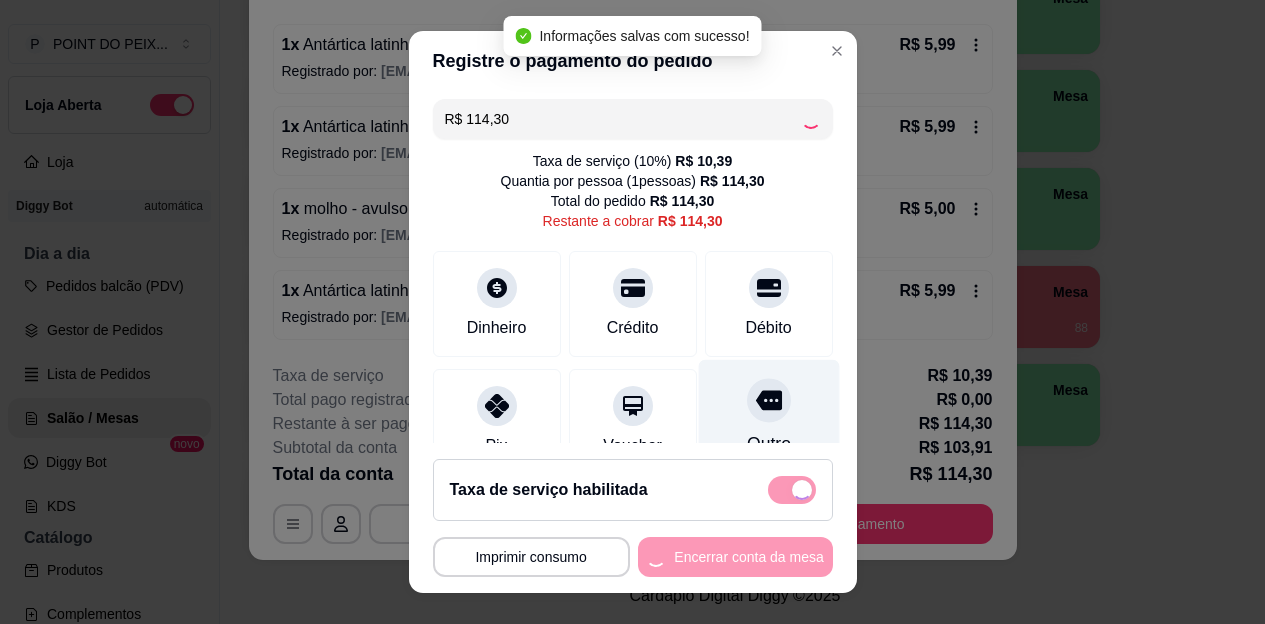 type on "R$ 0,00" 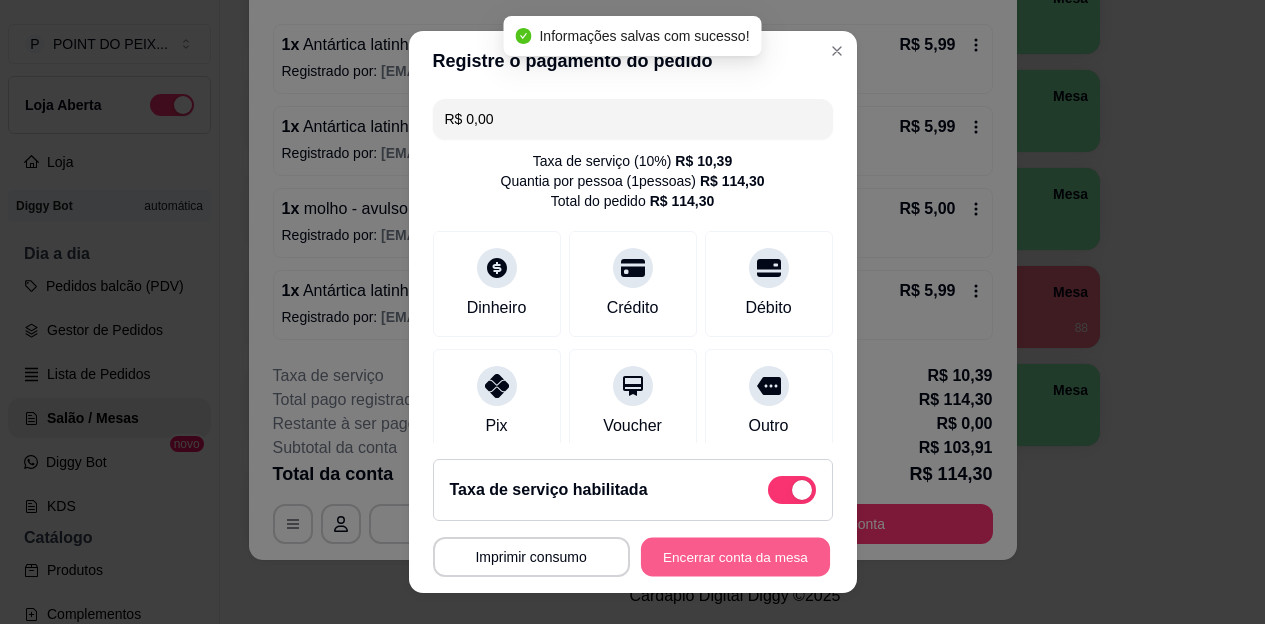 click on "Encerrar conta da mesa" at bounding box center [735, 556] 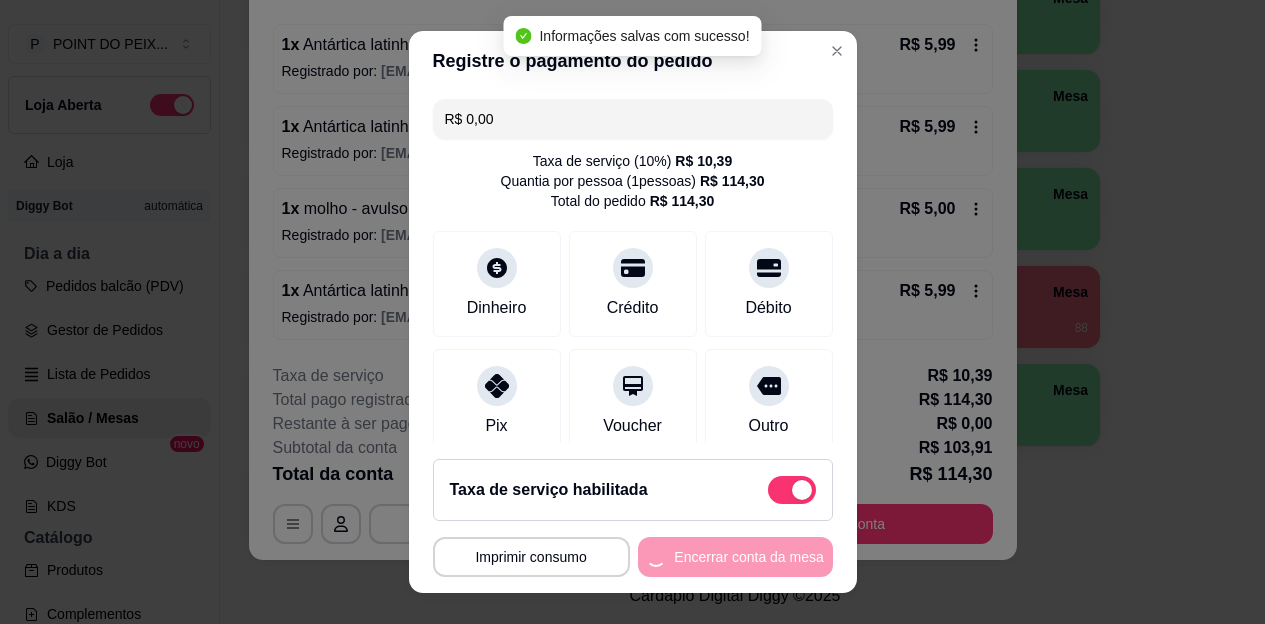 scroll, scrollTop: 0, scrollLeft: 0, axis: both 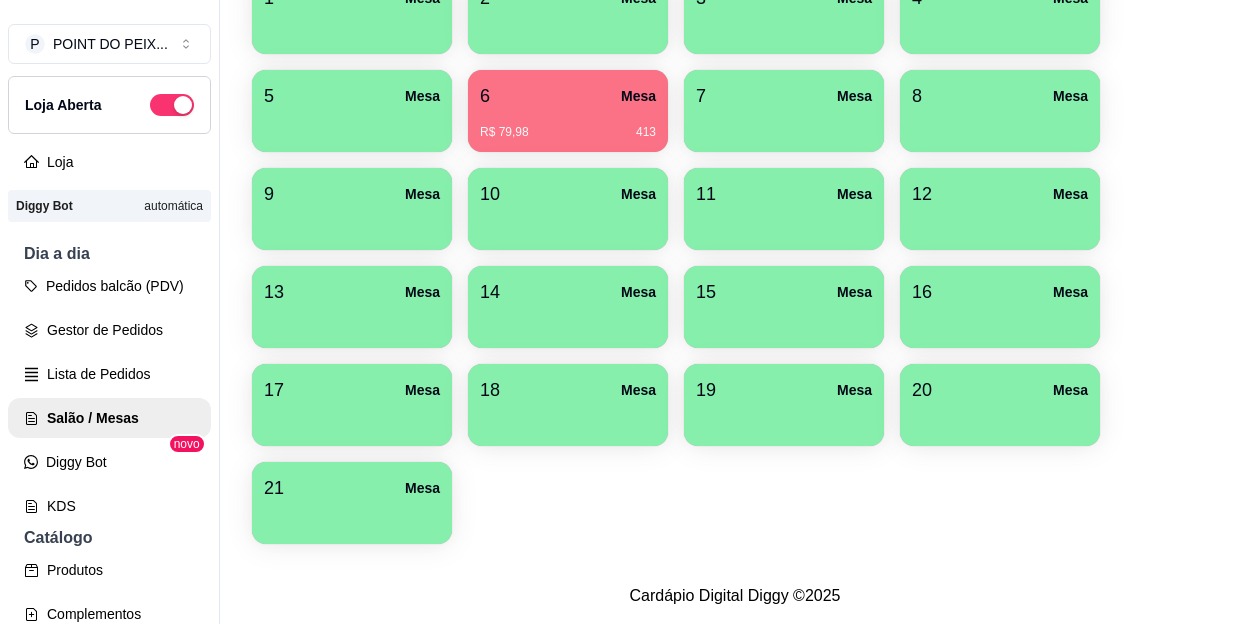 click on "6 Mesa" at bounding box center [568, 96] 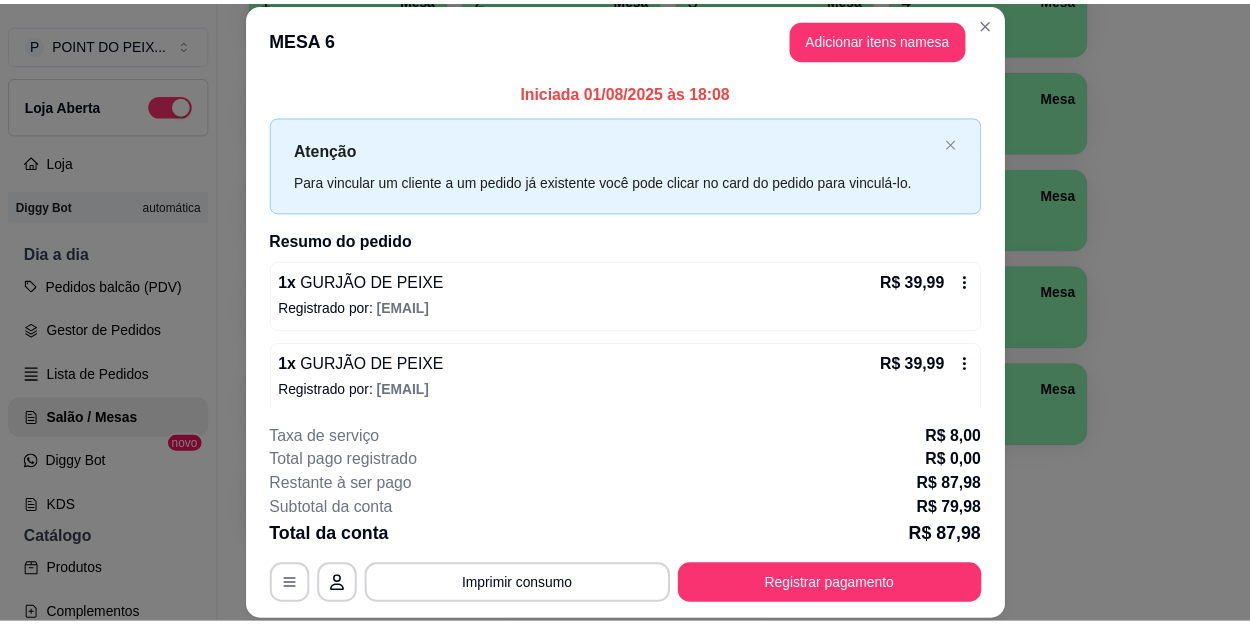scroll, scrollTop: 0, scrollLeft: 0, axis: both 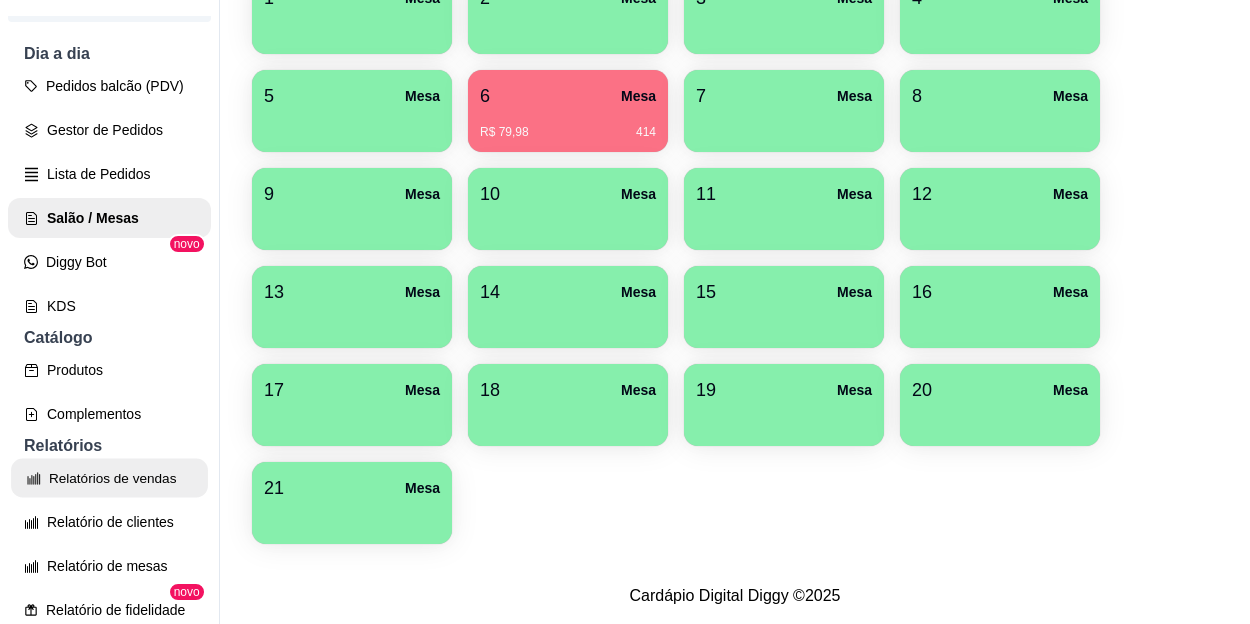 click on "Relatórios de vendas" at bounding box center [109, 478] 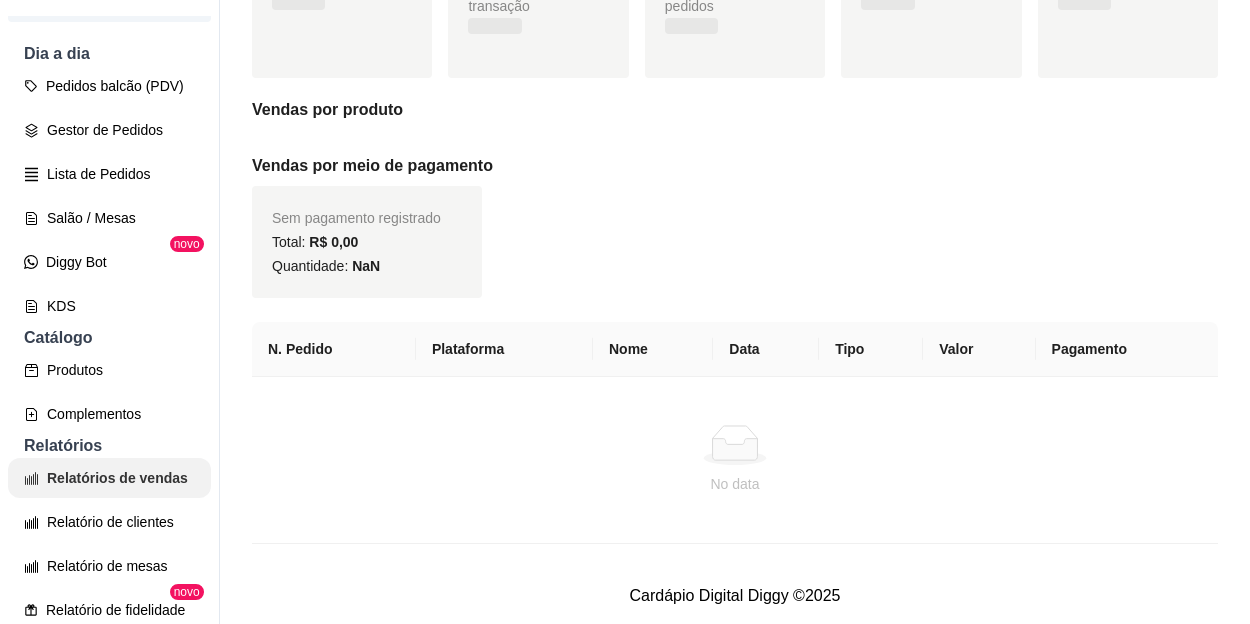 scroll, scrollTop: 0, scrollLeft: 0, axis: both 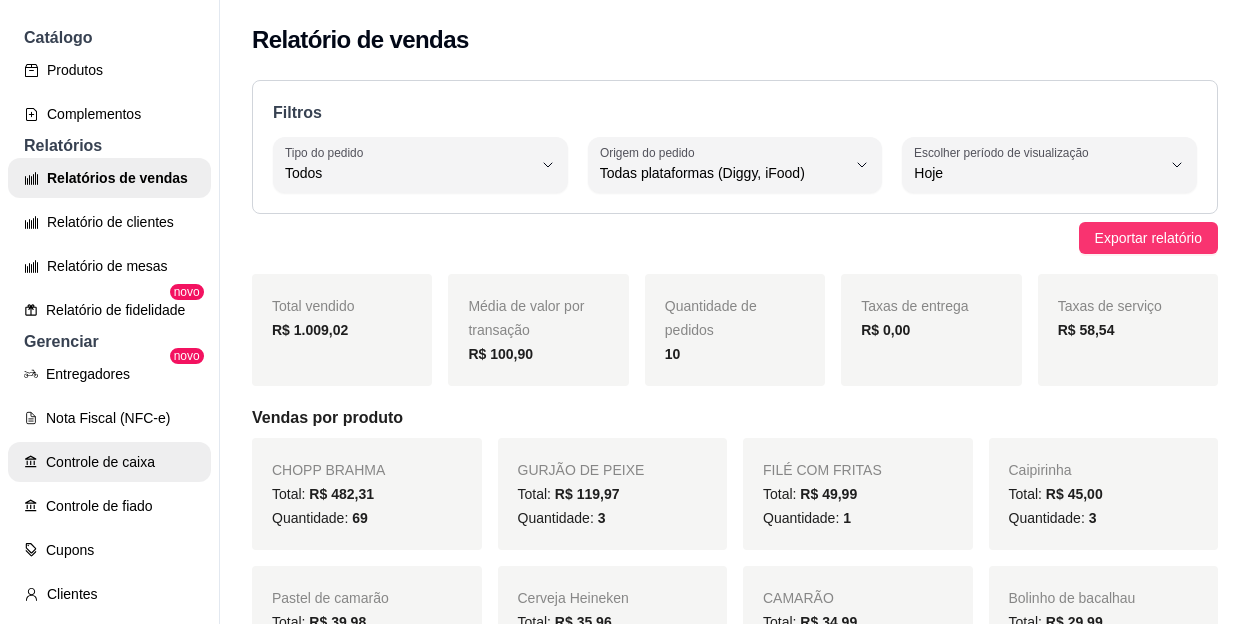 click on "Controle de caixa" at bounding box center [109, 462] 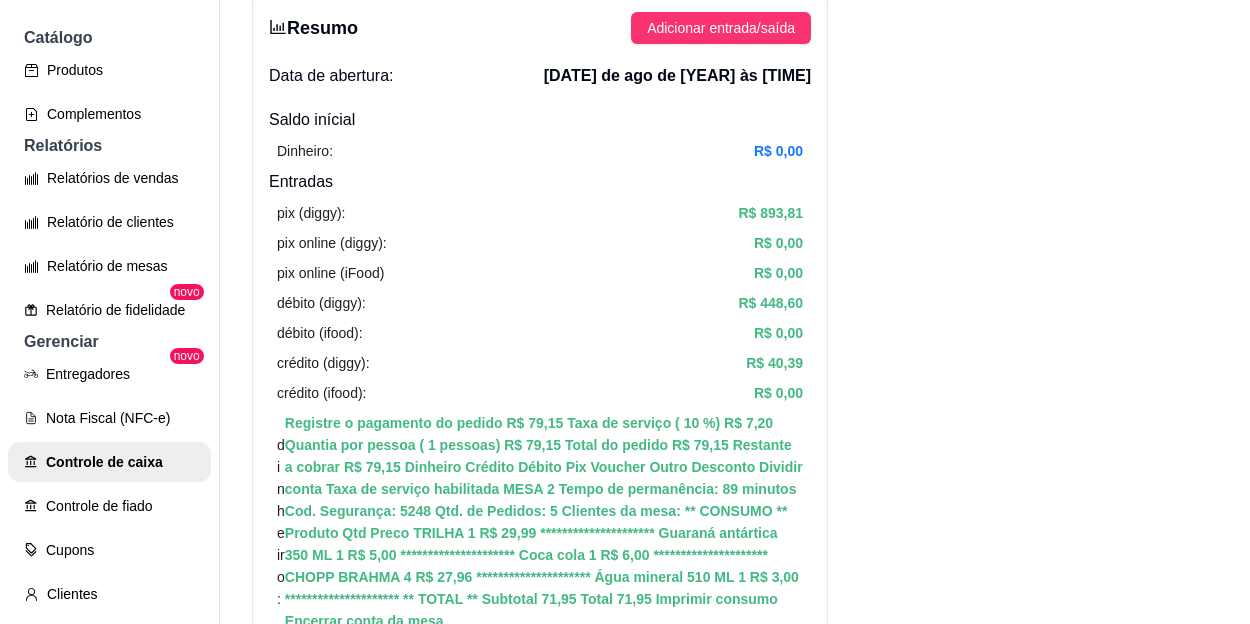 scroll, scrollTop: 0, scrollLeft: 0, axis: both 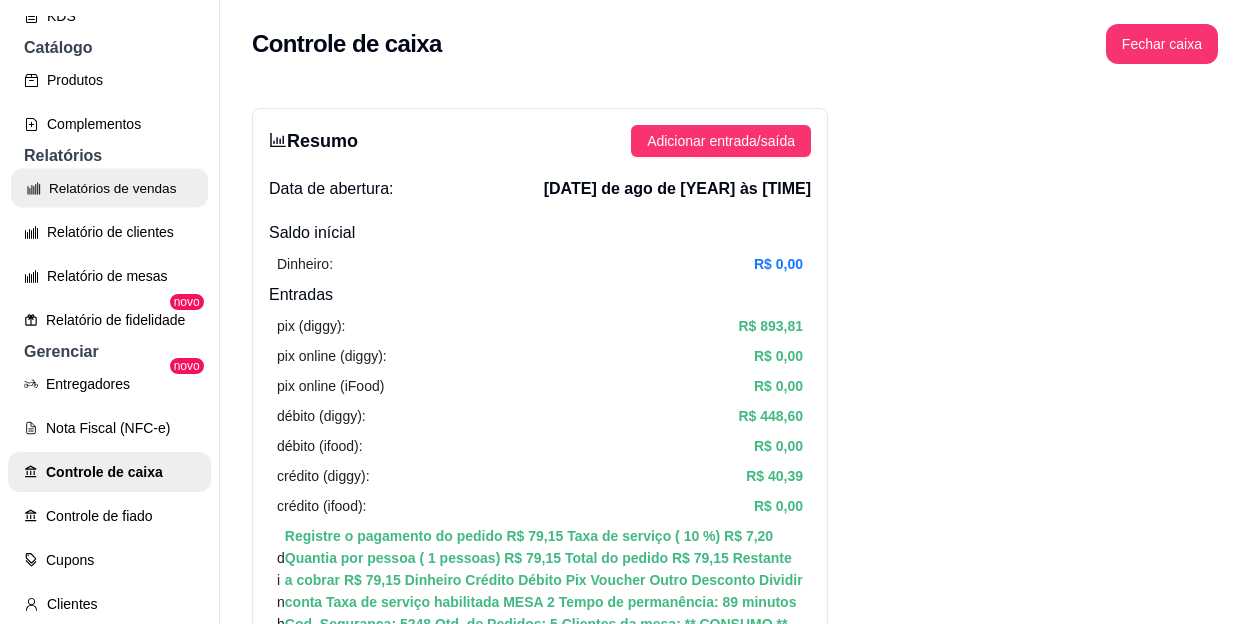 click on "Relatórios de vendas" at bounding box center [109, 188] 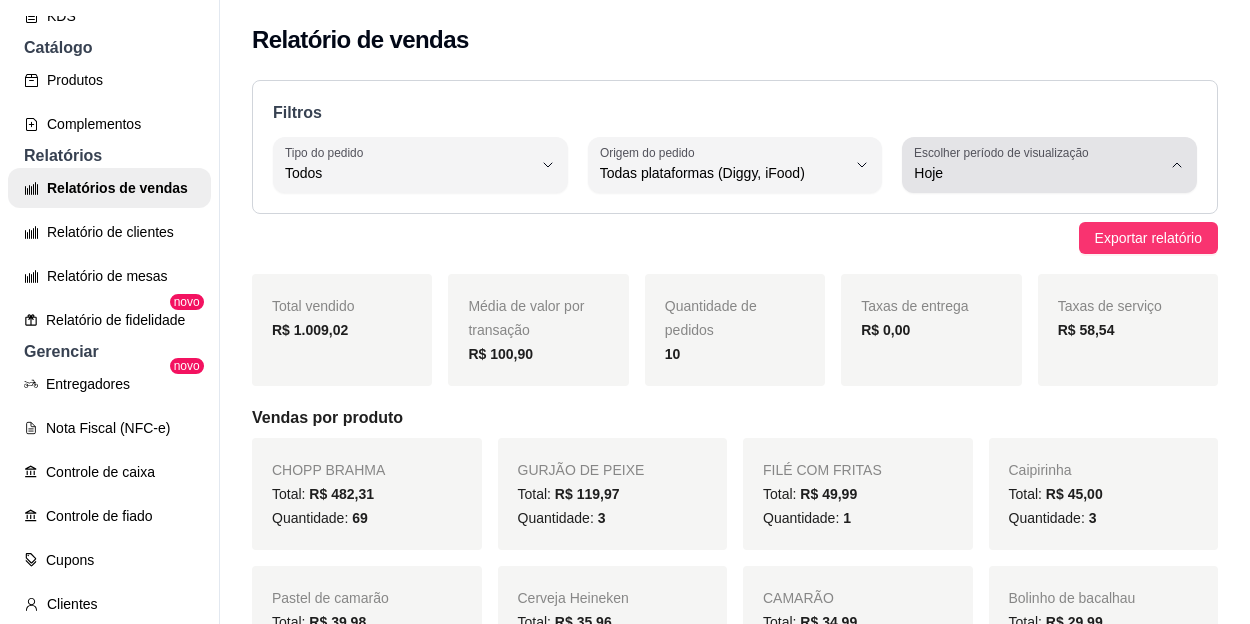 click 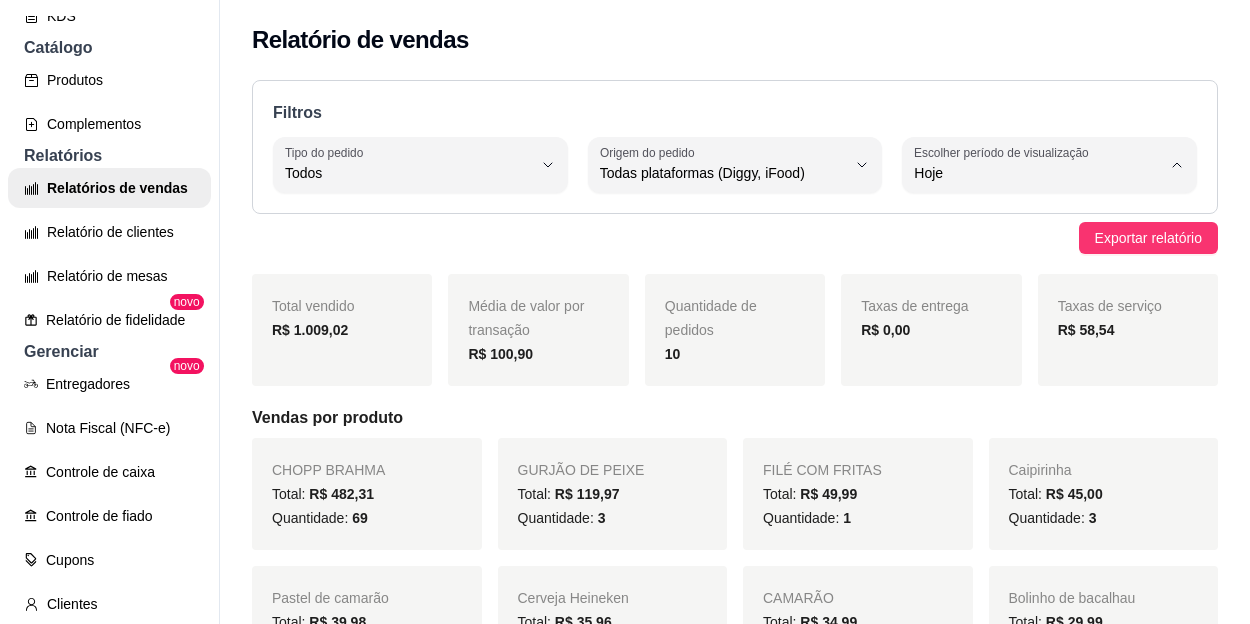 click on "Ontem" at bounding box center [1027, 253] 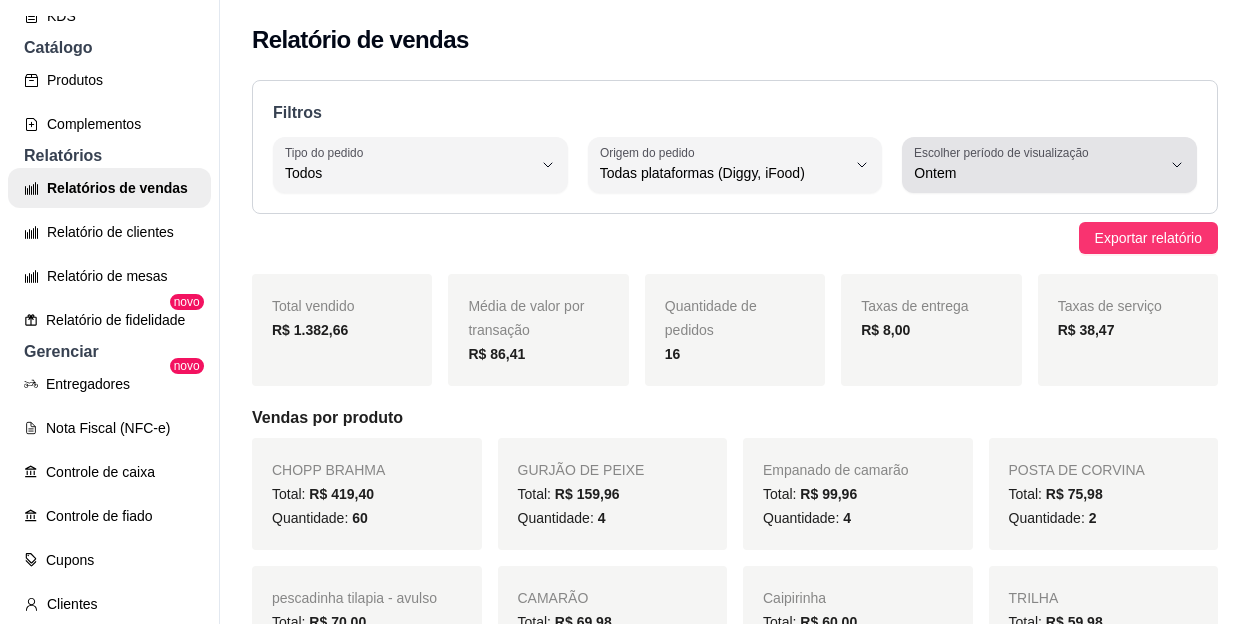 click 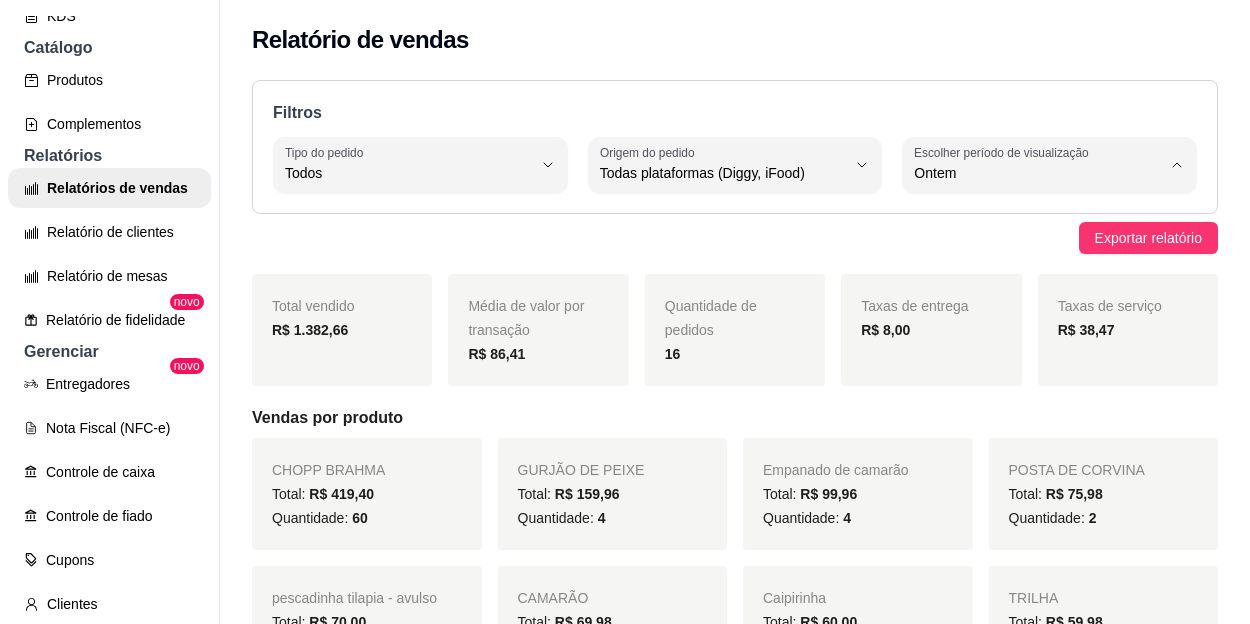 click on "Ontem" at bounding box center (1027, 253) 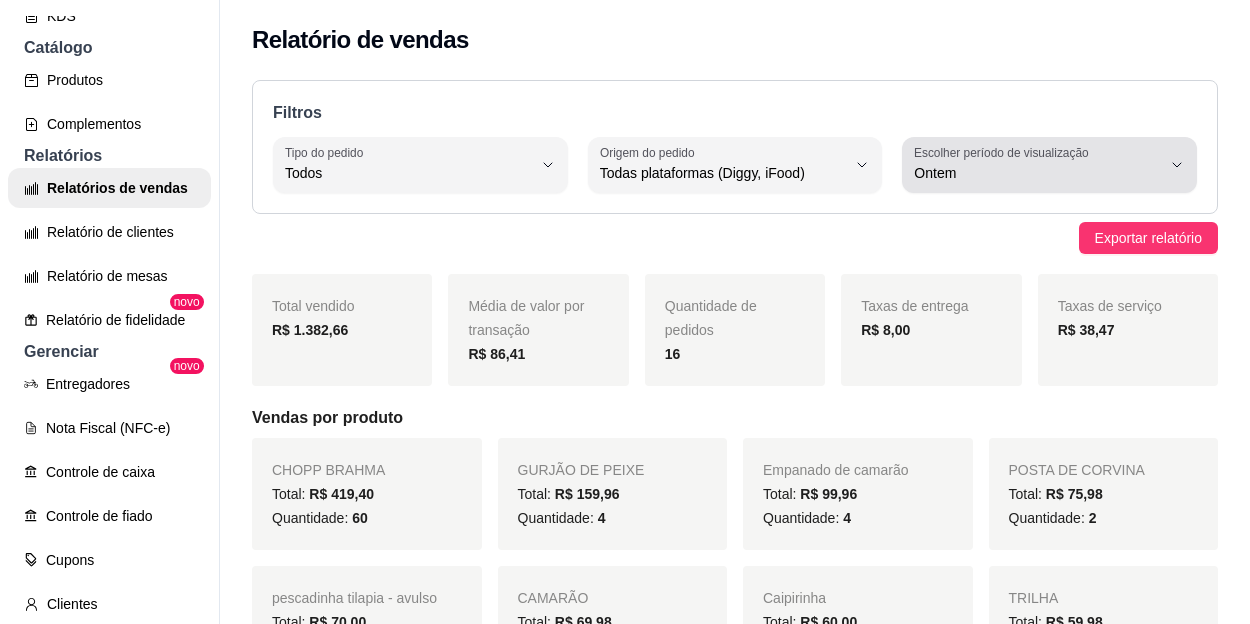 click on "Escolher período de visualização Ontem" at bounding box center [1049, 165] 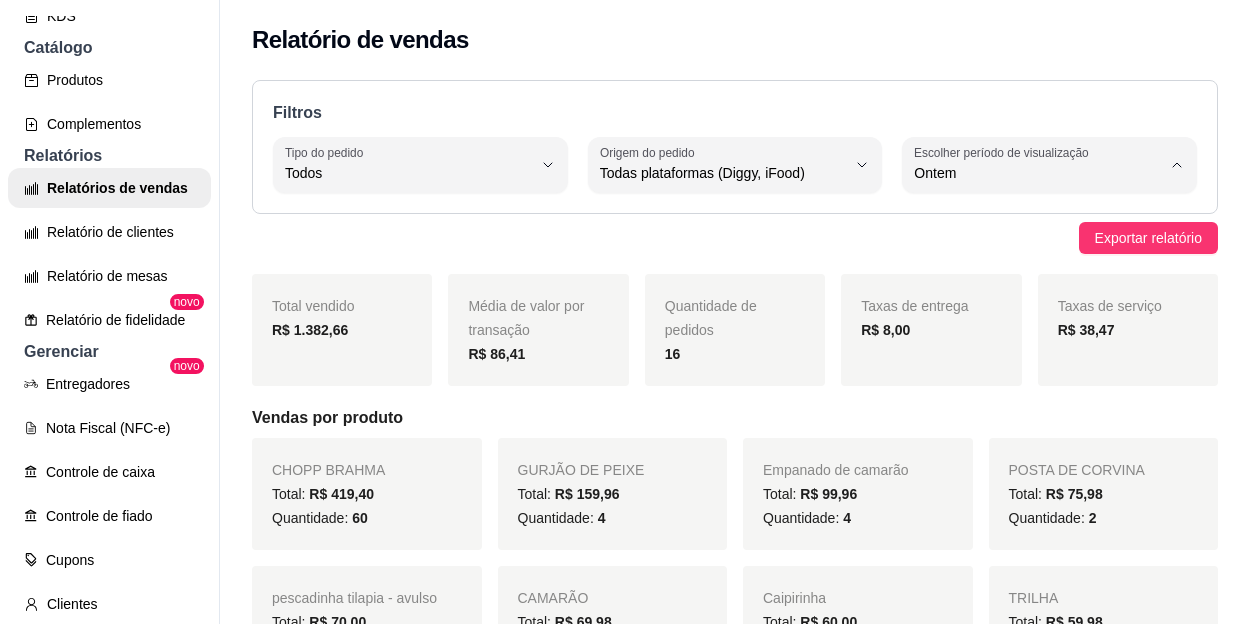 click on "Hoje" at bounding box center (1027, 220) 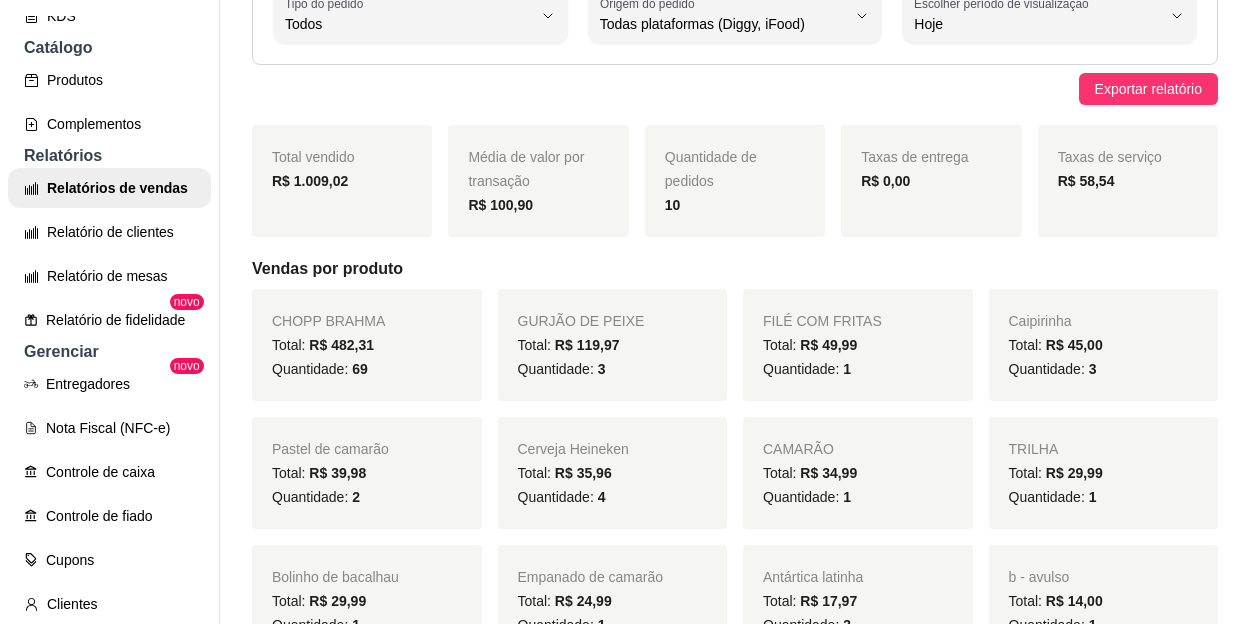 scroll, scrollTop: 200, scrollLeft: 0, axis: vertical 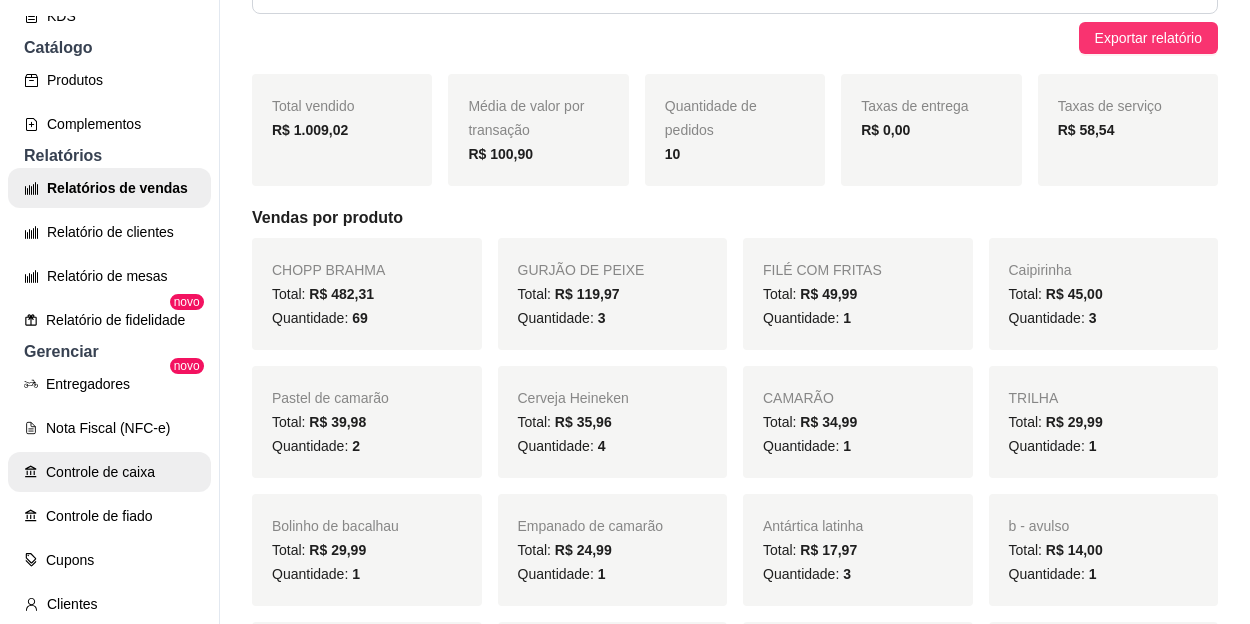 click on "Controle de caixa" at bounding box center (109, 472) 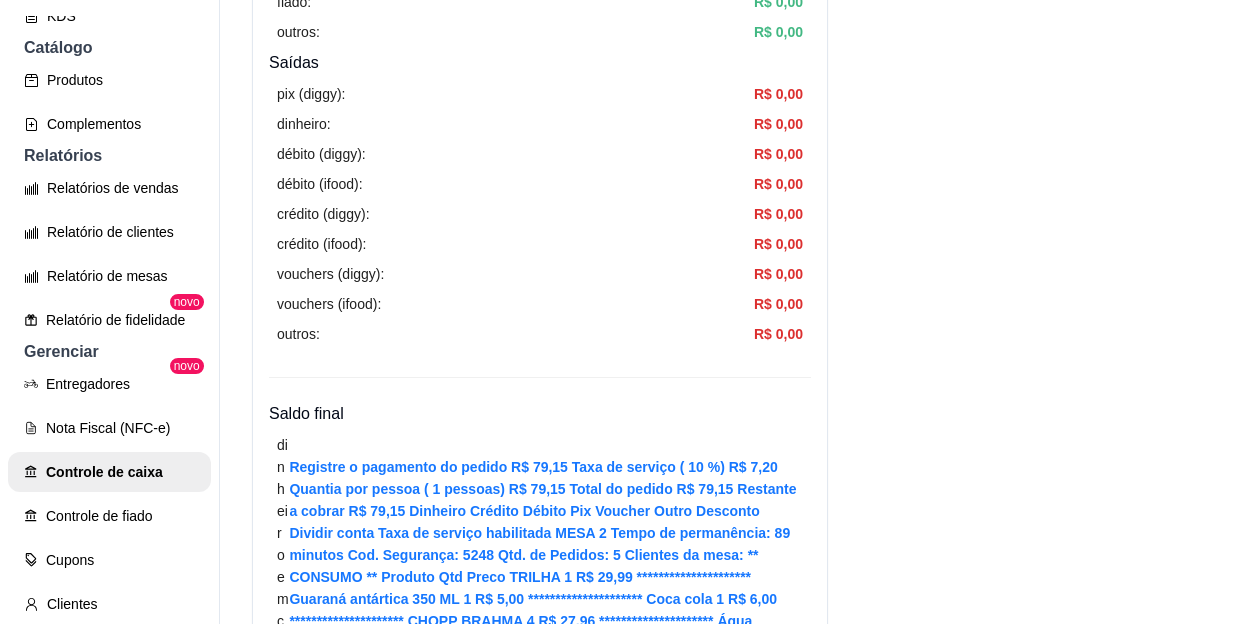 scroll, scrollTop: 900, scrollLeft: 0, axis: vertical 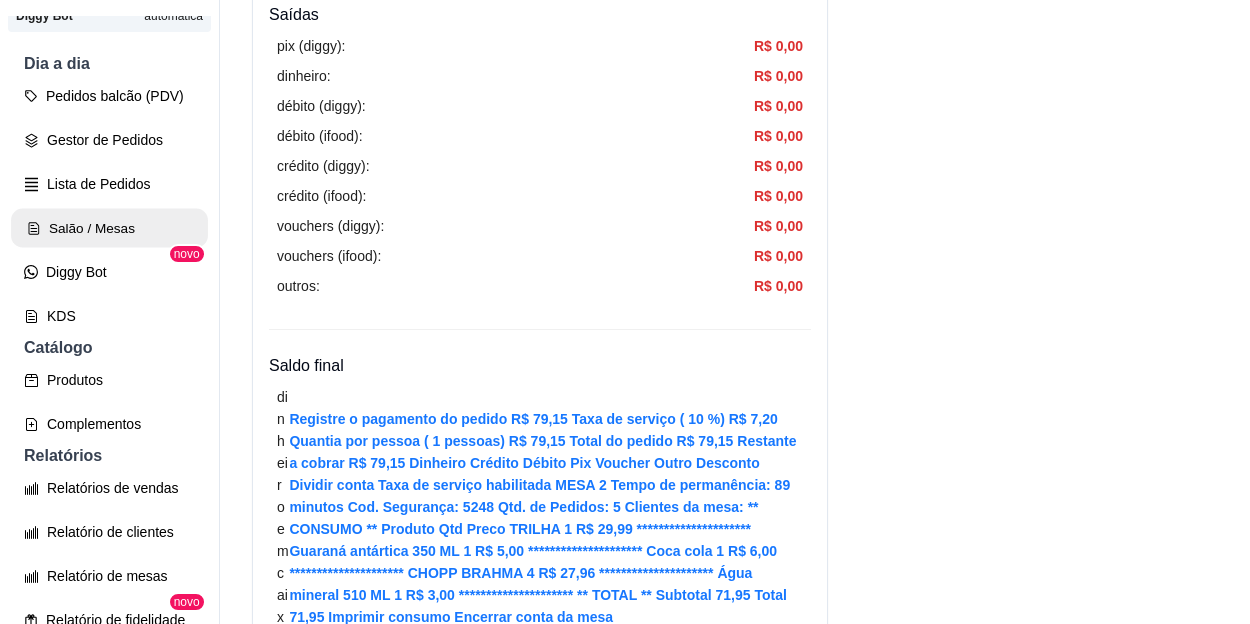 click on "Salão / Mesas" at bounding box center [109, 228] 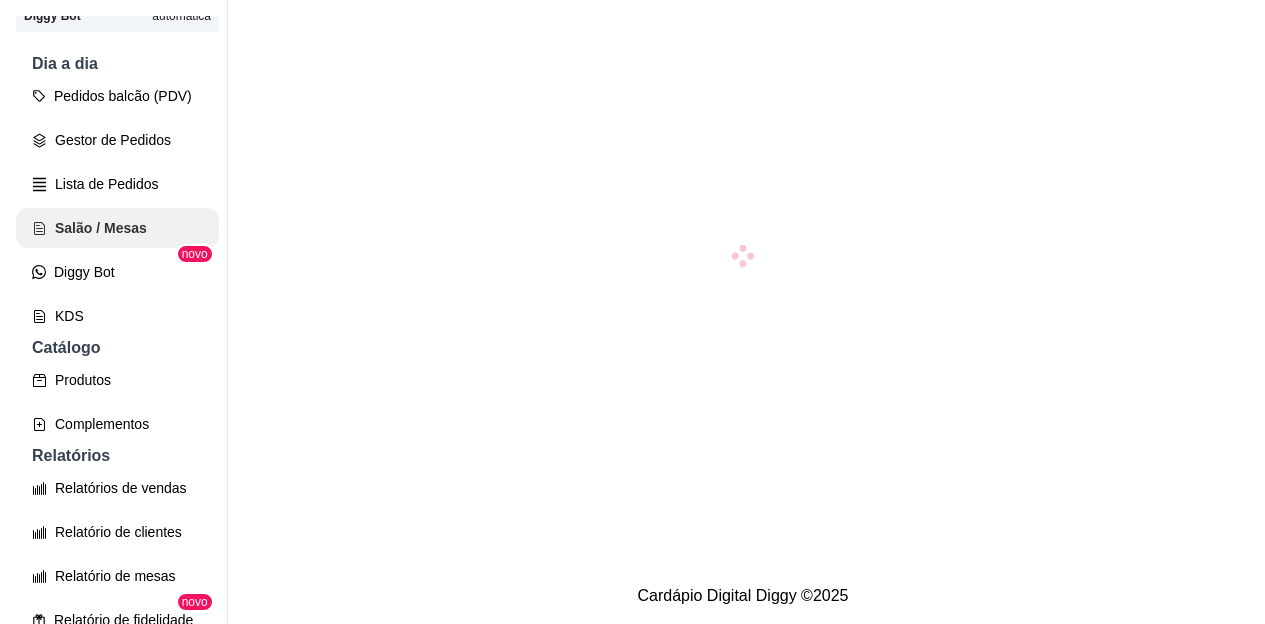 scroll, scrollTop: 0, scrollLeft: 0, axis: both 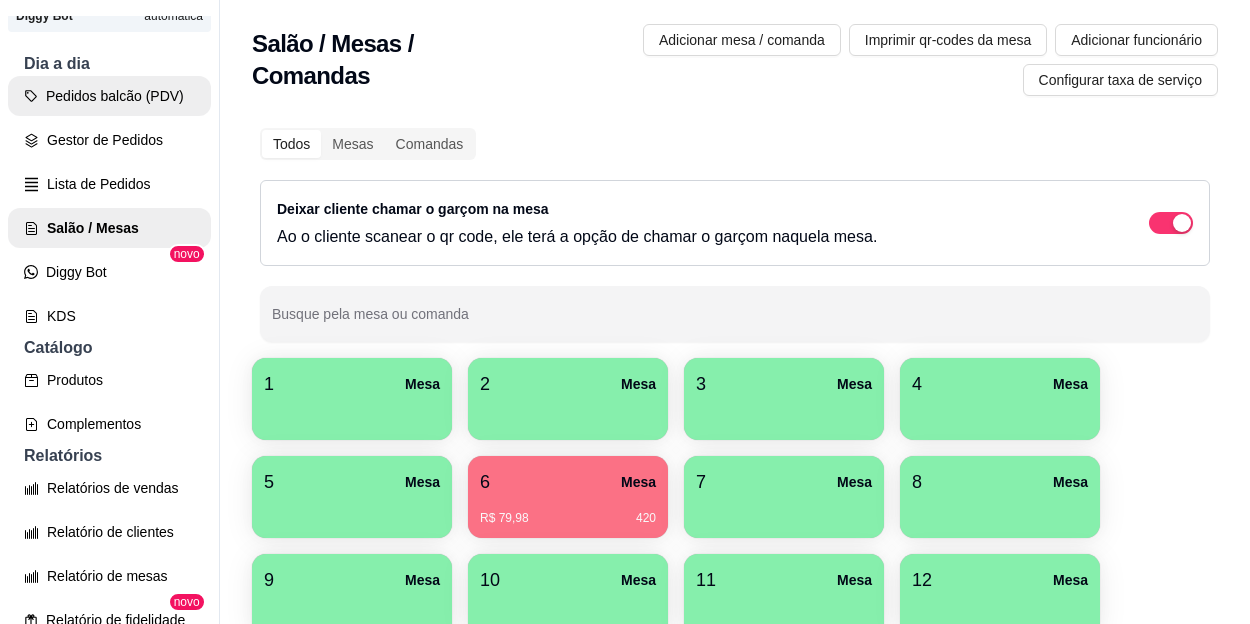click on "Pedidos balcão (PDV)" at bounding box center [109, 96] 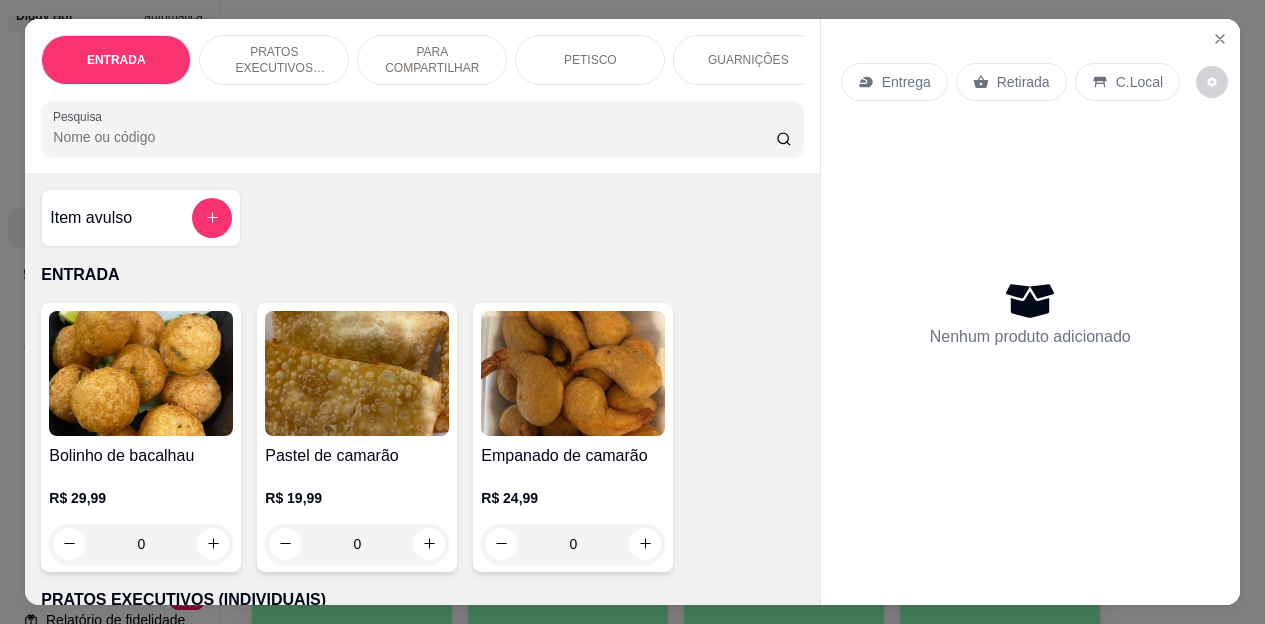click on "C.Local" at bounding box center [1127, 82] 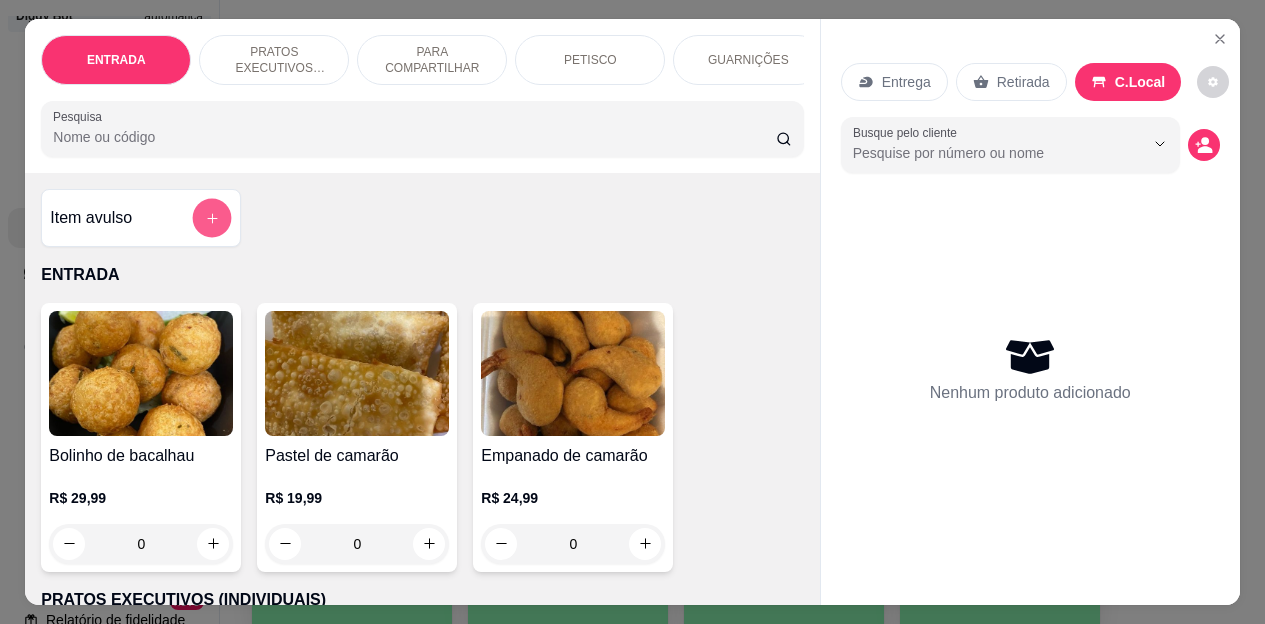 click at bounding box center (212, 217) 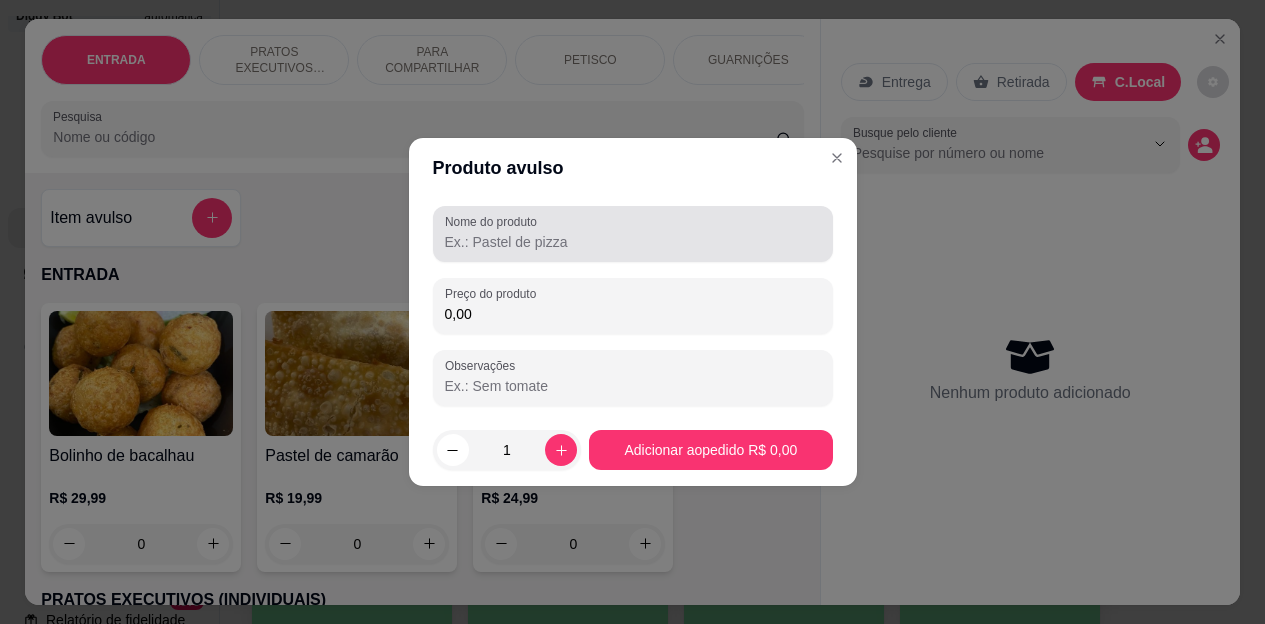 click on "Nome do produto" at bounding box center (633, 242) 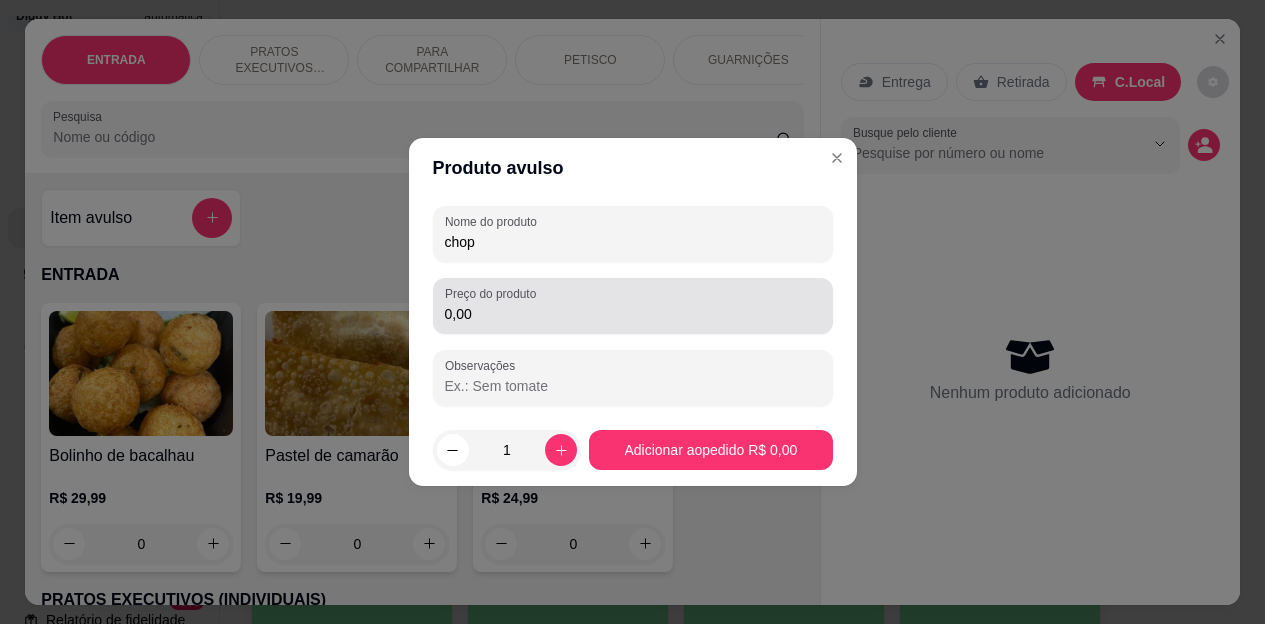 type on "chop" 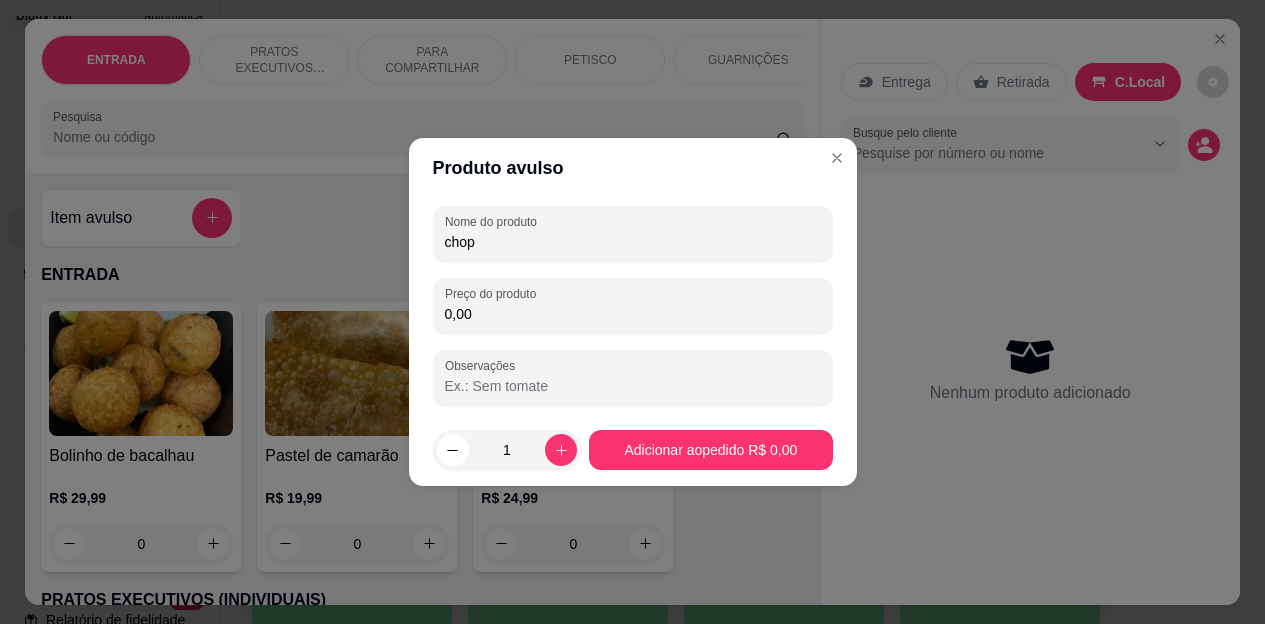 drag, startPoint x: 523, startPoint y: 316, endPoint x: 397, endPoint y: 295, distance: 127.738014 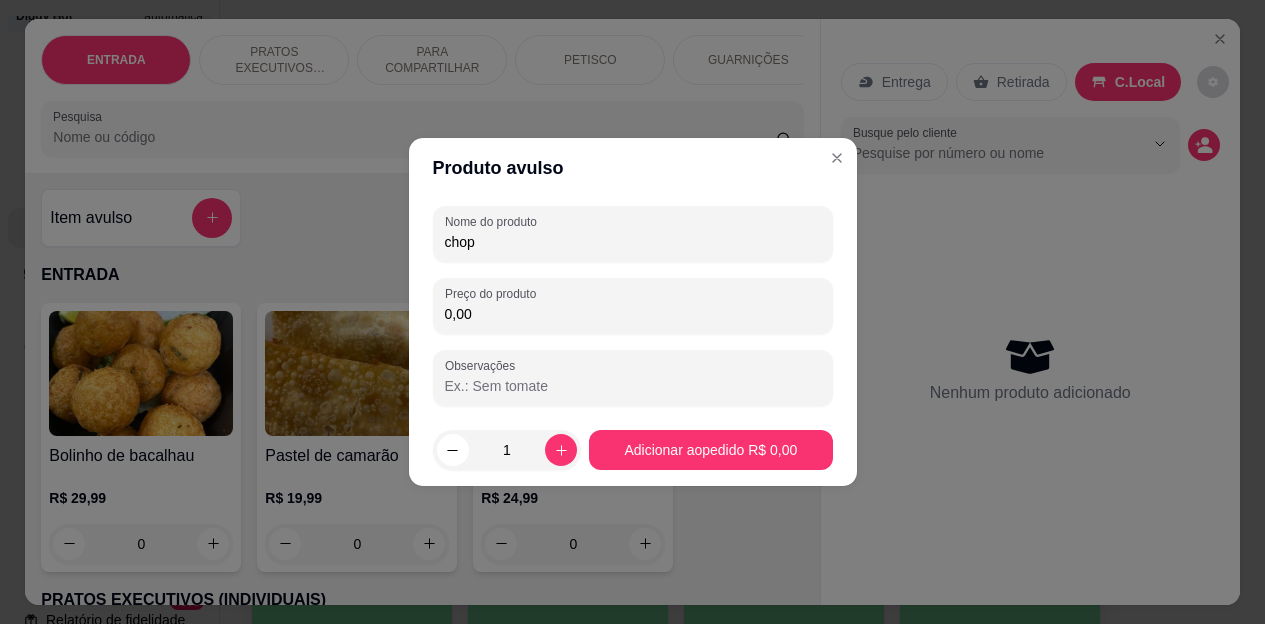 click on "Produto avulso Nome do produto chop Preço do produto 0,00 Observações 1 Adicionar ao   pedido   R$ 0,00" at bounding box center (632, 312) 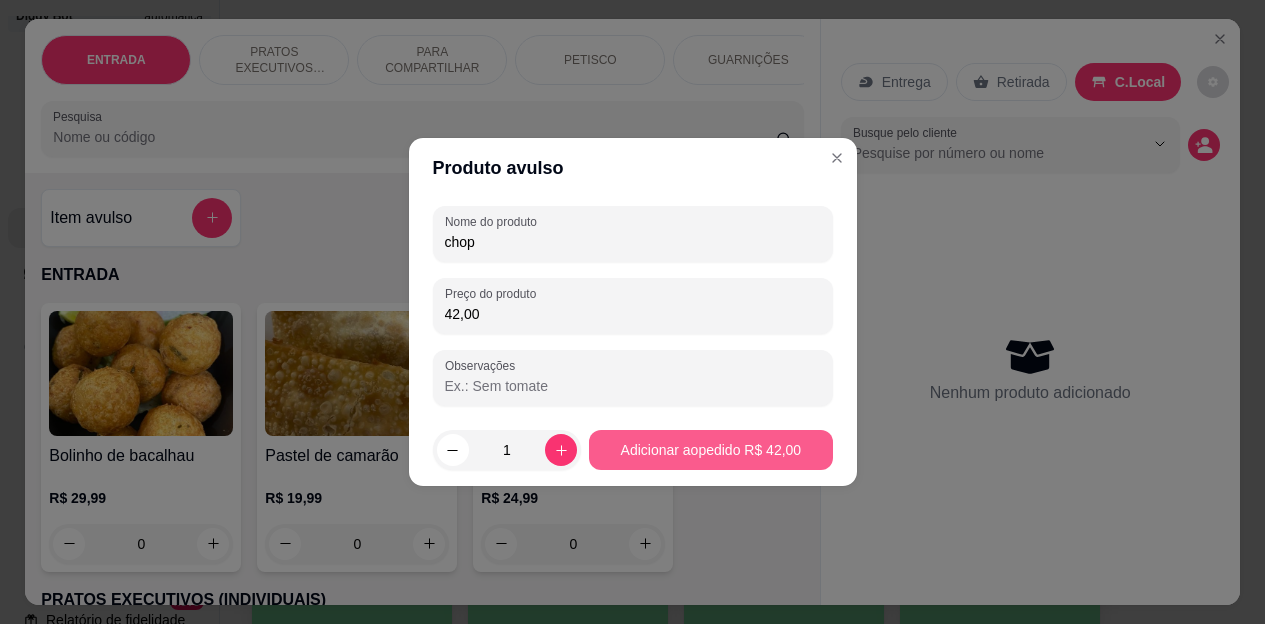 type on "42,00" 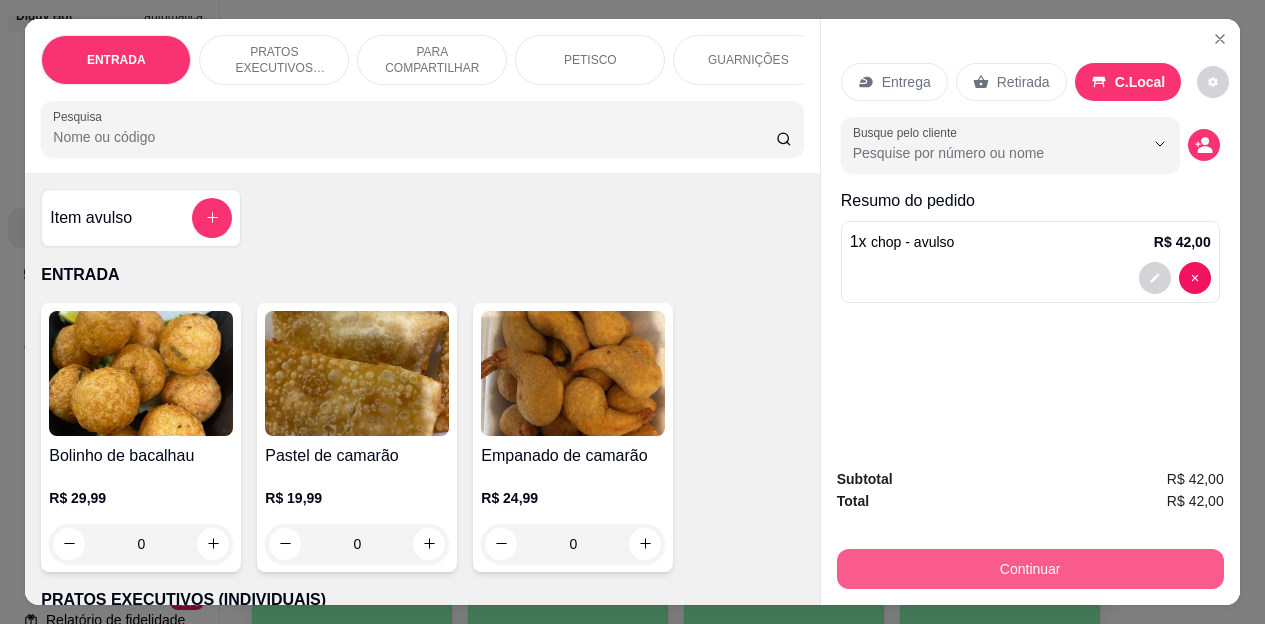 click on "Continuar" at bounding box center [1030, 569] 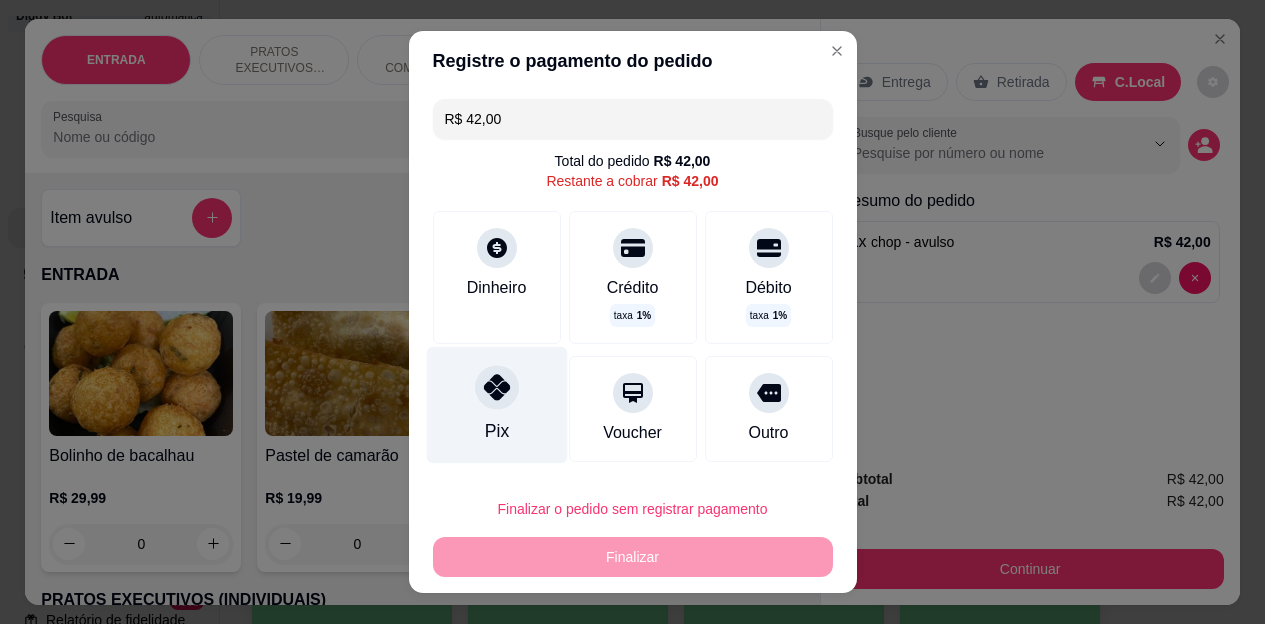 click 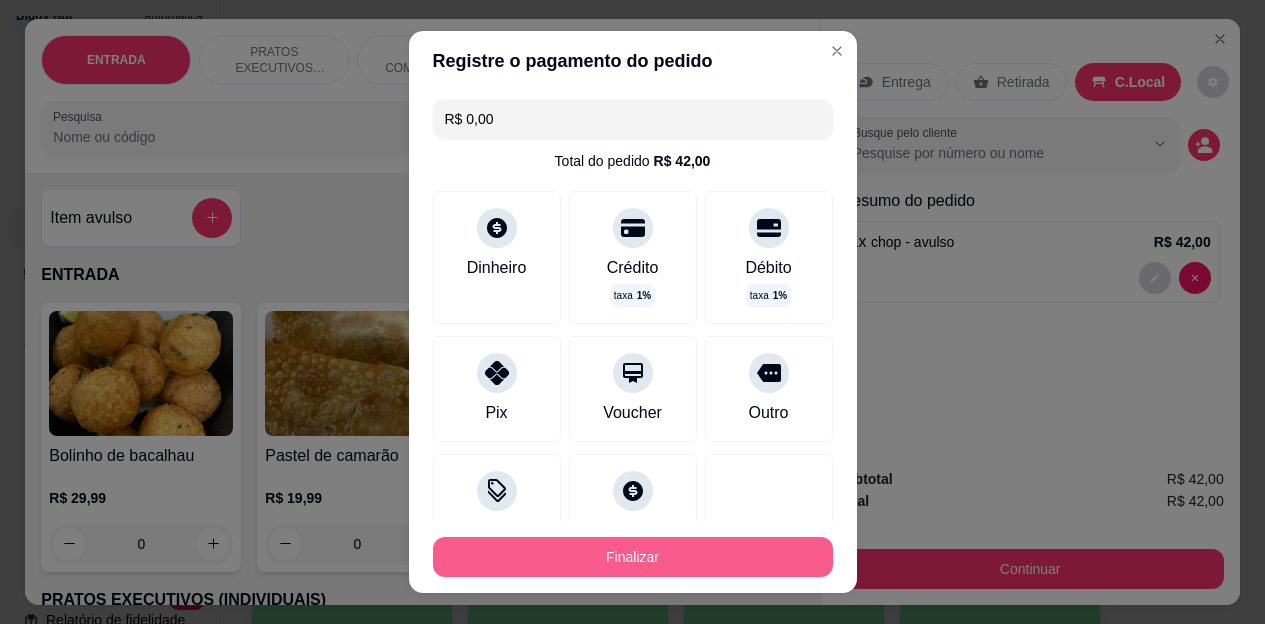click on "Finalizar" at bounding box center (633, 557) 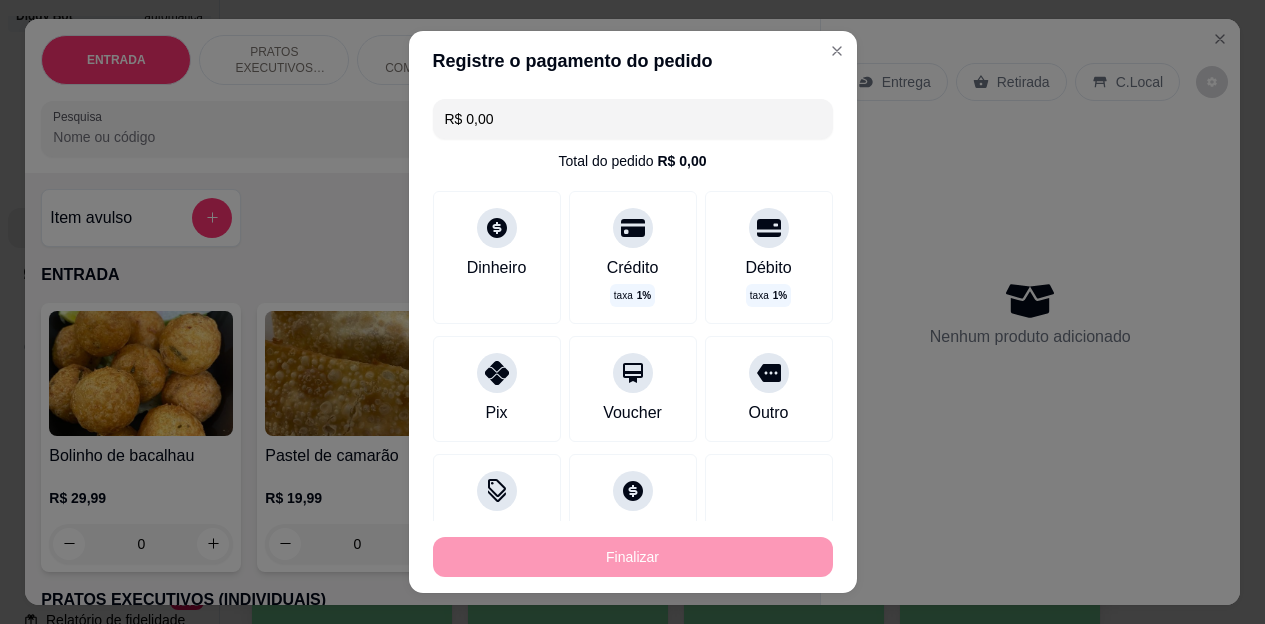 type on "-R$ 42,00" 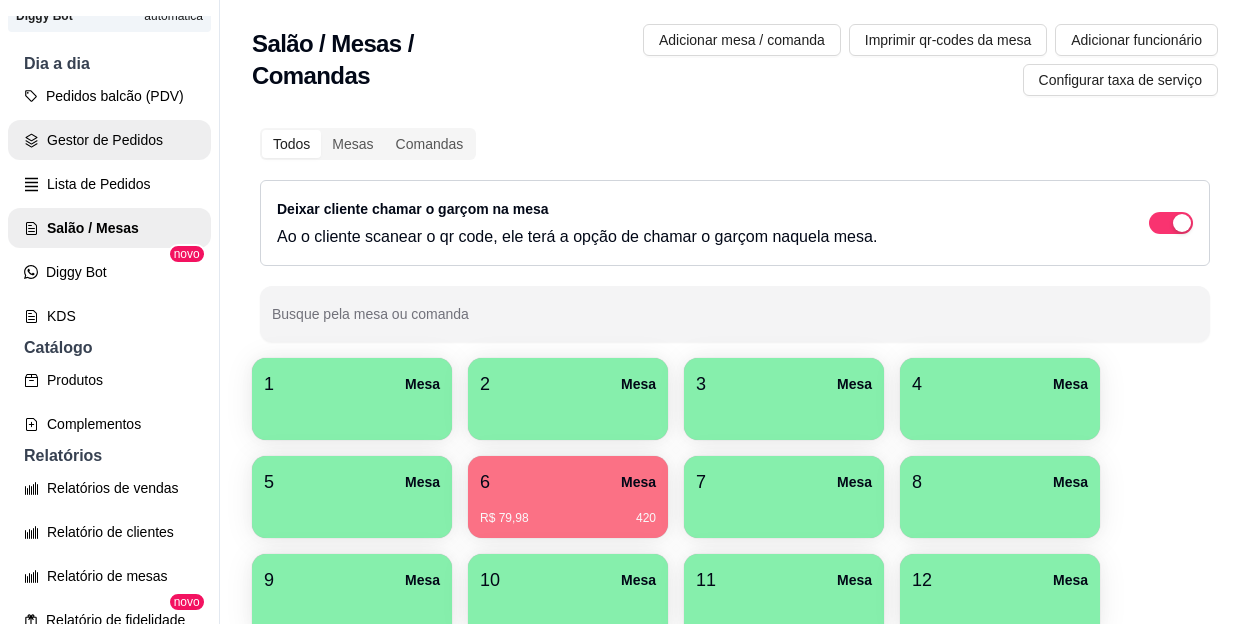 click on "Gestor de Pedidos" at bounding box center [109, 140] 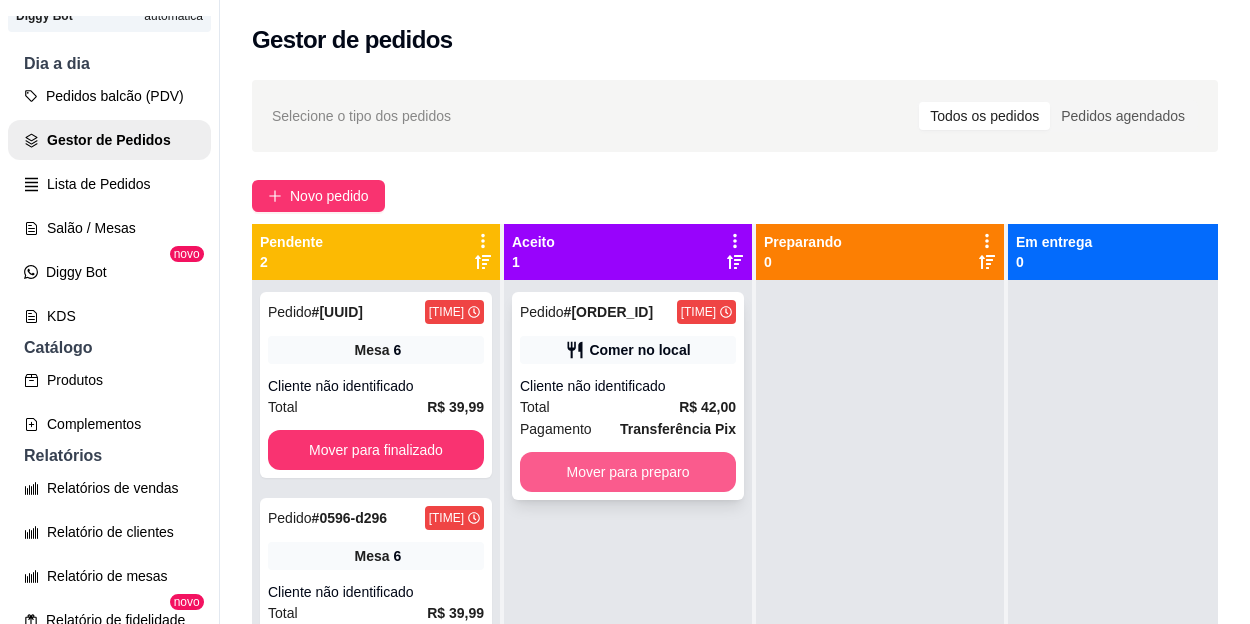 click on "Mover para preparo" at bounding box center [628, 472] 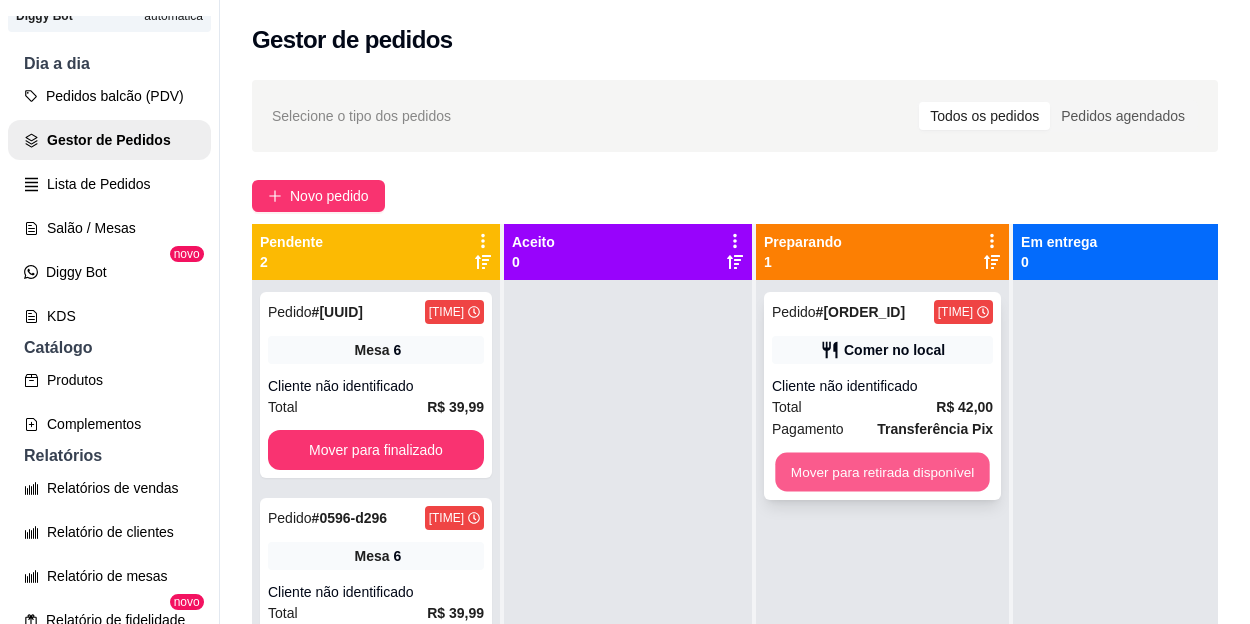 click on "Mover para retirada disponível" at bounding box center [882, 472] 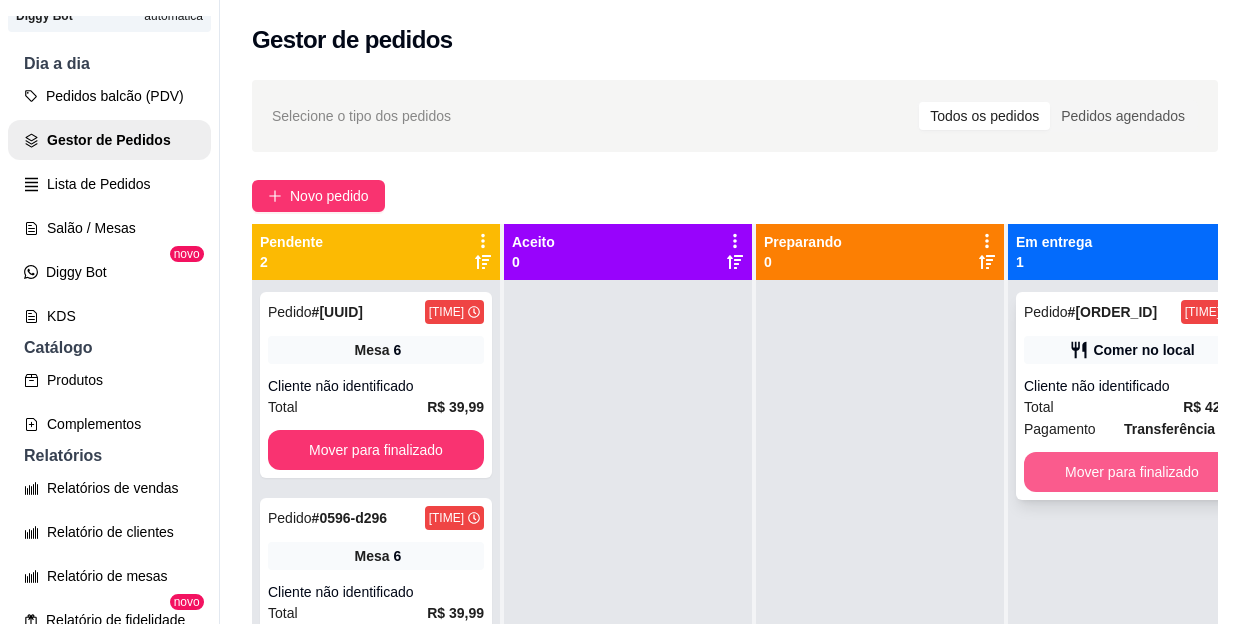 click on "Mover para finalizado" at bounding box center (1132, 472) 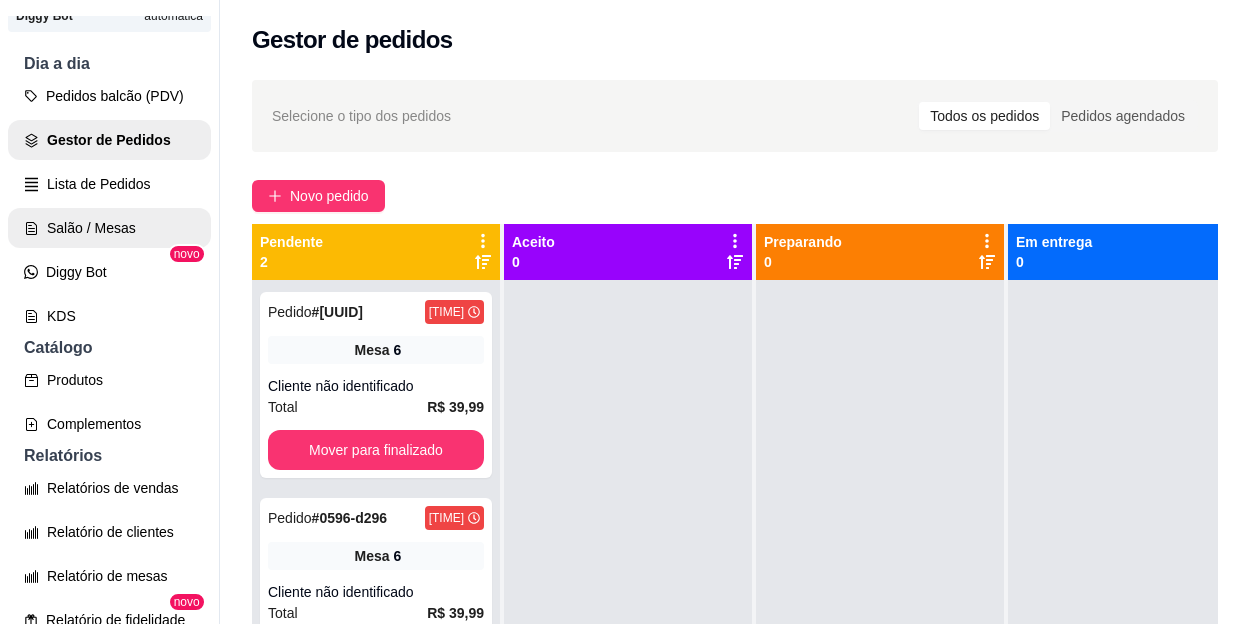 click on "Salão / Mesas" at bounding box center (109, 228) 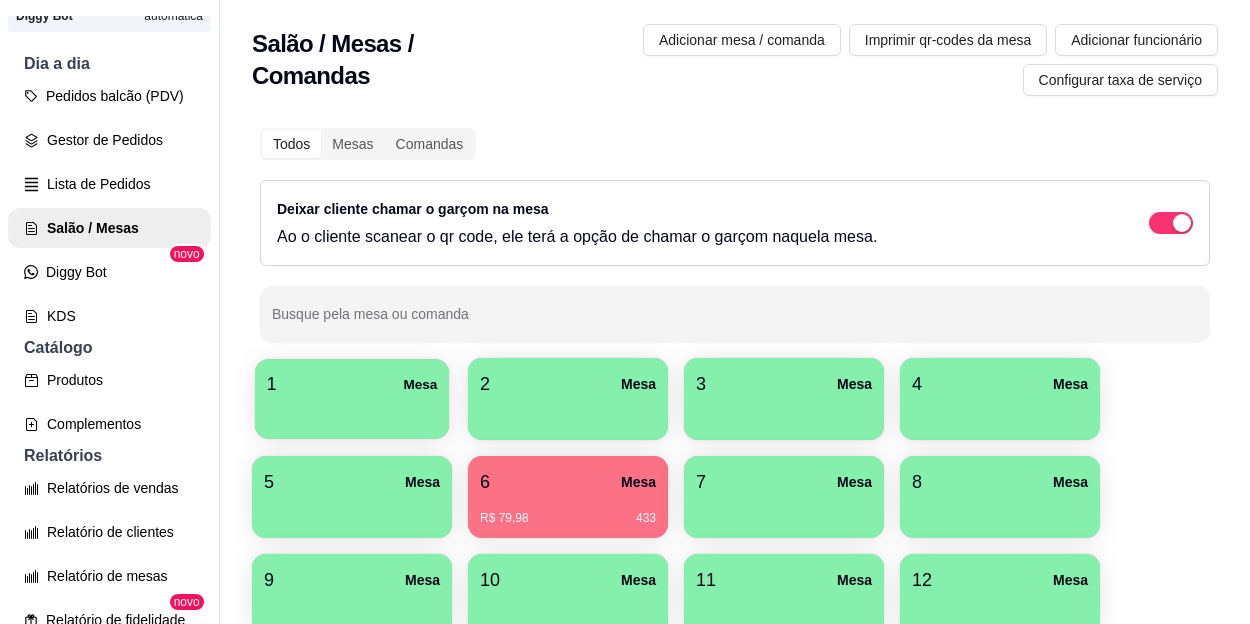 click at bounding box center (352, 412) 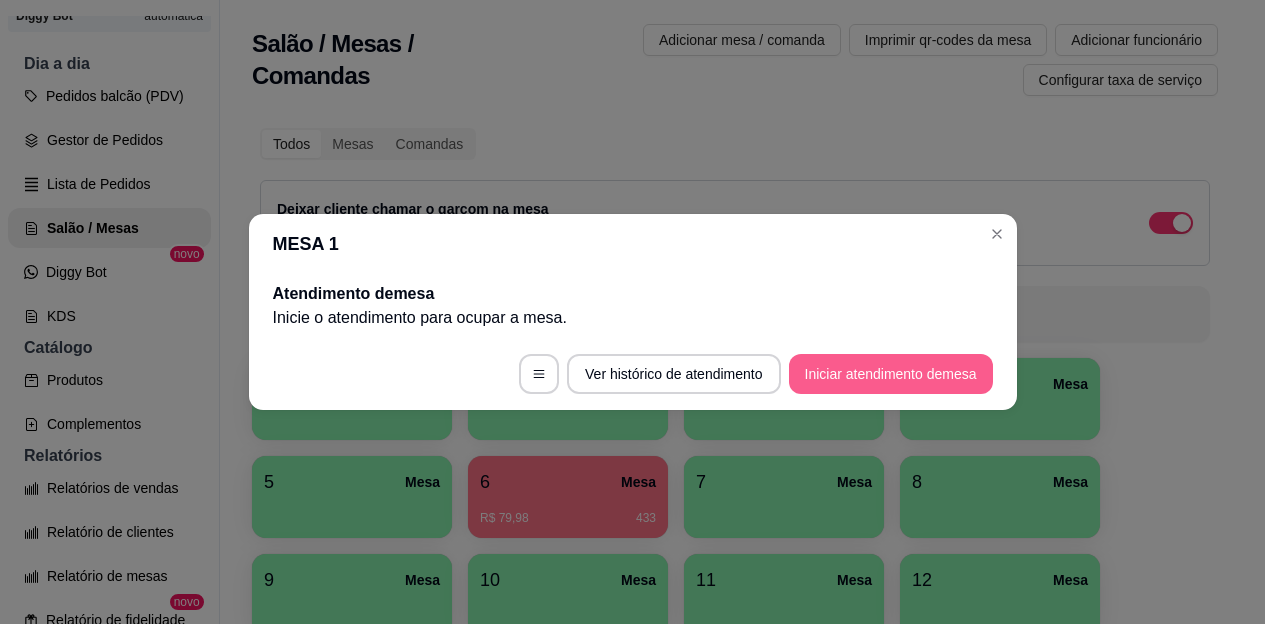 click on "Iniciar atendimento de  mesa" at bounding box center [891, 374] 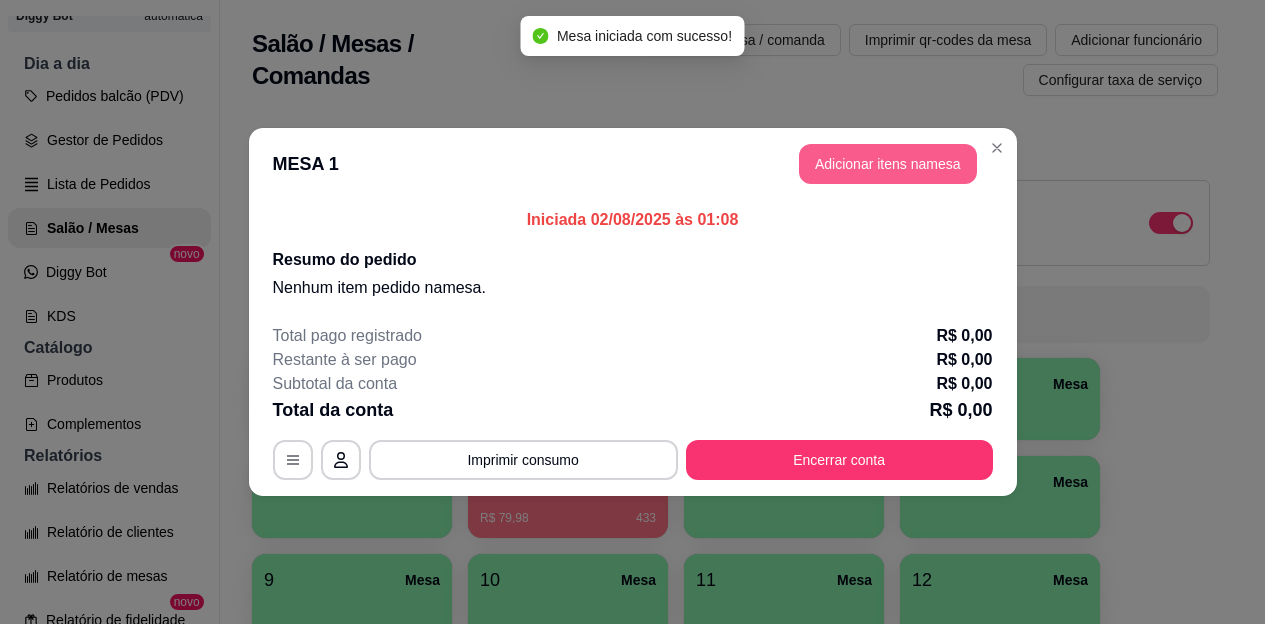 click on "Adicionar itens na  mesa" at bounding box center [888, 164] 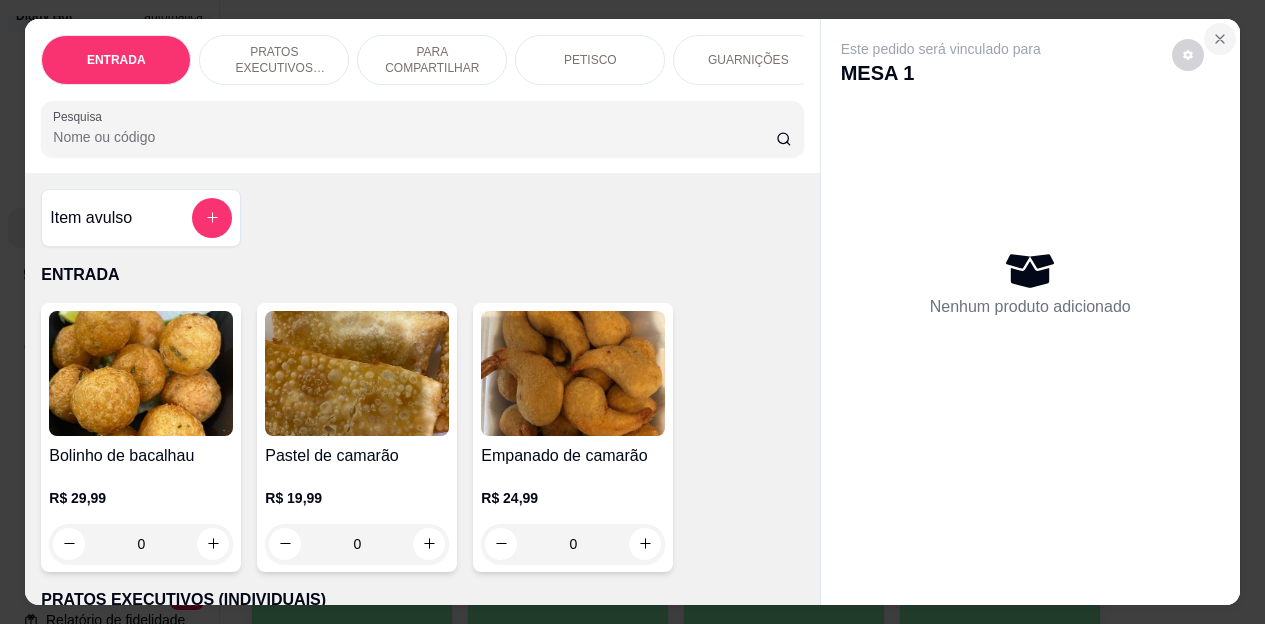 click 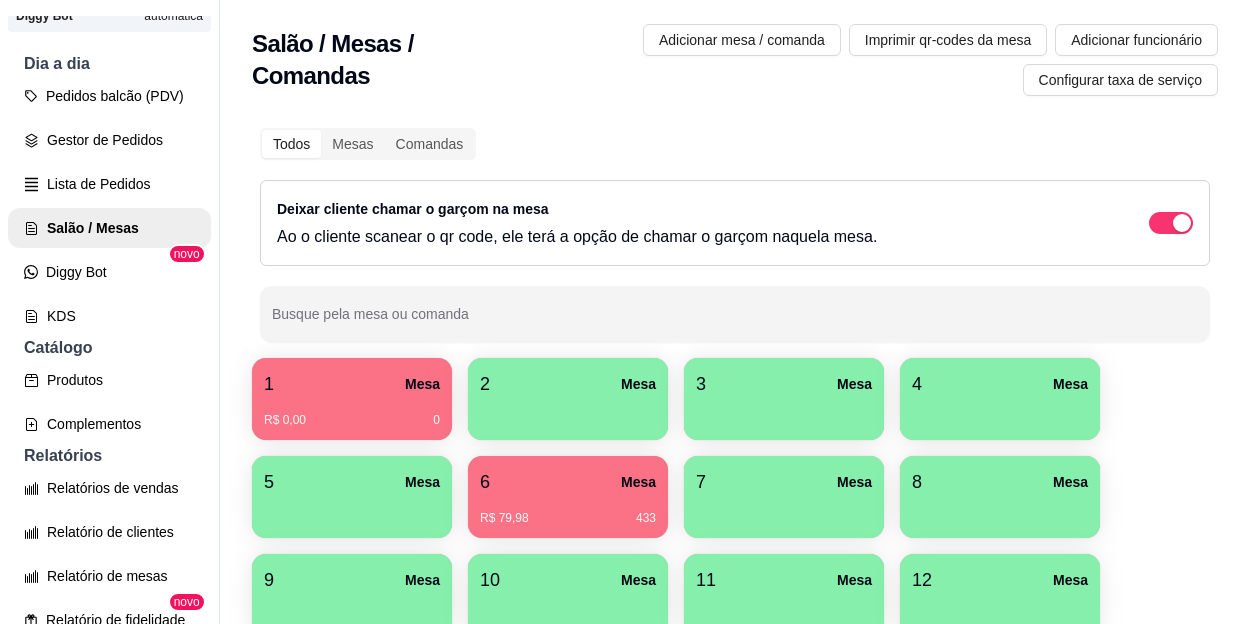 click on "6 Mesa" at bounding box center (568, 482) 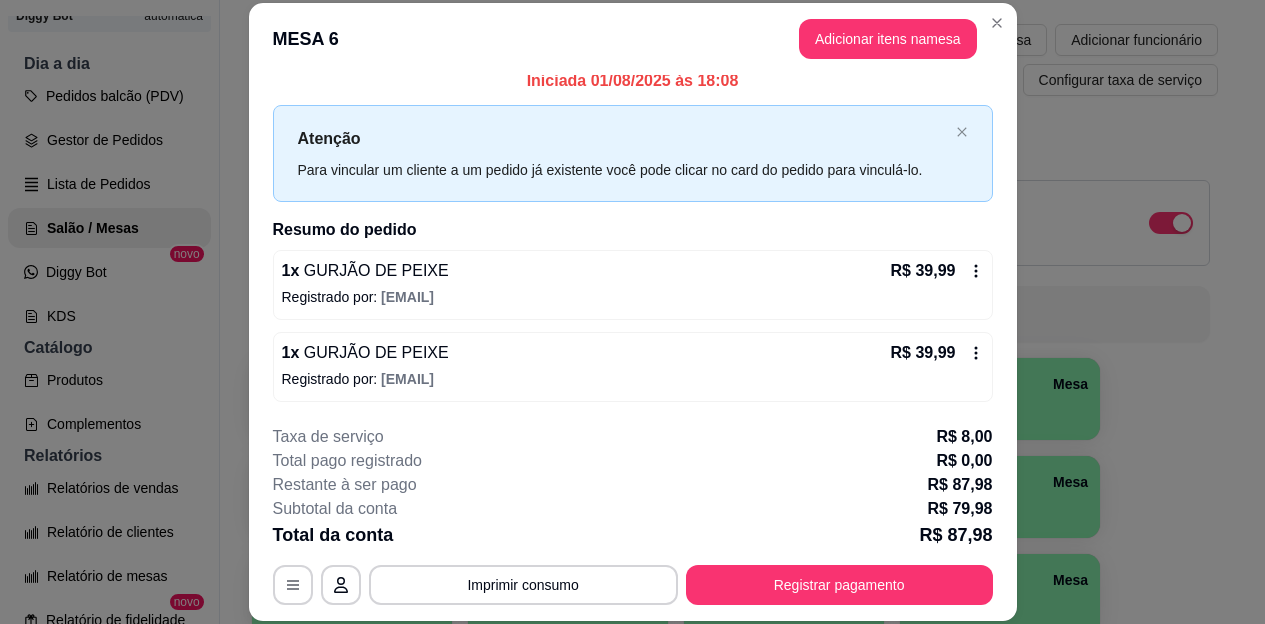 scroll, scrollTop: 15, scrollLeft: 0, axis: vertical 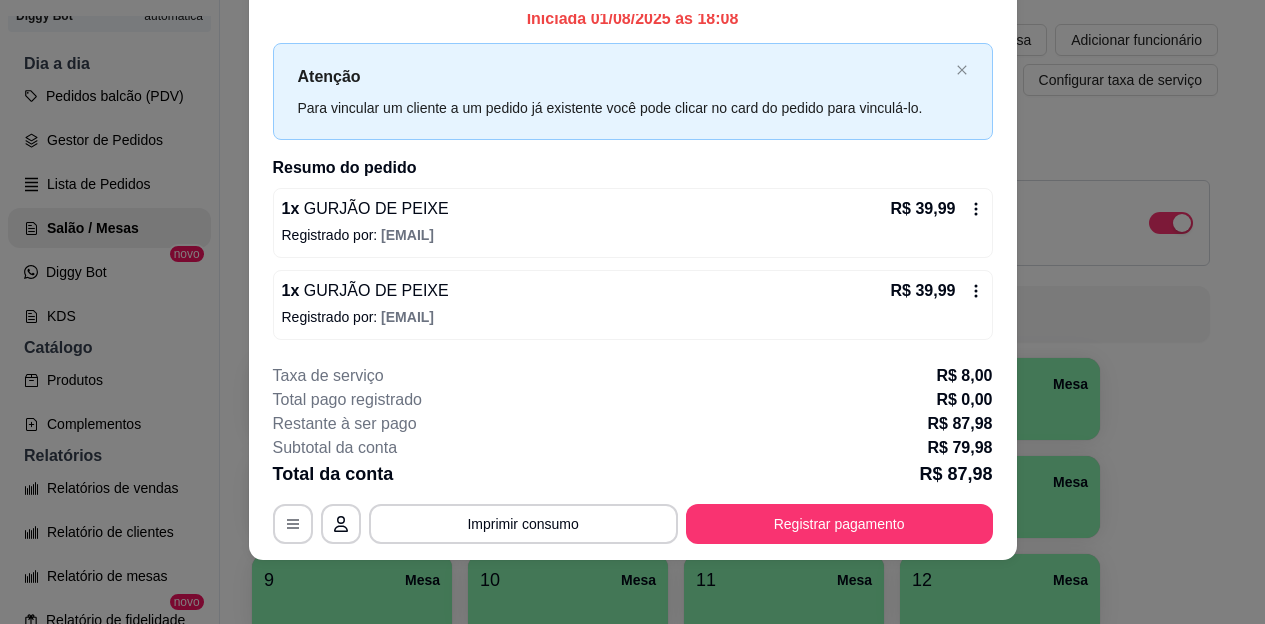 click 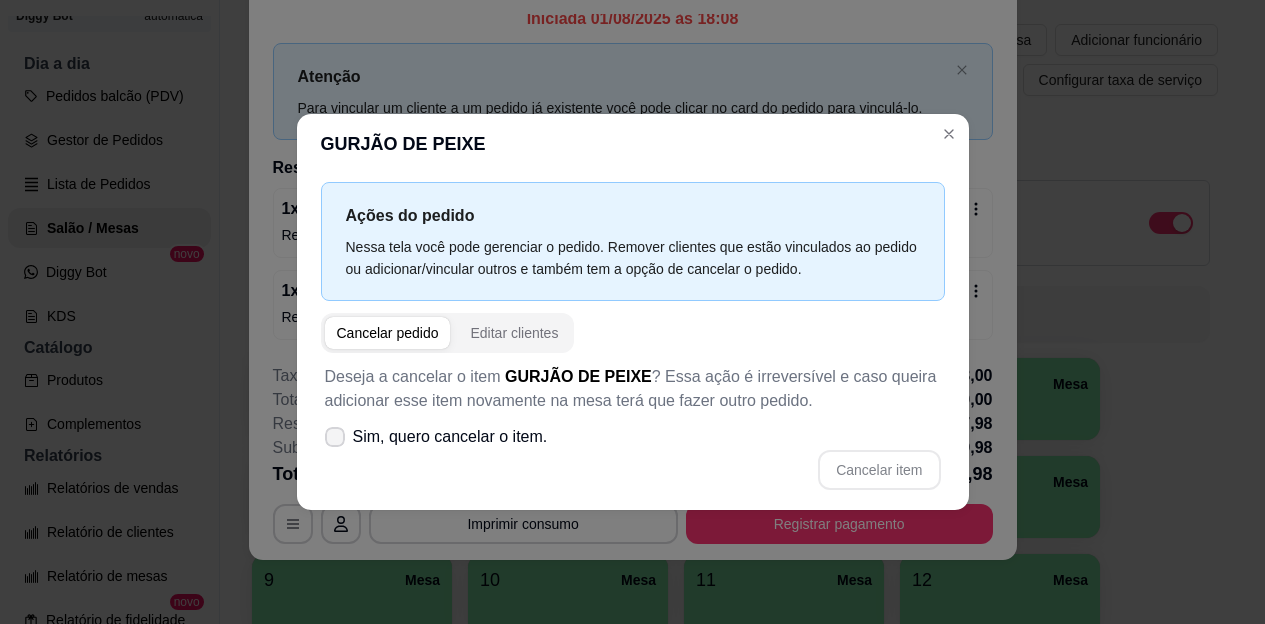 click 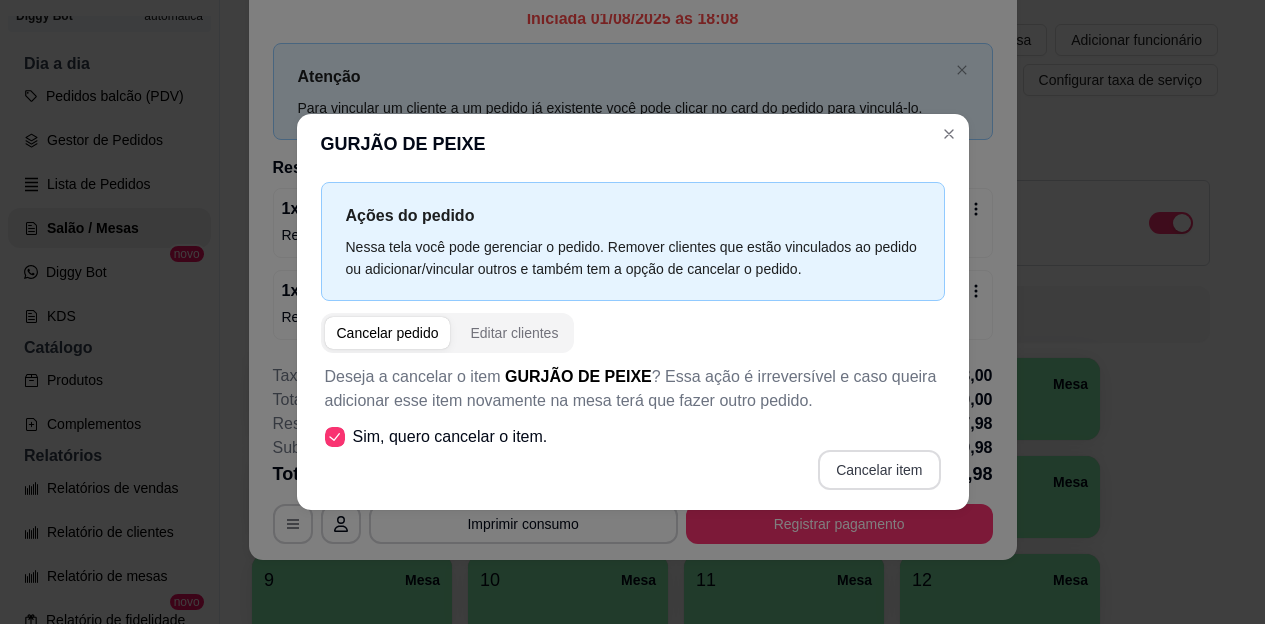 click on "Cancelar item" at bounding box center [879, 470] 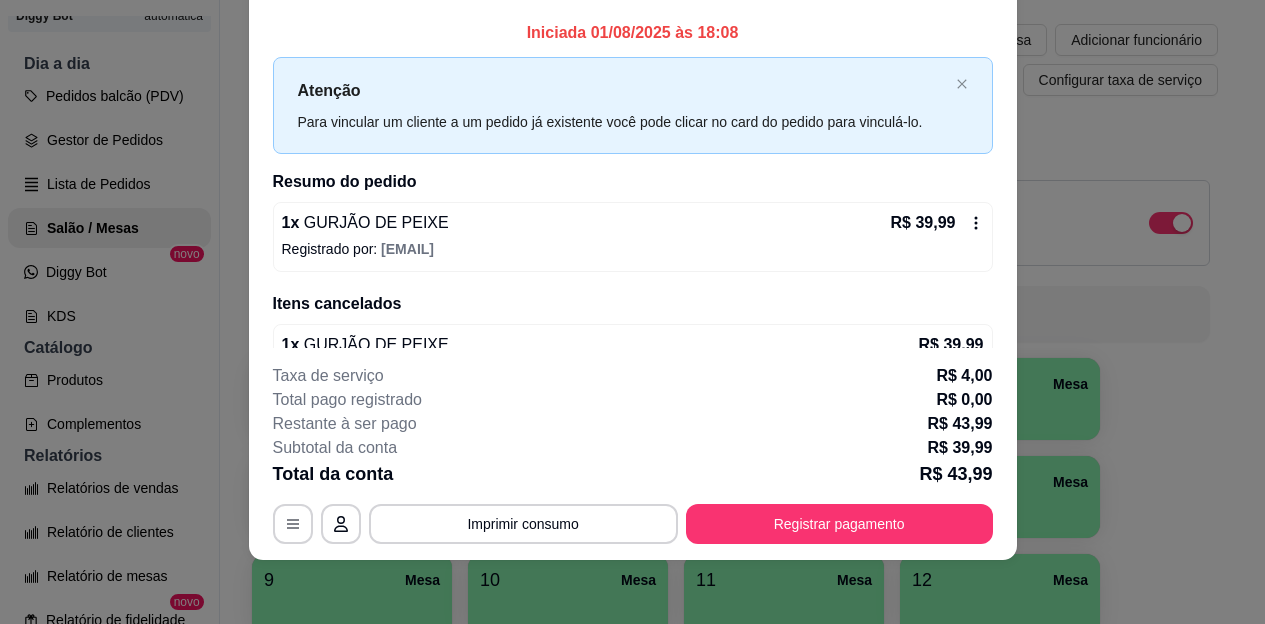 scroll, scrollTop: 0, scrollLeft: 0, axis: both 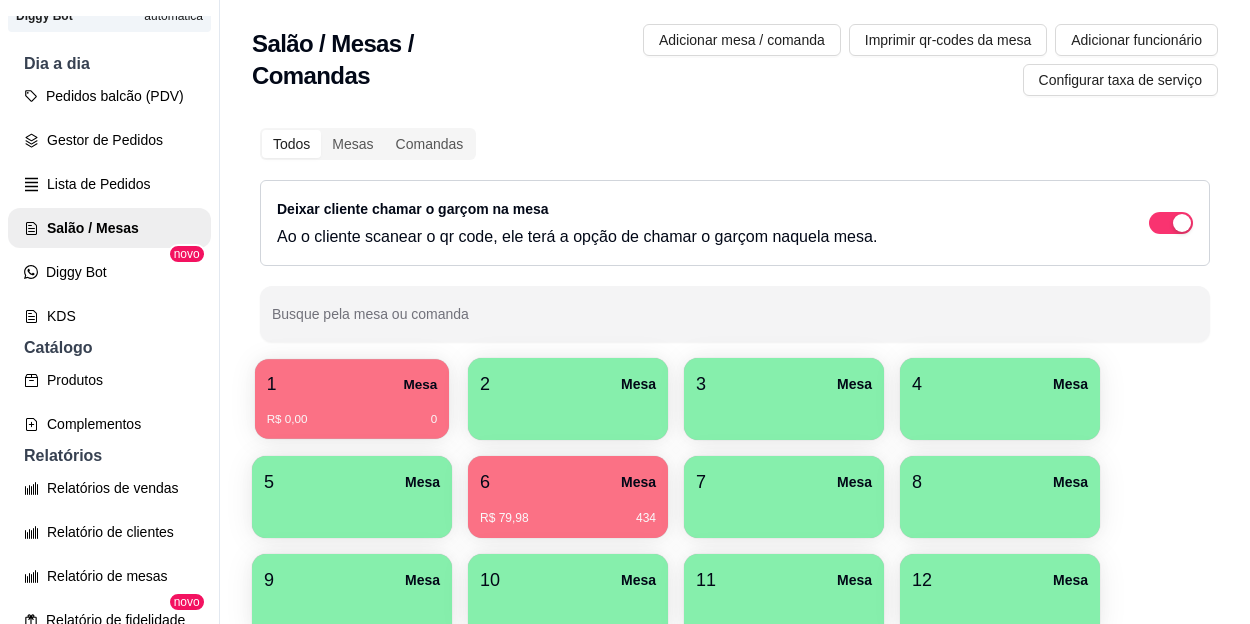 click on "R$ 0,00 0" at bounding box center (352, 420) 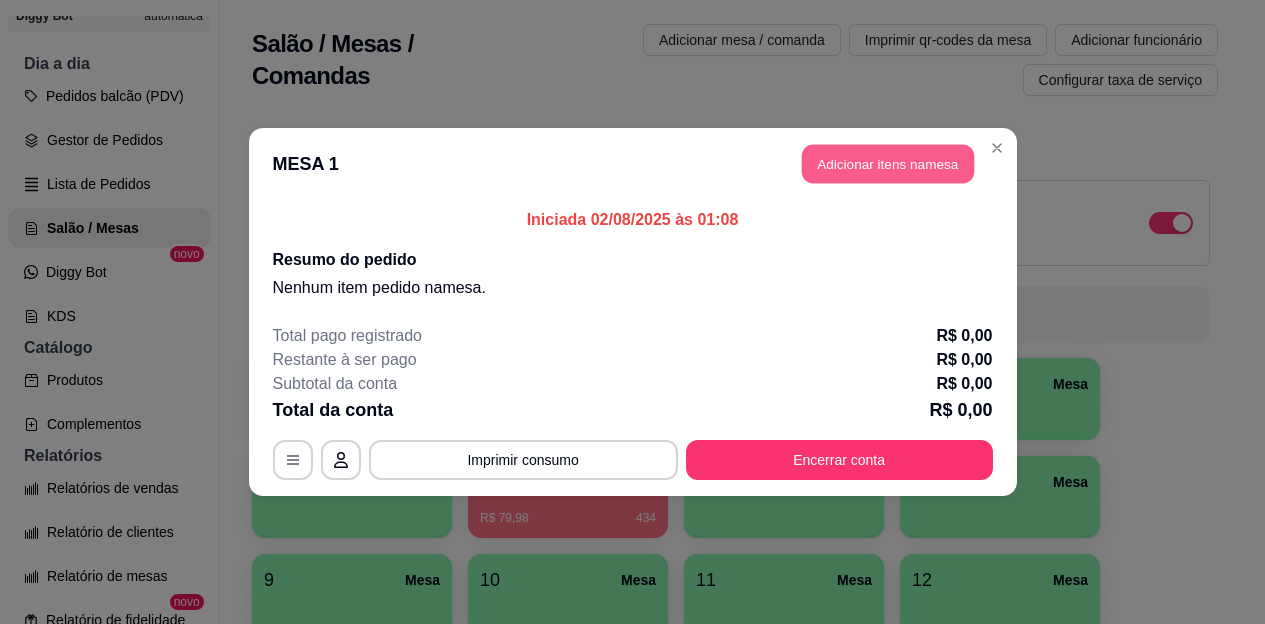 click on "Adicionar itens na  mesa" at bounding box center (888, 164) 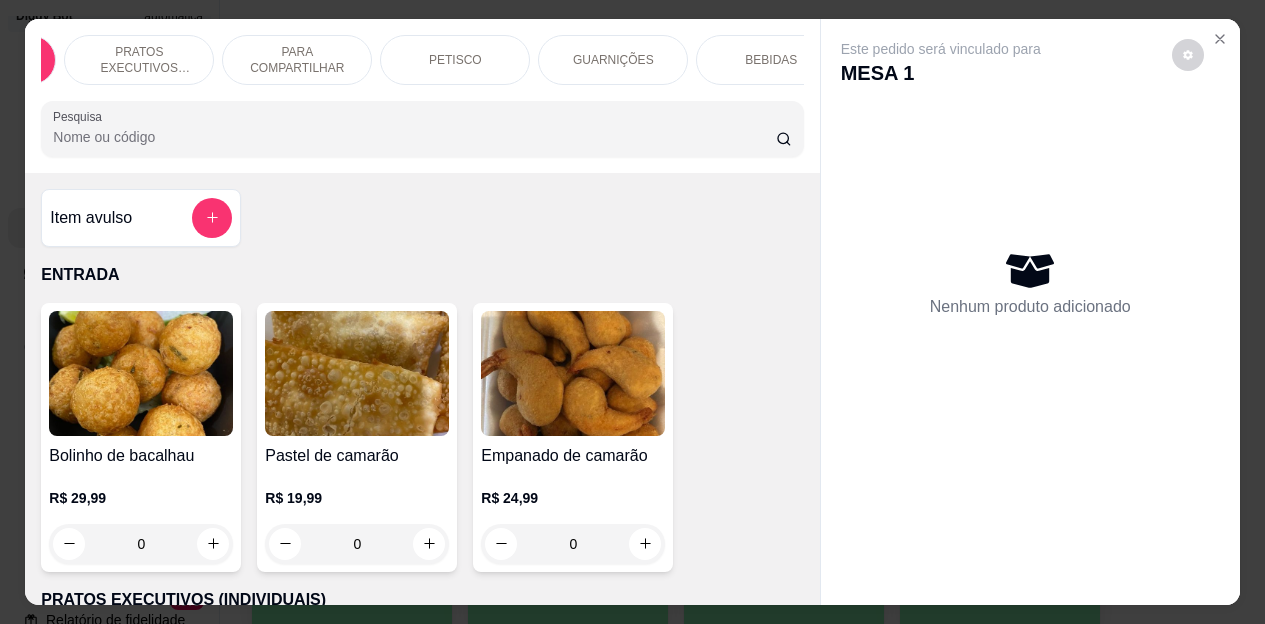 scroll, scrollTop: 0, scrollLeft: 160, axis: horizontal 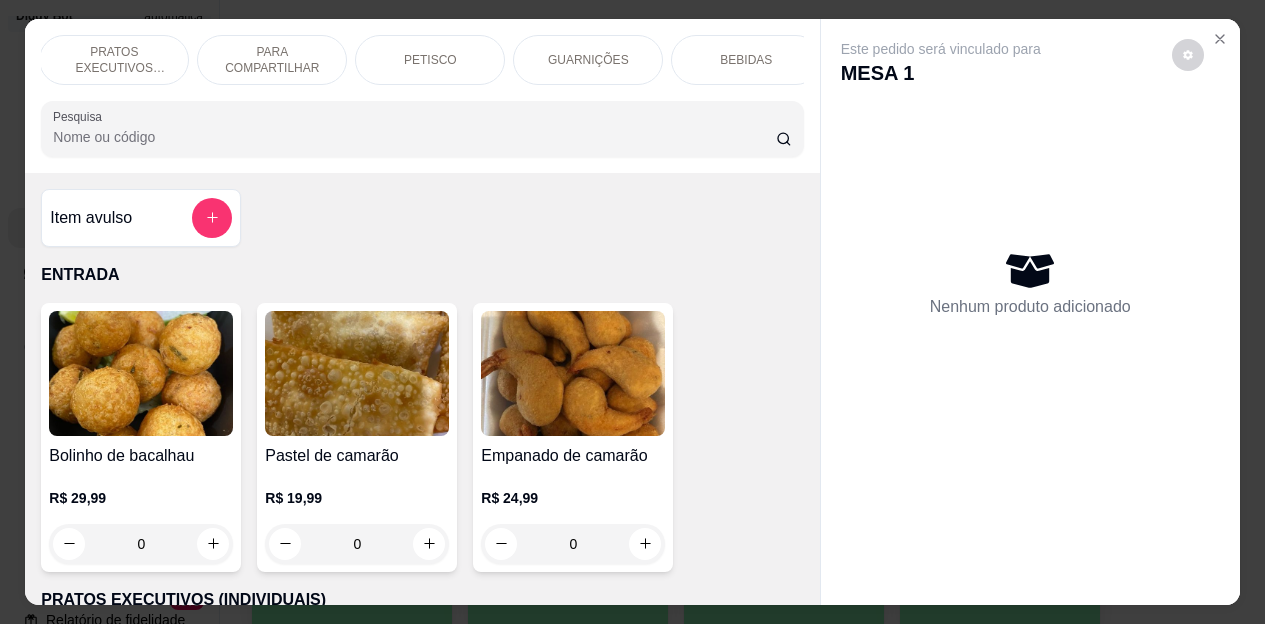 click on "BEBIDAS" at bounding box center (746, 60) 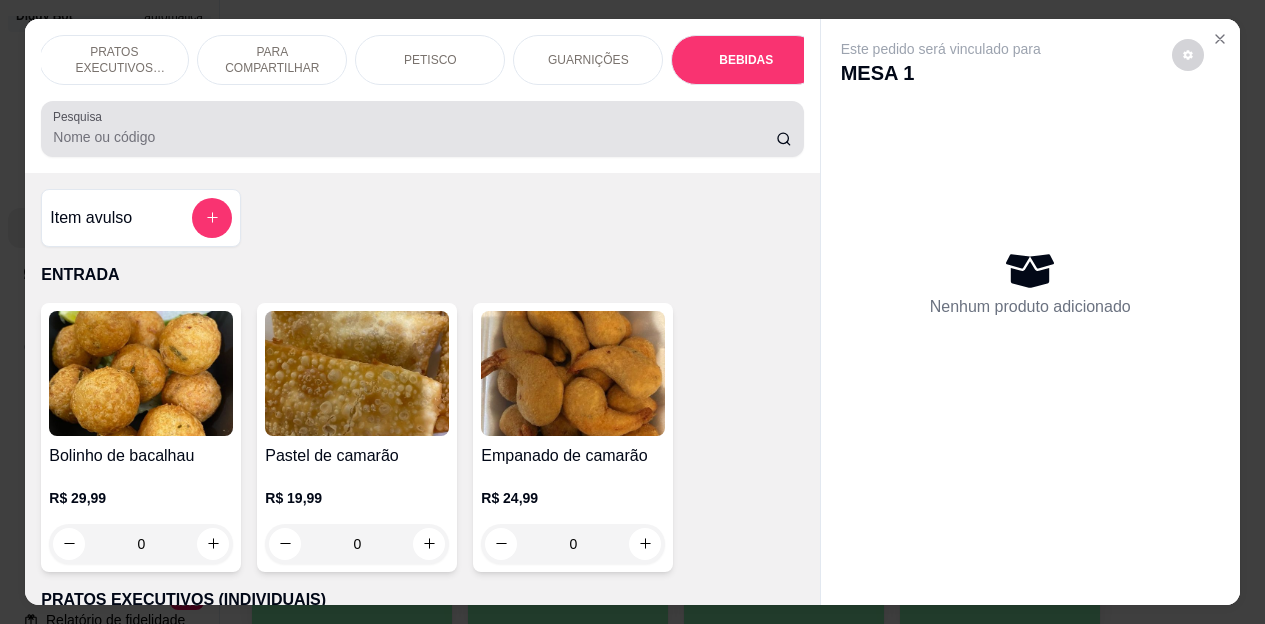 scroll, scrollTop: 4472, scrollLeft: 0, axis: vertical 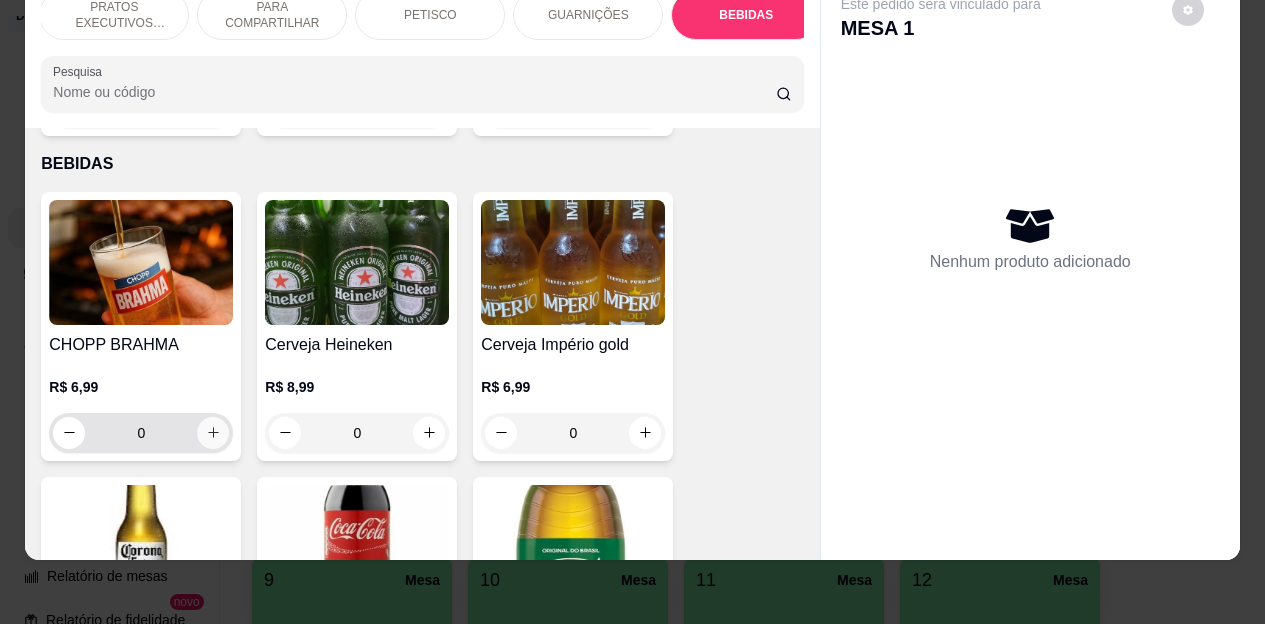 click 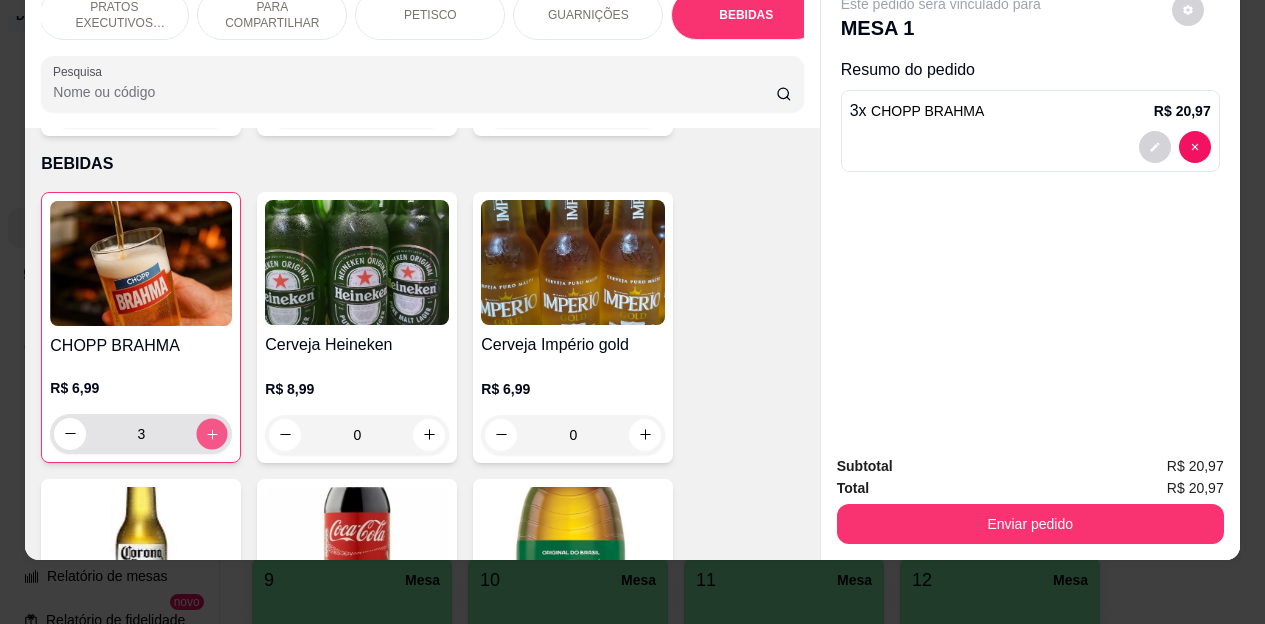 click 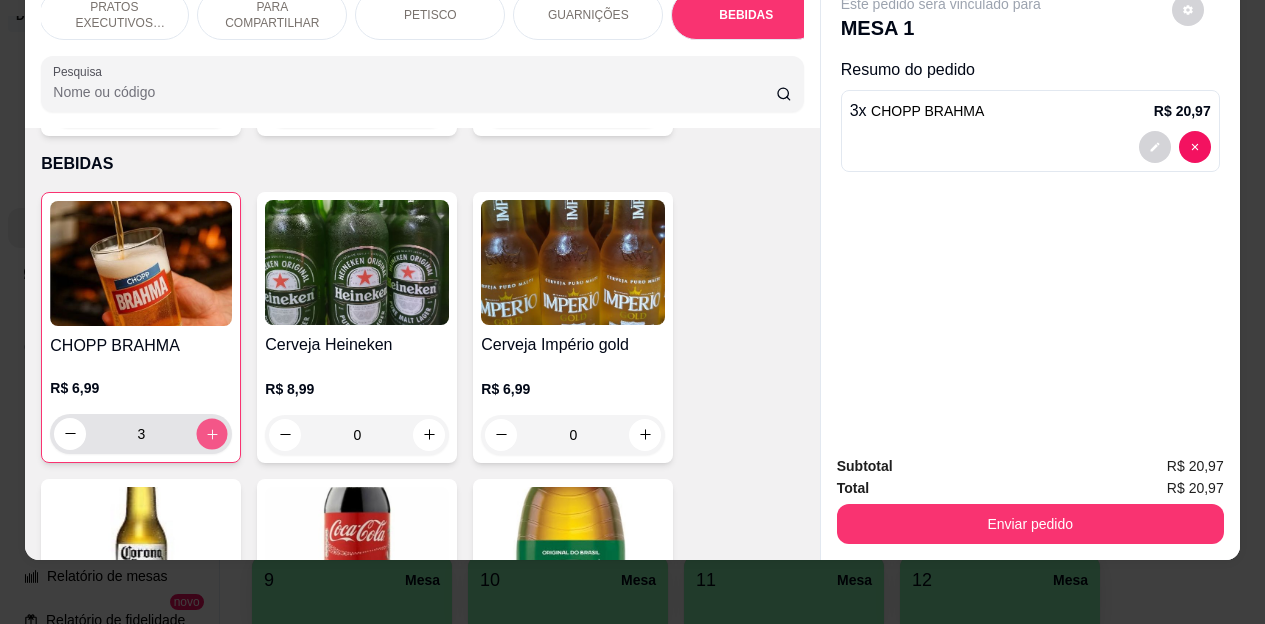 click 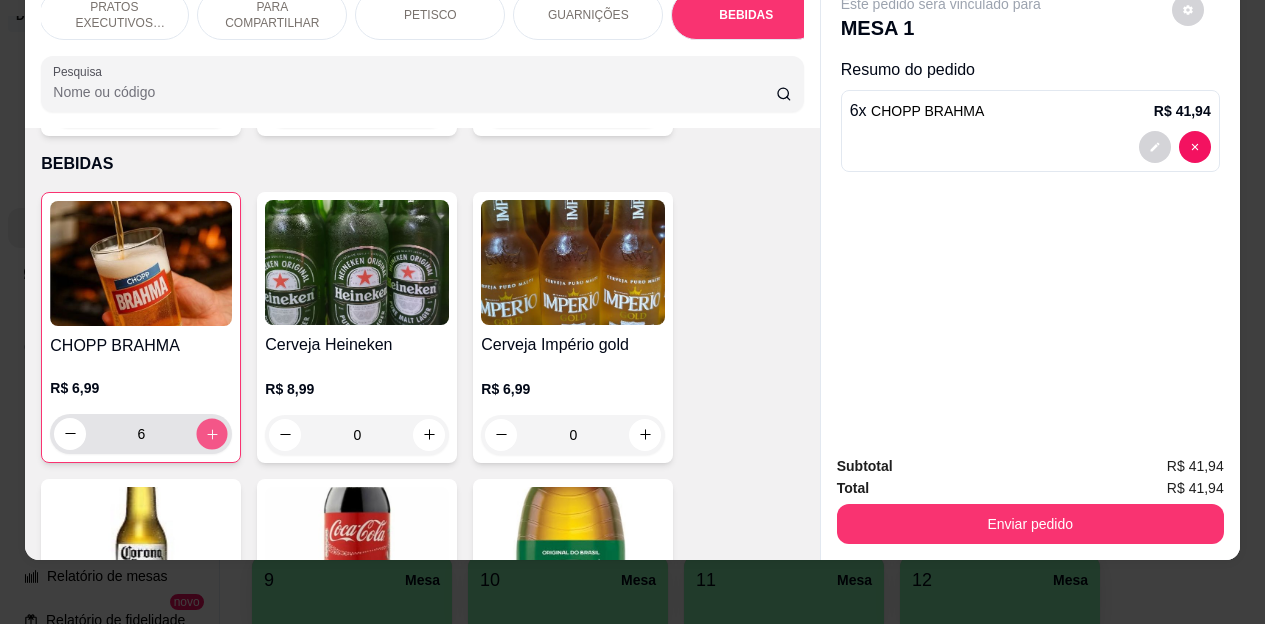 click 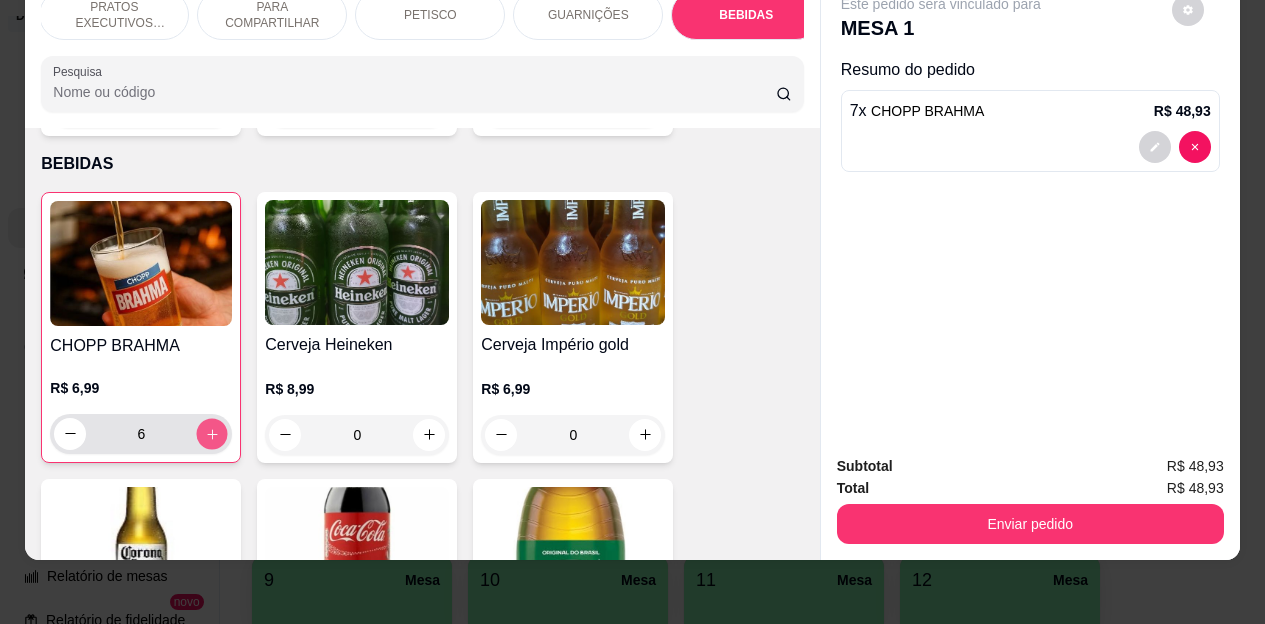 click 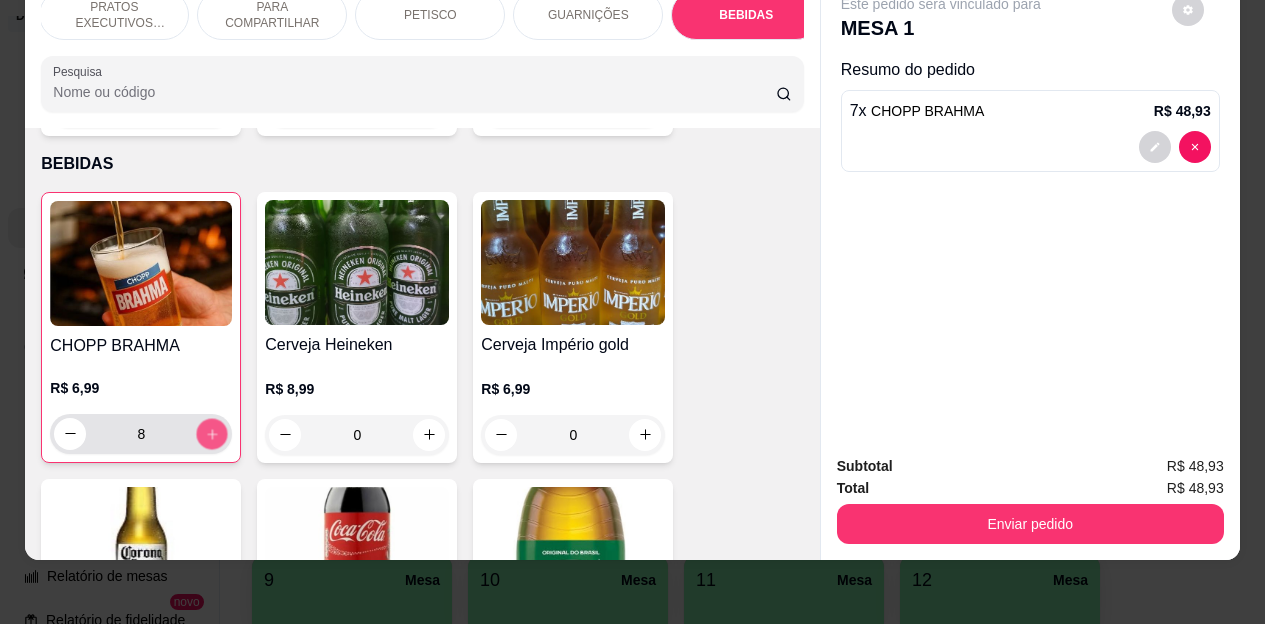 click 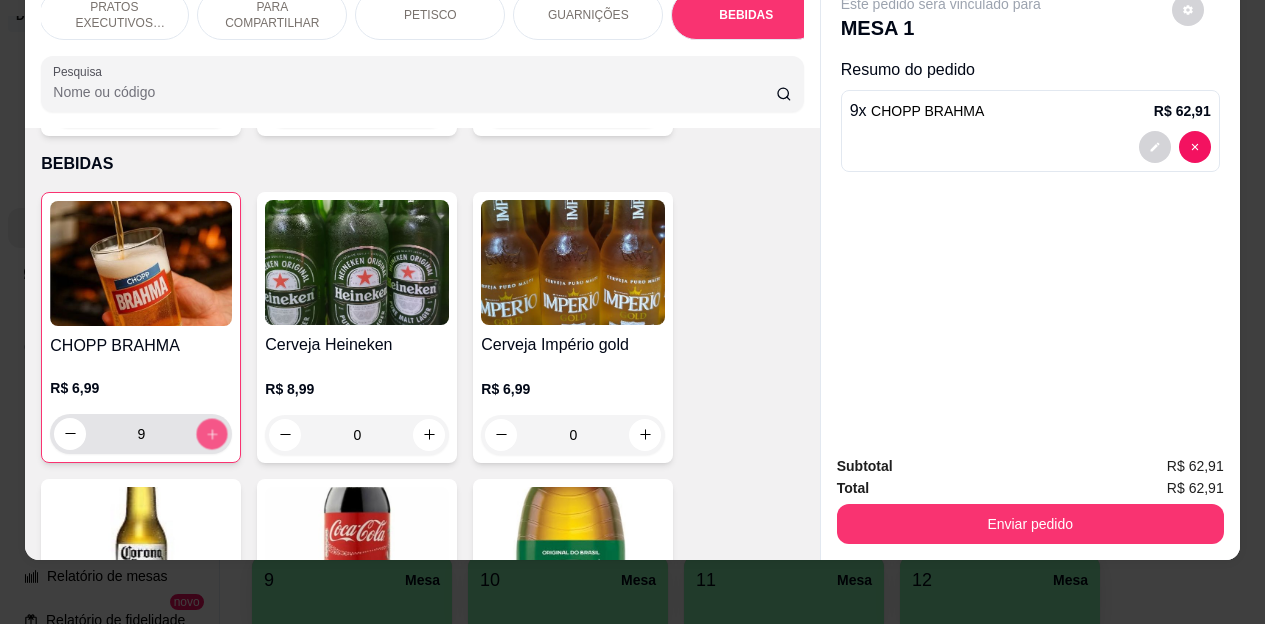 click 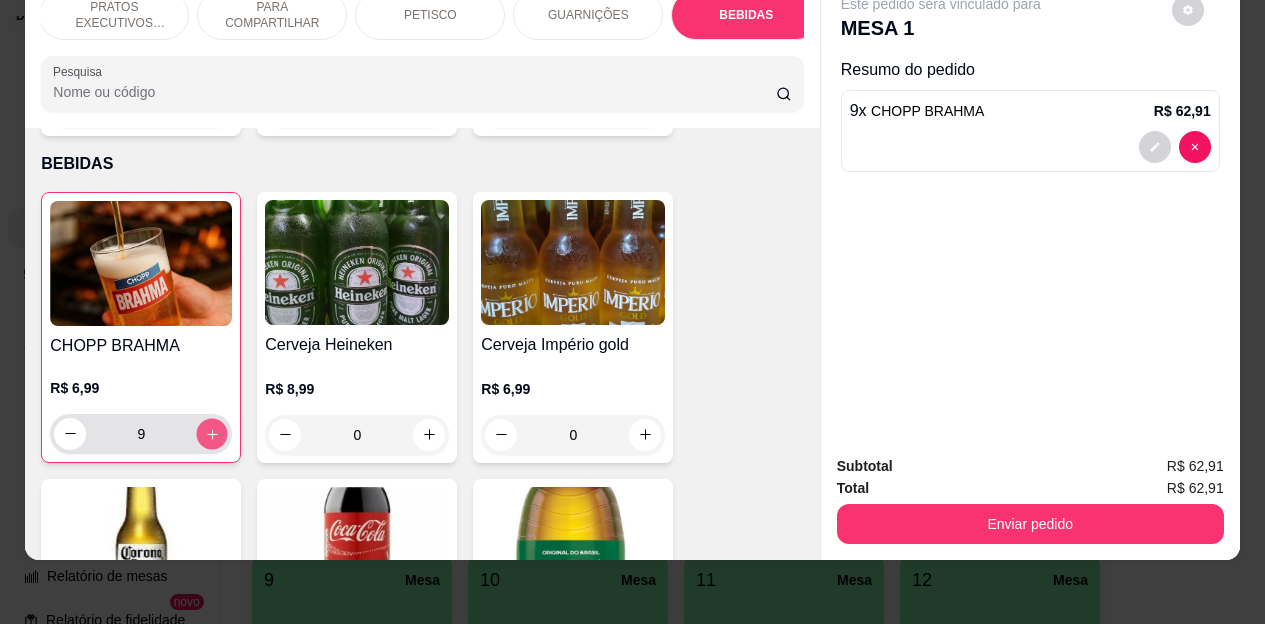 type on "11" 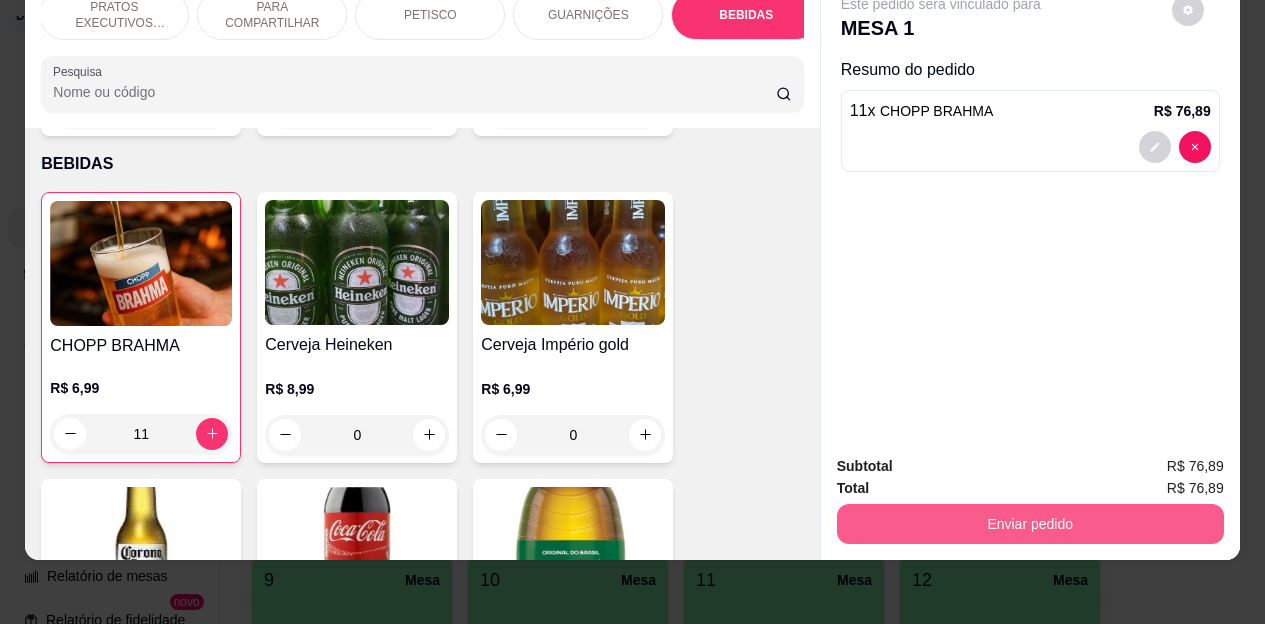 click on "Enviar pedido" at bounding box center (1030, 524) 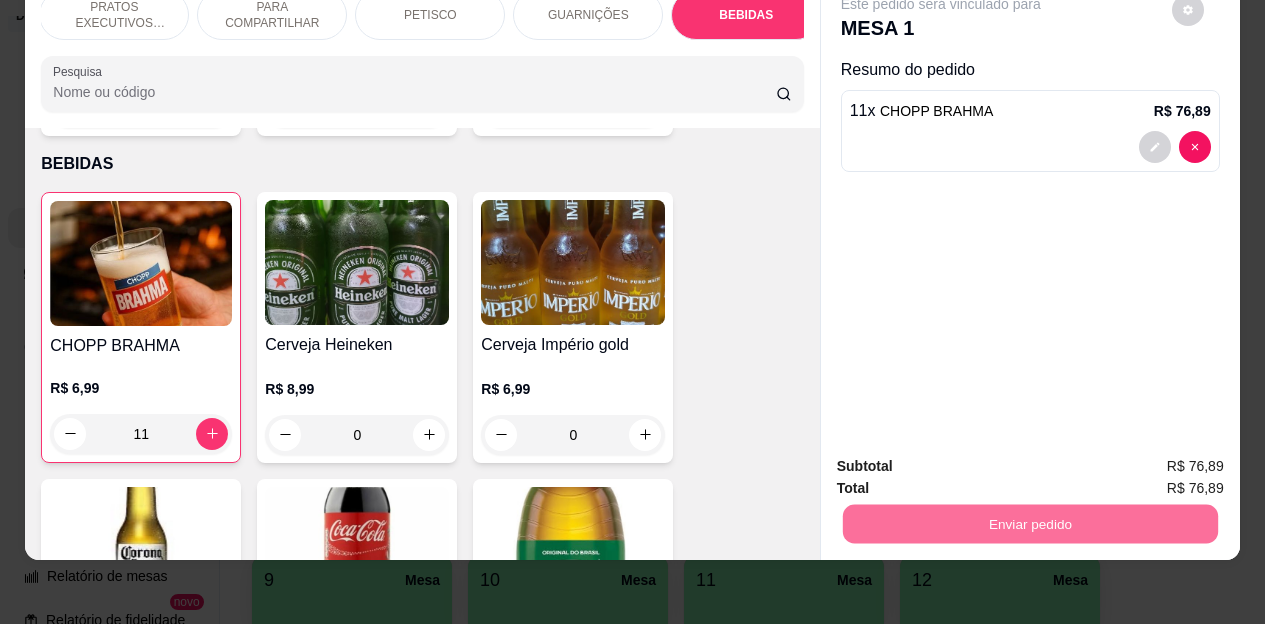 click on "Não registrar e enviar pedido" at bounding box center (964, 460) 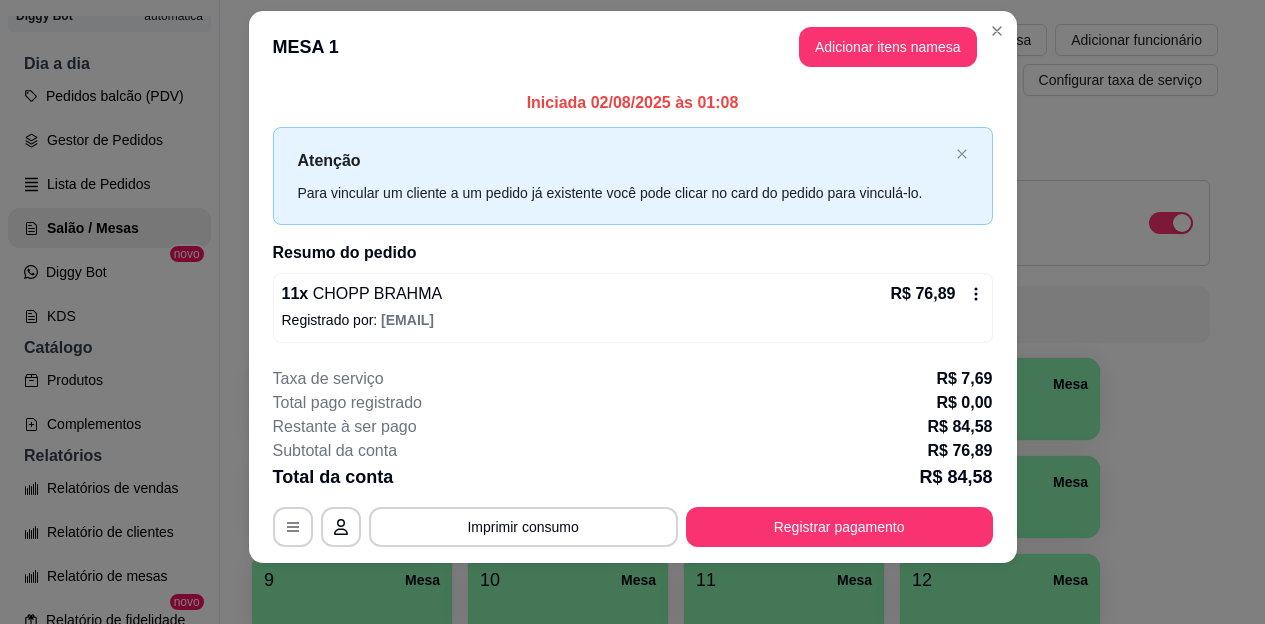 scroll, scrollTop: 28, scrollLeft: 0, axis: vertical 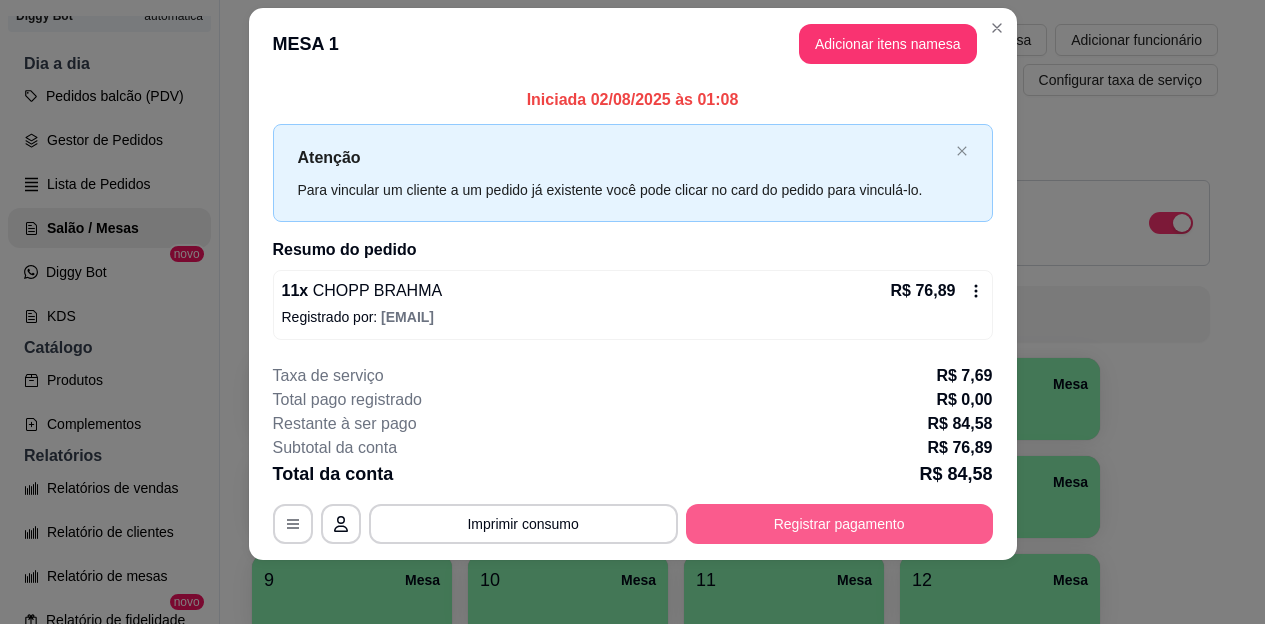 click on "Registrar pagamento" at bounding box center [839, 524] 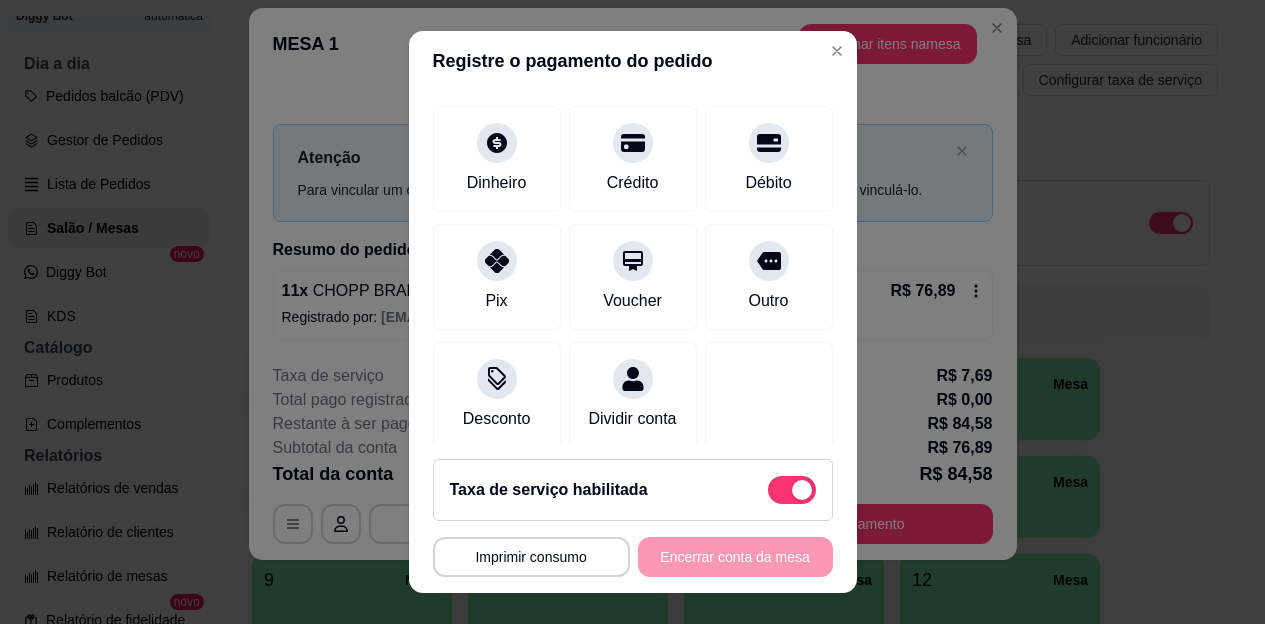 scroll, scrollTop: 182, scrollLeft: 0, axis: vertical 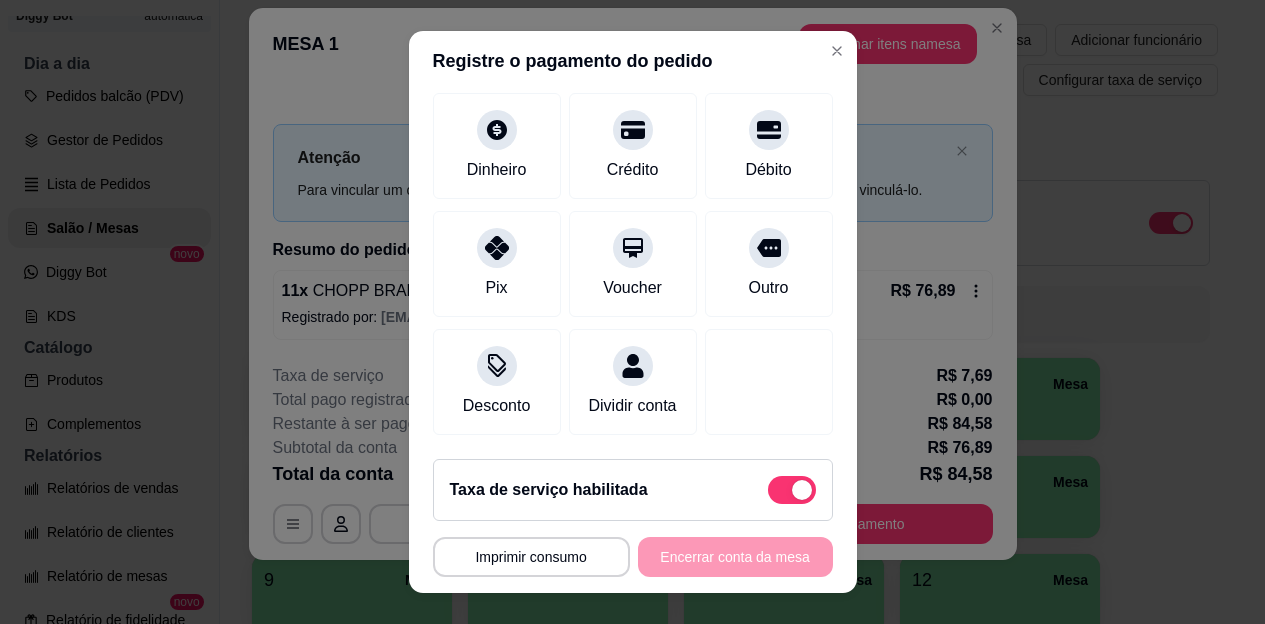 click at bounding box center (802, 490) 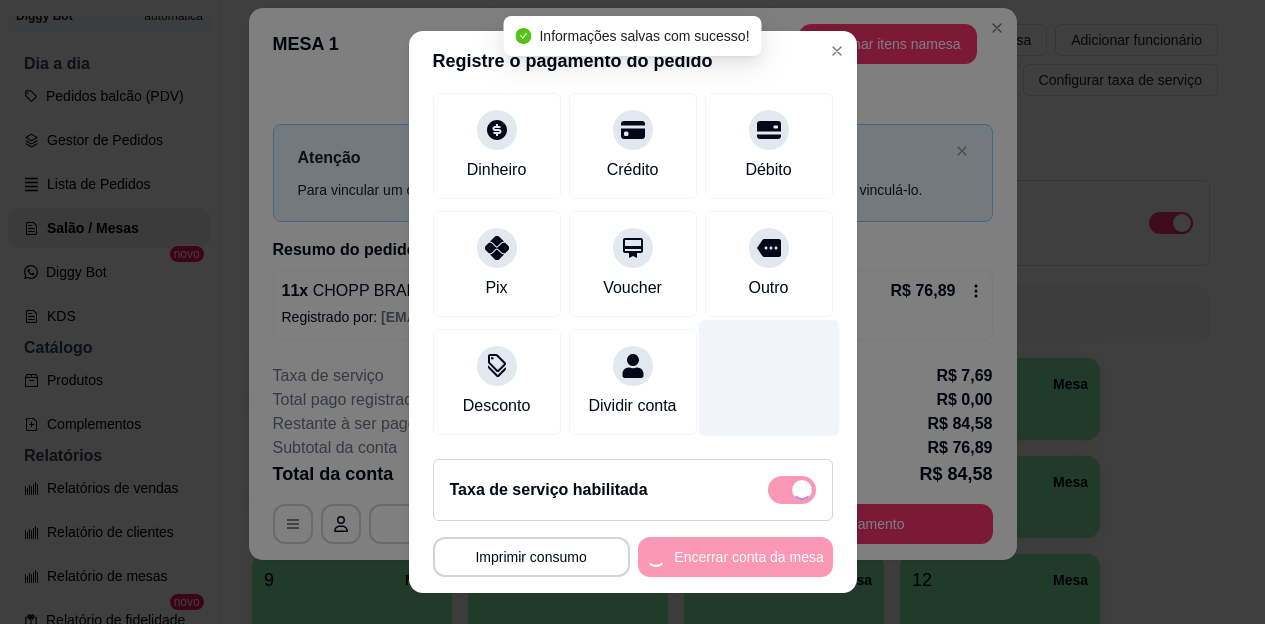 checkbox on "false" 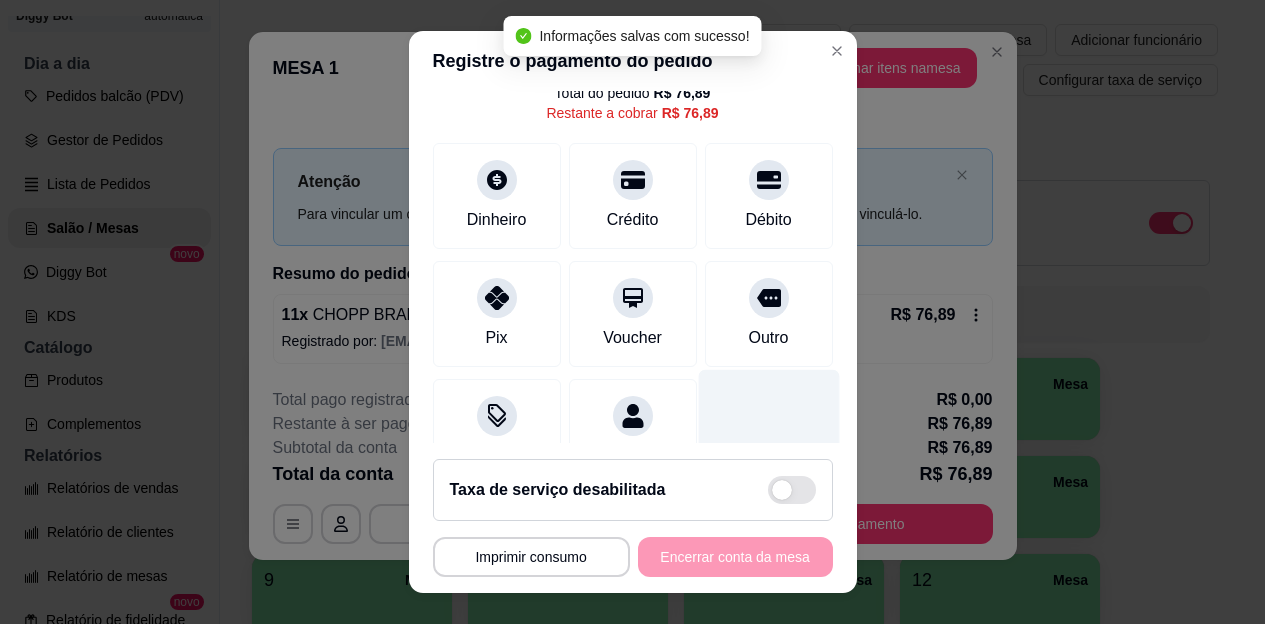 scroll, scrollTop: 0, scrollLeft: 0, axis: both 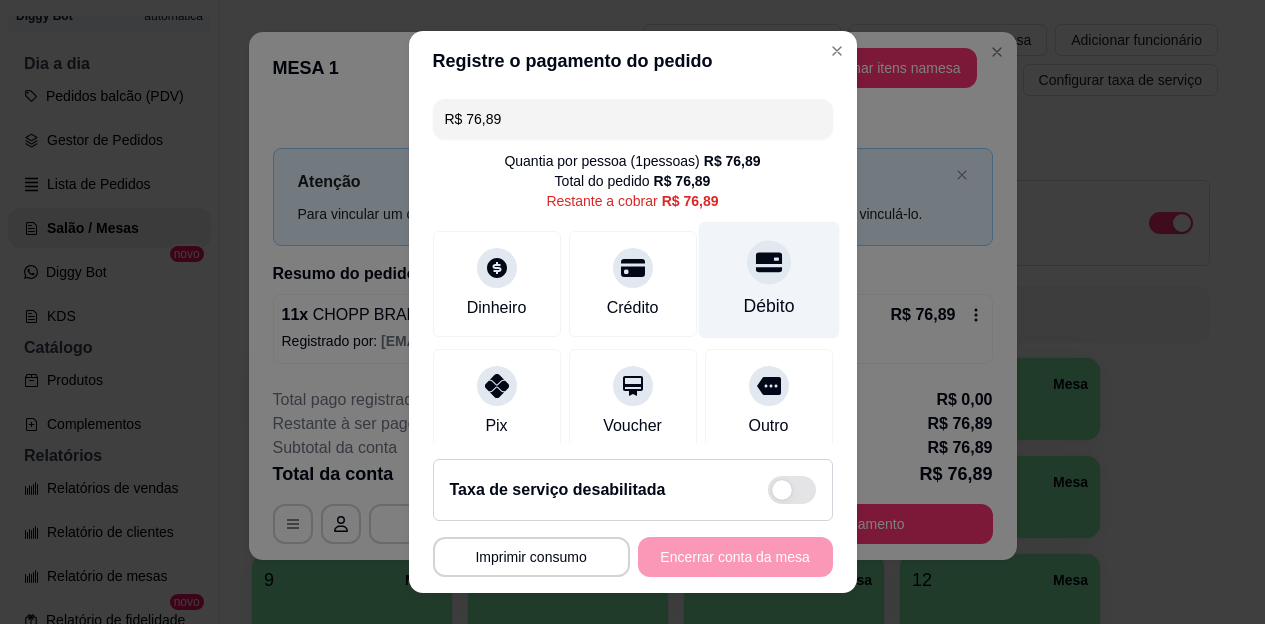 click on "Débito" at bounding box center (768, 306) 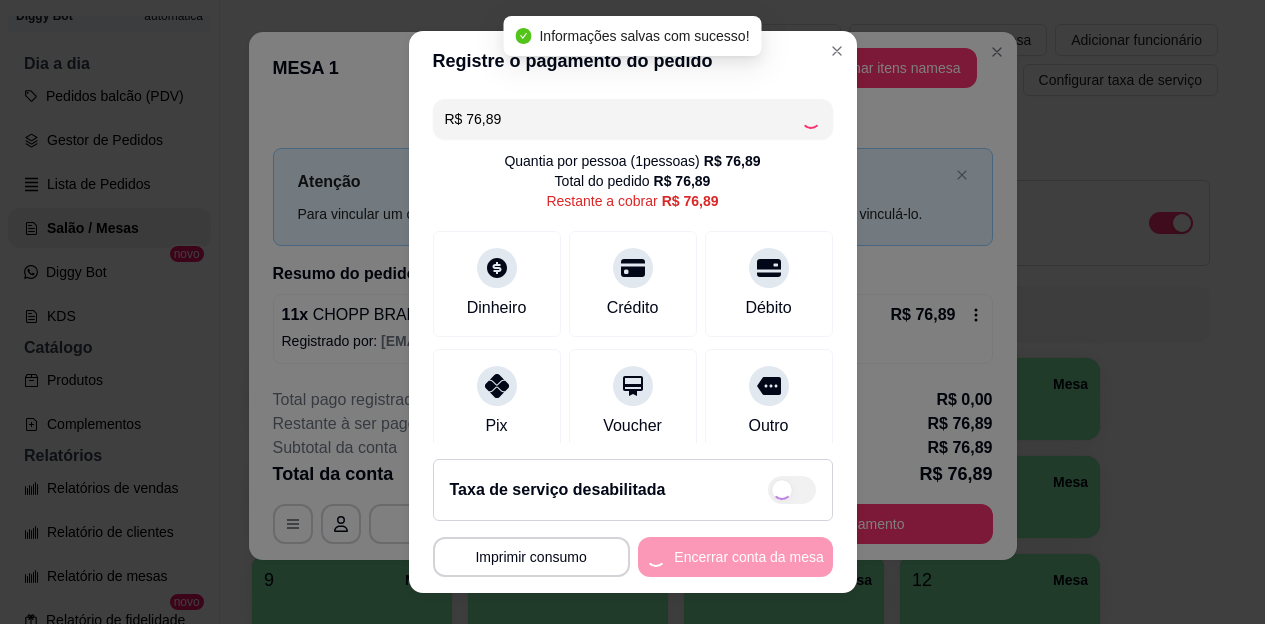 type on "R$ 0,00" 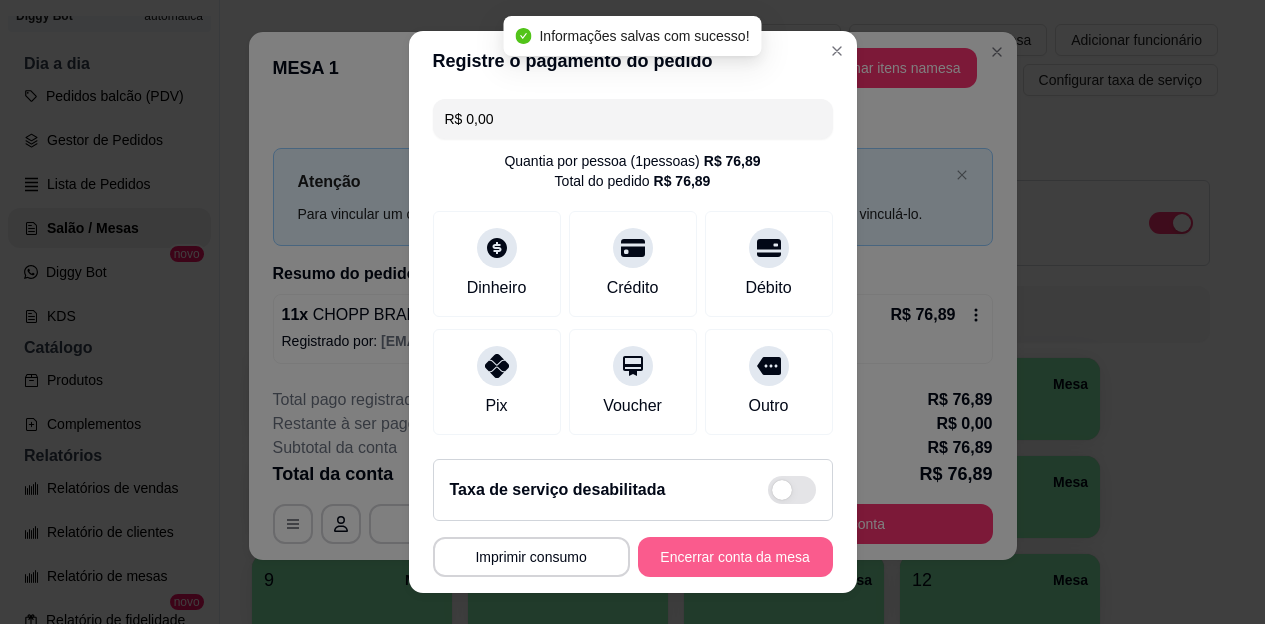 click on "Encerrar conta da mesa" at bounding box center [735, 557] 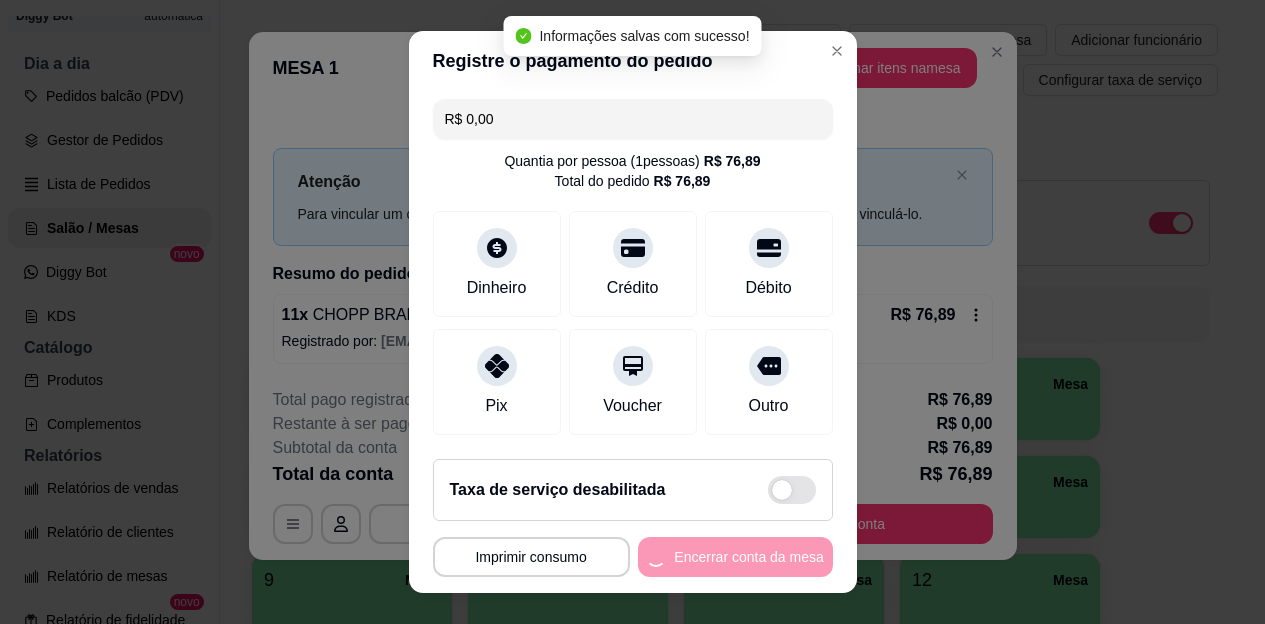 scroll, scrollTop: 0, scrollLeft: 0, axis: both 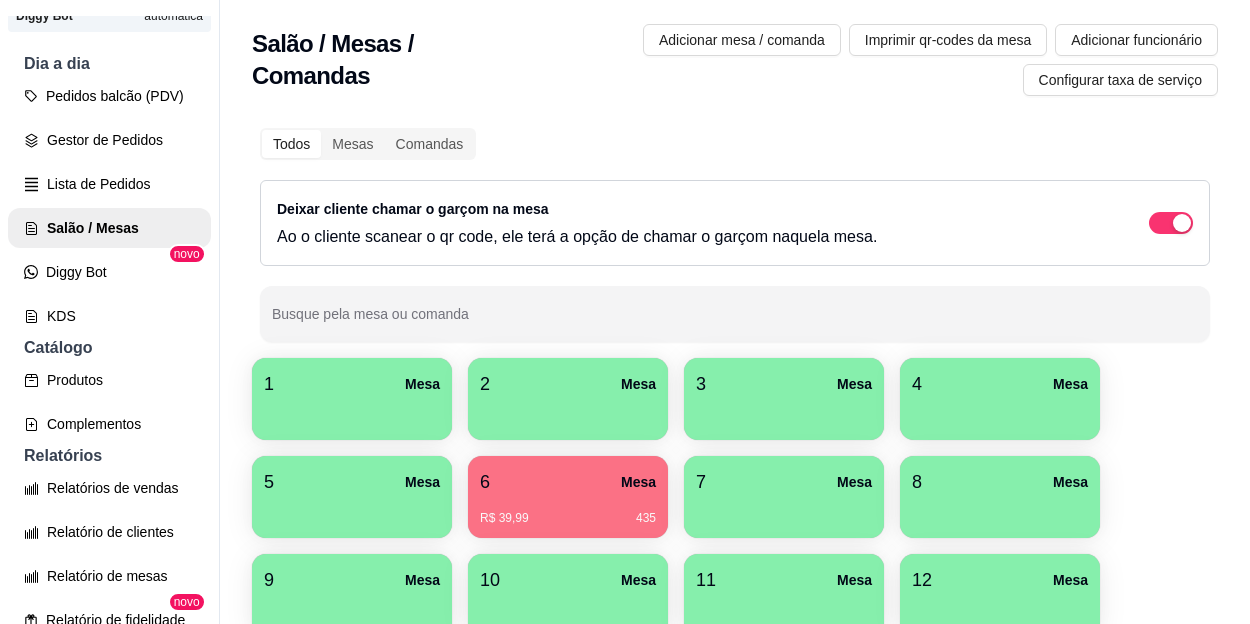 click on "6 Mesa" at bounding box center [568, 482] 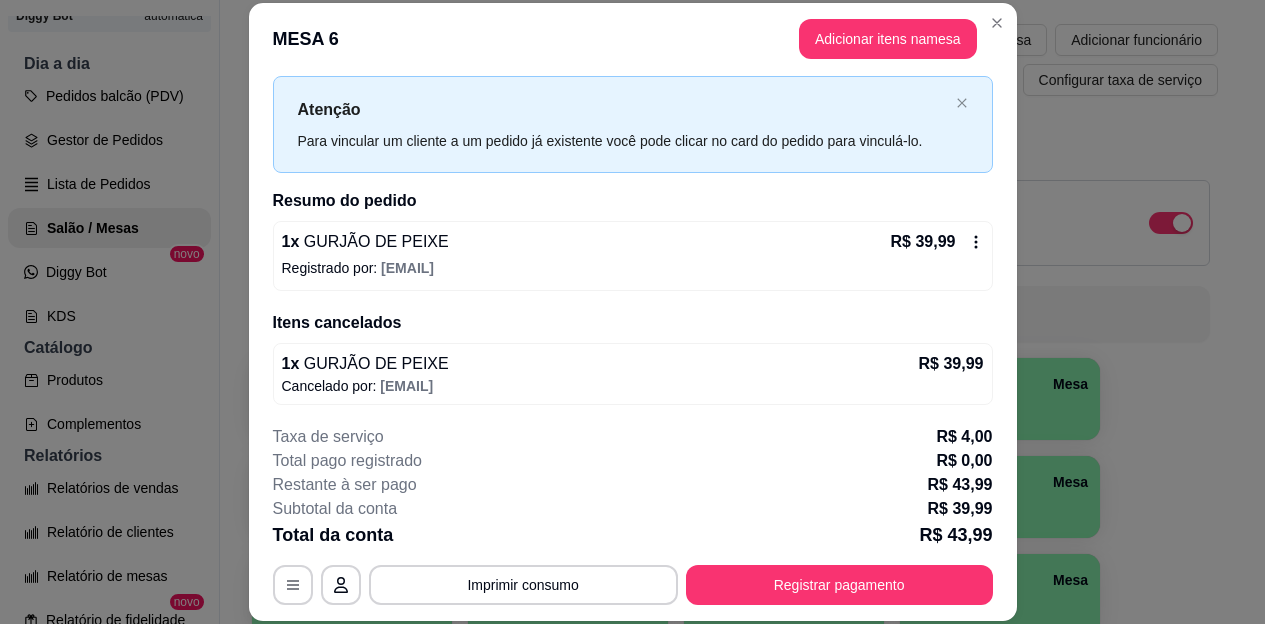 scroll, scrollTop: 47, scrollLeft: 0, axis: vertical 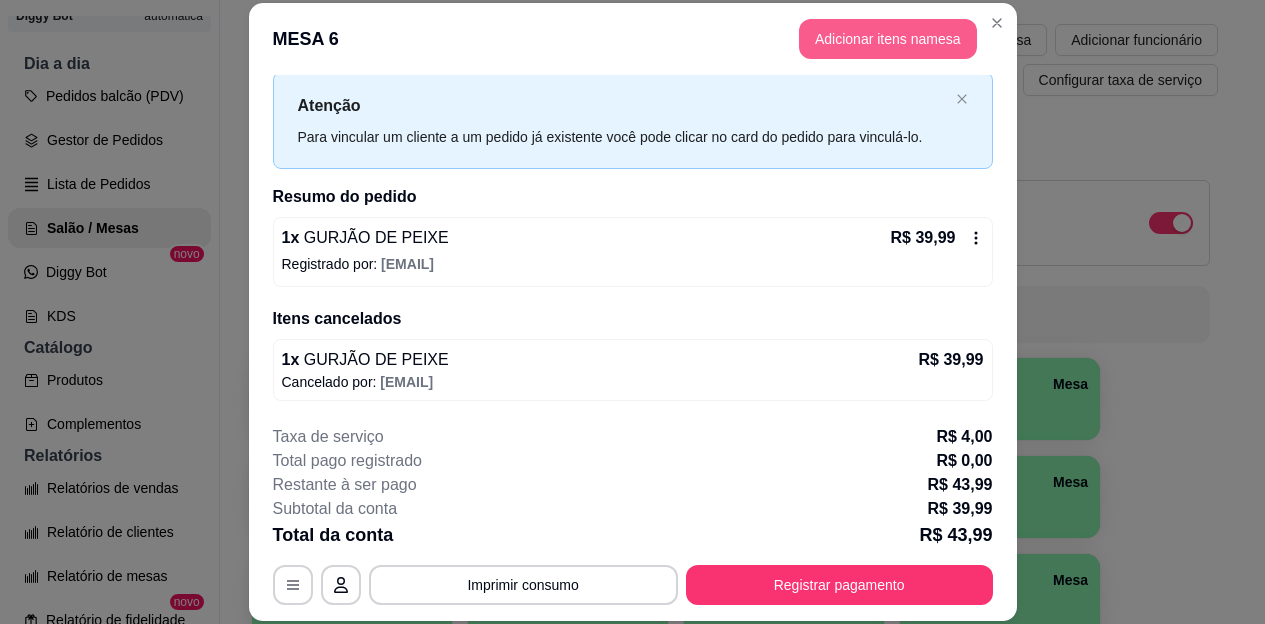 click on "Adicionar itens na  mesa" at bounding box center (888, 39) 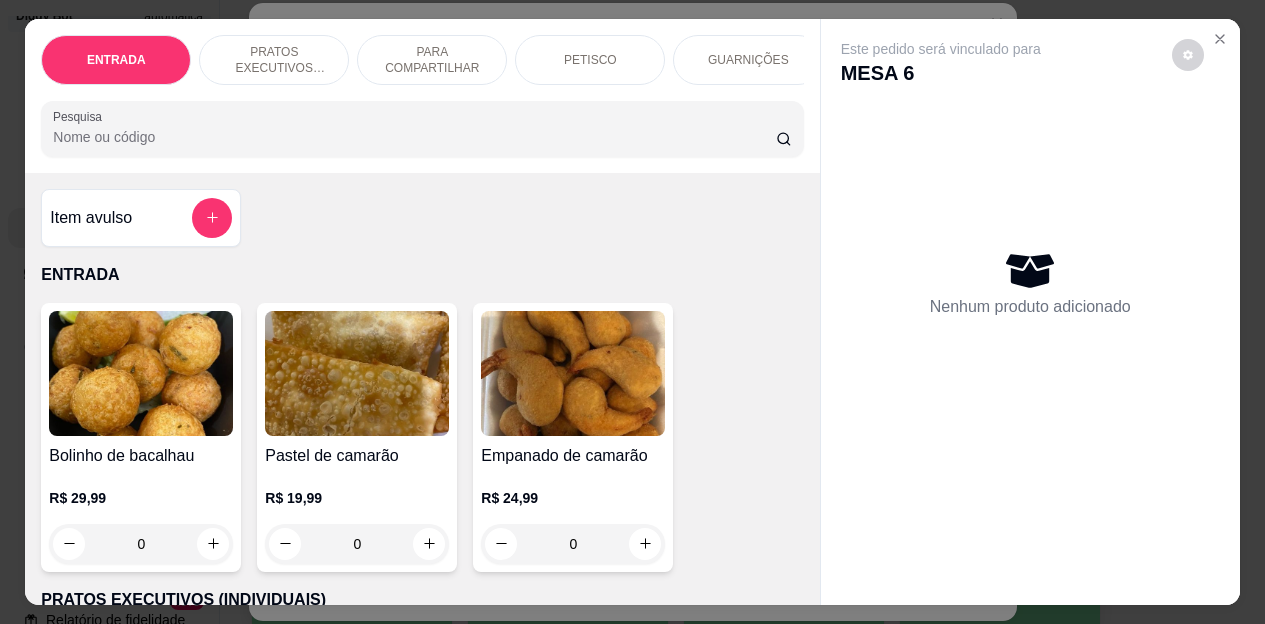 click on "PETISCO" at bounding box center [590, 60] 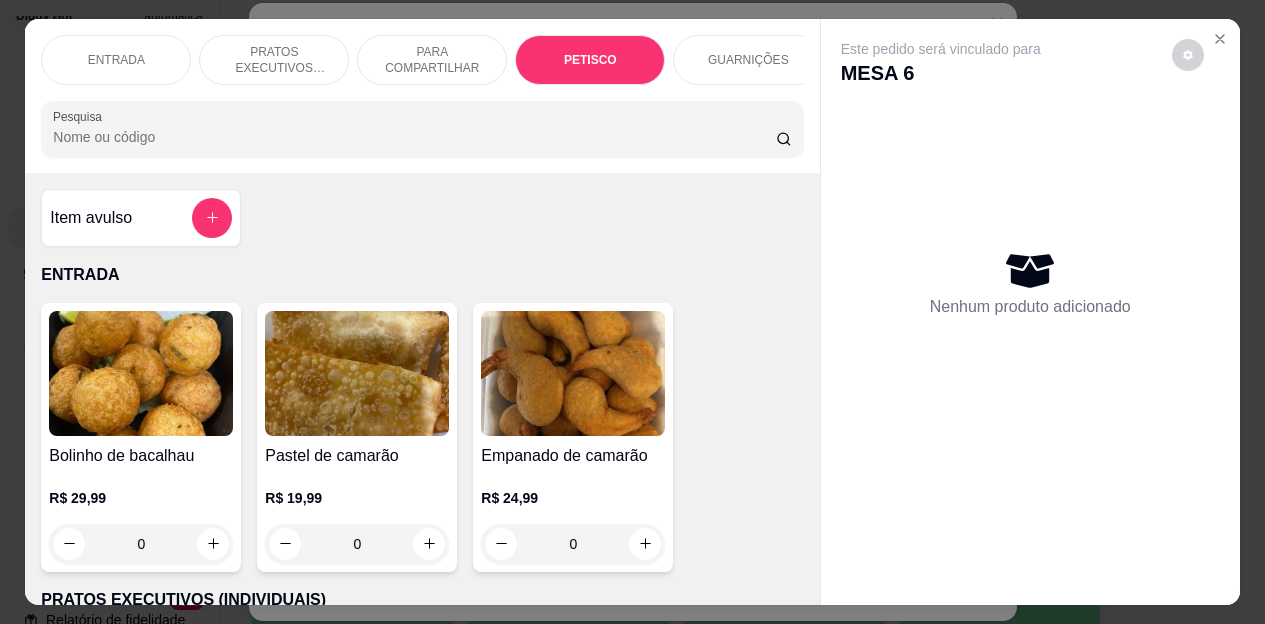 scroll, scrollTop: 2658, scrollLeft: 0, axis: vertical 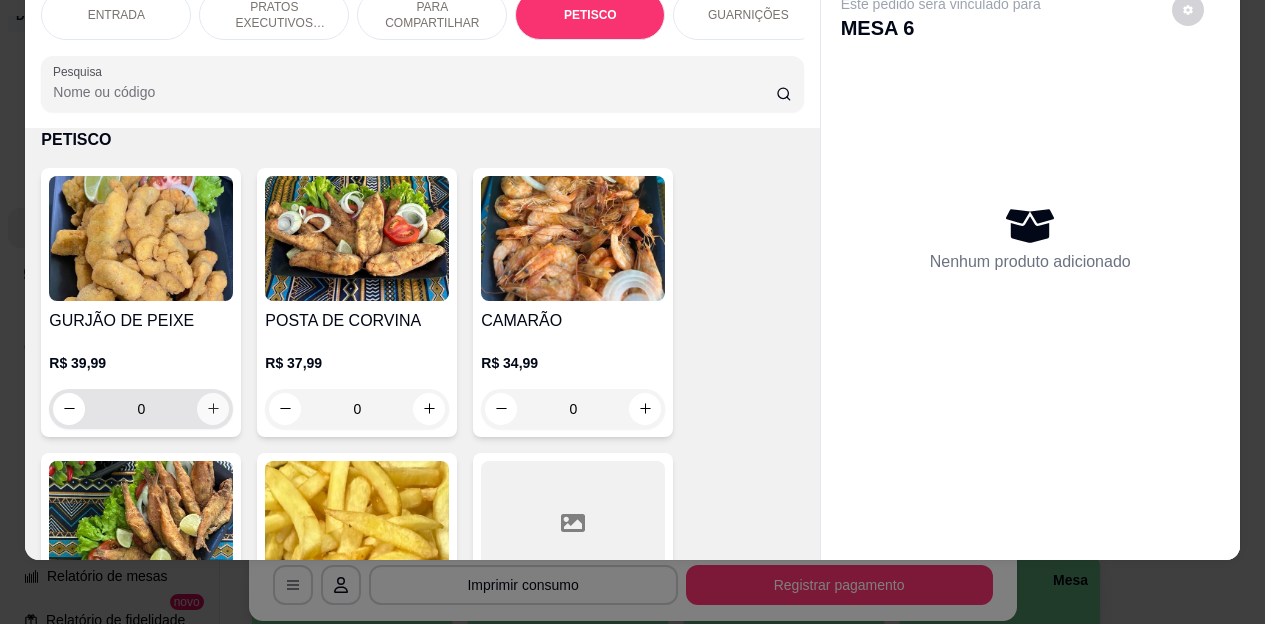 click at bounding box center [213, 409] 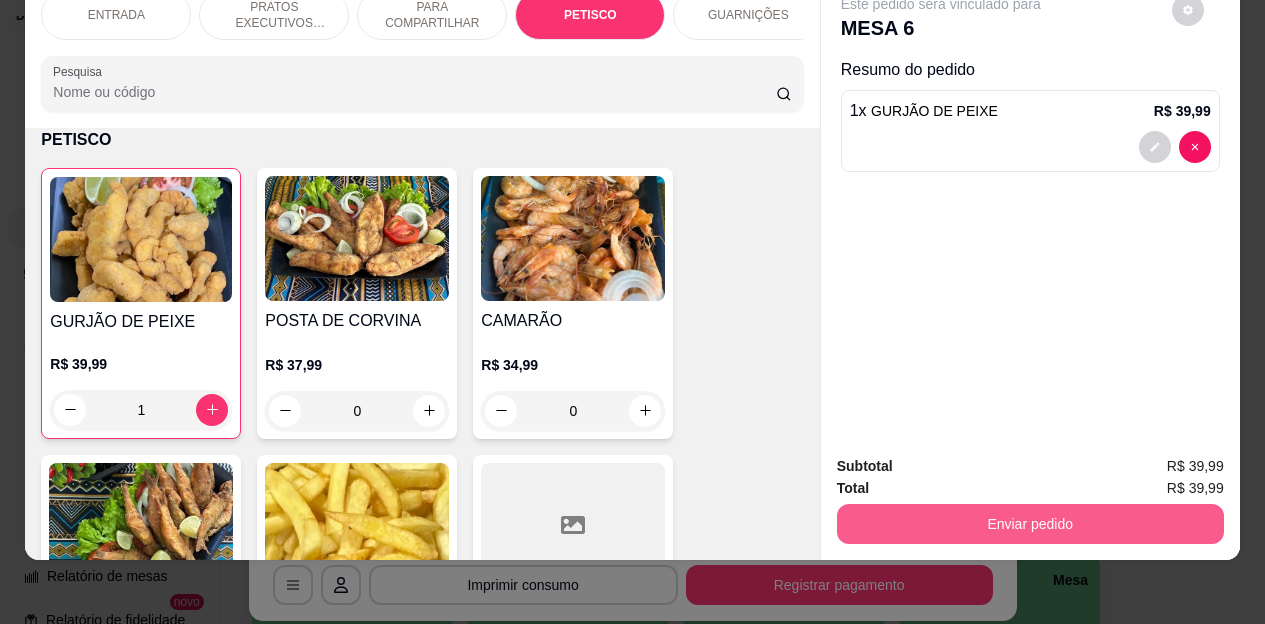 click on "Enviar pedido" at bounding box center (1030, 524) 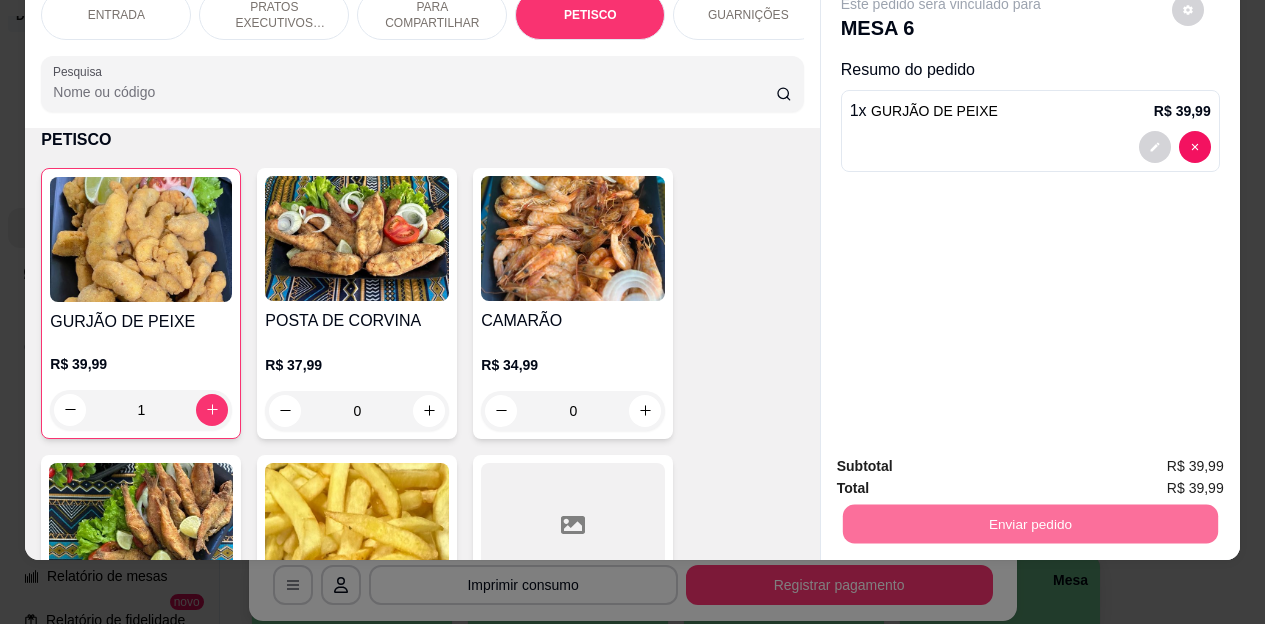 click on "Não registrar e enviar pedido" at bounding box center [964, 460] 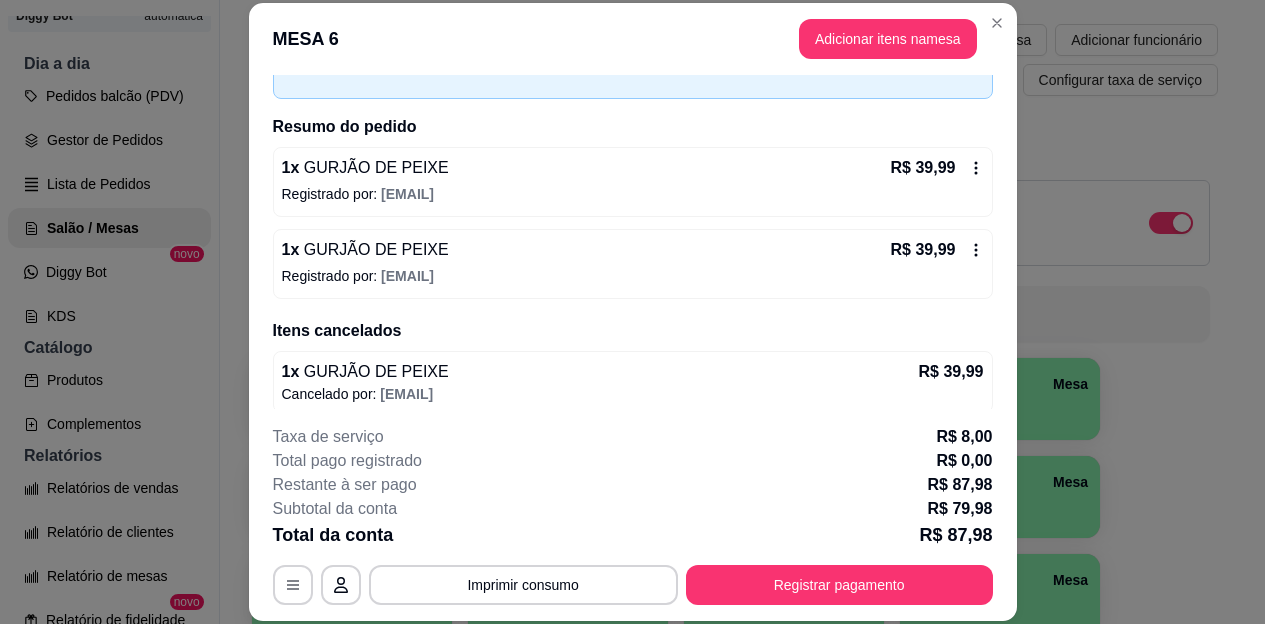 scroll, scrollTop: 129, scrollLeft: 0, axis: vertical 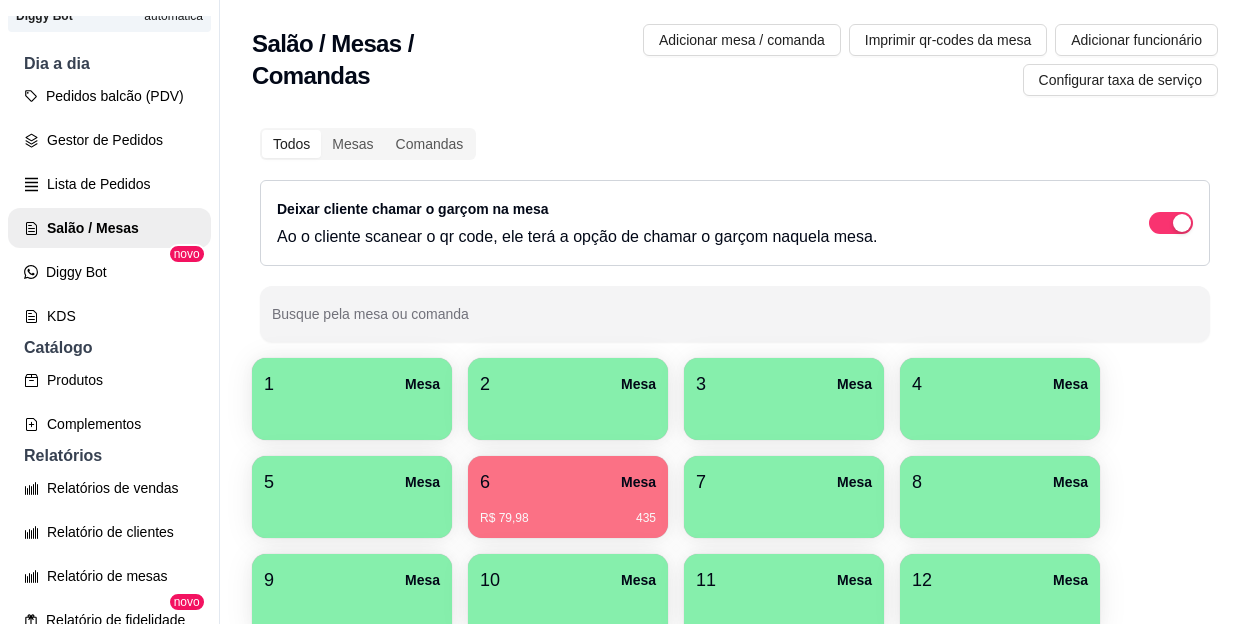 click on "1 Mesa" at bounding box center [352, 384] 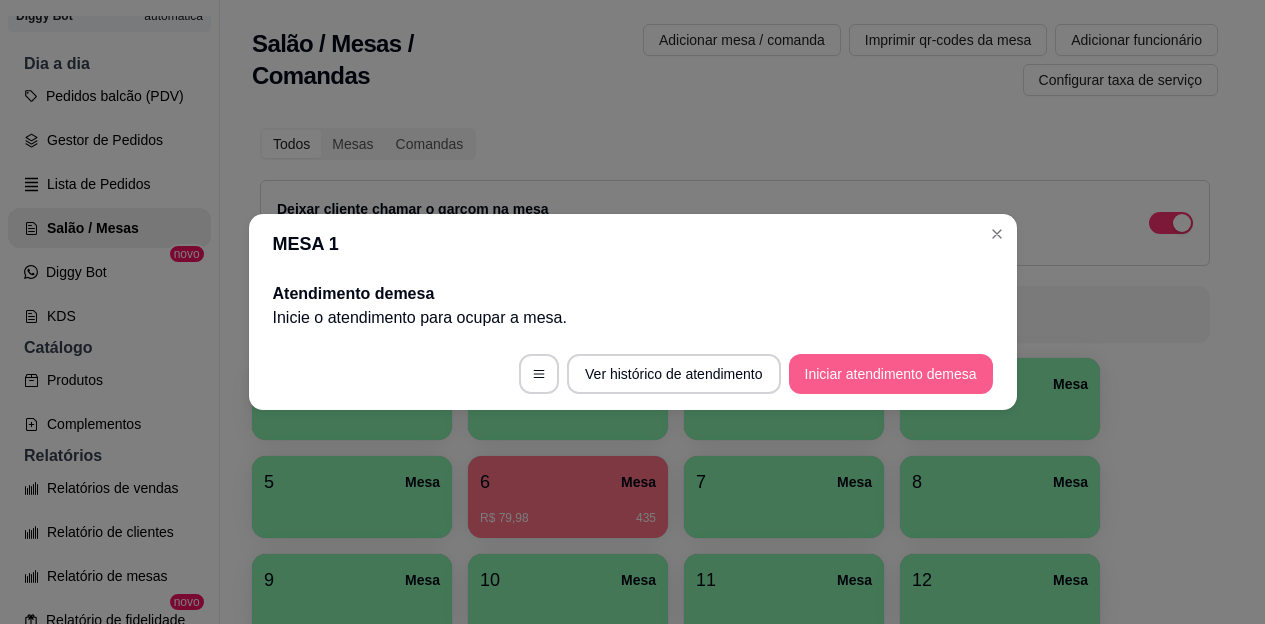 click on "Iniciar atendimento de  mesa" at bounding box center (891, 374) 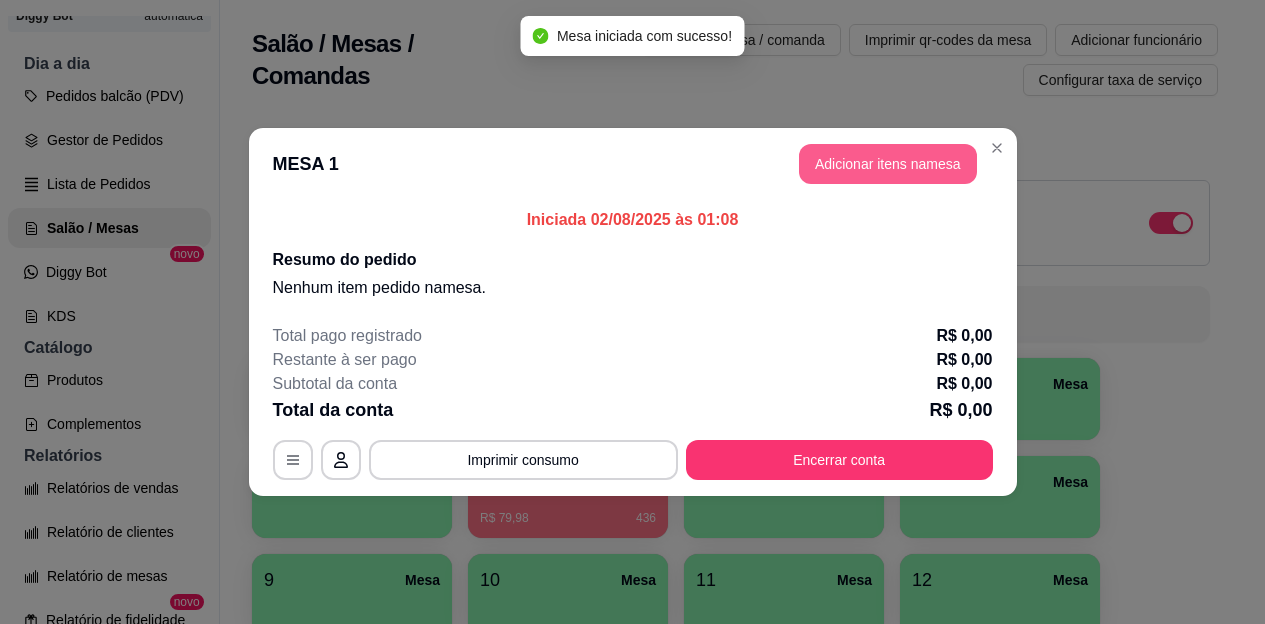 click on "Adicionar itens na  mesa" at bounding box center (888, 164) 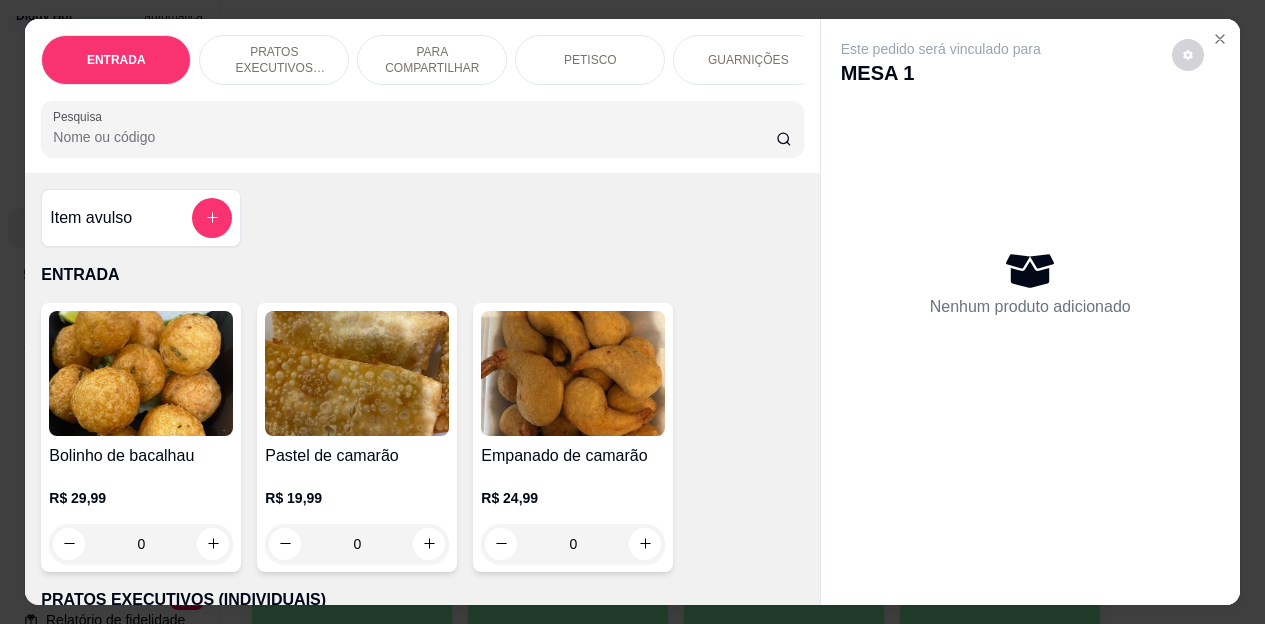 click on "PETISCO" at bounding box center (590, 60) 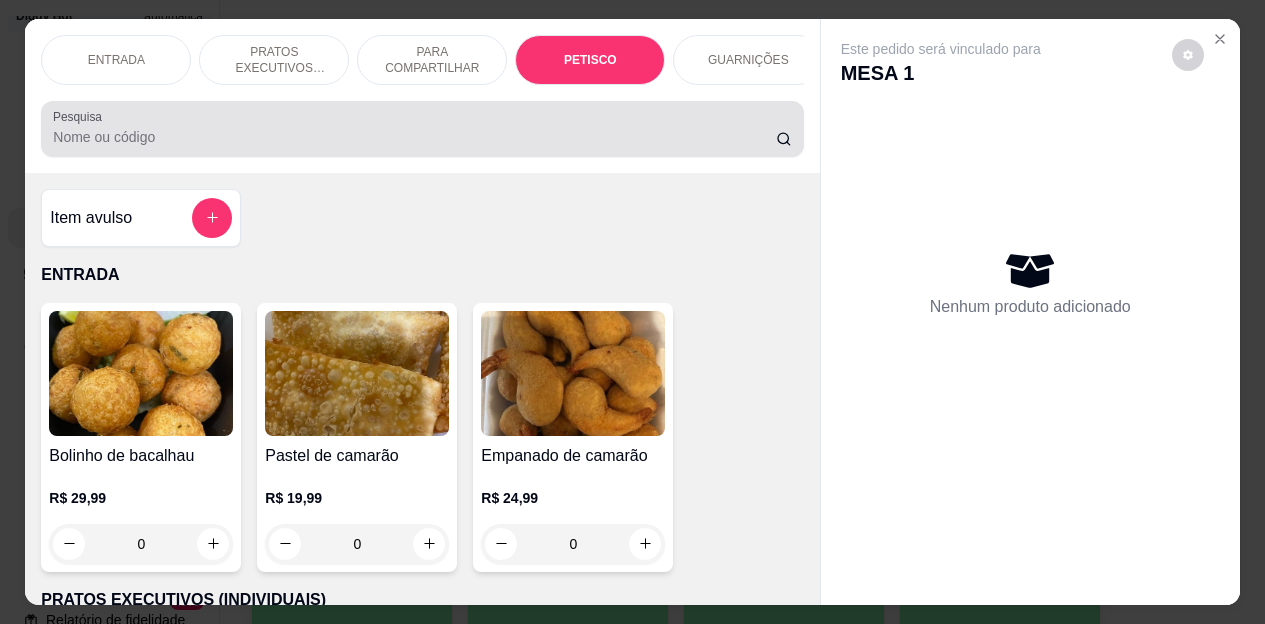 scroll, scrollTop: 2658, scrollLeft: 0, axis: vertical 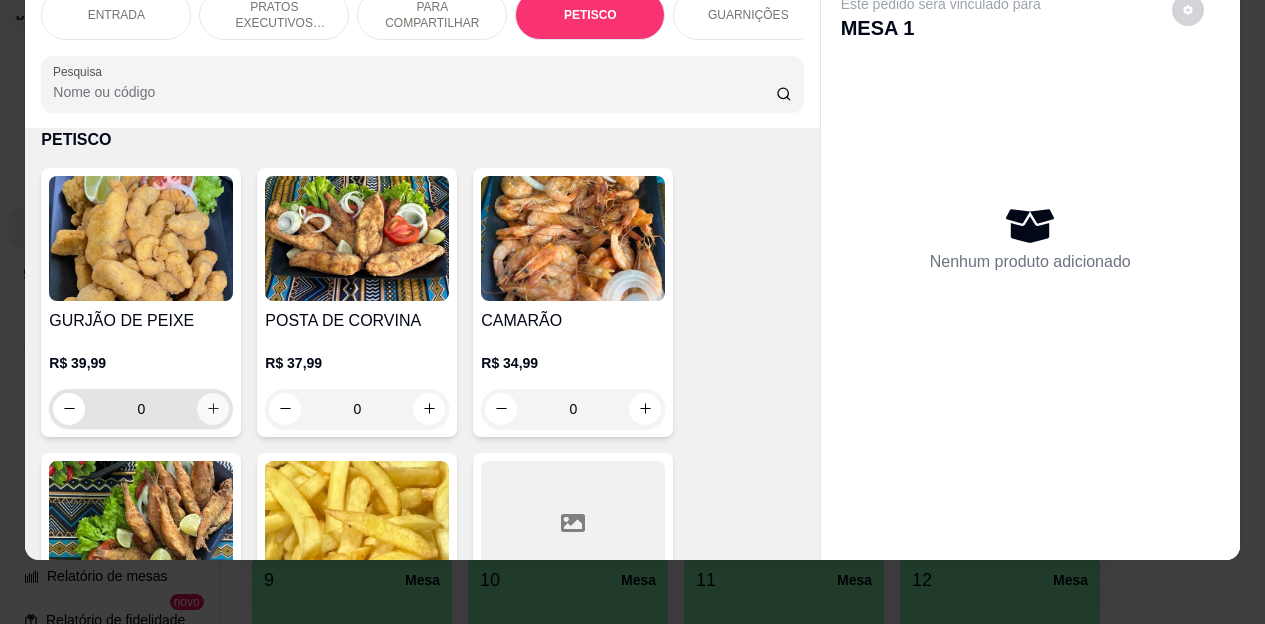 click at bounding box center (213, 409) 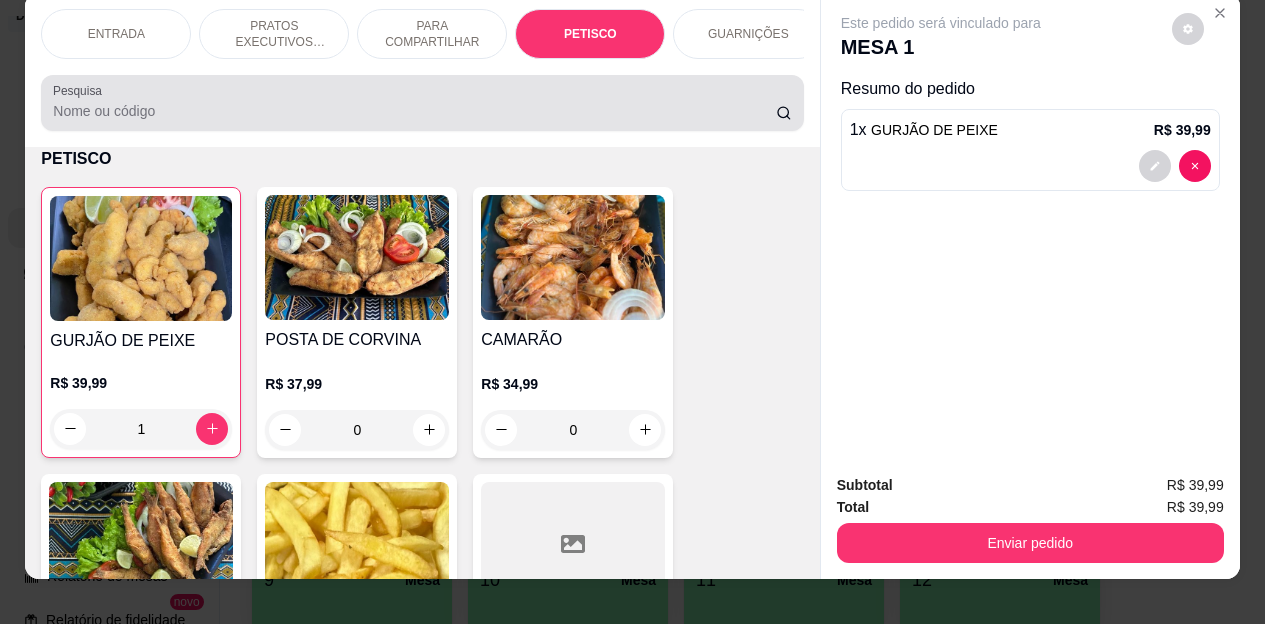 scroll, scrollTop: 0, scrollLeft: 0, axis: both 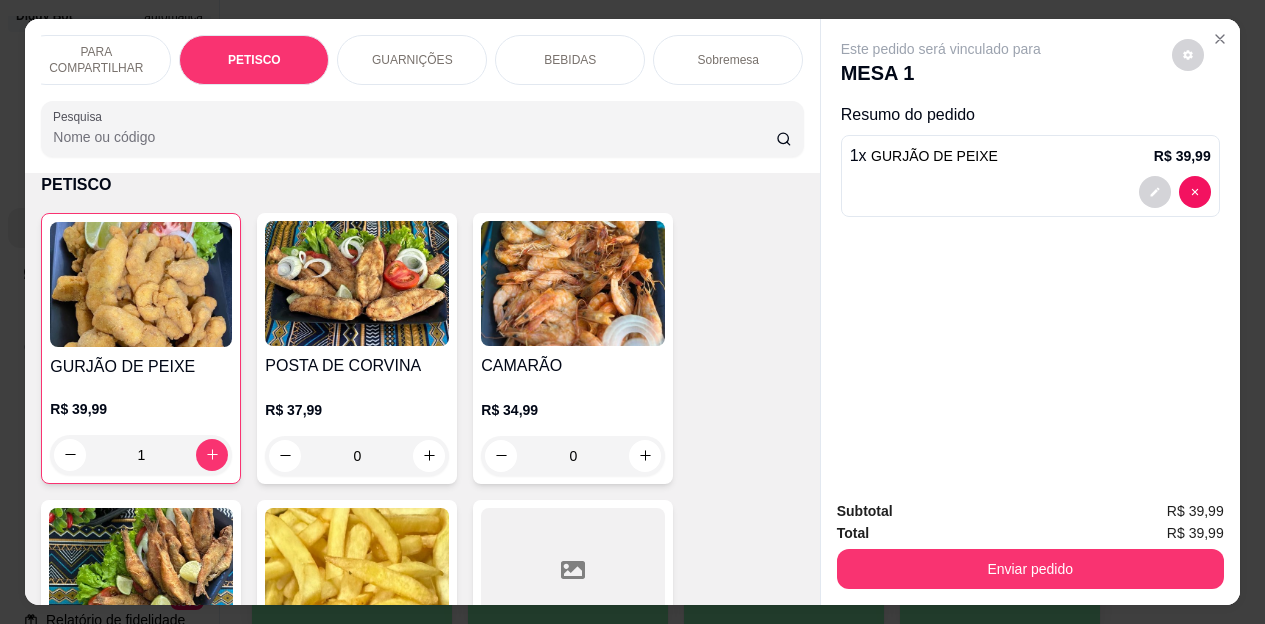 click on "BEBIDAS" at bounding box center (570, 60) 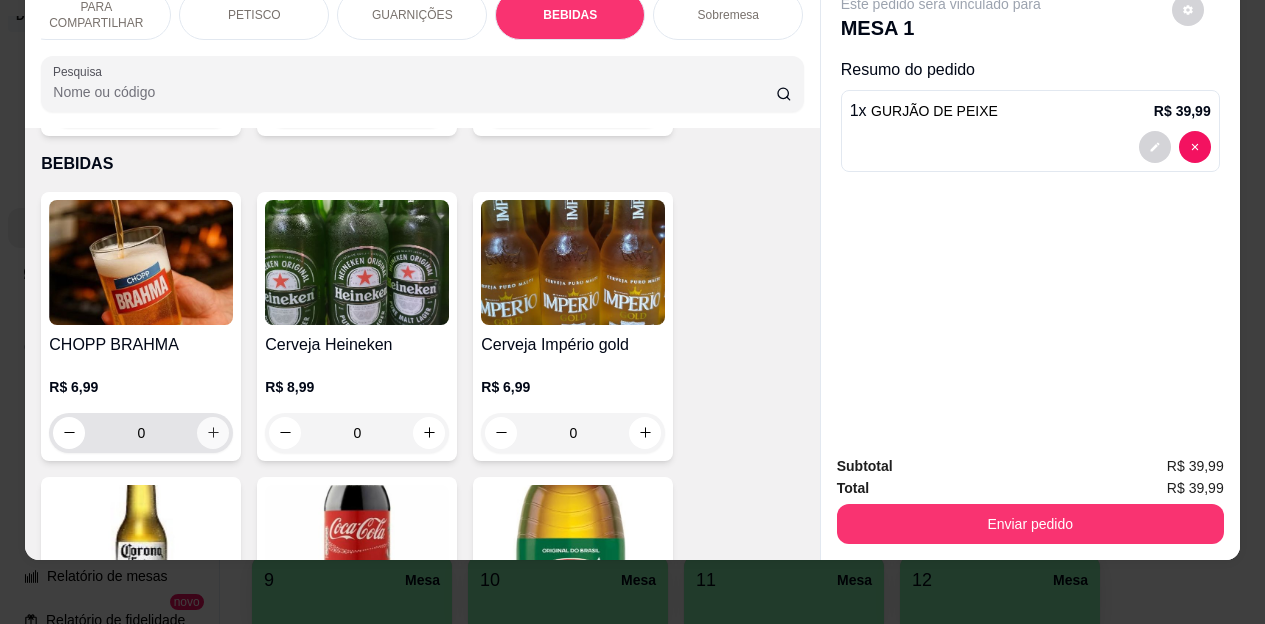 click 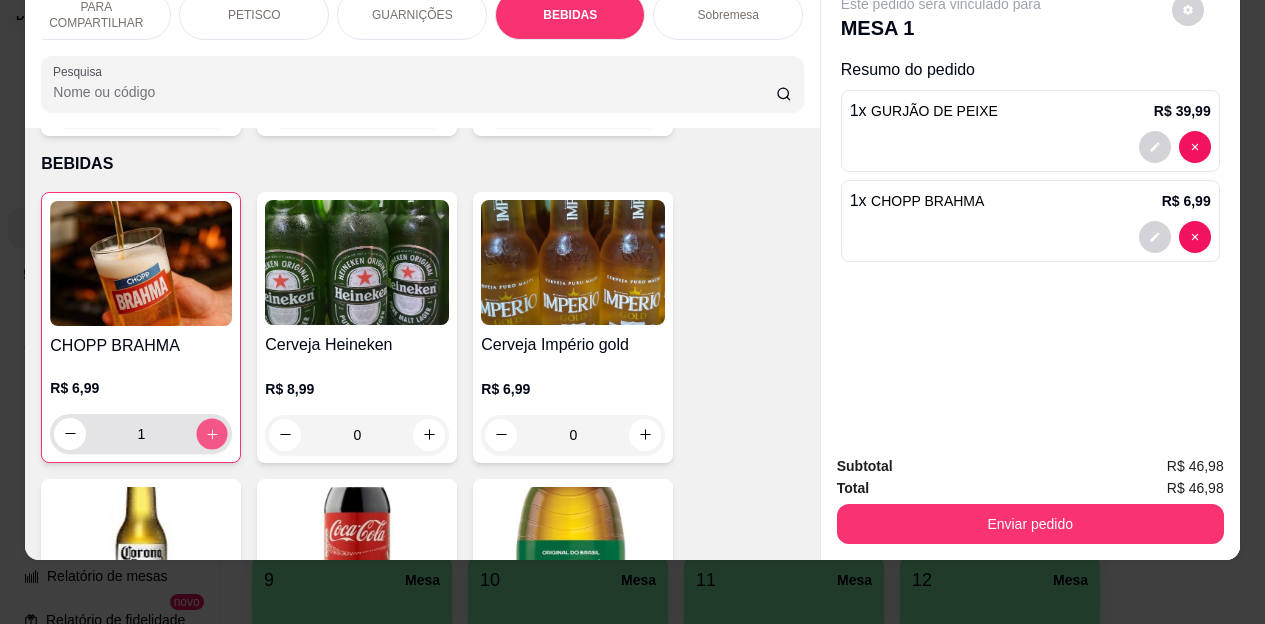 click 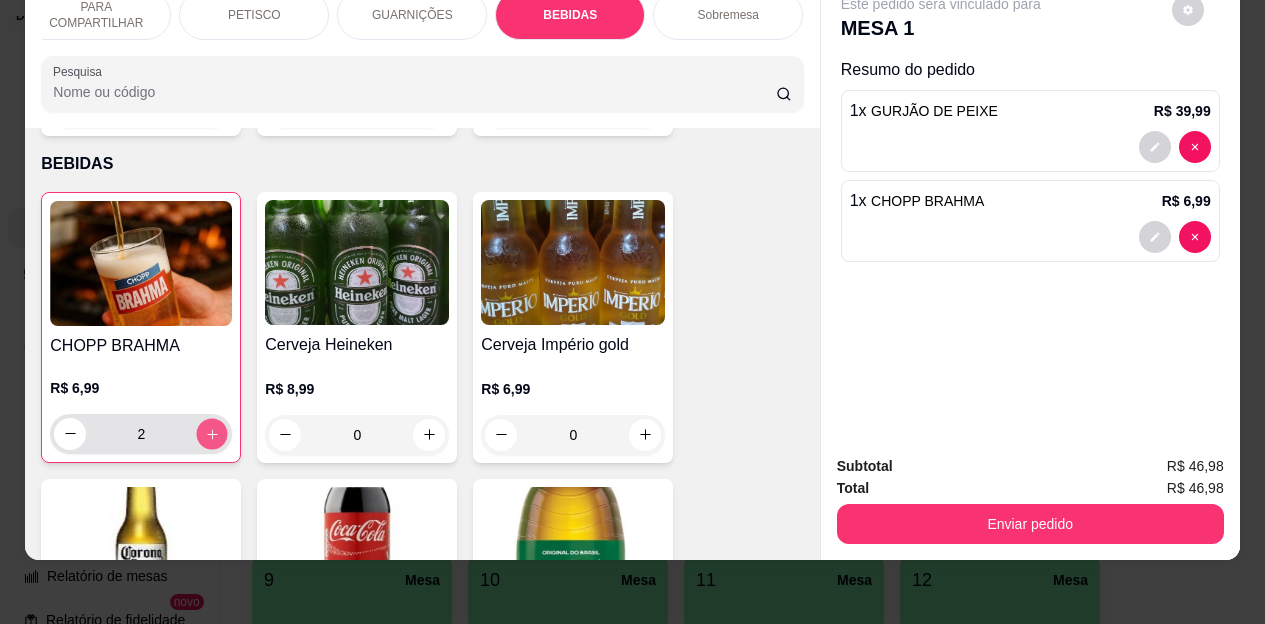 click 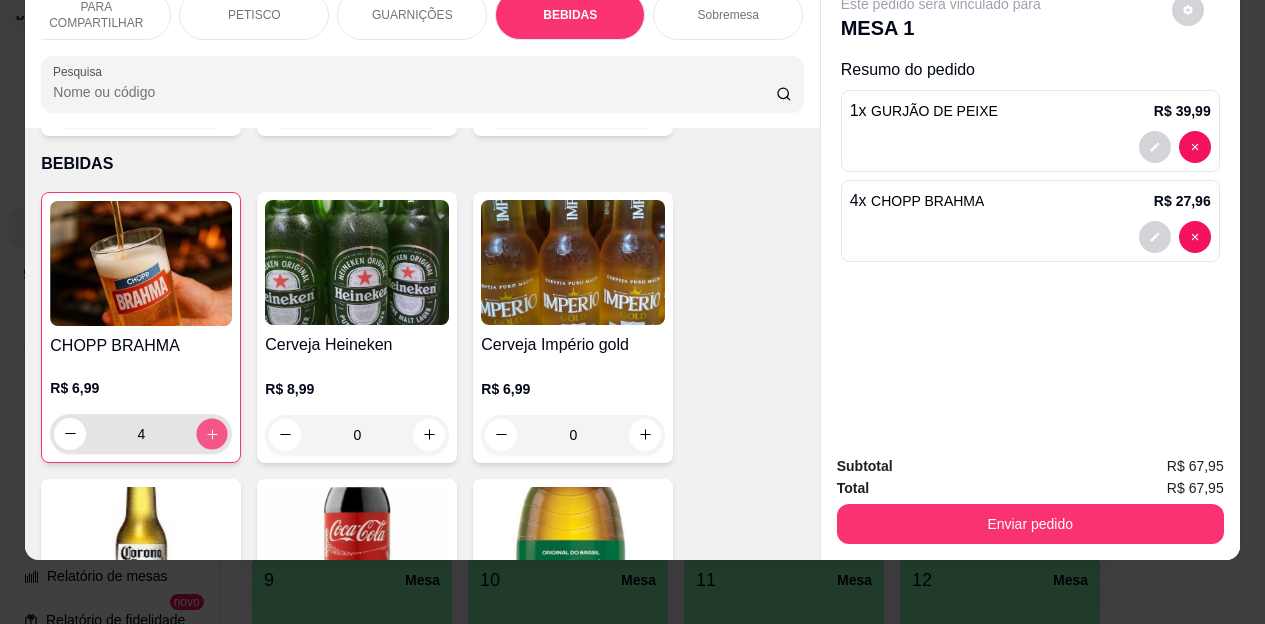 click 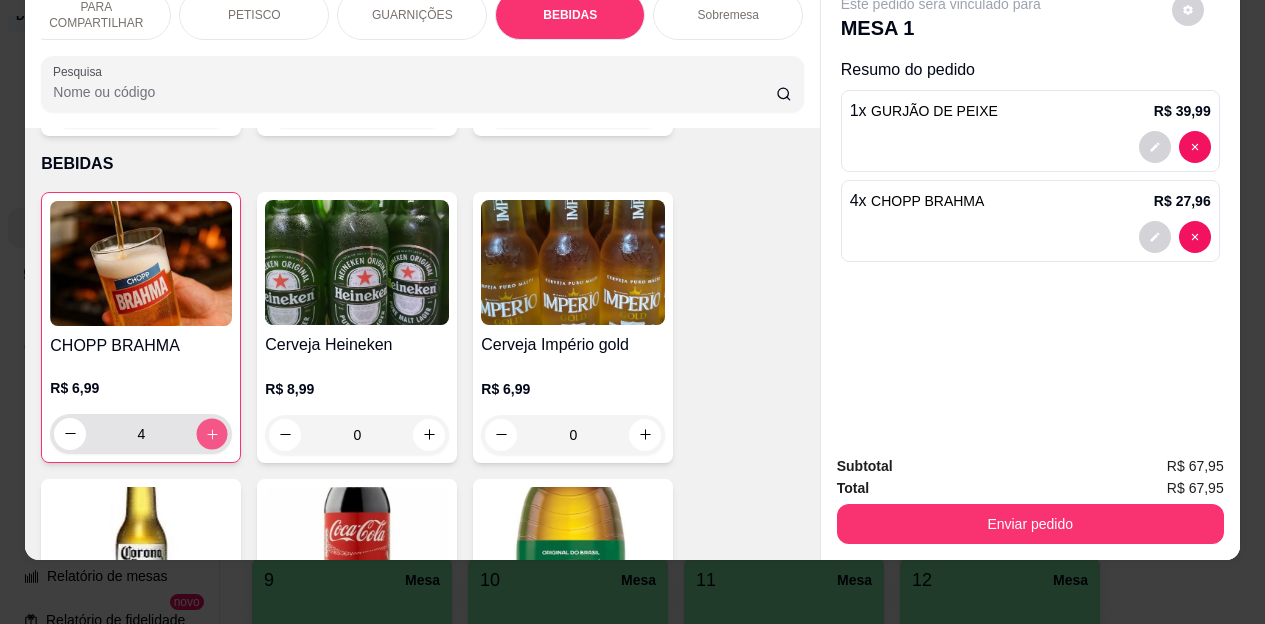 click 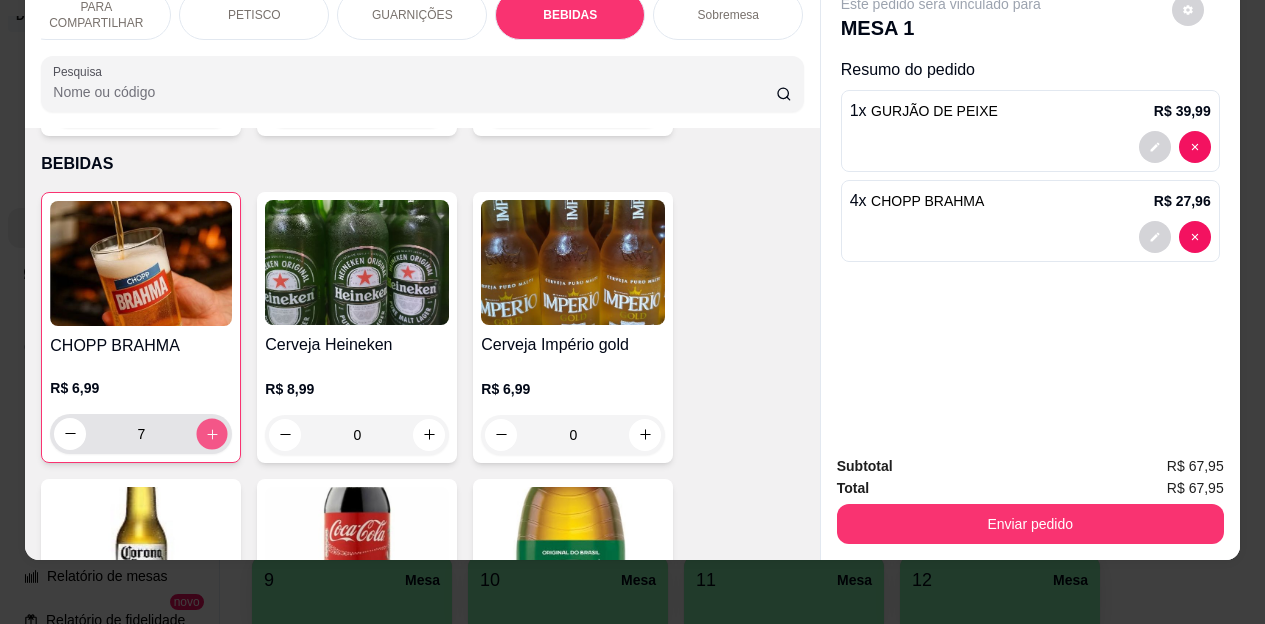 click 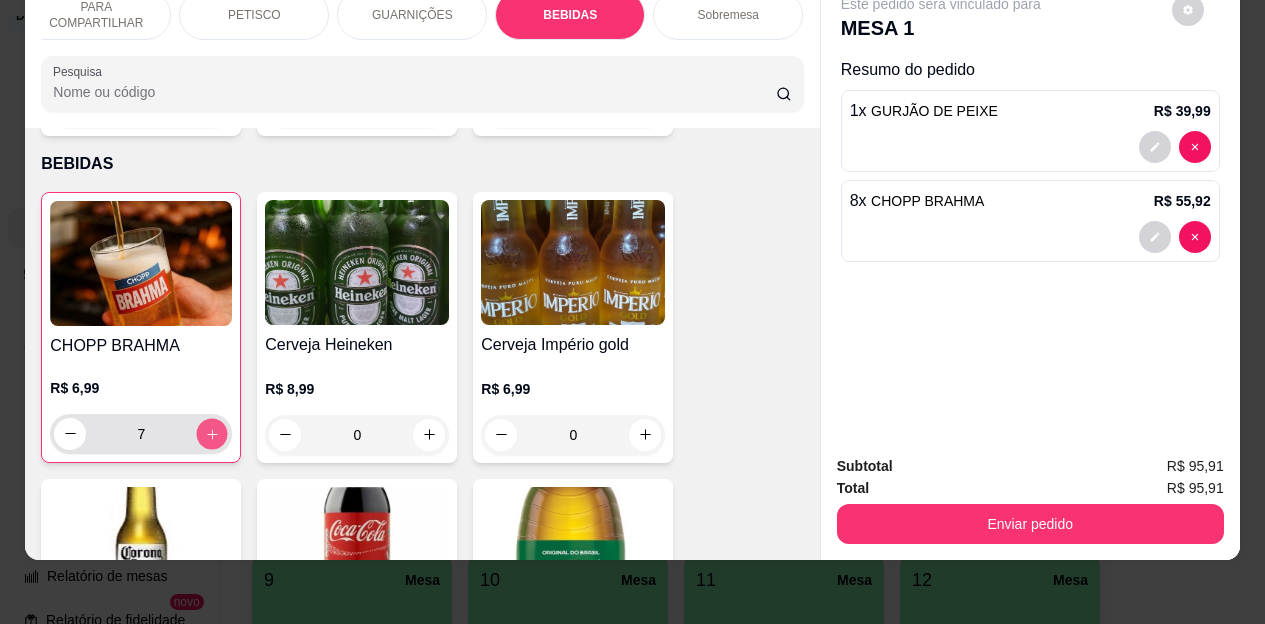 click 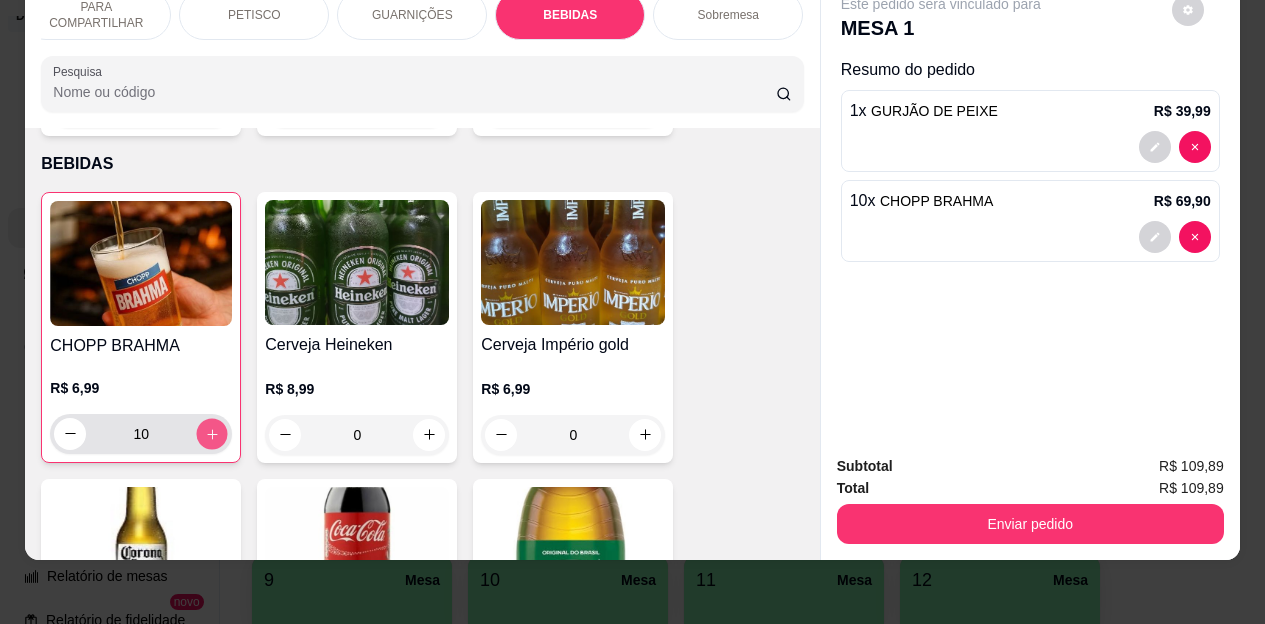 click 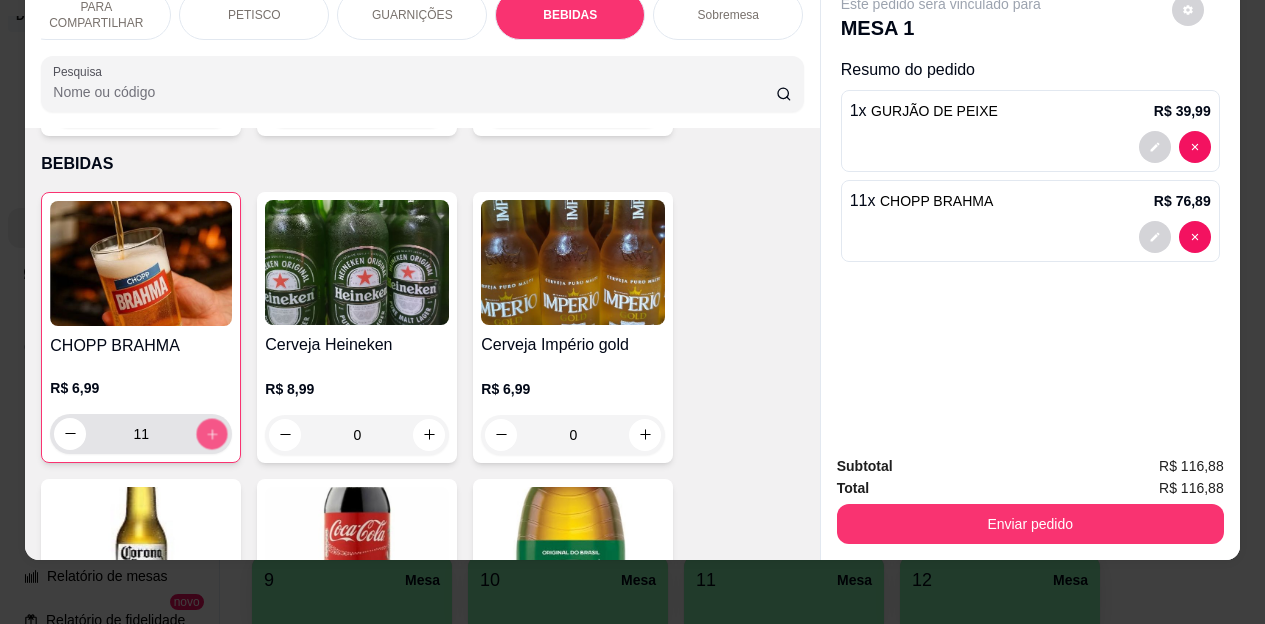 click 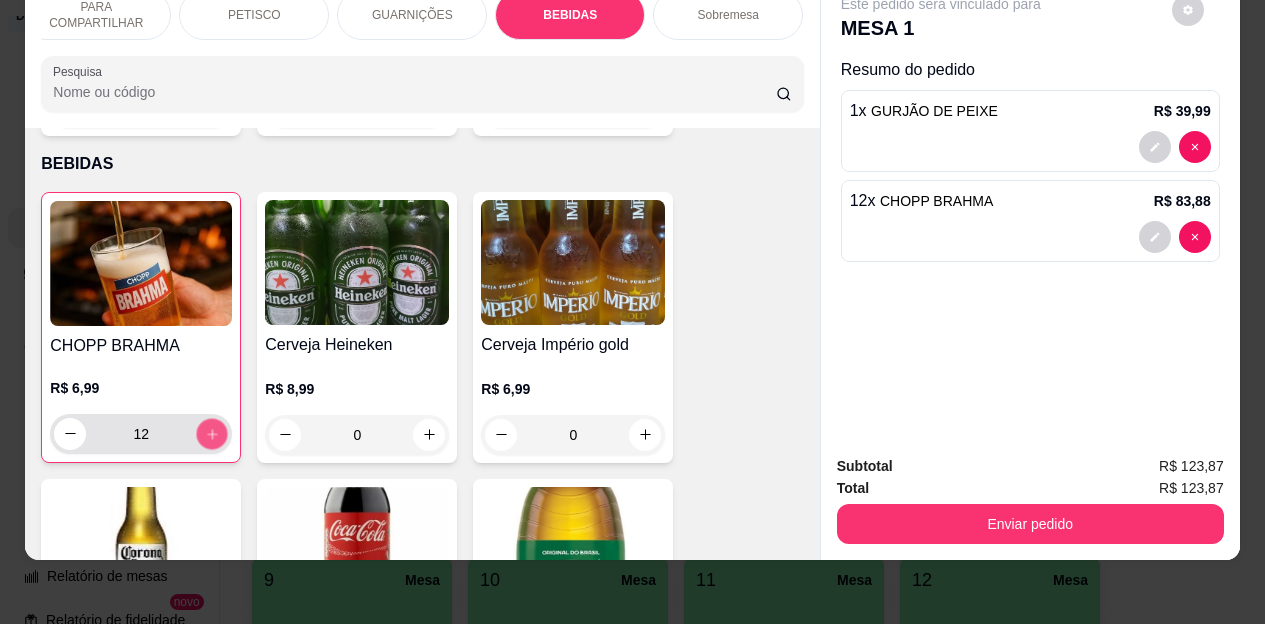 click 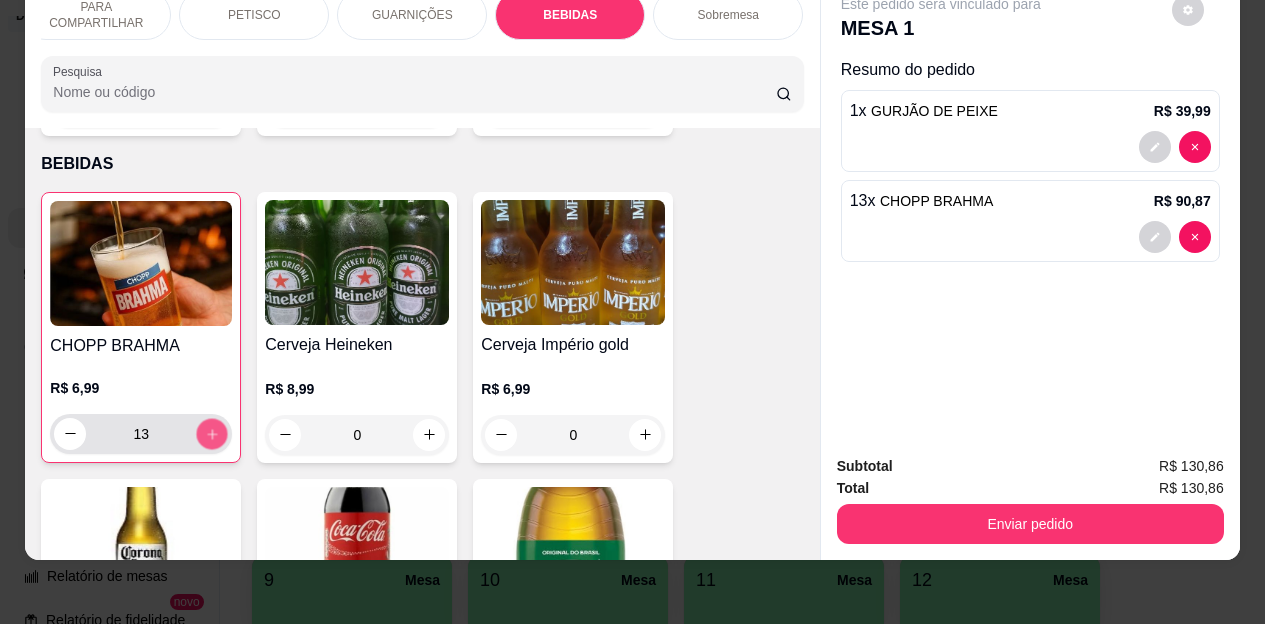 click 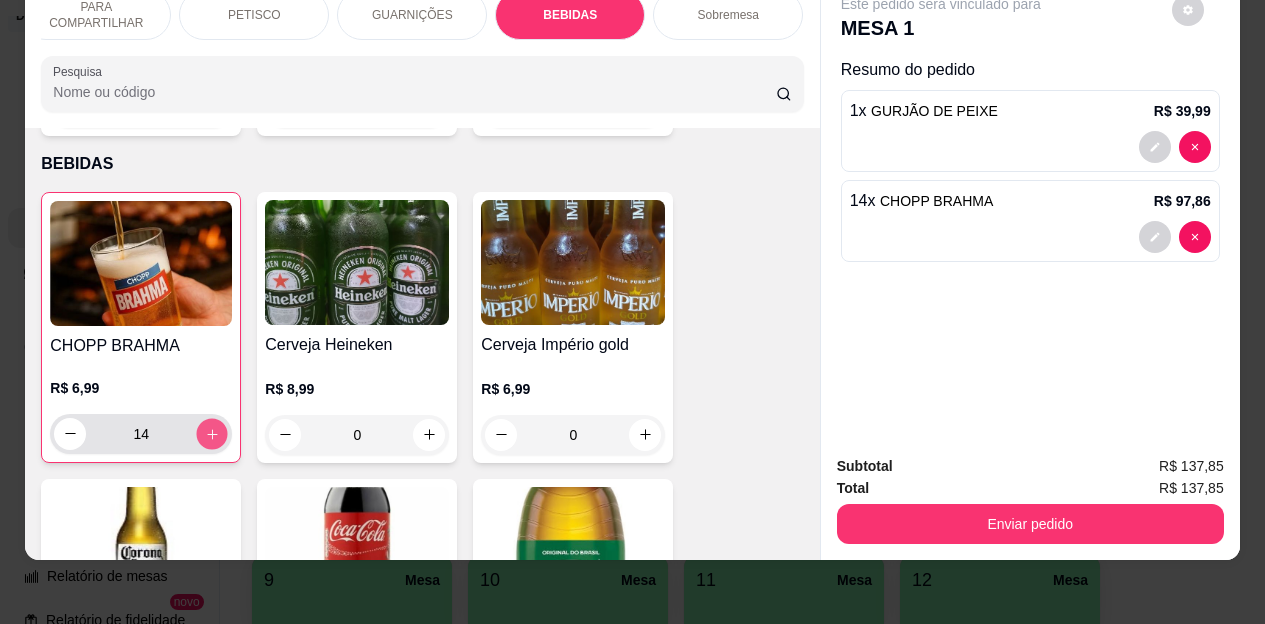 click 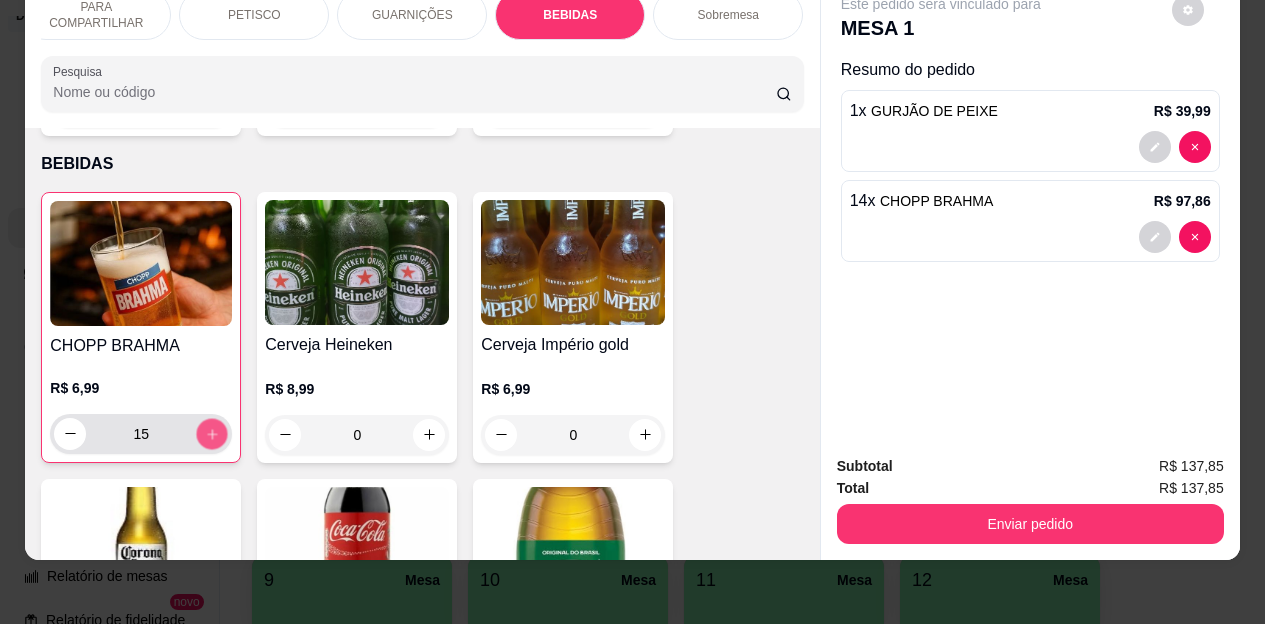 click 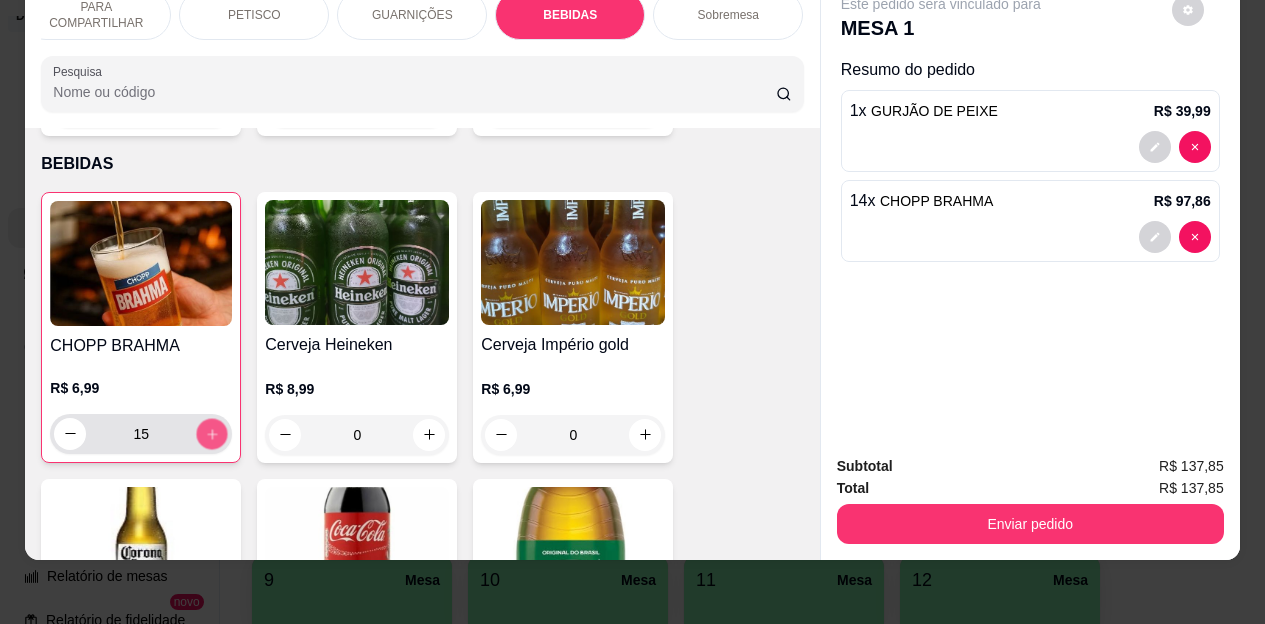 click 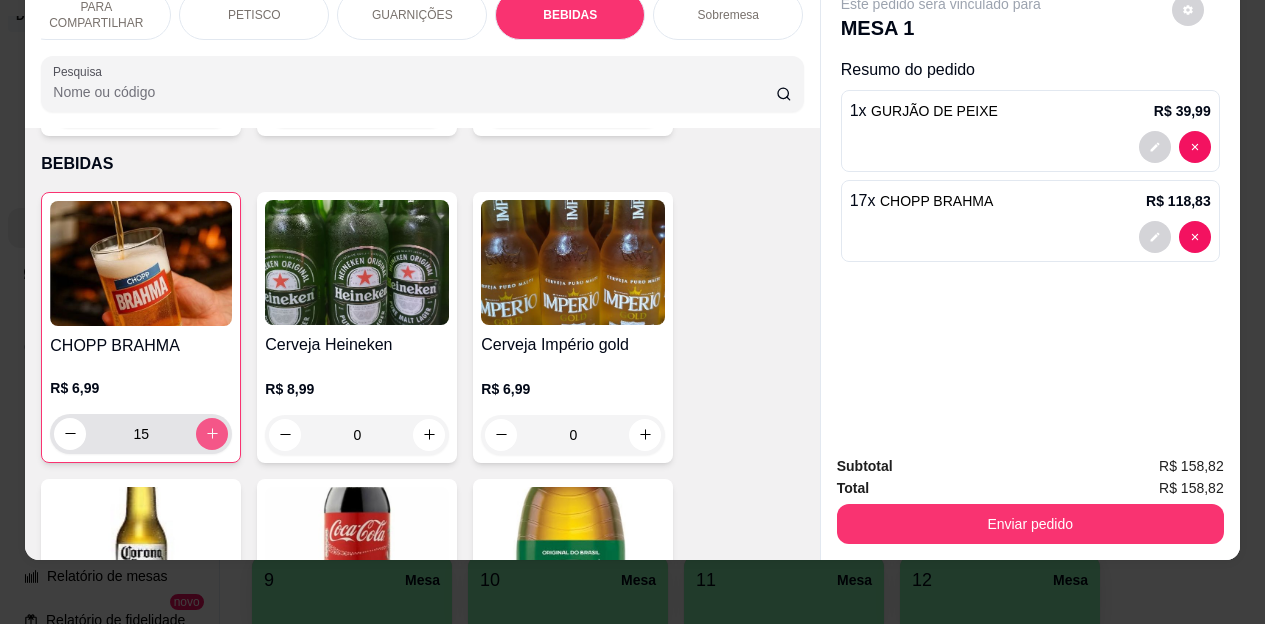 click 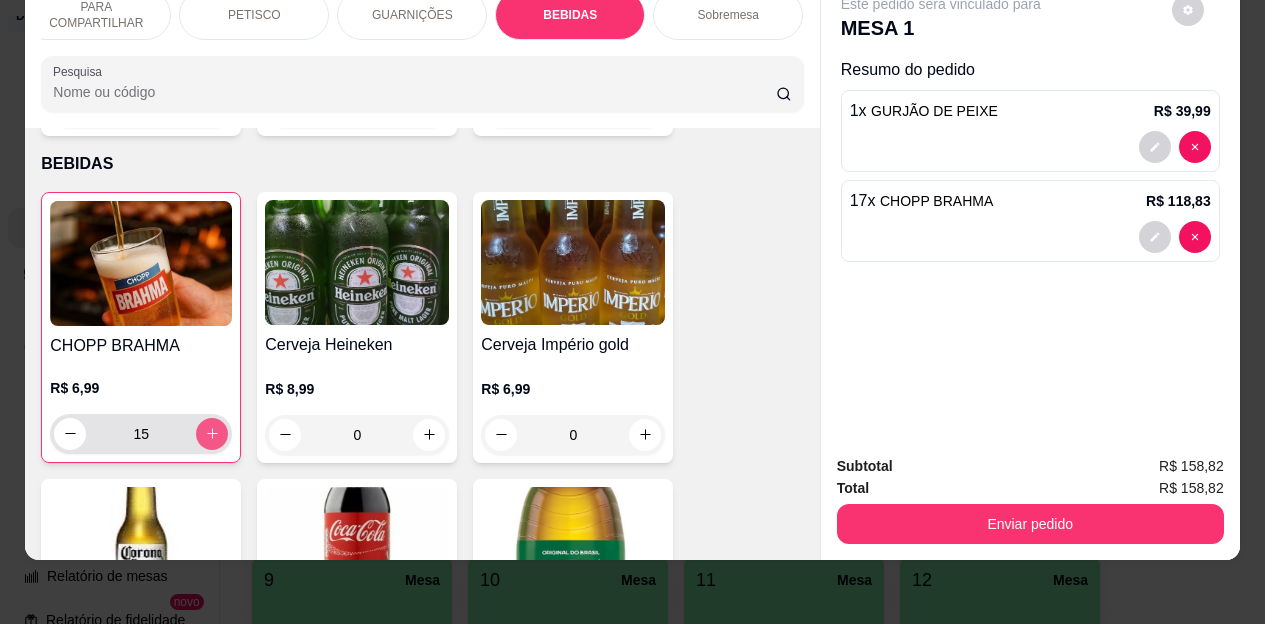 click 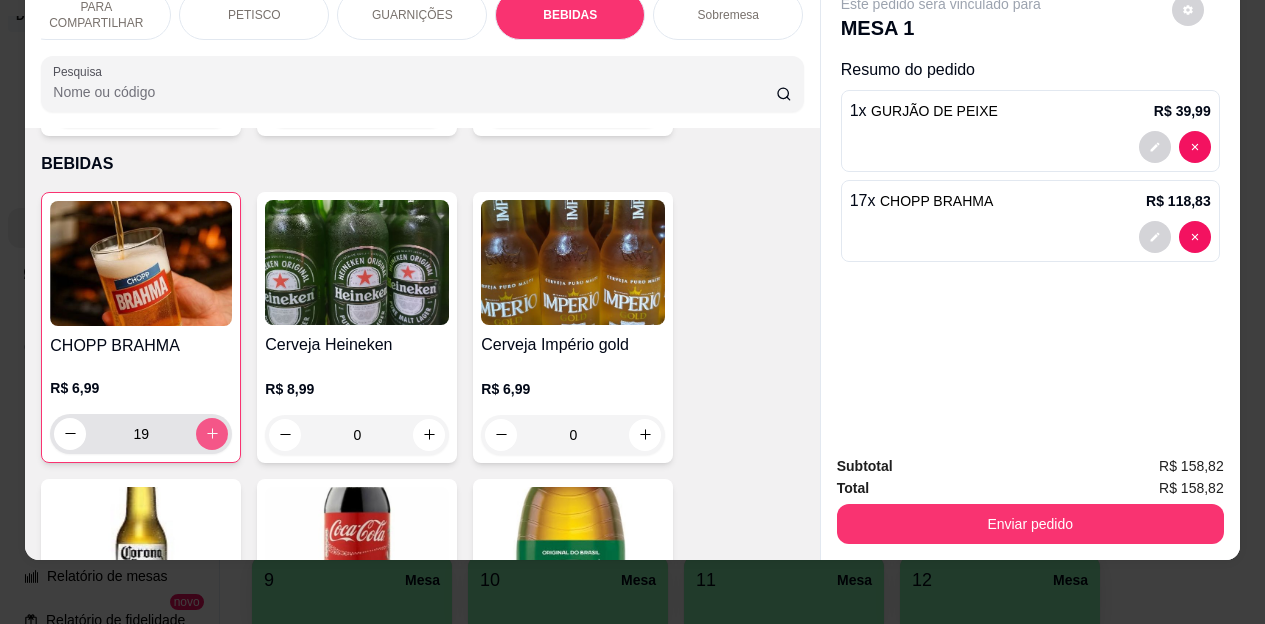 click 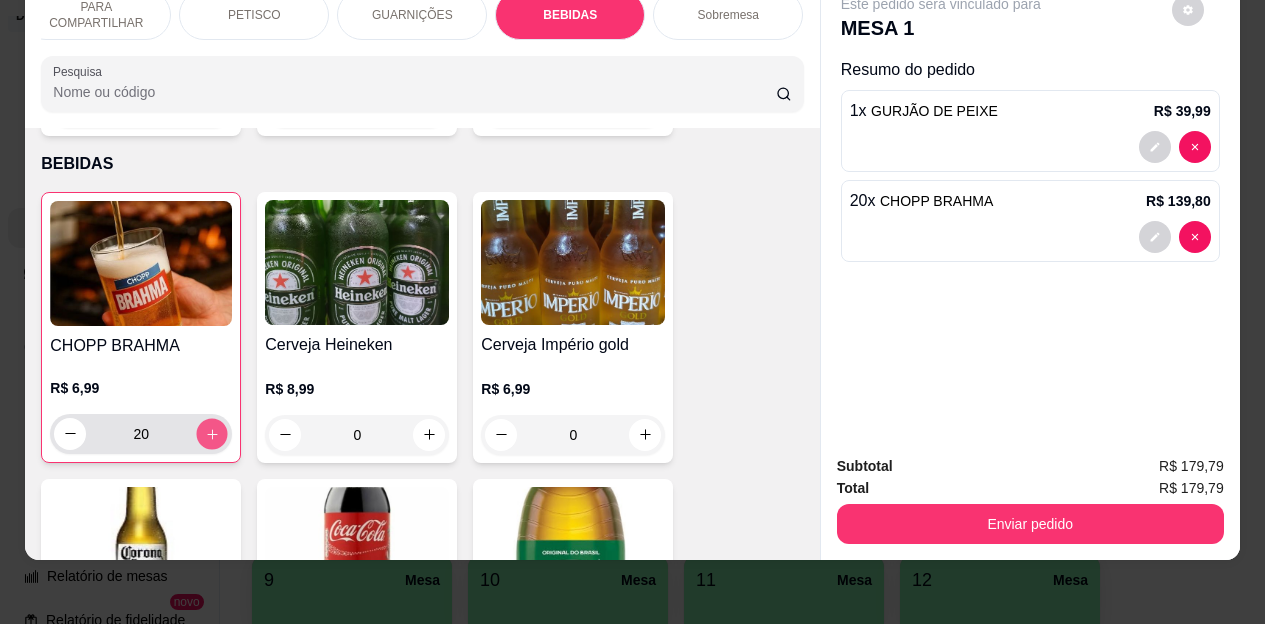 click 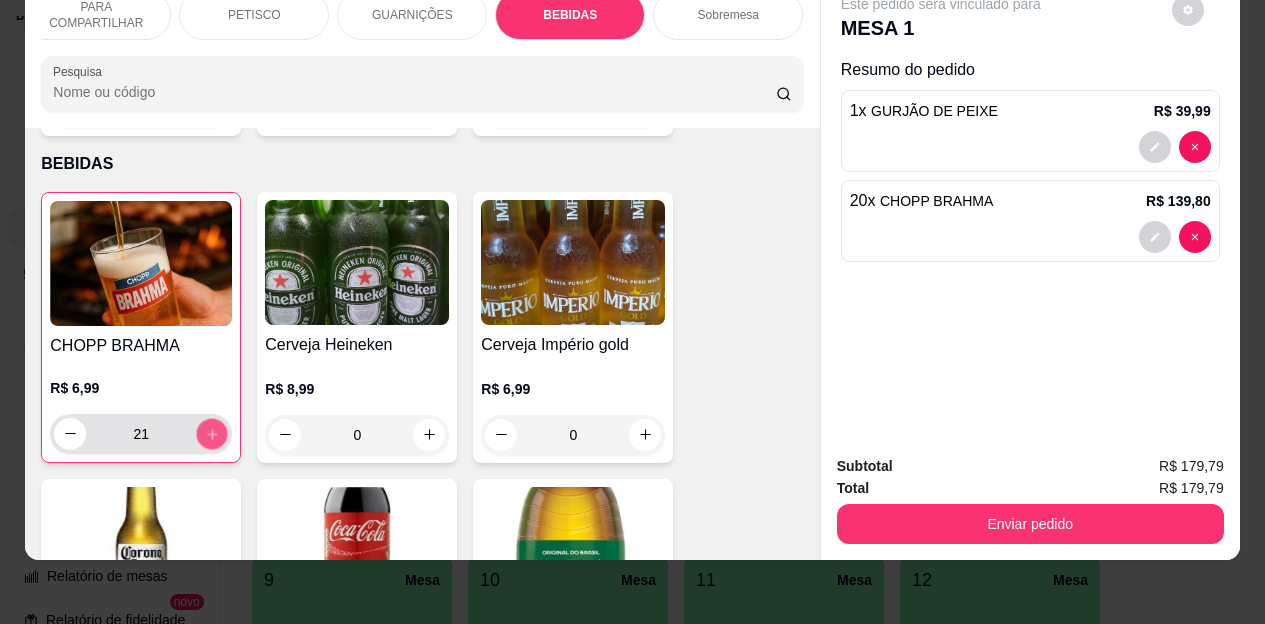 click 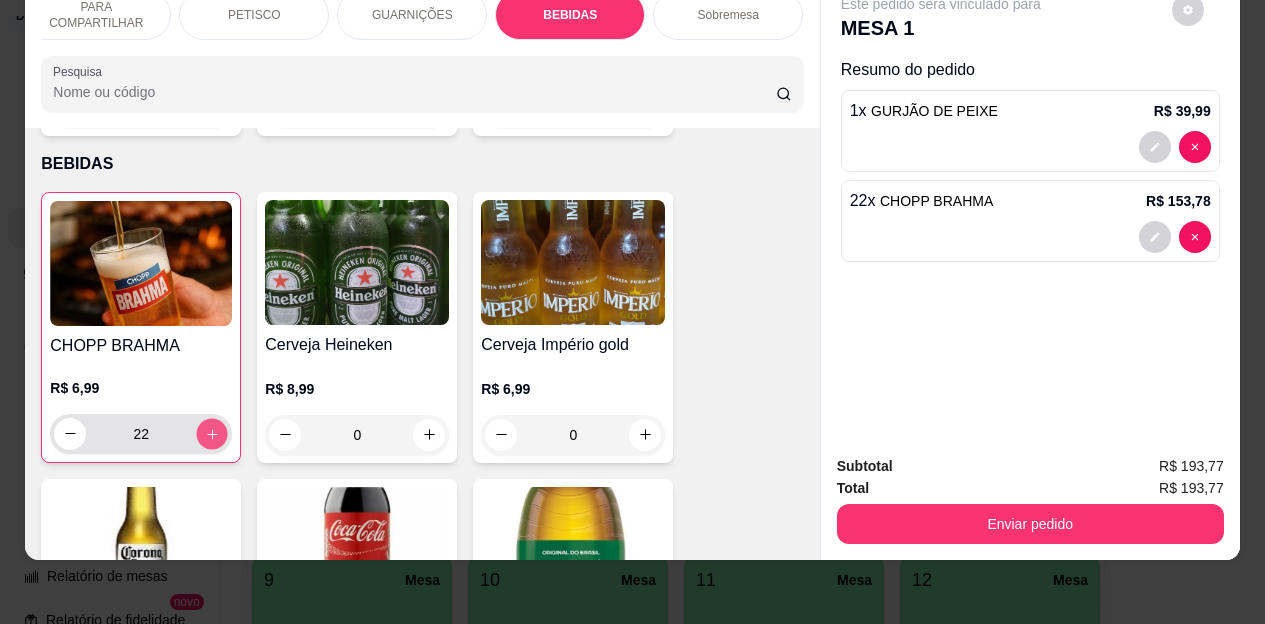 click 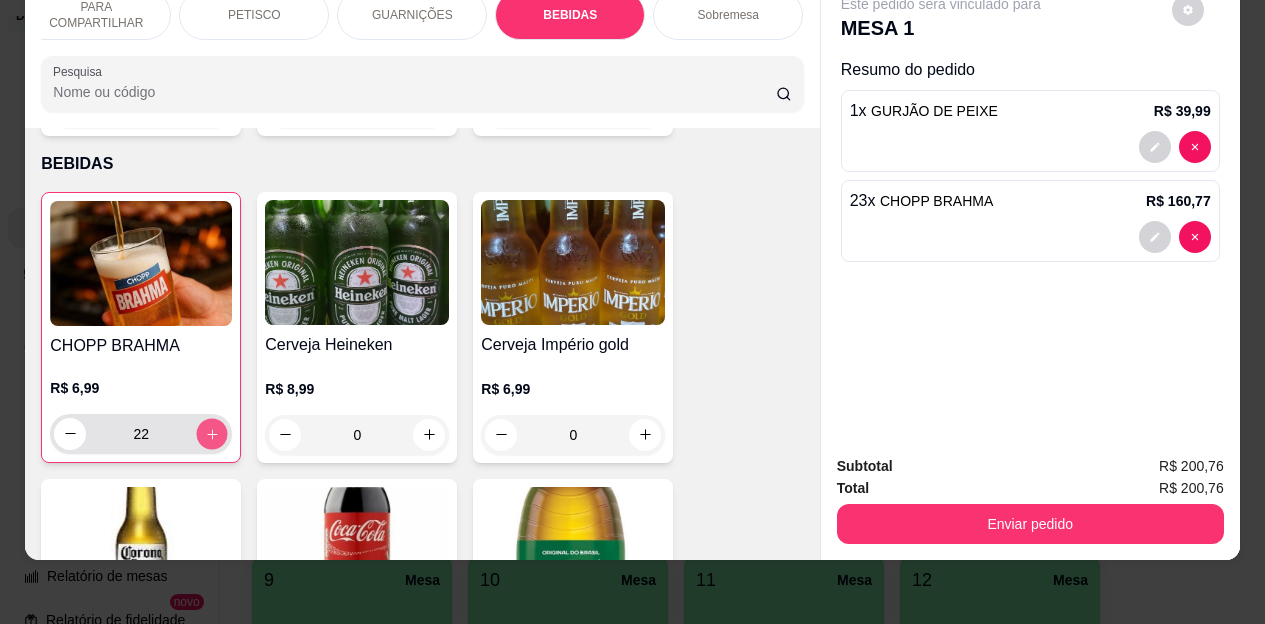 click 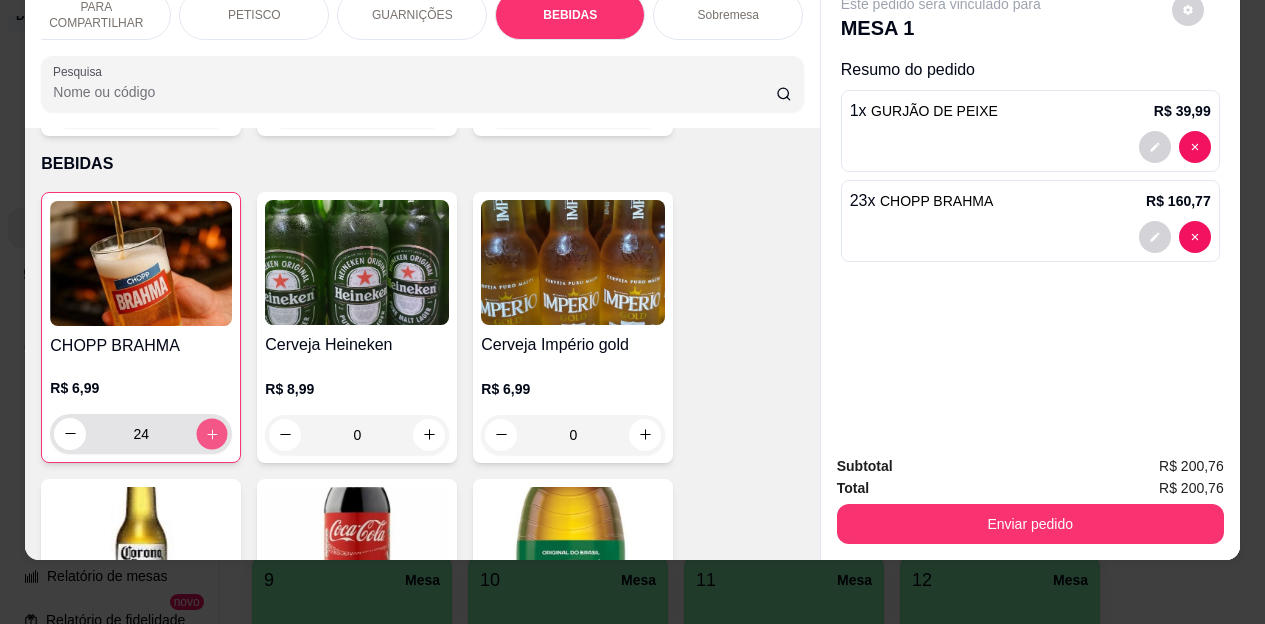 click 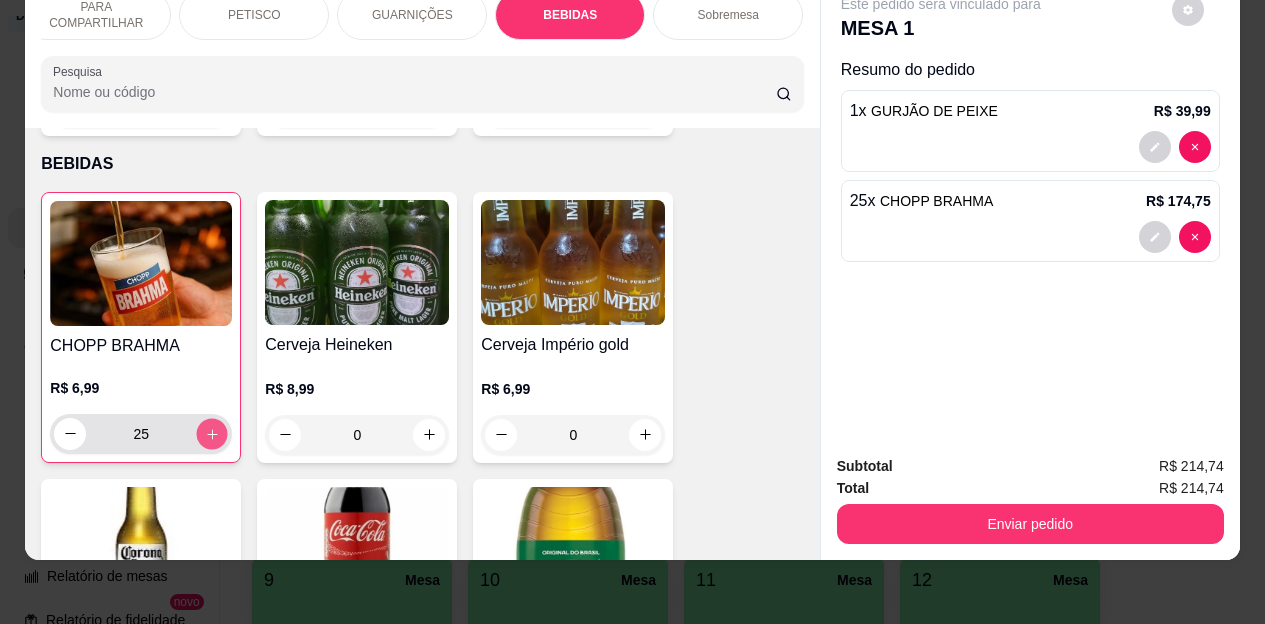 click 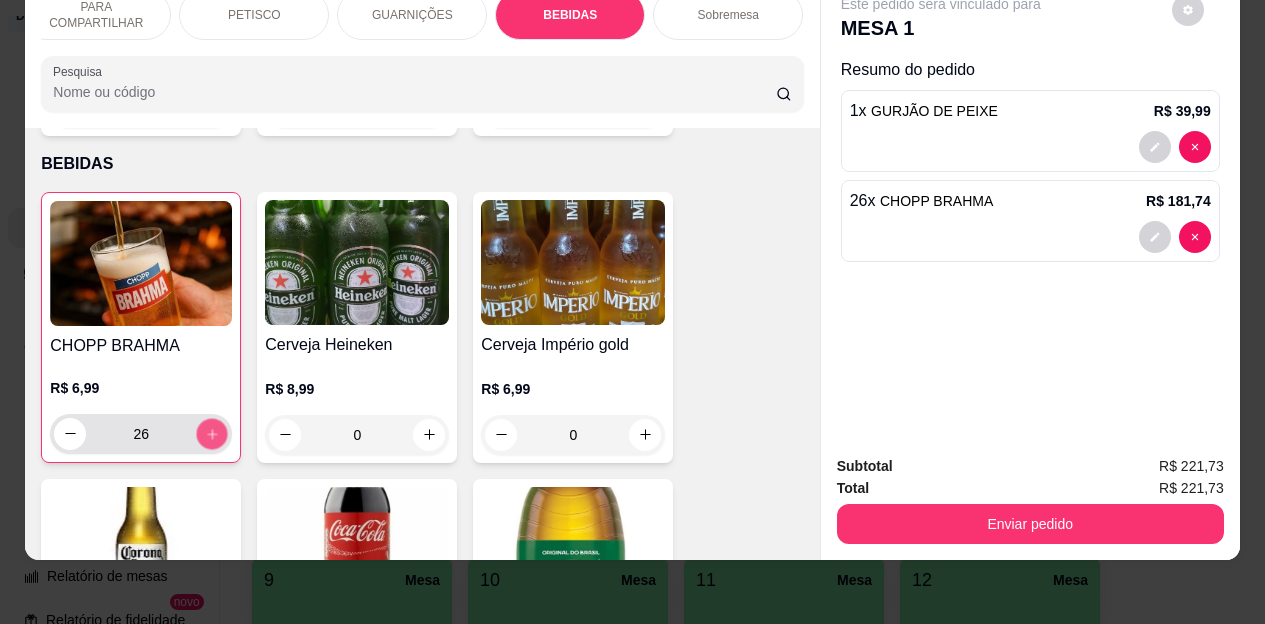 click 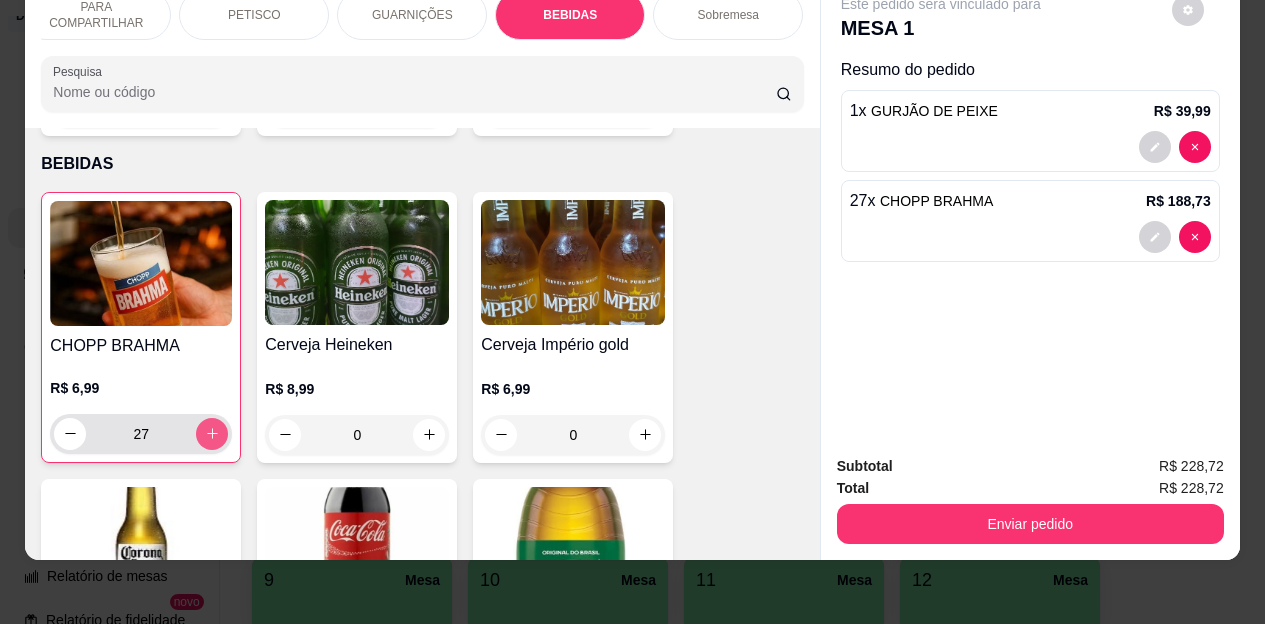 click 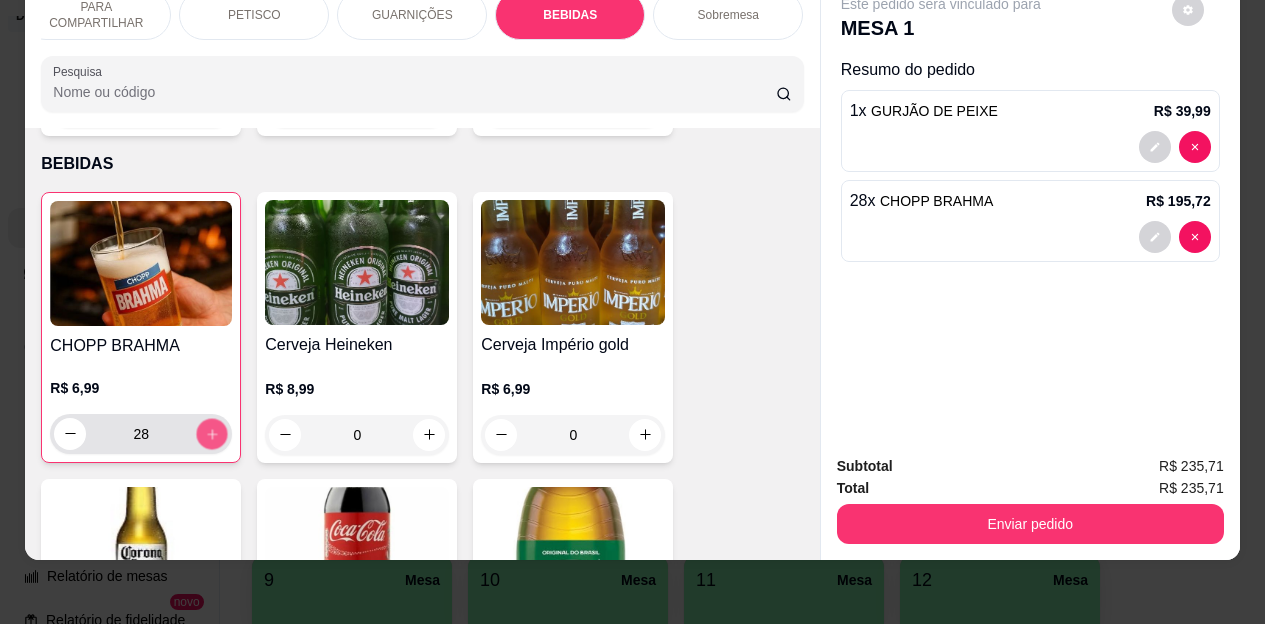 click 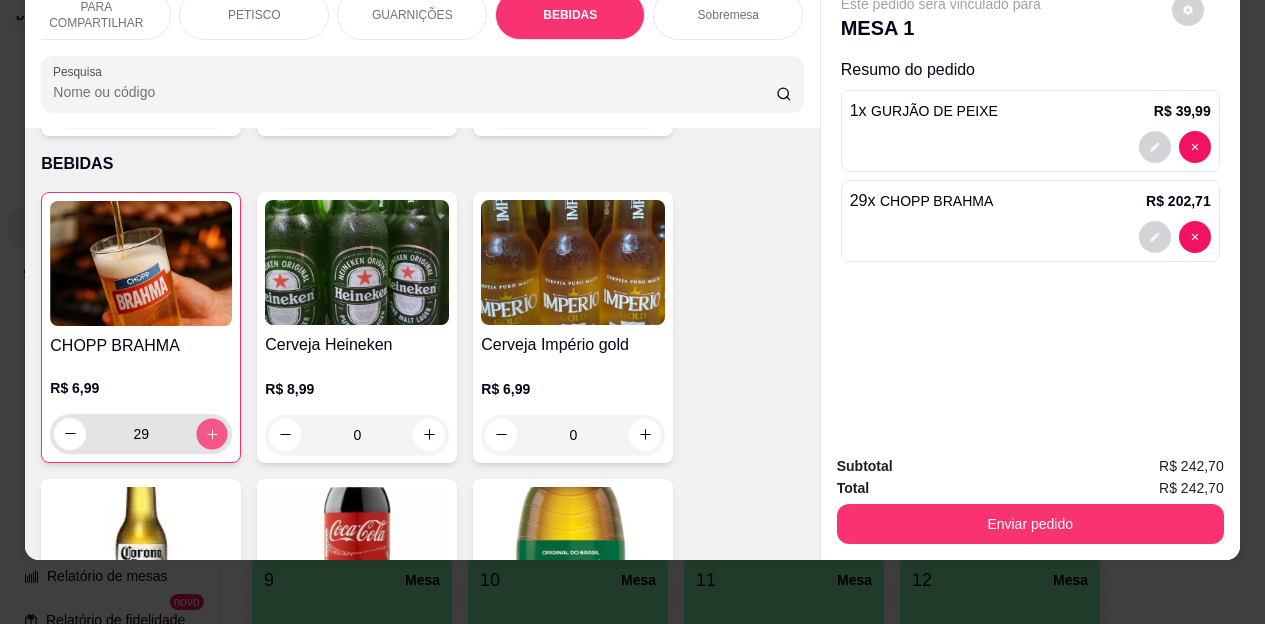 click 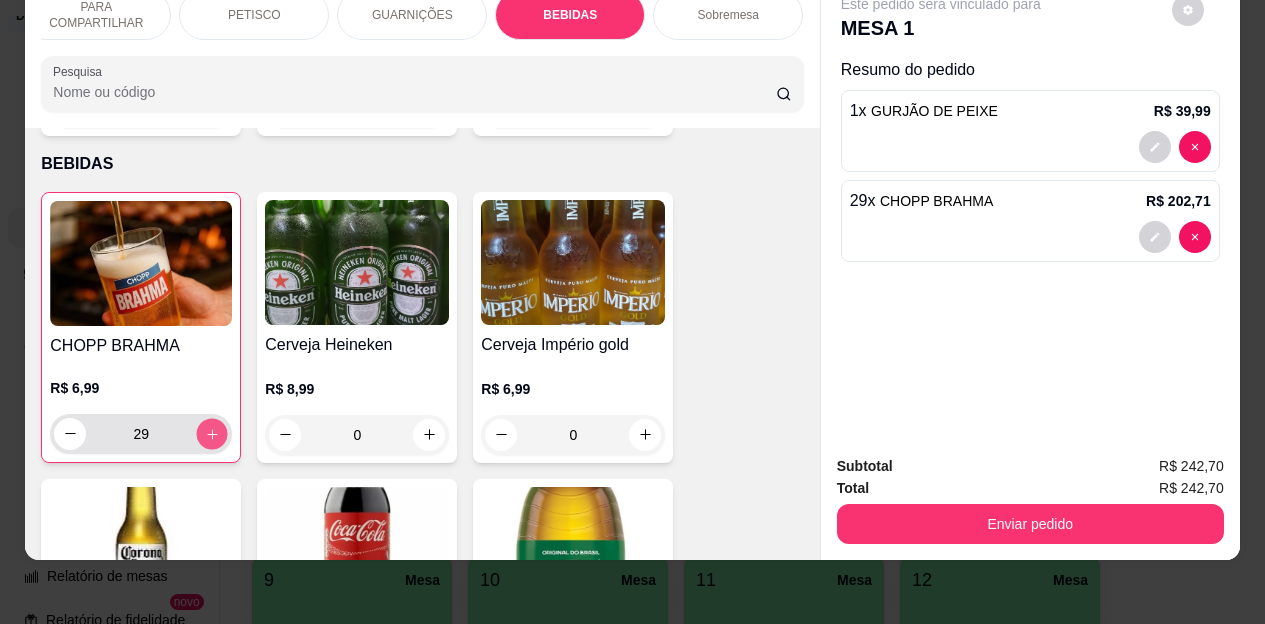 type on "30" 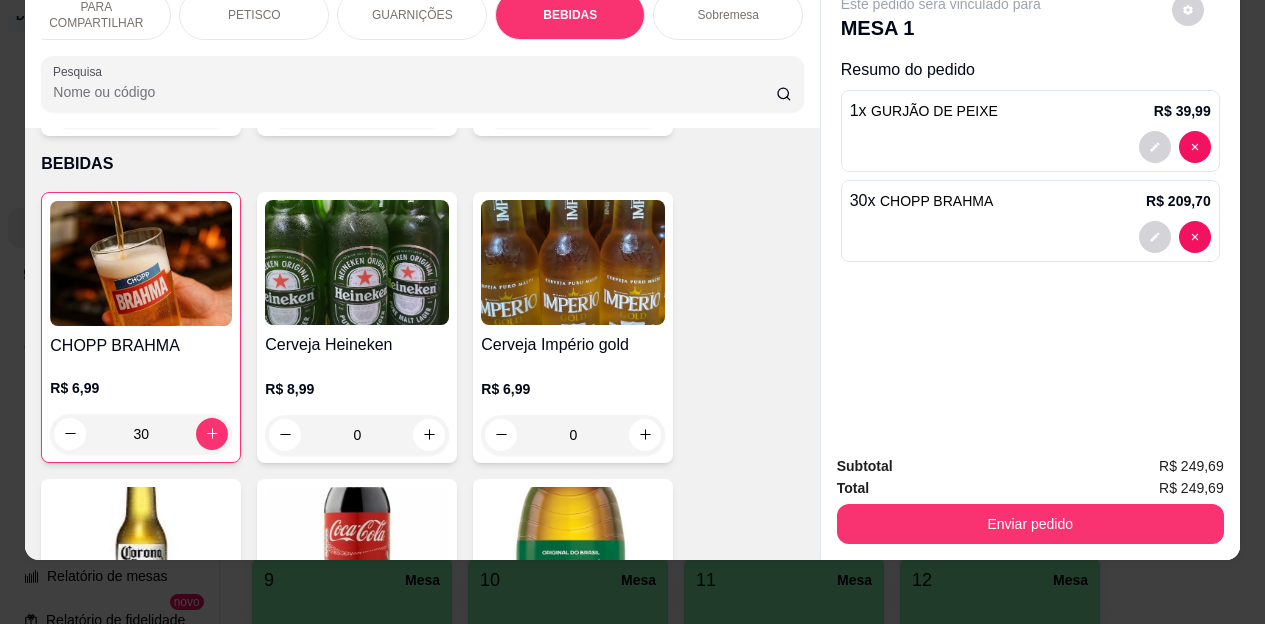 click on "Enviar pedido" at bounding box center (1030, 521) 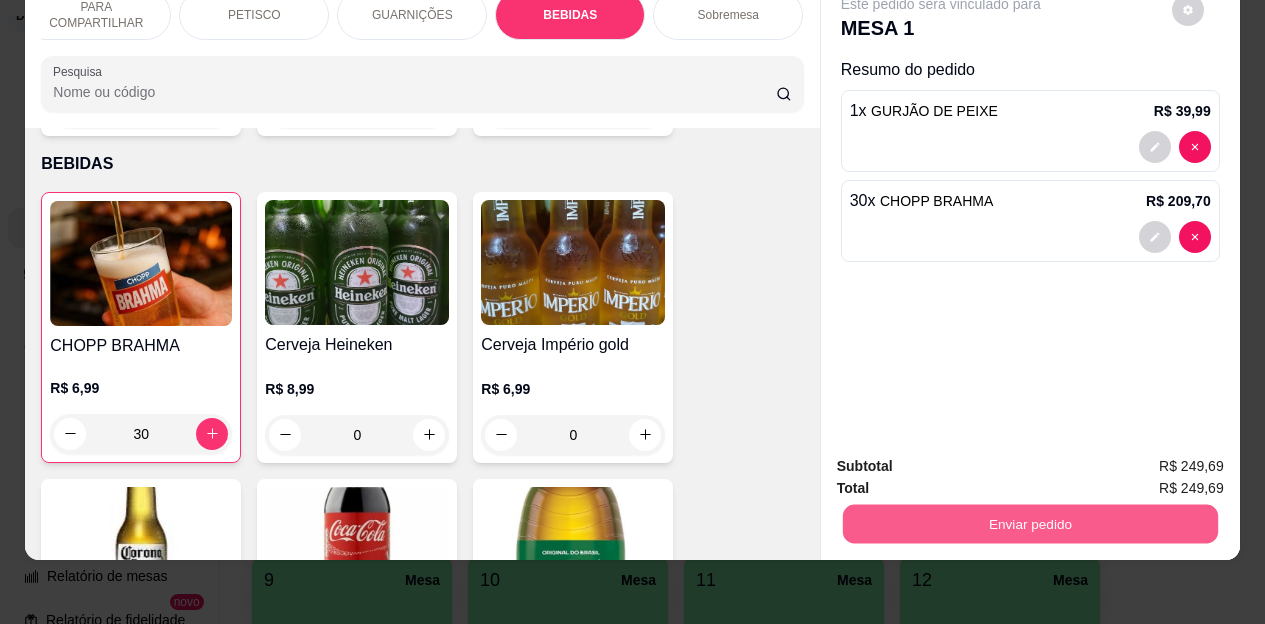 click on "Enviar pedido" at bounding box center [1029, 524] 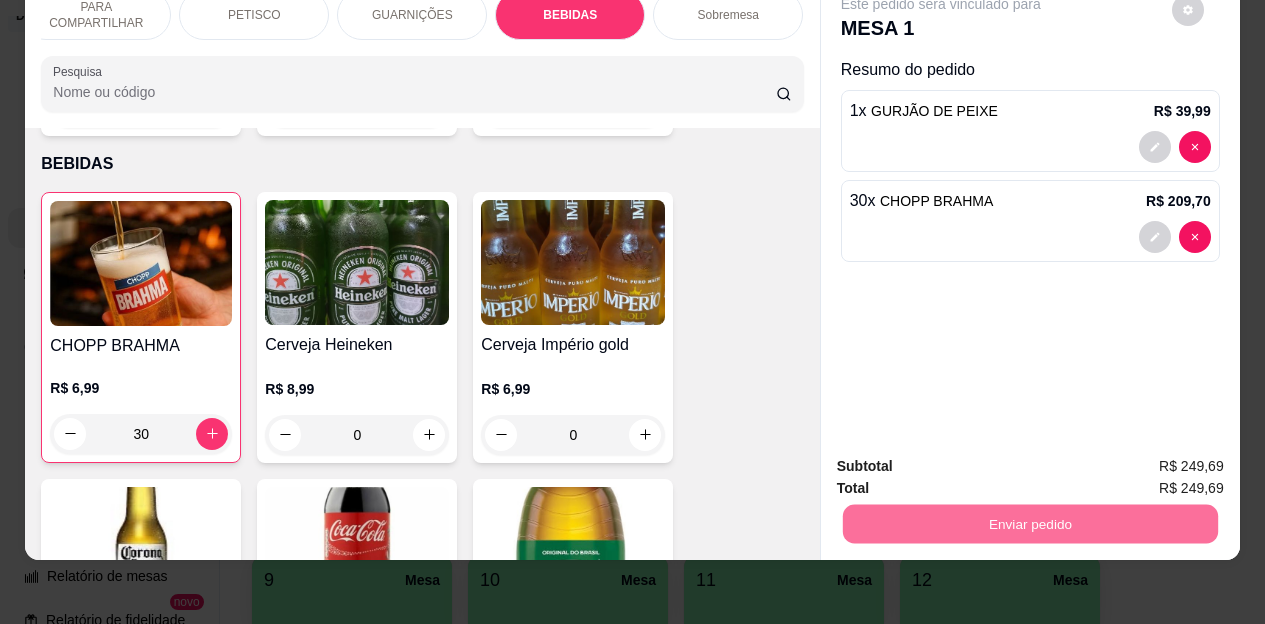 click on "Não registrar e enviar pedido" at bounding box center [964, 459] 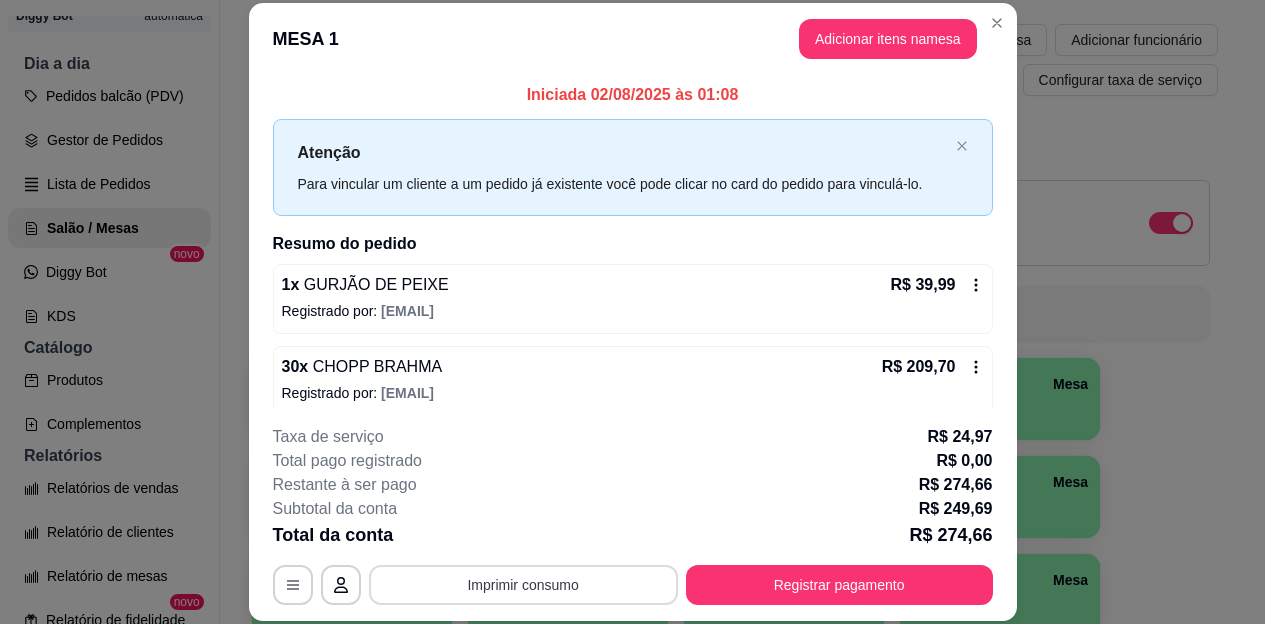 click on "Imprimir consumo" at bounding box center [523, 585] 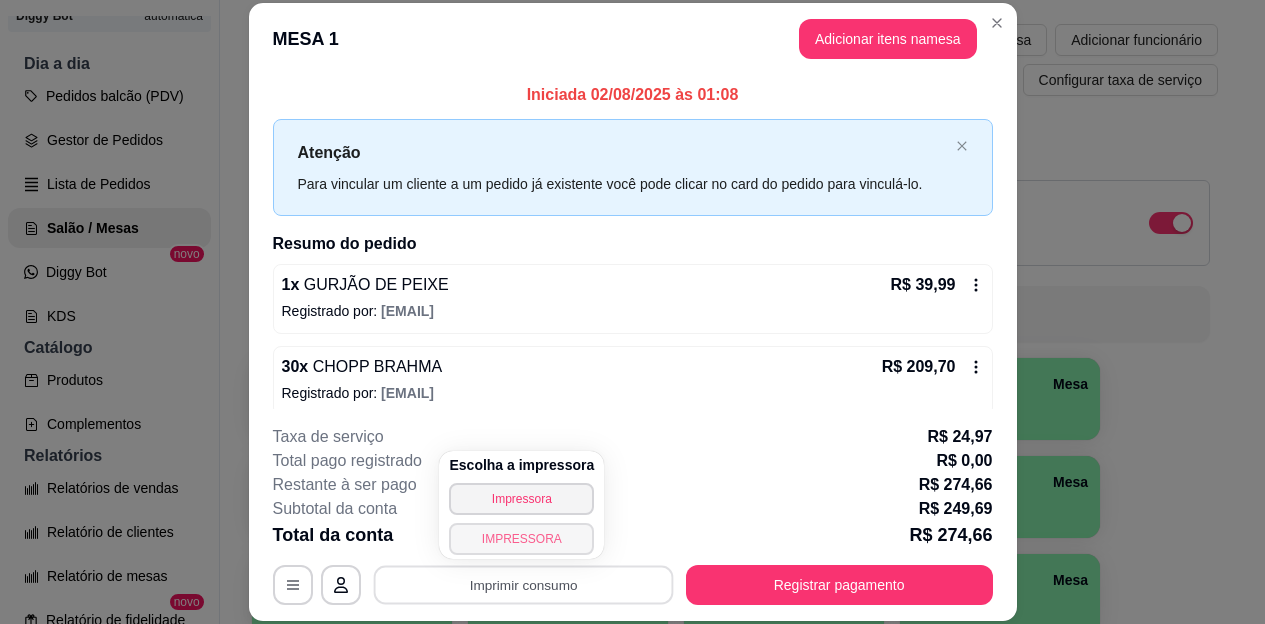 click on "IMPRESSORA" at bounding box center (521, 539) 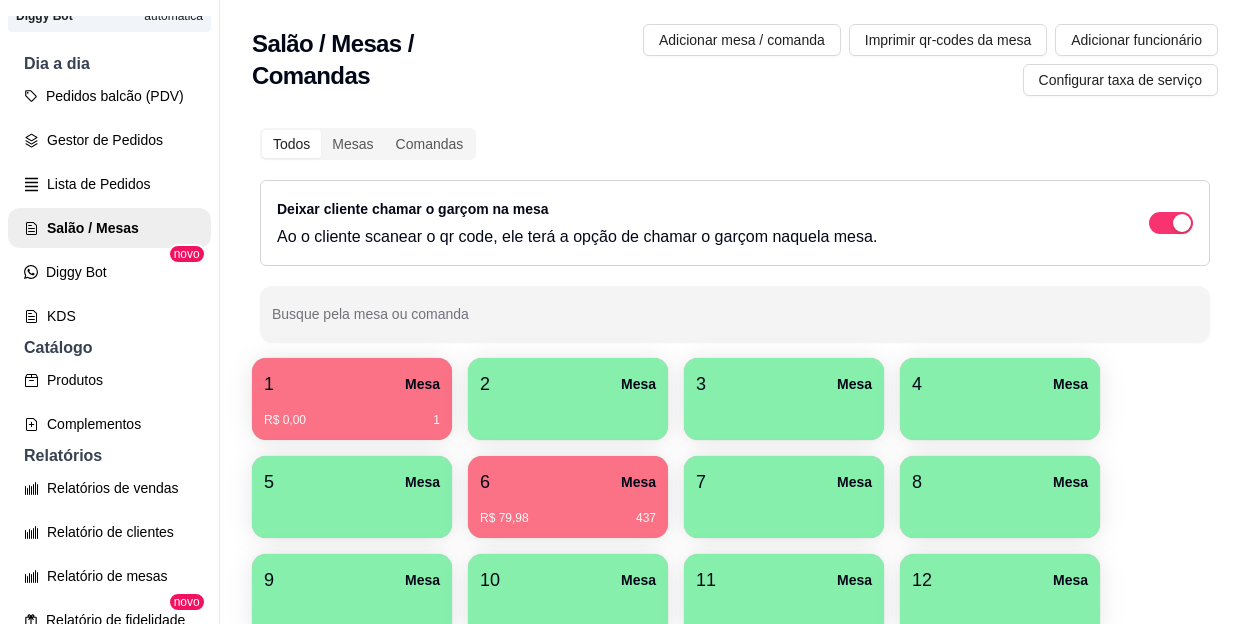 click on "R$ 79,98 437" at bounding box center [568, 511] 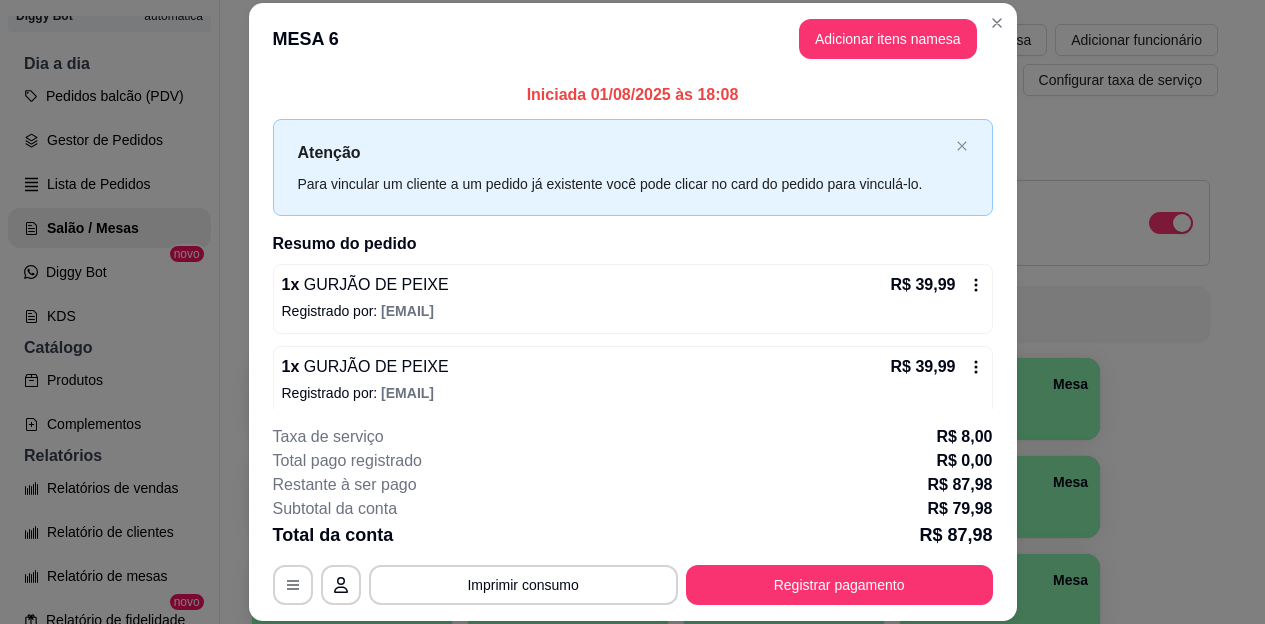 click on "R$ 39,99" at bounding box center (937, 367) 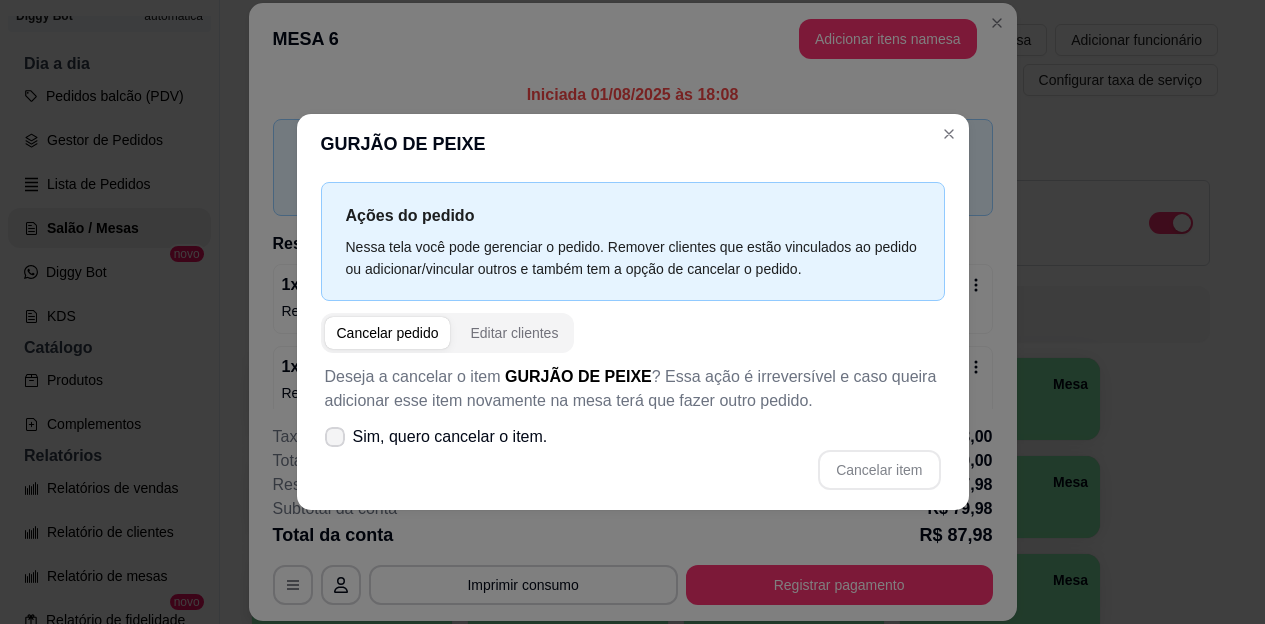 click 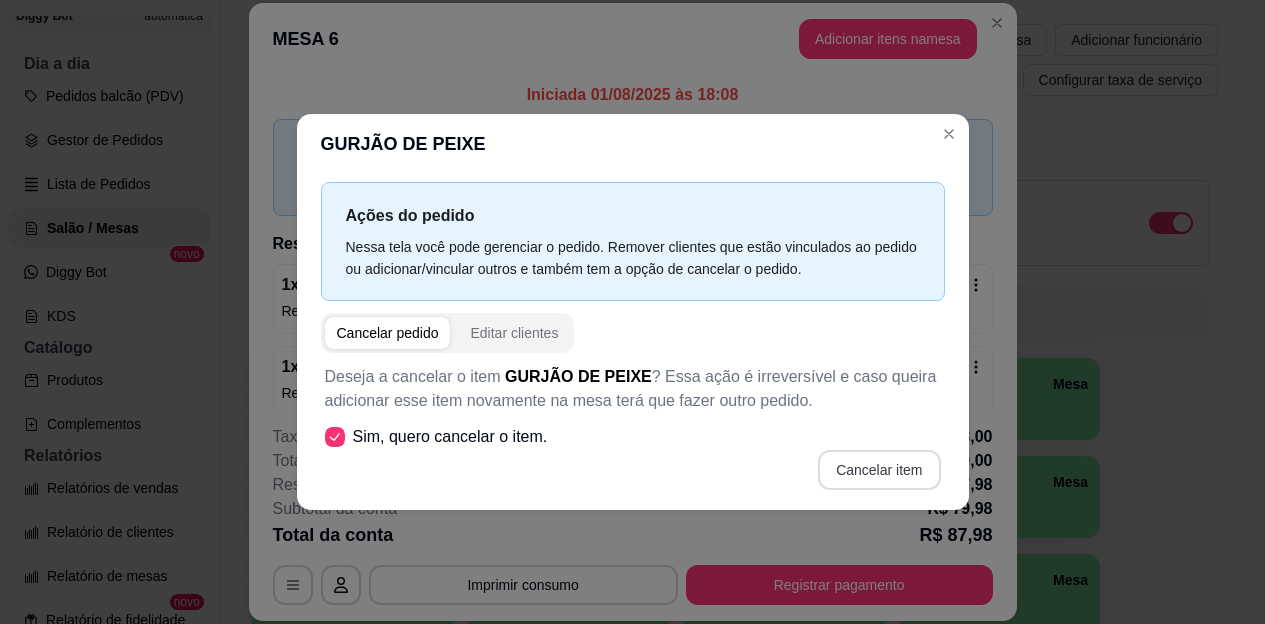 click on "Cancelar item" at bounding box center [879, 470] 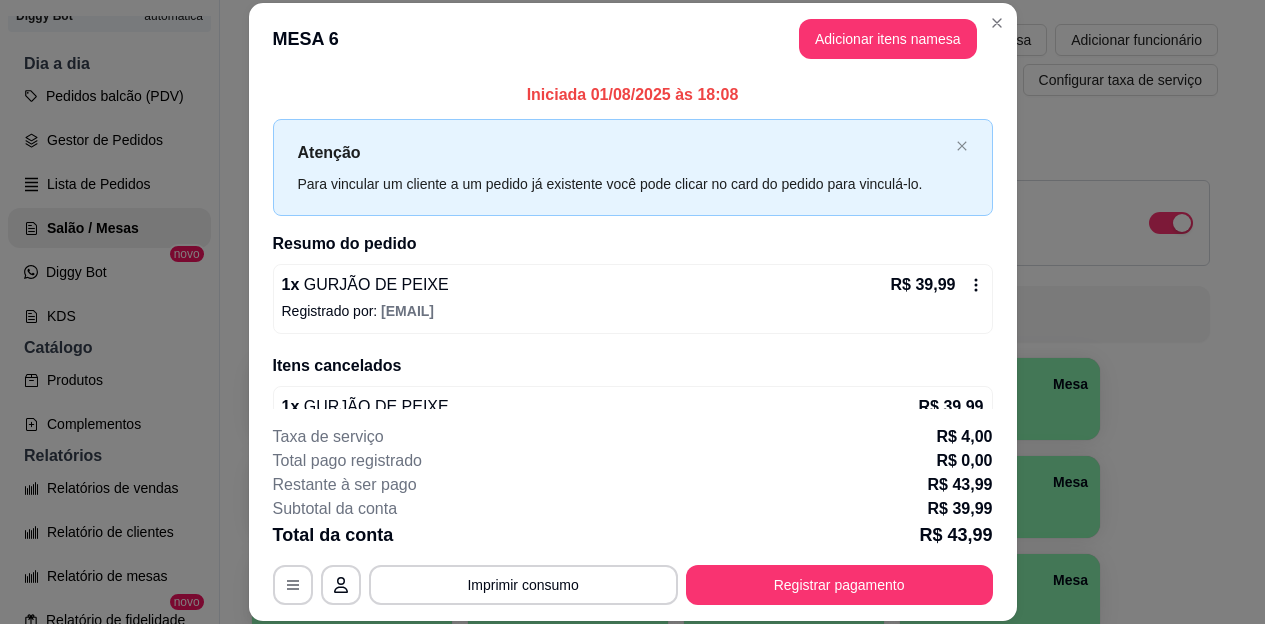 click on "Atenção Para vincular um cliente a um pedido já existente você pode clicar no card do pedido para vinculá-lo." at bounding box center [633, 167] 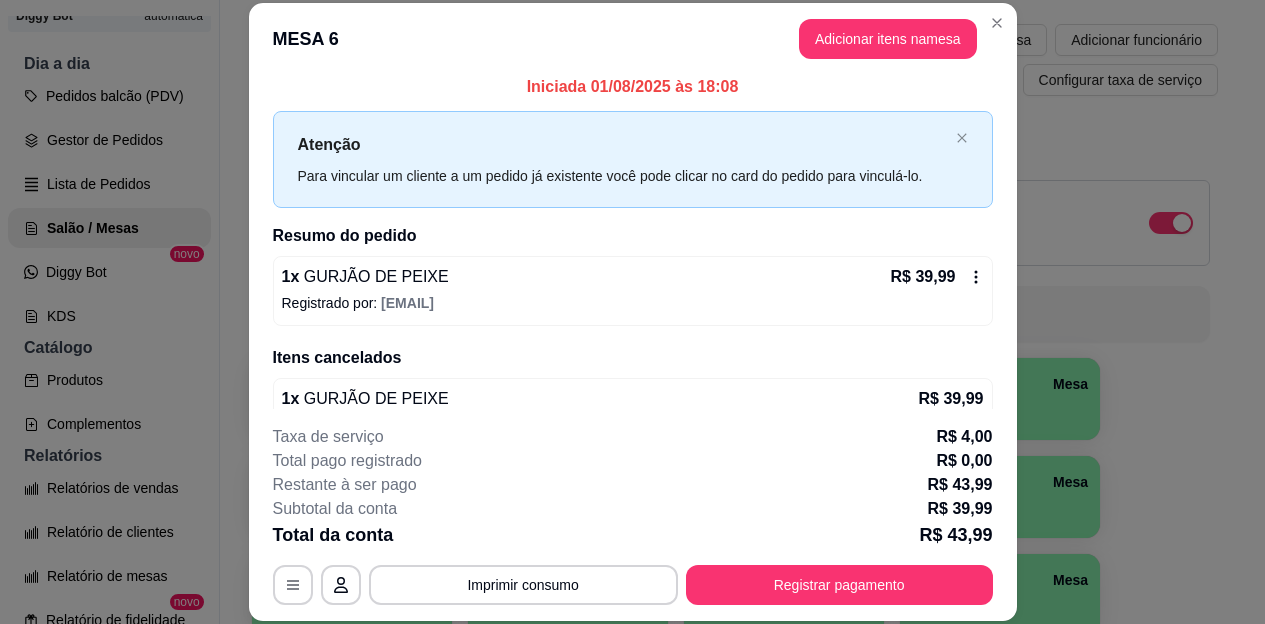 scroll, scrollTop: 0, scrollLeft: 0, axis: both 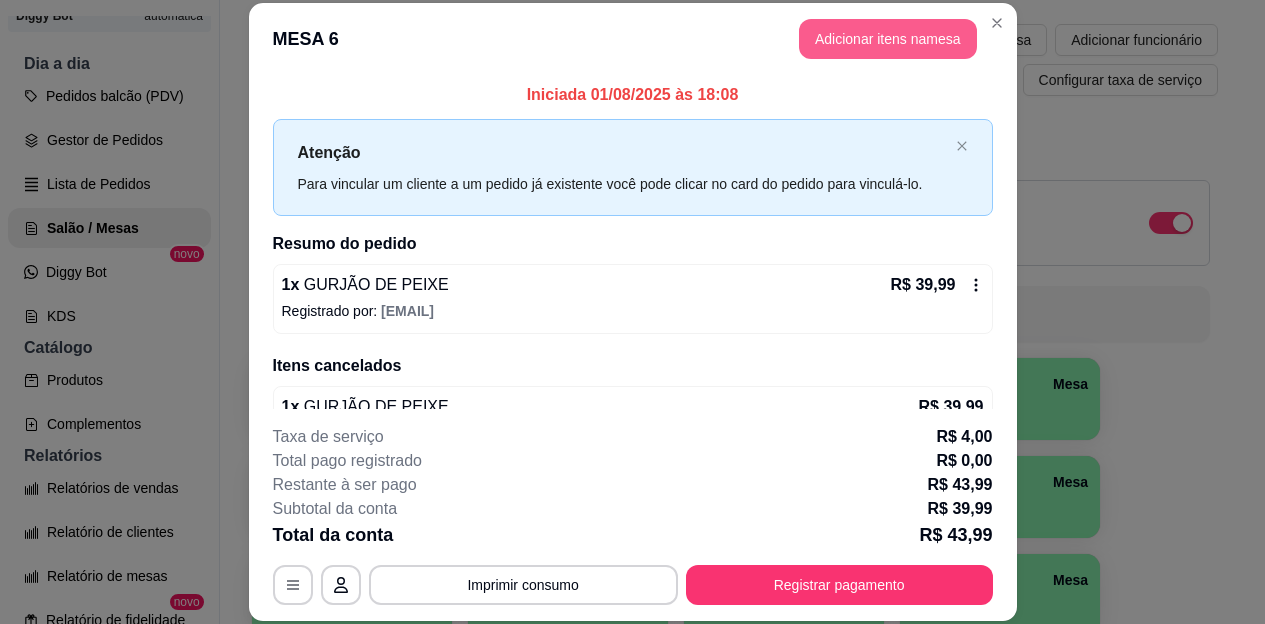 click on "Adicionar itens na  mesa" at bounding box center (888, 39) 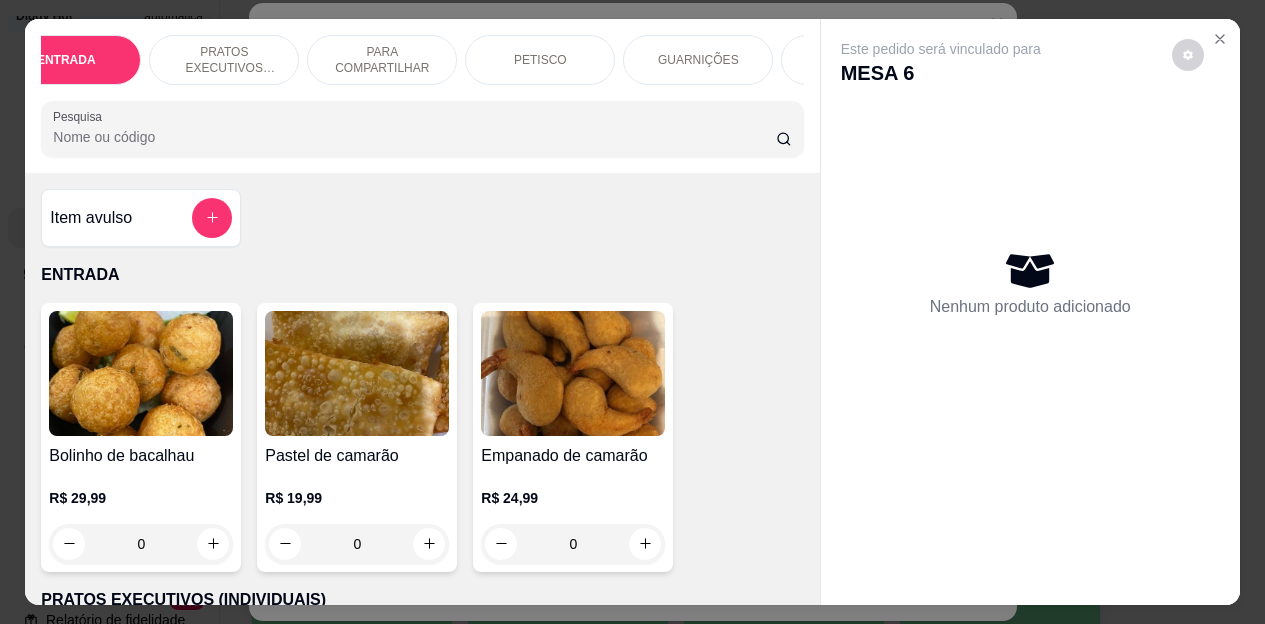 scroll, scrollTop: 0, scrollLeft: 80, axis: horizontal 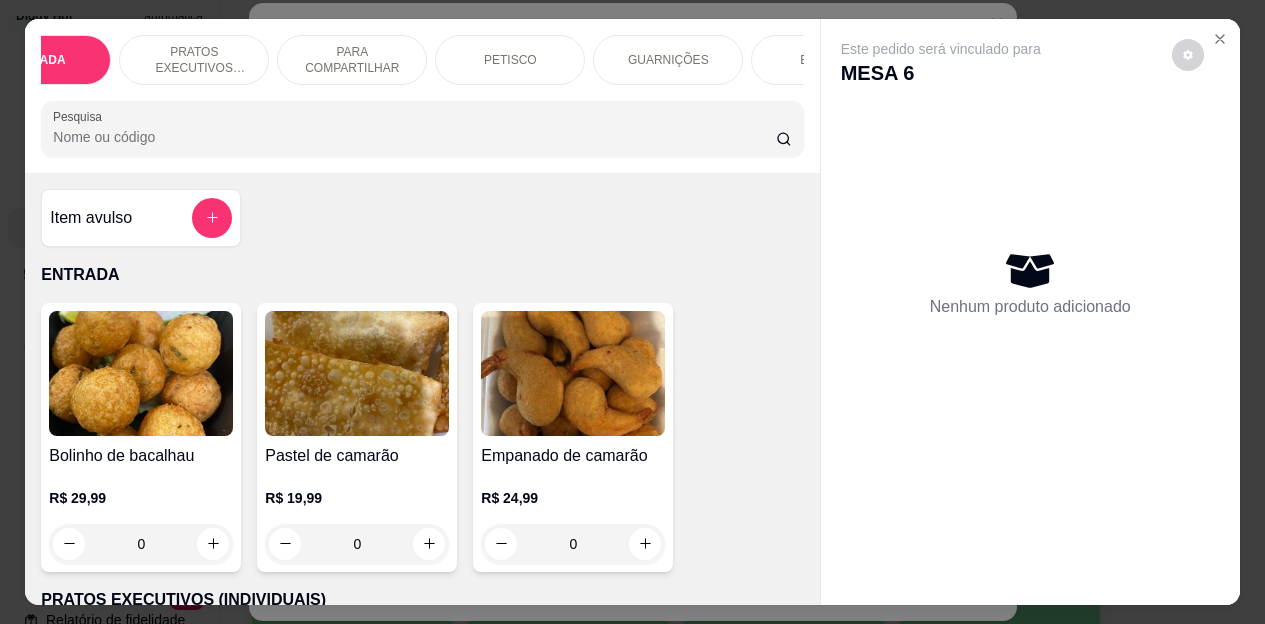 click on "BEBIDAS" at bounding box center [826, 60] 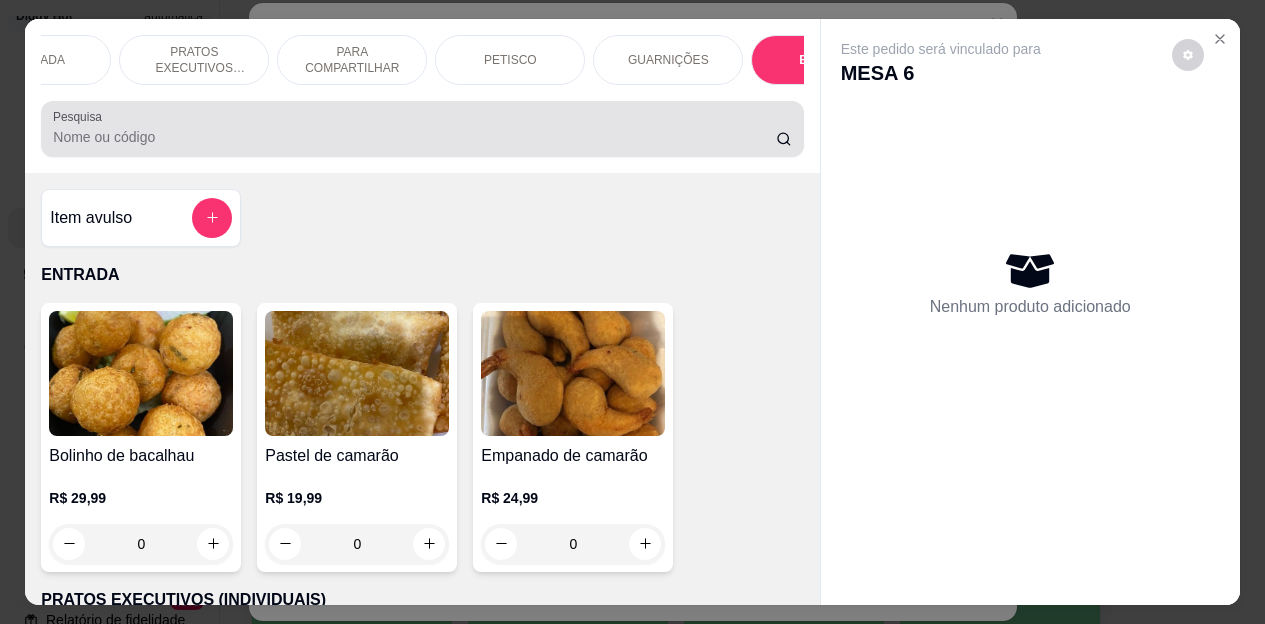 scroll, scrollTop: 4472, scrollLeft: 0, axis: vertical 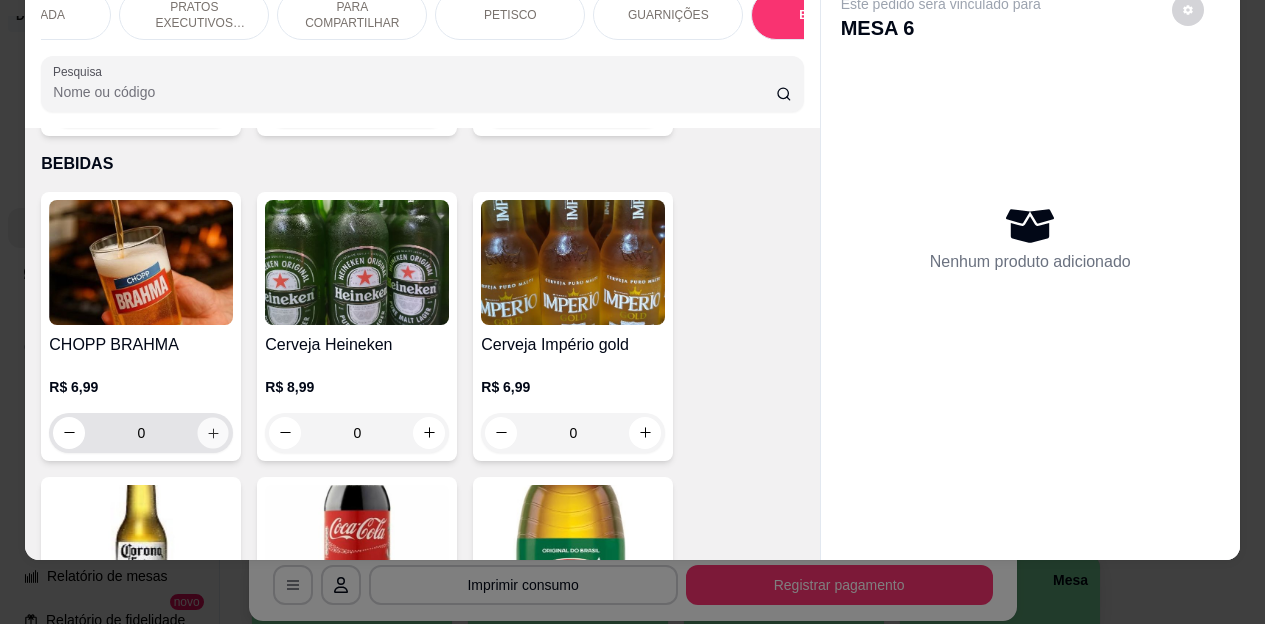 click 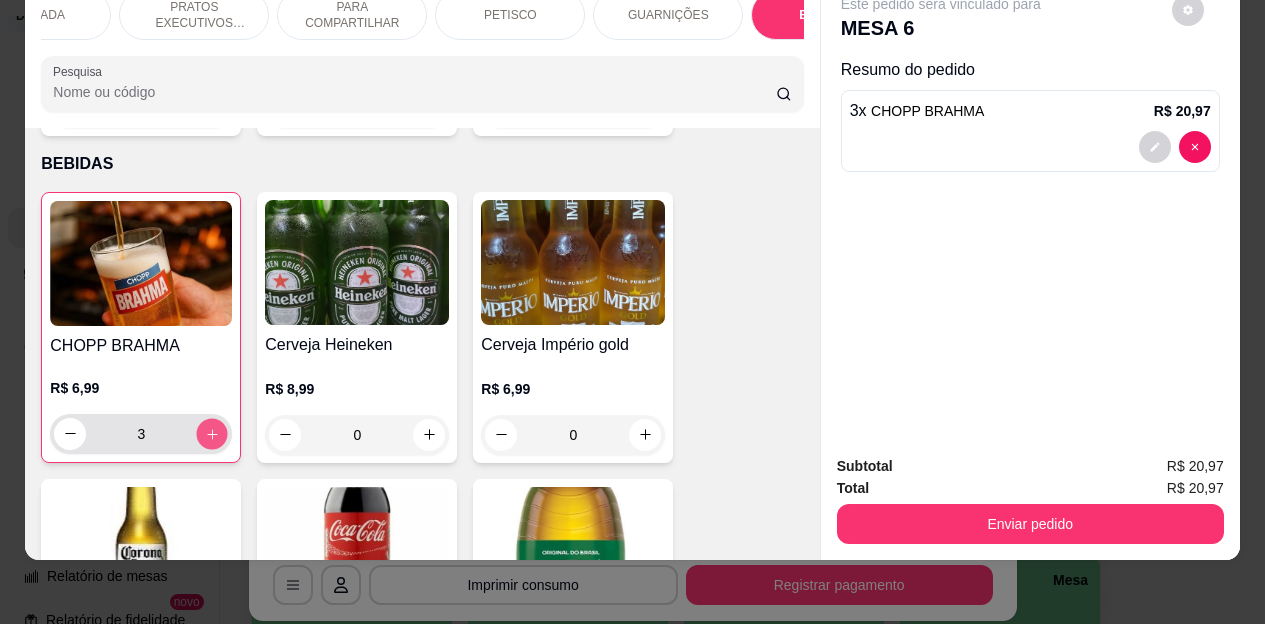 click 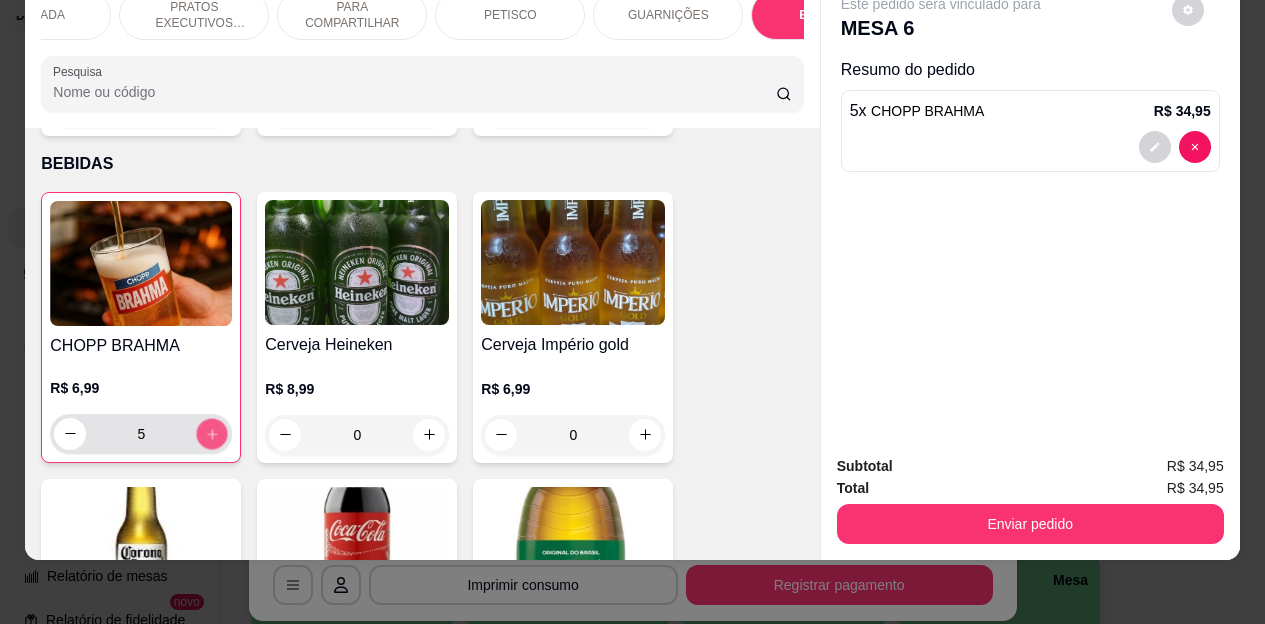 click 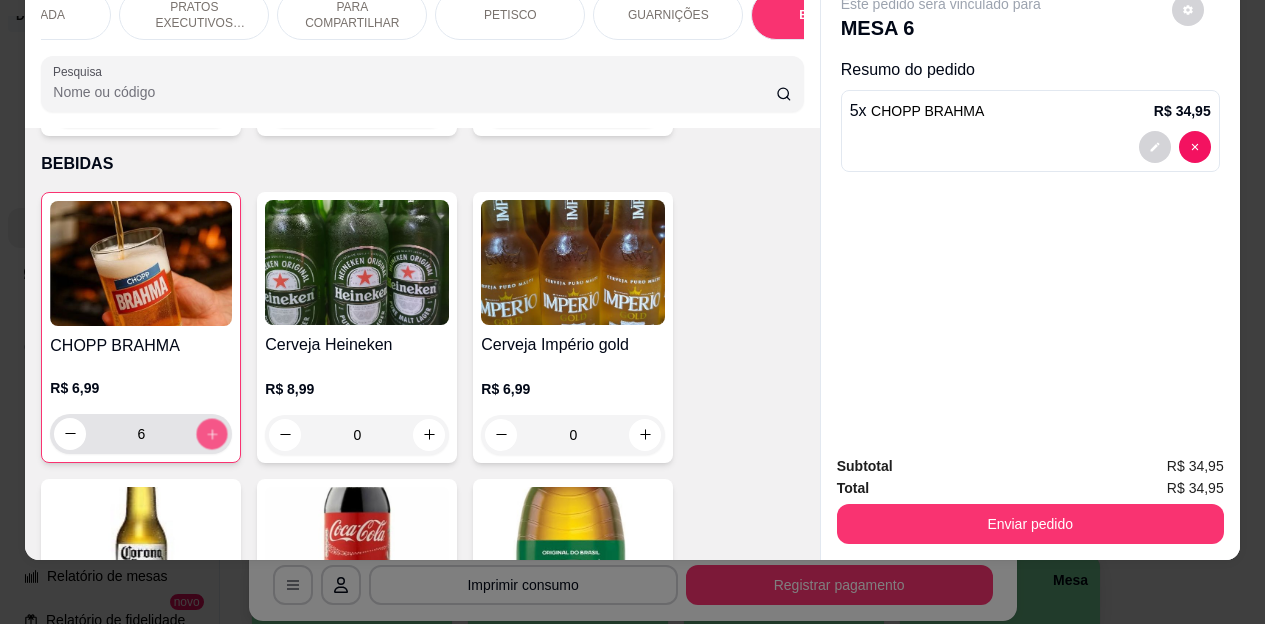 click 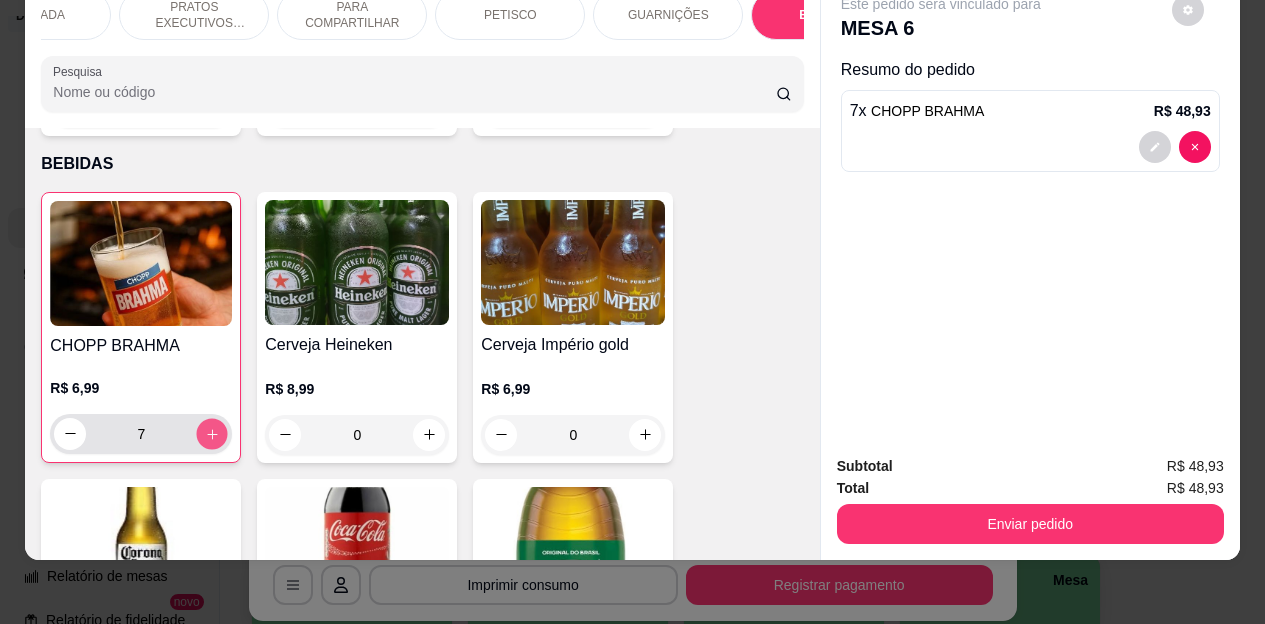 click 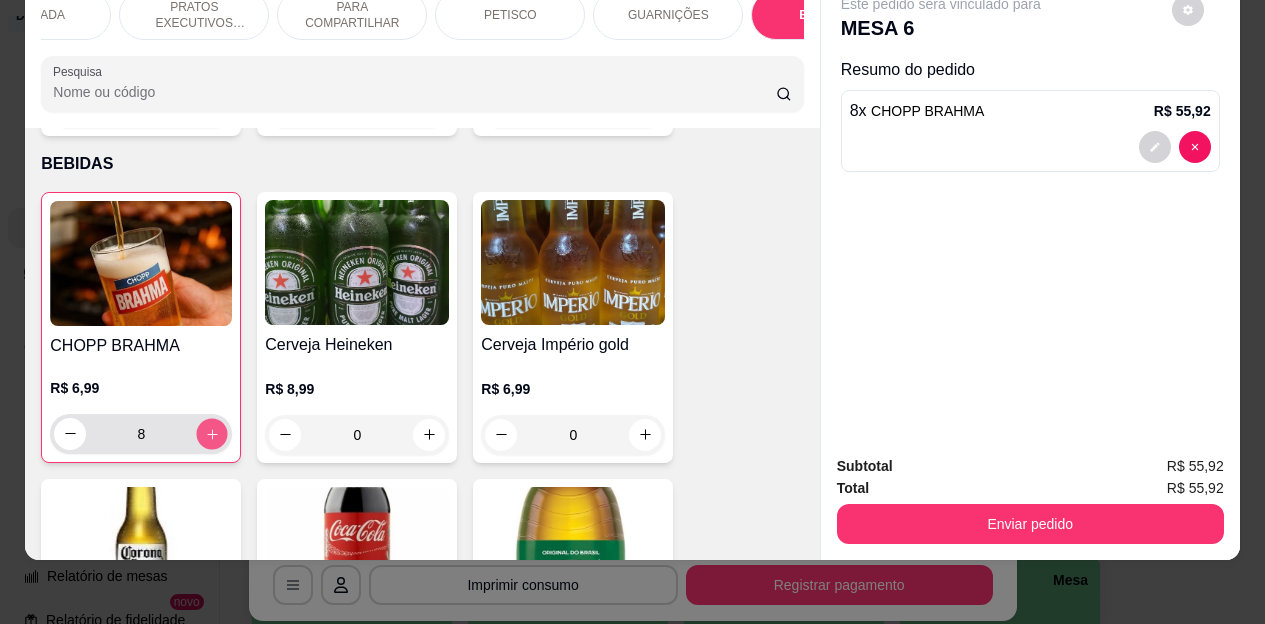 click 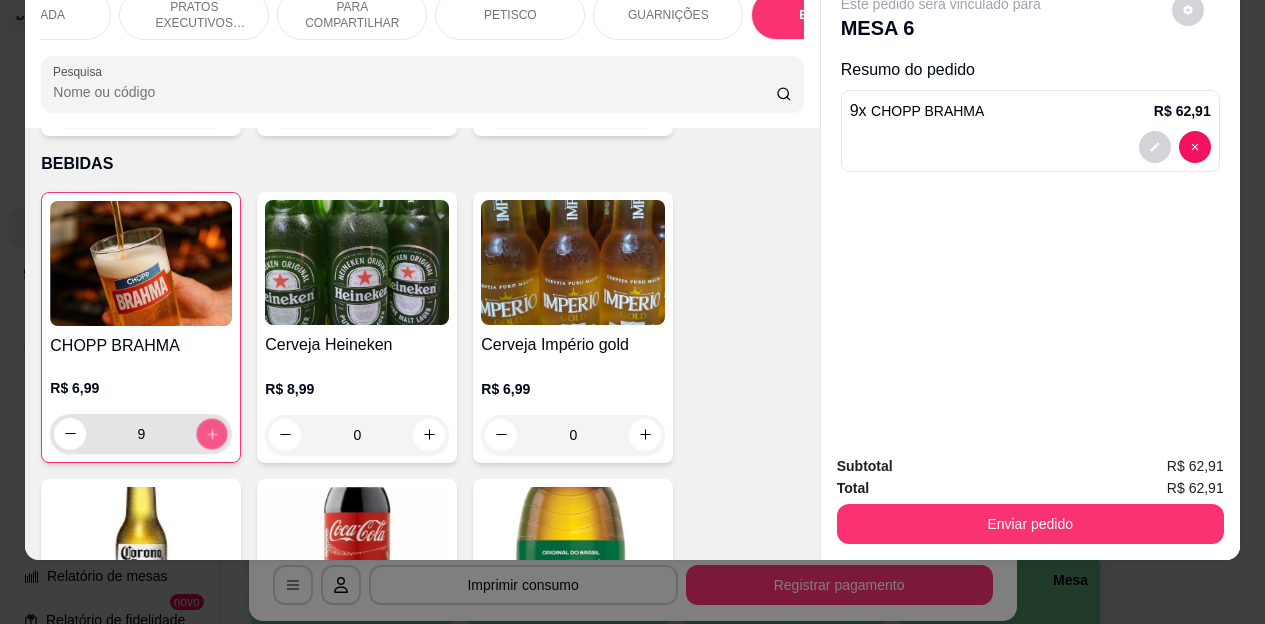 click 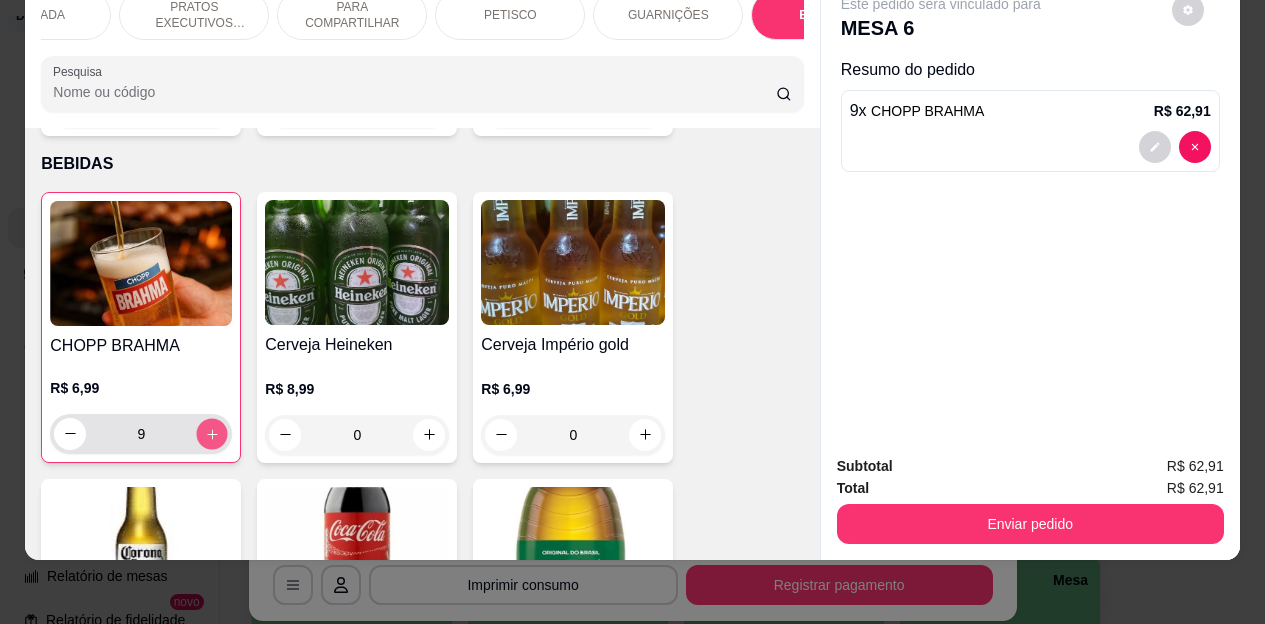 click 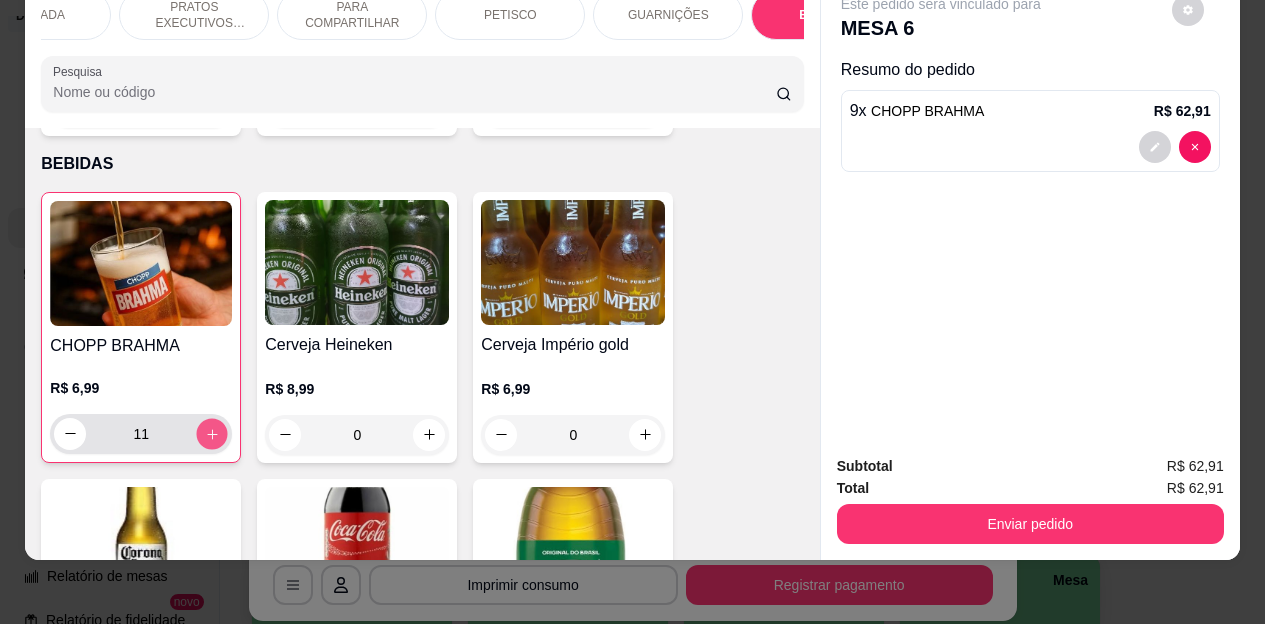 click 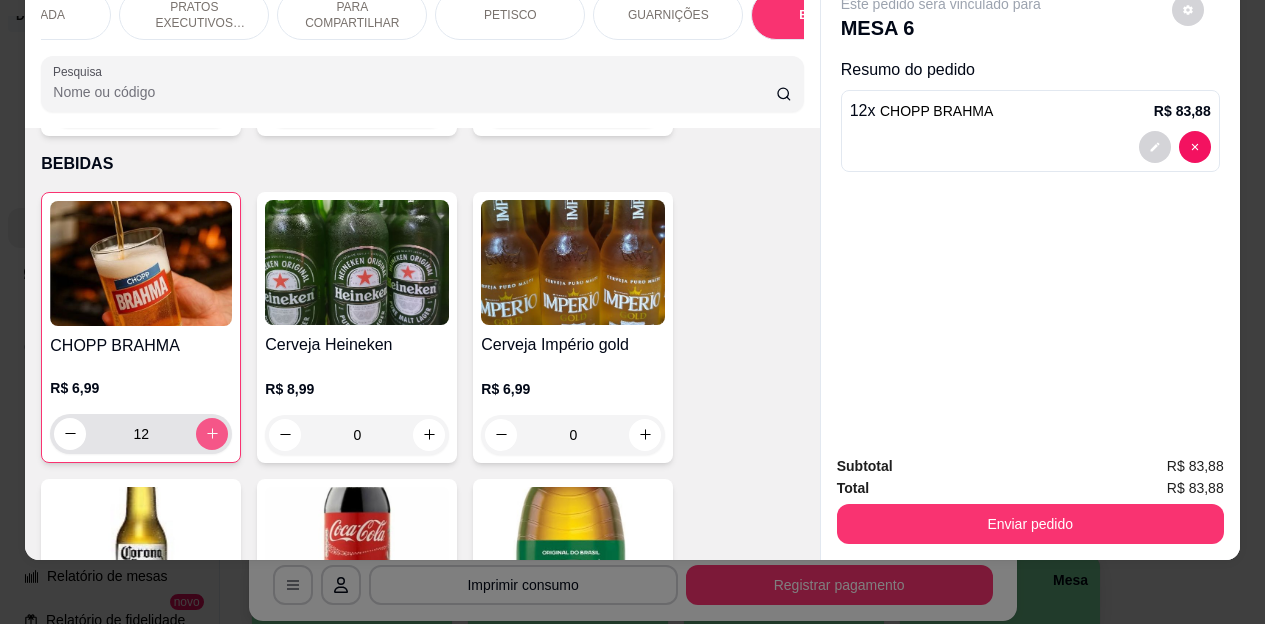 click 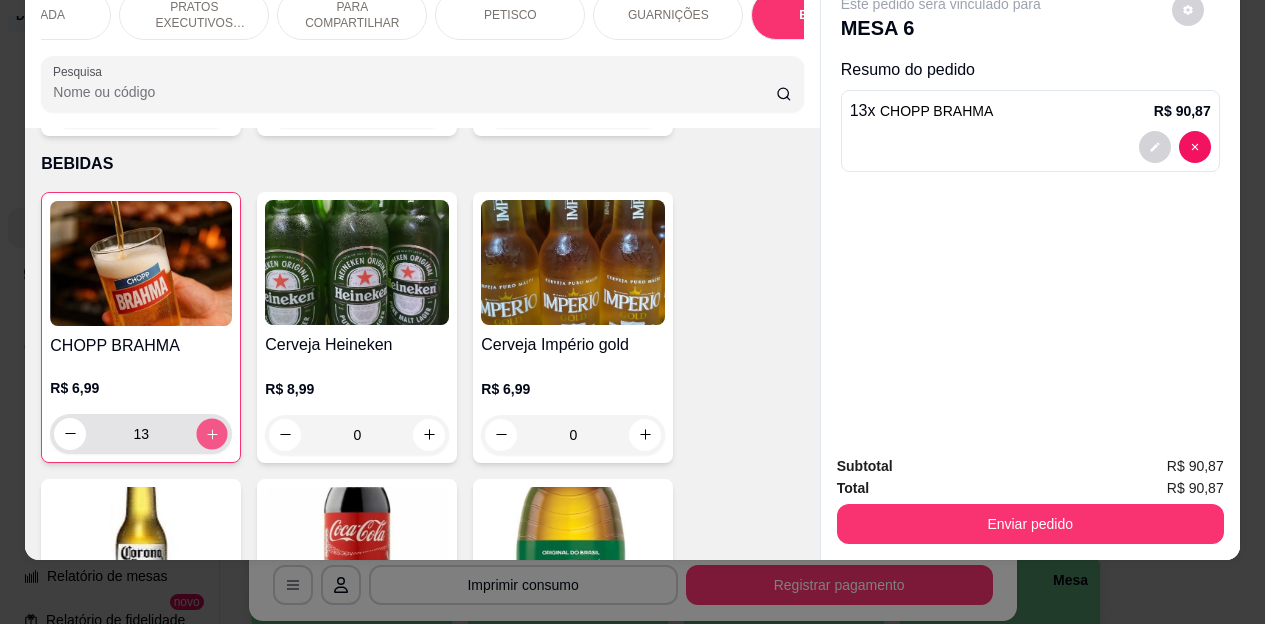 click 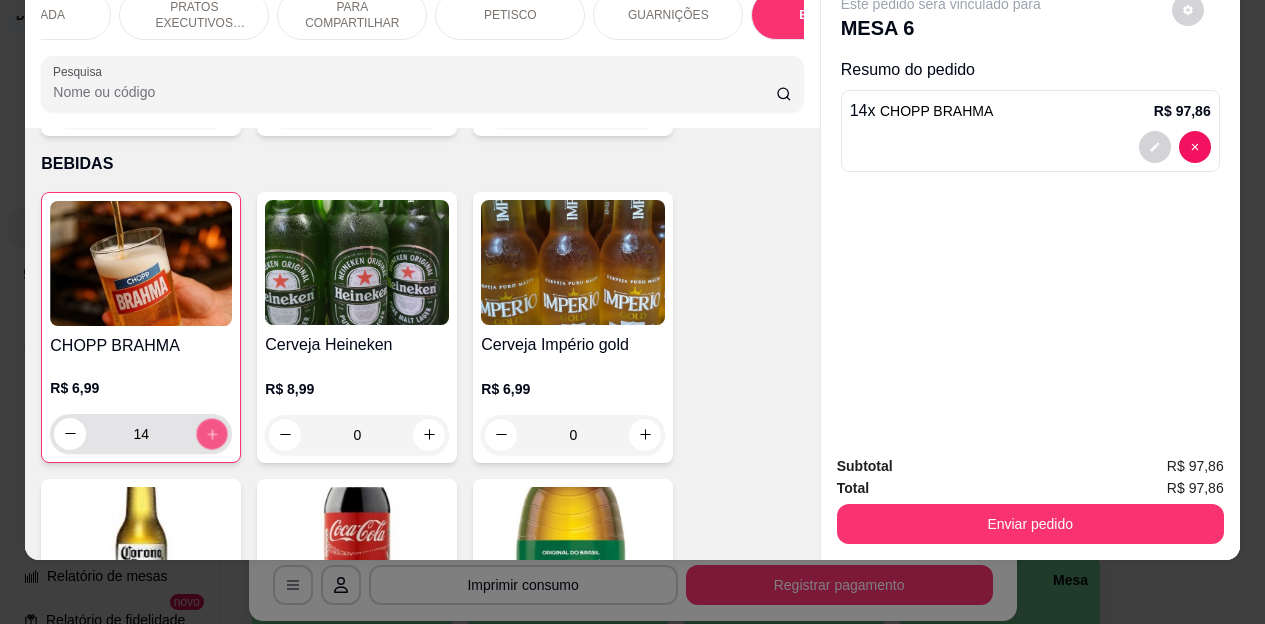click 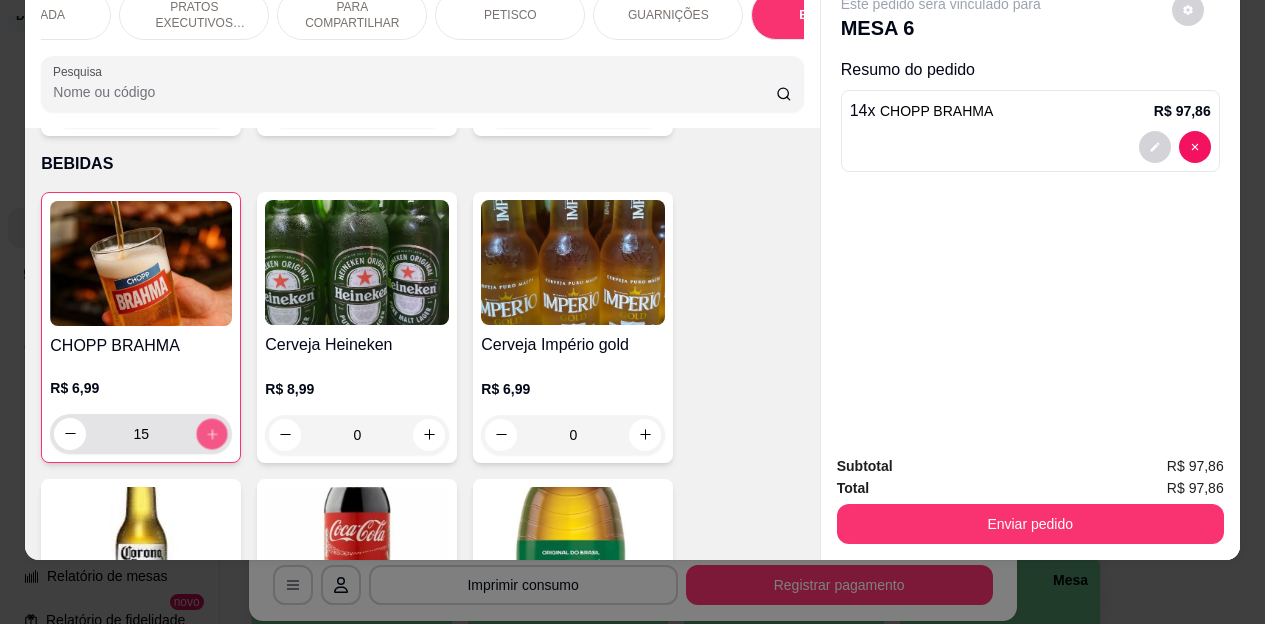 click 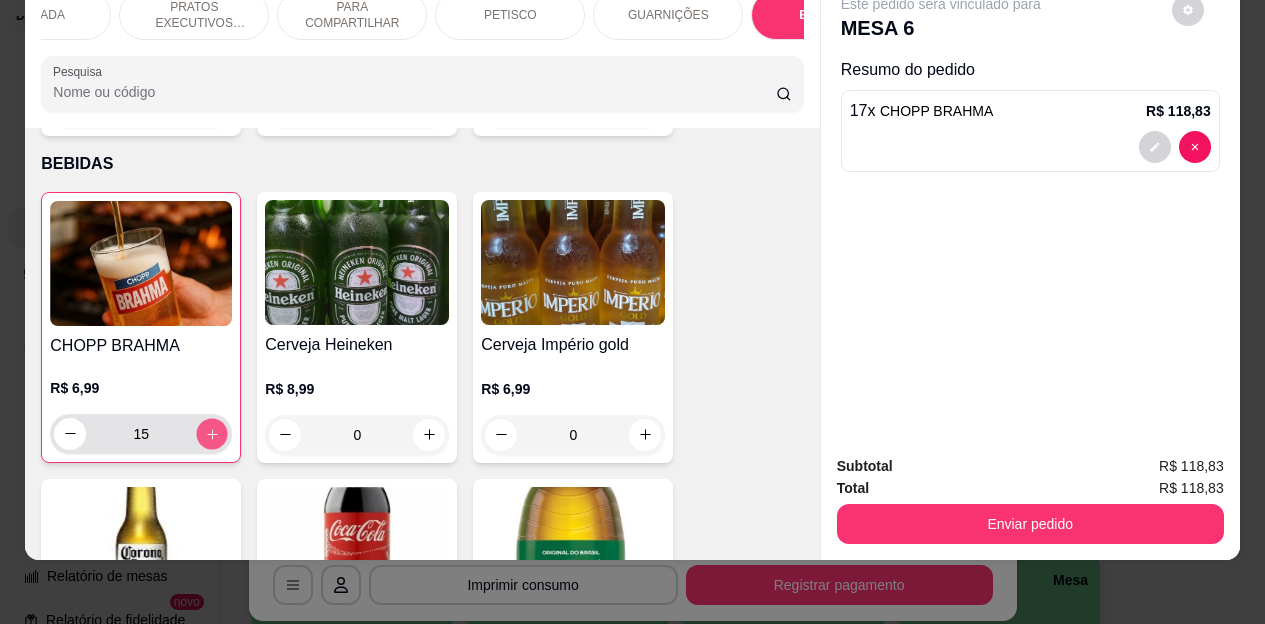 click 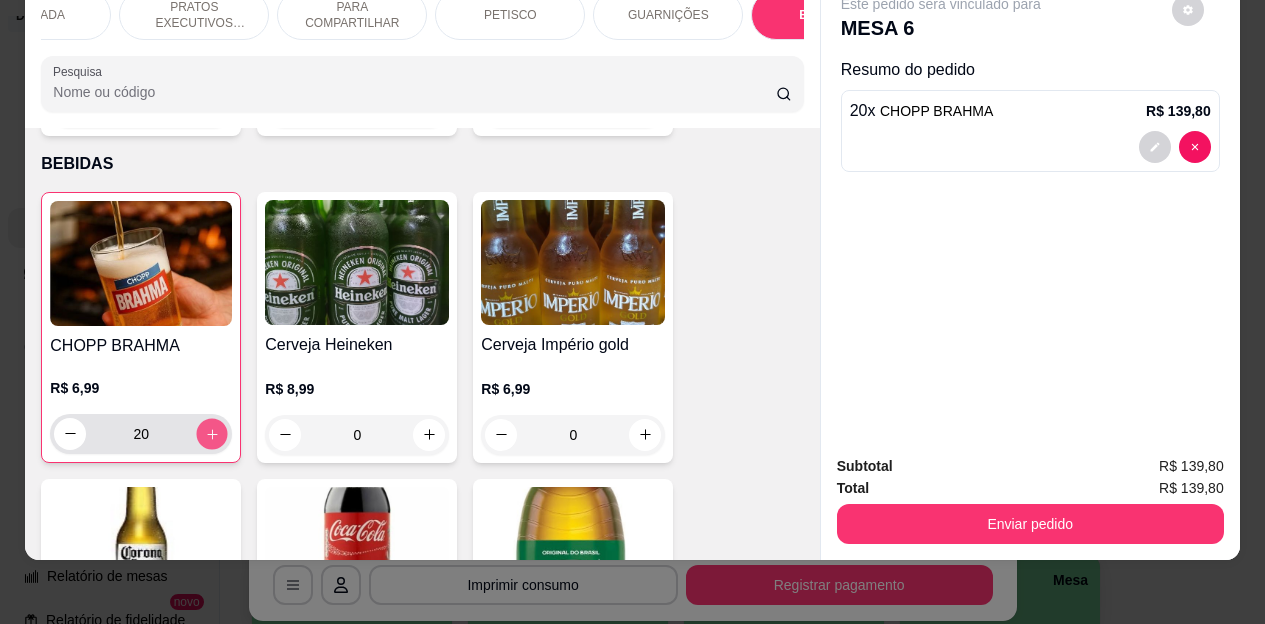 click 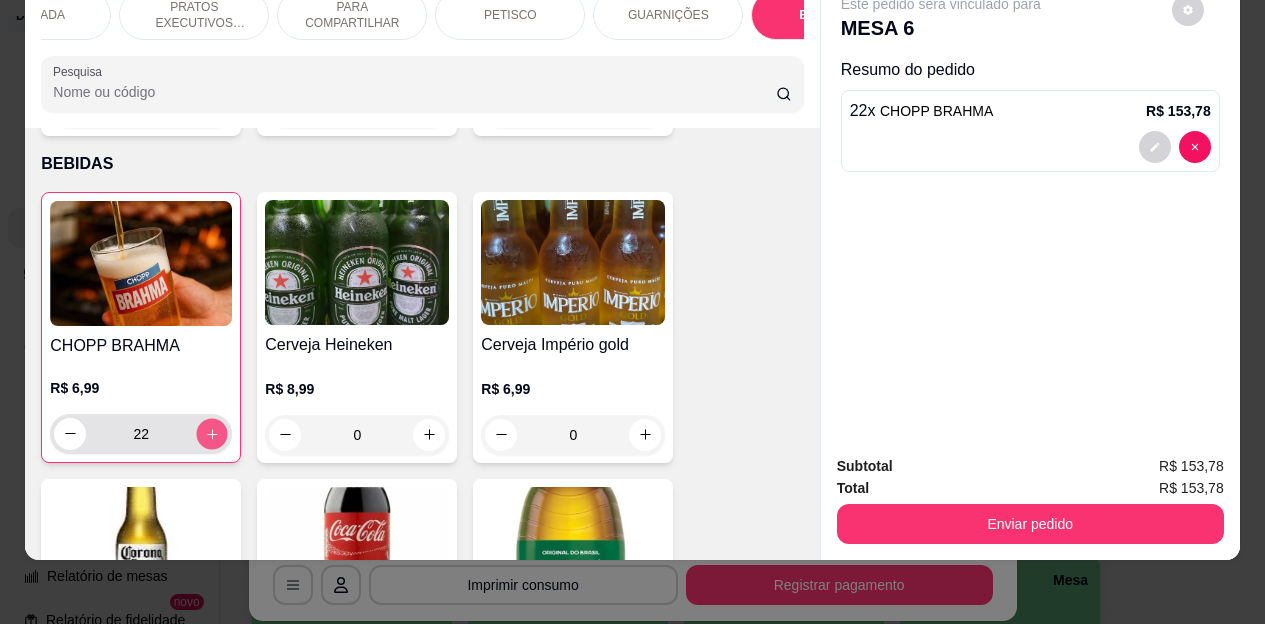 click 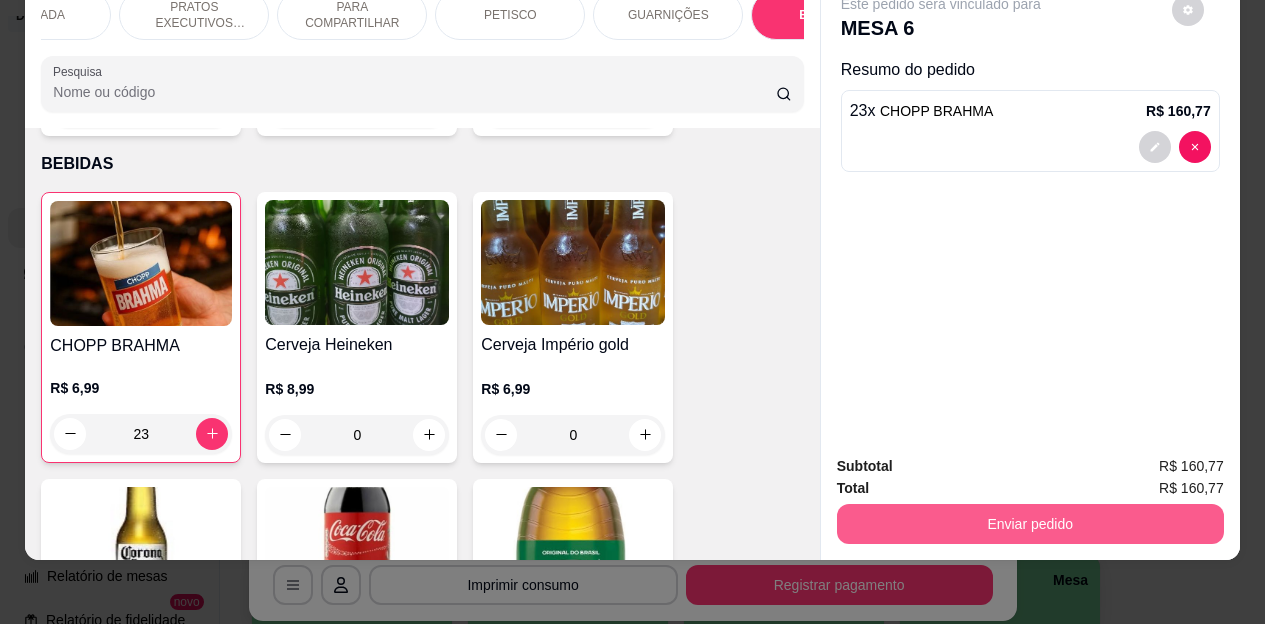 click on "Enviar pedido" at bounding box center (1030, 524) 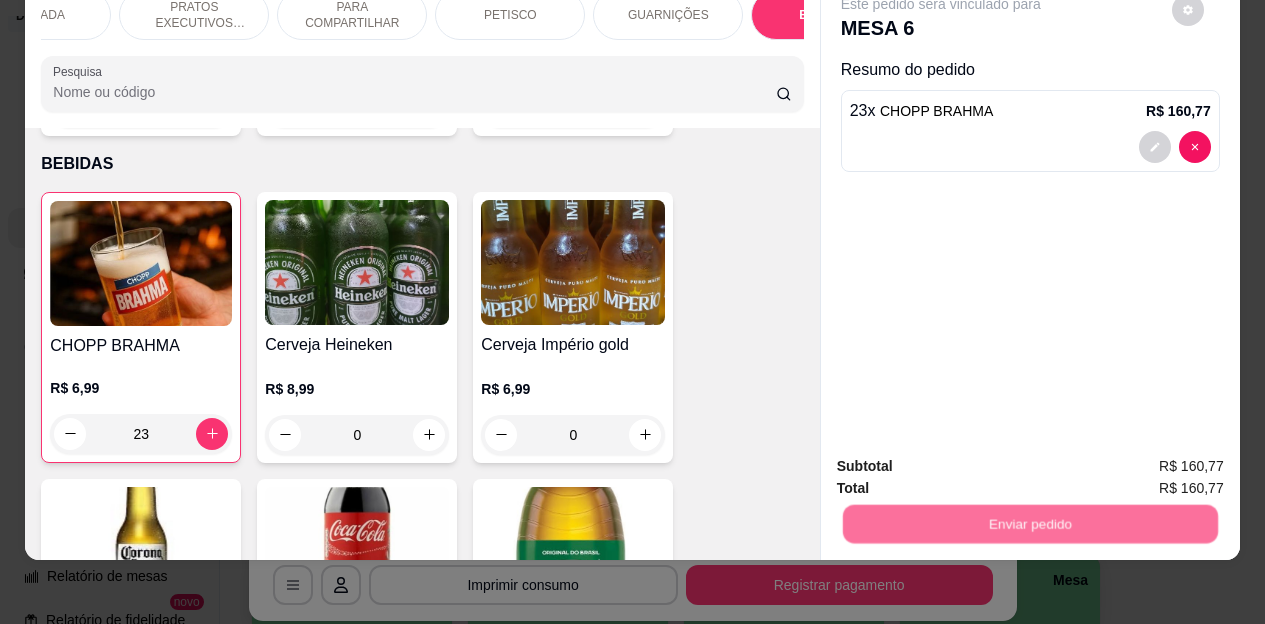 click on "Não registrar e enviar pedido" at bounding box center [964, 460] 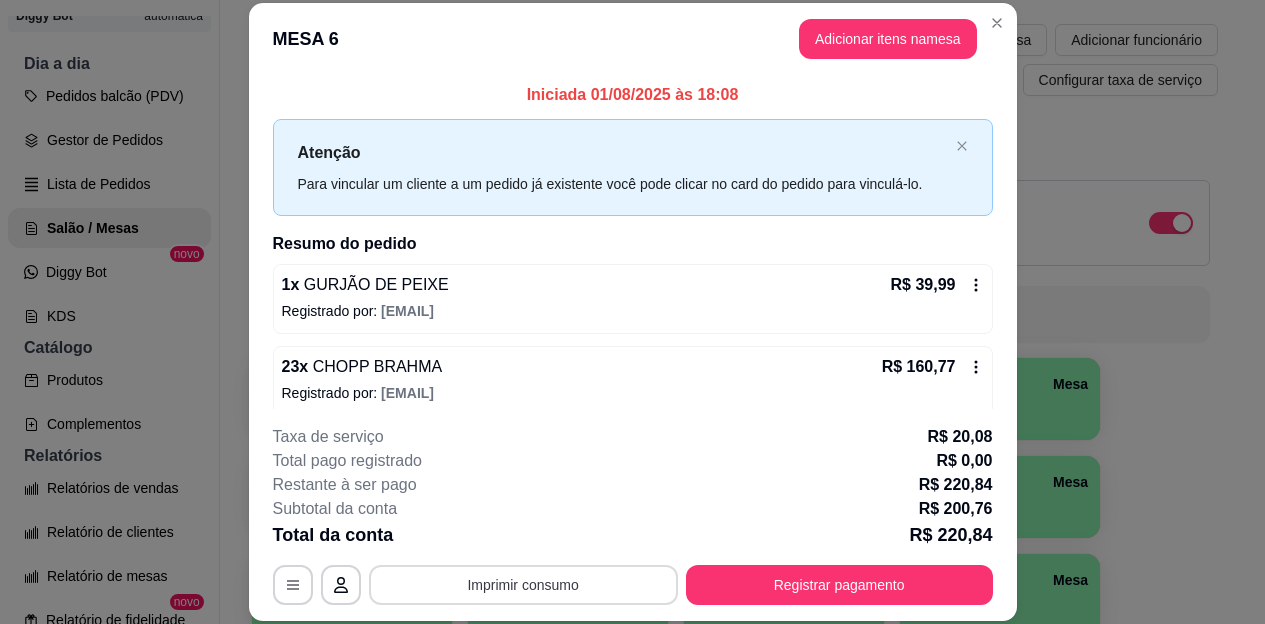 click on "Imprimir consumo" at bounding box center (523, 585) 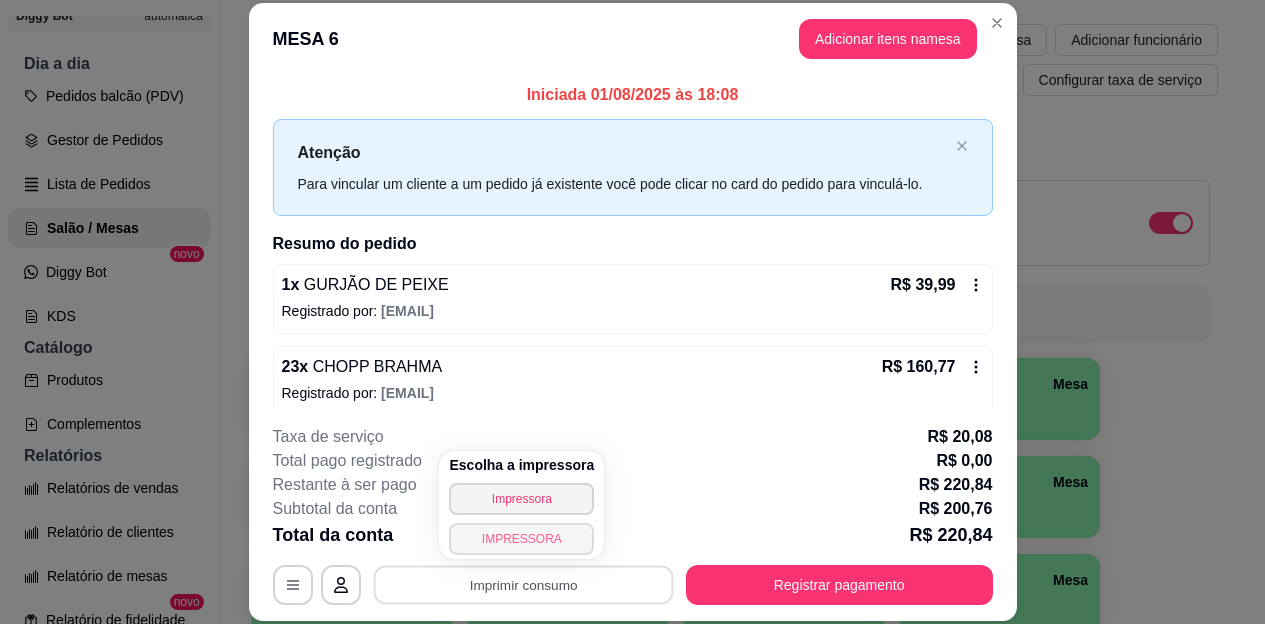 click on "IMPRESSORA" at bounding box center [521, 539] 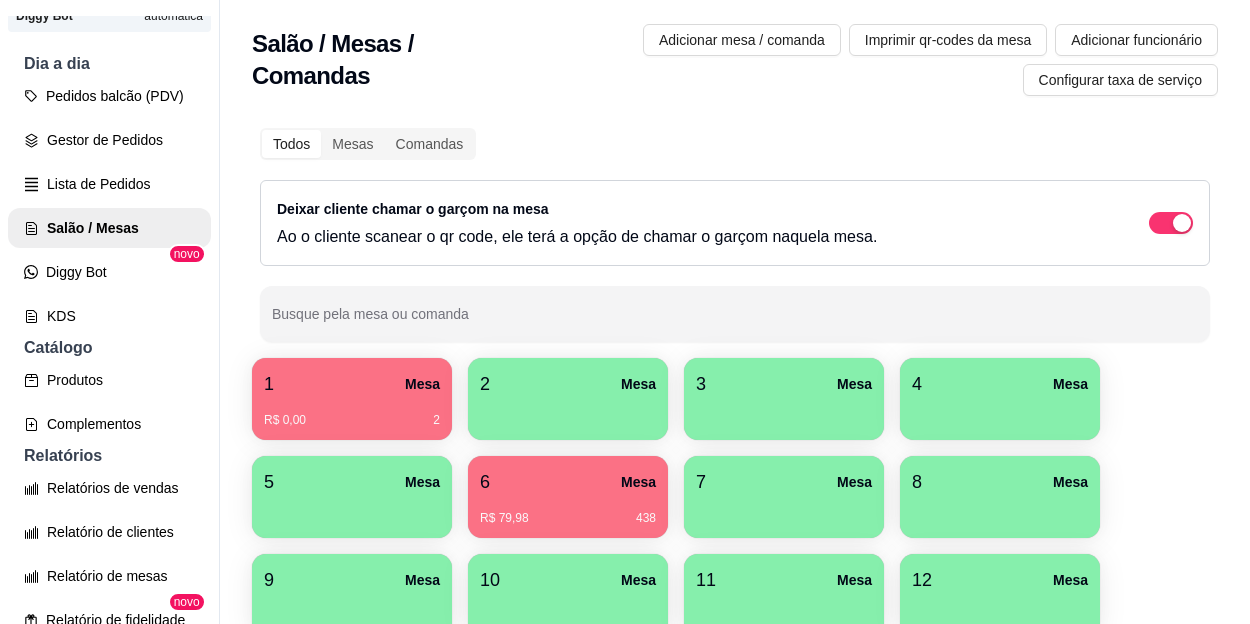 click on "438" at bounding box center (568, 511) 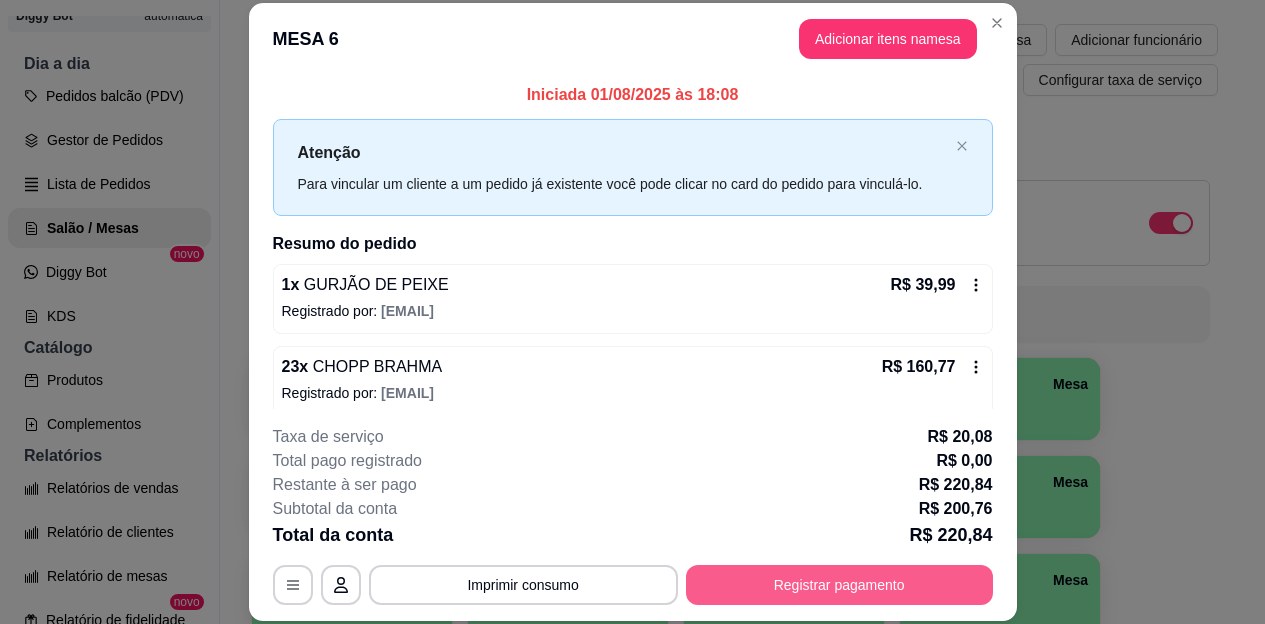 click on "Registrar pagamento" at bounding box center [839, 585] 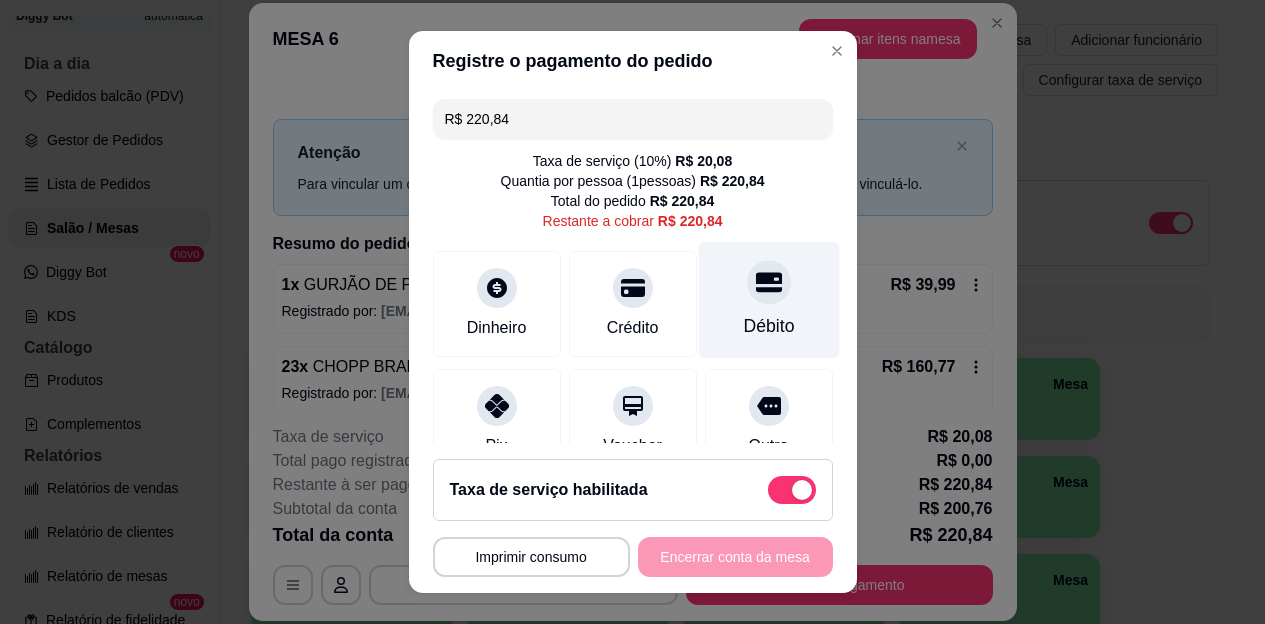 click on "Débito" at bounding box center [768, 300] 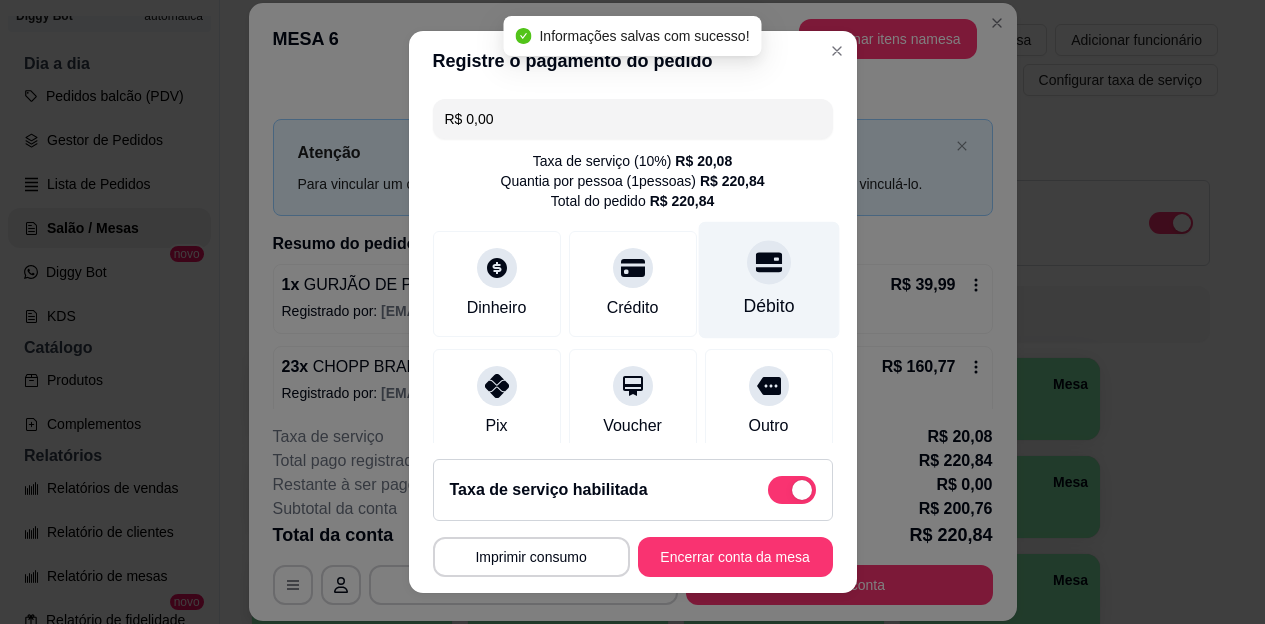 type on "R$ 0,00" 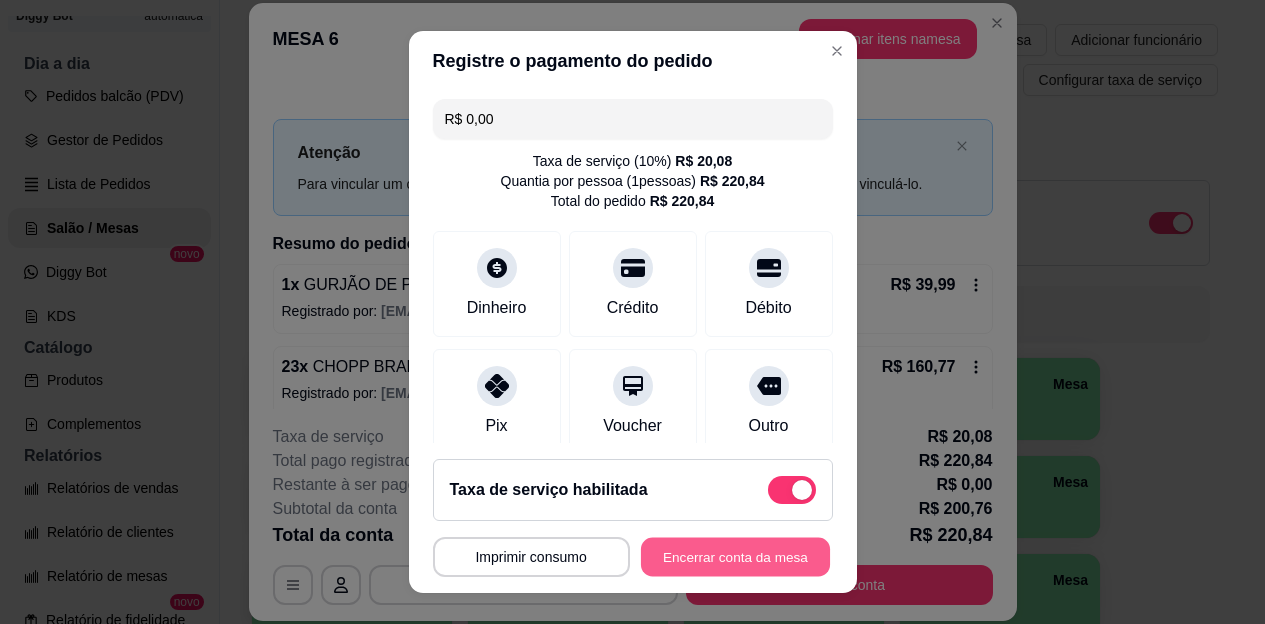 click on "Encerrar conta da mesa" at bounding box center [735, 556] 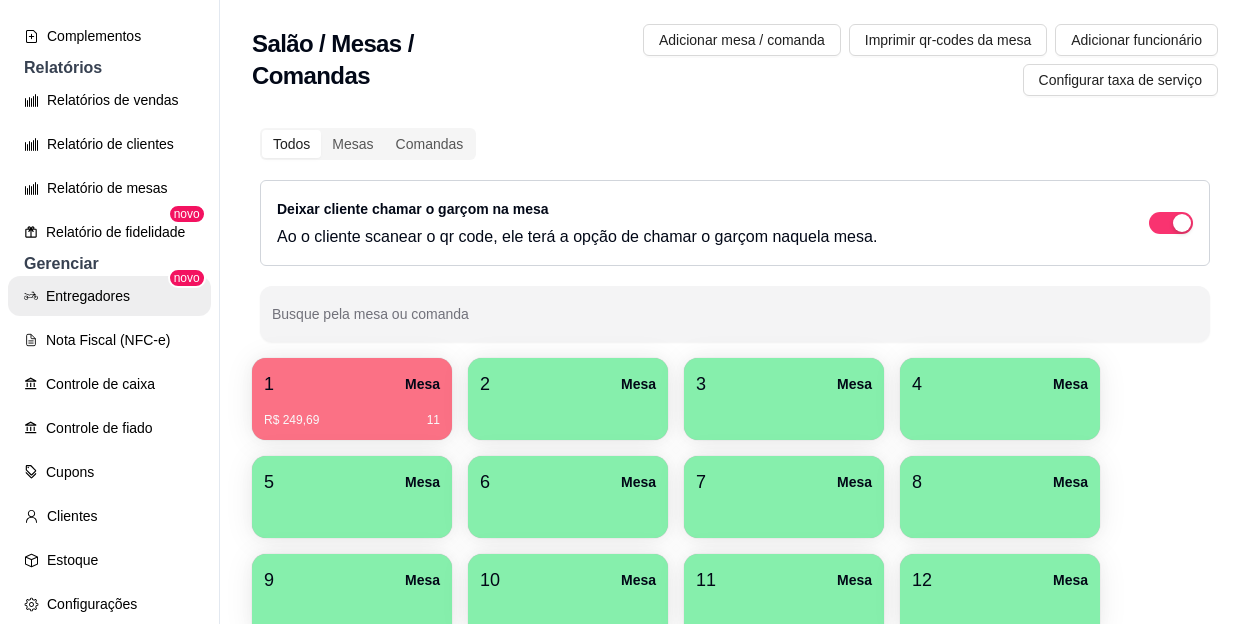 scroll, scrollTop: 590, scrollLeft: 0, axis: vertical 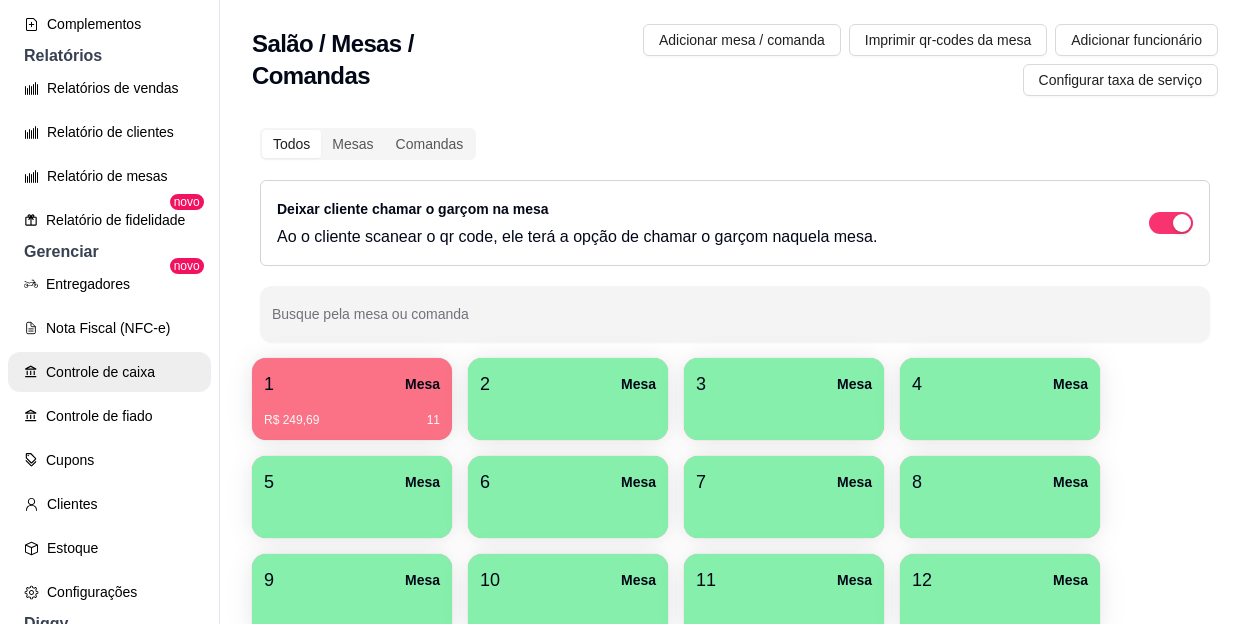 click on "Controle de caixa" at bounding box center [109, 372] 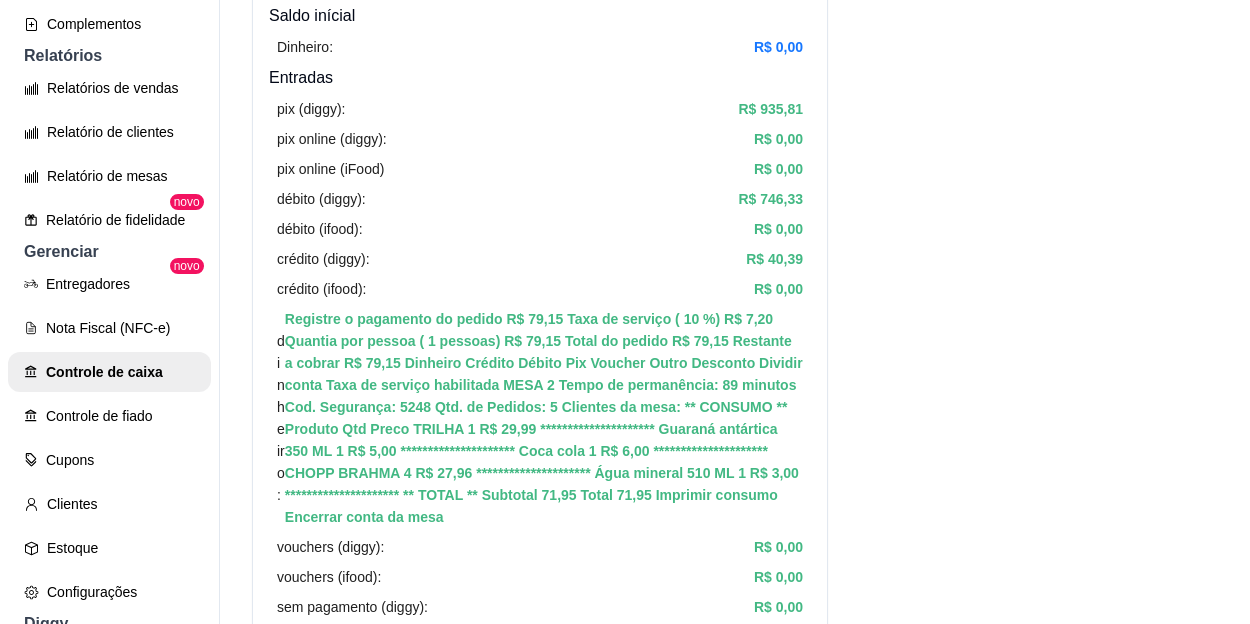 scroll, scrollTop: 200, scrollLeft: 0, axis: vertical 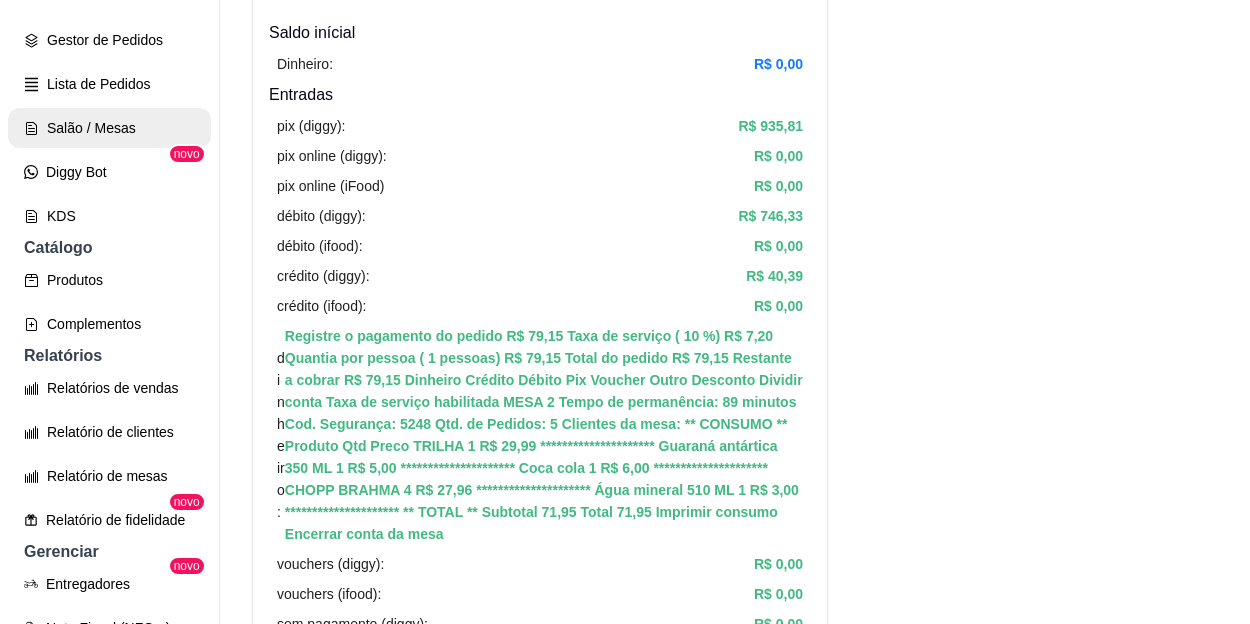 click on "Salão / Mesas" at bounding box center [109, 128] 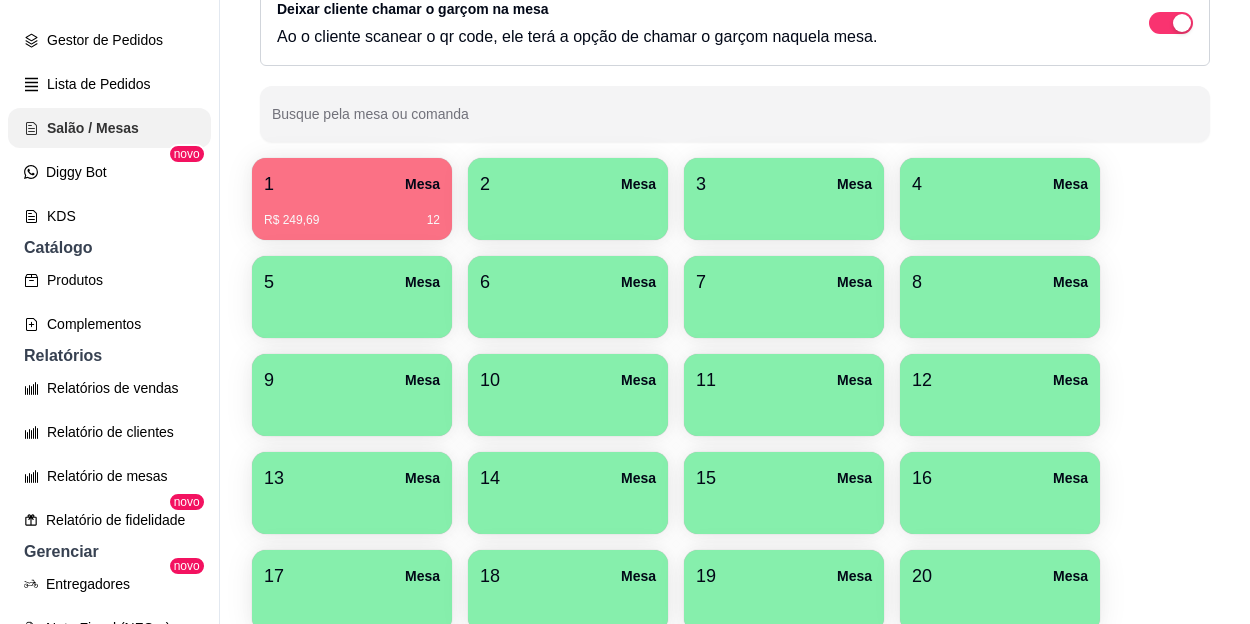 scroll, scrollTop: 0, scrollLeft: 0, axis: both 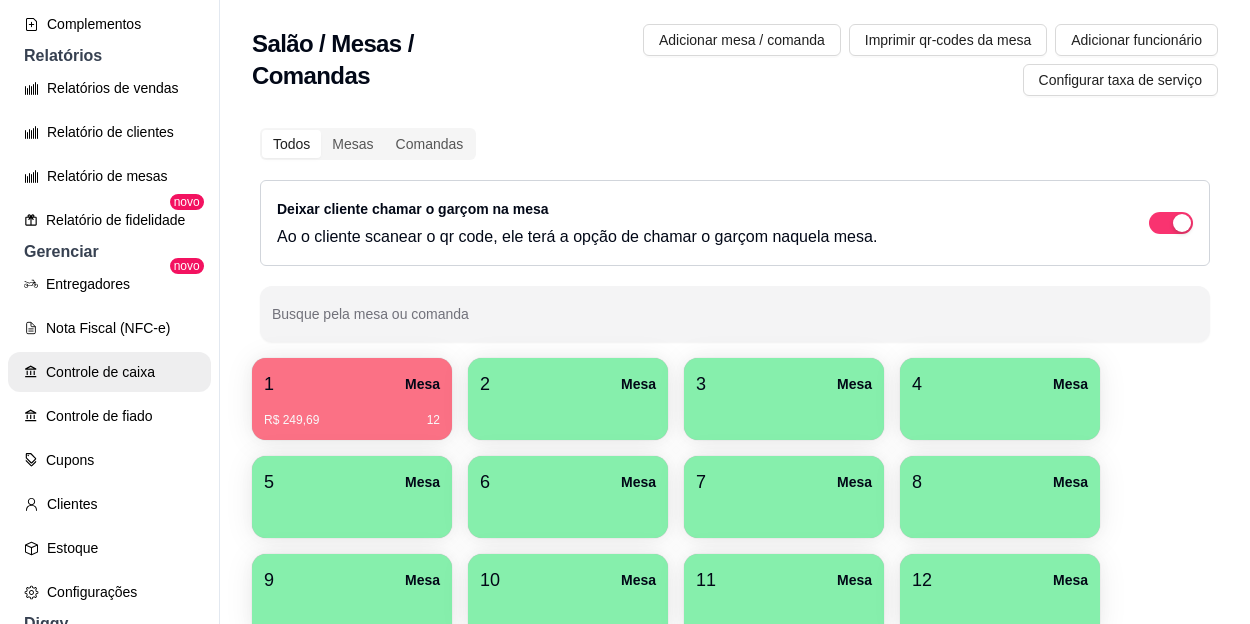 click on "Controle de caixa" at bounding box center [109, 372] 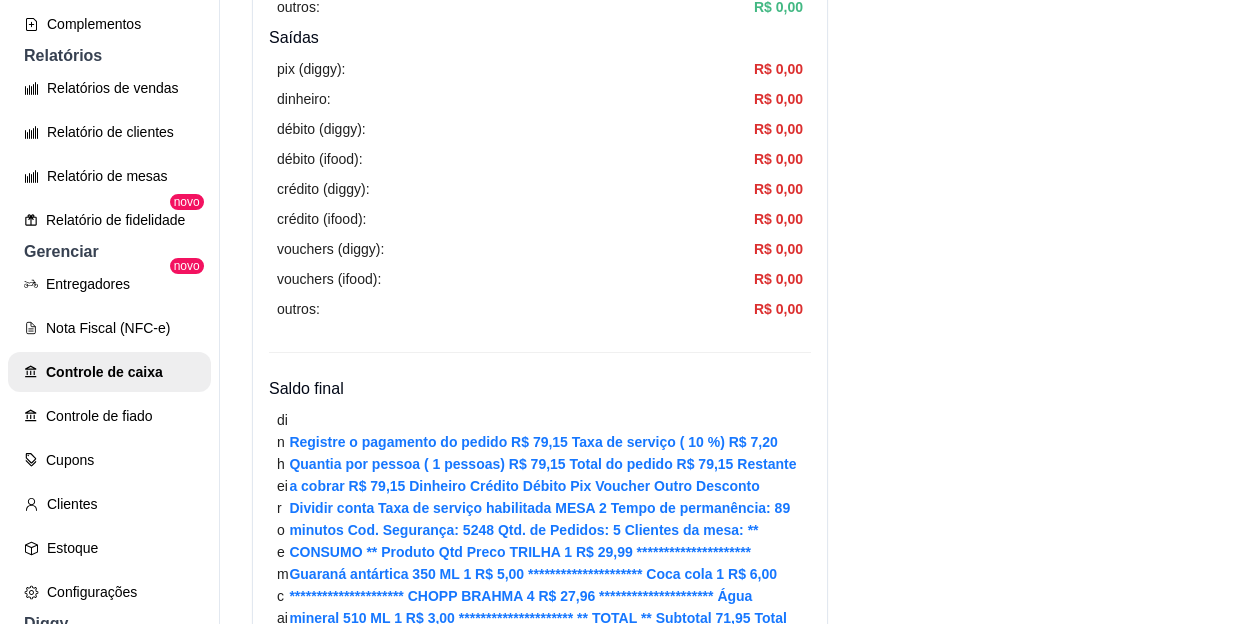 scroll, scrollTop: 600, scrollLeft: 0, axis: vertical 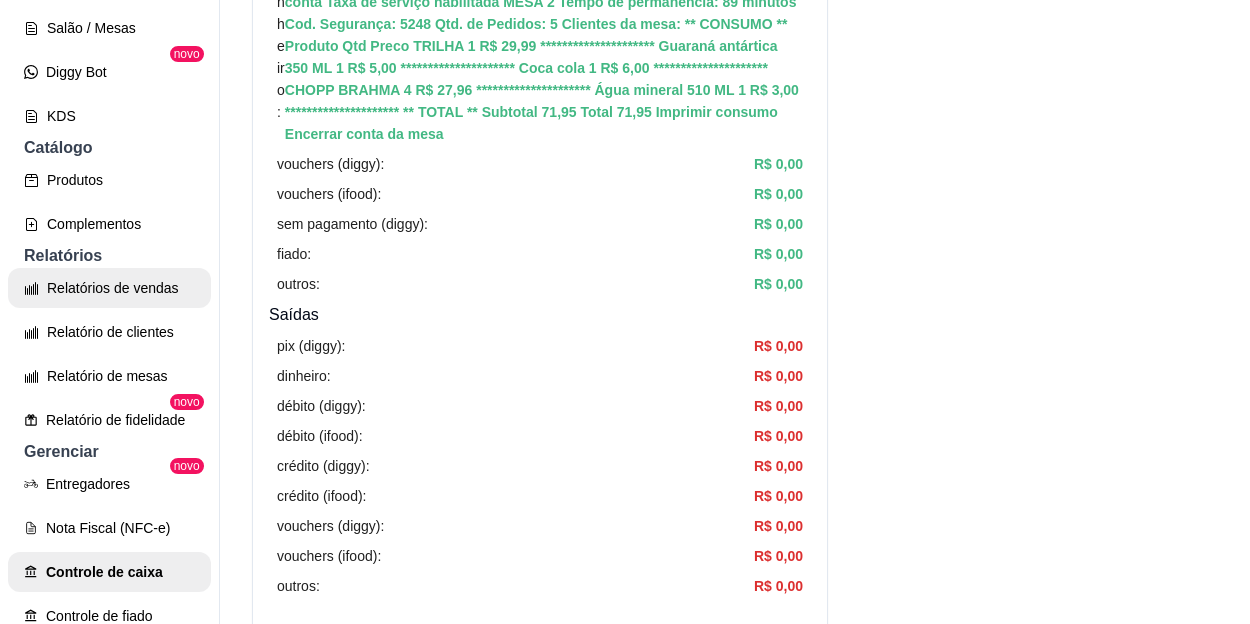 click on "Relatórios de vendas" at bounding box center (109, 288) 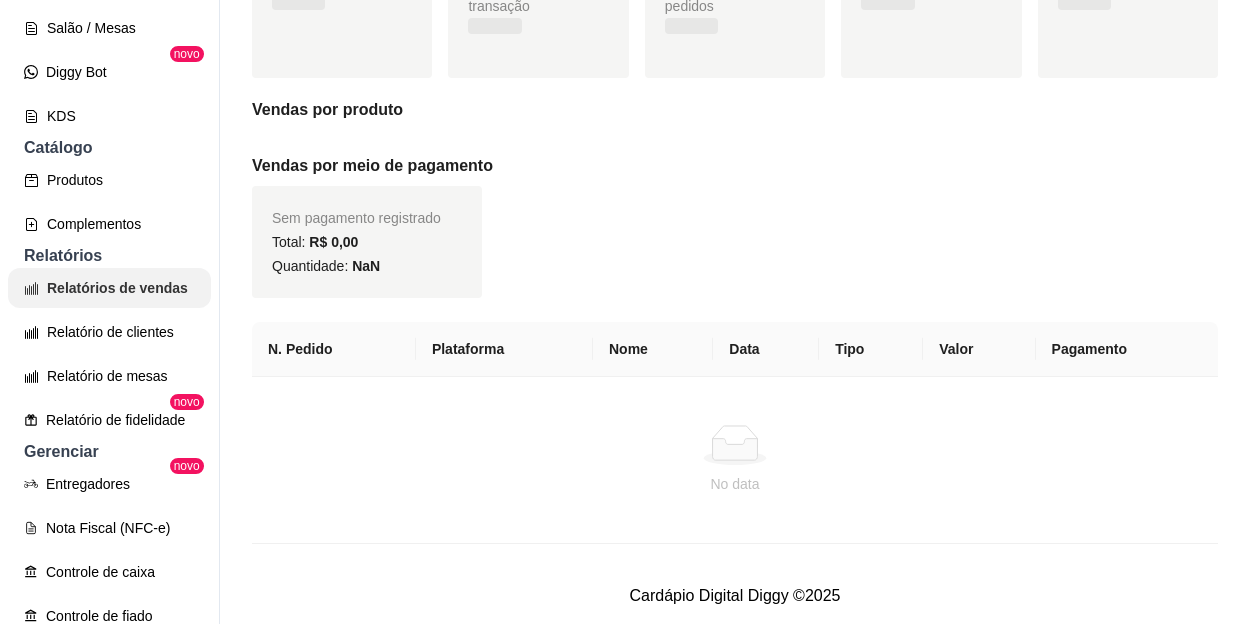scroll, scrollTop: 0, scrollLeft: 0, axis: both 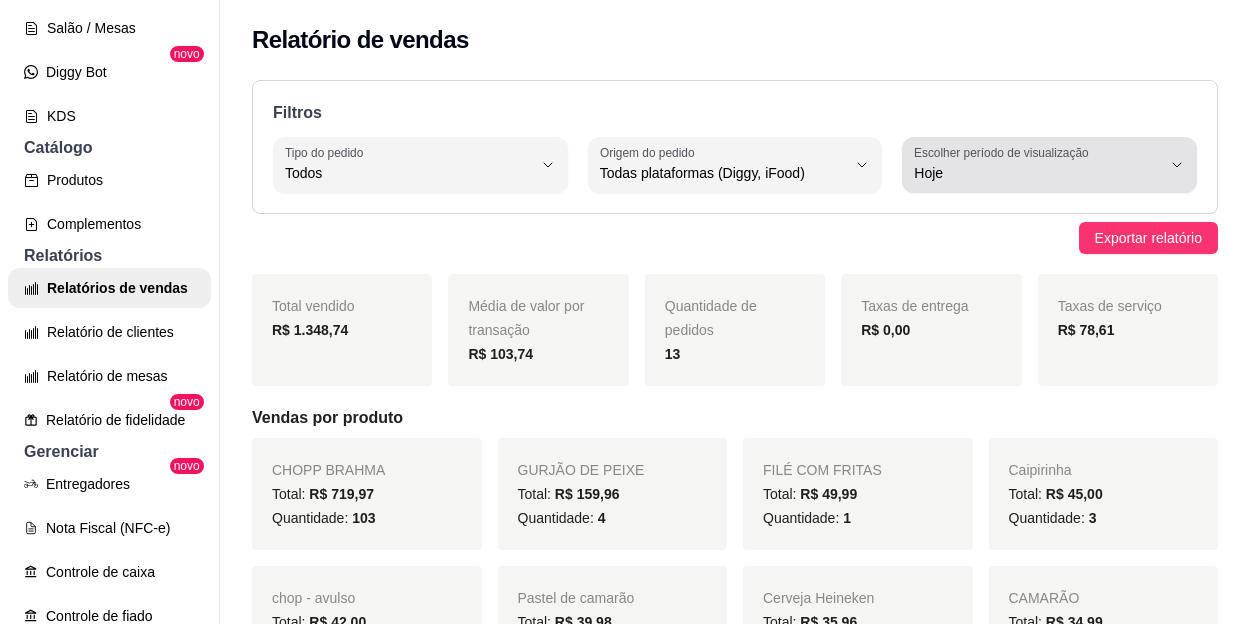 click 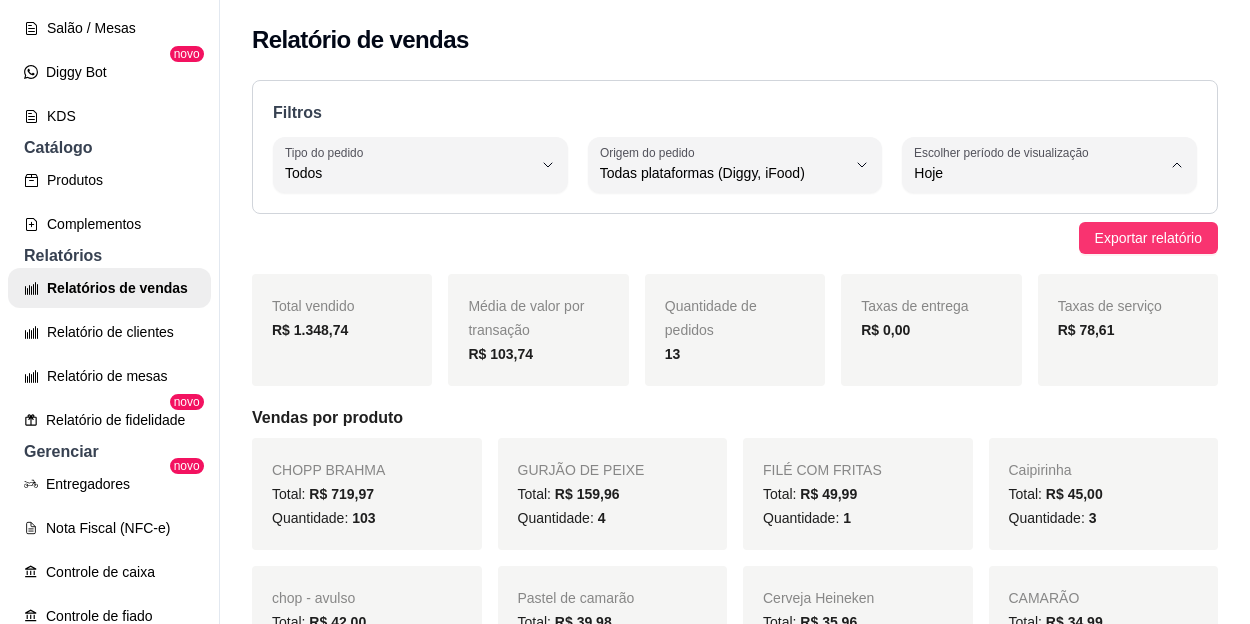 click on "Ontem" at bounding box center (1027, 253) 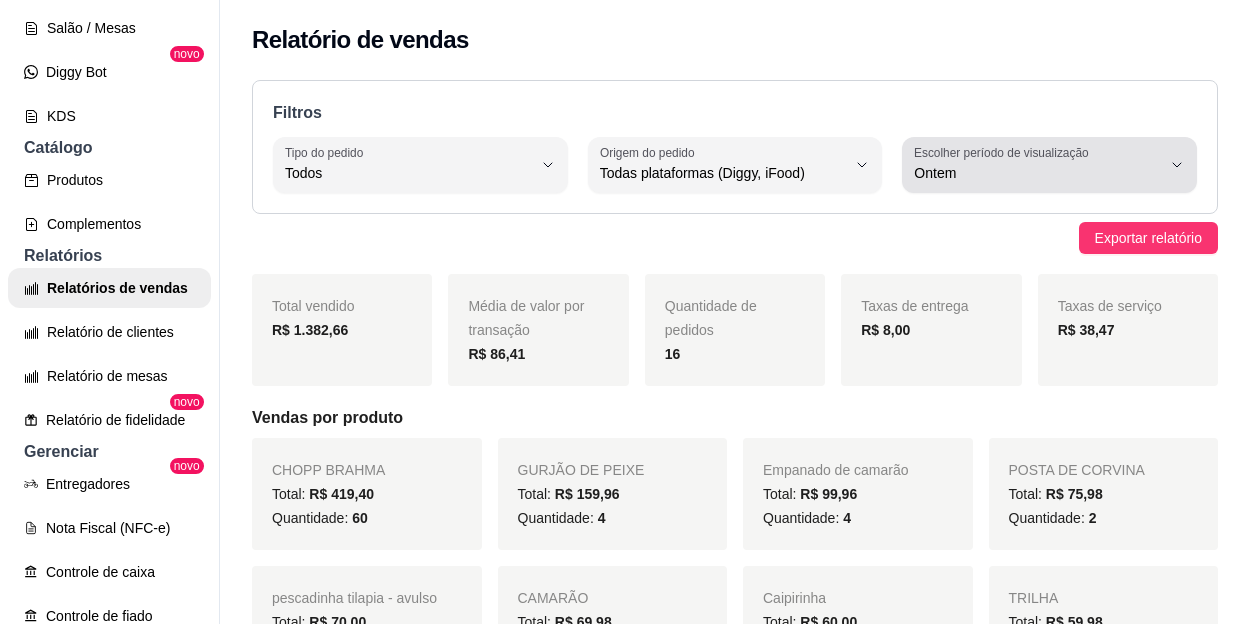 click 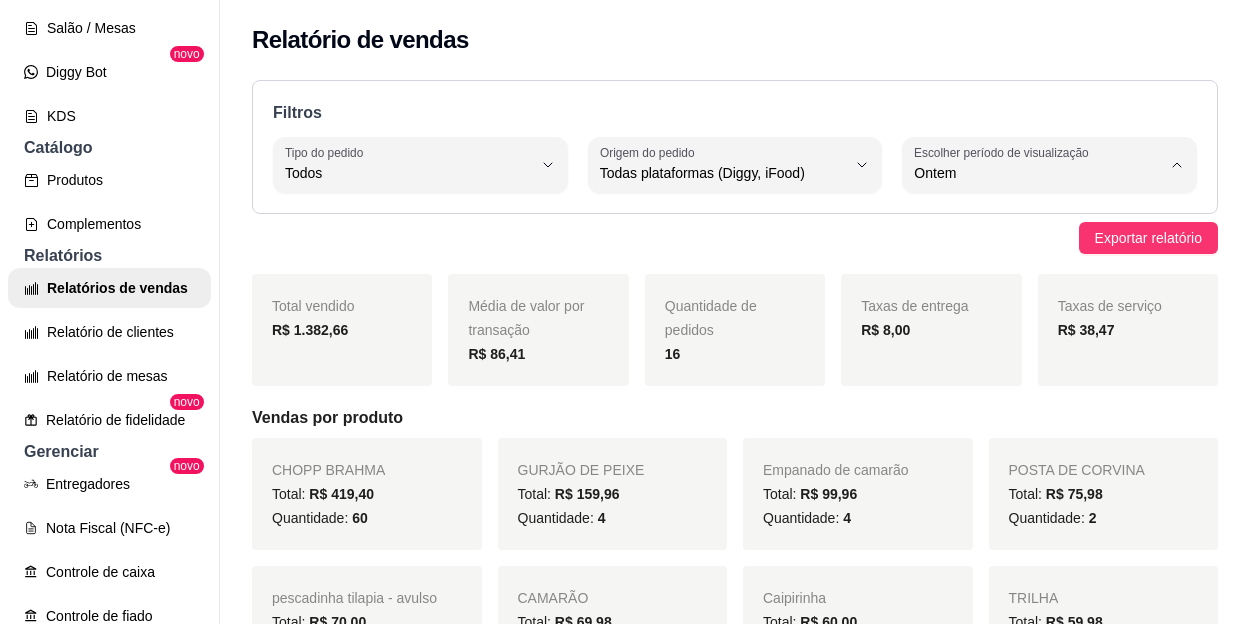 click on "Hoje" at bounding box center [1027, 220] 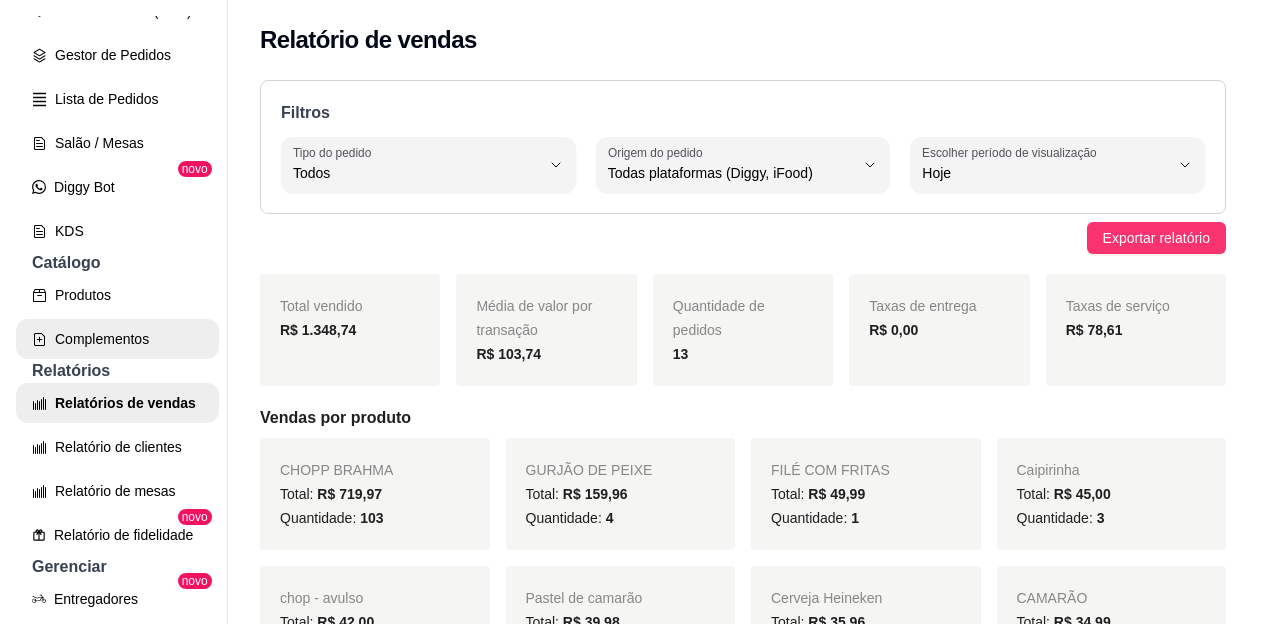 scroll, scrollTop: 190, scrollLeft: 0, axis: vertical 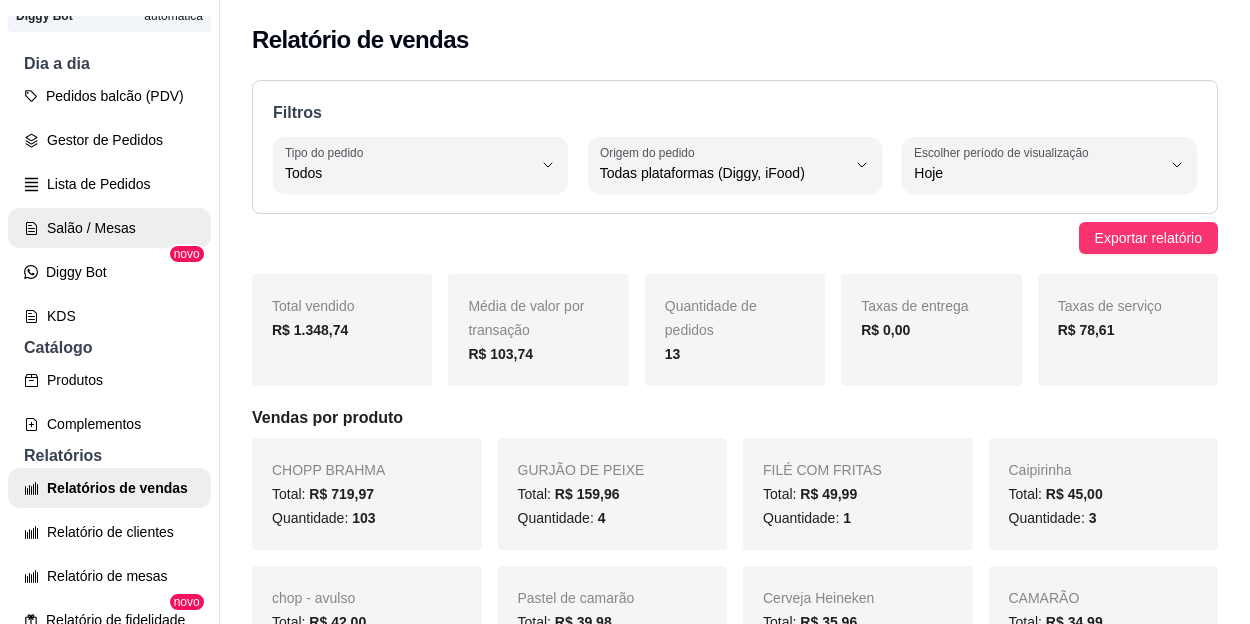 click on "Salão / Mesas" at bounding box center (109, 228) 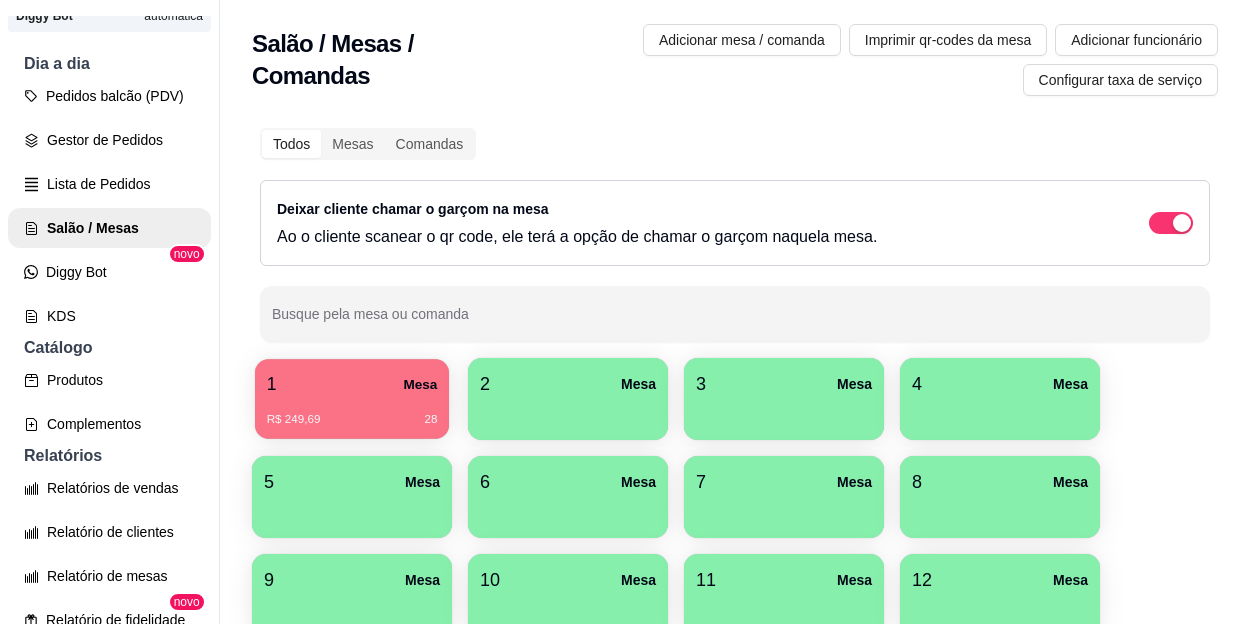 click on "1 Mesa" at bounding box center (352, 384) 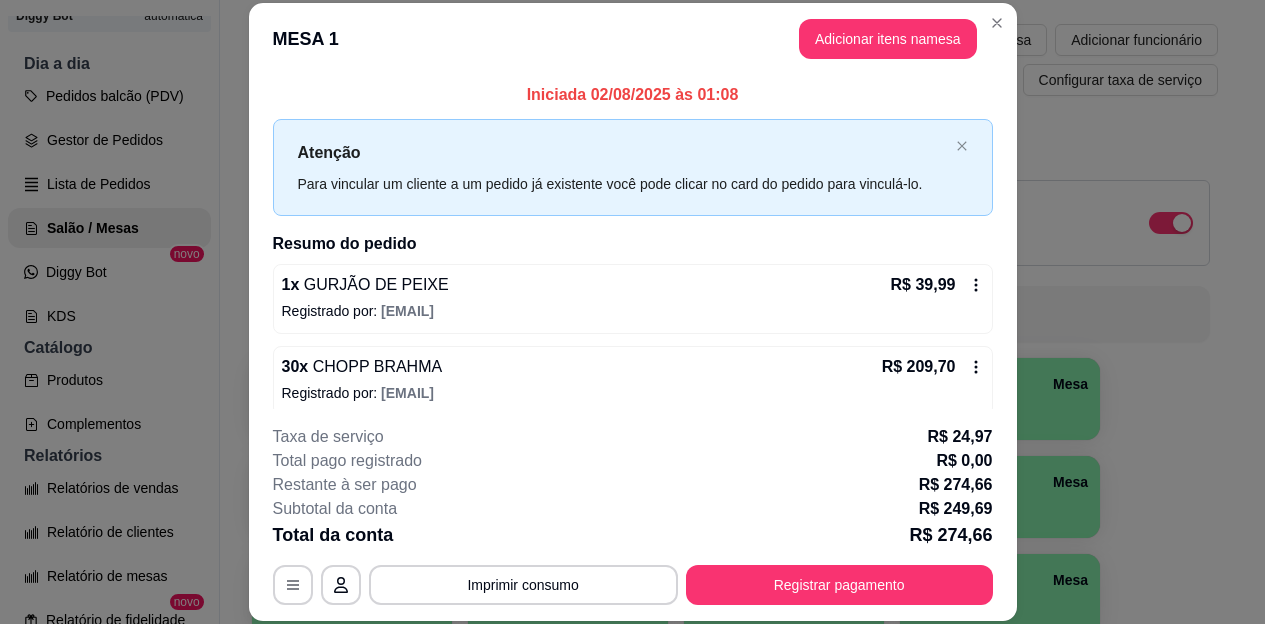 scroll, scrollTop: 15, scrollLeft: 0, axis: vertical 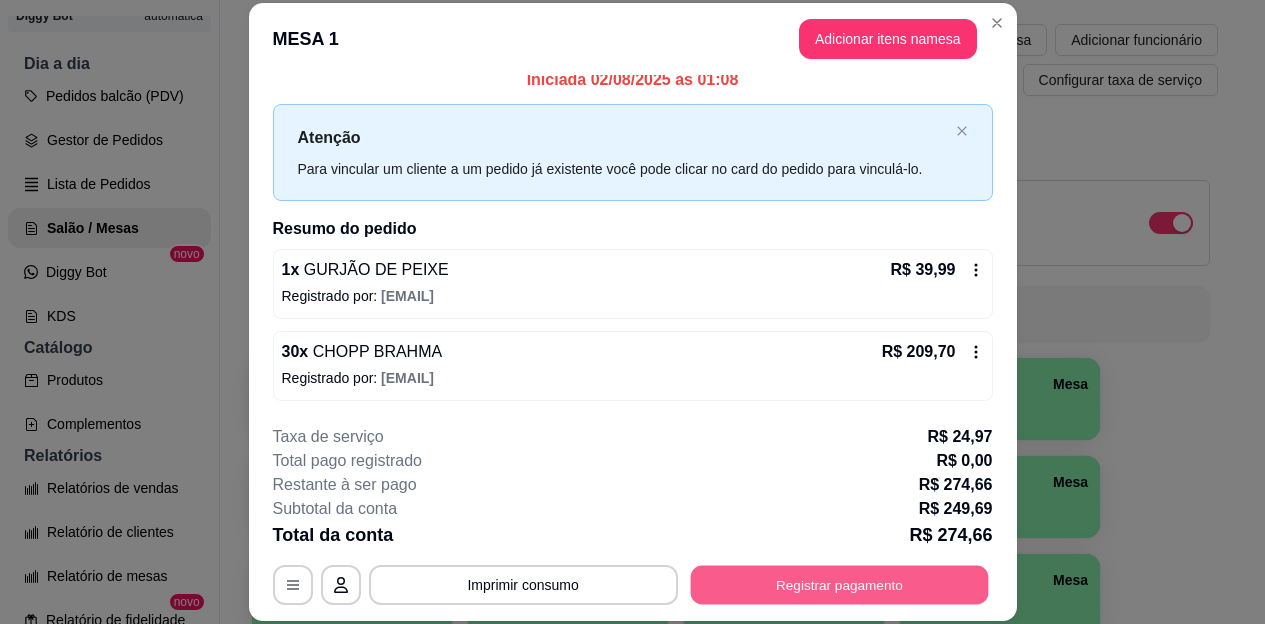click on "Registrar pagamento" at bounding box center (839, 584) 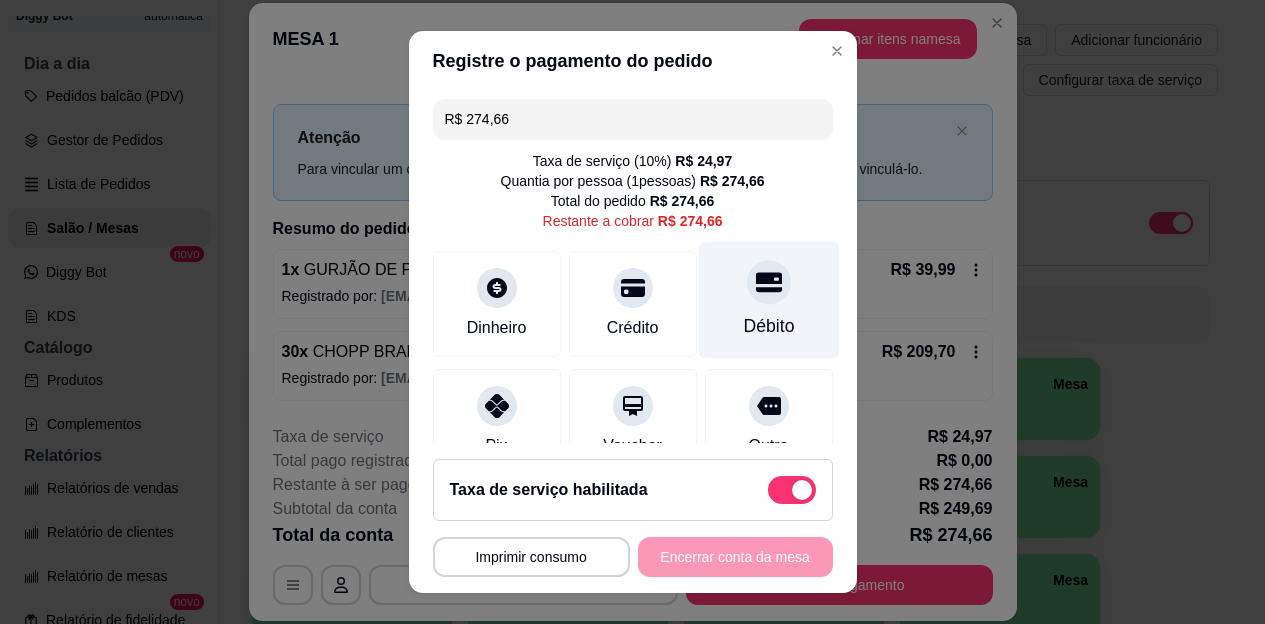 click 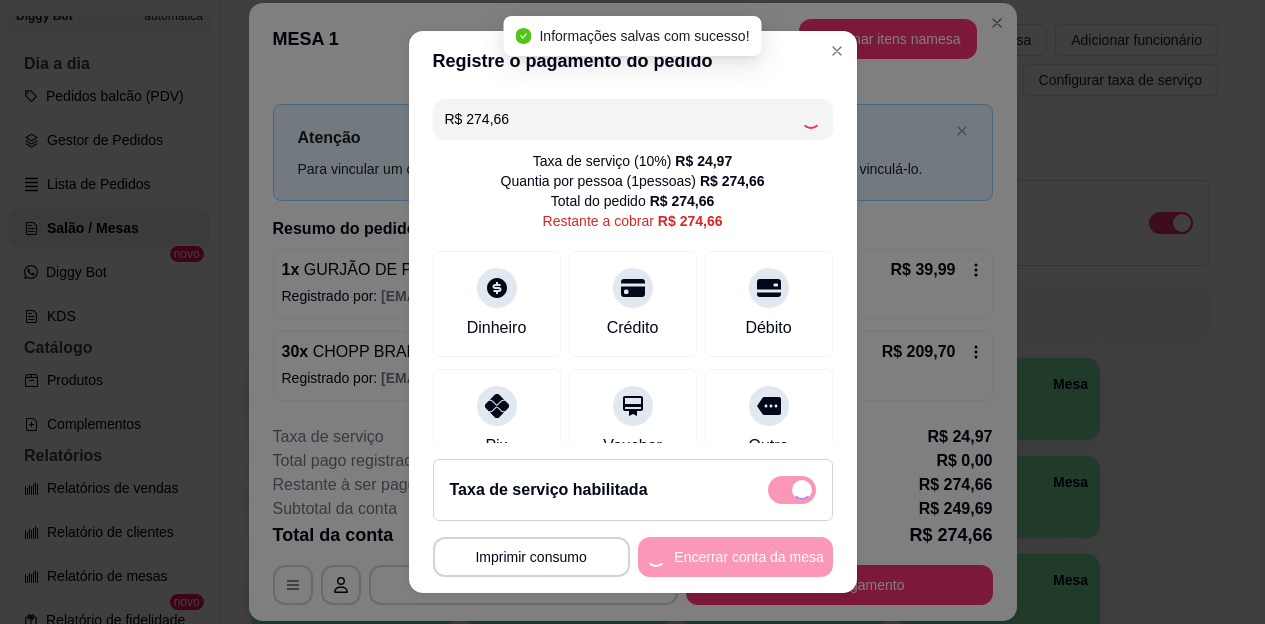 type on "R$ 0,00" 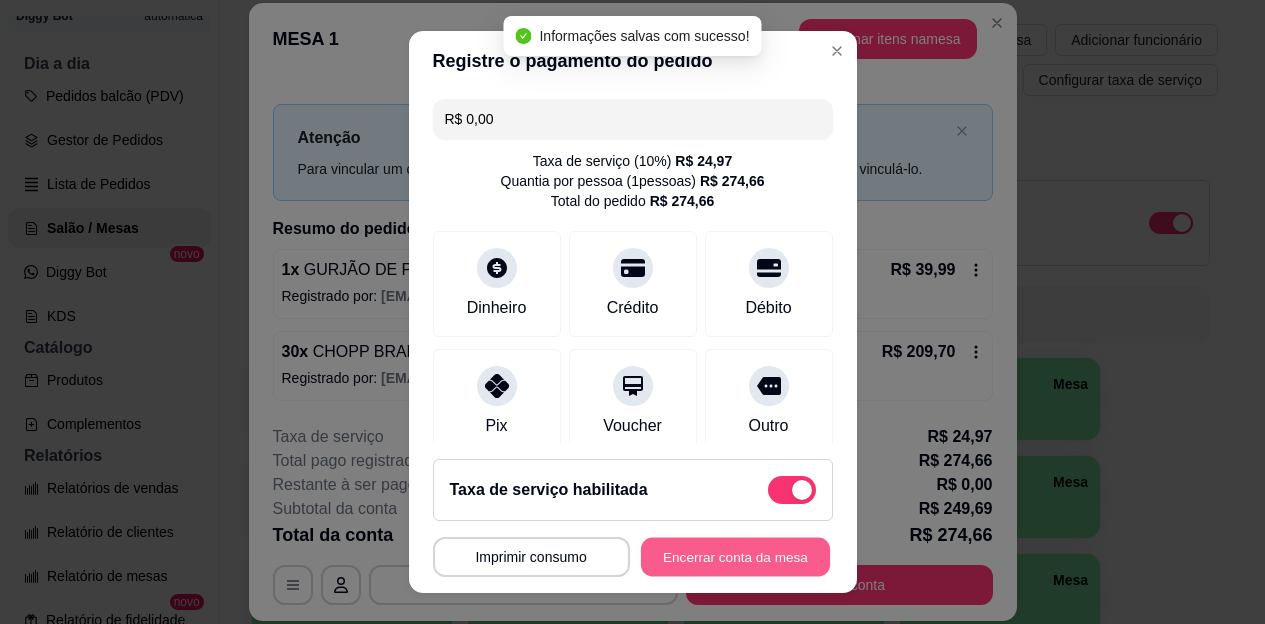 click on "Encerrar conta da mesa" at bounding box center (735, 556) 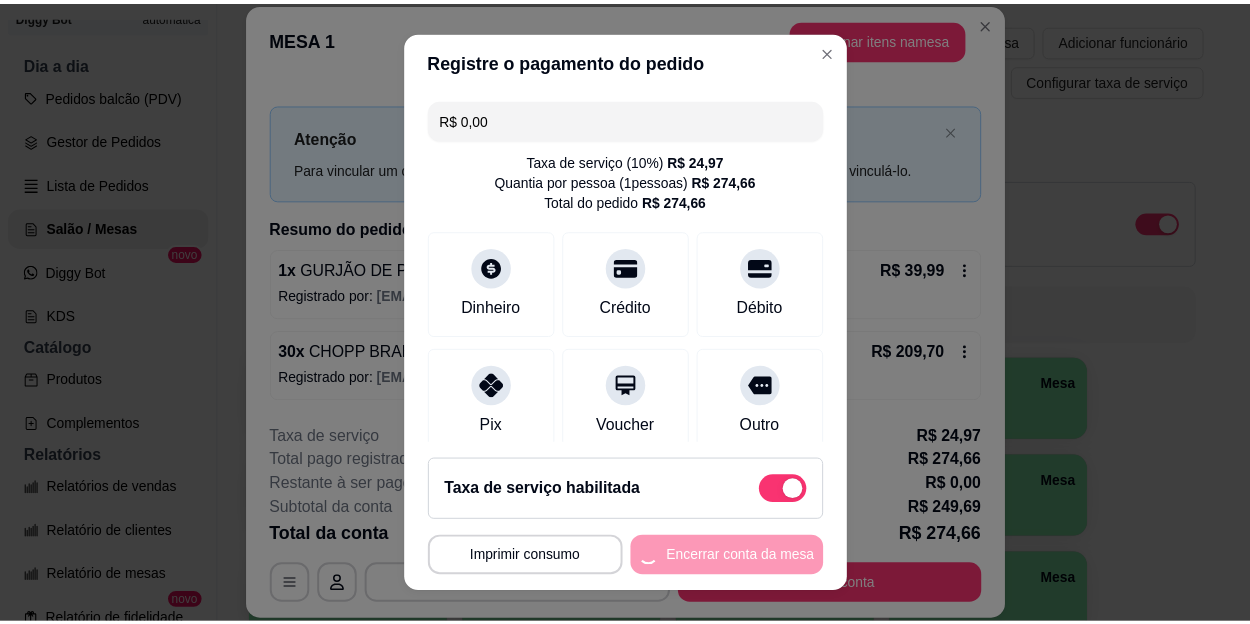 scroll, scrollTop: 0, scrollLeft: 0, axis: both 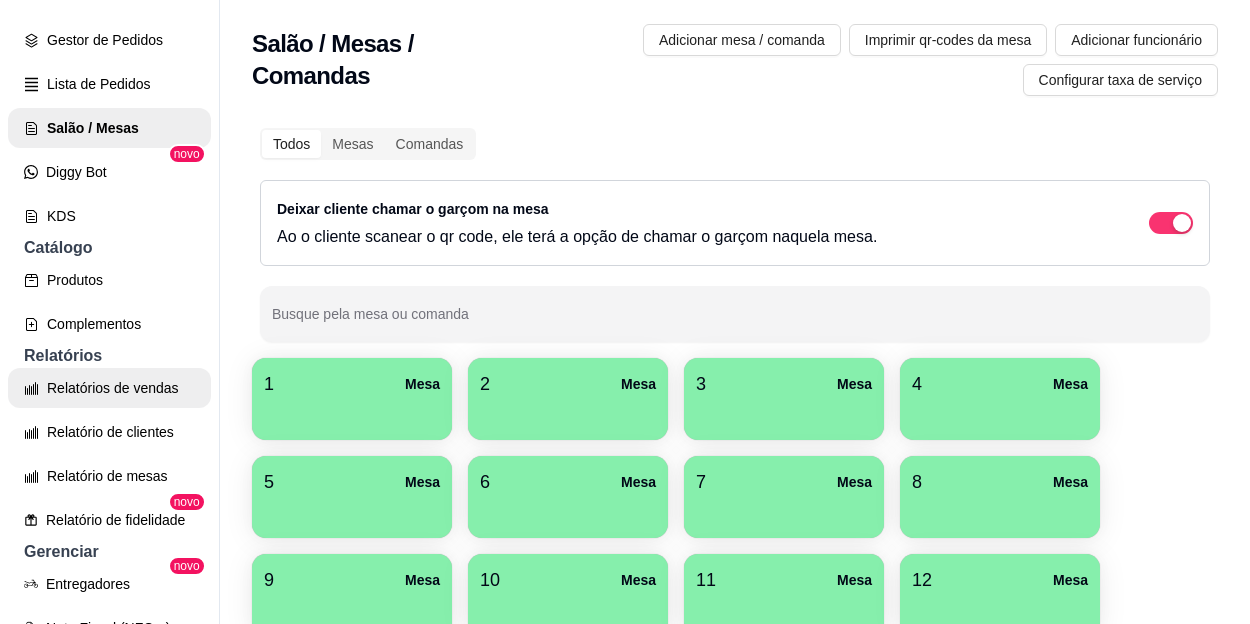 click on "Relatórios de vendas" at bounding box center (109, 388) 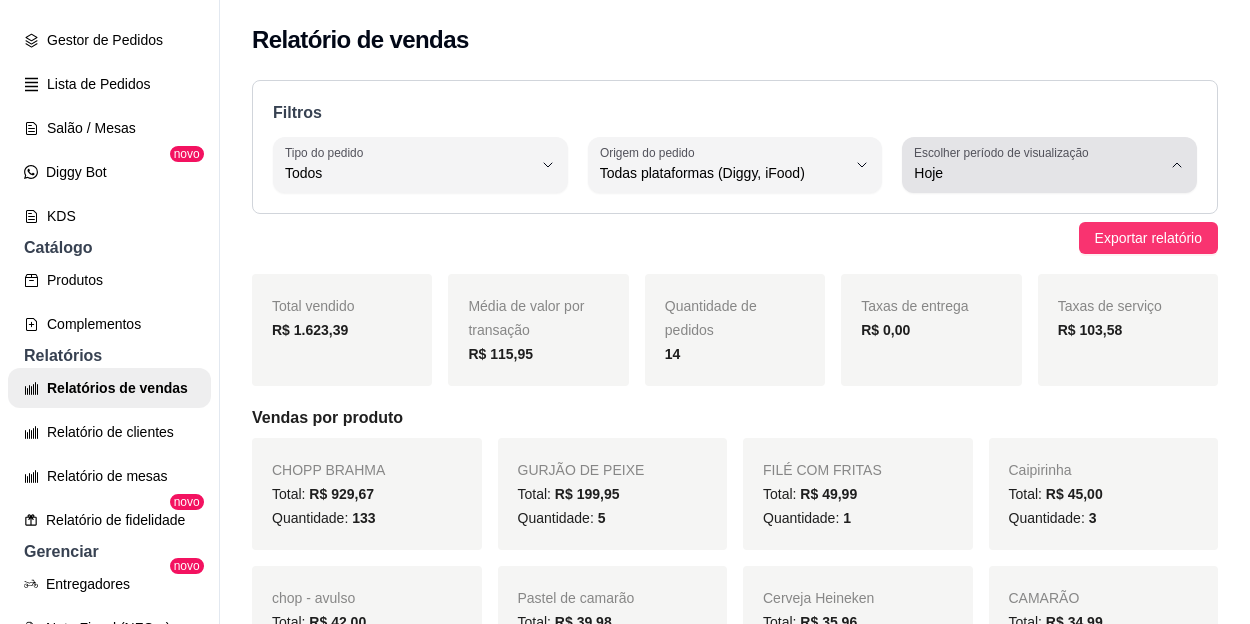 click 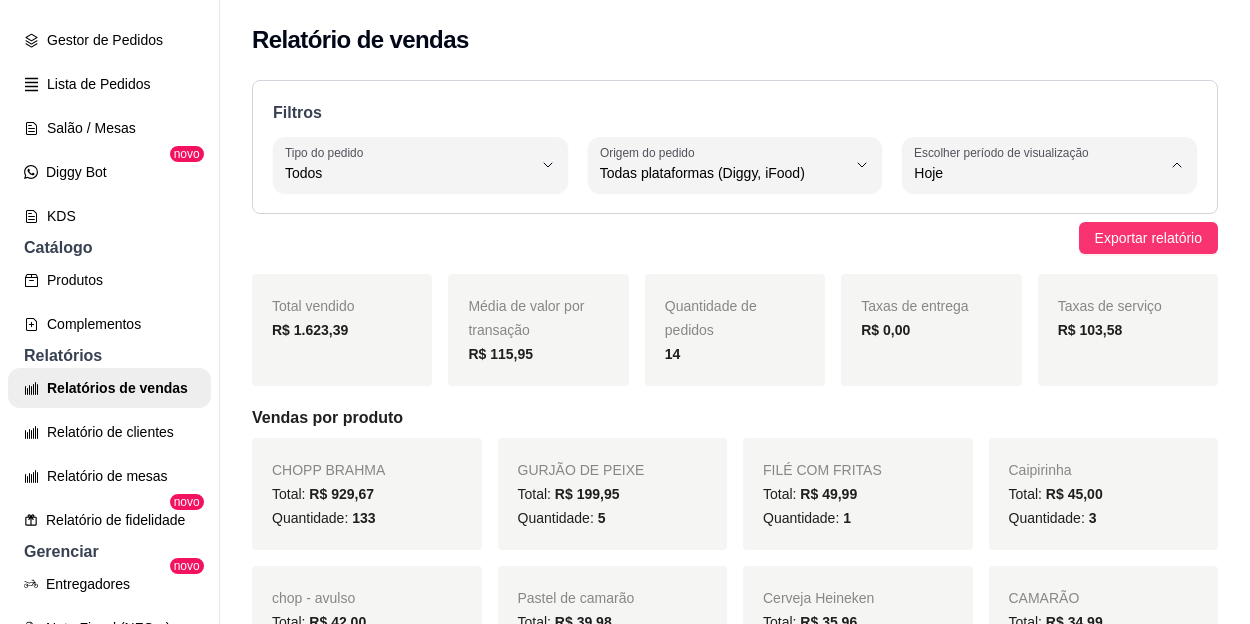 click on "Hoje" at bounding box center [1027, 220] 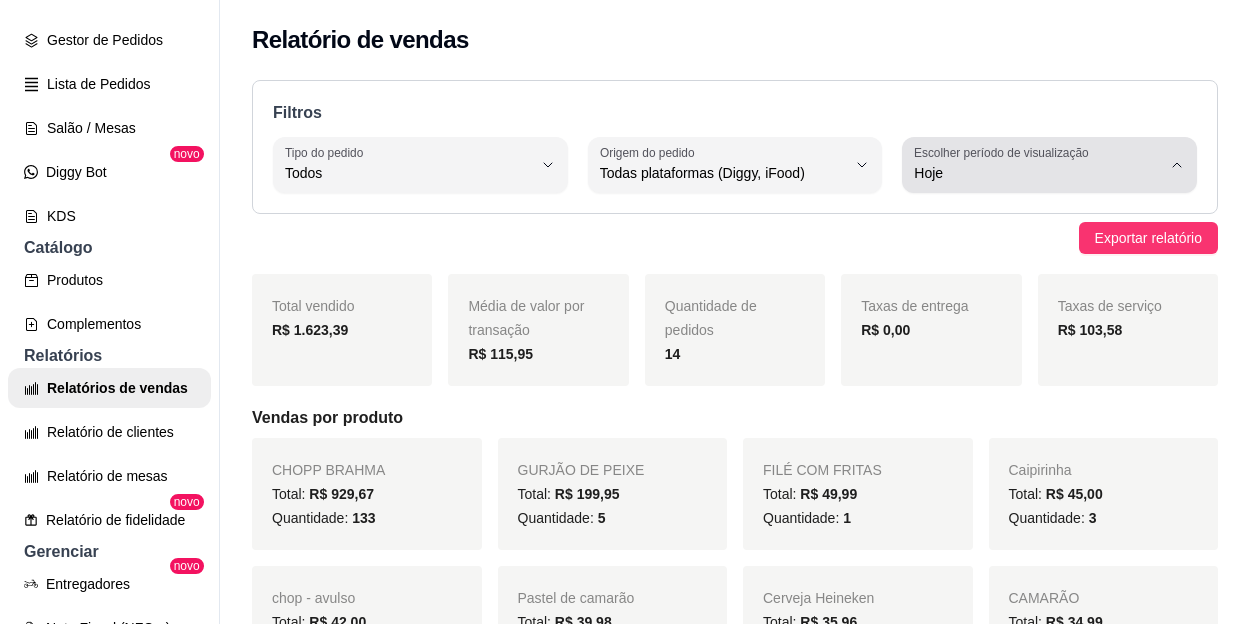 click 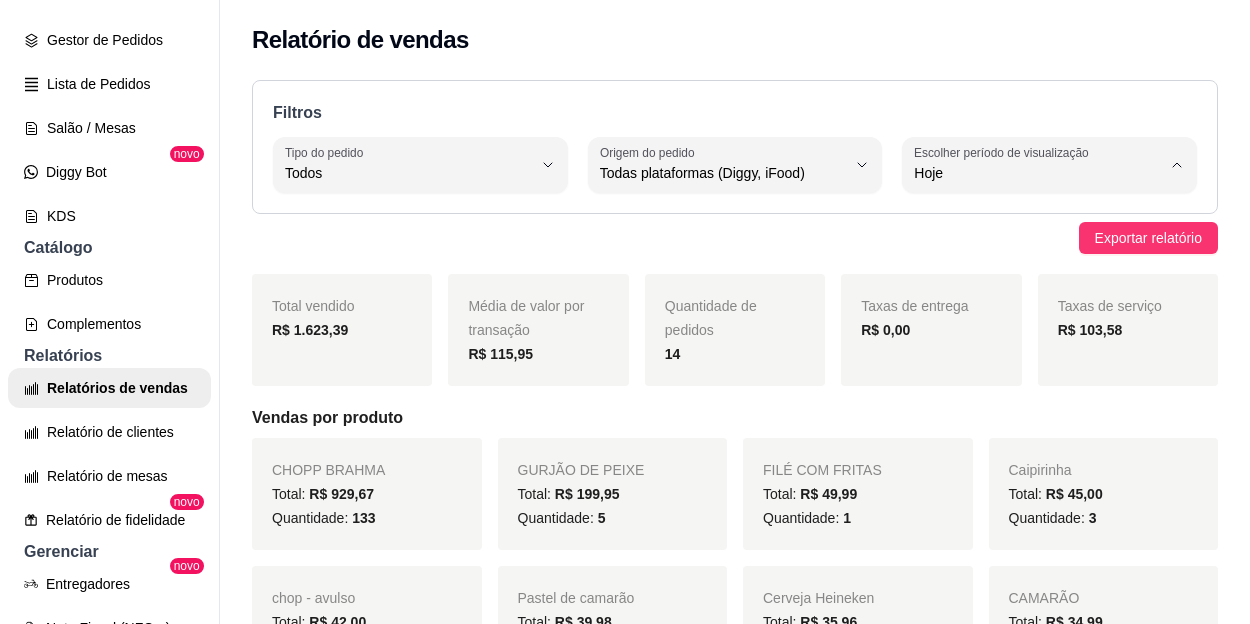 click on "Ontem" at bounding box center (1027, 253) 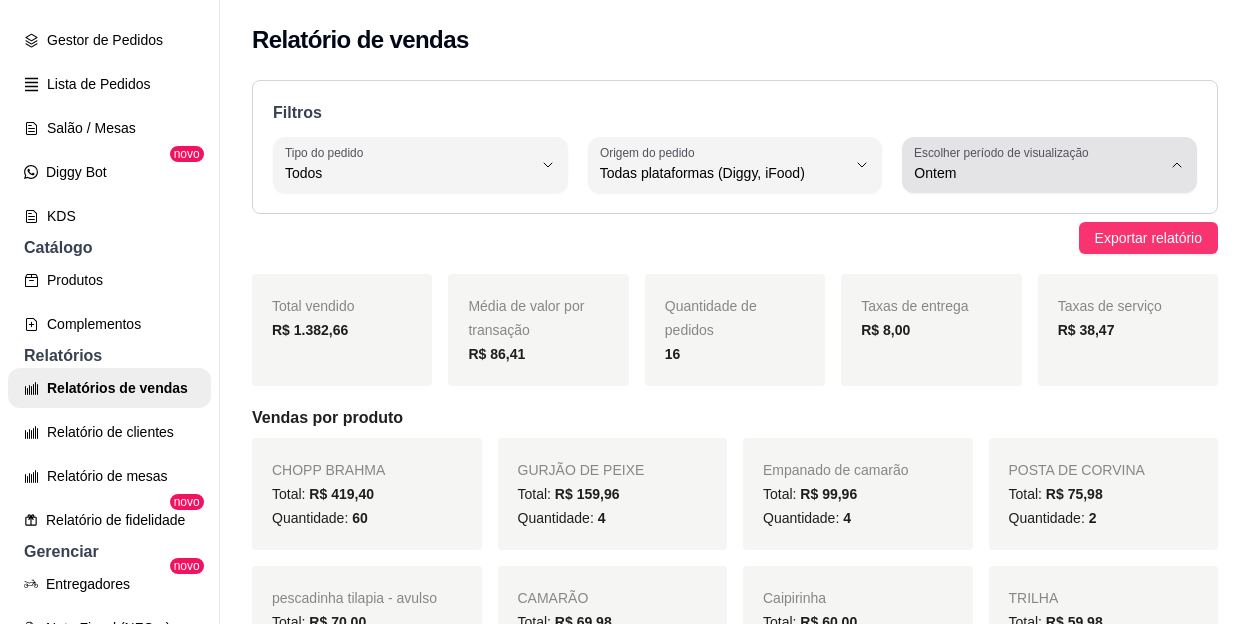 click 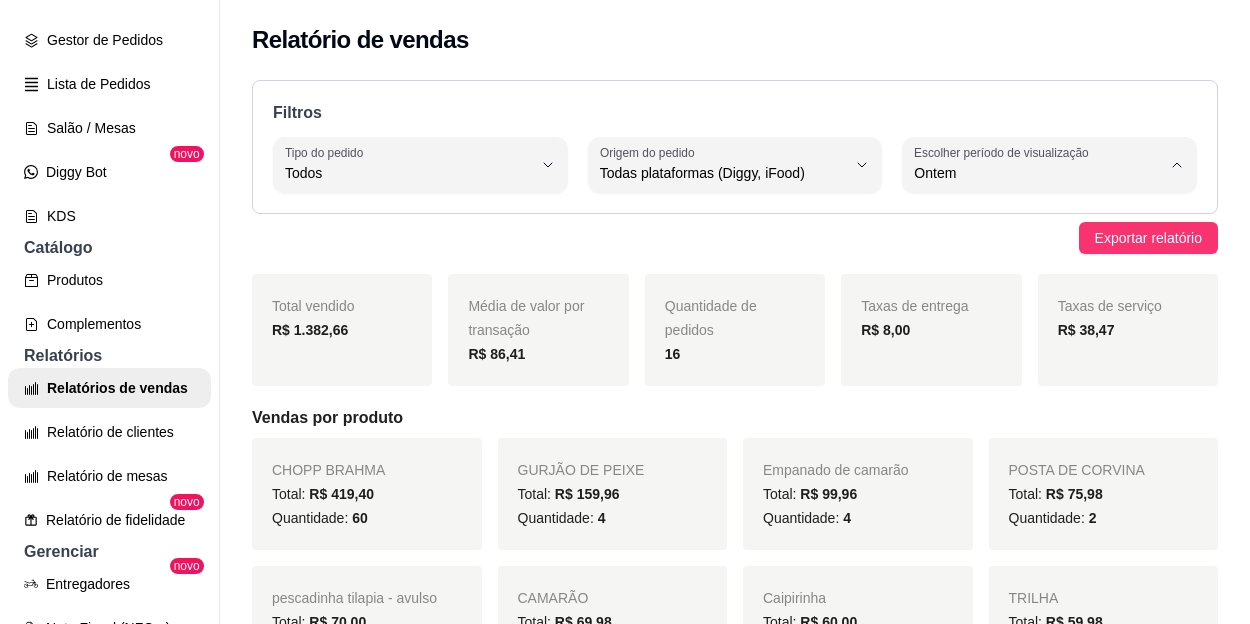 click on "Hoje" at bounding box center (1027, 220) 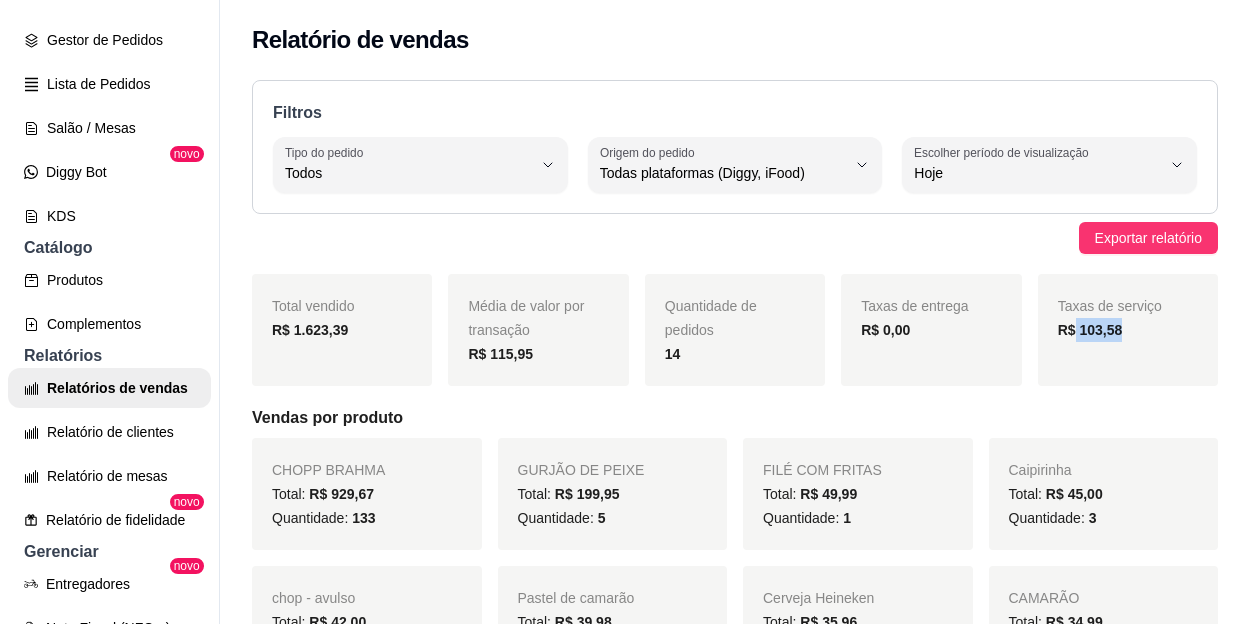 drag, startPoint x: 1059, startPoint y: 334, endPoint x: 1123, endPoint y: 335, distance: 64.00781 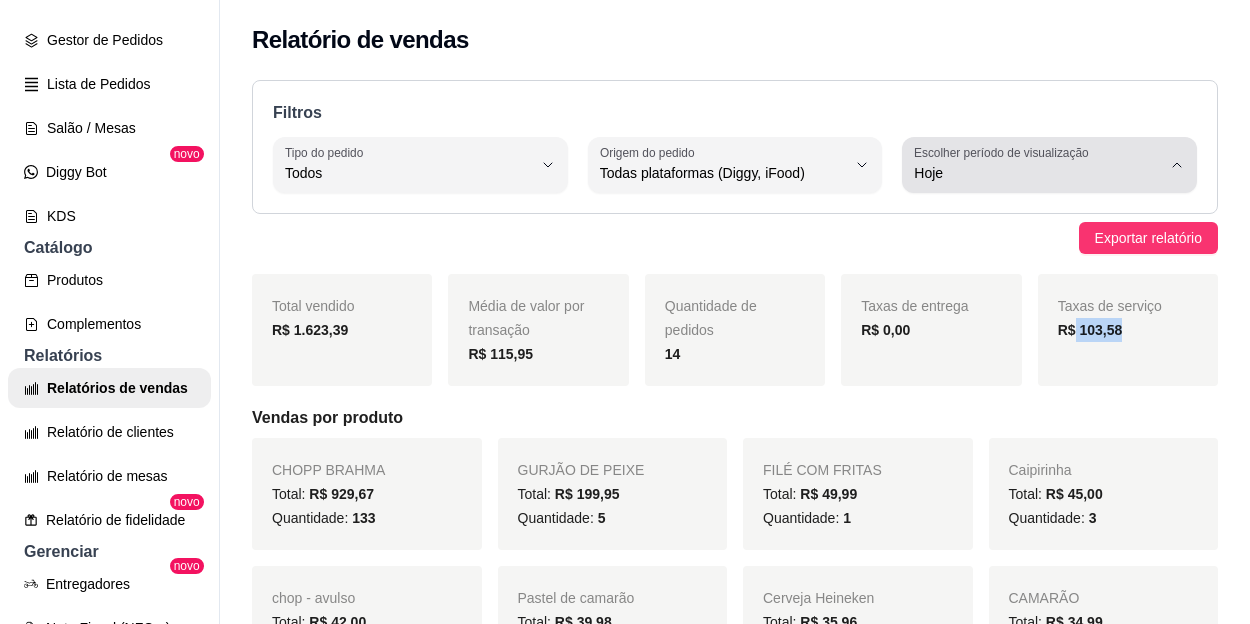 click 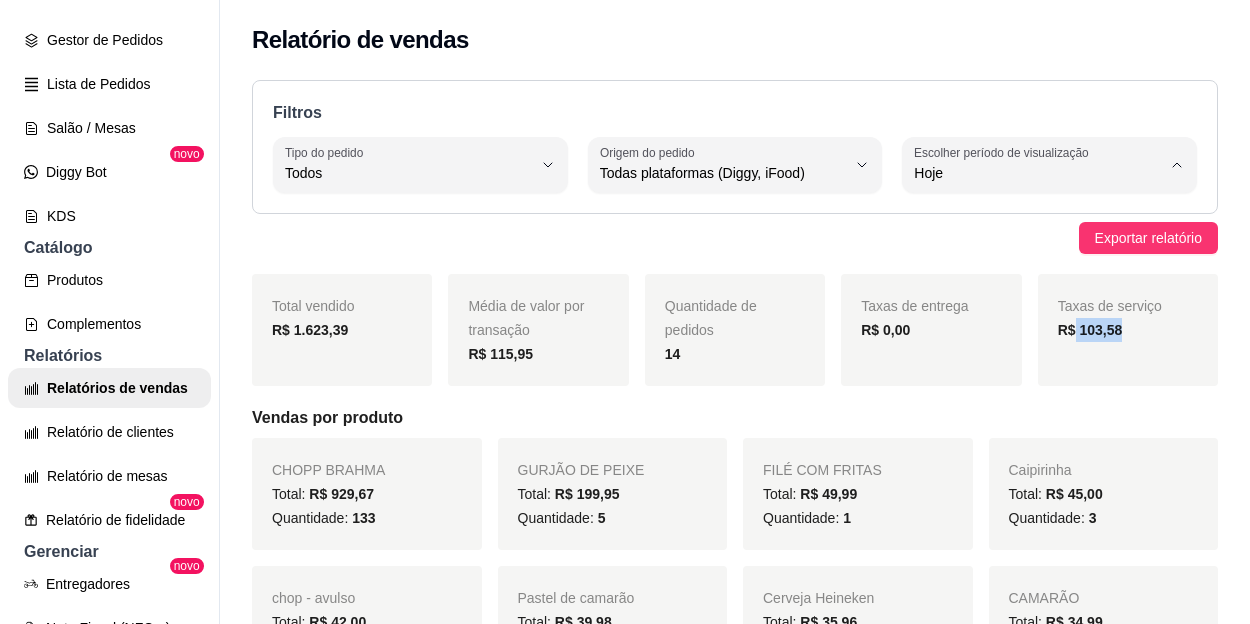 click on "Ontem" at bounding box center [1027, 253] 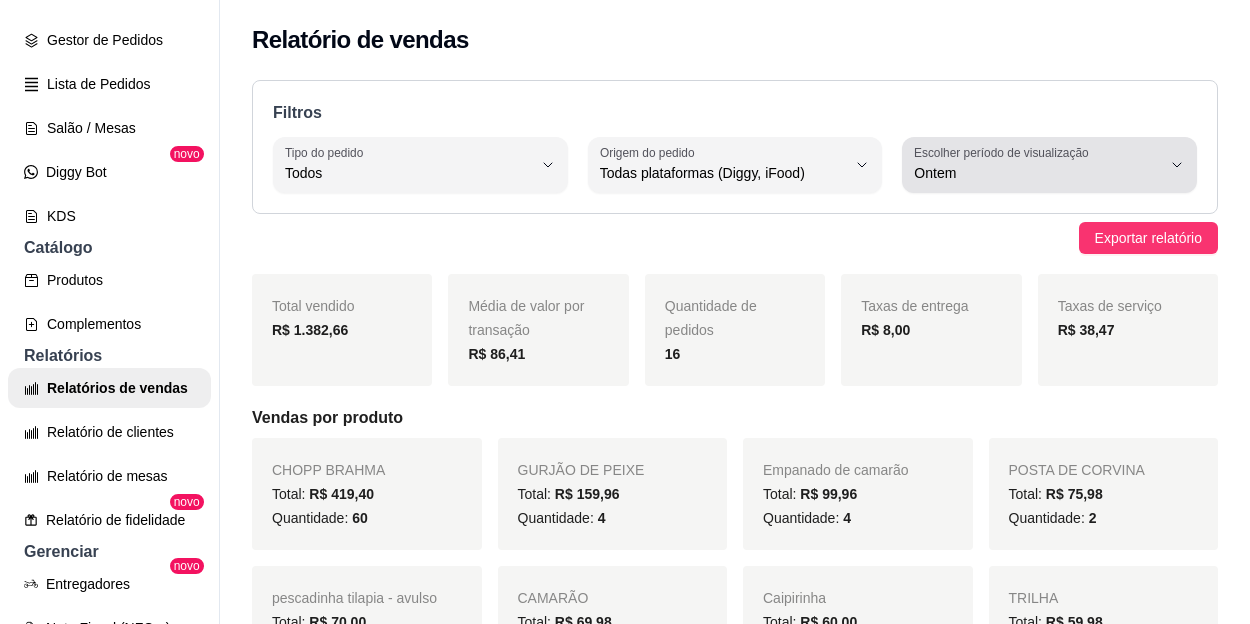 click 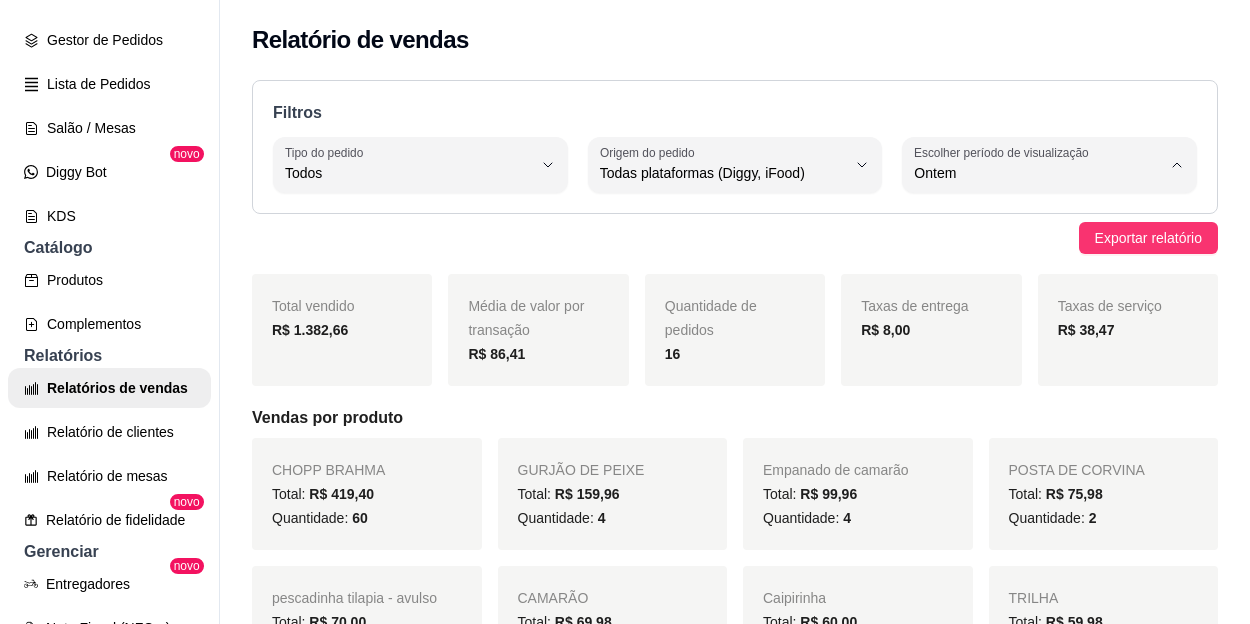 click on "Hoje" at bounding box center [1027, 220] 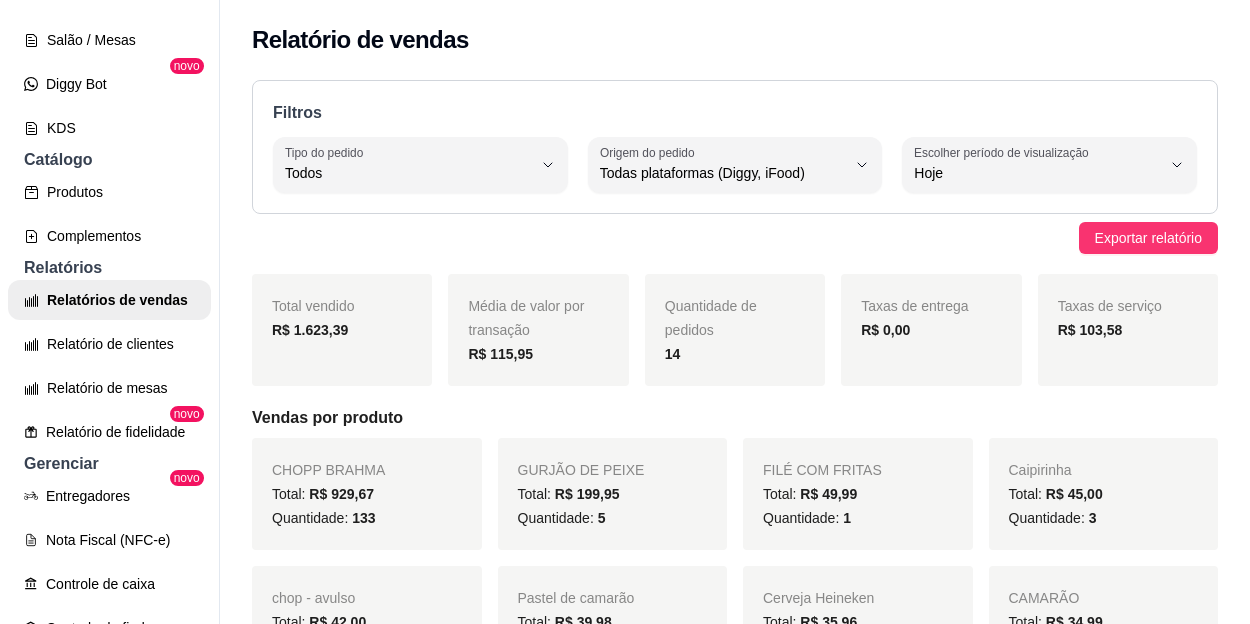 scroll, scrollTop: 490, scrollLeft: 0, axis: vertical 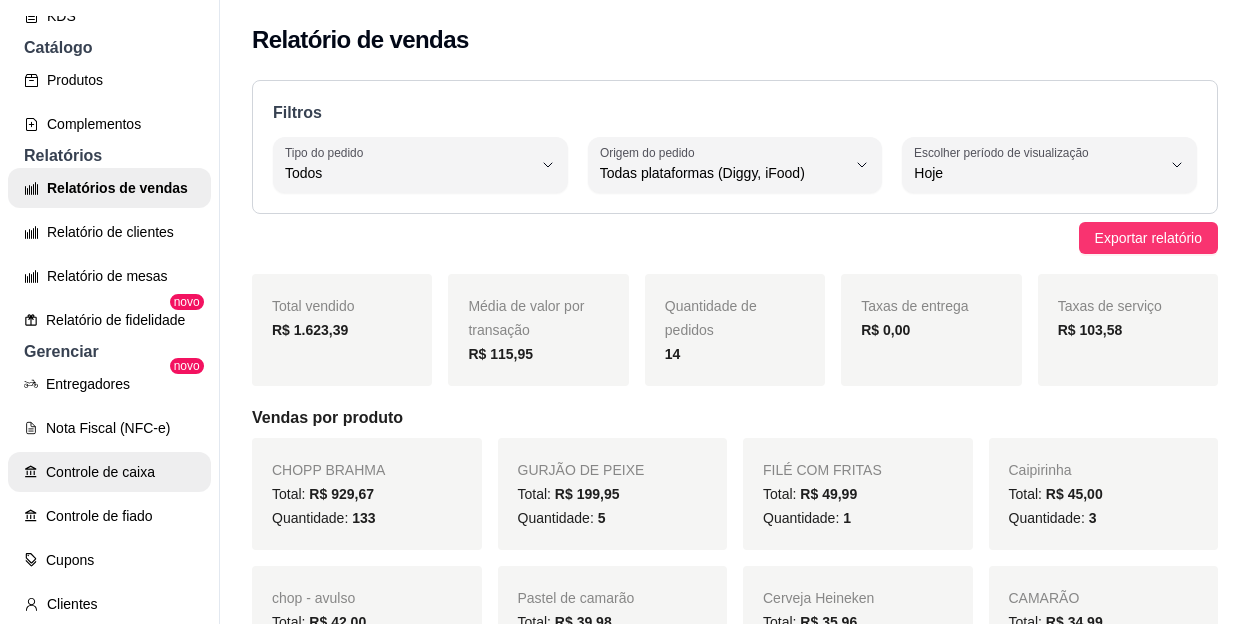 click on "Controle de caixa" at bounding box center (109, 472) 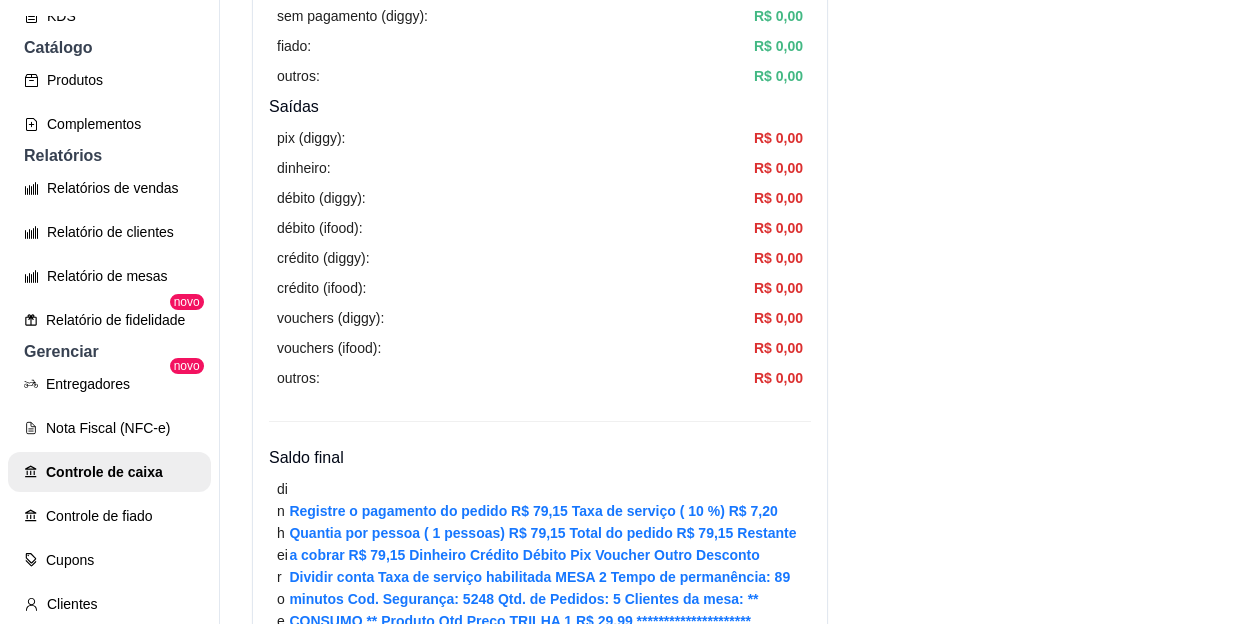 scroll, scrollTop: 900, scrollLeft: 0, axis: vertical 